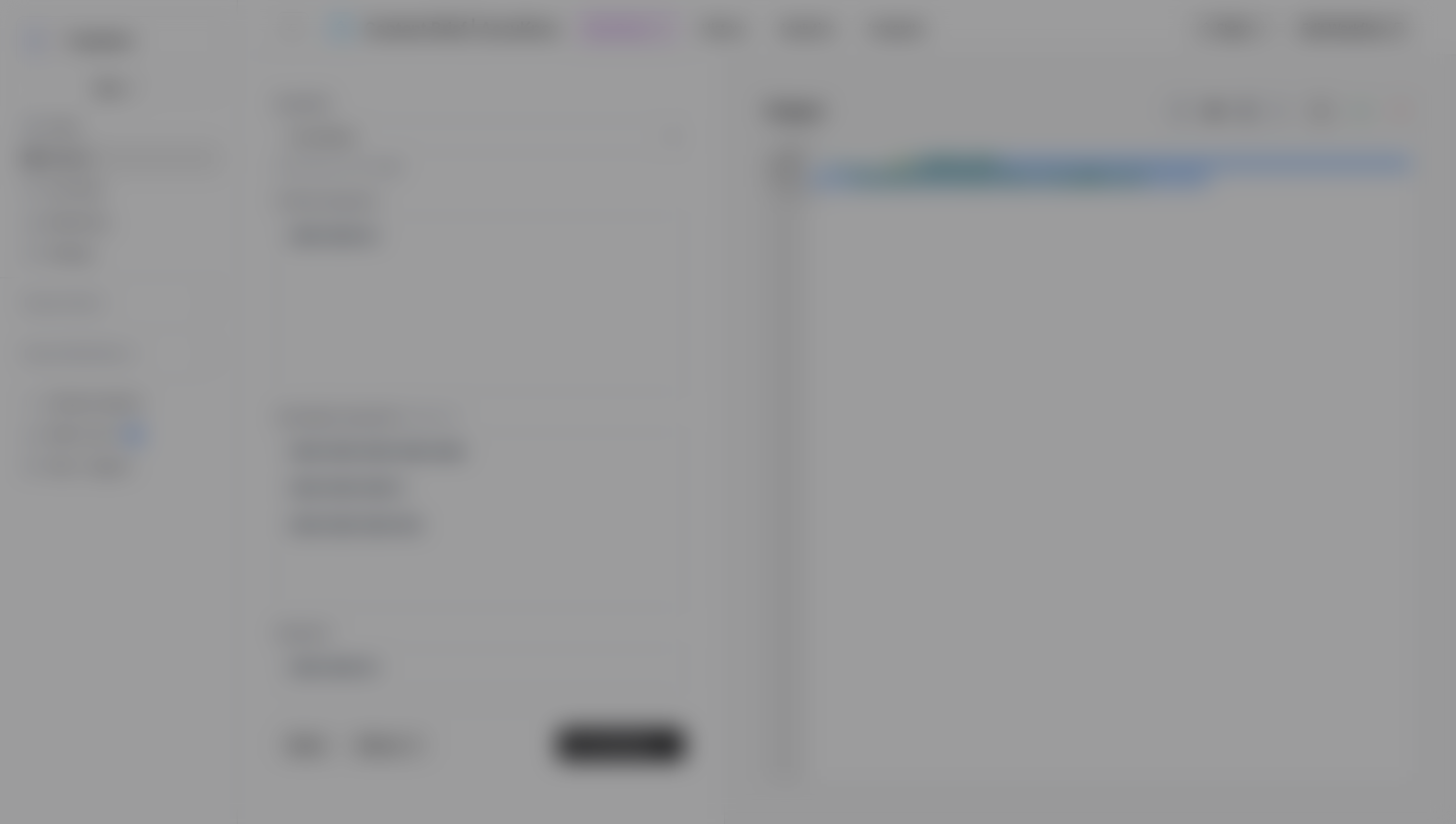 scroll, scrollTop: 0, scrollLeft: 0, axis: both 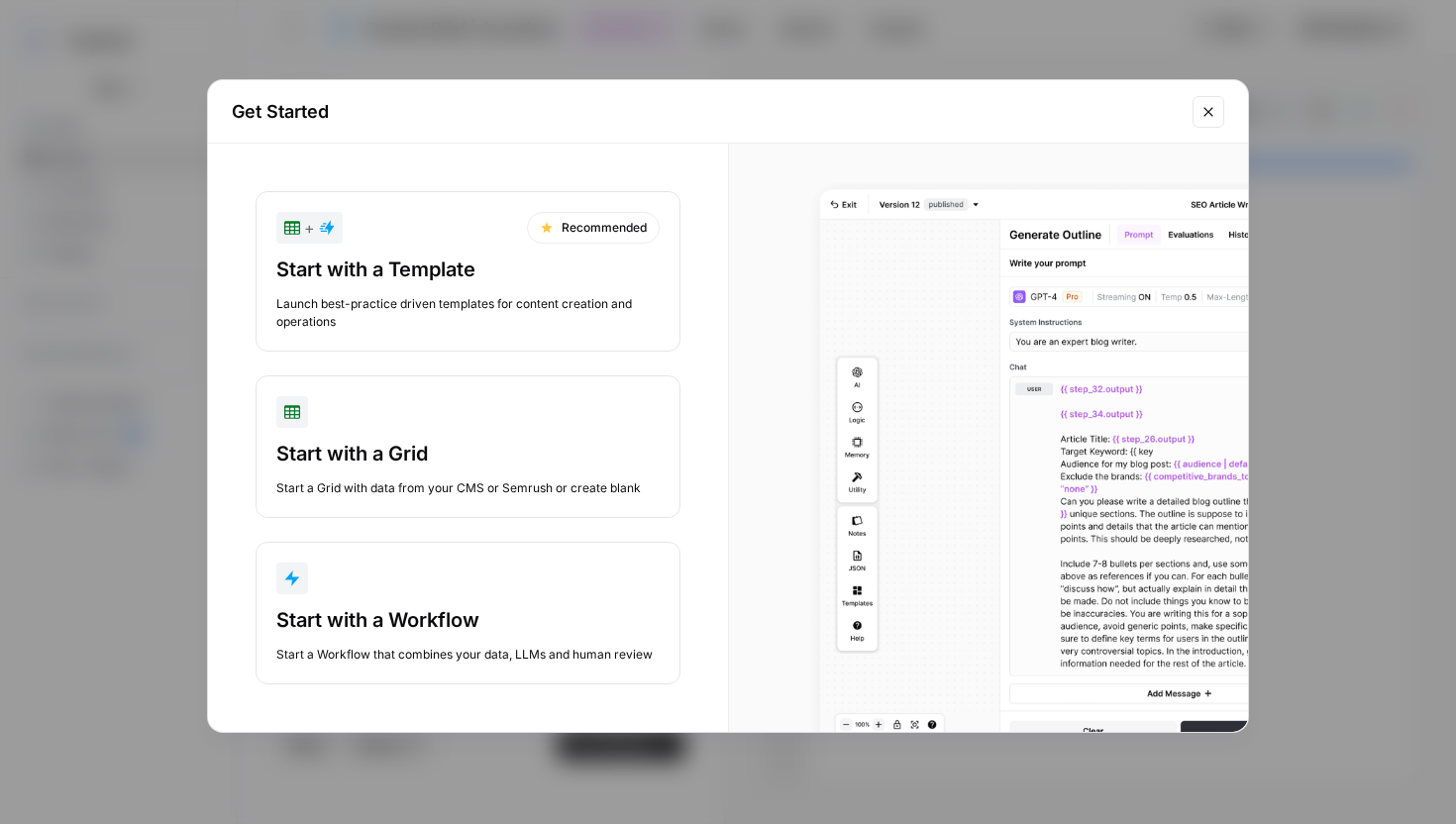 drag, startPoint x: 512, startPoint y: 628, endPoint x: 768, endPoint y: 629, distance: 256.00195 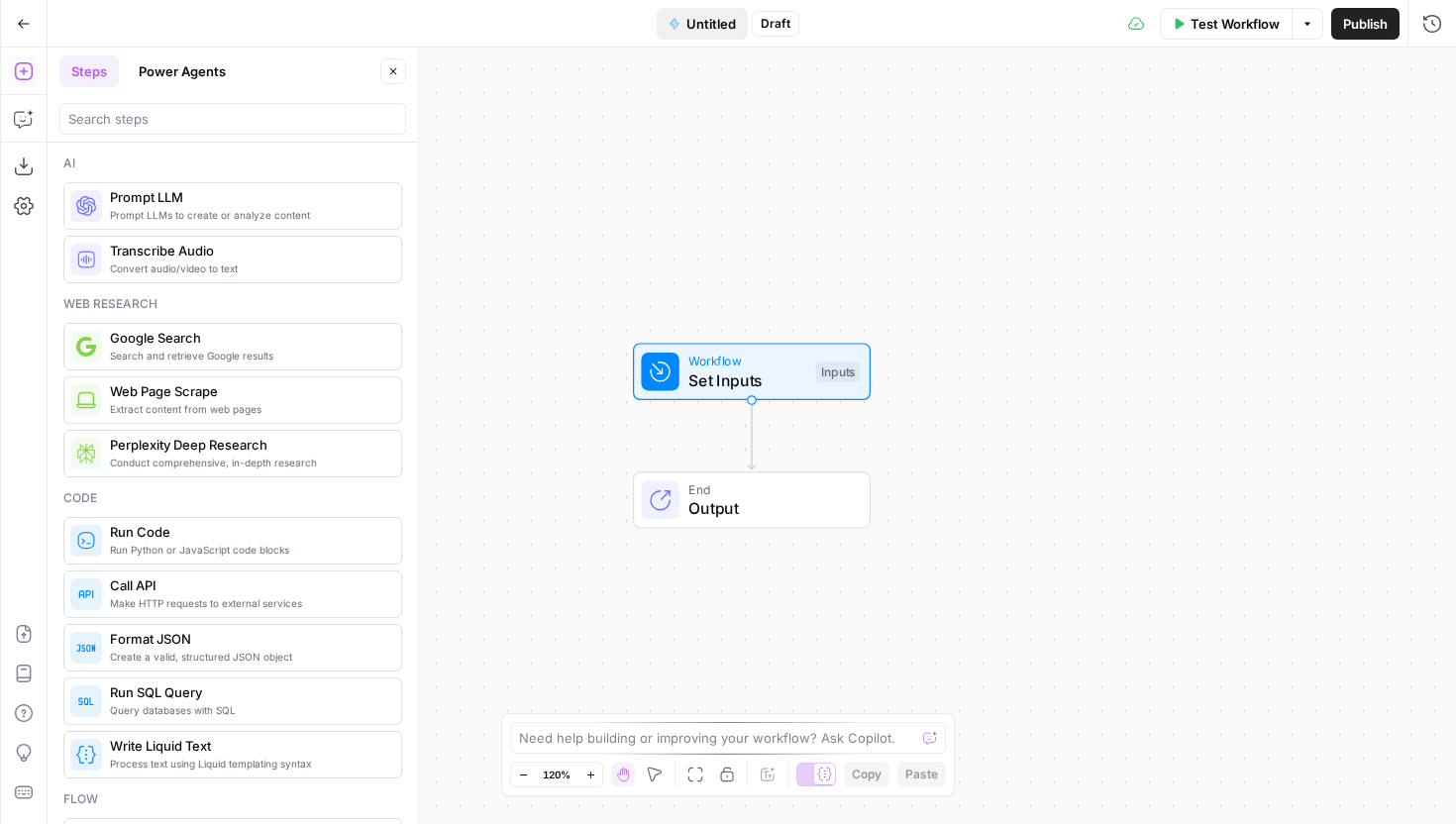 click on "Untitled" at bounding box center [711, 24] 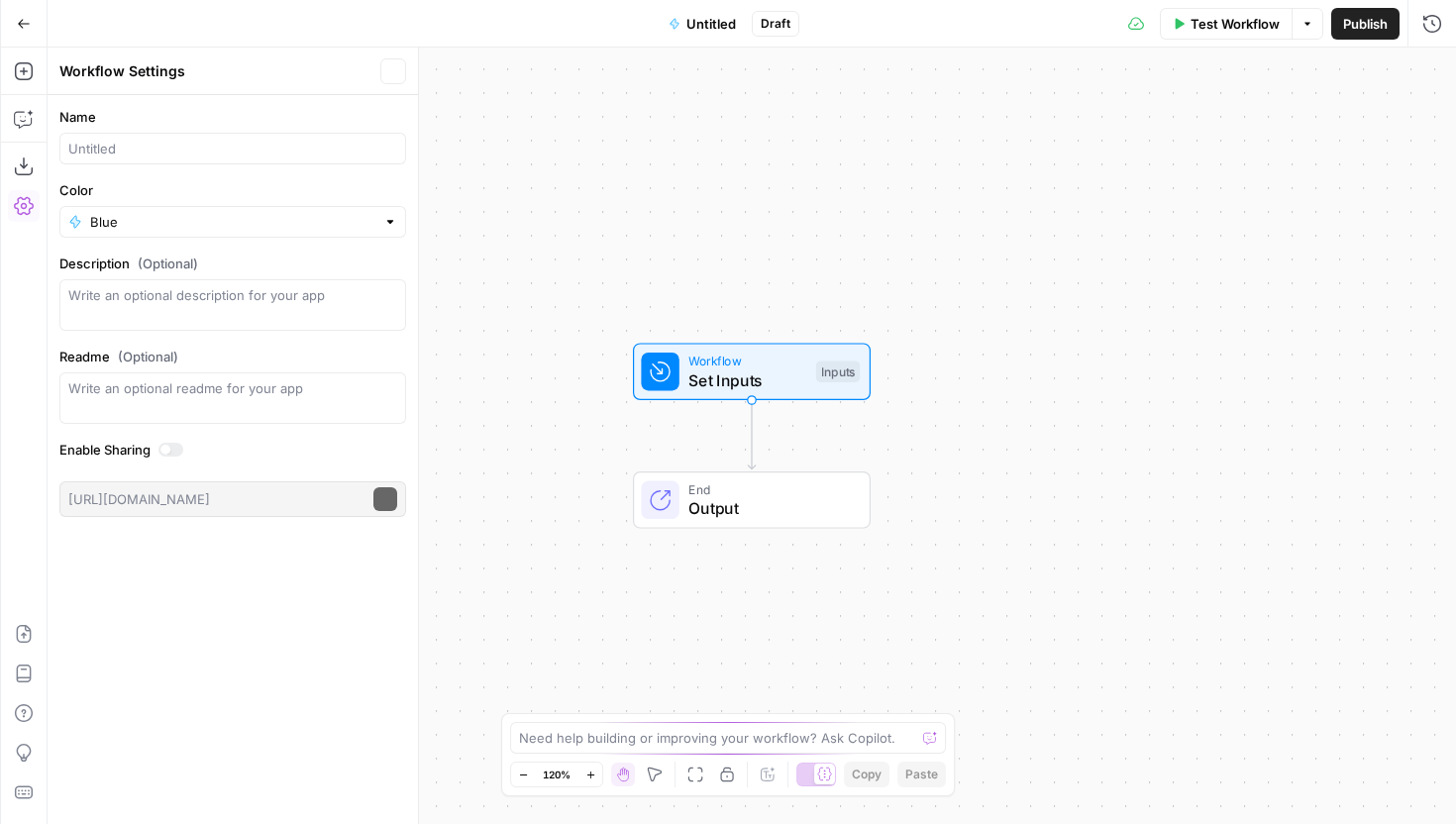 type 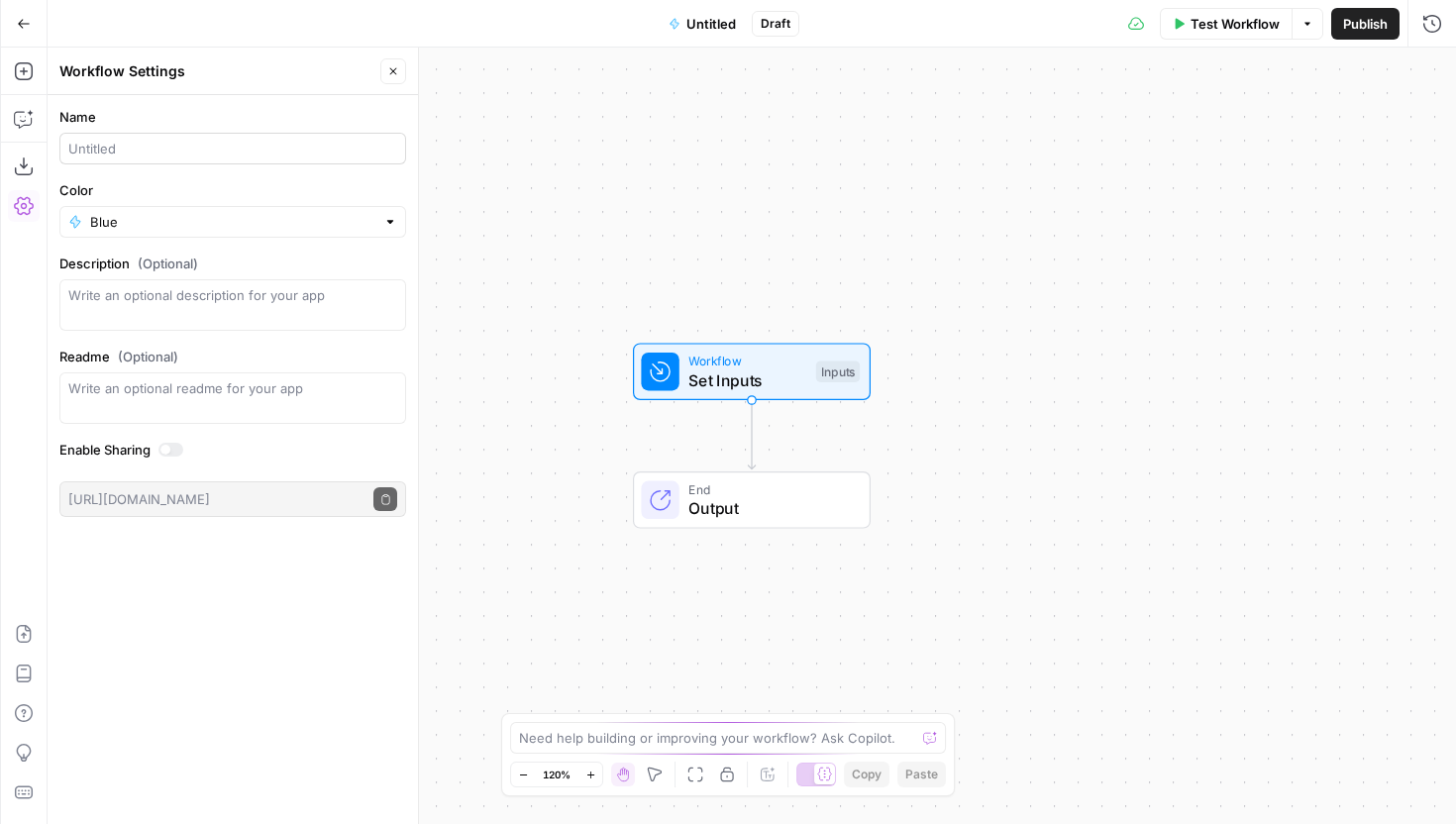 click at bounding box center [233, 149] 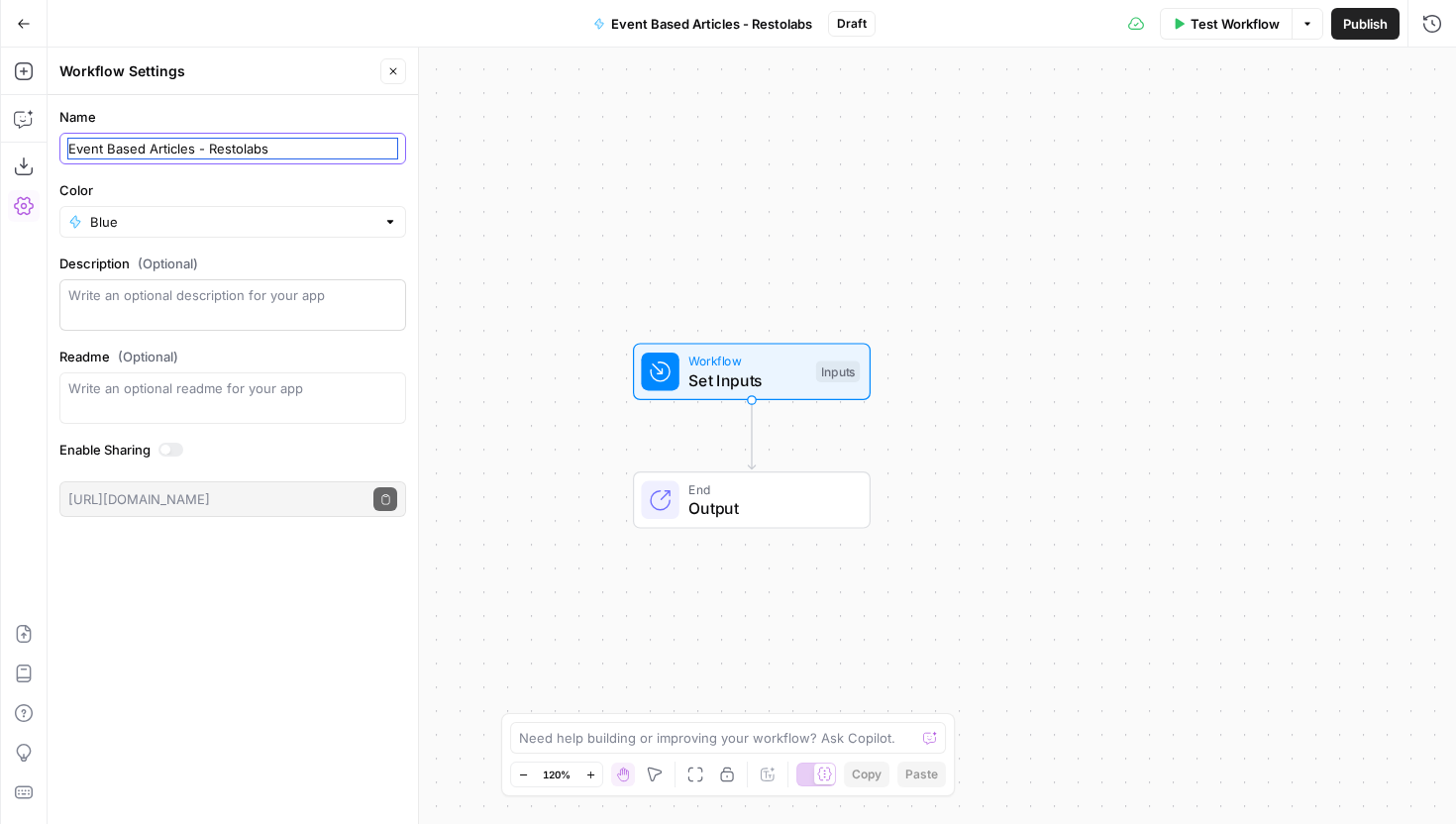 type on "Event Based Articles - Restolabs" 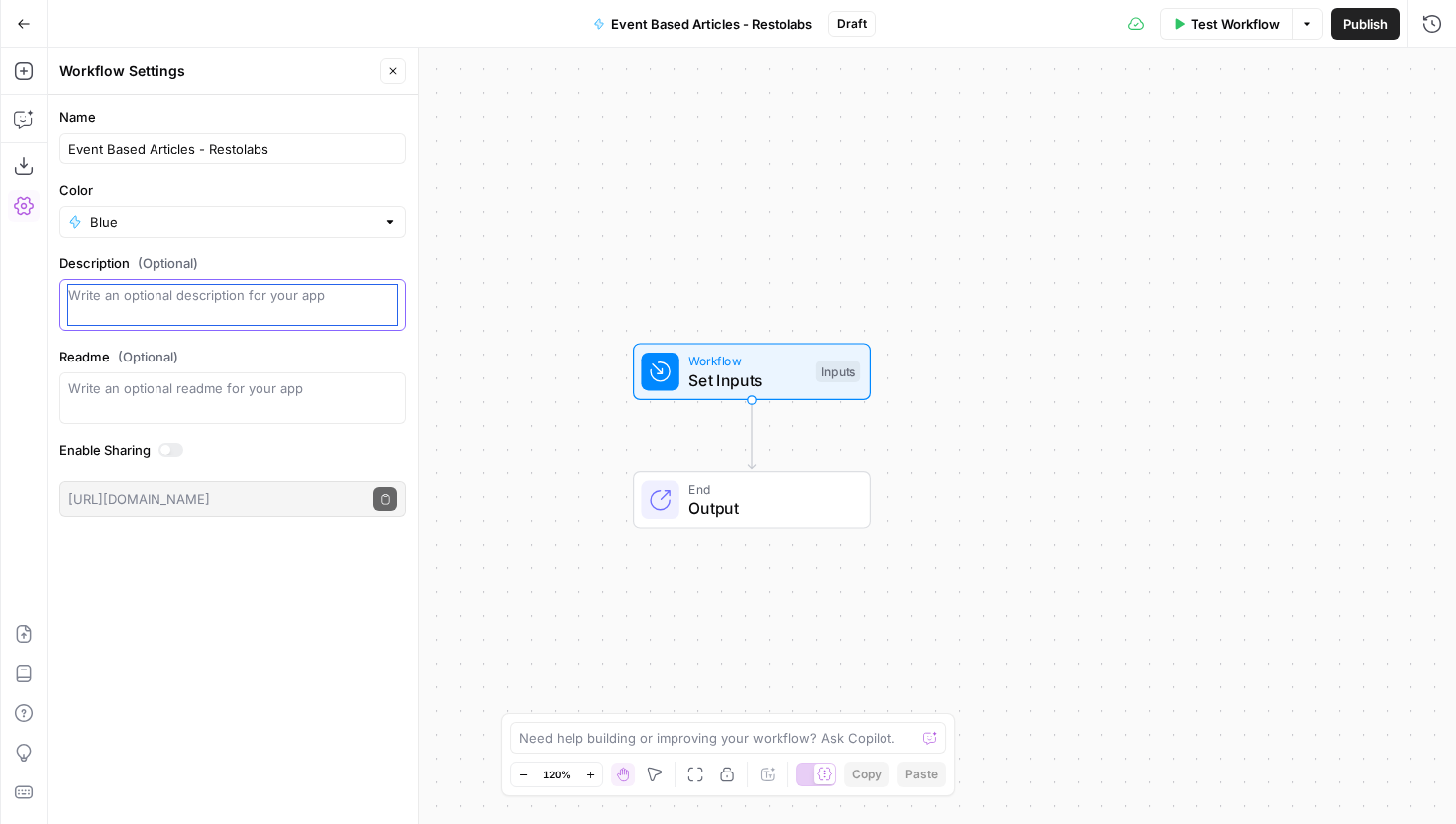 click on "Description   (Optional)" at bounding box center (233, 305) 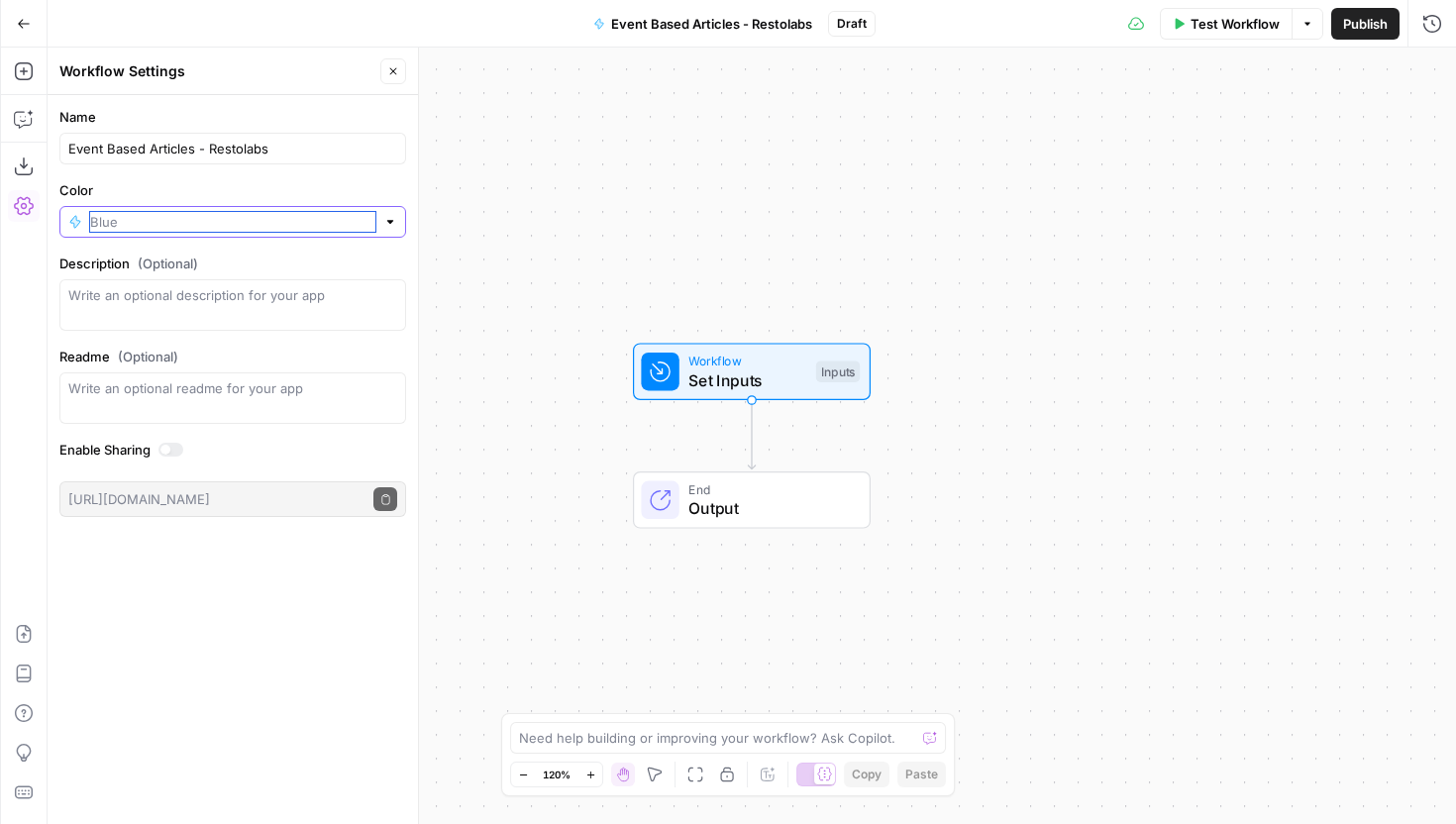 click on "Color" at bounding box center (233, 222) 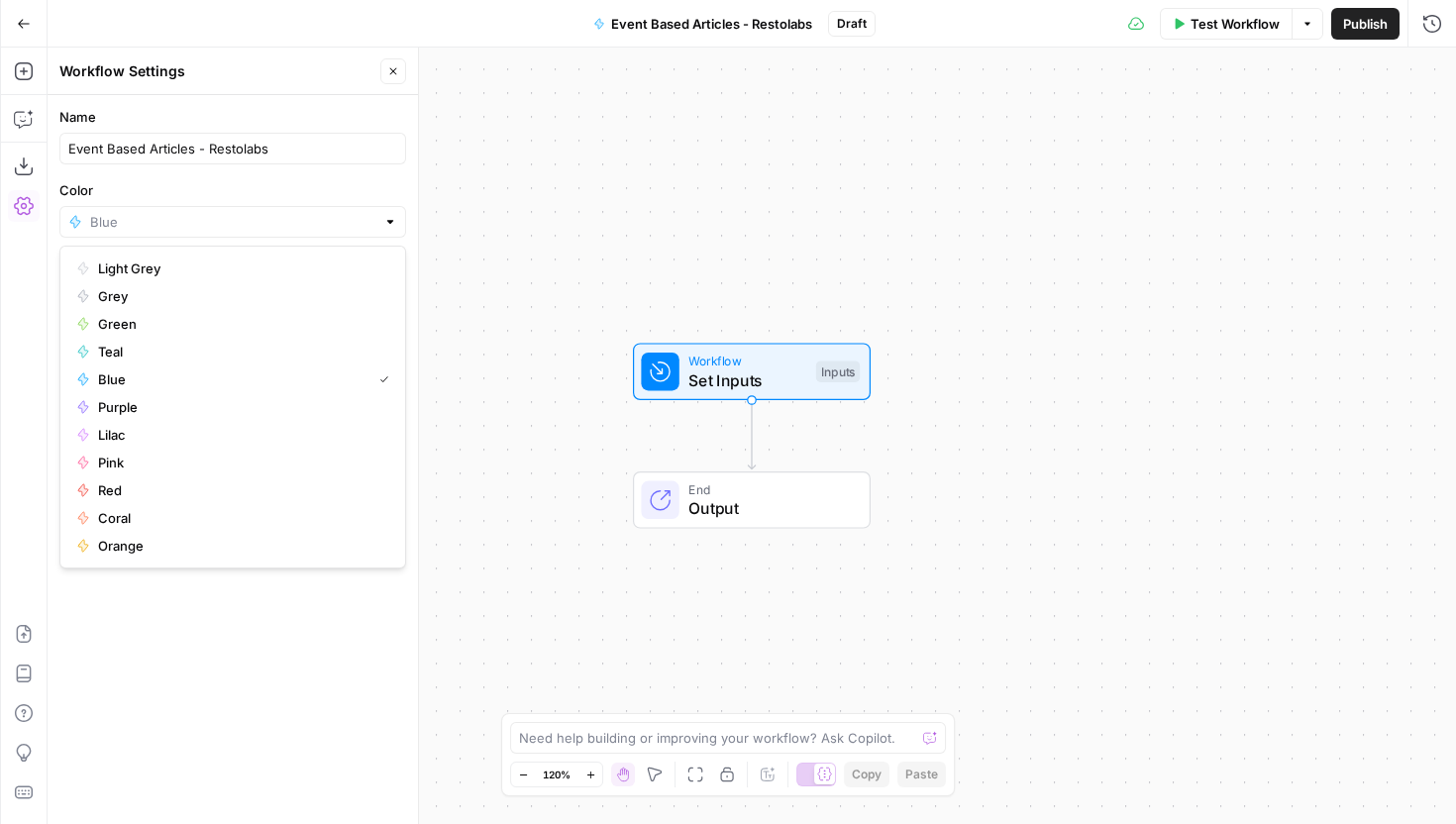 type on "Blue" 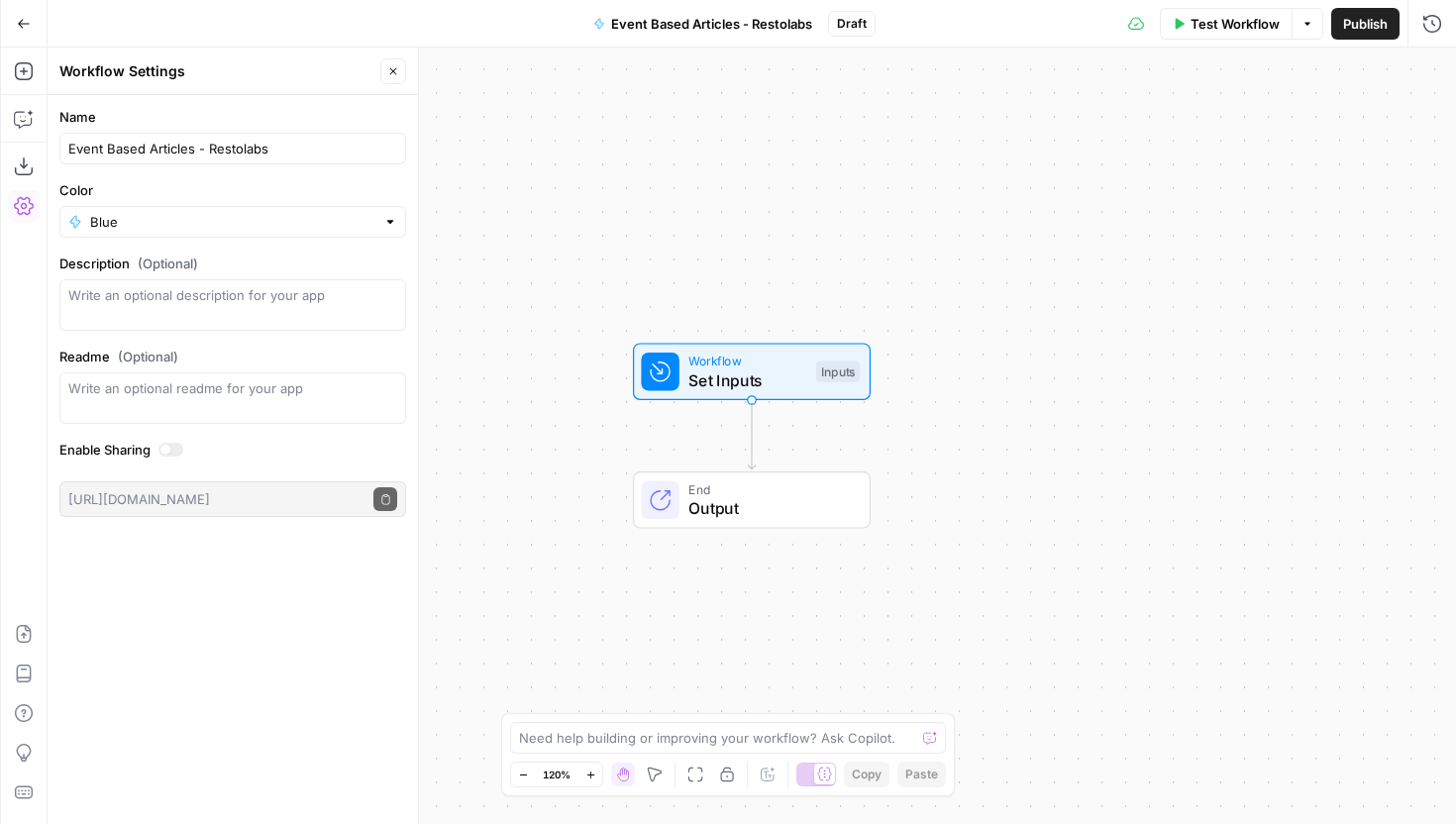 click on "Color" at bounding box center (233, 190) 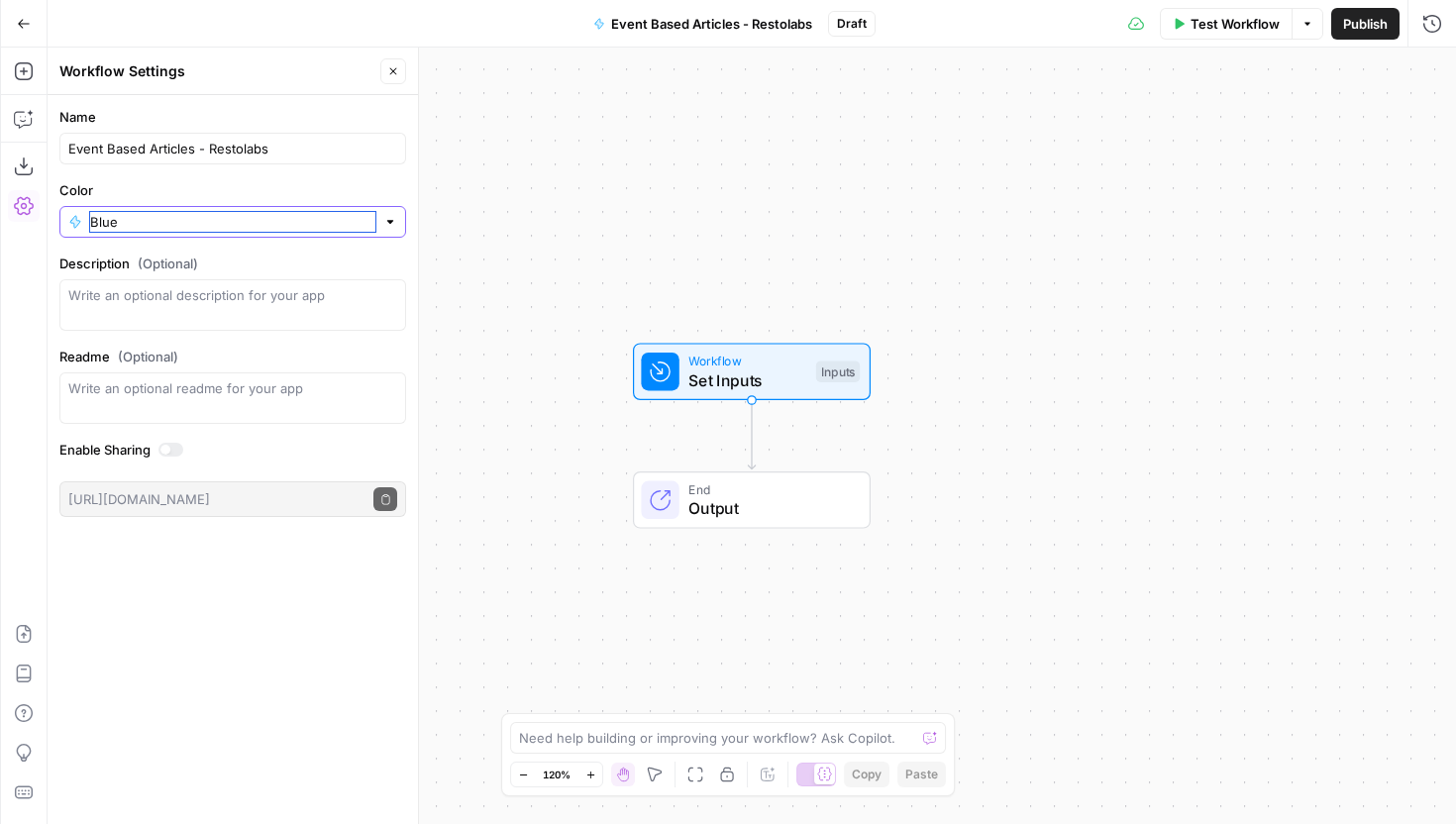 click on "Blue" at bounding box center (233, 222) 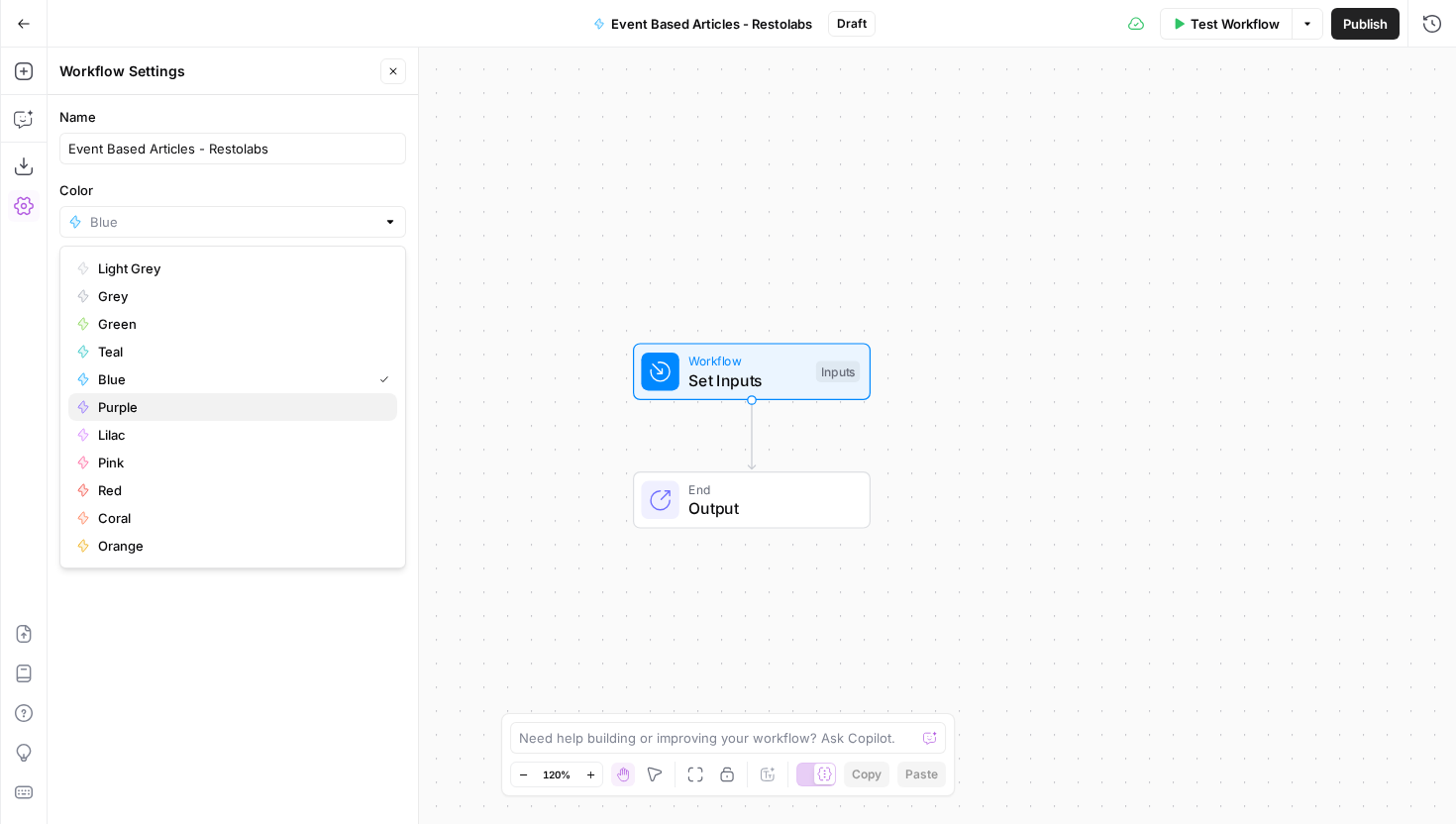 click on "Purple" at bounding box center (233, 407) 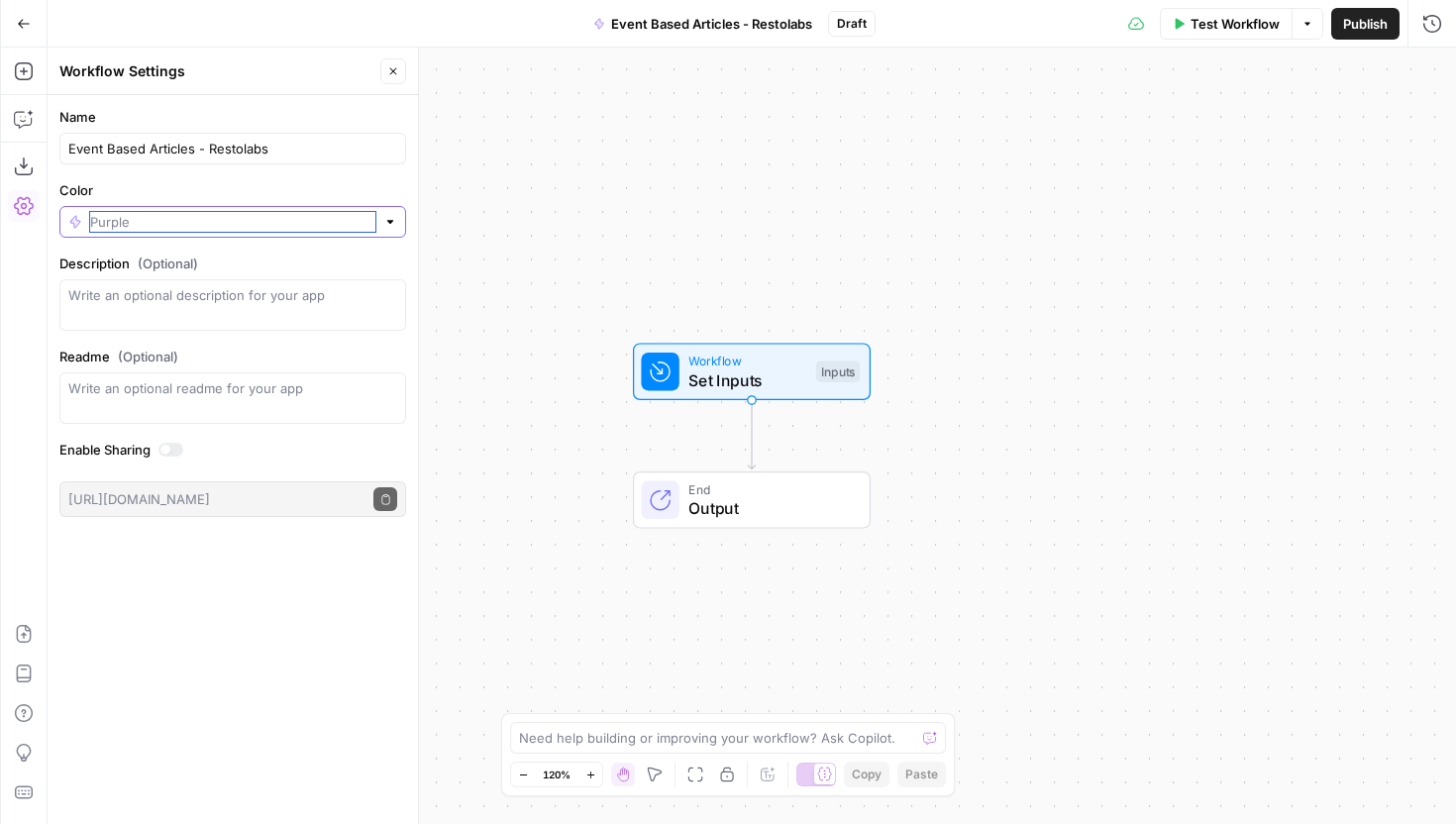 click on "Color" at bounding box center [233, 222] 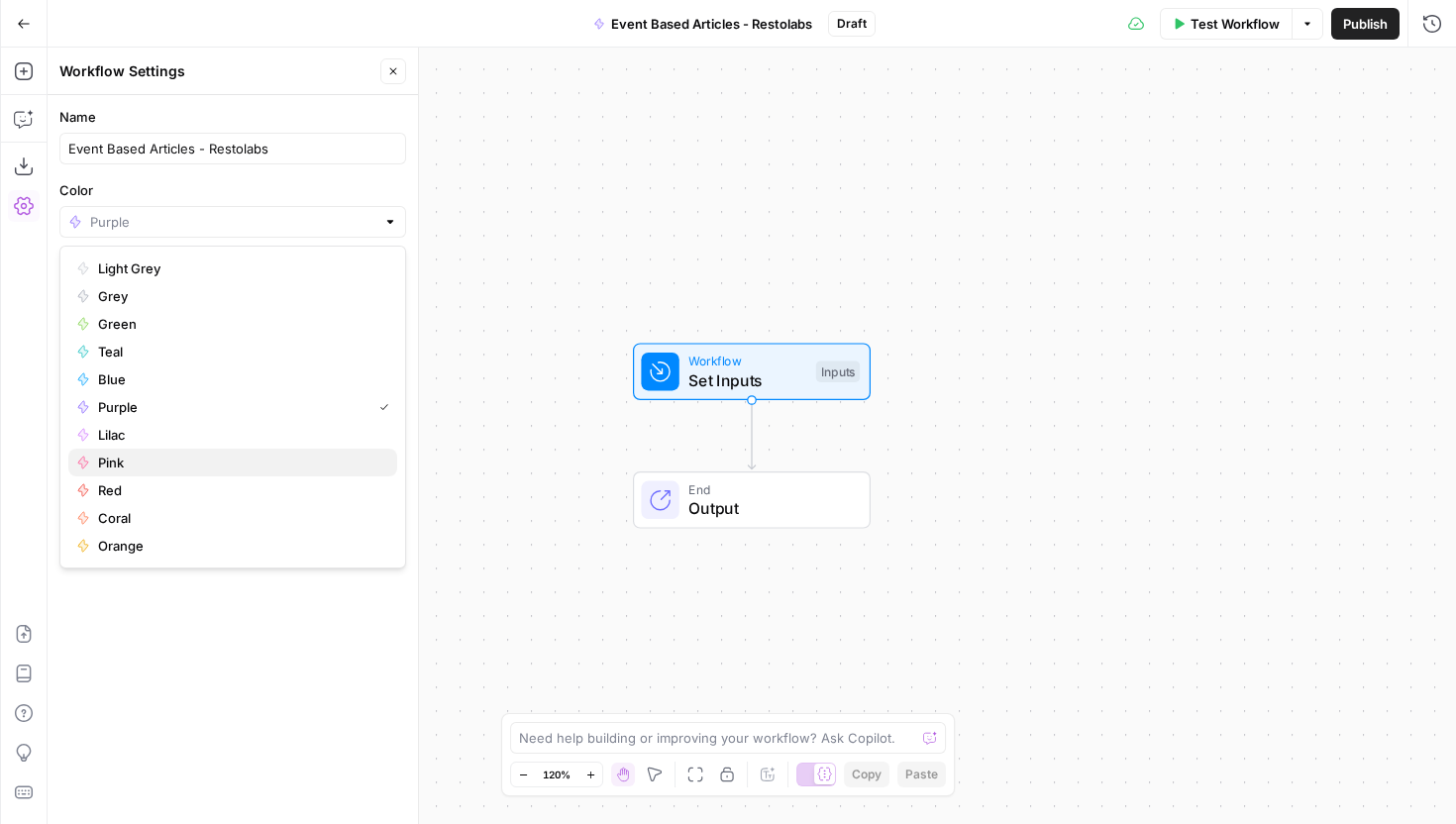 click on "Pink" at bounding box center [233, 463] 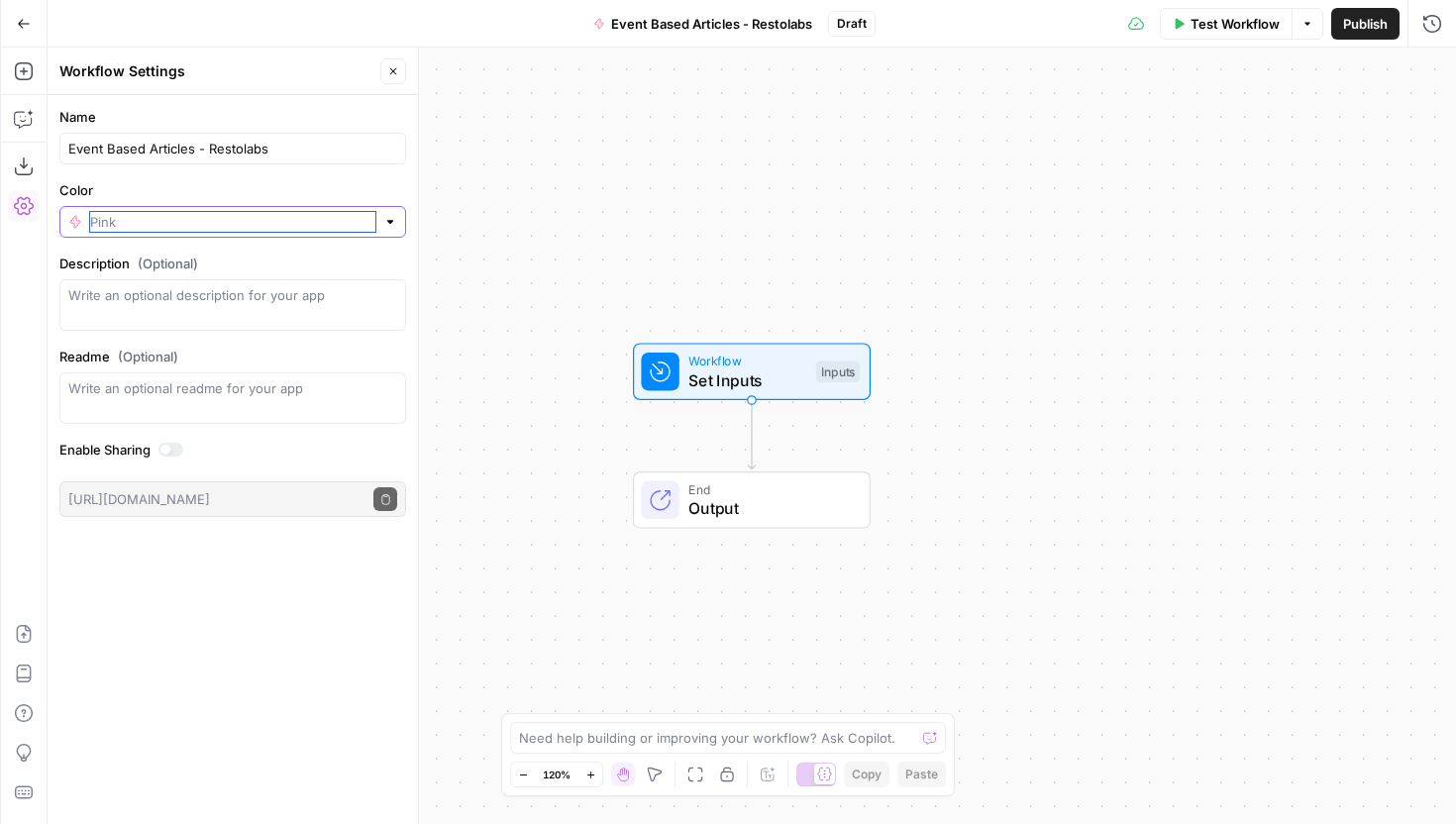 click on "Color" at bounding box center [233, 222] 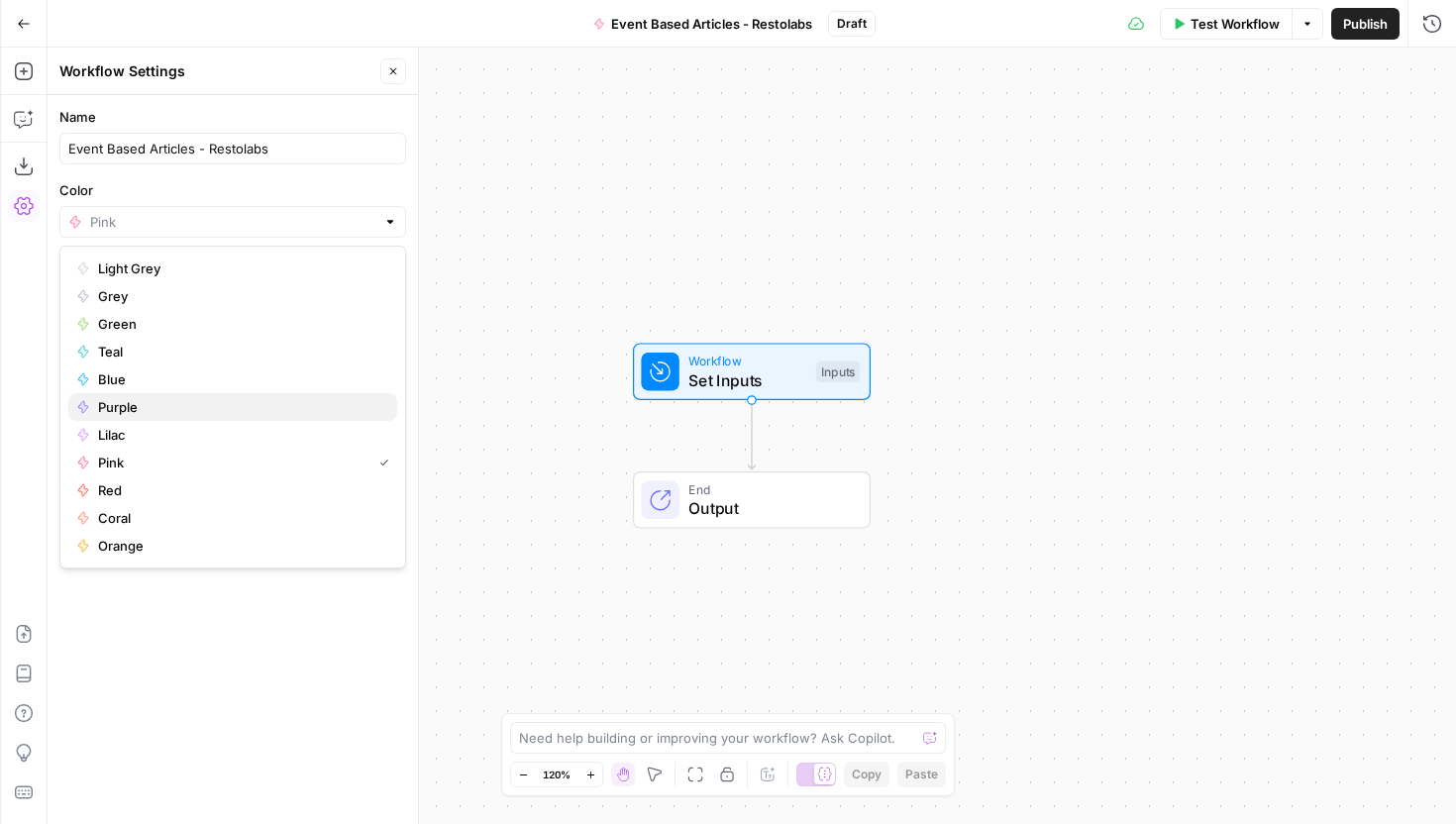 click on "Purple" at bounding box center (233, 407) 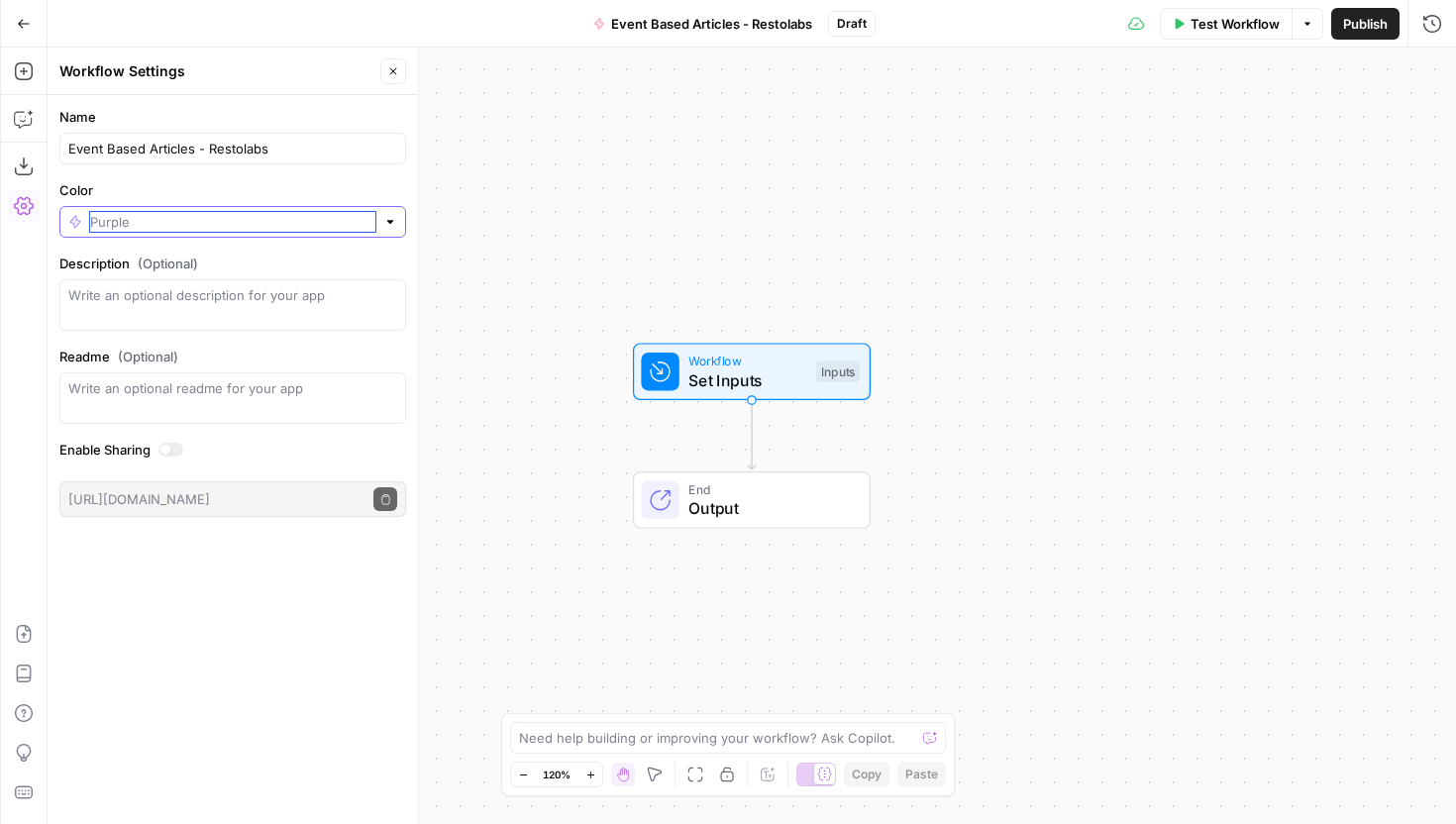 click on "Color" at bounding box center [233, 222] 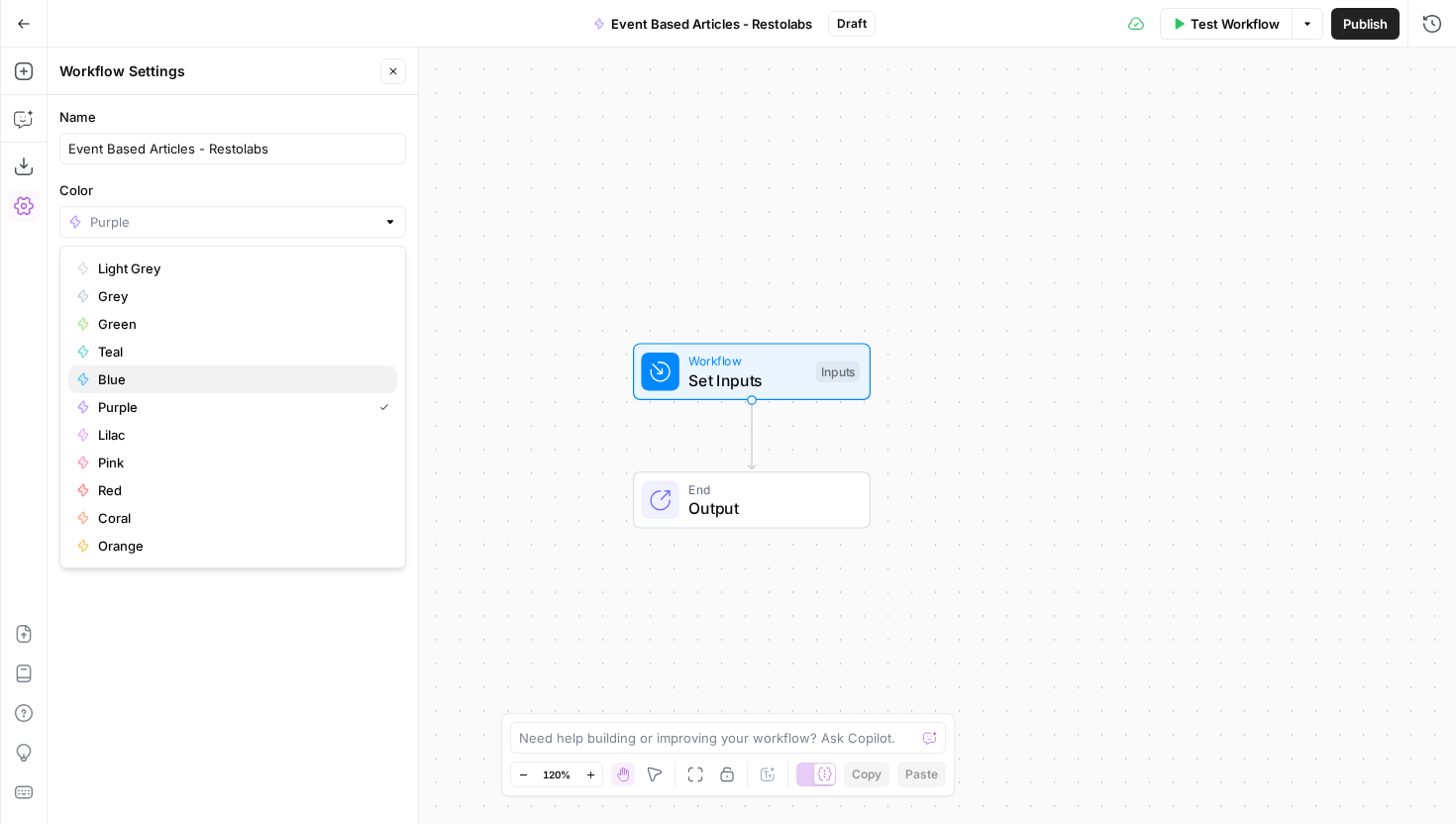 click on "Blue" at bounding box center (233, 379) 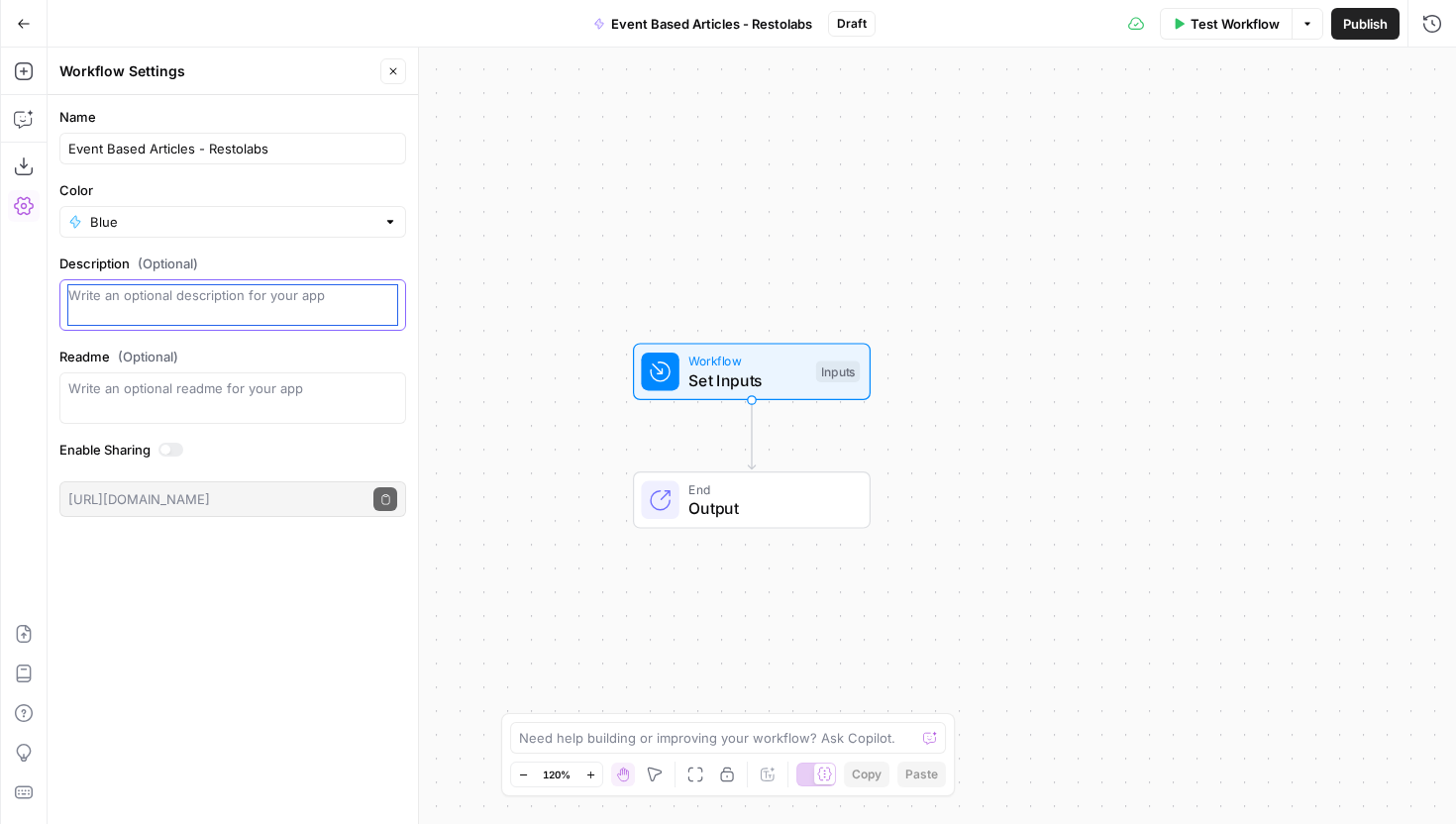 click on "Description   (Optional)" at bounding box center [233, 305] 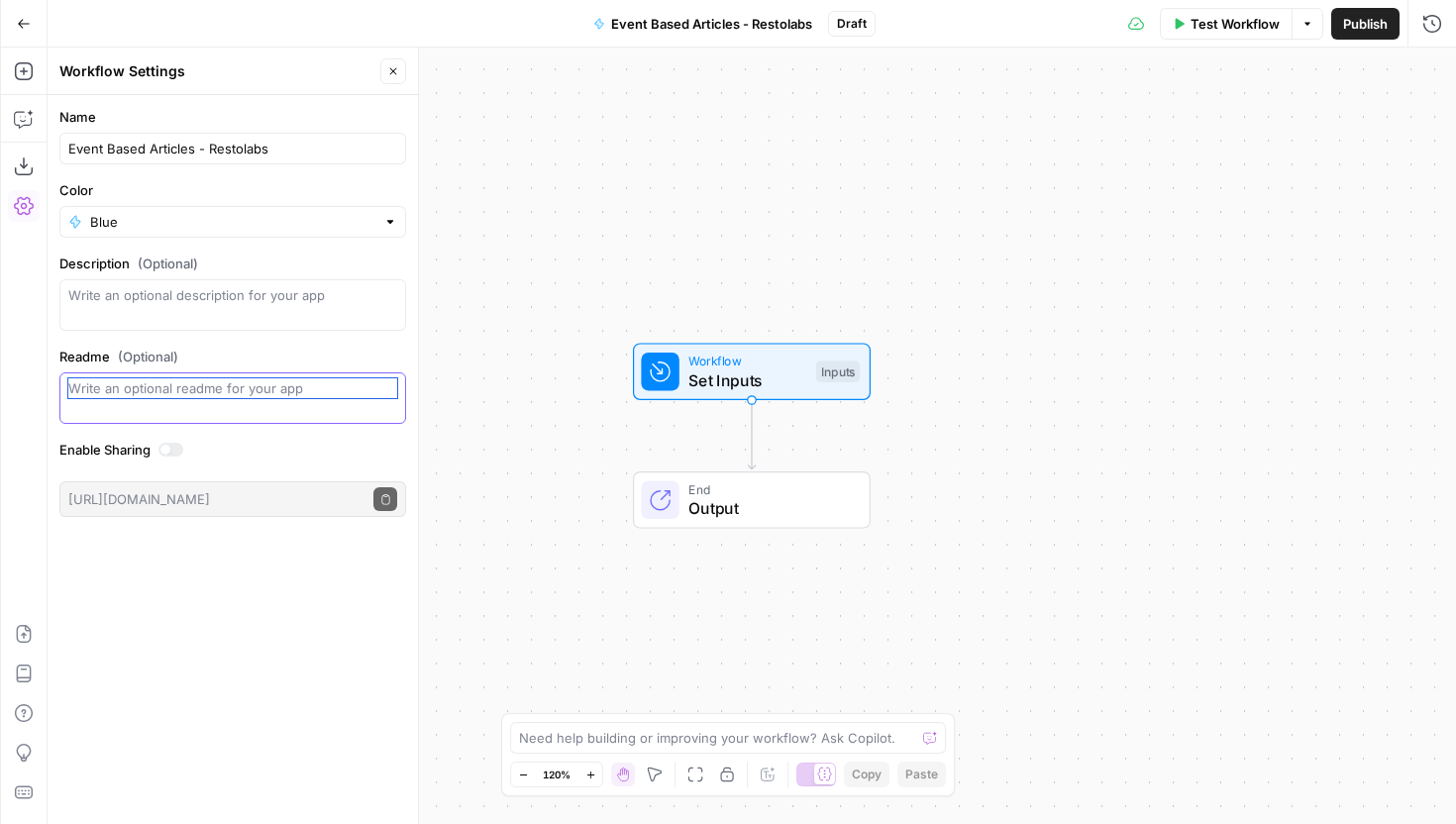click on "Readme   (Optional)" at bounding box center [233, 388] 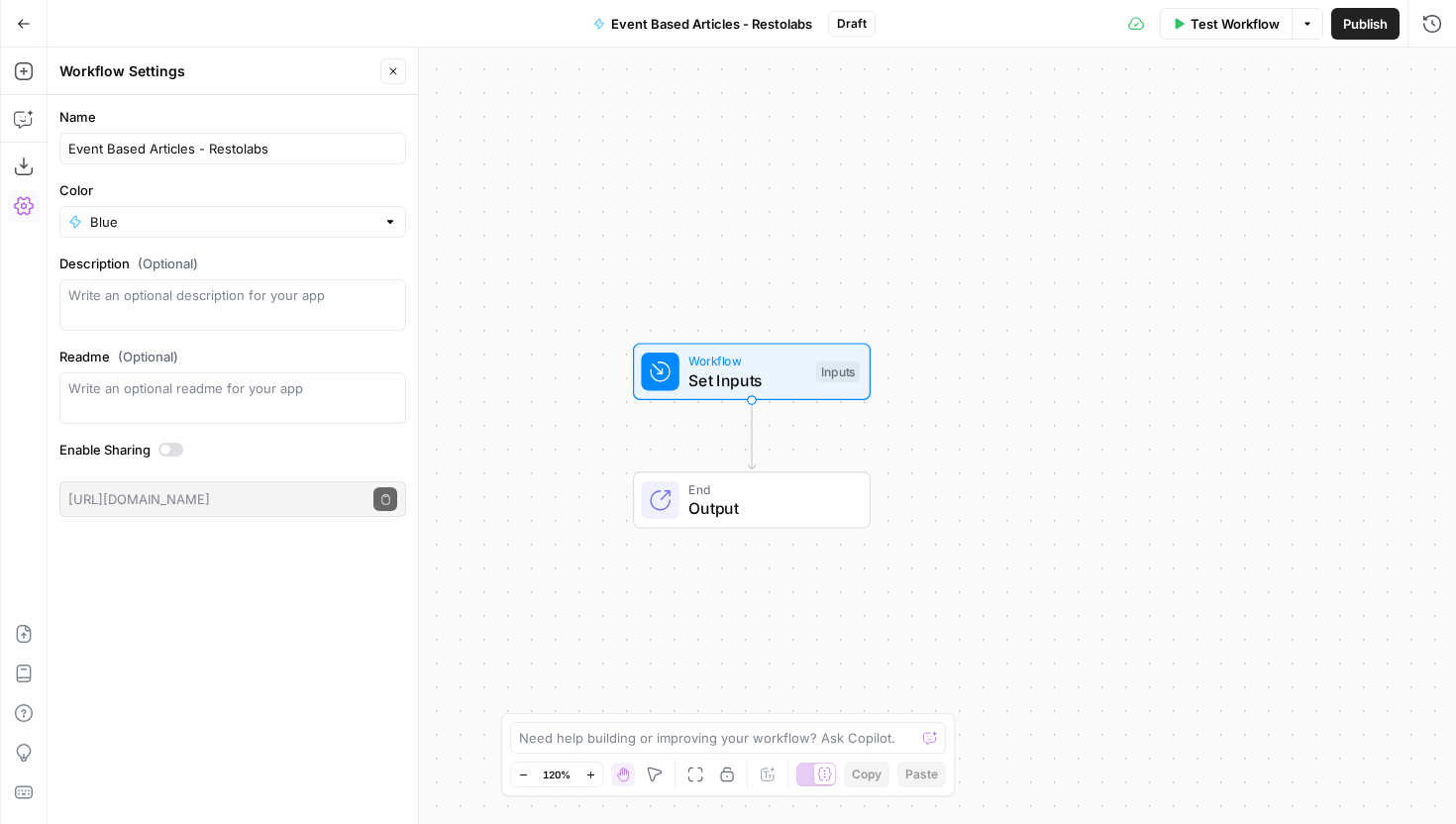 click at bounding box center [170, 450] 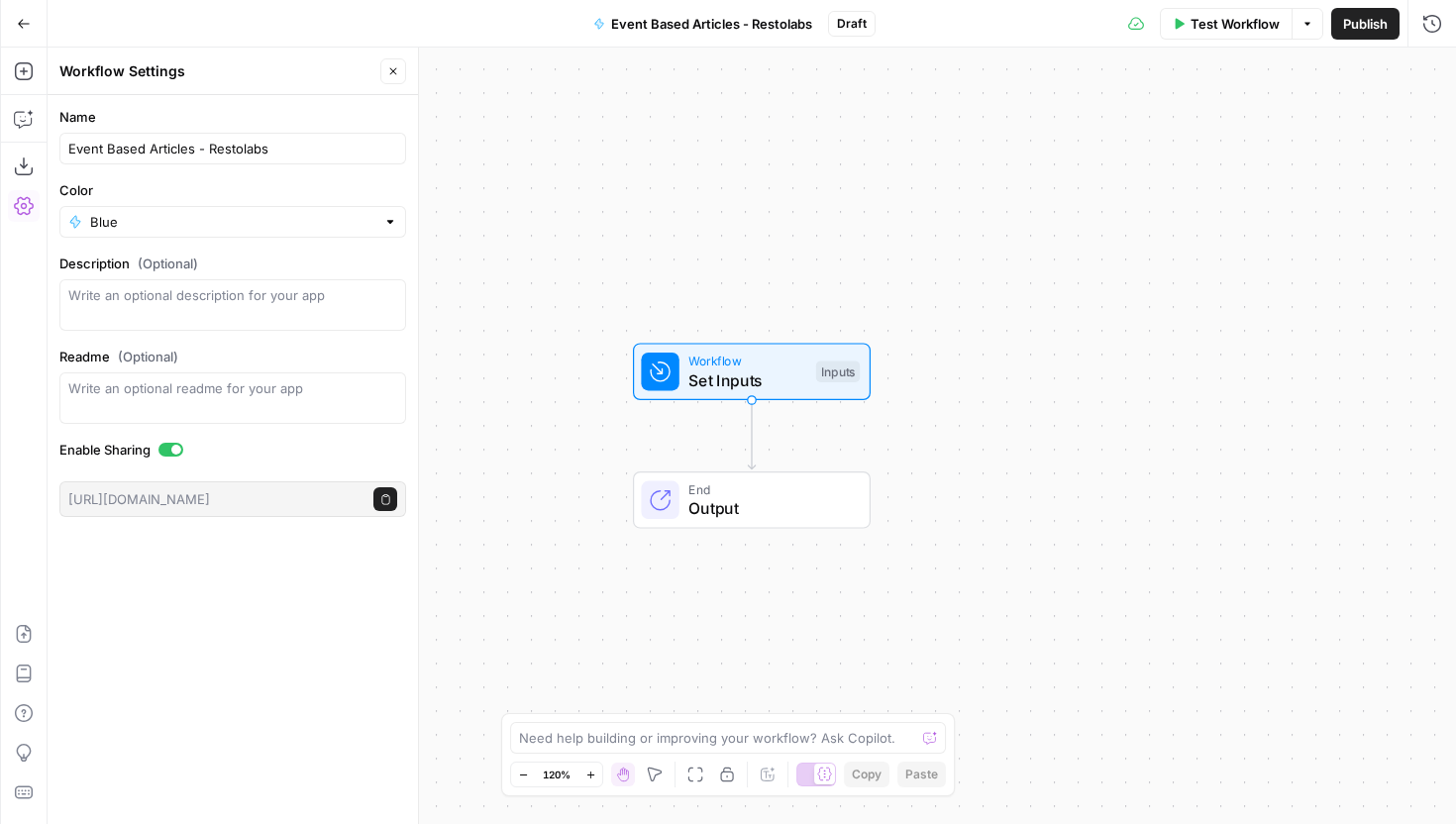 click on "Enable Sharing" at bounding box center [233, 450] 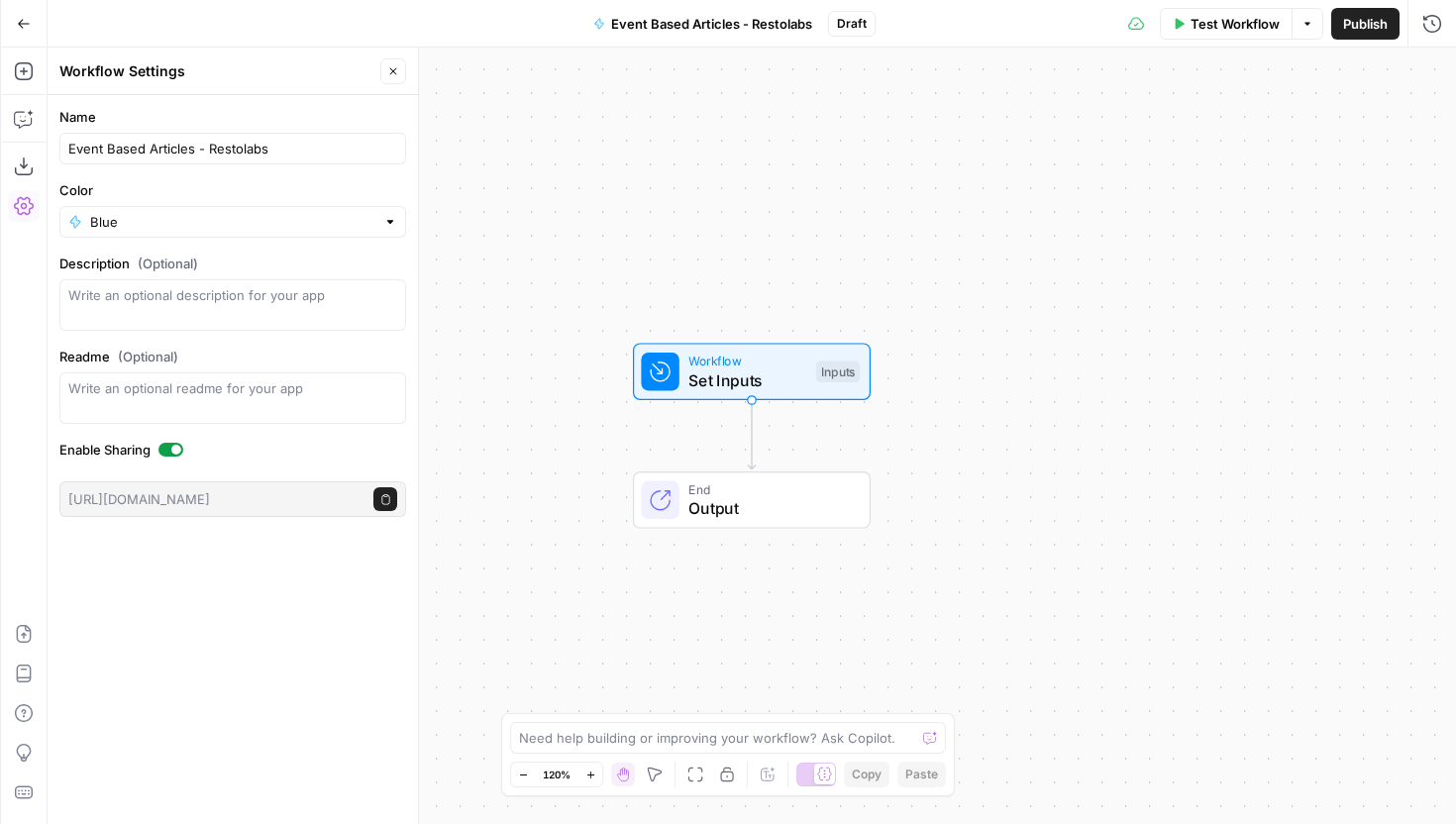 click at bounding box center [176, 450] 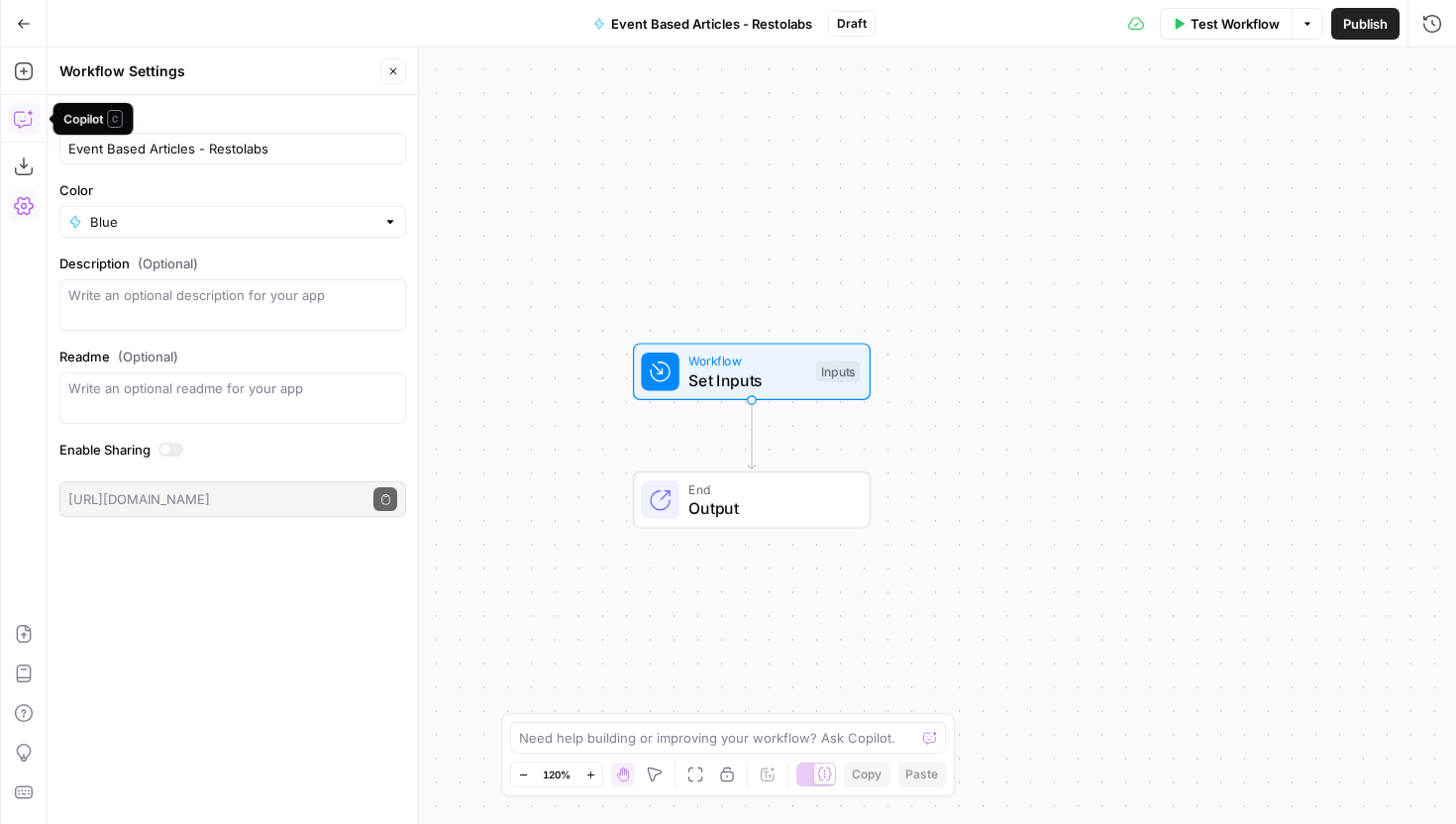 click 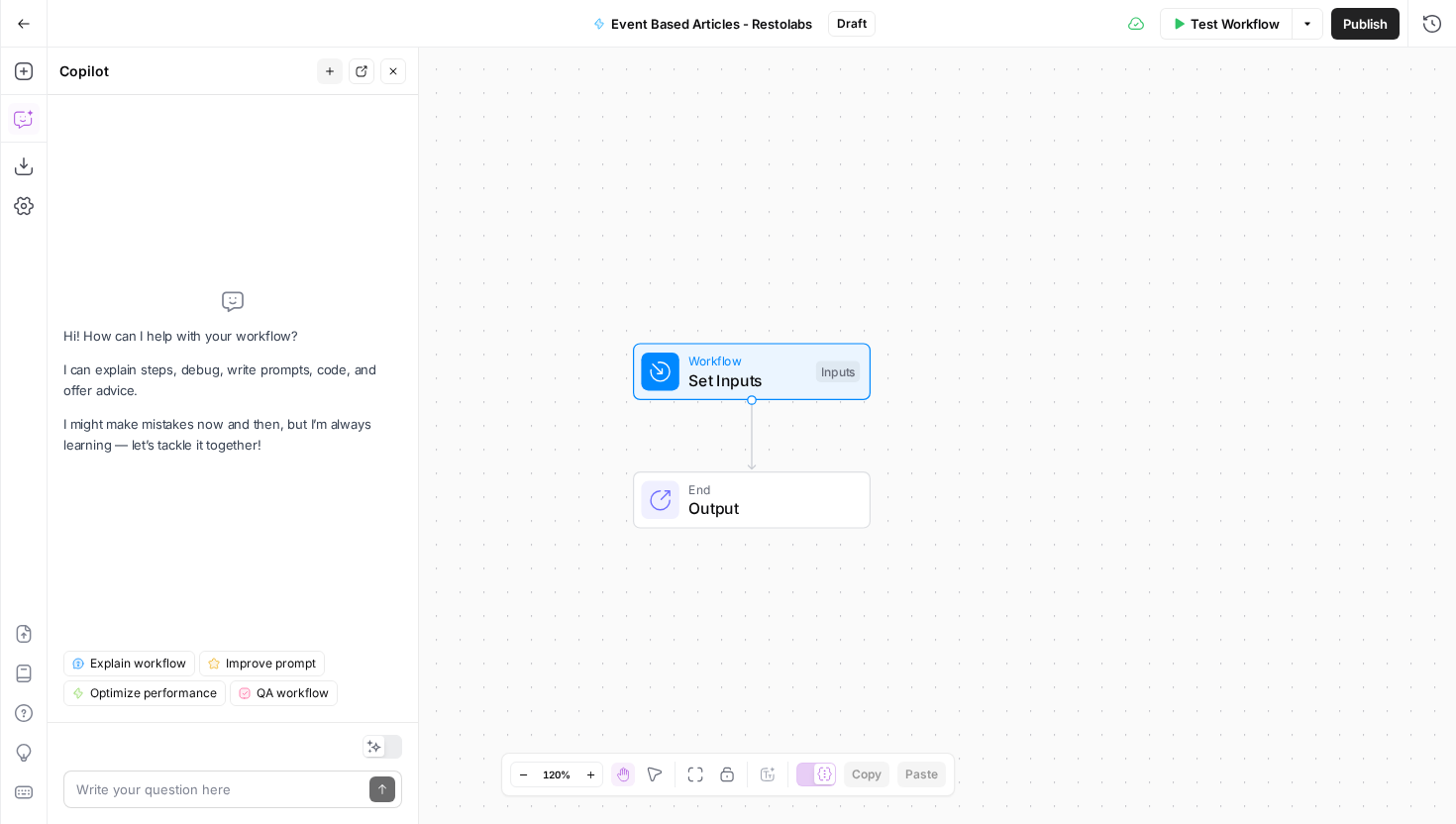 click at bounding box center (219, 789) 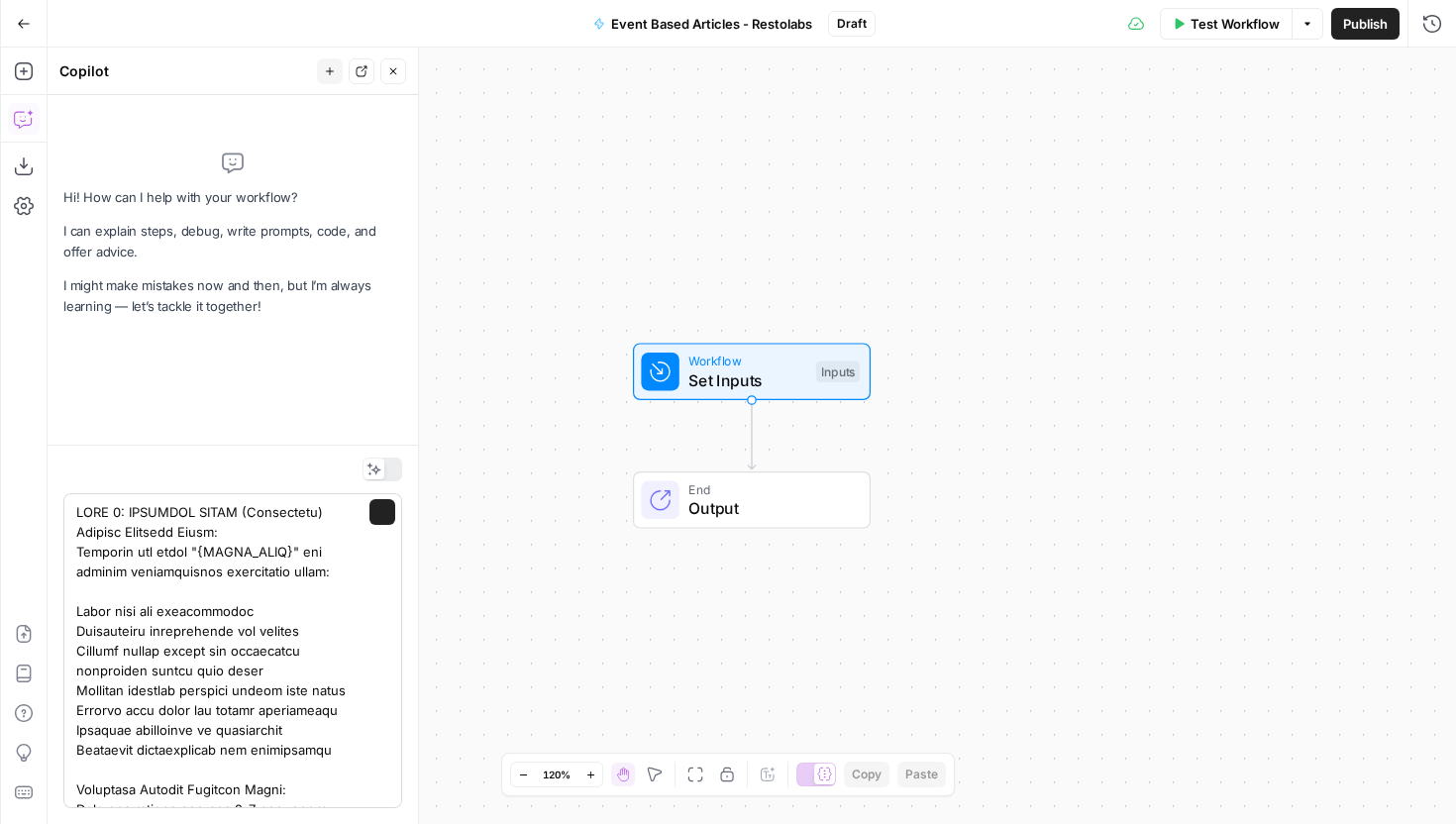 scroll, scrollTop: 4447, scrollLeft: 0, axis: vertical 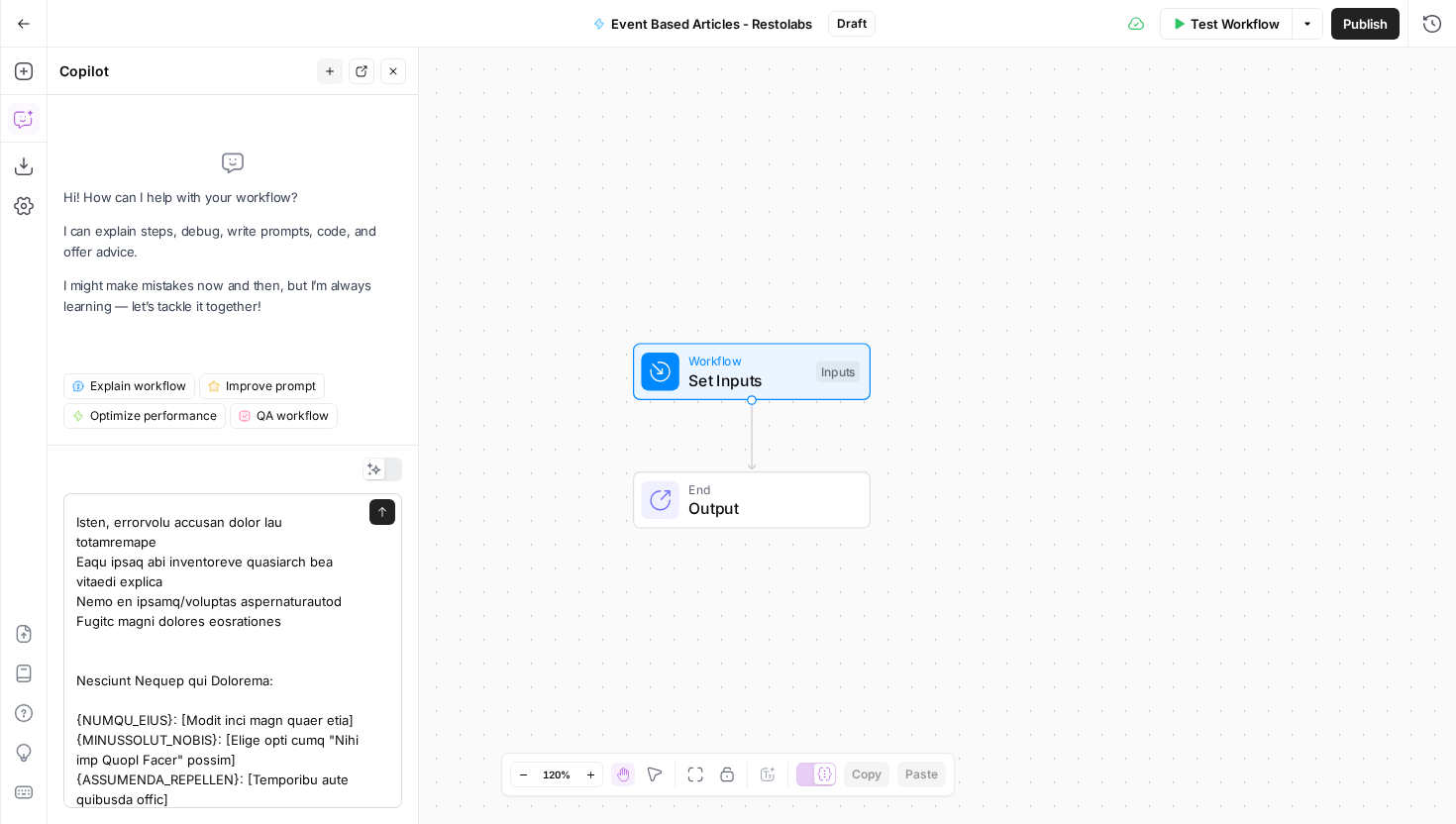 type on "STEP 1: RESEARCH PHASE (Perplexity)
Primary Research Query:
Research the event "{EVENT_NAME}" and provide comprehensive information about:
Event date and significance
Traditional celebrations and customs
Current market trends for restaurant promotions during this event
Consumer behavior patterns during this event
Popular food items and dining preferences
Regional variations in celebration
Marketing opportunities for restaurants
Secondary Keyword Research Query:
Find and analyze the top 5-8 secondary keywords related to "{EVENT_NAME} restaurant promotions" by researching:
Related search terms and long-tail keywords
Competitor content analysis
Search volume and competition data
Seasonal keyword trends
Local vs. national keyword variations
Output Requirements for Research Phase:
Detailed event background and significance
Consumer spending patterns during the event
List of 5-8 secondary keywords with brief descriptions
Current industry trends and successful case studies
Regional considerations and variati..." 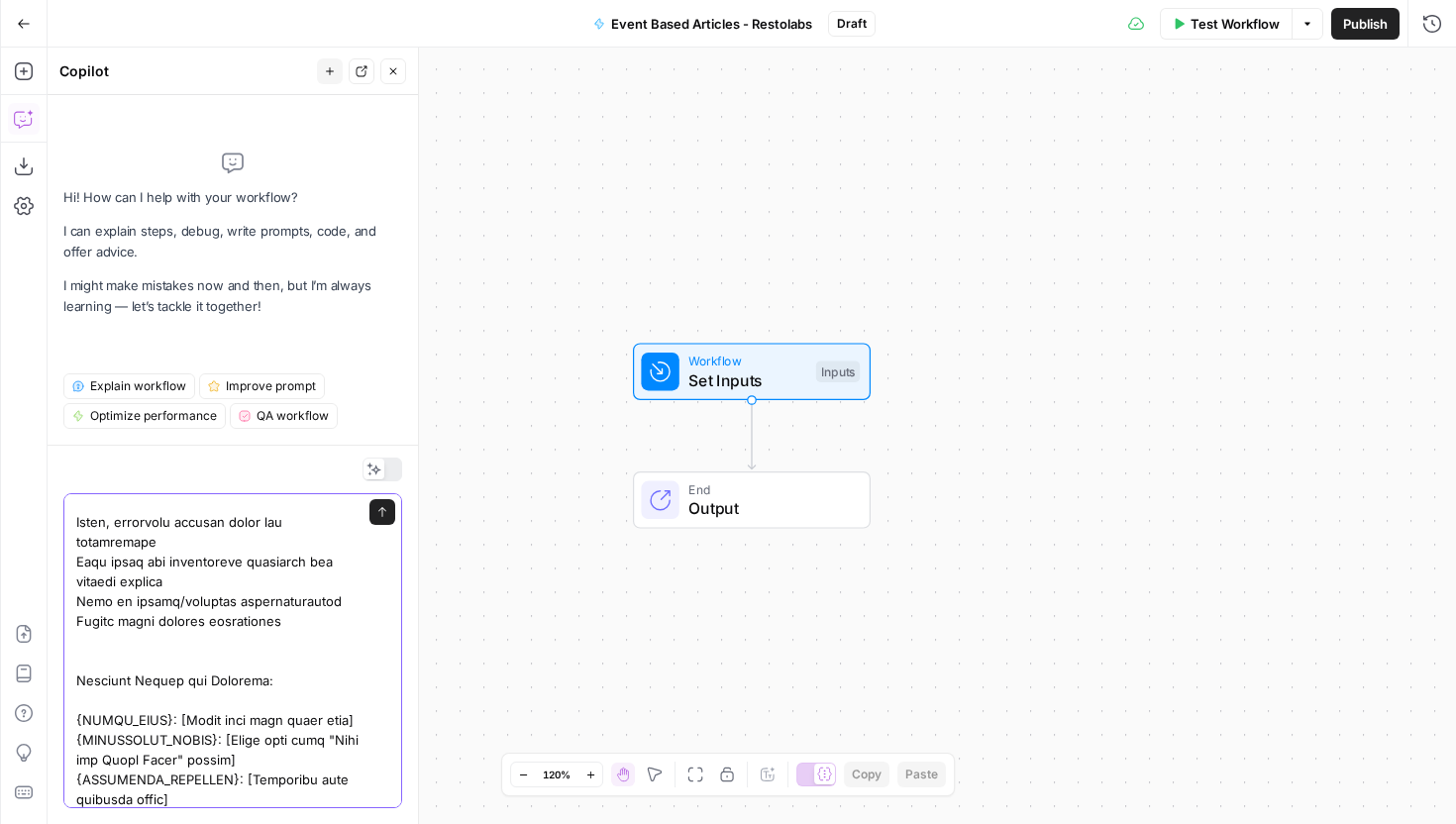 click on "Send" at bounding box center (233, 651) 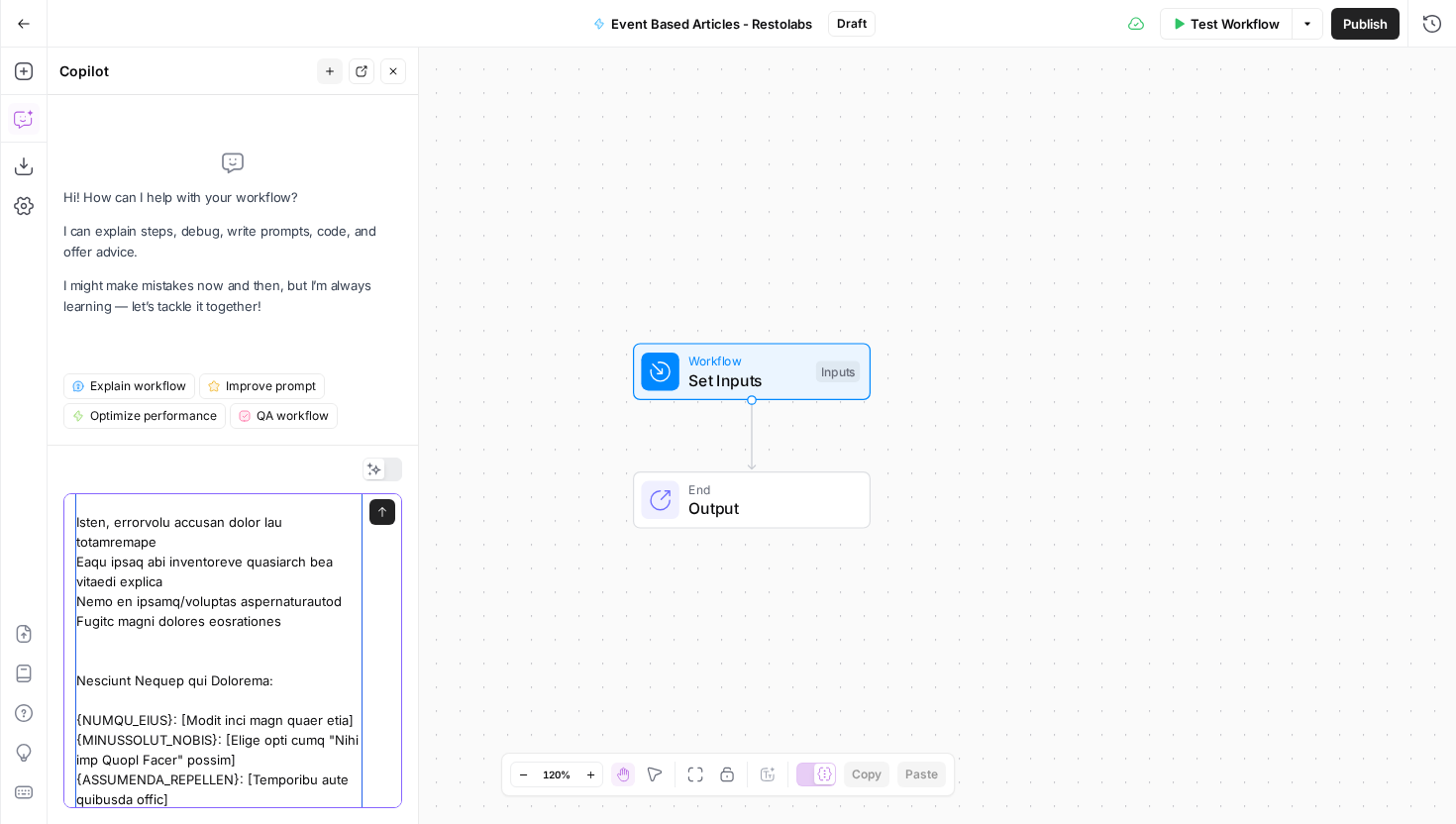 scroll, scrollTop: 4457, scrollLeft: 0, axis: vertical 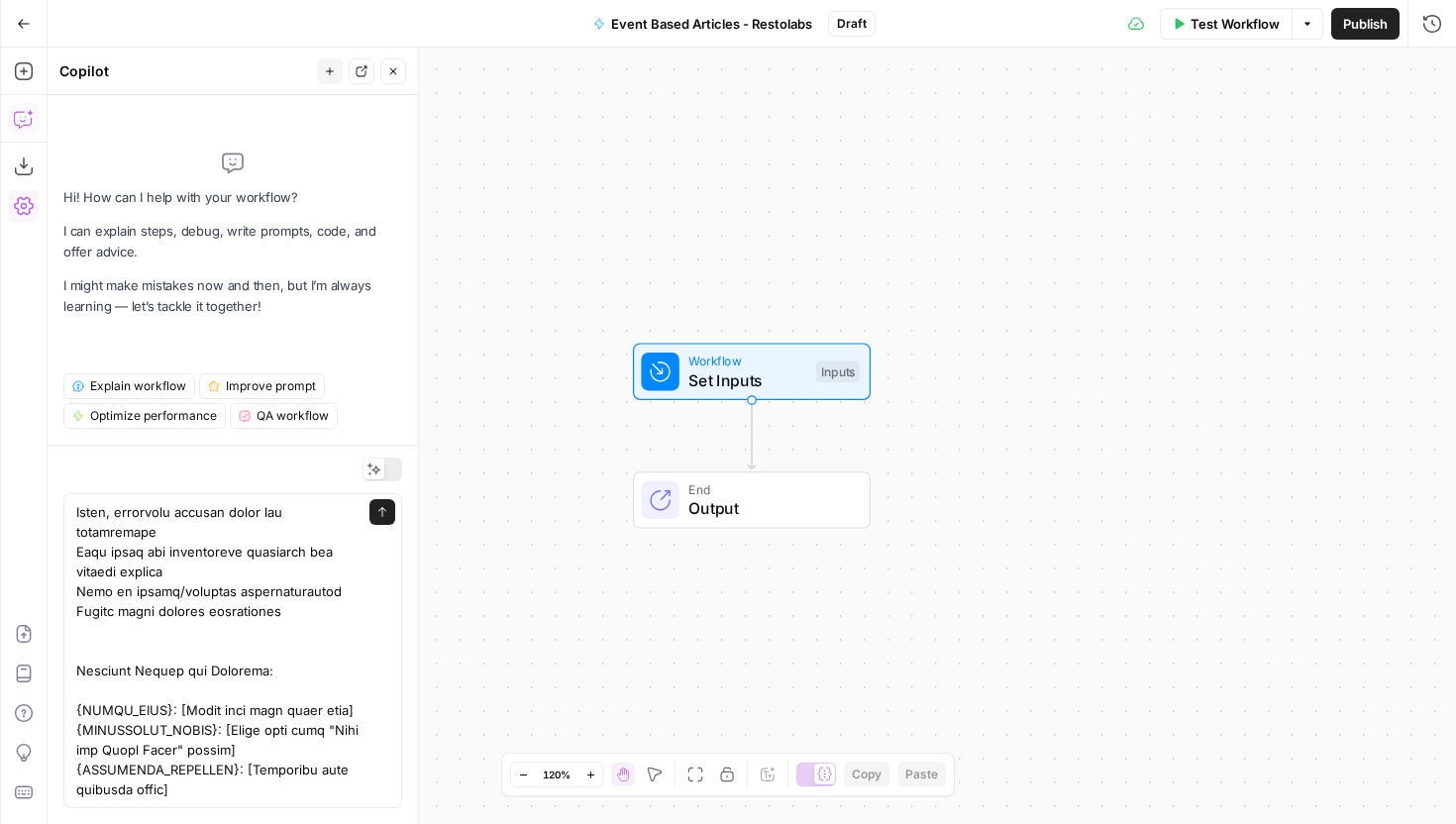 click 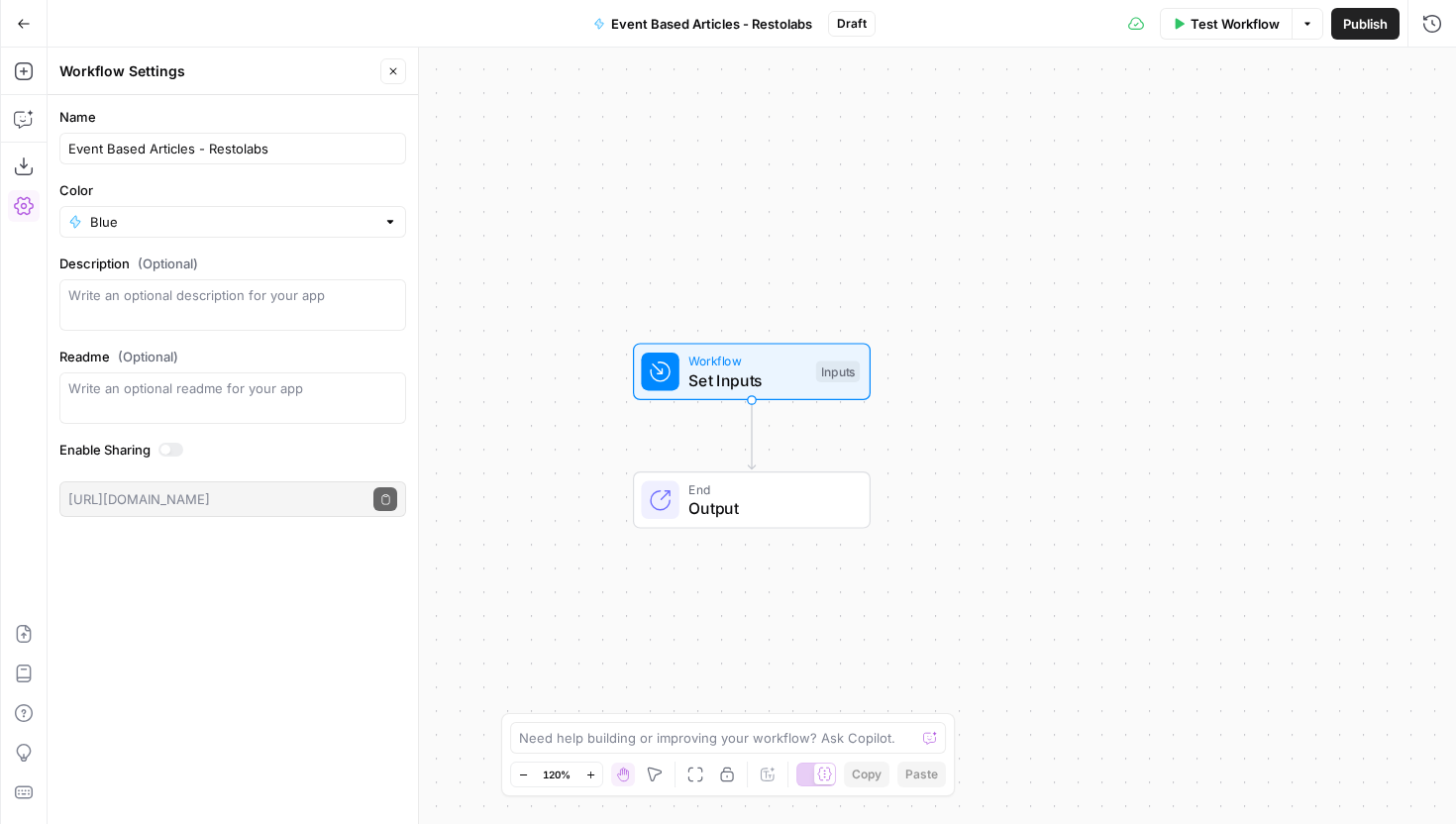 type 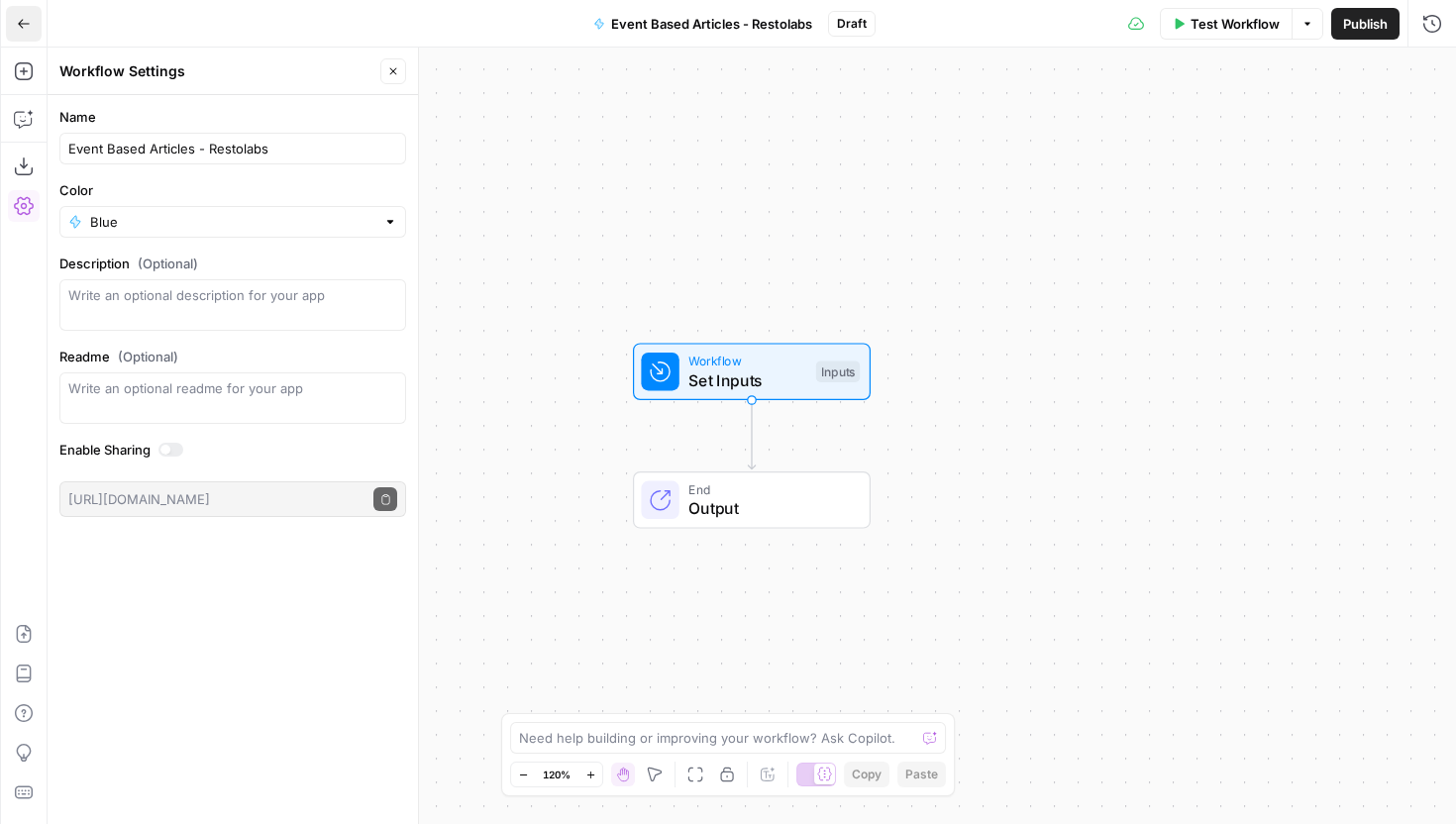click on "Go Back" at bounding box center (24, 24) 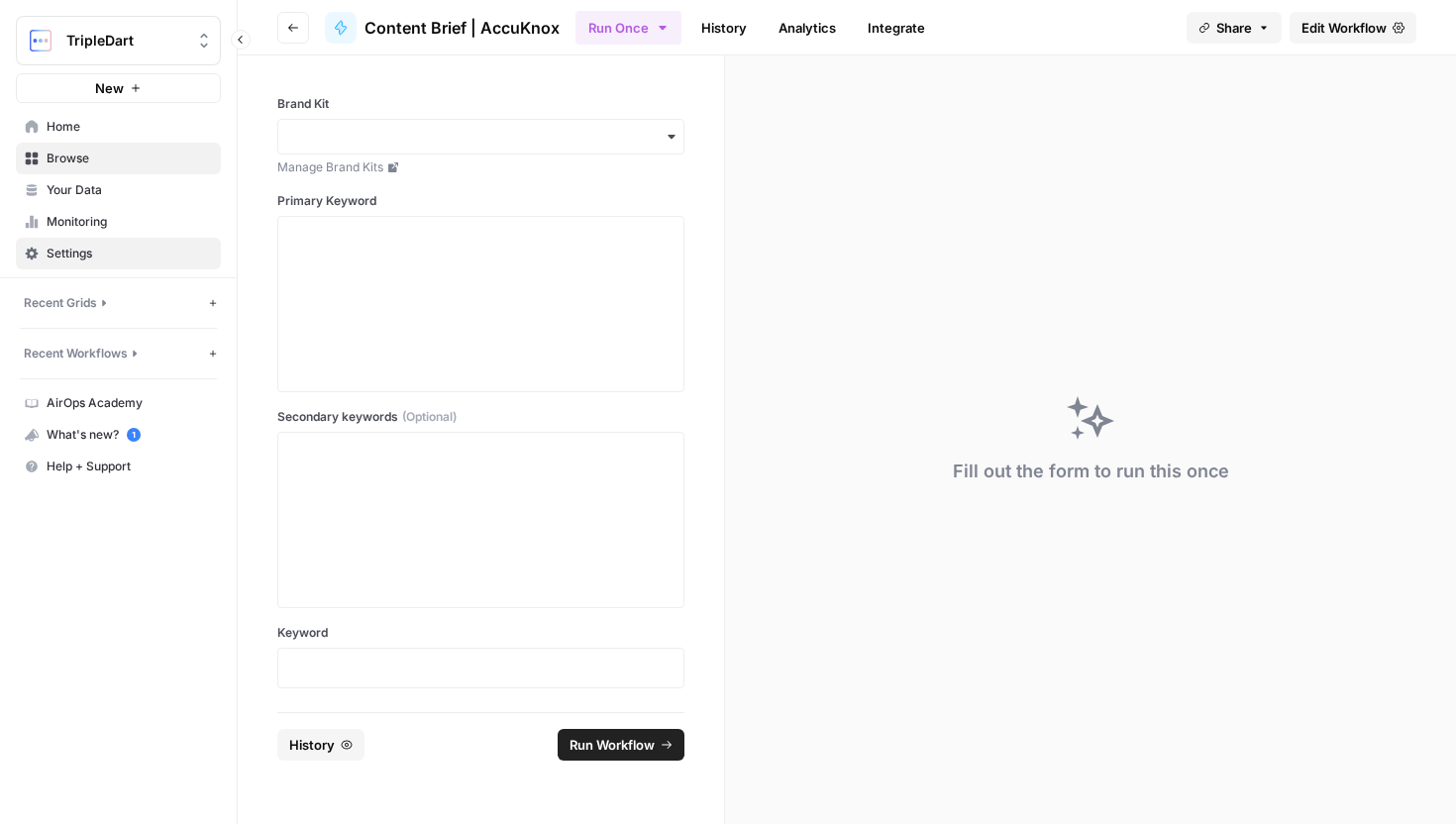 click on "Settings" at bounding box center [129, 254] 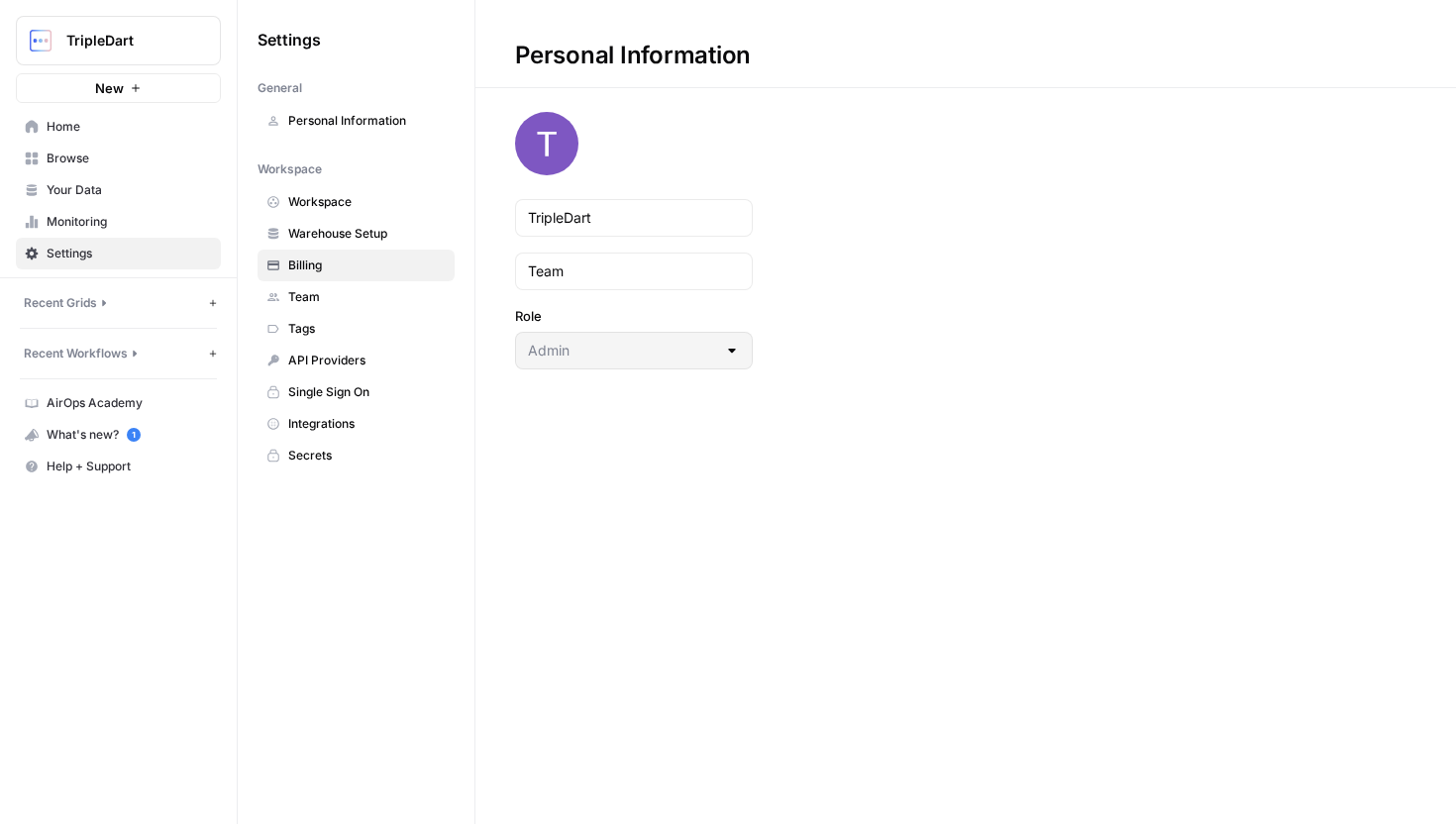 click on "Billing" at bounding box center (356, 265) 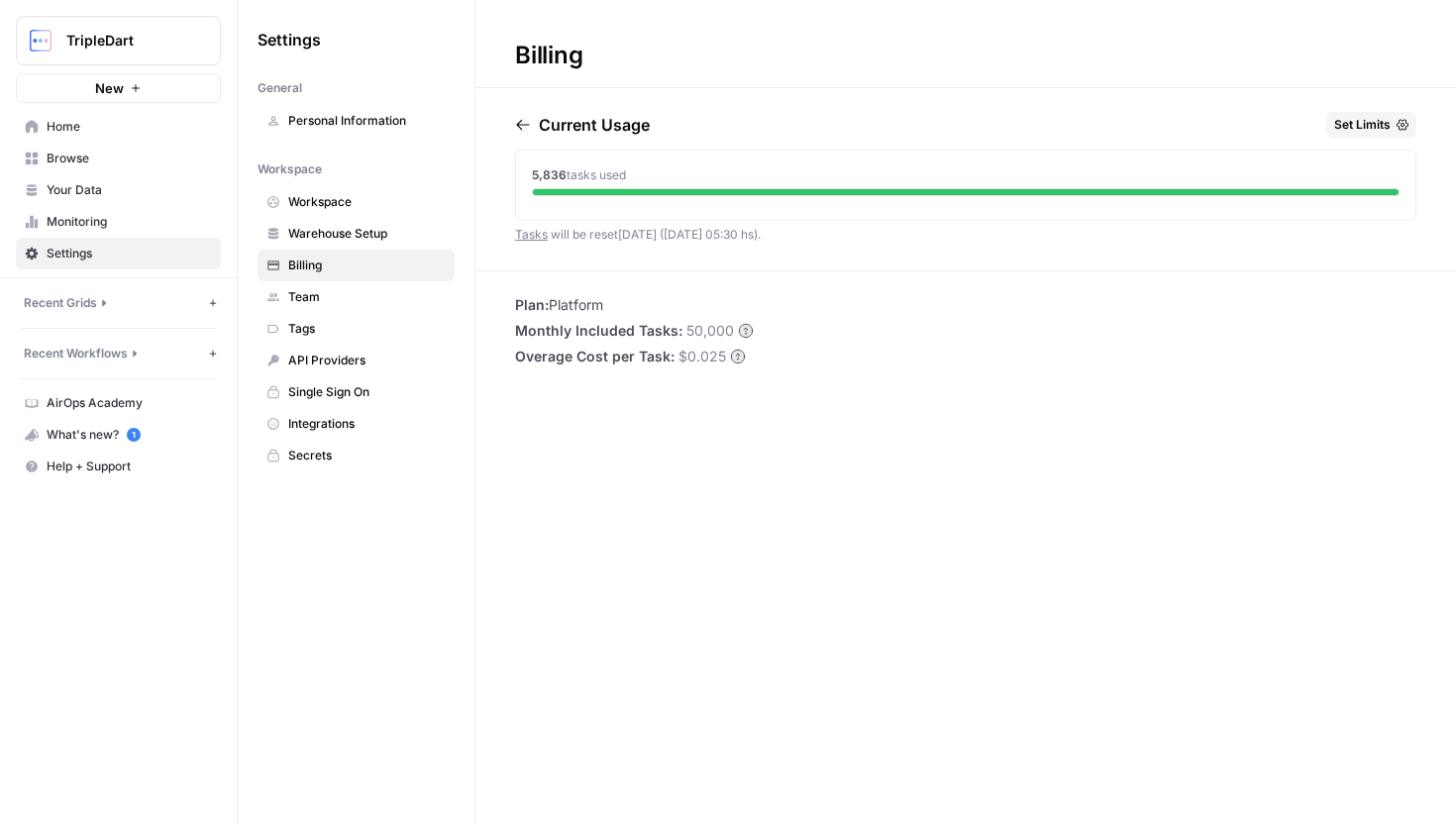 click on "Billing" at bounding box center [366, 265] 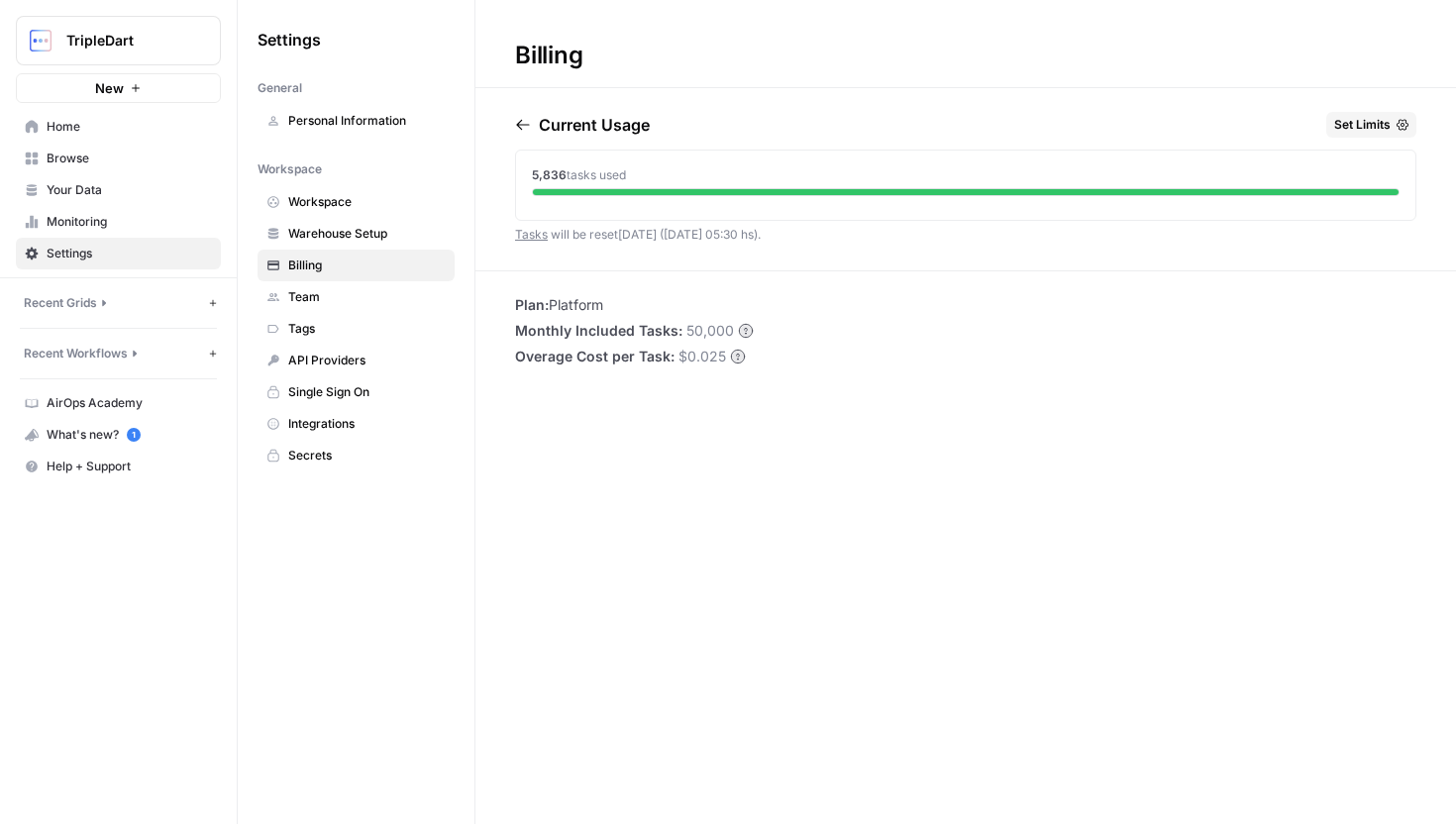 click at bounding box center (527, 125) 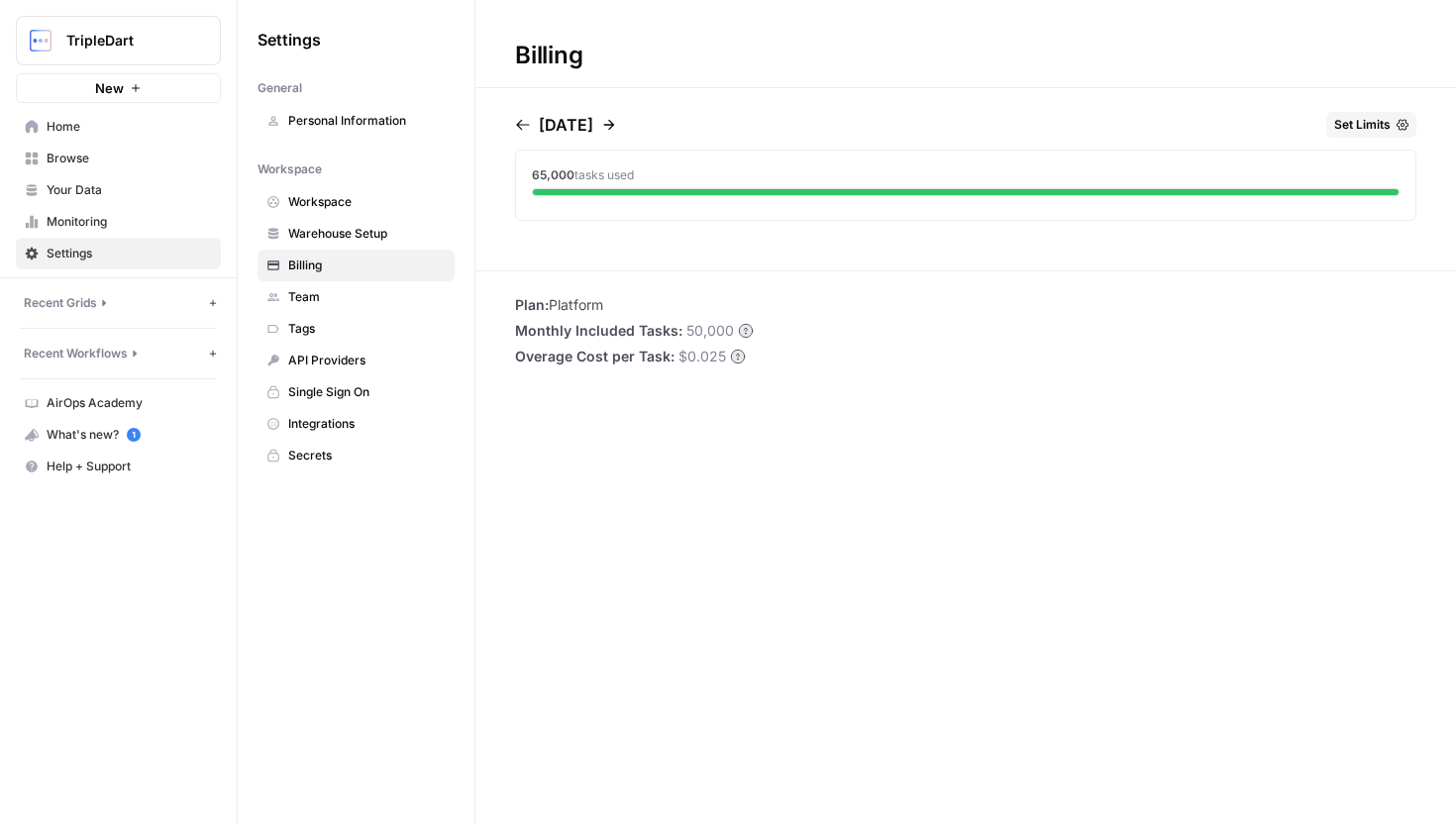 click 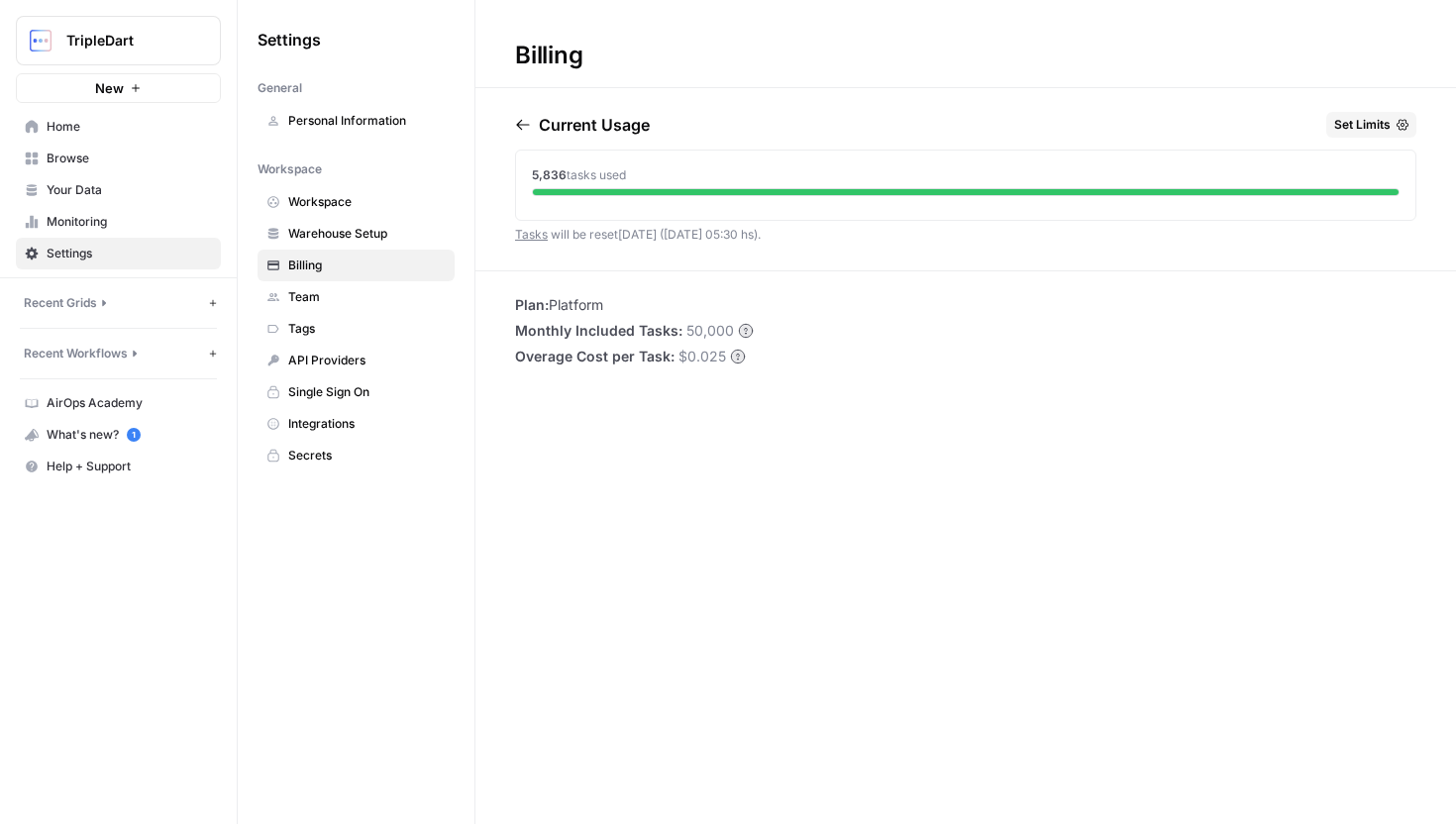 click 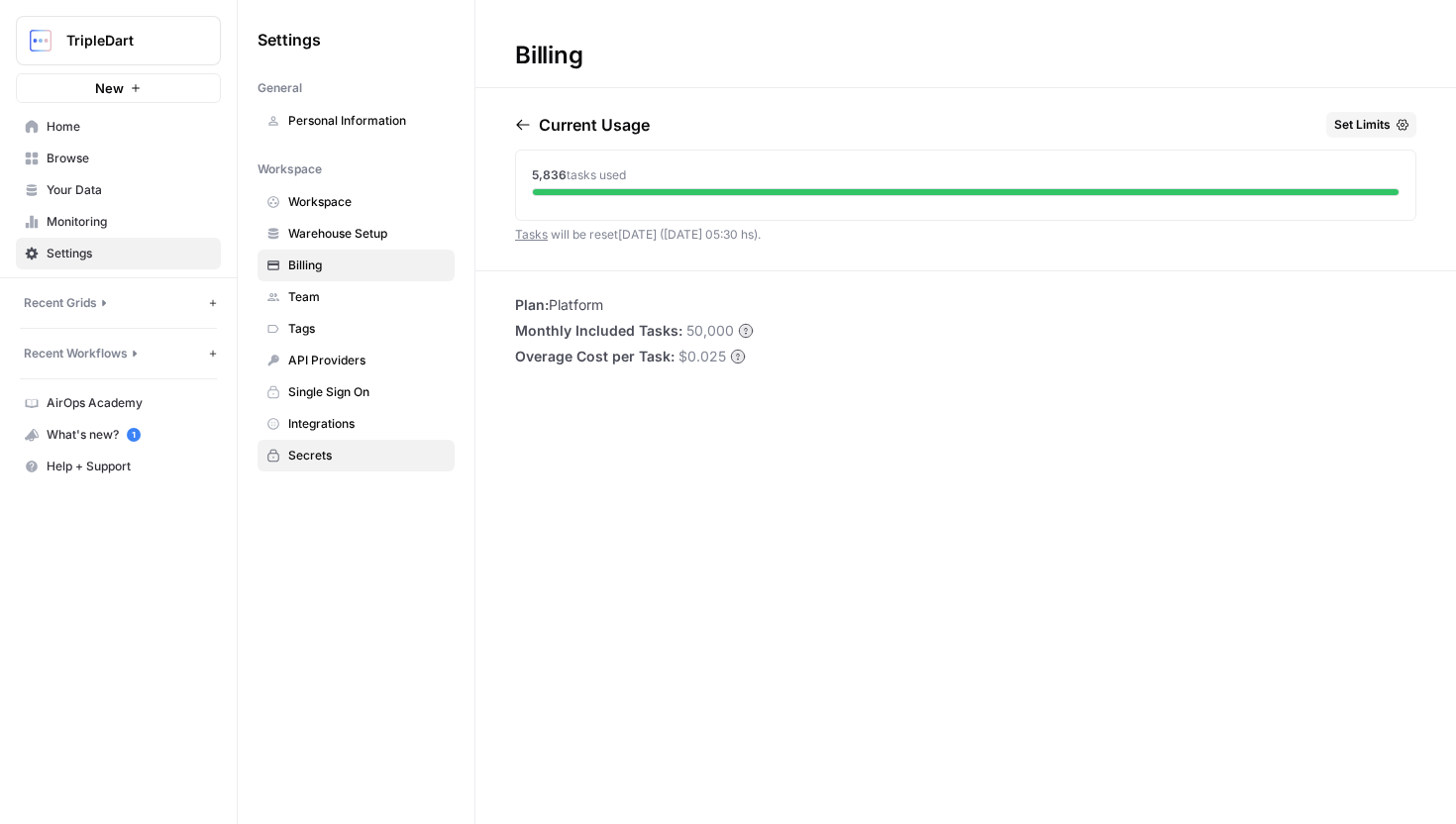 click on "Secrets" at bounding box center (356, 456) 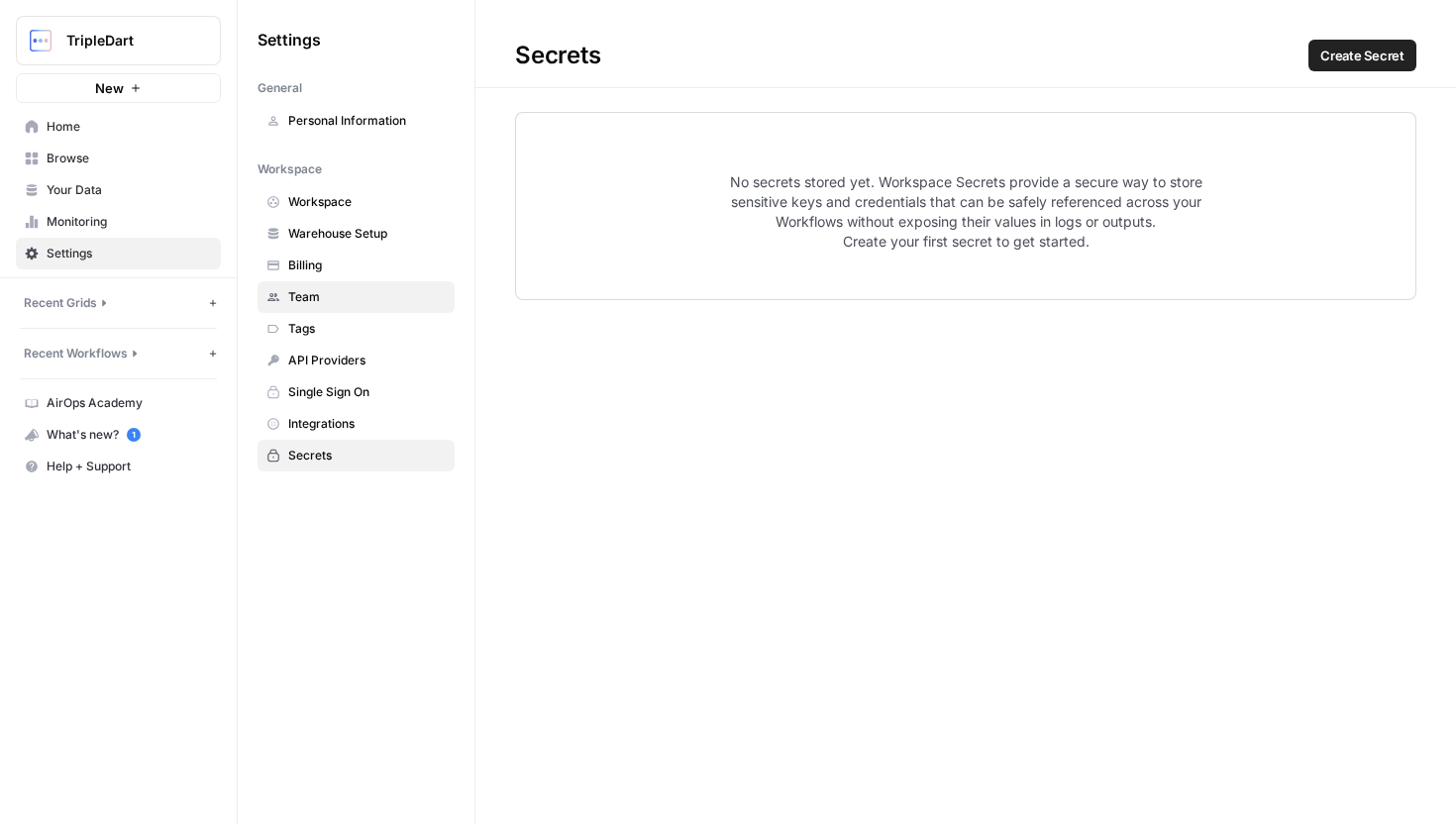 click on "Team" at bounding box center [366, 297] 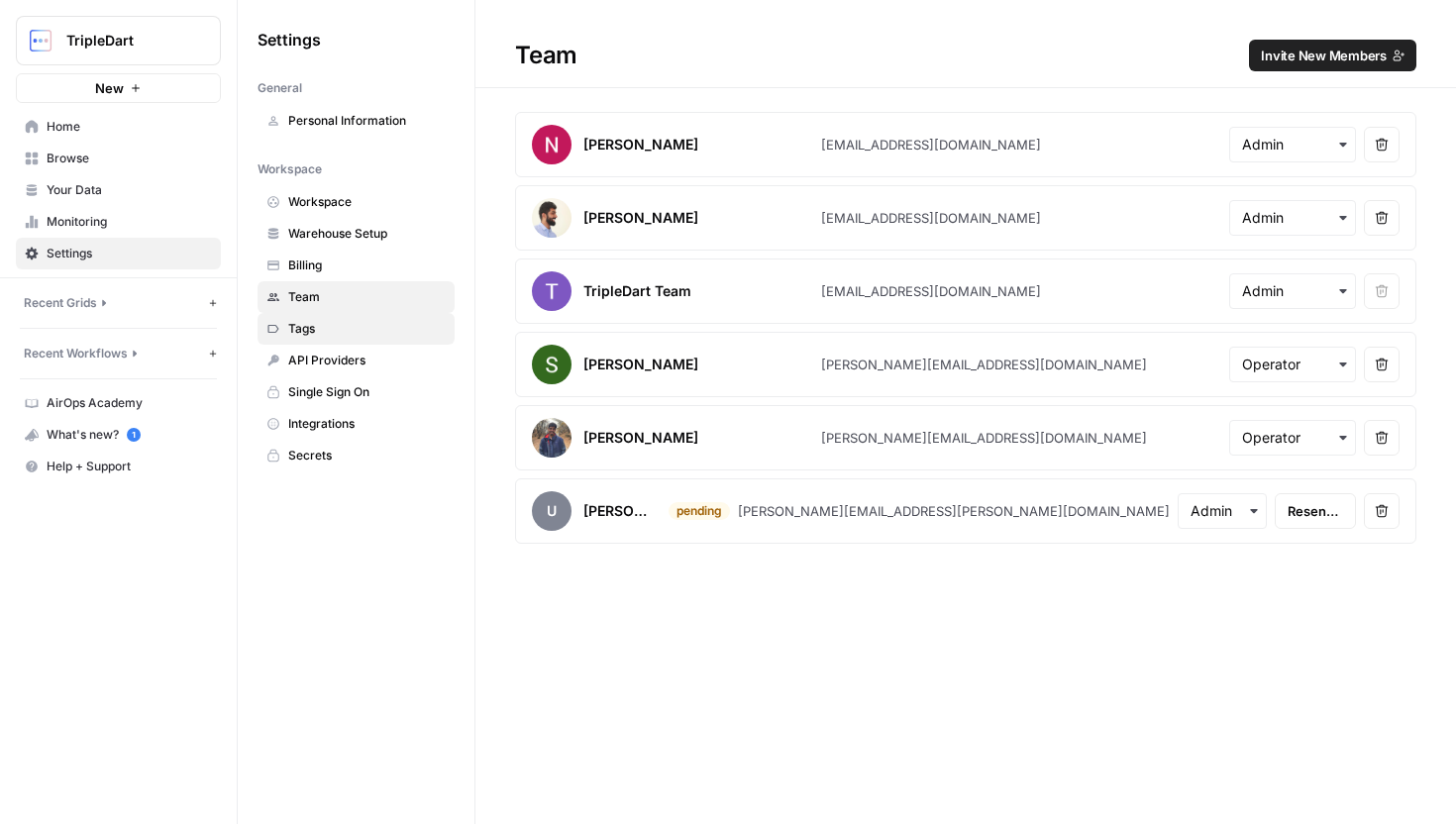 click on "Tags" at bounding box center [366, 329] 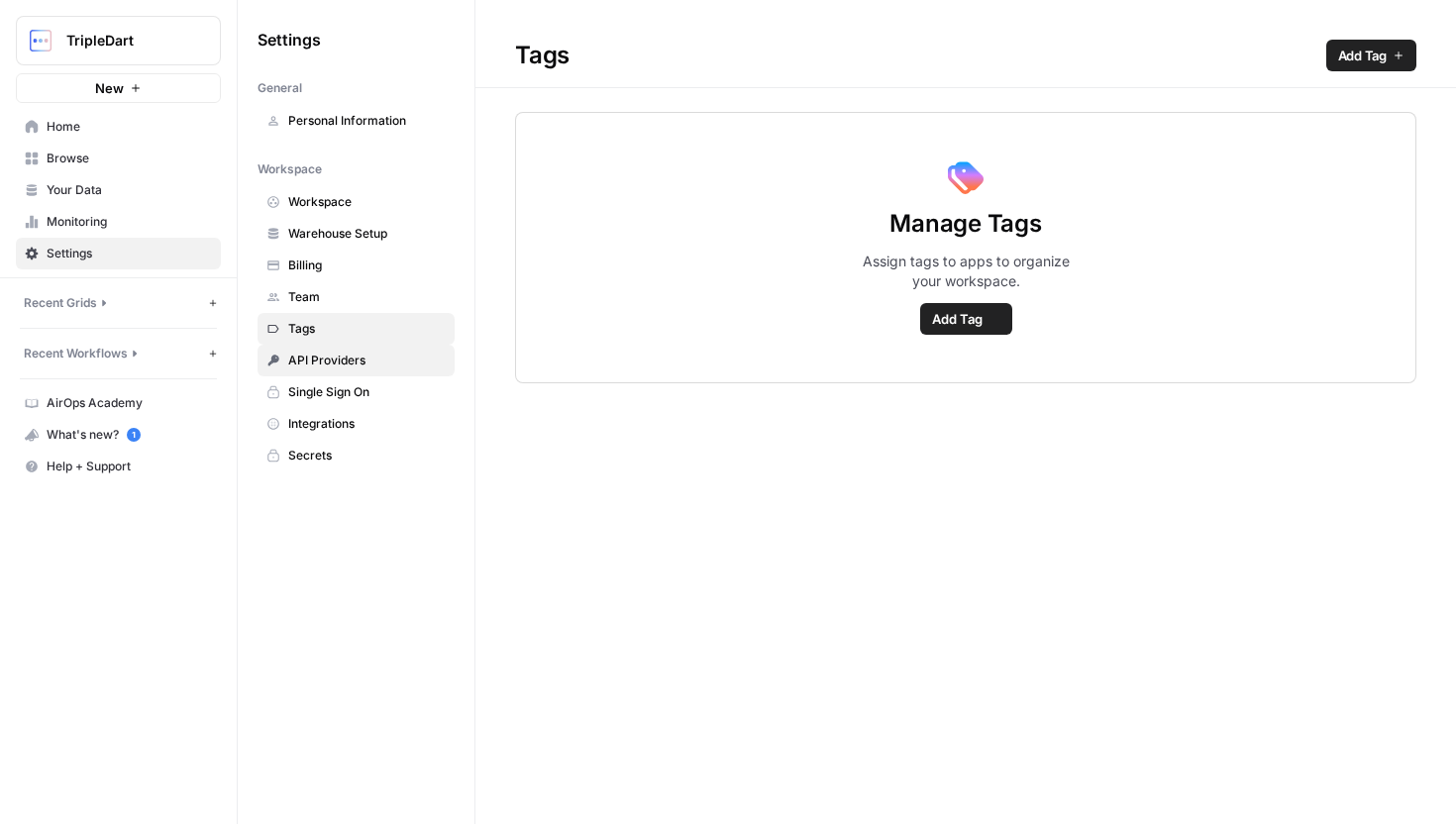 click on "API Providers" at bounding box center (366, 360) 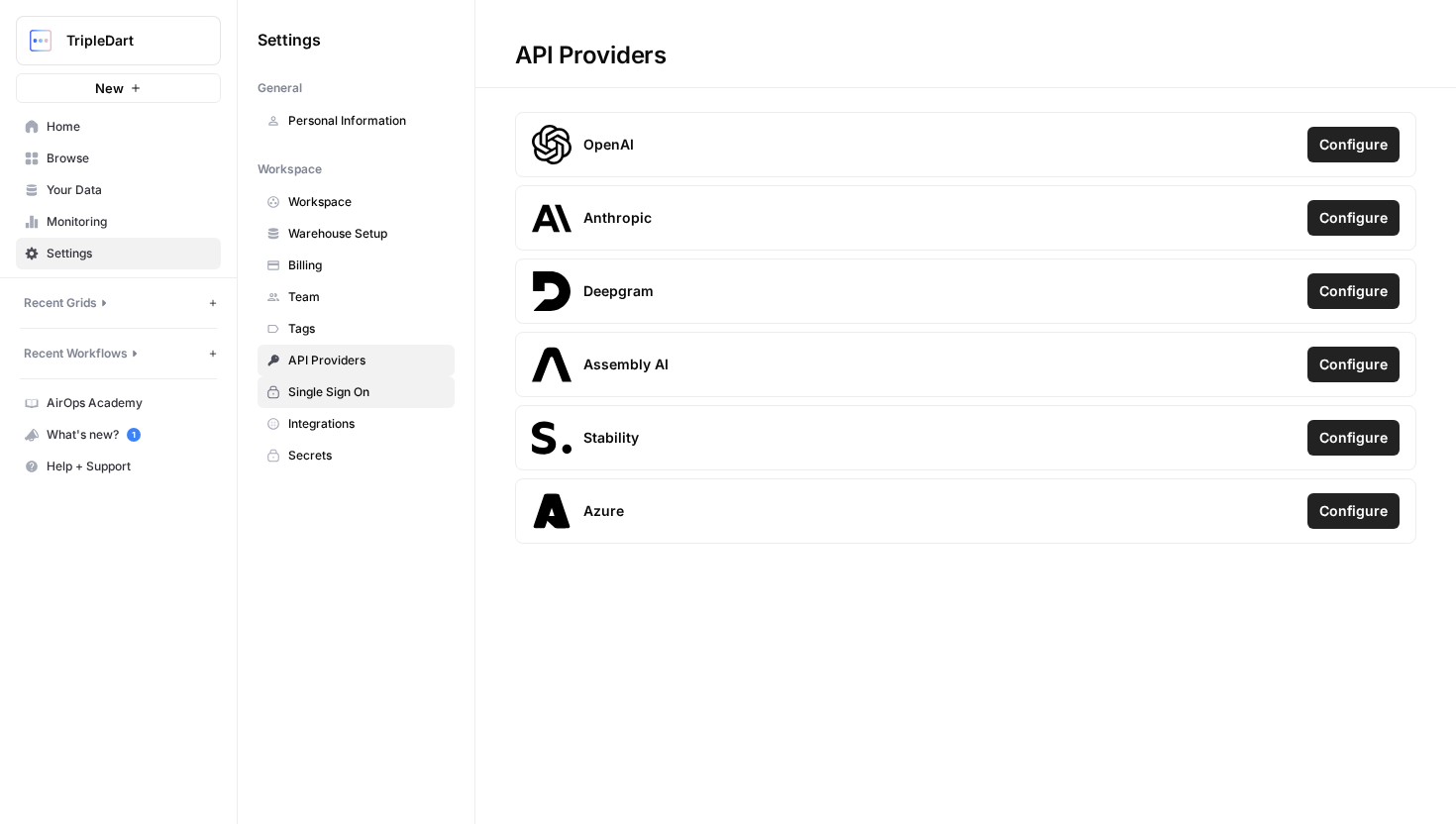 click on "Single Sign On" at bounding box center [366, 392] 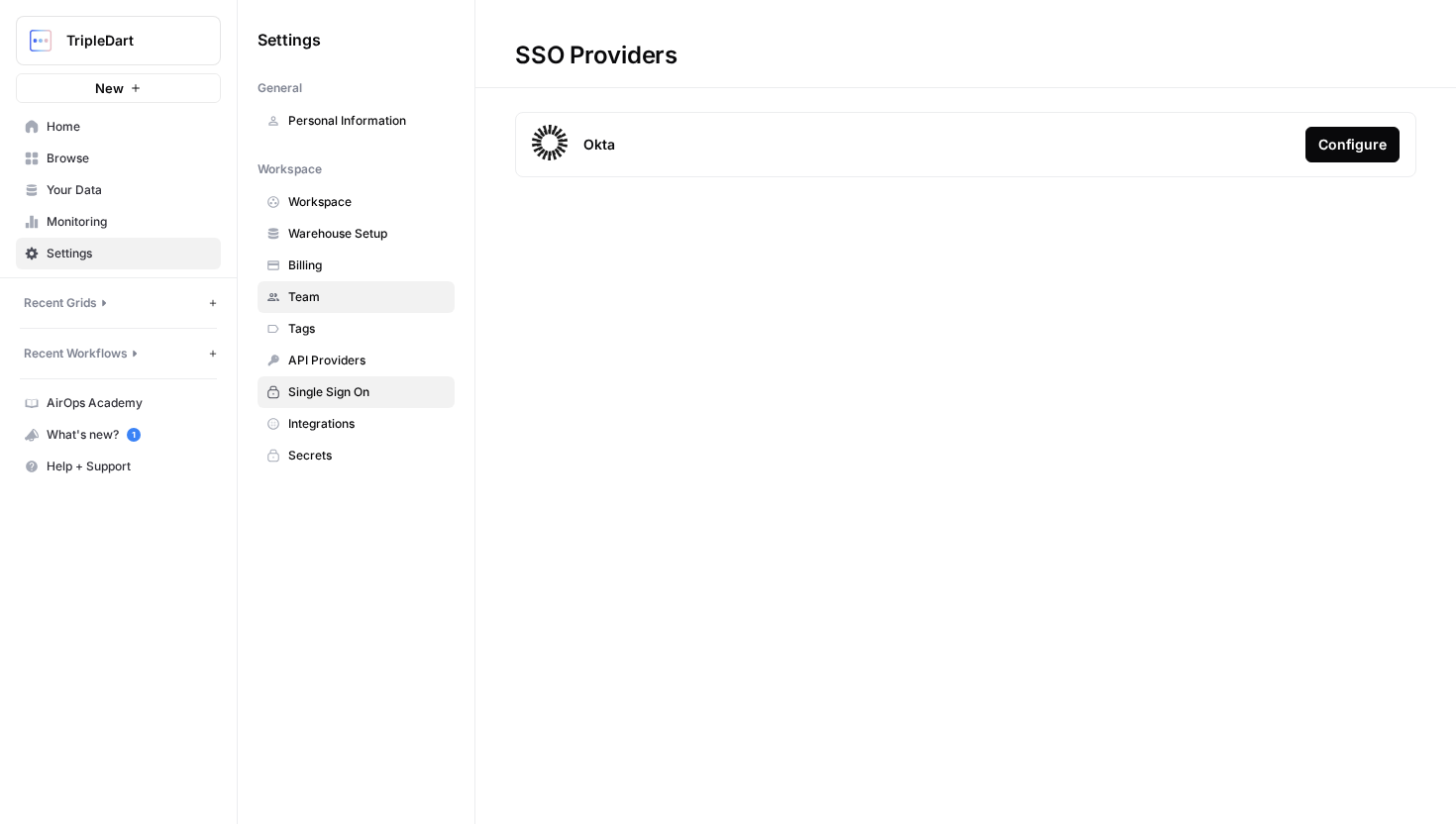 click on "Team" at bounding box center (366, 297) 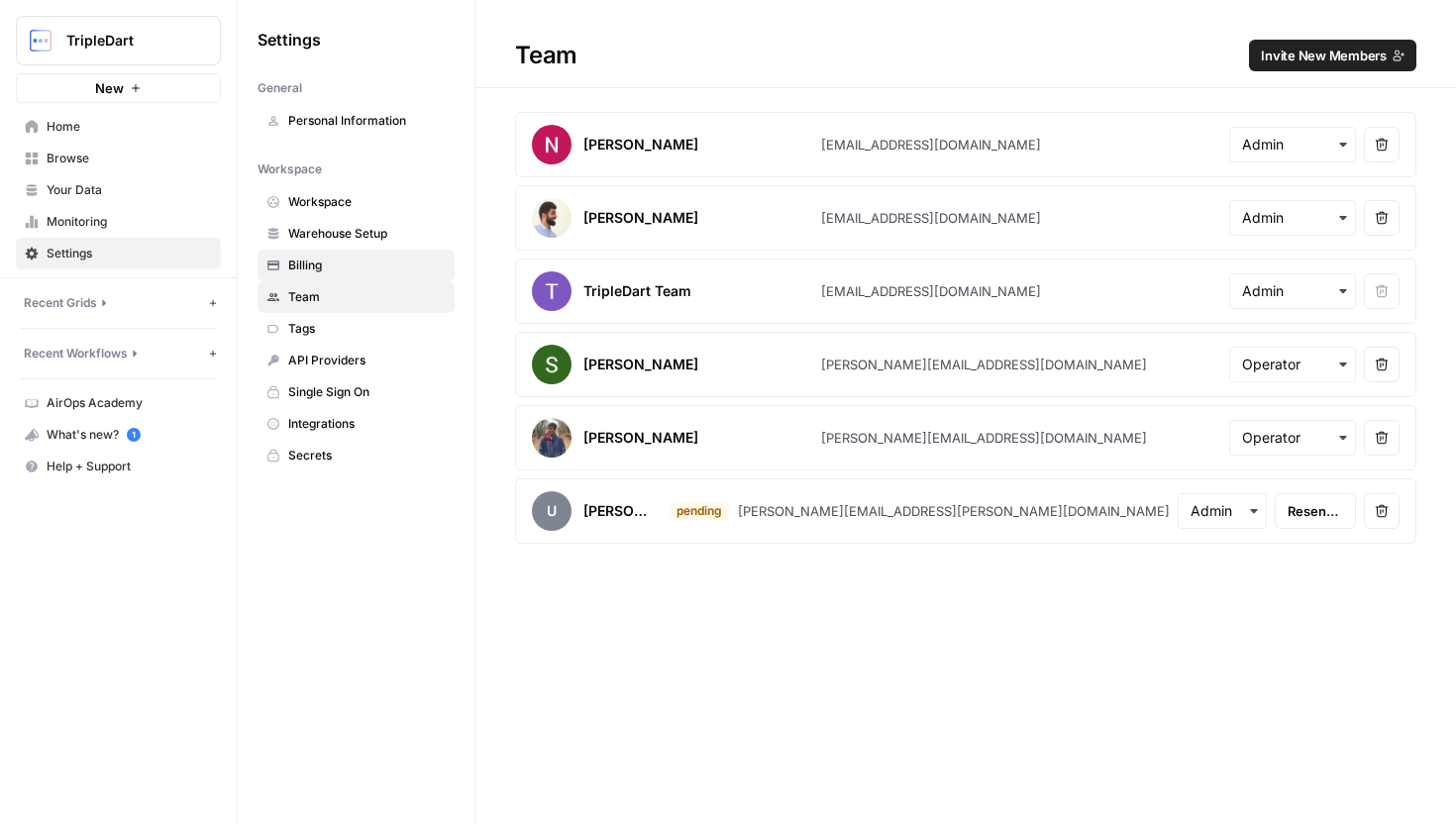 click on "Billing" at bounding box center (356, 265) 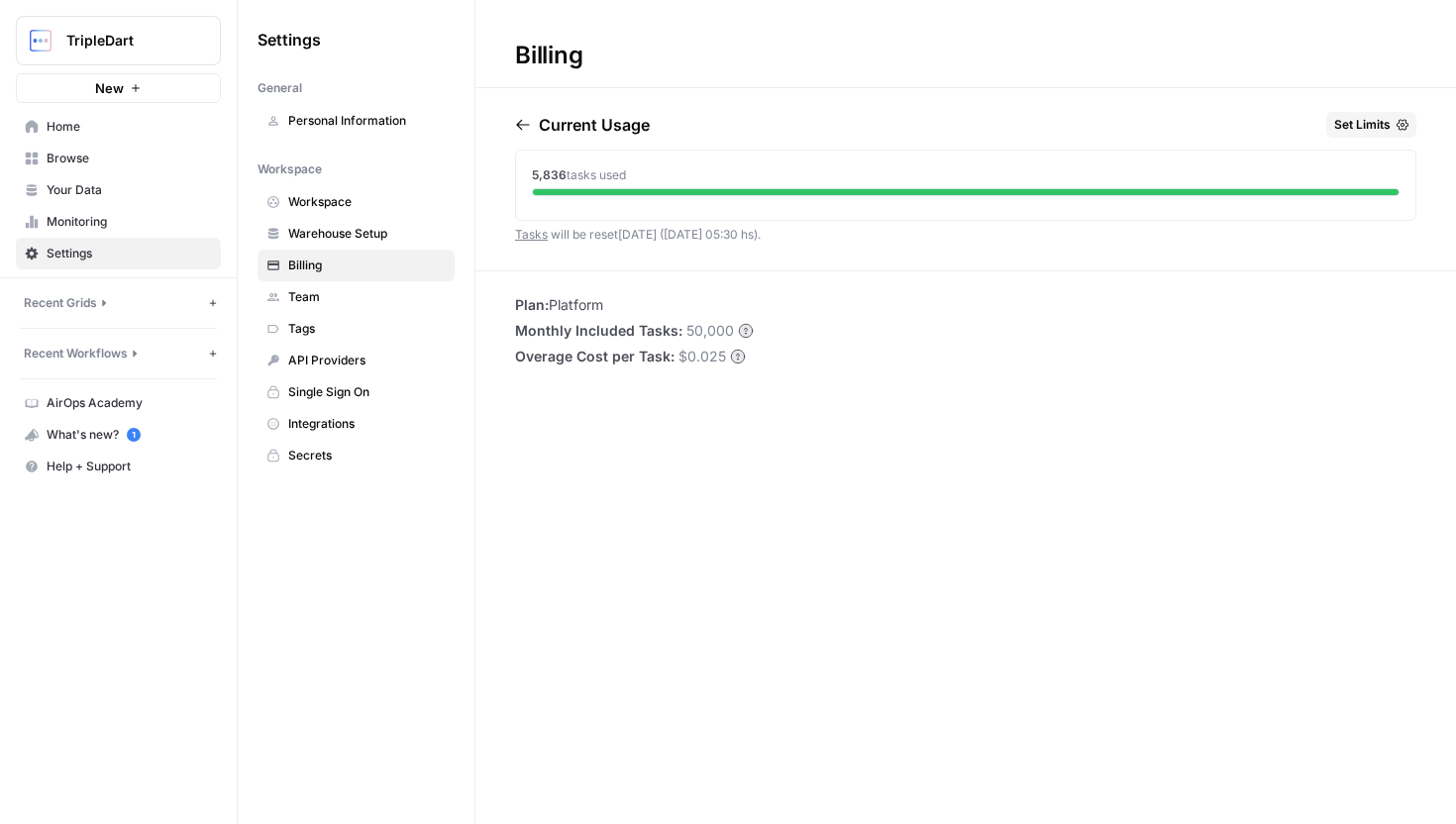 click 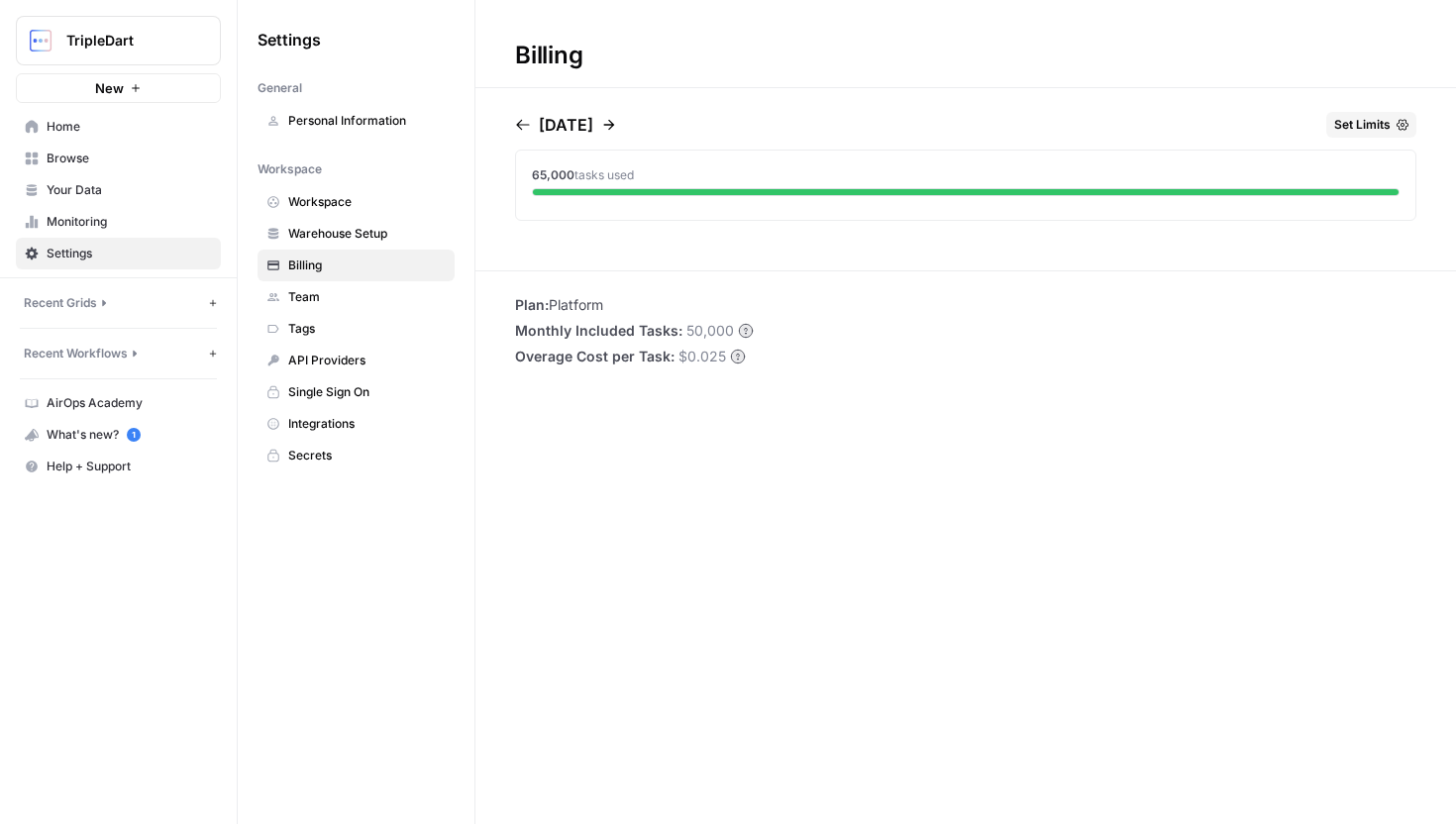 click 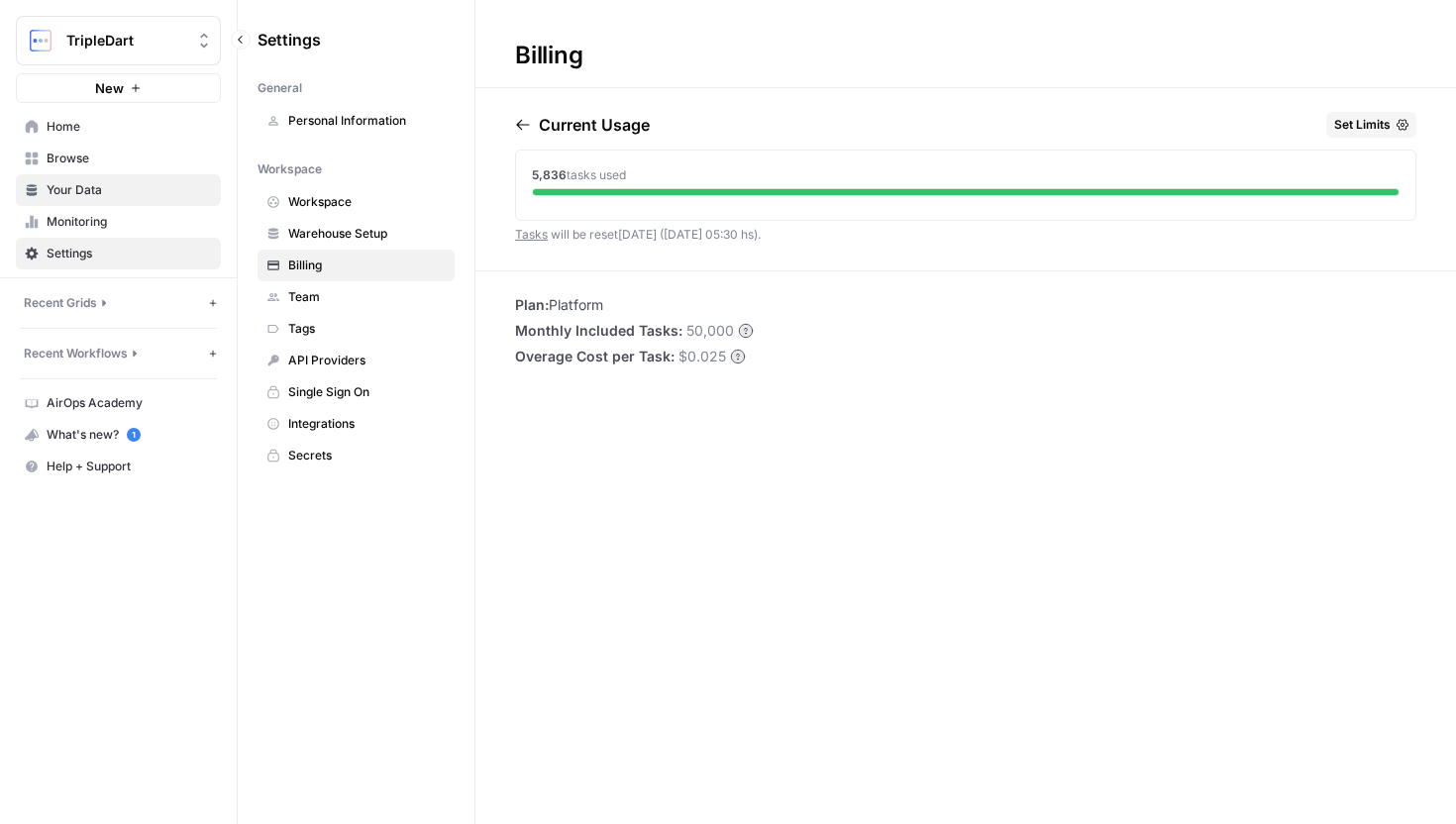 click on "Your Data" at bounding box center (129, 190) 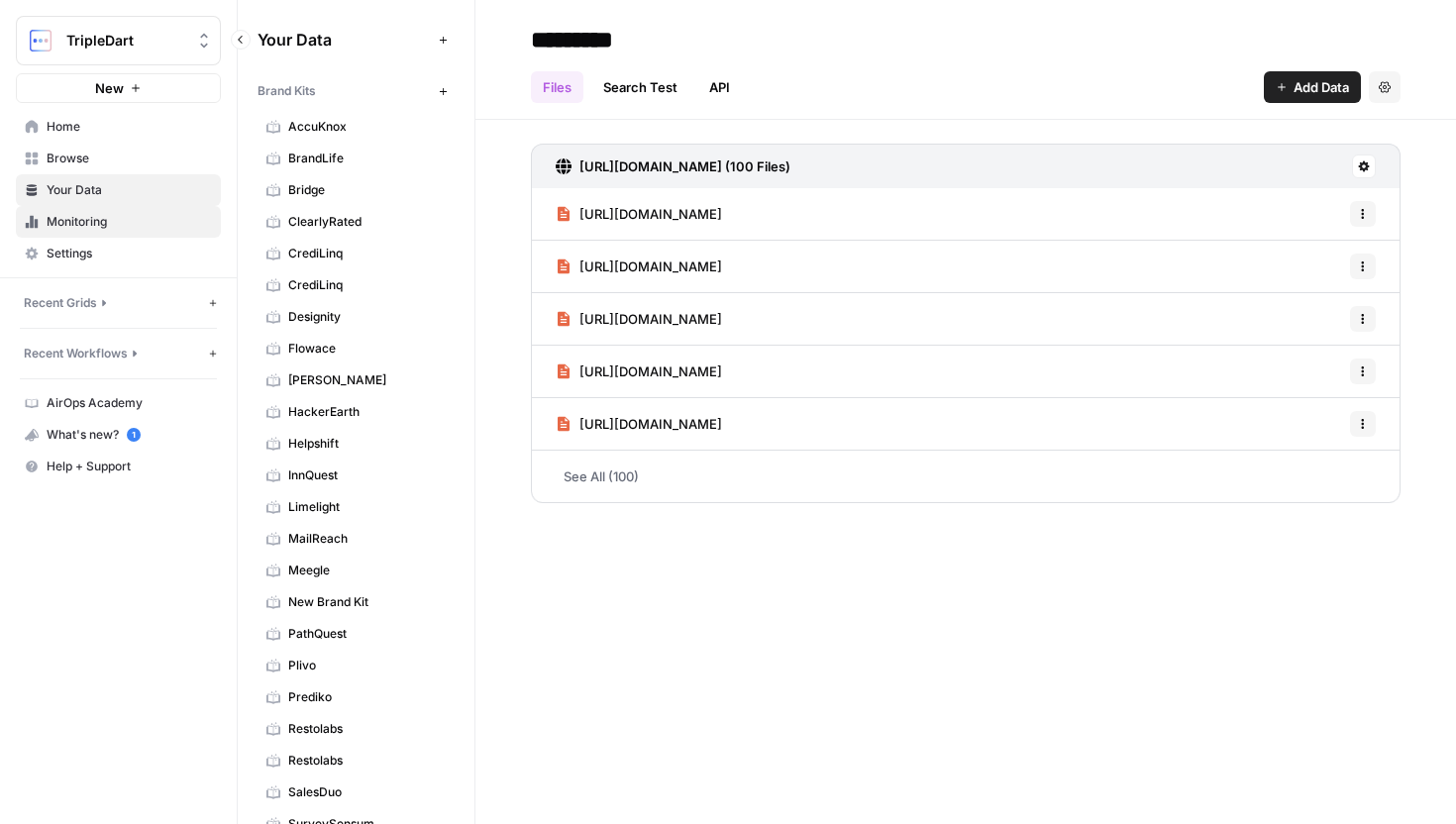 click on "Monitoring" at bounding box center (129, 222) 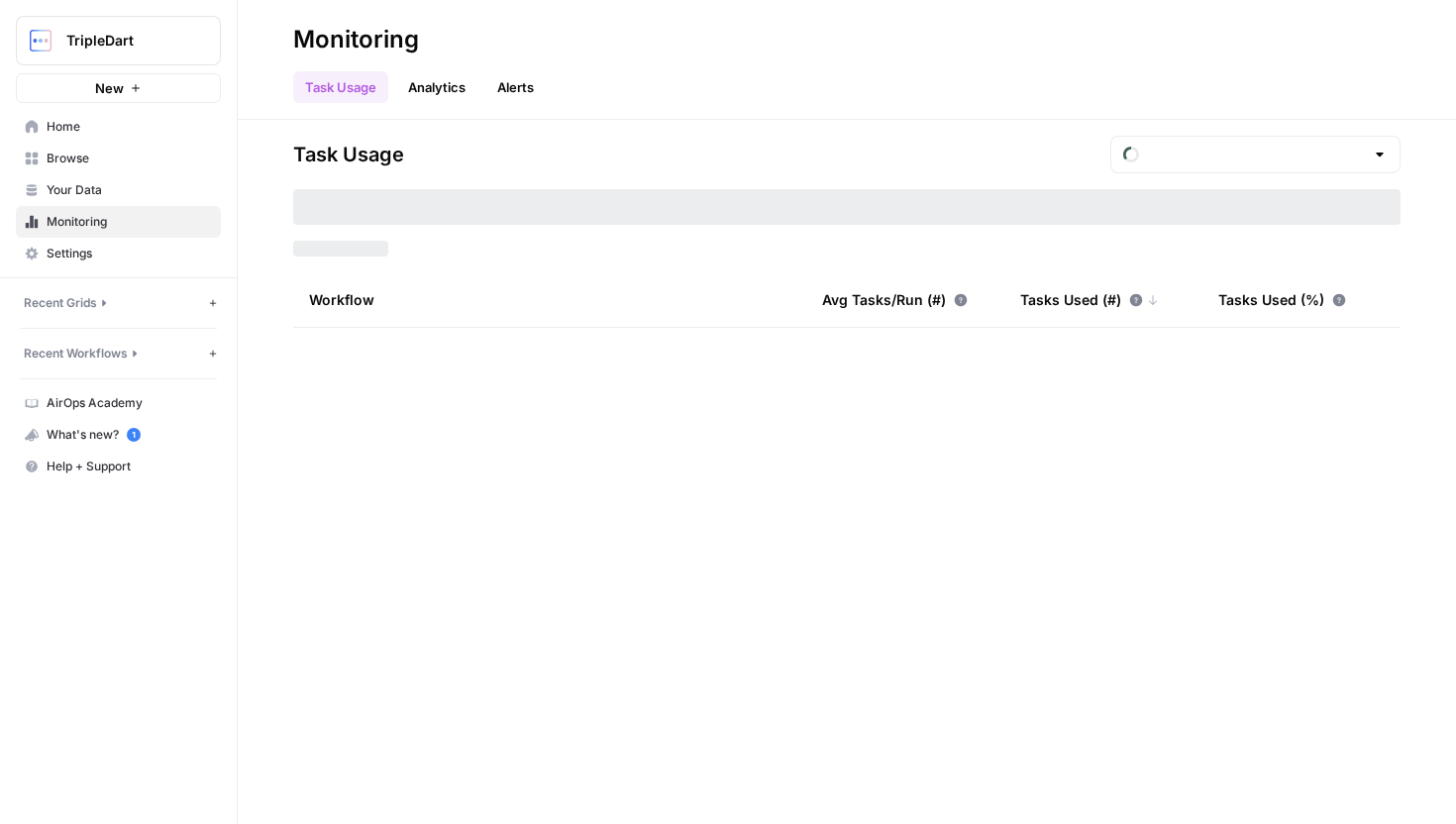 type on "July  Tasks" 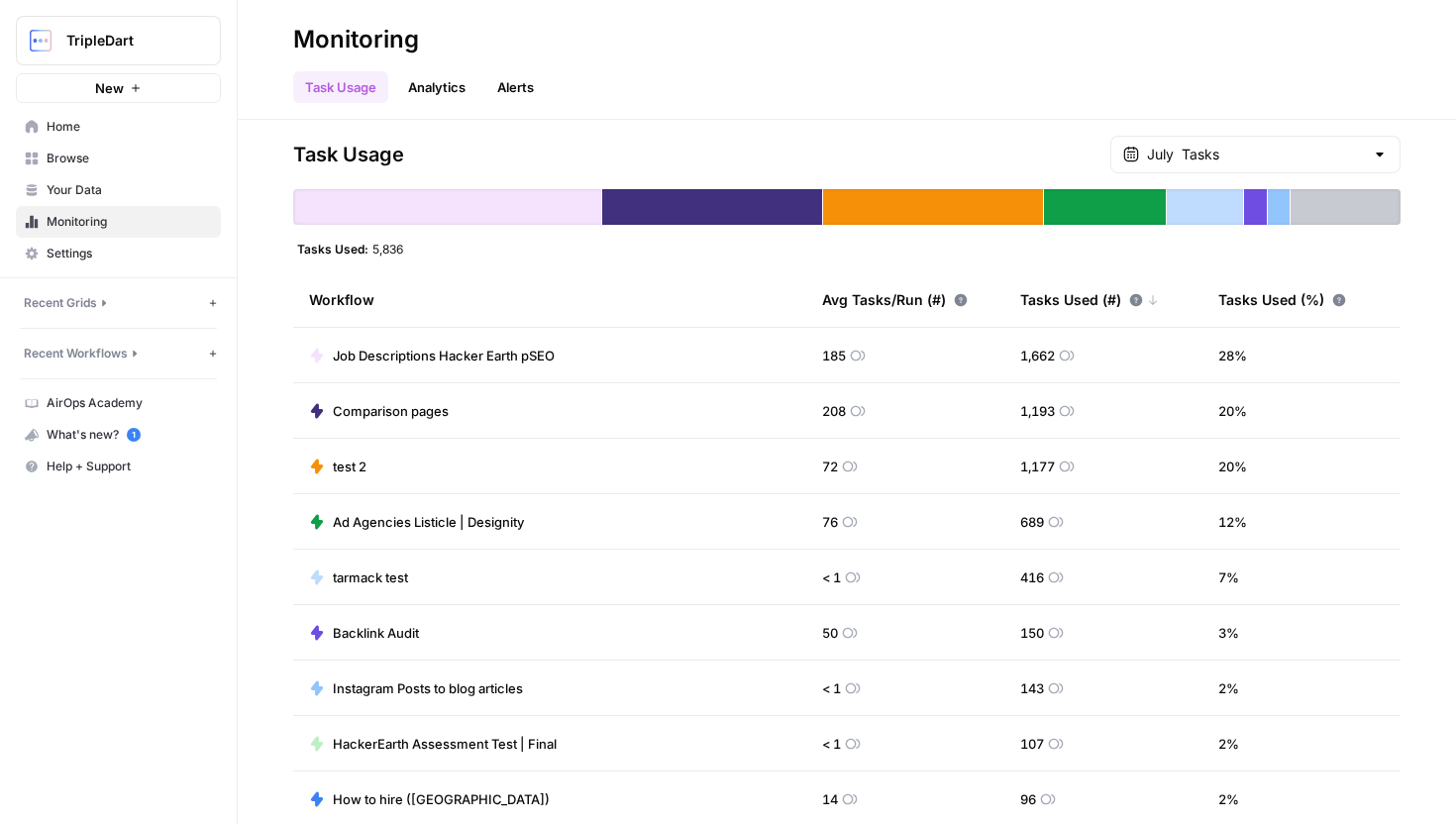 drag, startPoint x: 811, startPoint y: 349, endPoint x: 910, endPoint y: 349, distance: 99 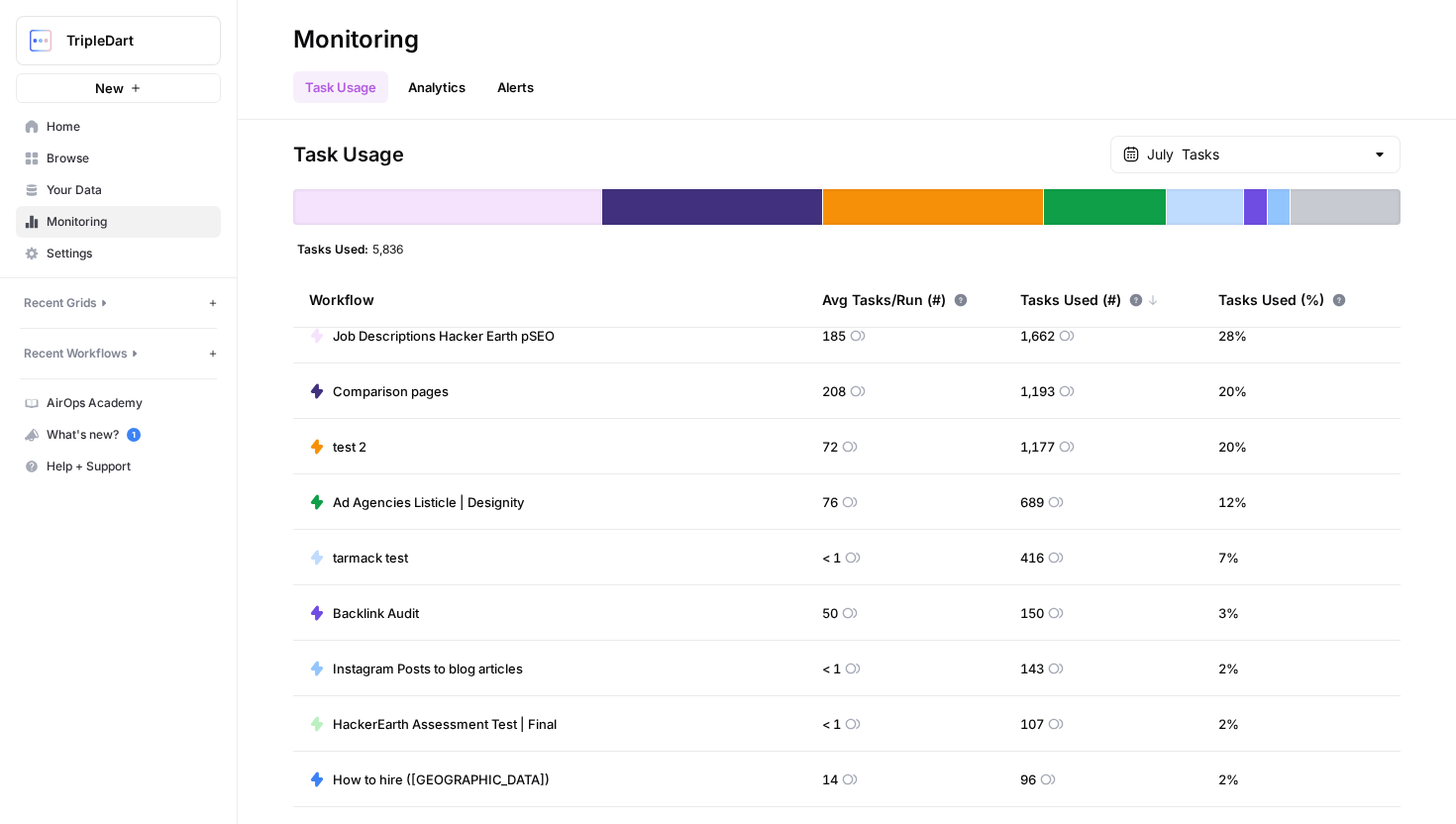 scroll, scrollTop: 0, scrollLeft: 0, axis: both 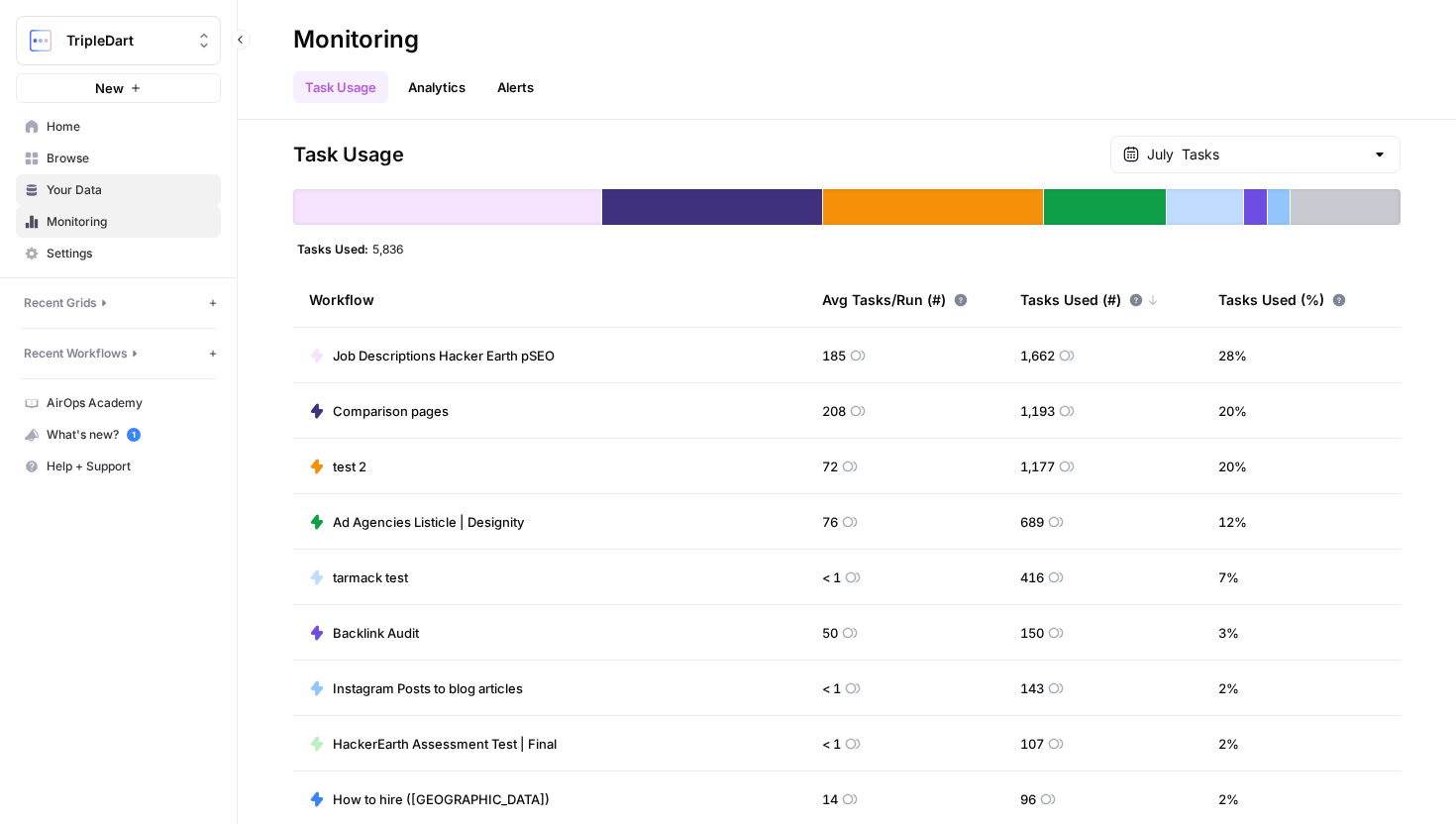click on "Your Data" at bounding box center (129, 190) 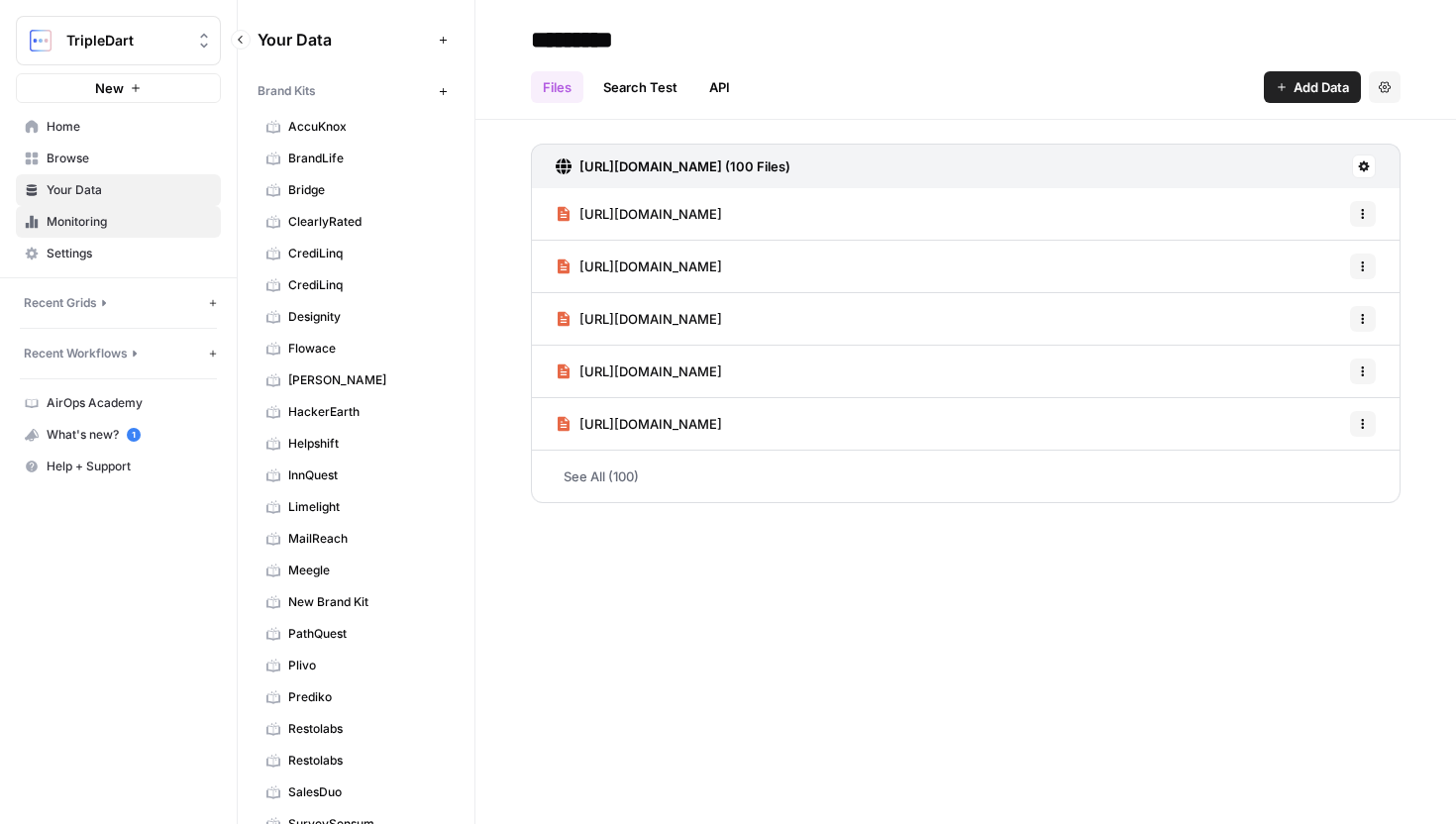 click on "Monitoring" at bounding box center [129, 222] 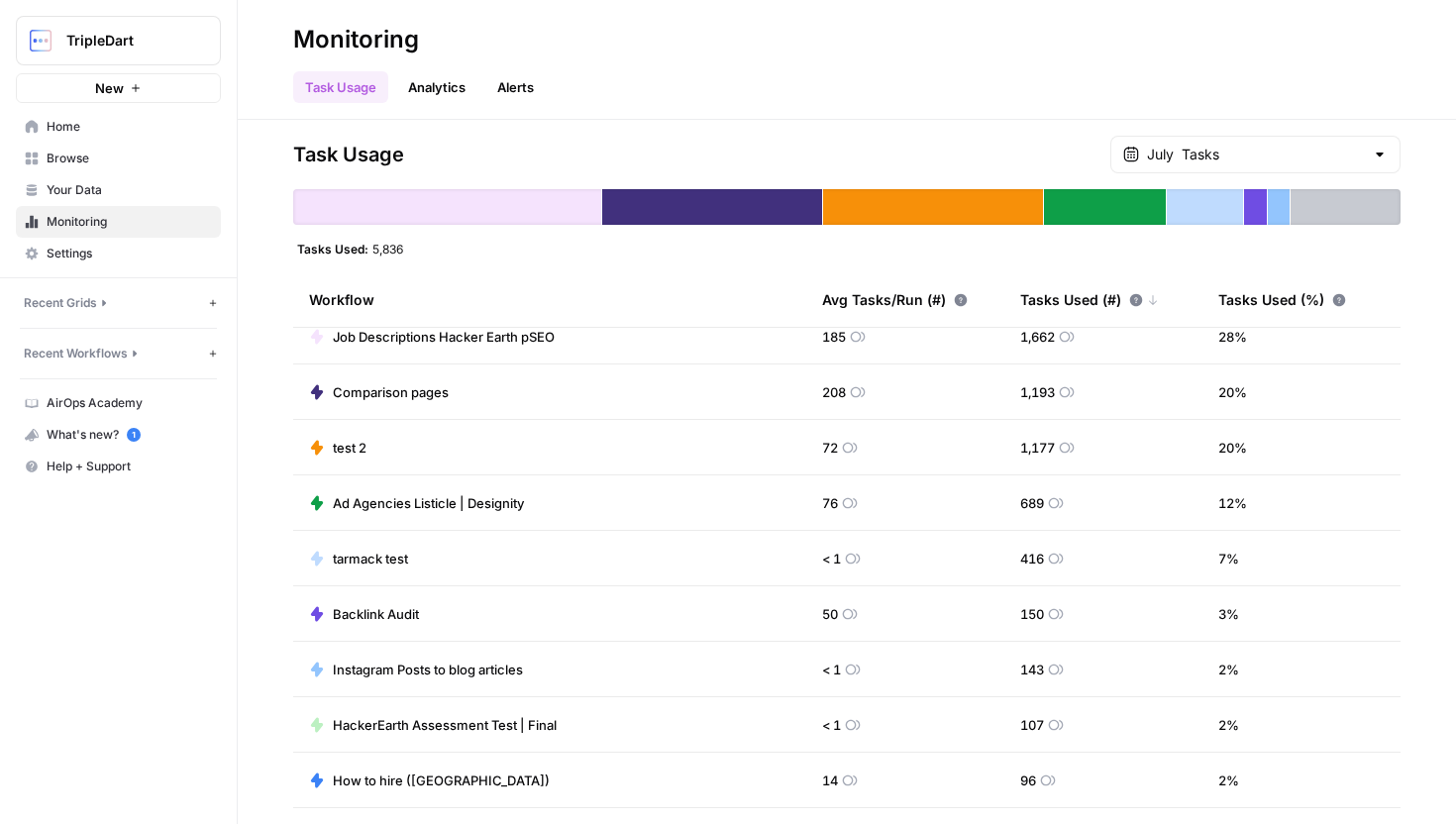 scroll, scrollTop: 0, scrollLeft: 0, axis: both 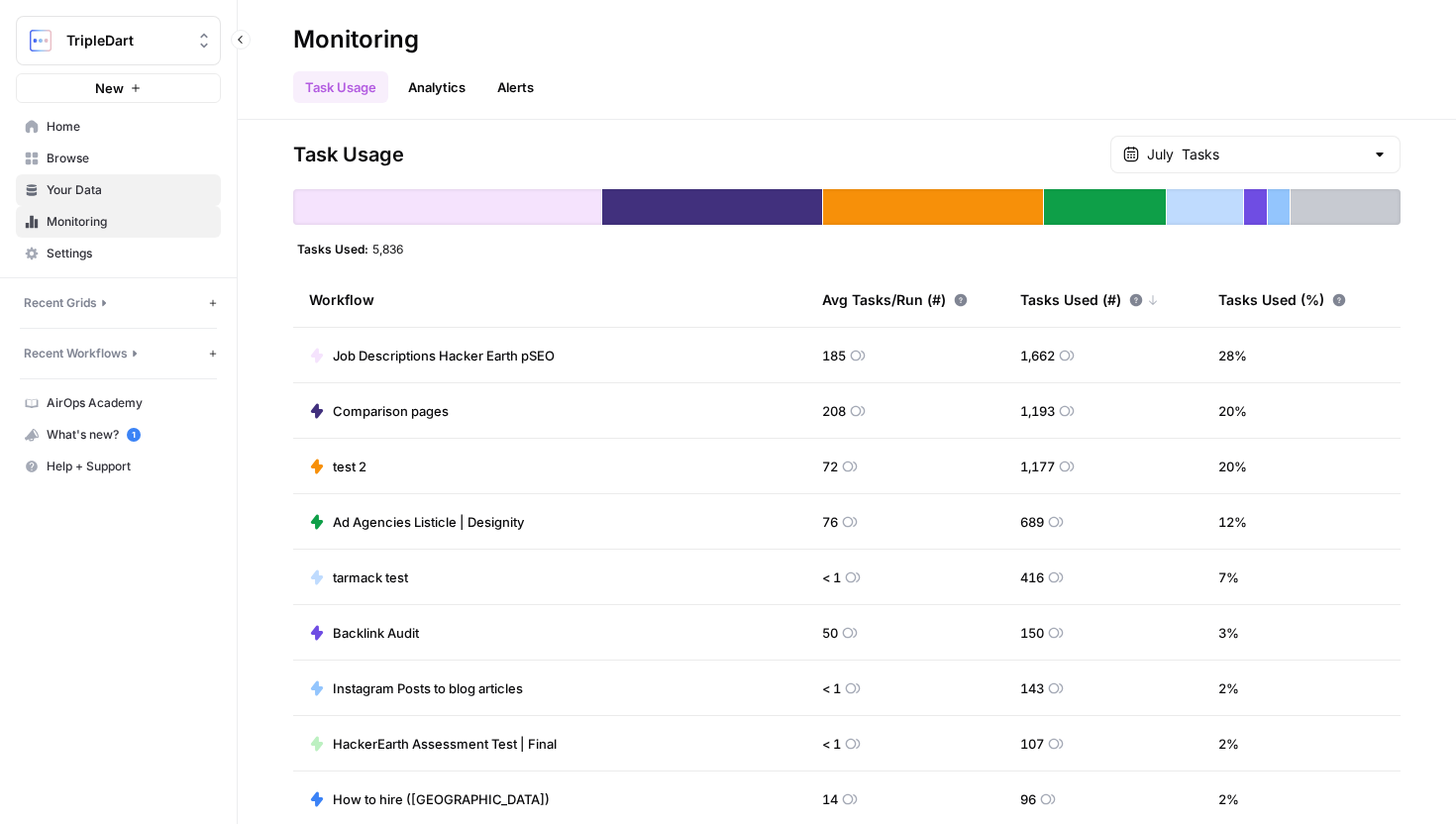 click on "Your Data" at bounding box center (129, 190) 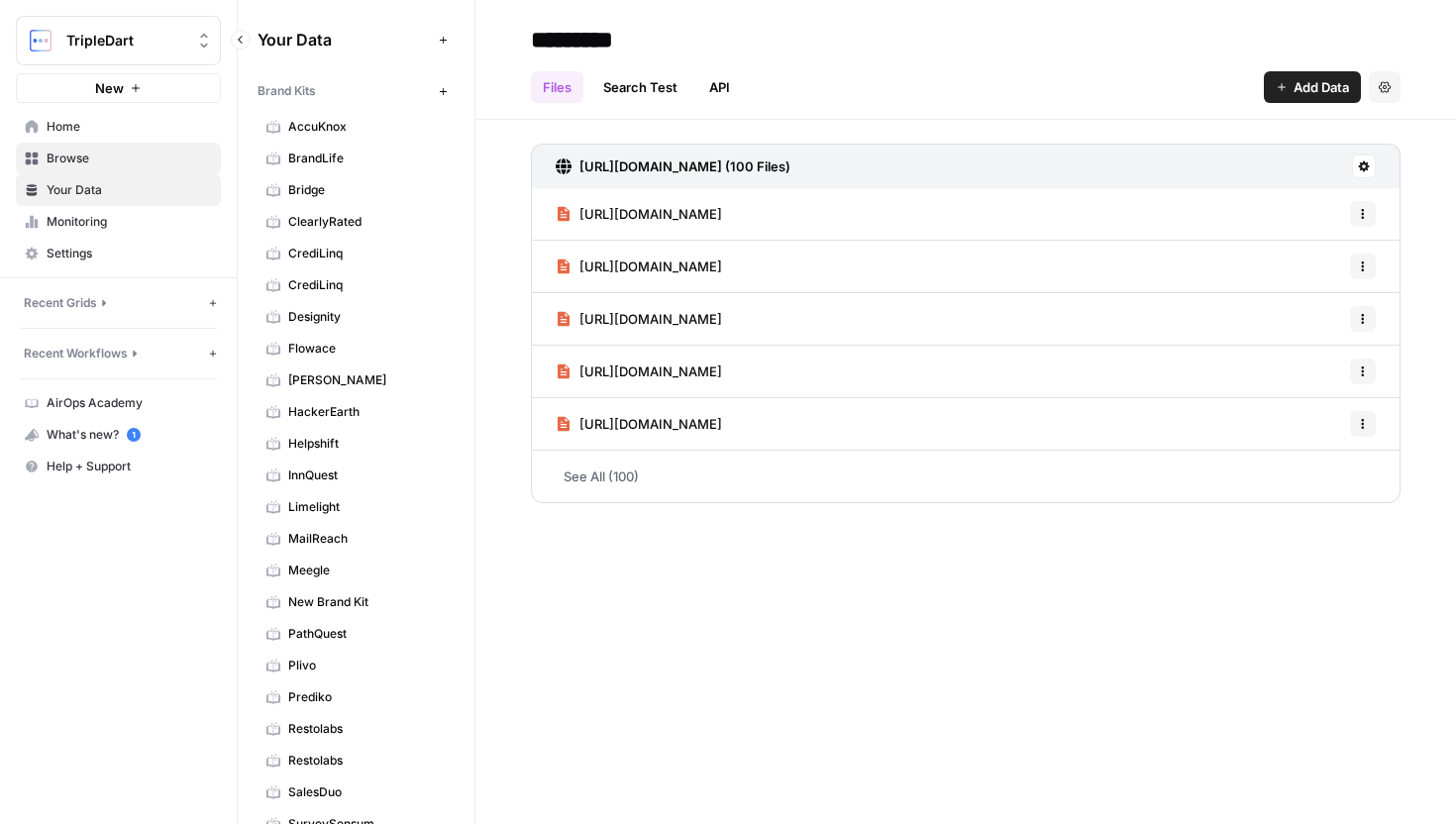 click on "Browse" at bounding box center (129, 158) 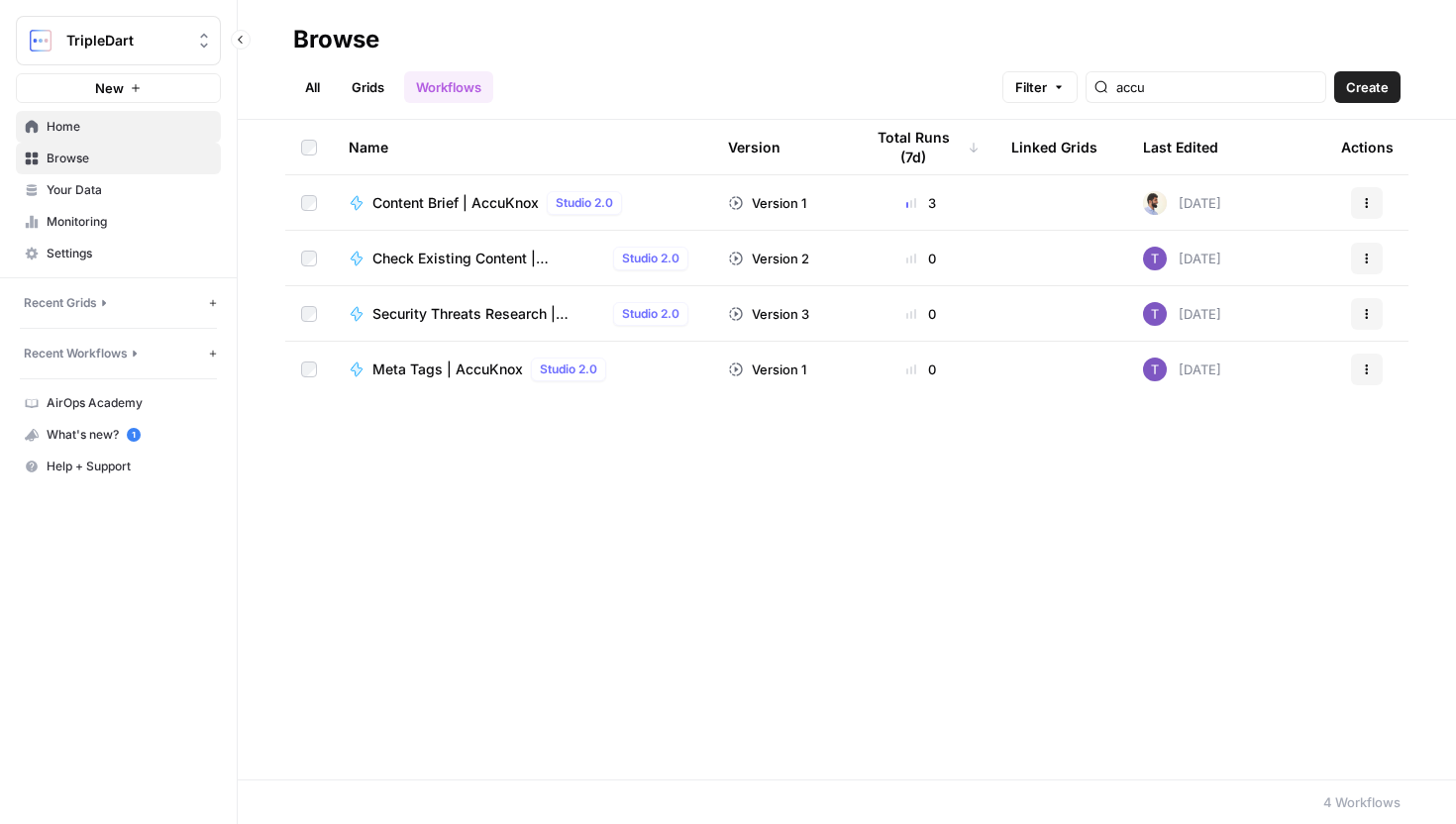 click on "Home" at bounding box center [129, 127] 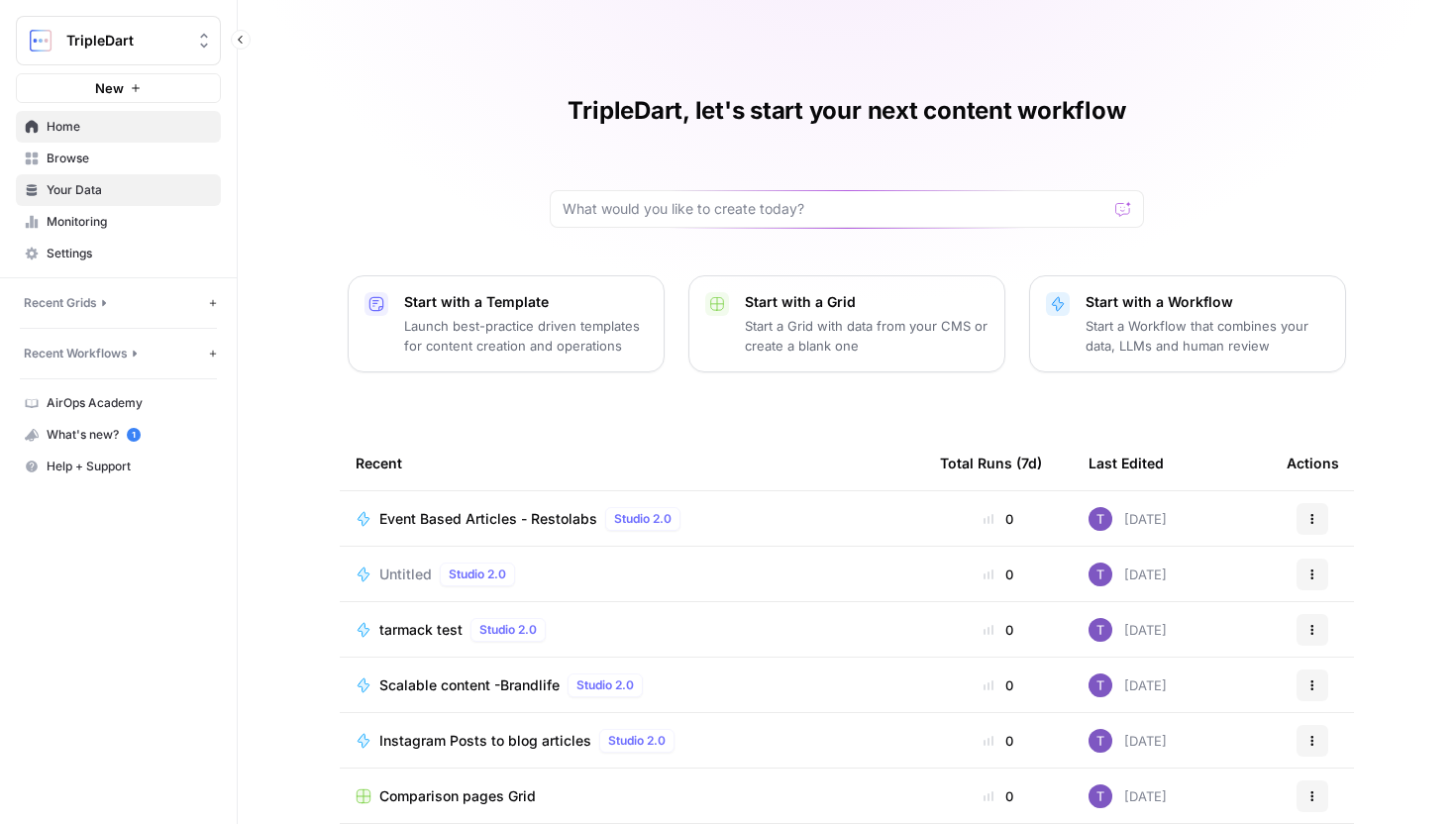 click on "Your Data" at bounding box center (129, 190) 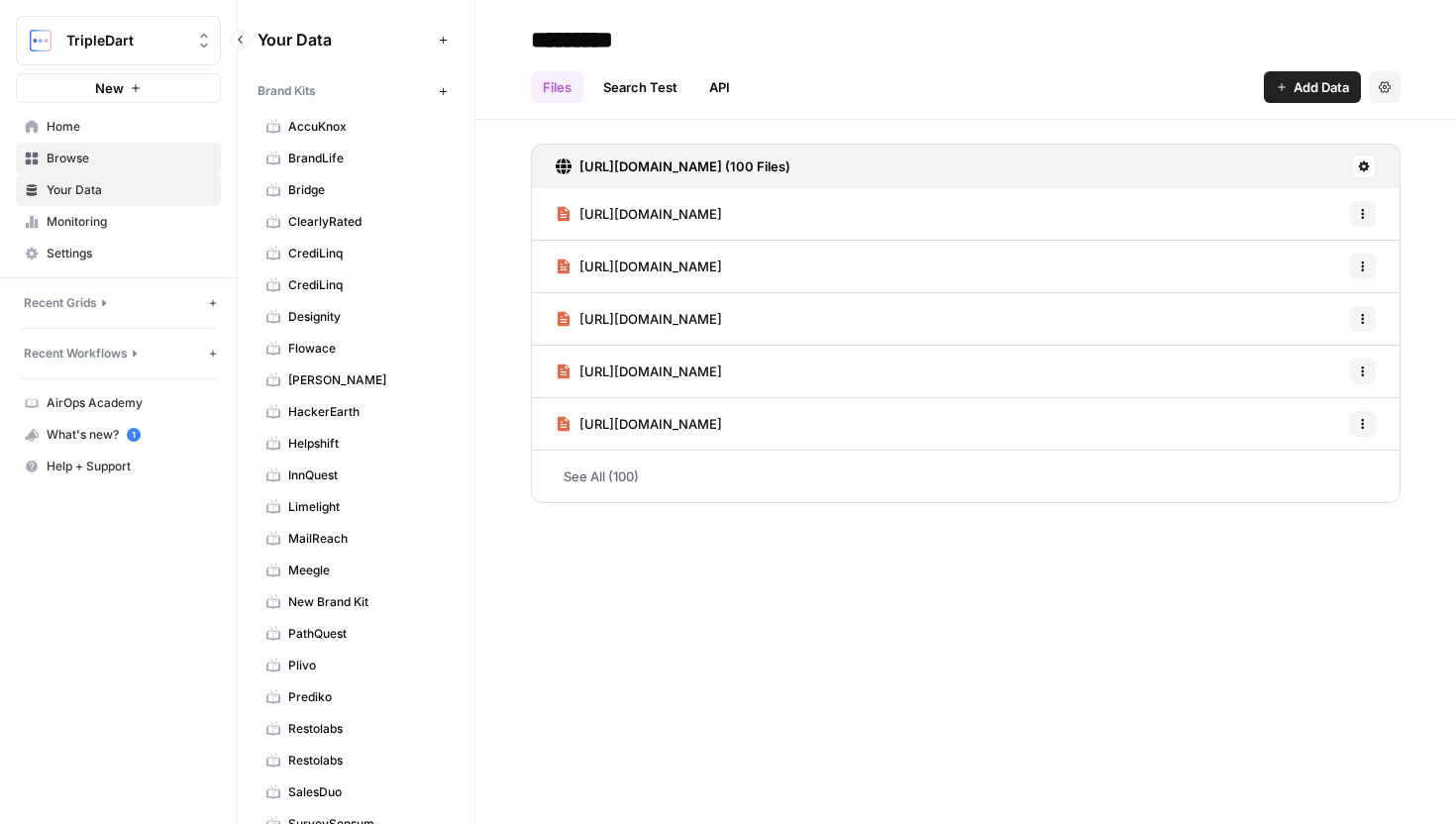 click on "Browse" at bounding box center (129, 158) 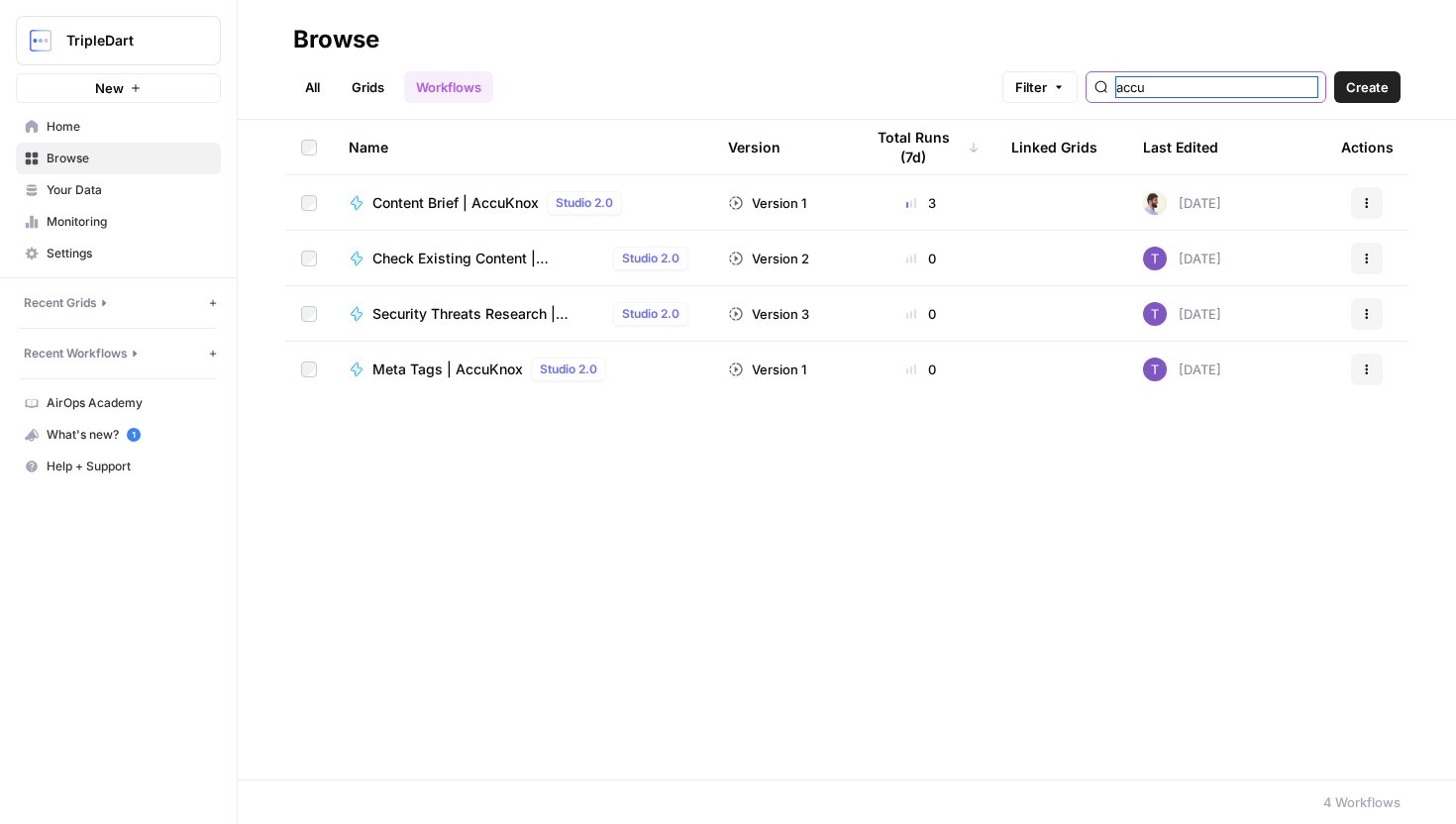 click on "accu" at bounding box center [1216, 87] 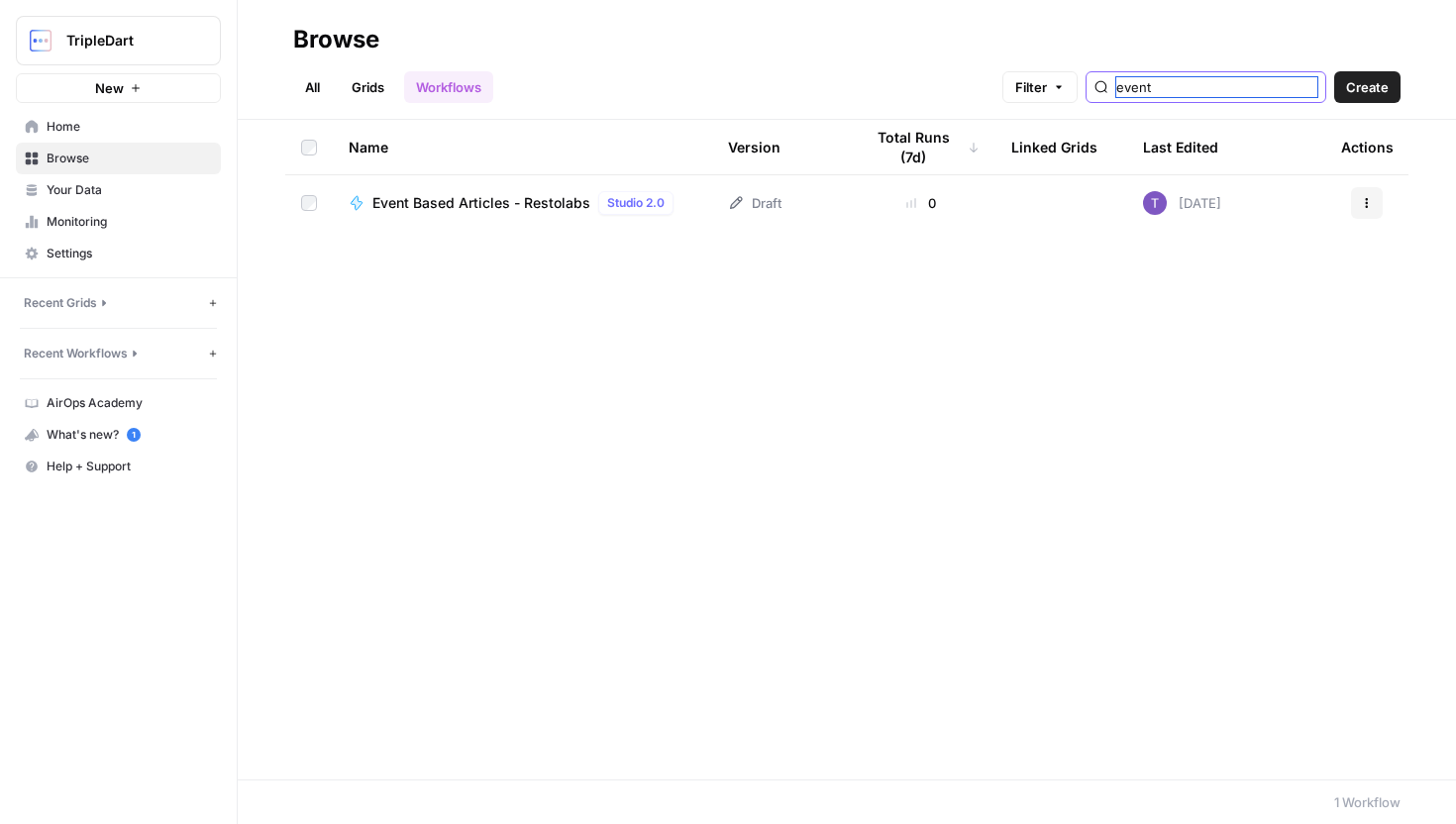 type on "event" 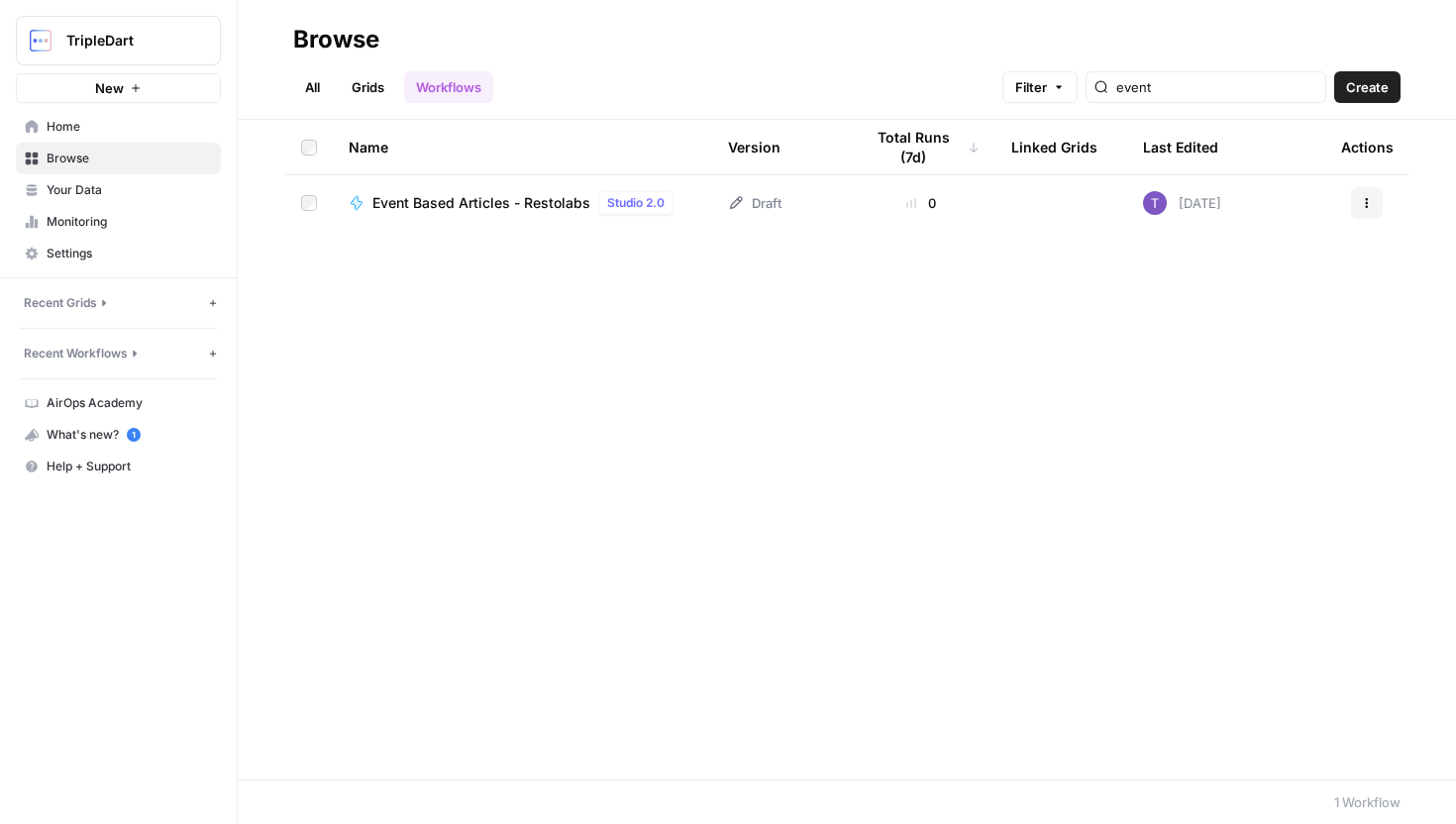 click on "Event Based Articles - Restolabs" at bounding box center (481, 203) 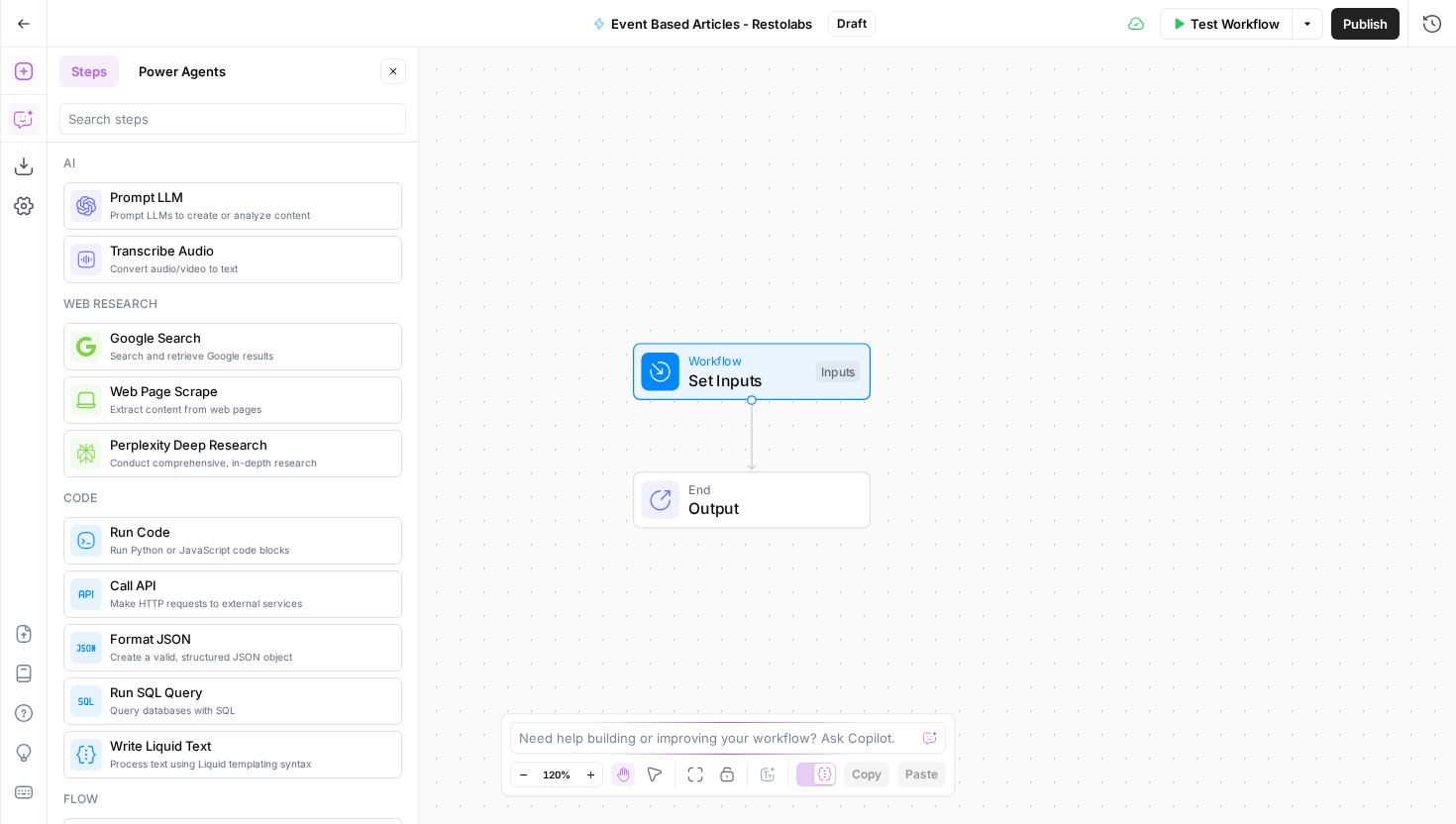 click 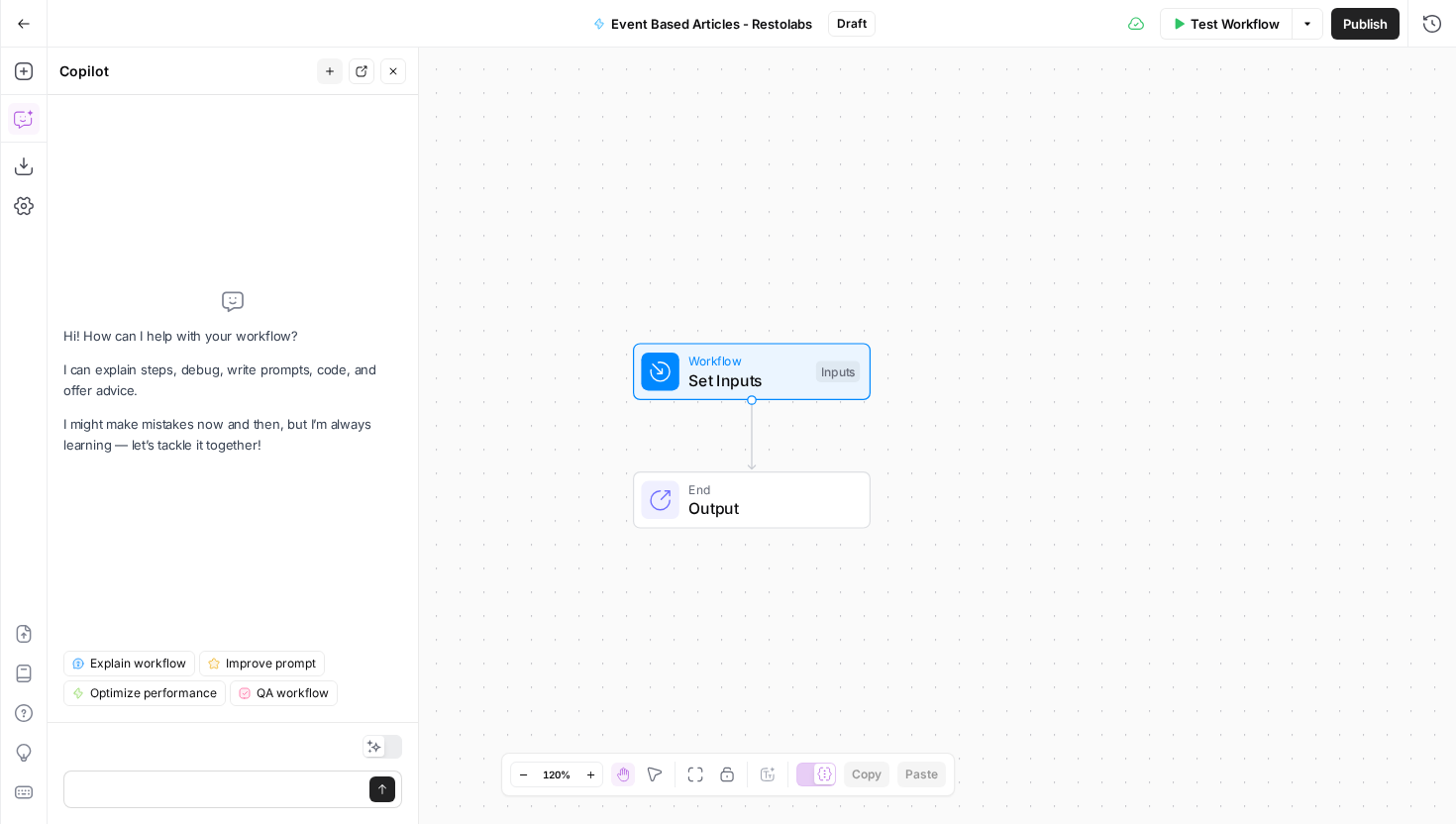 click at bounding box center (219, 789) 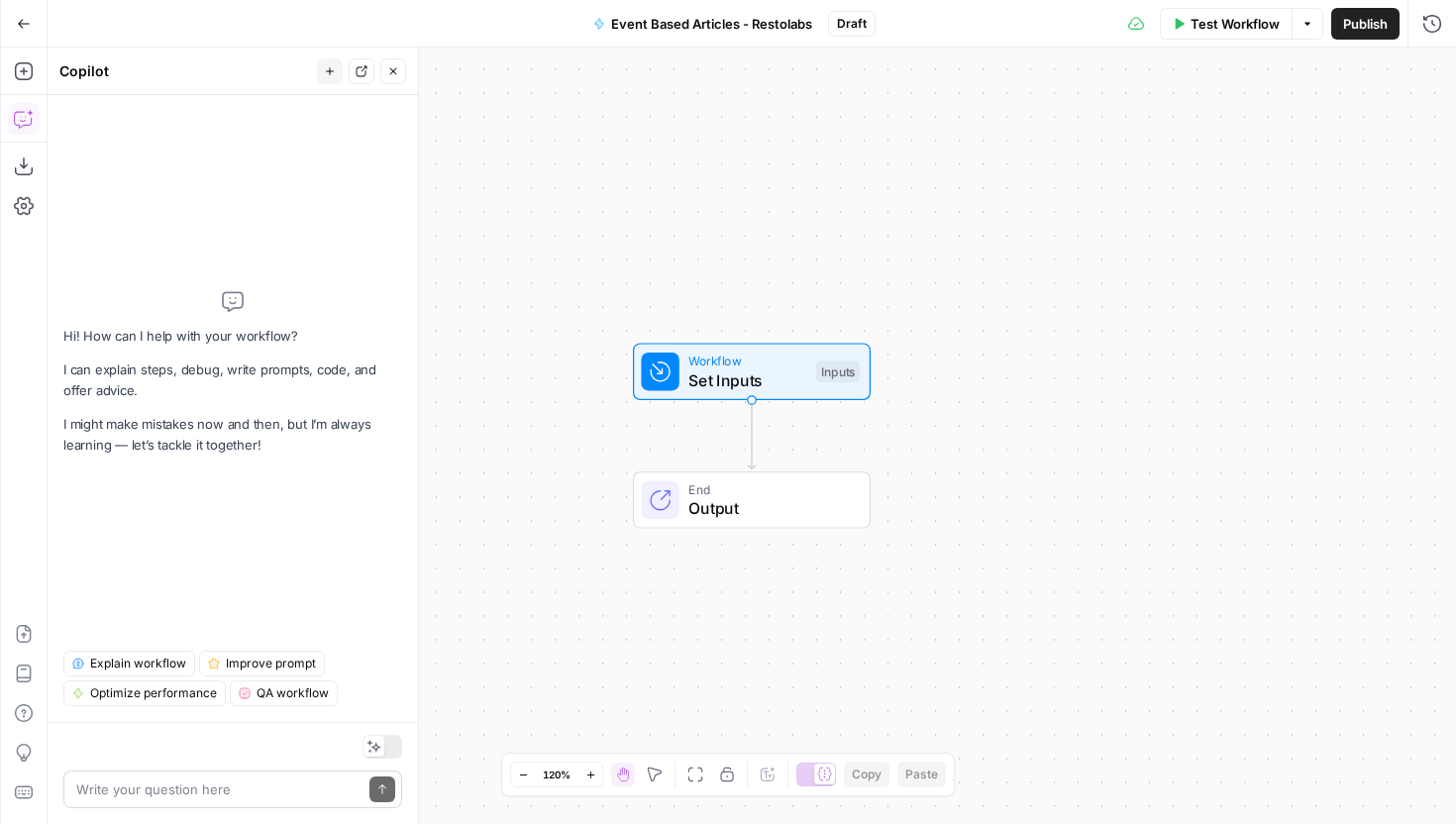 click at bounding box center (219, 789) 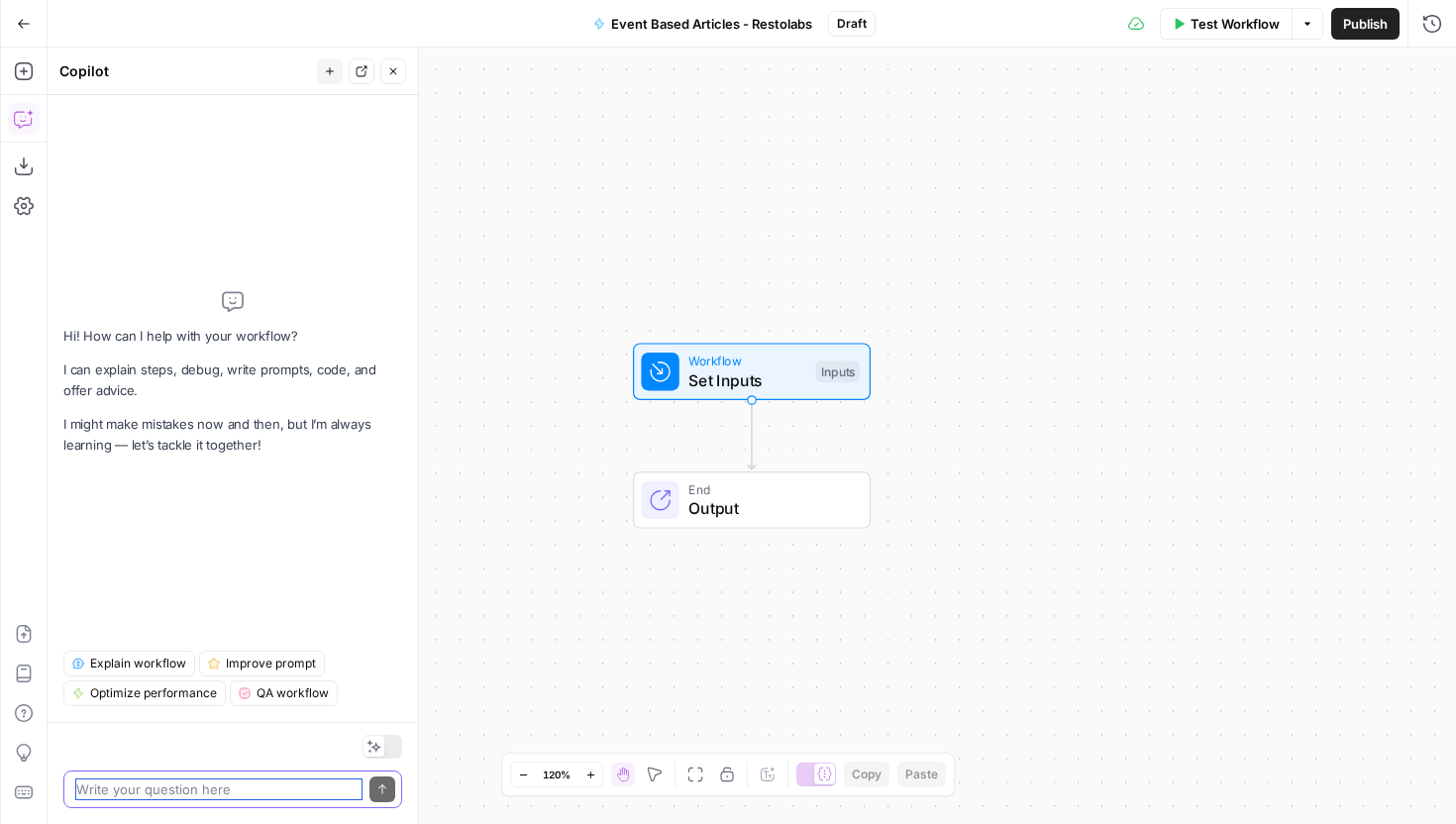 paste on "STEP 1: RESEARCH PHASE (Perplexity)
Primary Research Query:
Research the event "{EVENT_NAME}" and provide comprehensive information about:
Event date and significance
Traditional celebrations and customs
Current market trends for restaurant promotions during this event
Consumer behavior patterns during this event
Popular food items and dining preferences
Regional variations in celebration
Marketing opportunities for restaurants
Secondary Keyword Research Query:
Find and analyze the top 5-8 secondary keywords related to "{EVENT_NAME} restaurant promotions" by researching:
Related search terms and long-tail keywords
Competitor content analysis
Search volume and competition data
Seasonal keyword trends
Local vs. national keyword variations
Output Requirements for Research Phase:
Detailed event background and significance
Consumer spending patterns during the event
List of 5-8 secondary keywords with brief descriptions
Current industry trends and successful case studies
Regional considerations and variati..." 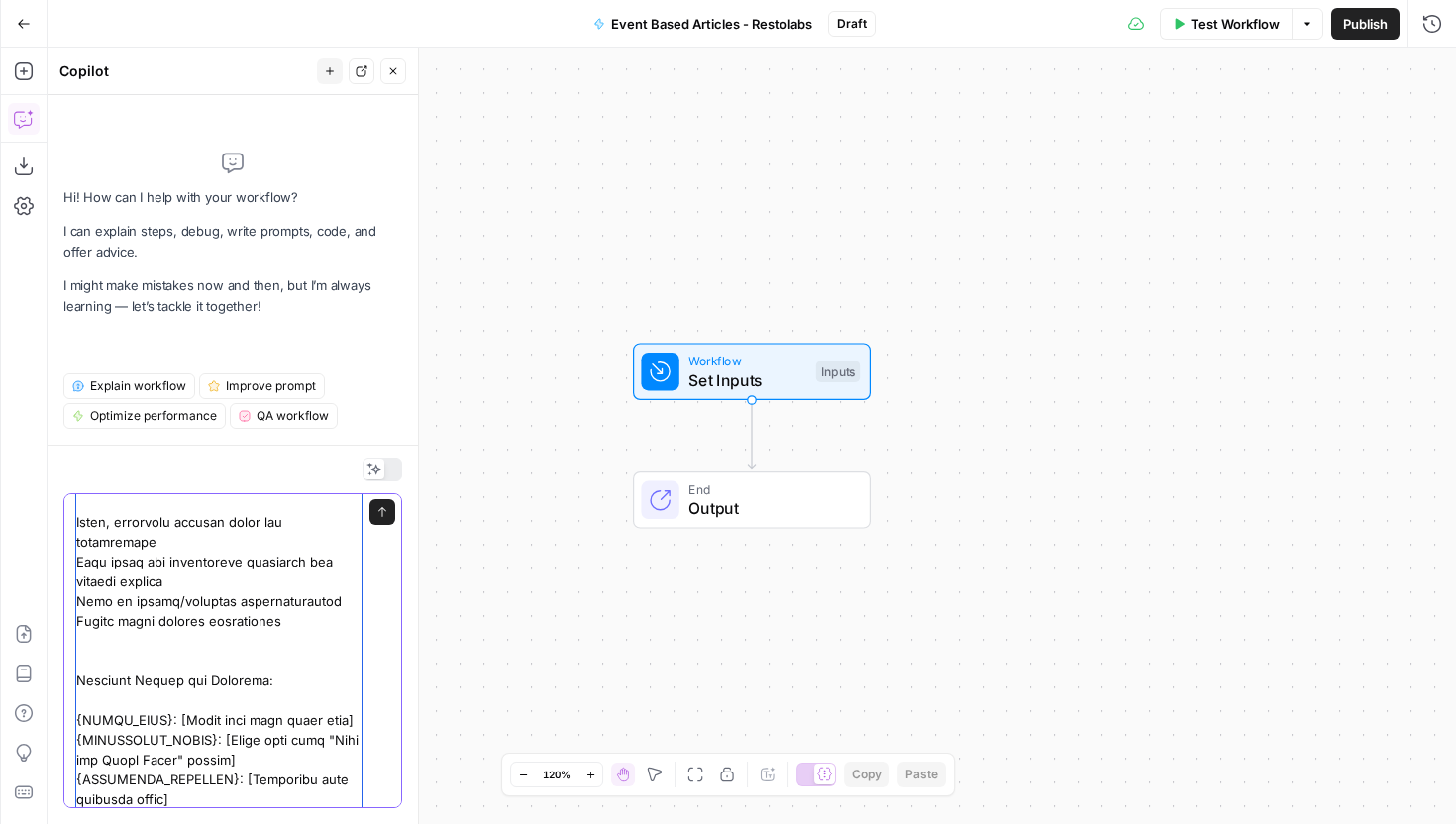 scroll, scrollTop: 4154, scrollLeft: 0, axis: vertical 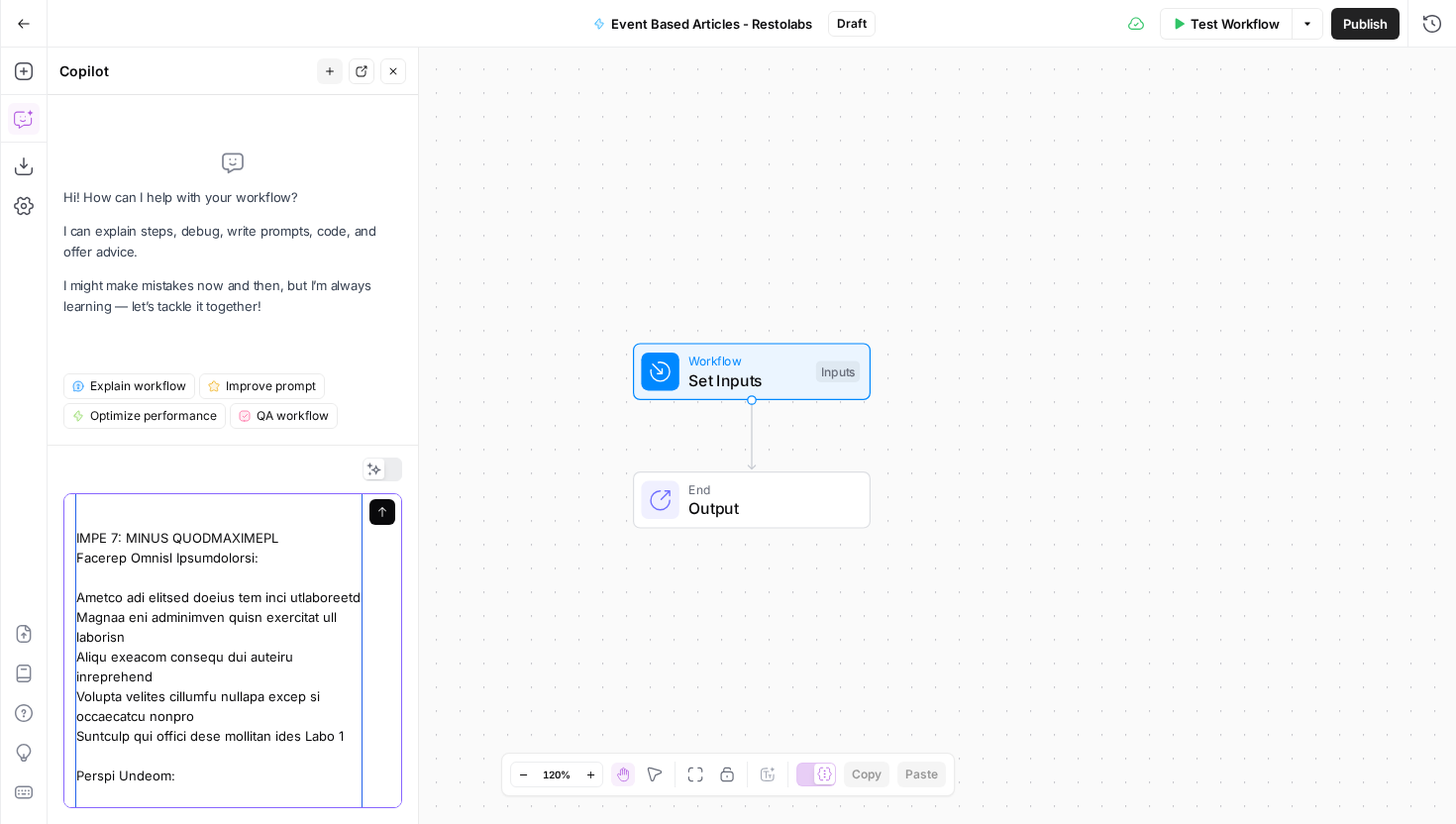 type on "STEP 1: RESEARCH PHASE (Perplexity)
Primary Research Query:
Research the event "{EVENT_NAME}" and provide comprehensive information about:
Event date and significance
Traditional celebrations and customs
Current market trends for restaurant promotions during this event
Consumer behavior patterns during this event
Popular food items and dining preferences
Regional variations in celebration
Marketing opportunities for restaurants
Secondary Keyword Research Query:
Find and analyze the top 5-8 secondary keywords related to "{EVENT_NAME} restaurant promotions" by researching:
Related search terms and long-tail keywords
Competitor content analysis
Search volume and competition data
Seasonal keyword trends
Local vs. national keyword variations
Output Requirements for Research Phase:
Detailed event background and significance
Consumer spending patterns during the event
List of 5-8 secondary keywords with brief descriptions
Current industry trends and successful case studies
Regional considerations and variati..." 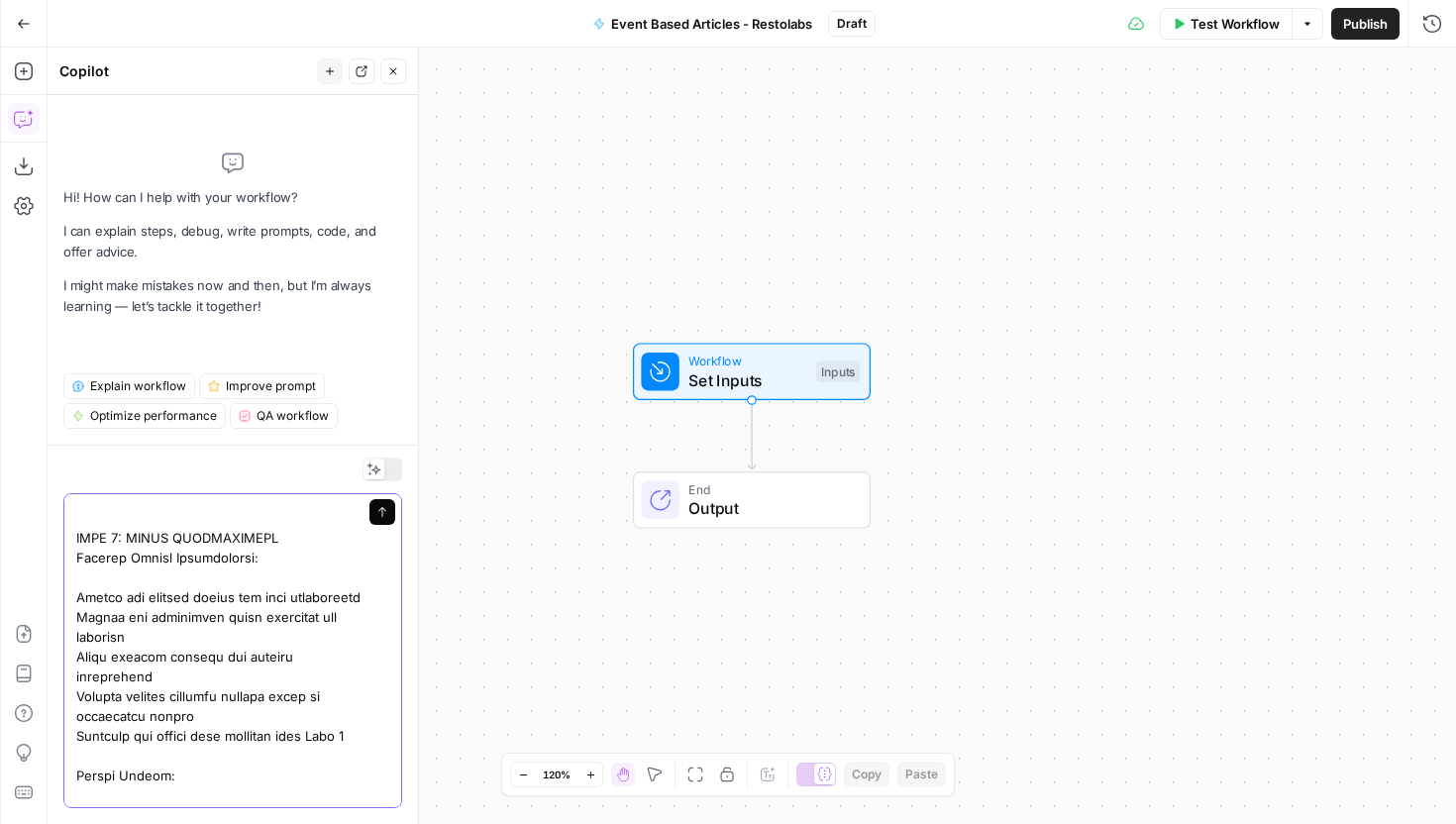 scroll, scrollTop: 0, scrollLeft: 0, axis: both 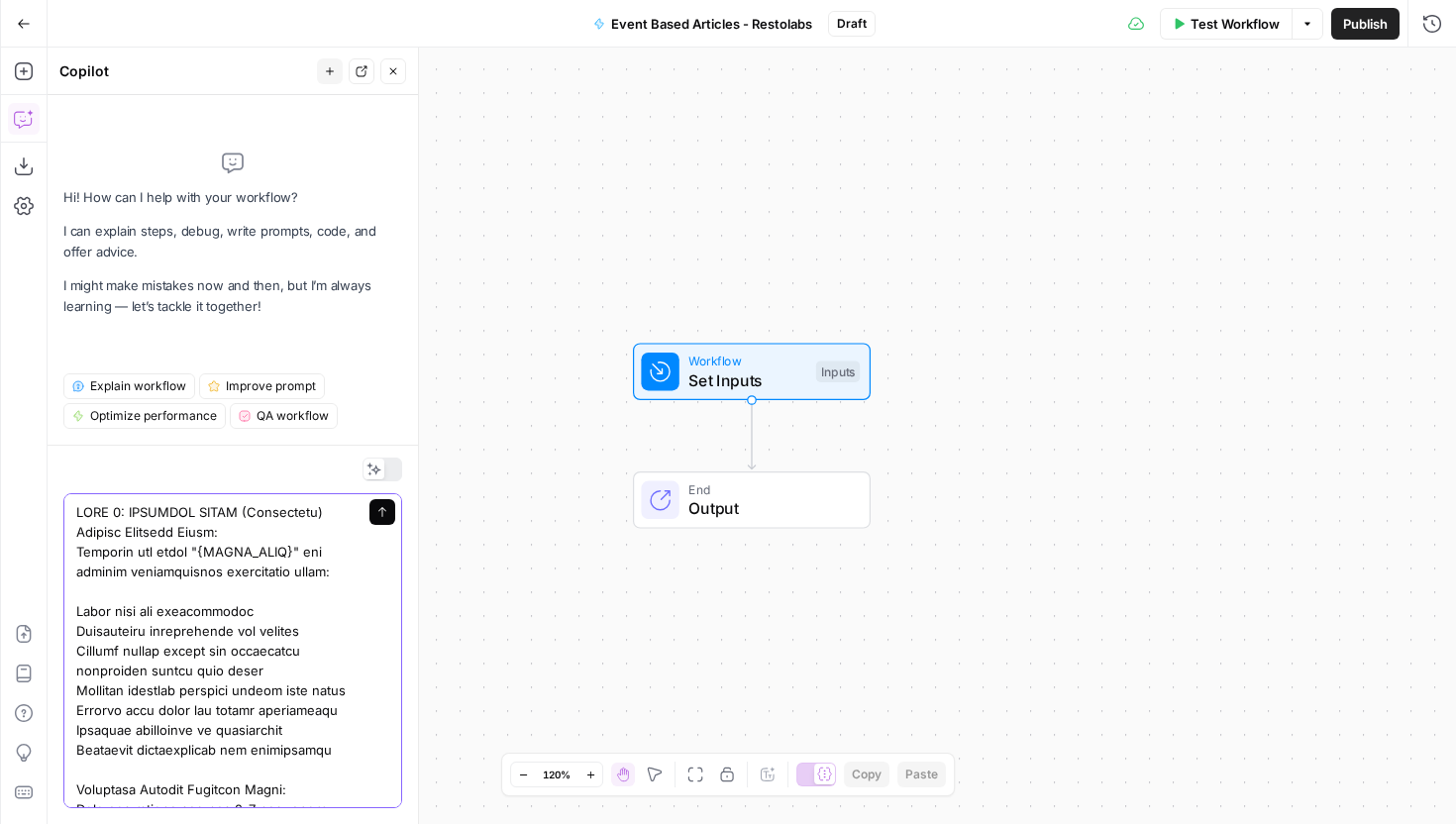 click 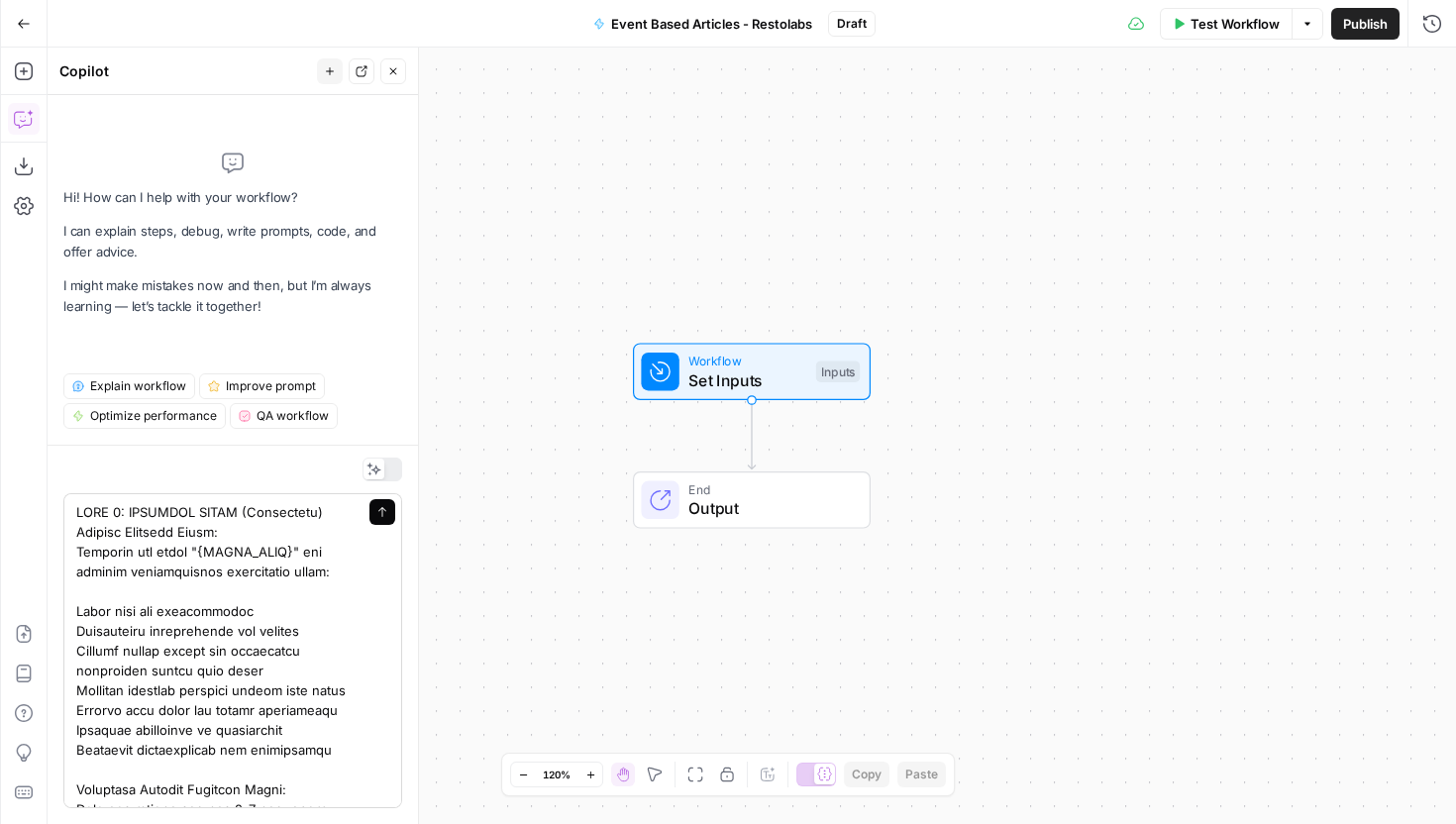 type 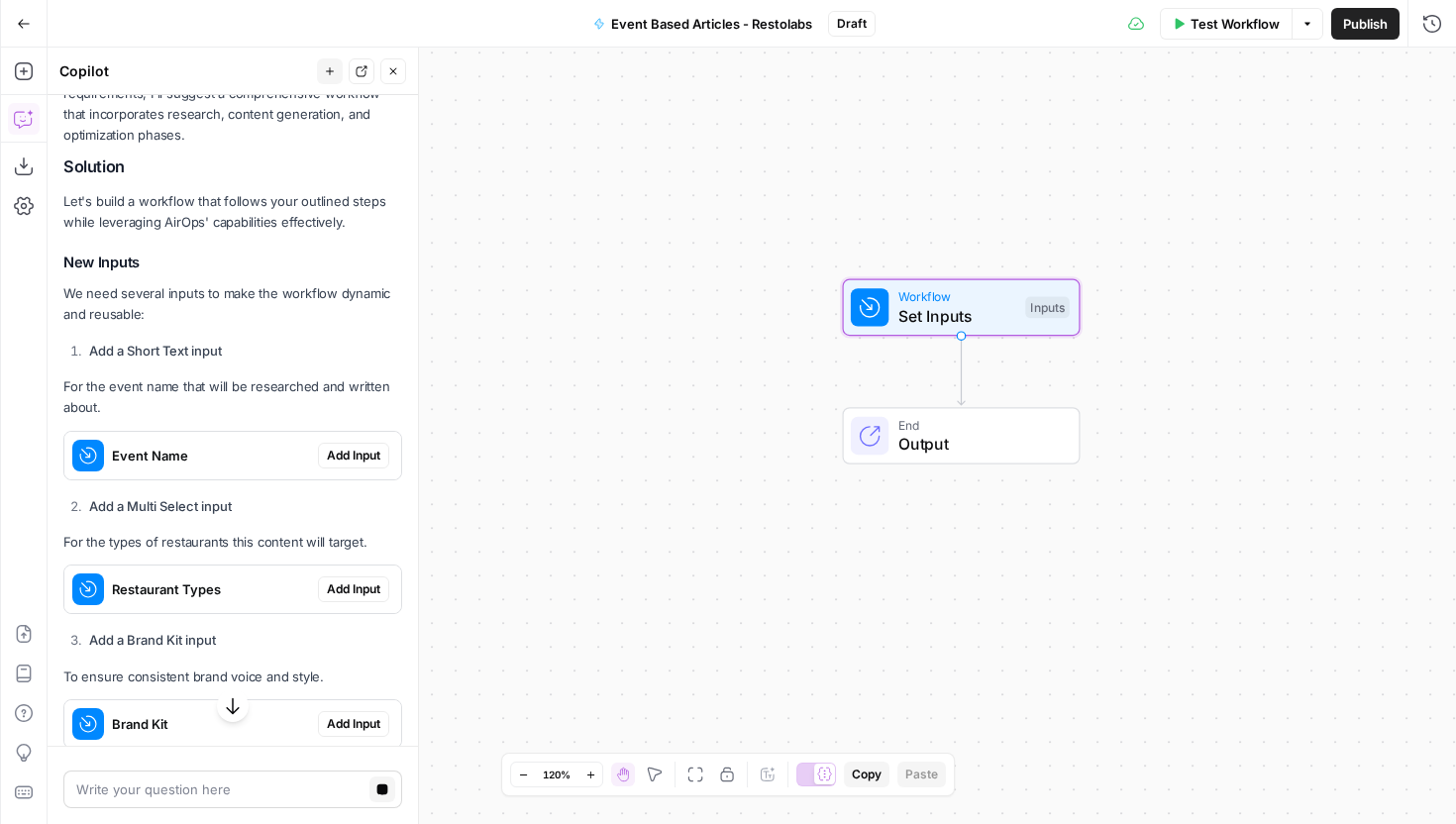 scroll, scrollTop: 5767, scrollLeft: 0, axis: vertical 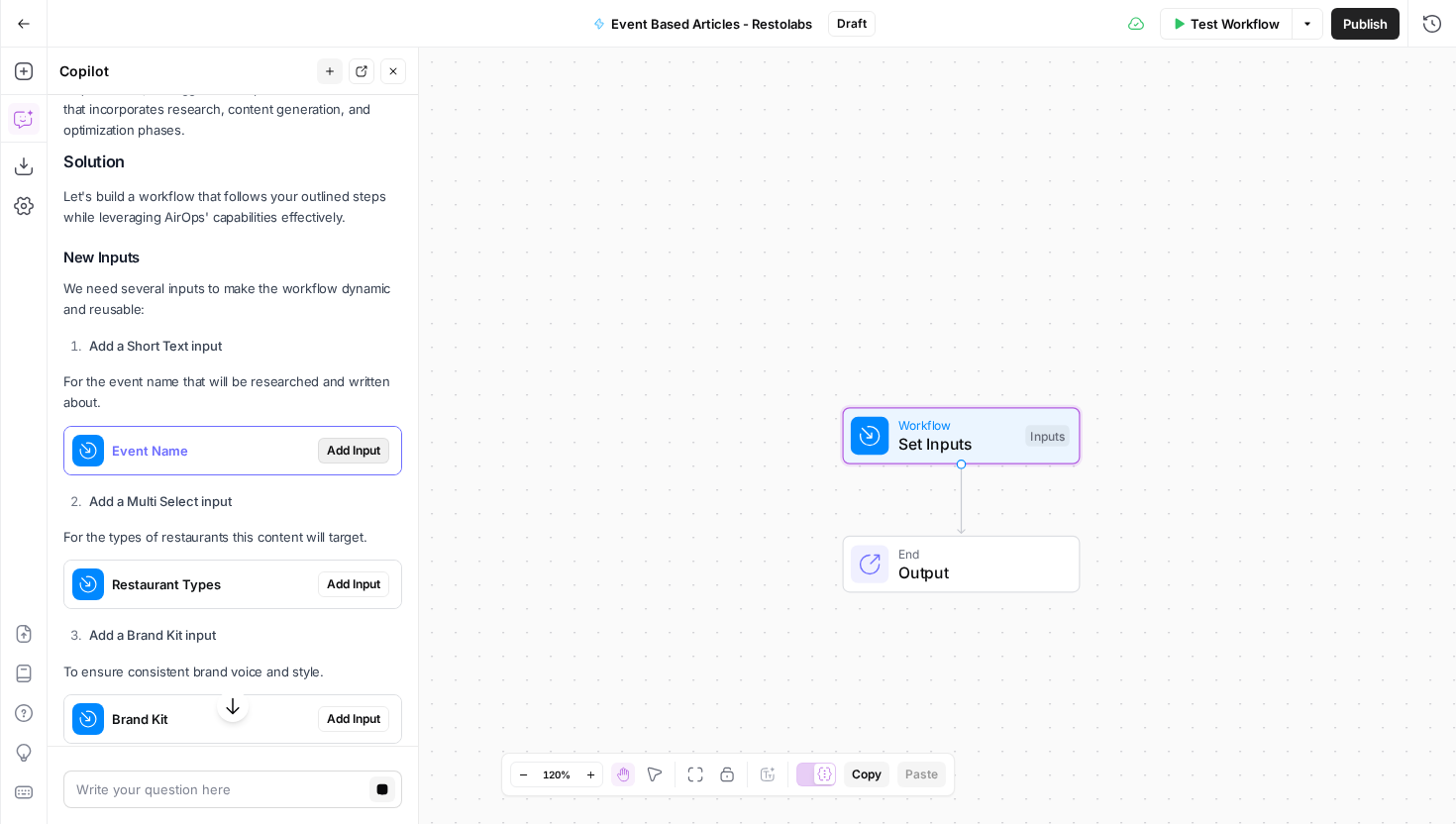 click on "Add Input" at bounding box center (354, 451) 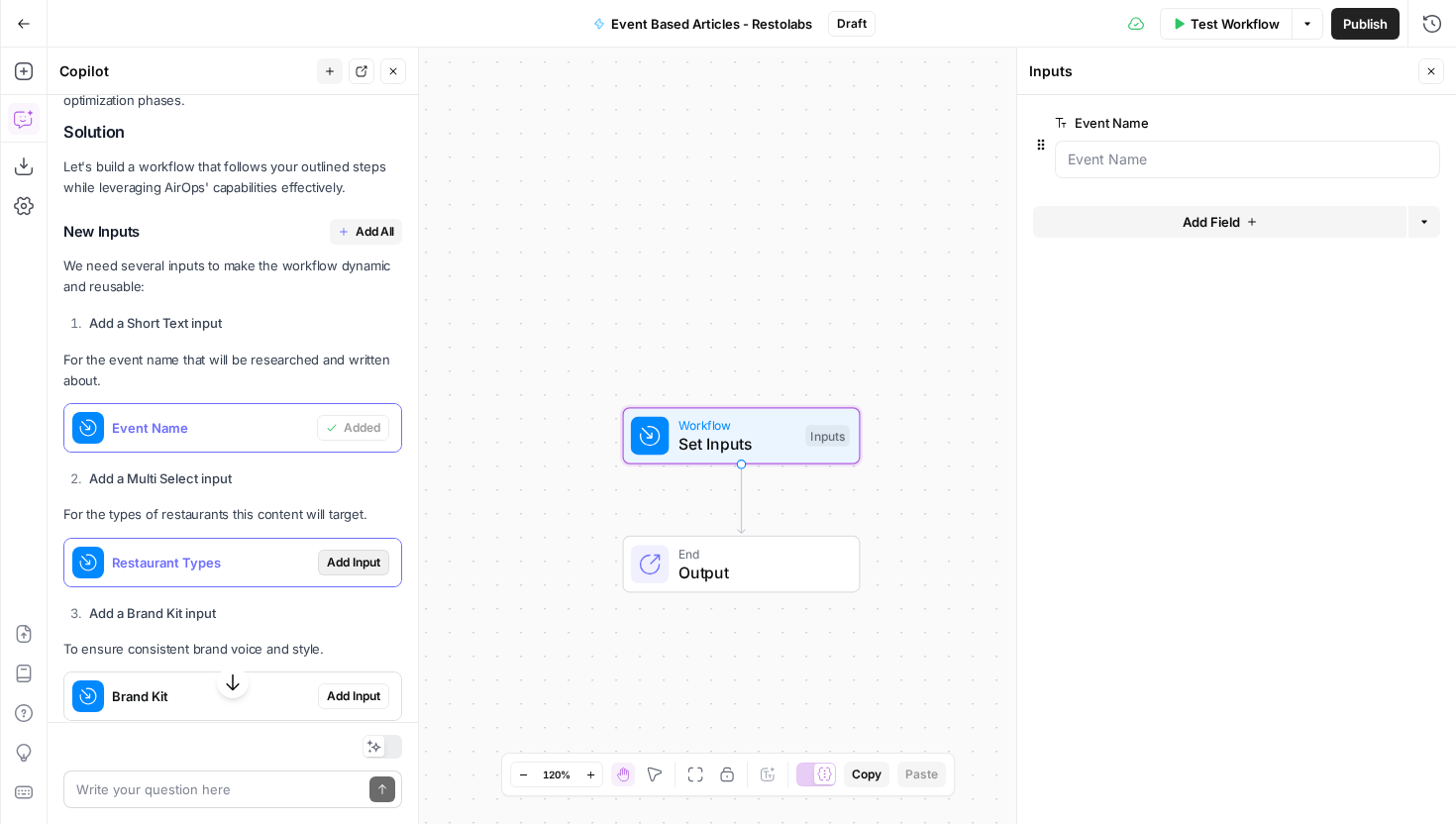 click on "Add Input" at bounding box center (354, 563) 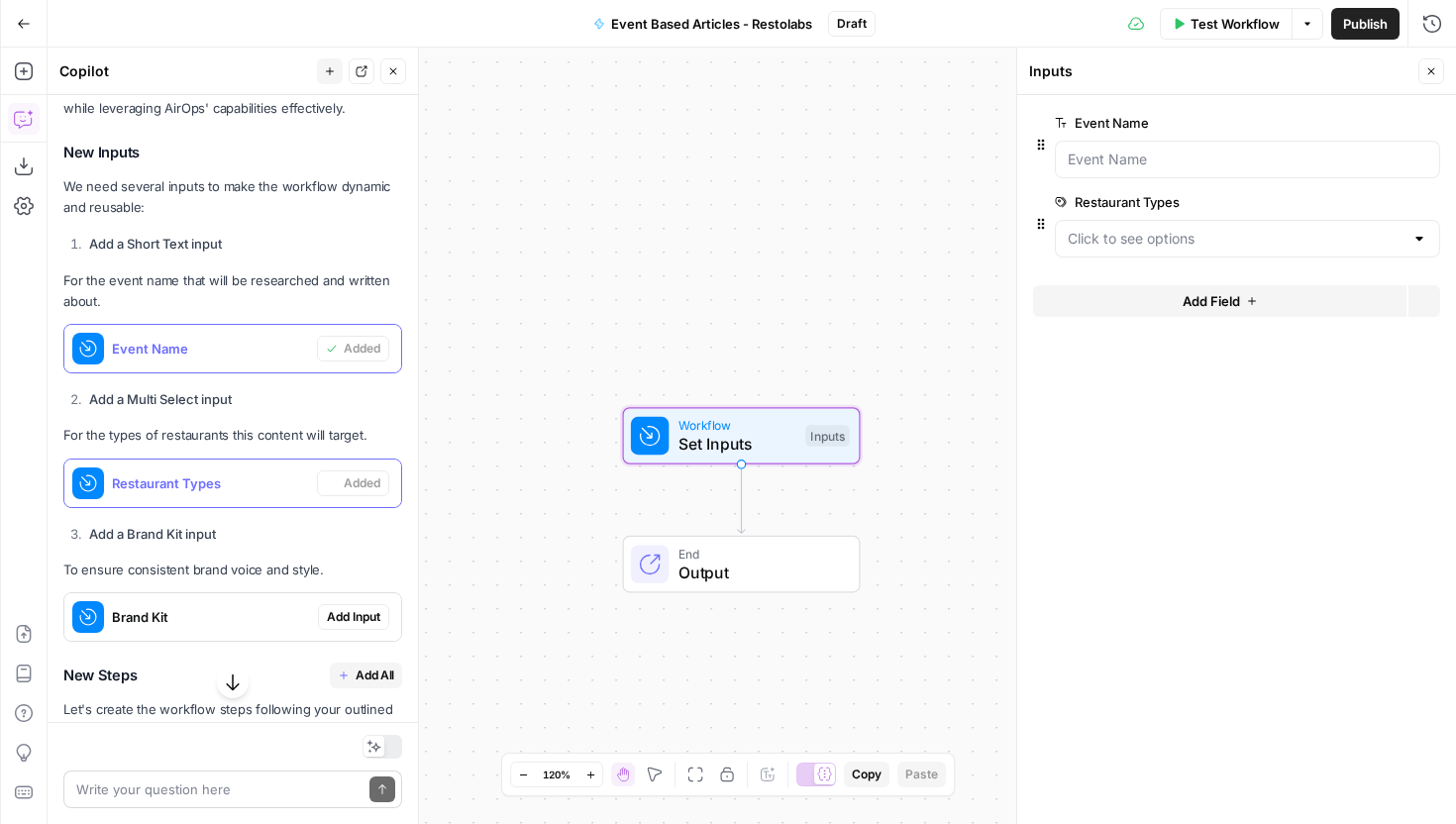 scroll, scrollTop: 5953, scrollLeft: 0, axis: vertical 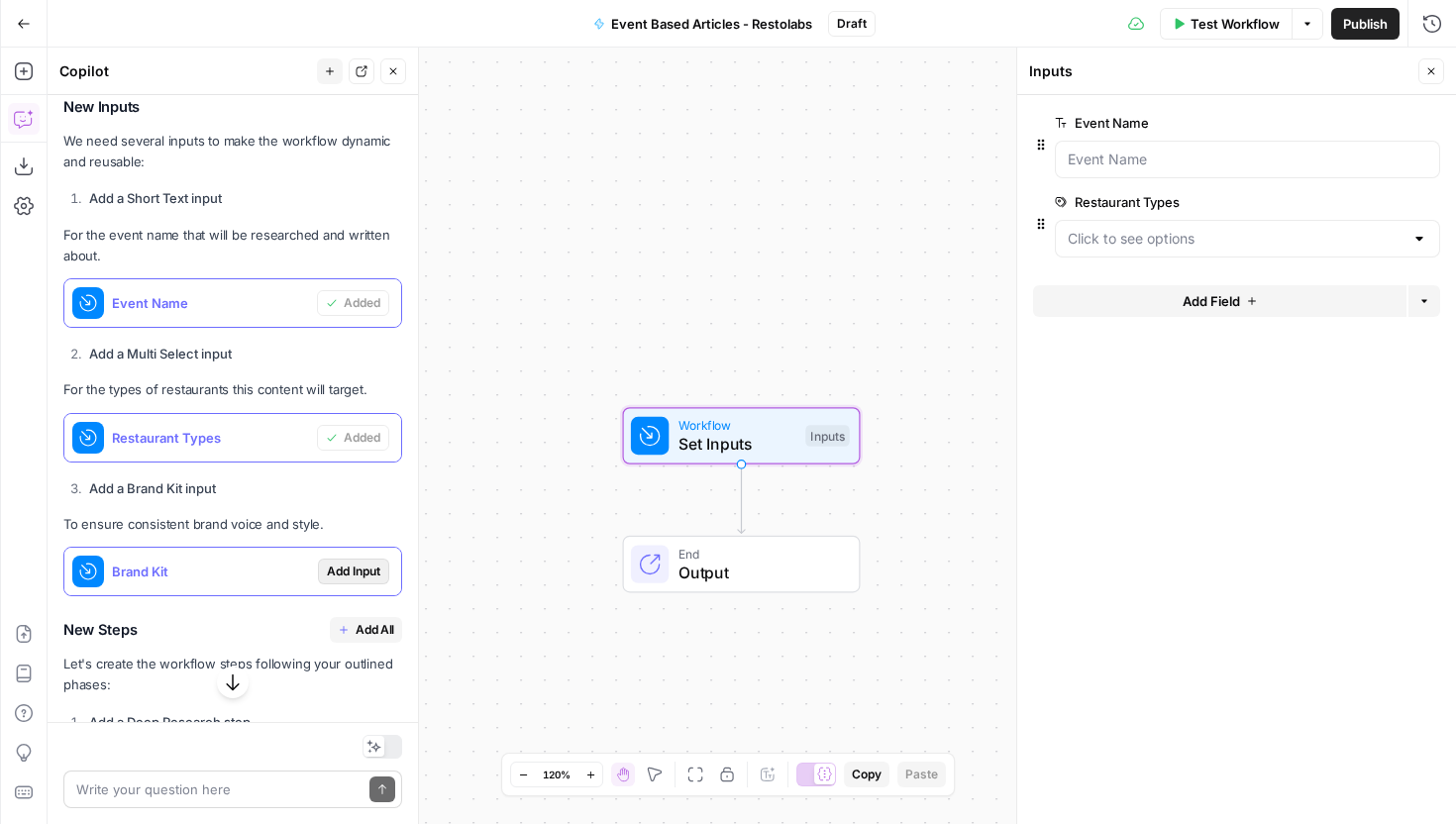 click on "Add Input" at bounding box center (354, 571) 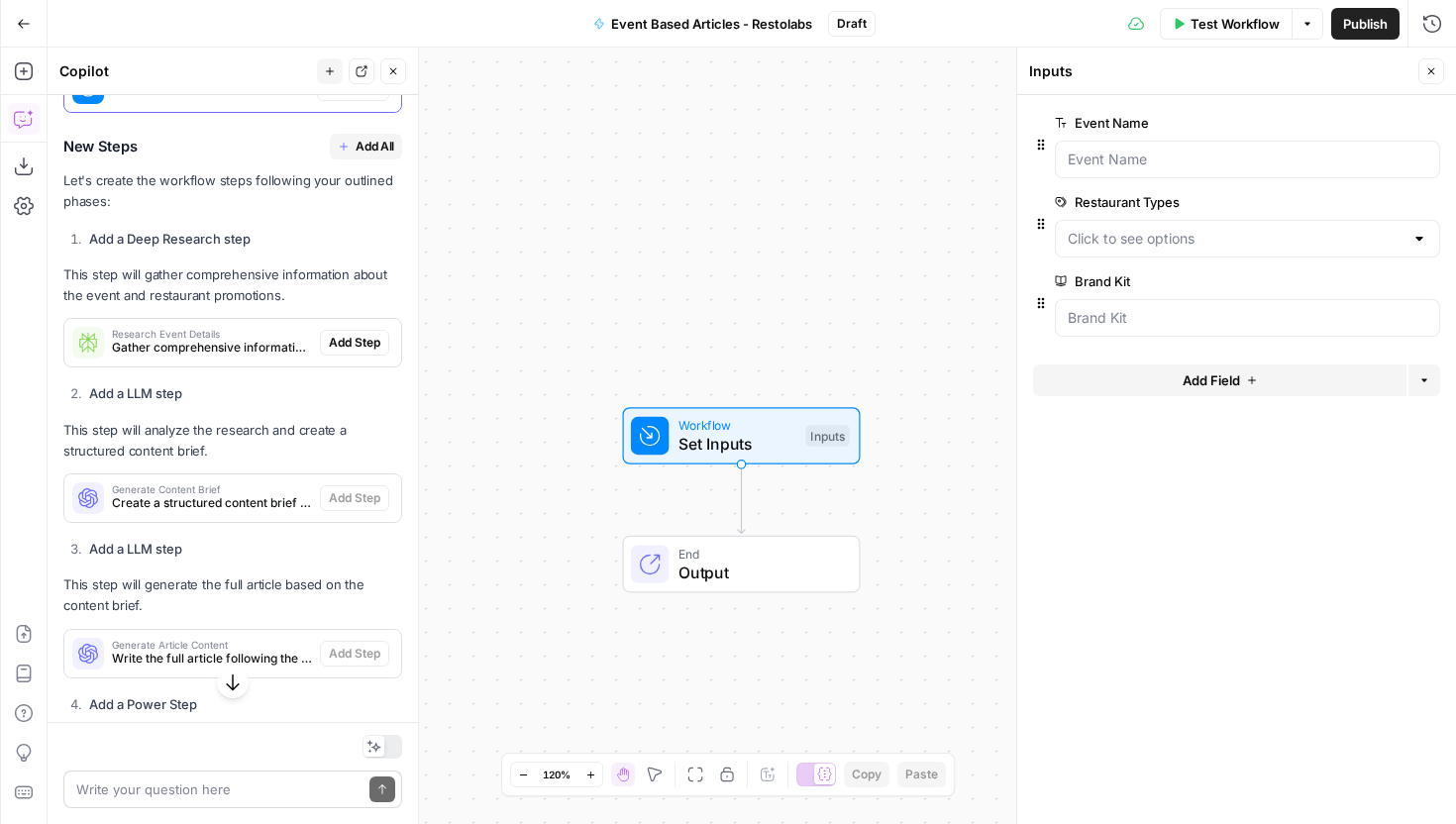 scroll, scrollTop: 6429, scrollLeft: 0, axis: vertical 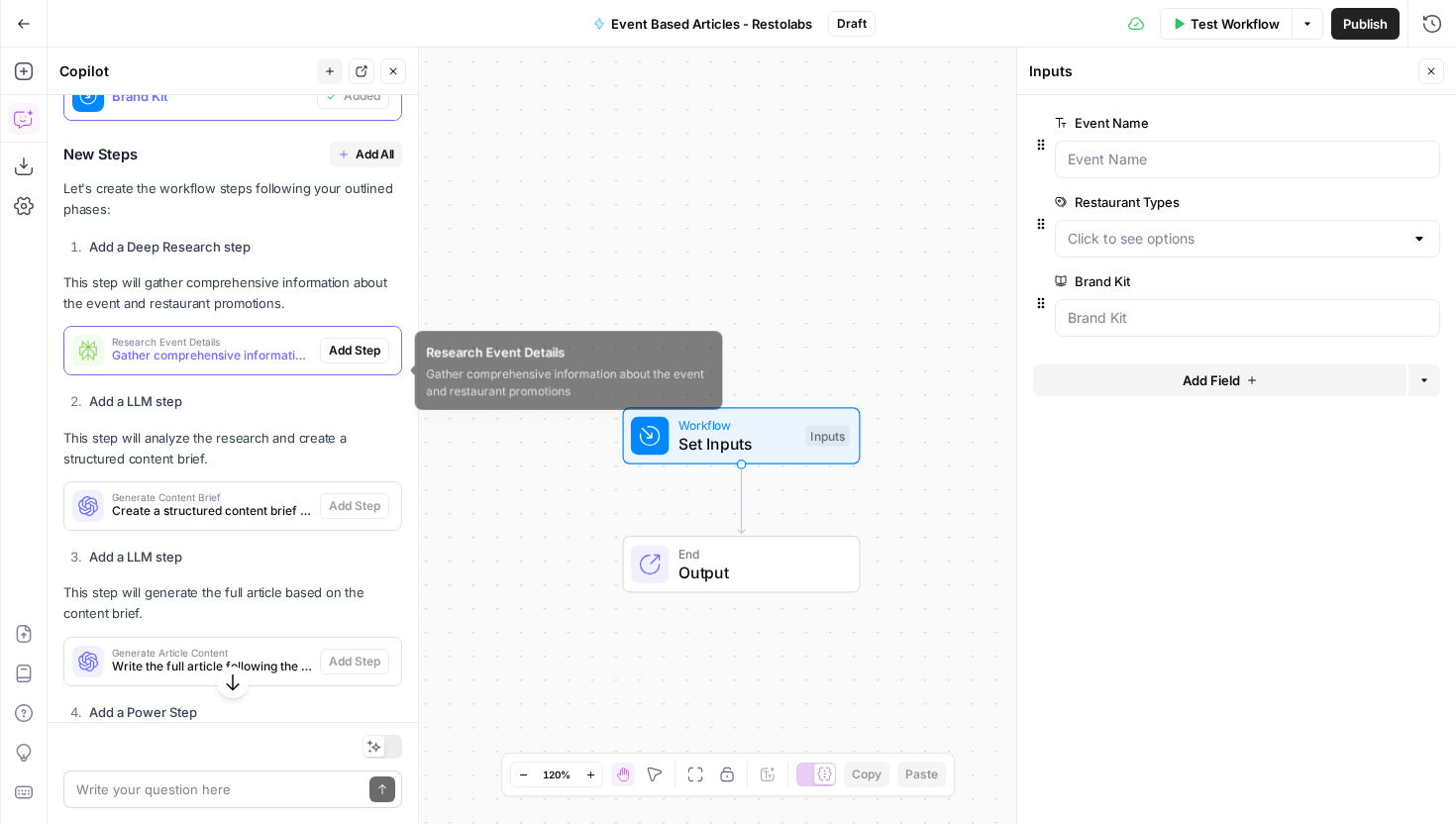 click on "Research Event Details" at bounding box center [212, 342] 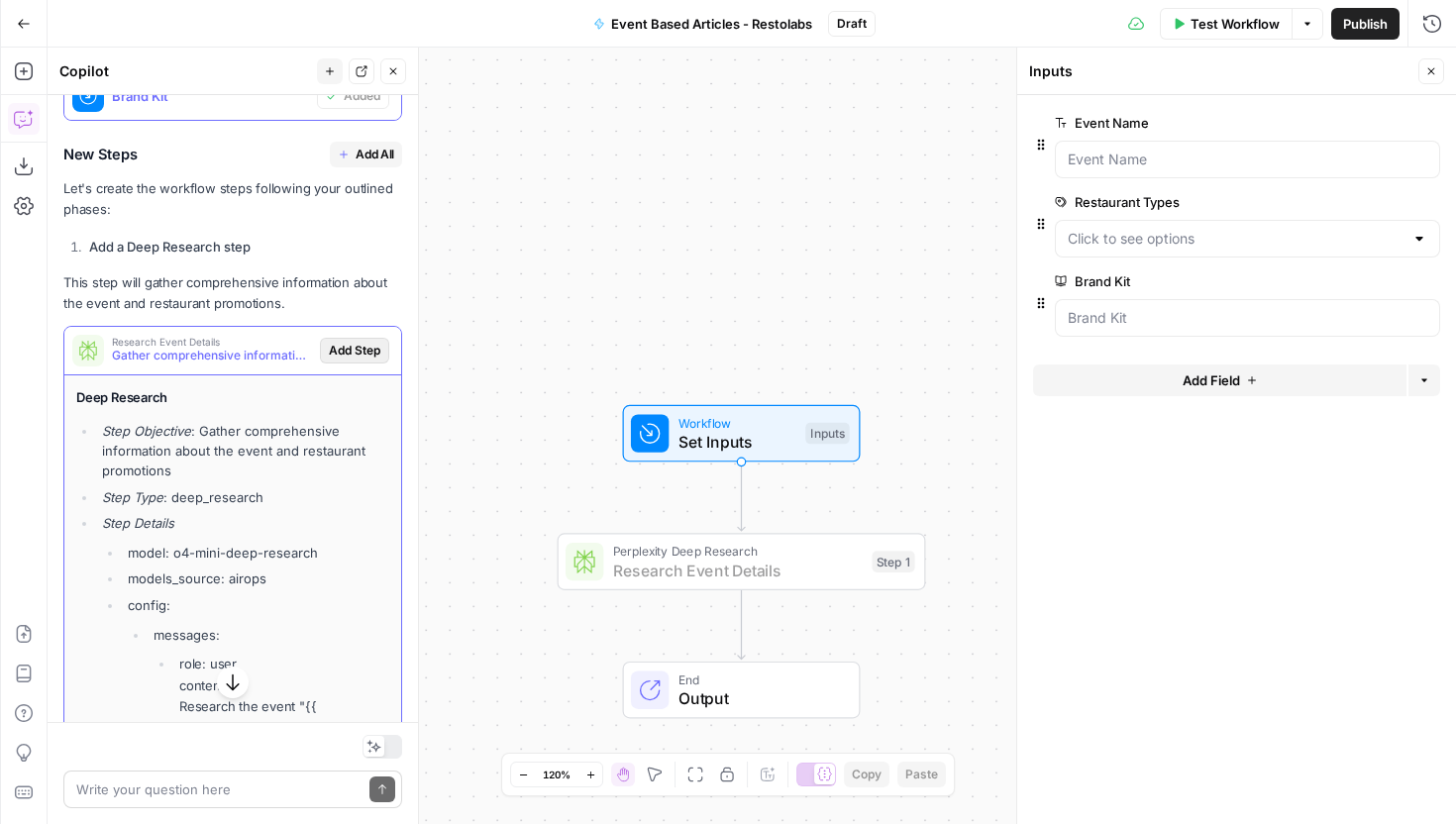 click on "Add Step" at bounding box center [355, 351] 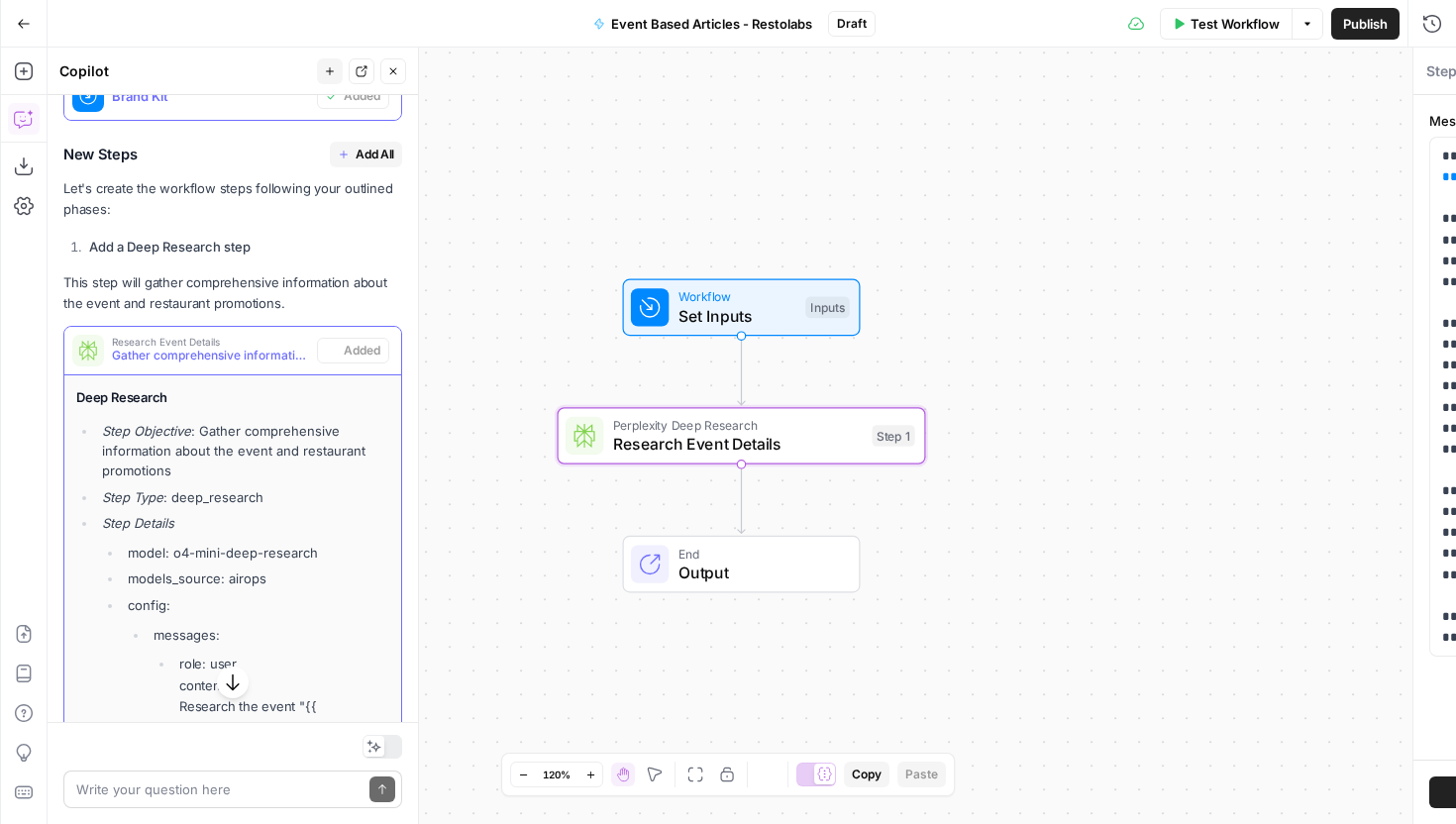 type on "Research Event Details" 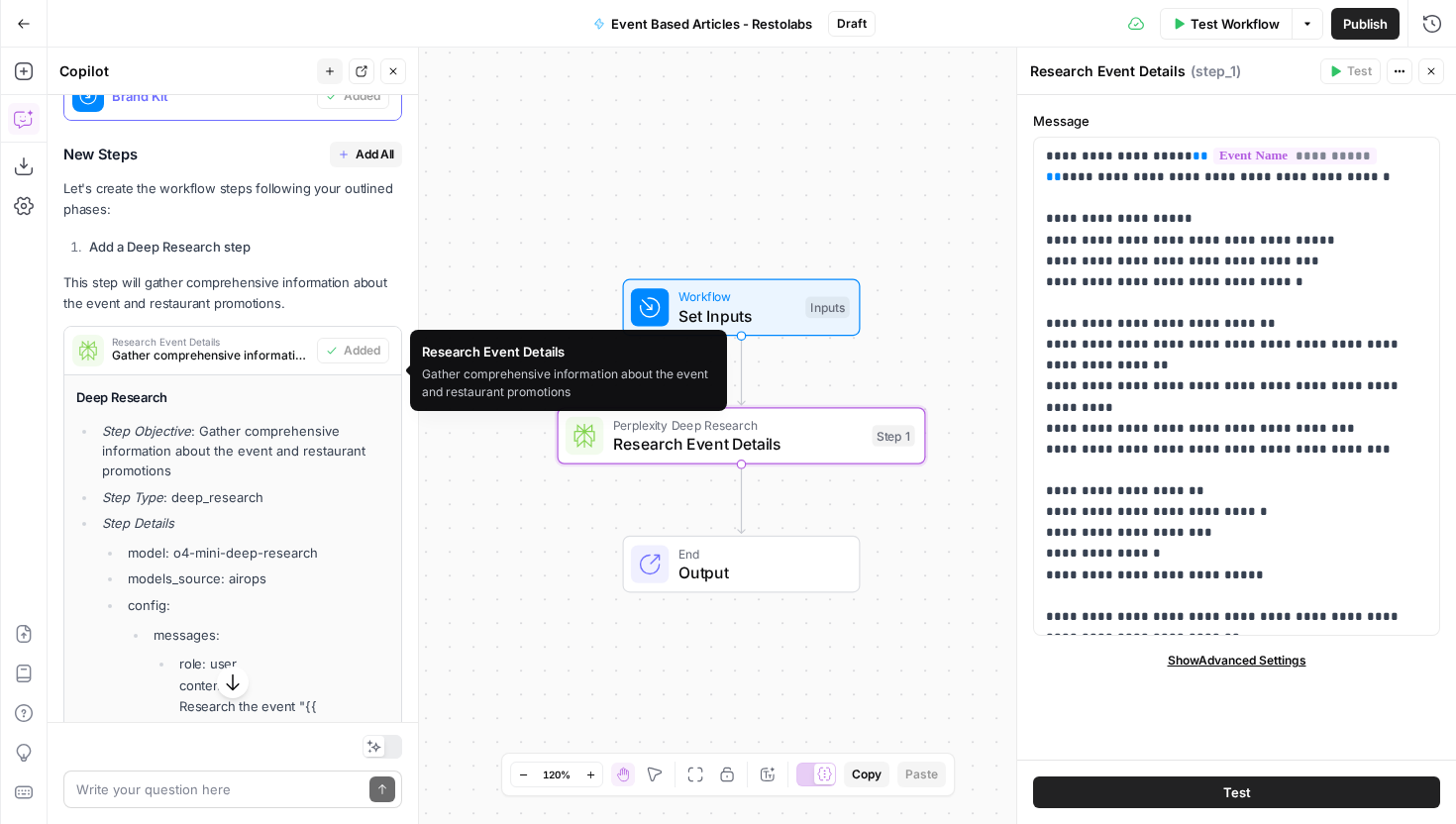 click on "Research Event Details" at bounding box center [210, 342] 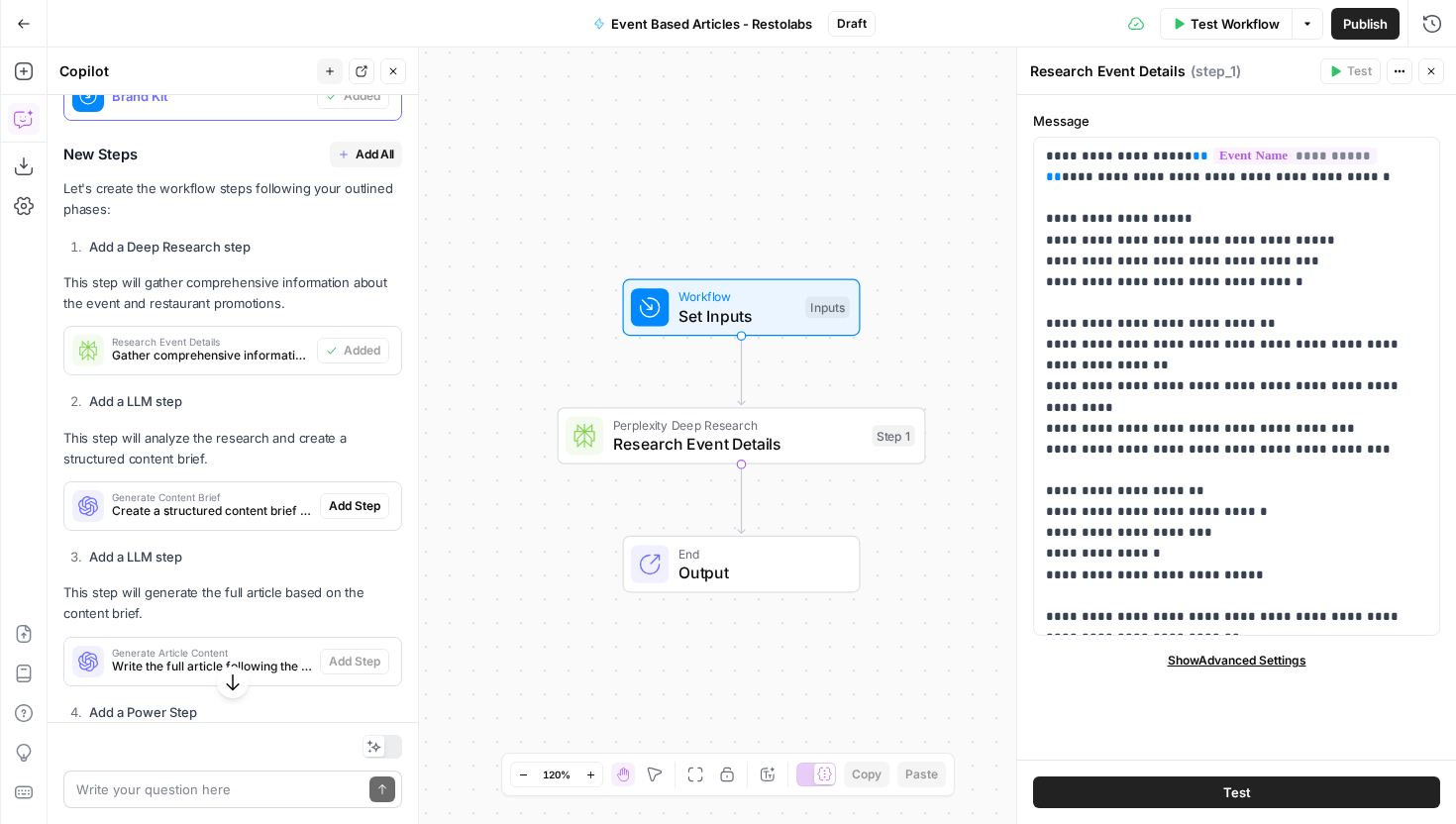 scroll, scrollTop: 6444, scrollLeft: 0, axis: vertical 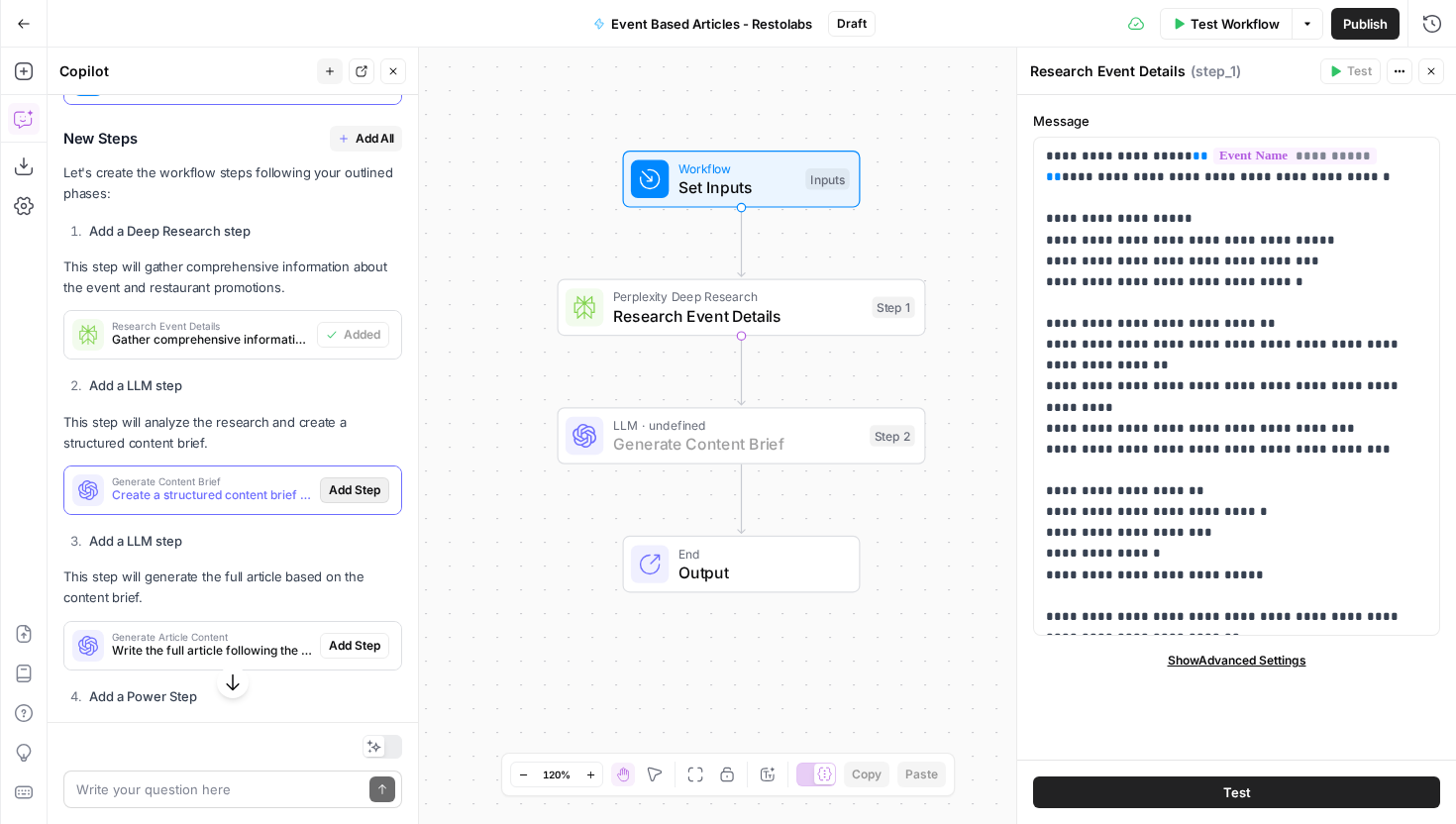 click on "Add Step" at bounding box center (355, 490) 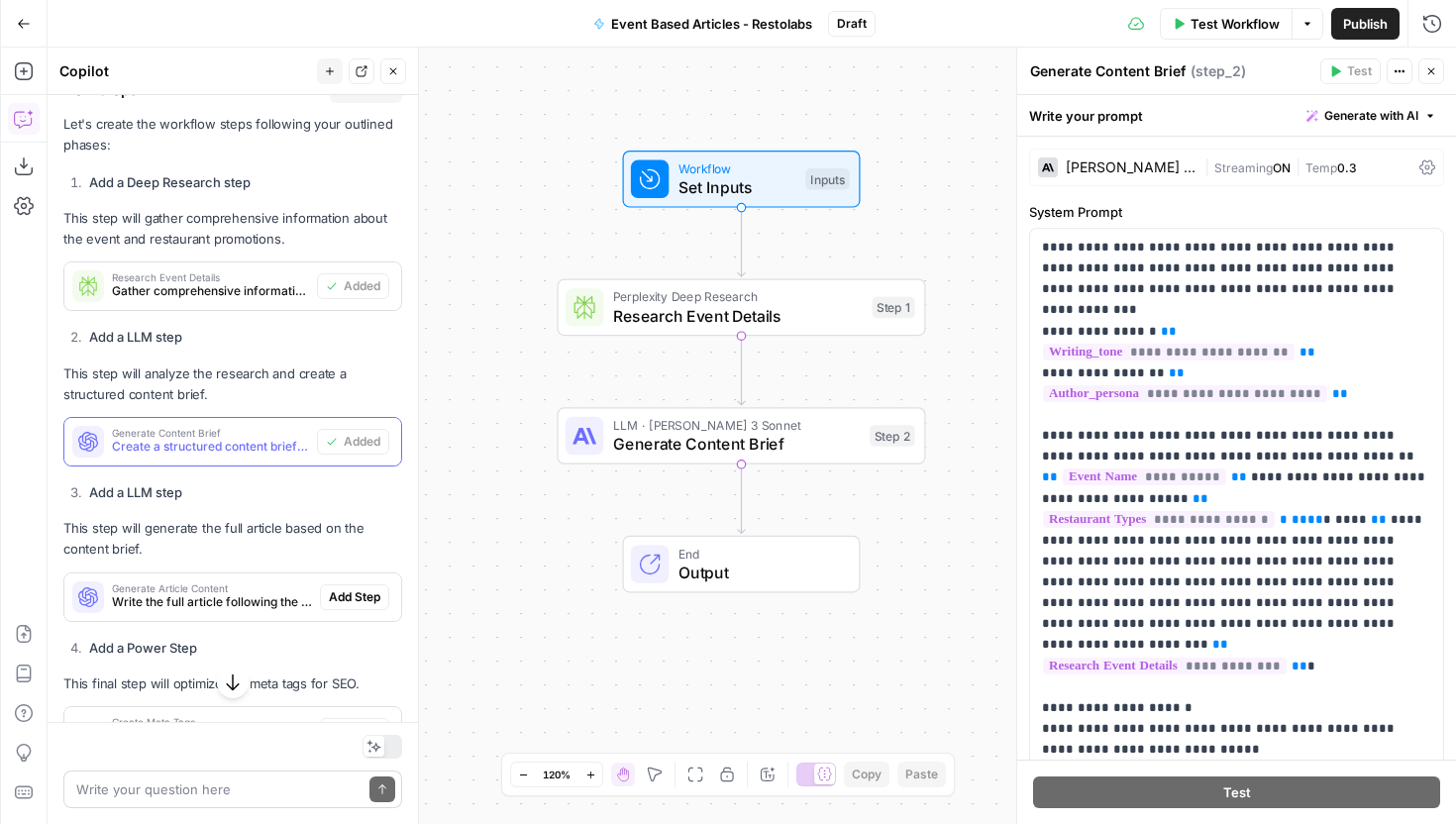 scroll, scrollTop: 6510, scrollLeft: 0, axis: vertical 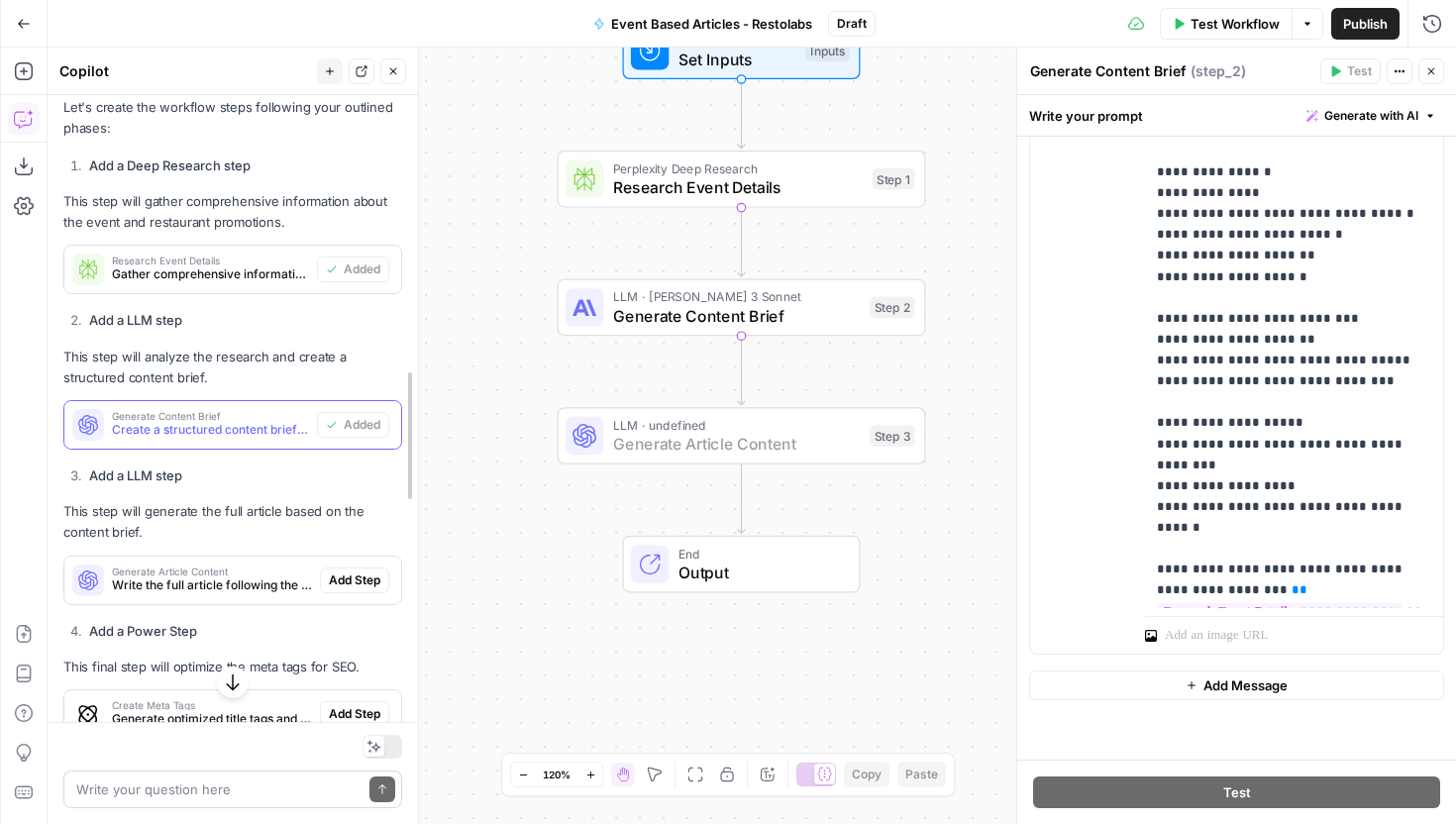 drag, startPoint x: 369, startPoint y: 594, endPoint x: 409, endPoint y: 569, distance: 47.169906 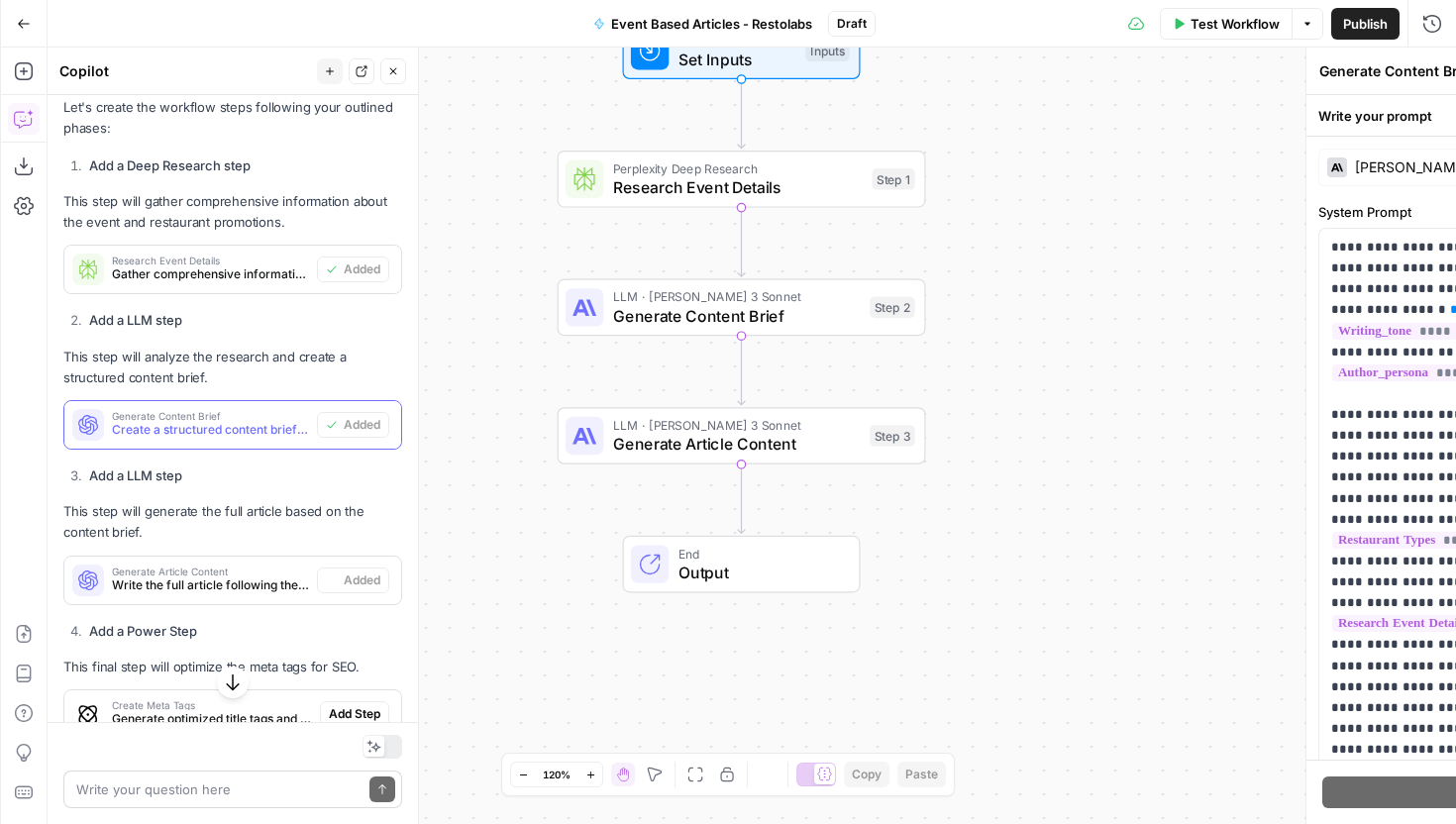 type on "Generate Article Content" 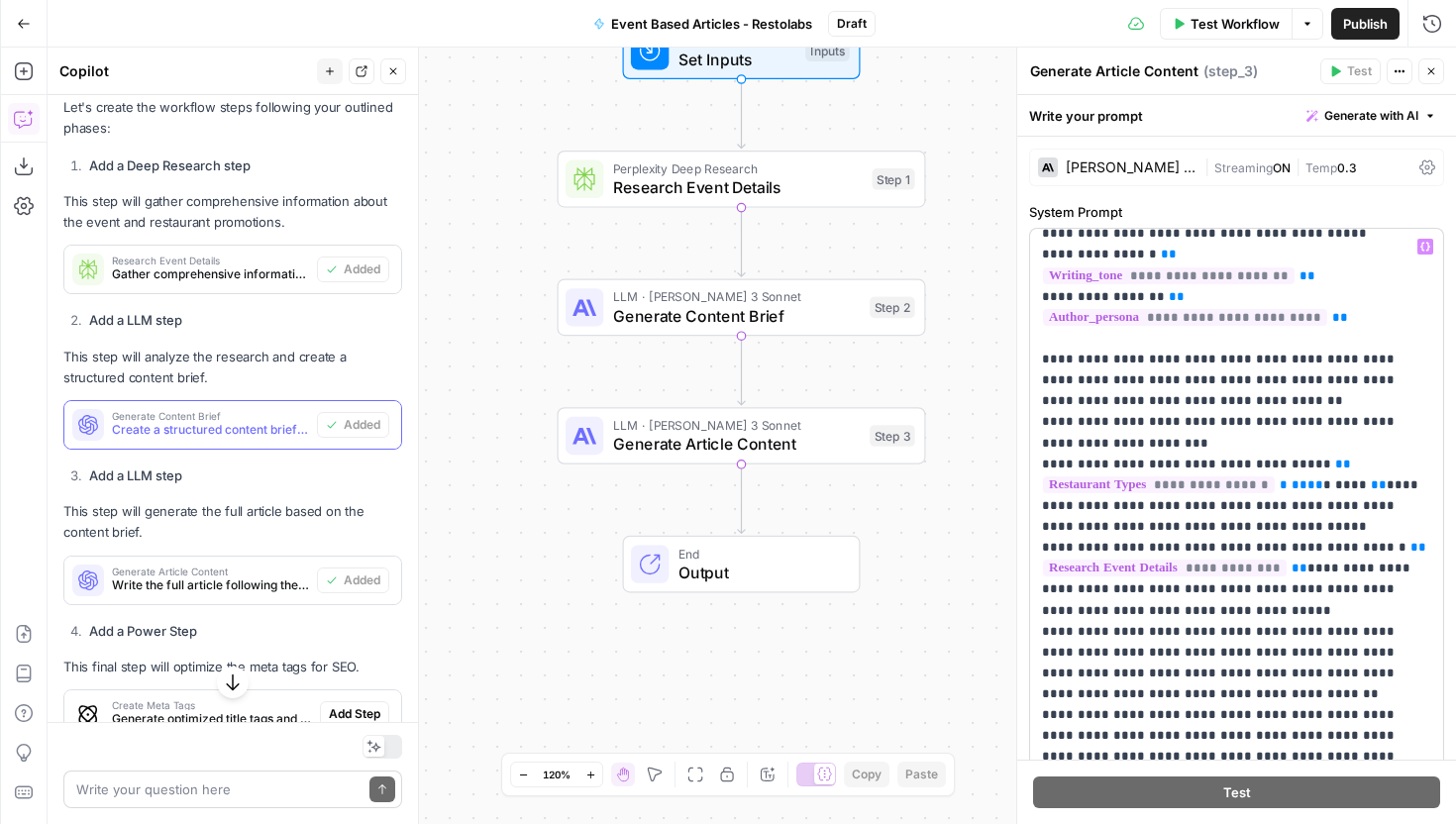 scroll, scrollTop: 57, scrollLeft: 0, axis: vertical 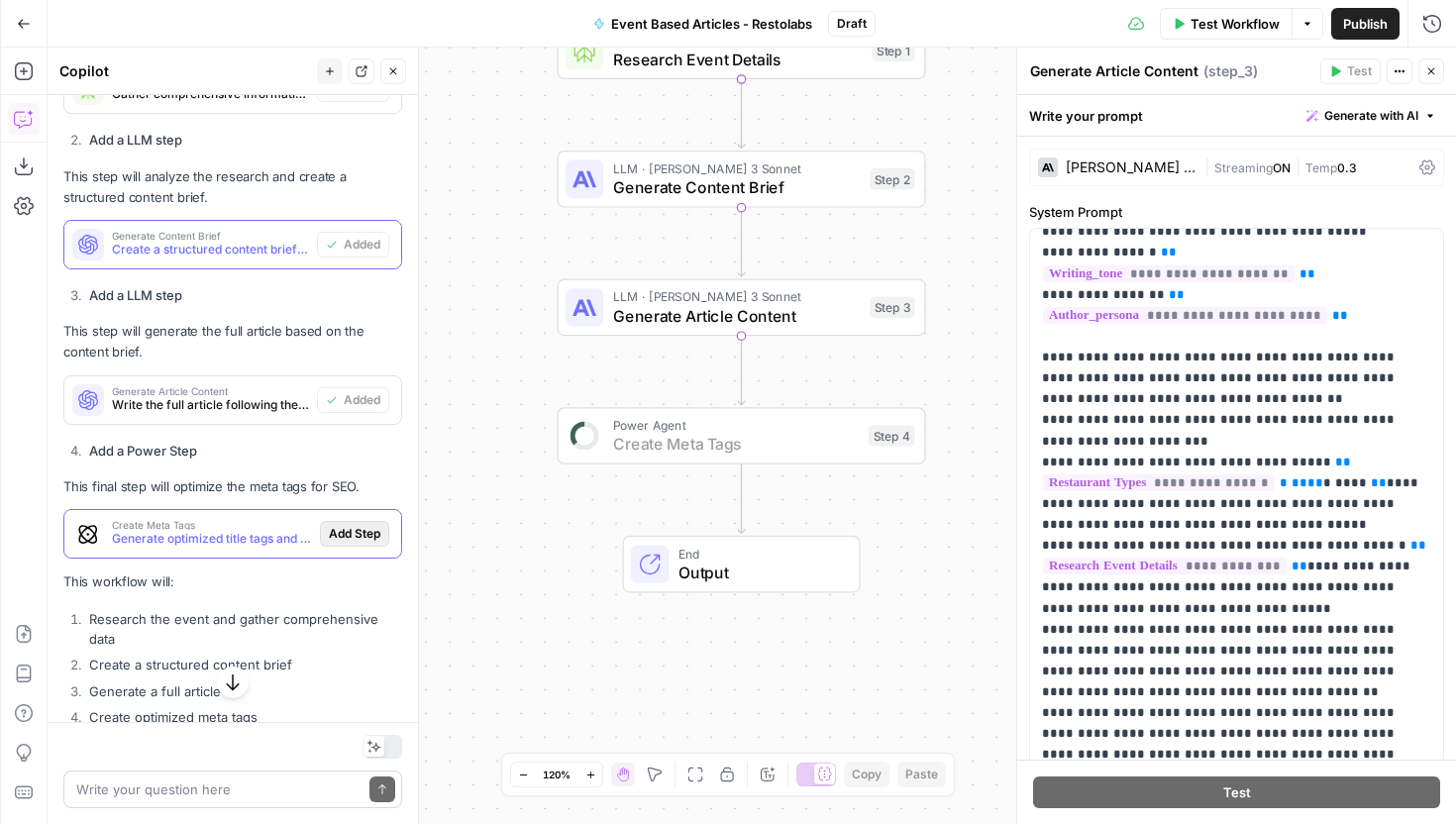 click on "Add Step" at bounding box center (355, 534) 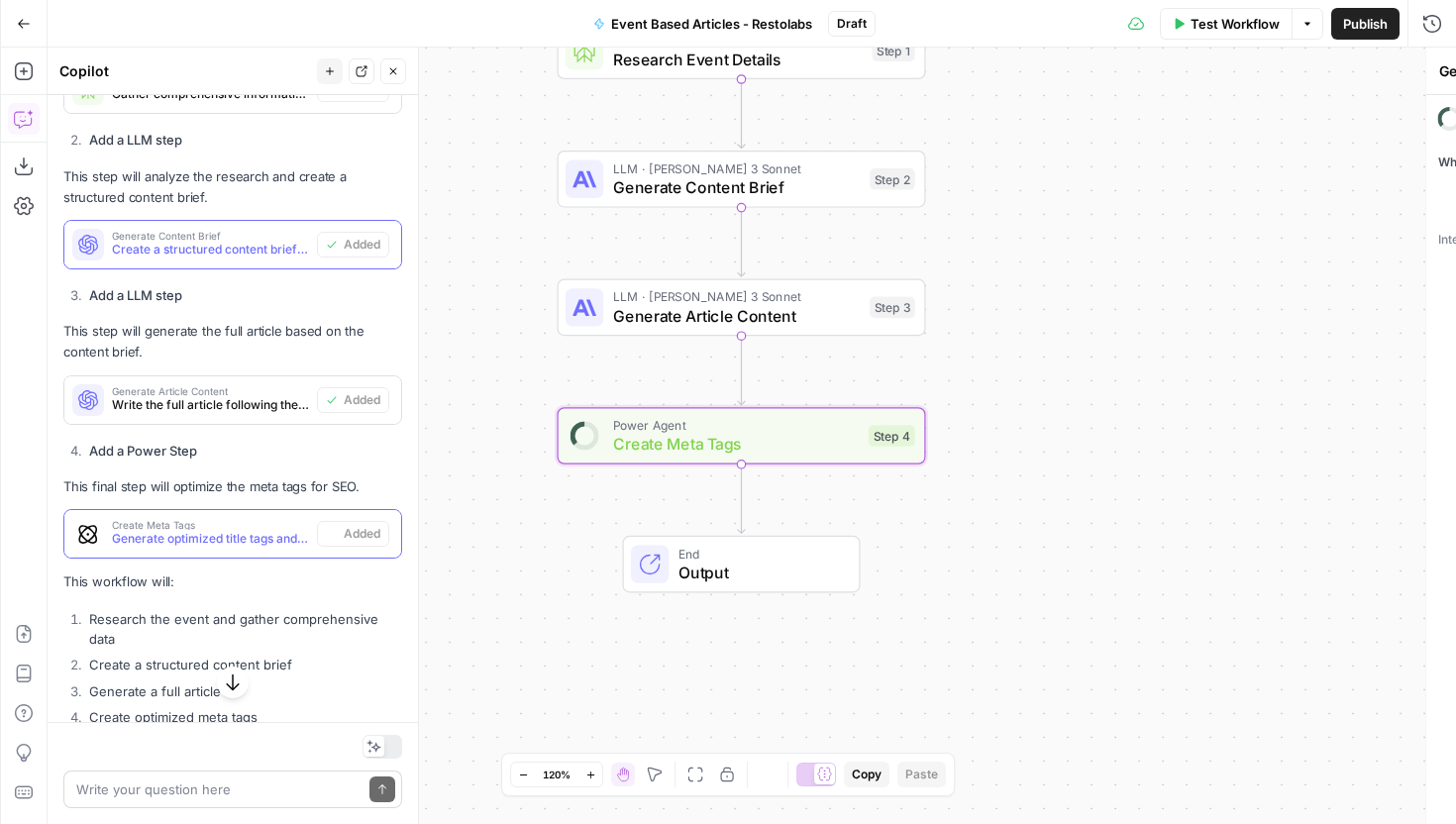 type on "Create Meta Tags" 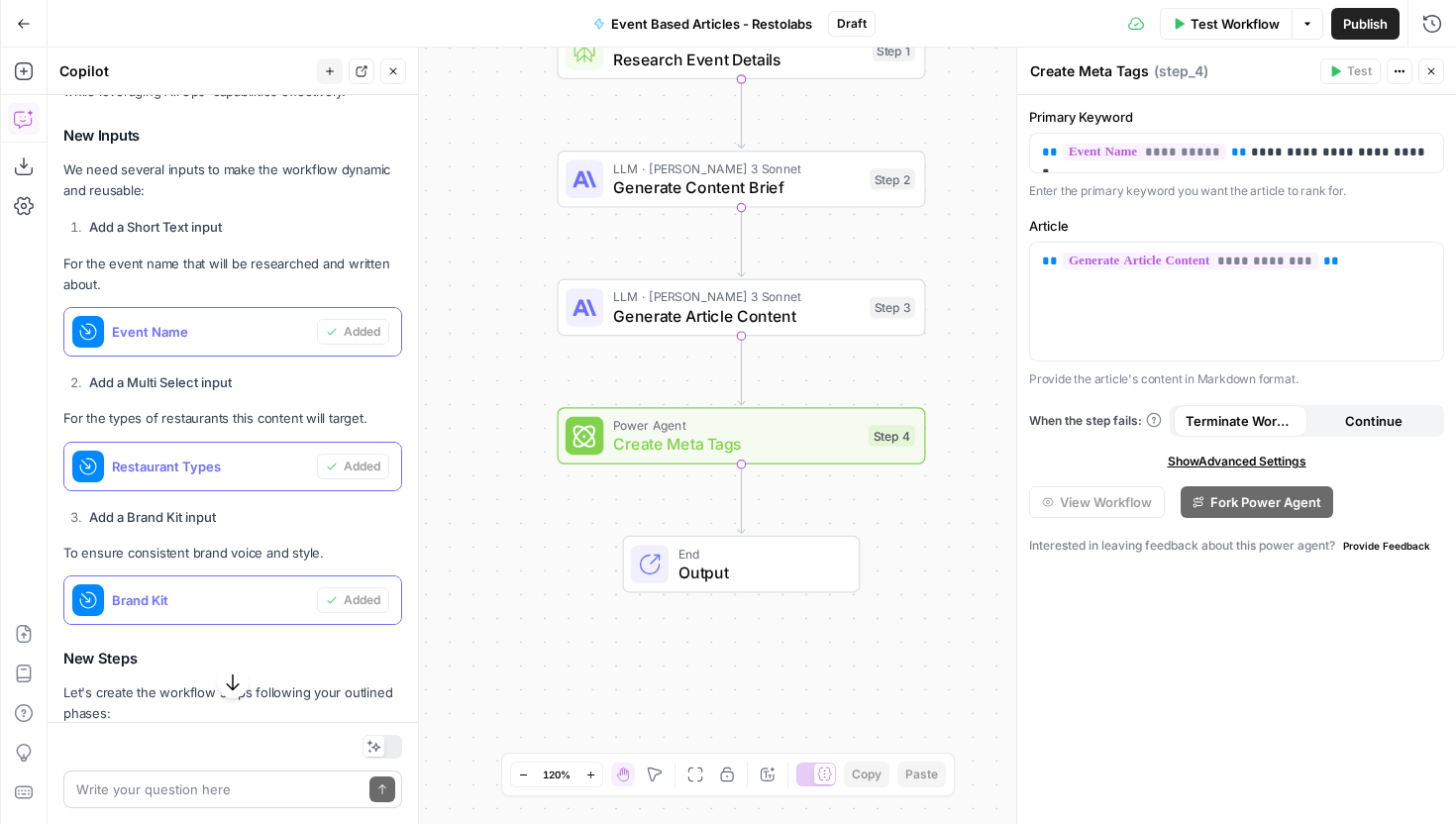 scroll, scrollTop: 6862, scrollLeft: 0, axis: vertical 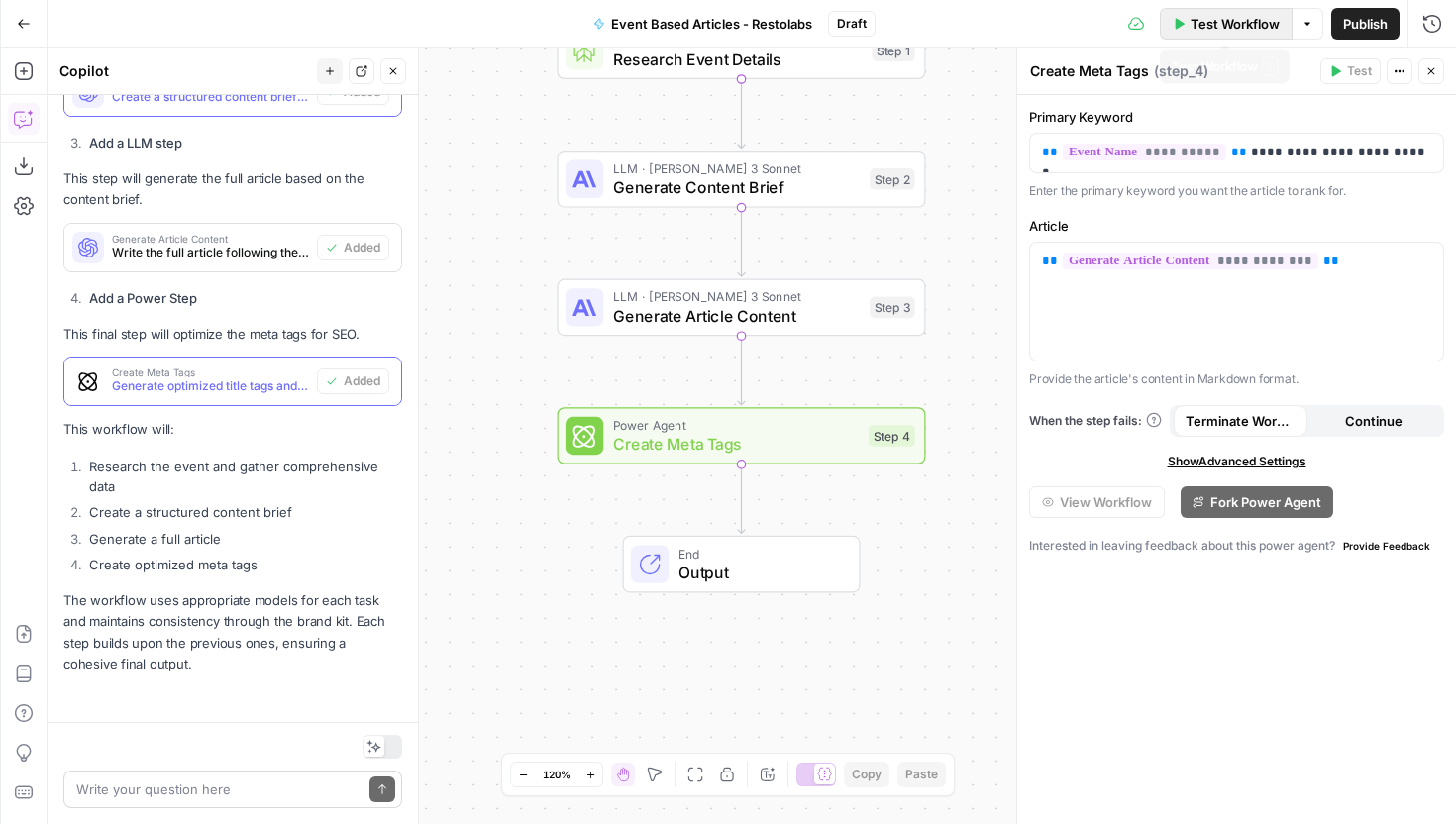 click on "Test Workflow" at bounding box center (1226, 24) 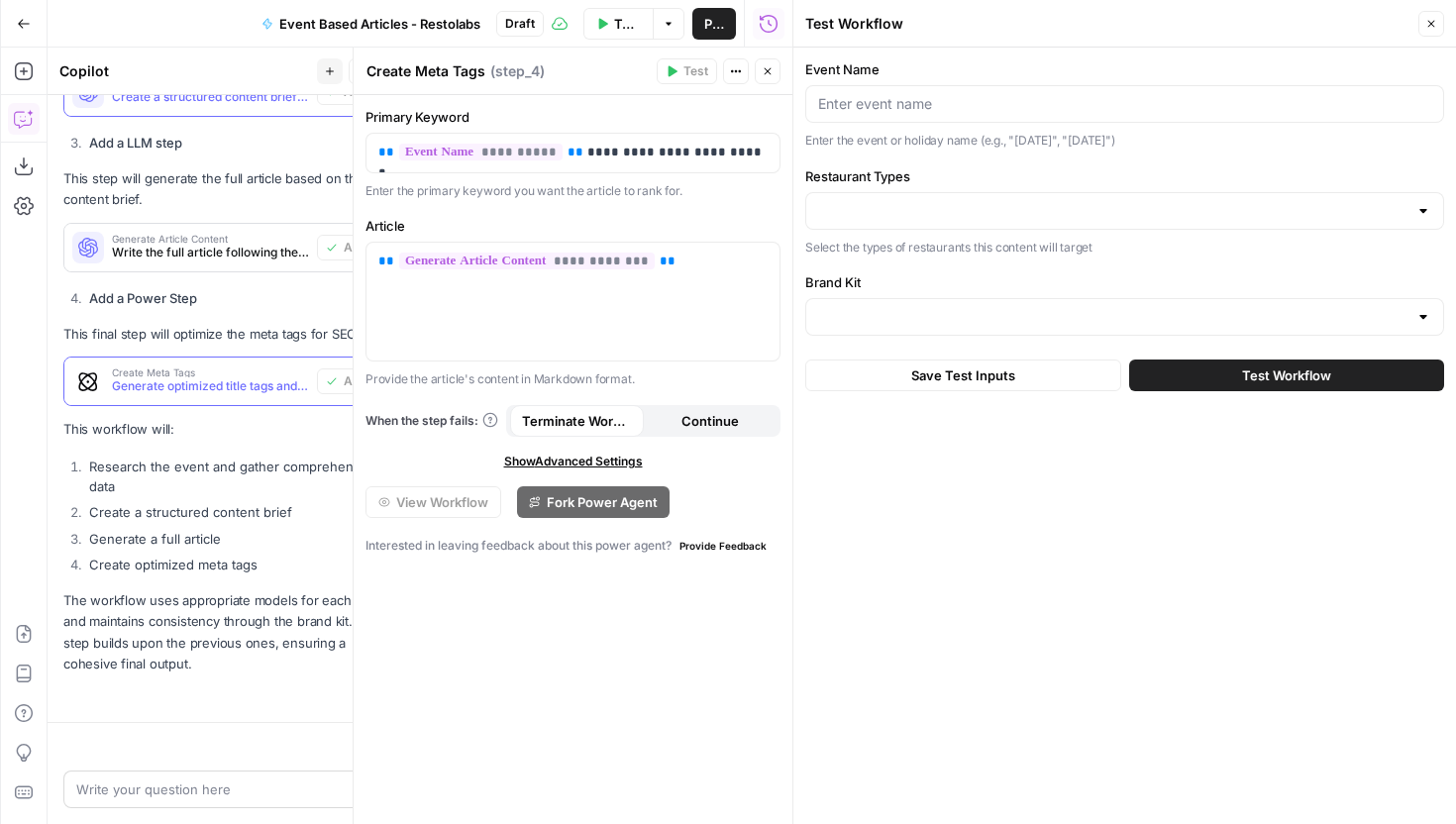 click on "Select the types of restaurants this content will target" at bounding box center [1124, 248] 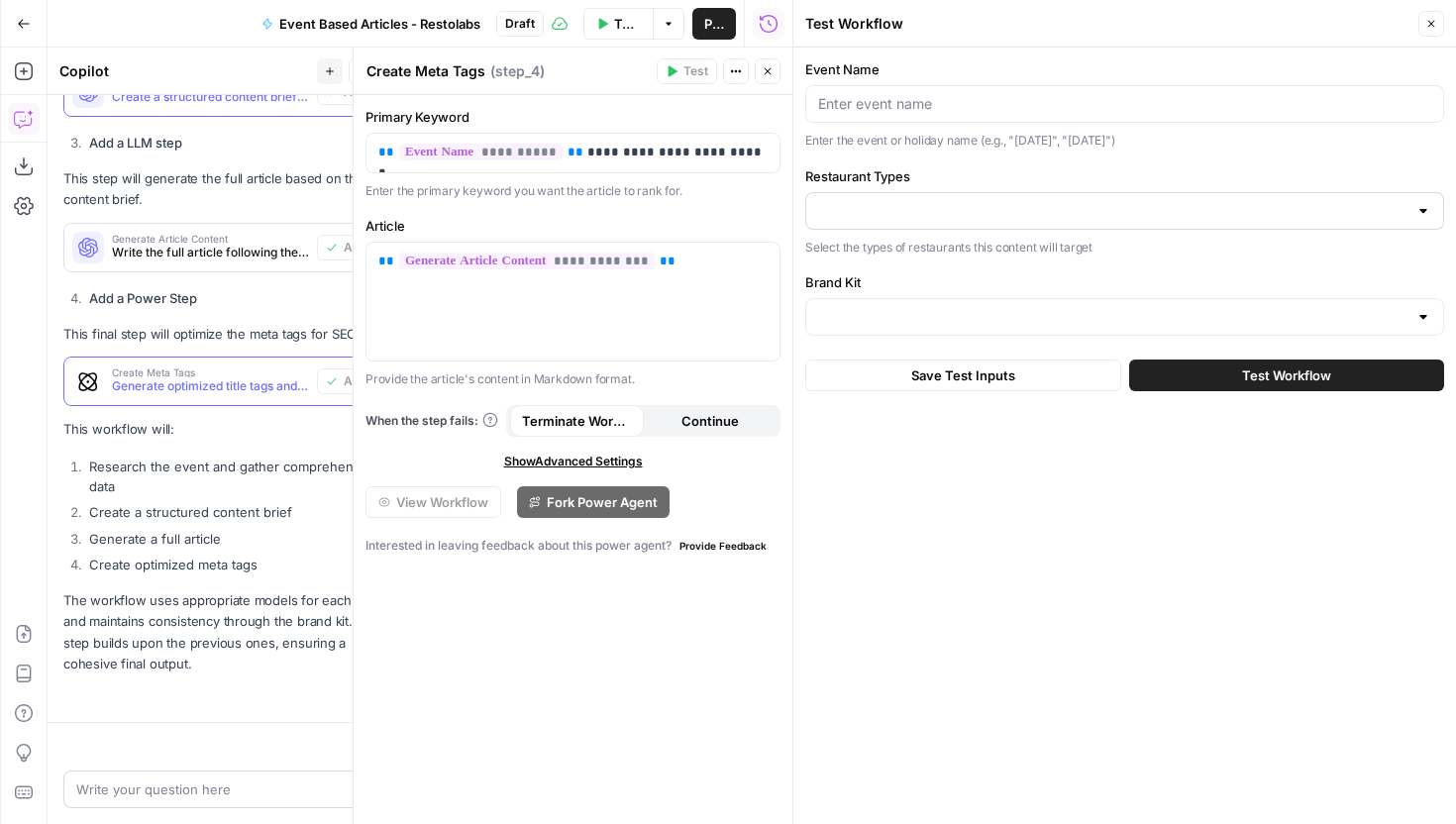 click at bounding box center [1124, 211] 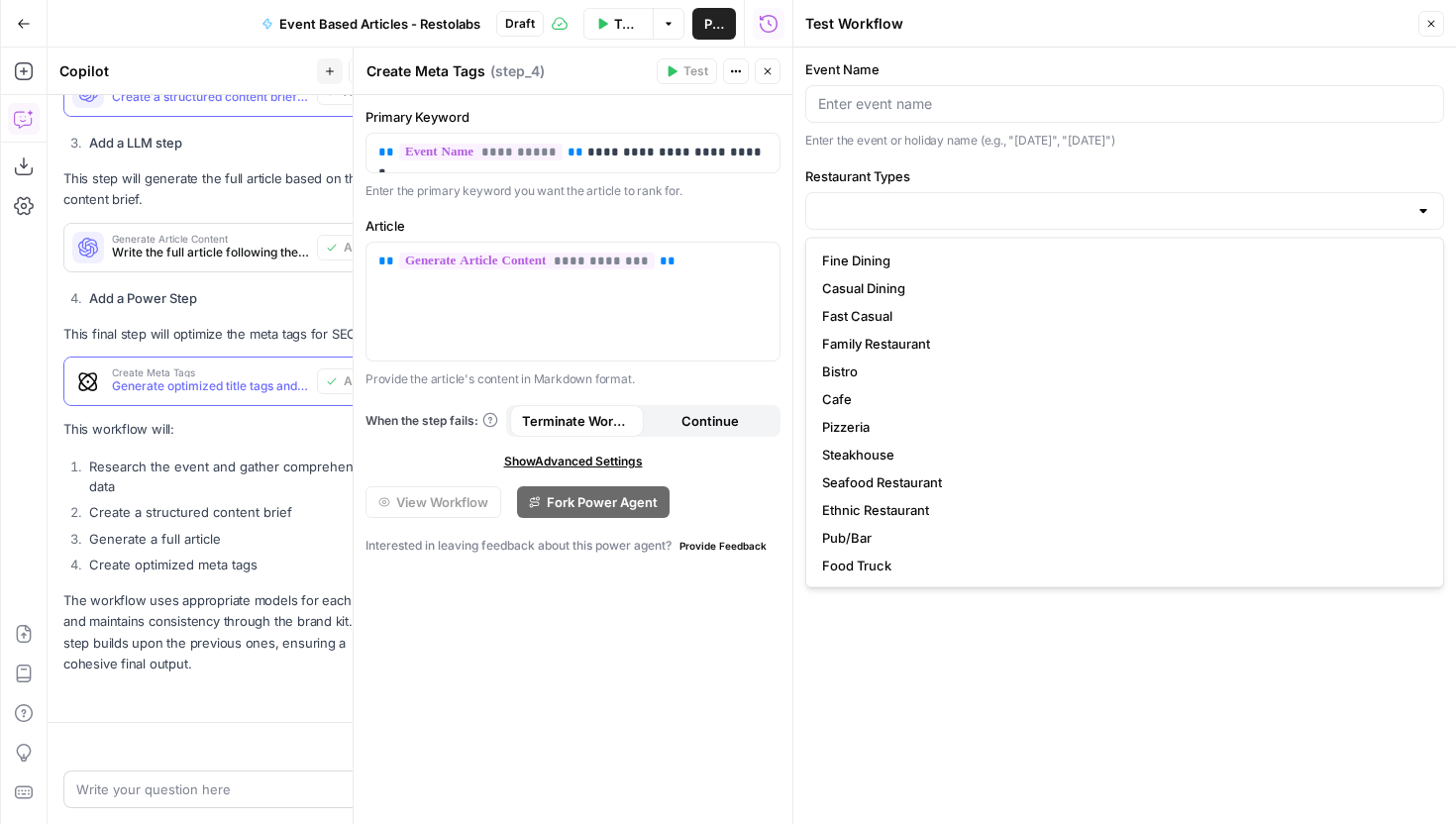 click on "Restaurant Types" at bounding box center [1124, 176] 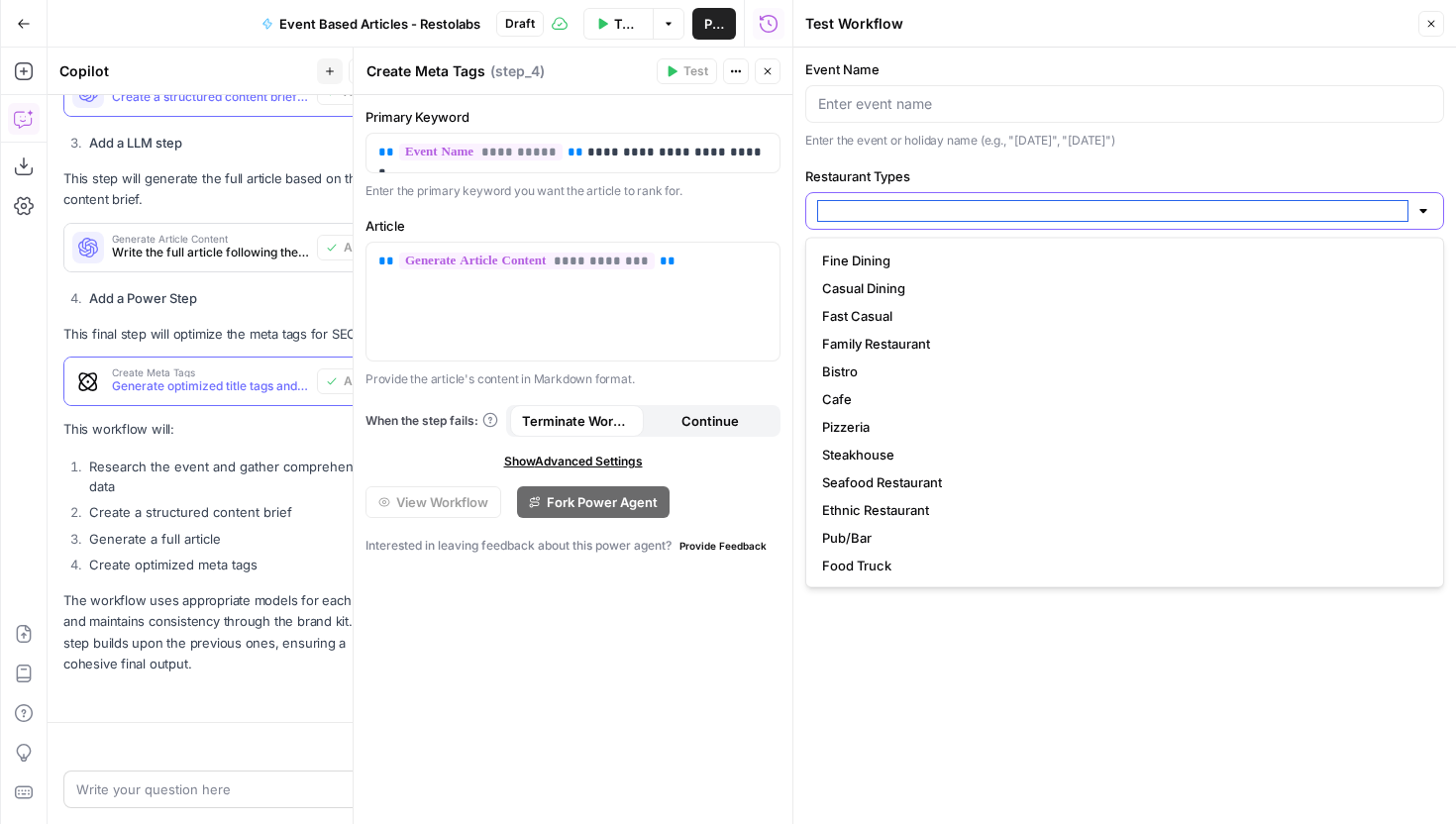 click on "Restaurant Types" at bounding box center [1112, 211] 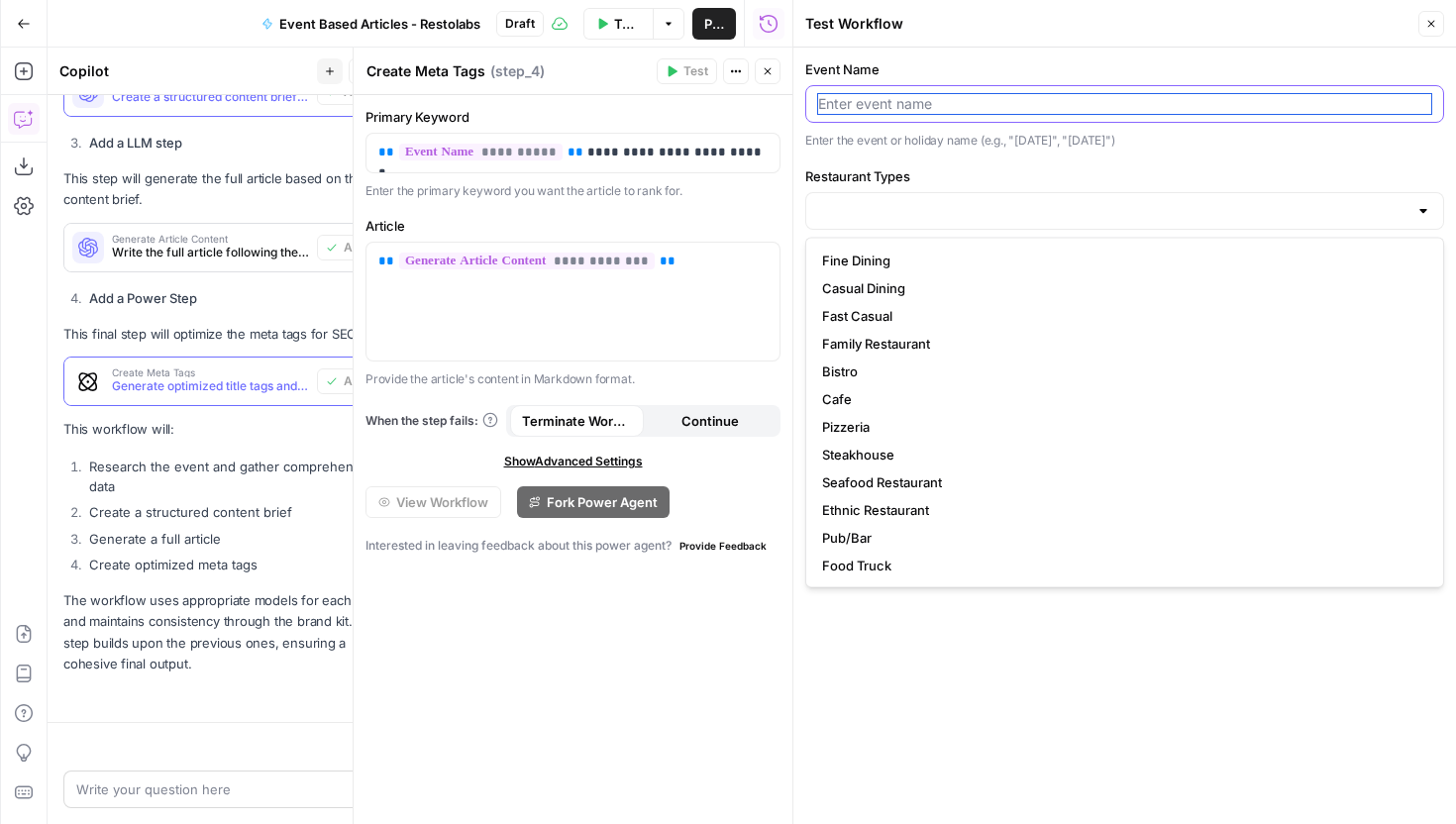 click on "Event Name" at bounding box center (1124, 104) 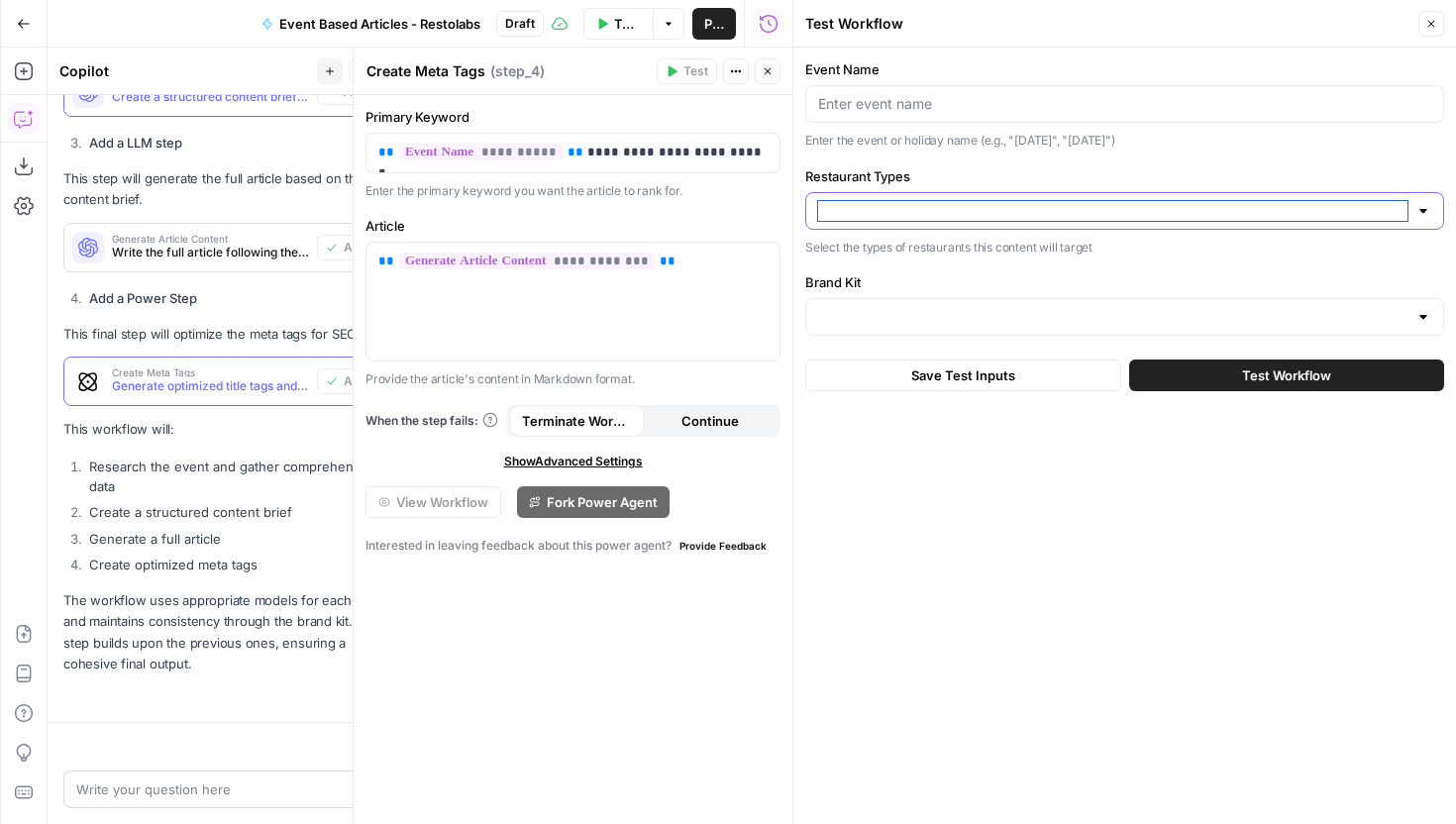 click on "Restaurant Types" at bounding box center (1112, 211) 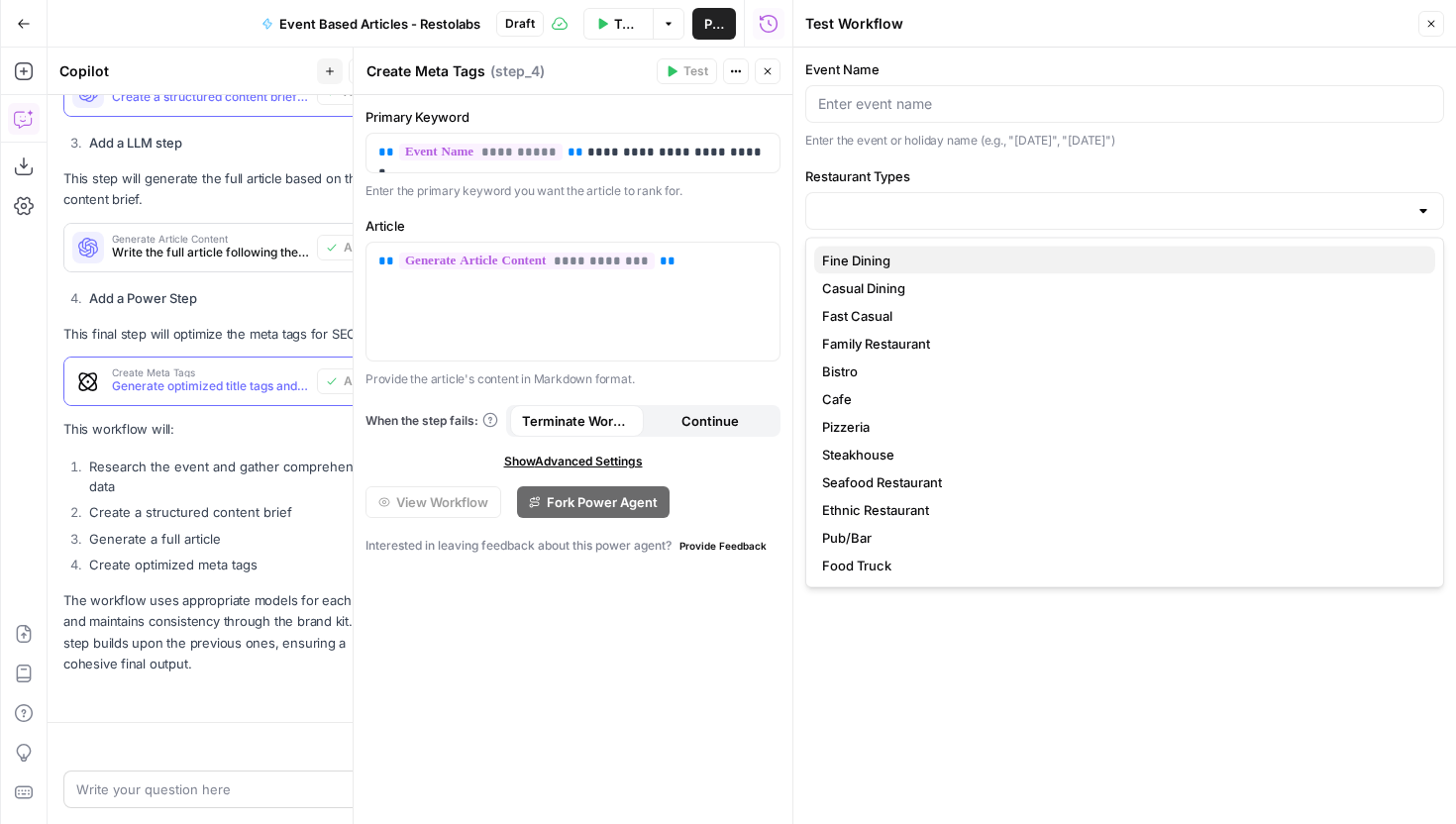 click on "Fine Dining" at bounding box center [1124, 260] 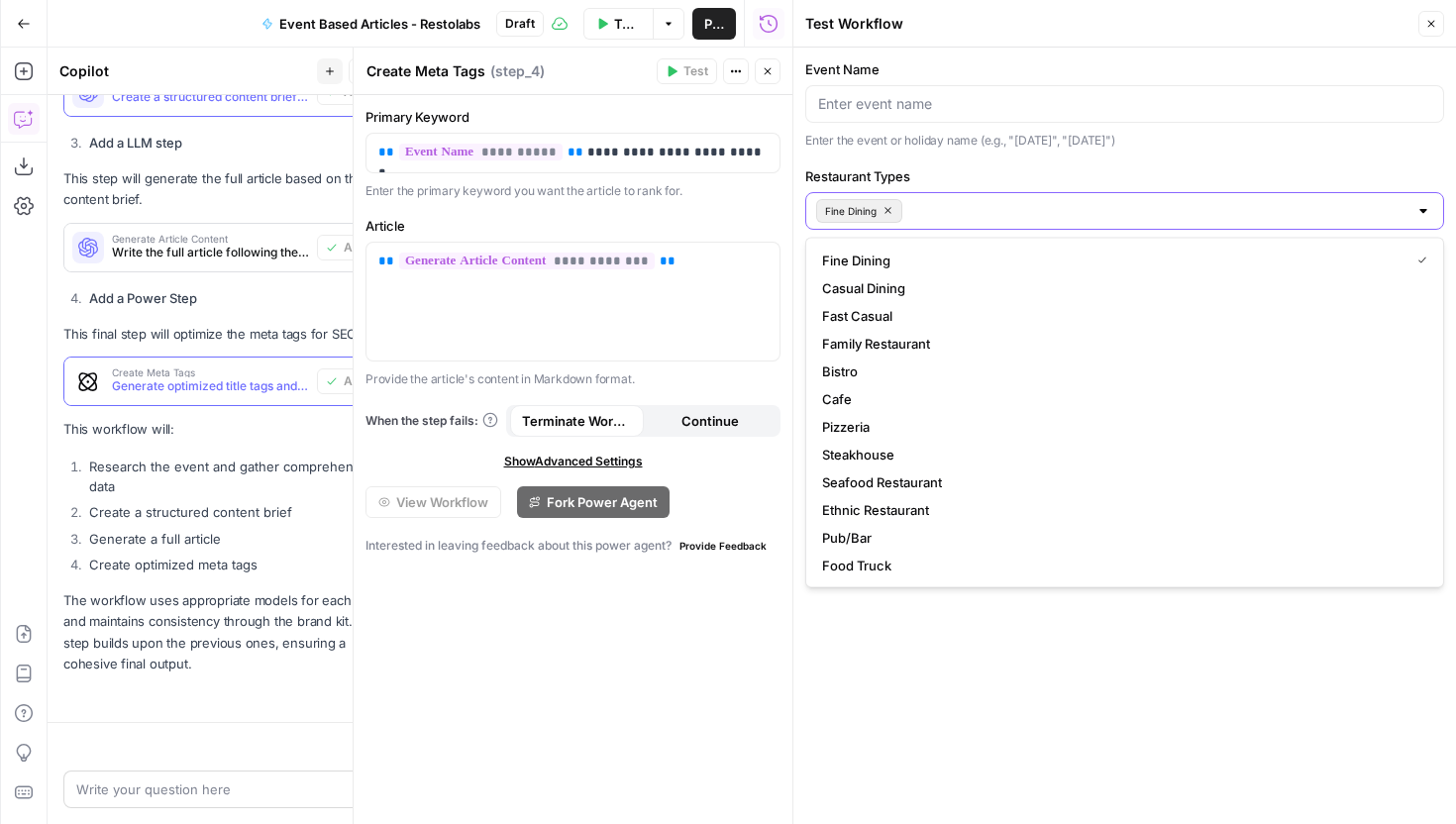 click on "Fine Dining" at bounding box center [859, 211] 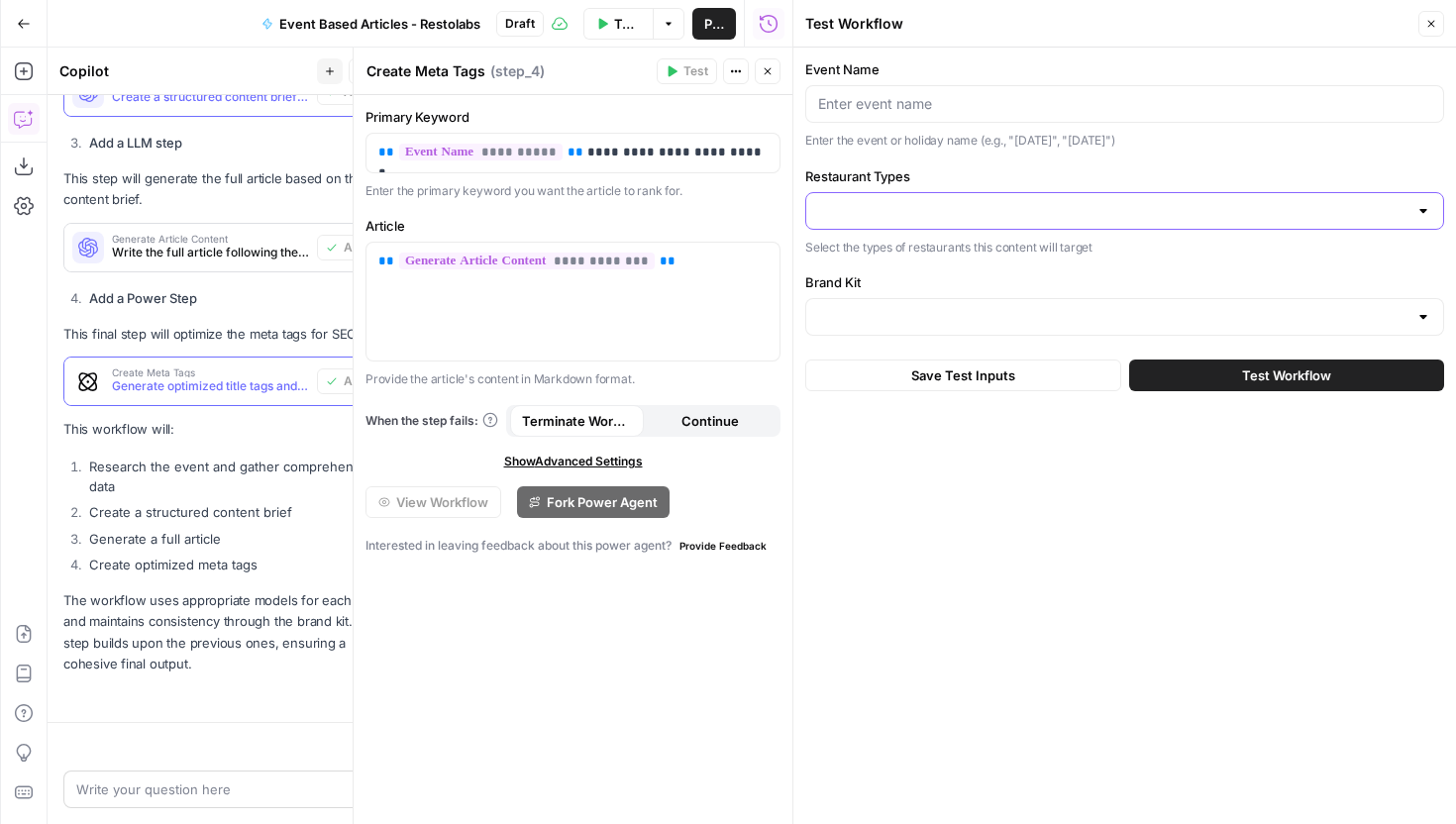 click on "Restaurant Types" at bounding box center (1124, 176) 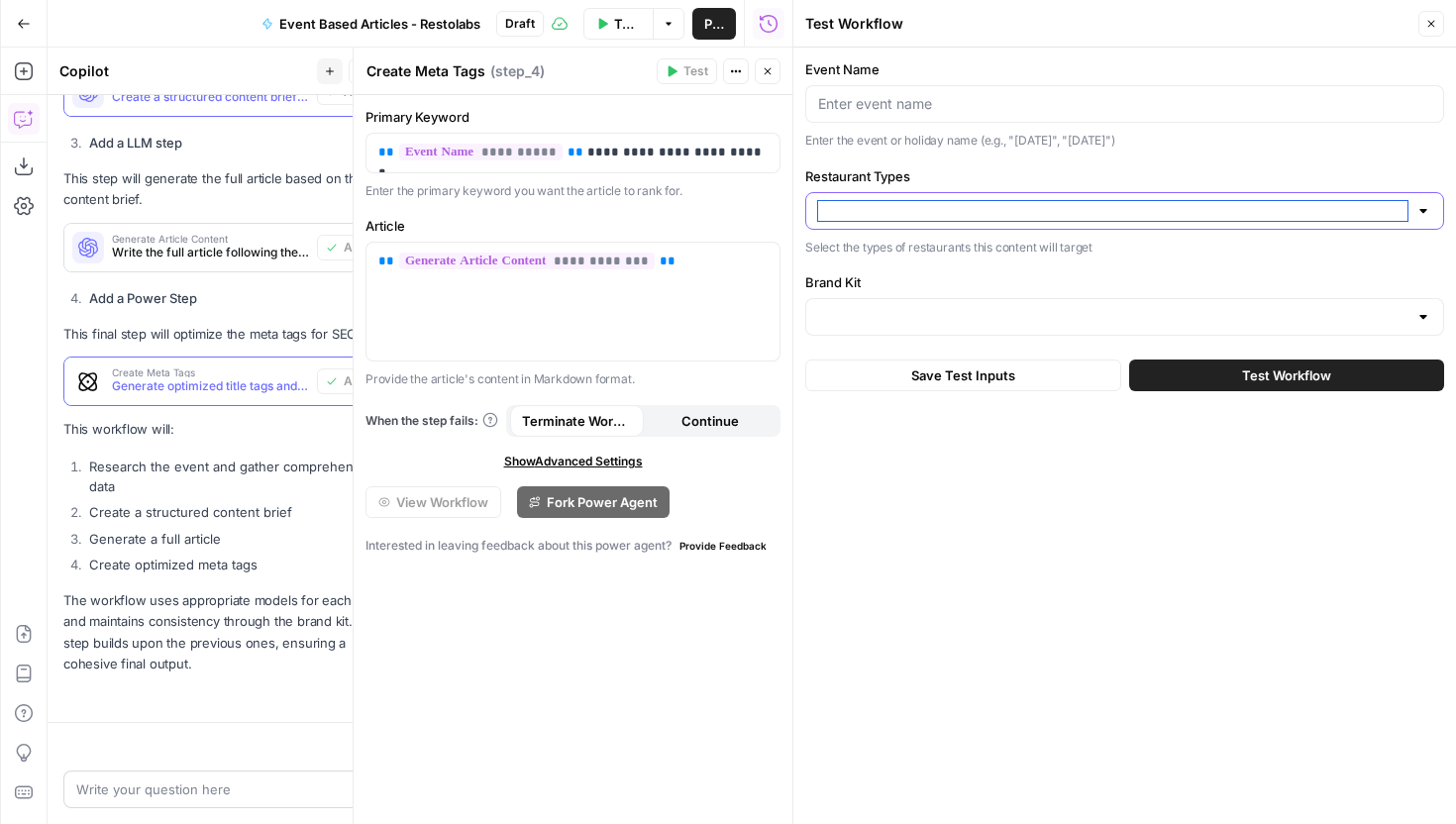 click on "Restaurant Types" at bounding box center (1112, 211) 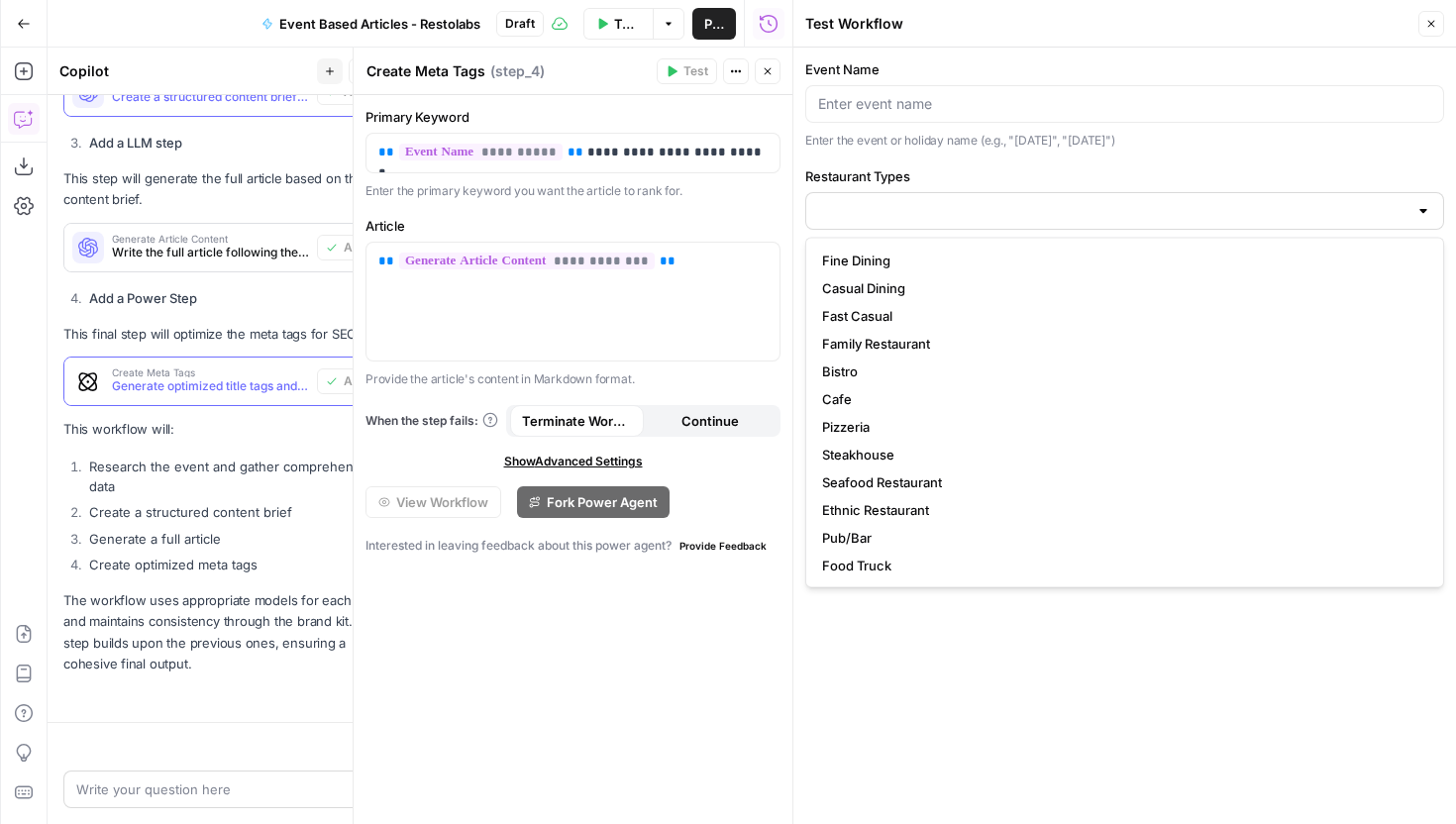 click on "Event Name Enter the event or holiday name (e.g., "Valentine's Day", "Thanksgiving") Restaurant Types Select the types of restaurants this content will target Brand Kit" at bounding box center (1124, 197) 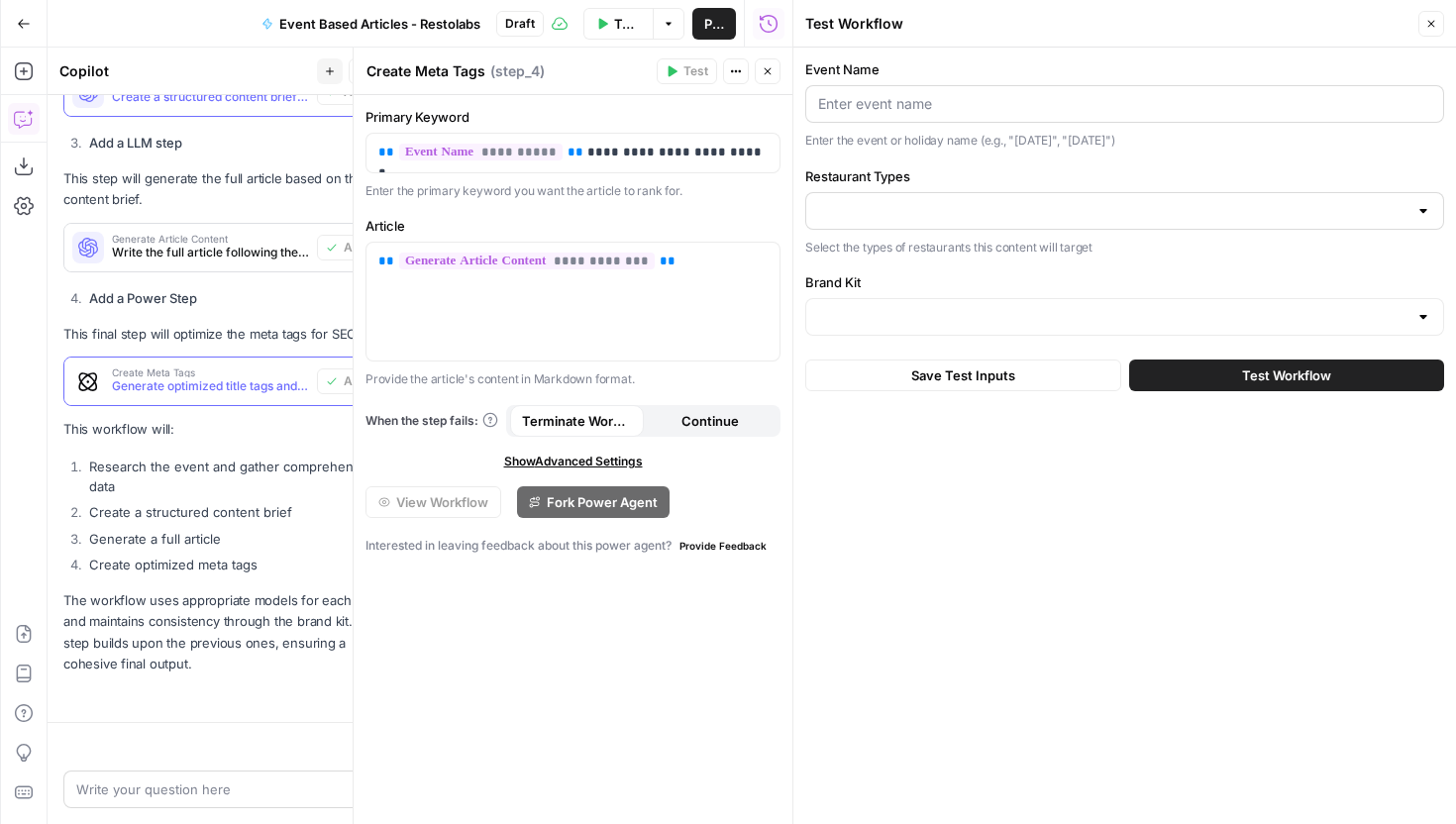 click at bounding box center [1124, 104] 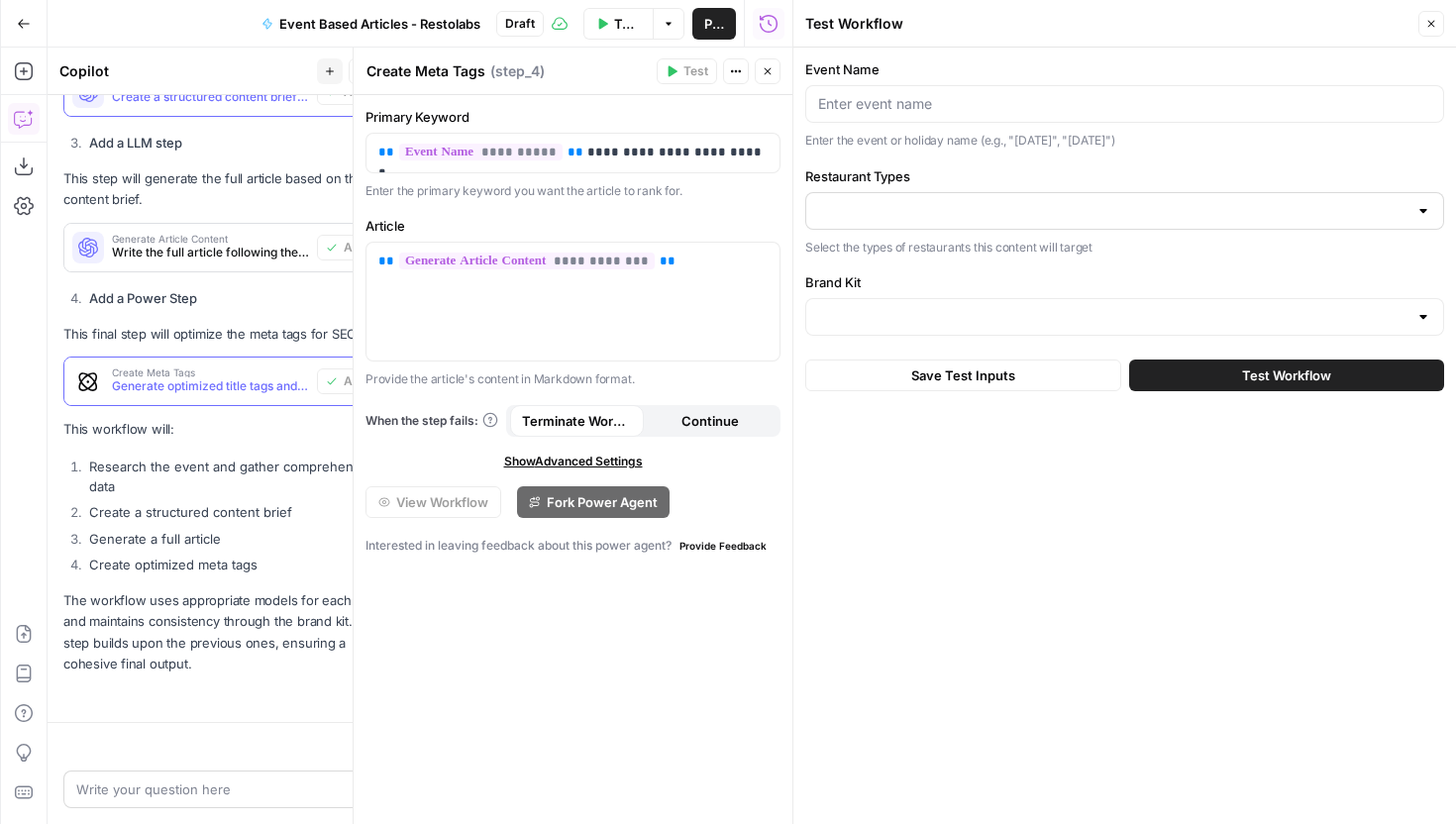 click at bounding box center (1124, 211) 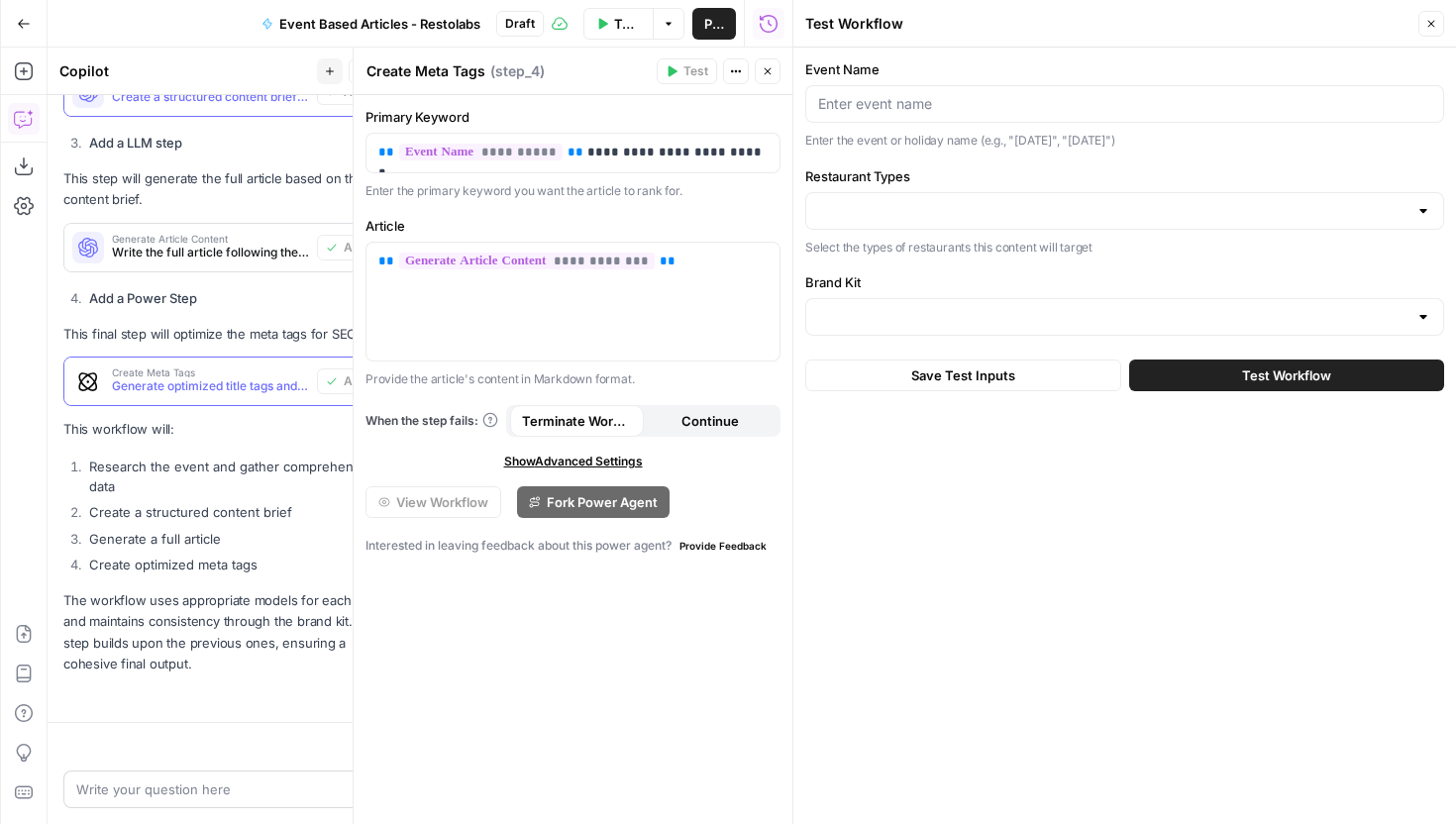 click on "Event Name Enter the event or holiday name (e.g., "Valentine's Day", "Thanksgiving") Restaurant Types Select the types of restaurants this content will target Brand Kit" at bounding box center [1124, 197] 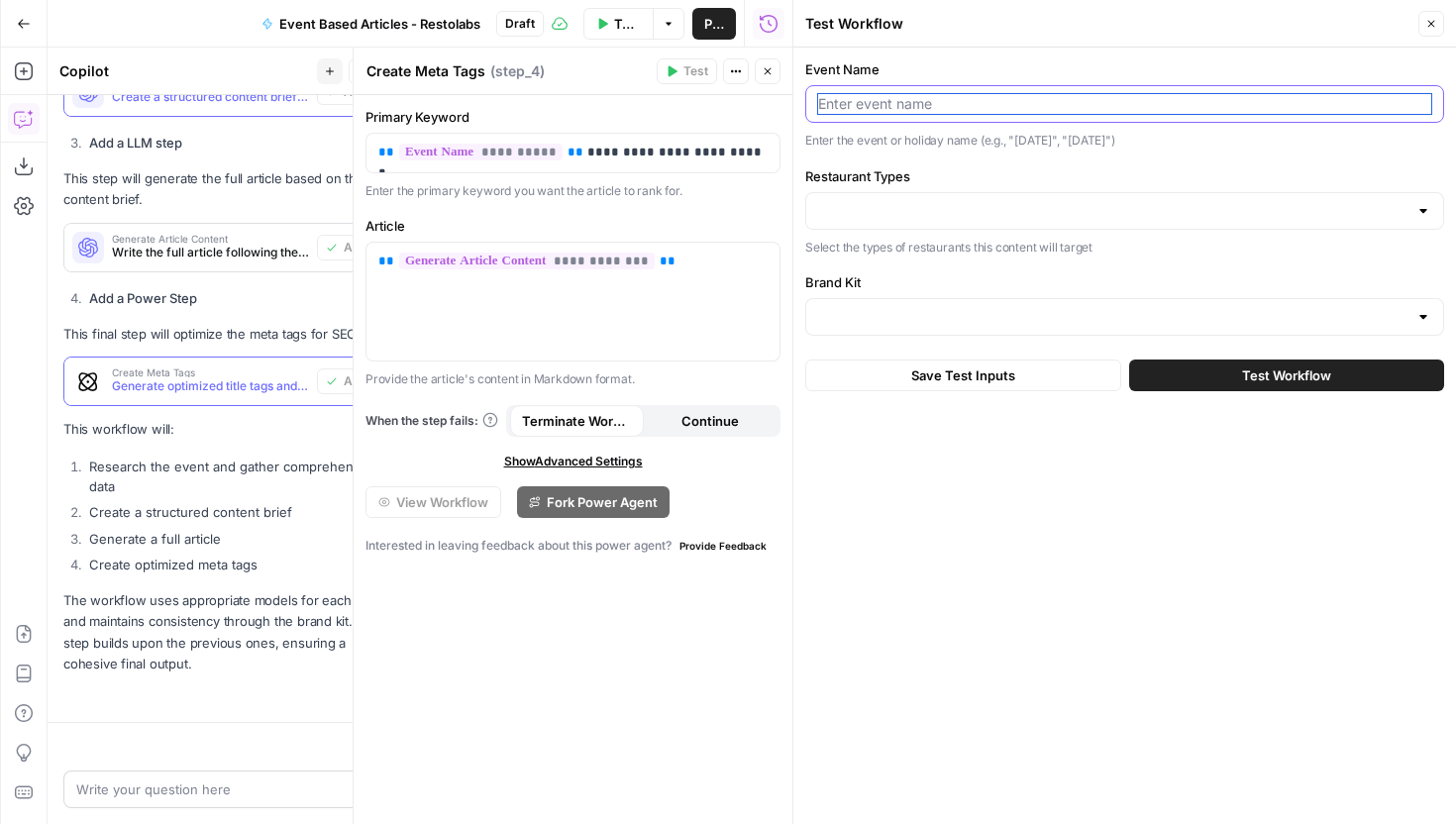 click on "Event Name" at bounding box center [1124, 104] 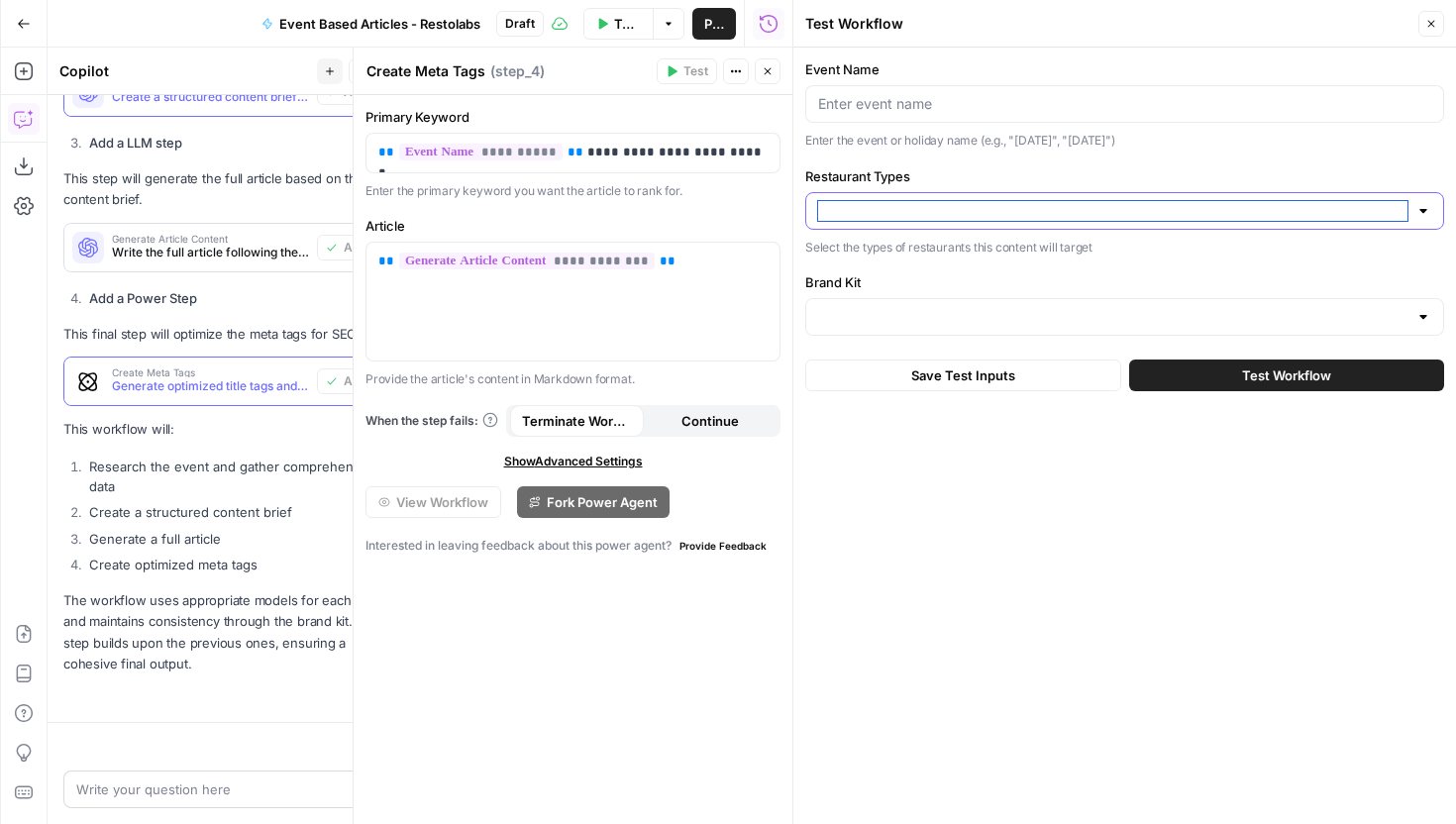 click on "Restaurant Types" at bounding box center [1112, 211] 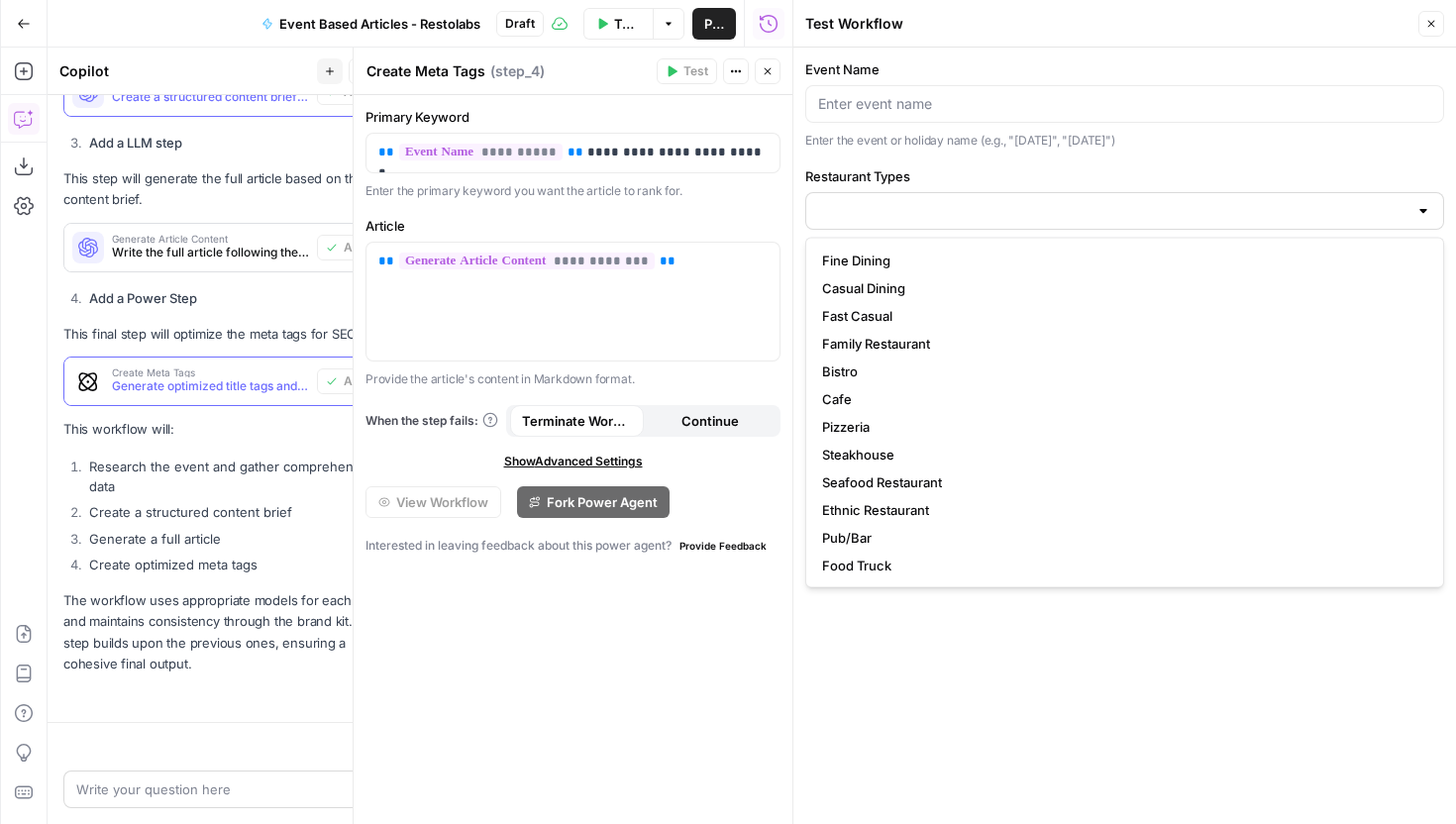 click at bounding box center (1124, 211) 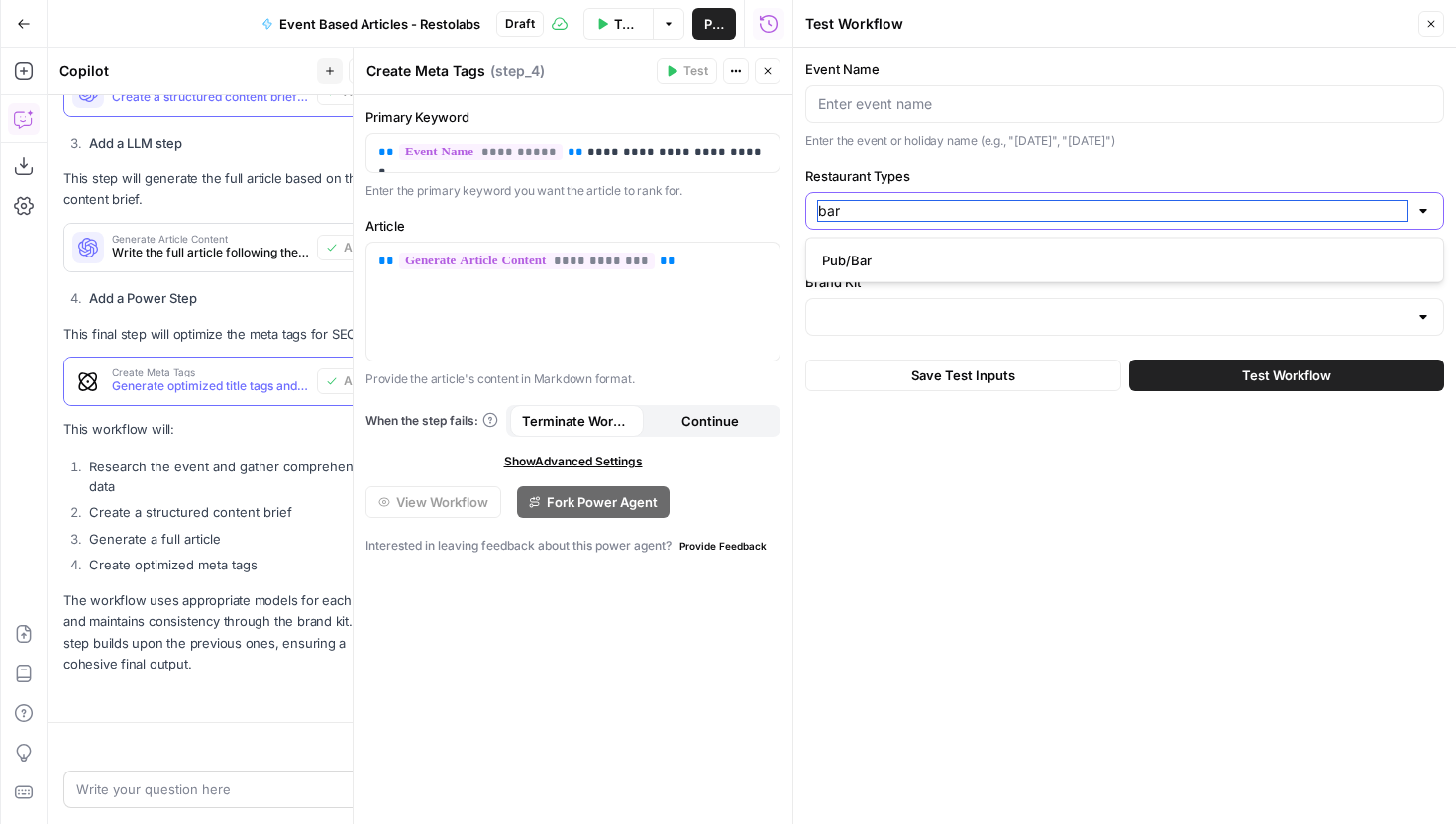 click on "Save Test Inputs" at bounding box center [963, 375] 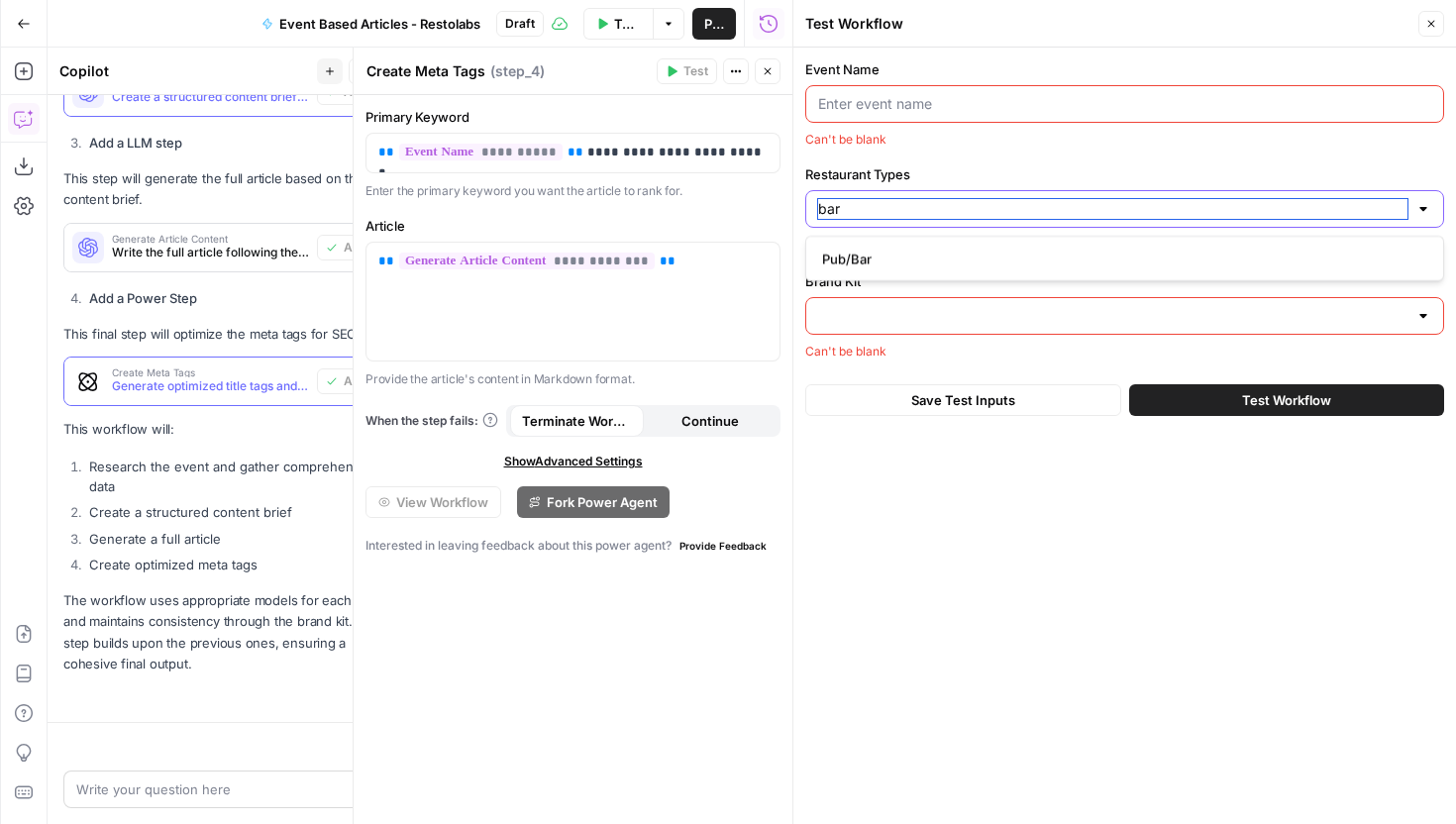 click on "bar" at bounding box center (1112, 209) 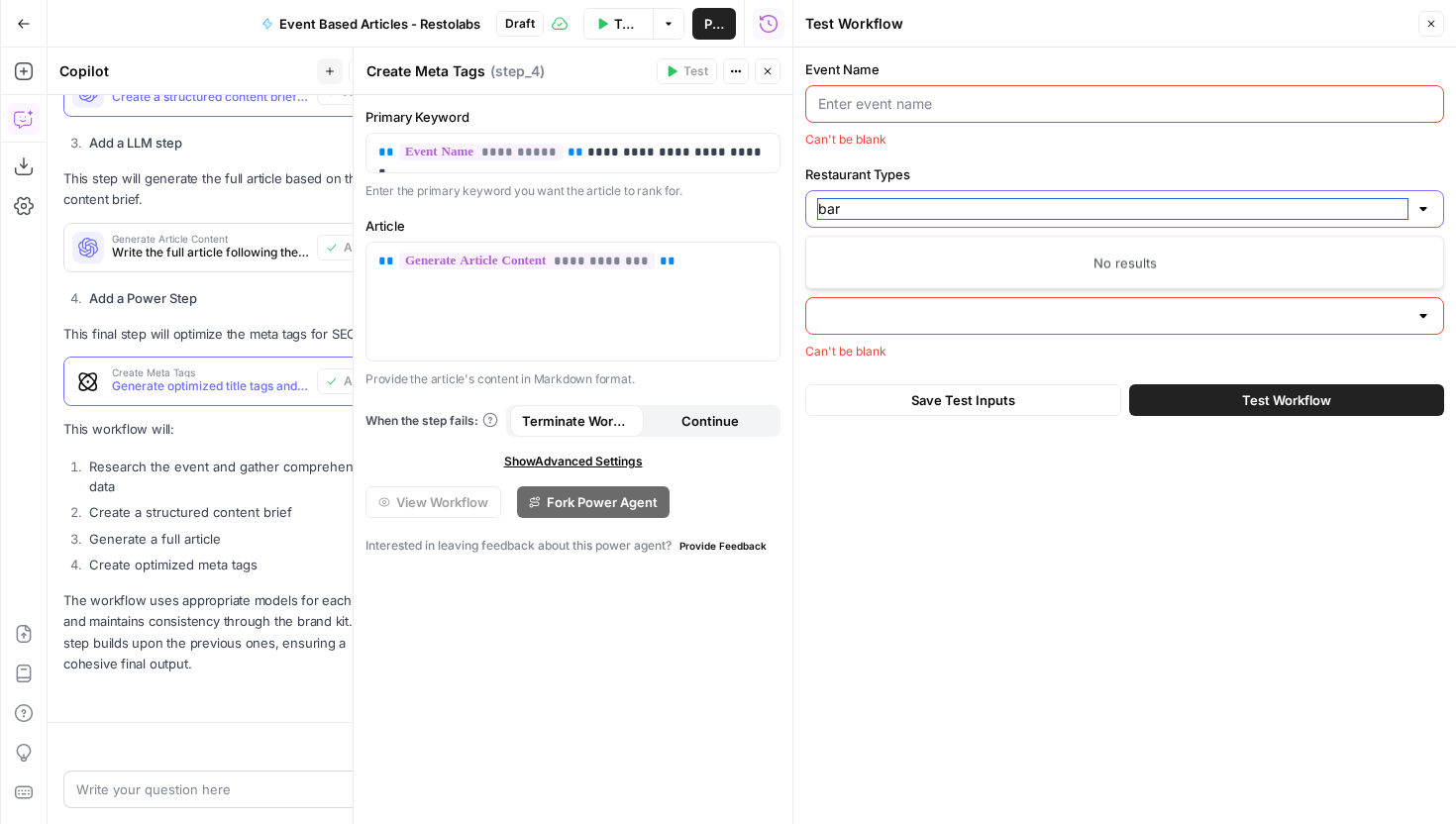 click on "bar" at bounding box center [1112, 209] 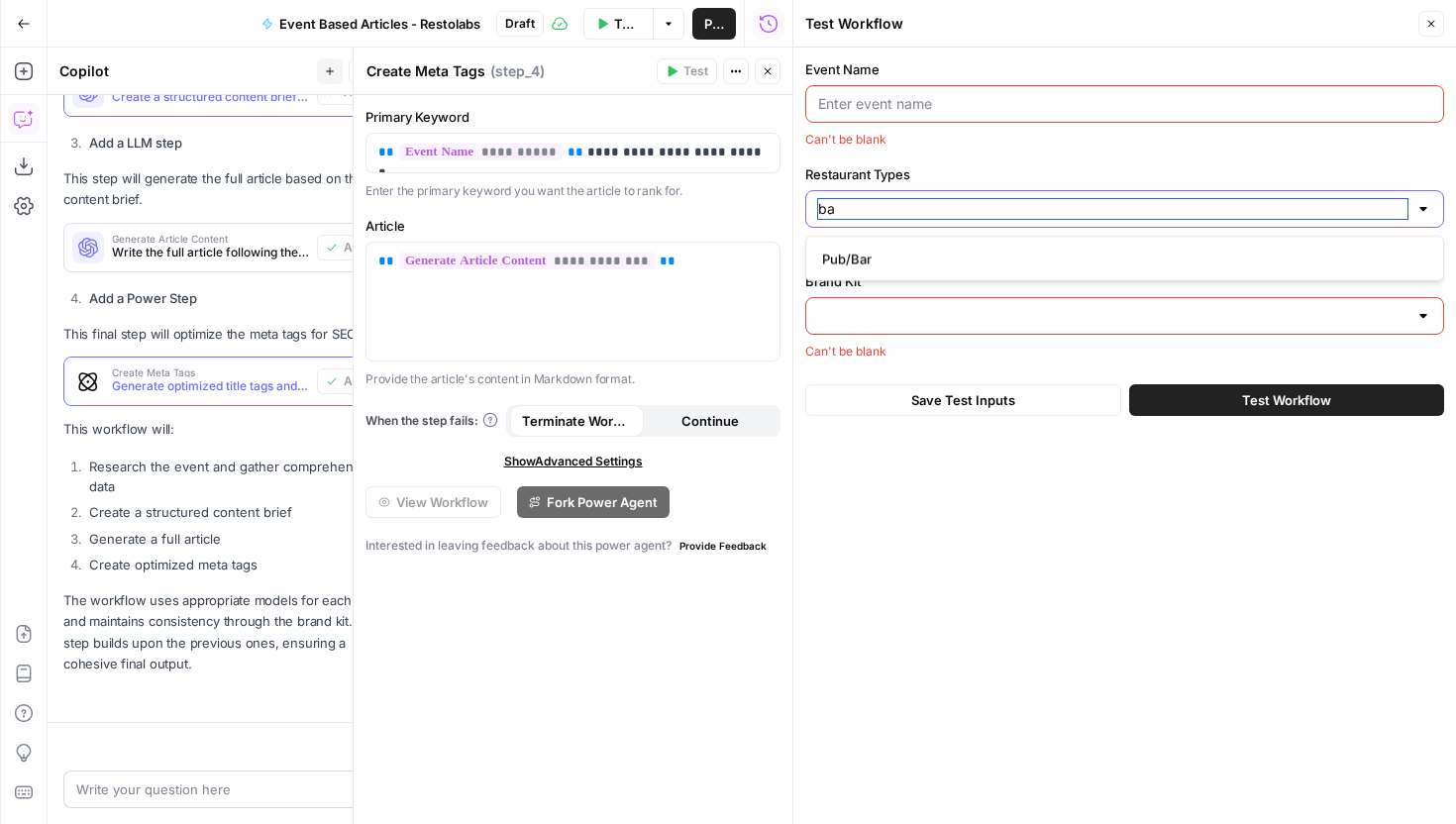 type on "b" 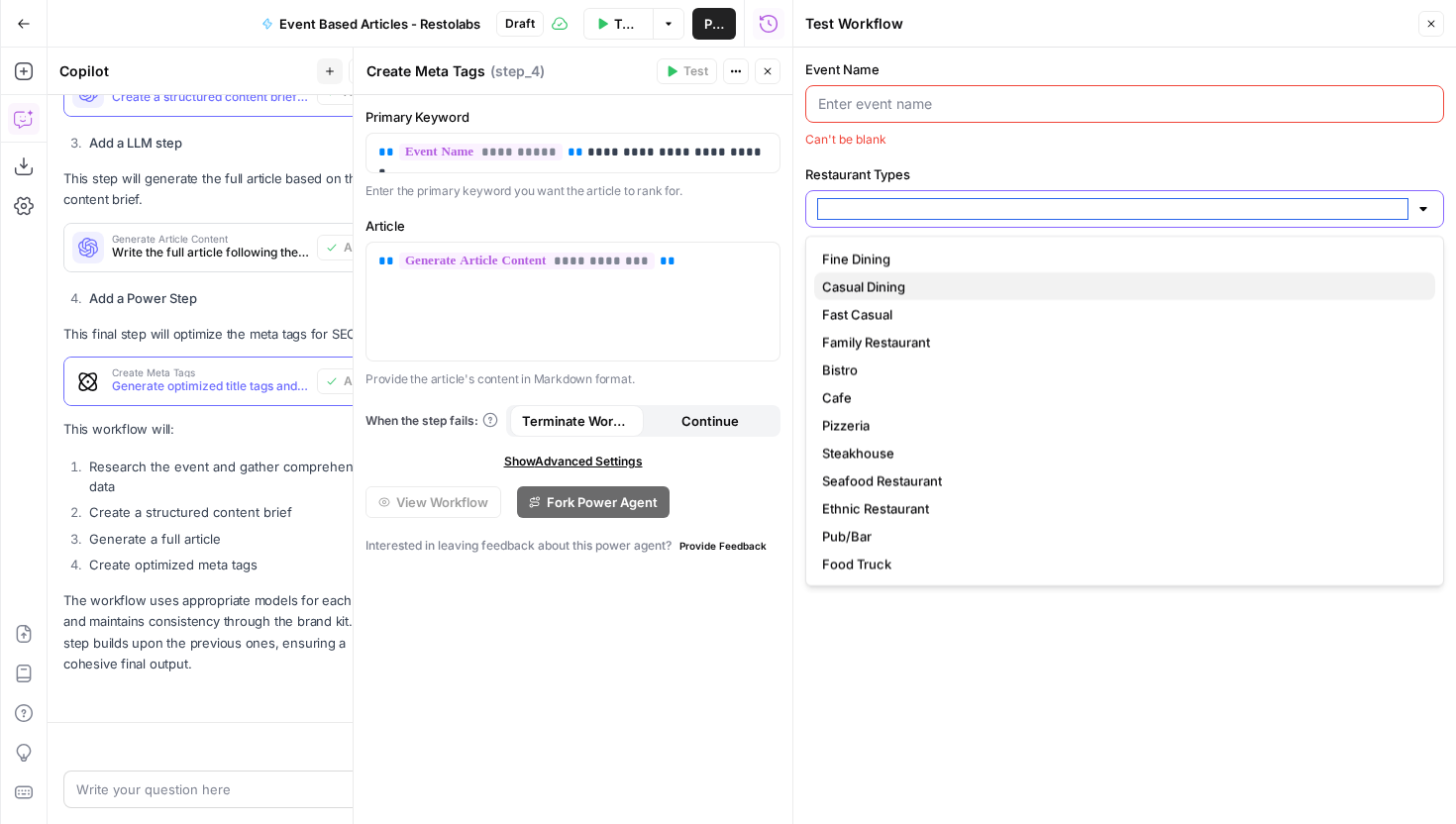 type 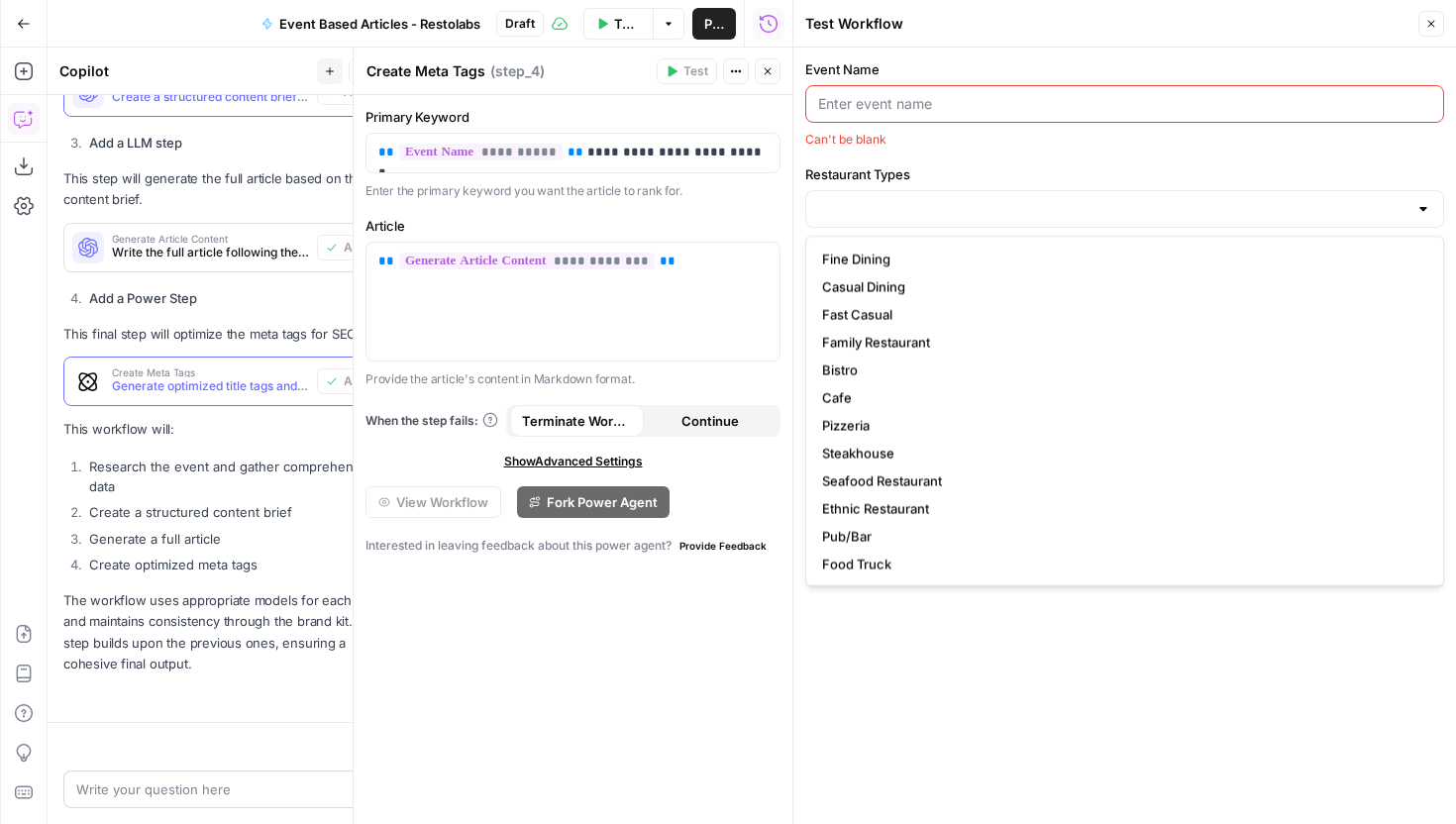 click on "Restaurant Types" at bounding box center [1124, 174] 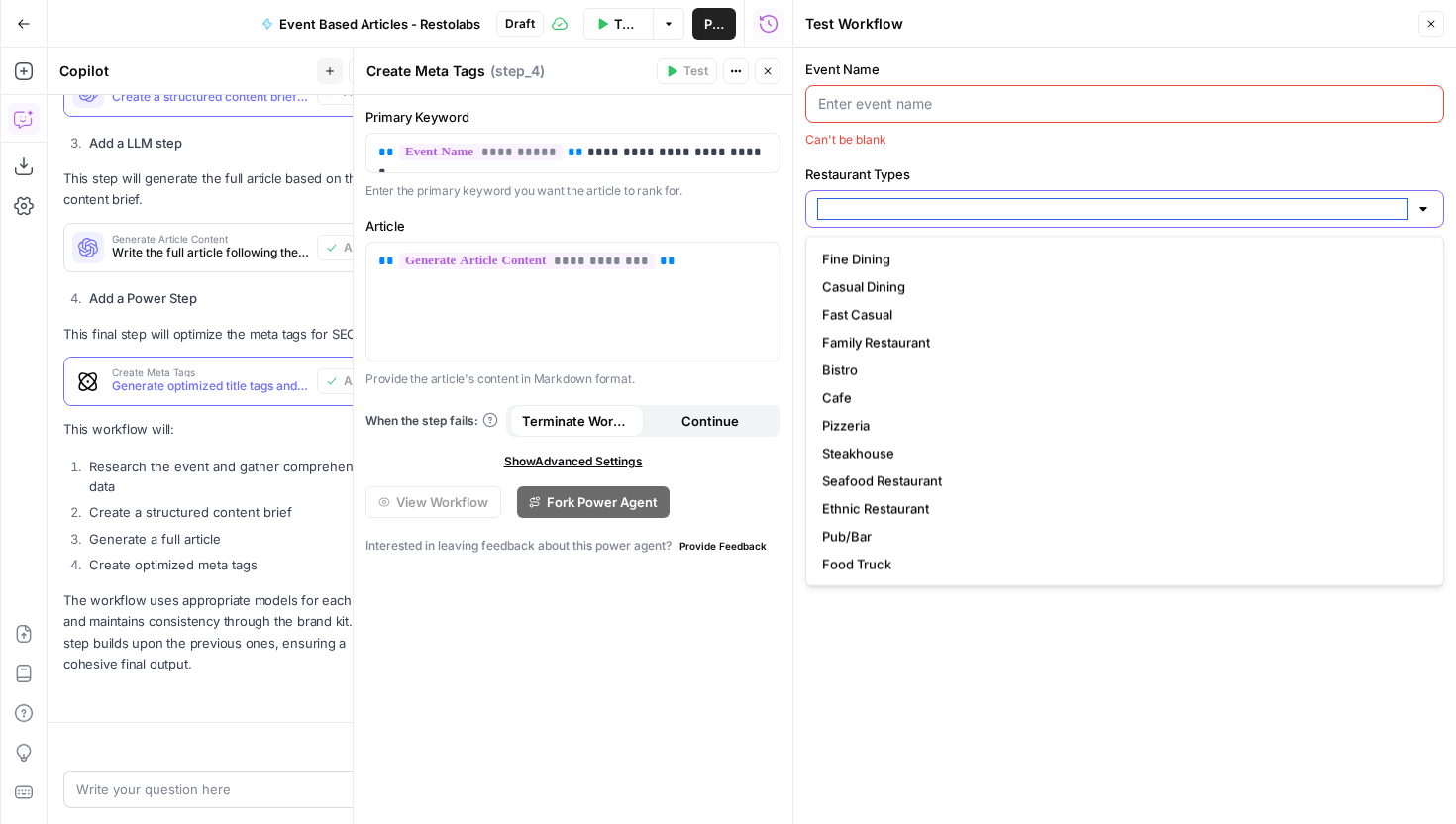click on "Restaurant Types" at bounding box center [1112, 209] 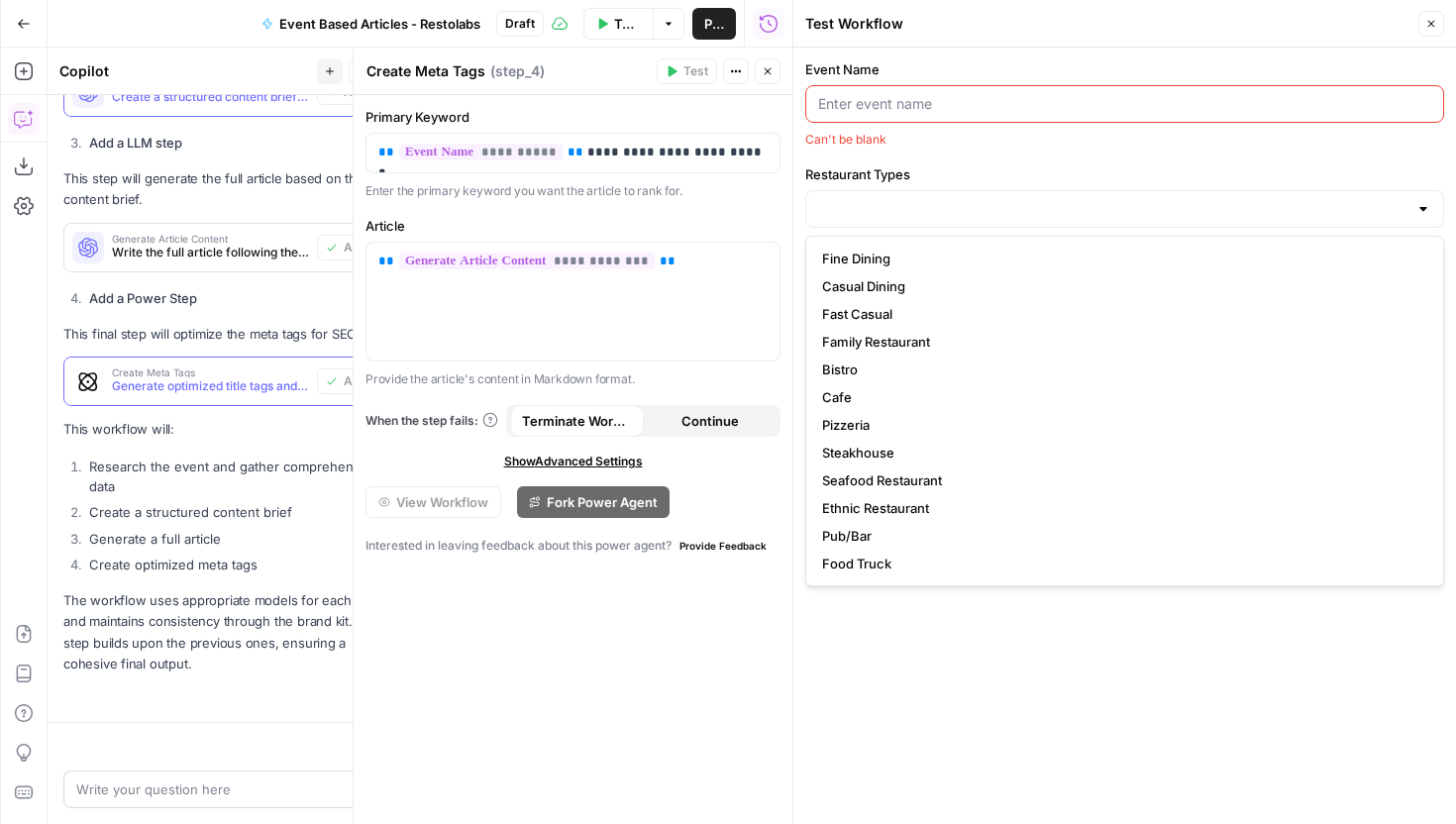 click on "Write your question here Send" at bounding box center (233, 789) 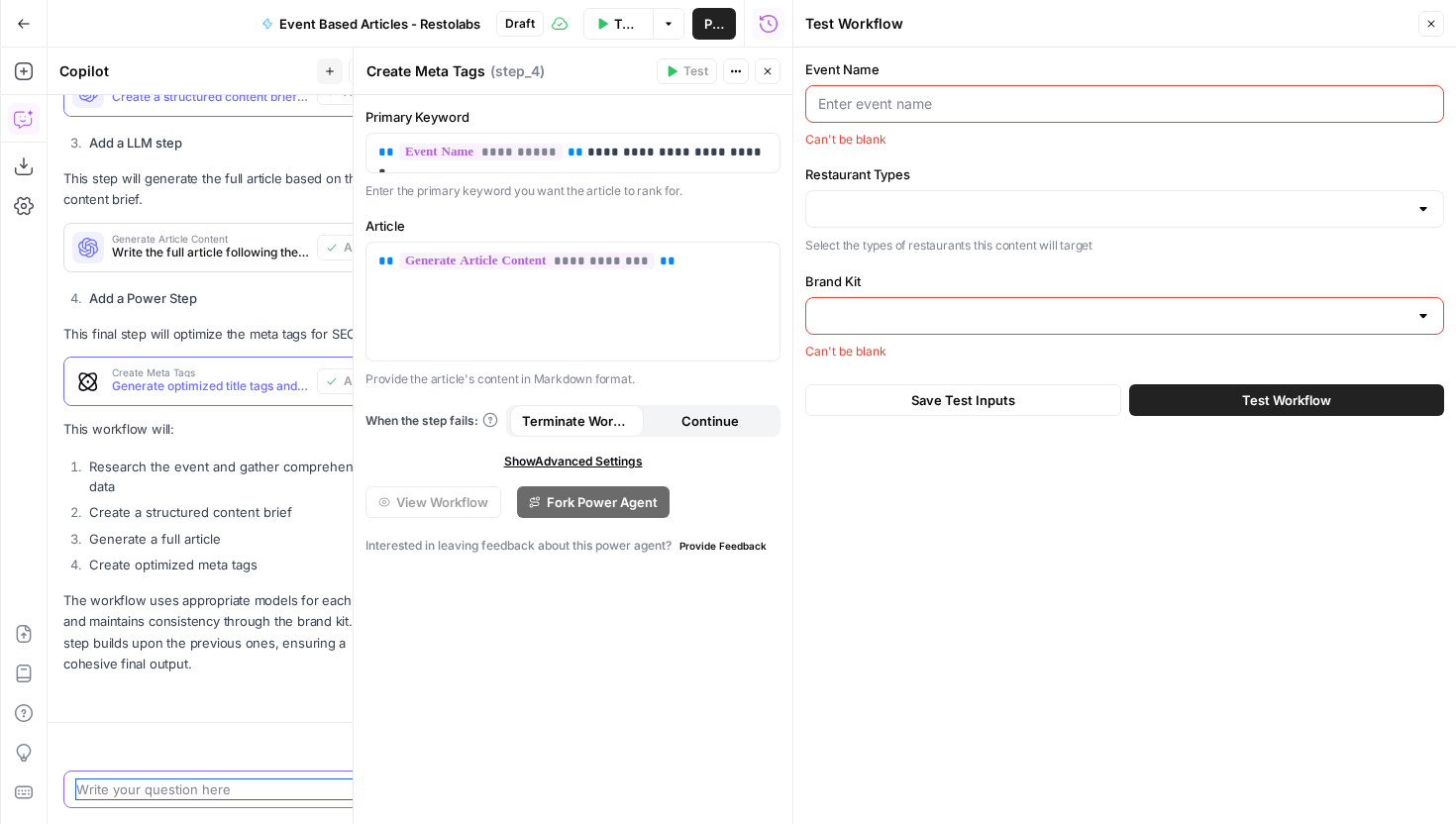 paste on "Bakeries, Pizza Shops, Dessert Cafés
Irish Pubs, Bars, Beer Gardens
Family Restaurants, Brunch Cafés, Bakeries
Vegan Cafés, Farm-to-Table Restaurants, Organic Shops
Breweries, Bars, BBQ Restaurants
BBQ Joints, Grills, Ice Cream Shops, Food Trucks
Family Diners, BBQ Restaurants, Ice Cream Parlors
Burger Joints, Fast Casual, Food Trucks
Mexican Restaurants, Taco Trucks, Bars, Tequila Lounges
Brunch Spots, Fine Dining, Bakeries, Tea Rooms
Sushi Bars, Japanese Restaurants, Asian Fusion
Steakhouses, BBQ Restaurants, Breweries
Bakeries, Dessert Cafés, Cheesecake Boutiques
BBQ Stands, Food Trucks, Ice Cream Shops, American Diners
Ice Cream Shops, Dessert Trucks, Family Cafés
Breakfast Diners, Brunch Spots, Waffle Houses
BBQ Restaurants, Beer Gardens, Casual Eateries
German Restaurants, Beer Halls, Sausage Grills
Coffee Shops, Cafés, Breakfast Spots
Italian Restaurants, Pasta Bars, Family Restaurants
Themed Cafés, Dessert Shops, Bars, Food Trucks
Taco Trucks, Mexican Restaurants, Food Carts
Coffee Shops, Quick Bit..." 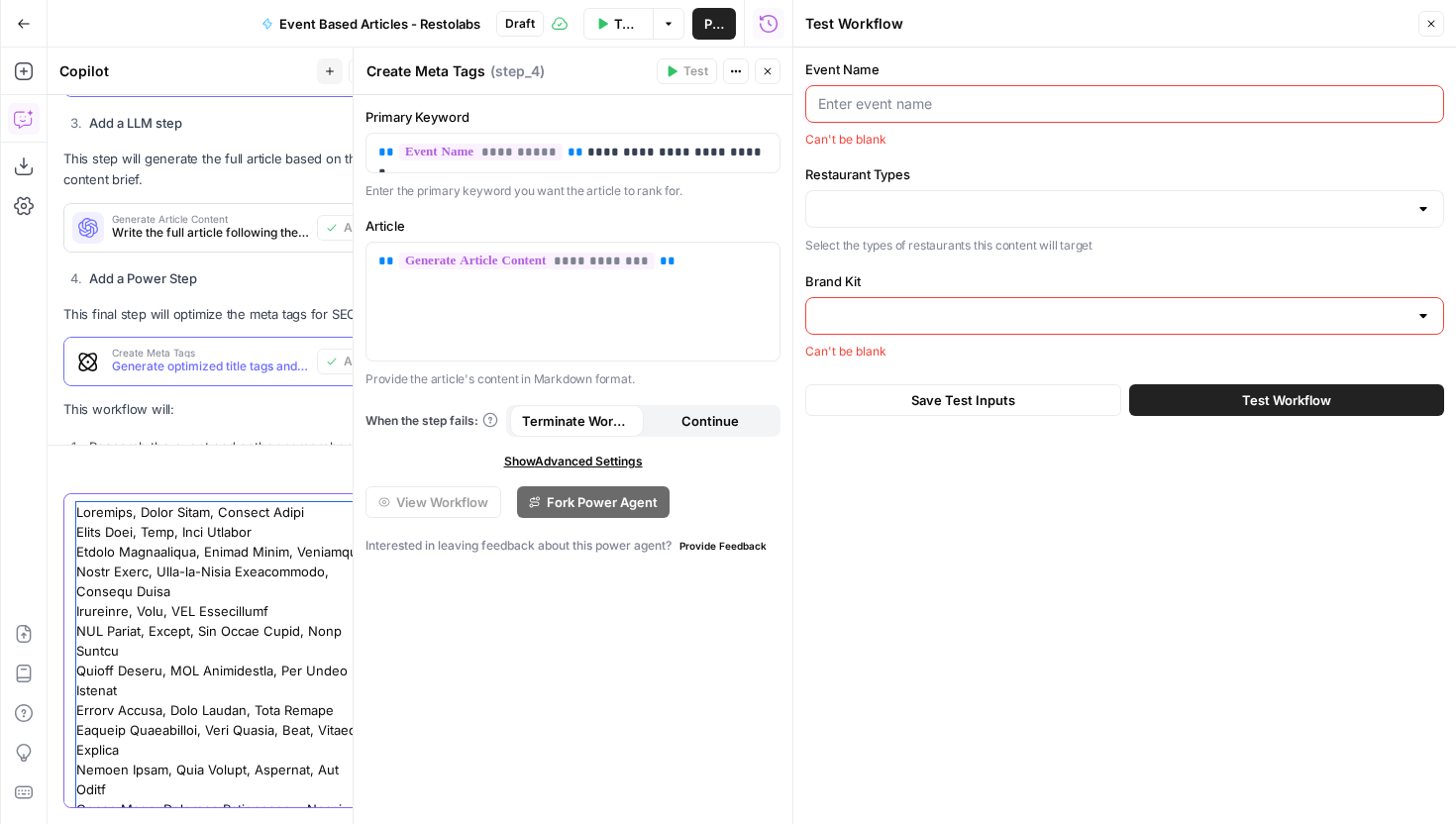 scroll, scrollTop: 7140, scrollLeft: 0, axis: vertical 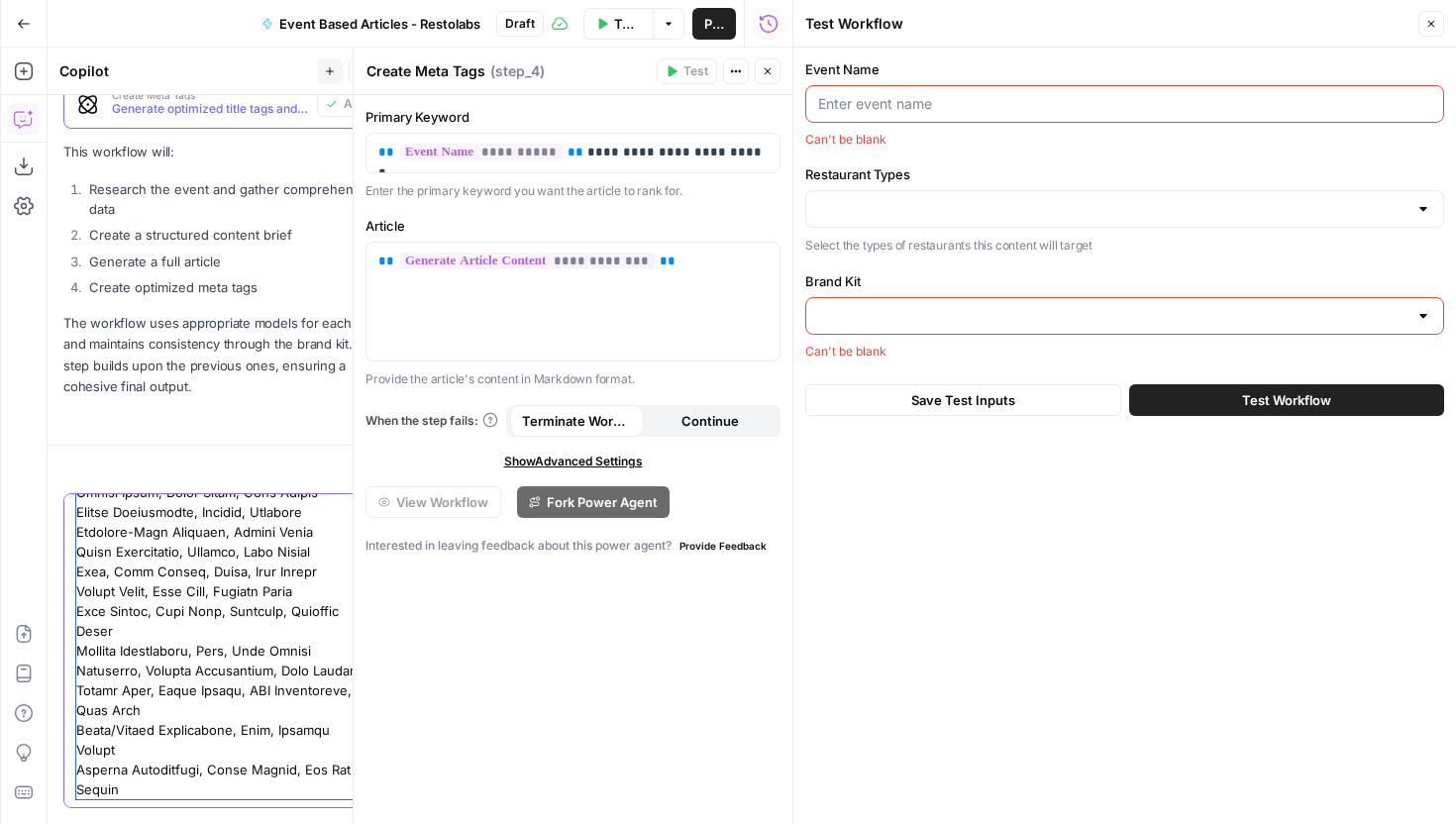 click at bounding box center (219, 274) 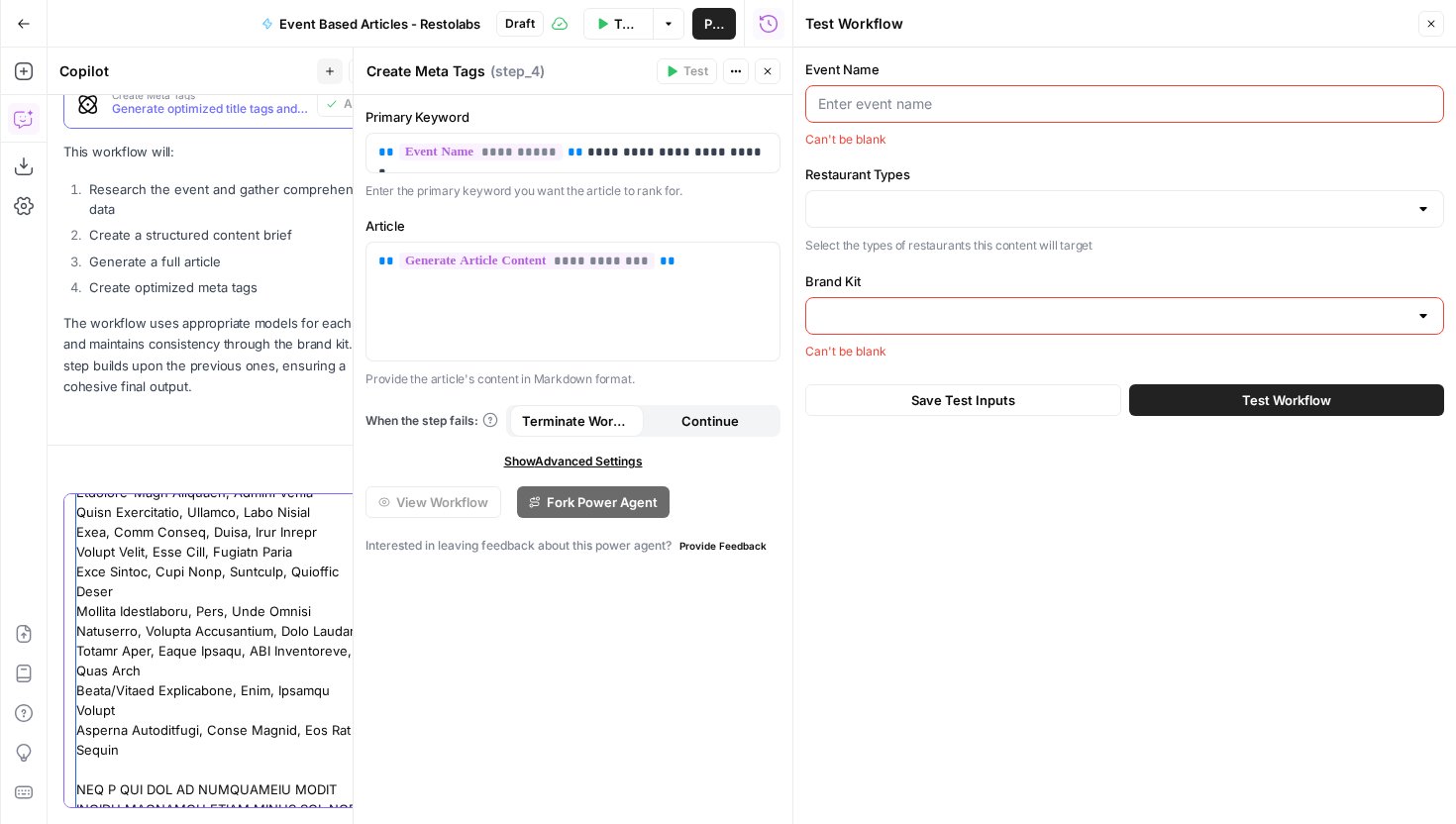 scroll, scrollTop: 812, scrollLeft: 0, axis: vertical 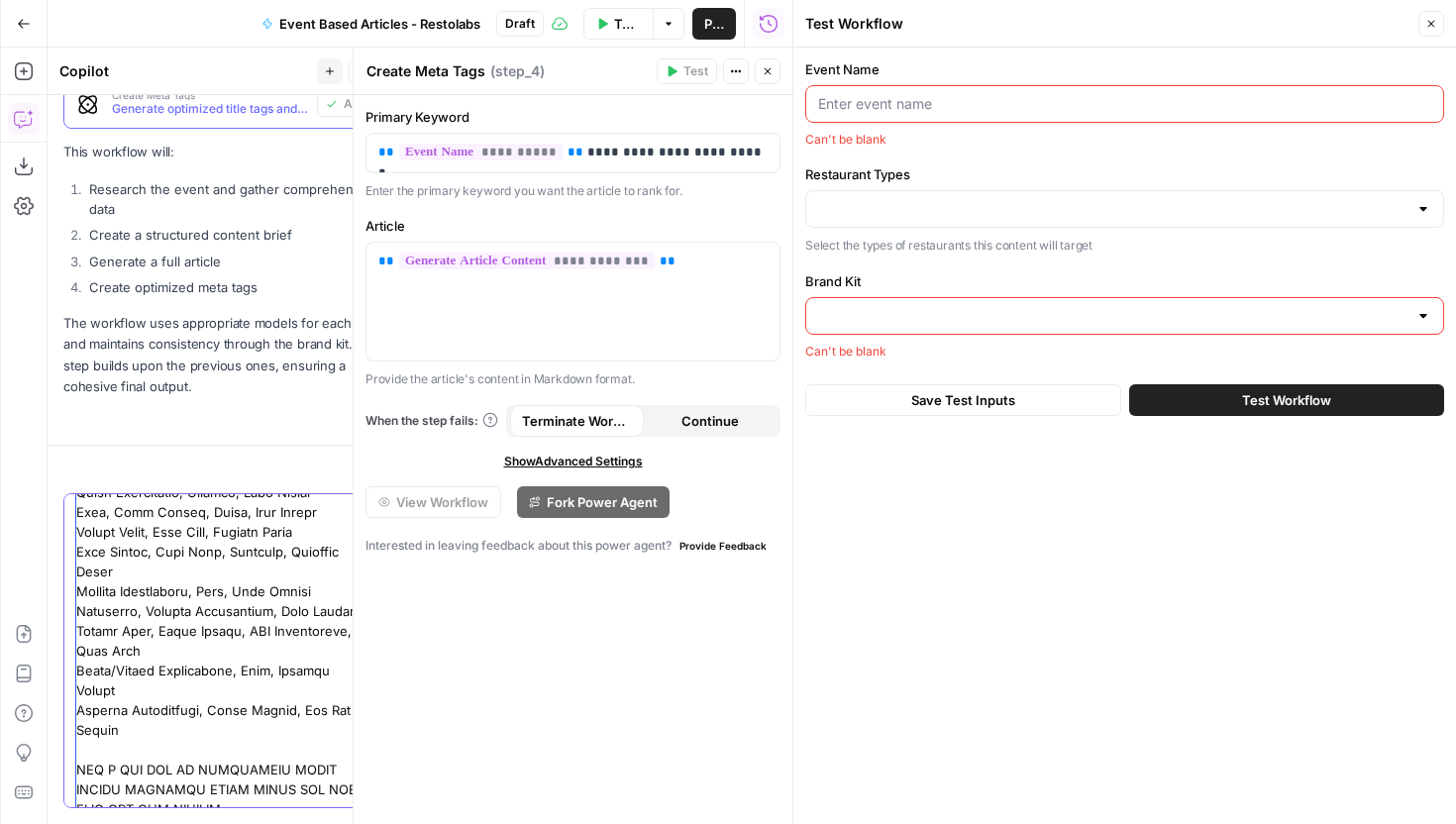 type on "Bakeries, Pizza Shops, Dessert Cafés
Irish Pubs, Bars, Beer Gardens
Family Restaurants, Brunch Cafés, Bakeries
Vegan Cafés, Farm-to-Table Restaurants, Organic Shops
Breweries, Bars, BBQ Restaurants
BBQ Joints, Grills, Ice Cream Shops, Food Trucks
Family Diners, BBQ Restaurants, Ice Cream Parlors
Burger Joints, Fast Casual, Food Trucks
Mexican Restaurants, Taco Trucks, Bars, Tequila Lounges
Brunch Spots, Fine Dining, Bakeries, Tea Rooms
Sushi Bars, Japanese Restaurants, Asian Fusion
Steakhouses, BBQ Restaurants, Breweries
Bakeries, Dessert Cafés, Cheesecake Boutiques
BBQ Stands, Food Trucks, Ice Cream Shops, American Diners
Ice Cream Shops, Dessert Trucks, Family Cafés
Breakfast Diners, Brunch Spots, Waffle Houses
BBQ Restaurants, Beer Gardens, Casual Eateries
German Restaurants, Beer Halls, Sausage Grills
Coffee Shops, Cafés, Breakfast Spots
Italian Restaurants, Pasta Bars, Family Restaurants
Themed Cafés, Dessert Shops, Bars, Food Trucks
Taco Trucks, Mexican Restaurants, Food Carts
Coffee Shops, Quick Bit..." 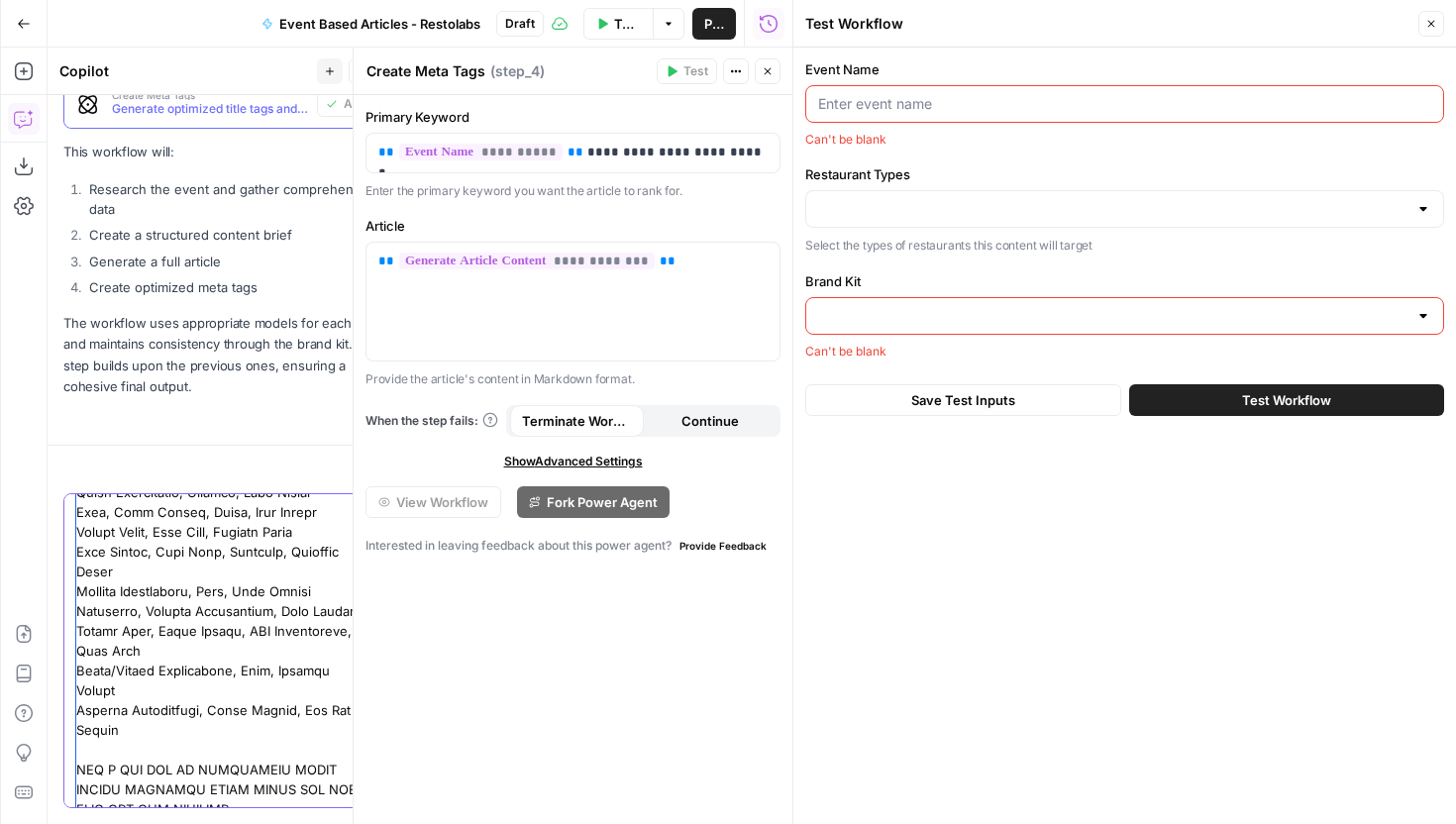 type 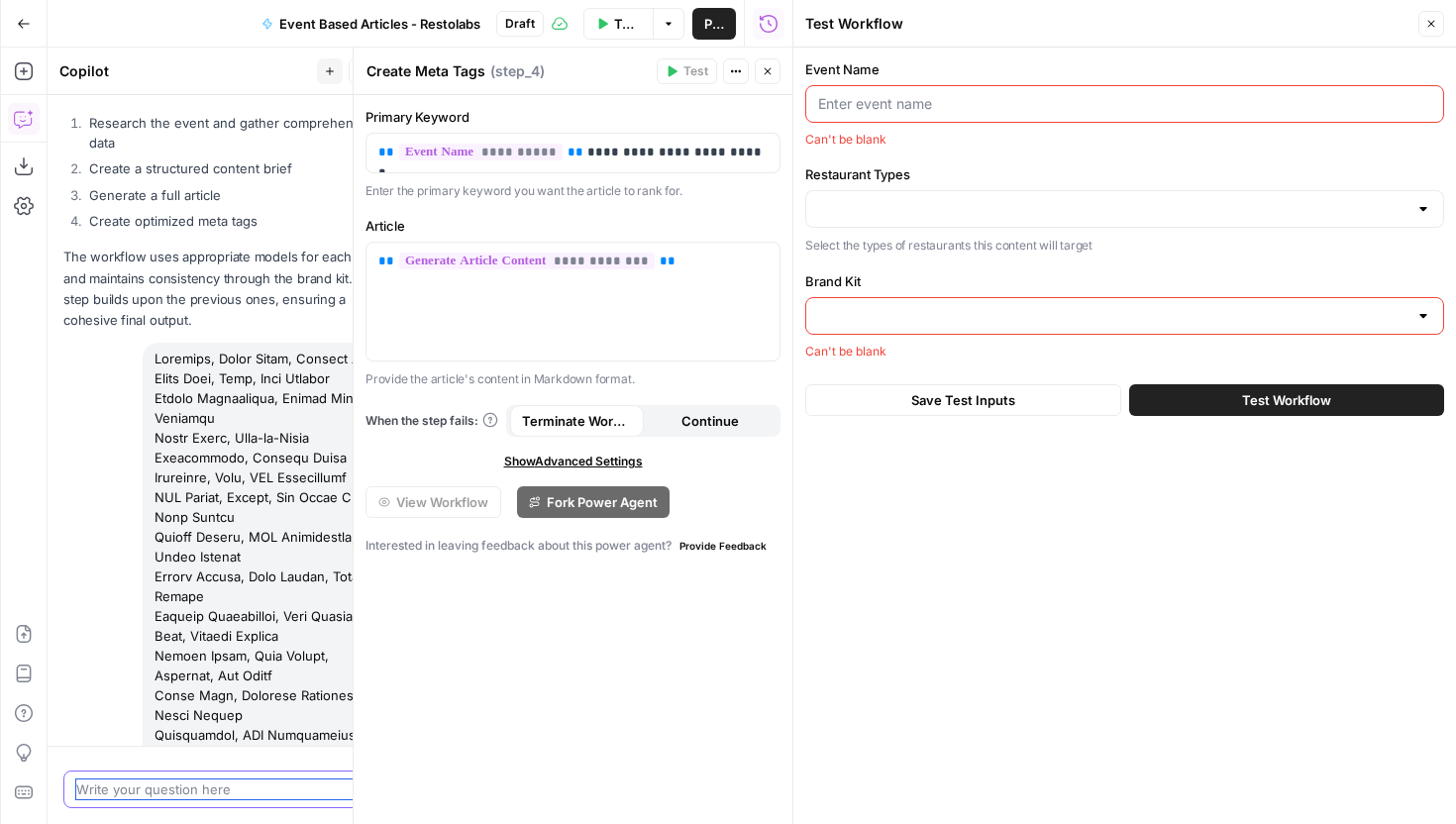 scroll, scrollTop: 8152, scrollLeft: 0, axis: vertical 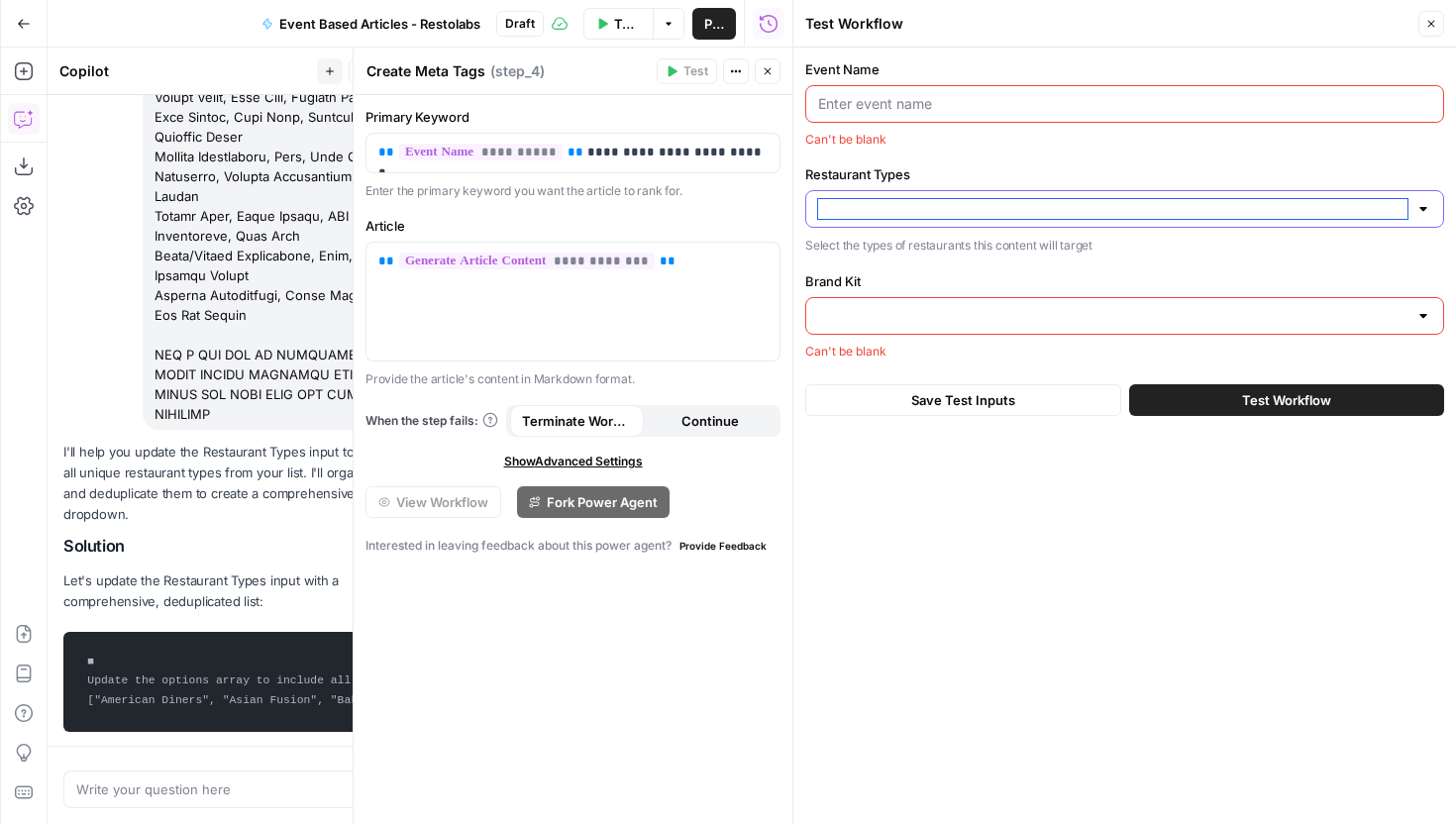 click on "Restaurant Types" at bounding box center (1112, 209) 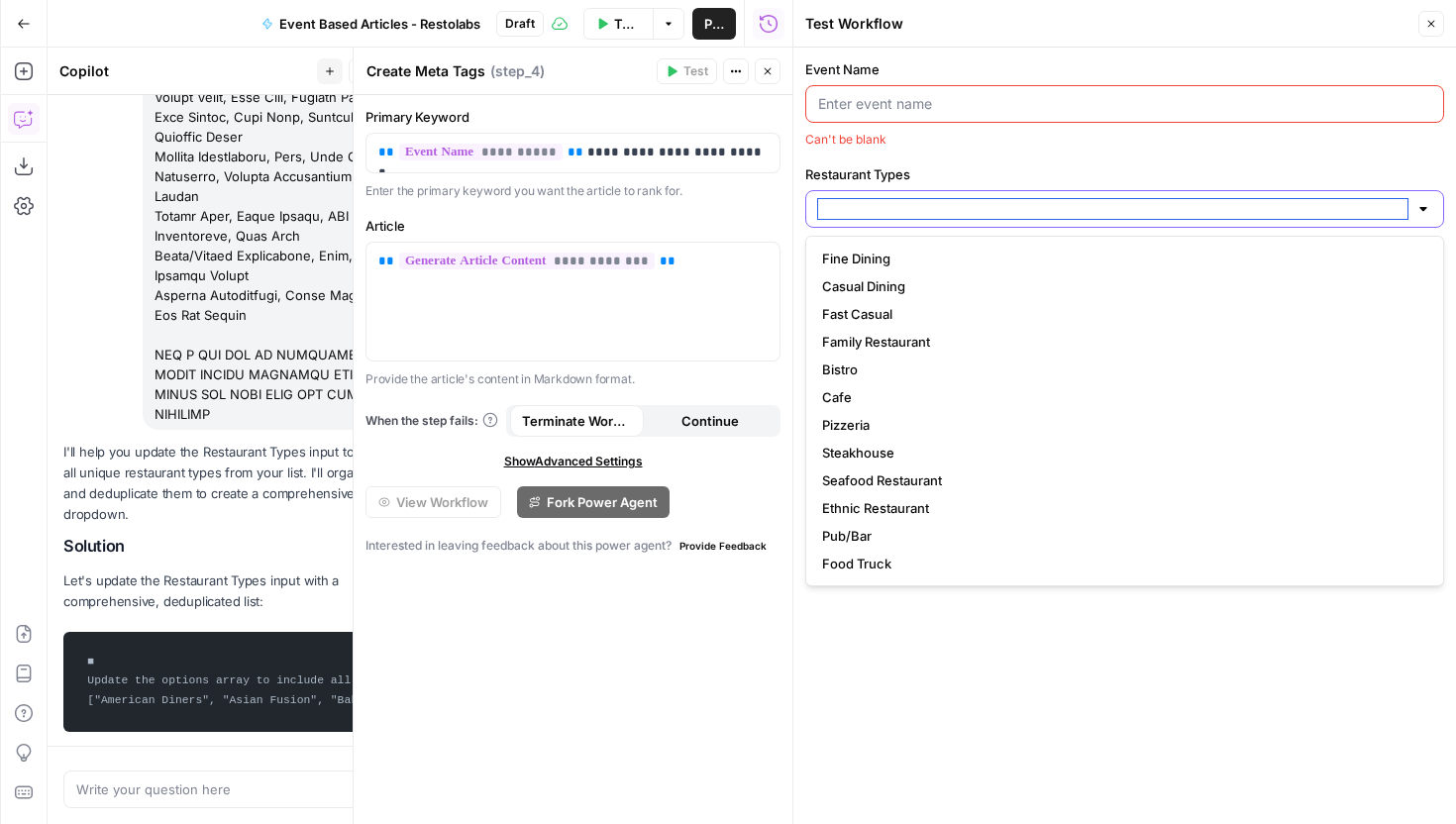 click on "Restaurant Types" at bounding box center (1112, 209) 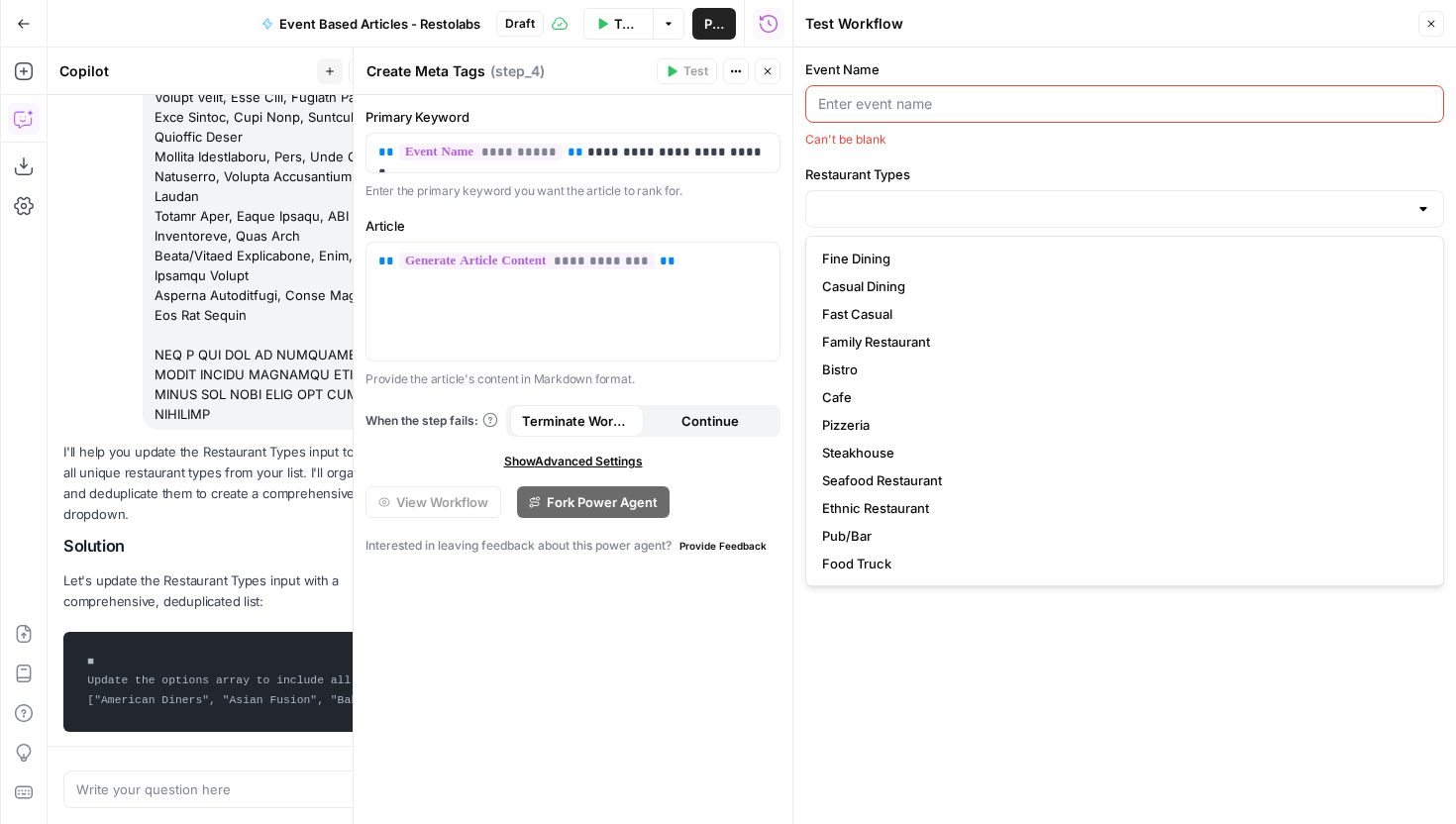 click on "Restaurant Types Select the types of restaurants this content will target" at bounding box center [1124, 210] 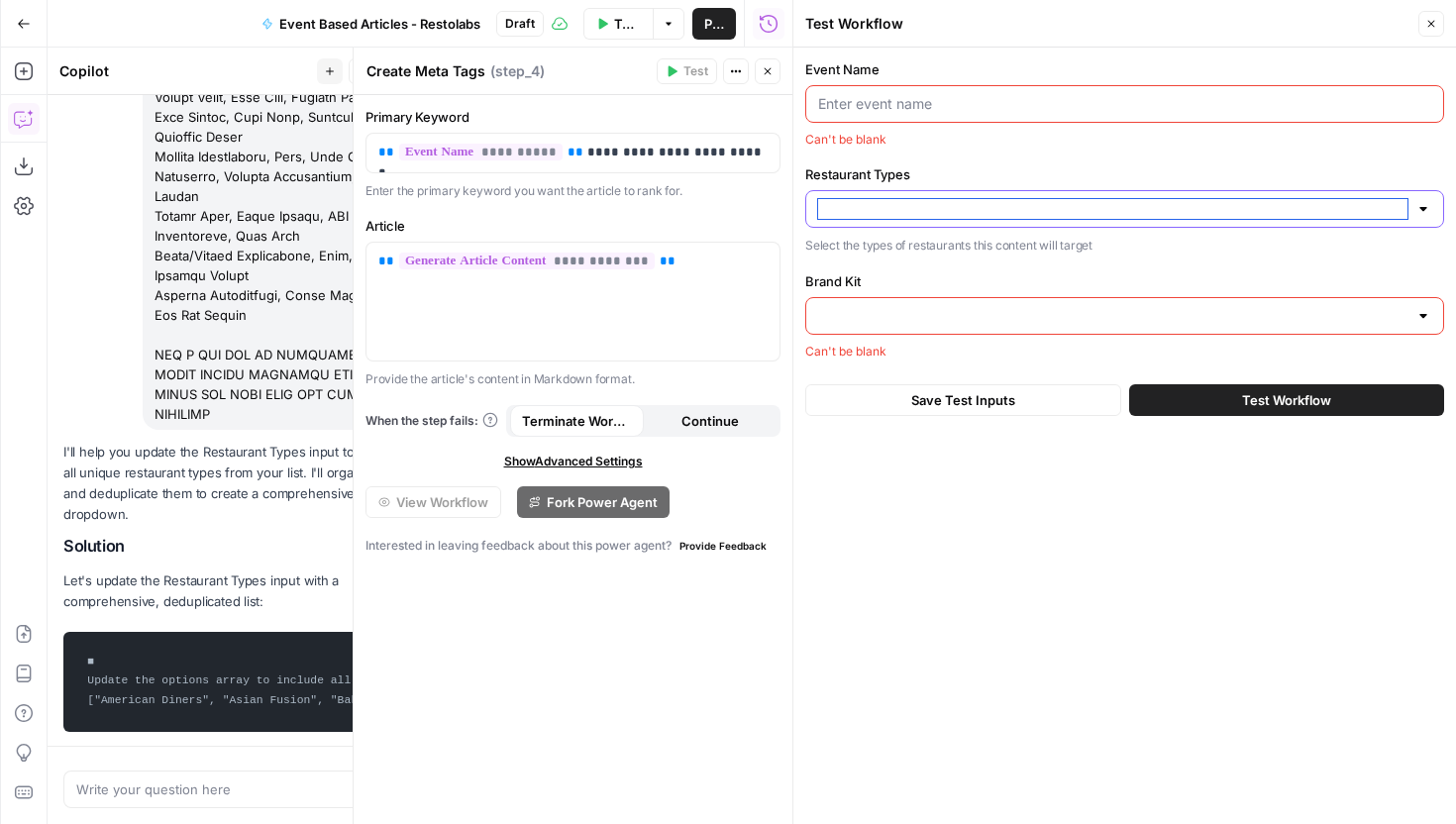click on "Restaurant Types" at bounding box center [1112, 209] 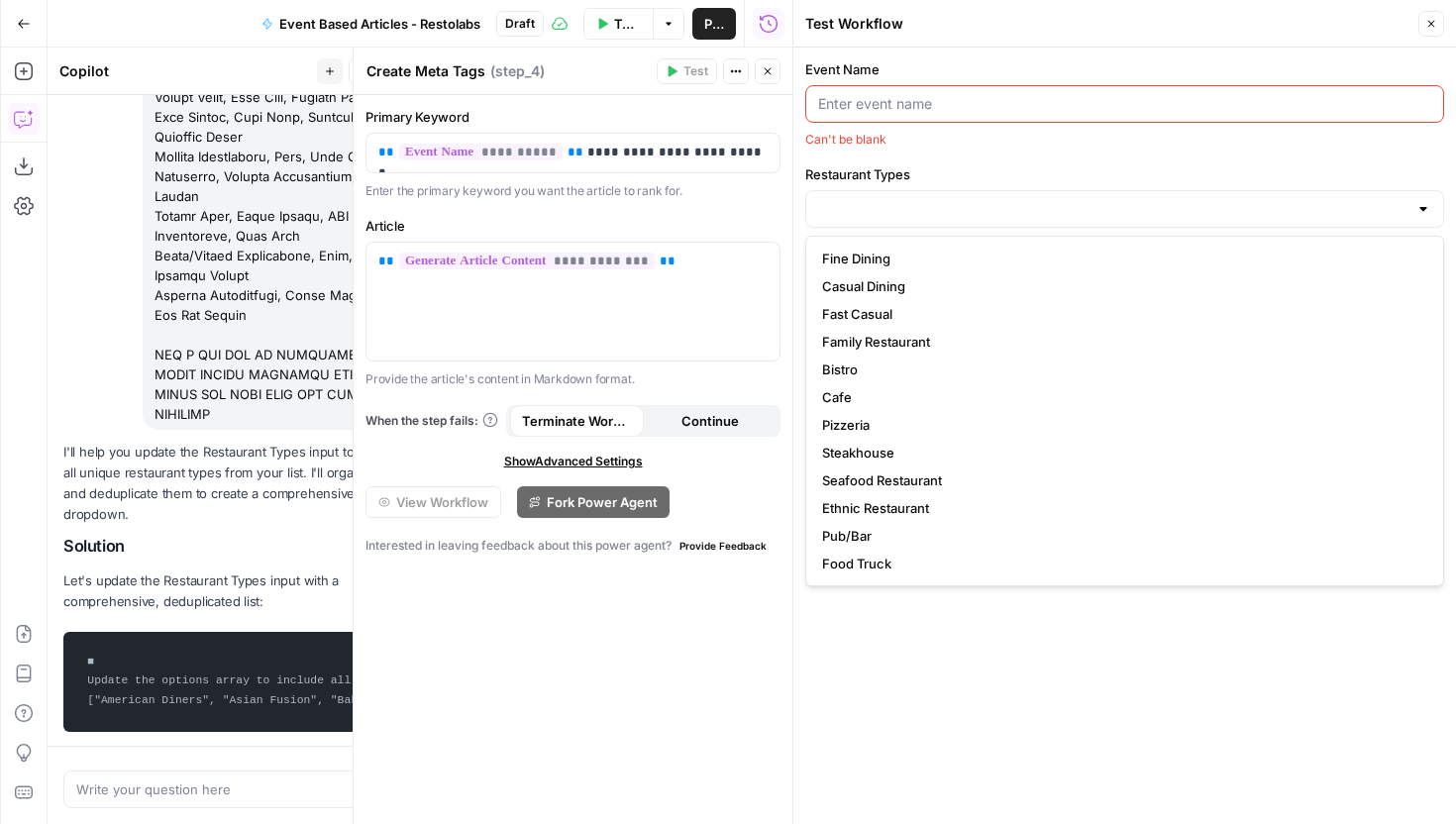 click on "Restaurant Types" at bounding box center (1124, 174) 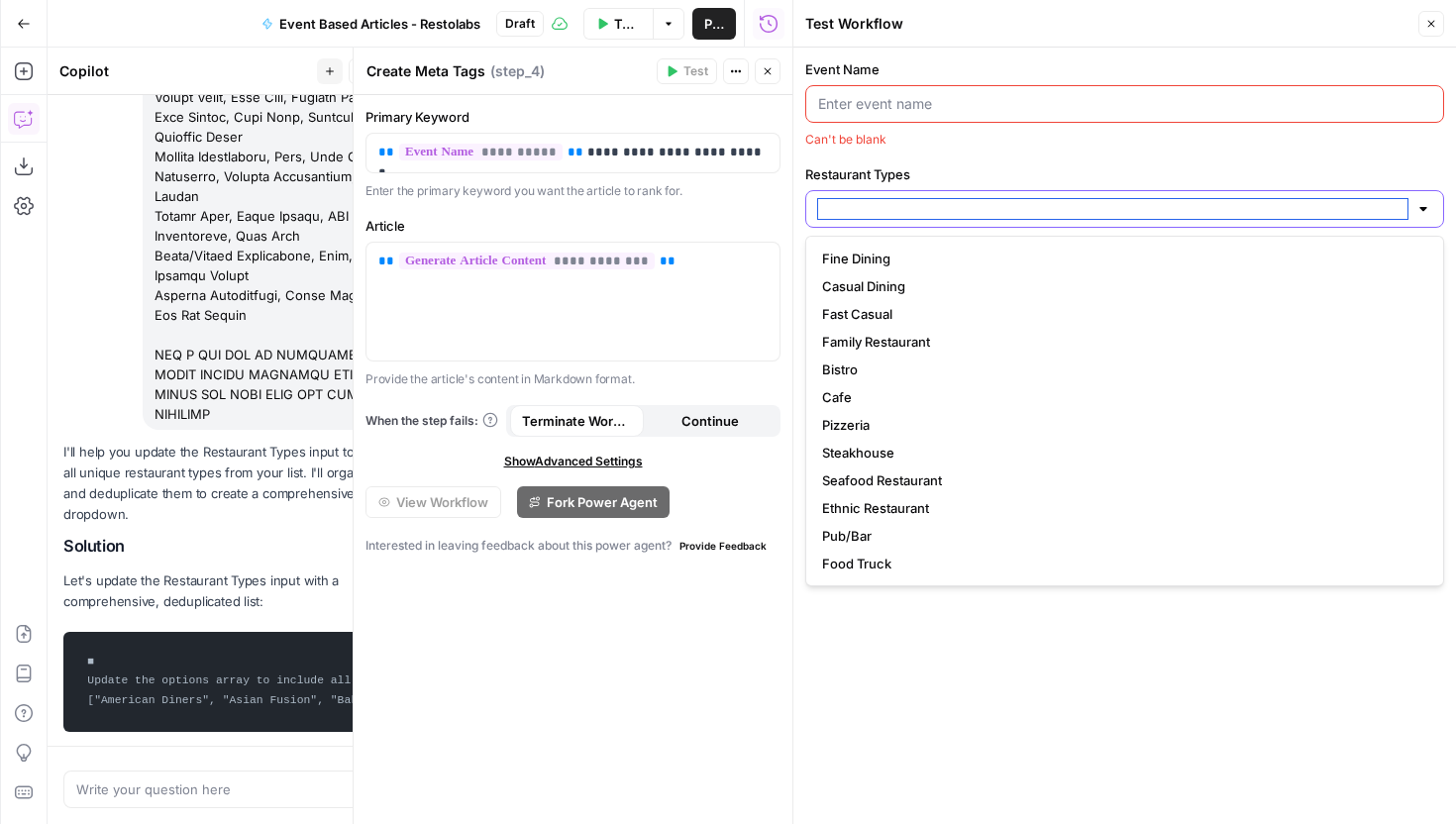 click on "Restaurant Types" at bounding box center (1112, 209) 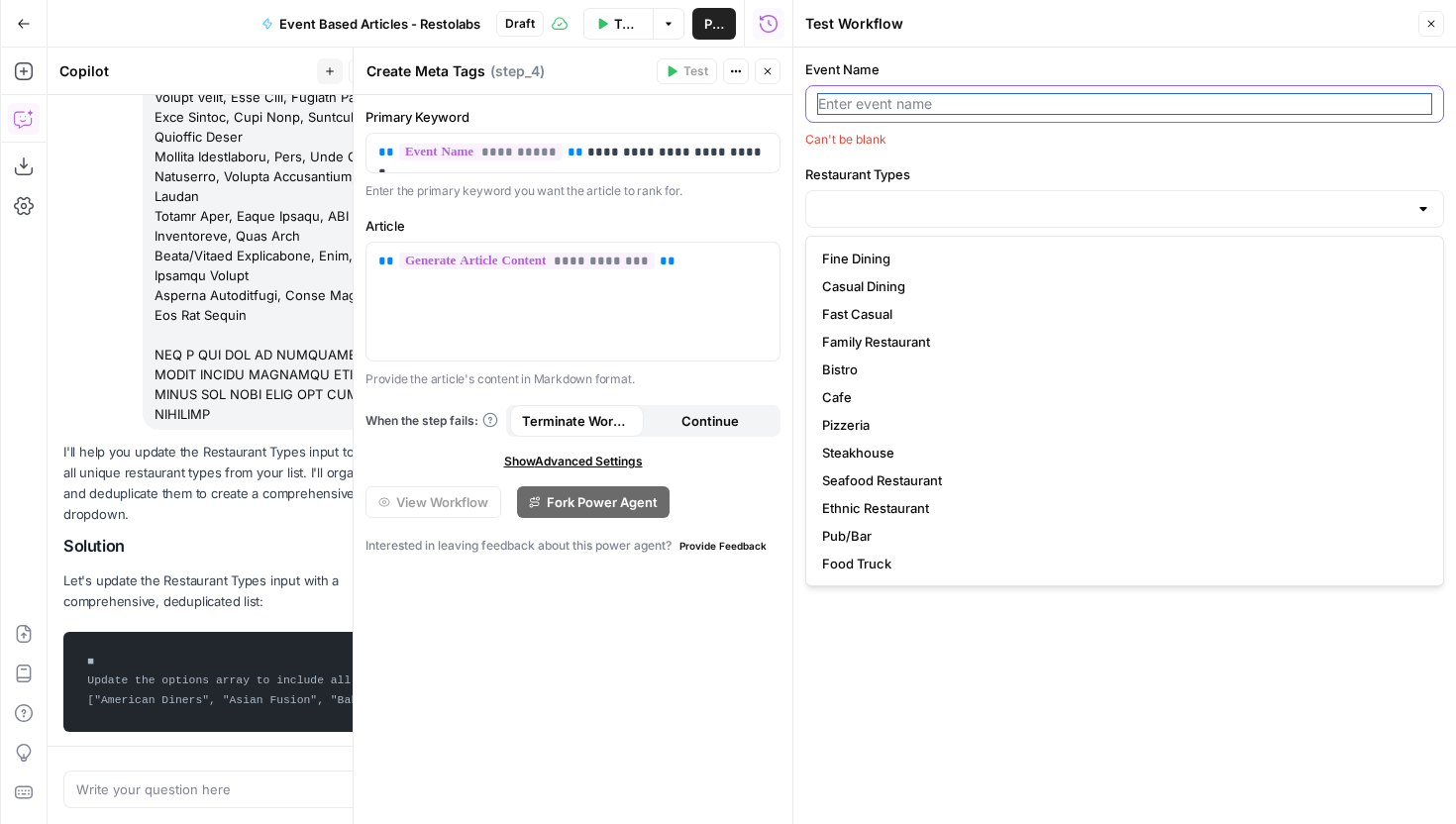 click on "Event Name" at bounding box center (1124, 104) 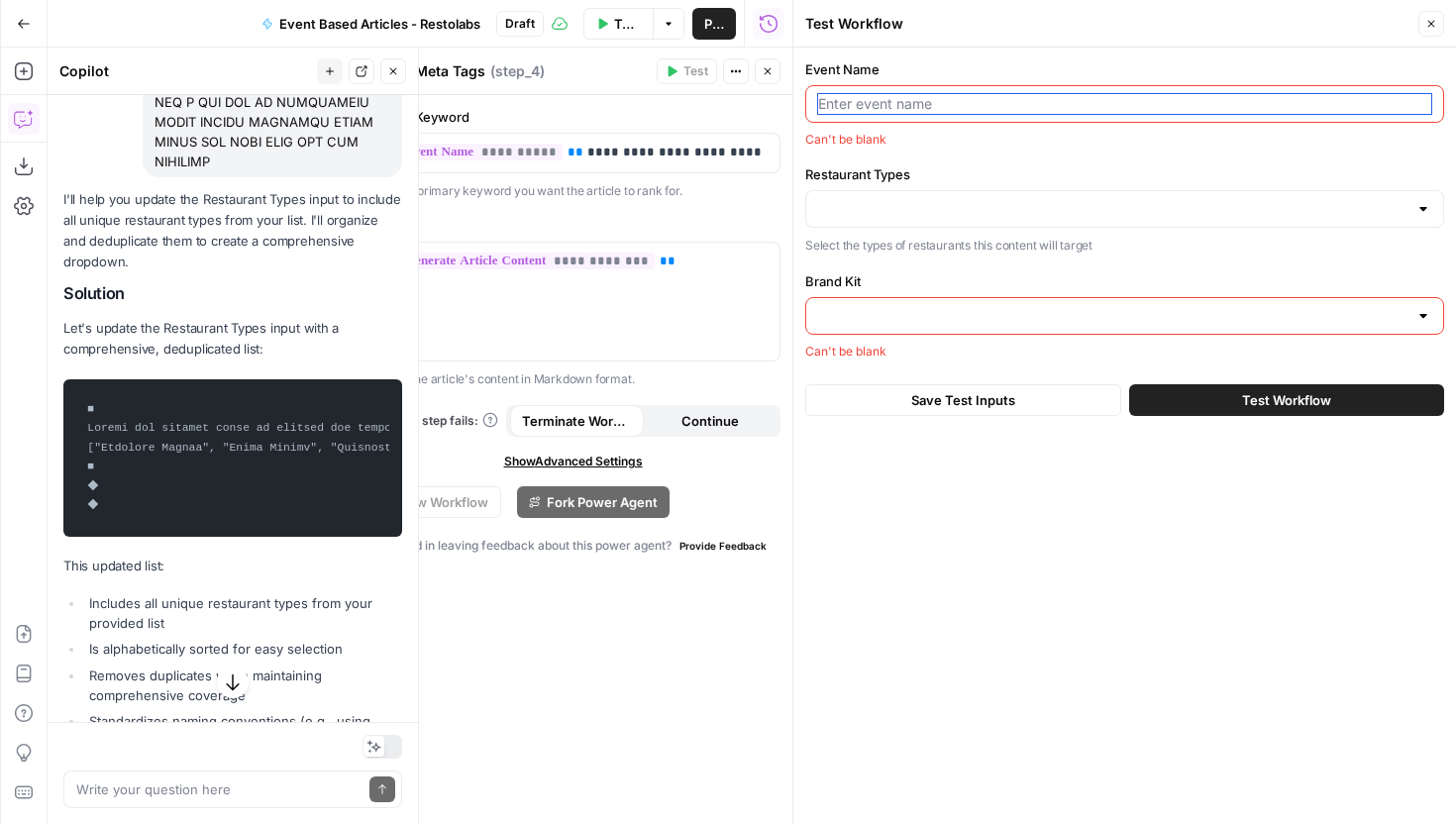 scroll, scrollTop: 8632, scrollLeft: 0, axis: vertical 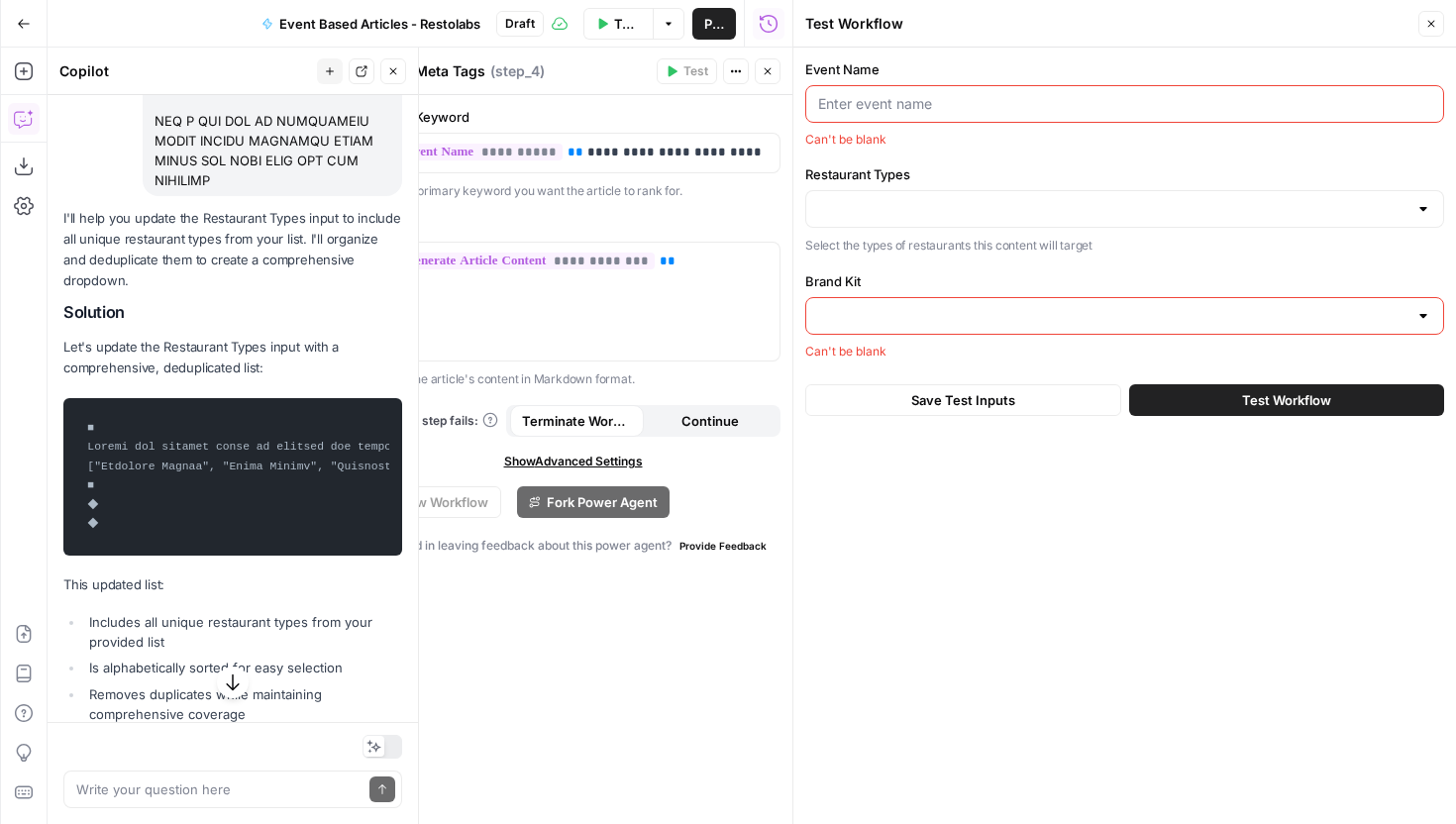 click at bounding box center (233, 476) 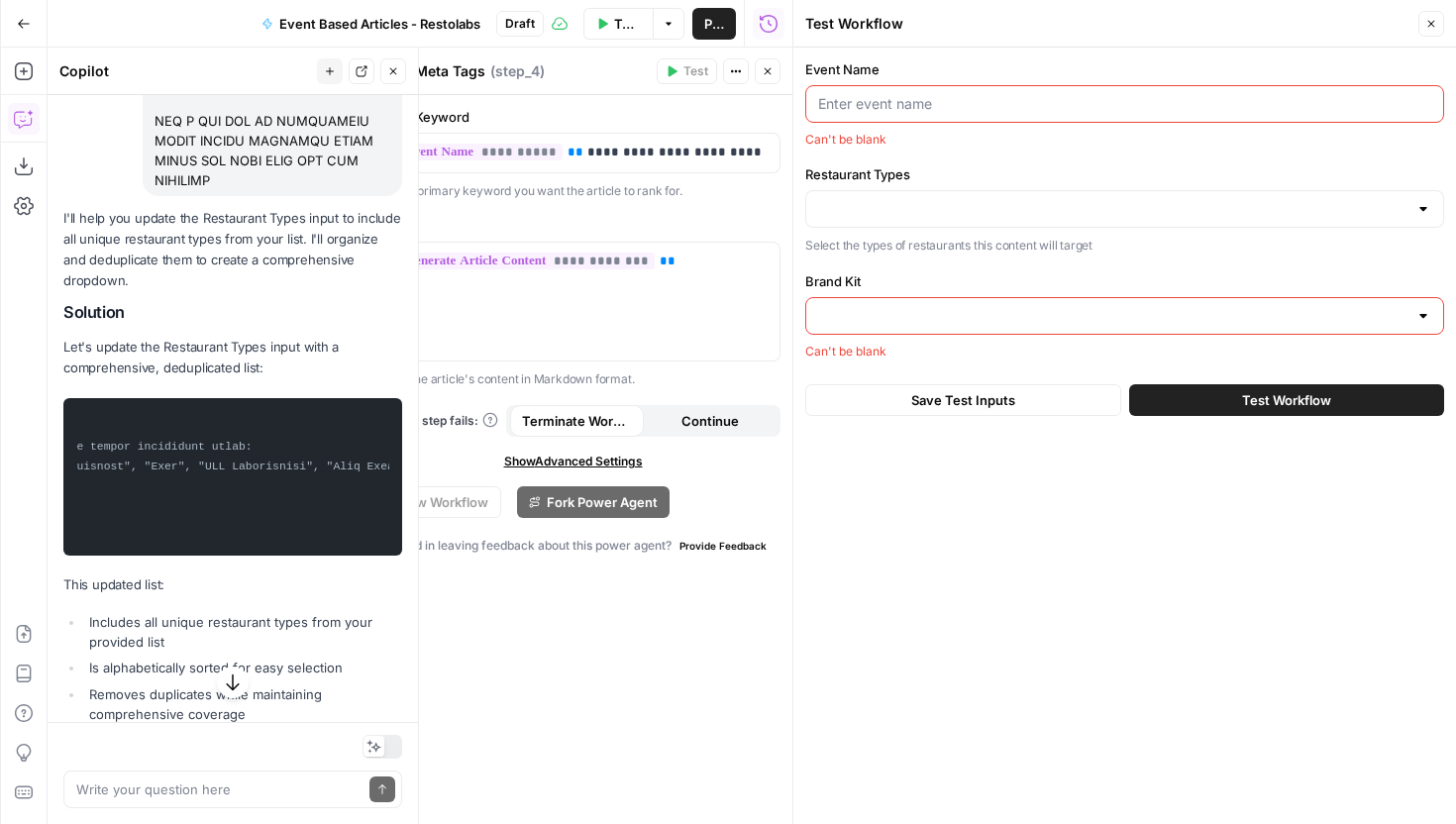 scroll, scrollTop: 0, scrollLeft: 398, axis: horizontal 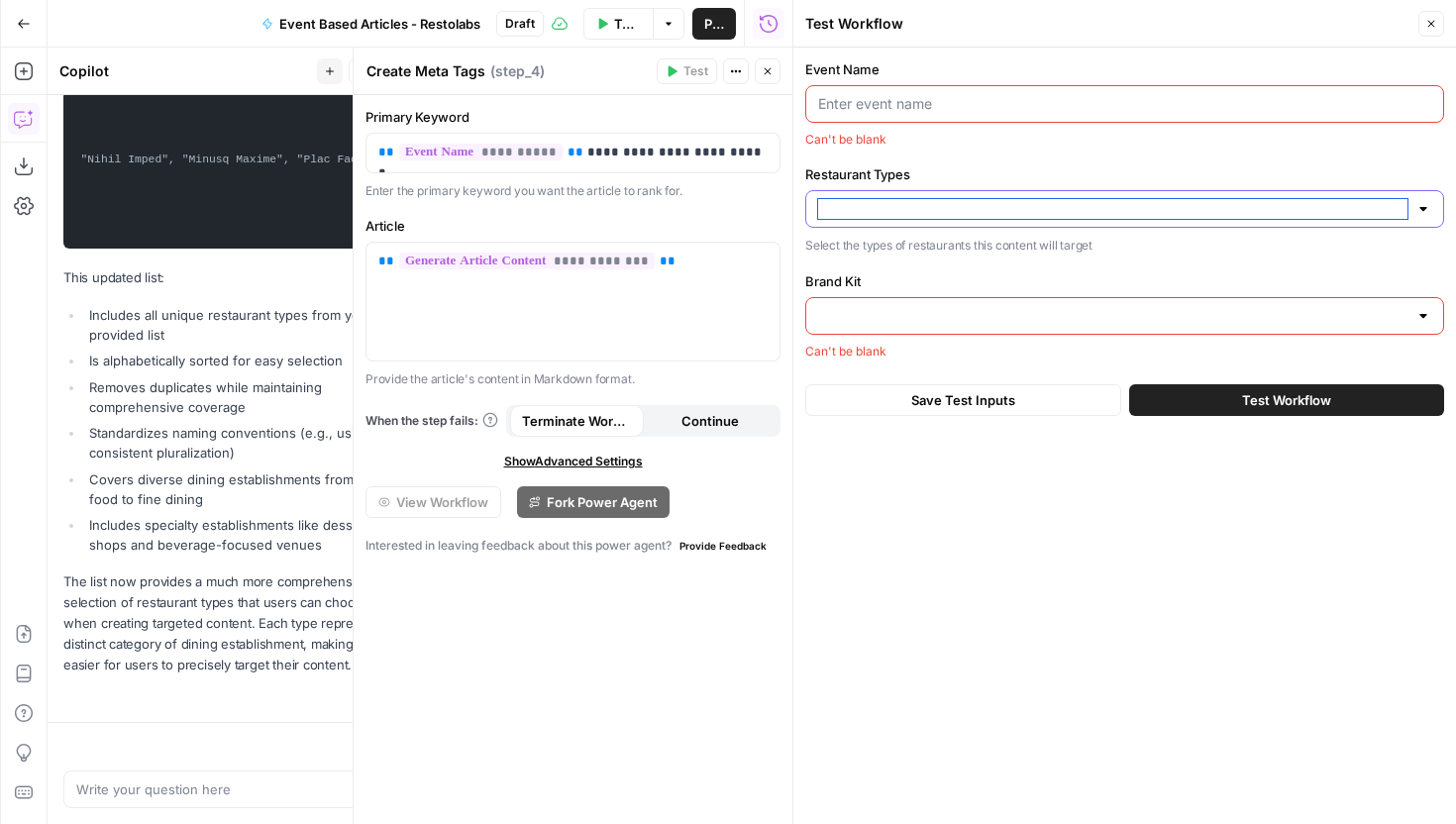 click on "Restaurant Types" at bounding box center [1112, 209] 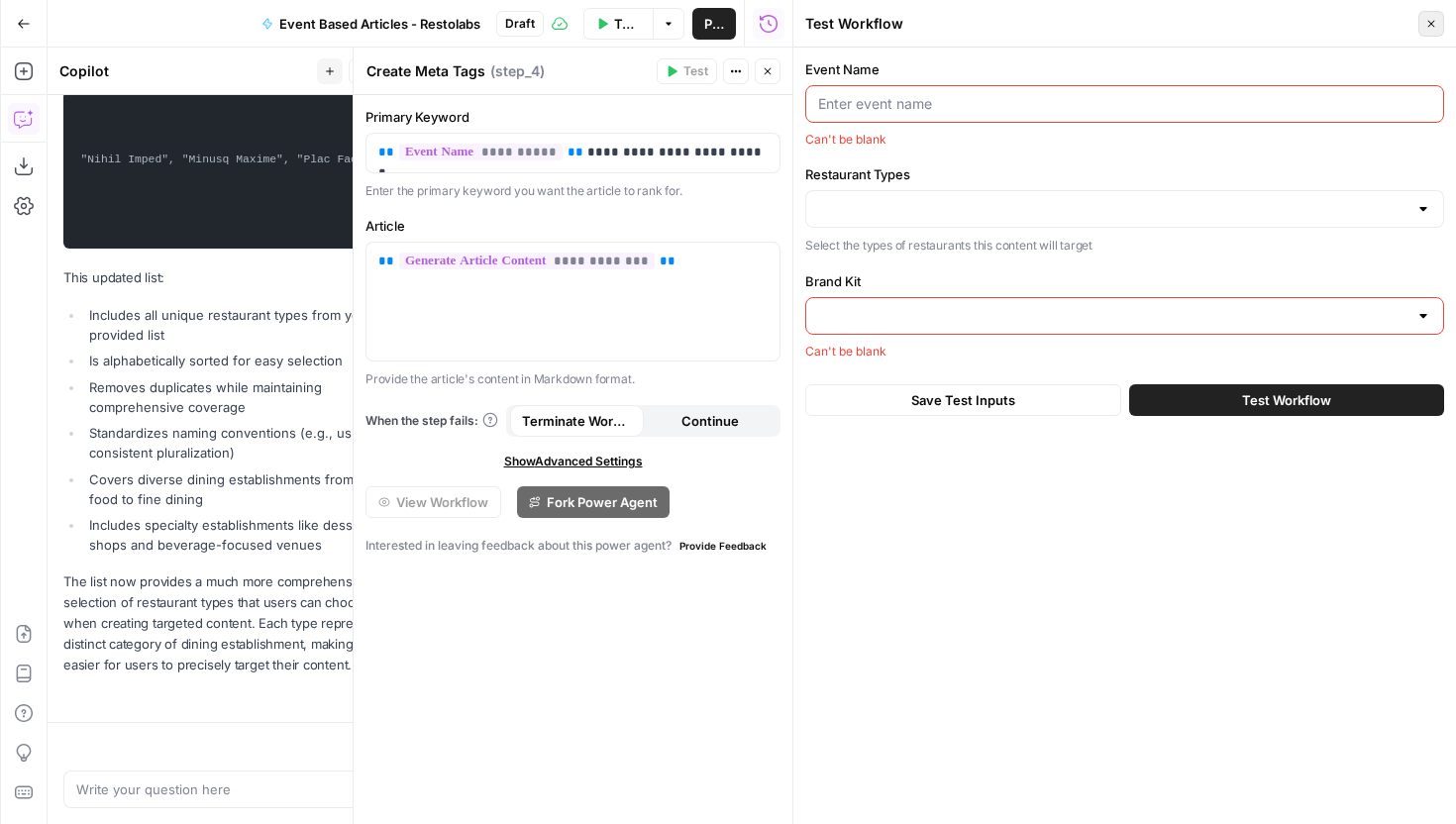 click on "Close" at bounding box center [1431, 24] 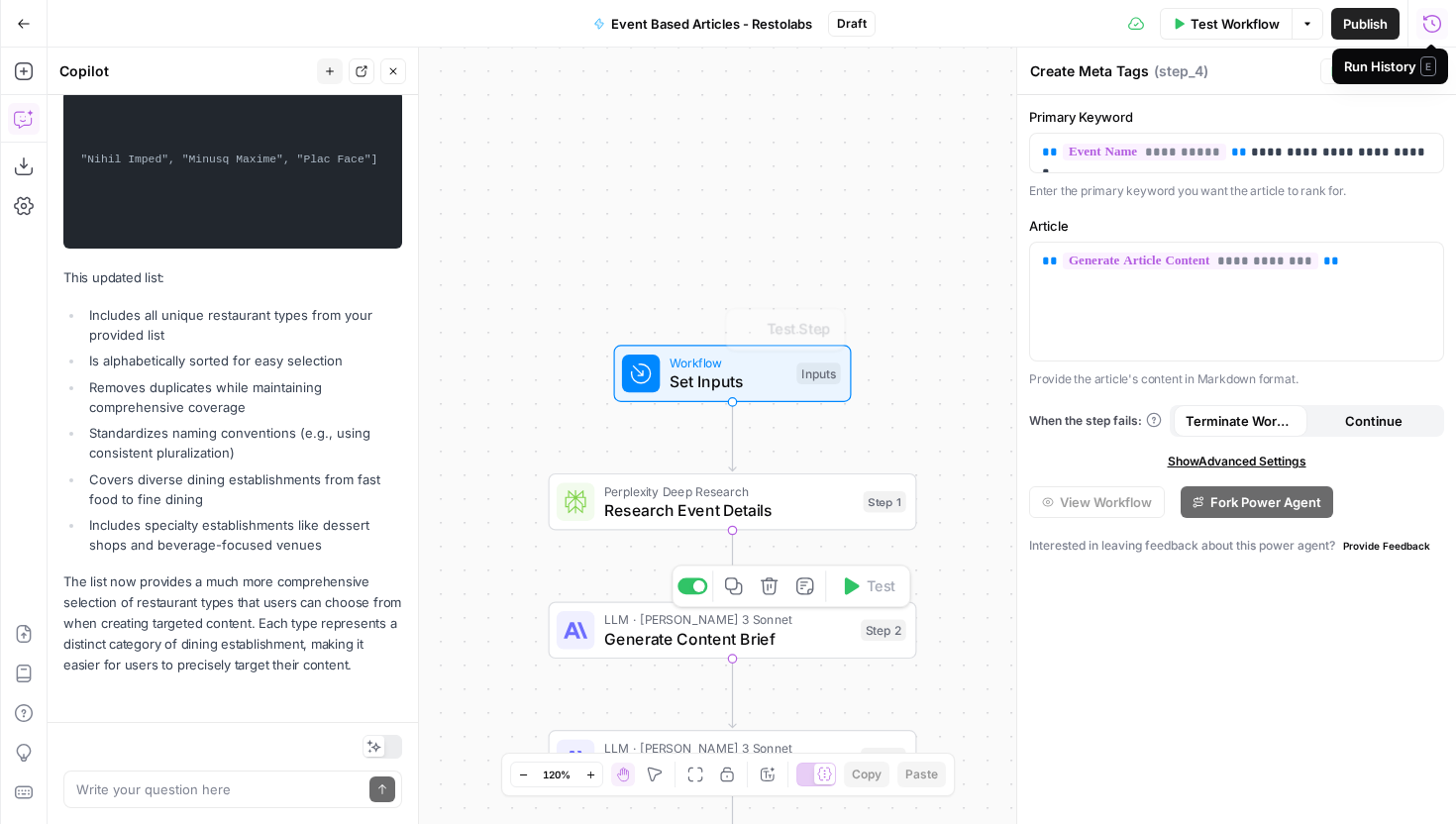 click on "Workflow Set Inputs Inputs Test Step Perplexity Deep Research Research Event Details Step 1 LLM · Claude 3 Sonnet Generate Content Brief Step 2 Copy step Delete step Add Note Test LLM · Claude 3 Sonnet Generate Article Content Step 3 Power Agent Create Meta Tags Step 4 End Output" at bounding box center [752, 436] 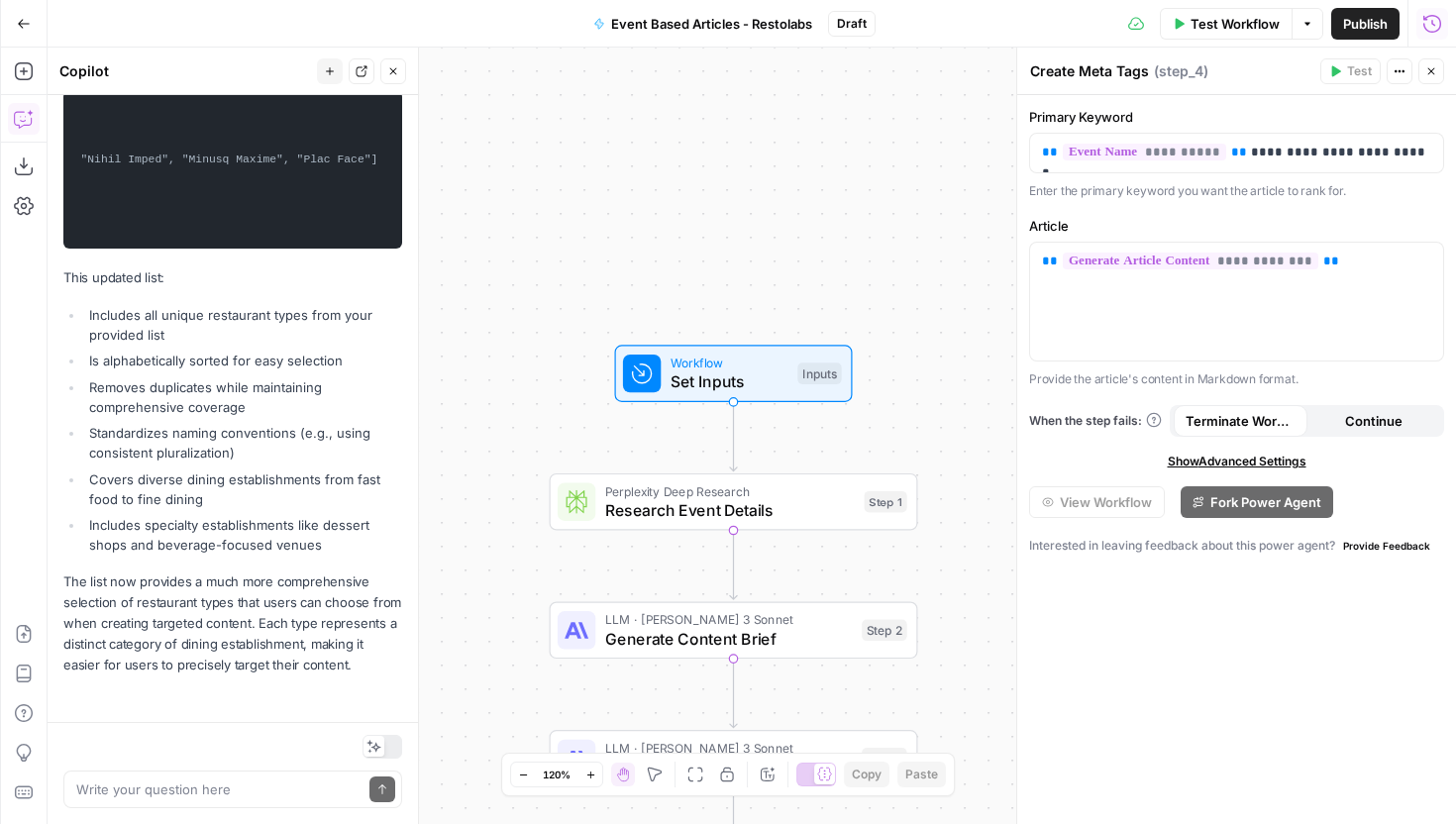 click on "Workflow Set Inputs Inputs Test Step" at bounding box center [734, 373] 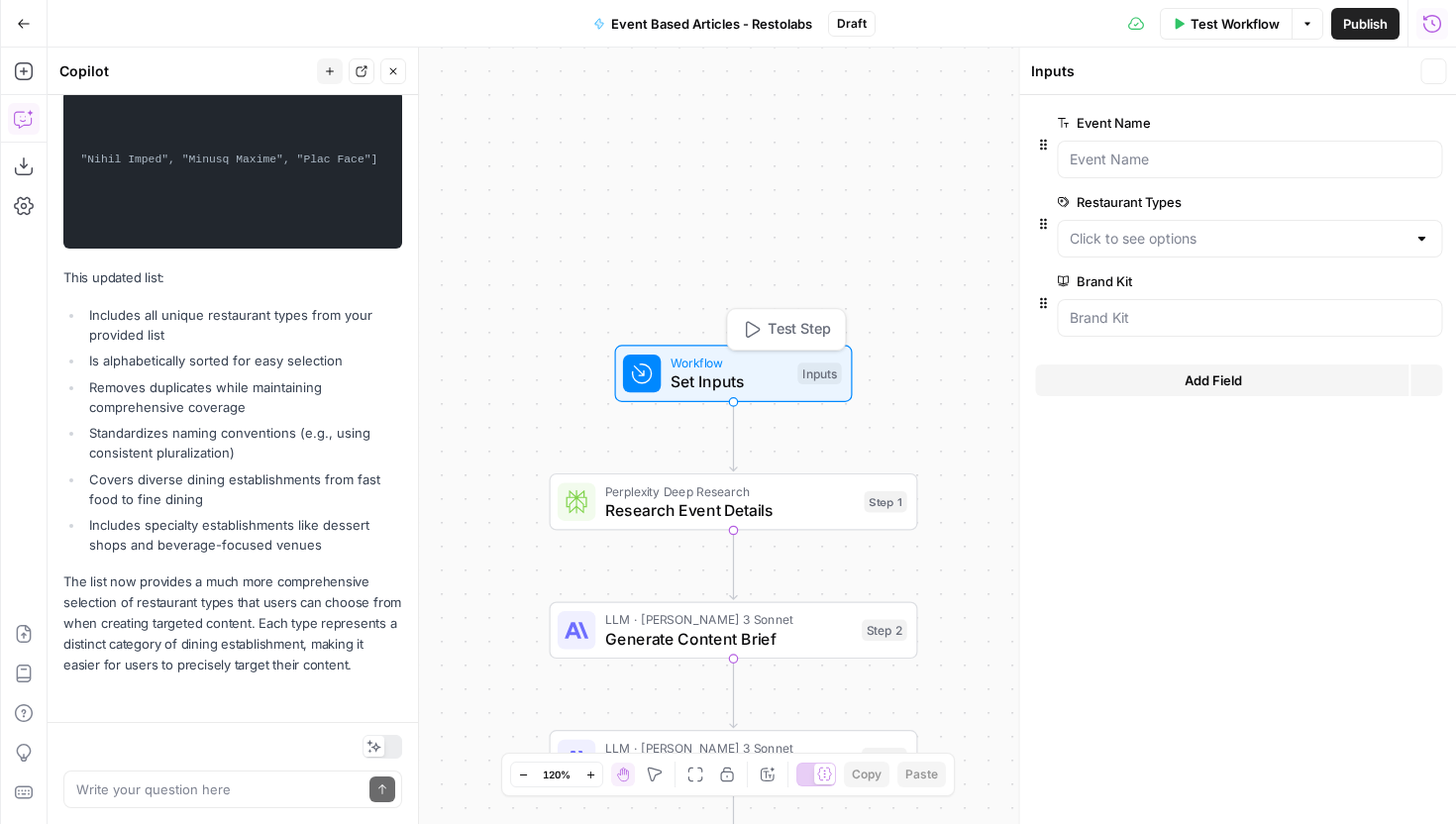 click on "Set Inputs" at bounding box center [729, 382] 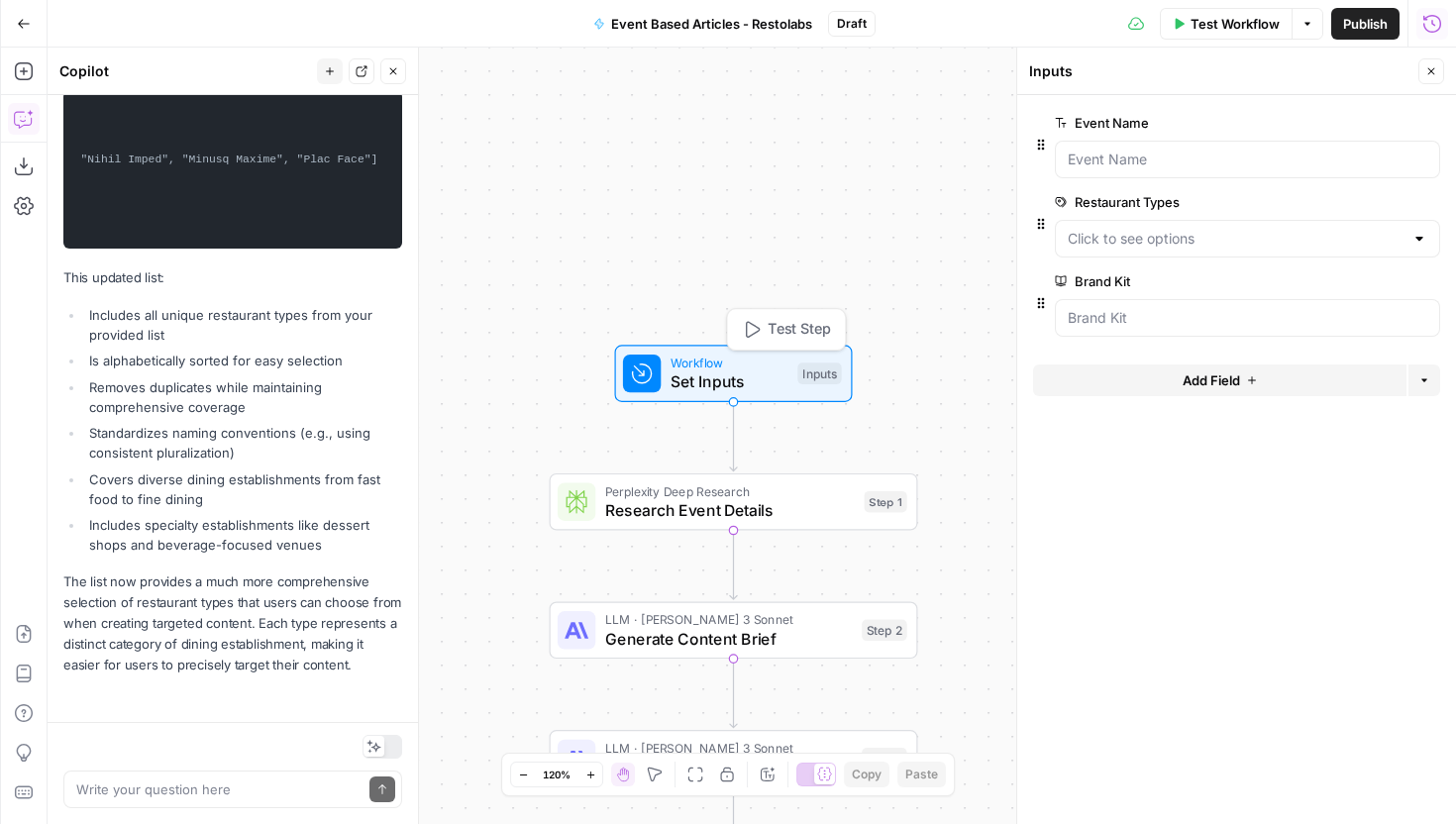 click on "Set Inputs" at bounding box center [729, 382] 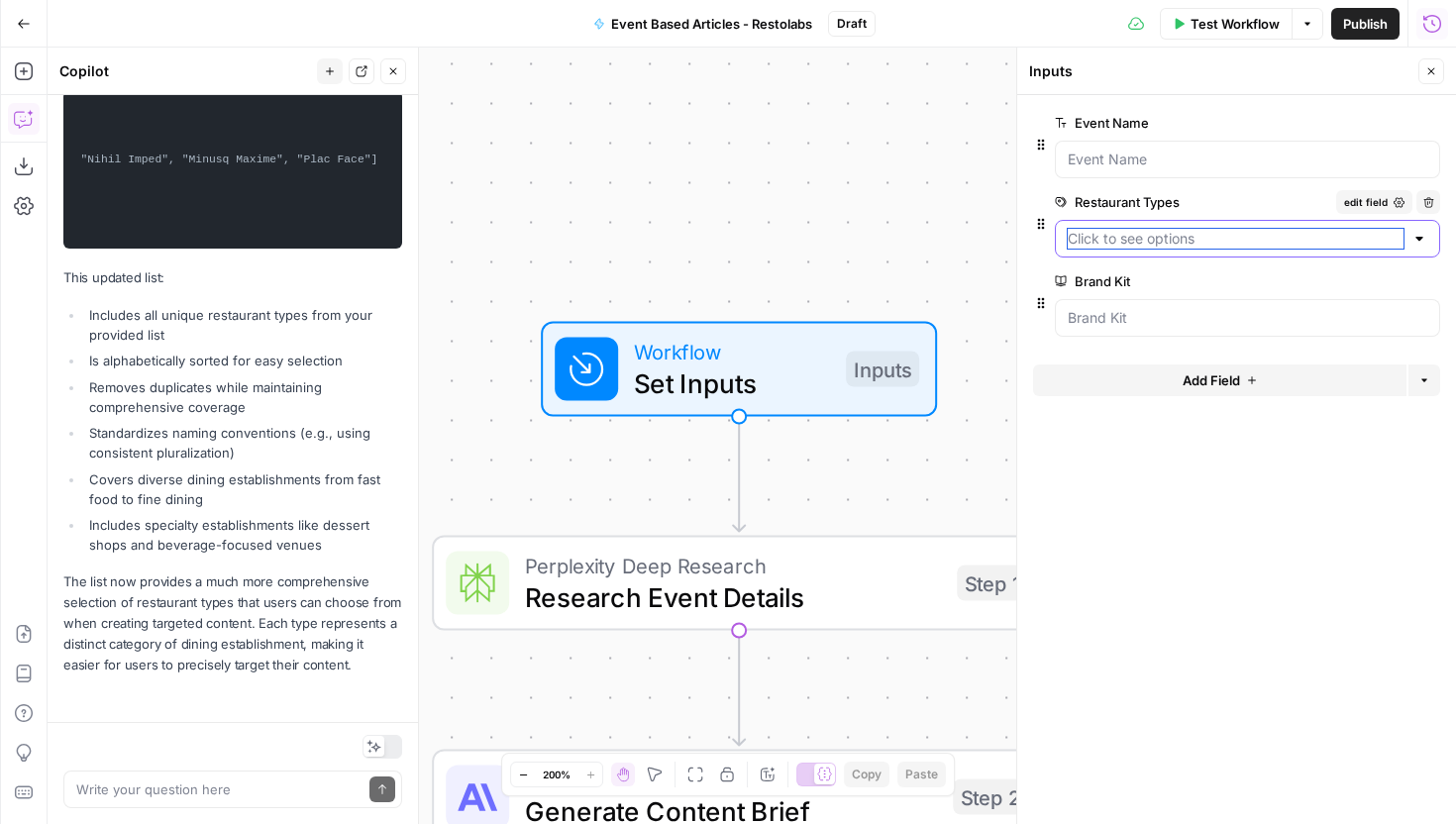 click on "Restaurant Types" at bounding box center (1235, 239) 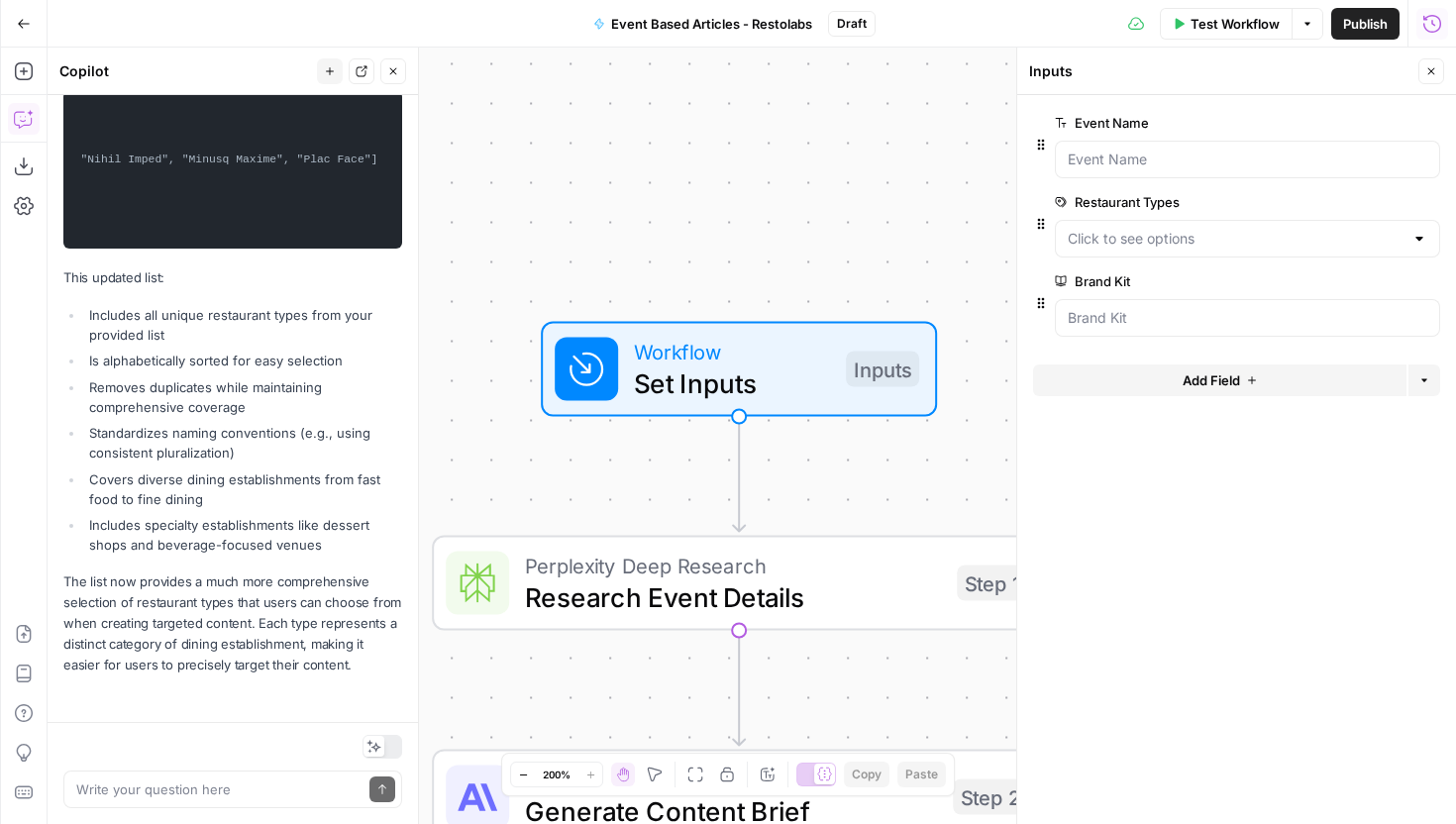 click on "Event Name edit field Delete group Restaurant Types edit field Delete group Brand Kit edit field Delete group Add Field Options" at bounding box center [1236, 460] 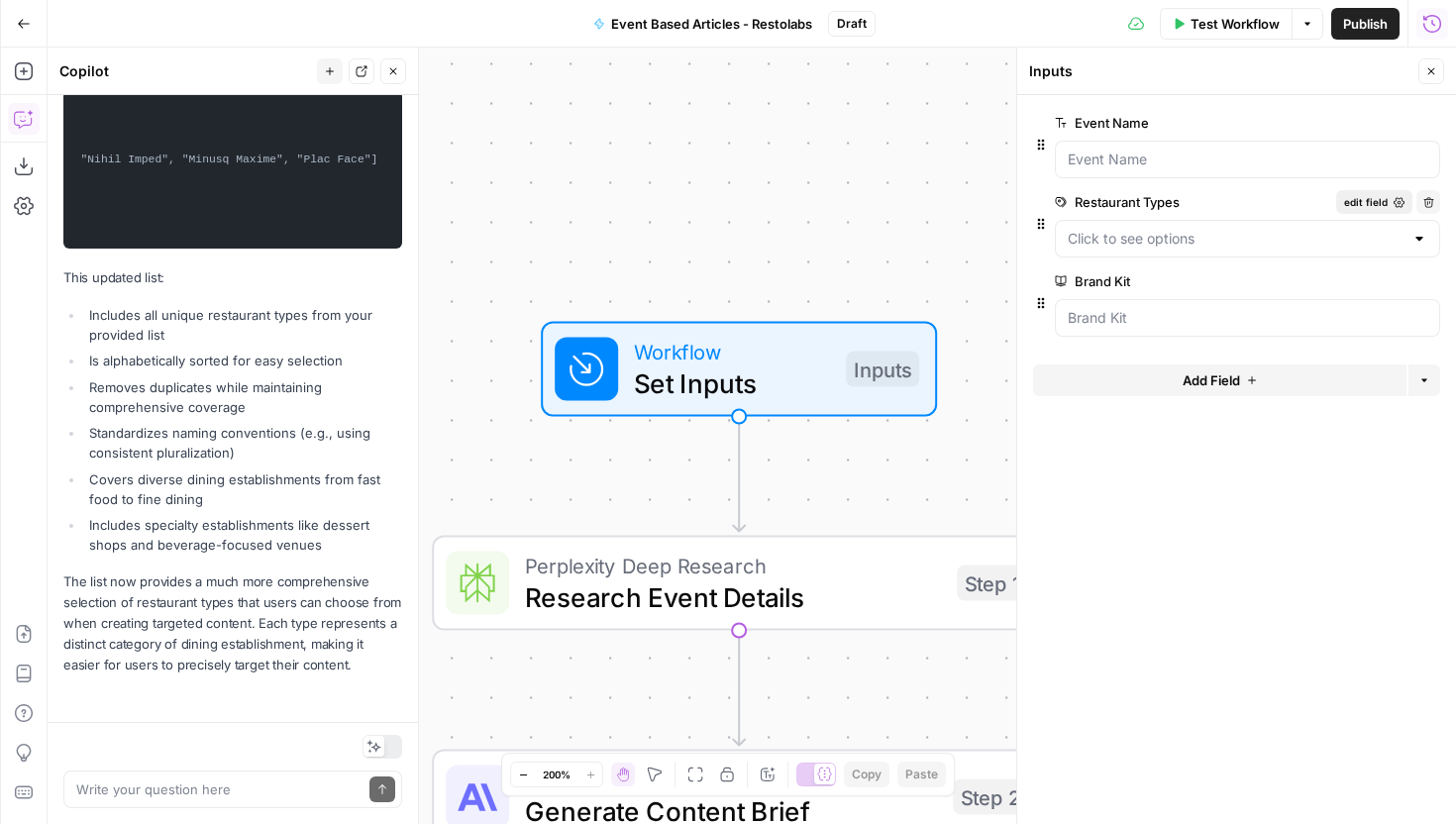 click on "edit field" at bounding box center (1374, 202) 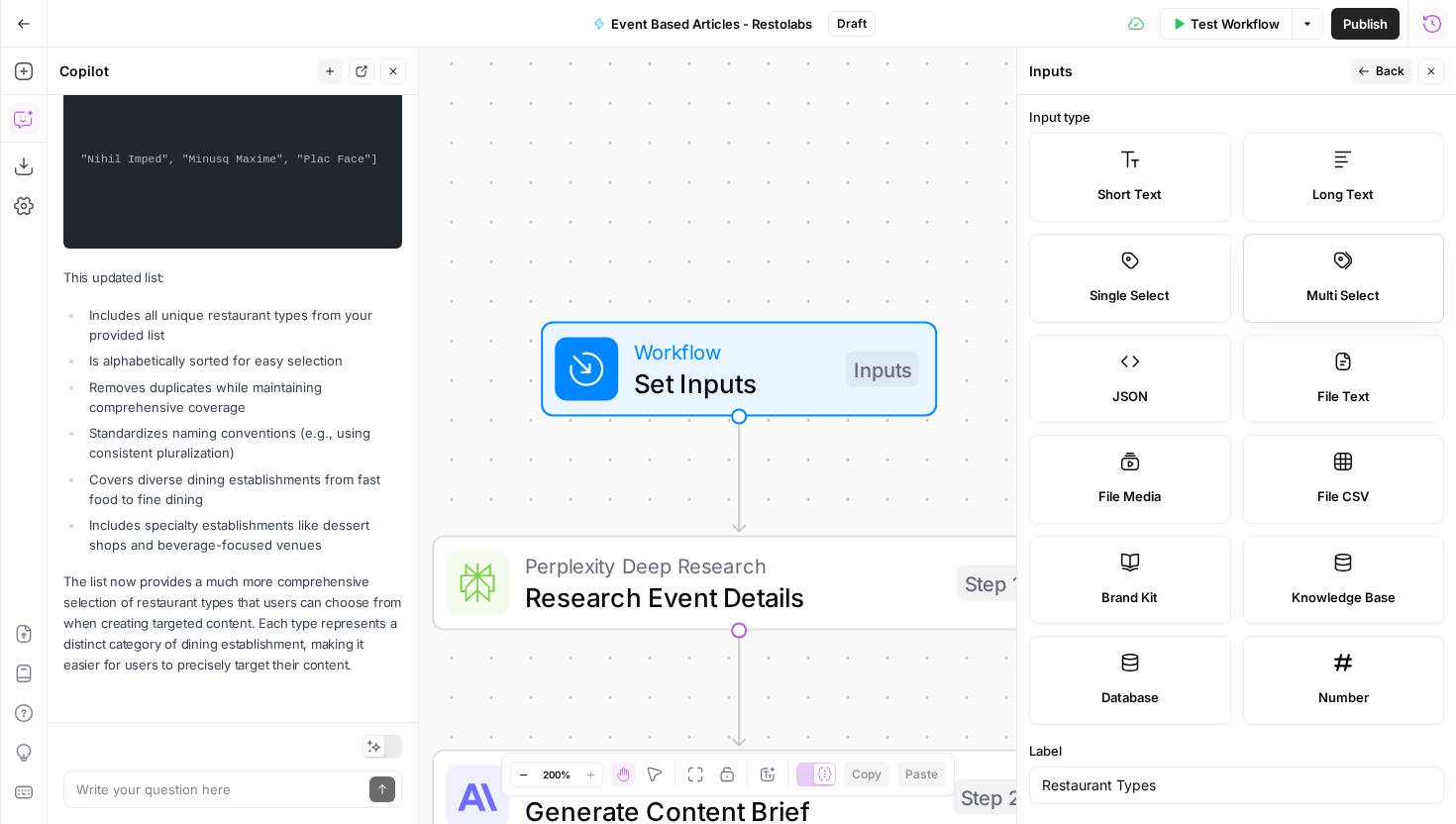 click on "Multi Select" at bounding box center (1344, 278) 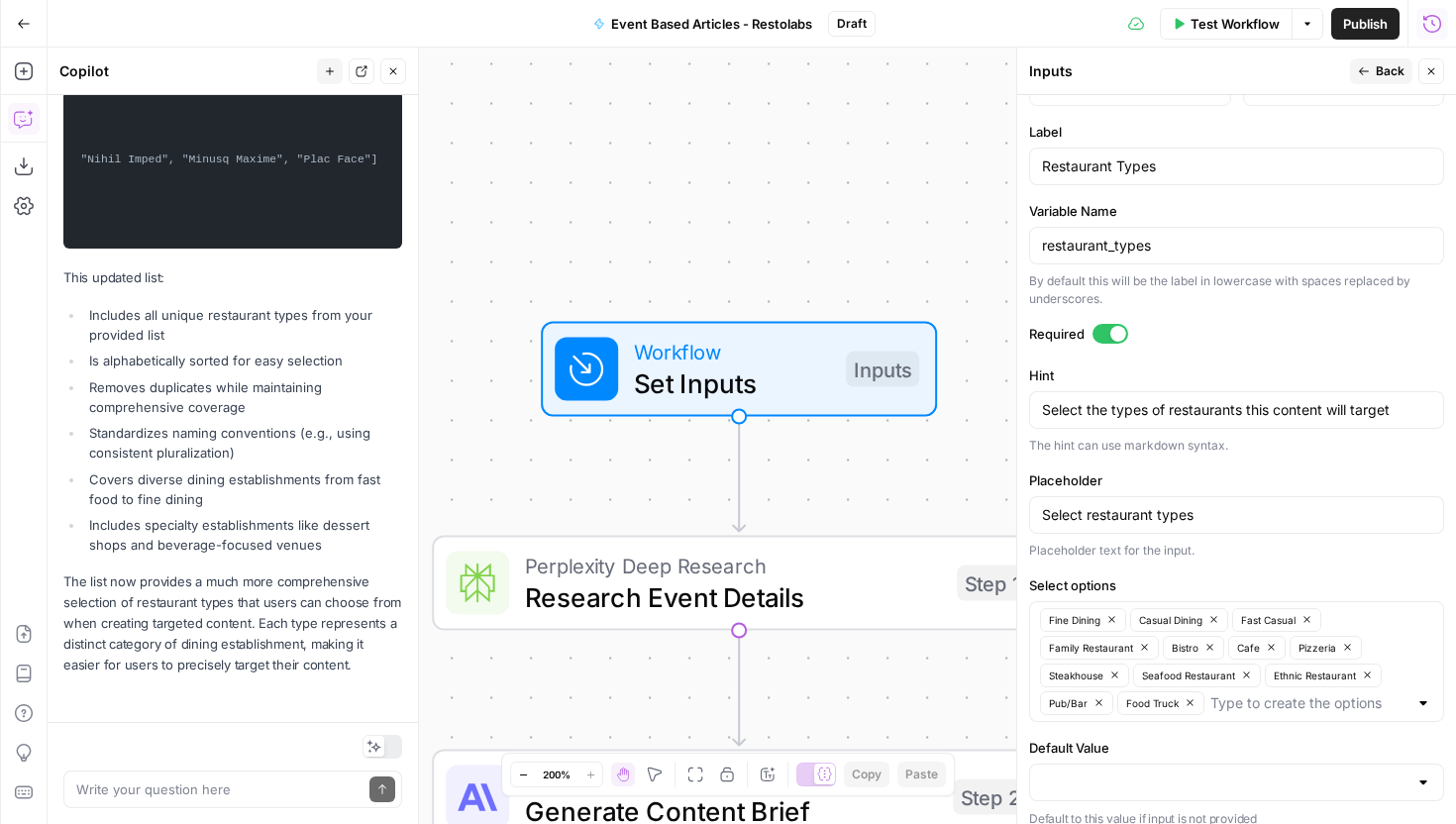 scroll, scrollTop: 635, scrollLeft: 0, axis: vertical 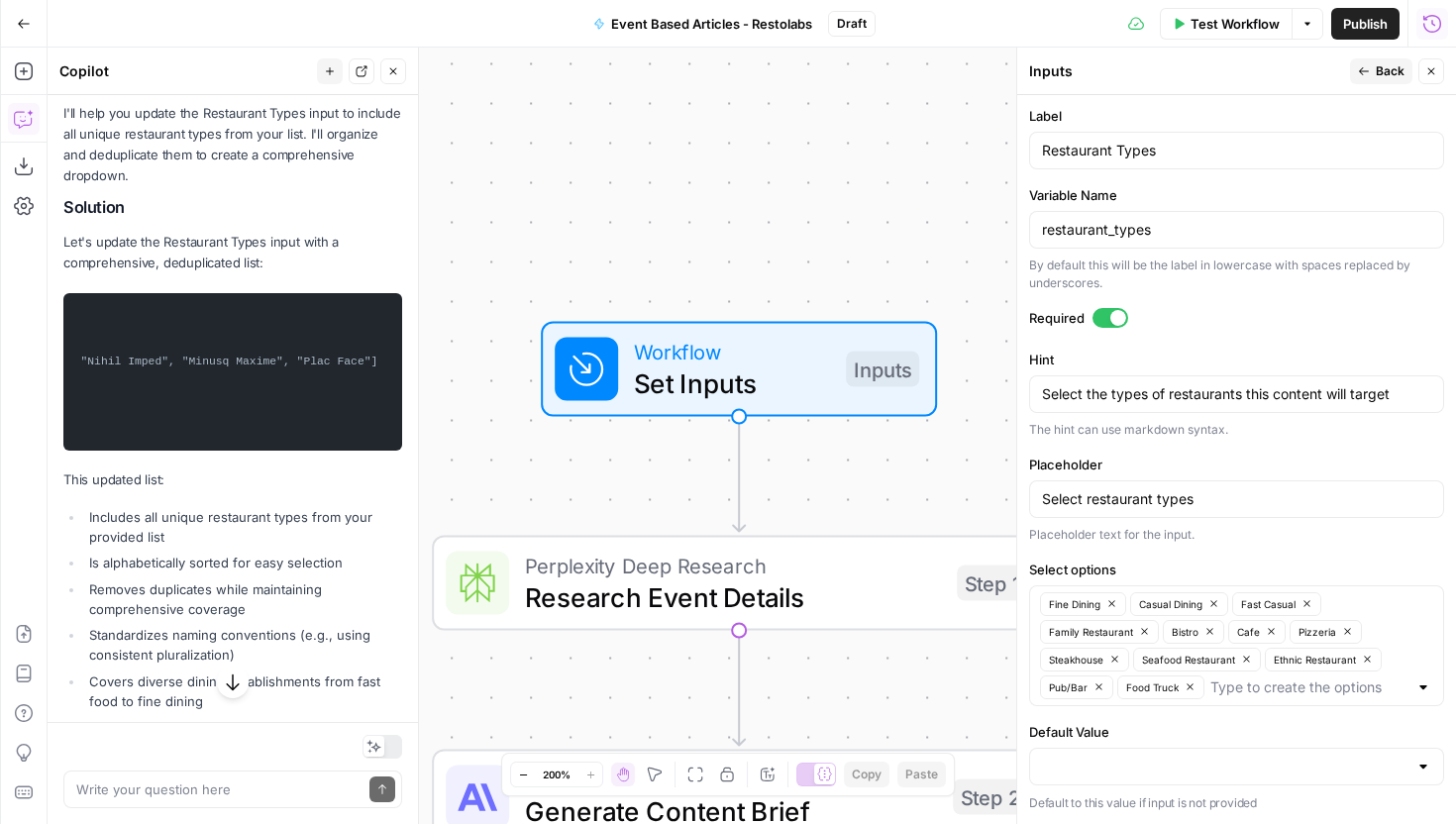 click at bounding box center [233, 371] 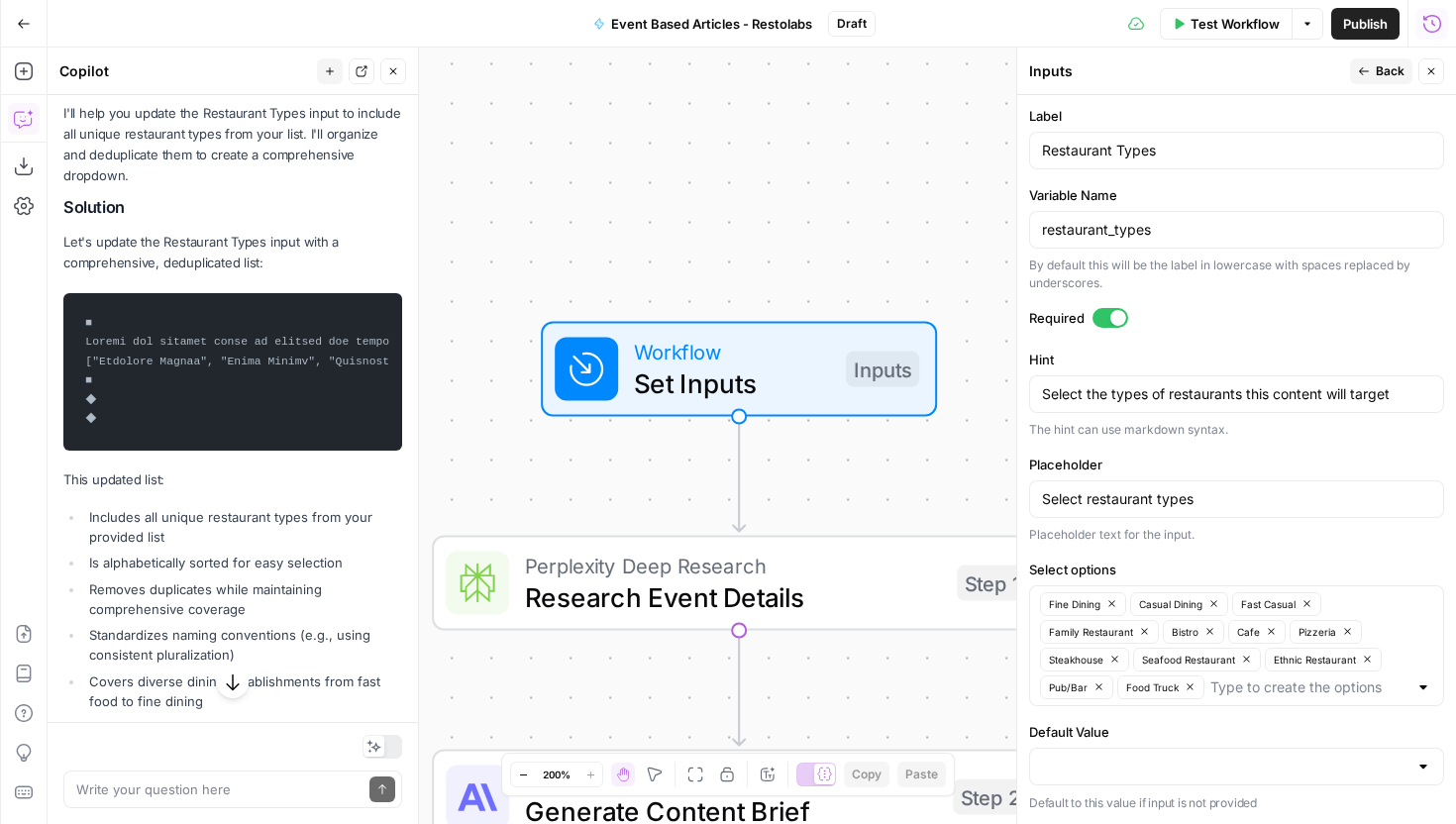 scroll, scrollTop: 0, scrollLeft: 0, axis: both 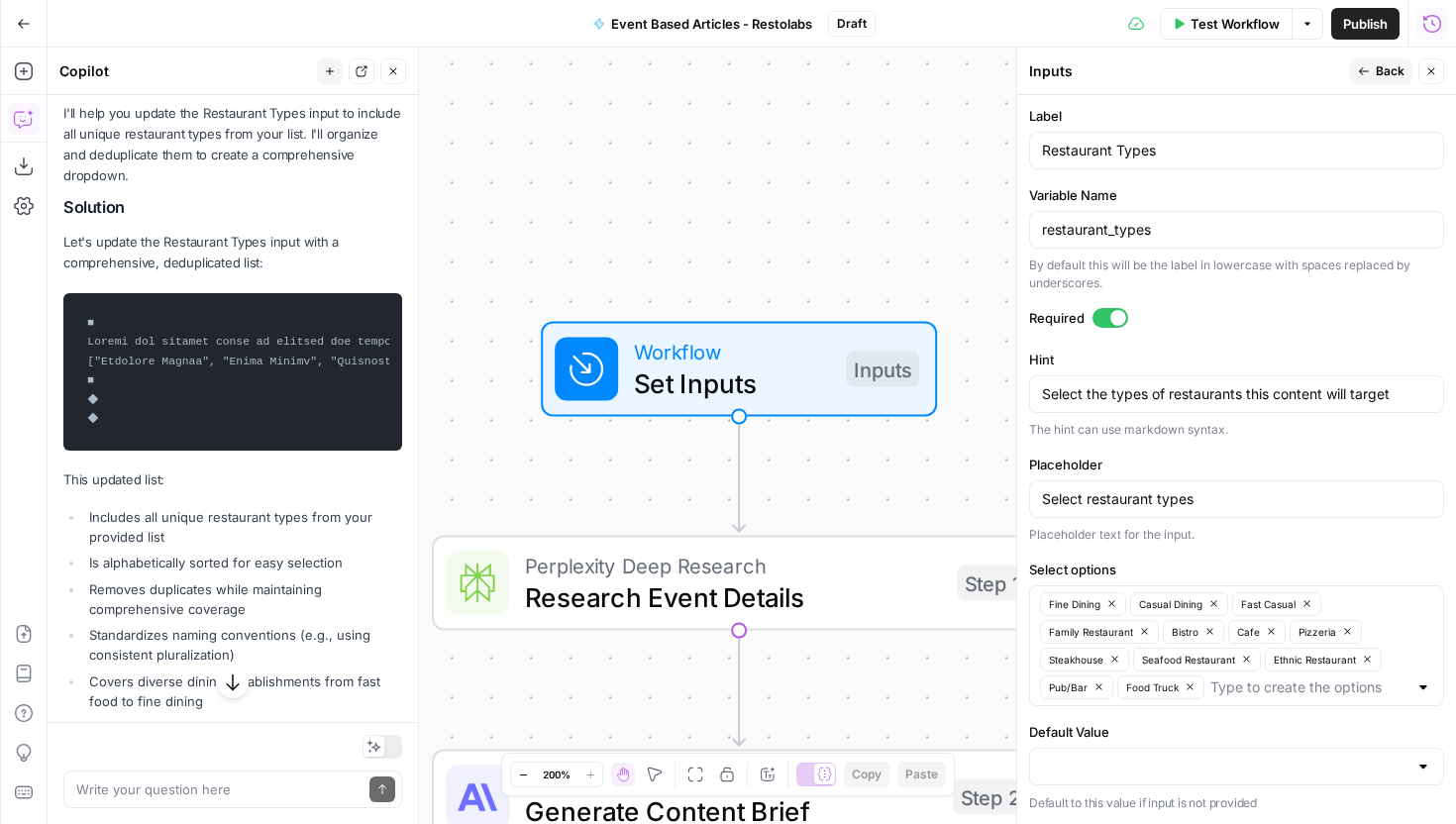 click at bounding box center (233, 371) 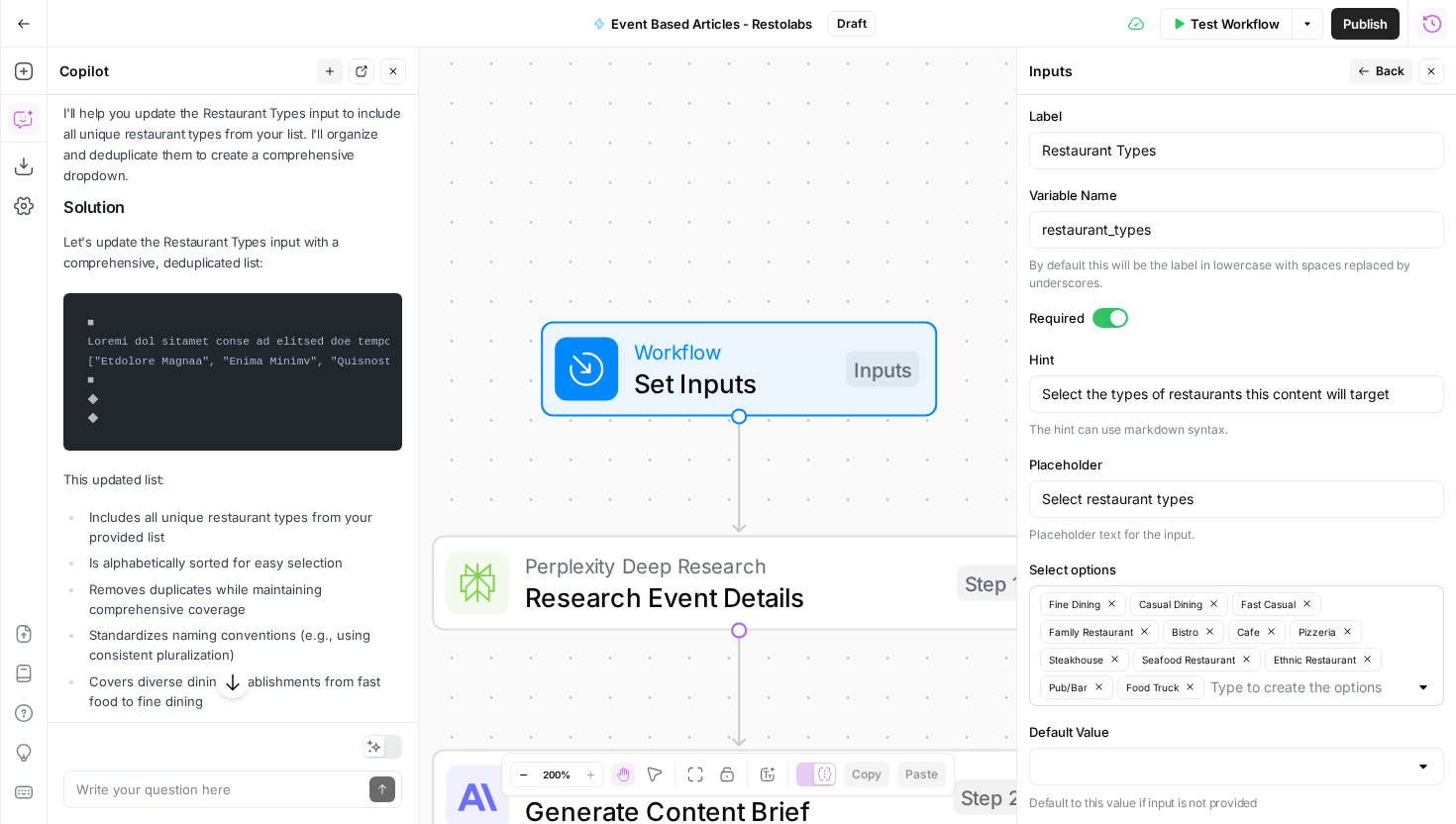 click on "Fine Dining Casual Dining Fast Casual Family Restaurant Bistro Cafe Pizzeria Steakhouse Seafood Restaurant Ethnic Restaurant Pub/Bar Food Truck" at bounding box center [1236, 646] 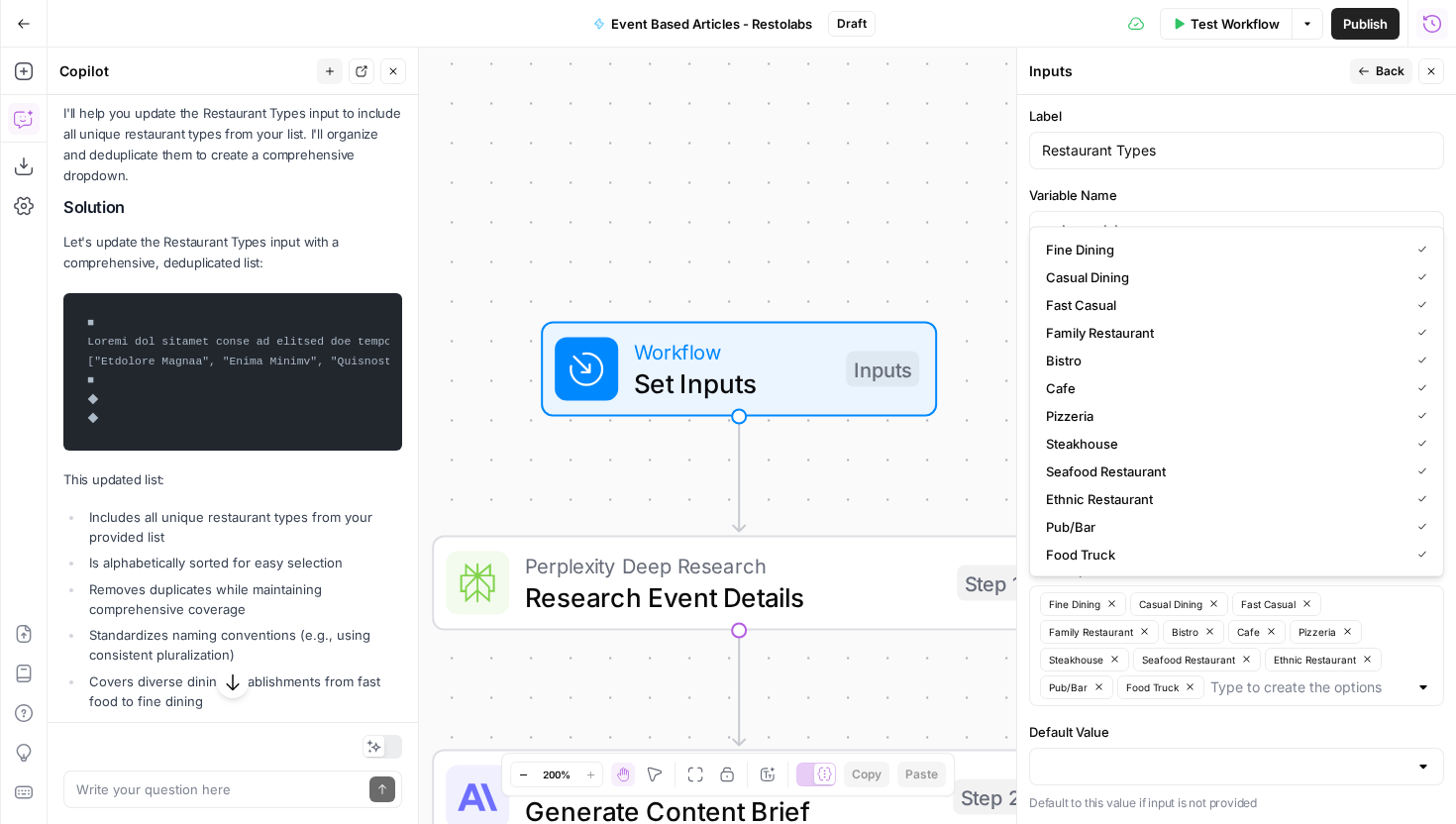click on "Default Value" at bounding box center (1236, 732) 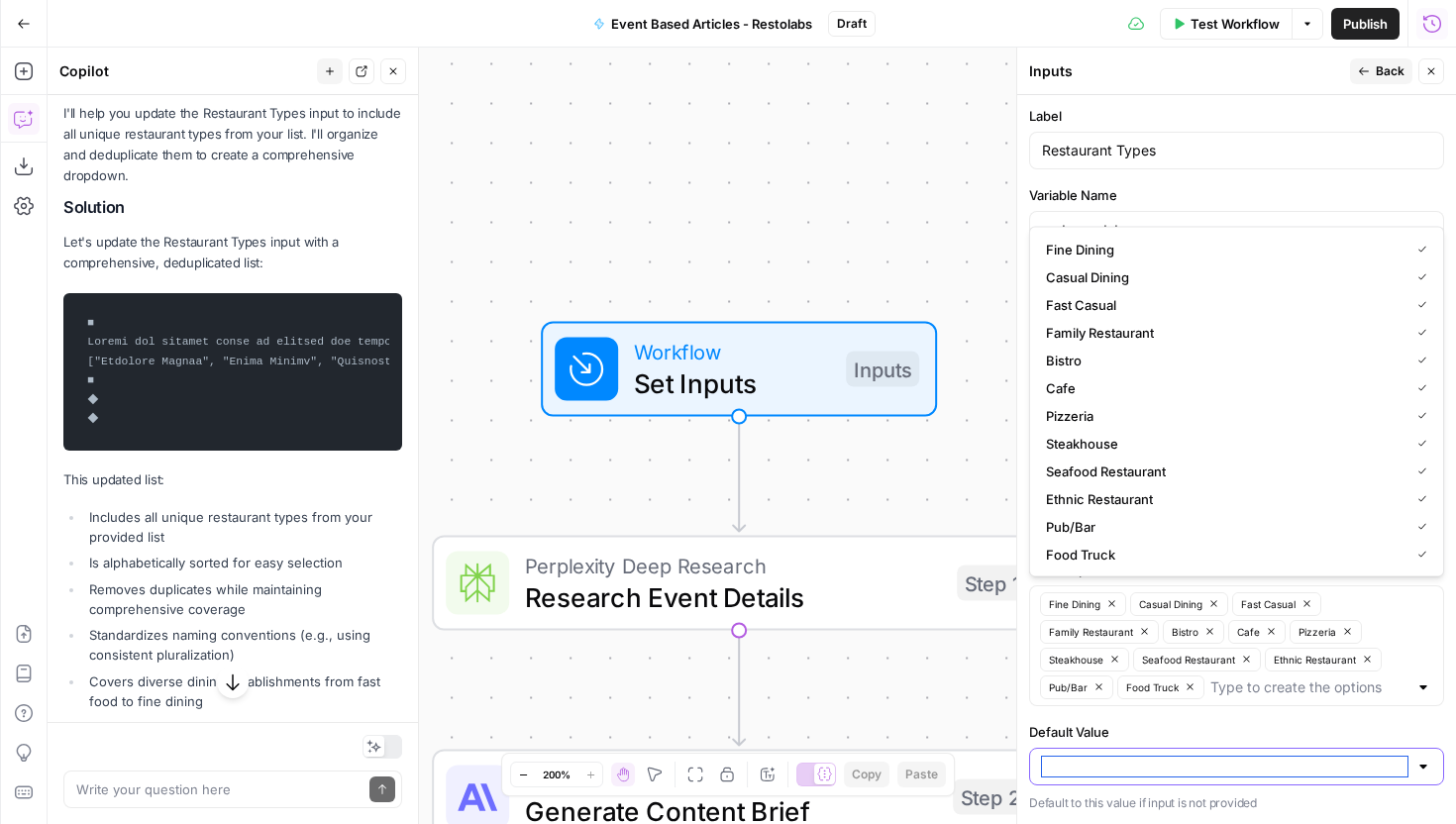 click on "Default Value" at bounding box center [1224, 767] 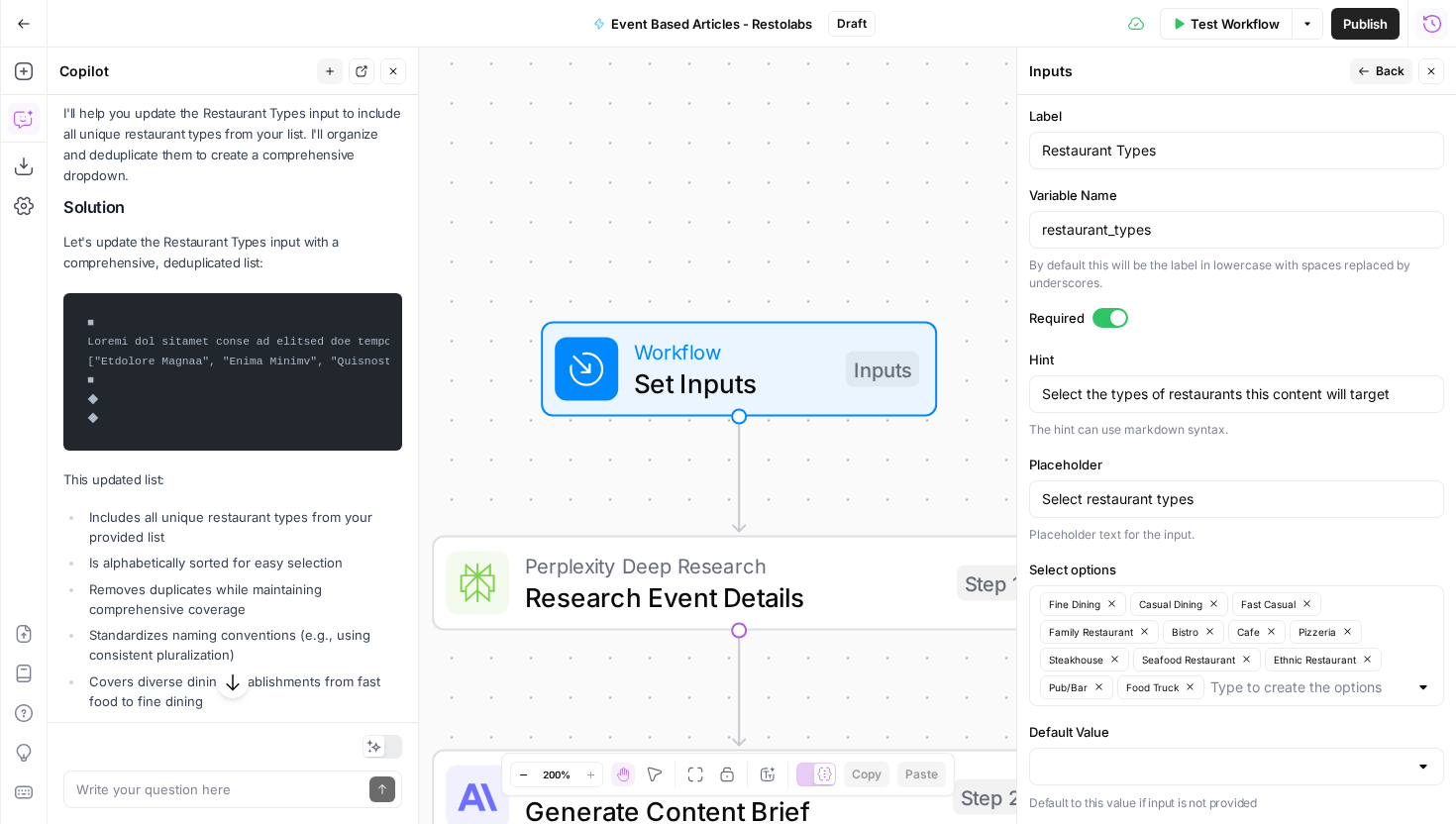 click on "Hint" at bounding box center (1236, 360) 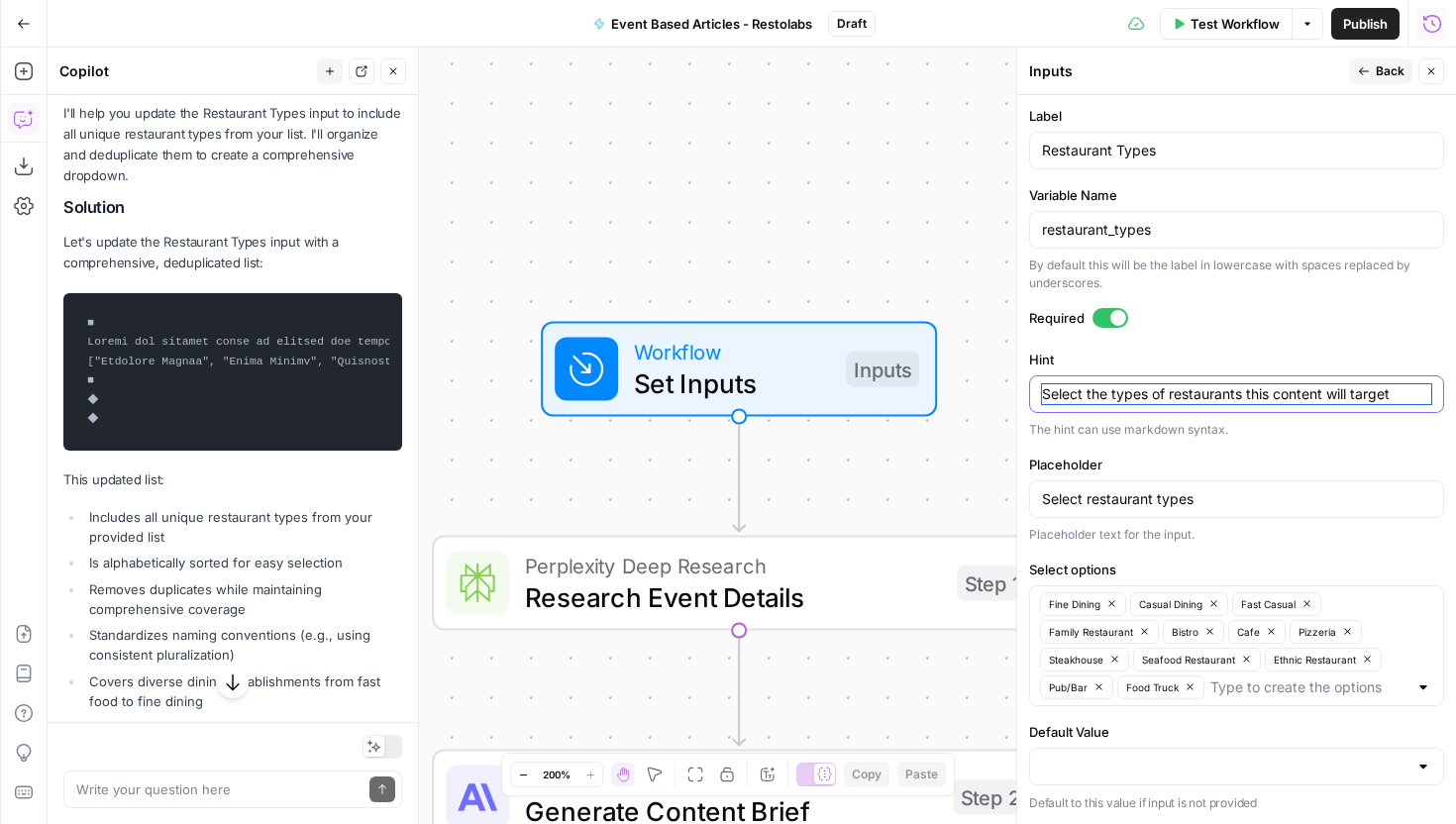 click on "Select the types of restaurants this content will target" at bounding box center [1236, 394] 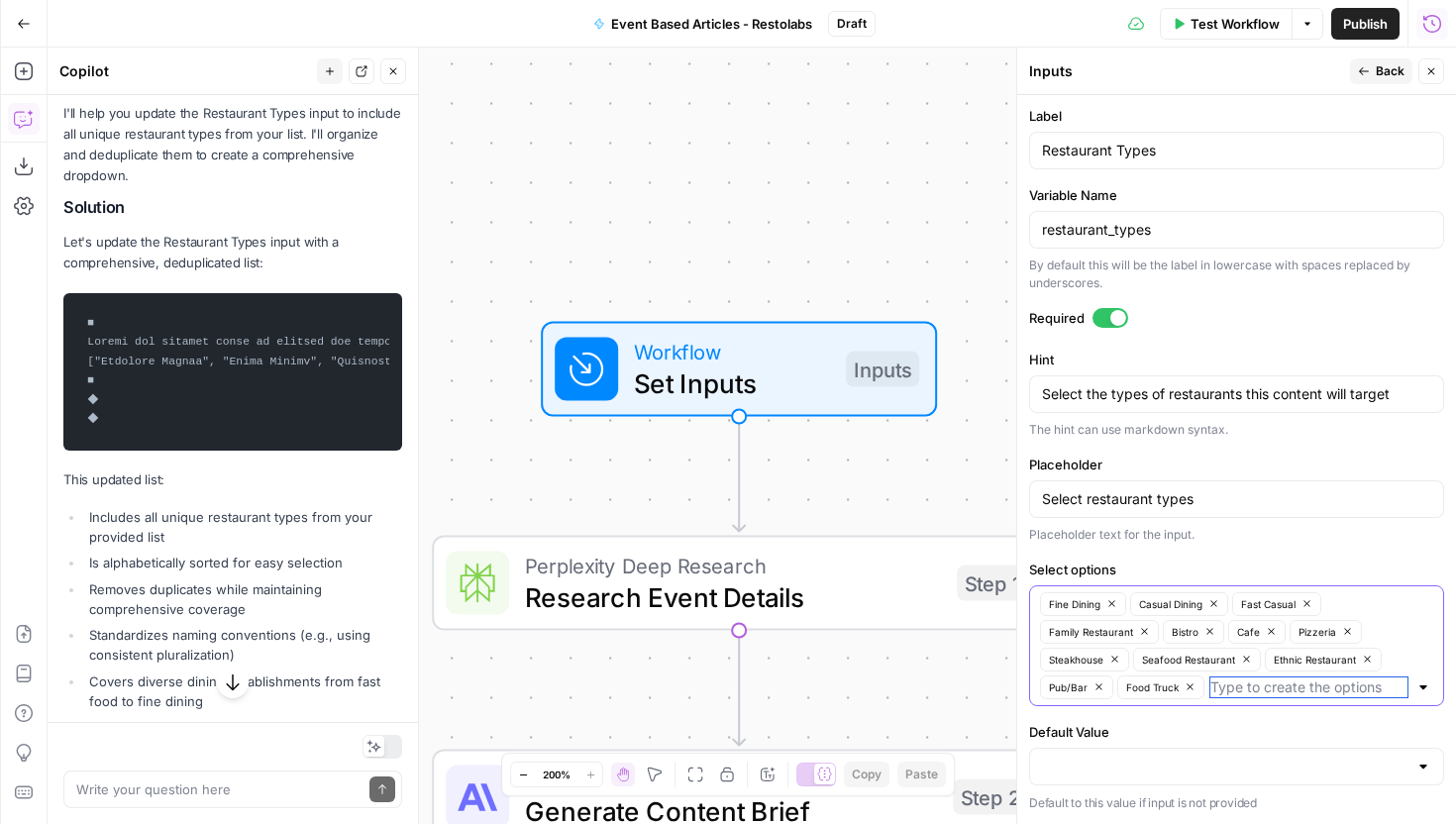 click on "Select options" at bounding box center (1308, 687) 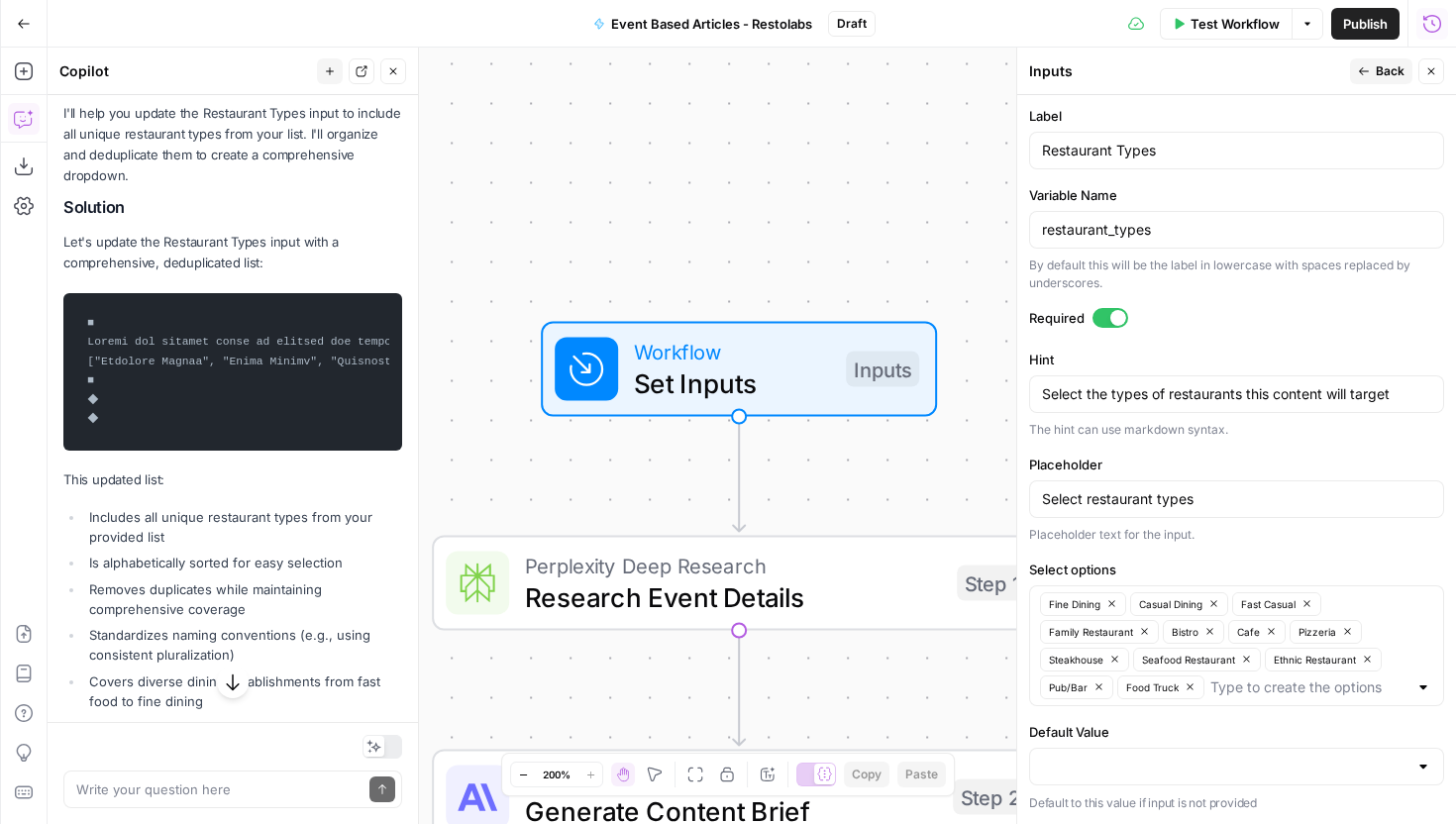 drag, startPoint x: 84, startPoint y: 339, endPoint x: 234, endPoint y: 371, distance: 153.3754 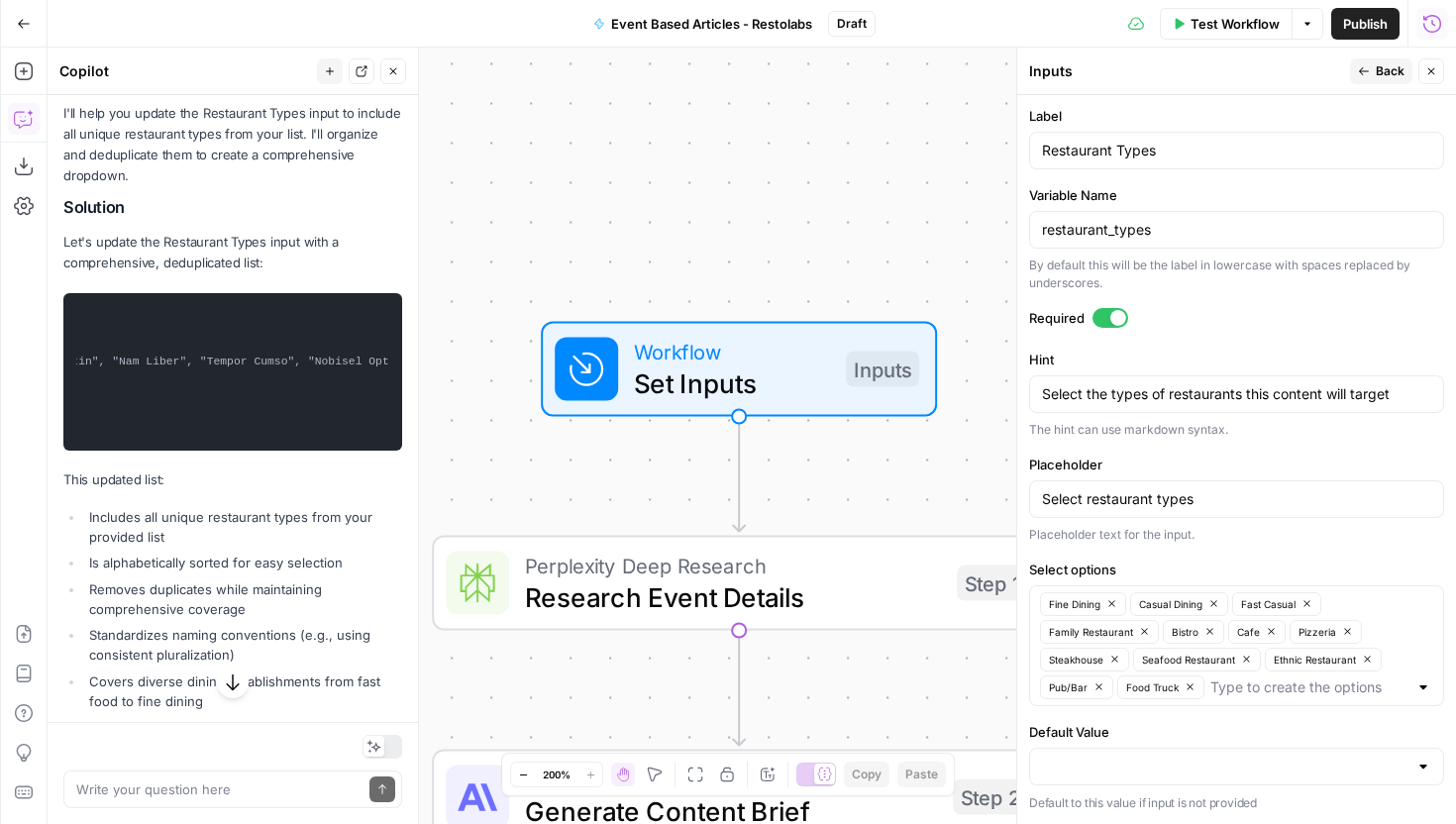 scroll, scrollTop: 0, scrollLeft: 6926, axis: horizontal 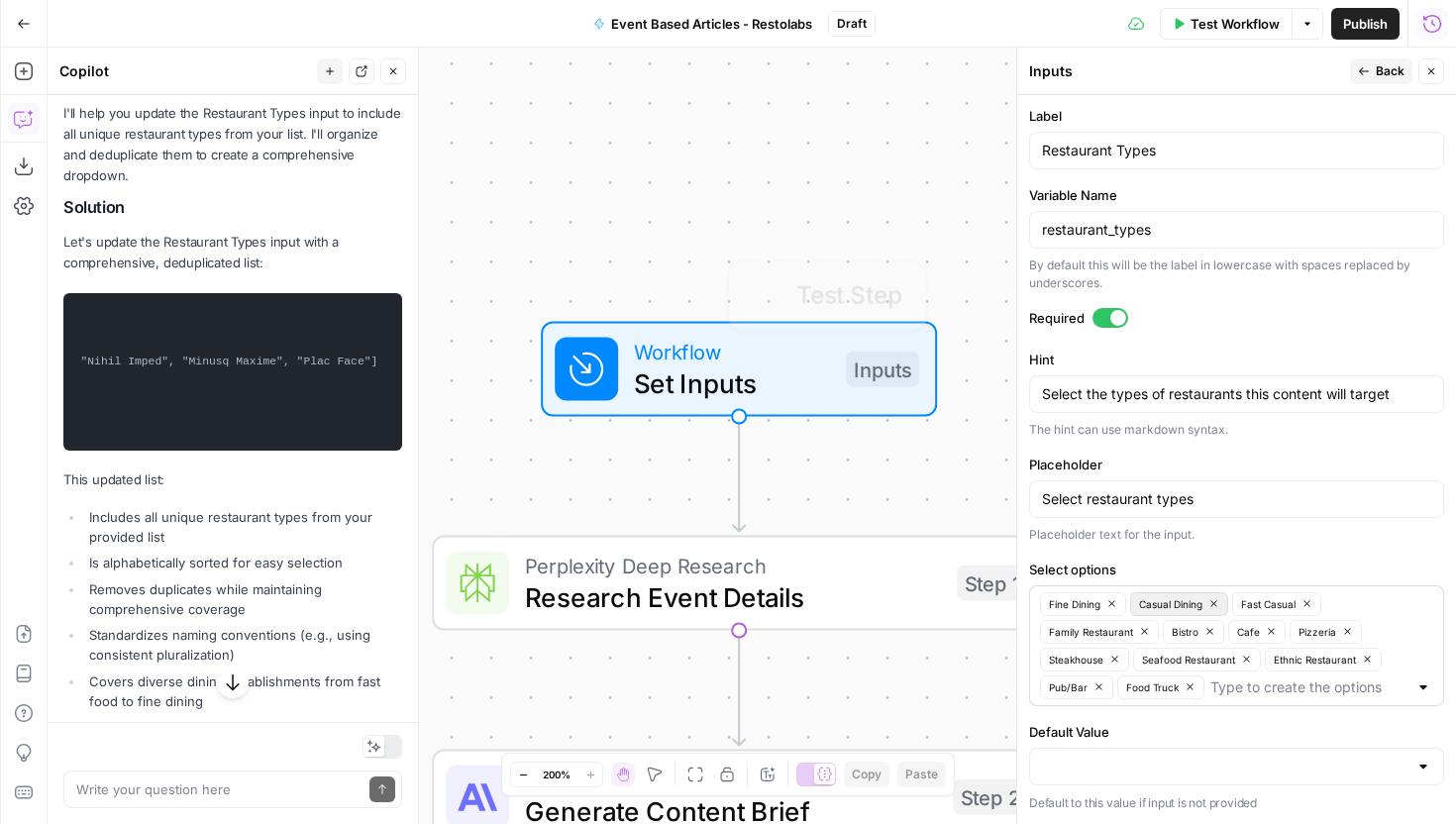 copy on "Update the options array to include all unique restaurant types:
["American Diners", "Asian Fusion", "Bakeries", "Bars", "BBQ Restaurants", "Beer Gardens", "Beer Halls", "Breakfast Diners", "Breweries", "Brunch Cafés", "Brunch Spots", "Buffets", "Burger Joints", "Cajun/Creole Restaurants", "Casual Eateries", "Cheese Shops", "Cheesecake Boutiques", "Chinese Restaurants", "Coffee Shops", "Delivery-Only Kitchens", "Dessert Cafés", "Dessert Shops", "Dessert Trucks", "Dim Sum Houses", "Family Diners", "Family Restaurants", "Farm-to-Table Restaurants", "Fast Casual", "Fast Food", "Fine Dining", "Food Carts", "Food Courts", "Food Trucks", "German Restaurants", "Gourmet Cafés", "Grills", "Hotel Restaurants", "Ice Cream Parlors", "Ice Cream Shops", "Irish Pubs", "Italian Restaurants", "Japanese Restaurants", "Mexican Restaurants", "Organic Shops", "Pasta Bars", "Pizza Joints", "Pizzerias", "Quick Bites", "Romantic Cafés", "Sausage Grills", "Seafood Shacks", "Sports Bars", "Steakhouses", "Sushi Bars", "Taco Stands",..." 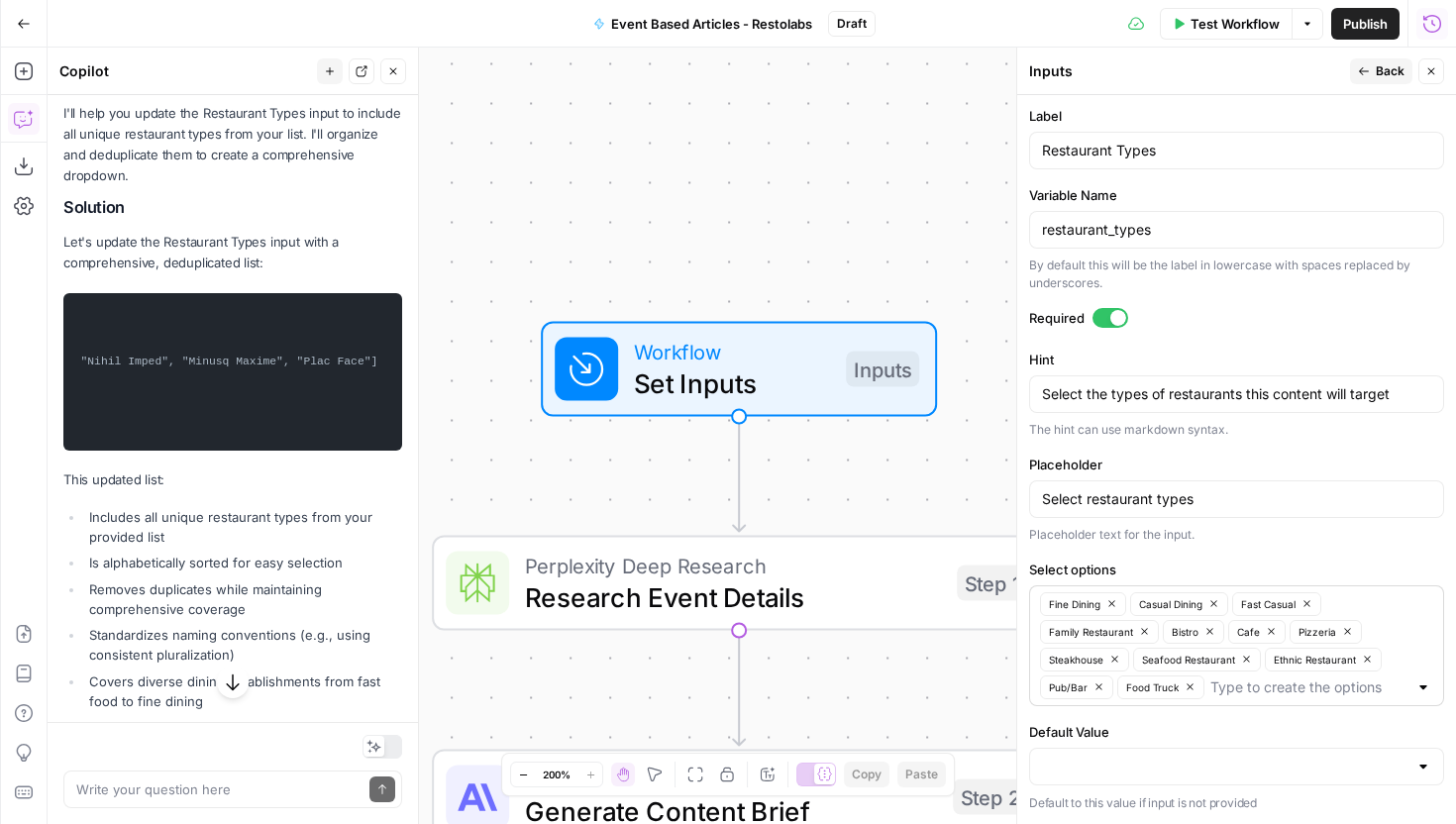 click on "Fine Dining Casual Dining Fast Casual Family Restaurant Bistro Cafe Pizzeria Steakhouse Seafood Restaurant Ethnic Restaurant Pub/Bar Food Truck" at bounding box center (1236, 646) 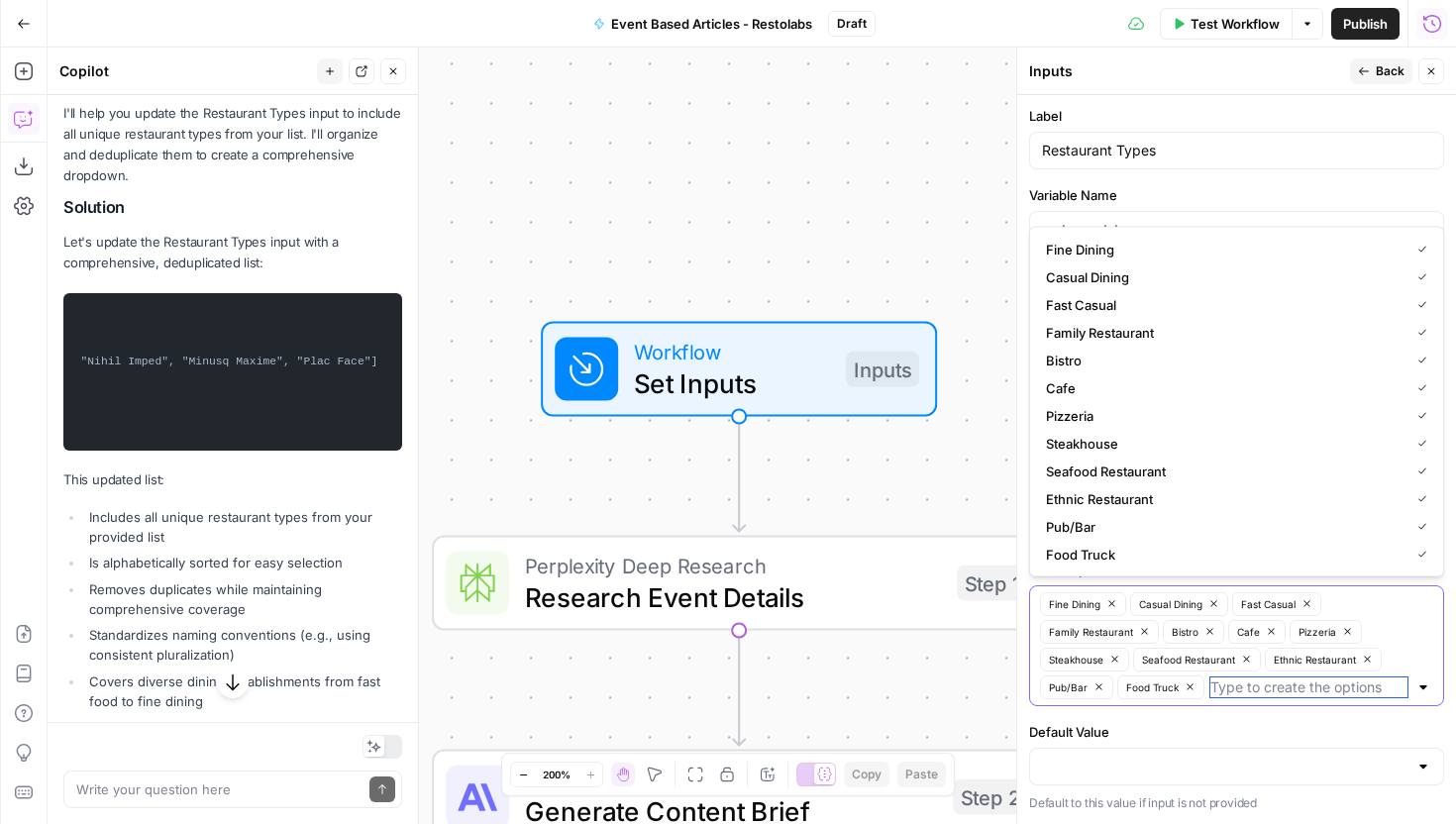 paste on "Update the options array to include all unique restaurant types: ["American Diners", "Asian Fusion", "Bakeries", "Bars", "BBQ Restaurants", "Beer Gardens", "Beer Halls", "Breakfast Diners", "Breweries", "Brunch Cafés", "Brunch Spots", "Buffets", "Burger Joints", "Cajun/Creole Restaurants", "Casual Eateries", "Cheese Shops", "Cheesecake Boutiques", "Chinese Restaurants", "Coffee Shops", "Delivery-Only Kitchens", "Dessert Cafés", "Dessert Shops", "Dessert Trucks", "Dim Sum Houses", "Family Diners", "Family Restaurants", "Farm-to-Table Restaurants", "Fast Casual", "Fast Food", "Fine Dining", "Food Carts", "Food Courts", "Food Trucks", "German Restaurants", "Gourmet Cafés", "Grills", "Hotel Restaurants", "Ice Cream Parlors", "Ice Cream Shops", "Irish Pubs", "Italian Restaurants", "Japanese Restaurants", "Mexican Restaurants", "Organic Shops", "Pasta Bars", "Pizza Joints", "Pizzerias", "Quick Bites", "Romantic Cafés", "Sausage Grills", "Seafood Shacks", "Sports Bars", "Steakhouses", "Sushi Bars", "Taco Stands",..." 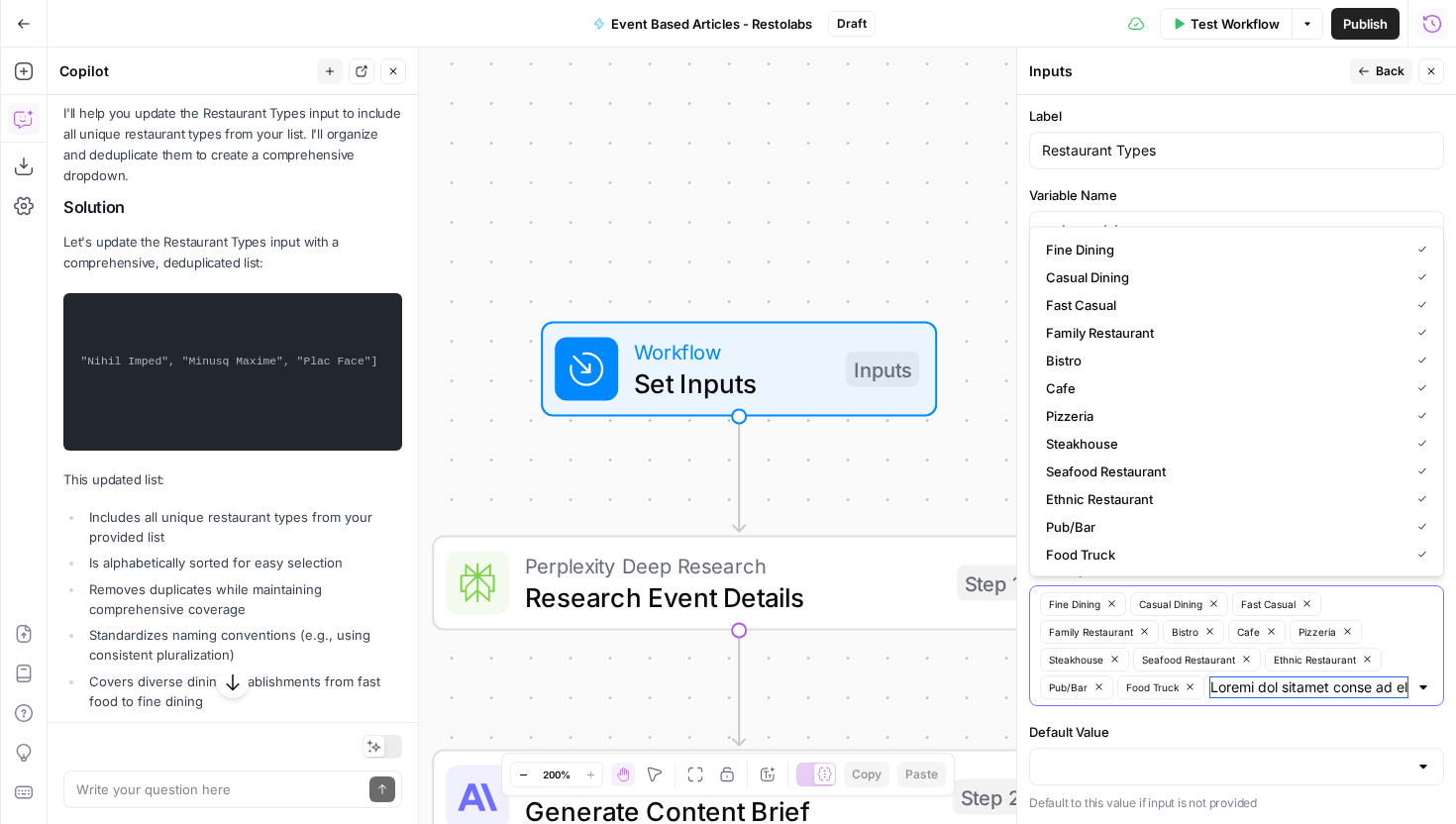 scroll, scrollTop: 0, scrollLeft: 7275, axis: horizontal 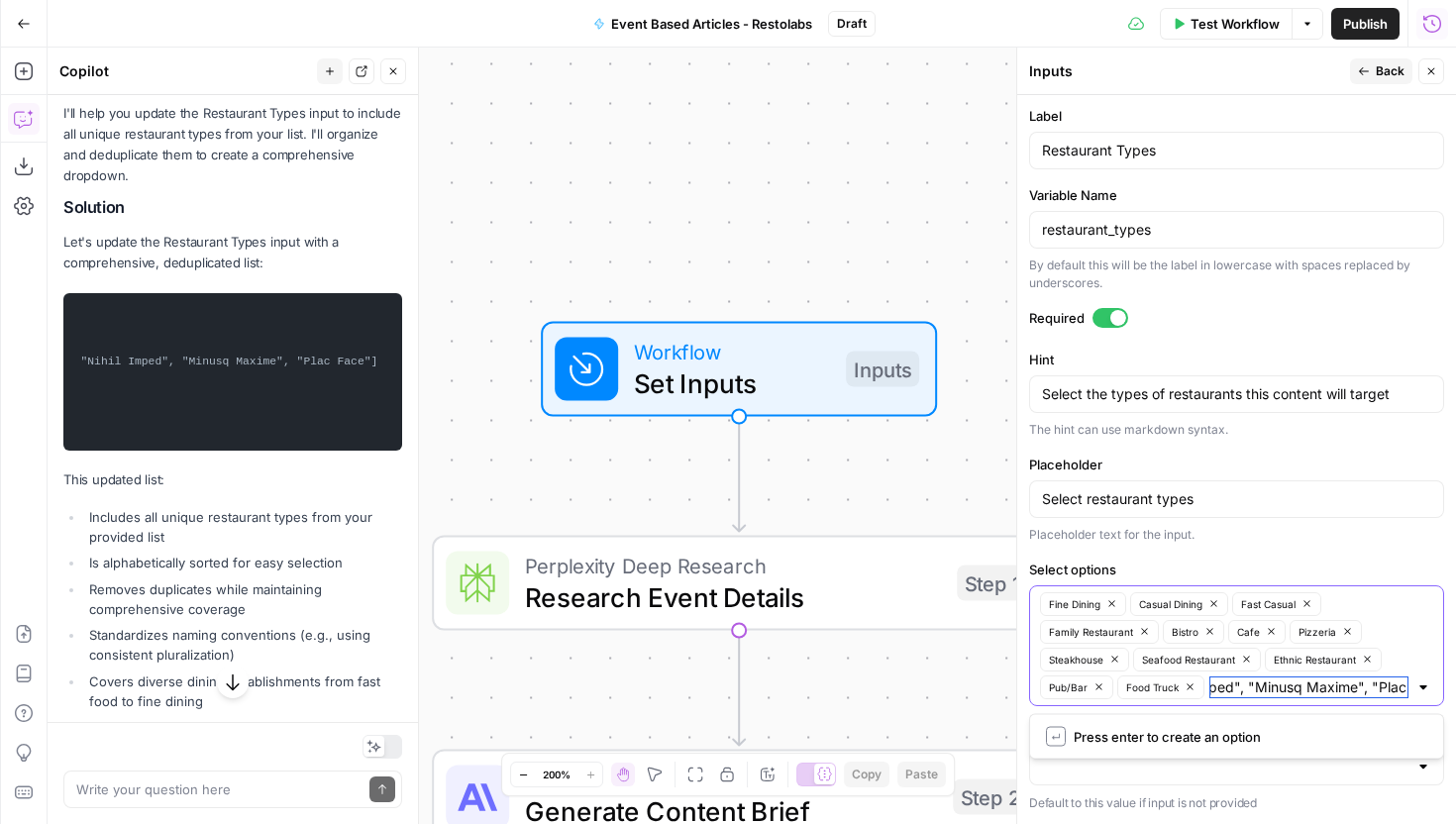 type 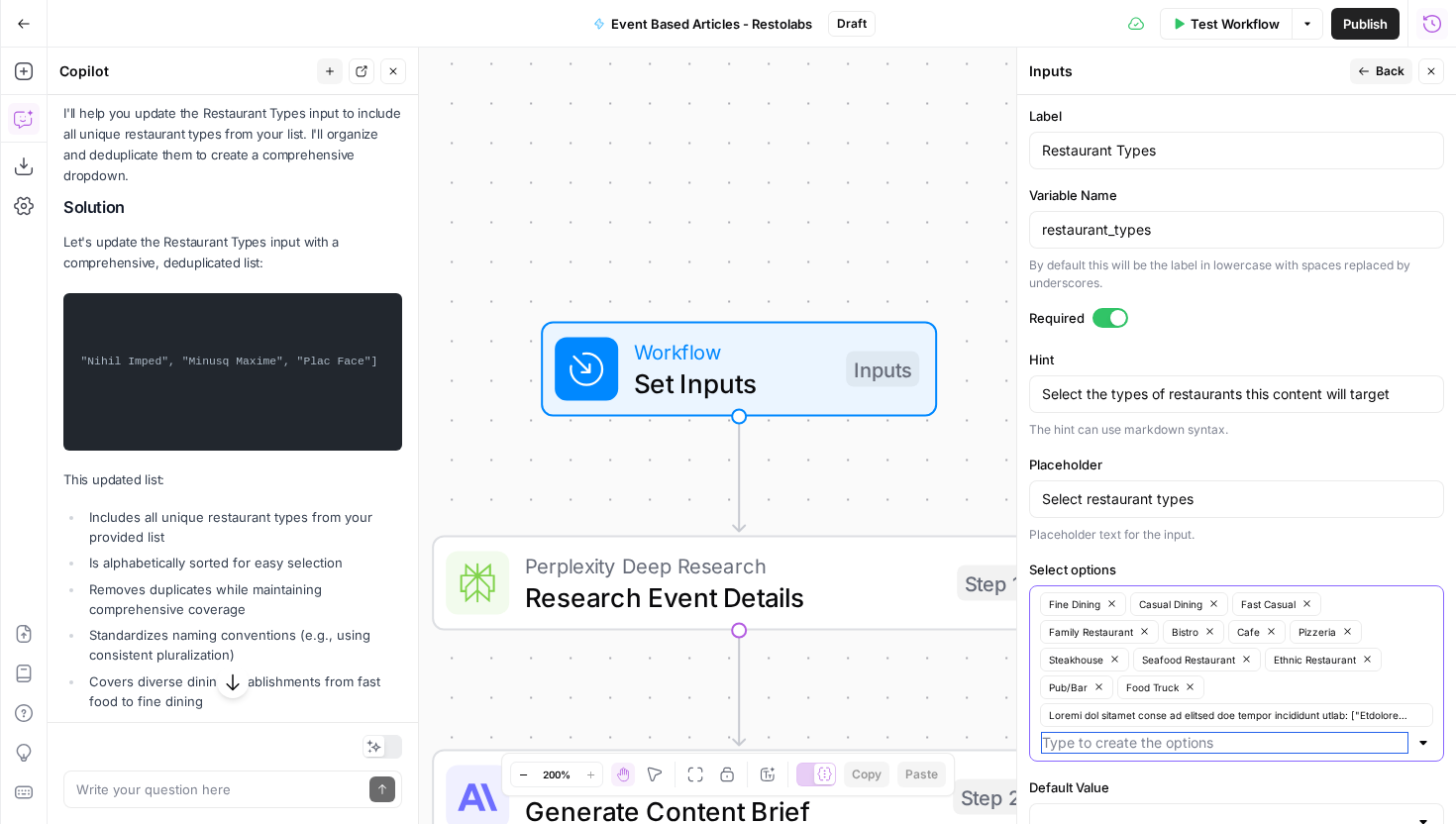 scroll, scrollTop: 0, scrollLeft: 0, axis: both 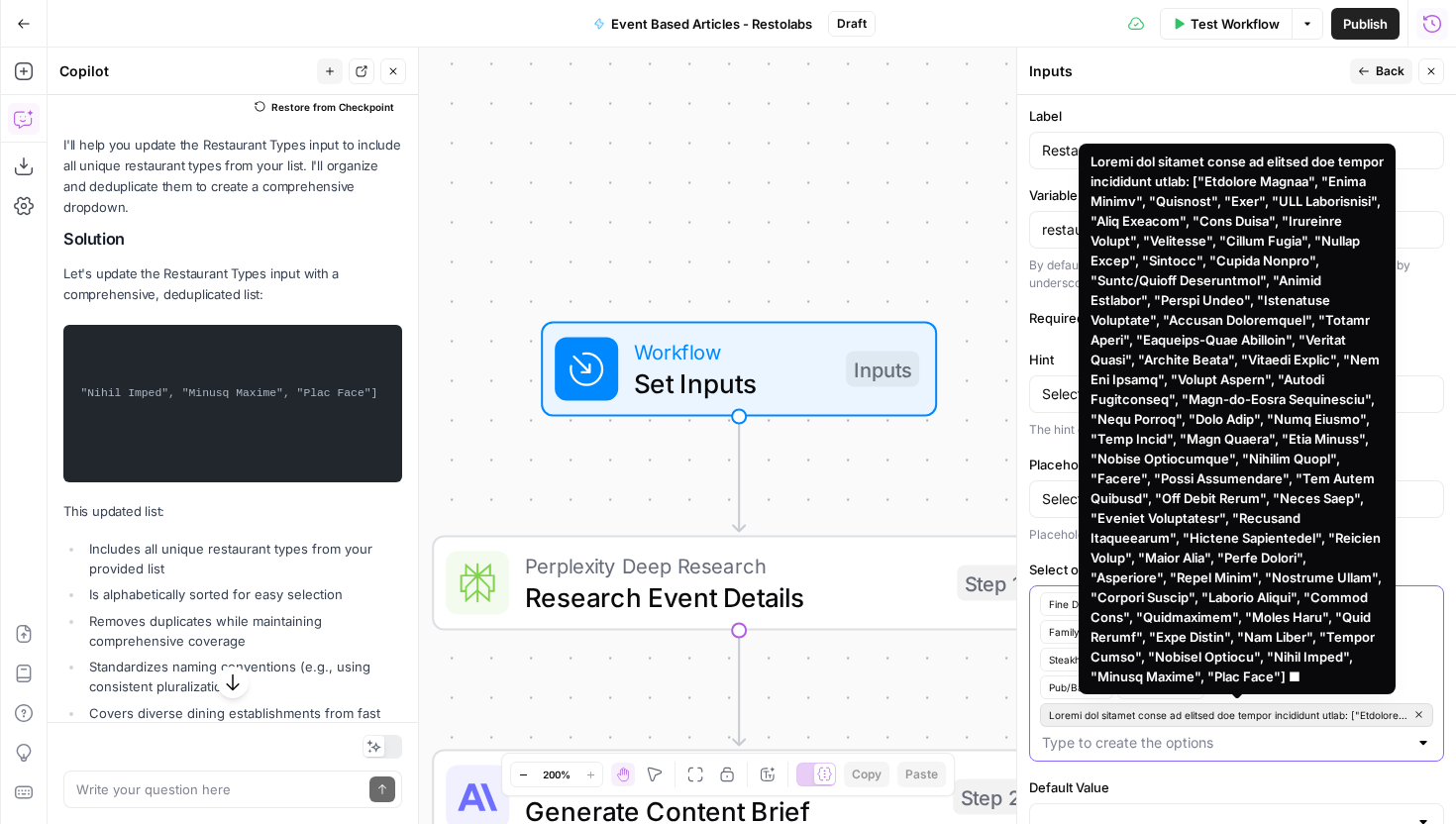 click 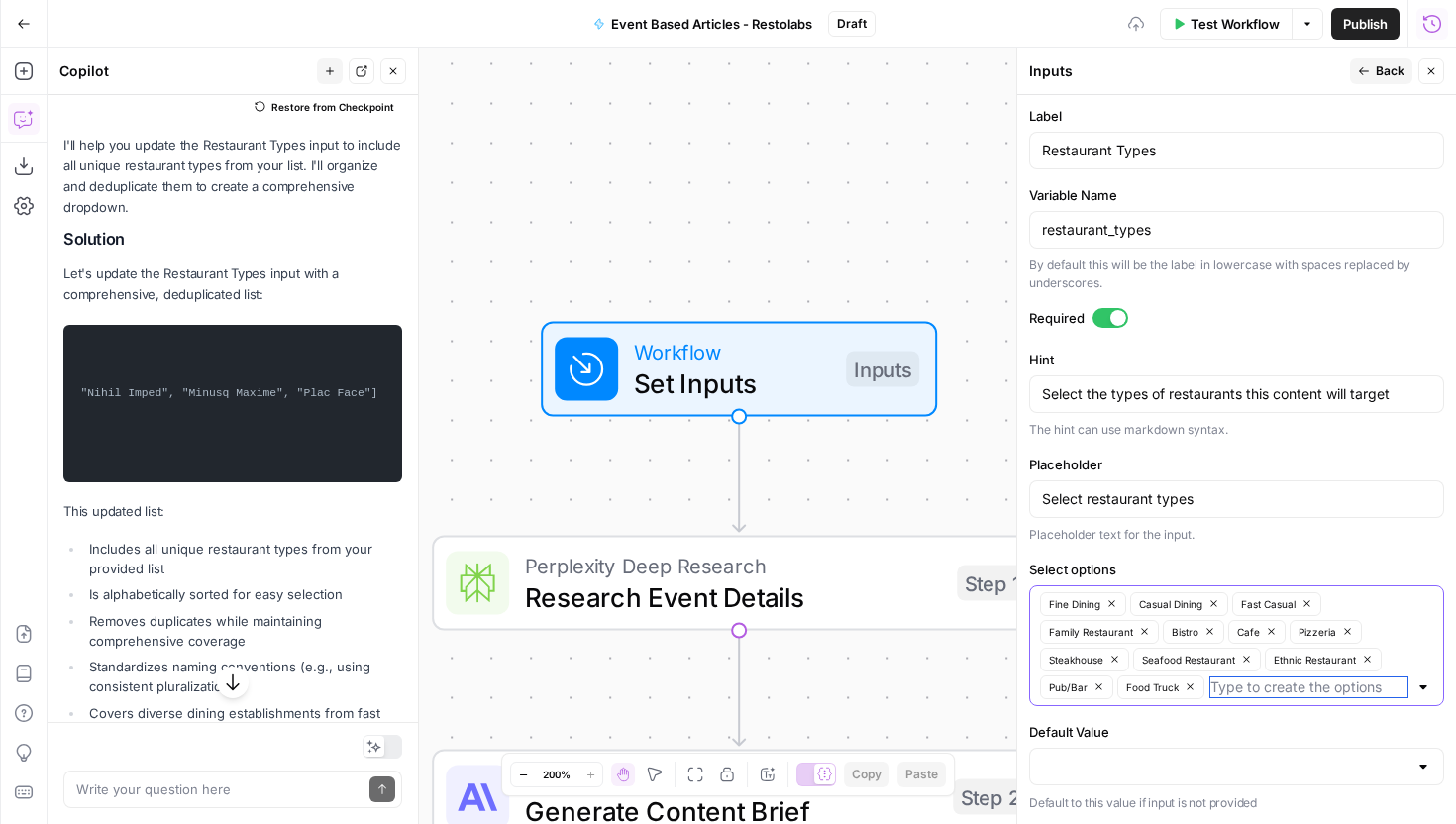 click on "Select options" at bounding box center (1308, 687) 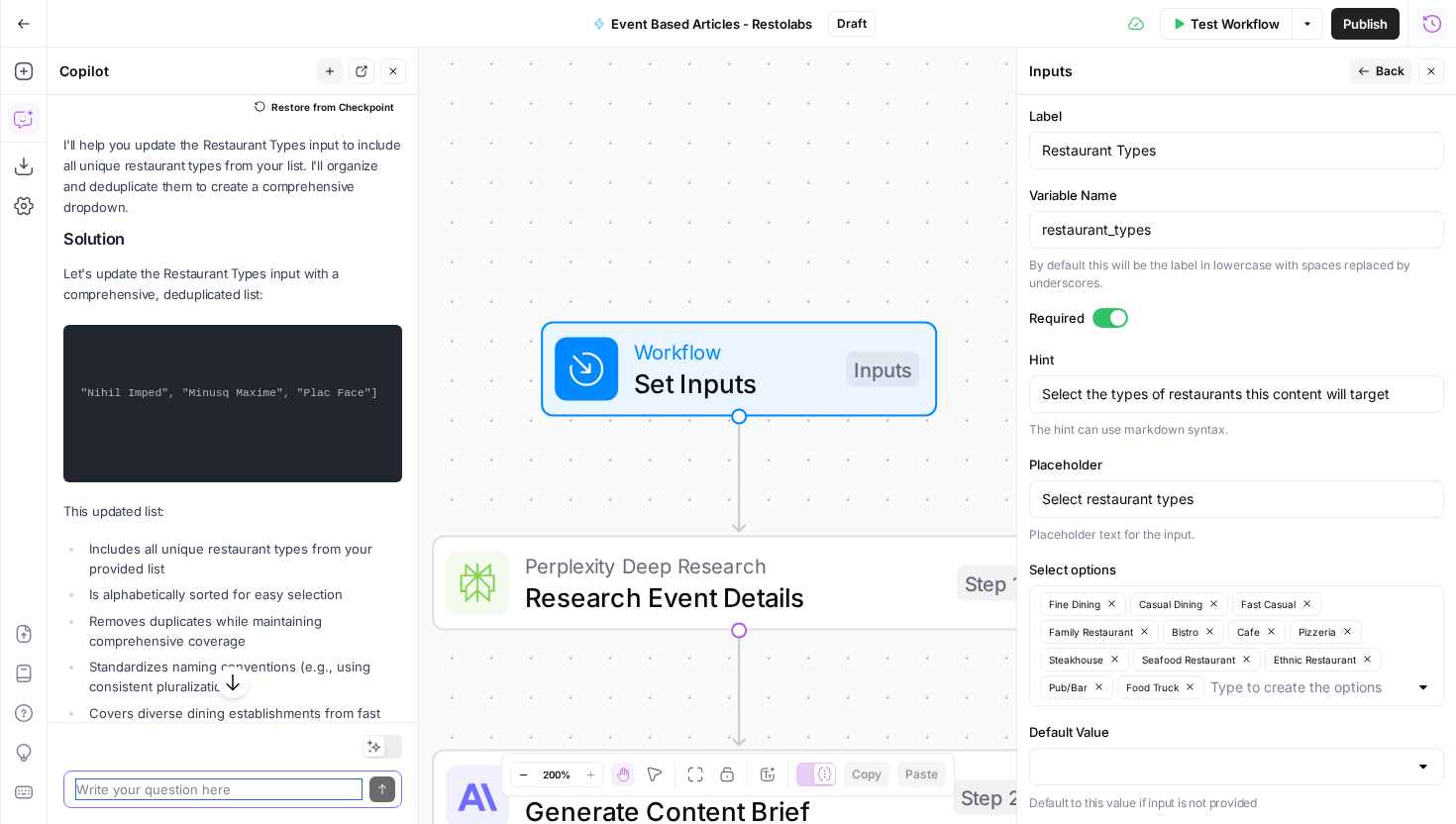 click at bounding box center (219, 789) 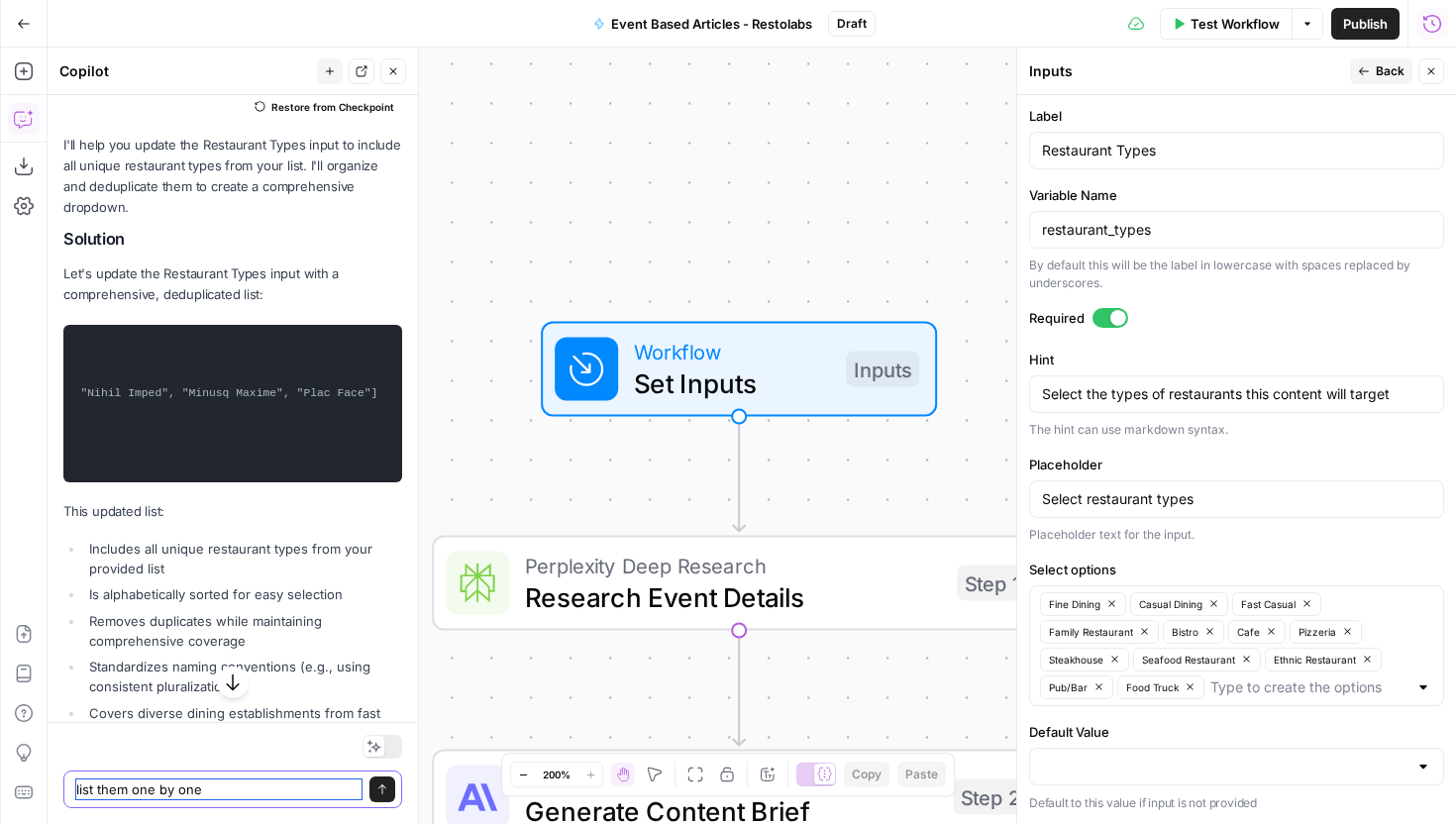 type on "list them one by one" 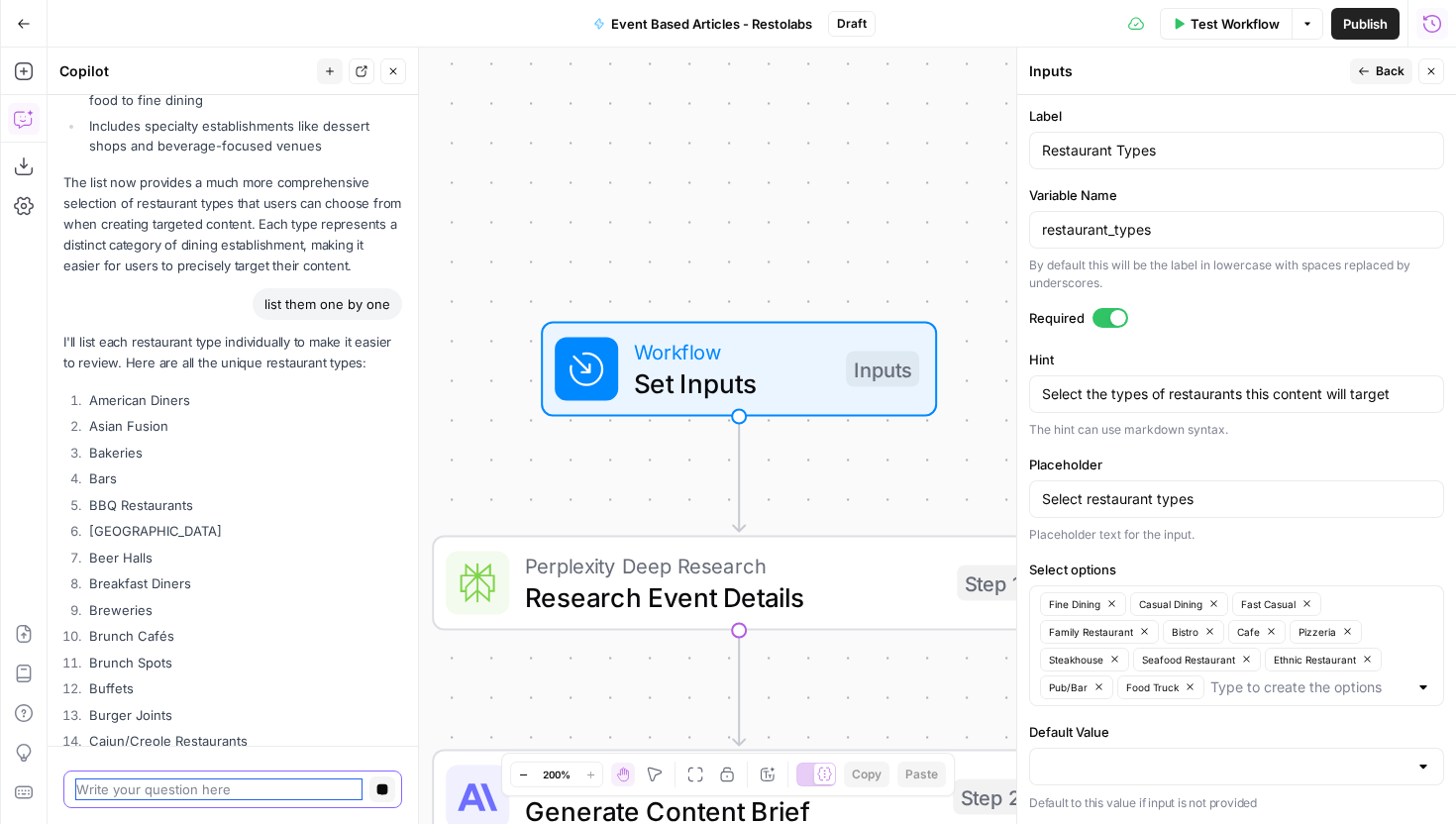 scroll, scrollTop: 9278, scrollLeft: 0, axis: vertical 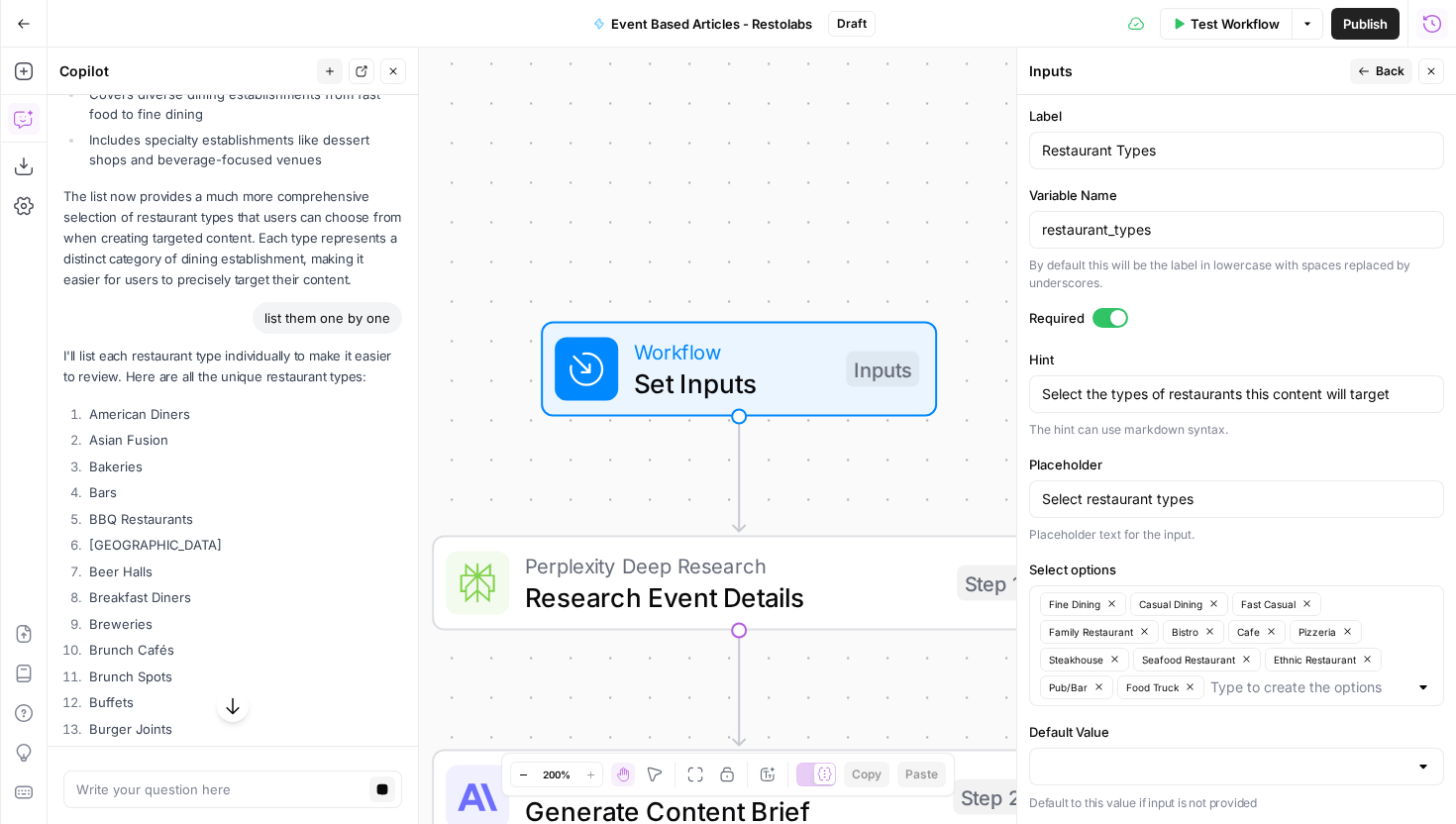 drag, startPoint x: 203, startPoint y: 410, endPoint x: 75, endPoint y: 410, distance: 128 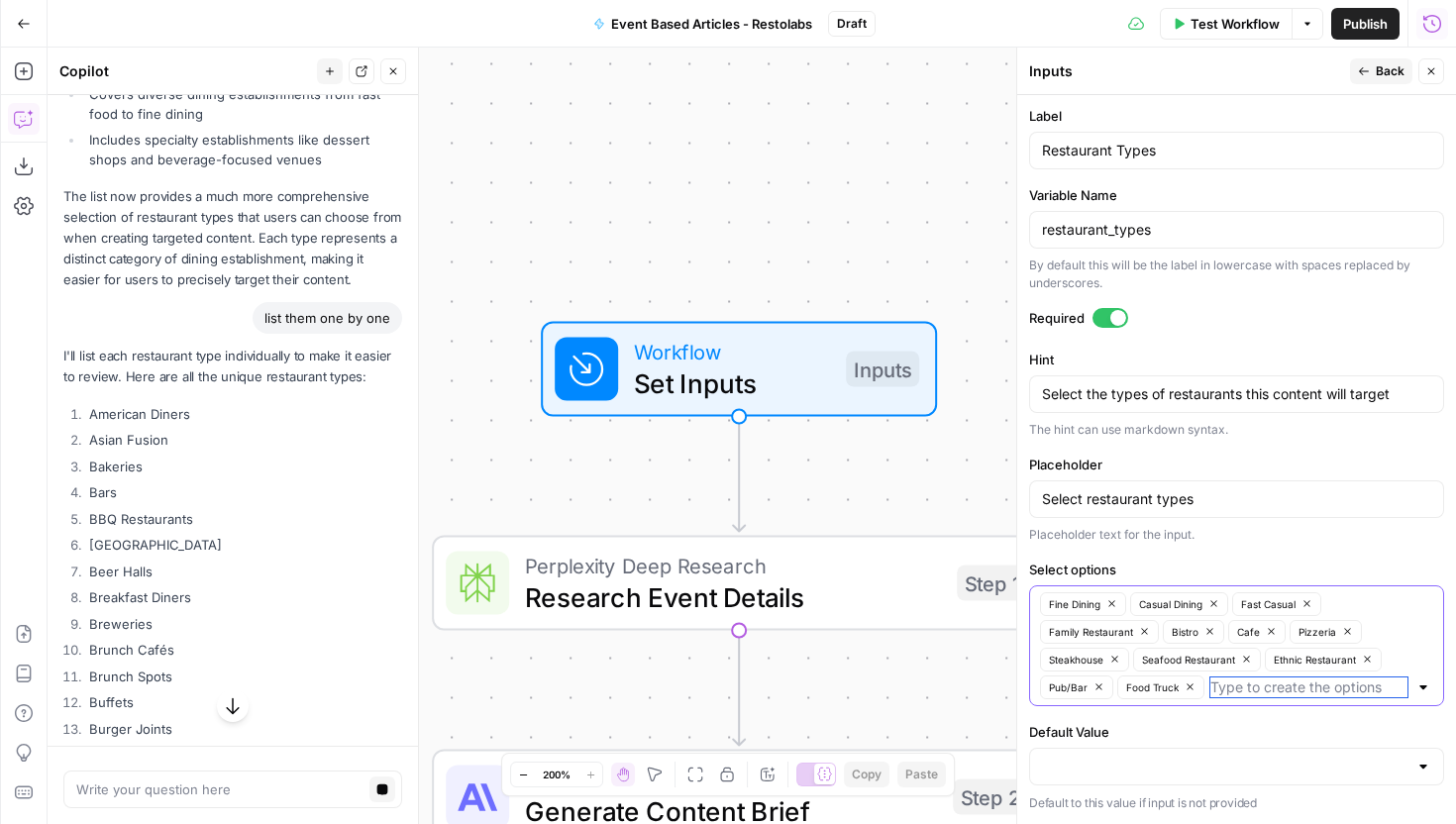 click on "Select options" at bounding box center (1308, 687) 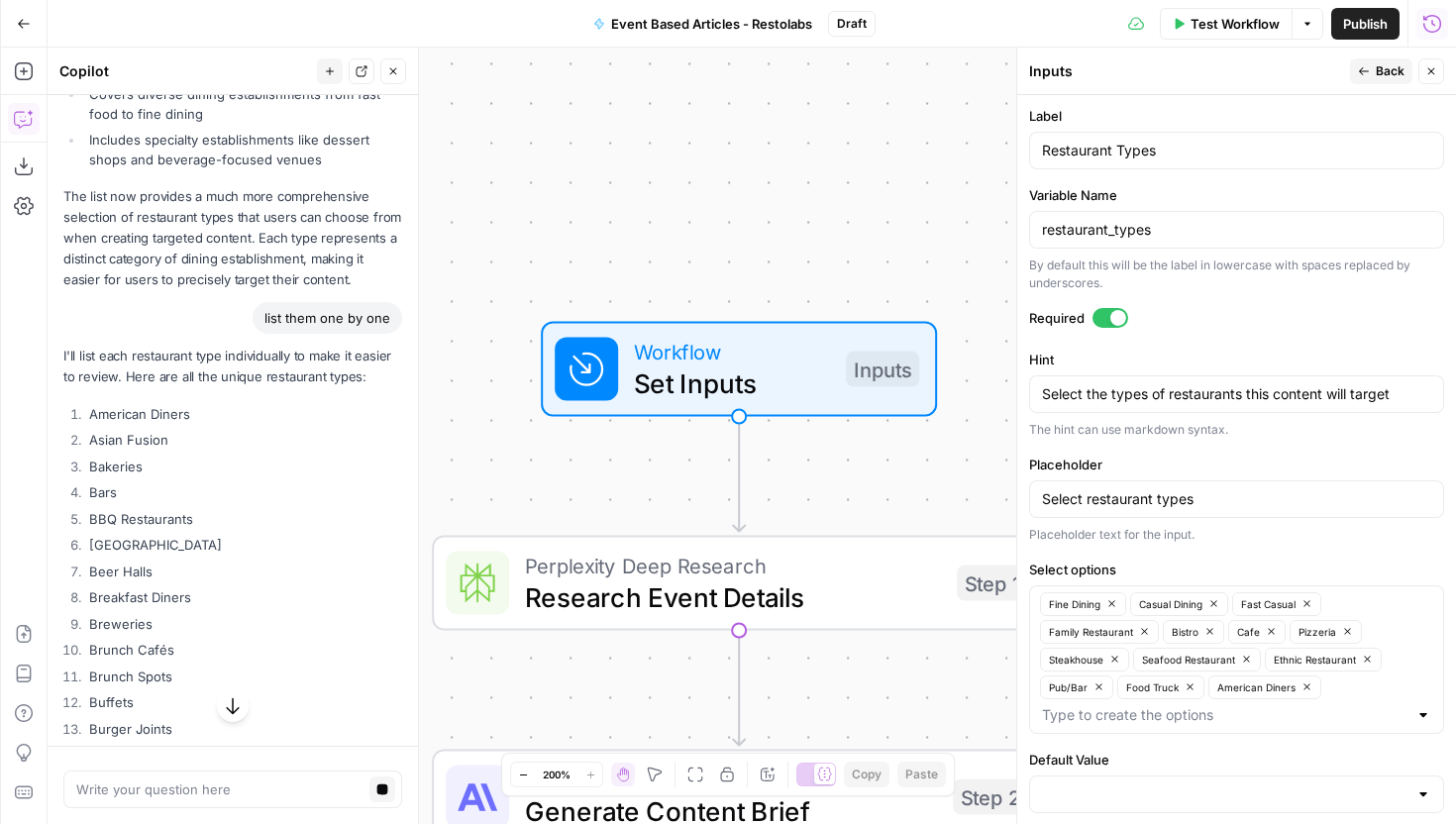 drag, startPoint x: 175, startPoint y: 441, endPoint x: 79, endPoint y: 439, distance: 96.020831 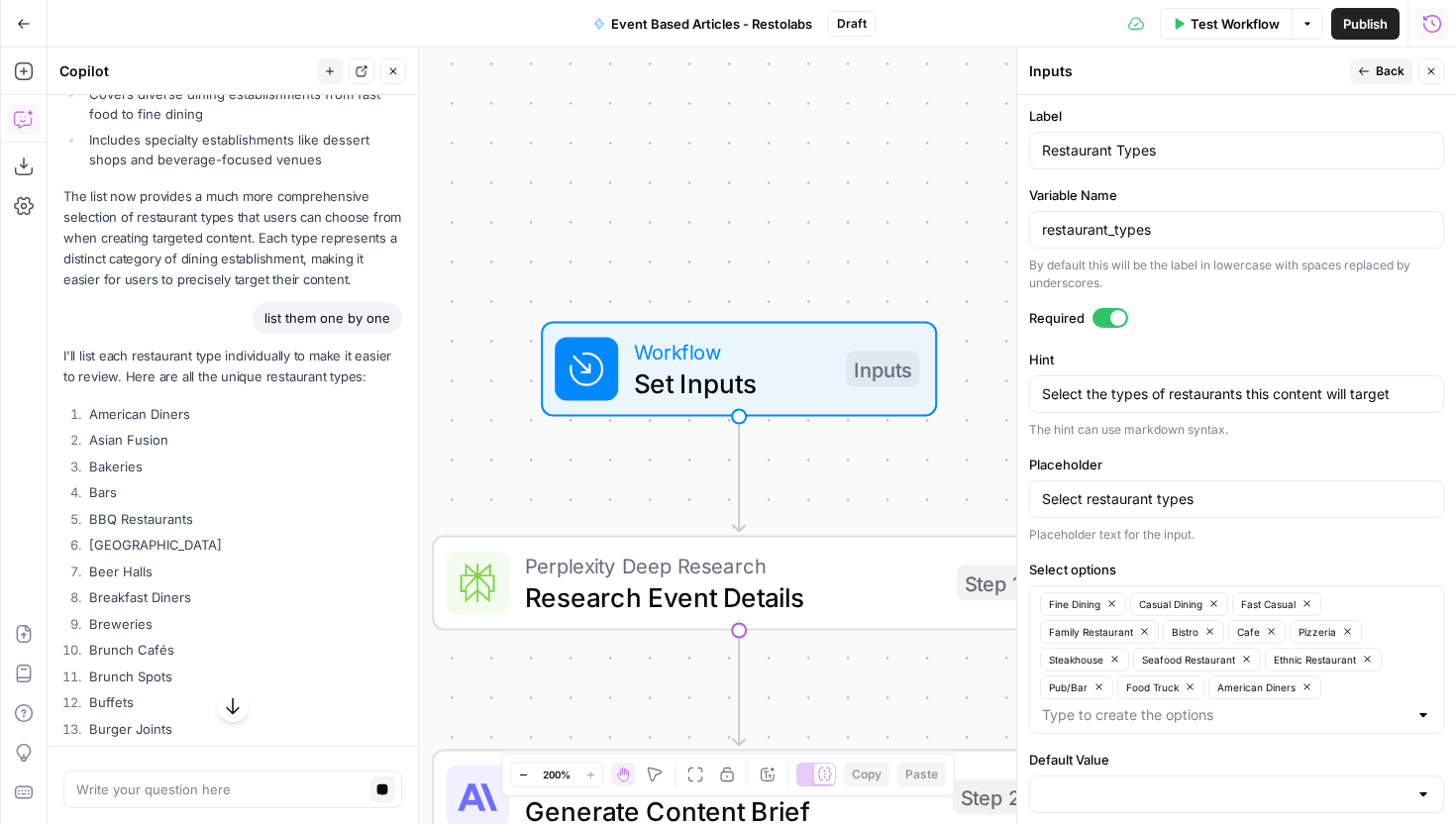 click on "Asian Fusion" at bounding box center [243, 440] 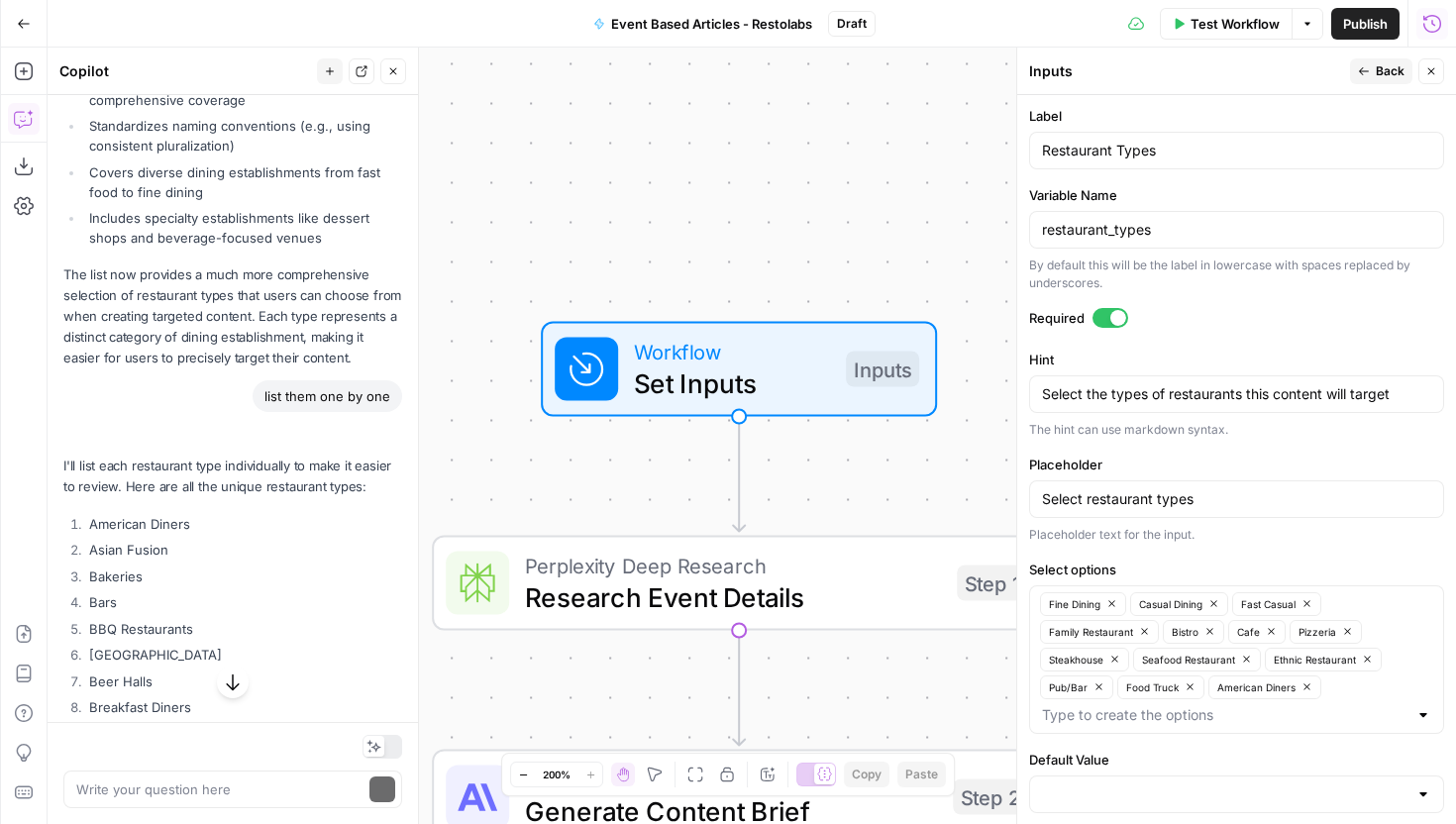 scroll, scrollTop: 9355, scrollLeft: 0, axis: vertical 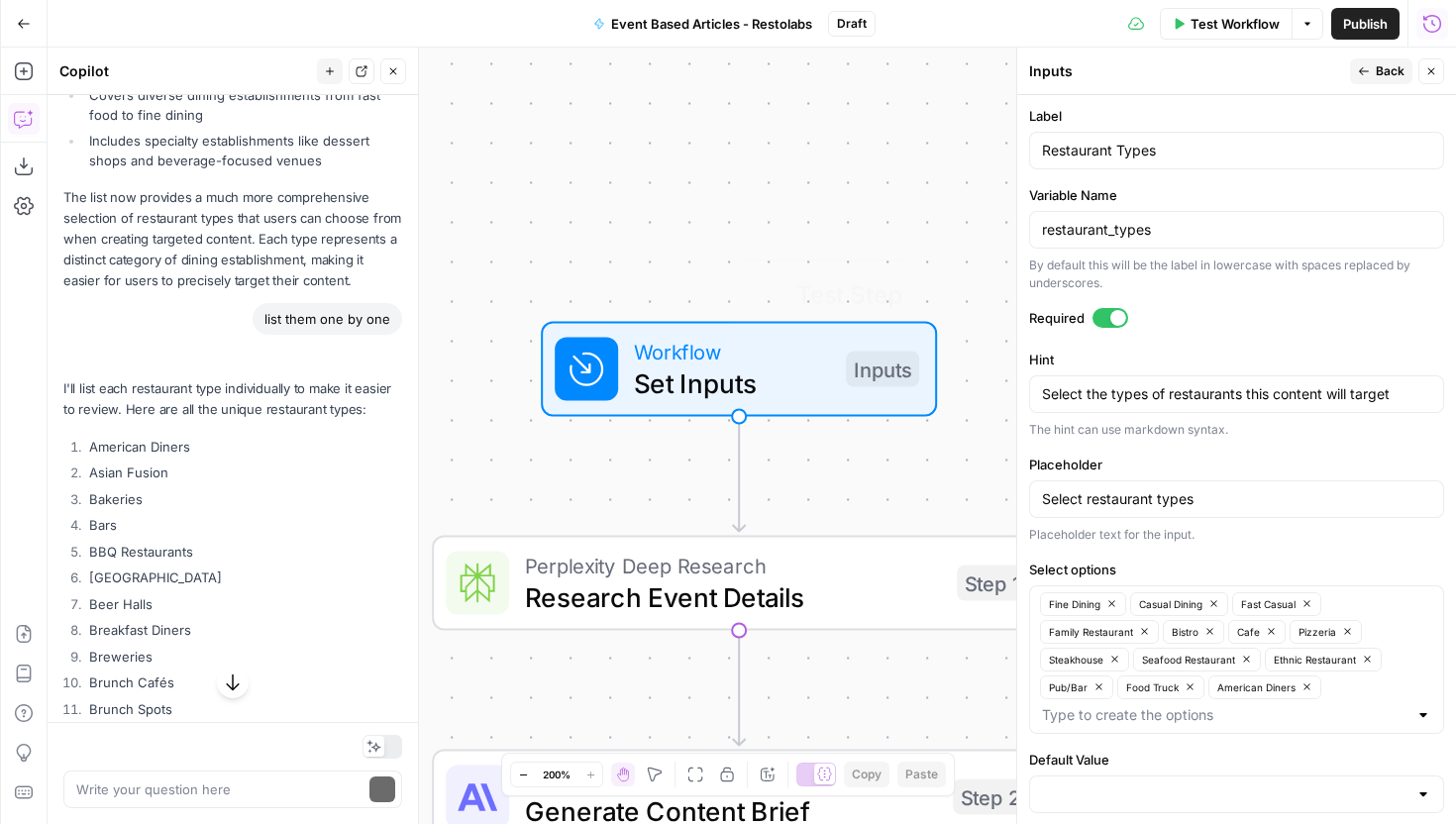 copy on "Asian Fusion" 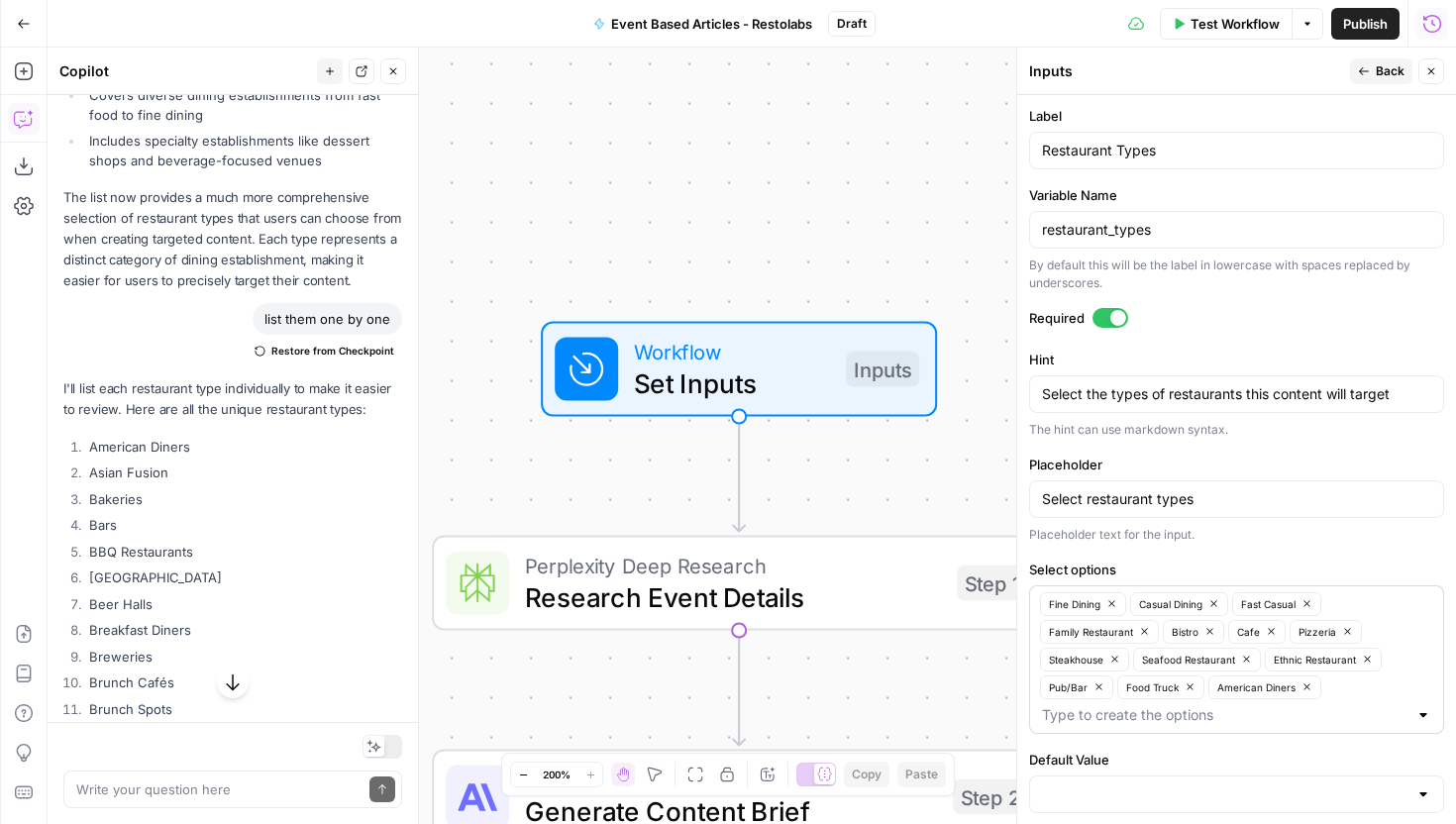 click on "Fine Dining Casual Dining Fast Casual Family Restaurant Bistro Cafe Pizzeria Steakhouse Seafood Restaurant Ethnic Restaurant Pub/Bar Food Truck American Diners" at bounding box center (1236, 660) 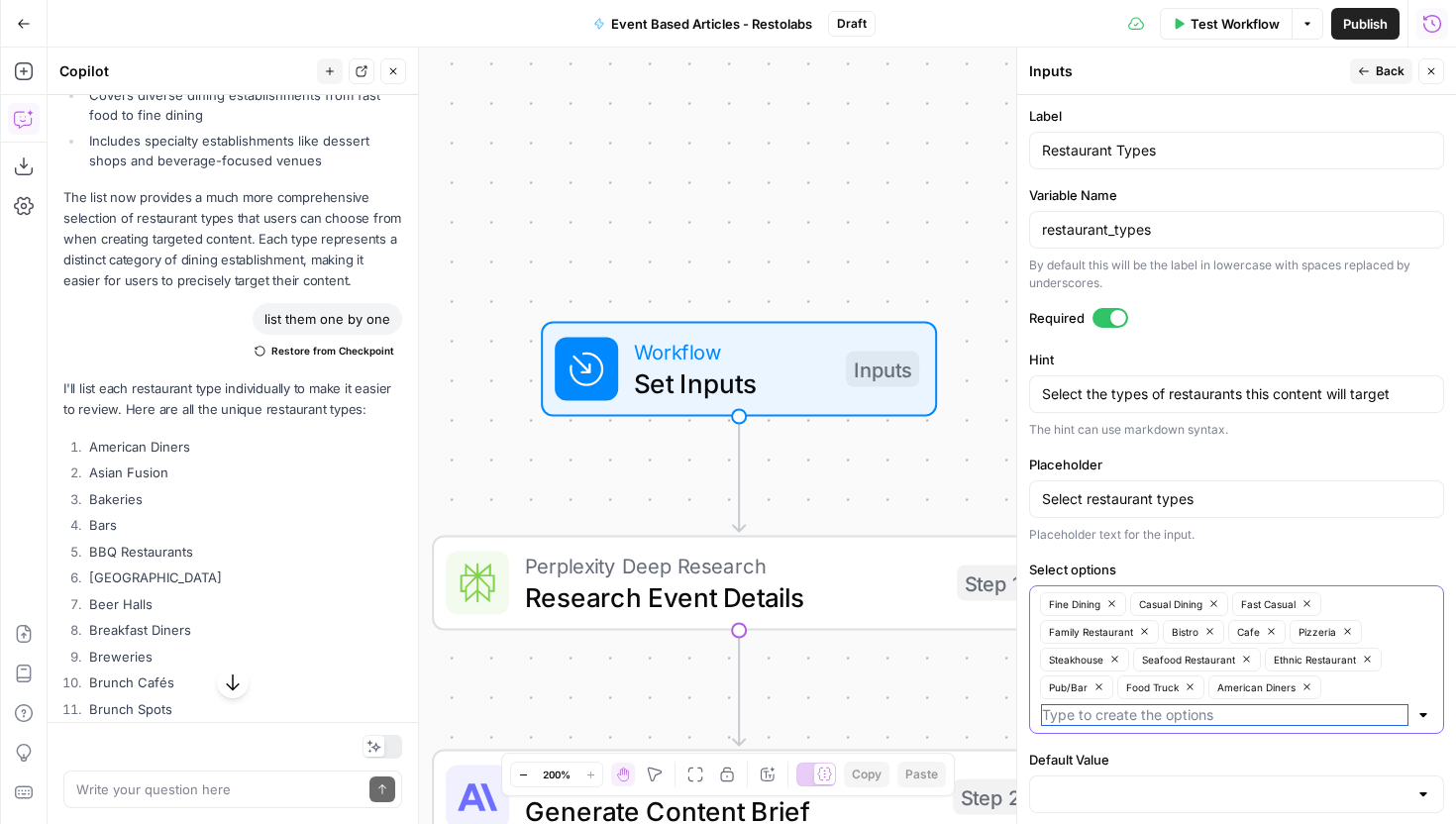 paste on "Asian Fusion" 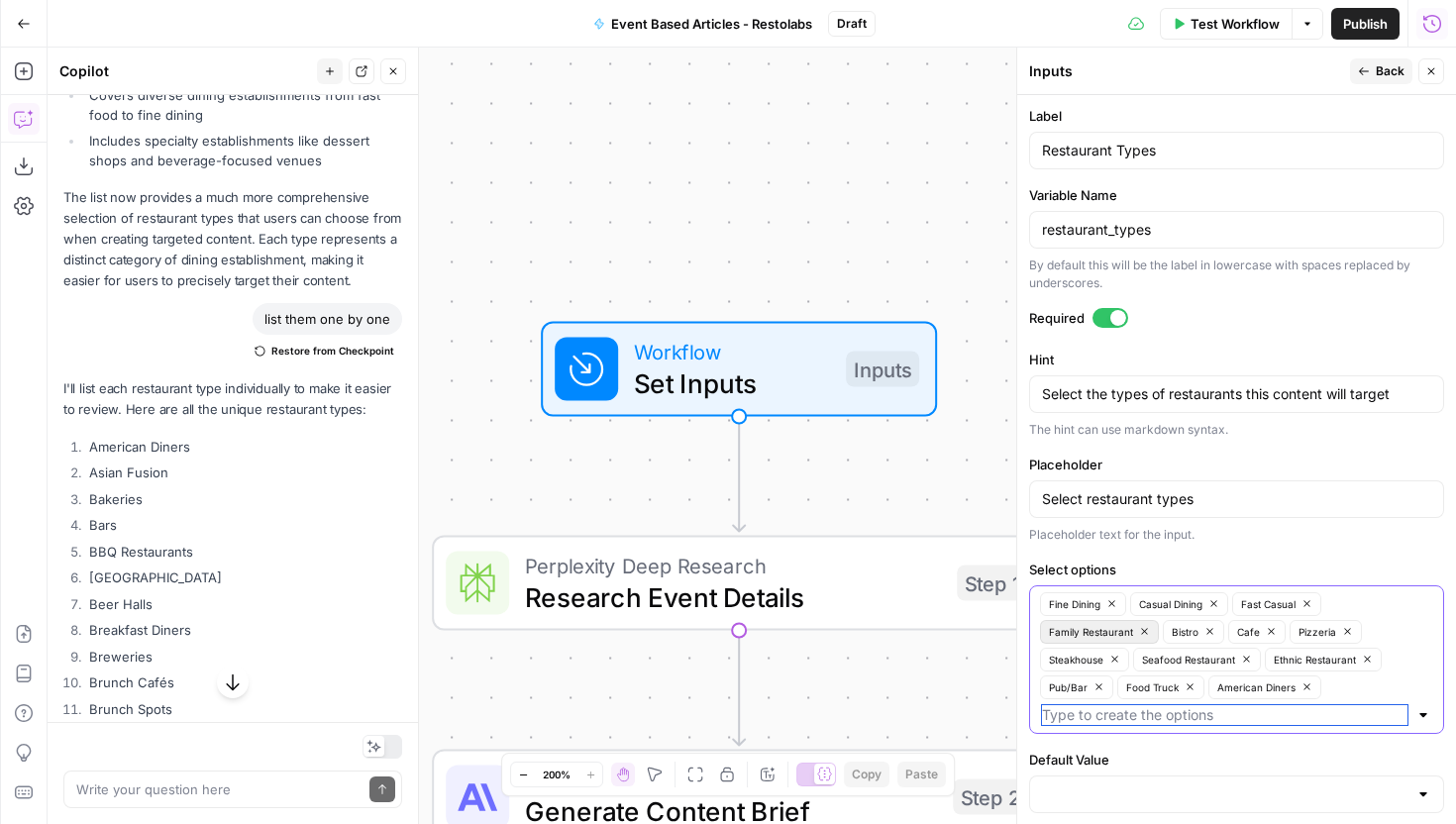 type on "Asian Fusion" 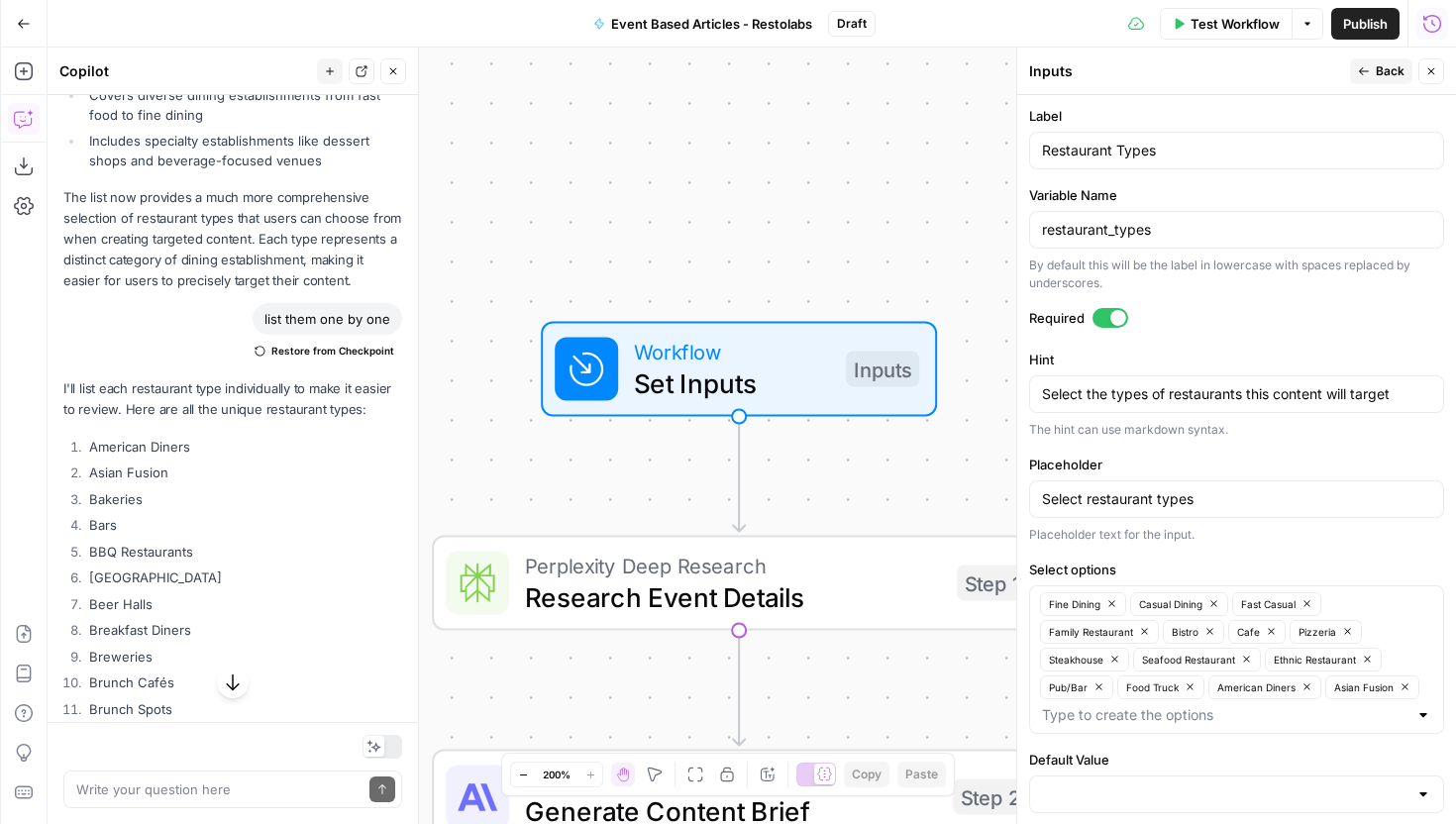 drag, startPoint x: 150, startPoint y: 493, endPoint x: 71, endPoint y: 493, distance: 79 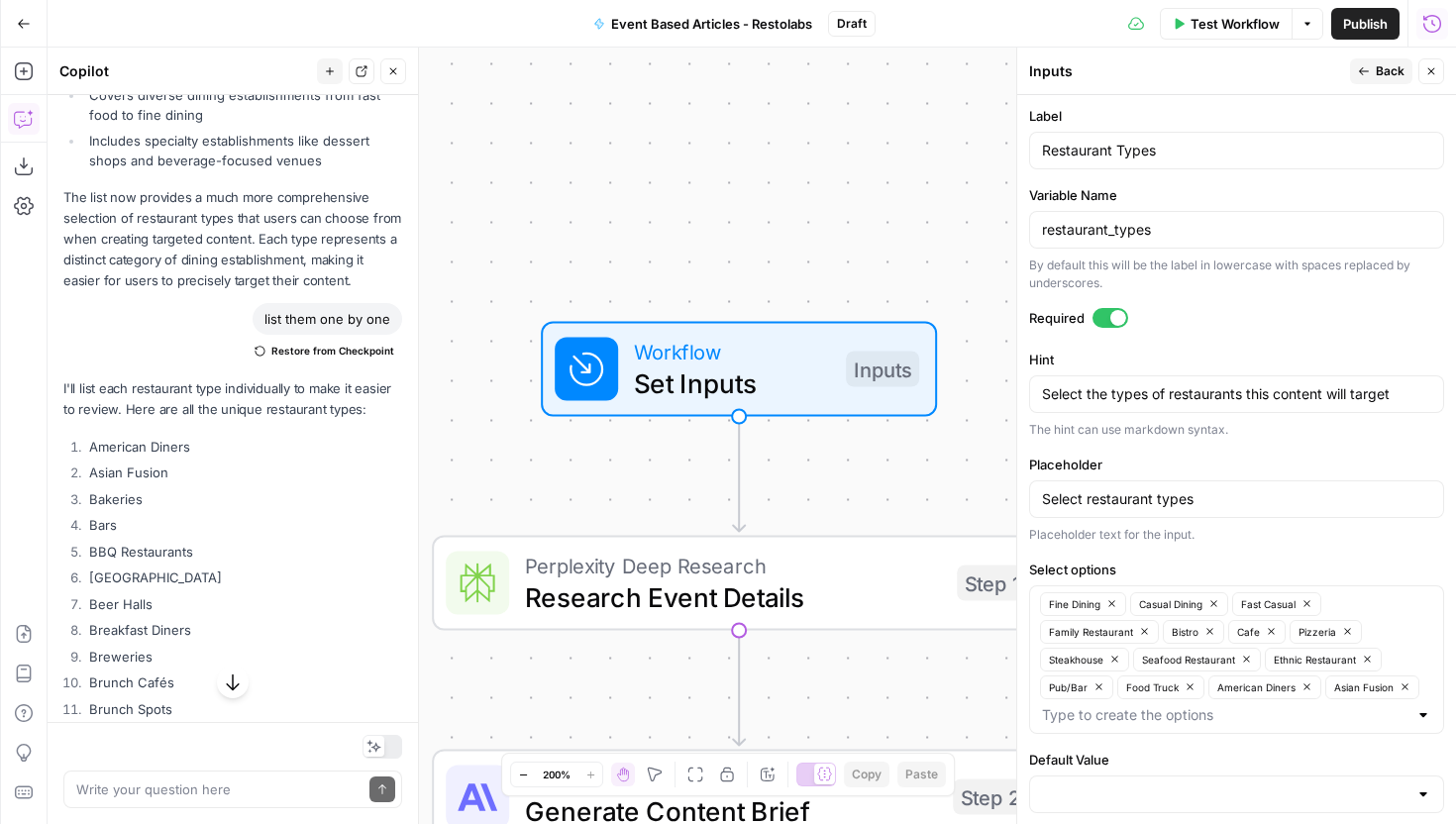 click on "Bakeries" at bounding box center (243, 499) 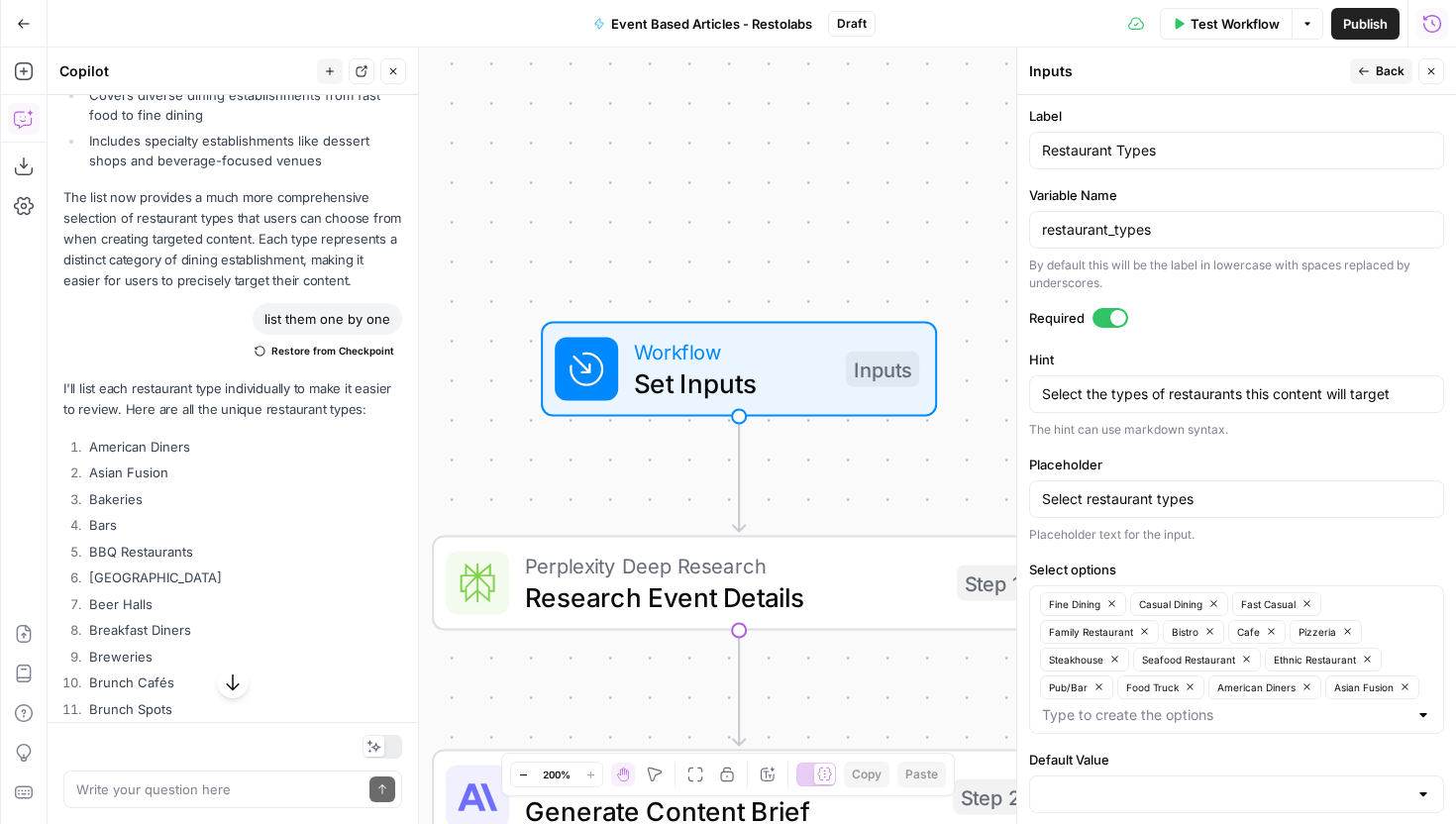 copy on "Bakeries" 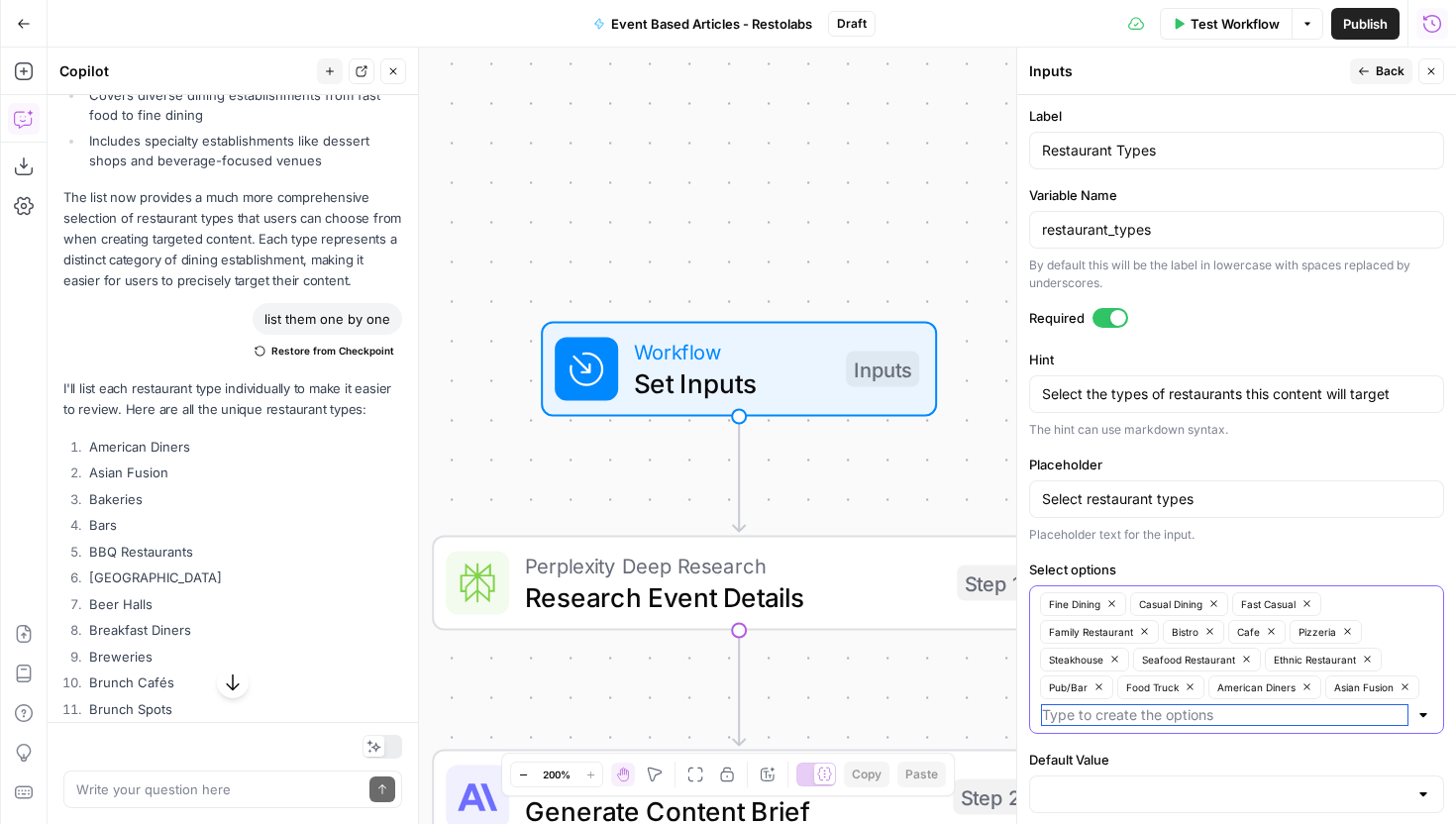click on "Select options" at bounding box center [1224, 715] 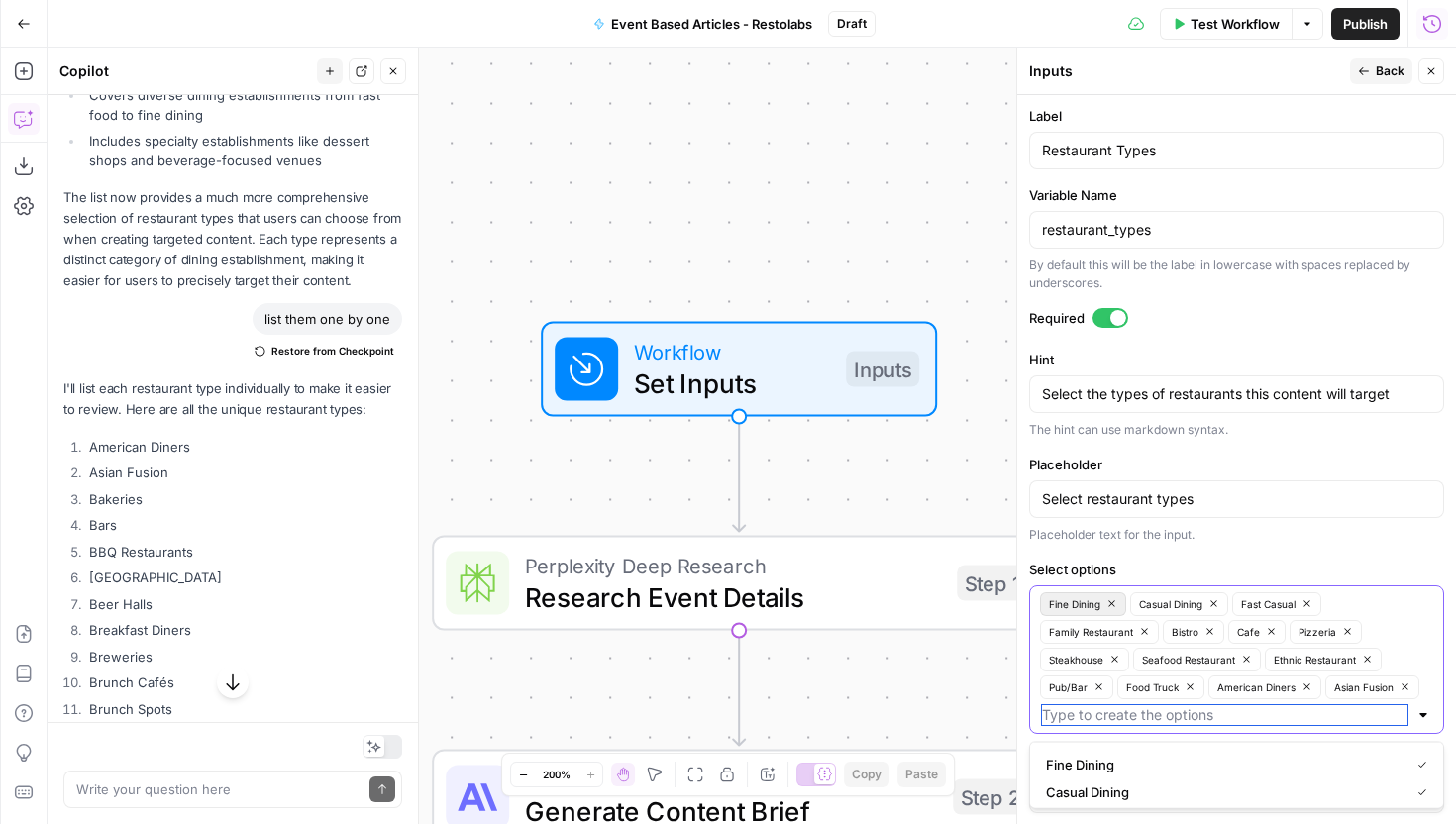 paste on "Bakeries" 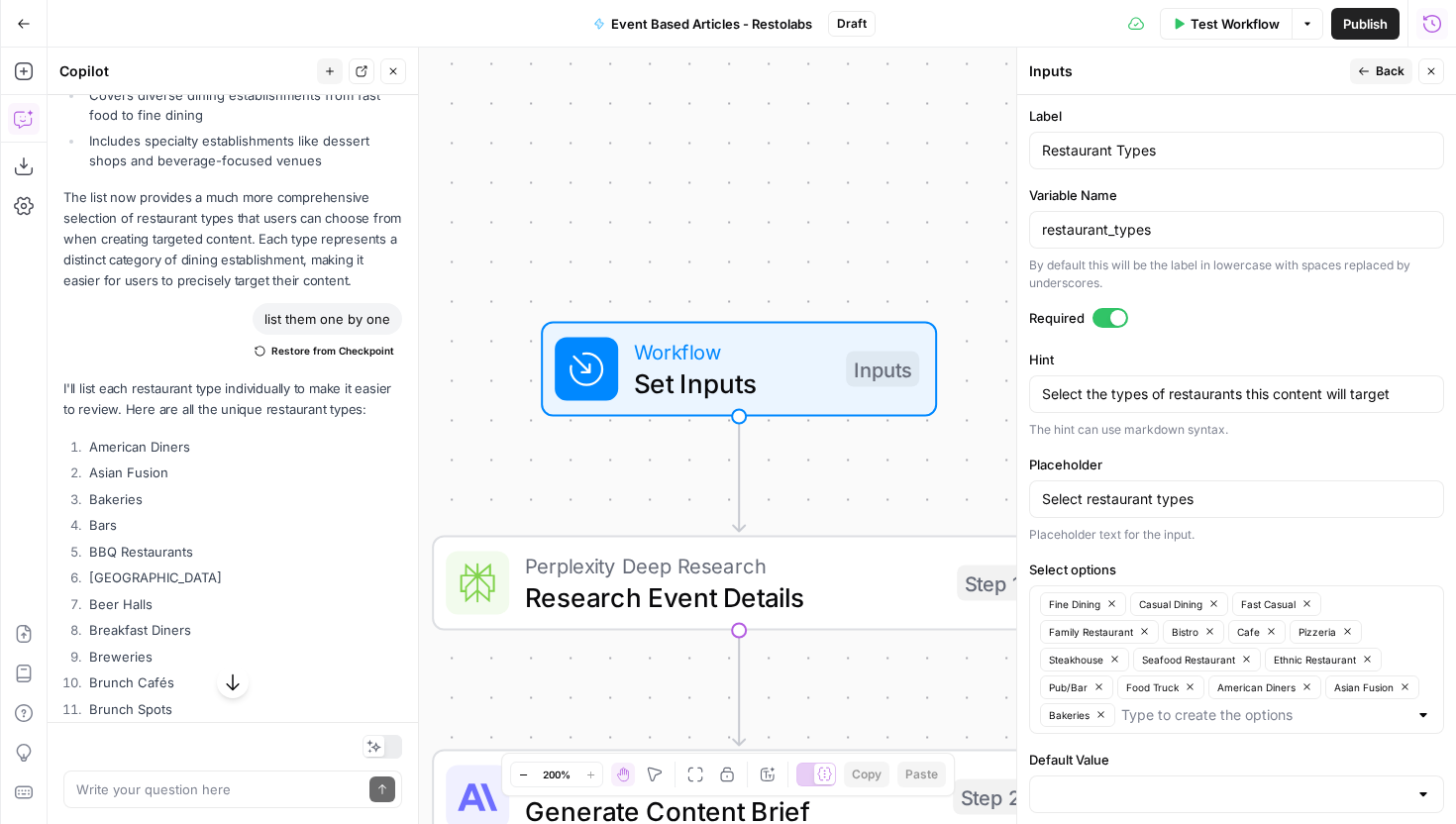 drag, startPoint x: 126, startPoint y: 526, endPoint x: 64, endPoint y: 526, distance: 62 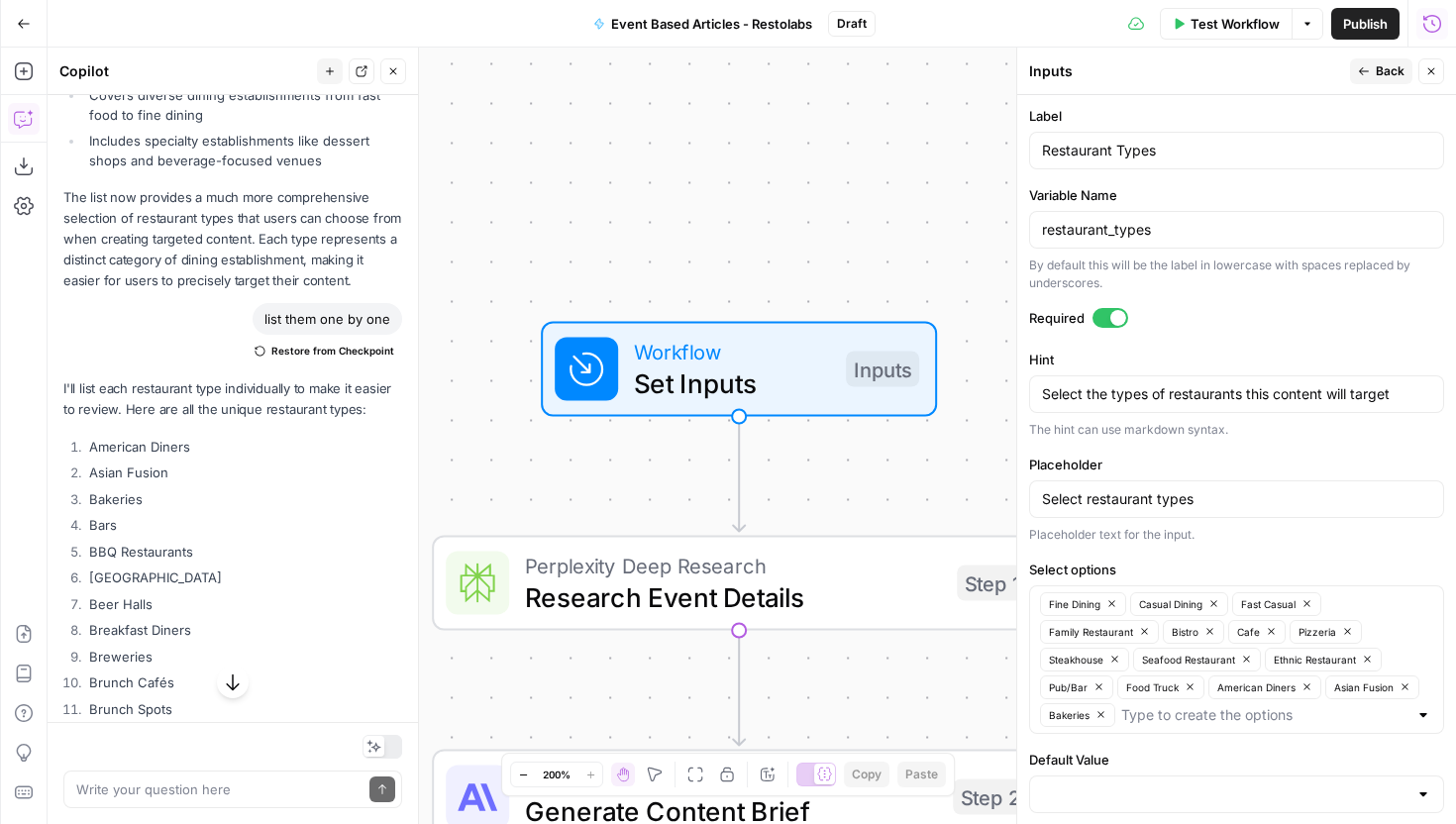 copy on "Bars" 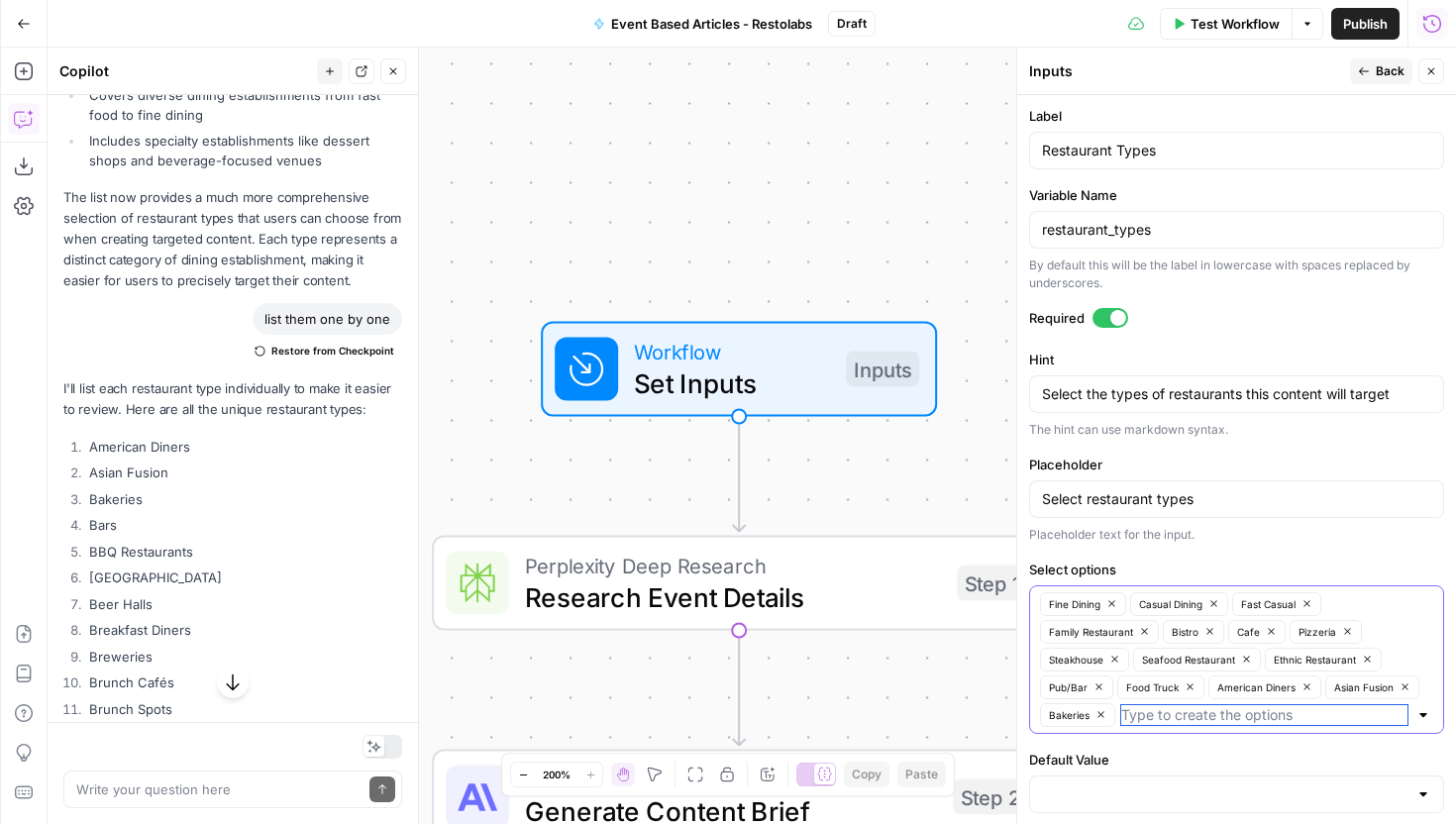 click on "Select options" at bounding box center (1264, 715) 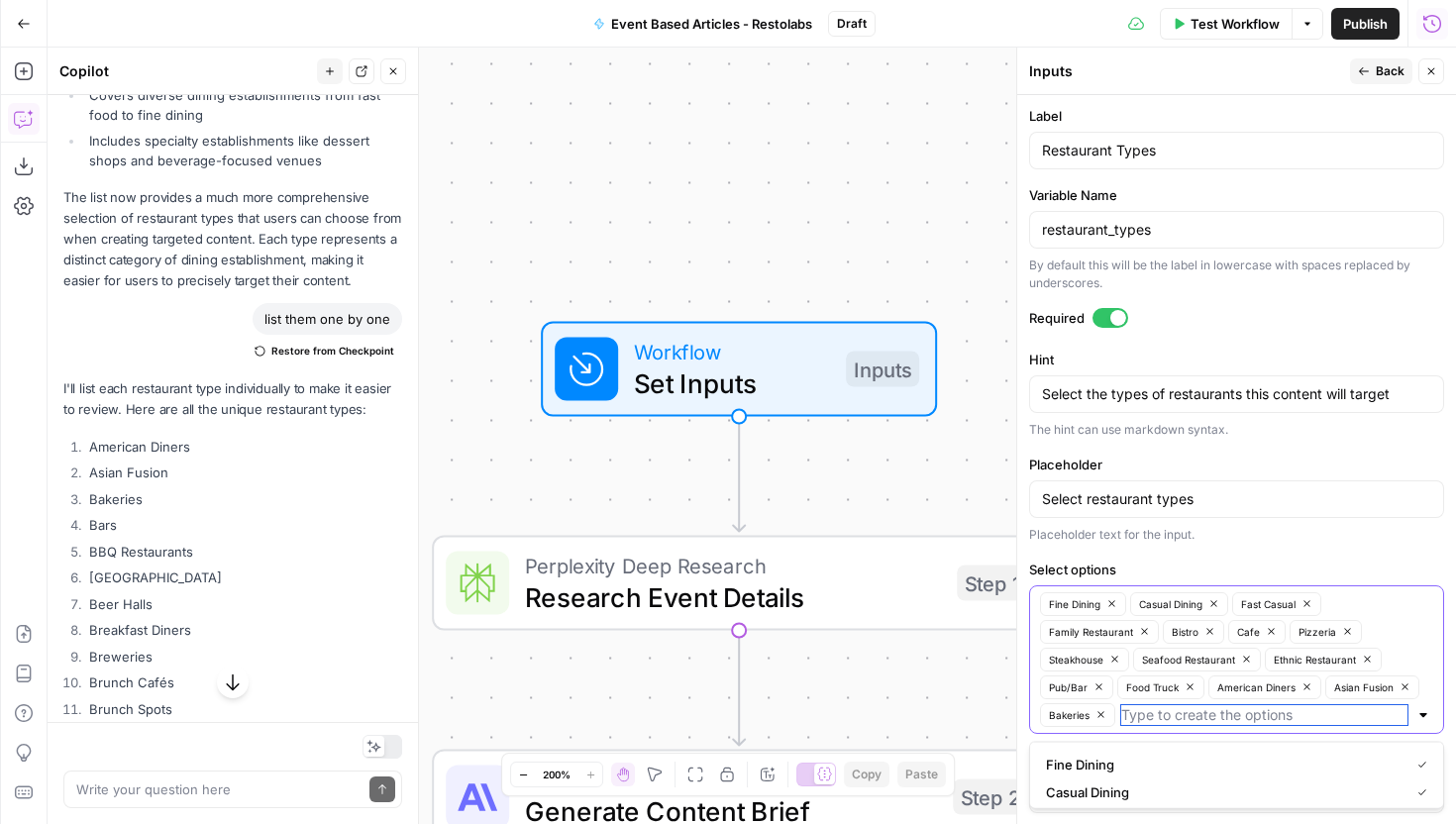 paste on "Bars" 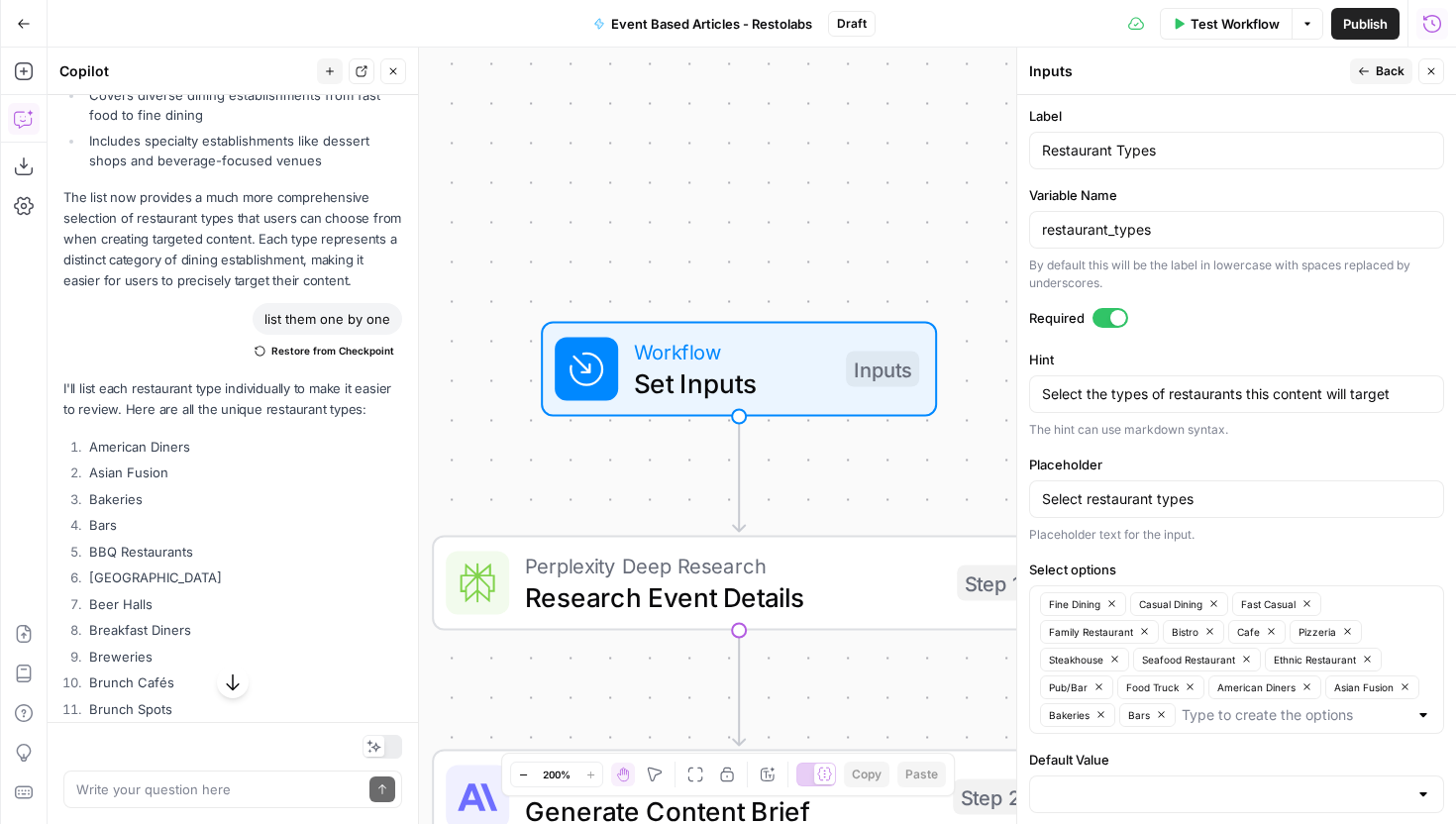 drag, startPoint x: 241, startPoint y: 549, endPoint x: 81, endPoint y: 549, distance: 160 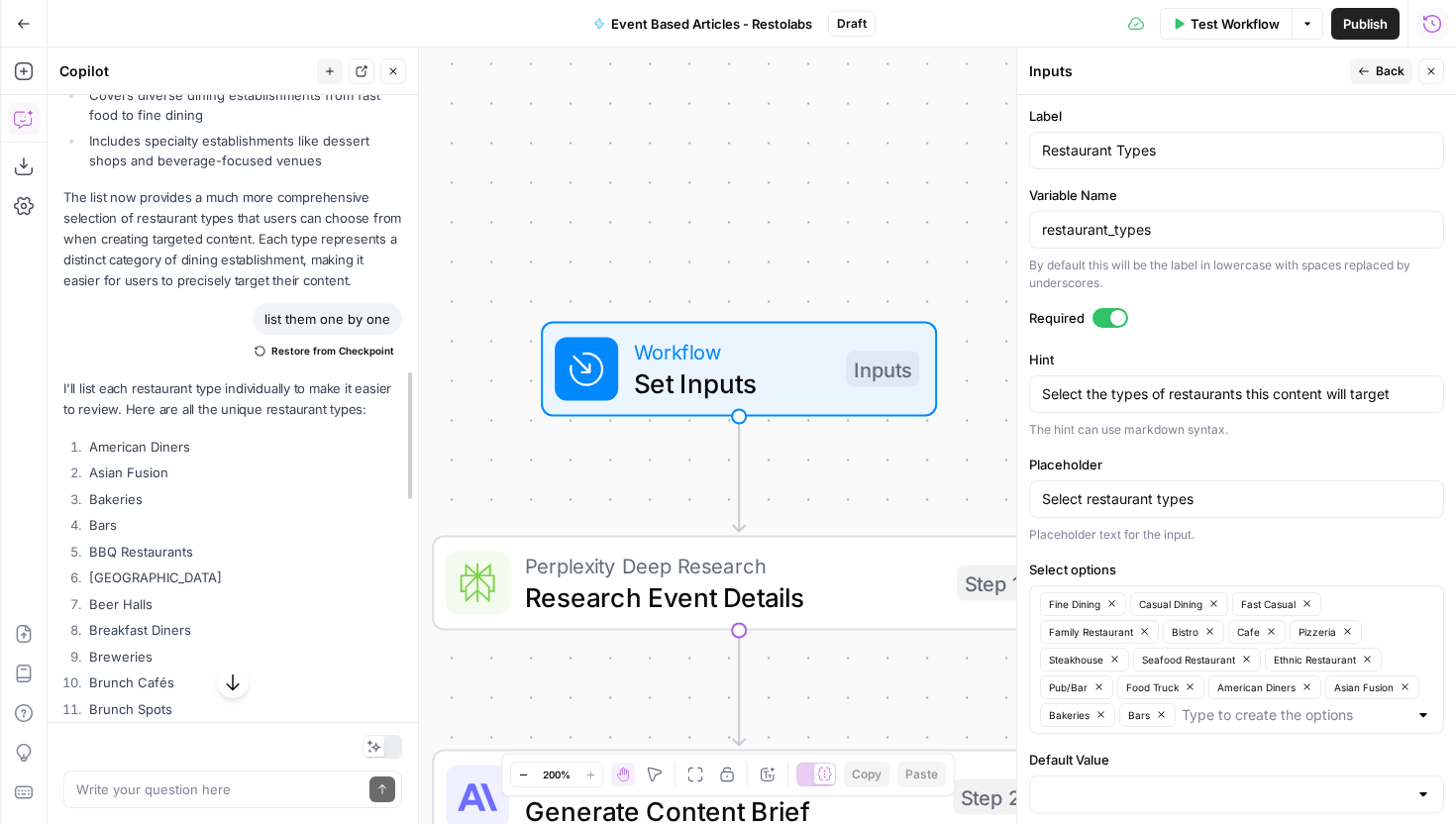 copy on "BBQ Restaurants" 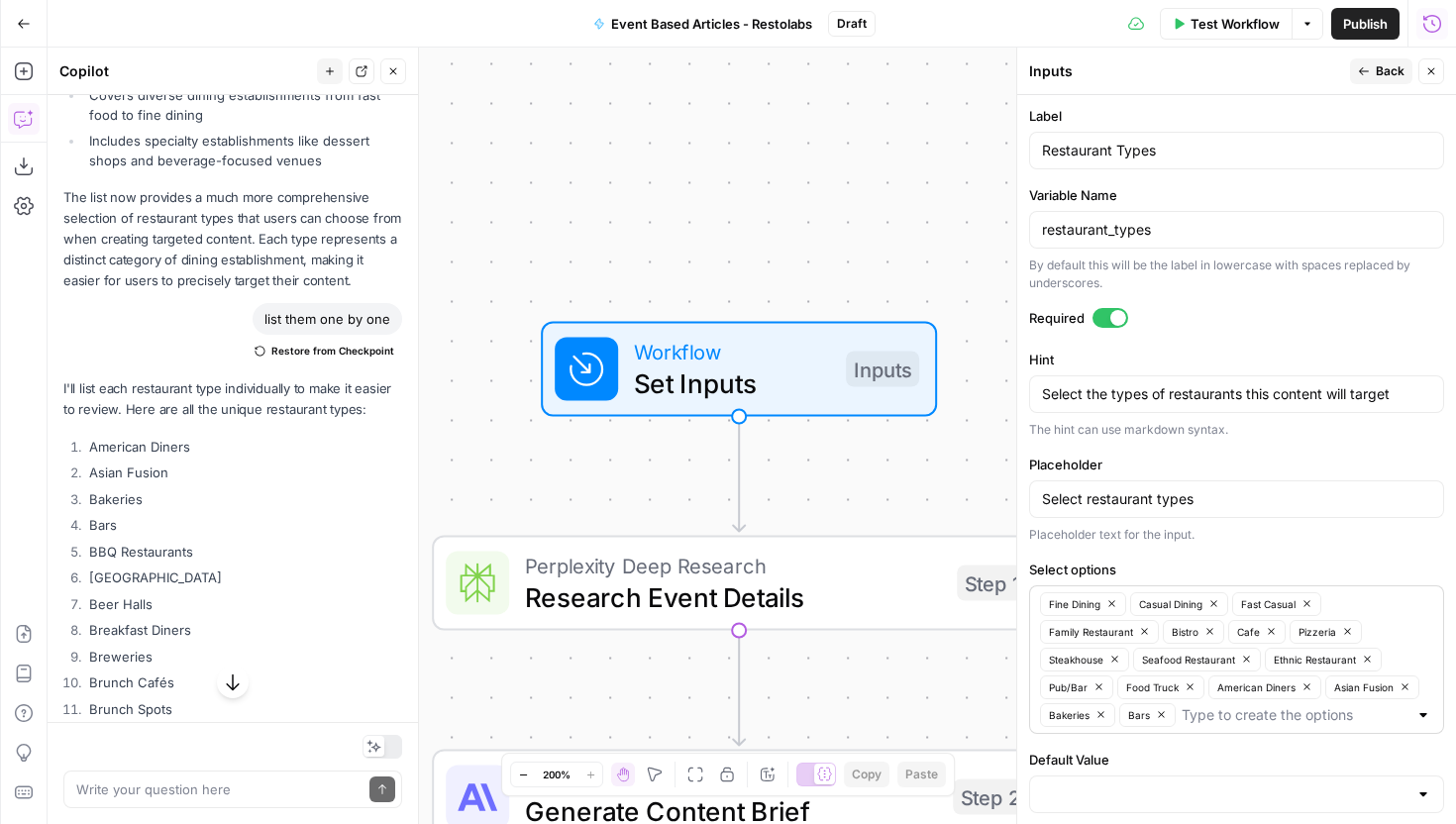 click on "Fine Dining Casual Dining Fast Casual Family Restaurant Bistro Cafe Pizzeria Steakhouse Seafood Restaurant Ethnic Restaurant Pub/Bar Food Truck American Diners Asian Fusion Bakeries Bars" at bounding box center (1236, 660) 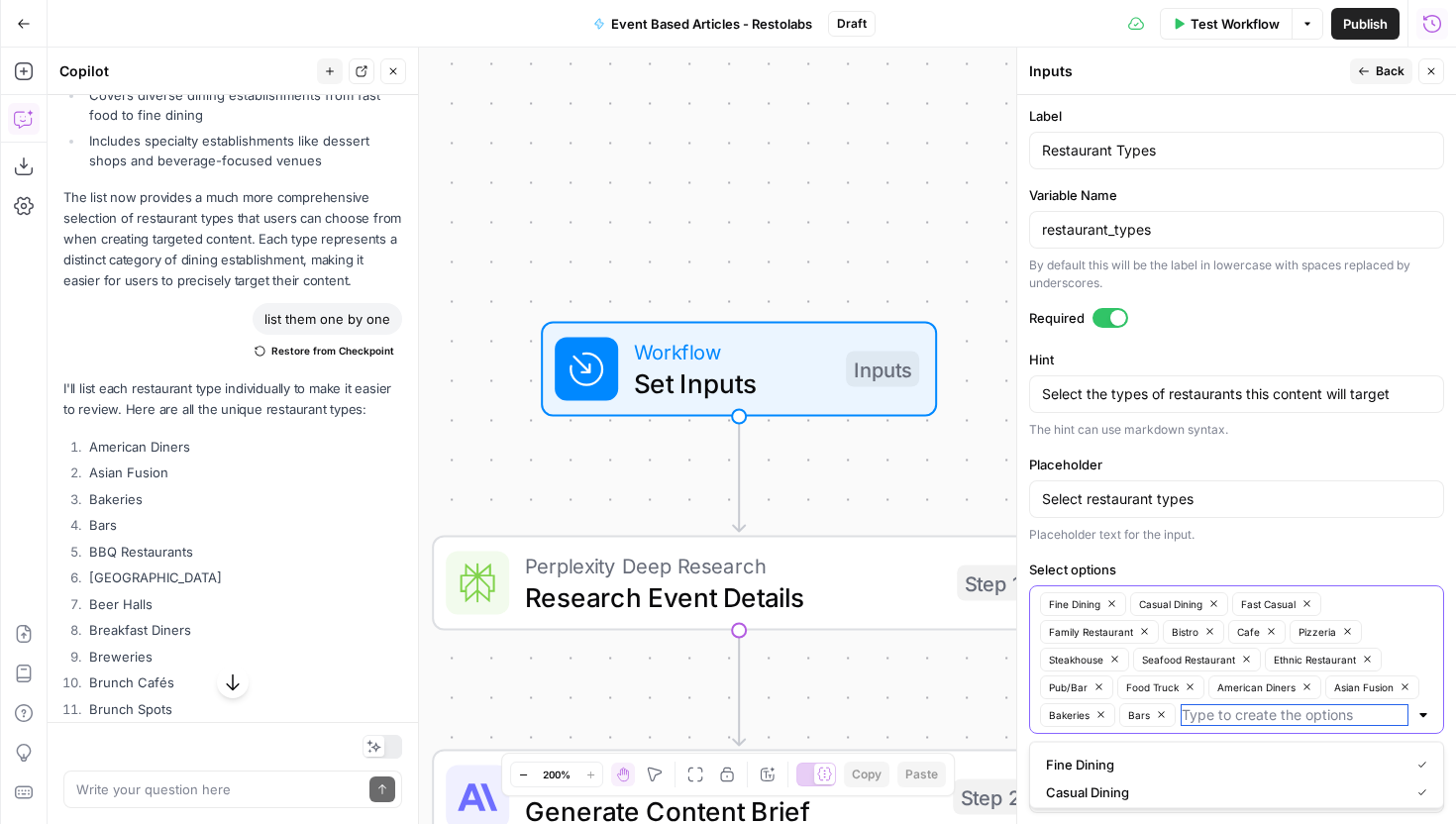 paste on "BBQ Restaurants" 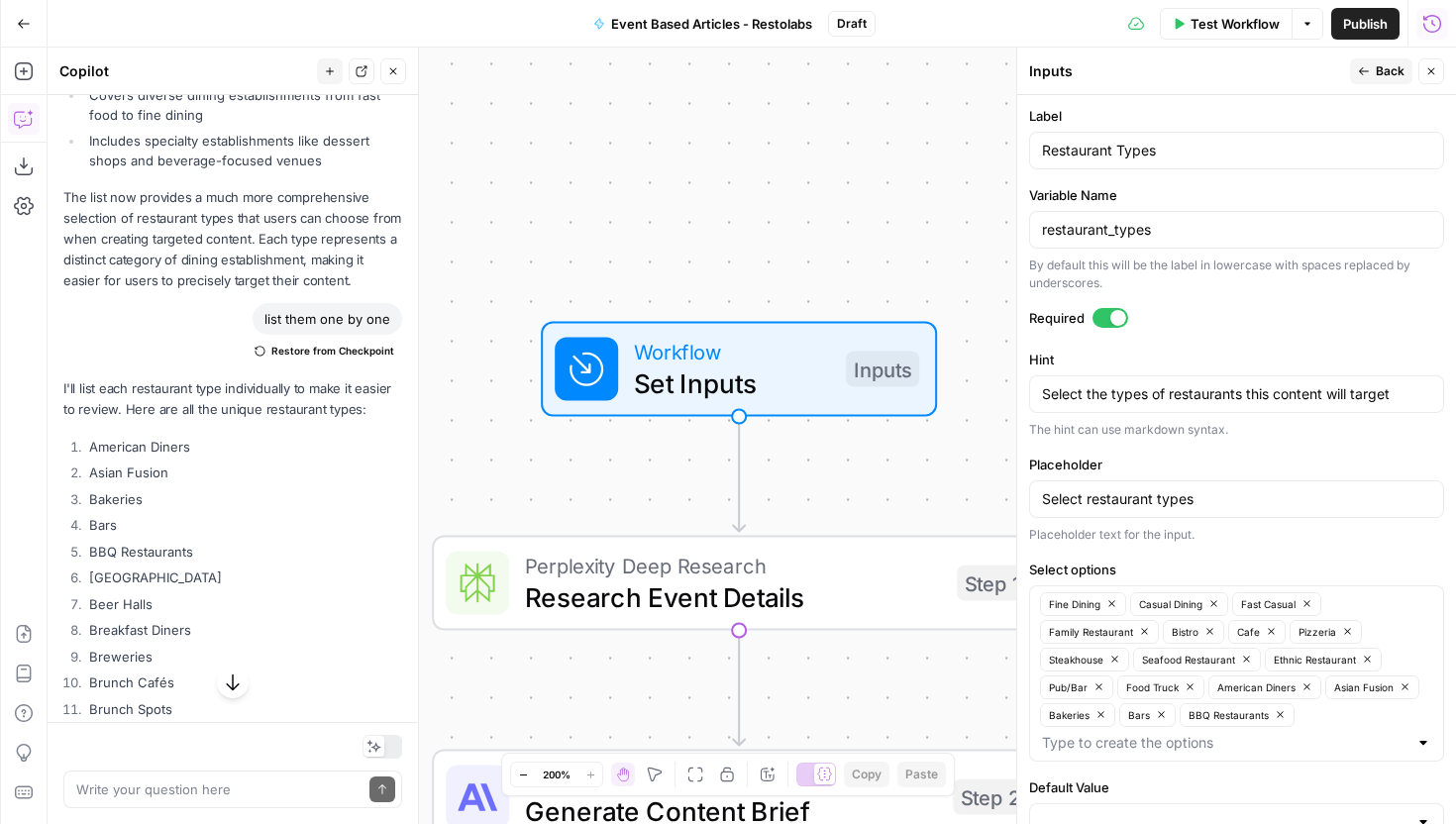 drag, startPoint x: 87, startPoint y: 573, endPoint x: 167, endPoint y: 644, distance: 106.96261 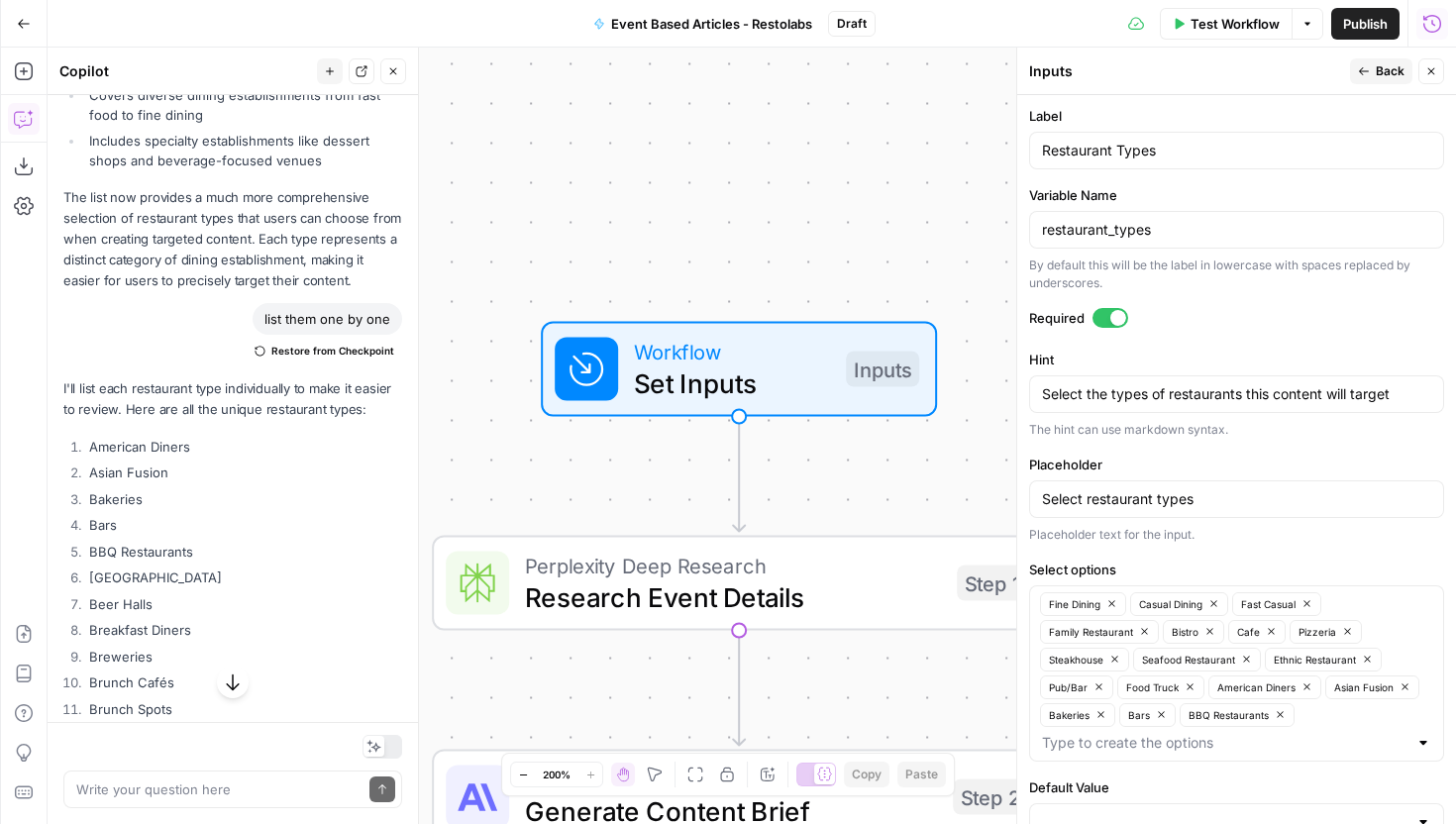 click on "American Diners
Asian Fusion
Bakeries
Bars
BBQ Restaurants
Beer Gardens
Beer Halls
Breakfast Diners
Breweries
Brunch Cafés
Brunch Spots
Buffets
Burger Joints
Cajun/Creole Restaurants
Casual Eateries
Cheese Shops
Cheesecake Boutiques
Chinese Restaurants
Coffee Shops
Delivery-Only Kitchens
Dessert Cafés
Dessert Shops
Dessert Trucks
Dim Sum Houses
Family Diners
Family Restaurants
Farm-to-Table Restaurants
Fast Casual
Fast Food
Fine Dining
Food Carts
Food Courts
Food Trucks
German Restaurants
Gourmet Cafés
Grills
Hotel Restaurants
Ice Cream Parlors
Ice Cream Shops
Irish Pubs
Italian Restaurants
Japanese Restaurants
Mexican Restaurants
Organic Shops
Pasta Bars
Pizza Joints
Pizzerias
Quick Bites
Romantic Cafés
Sausage Grills
Seafood Shacks
Sports Bars
Steakhouses
Sushi Bars
Taco Stands
Taco Trucks
Tea Rooms
Themed Cafés
Tequila Lounges
Vegan Cafés
Waffle Houses
Wine Bars" at bounding box center (233, 1247) 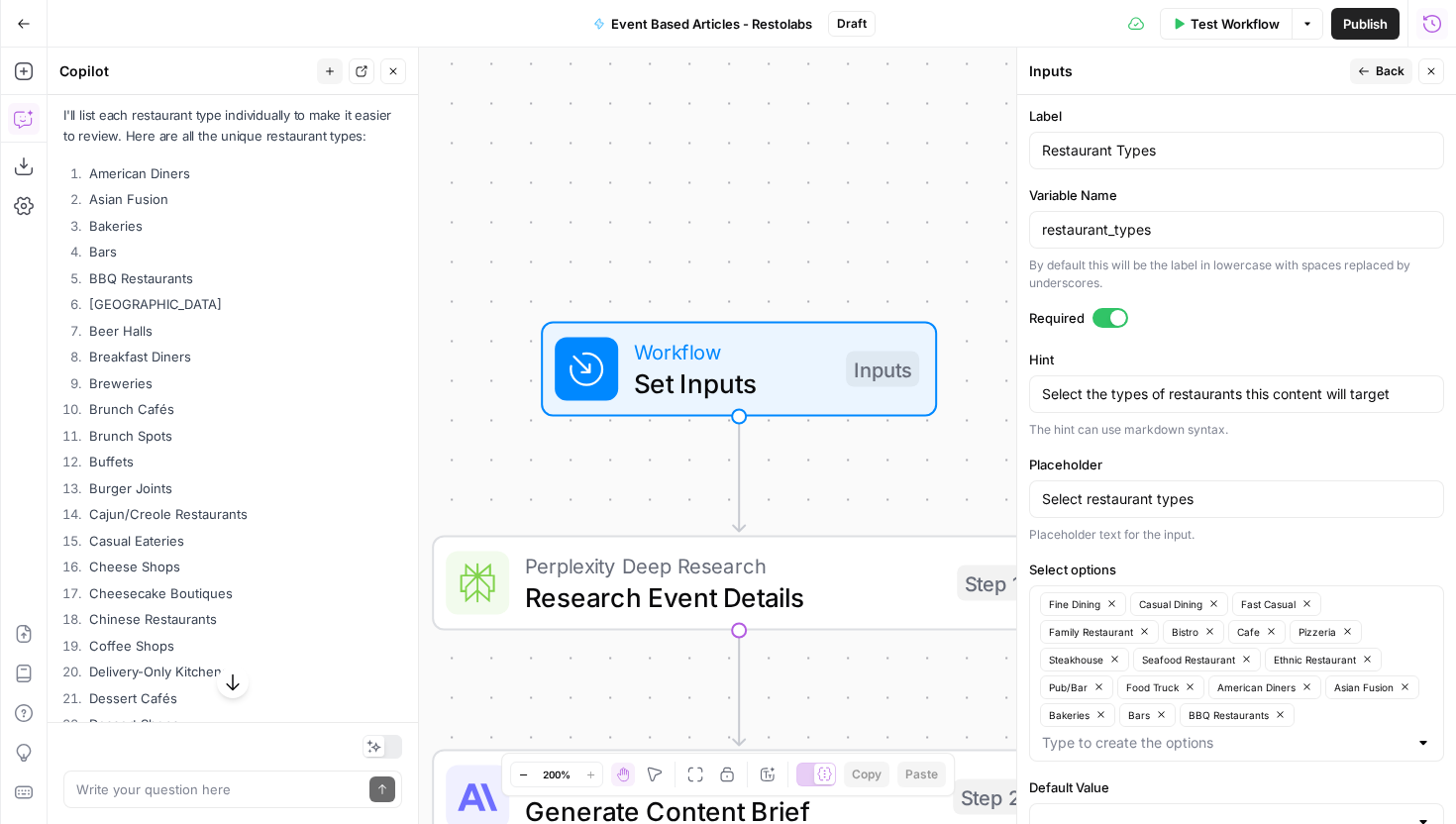 scroll, scrollTop: 9720, scrollLeft: 0, axis: vertical 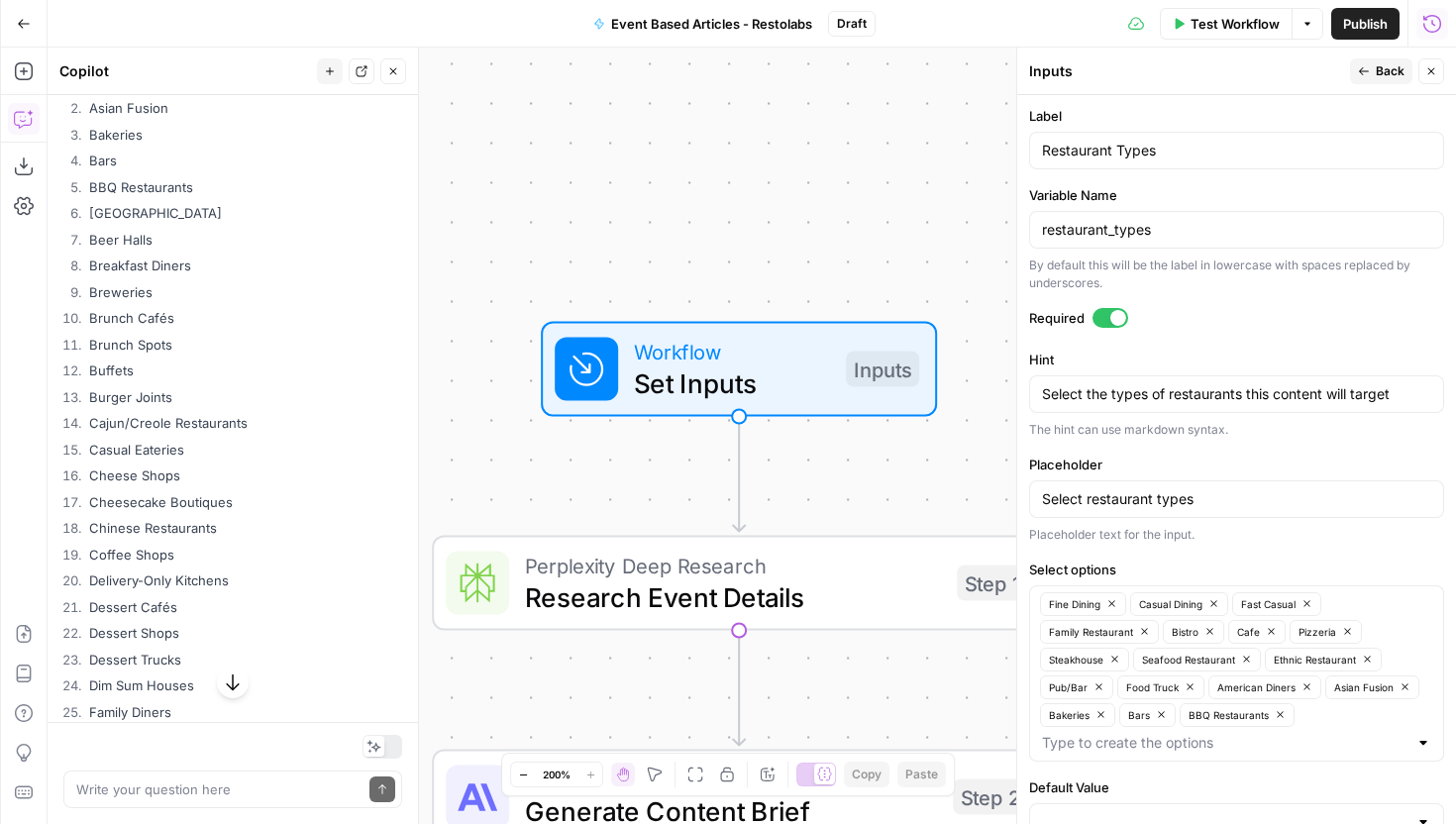 copy on "Beer Gardens
Beer Halls
Breakfast Diners" 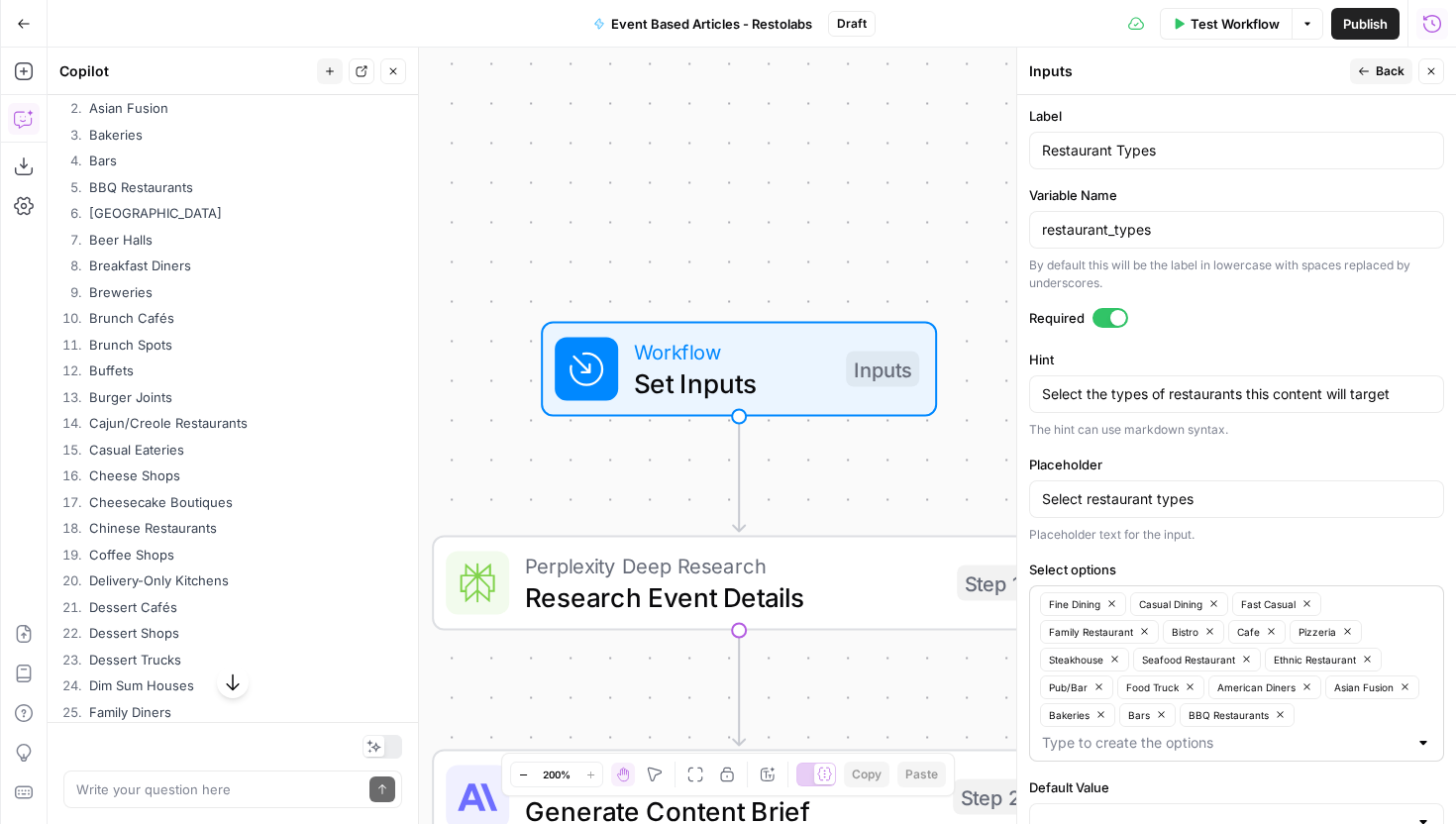 click on "Fine Dining Casual Dining Fast Casual Family Restaurant Bistro Cafe Pizzeria Steakhouse Seafood Restaurant Ethnic Restaurant Pub/Bar Food Truck American Diners Asian Fusion Bakeries Bars BBQ Restaurants" at bounding box center [1236, 673] 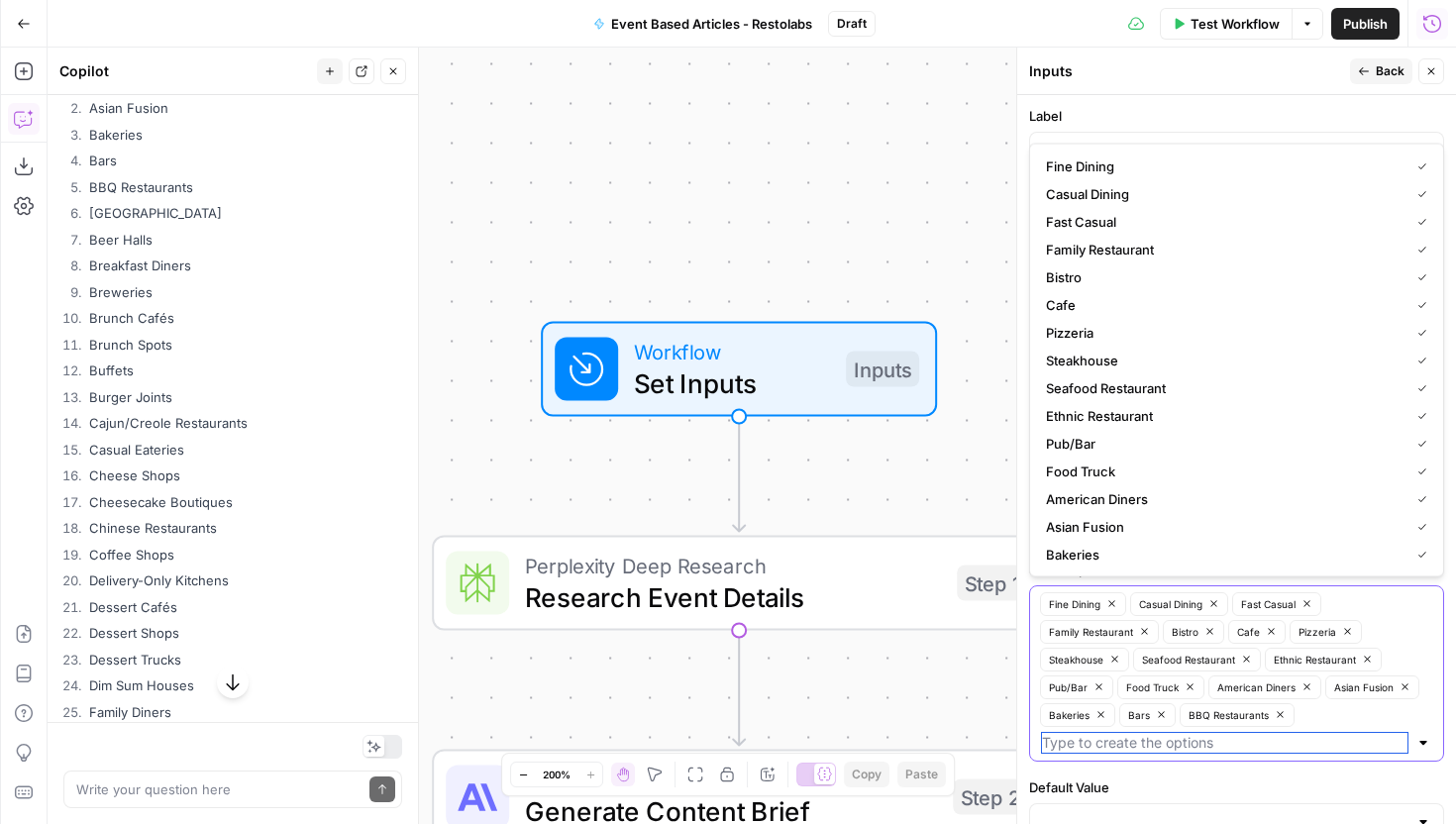 paste on "Beer Gardens Beer Halls Breakfast Diners" 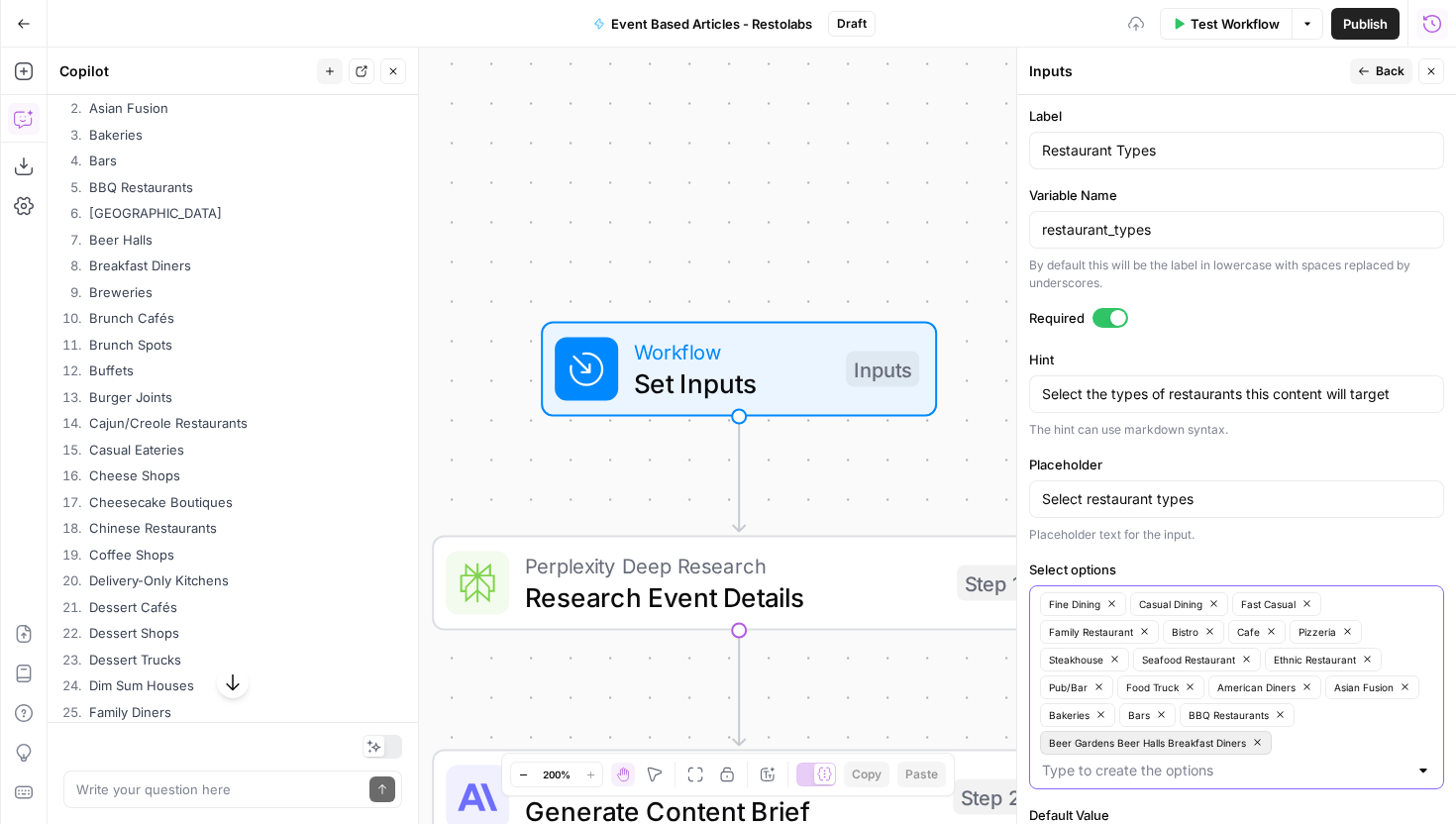 click 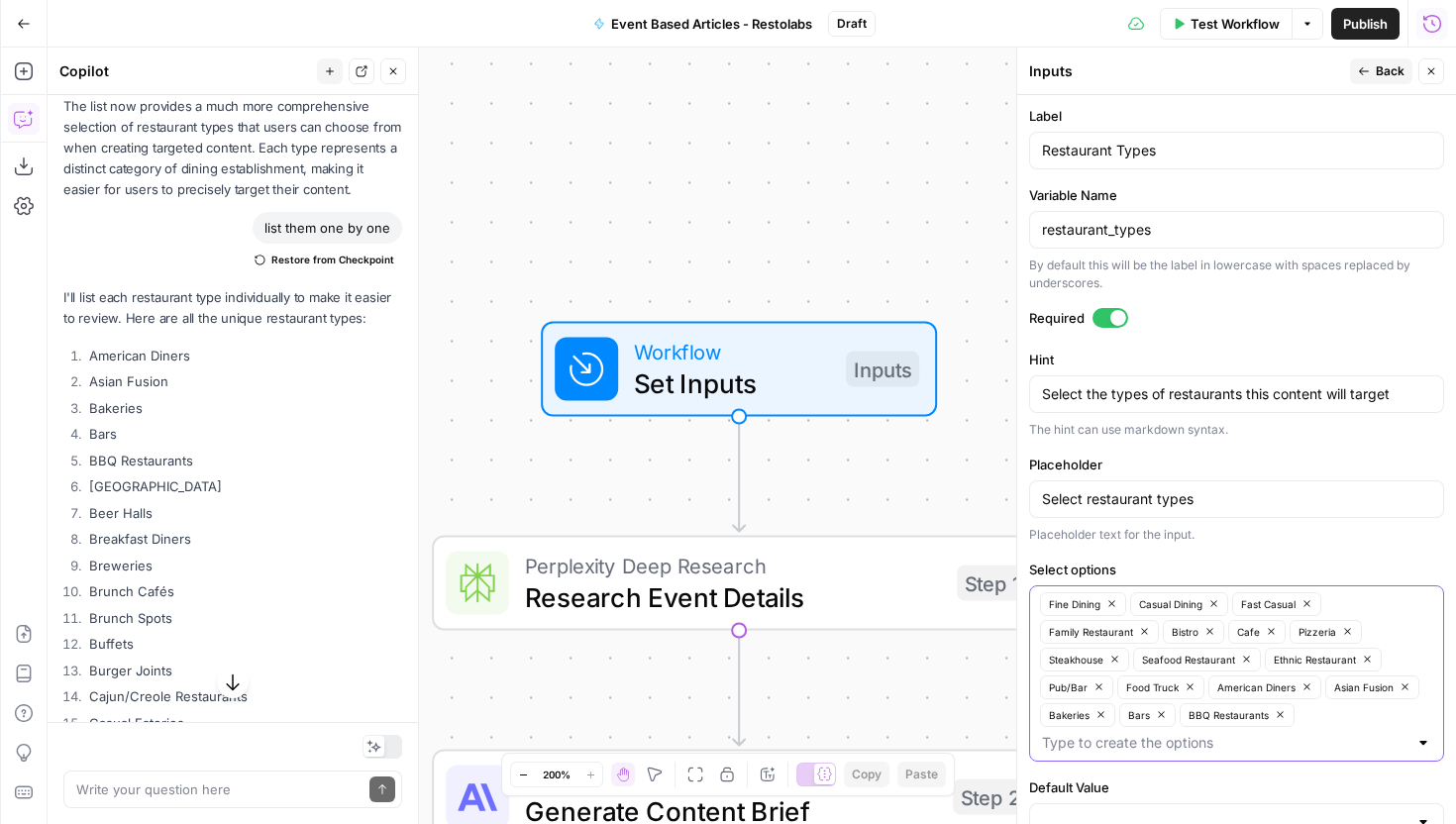 scroll, scrollTop: 9439, scrollLeft: 0, axis: vertical 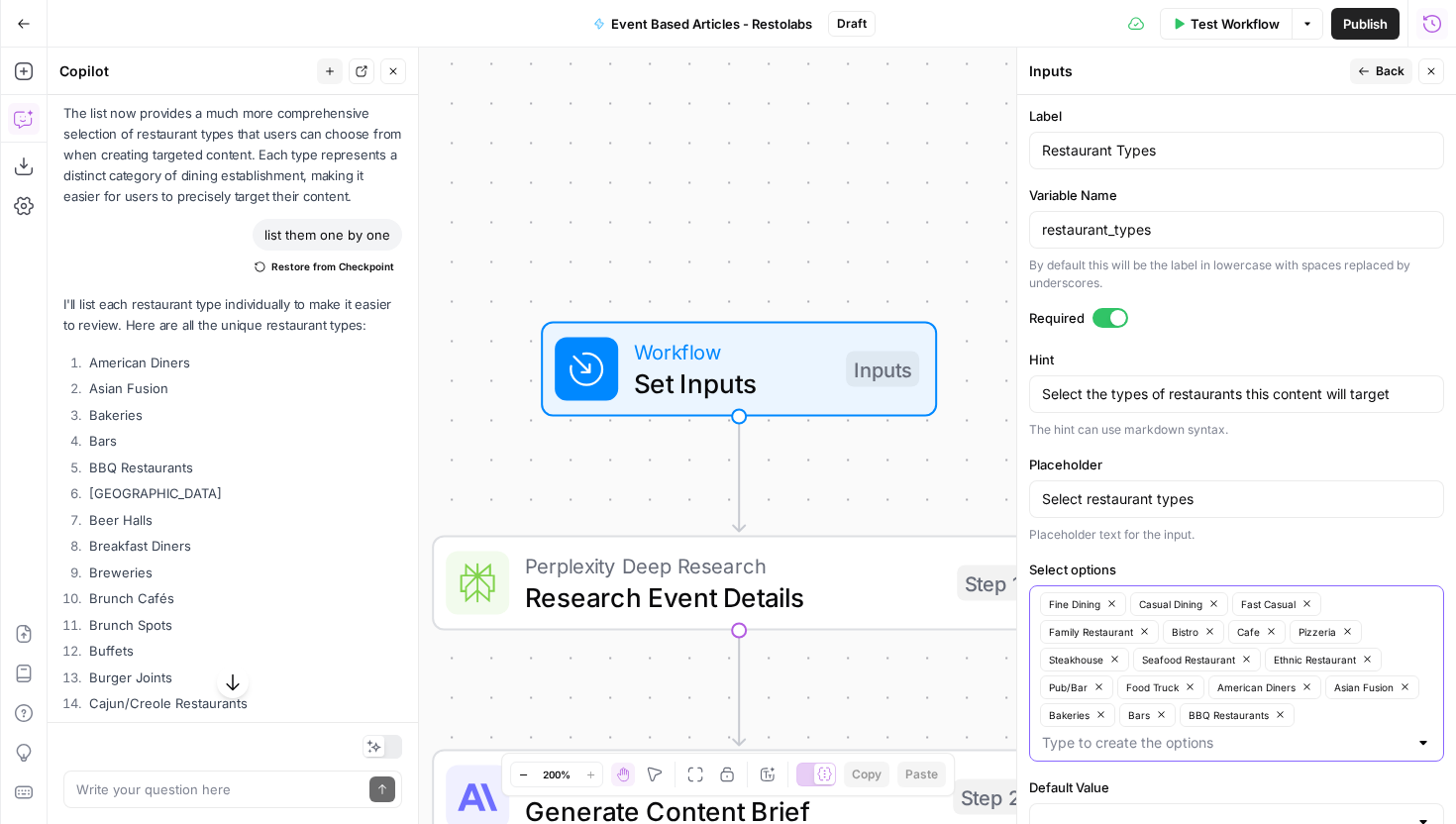 drag, startPoint x: 84, startPoint y: 466, endPoint x: 164, endPoint y: 526, distance: 100 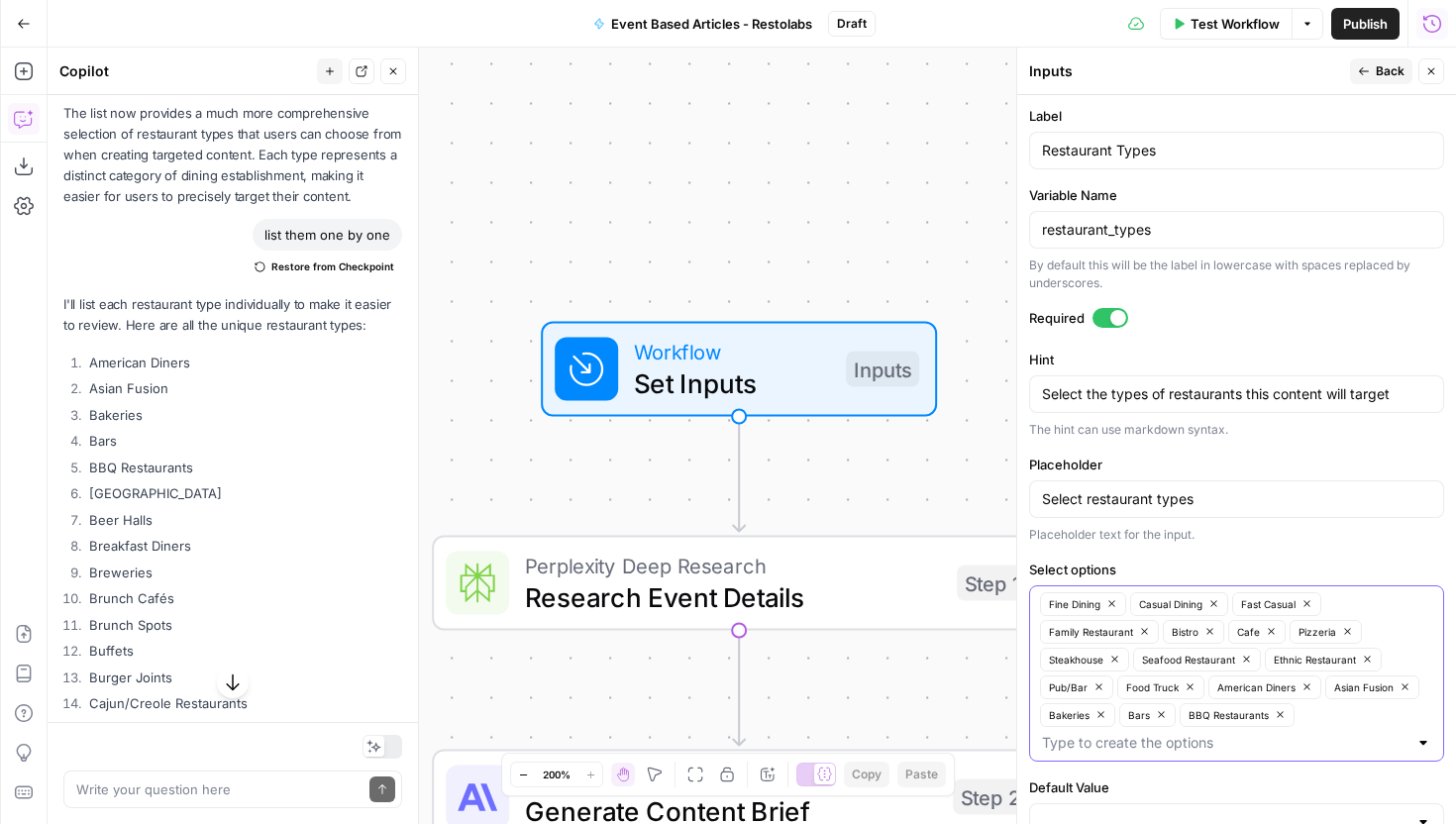 click on "American Diners
Asian Fusion
Bakeries
Bars
BBQ Restaurants
Beer Gardens
Beer Halls
Breakfast Diners
Breweries
Brunch Cafés
Brunch Spots
Buffets
Burger Joints
Cajun/Creole Restaurants
Casual Eateries
Cheese Shops
Cheesecake Boutiques
Chinese Restaurants
Coffee Shops
Delivery-Only Kitchens
Dessert Cafés
Dessert Shops
Dessert Trucks
Dim Sum Houses
Family Diners
Family Restaurants
Farm-to-Table Restaurants
Fast Casual
Fast Food
Fine Dining
Food Carts
Food Courts
Food Trucks
German Restaurants
Gourmet Cafés
Grills
Hotel Restaurants
Ice Cream Parlors
Ice Cream Shops
Irish Pubs
Italian Restaurants
Japanese Restaurants
Mexican Restaurants
Organic Shops
Pasta Bars
Pizza Joints
Pizzerias
Quick Bites
Romantic Cafés
Sausage Grills
Seafood Shacks
Sports Bars
Steakhouses
Sushi Bars
Taco Stands
Taco Trucks
Tea Rooms
Themed Cafés
Tequila Lounges
Vegan Cafés
Waffle Houses
Wine Bars" at bounding box center (233, 1163) 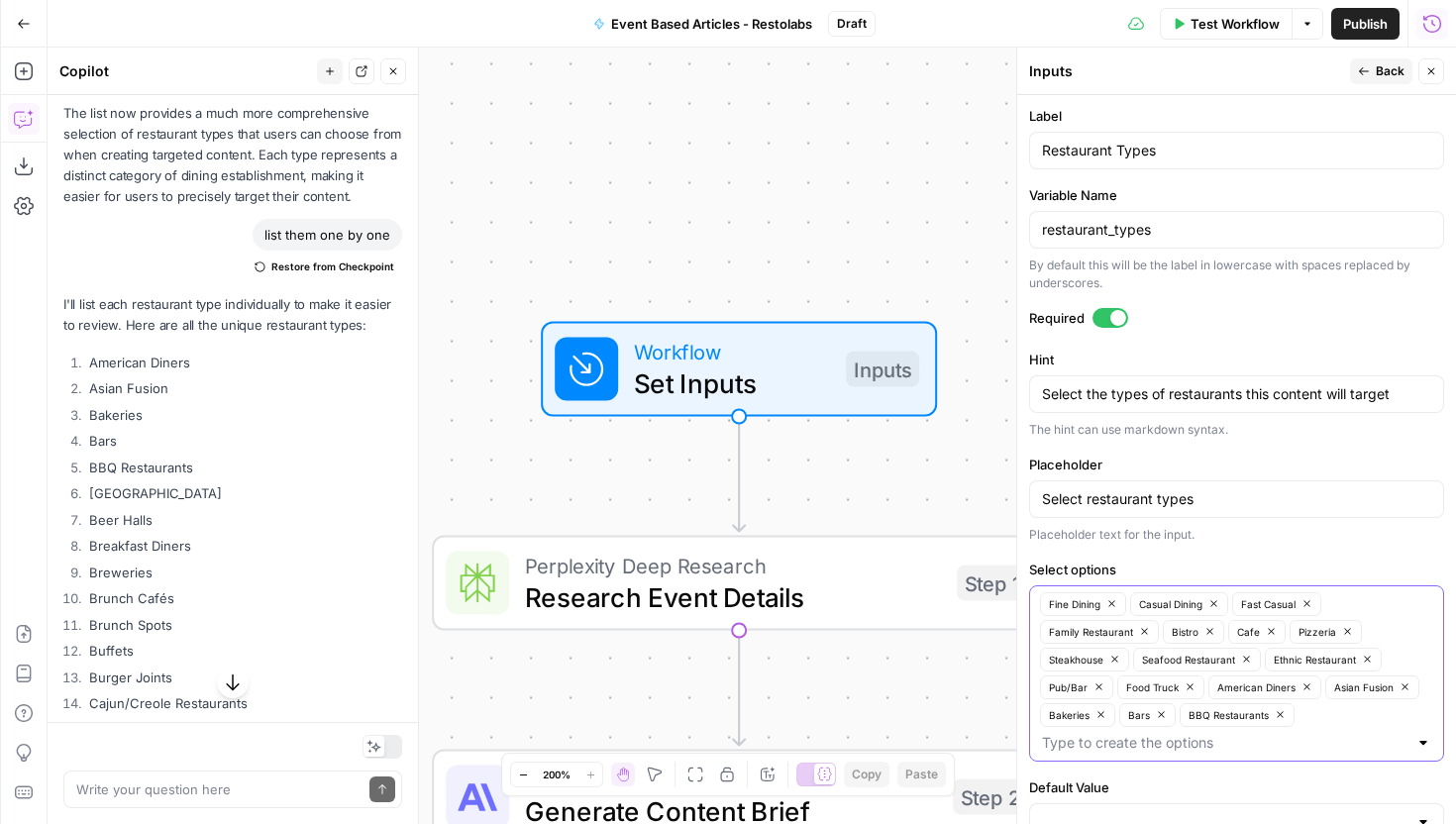 copy on "BBQ Restaurants
Beer Gardens
Beer Halls" 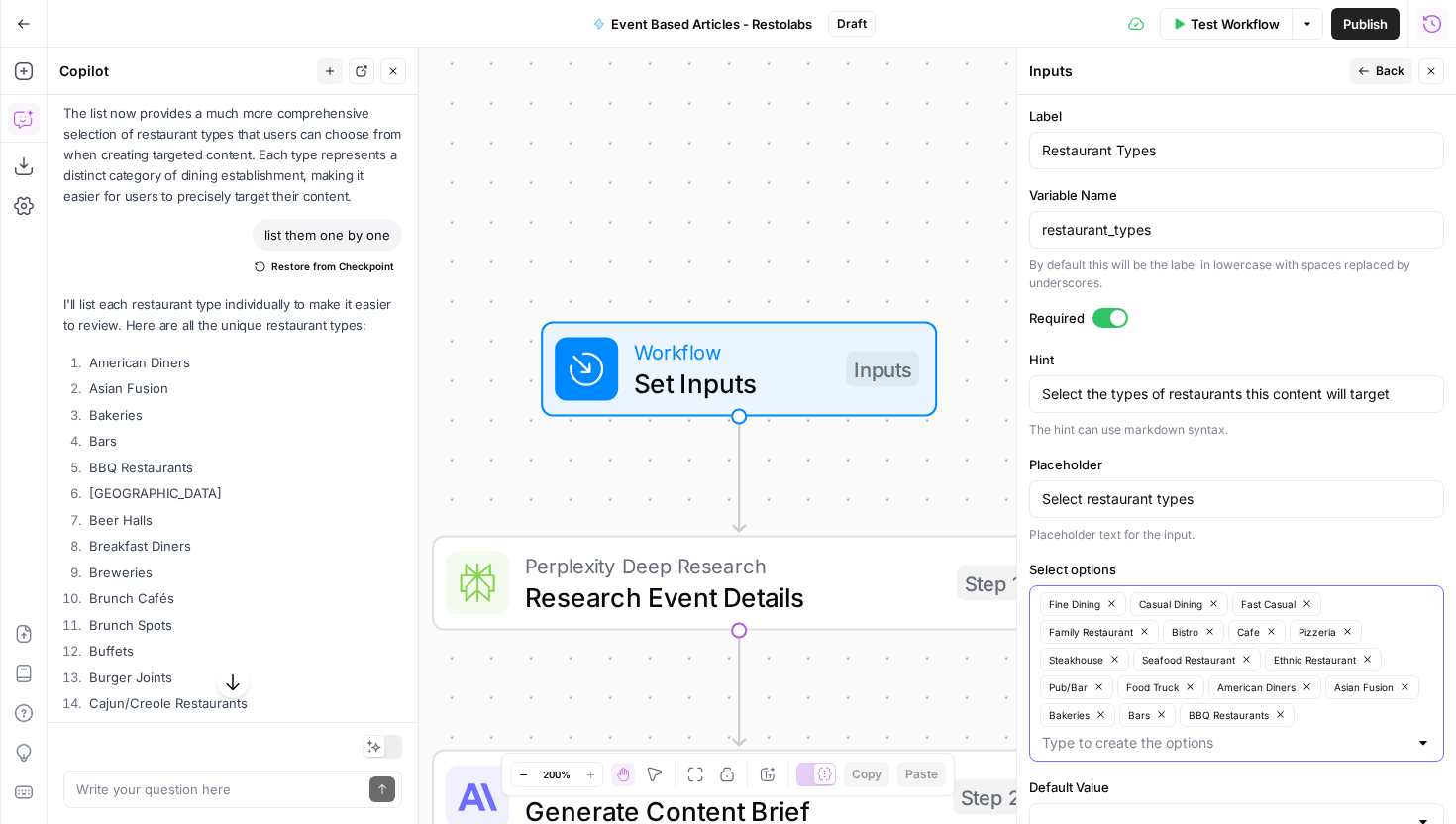 click on "Beer Gardens" at bounding box center (243, 493) 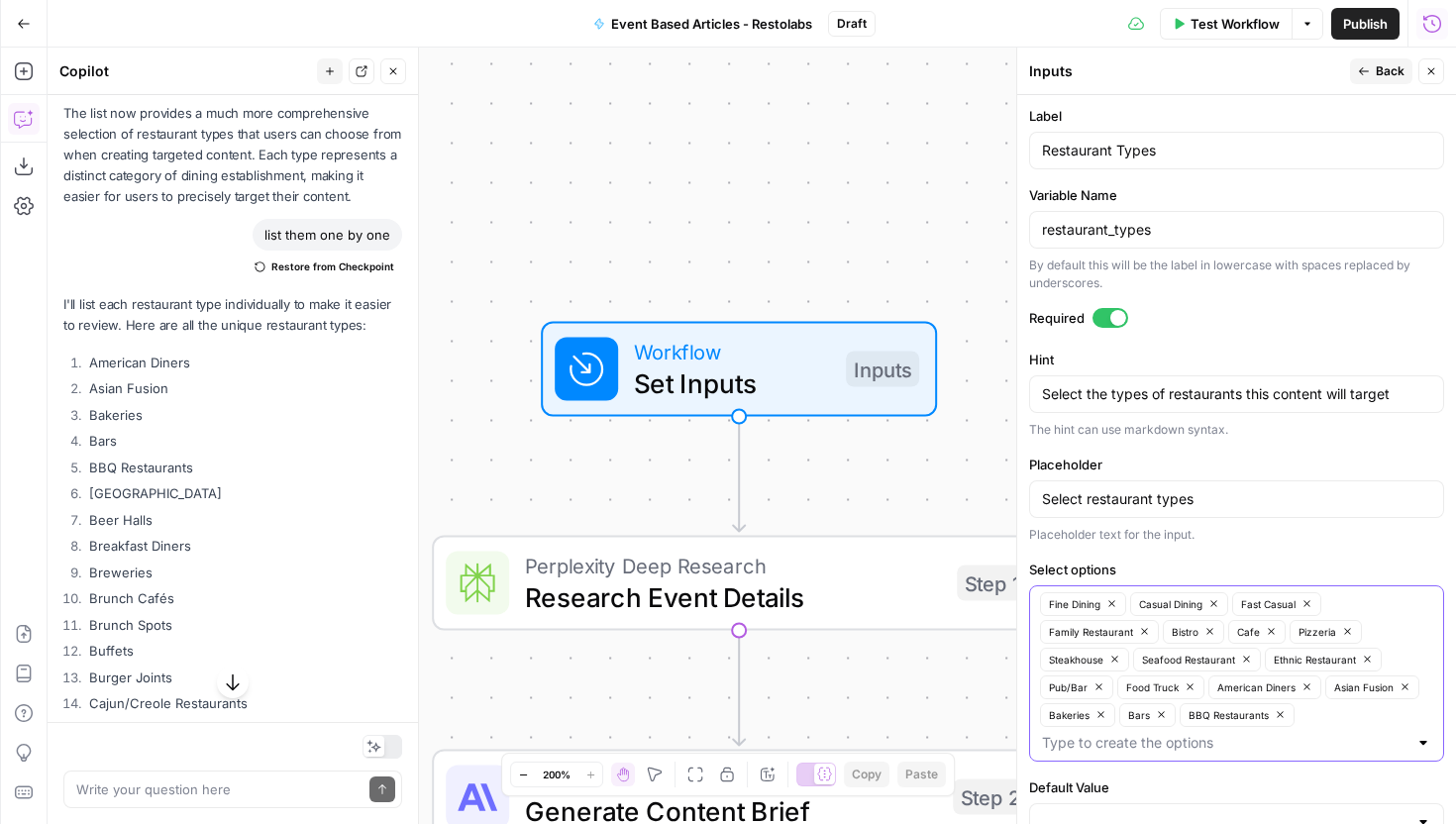 drag, startPoint x: 91, startPoint y: 488, endPoint x: 195, endPoint y: 543, distance: 117.6478 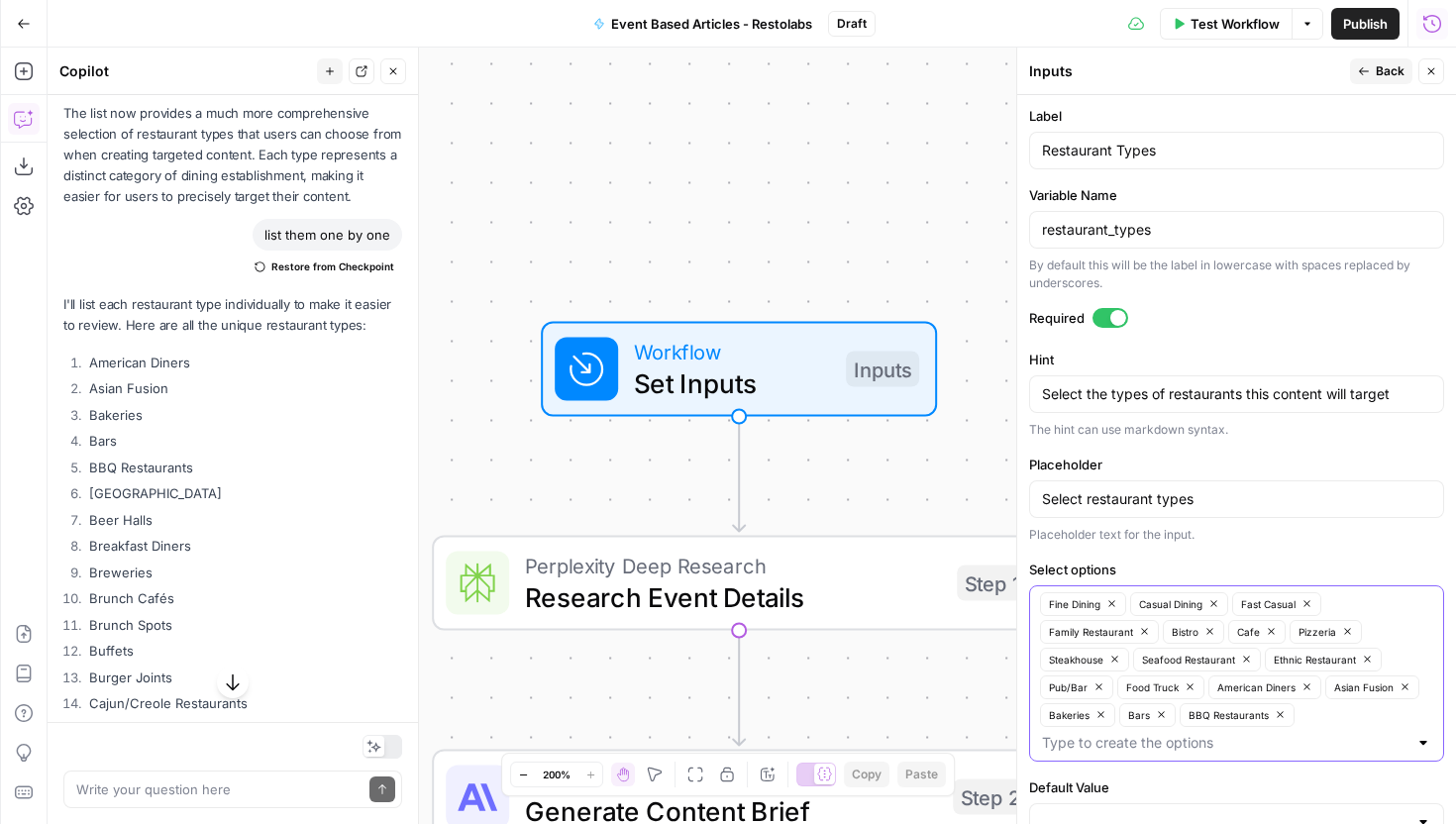 click on "American Diners
Asian Fusion
Bakeries
Bars
BBQ Restaurants
Beer Gardens
Beer Halls
Breakfast Diners
Breweries
Brunch Cafés
Brunch Spots
Buffets
Burger Joints
Cajun/Creole Restaurants
Casual Eateries
Cheese Shops
Cheesecake Boutiques
Chinese Restaurants
Coffee Shops
Delivery-Only Kitchens
Dessert Cafés
Dessert Shops
Dessert Trucks
Dim Sum Houses
Family Diners
Family Restaurants
Farm-to-Table Restaurants
Fast Casual
Fast Food
Fine Dining
Food Carts
Food Courts
Food Trucks
German Restaurants
Gourmet Cafés
Grills
Hotel Restaurants
Ice Cream Parlors
Ice Cream Shops
Irish Pubs
Italian Restaurants
Japanese Restaurants
Mexican Restaurants
Organic Shops
Pasta Bars
Pizza Joints
Pizzerias
Quick Bites
Romantic Cafés
Sausage Grills
Seafood Shacks
Sports Bars
Steakhouses
Sushi Bars
Taco Stands
Taco Trucks
Tea Rooms
Themed Cafés
Tequila Lounges
Vegan Cafés
Waffle Houses
Wine Bars" at bounding box center (233, 1163) 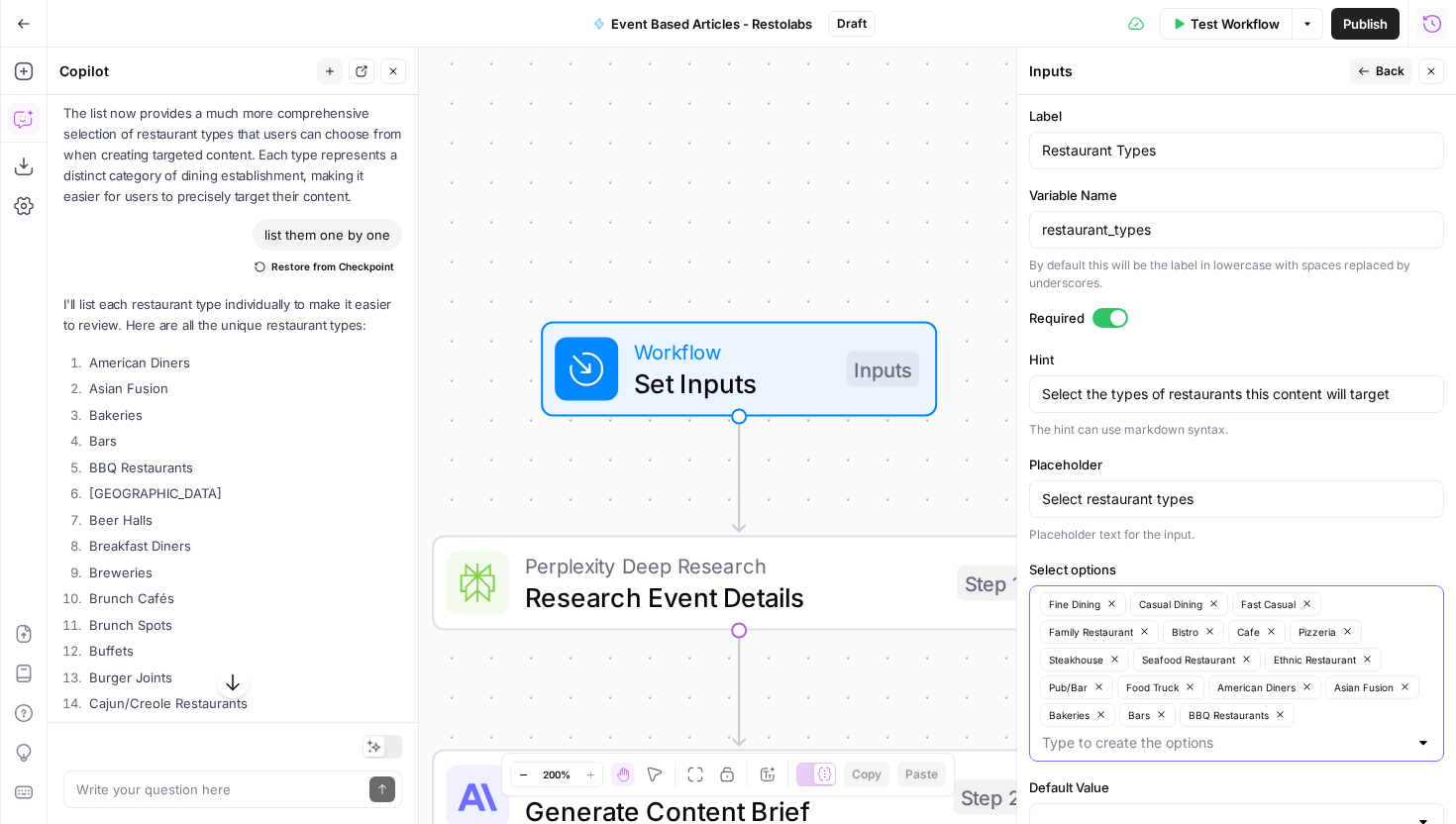 copy on "Beer Gardens
Beer Halls
Breakfast Diners" 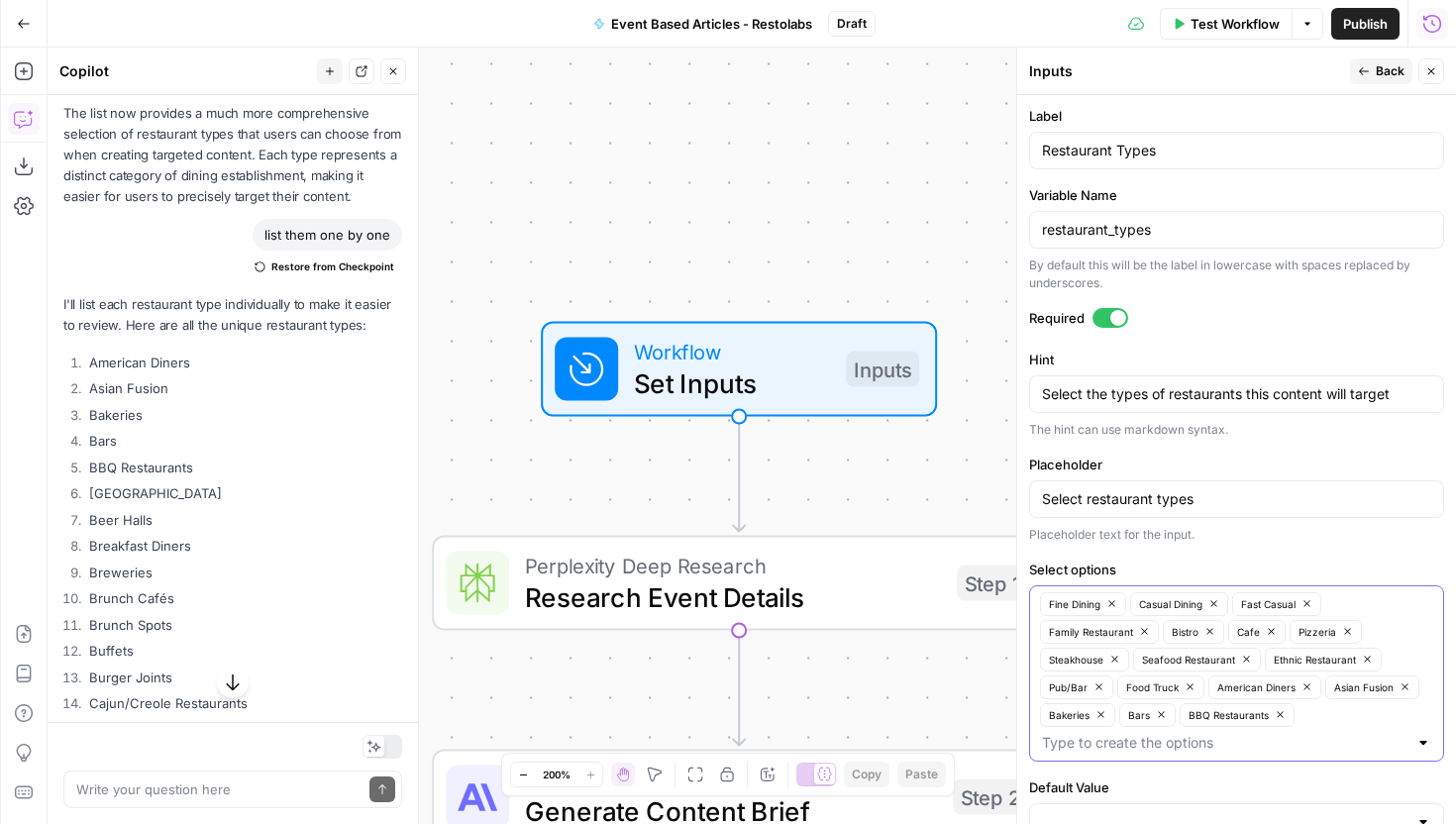 click on "Fine Dining Casual Dining Fast Casual Family Restaurant Bistro Cafe Pizzeria Steakhouse Seafood Restaurant Ethnic Restaurant Pub/Bar Food Truck American Diners Asian Fusion Bakeries Bars BBQ Restaurants" at bounding box center (1236, 673) 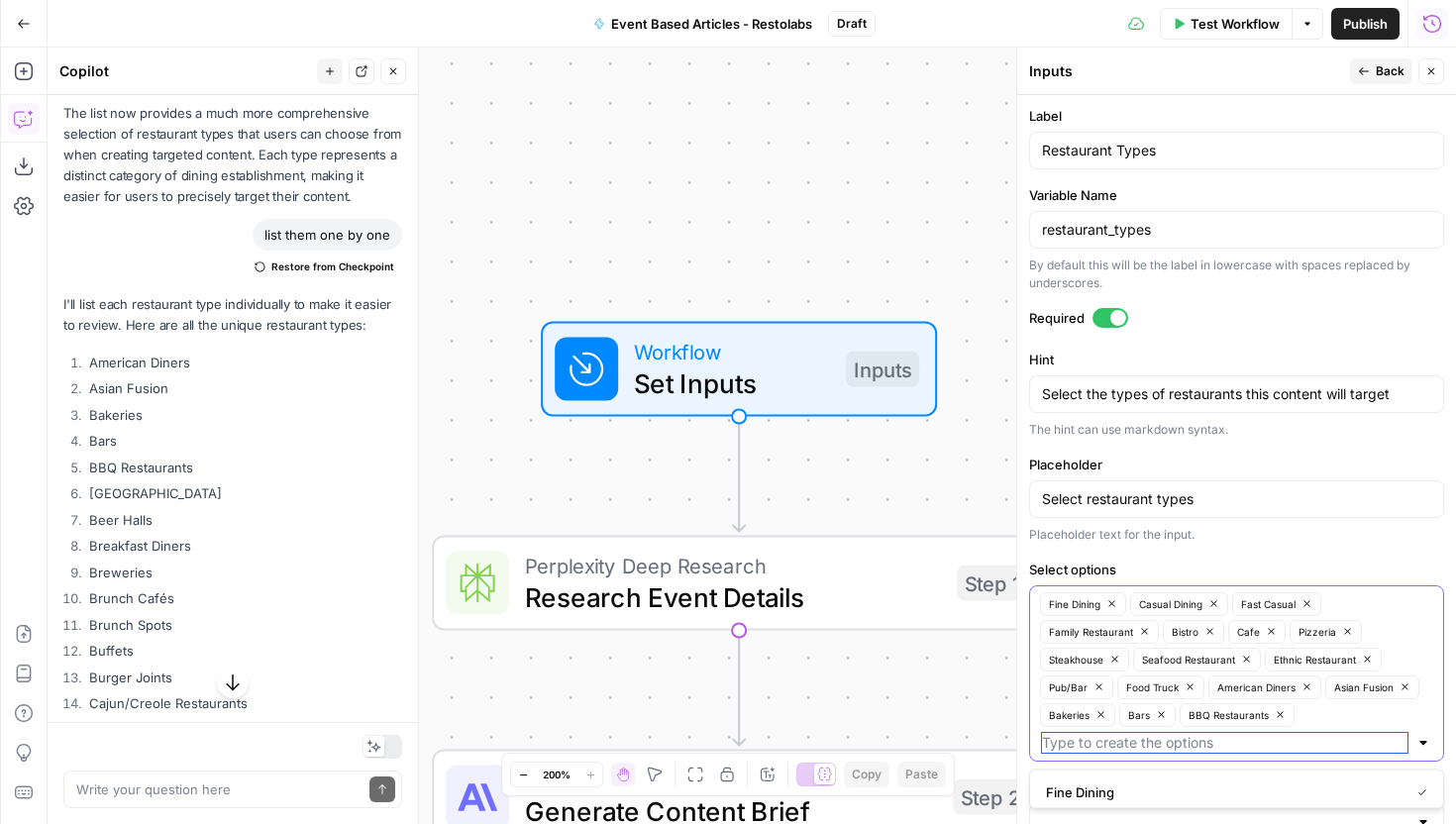 paste on "Beer Gardens Beer Halls Breakfast Diners" 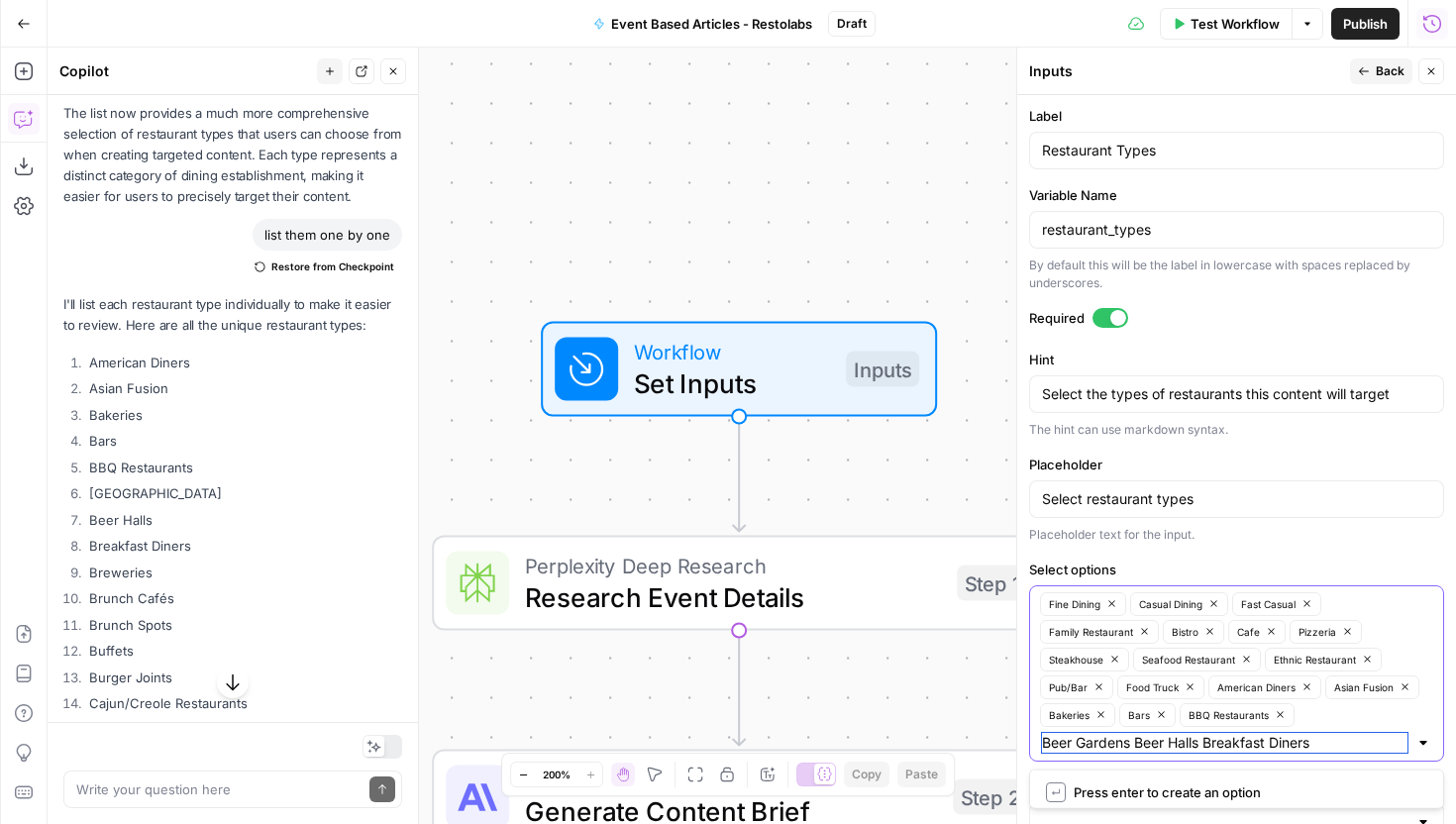 click on "Beer Gardens Beer Halls Breakfast Diners" at bounding box center [1224, 743] 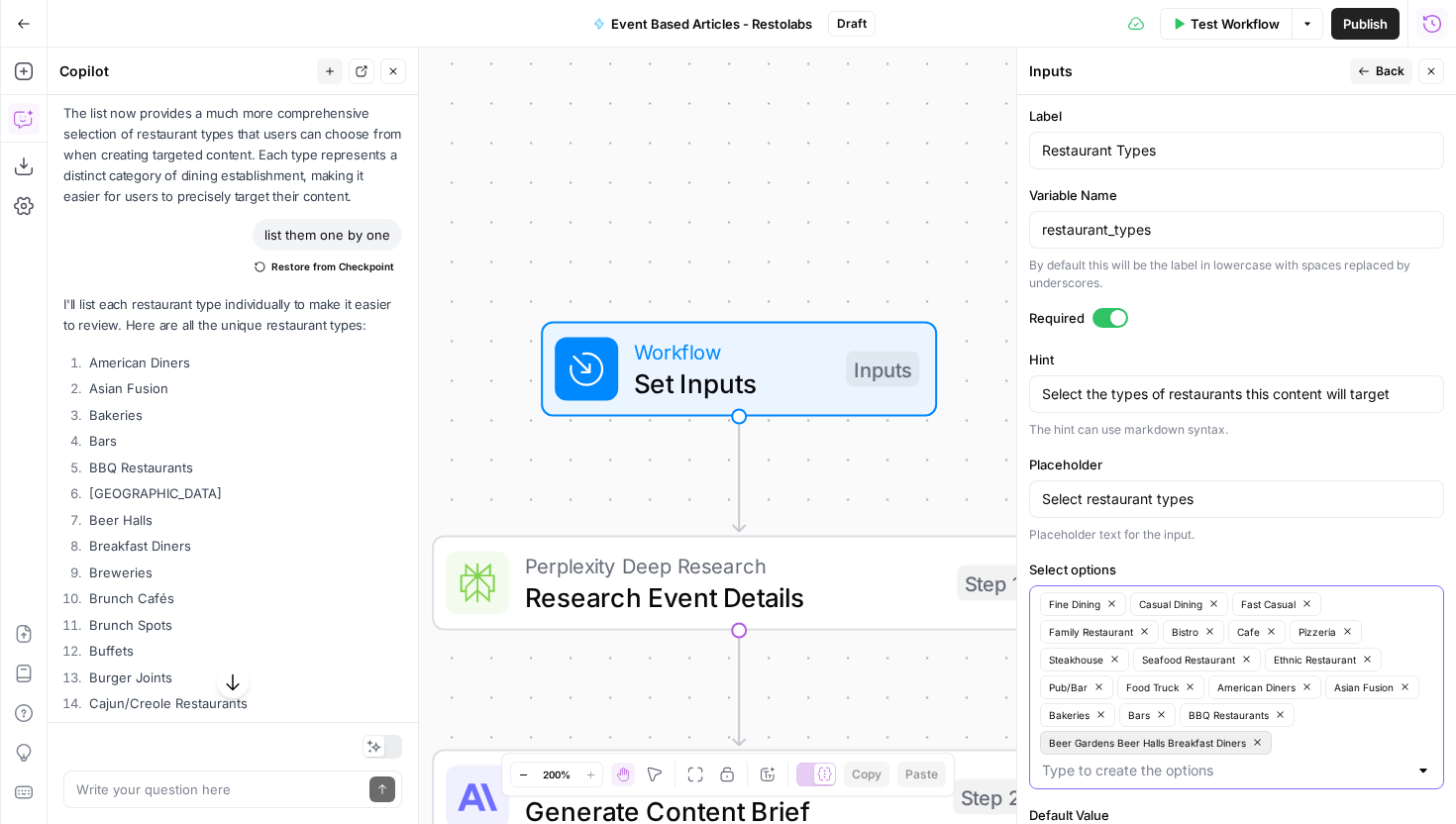 click on "Beer Gardens Beer Halls Breakfast Diners" at bounding box center [1147, 743] 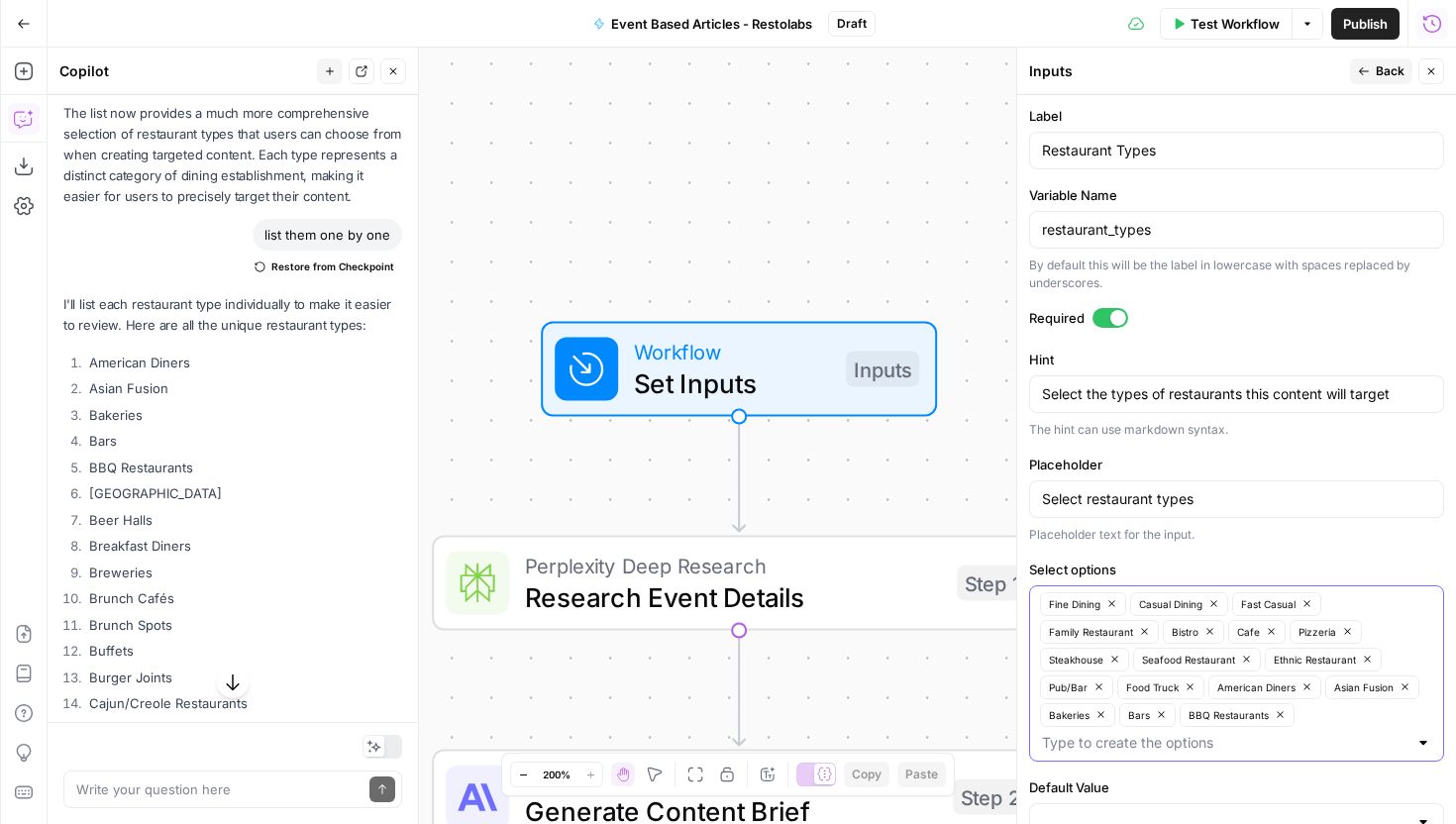 click on "BBQ Restaurants" at bounding box center [243, 467] 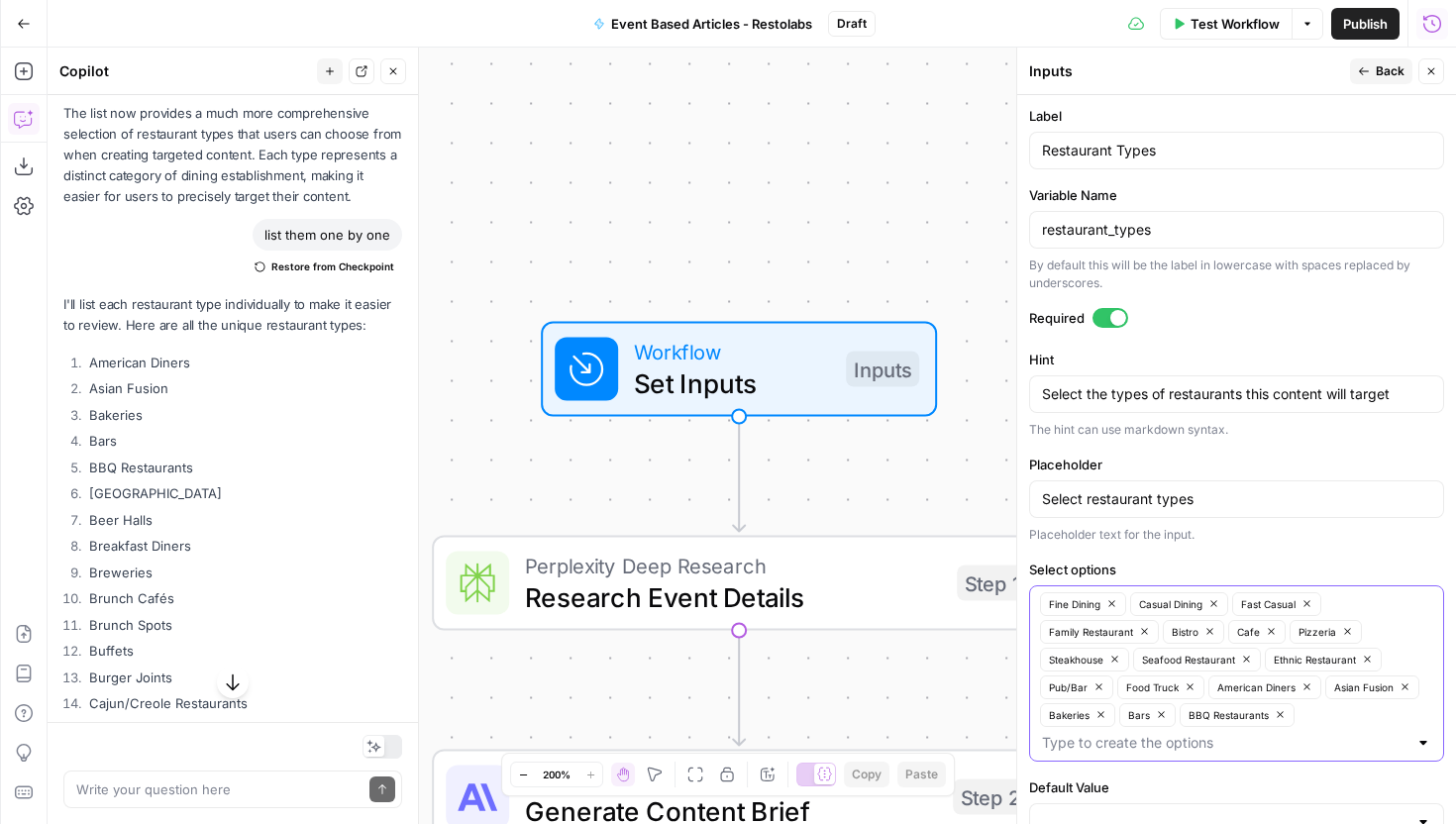 click on "American Diners
Asian Fusion
Bakeries
Bars
BBQ Restaurants
Beer Gardens
Beer Halls
Breakfast Diners
Breweries
Brunch Cafés
Brunch Spots
Buffets
Burger Joints
Cajun/Creole Restaurants
Casual Eateries
Cheese Shops
Cheesecake Boutiques
Chinese Restaurants
Coffee Shops
Delivery-Only Kitchens
Dessert Cafés
Dessert Shops
Dessert Trucks
Dim Sum Houses
Family Diners
Family Restaurants
Farm-to-Table Restaurants
Fast Casual
Fast Food
Fine Dining
Food Carts
Food Courts
Food Trucks
German Restaurants
Gourmet Cafés
Grills
Hotel Restaurants
Ice Cream Parlors
Ice Cream Shops
Irish Pubs
Italian Restaurants
Japanese Restaurants
Mexican Restaurants
Organic Shops
Pasta Bars
Pizza Joints
Pizzerias
Quick Bites
Romantic Cafés
Sausage Grills
Seafood Shacks
Sports Bars
Steakhouses
Sushi Bars
Taco Stands
Taco Trucks
Tea Rooms
Themed Cafés
Tequila Lounges
Vegan Cafés
Waffle Houses
Wine Bars" at bounding box center (233, 1163) 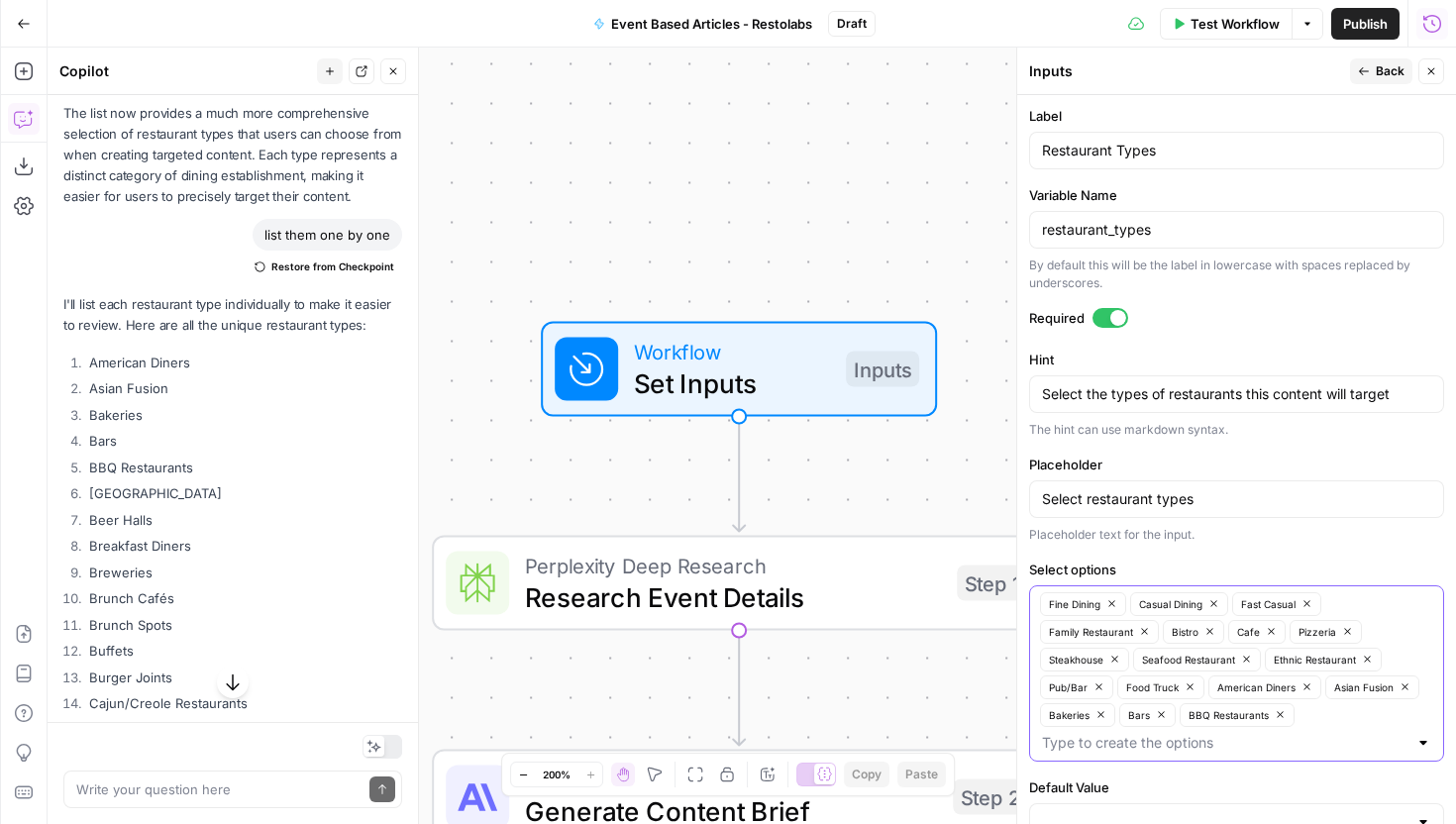 copy on "Beer Gardens
Beer Halls
Breakfast Diners" 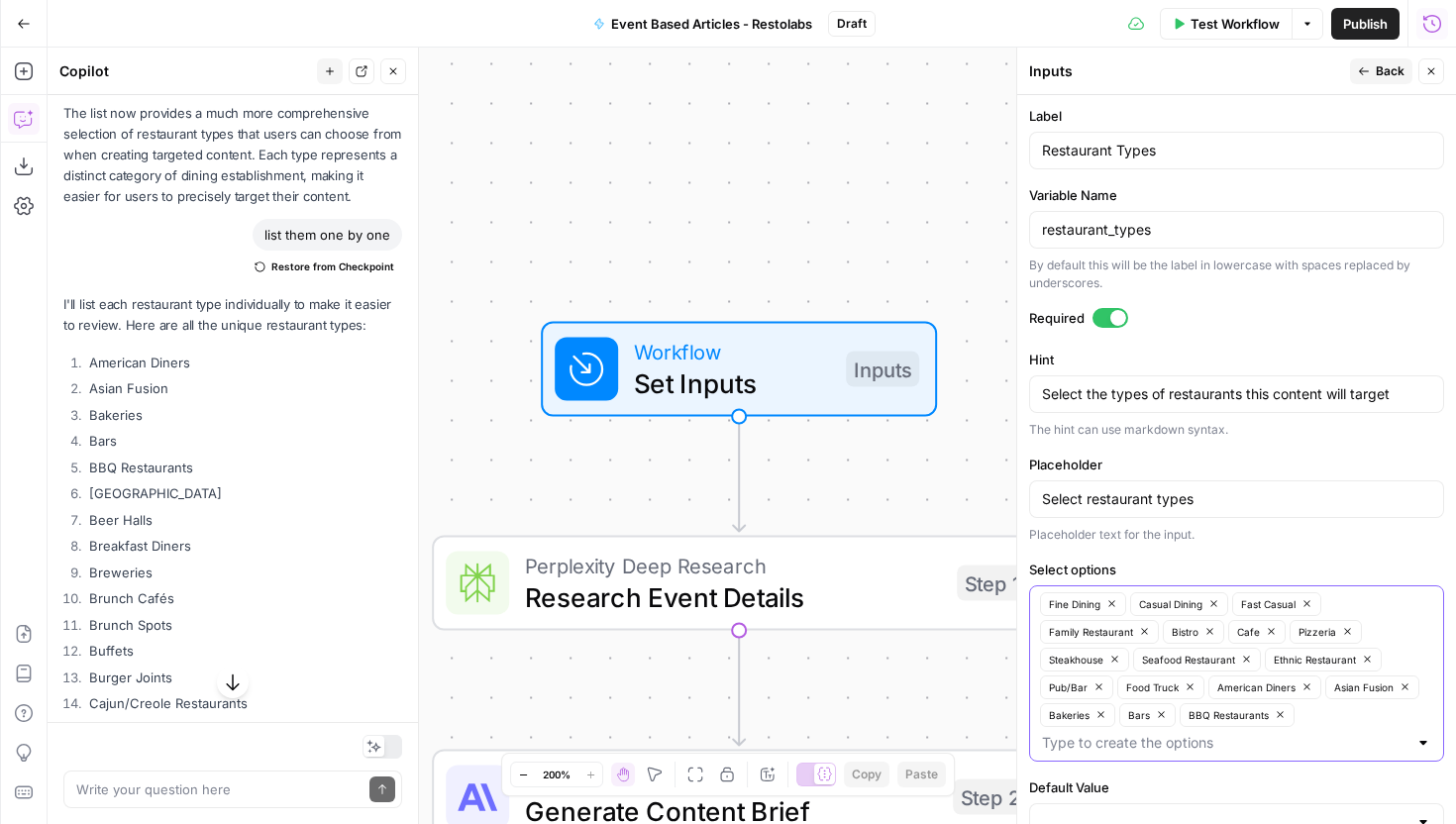 click on "Fine Dining Casual Dining Fast Casual Family Restaurant Bistro Cafe Pizzeria Steakhouse Seafood Restaurant Ethnic Restaurant Pub/Bar Food Truck American Diners Asian Fusion Bakeries Bars BBQ Restaurants" at bounding box center (1236, 673) 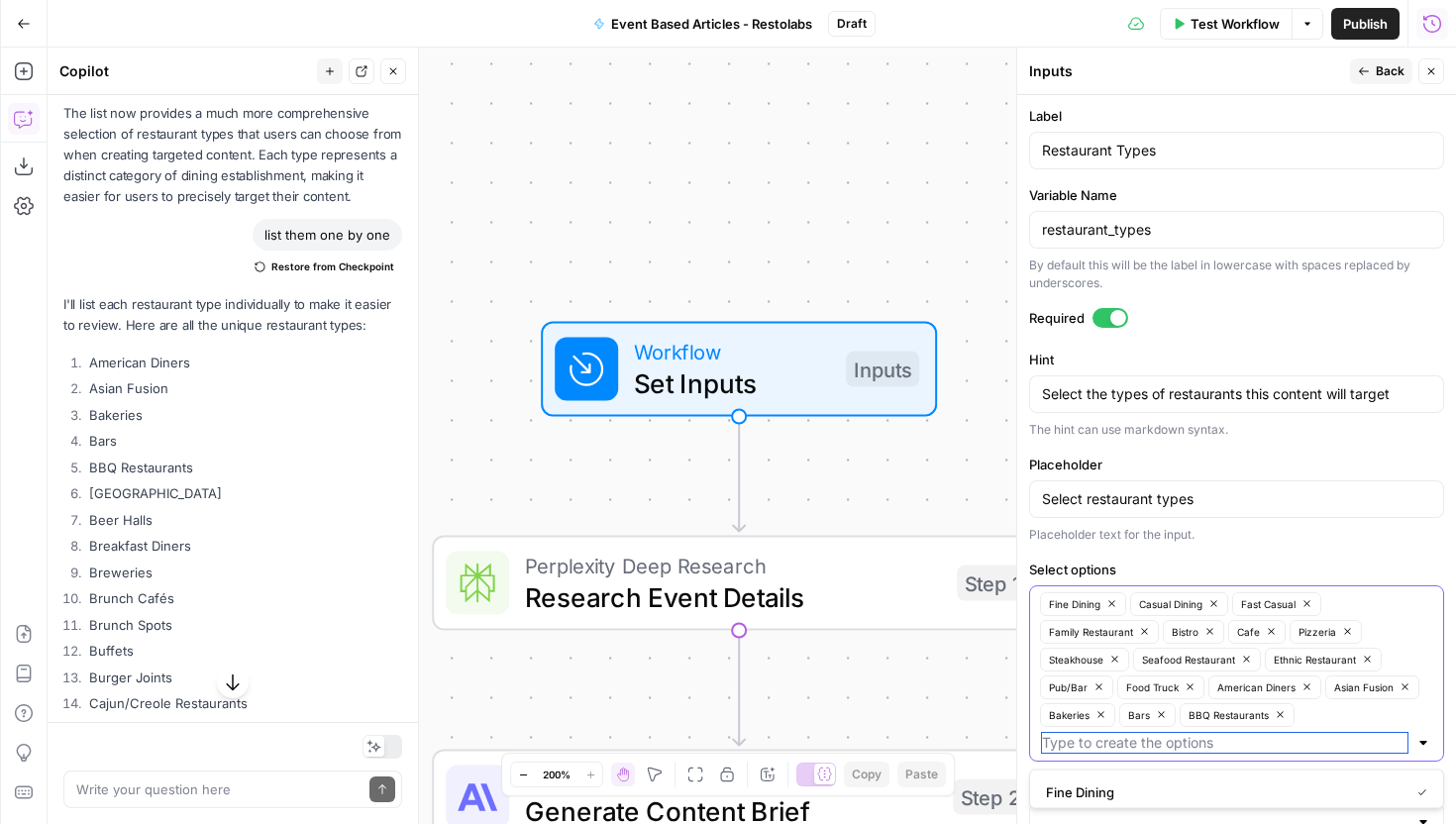 paste on "Beer Gardens Beer Halls Breakfast Diners" 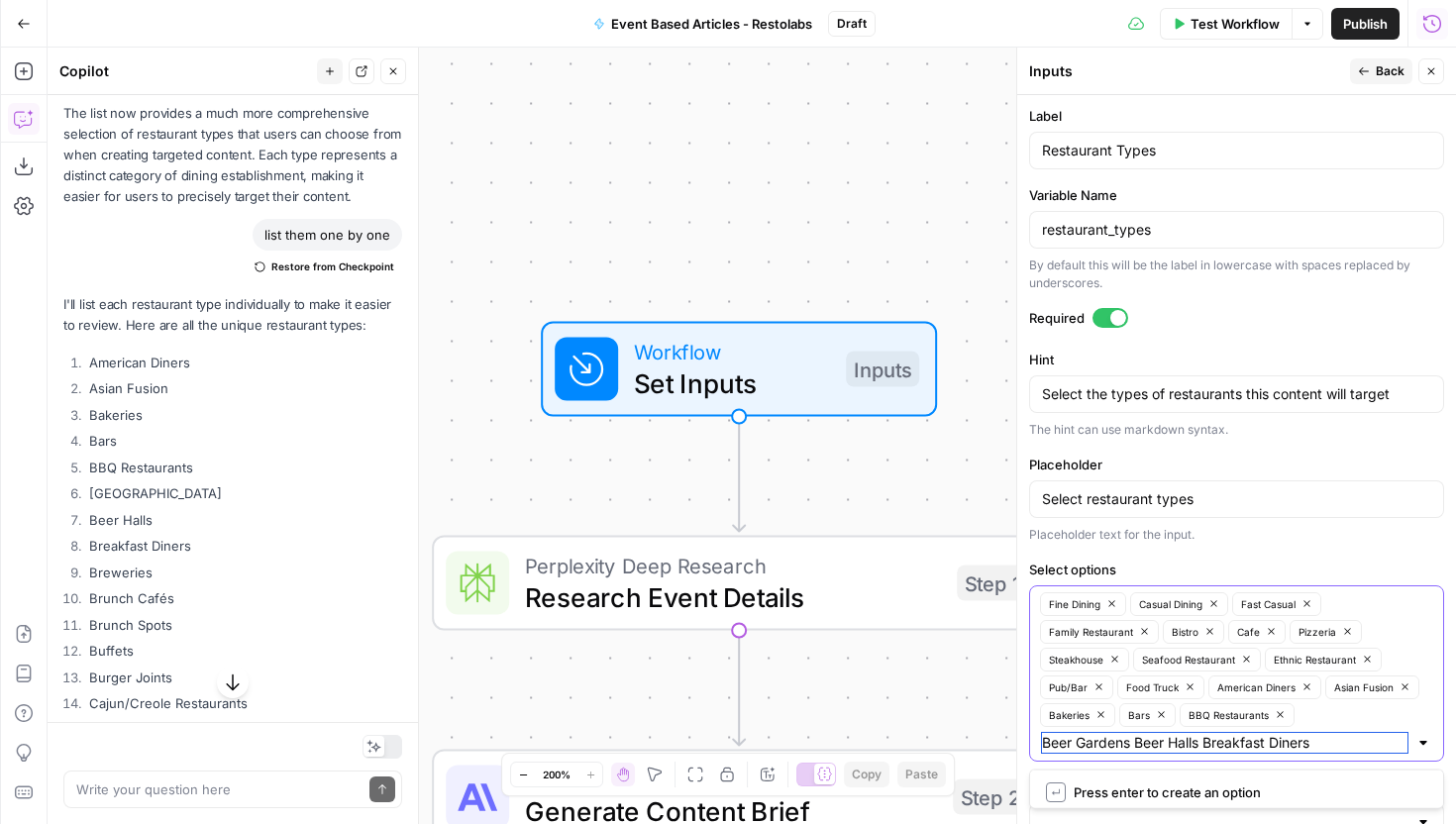 click on "Beer Gardens Beer Halls Breakfast Diners" at bounding box center [1224, 743] 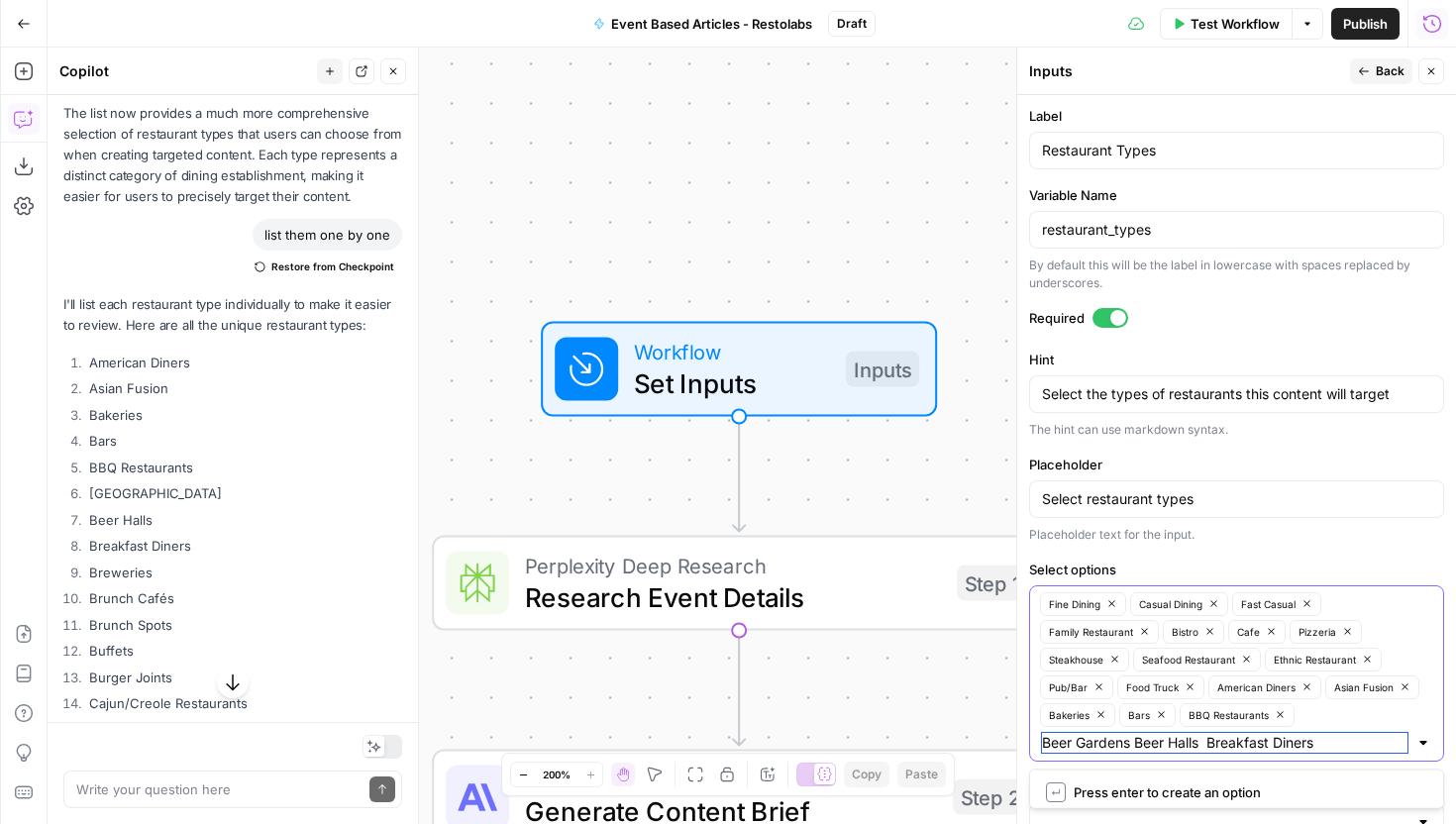 type on "Beer Gardens Beer Halls Breakfast Diners" 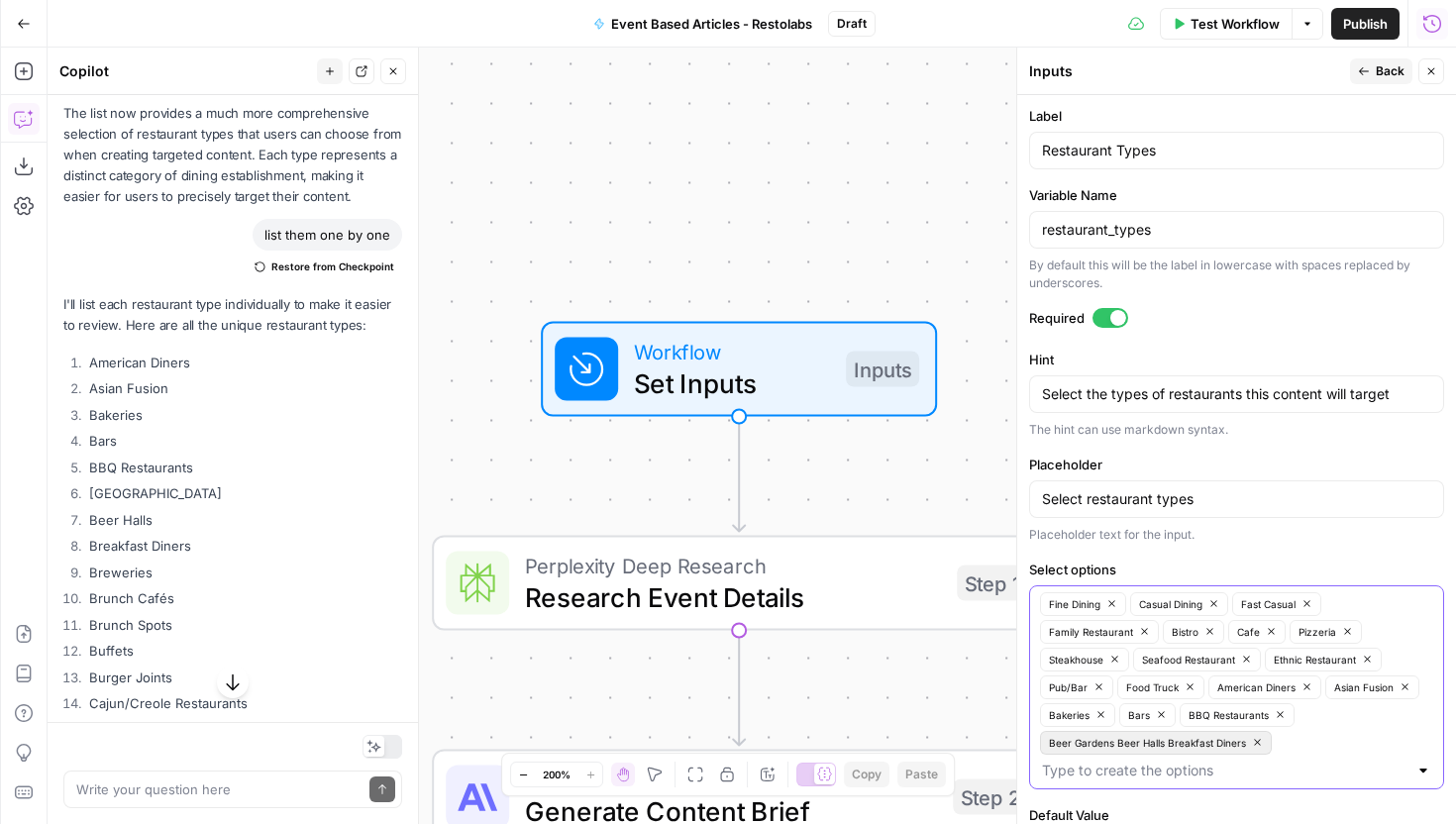 click on "Beer Gardens Beer Halls Breakfast Diners" at bounding box center [1156, 743] 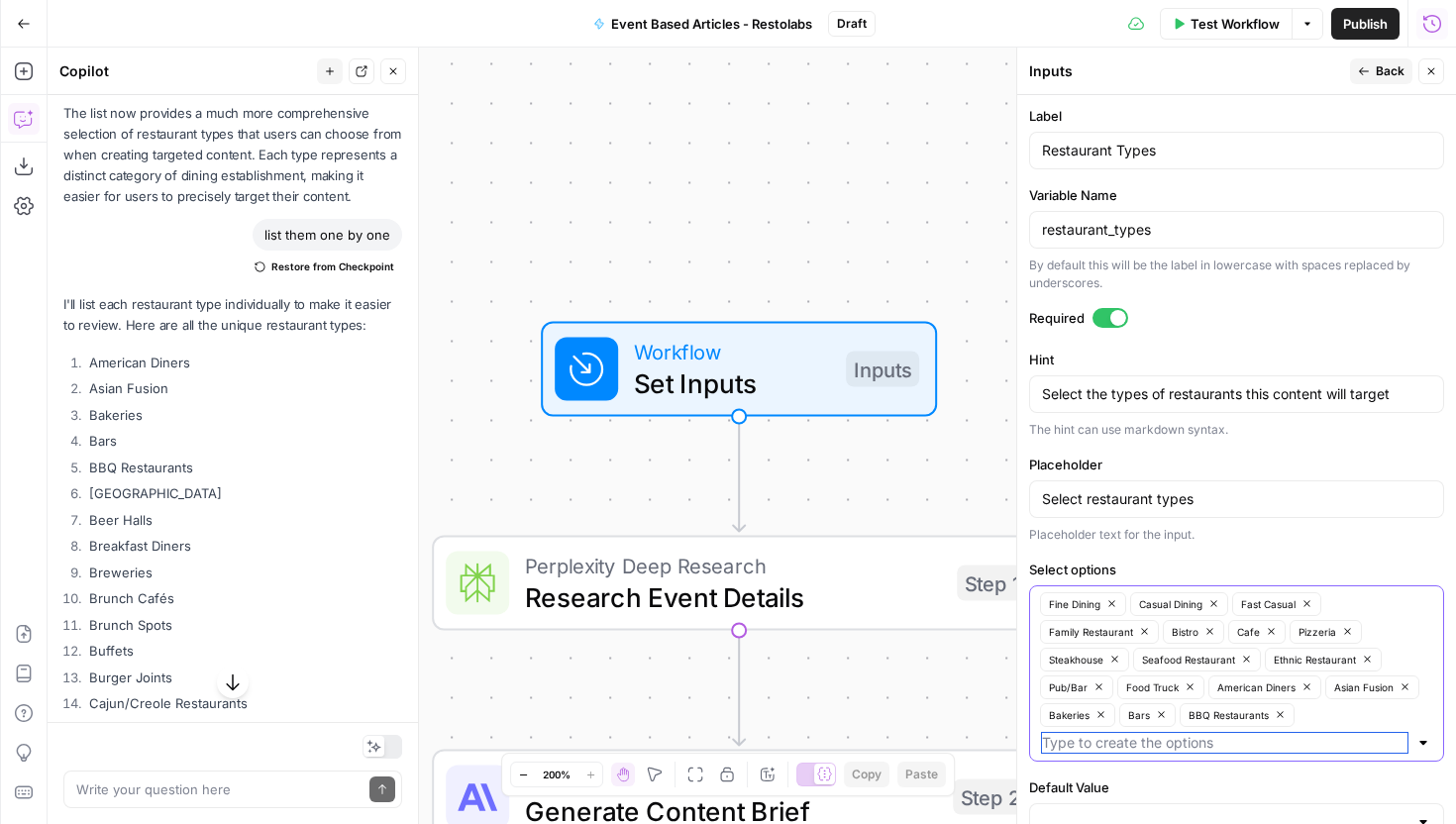 click on "Select options" at bounding box center (1224, 743) 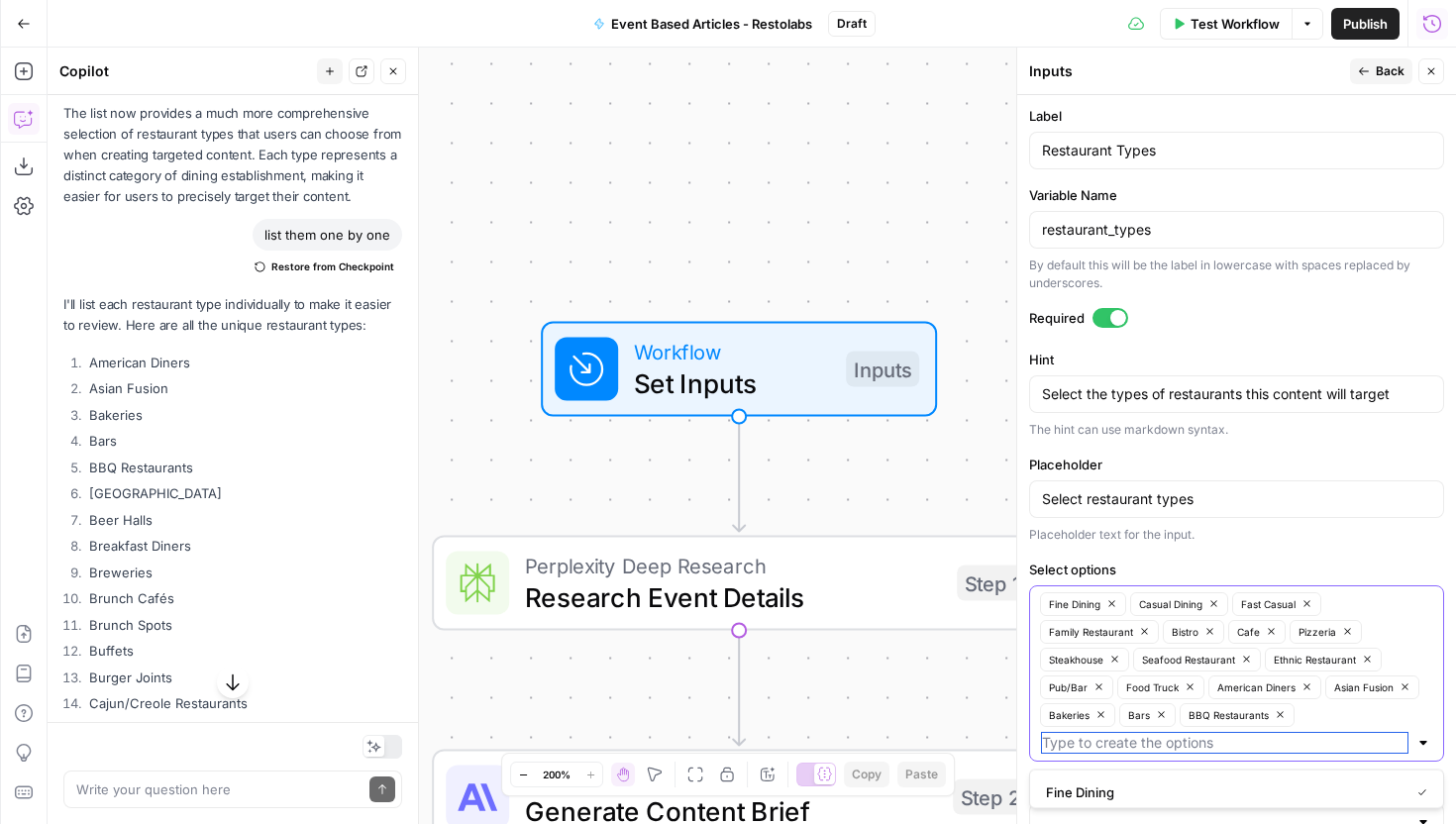 paste on "Beer Gardens Beer Halls Breakfast Diners" 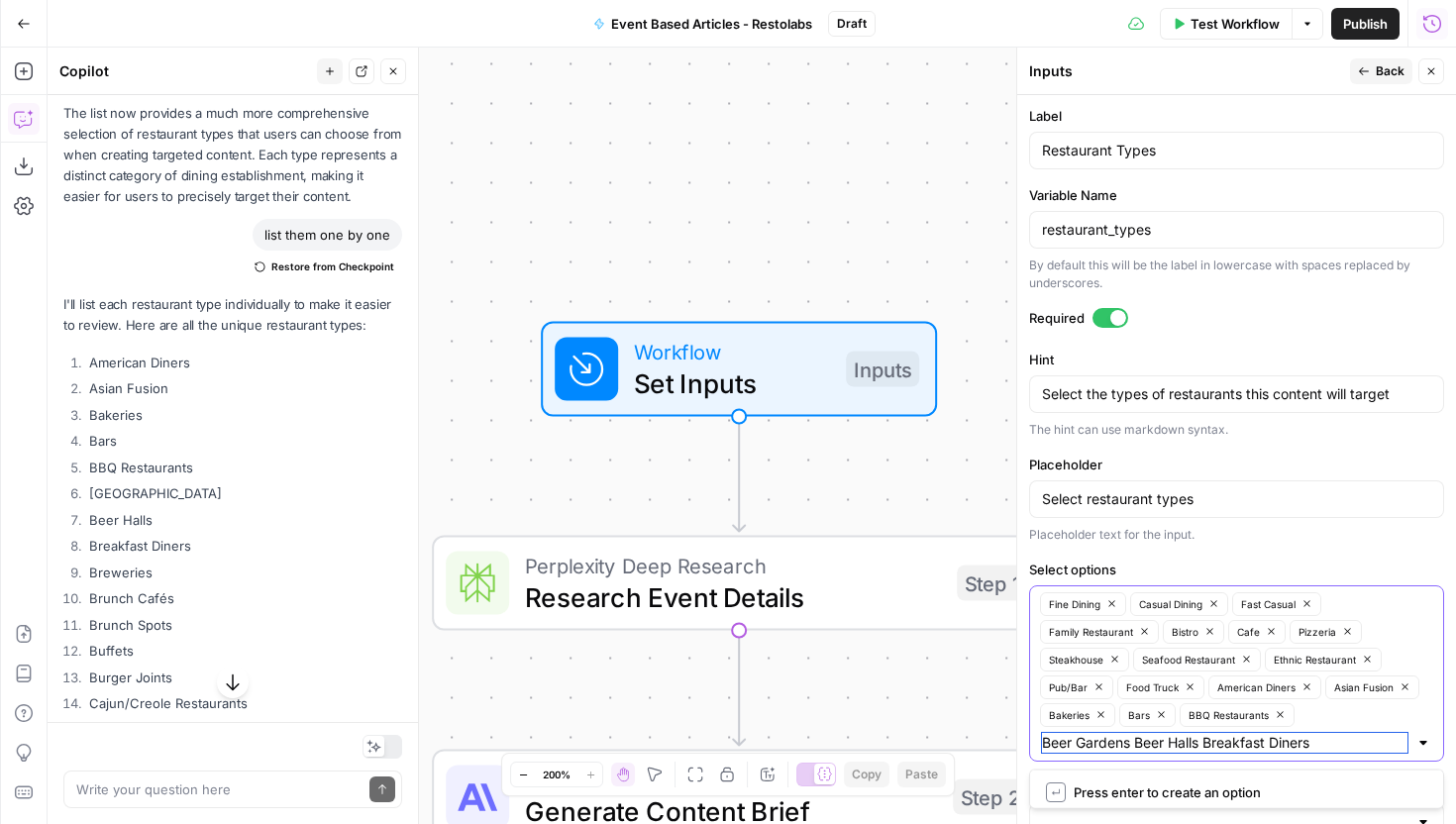 click on "Beer Gardens Beer Halls Breakfast Diners" at bounding box center [1224, 743] 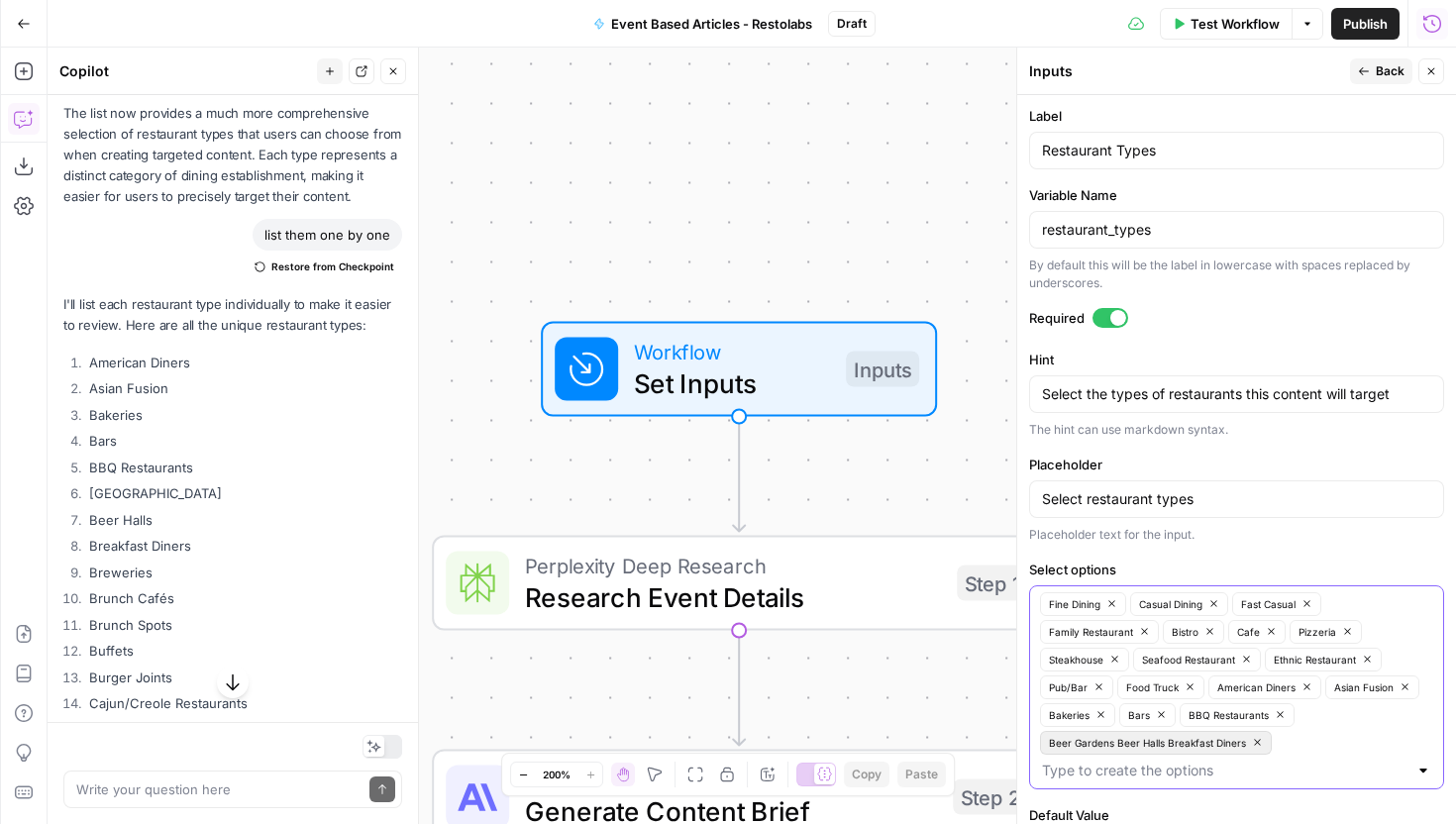 click 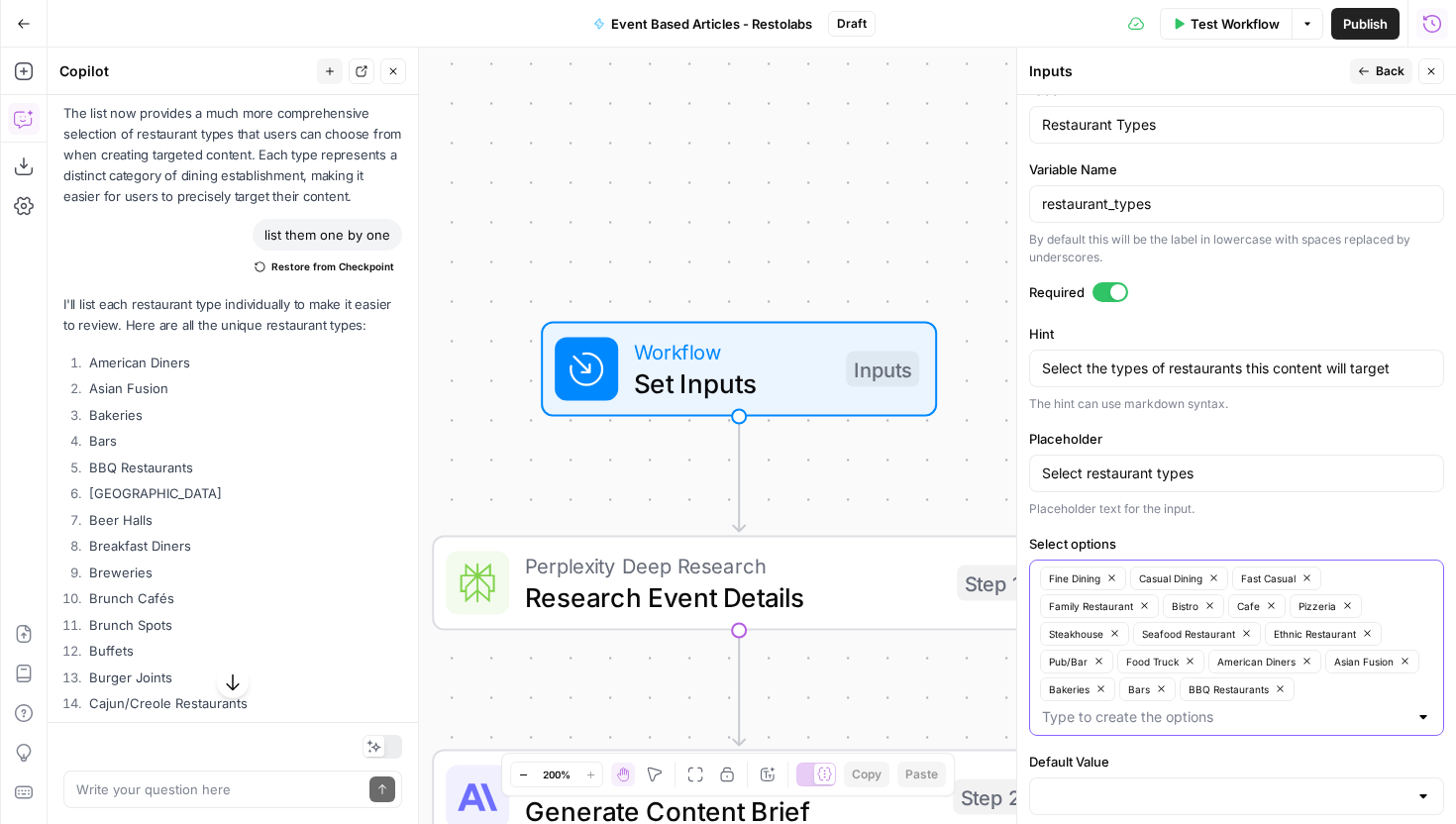 scroll, scrollTop: 663, scrollLeft: 0, axis: vertical 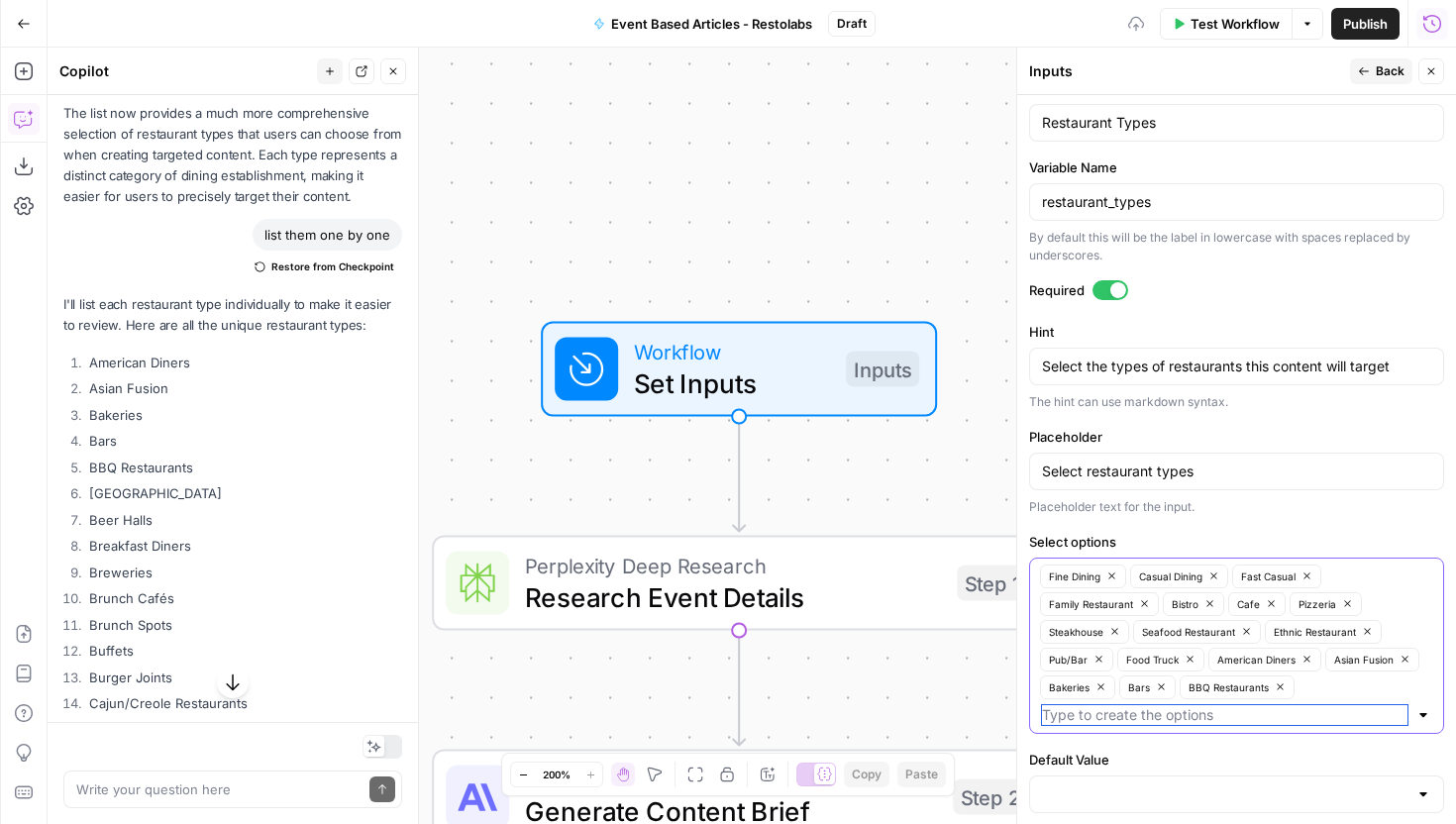 click on "Select options" at bounding box center [1224, 715] 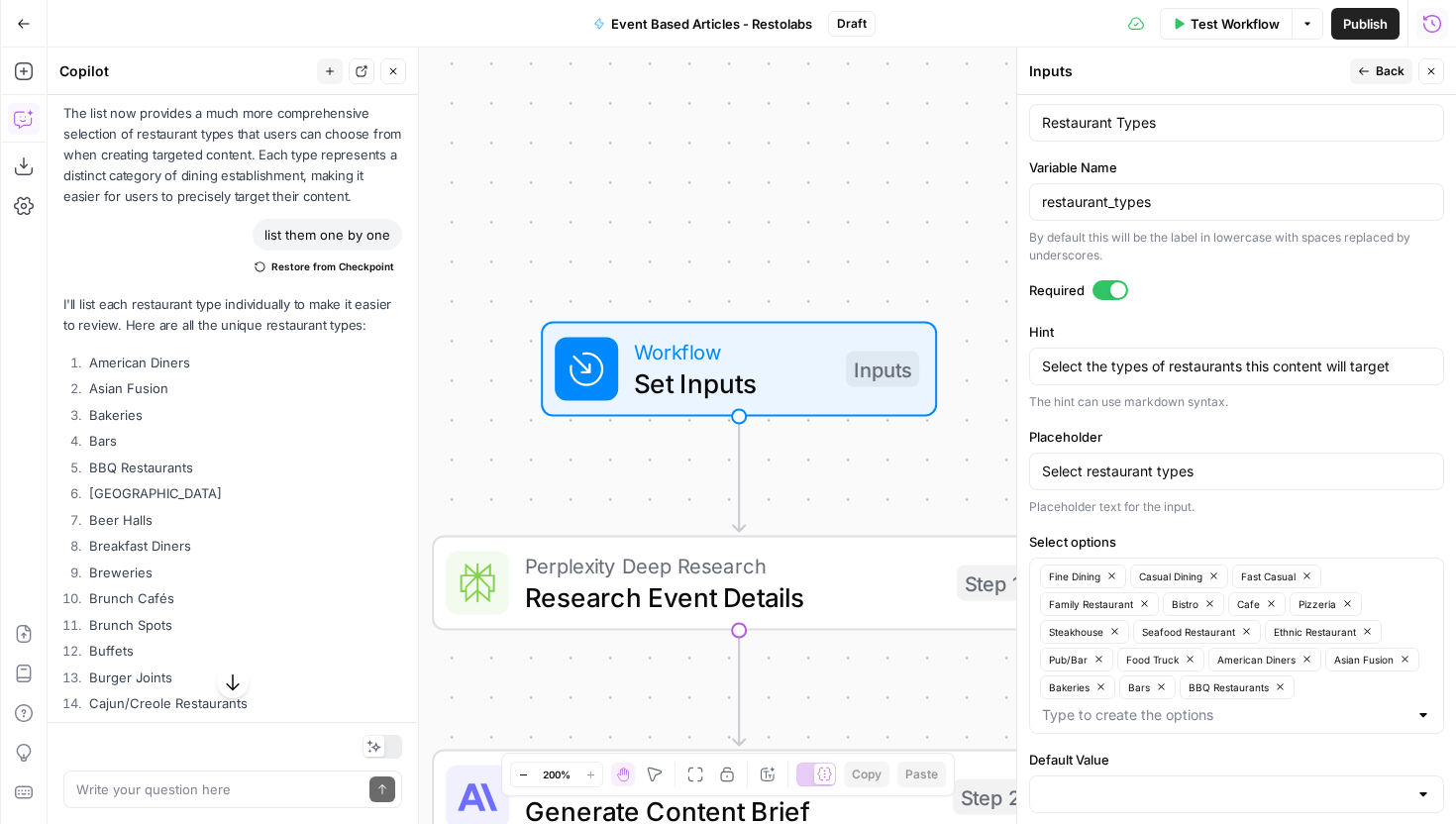 drag, startPoint x: 82, startPoint y: 463, endPoint x: 239, endPoint y: 462, distance: 157.00318 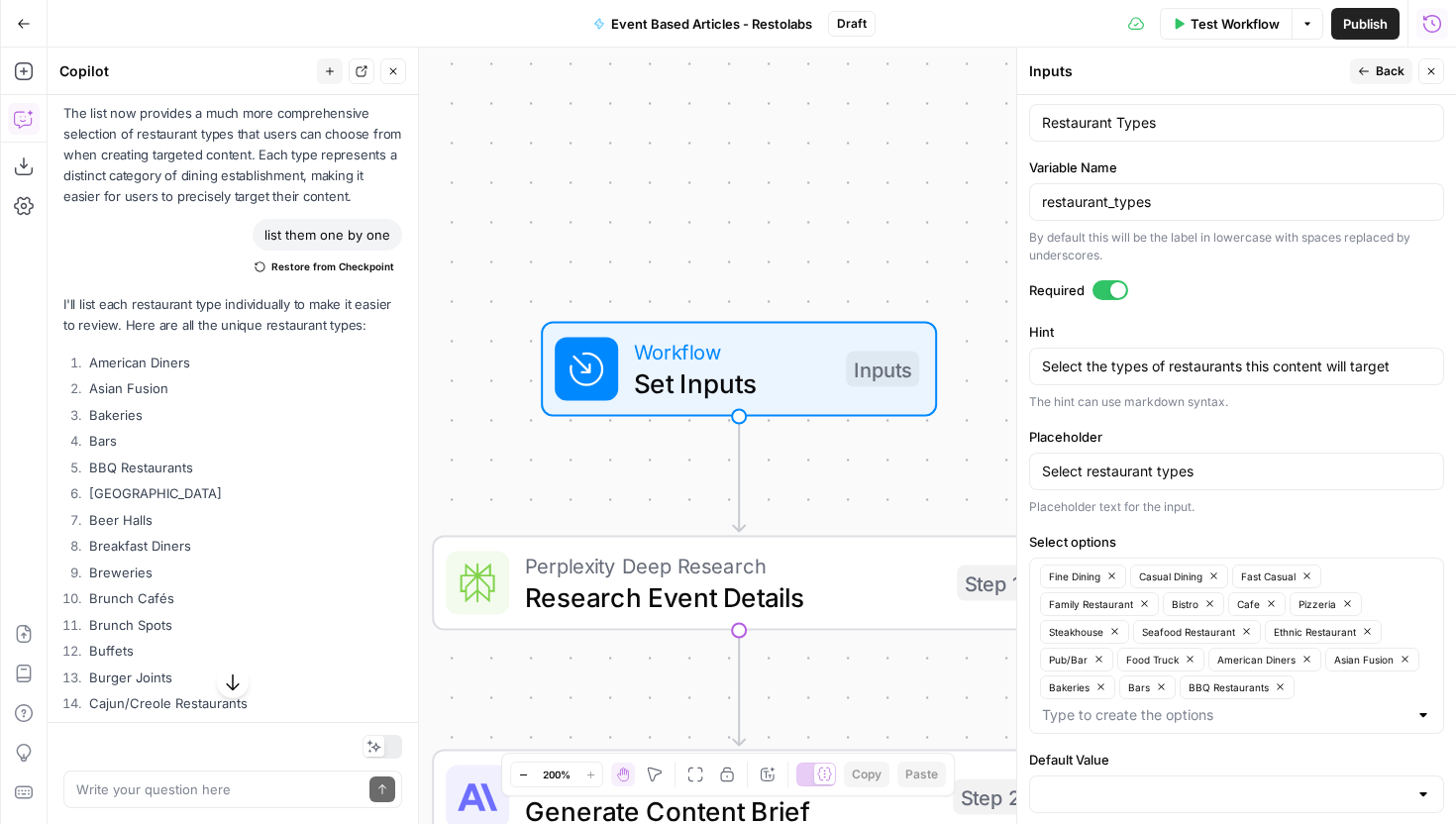 drag, startPoint x: 77, startPoint y: 486, endPoint x: 302, endPoint y: 486, distance: 225 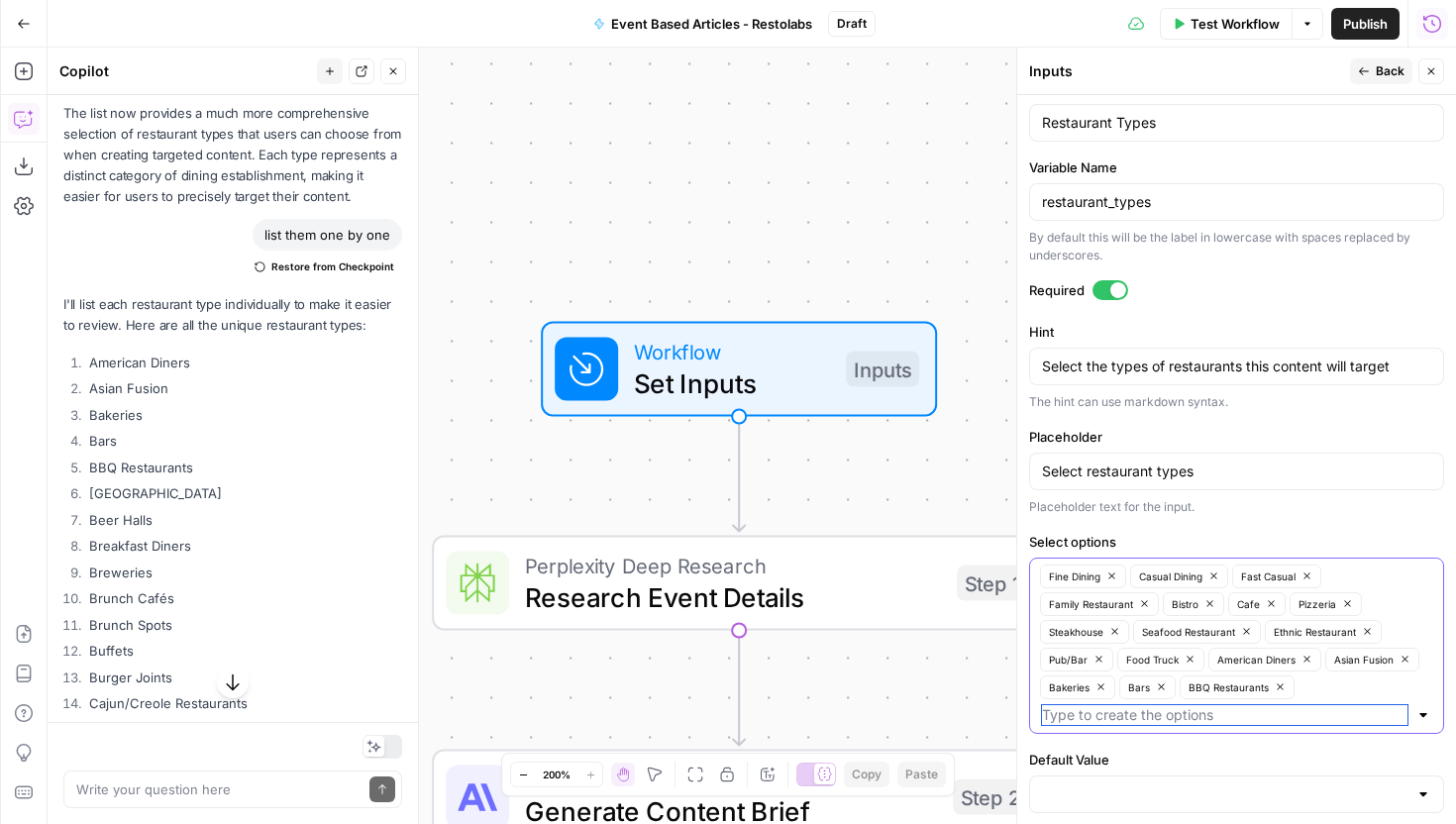 click on "Select options" at bounding box center (1224, 715) 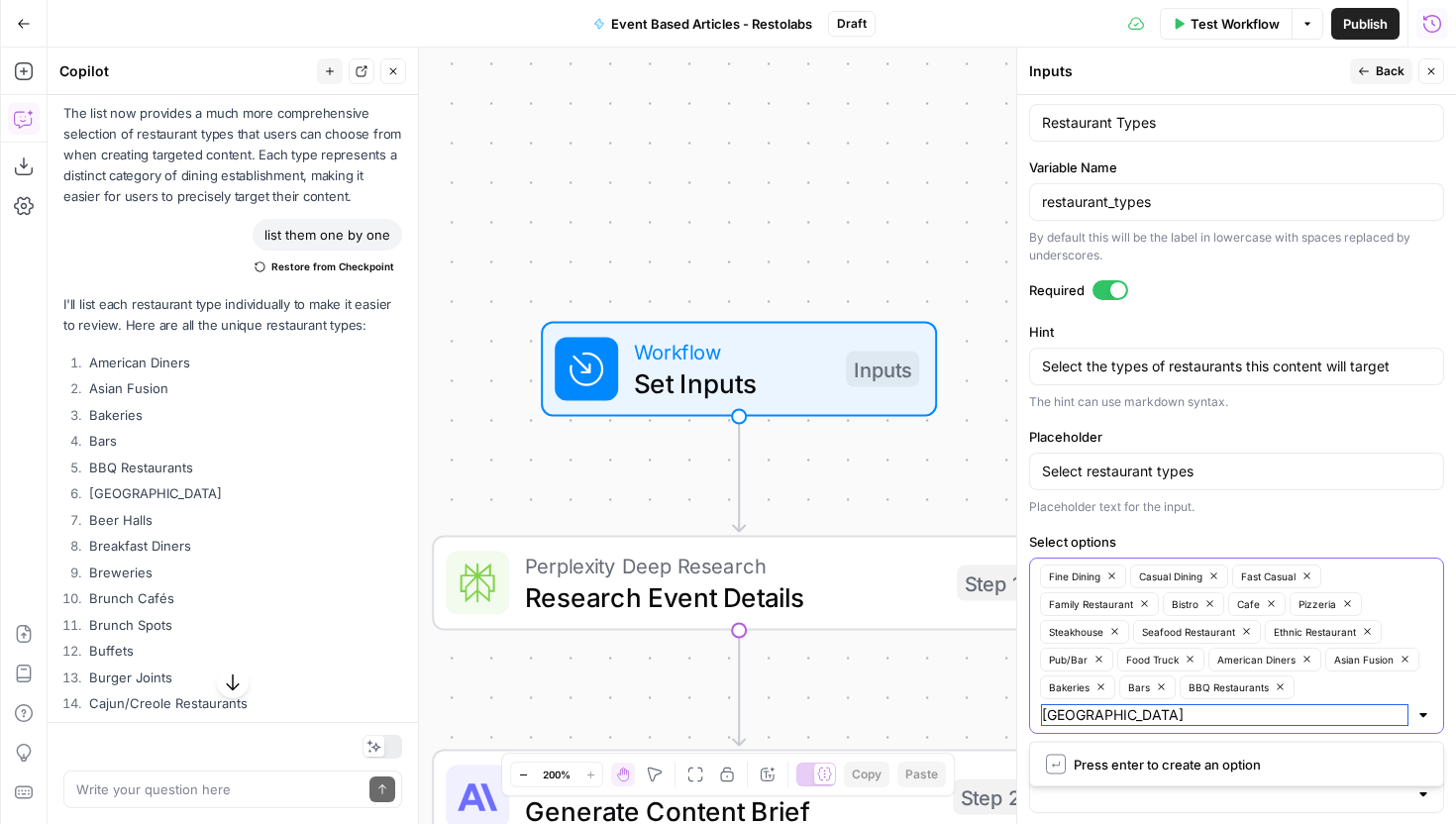 type 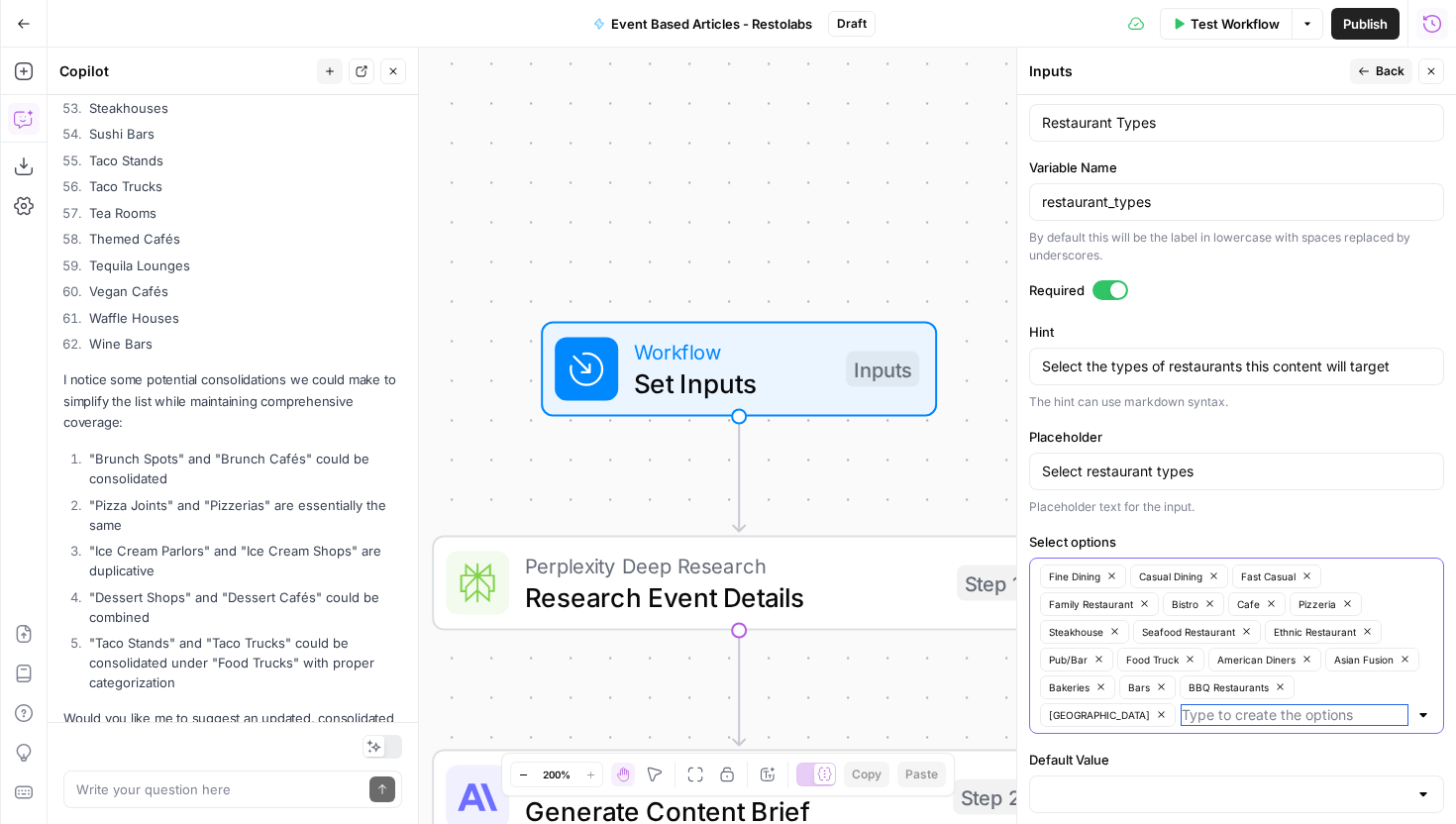 scroll, scrollTop: 10945, scrollLeft: 0, axis: vertical 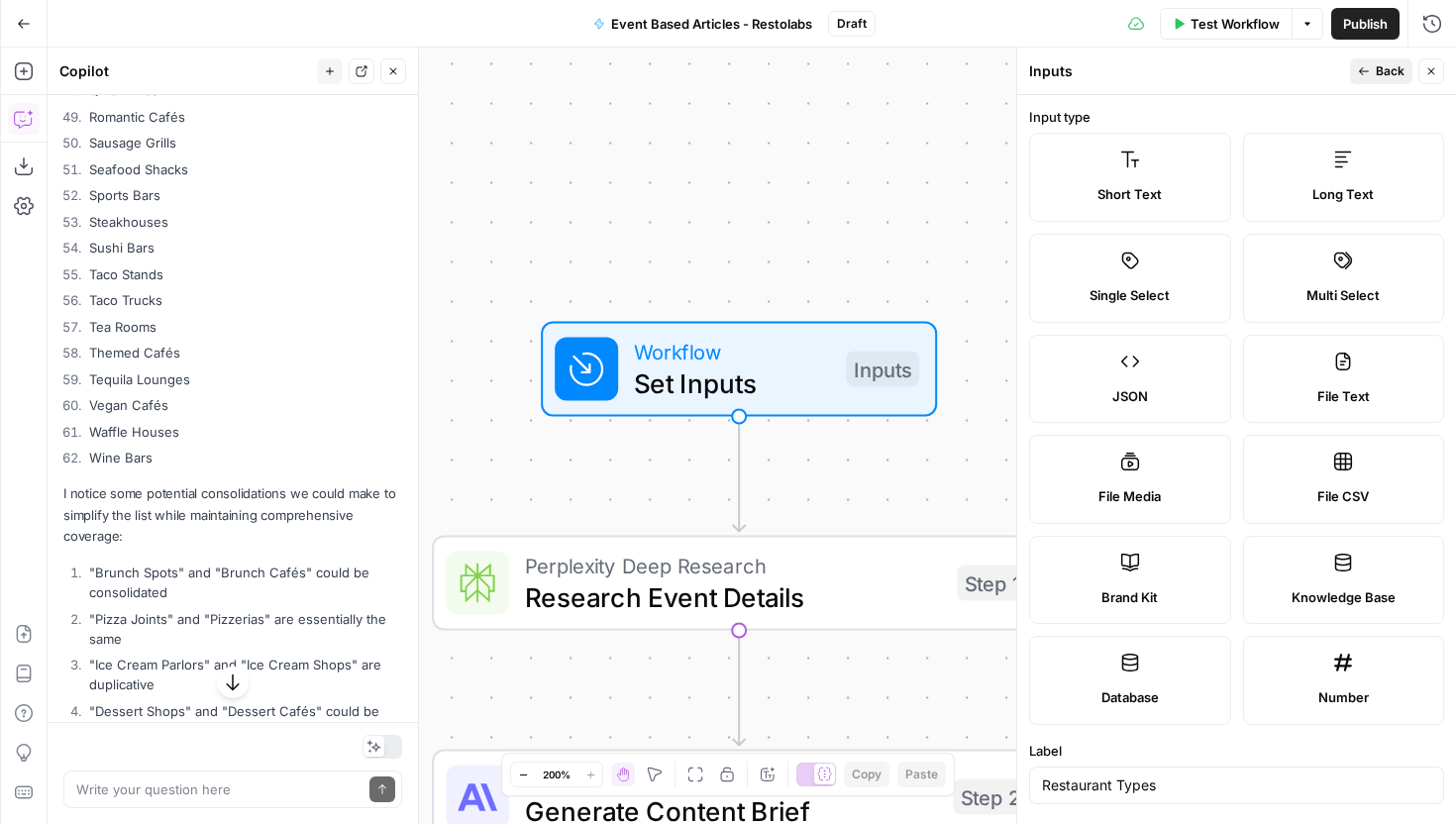 click on "Back" at bounding box center (1390, 71) 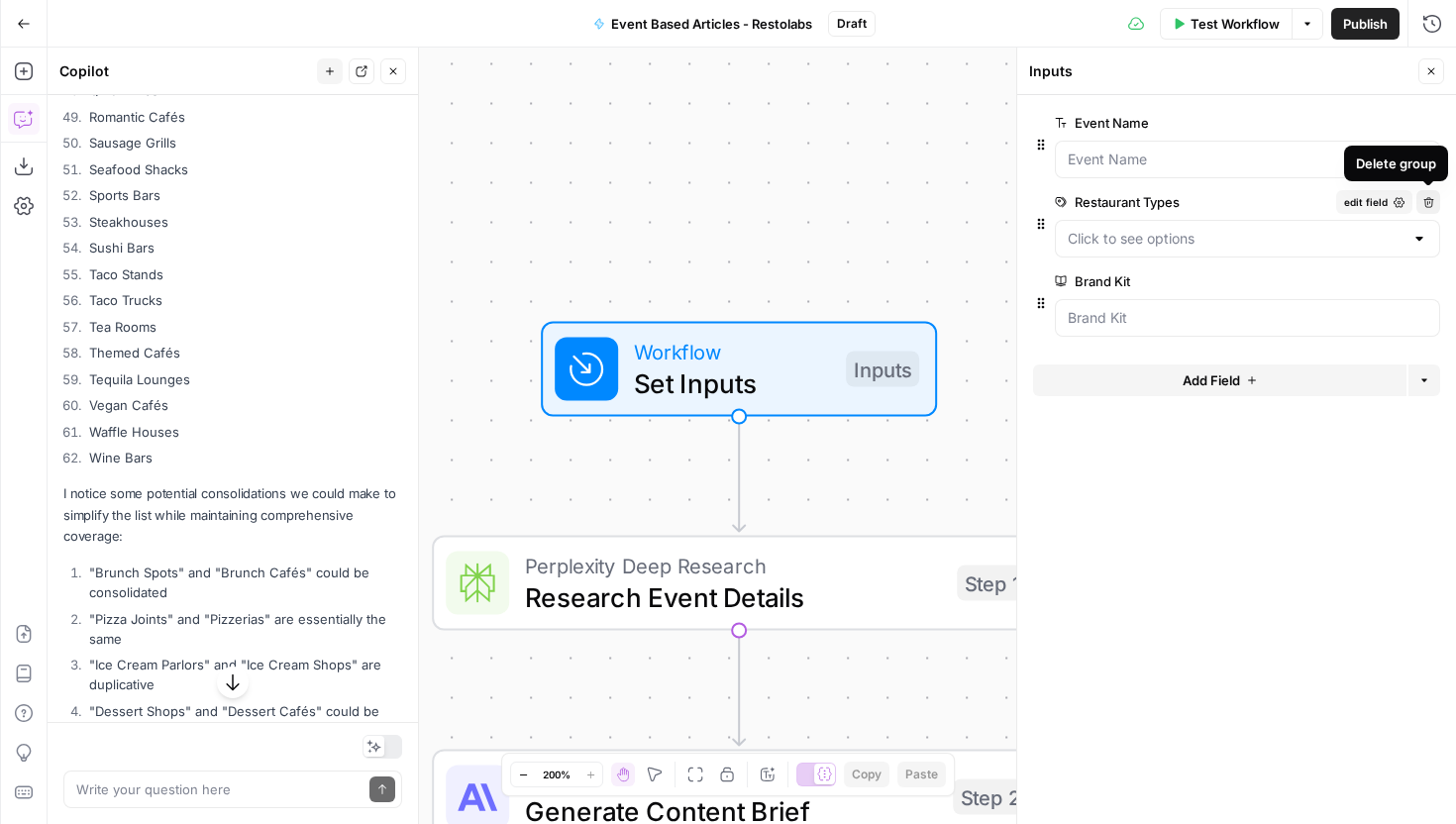 click on "Delete group" at bounding box center [1428, 202] 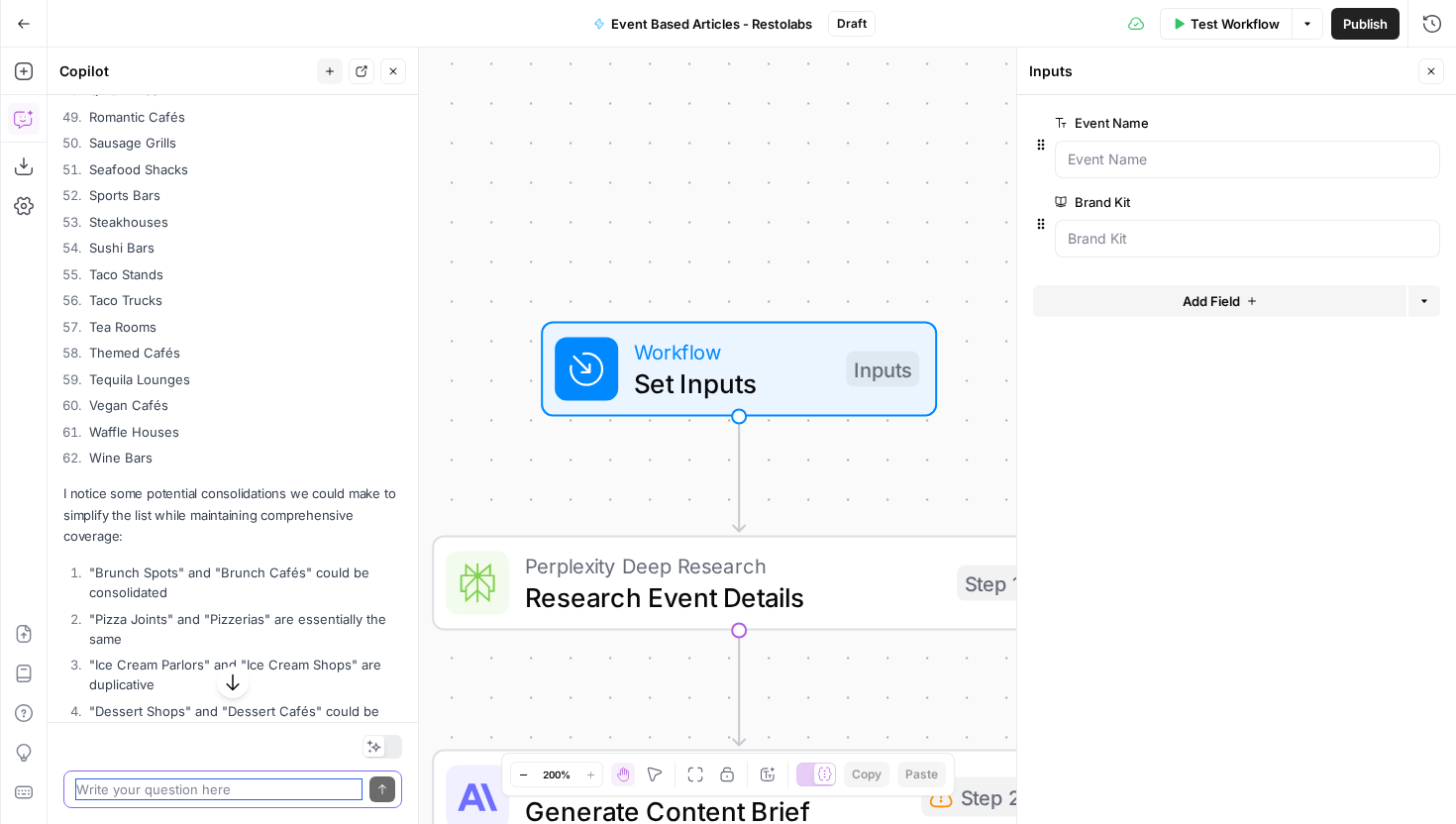click at bounding box center [219, 789] 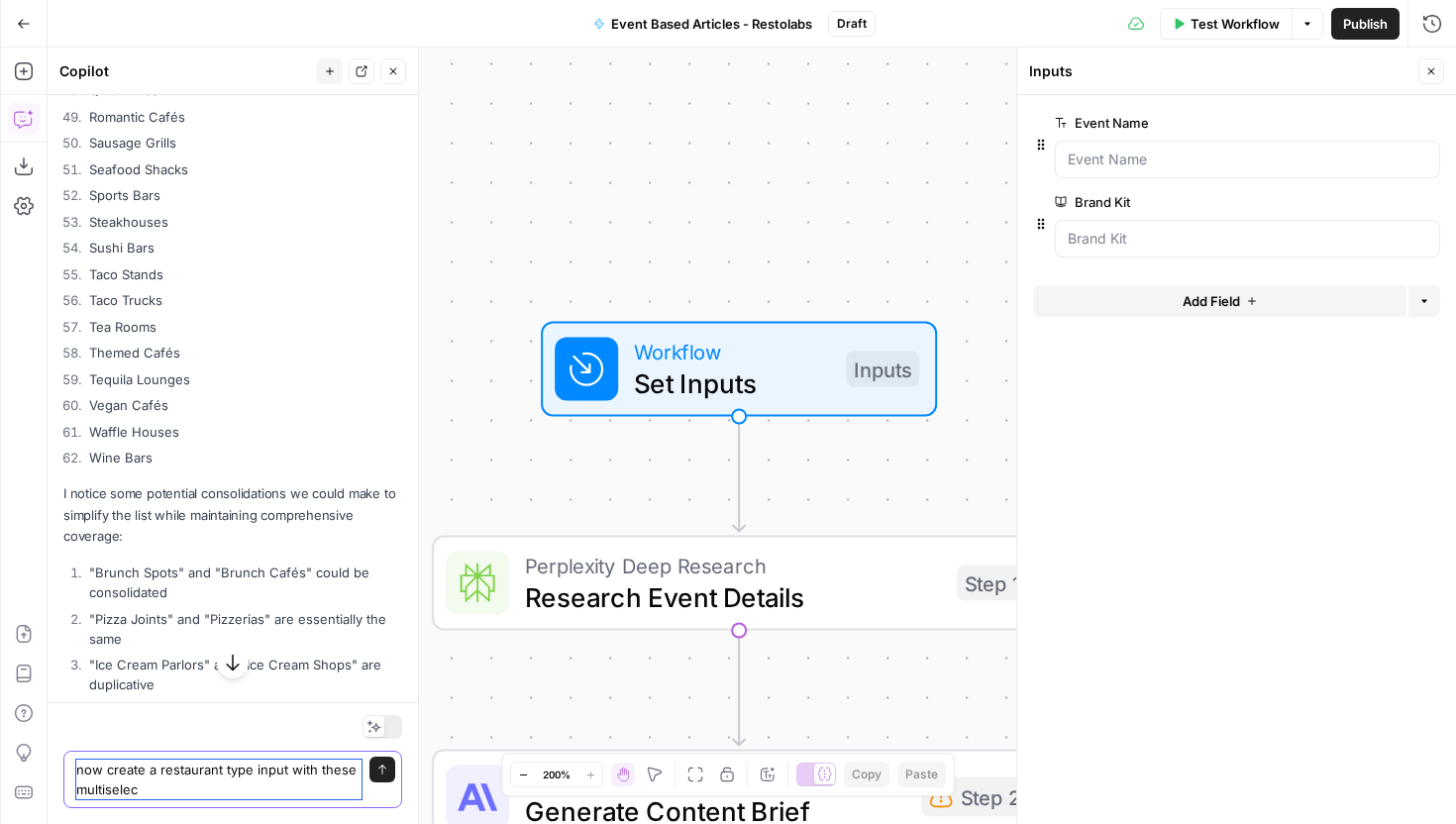 type on "now create a restaurant type input with these multiselect" 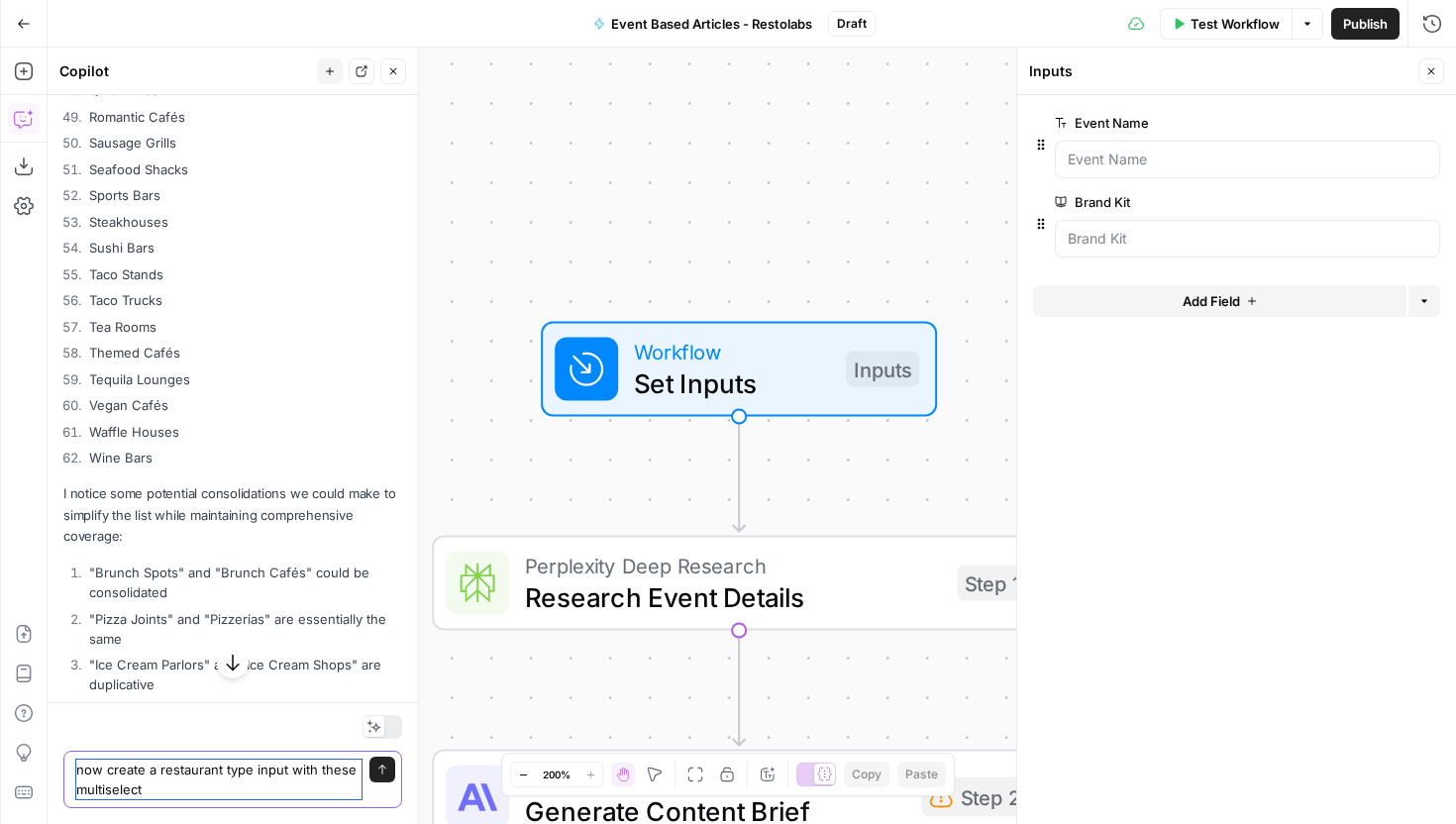 type 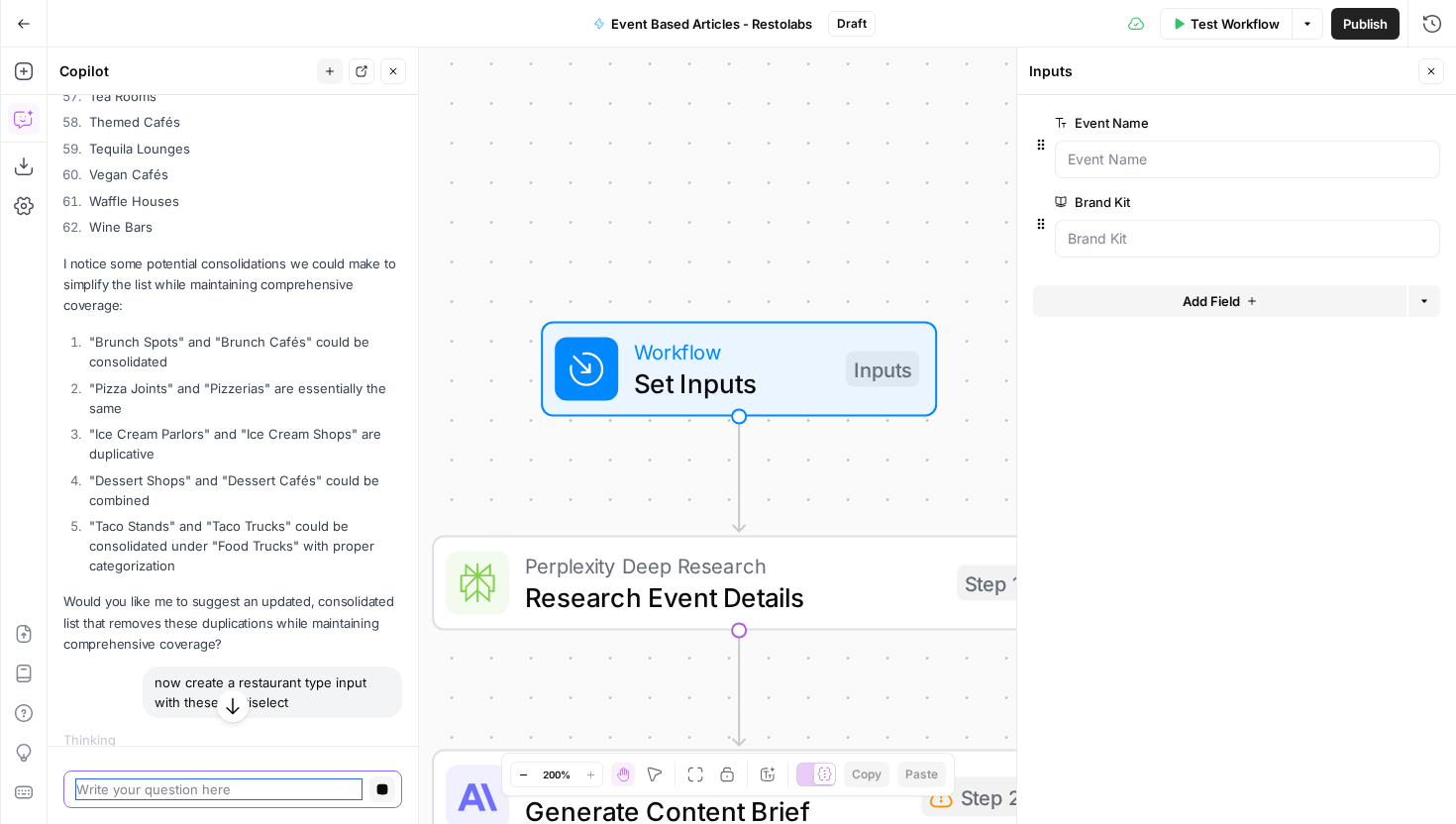 scroll, scrollTop: 11084, scrollLeft: 0, axis: vertical 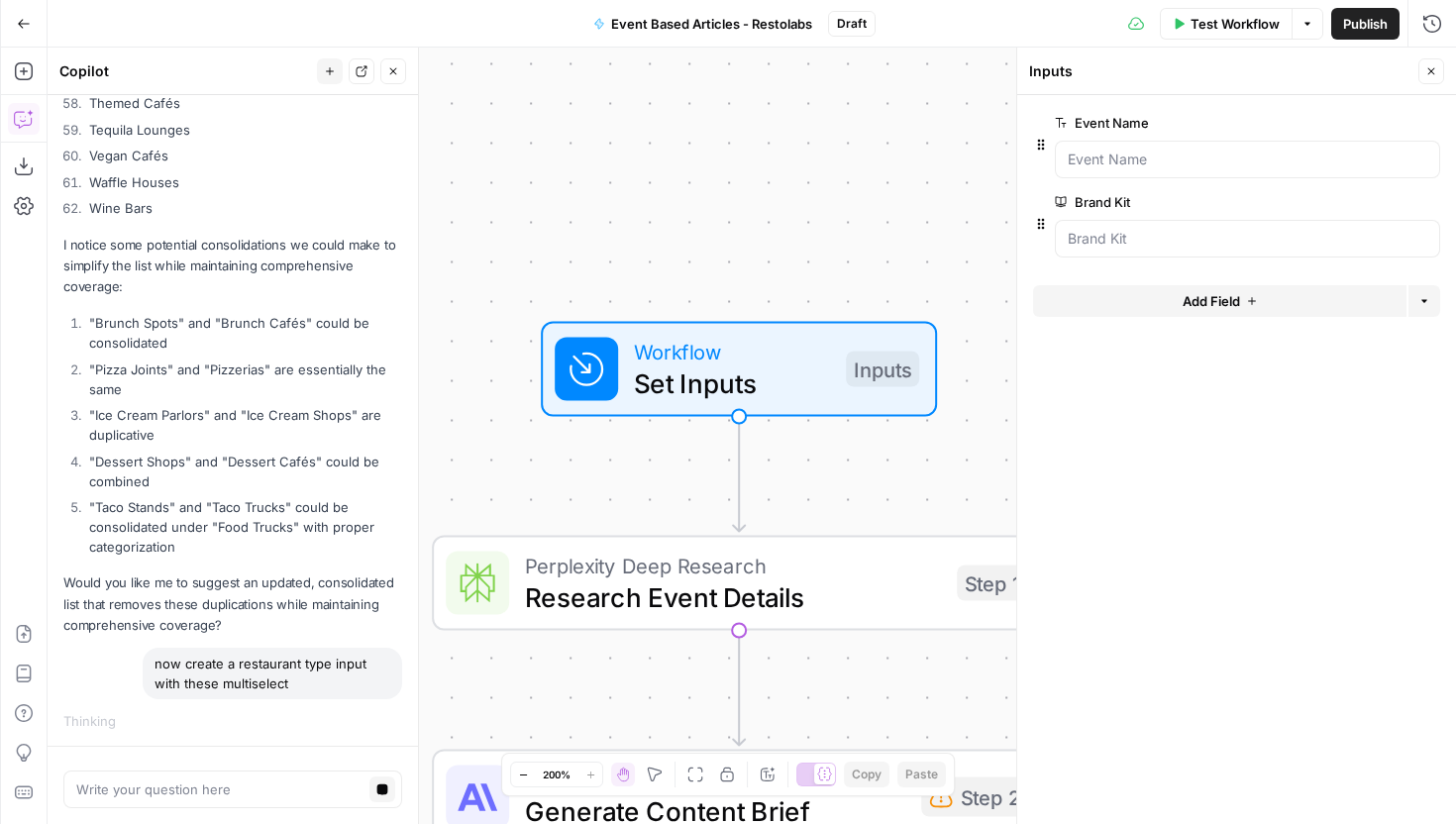 click on "Delete group" at bounding box center (1397, 84) 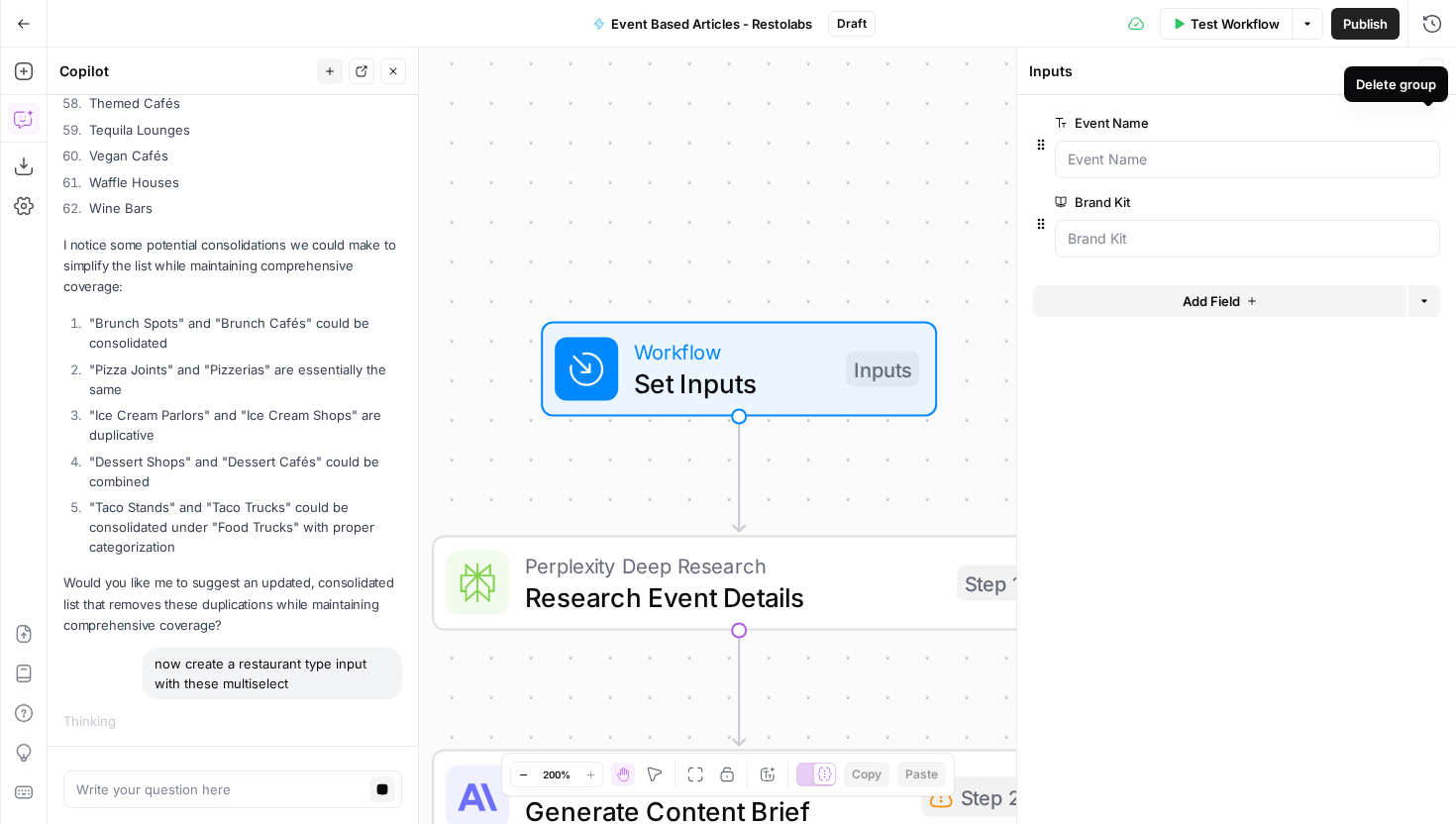 click on "Delete group" at bounding box center (1396, 84) 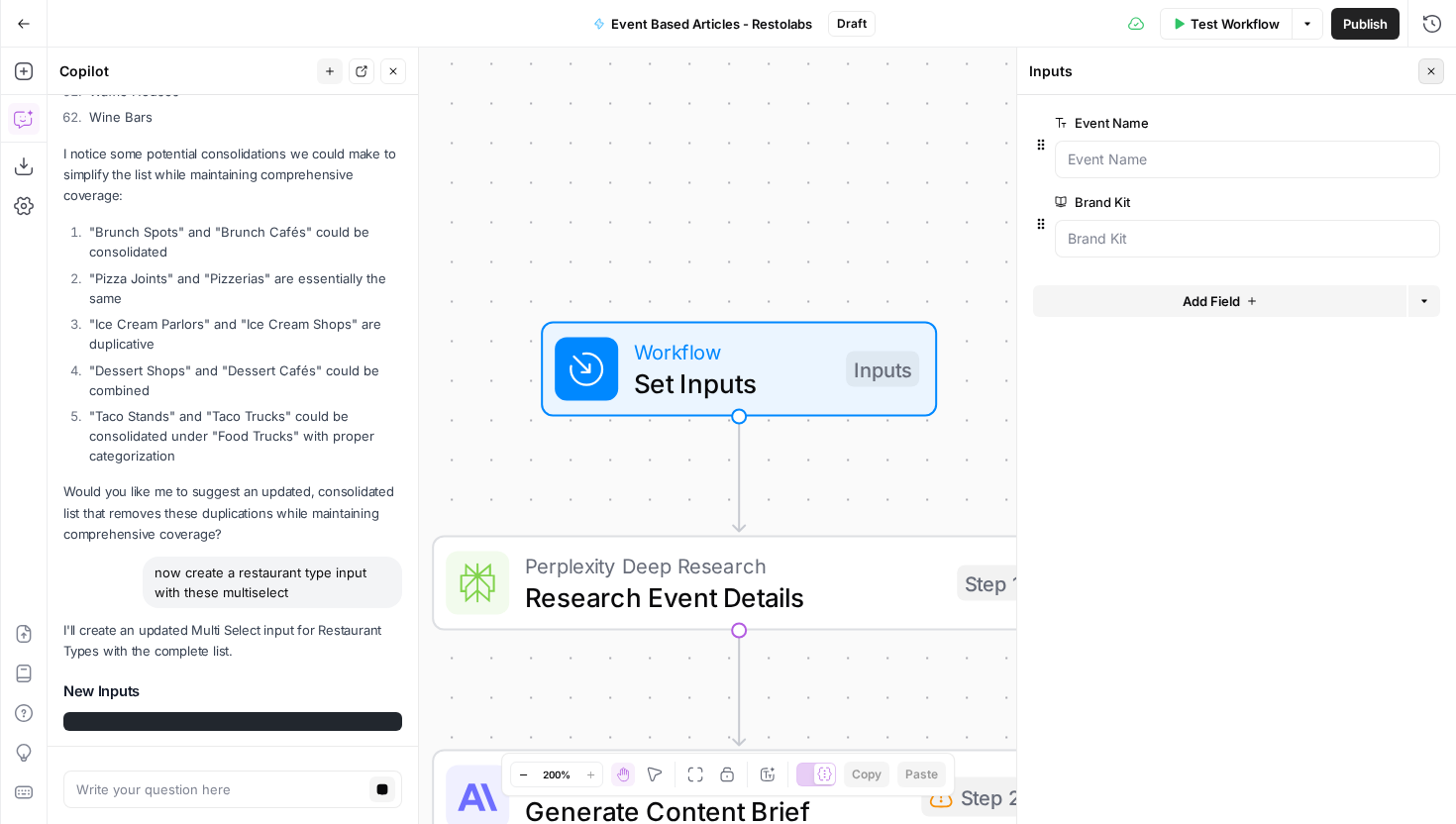 click 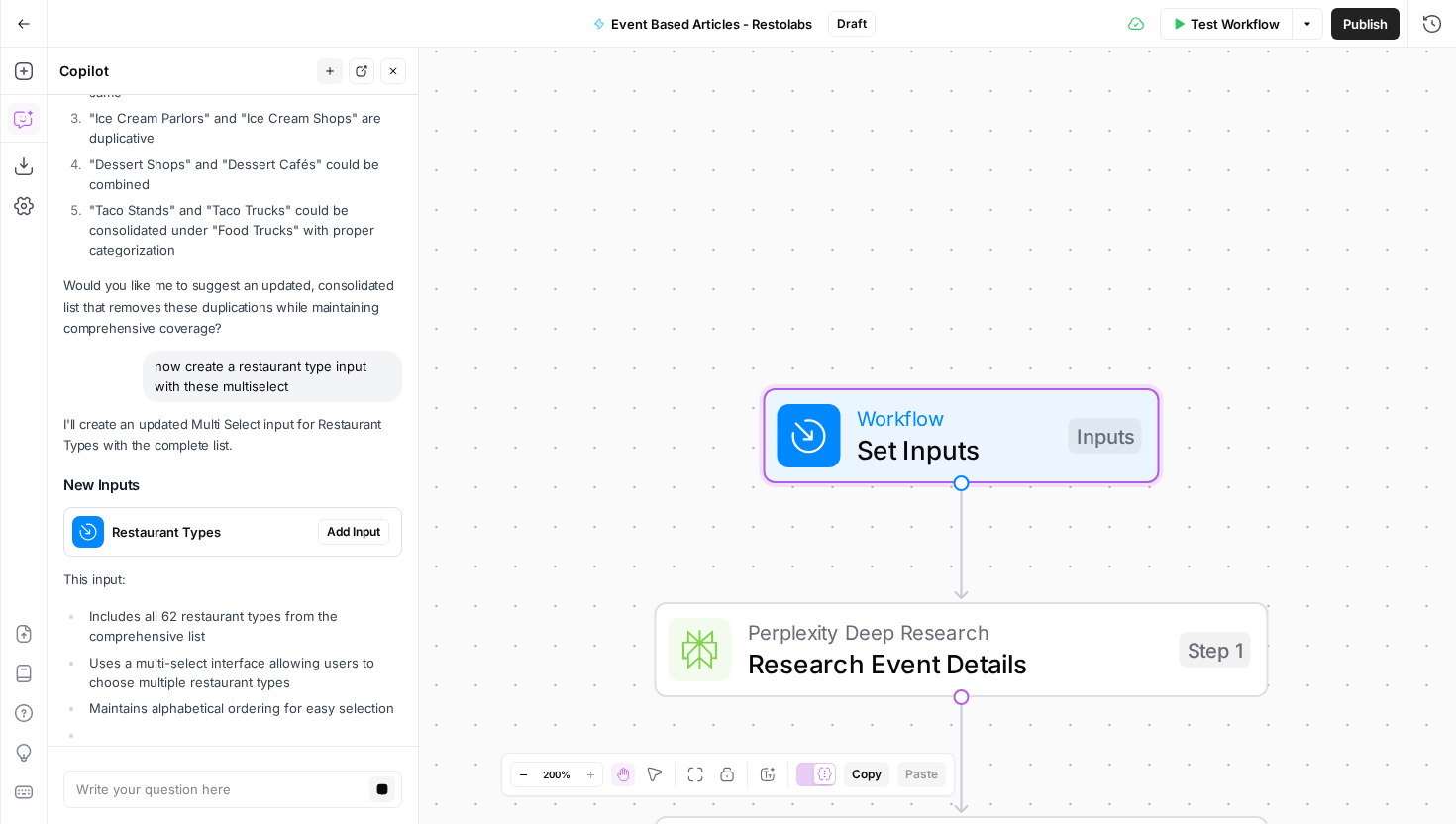 scroll, scrollTop: 11344, scrollLeft: 0, axis: vertical 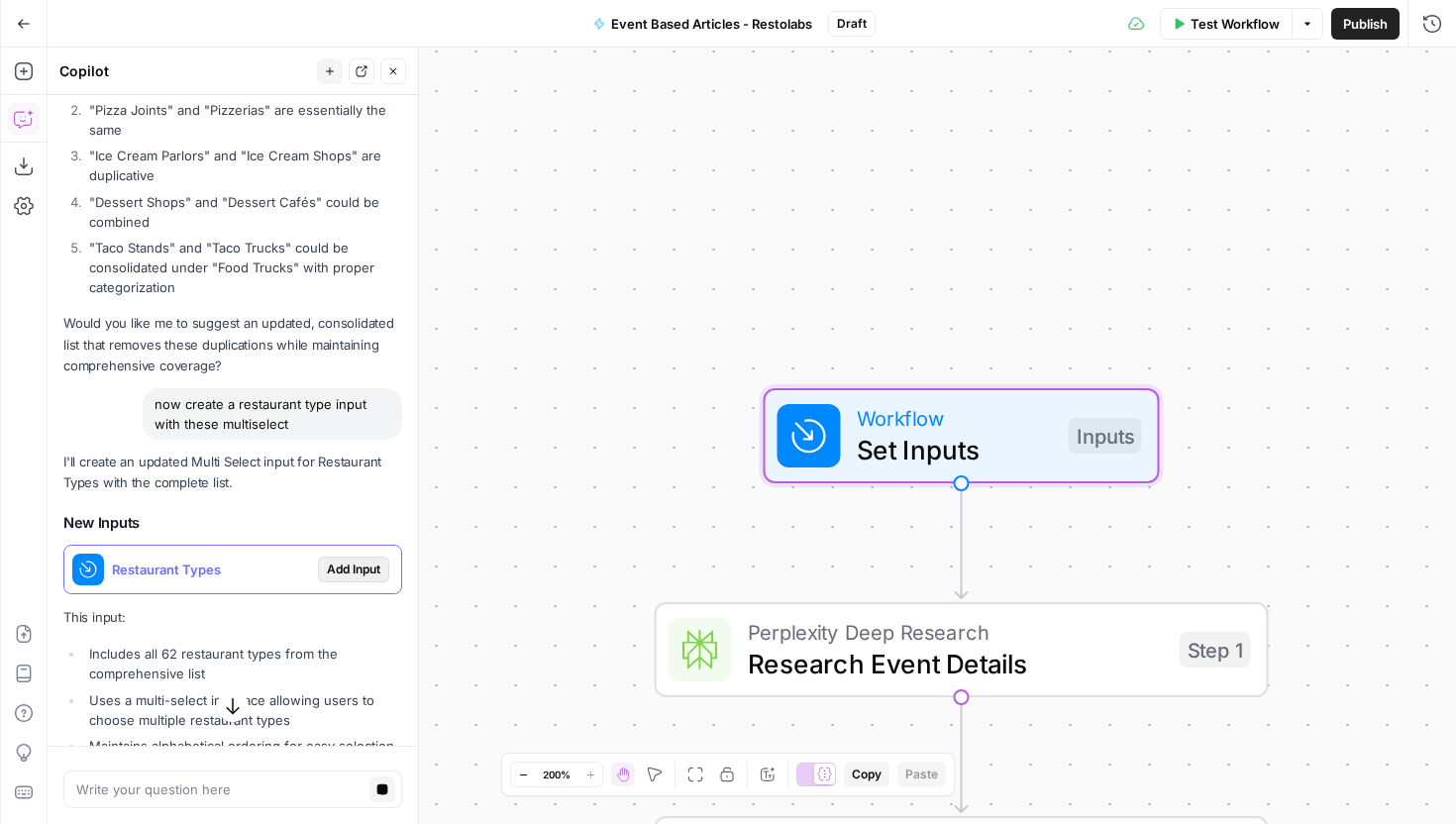 click on "Add Input" at bounding box center [354, 569] 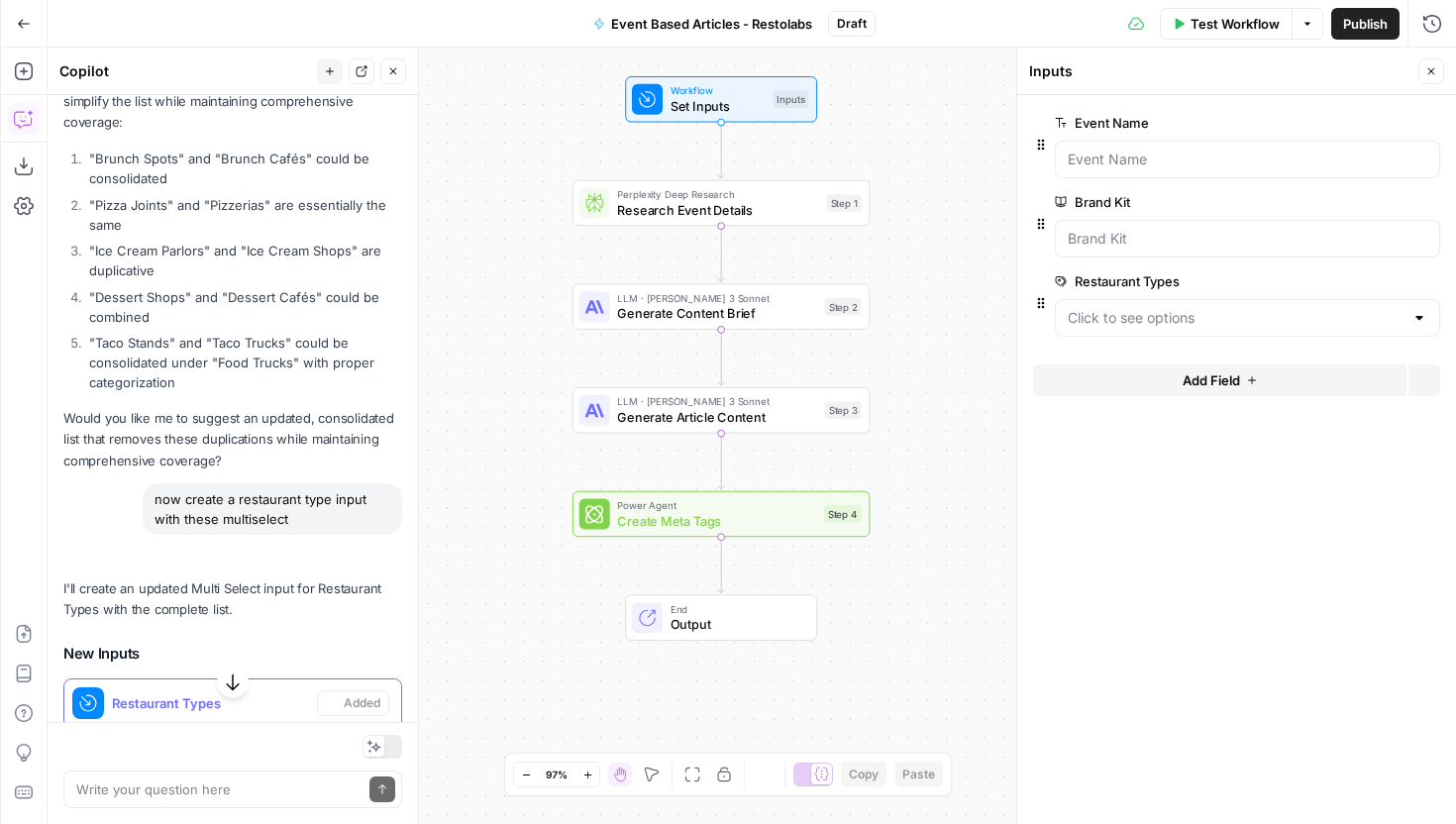 scroll, scrollTop: 11454, scrollLeft: 0, axis: vertical 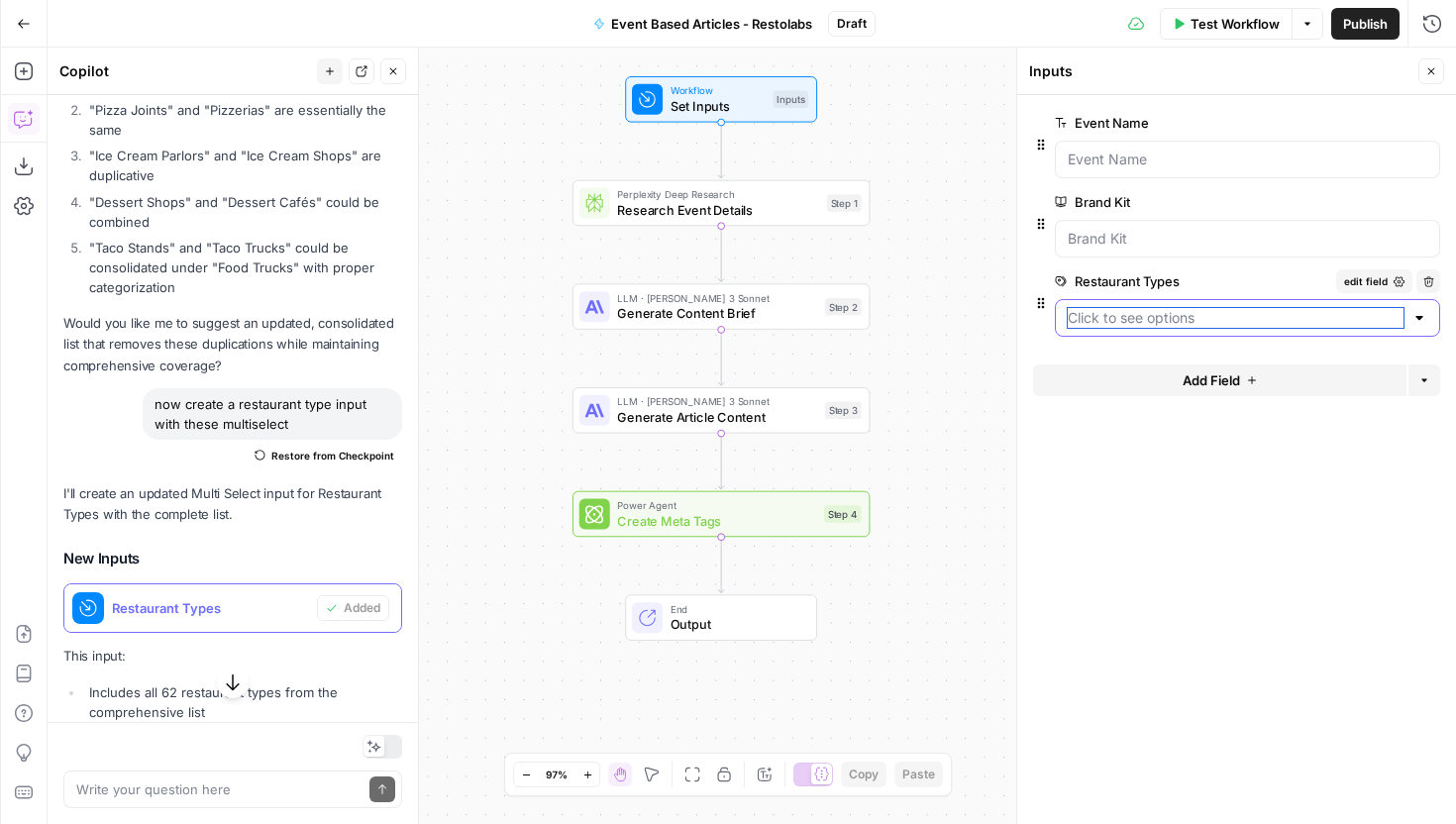 click on "Restaurant Types" at bounding box center [1235, 318] 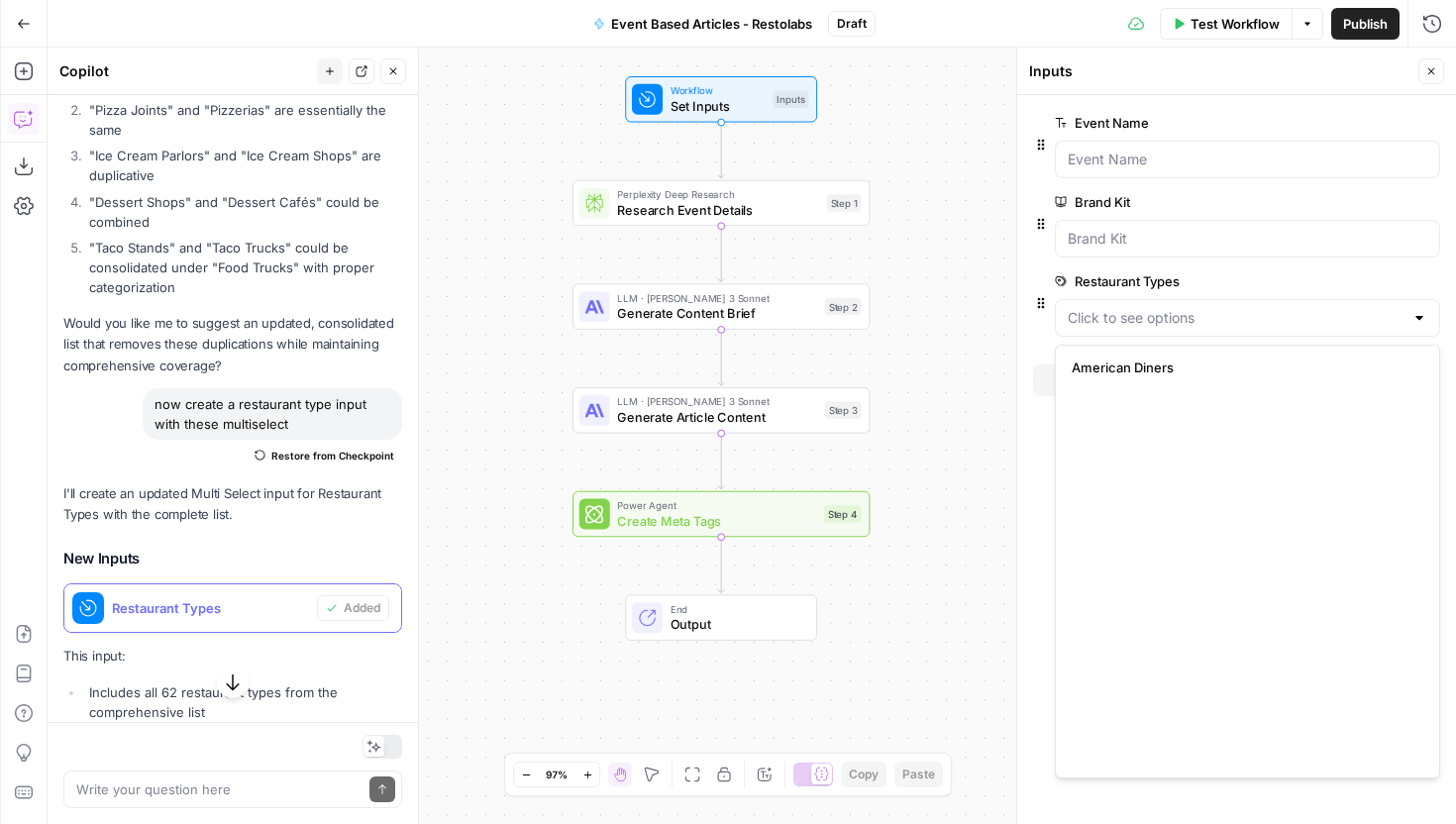scroll, scrollTop: 1303, scrollLeft: 0, axis: vertical 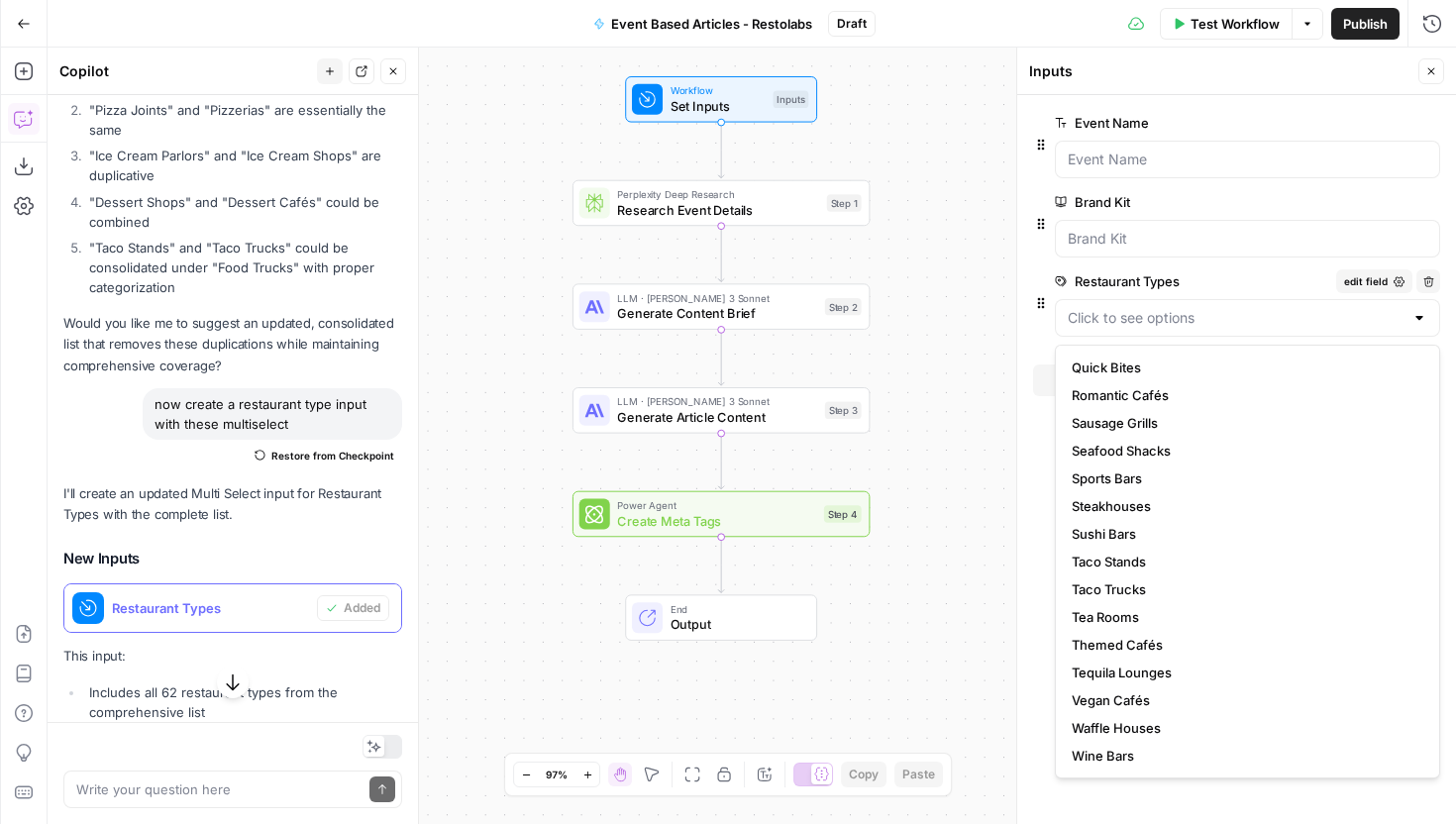click on "Restaurant Types edit field Delete group" at bounding box center (1236, 303) 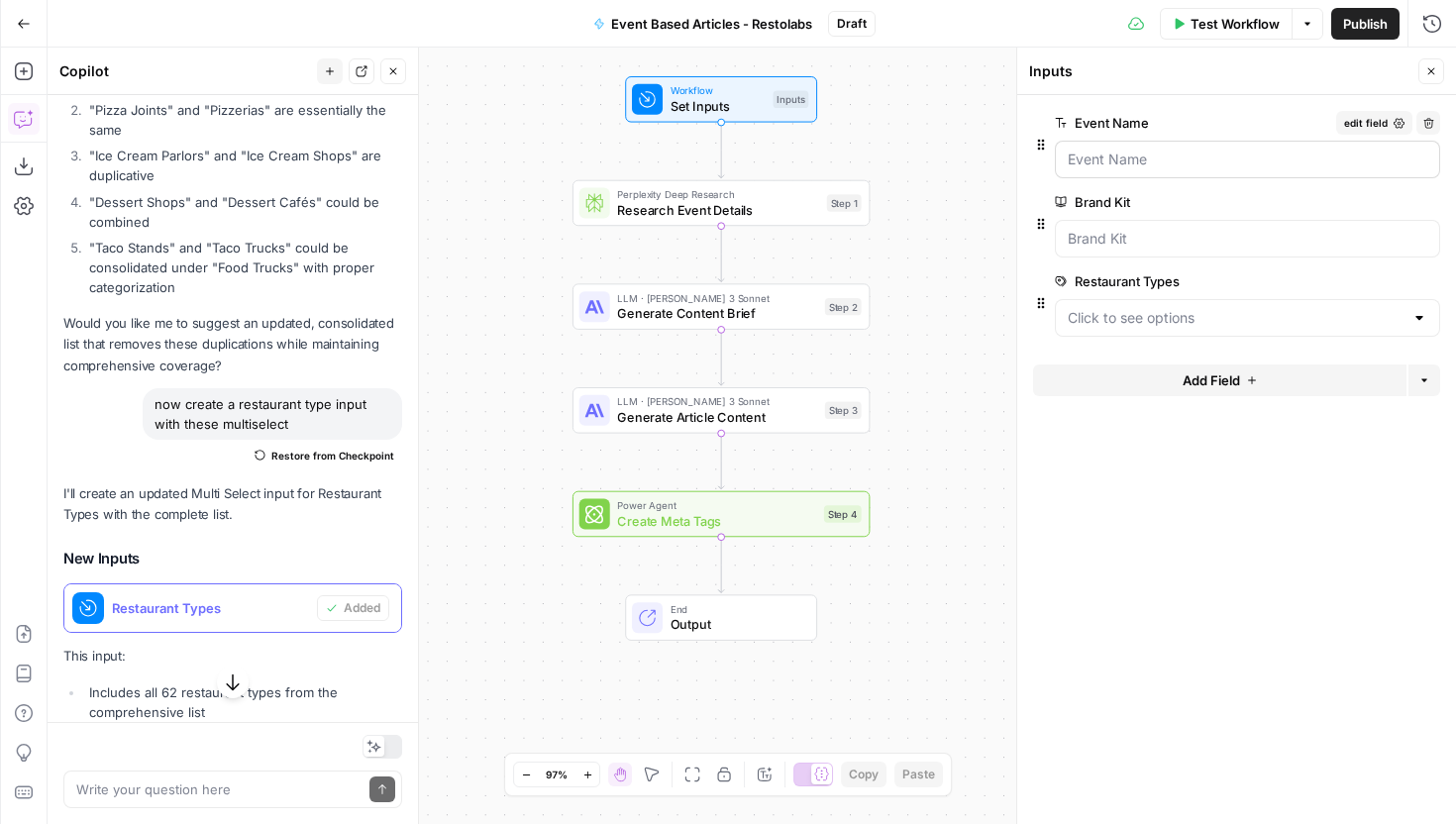 click at bounding box center [1247, 159] 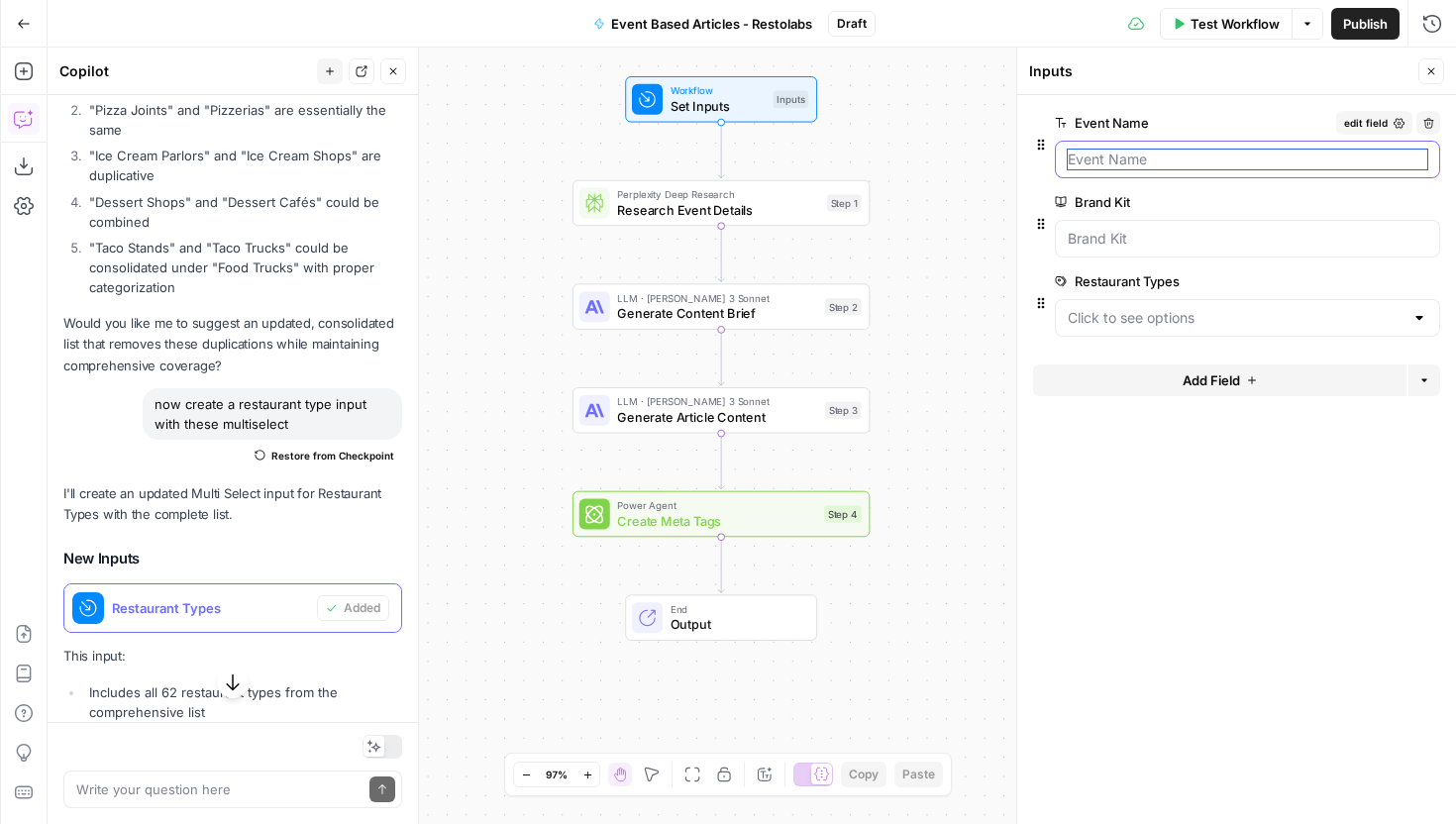 click on "Event Name" at bounding box center [1247, 159] 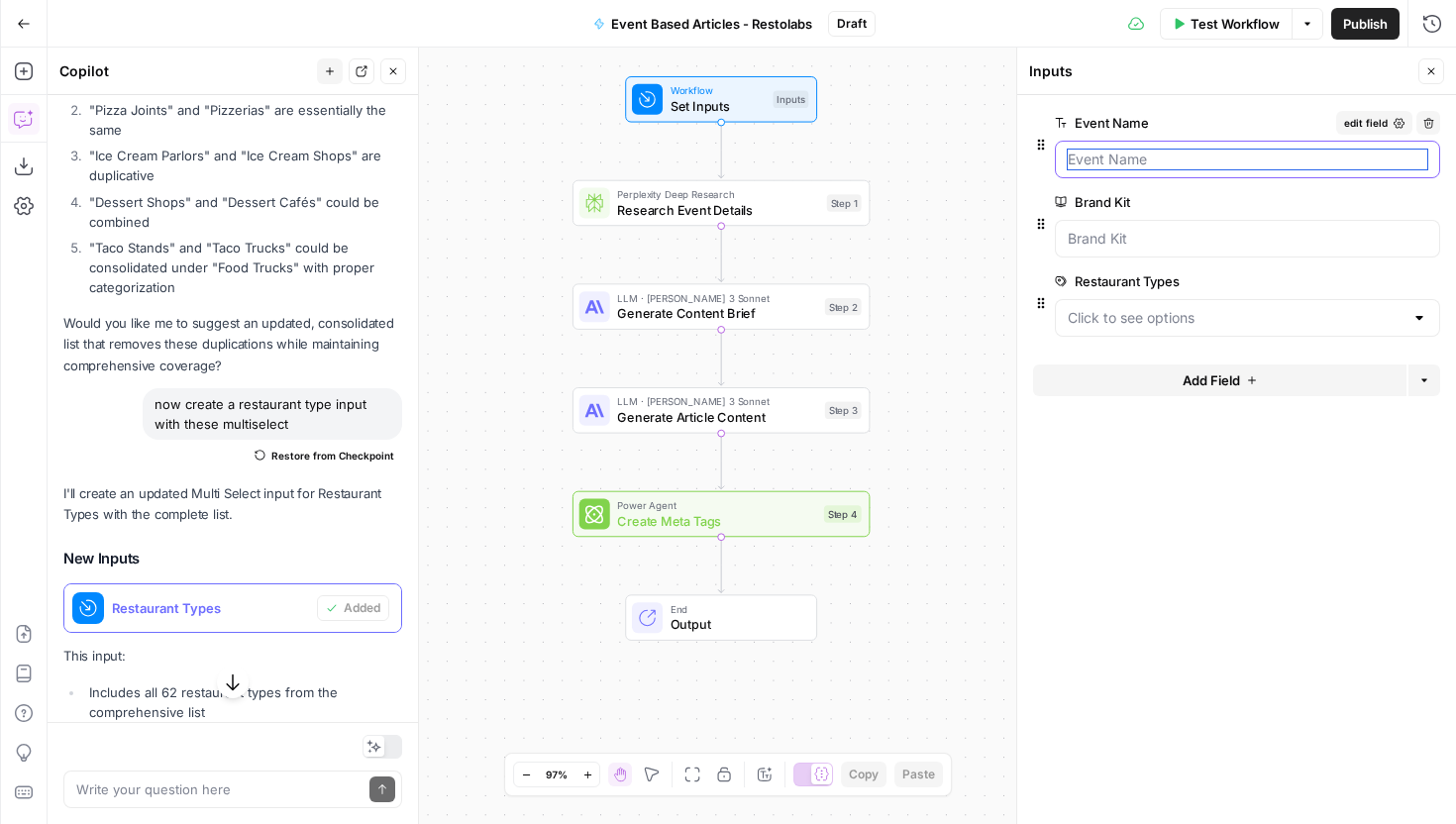 click on "Event Name" at bounding box center [1247, 159] 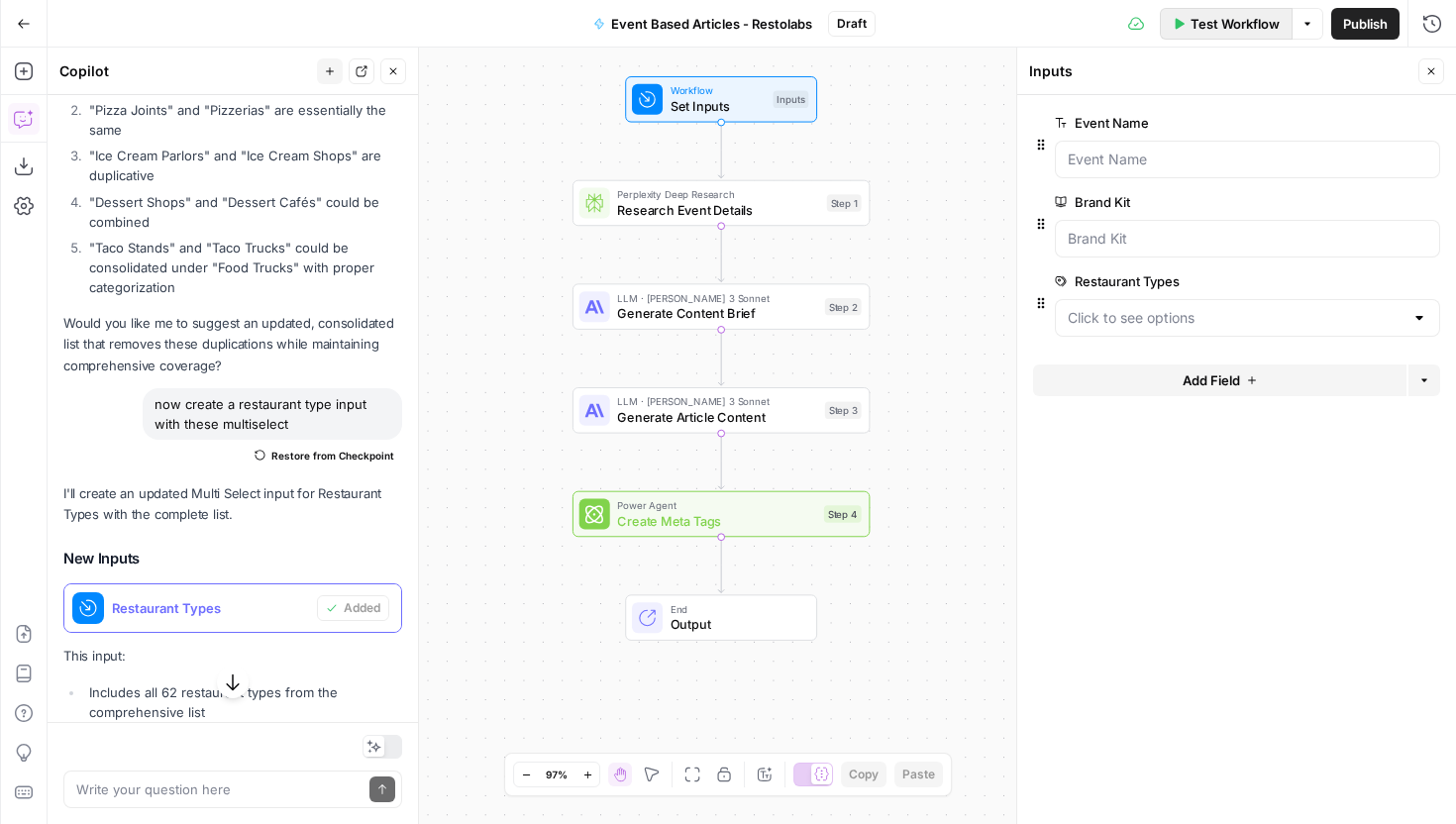 click on "Test Workflow" at bounding box center [1235, 24] 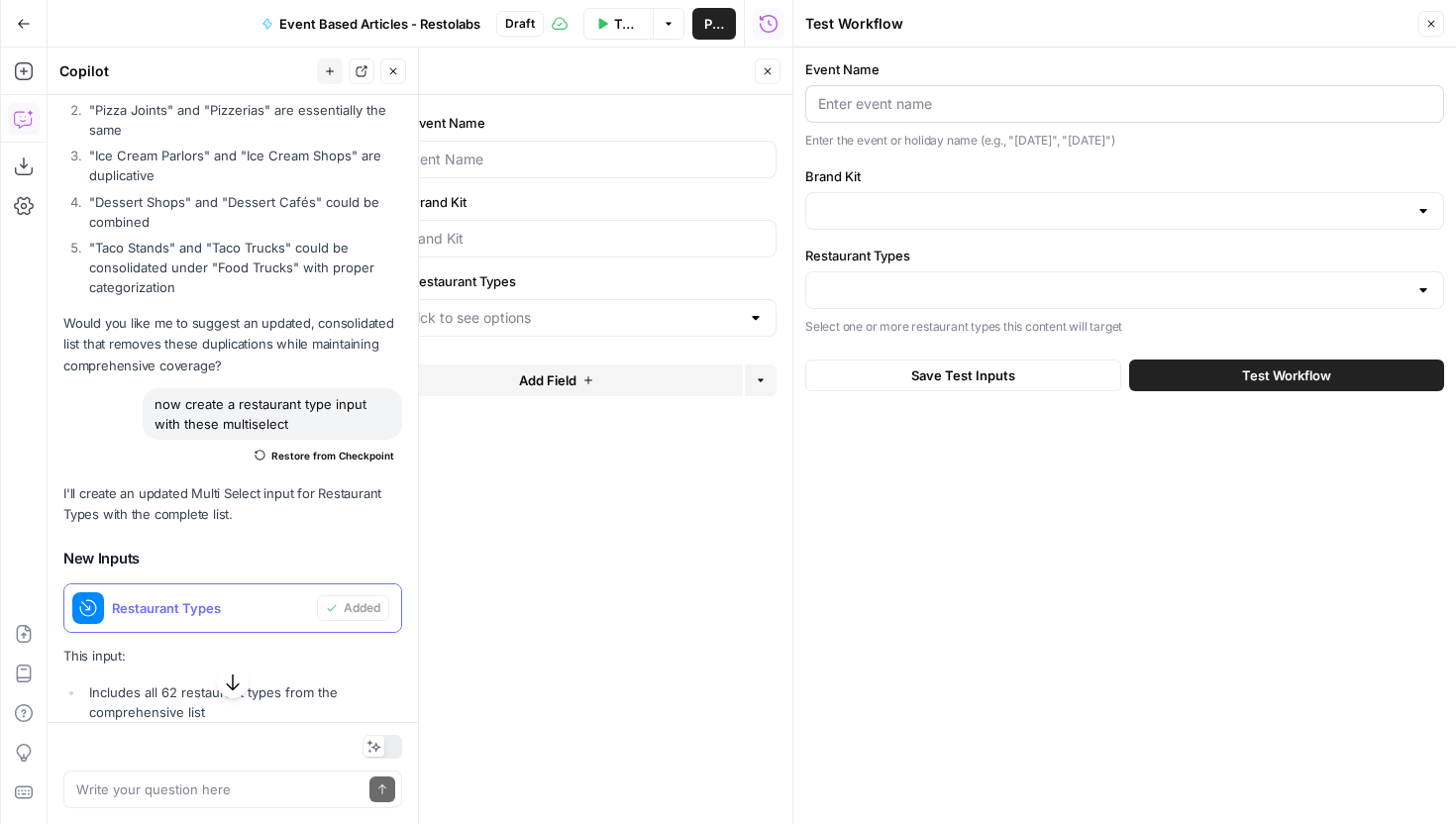 click at bounding box center (1124, 104) 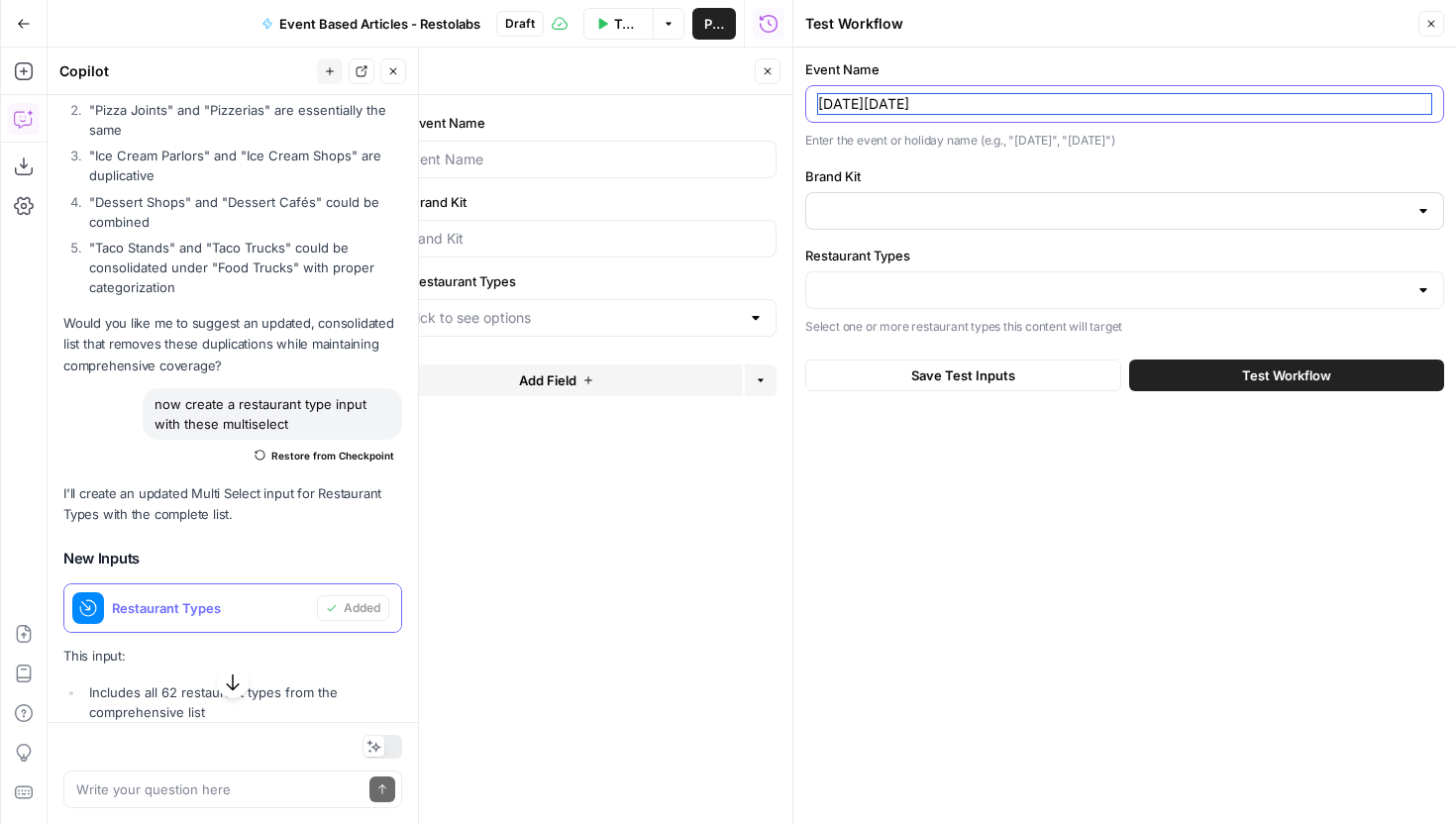 type on "national waffle day" 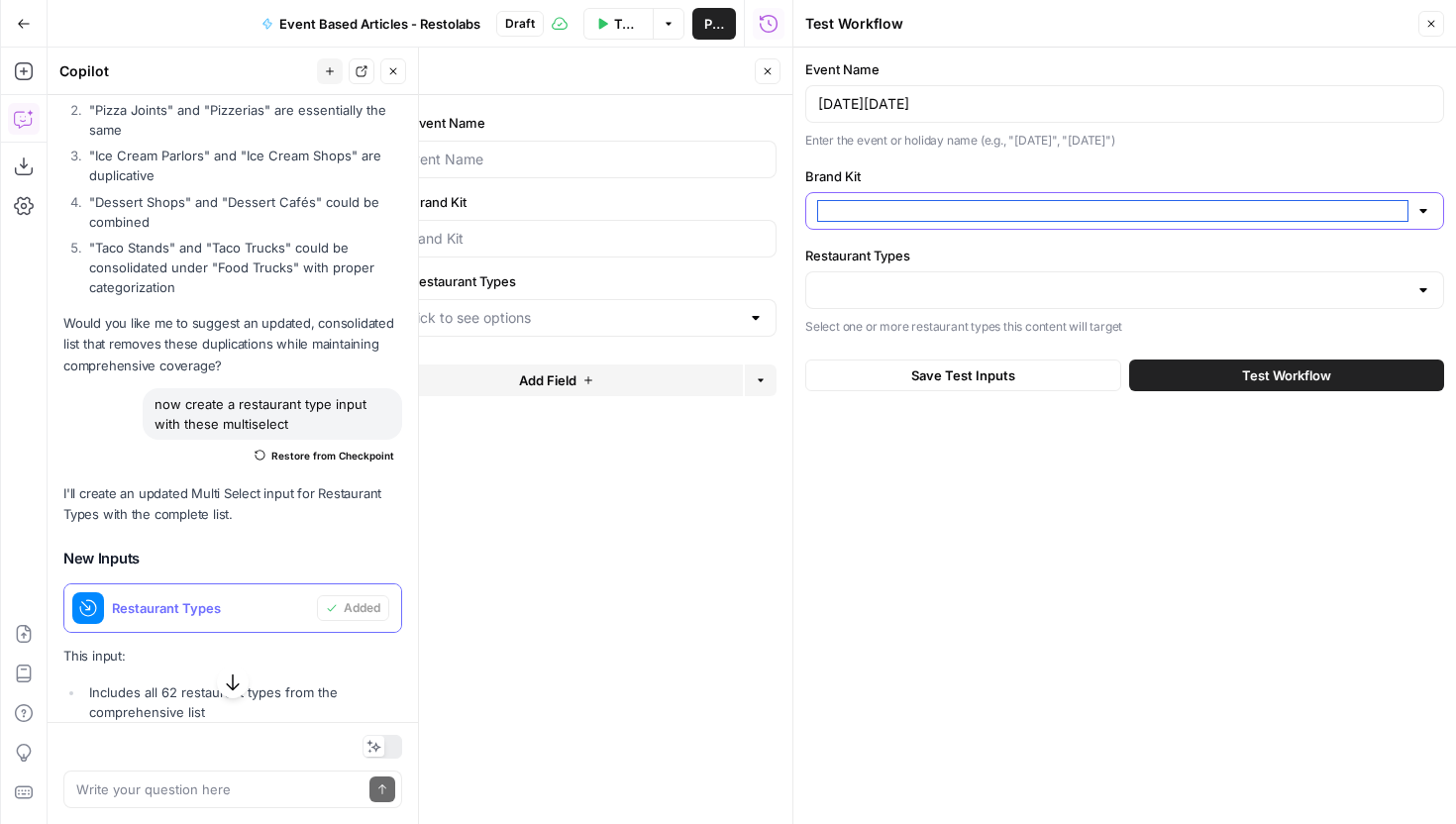 click on "Brand Kit" at bounding box center (1112, 211) 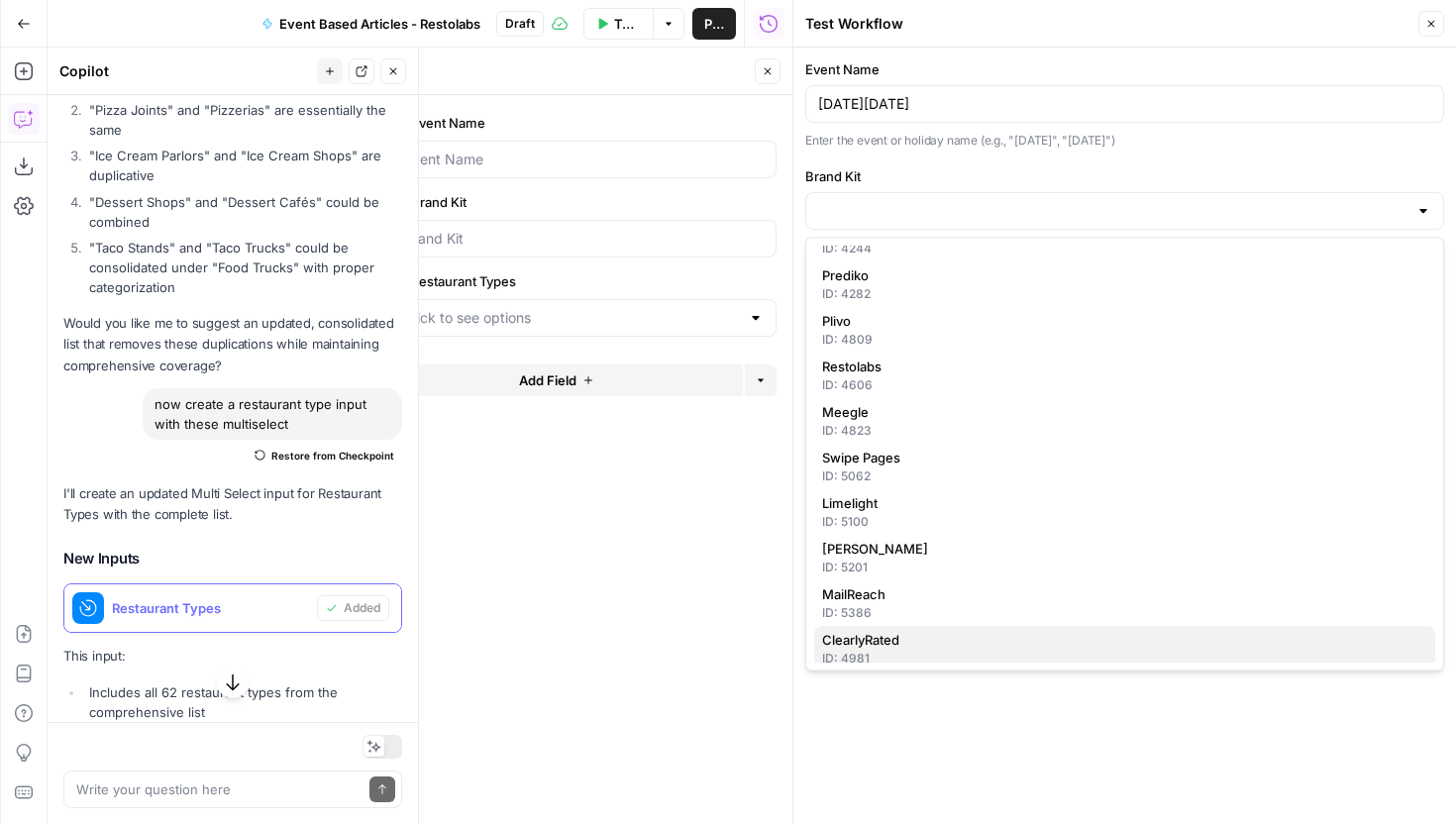 scroll, scrollTop: 244, scrollLeft: 0, axis: vertical 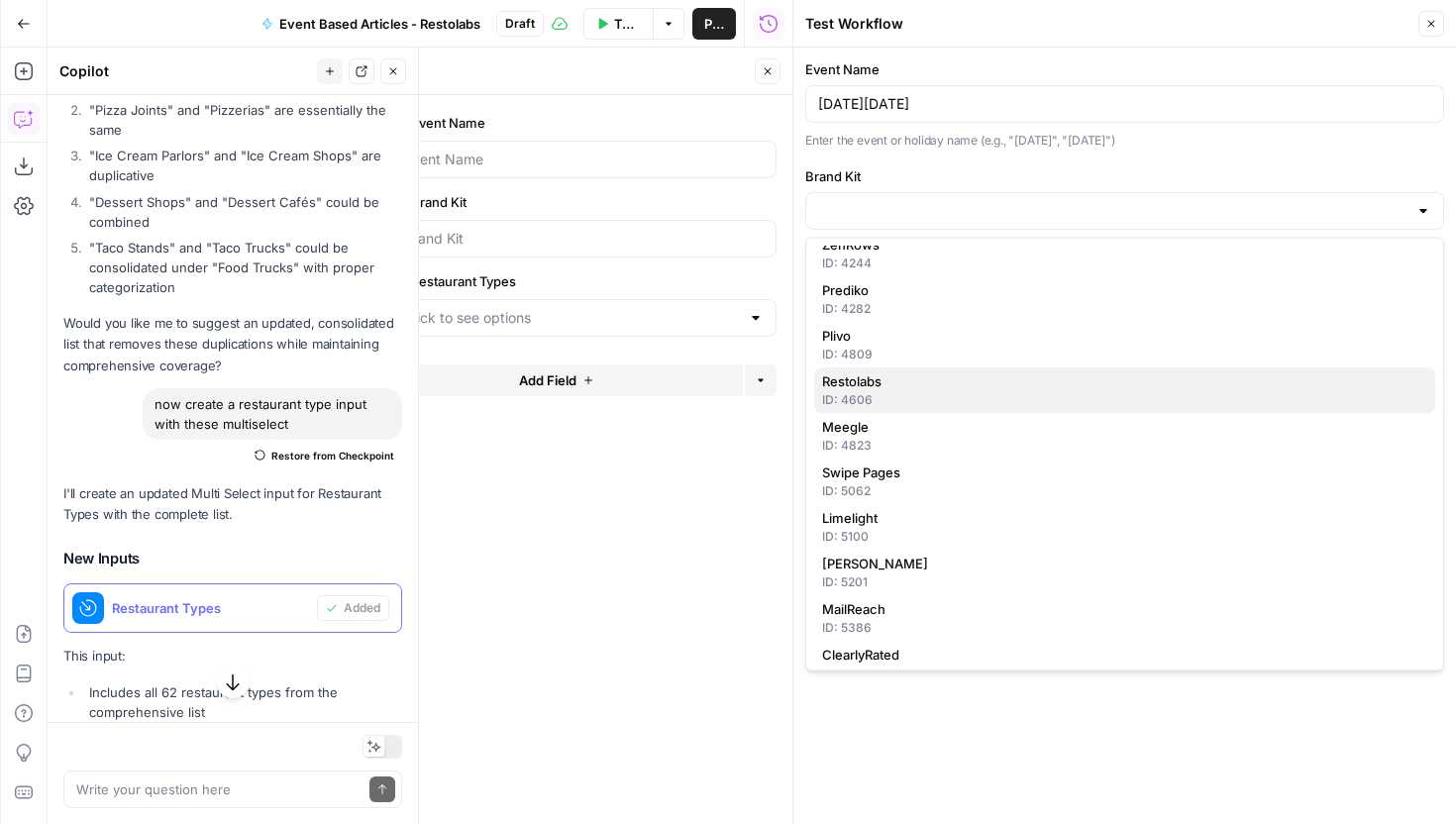 click on "ID: 4606" at bounding box center [1124, 400] 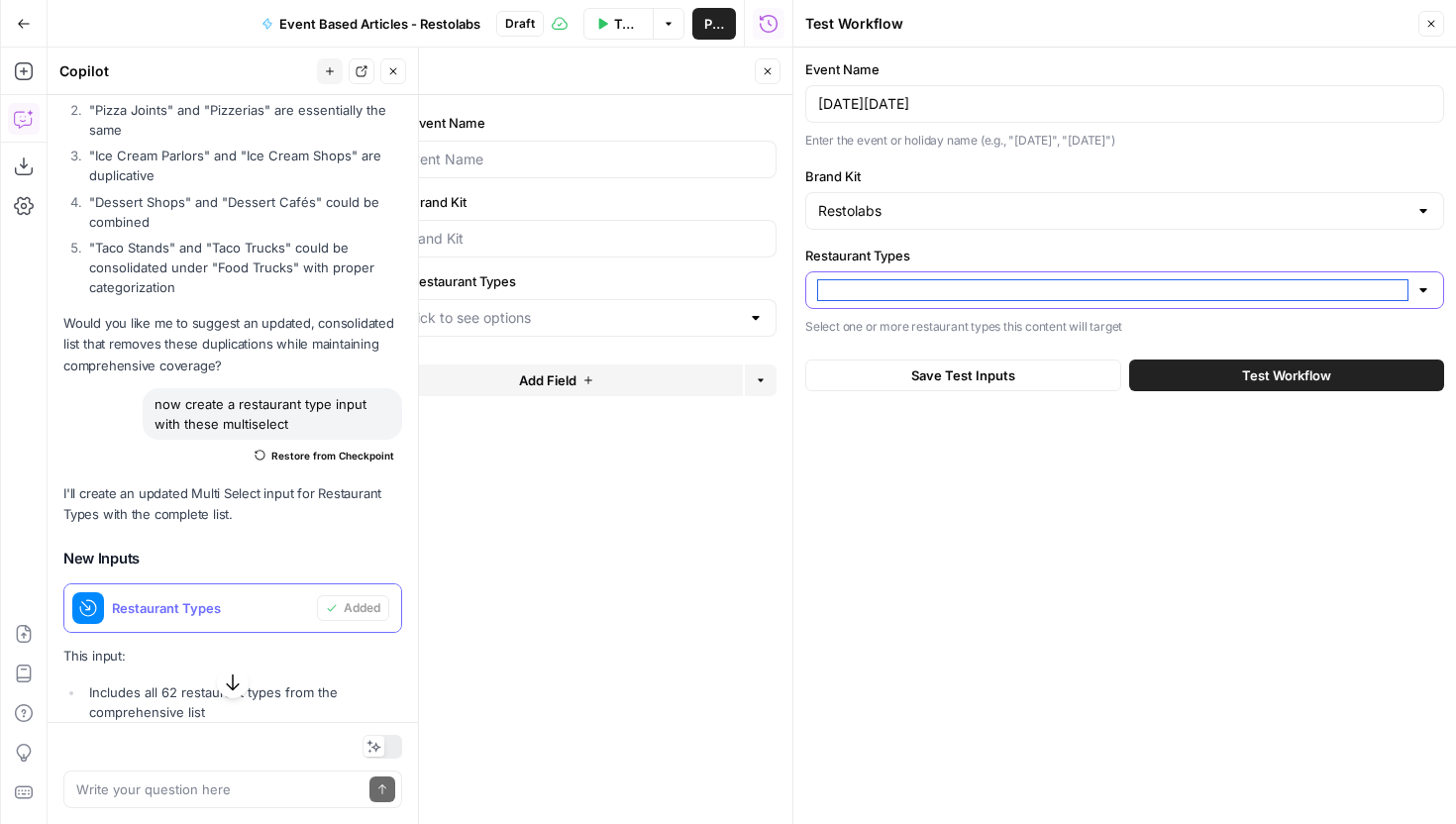 click on "Restaurant Types" at bounding box center (1112, 290) 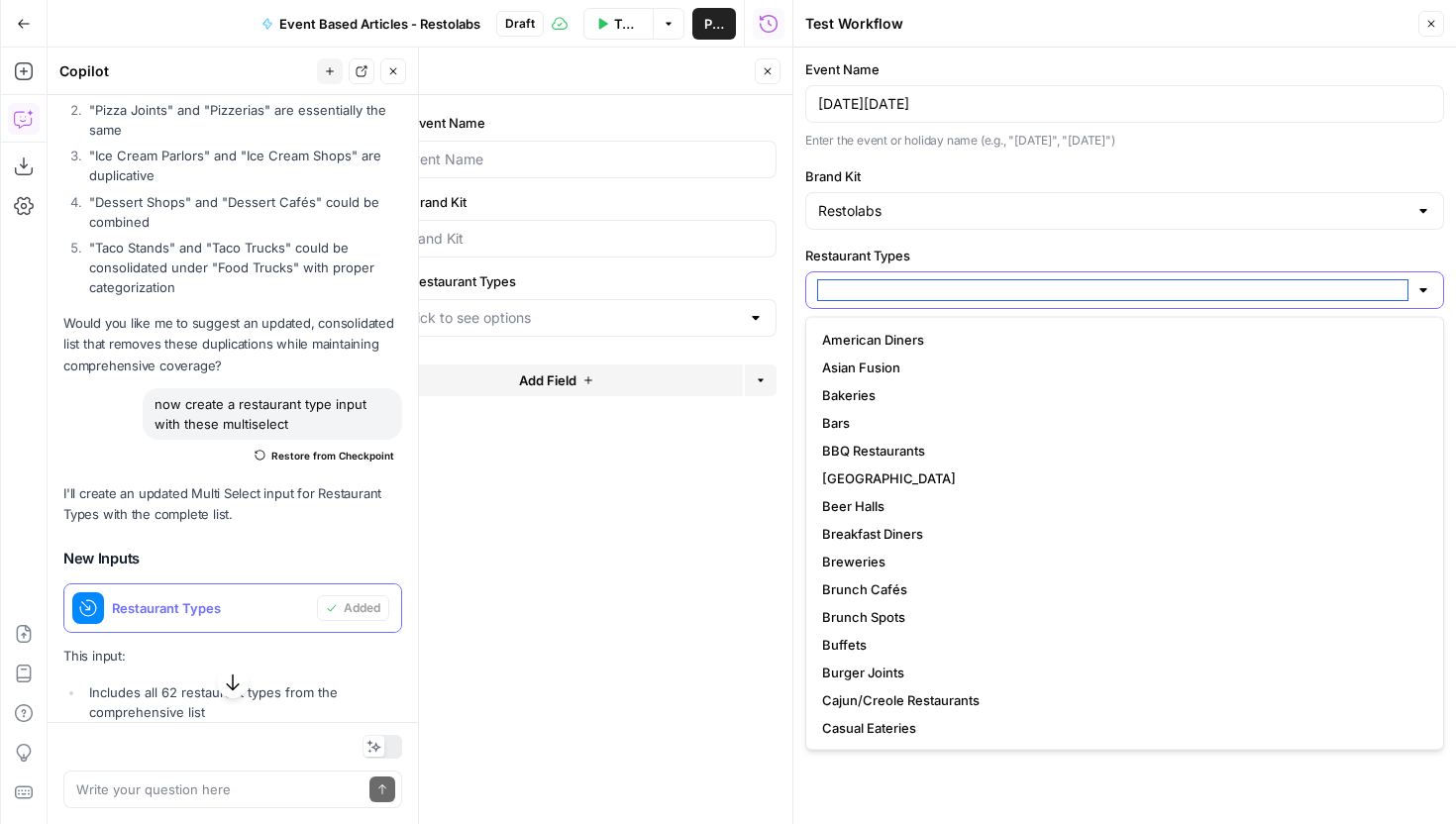 click on "Restaurant Types" at bounding box center (1112, 290) 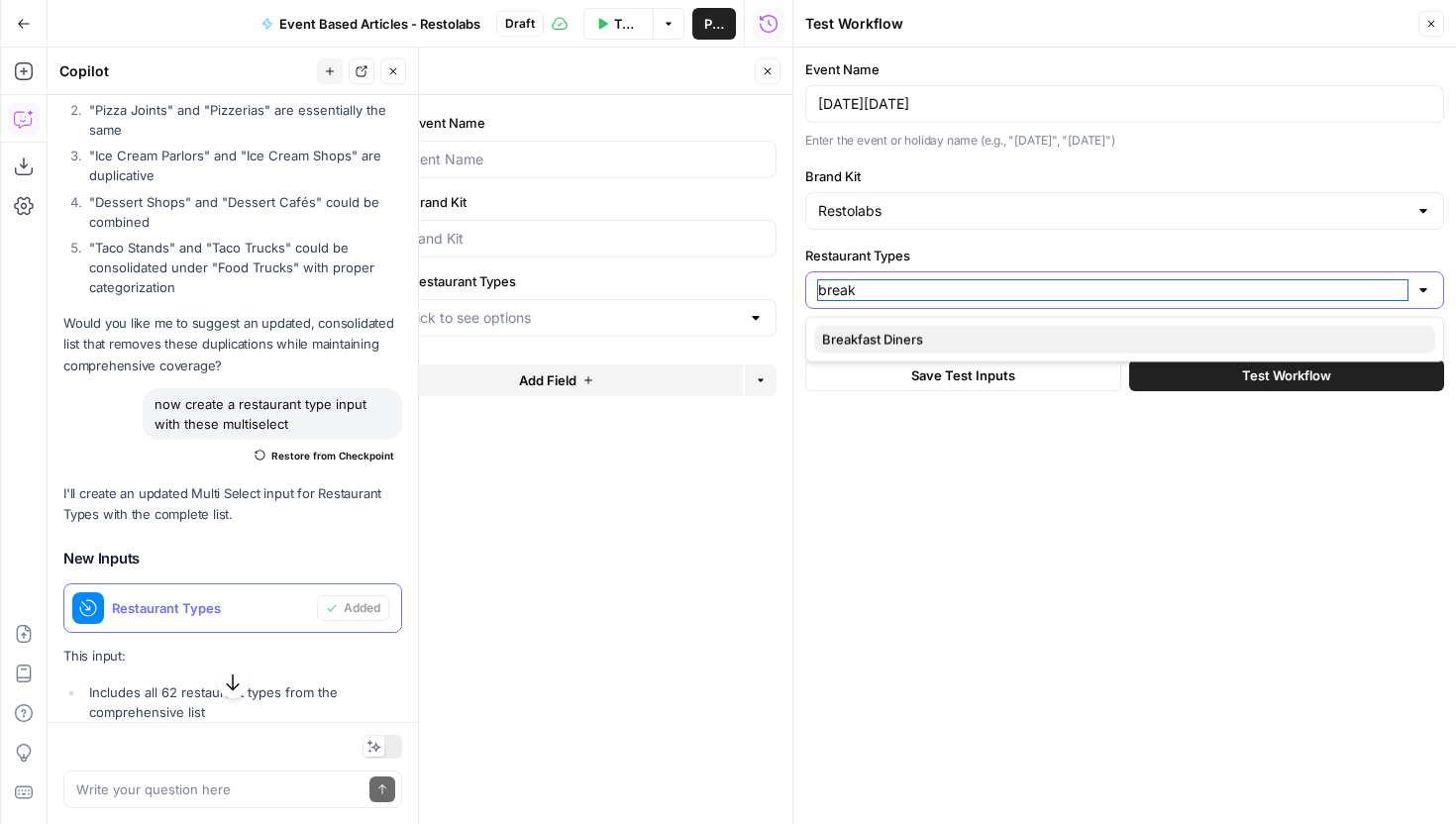 type on "break" 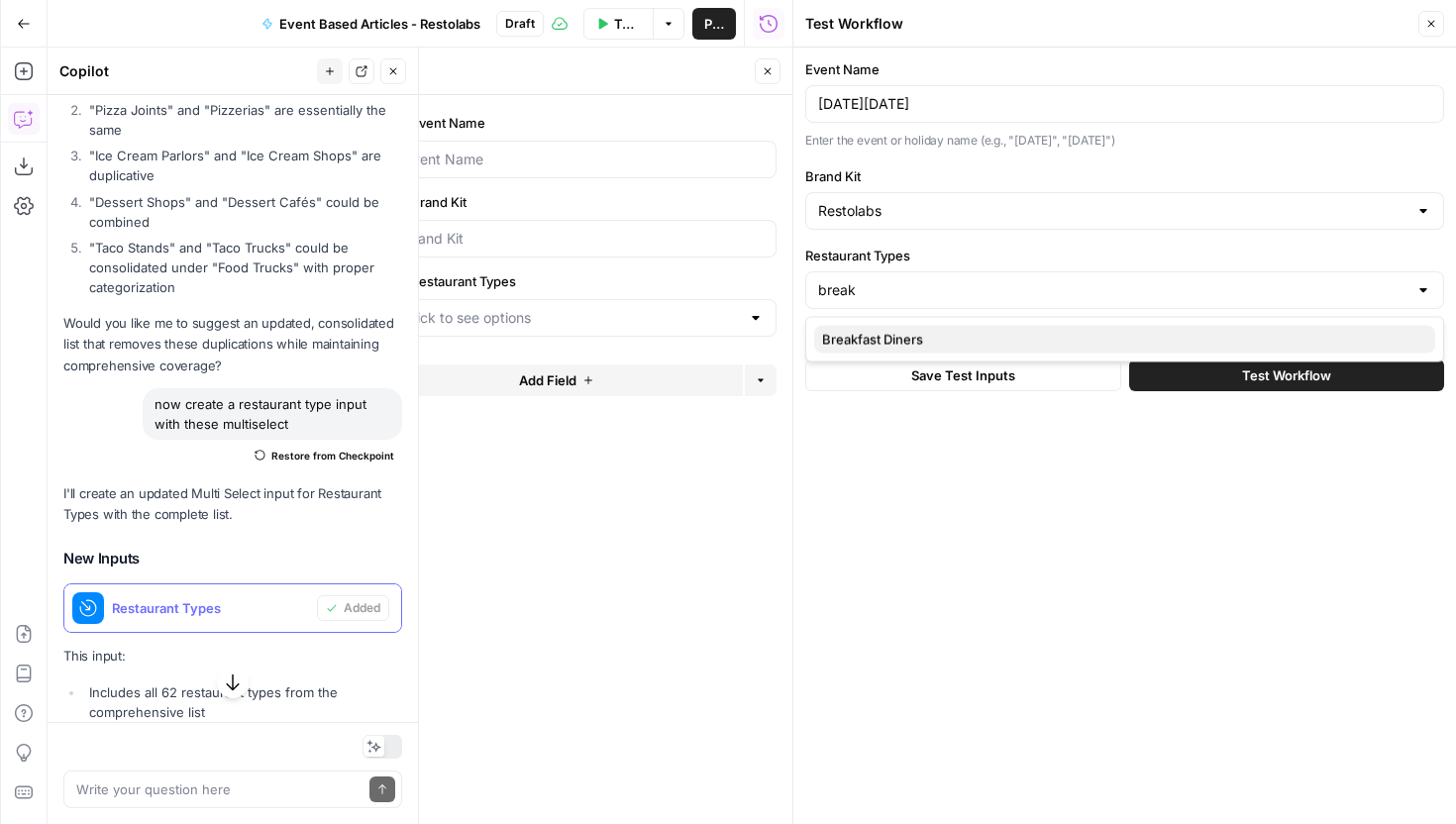 click on "Breakfast Diners" at bounding box center [873, 340] 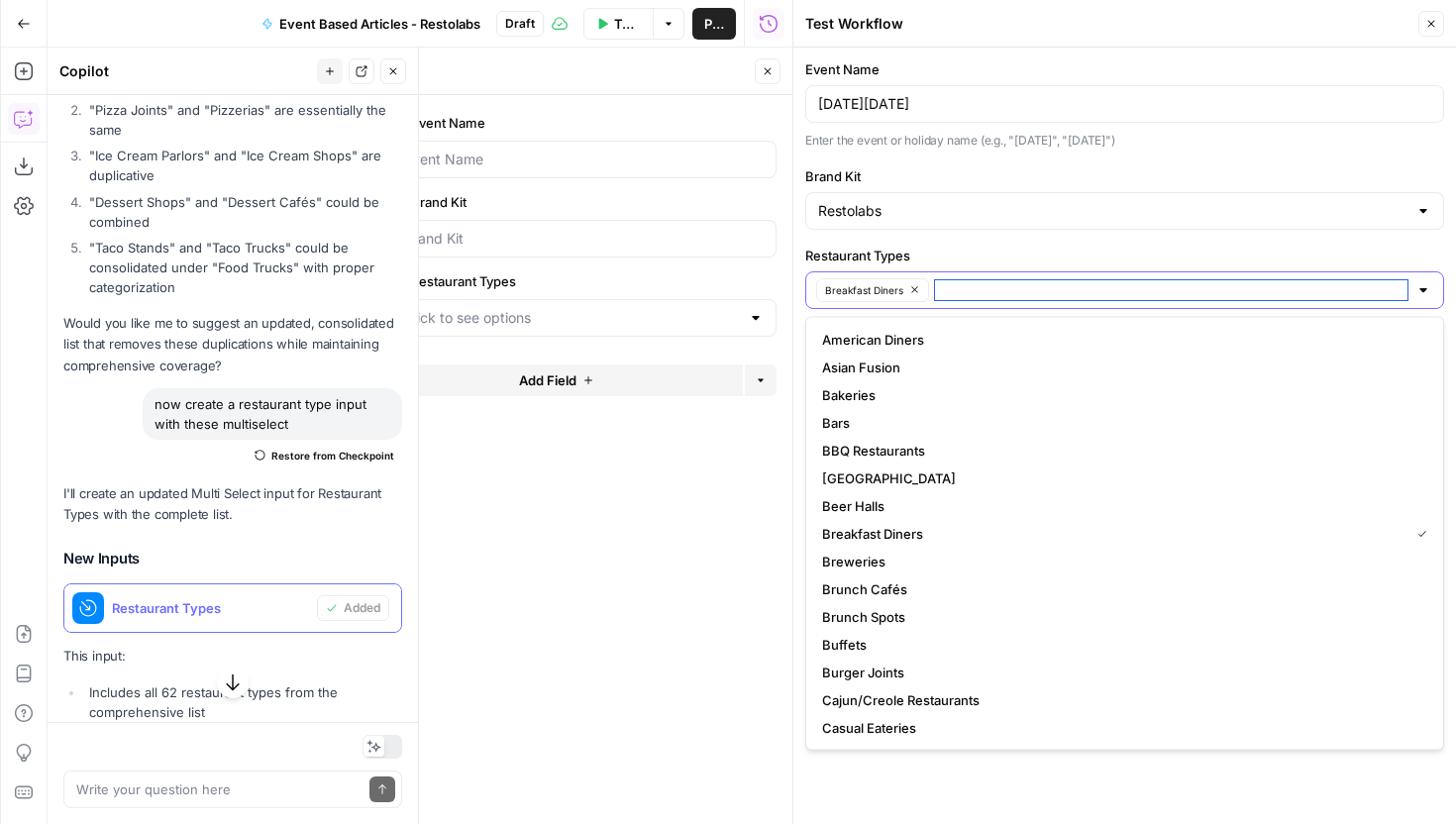 click on "Restaurant Types" at bounding box center [1171, 290] 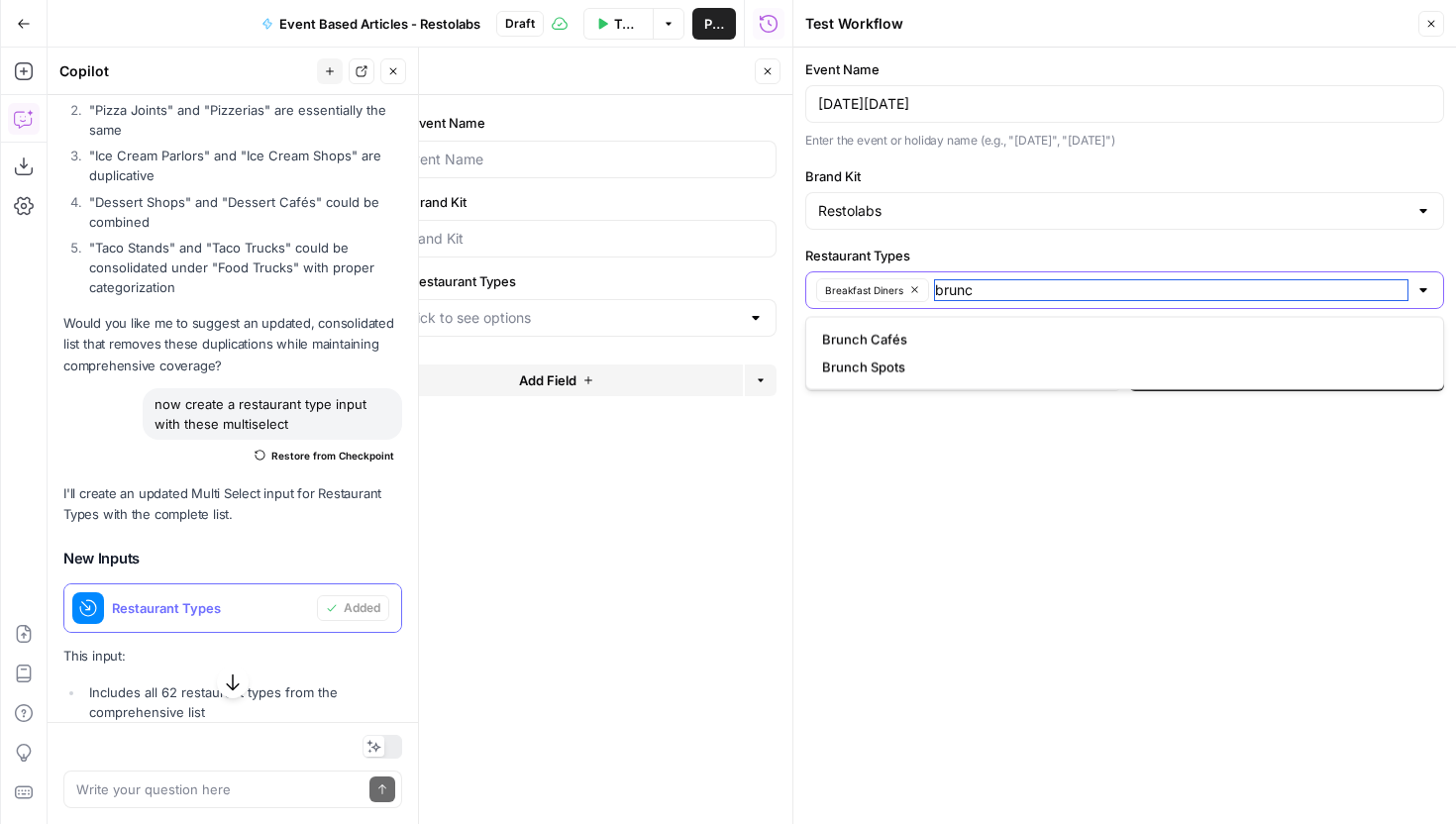 type on "brunc" 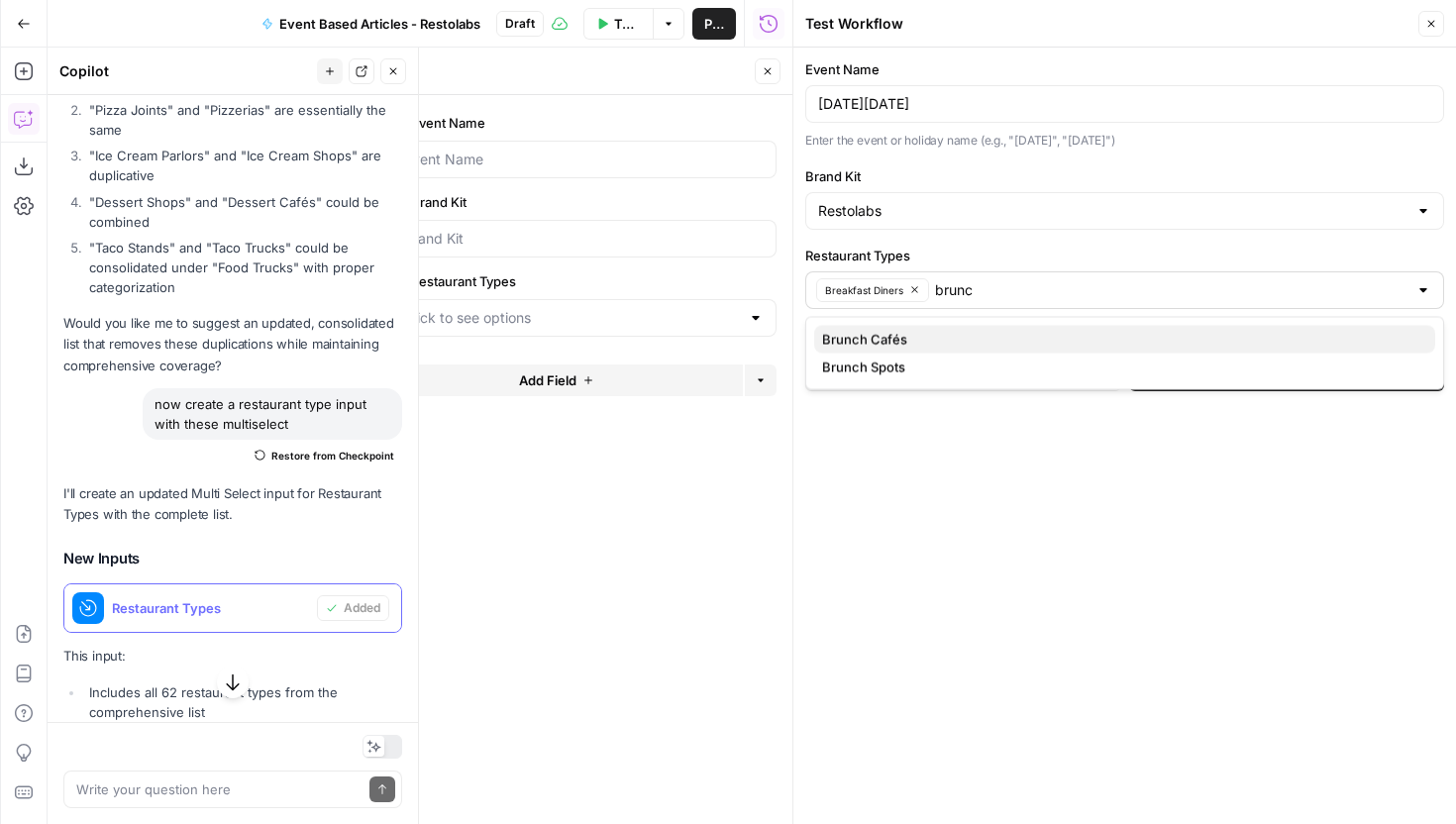 type 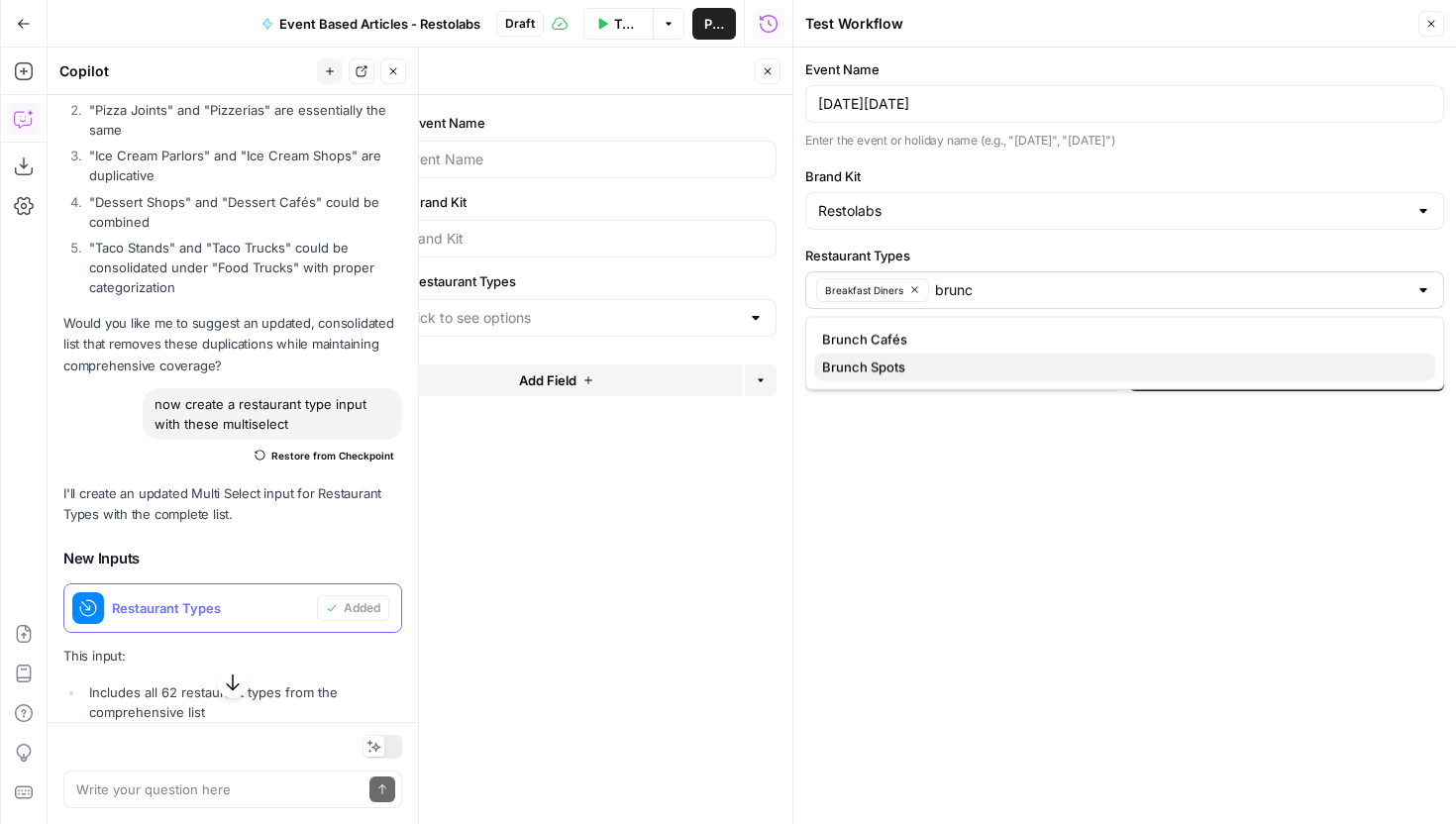 type 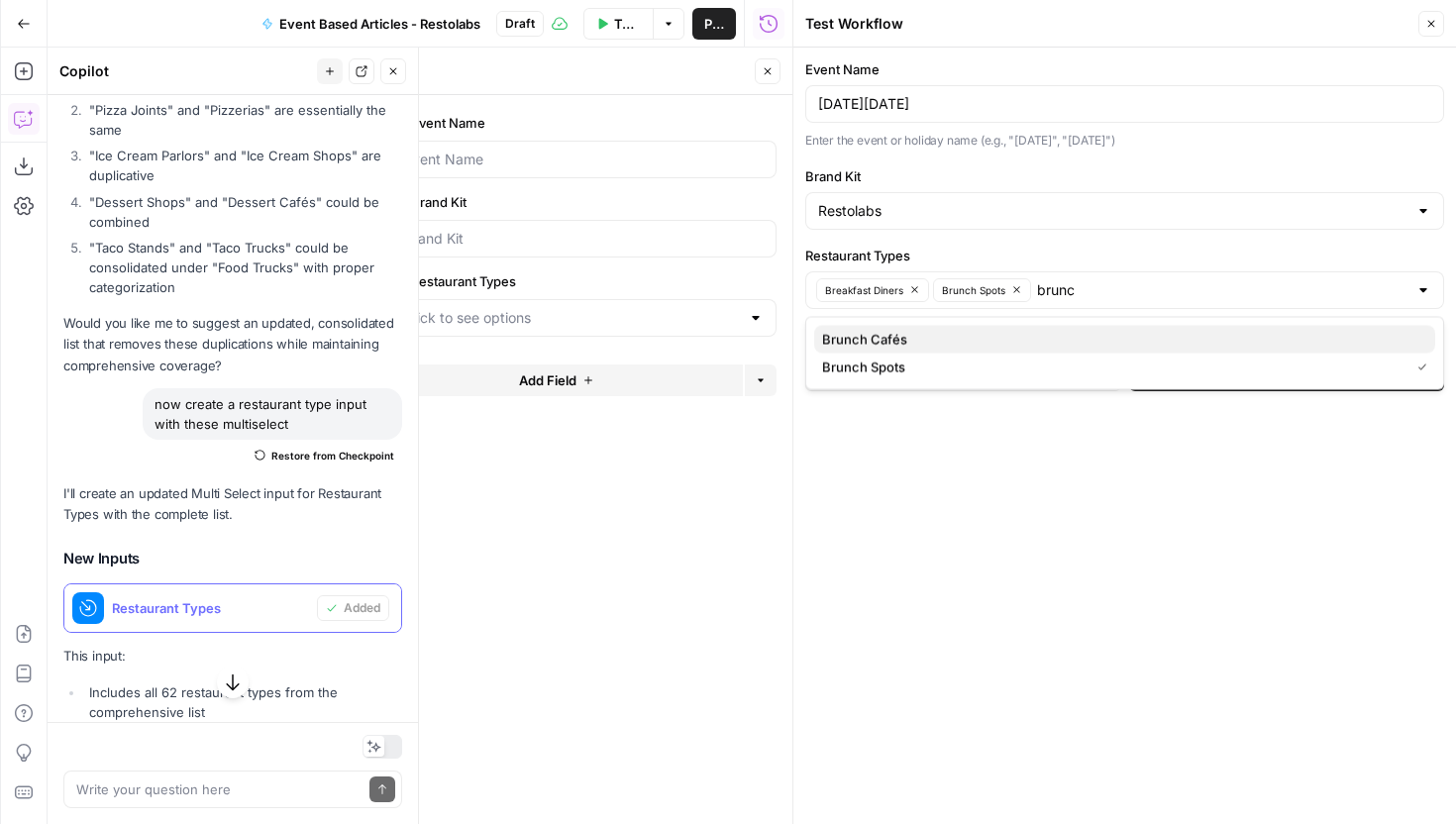 click on "Brunch Cafés" at bounding box center [1124, 340] 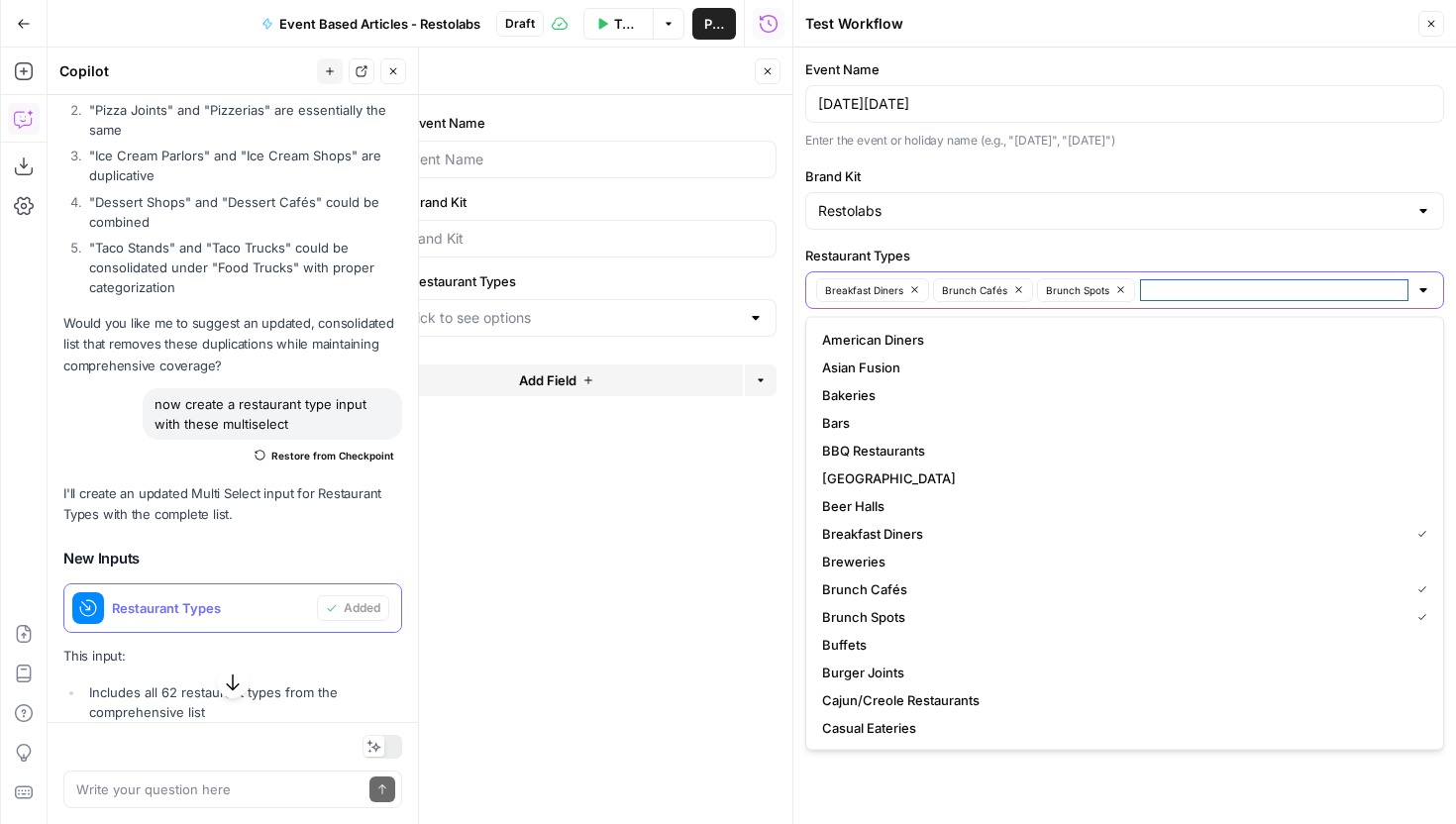 click on "Restaurant Types" at bounding box center (1274, 290) 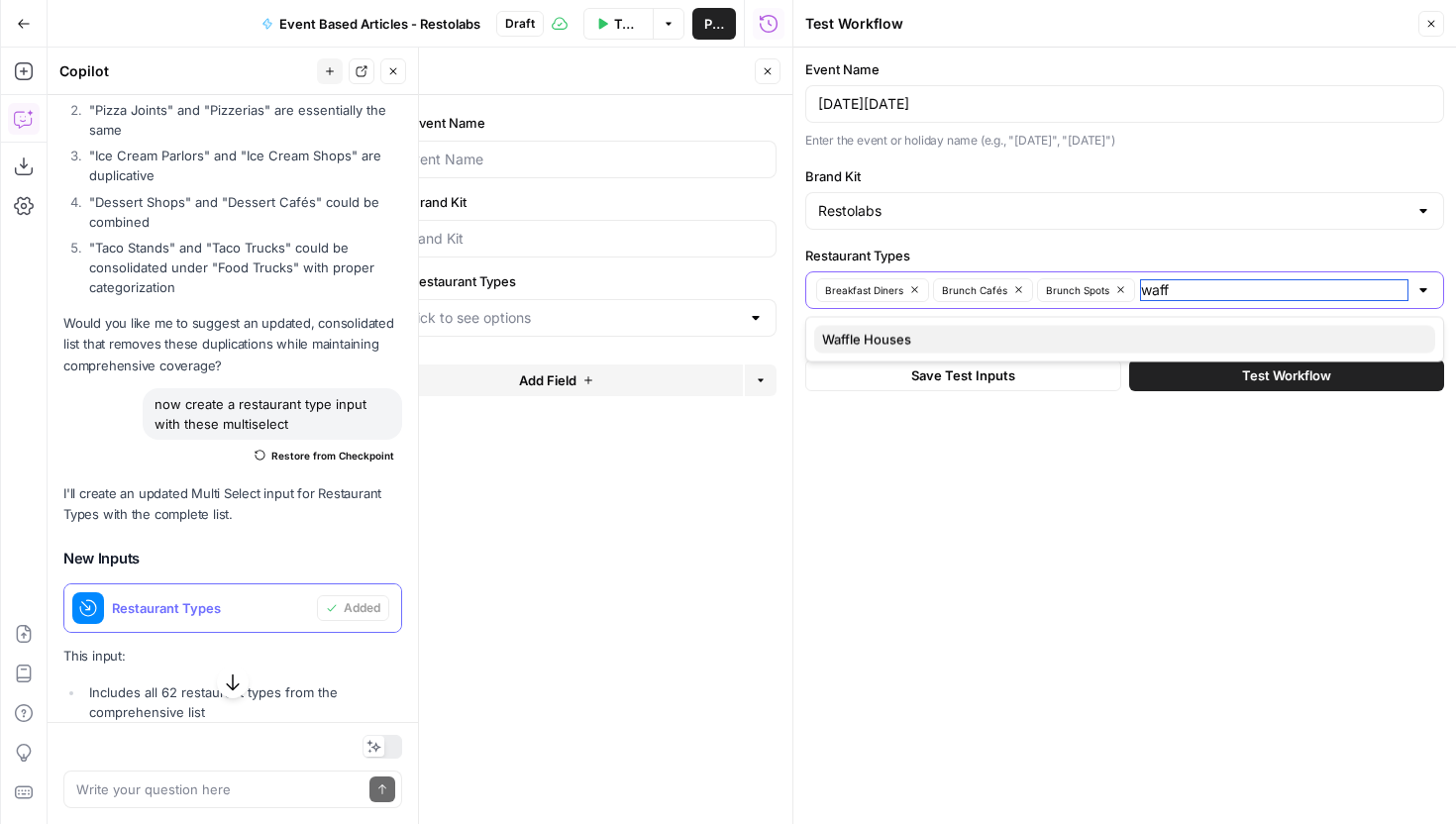type on "waff" 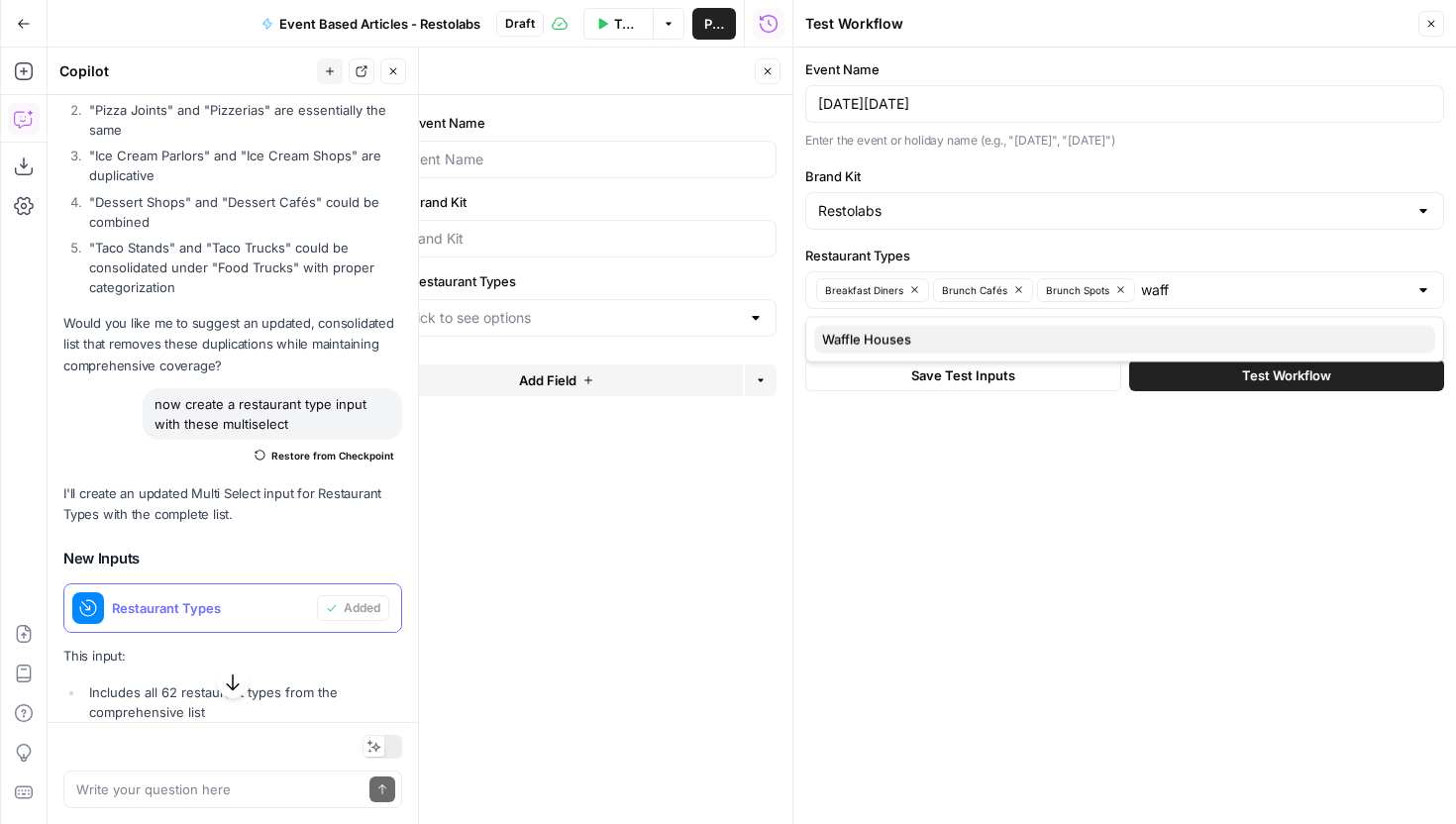 click on "Waffle Houses" at bounding box center [1124, 340] 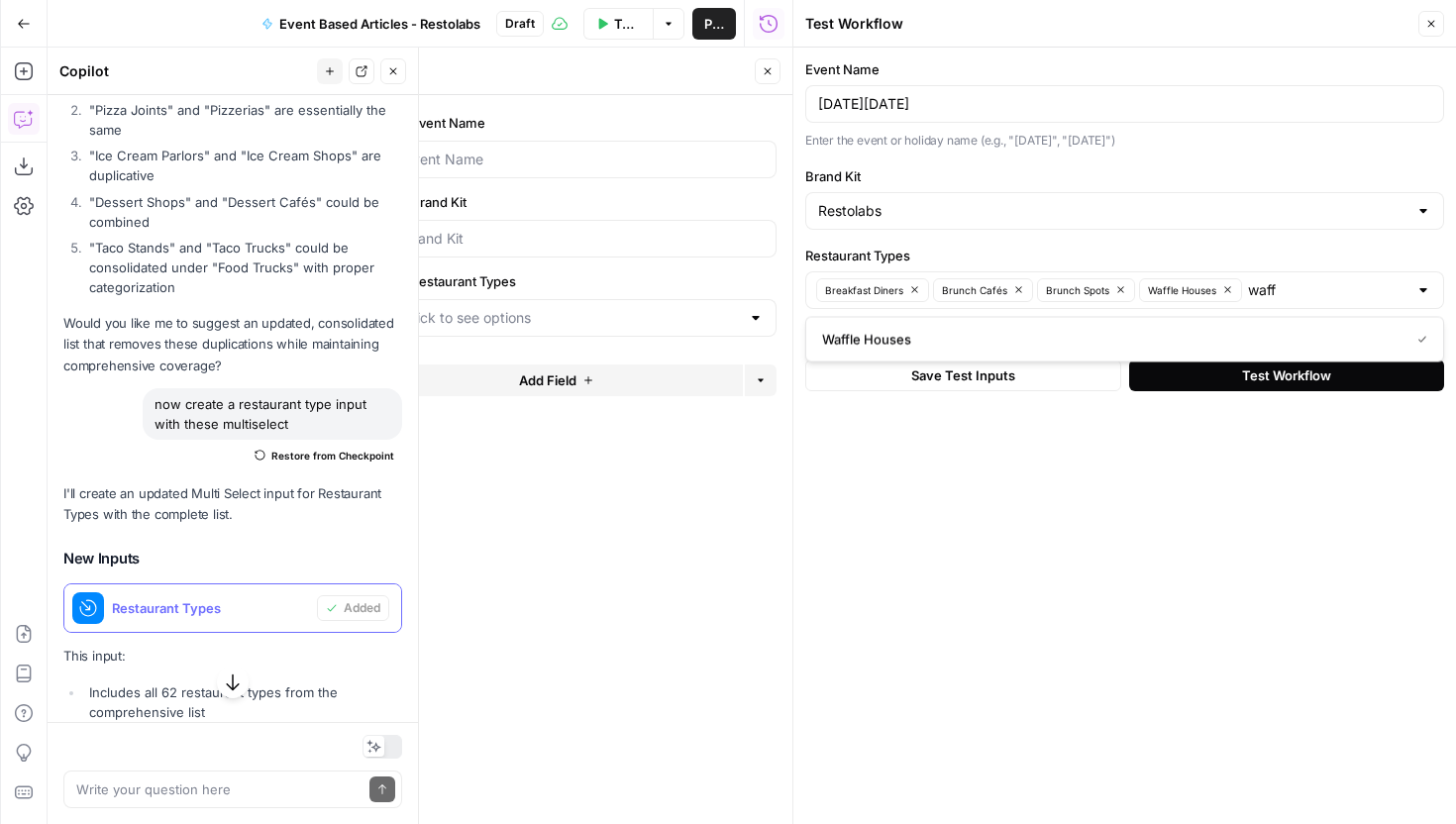 type 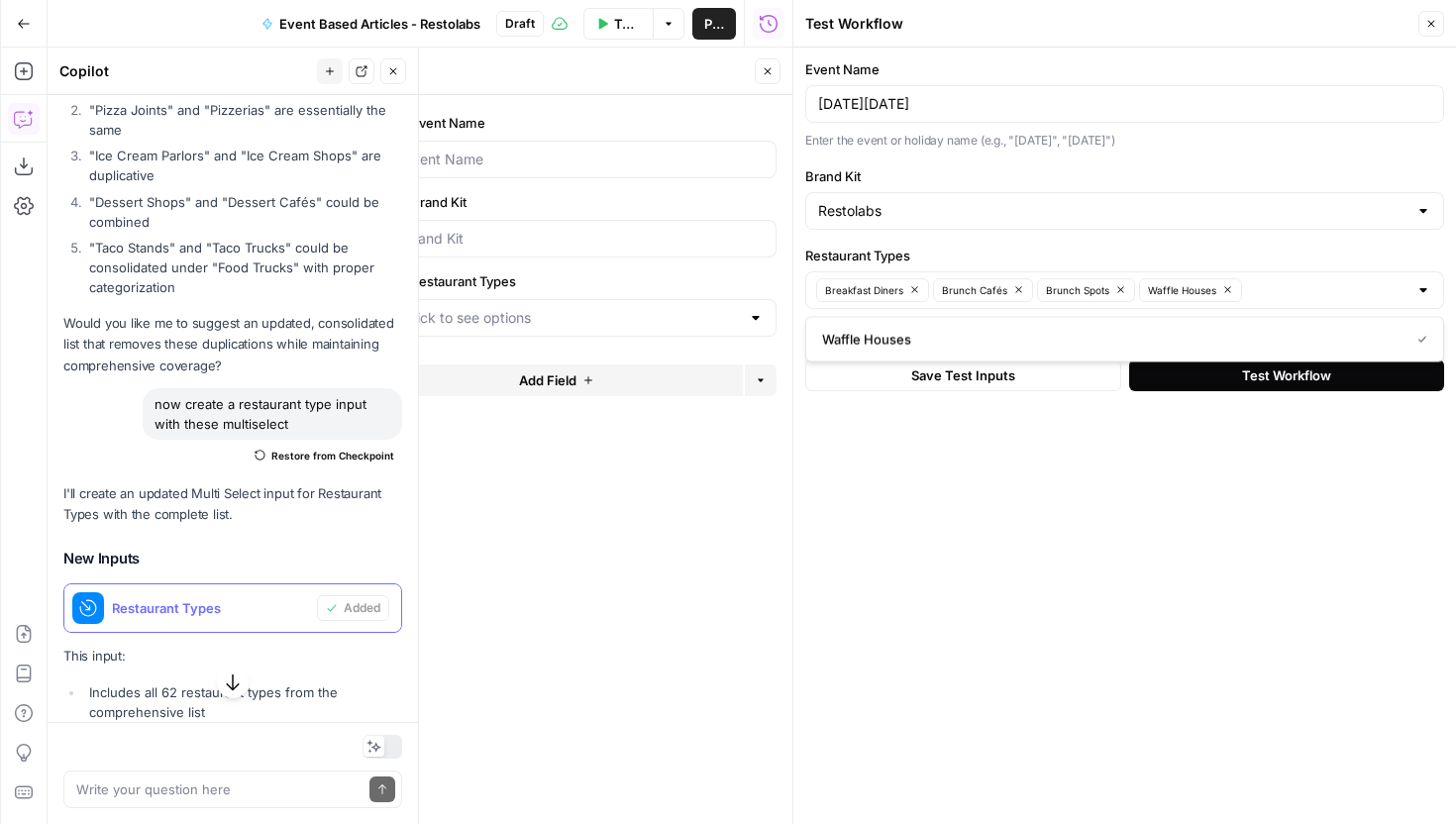 click on "Test Workflow" at bounding box center [1287, 375] 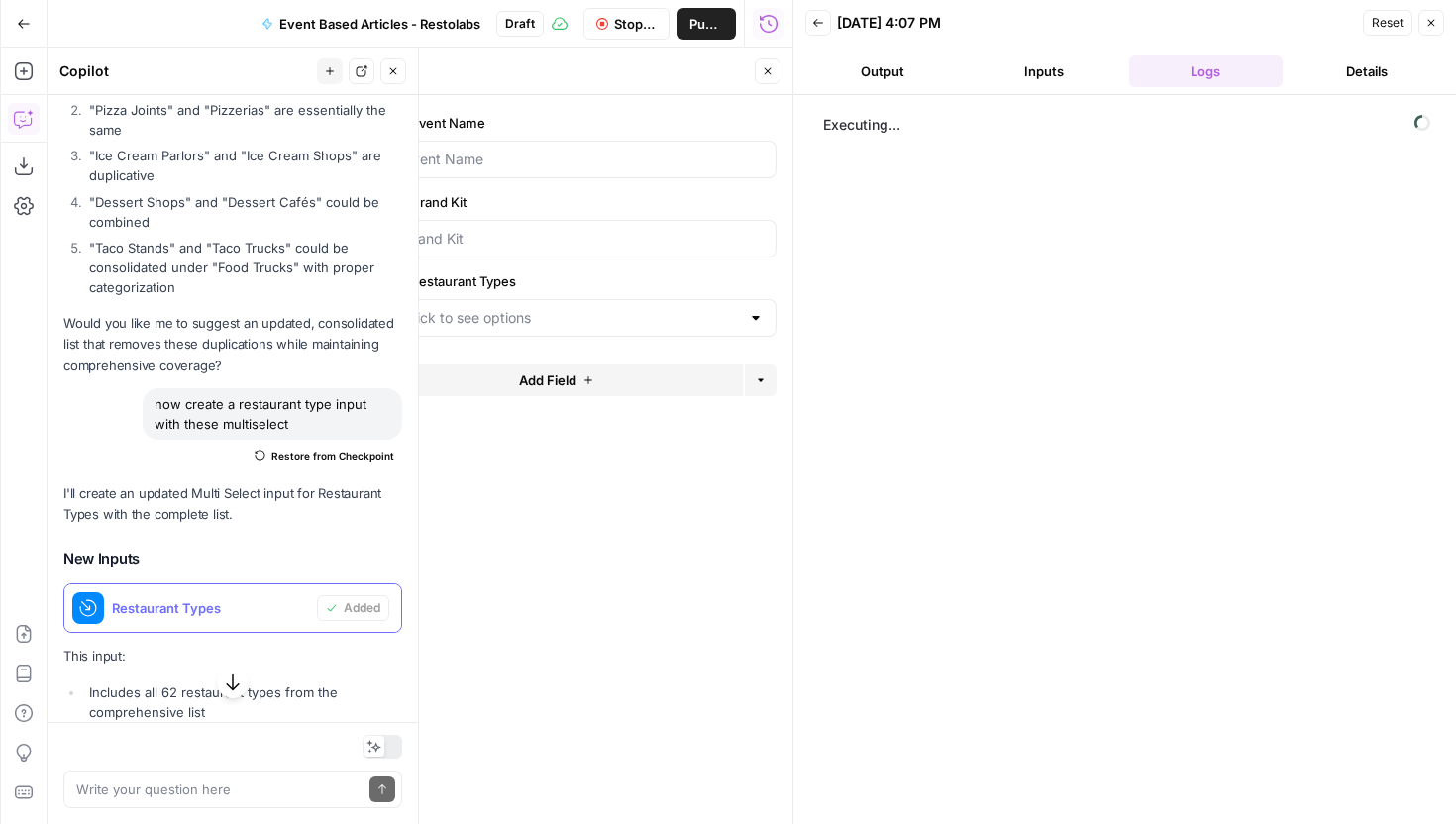 click on "Executing..." at bounding box center (1124, 460) 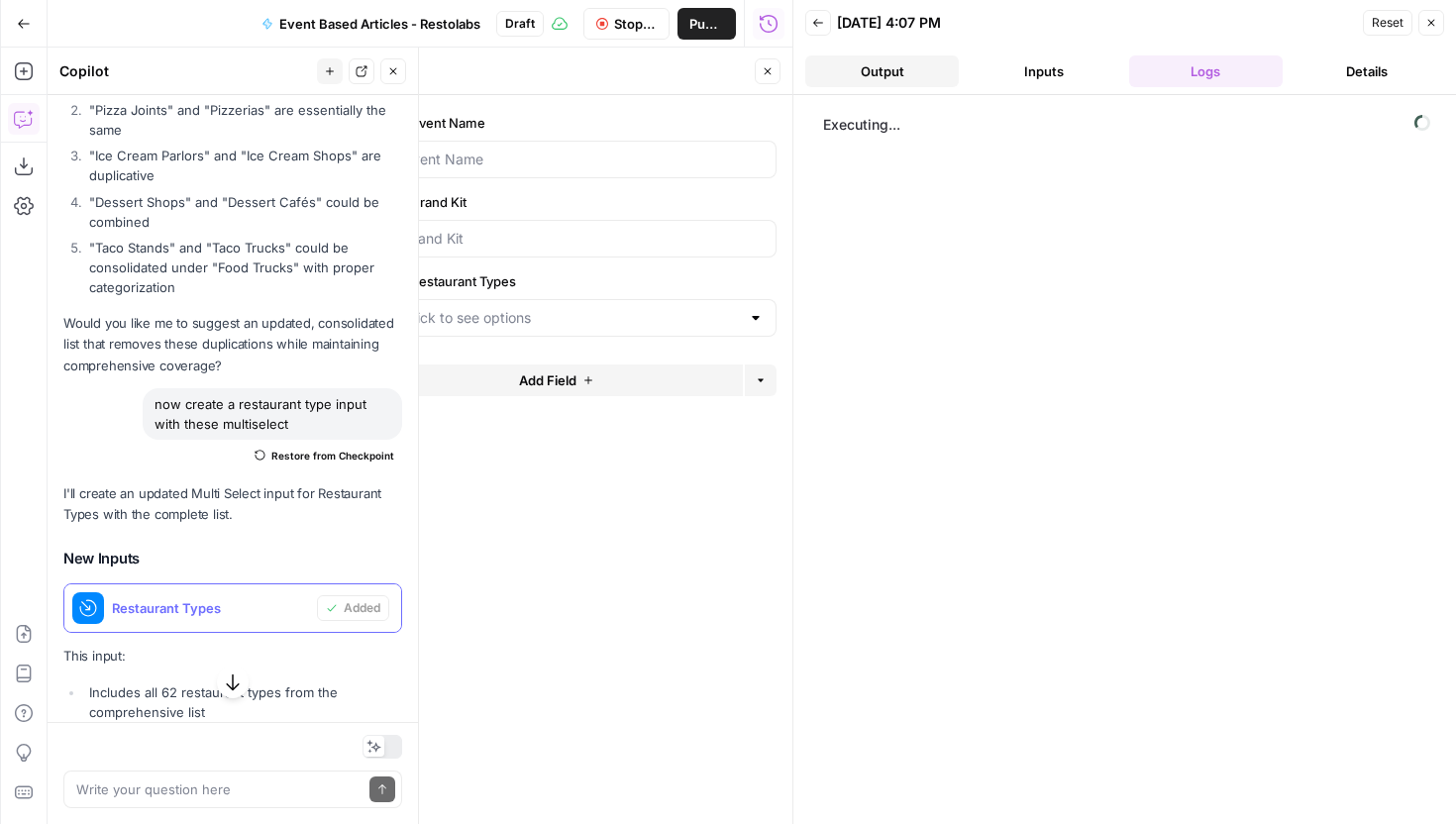 click on "Output" at bounding box center (882, 71) 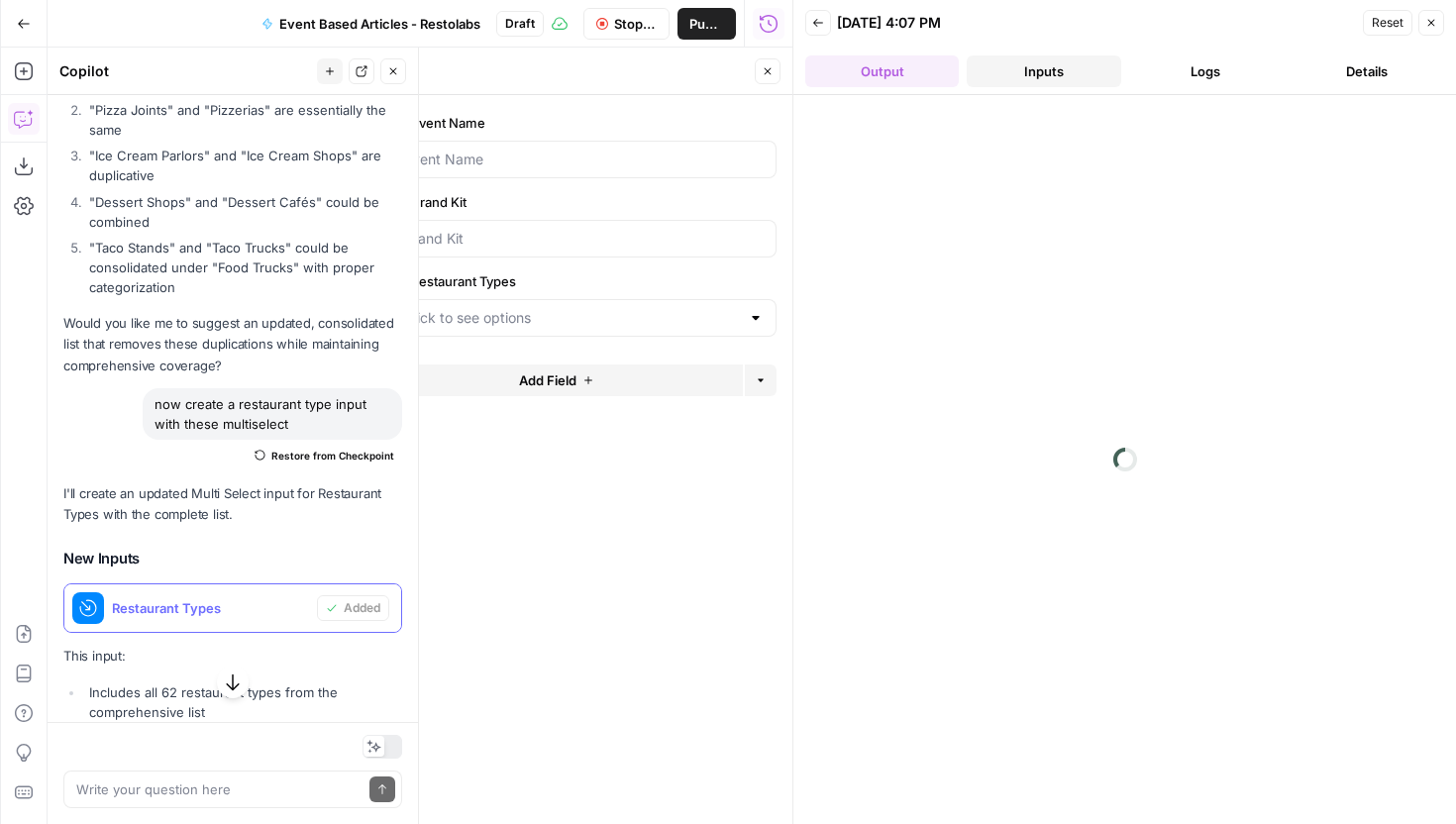 click on "Inputs" at bounding box center [1043, 71] 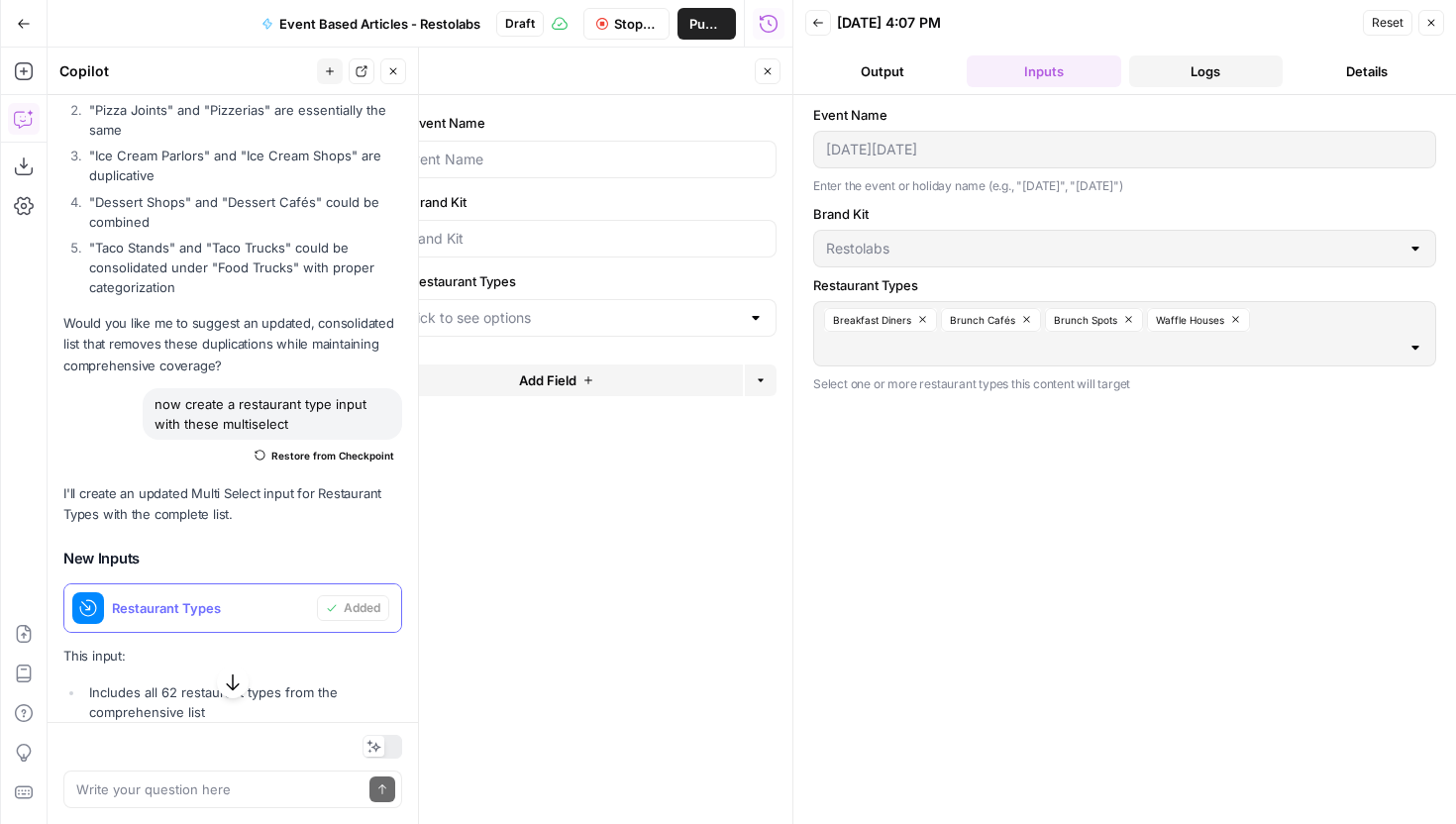 click on "Logs" at bounding box center (1205, 71) 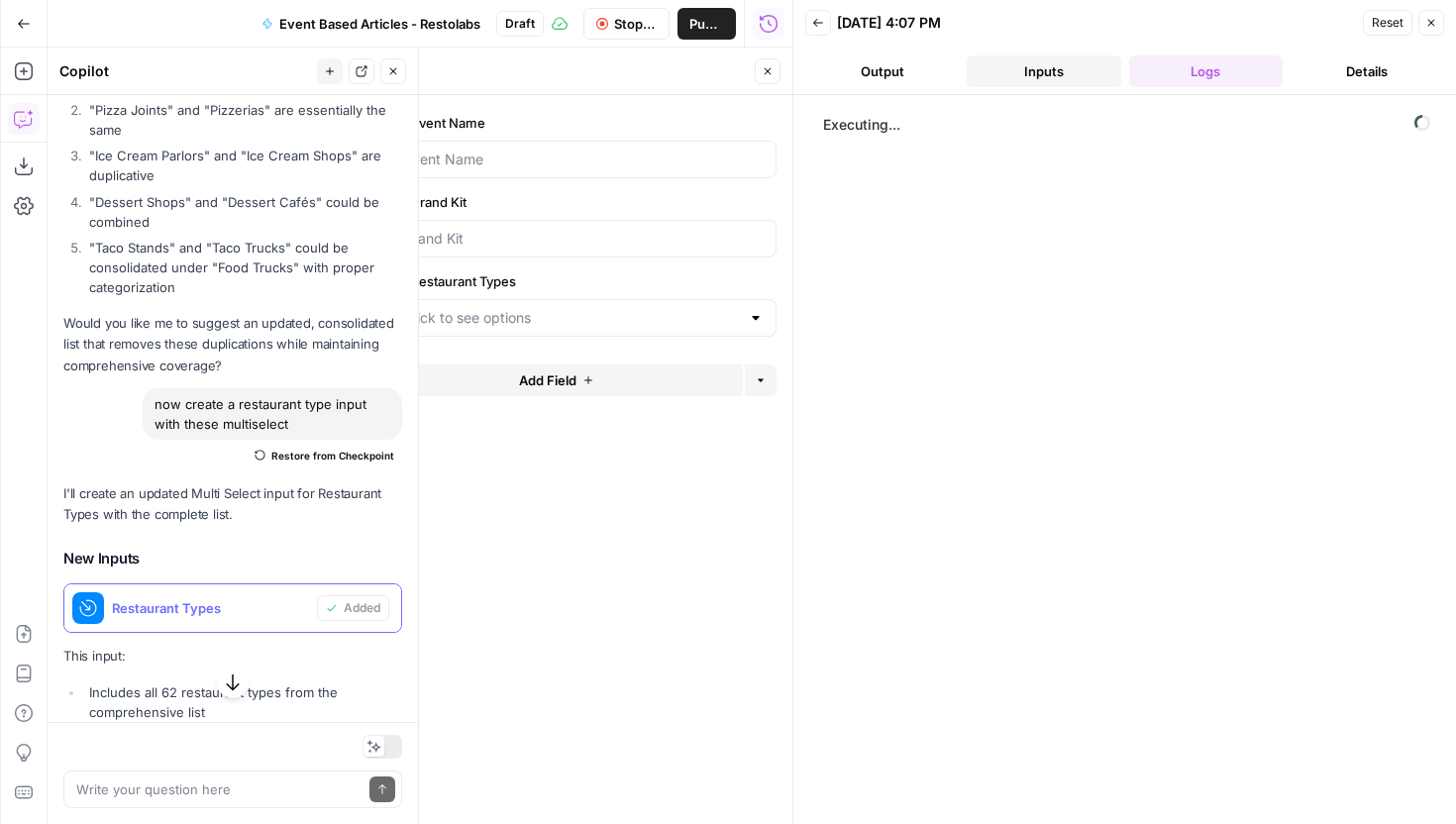 click on "Inputs" at bounding box center [1043, 71] 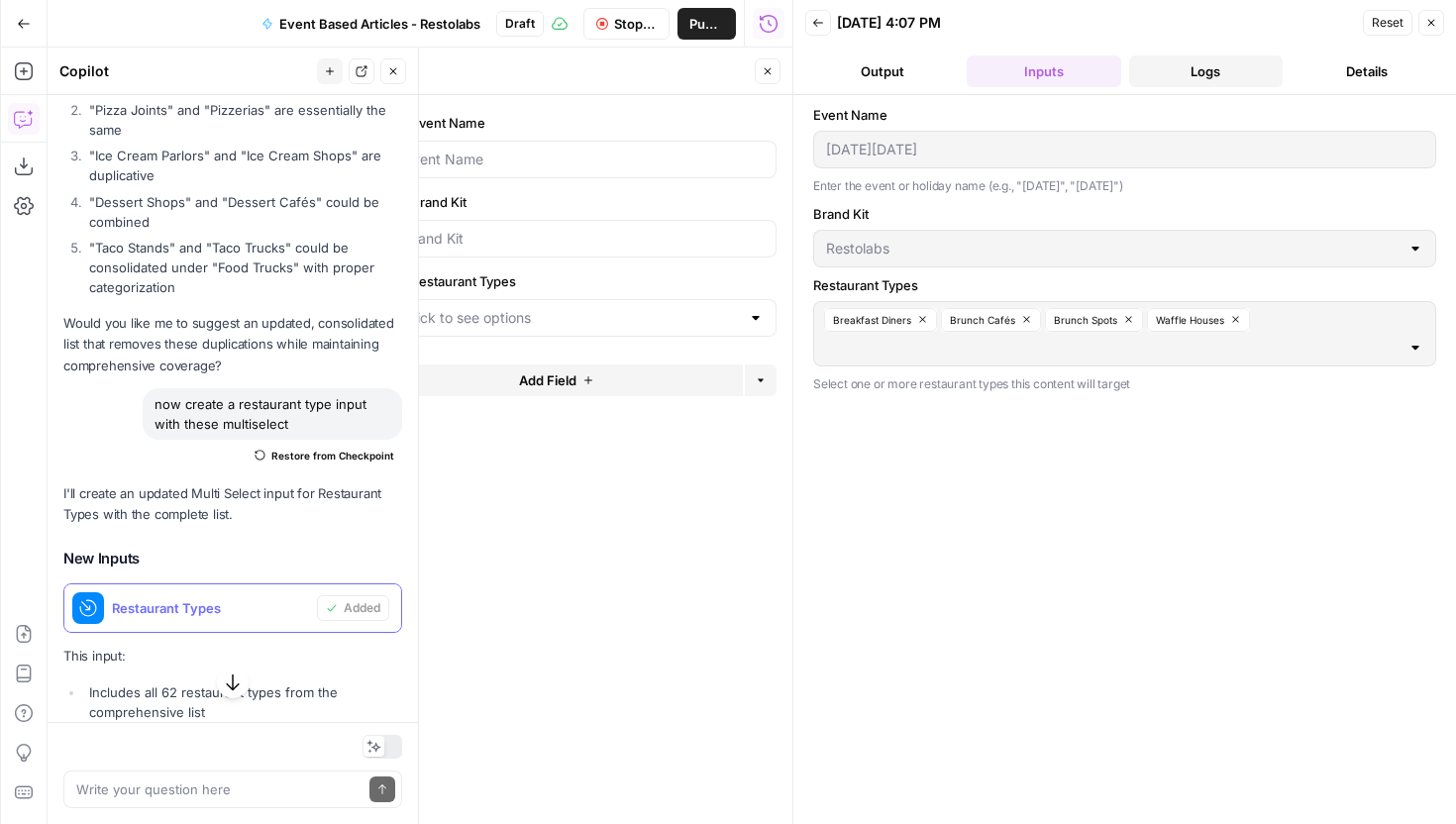 click on "Logs" at bounding box center (1205, 71) 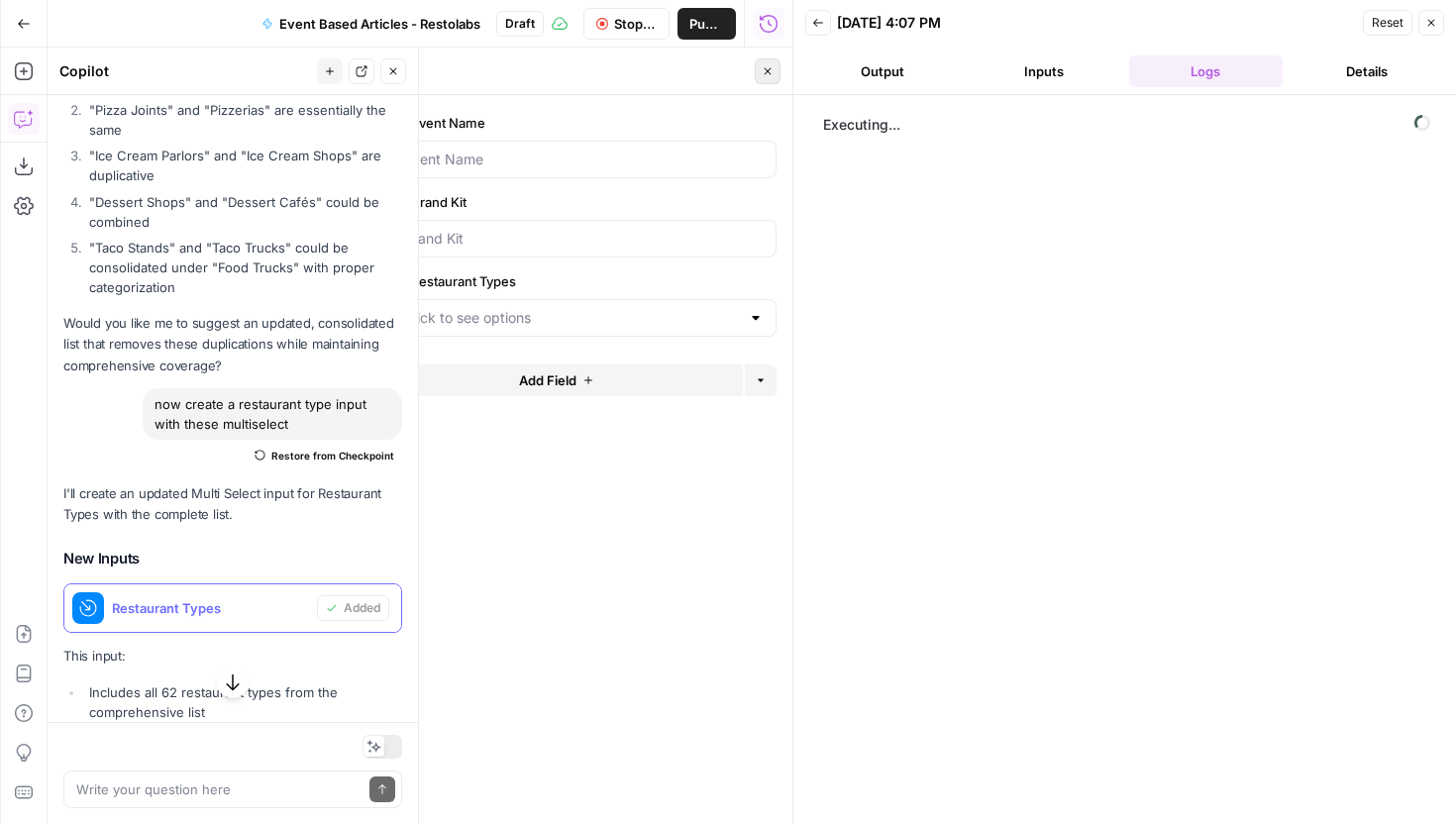 click 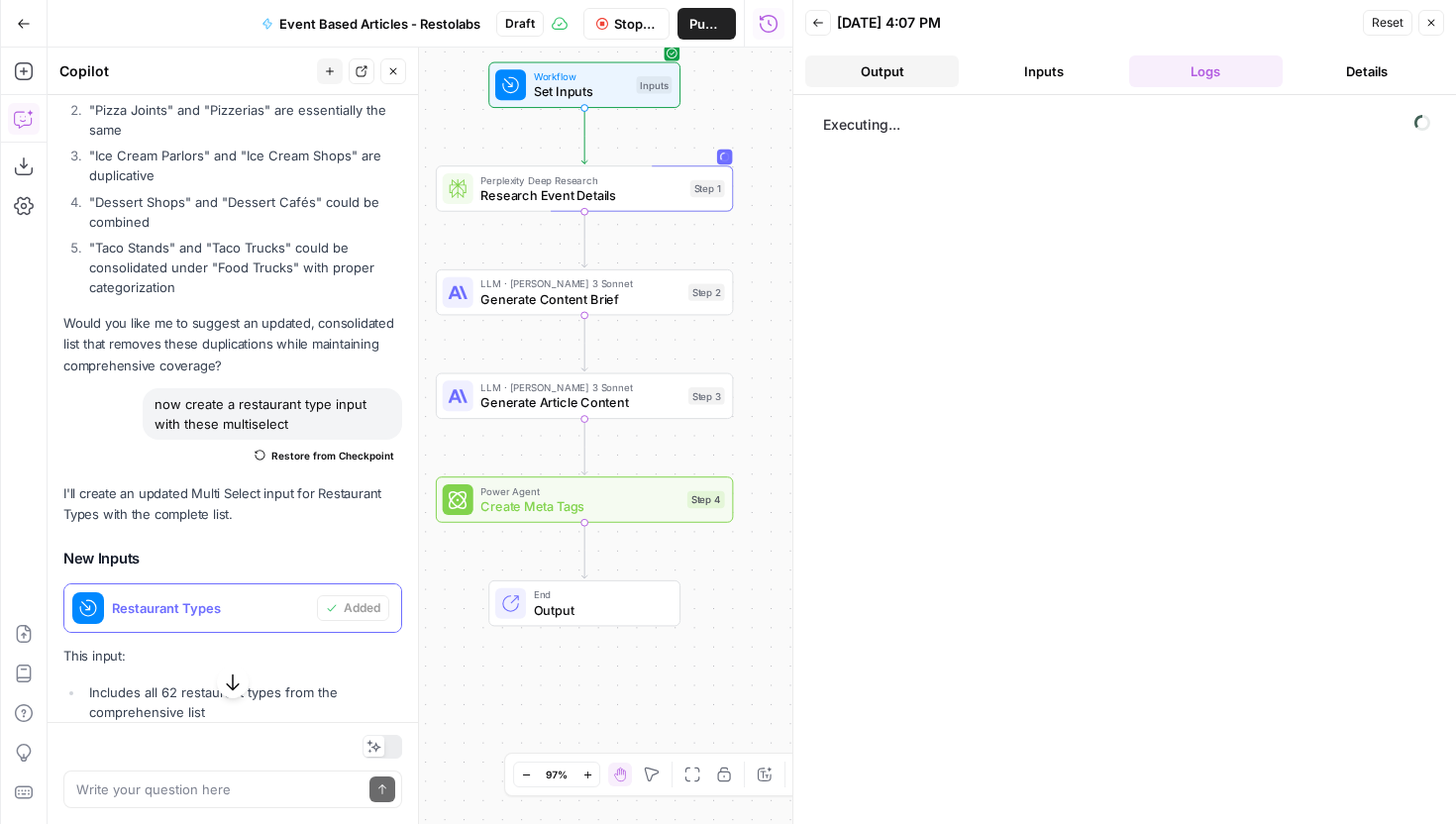 click on "Output" at bounding box center [882, 71] 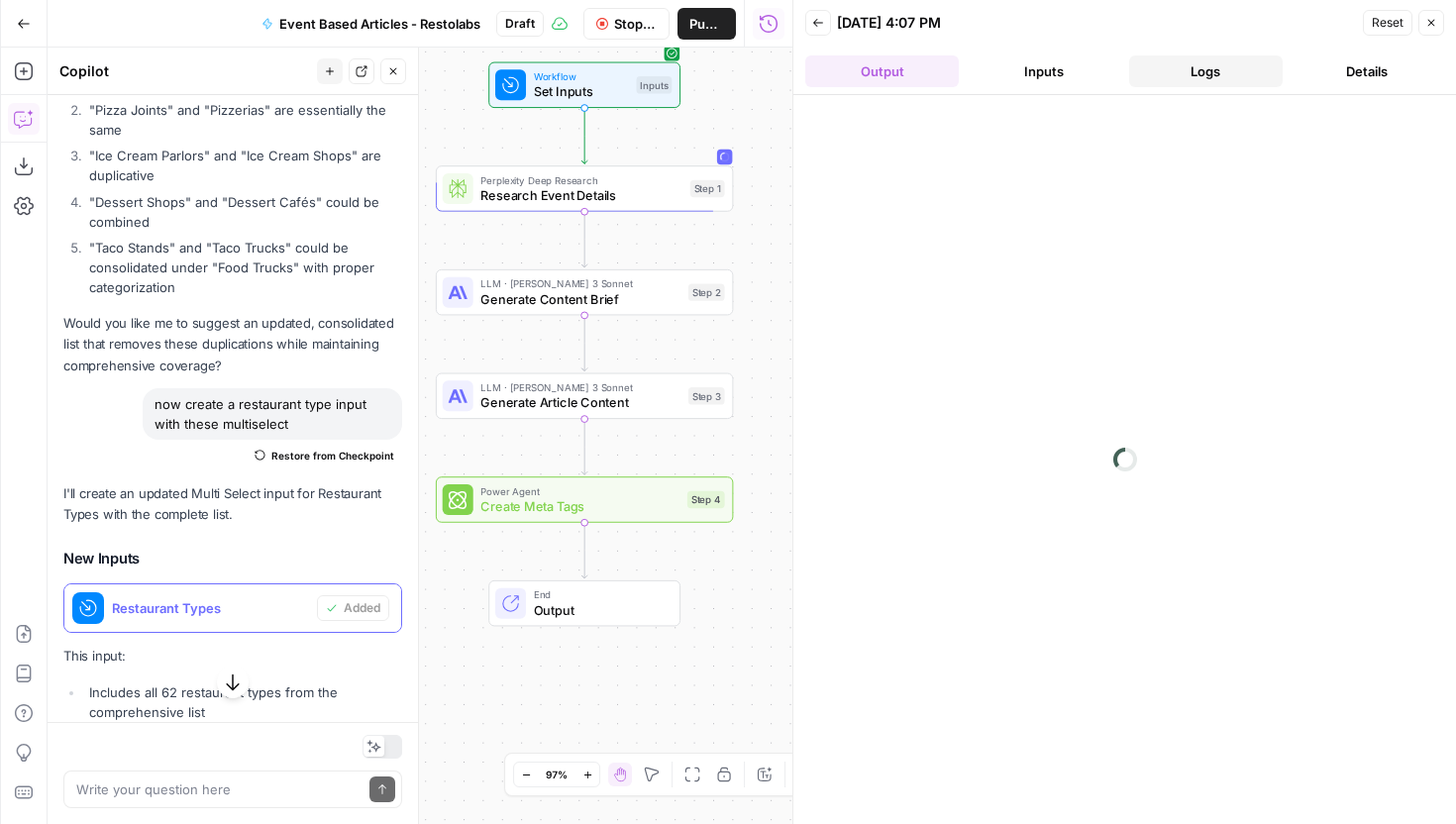 click on "Logs" at bounding box center (1205, 71) 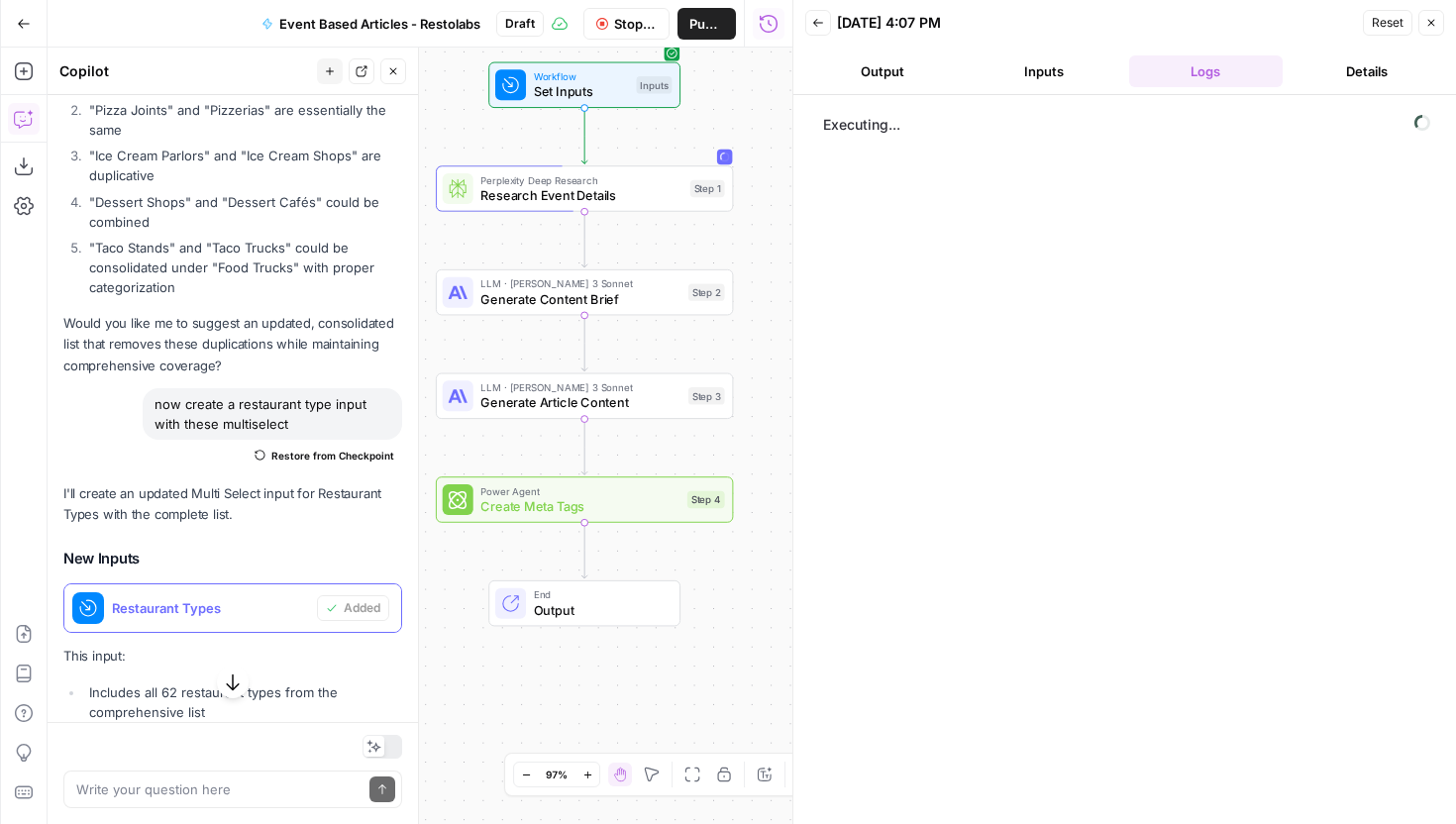 click on "Output Inputs Logs Details" at bounding box center [1124, 71] 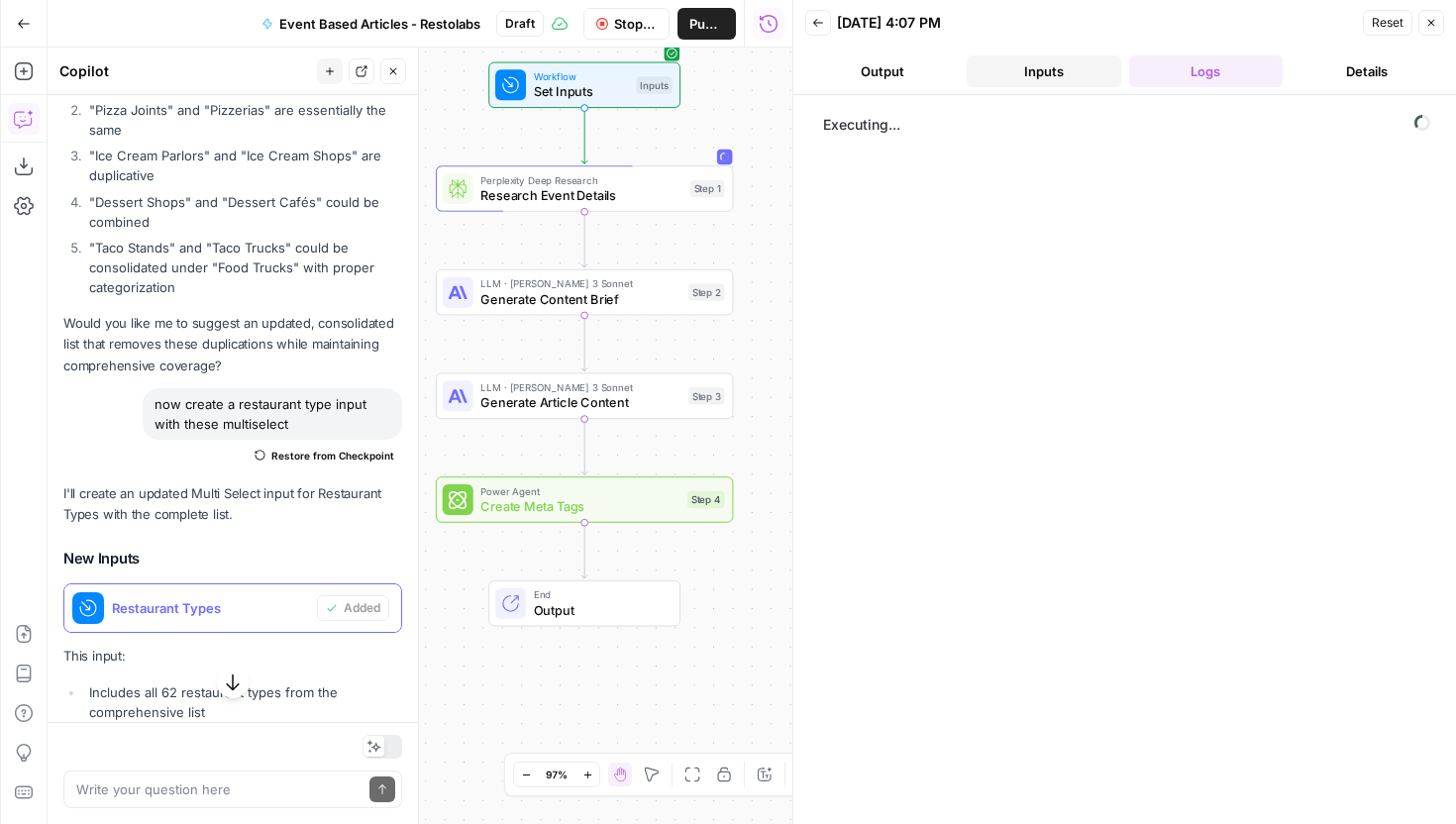 click on "Inputs" at bounding box center (1043, 71) 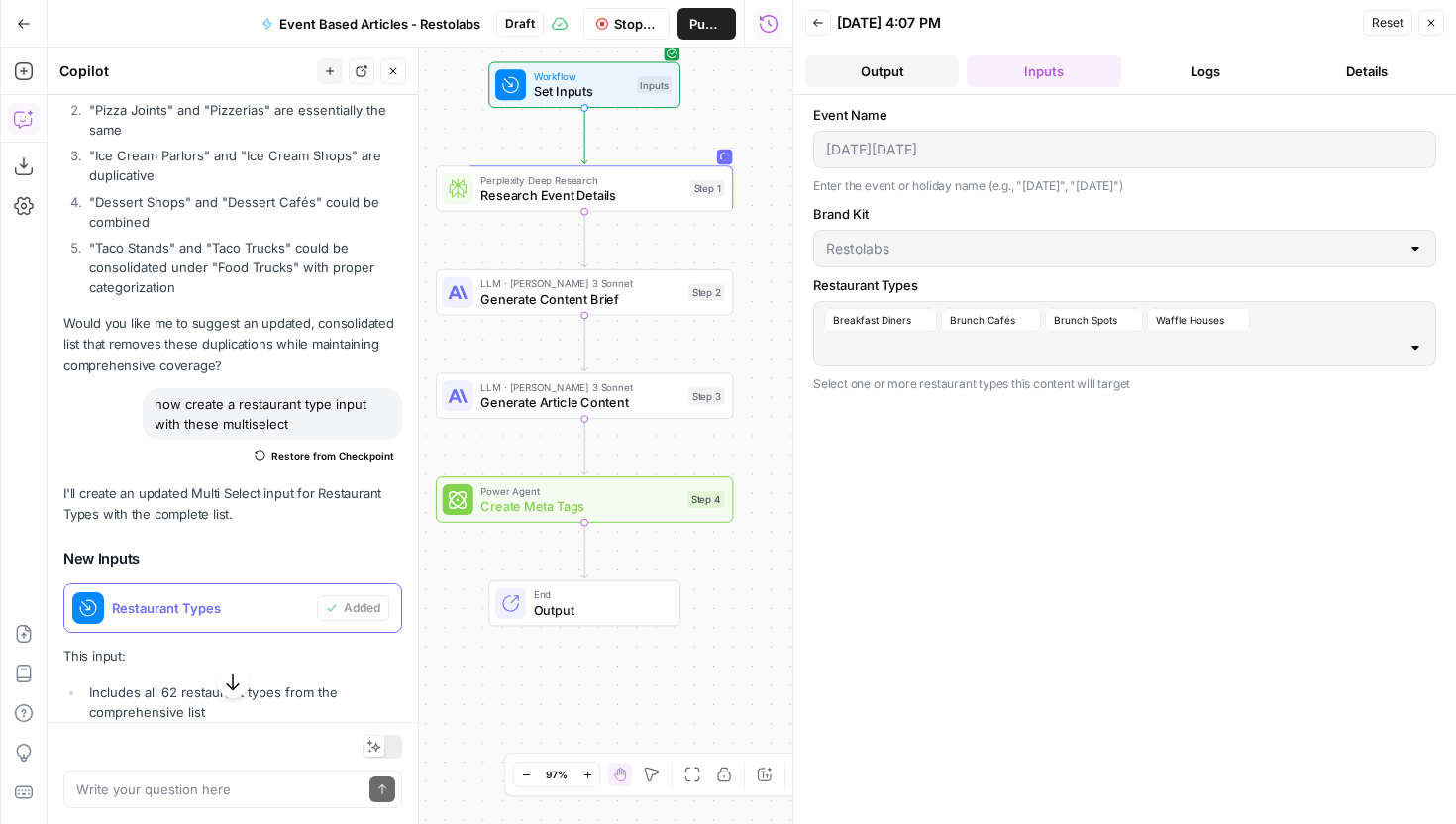 click on "Output" at bounding box center [882, 71] 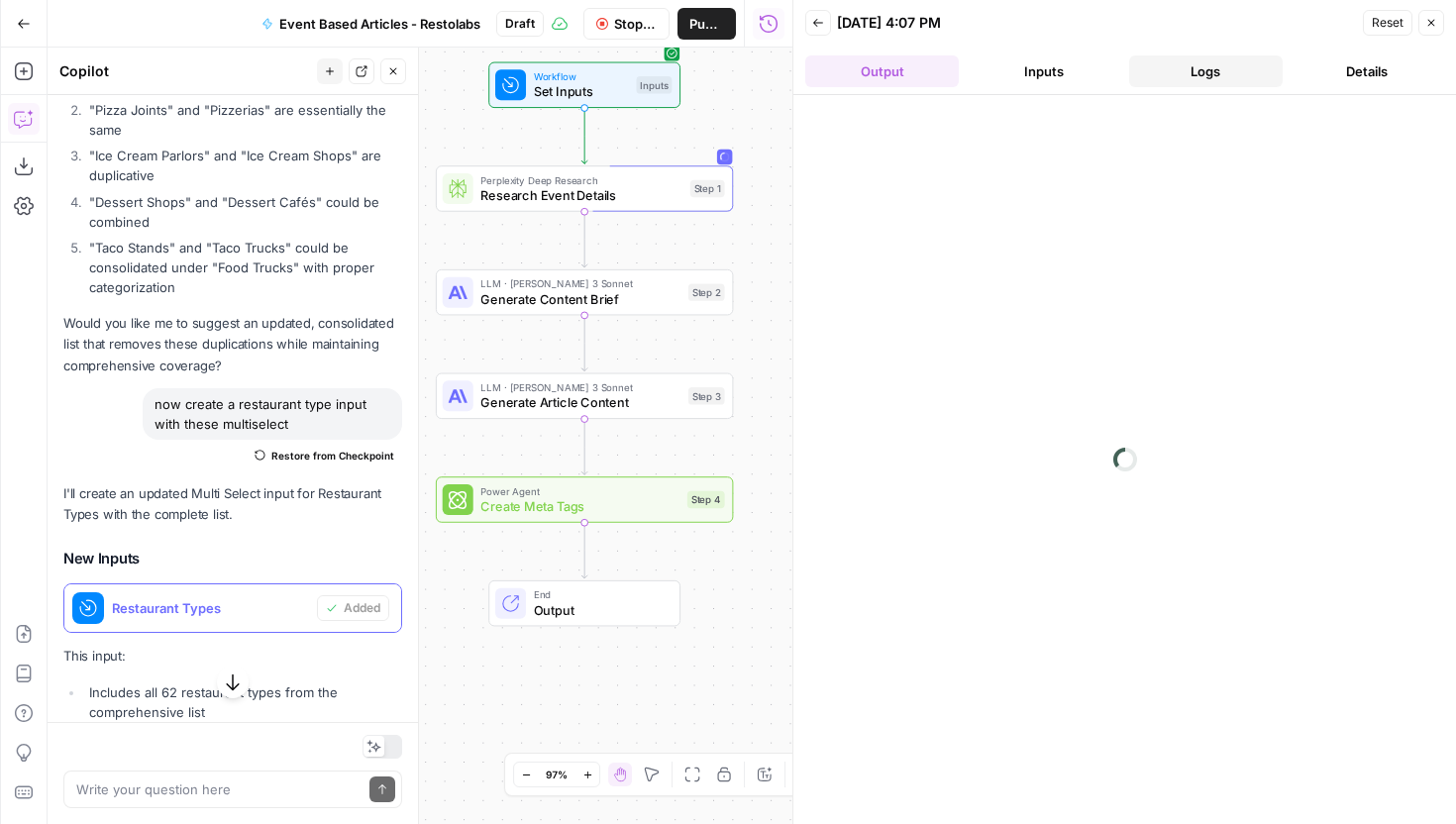 click on "Logs" at bounding box center (1205, 71) 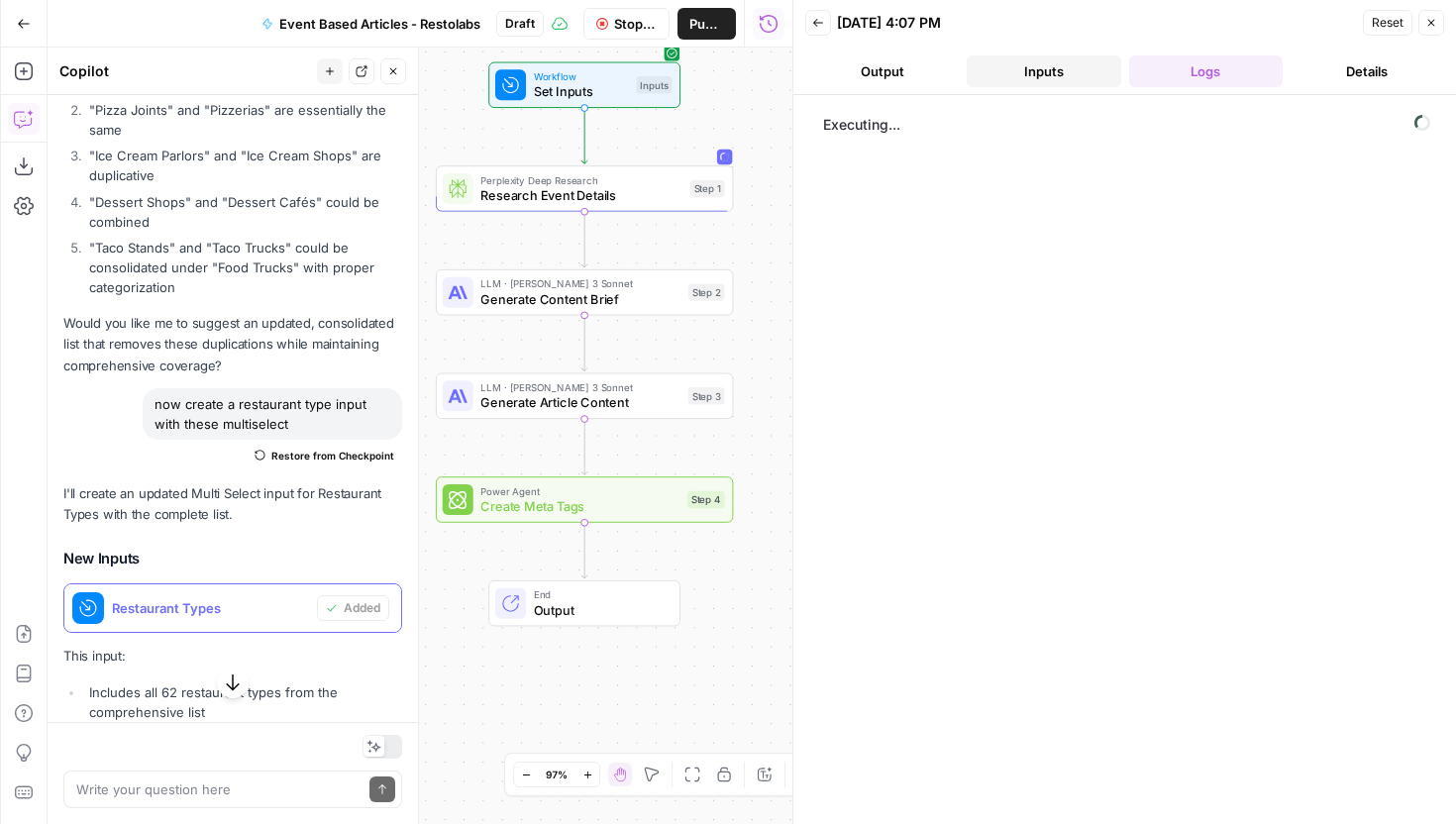 click on "Inputs" at bounding box center [1043, 71] 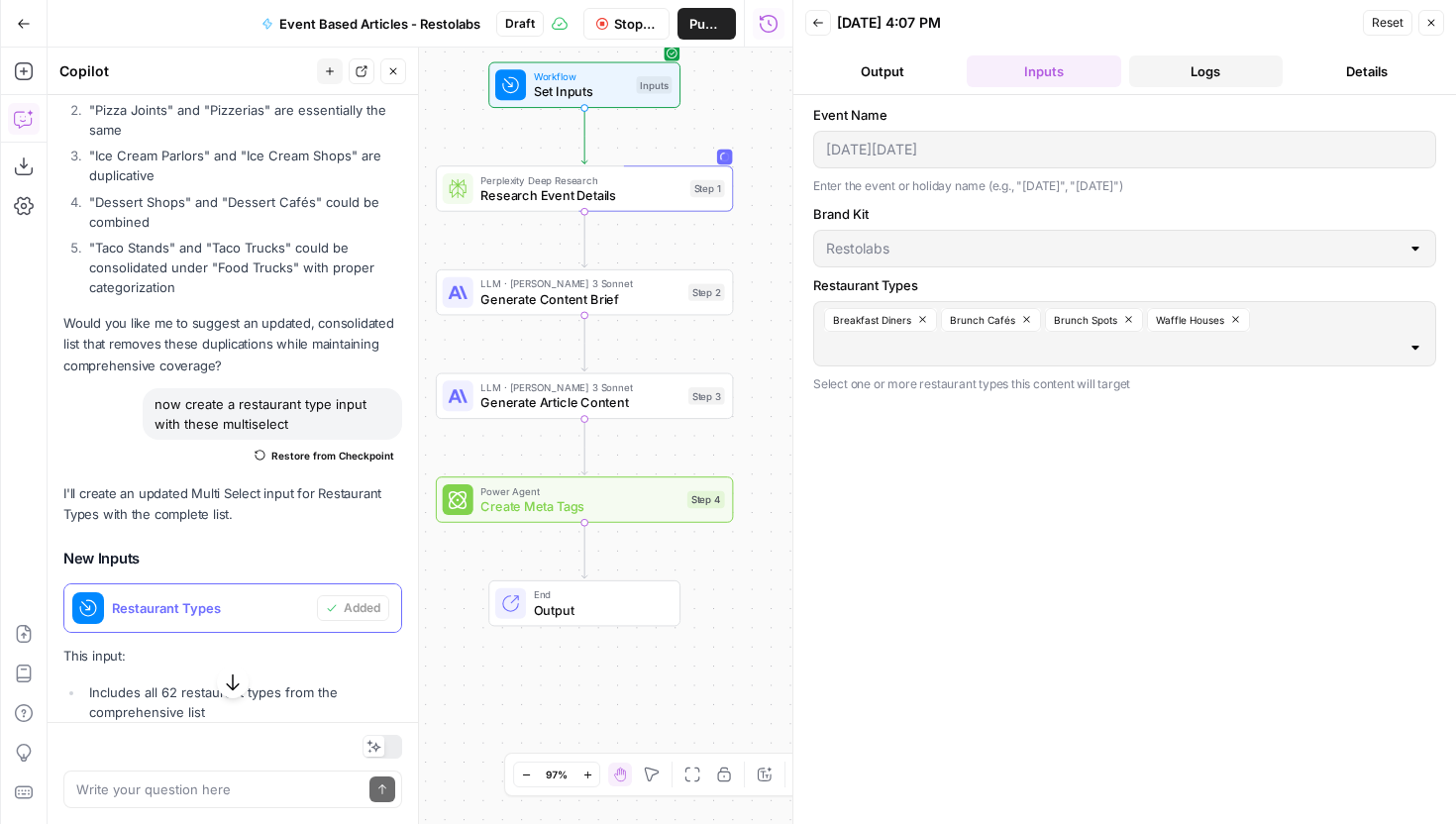 click on "Logs" at bounding box center [1205, 71] 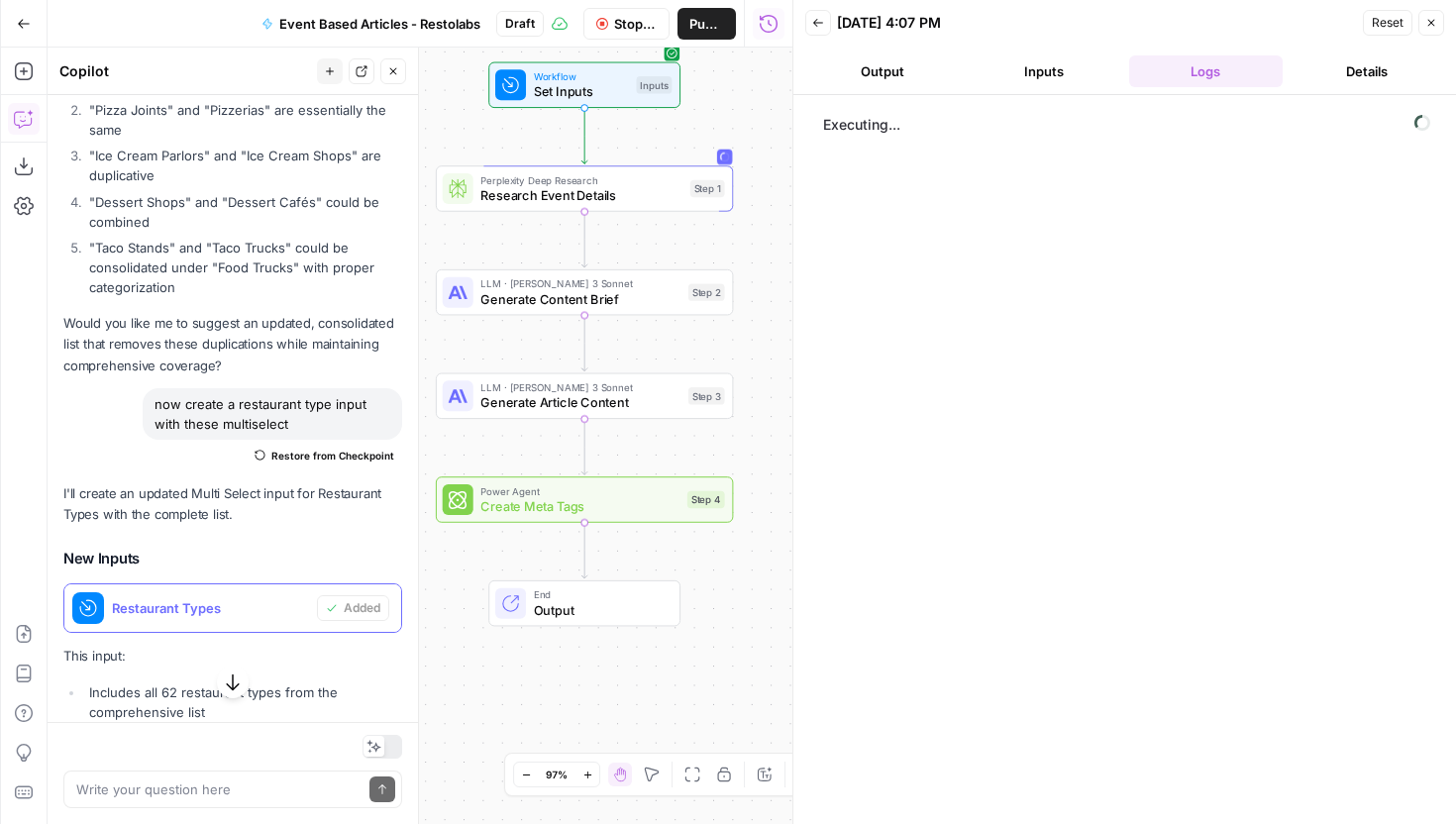 click on "Research Event Details" at bounding box center (581, 195) 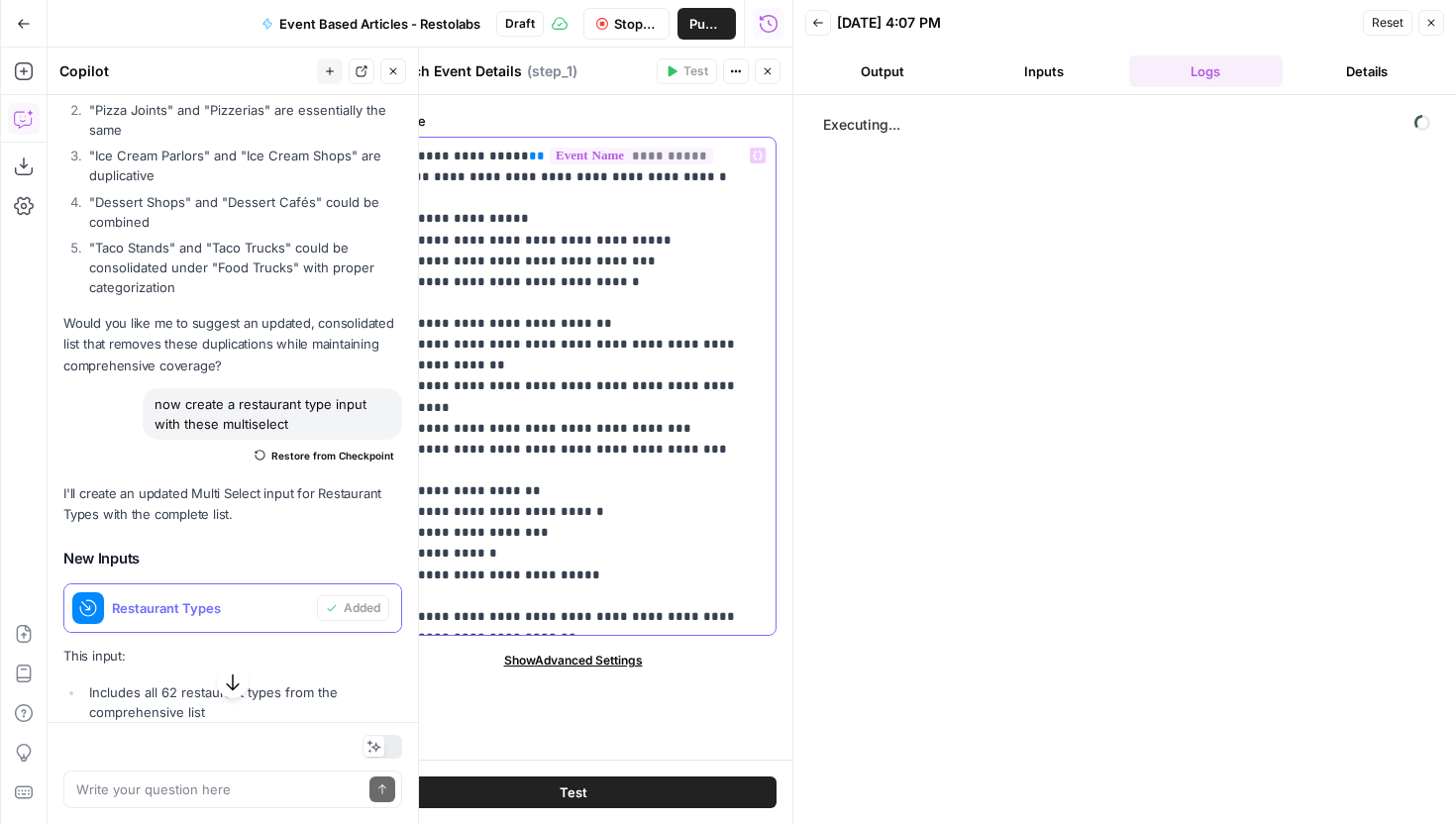 click on "**********" at bounding box center [572, 386] 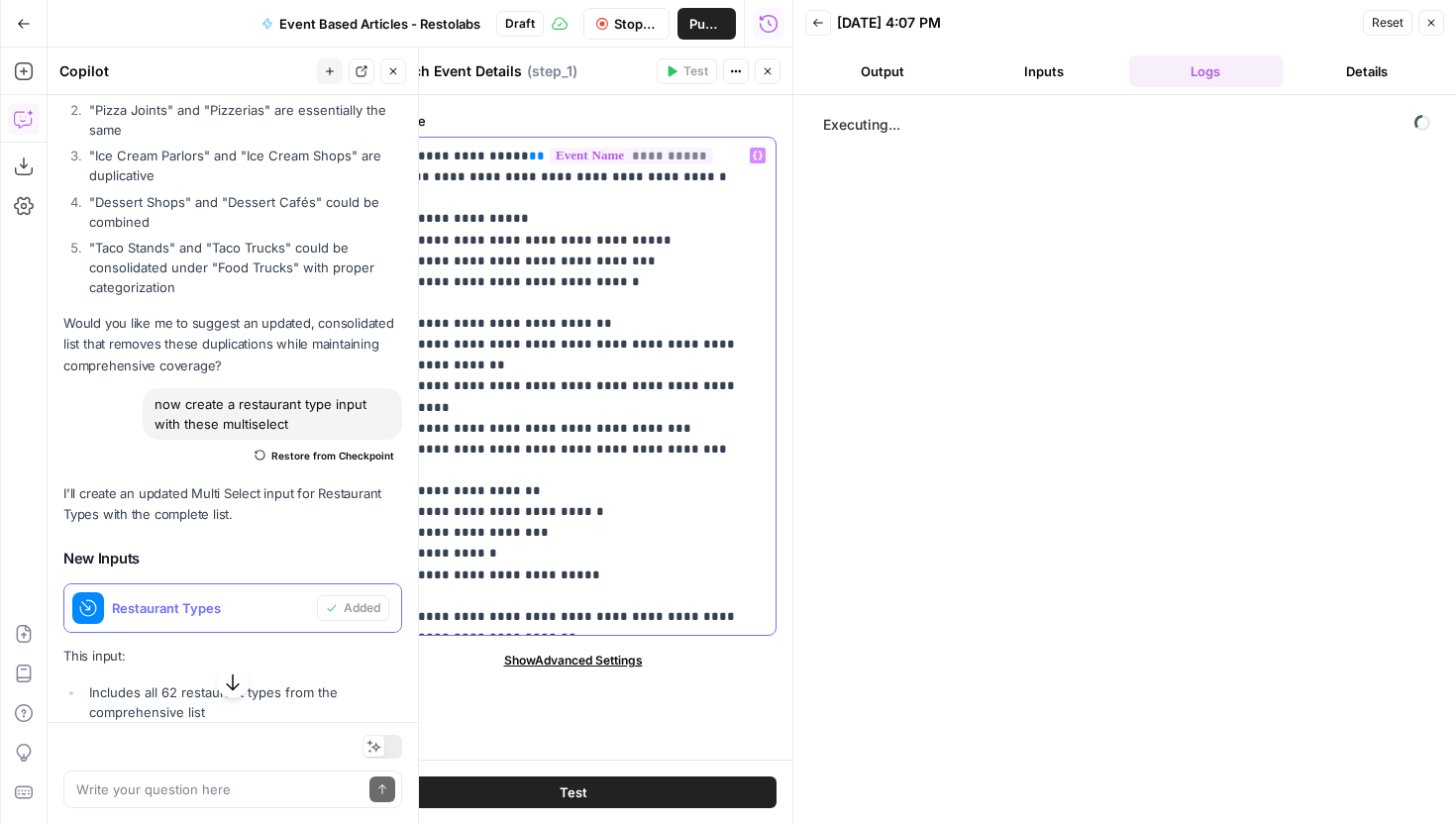 click on "**********" at bounding box center [572, 386] 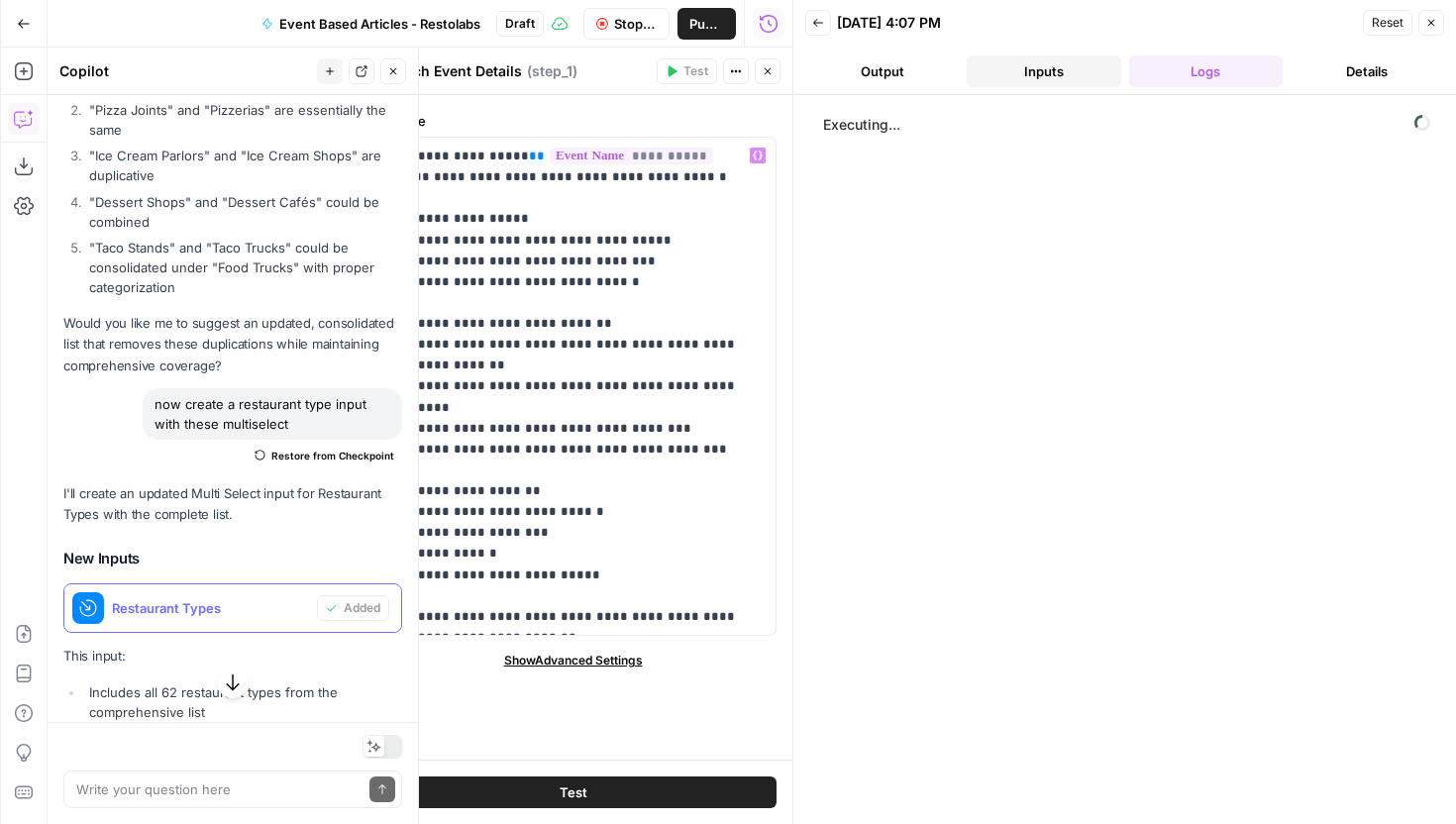 click on "Inputs" at bounding box center [1043, 71] 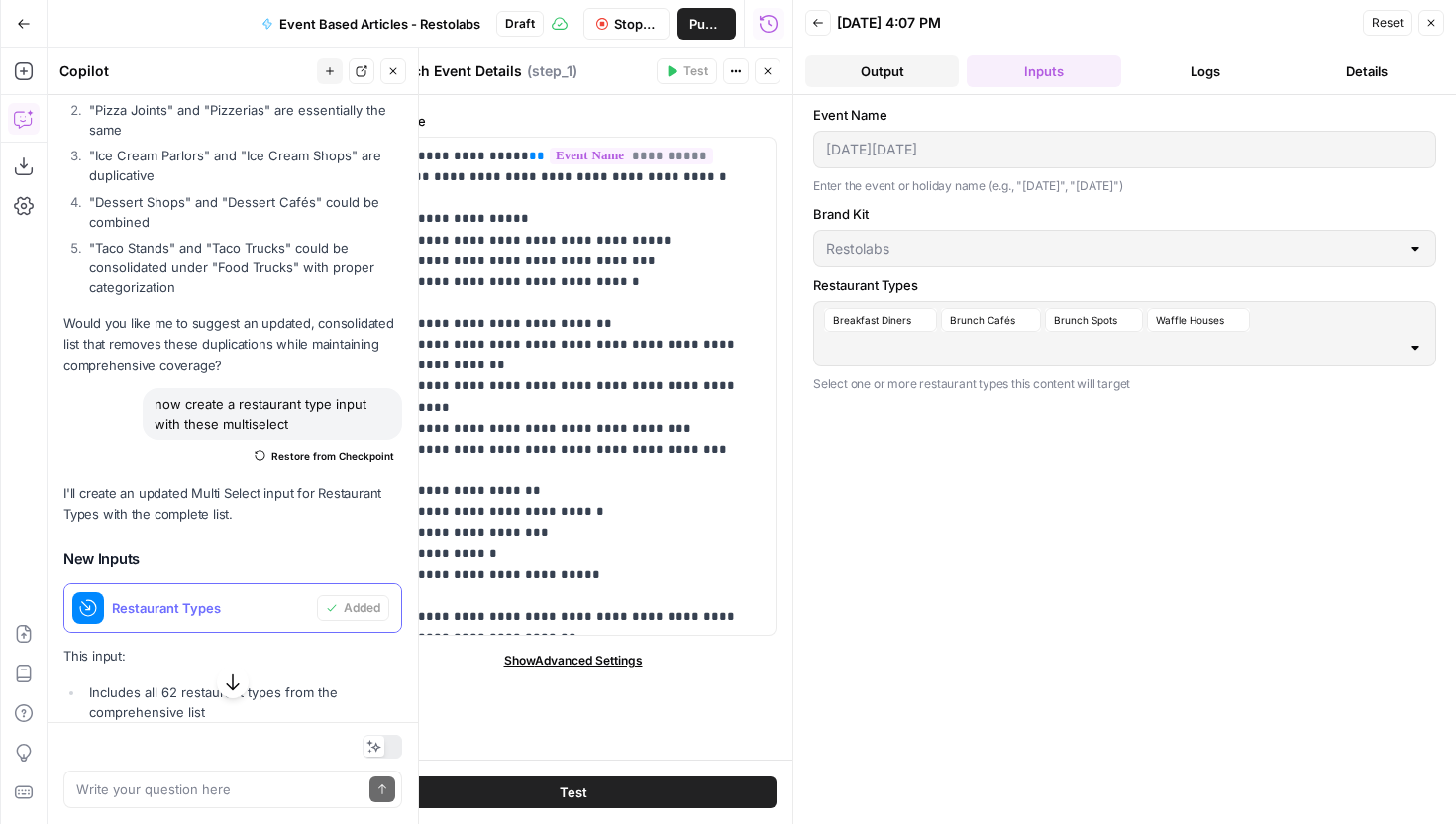 click on "Output" at bounding box center [882, 71] 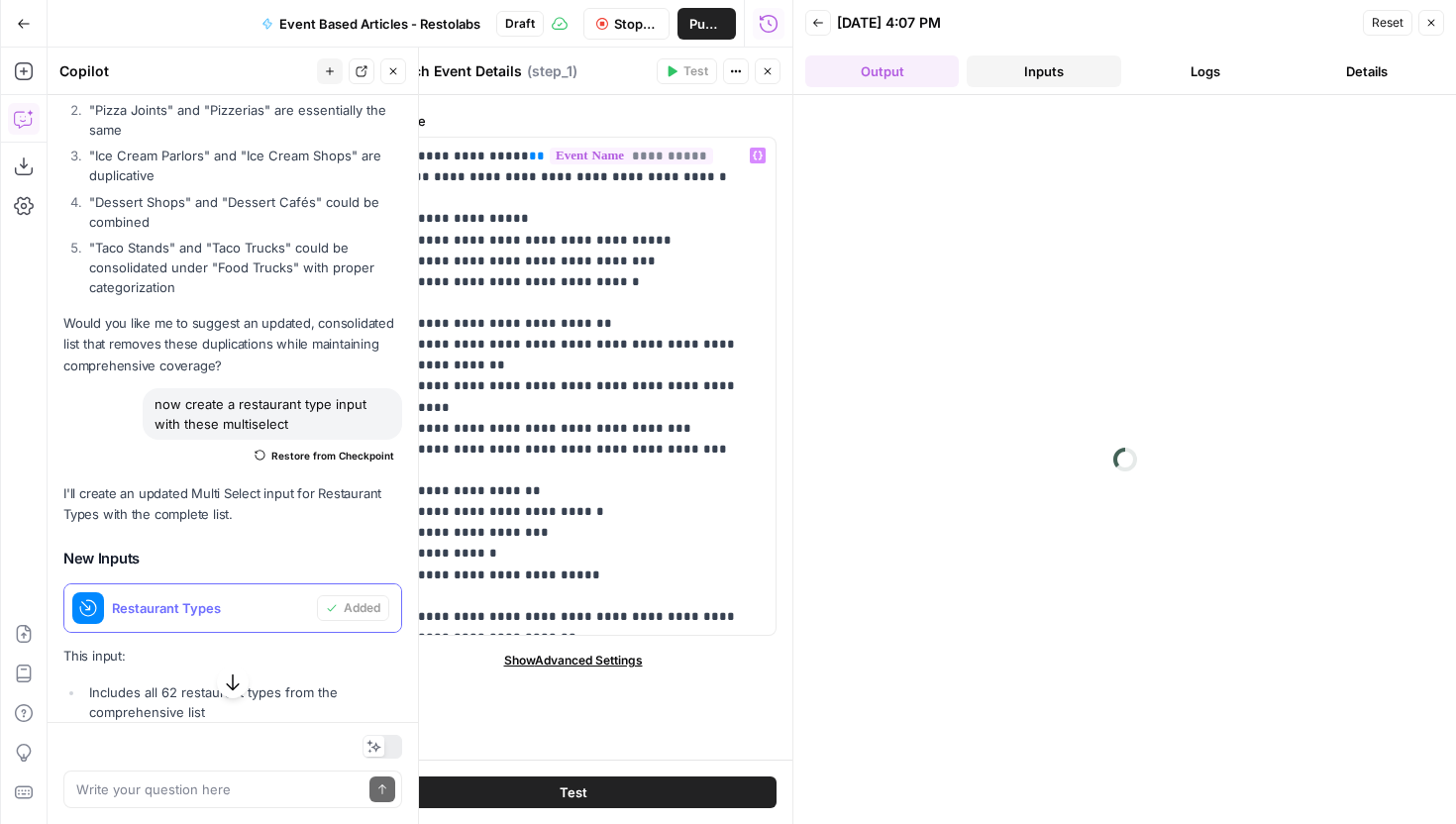 click on "Inputs" at bounding box center (1043, 71) 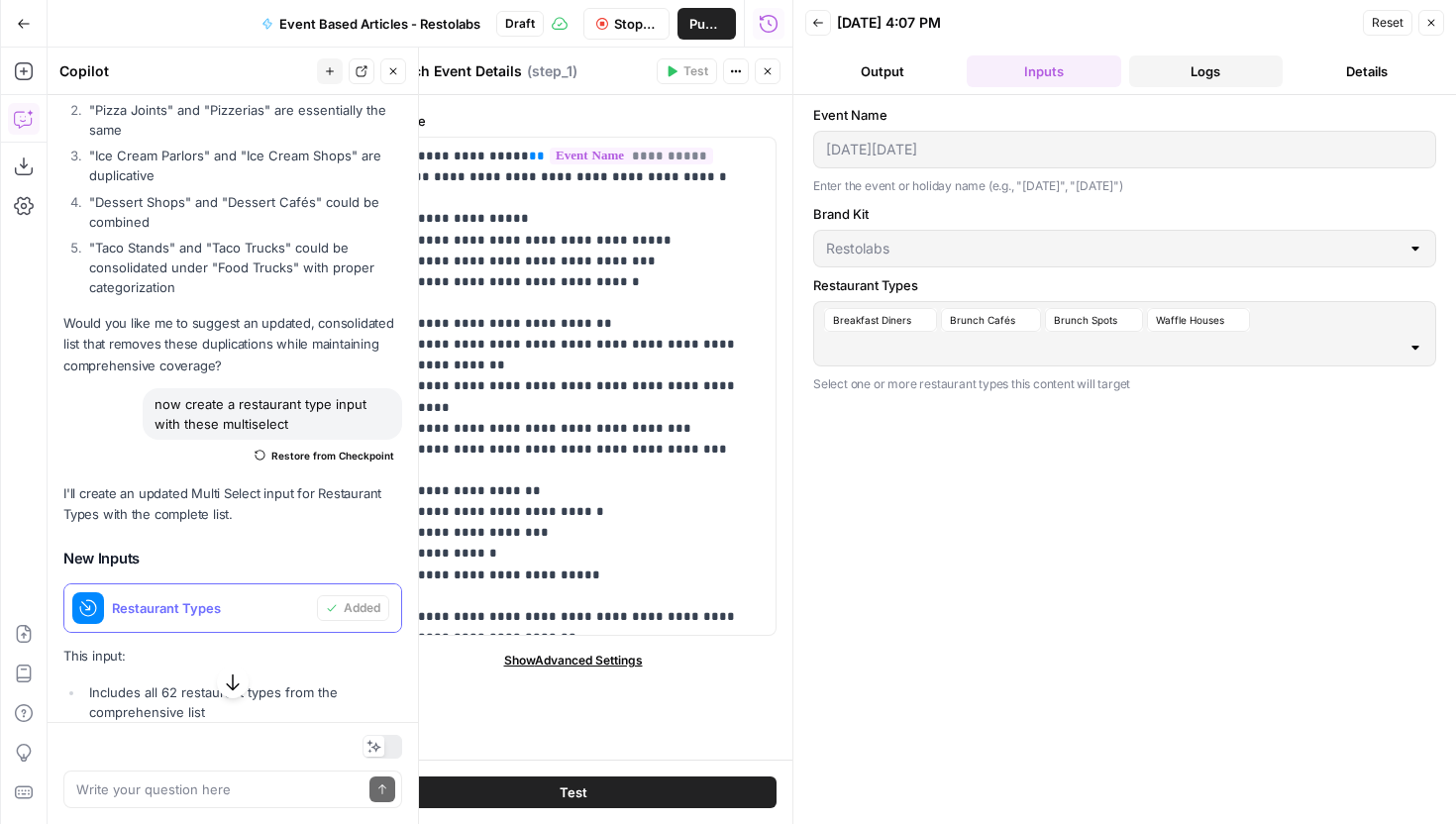 click on "Logs" at bounding box center [1205, 71] 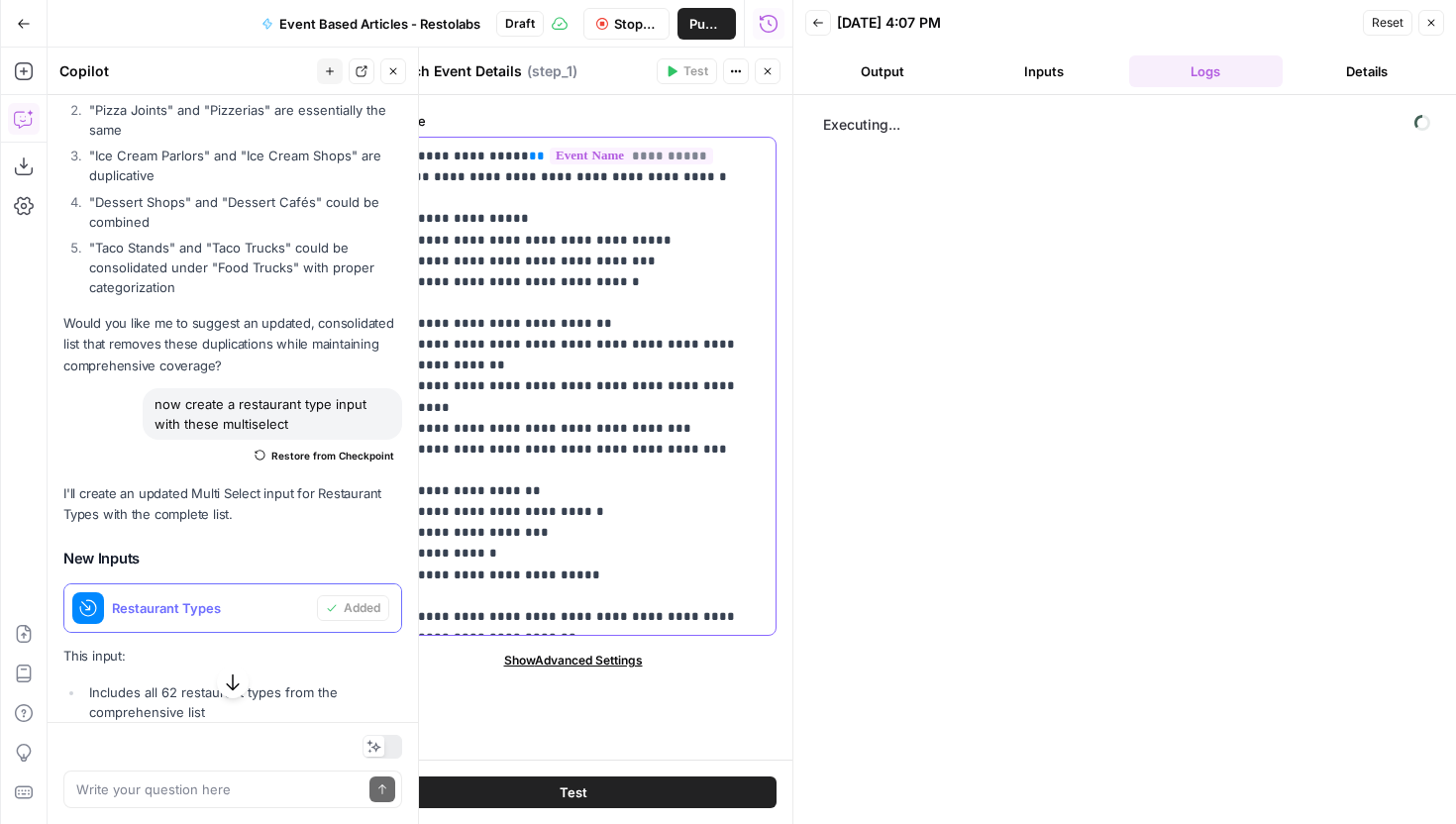 click on "**********" at bounding box center (572, 386) 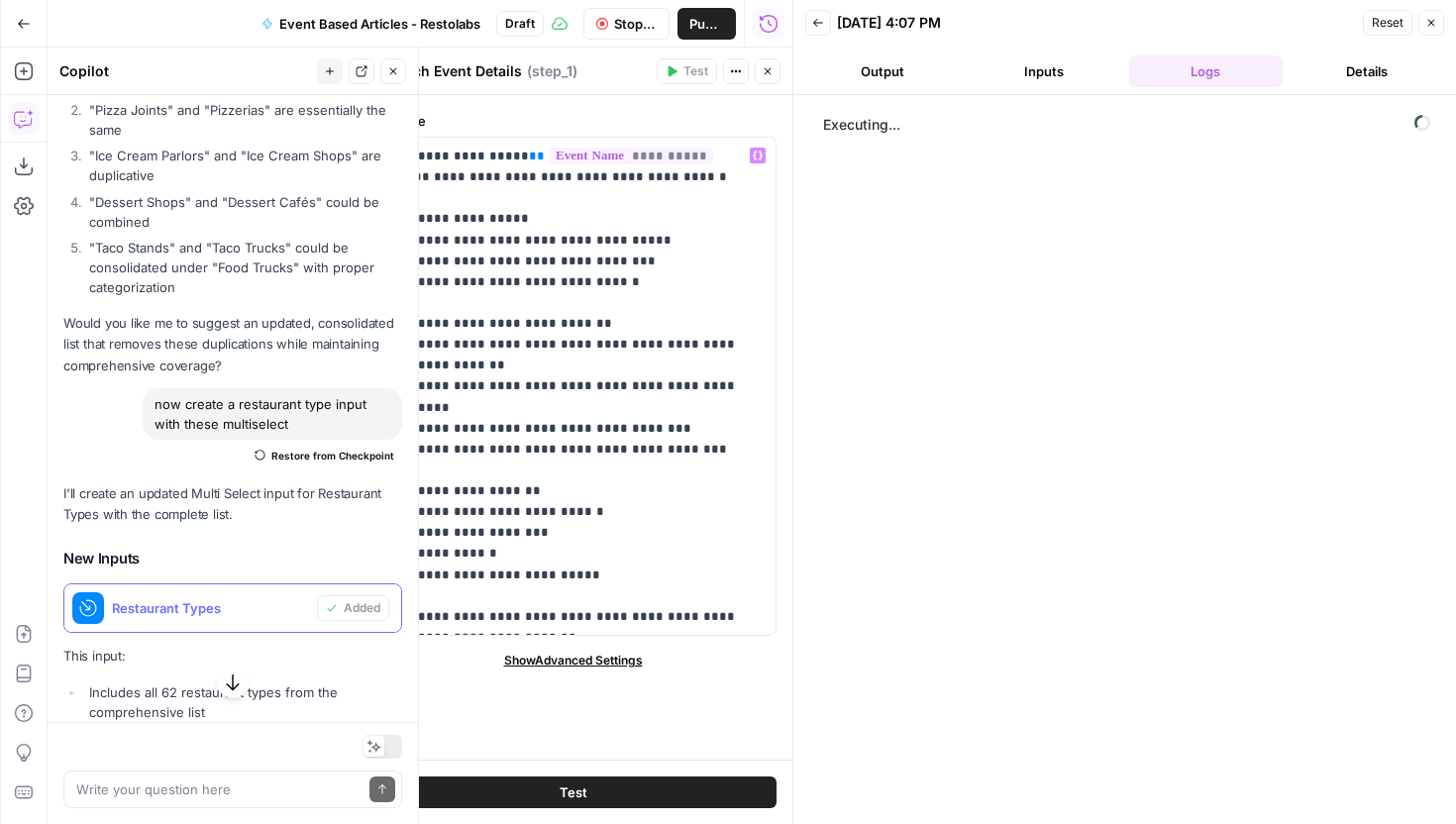 click on "Show  Advanced Settings" at bounding box center [573, 661] 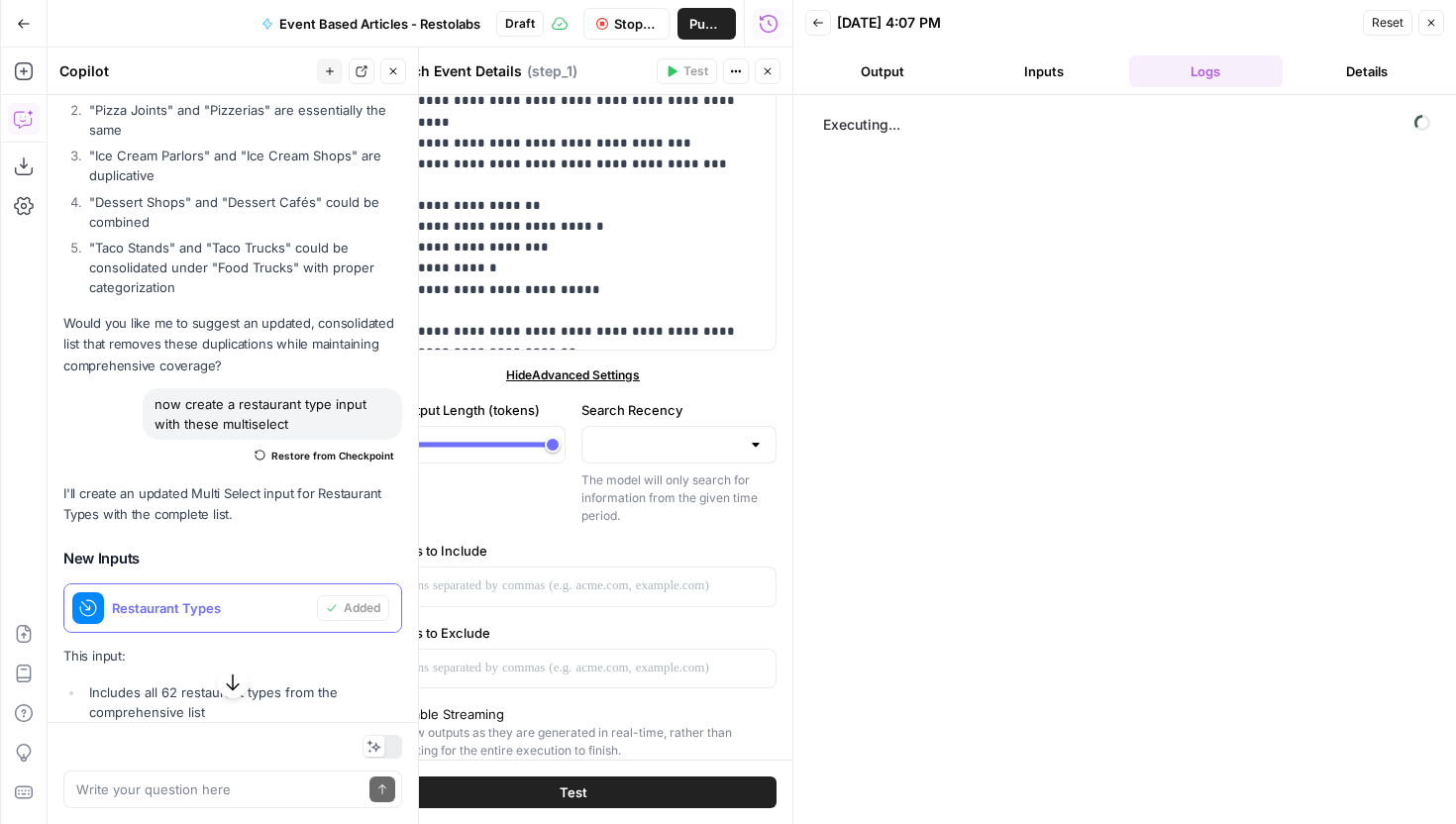 scroll, scrollTop: 0, scrollLeft: 0, axis: both 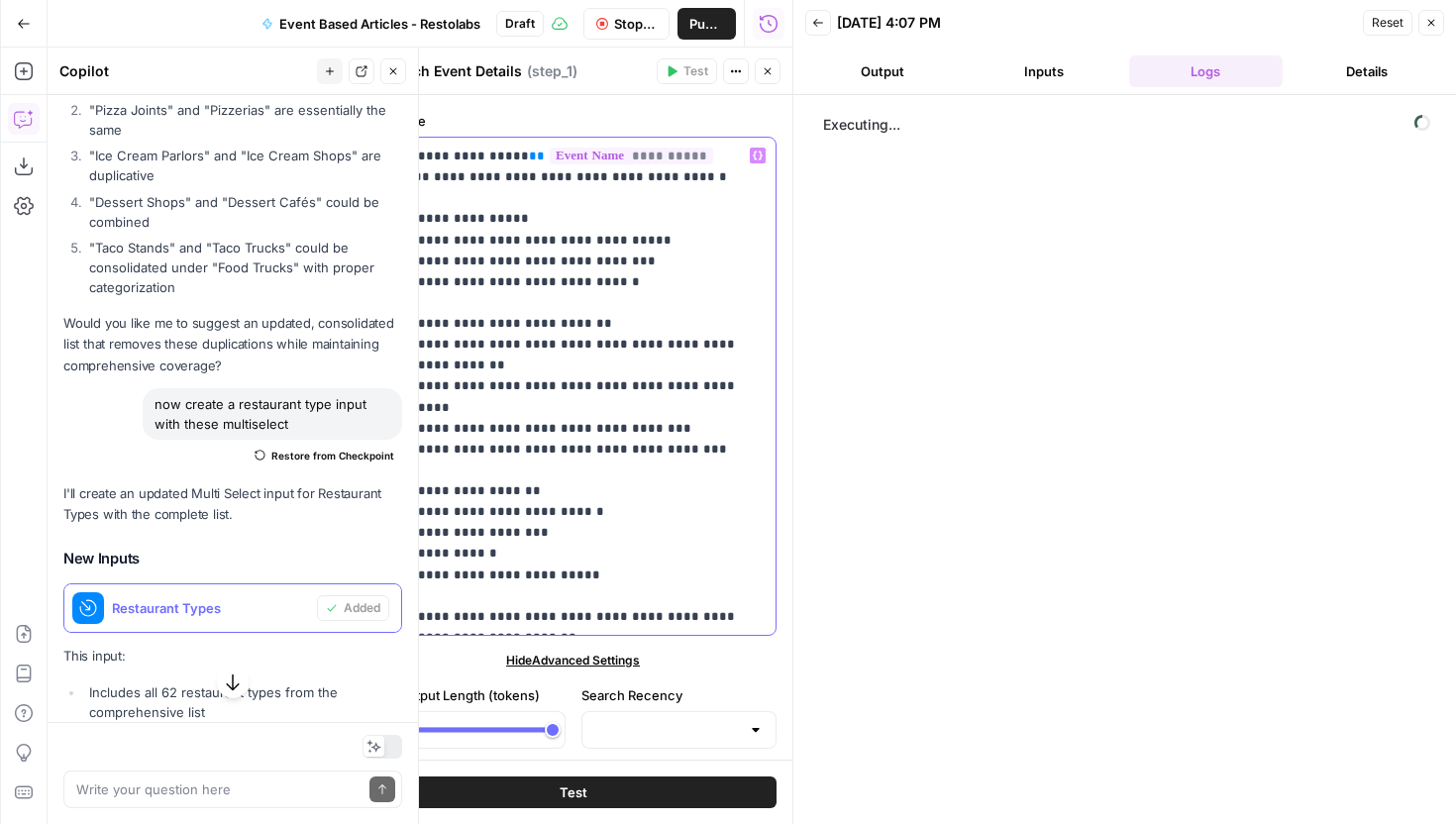 click on "**********" at bounding box center (572, 386) 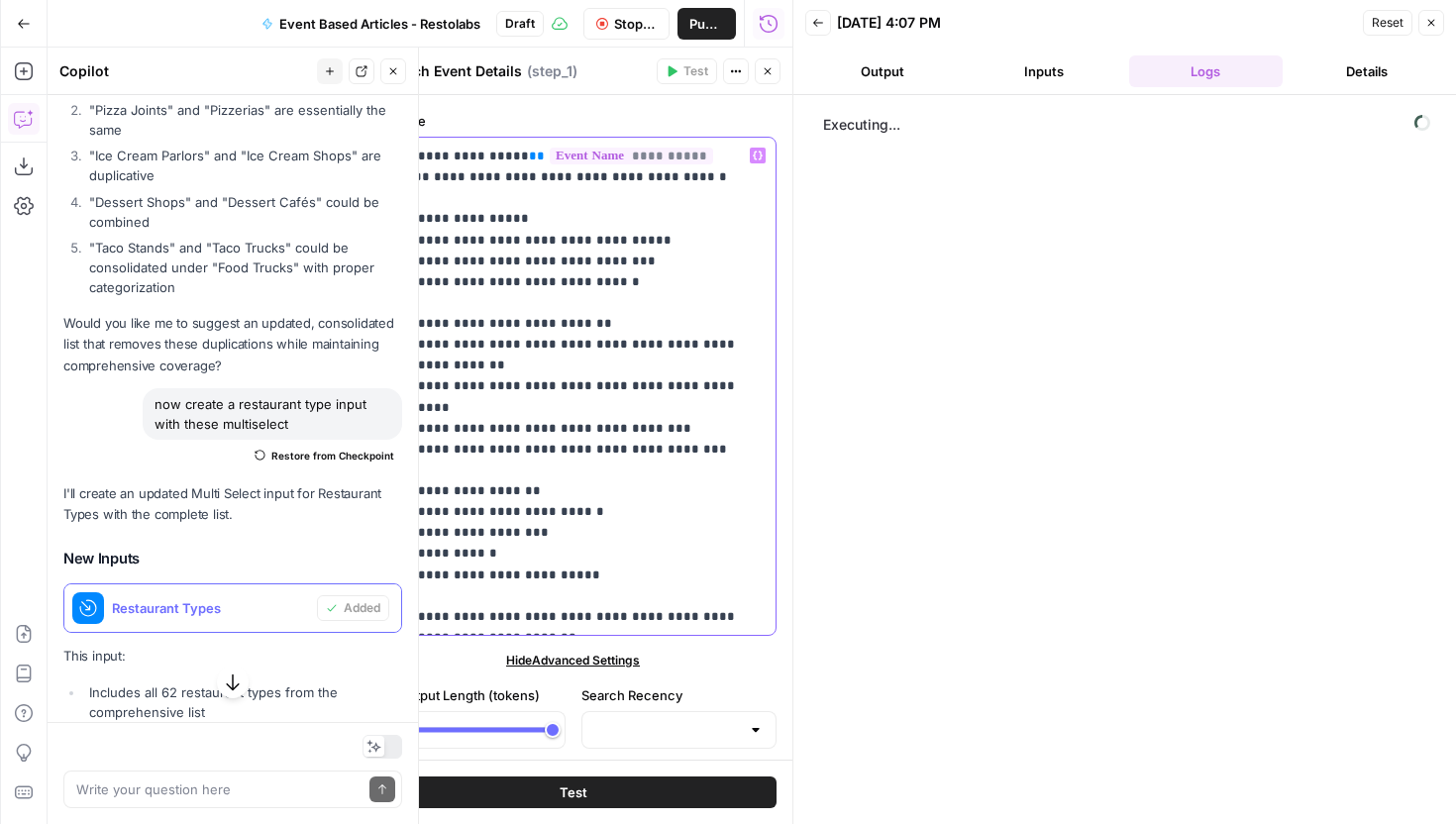 click on "**********" at bounding box center [572, 386] 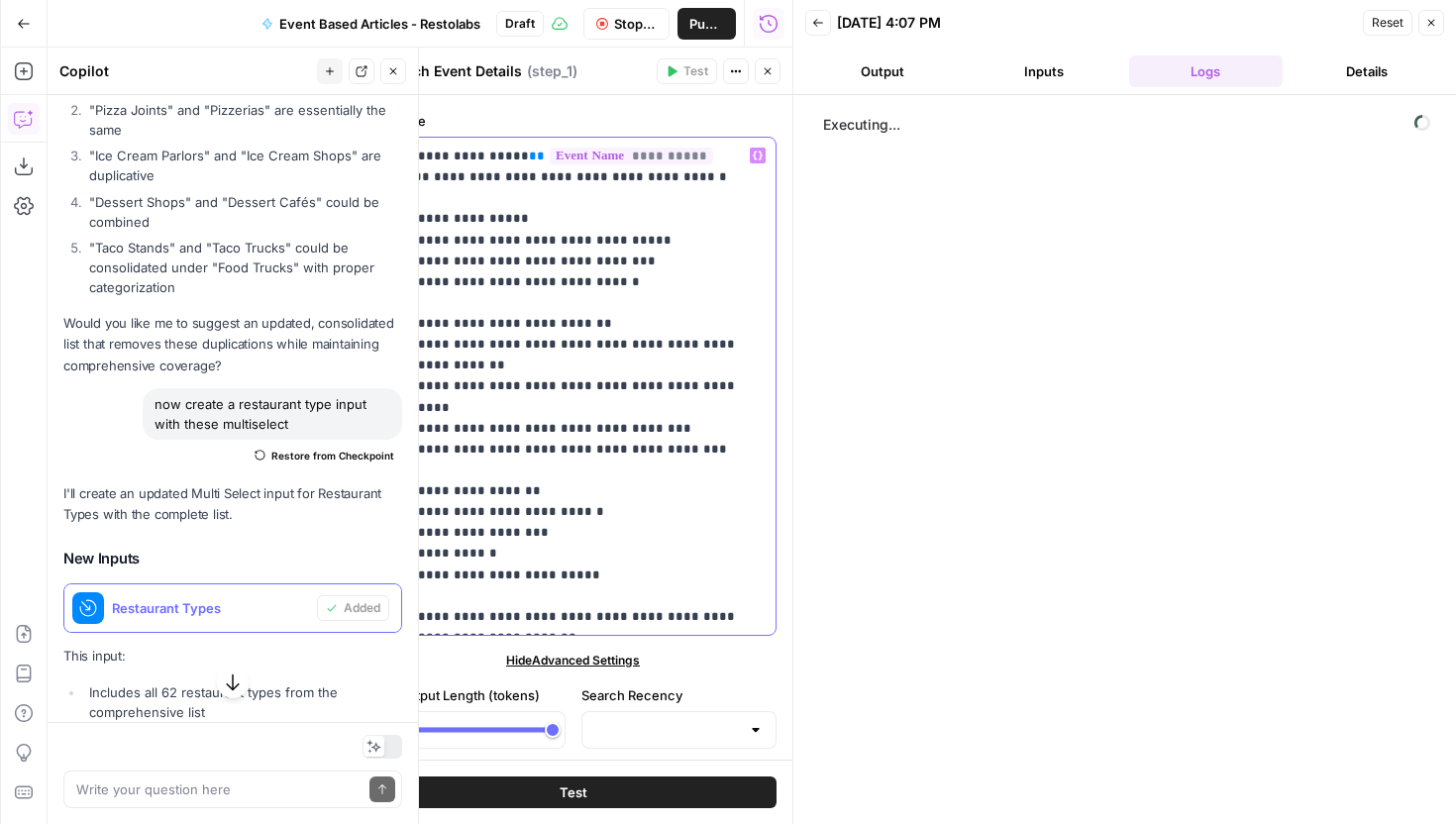drag, startPoint x: 518, startPoint y: 331, endPoint x: 542, endPoint y: 331, distance: 24 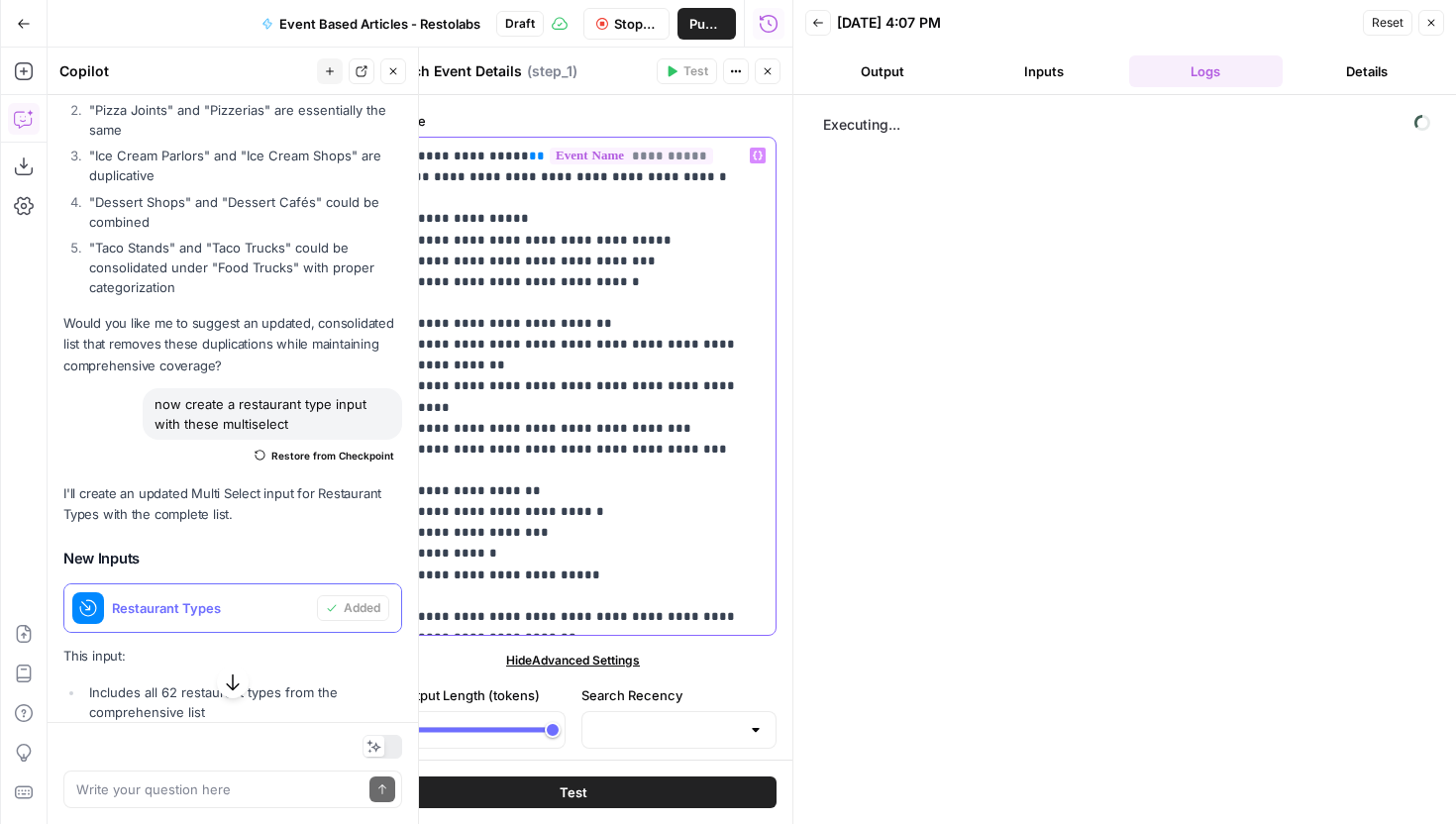 click on "**********" at bounding box center [572, 386] 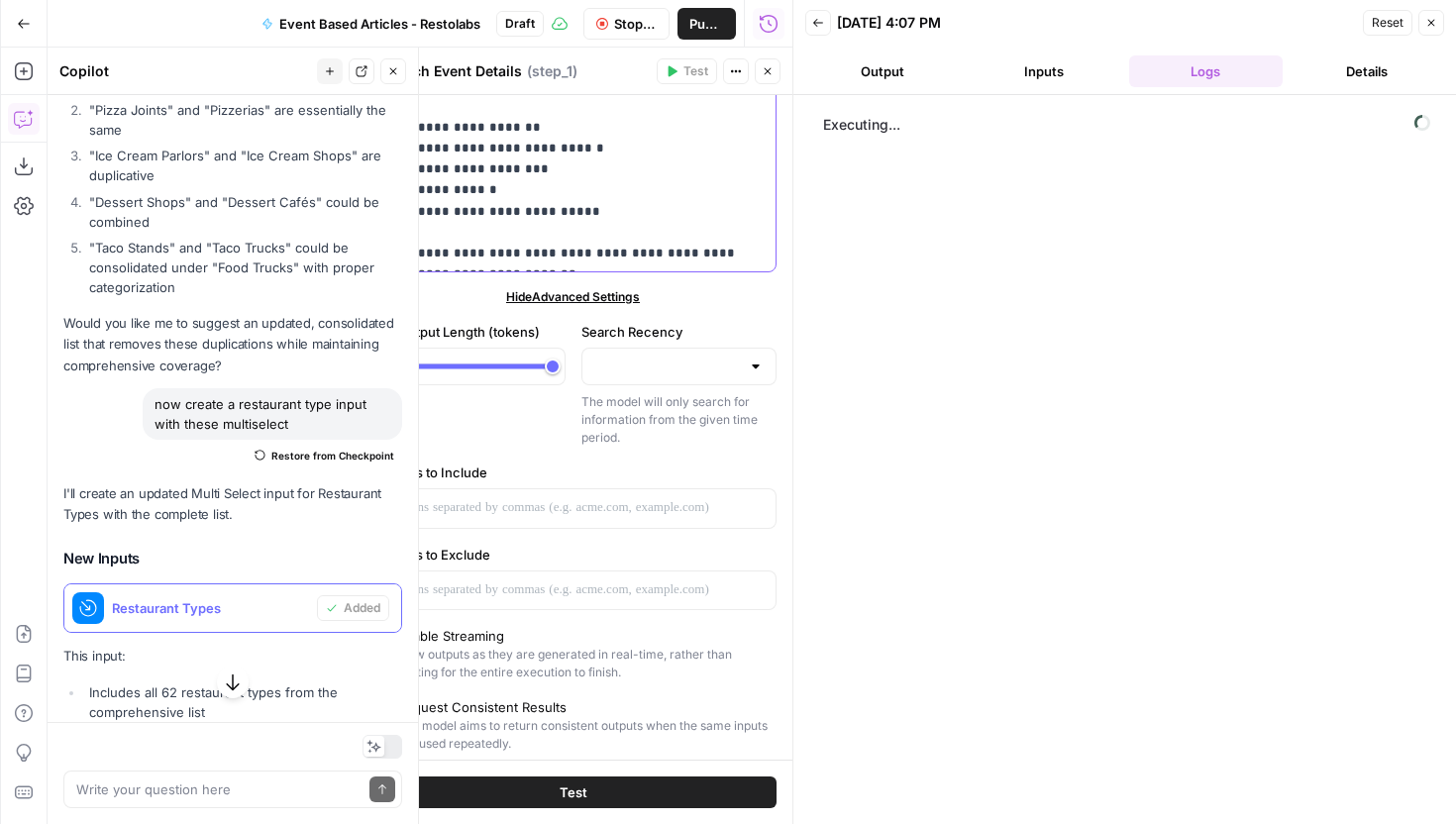 scroll, scrollTop: 527, scrollLeft: 0, axis: vertical 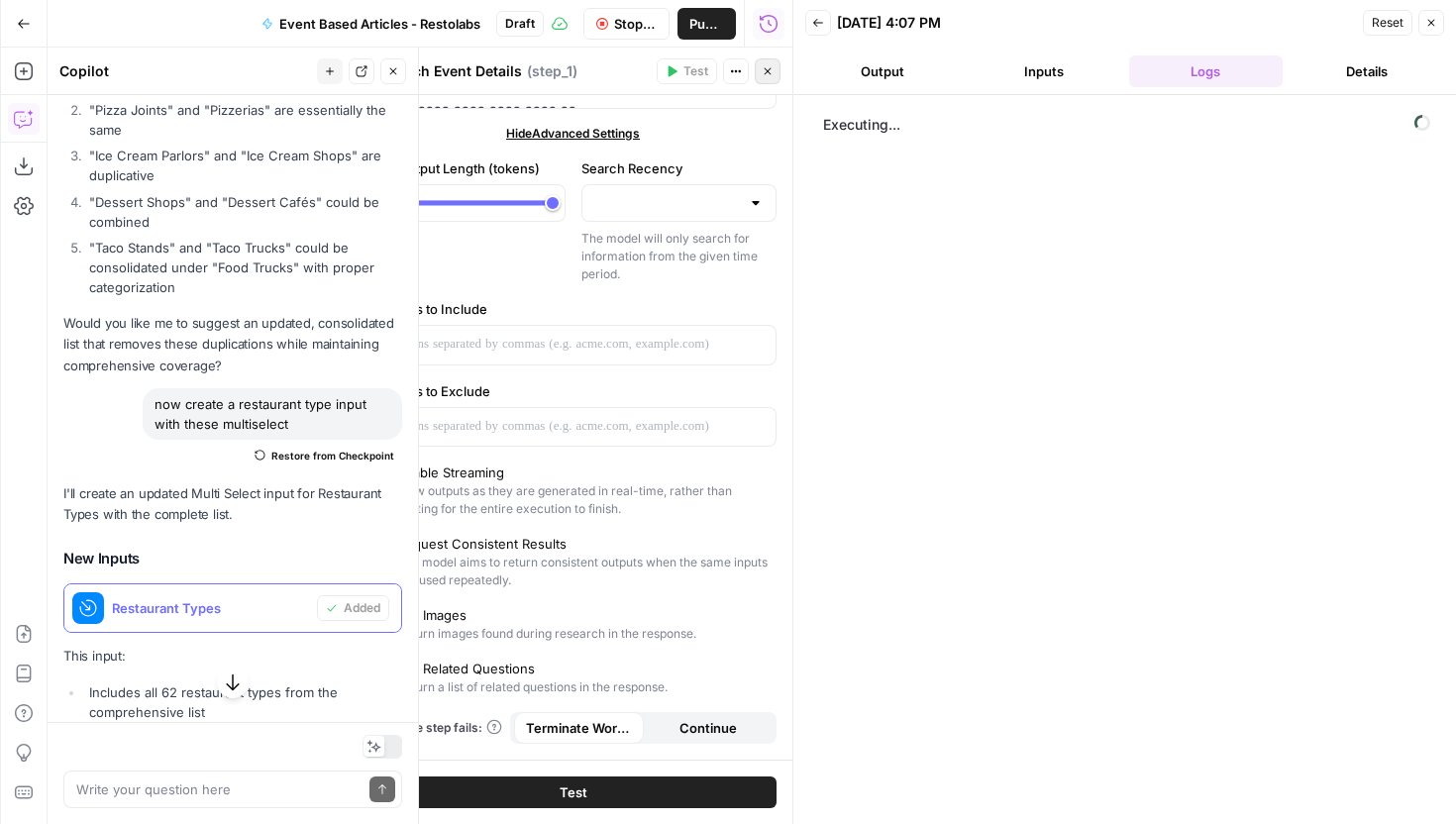 click on "Close" at bounding box center [768, 71] 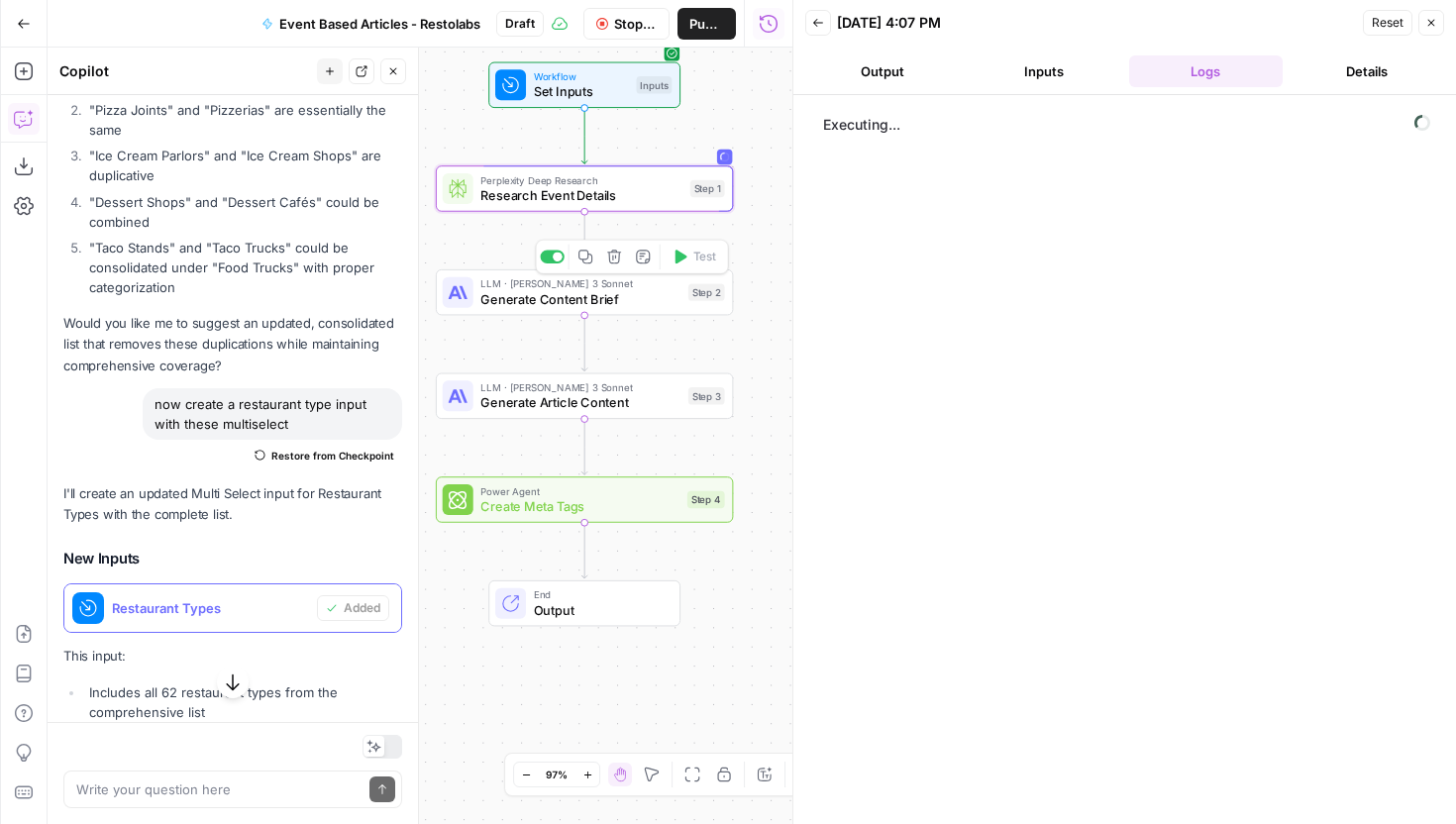 click on "LLM · Claude 3 Sonnet Generate Content Brief Step 2 Copy step Delete step Add Note Test" at bounding box center (584, 292) 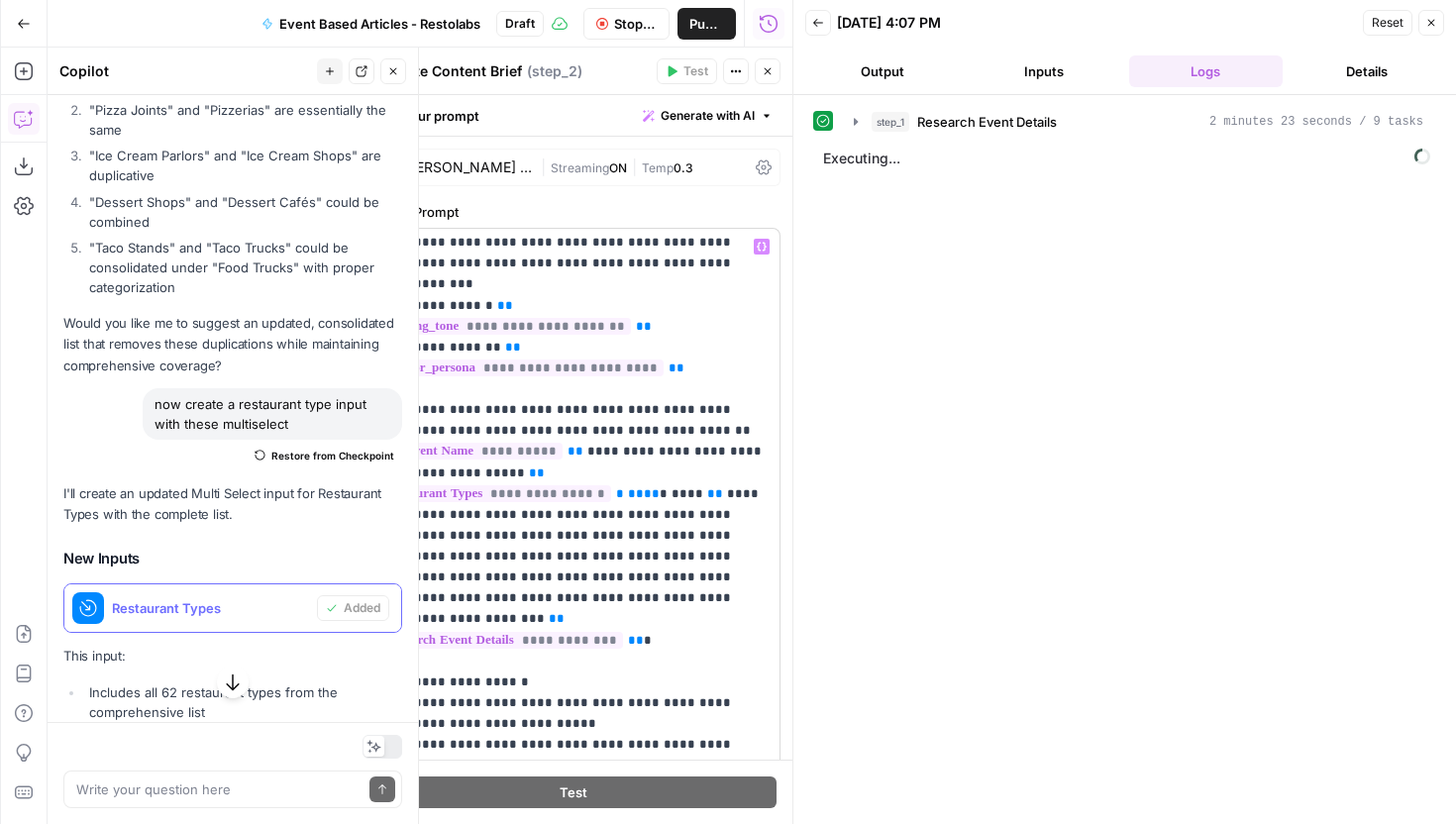 scroll, scrollTop: 0, scrollLeft: 0, axis: both 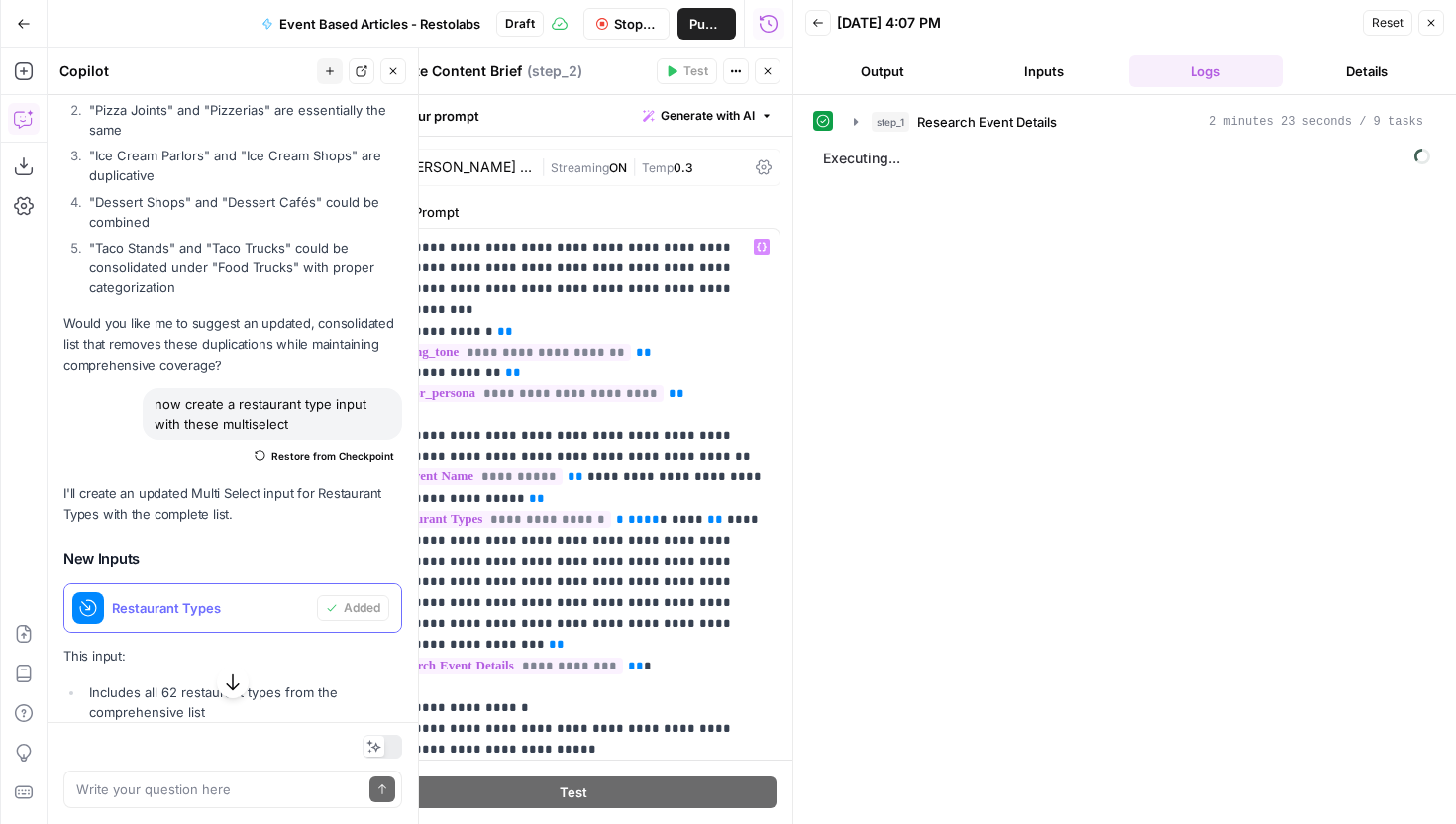 click on "step_1 Research Event Details 2 minutes 23 seconds / 9 tasks" at bounding box center [1138, 122] 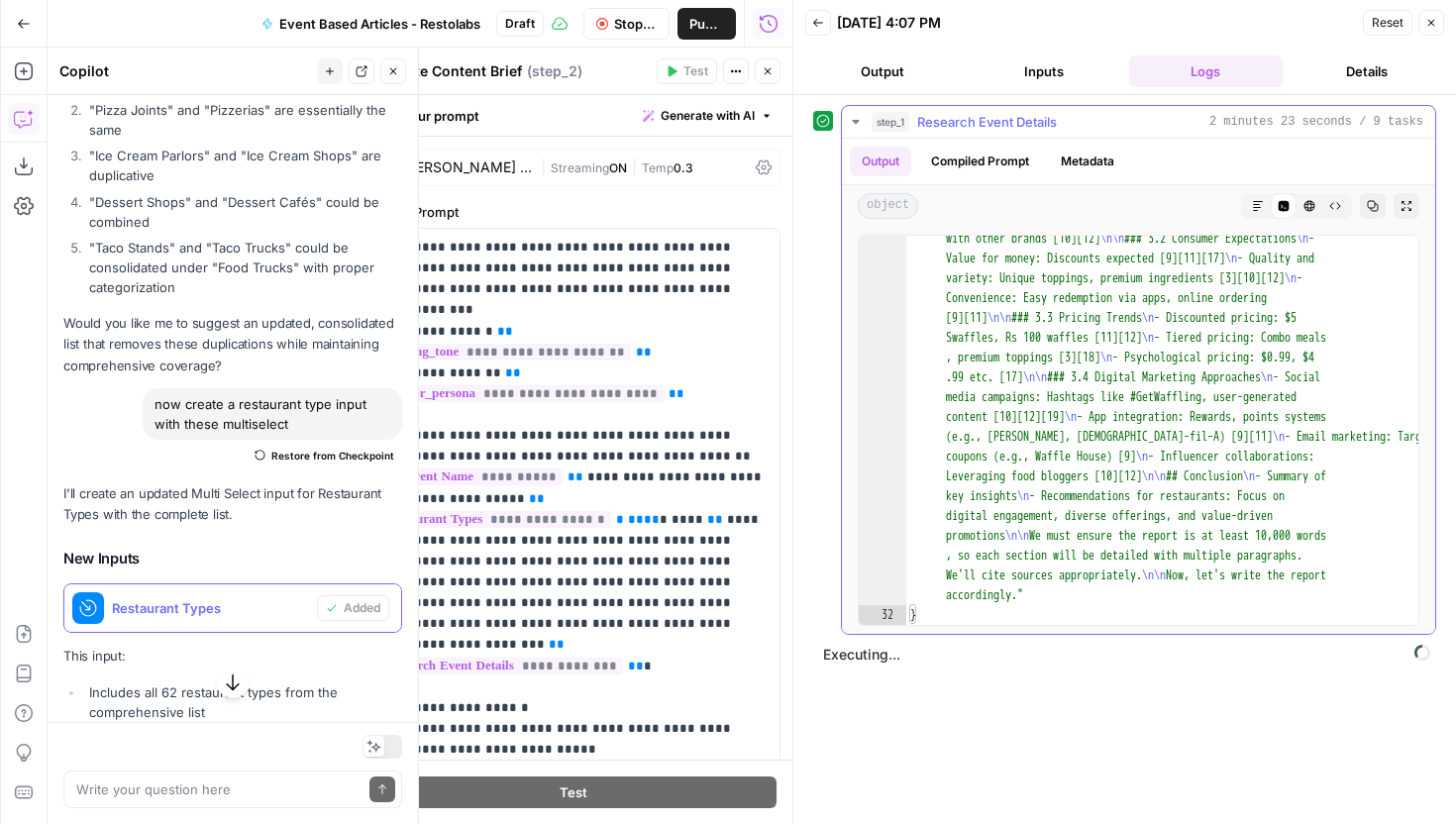 scroll, scrollTop: 5494, scrollLeft: 0, axis: vertical 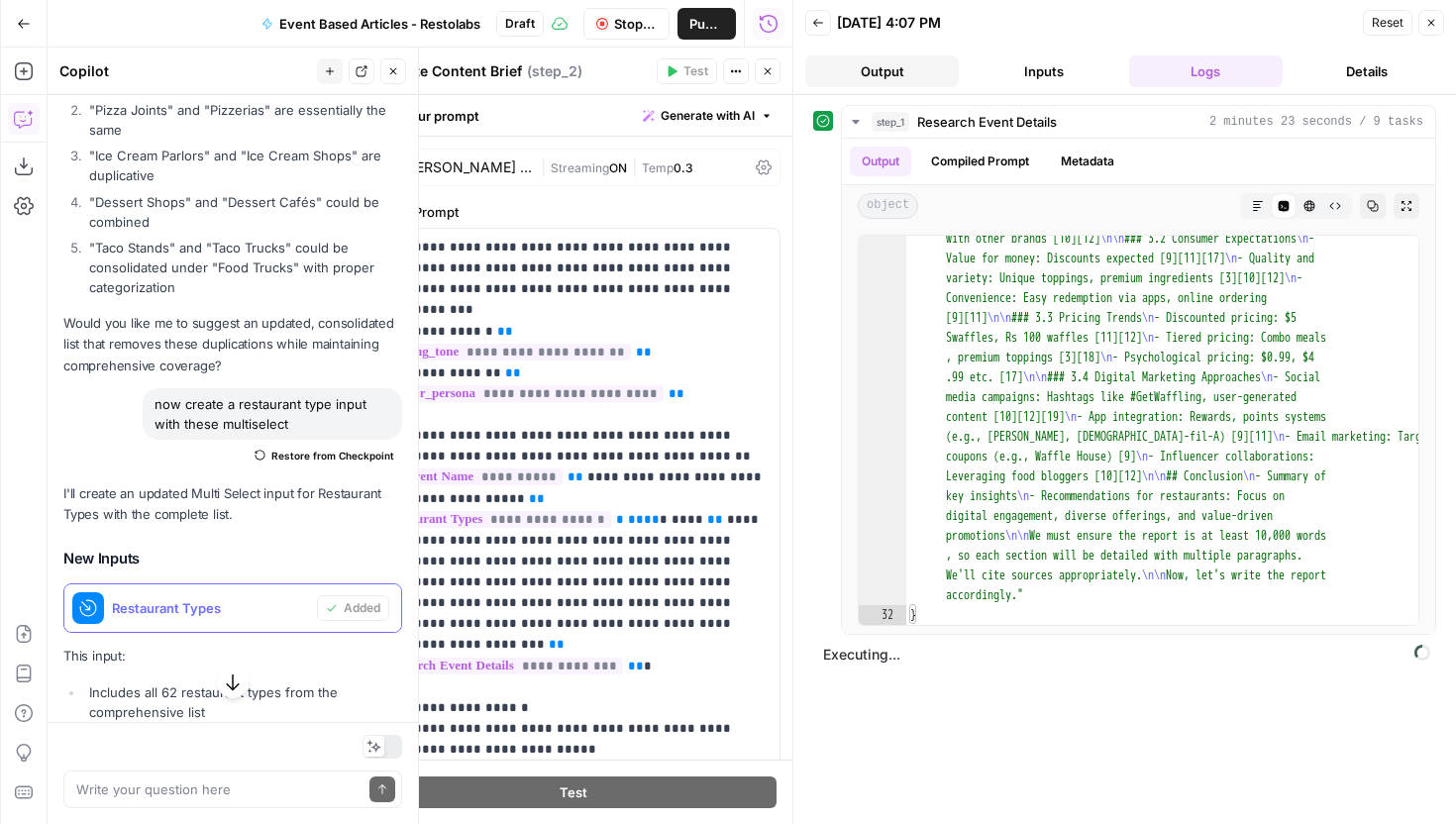 click on "Output" at bounding box center [882, 71] 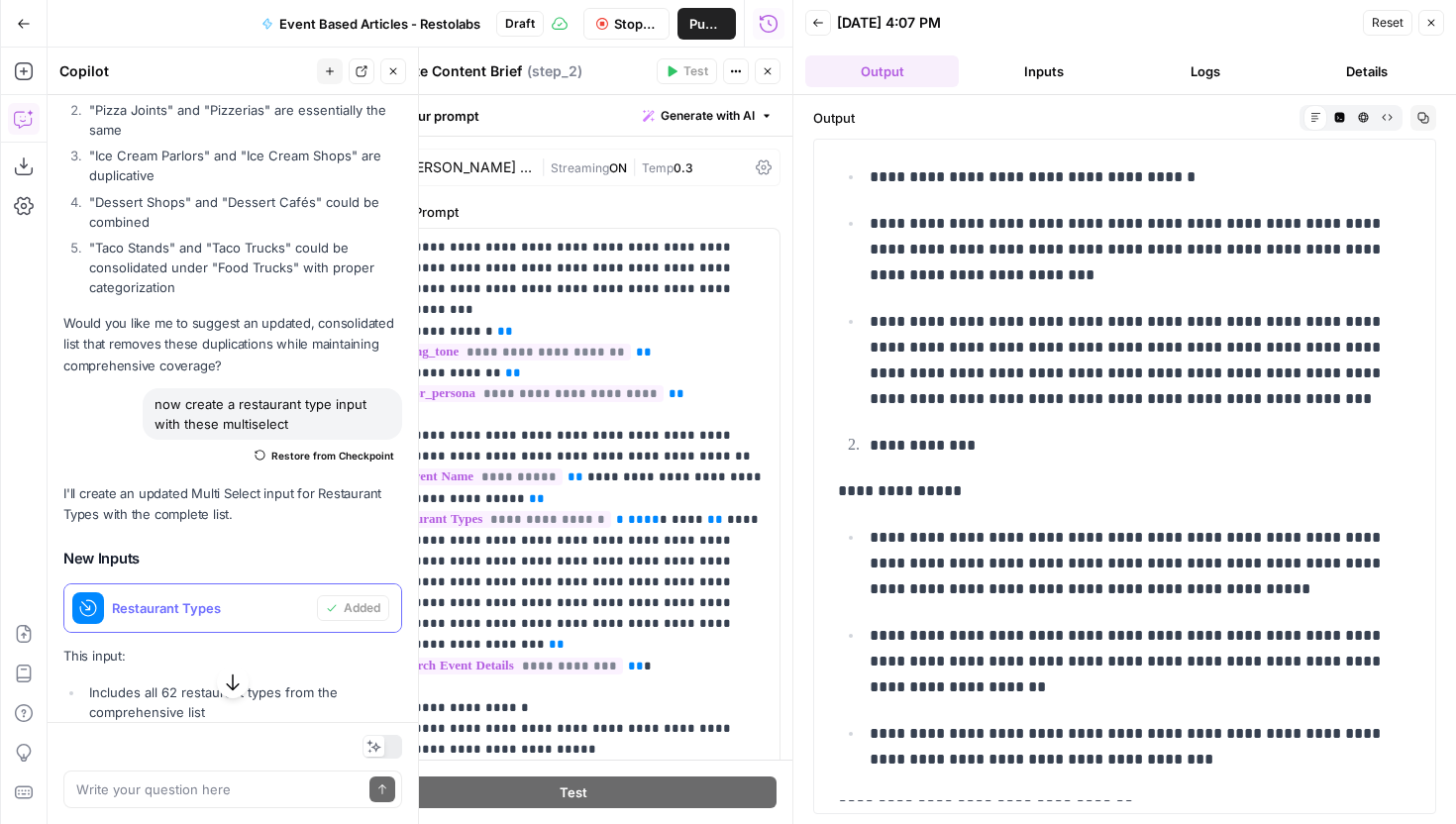 scroll, scrollTop: 194, scrollLeft: 0, axis: vertical 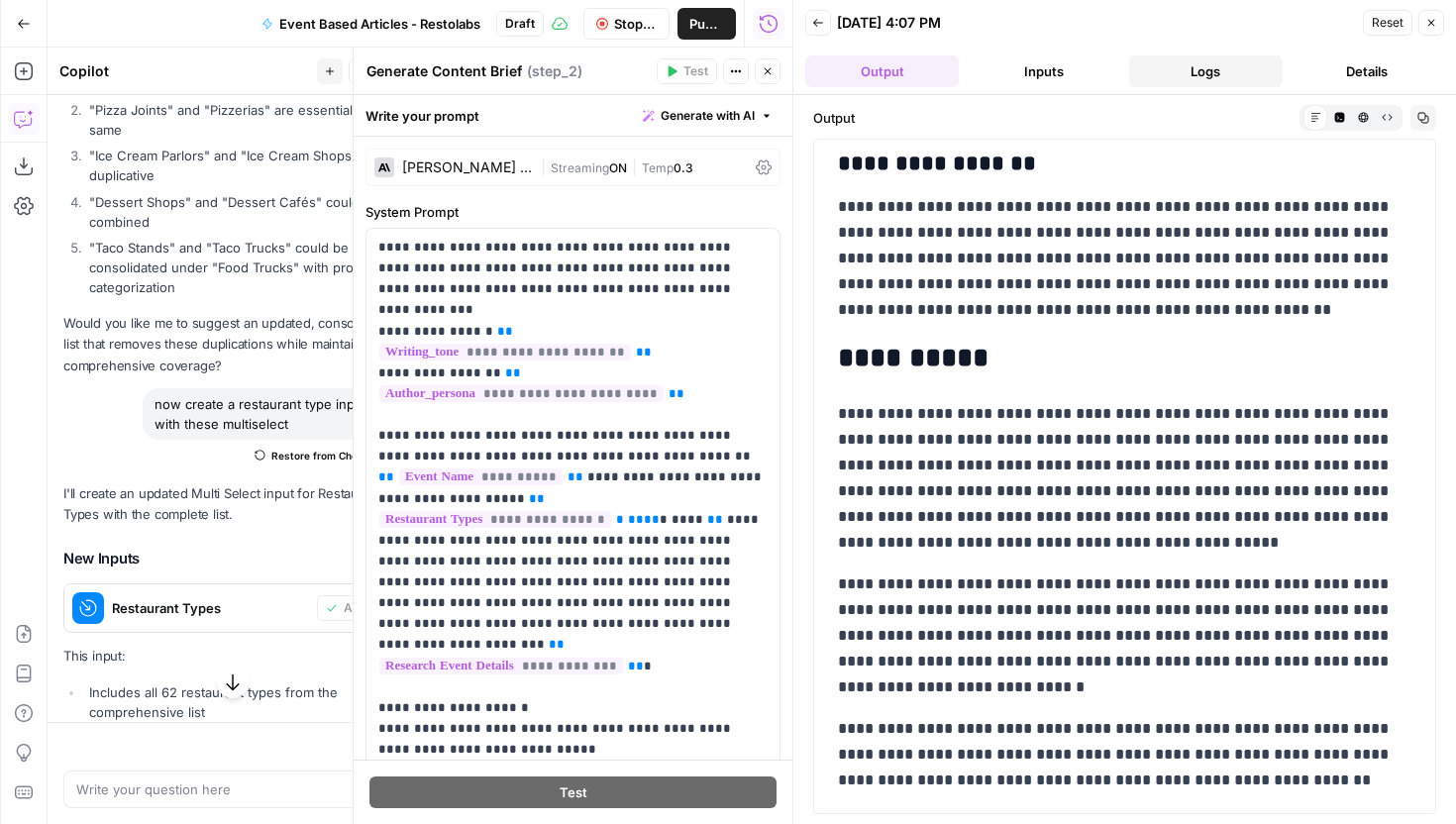 click on "Logs" at bounding box center (1205, 71) 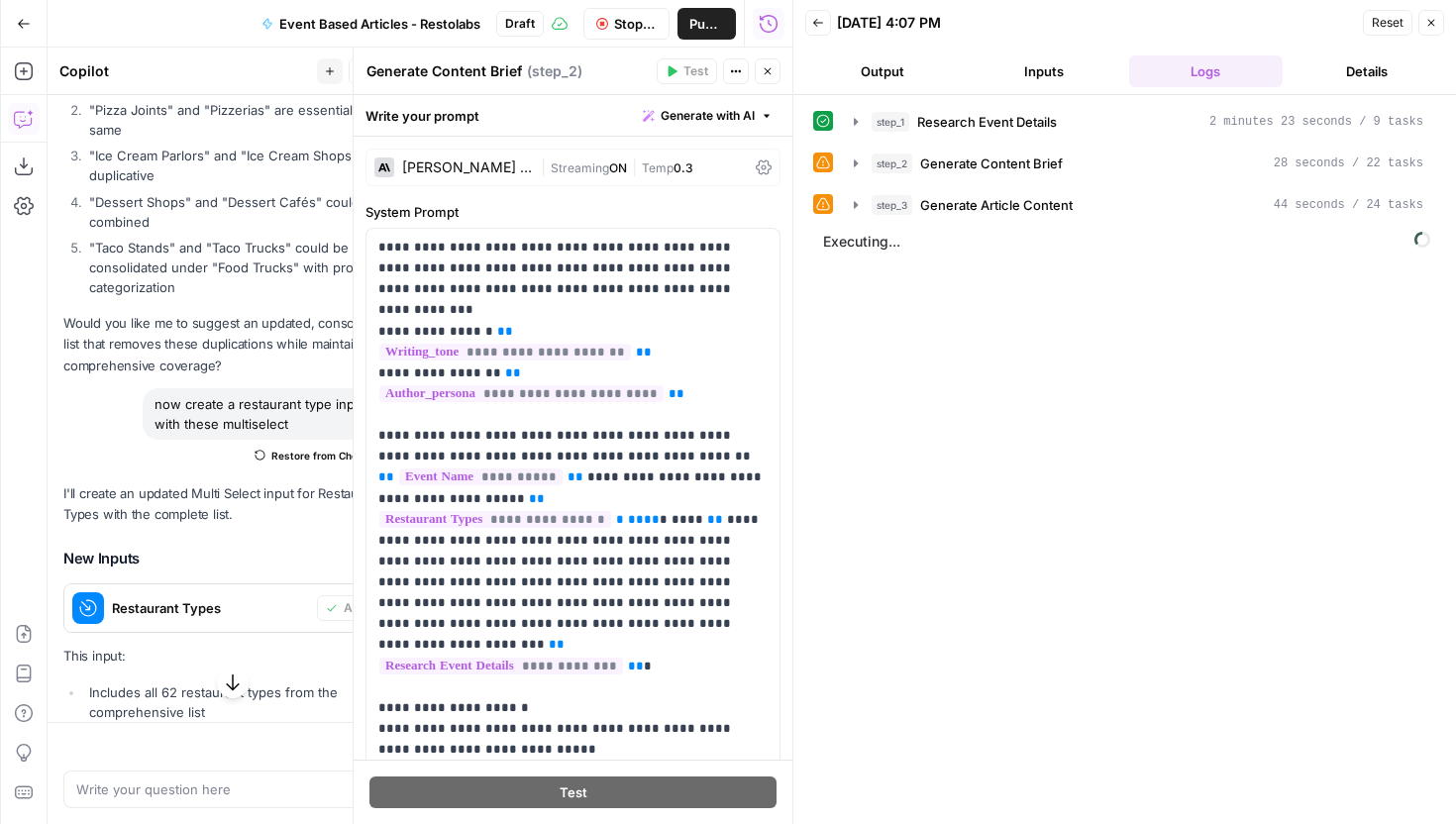 click on "step_1 Research Event Details 2 minutes 23 seconds / 9 tasks step_2 Generate Content Brief 28 seconds / 22 tasks step_3 Generate Article Content 44 seconds / 24 tasks" at bounding box center [1124, 163] 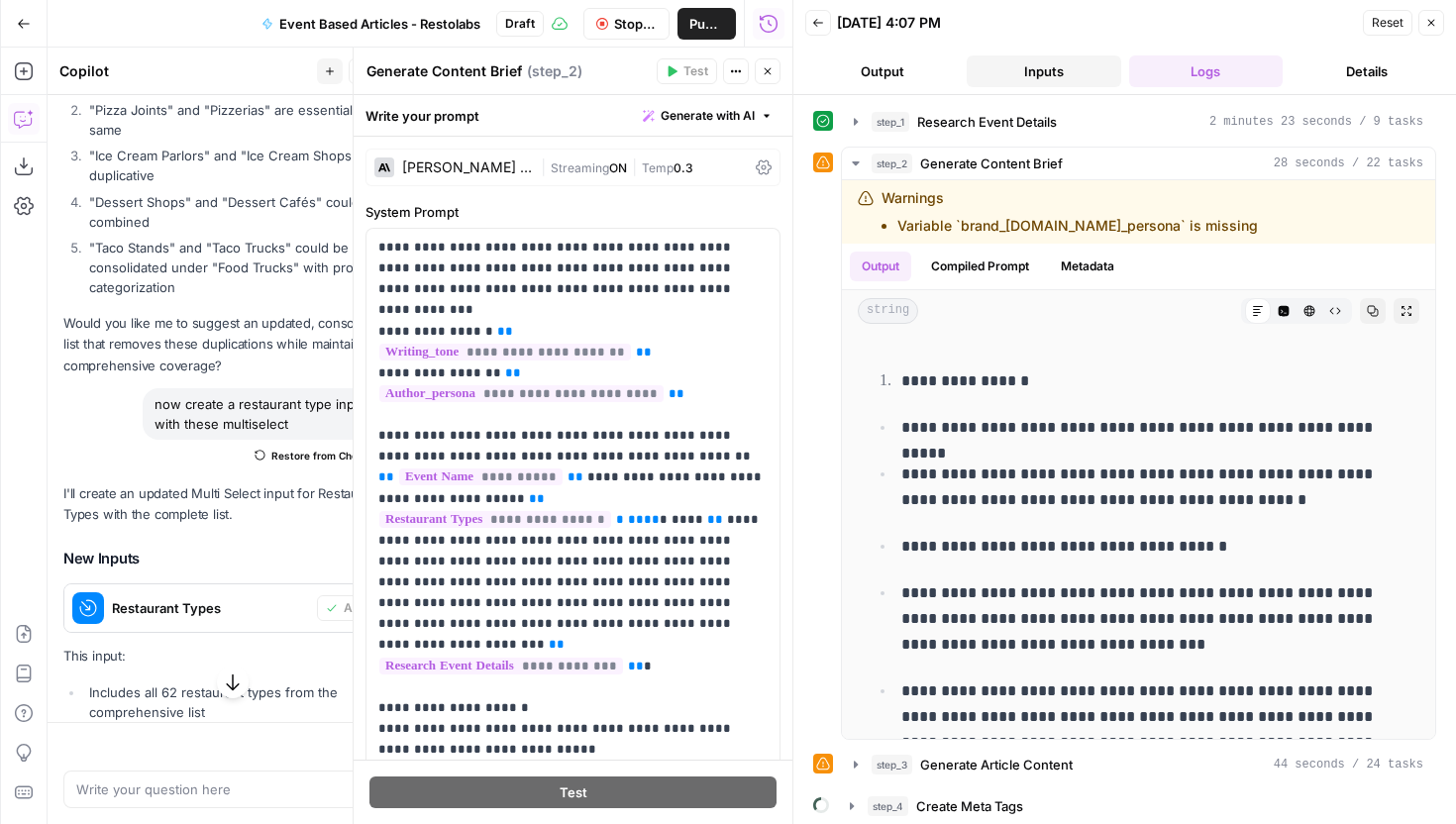 click on "Inputs" at bounding box center (1043, 71) 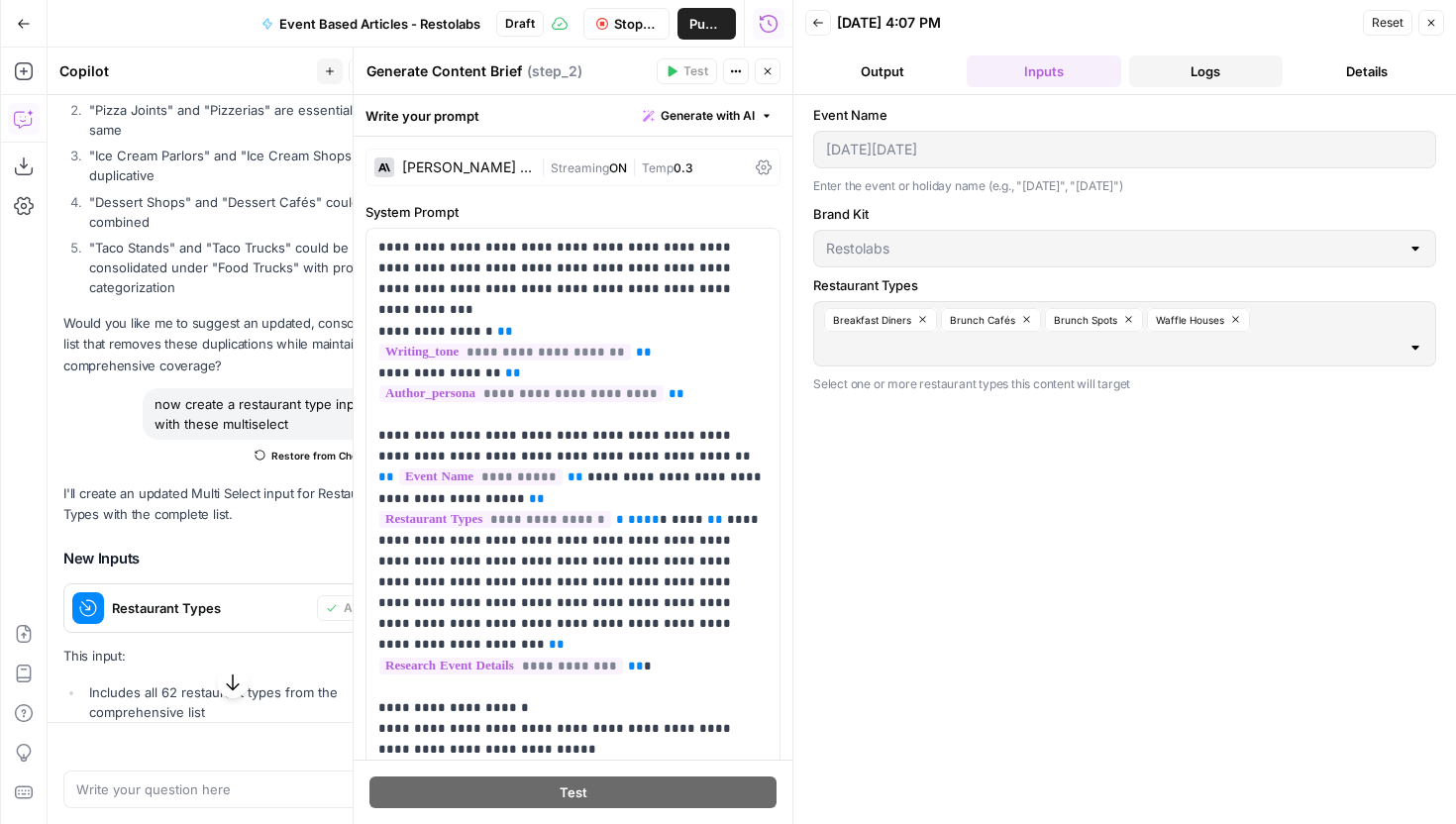 click on "Logs" at bounding box center (1205, 71) 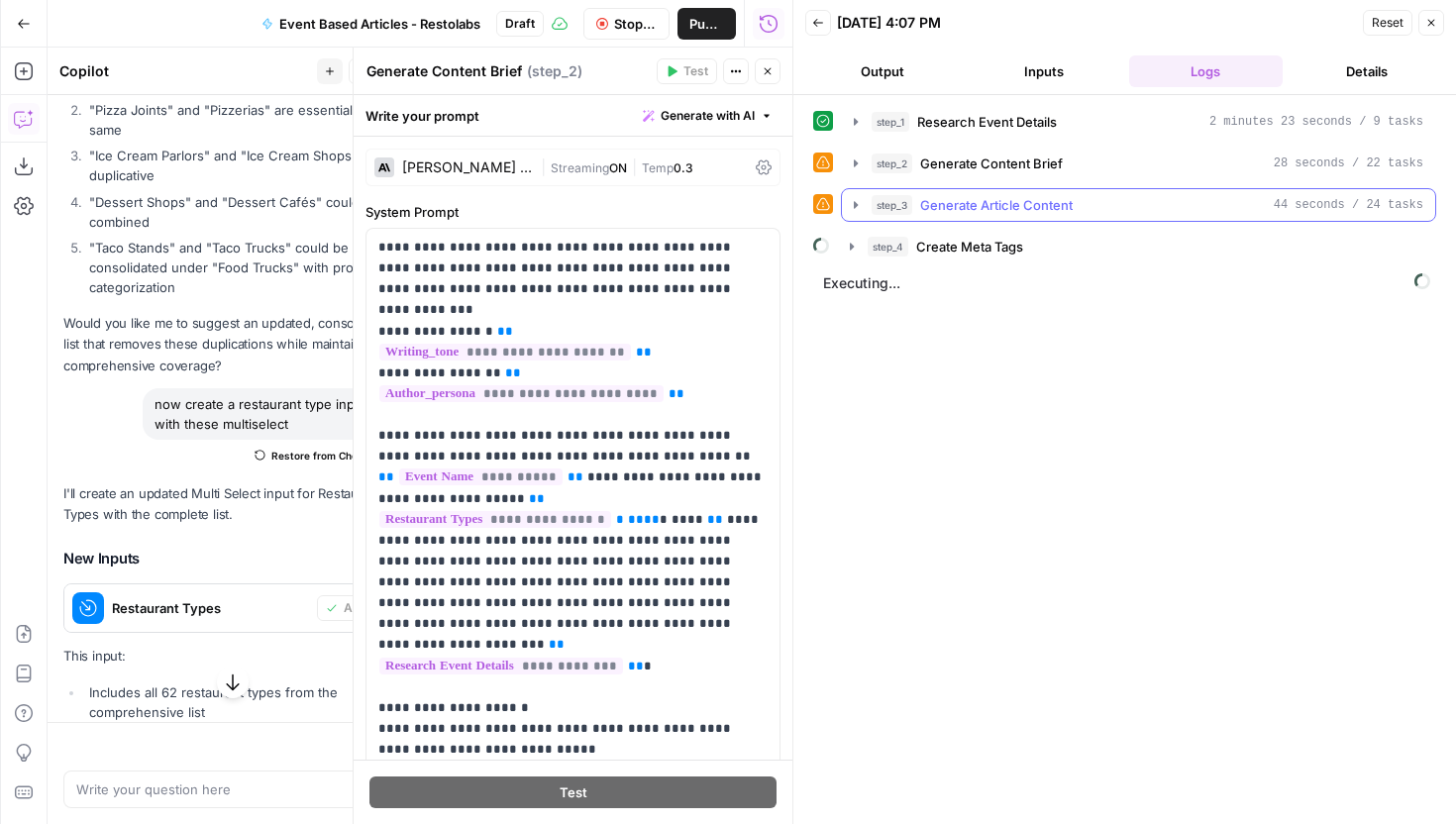 click on "step_3 Generate Article Content 44 seconds / 24 tasks" at bounding box center (1138, 205) 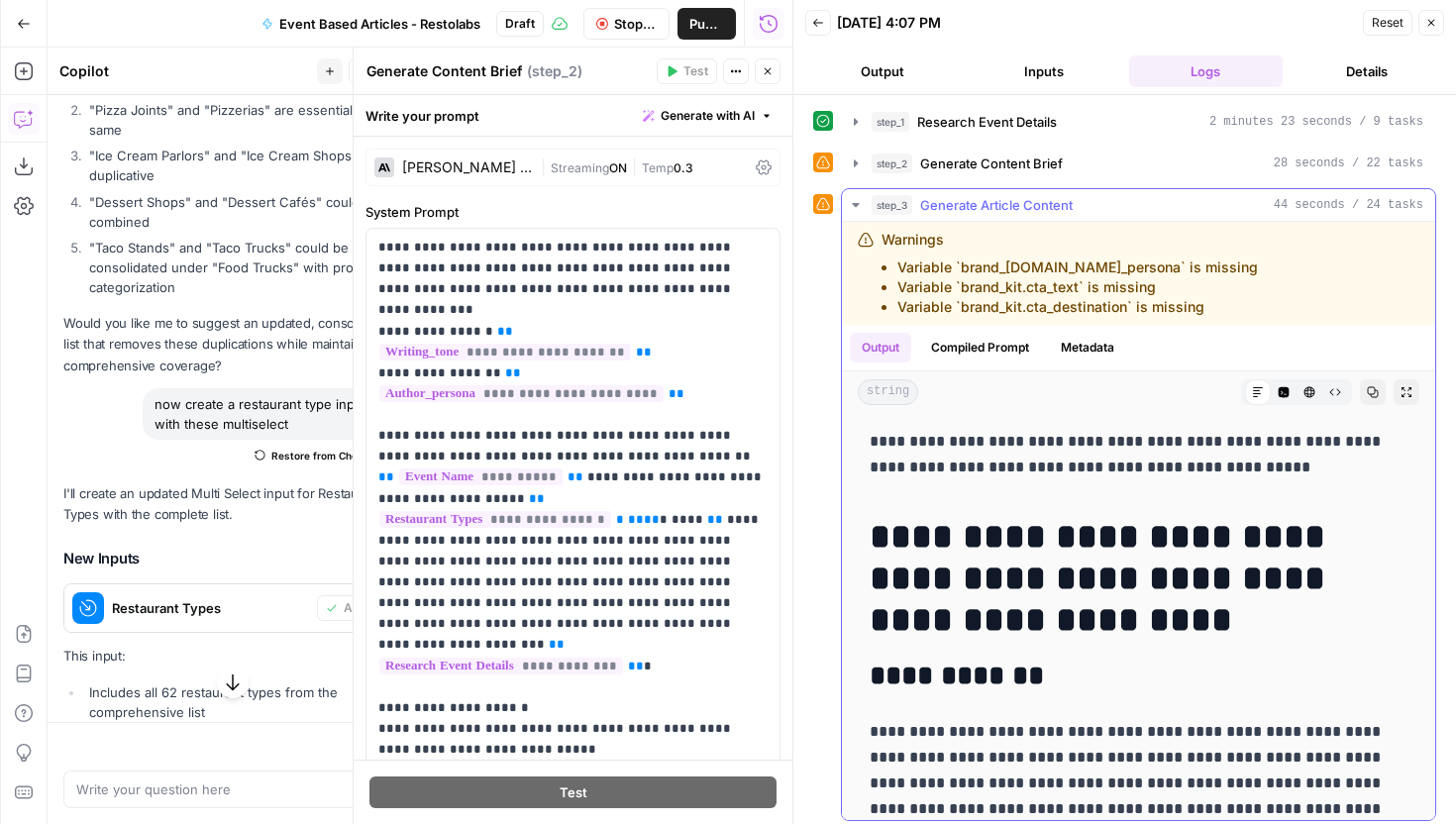 drag, startPoint x: 1073, startPoint y: 277, endPoint x: 997, endPoint y: 277, distance: 76 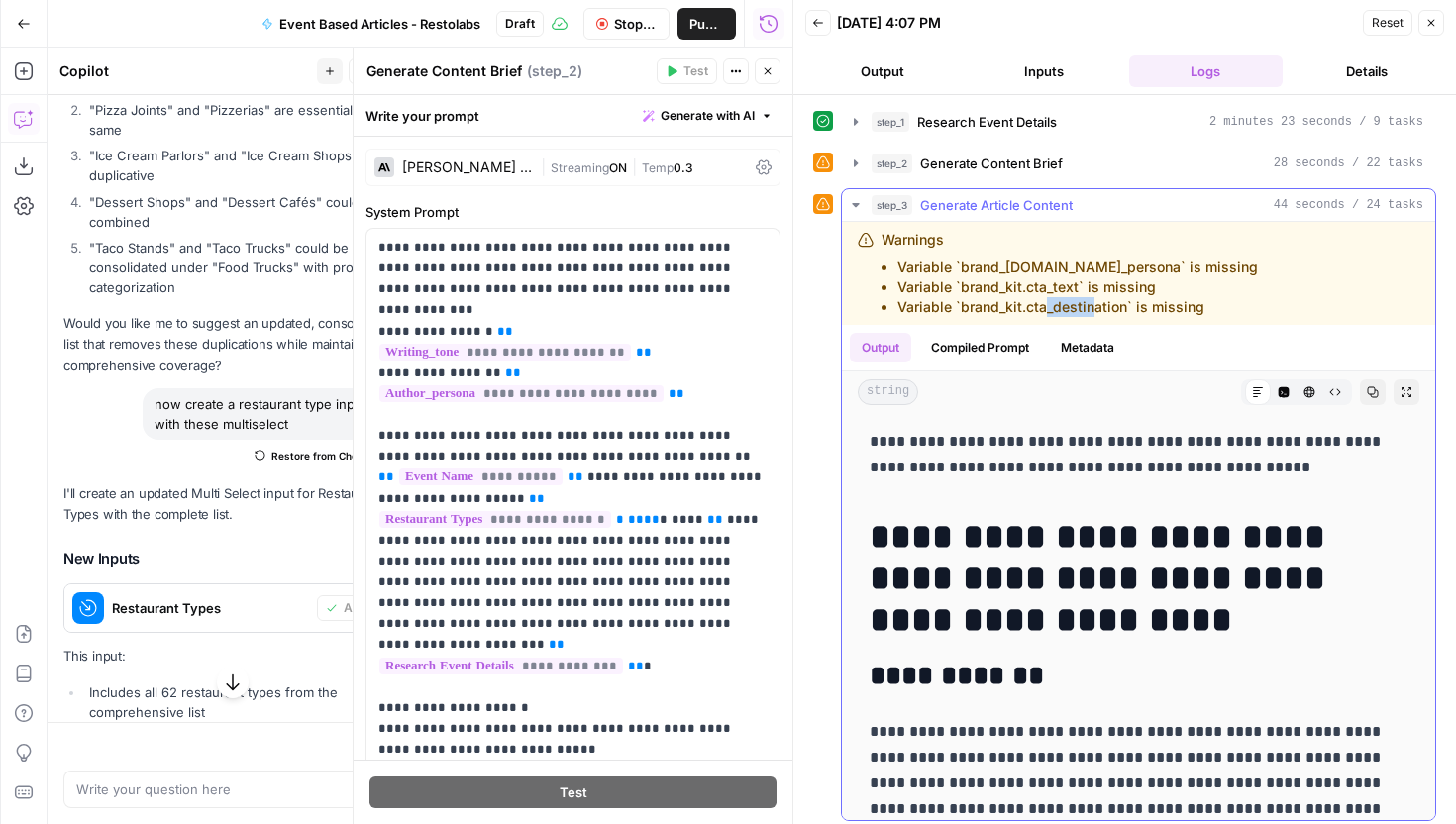 drag, startPoint x: 1095, startPoint y: 303, endPoint x: 1042, endPoint y: 304, distance: 53.00943 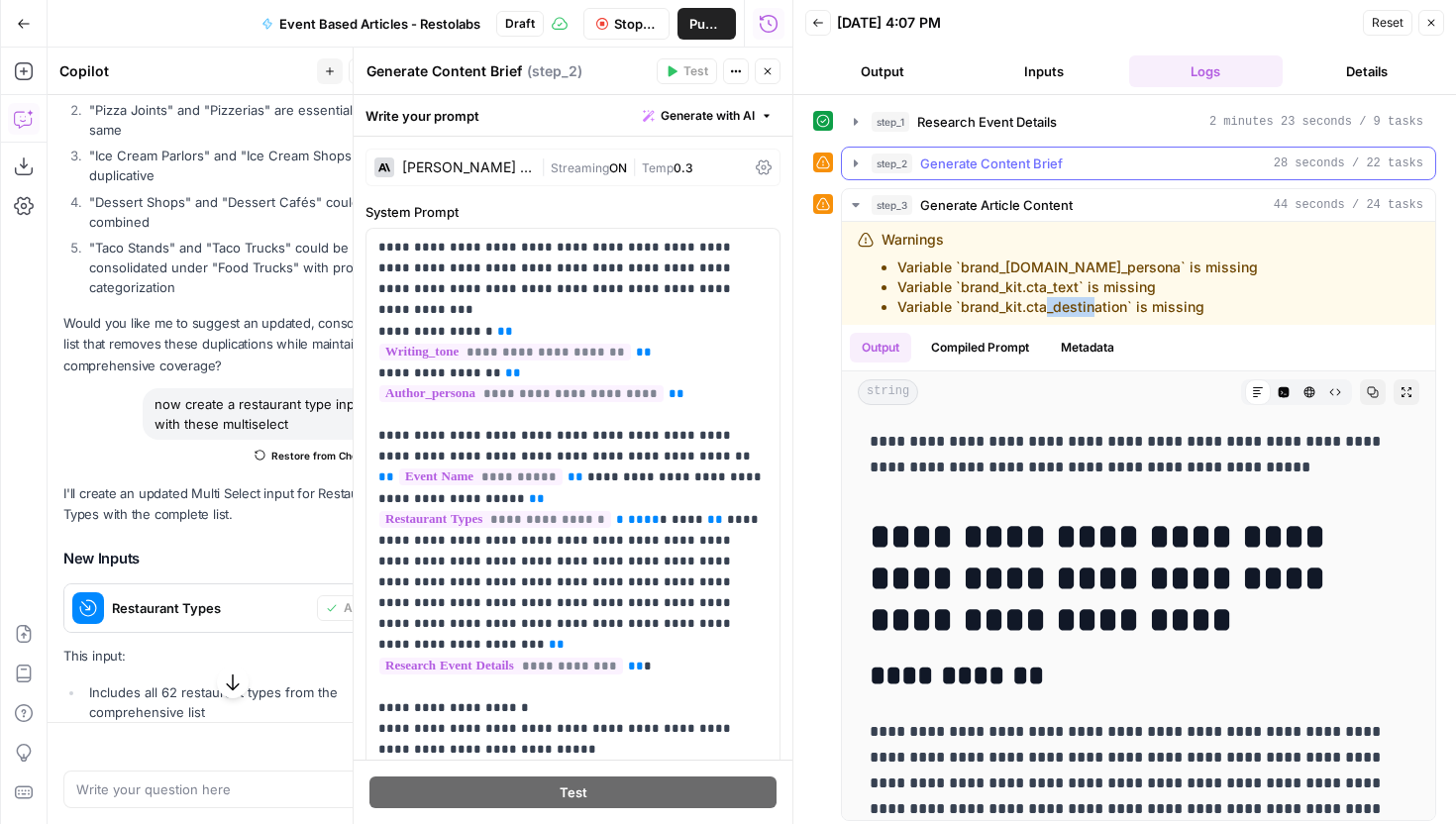 click on "step_2 Generate Content Brief 28 seconds / 22 tasks" at bounding box center (1138, 163) 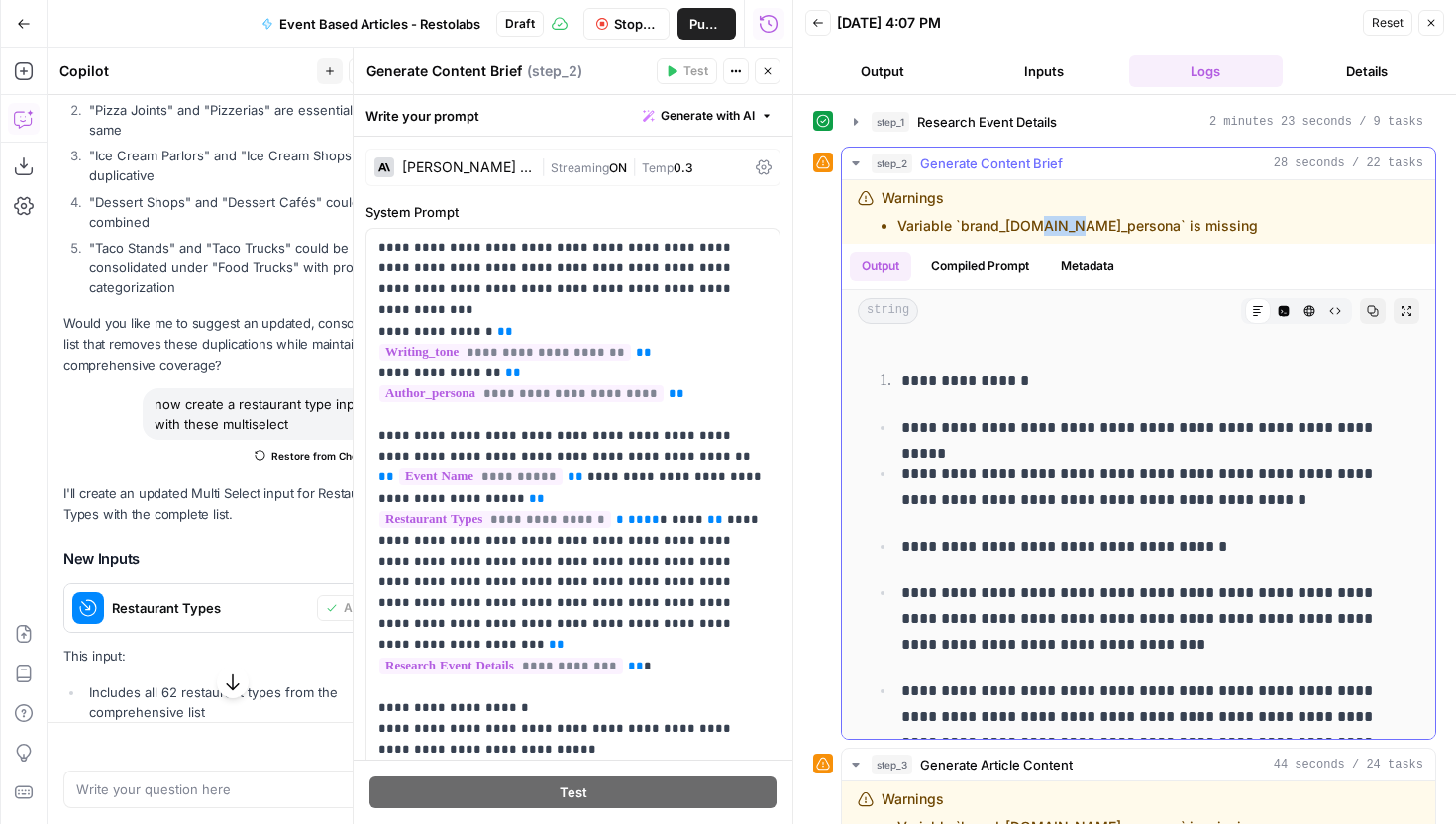 drag, startPoint x: 1028, startPoint y: 226, endPoint x: 1080, endPoint y: 226, distance: 52 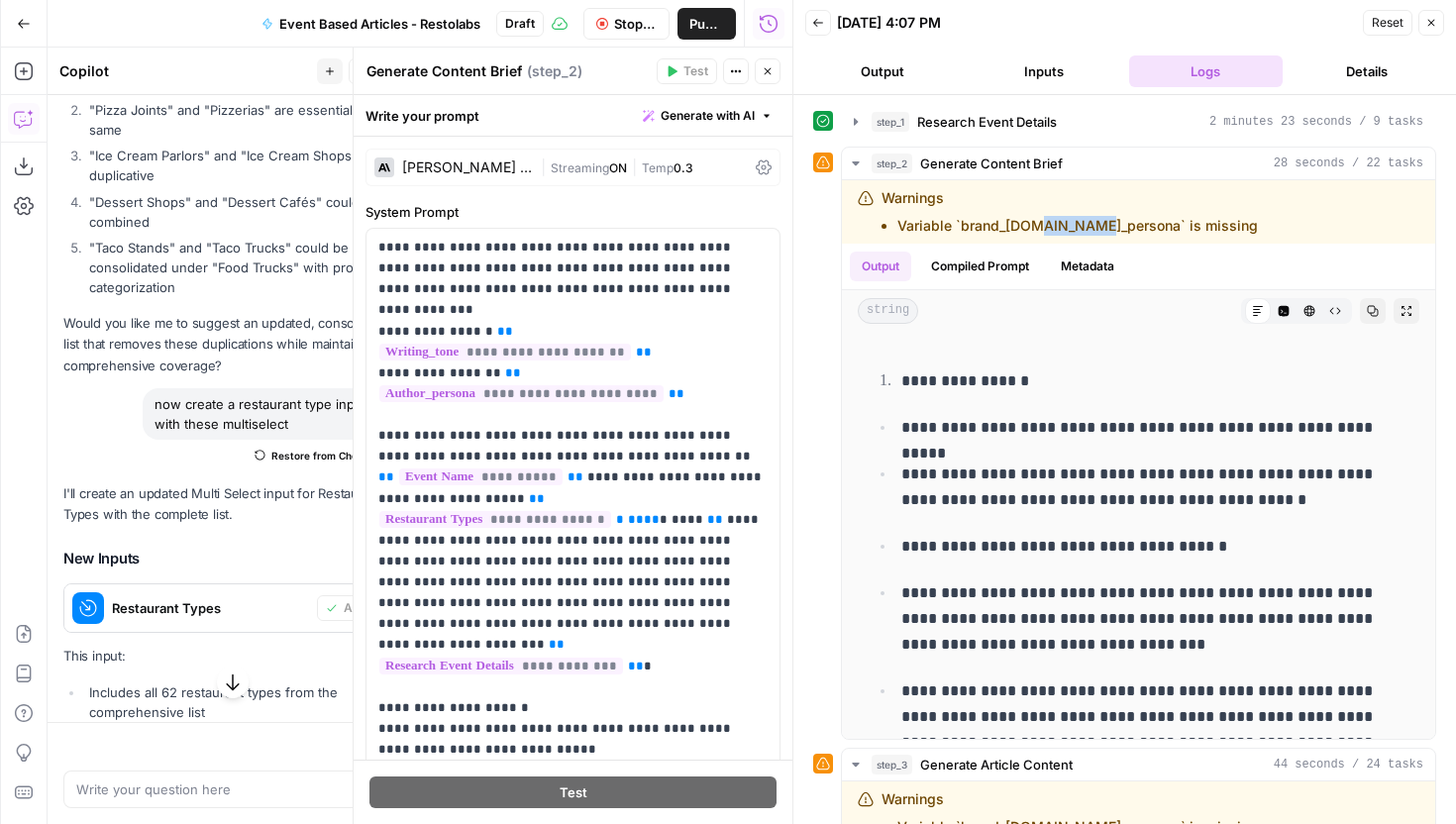 click on "Logs" at bounding box center (1205, 71) 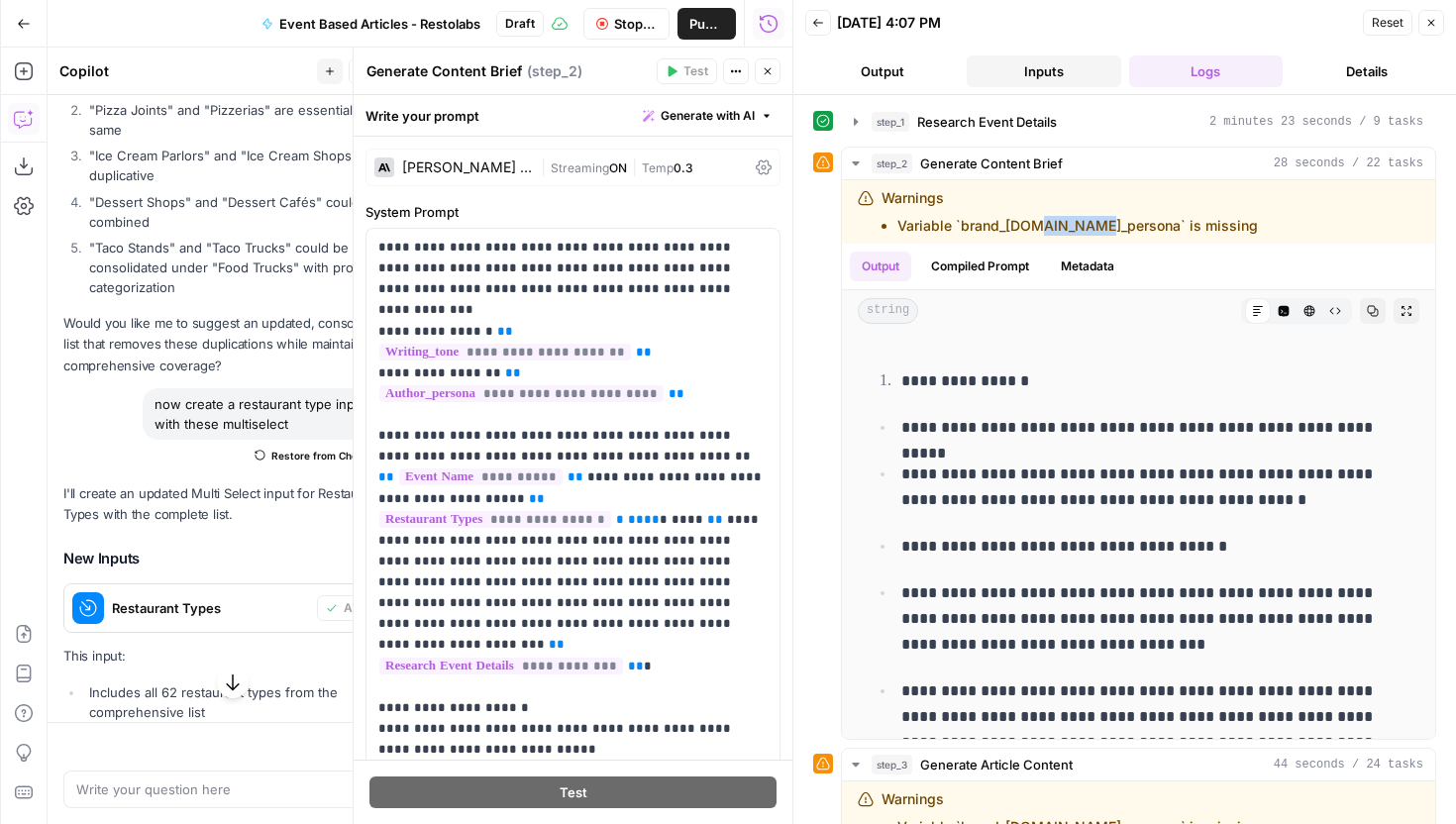 click on "Inputs" at bounding box center [1043, 71] 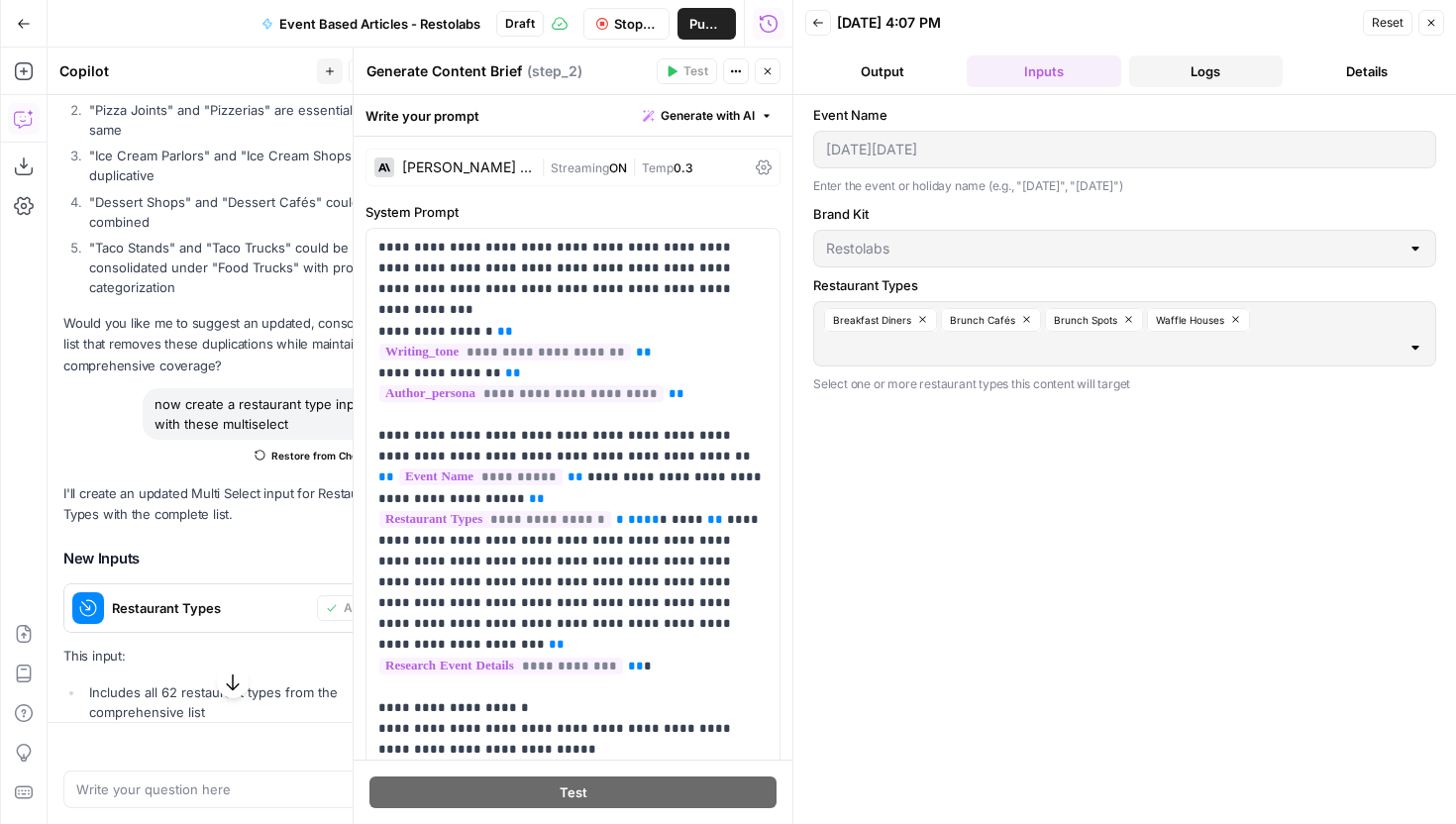 click on "Logs" at bounding box center (1205, 71) 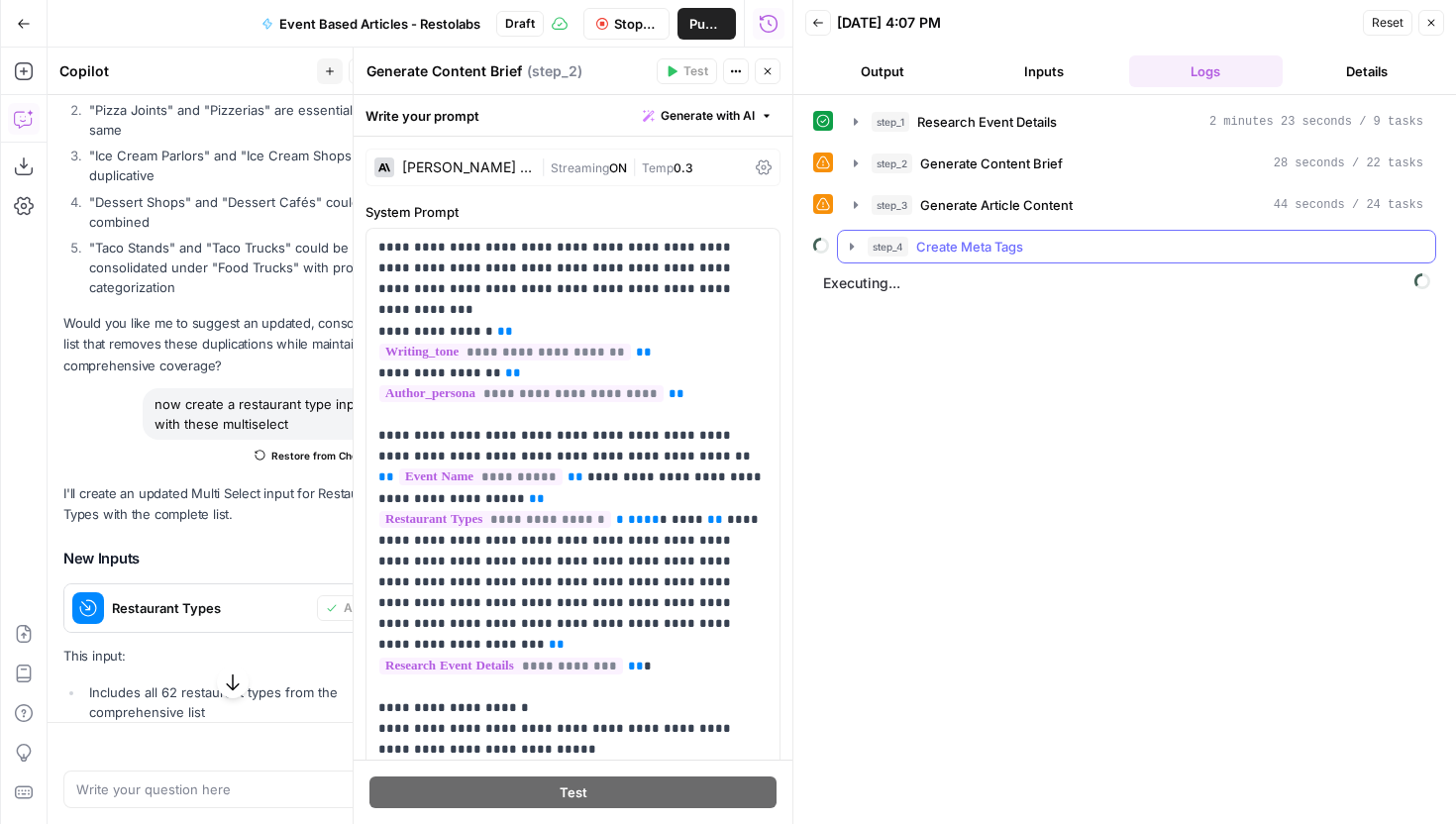 click on "step_4 Create Meta Tags" at bounding box center (1145, 247) 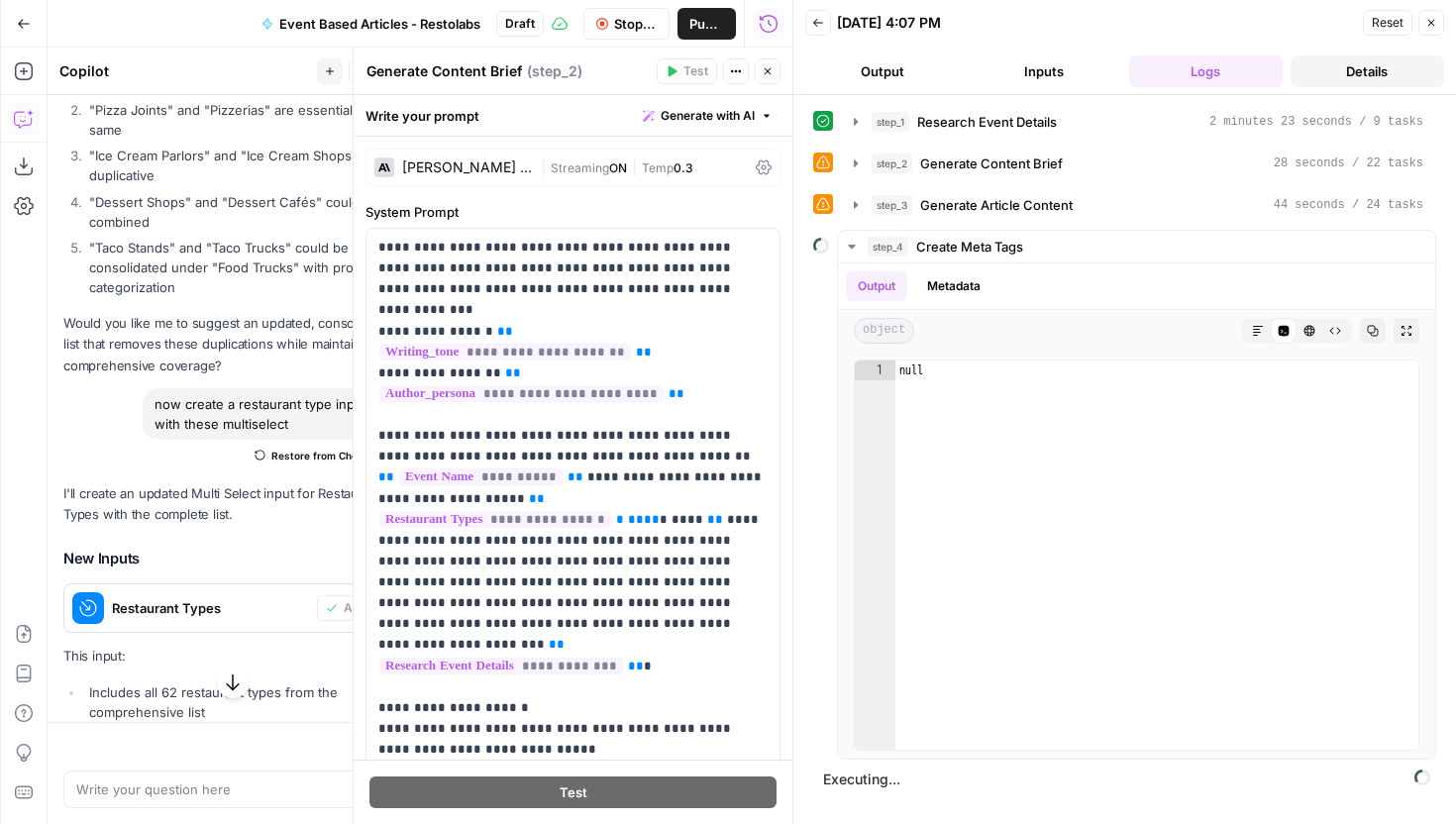 click on "Details" at bounding box center [1367, 71] 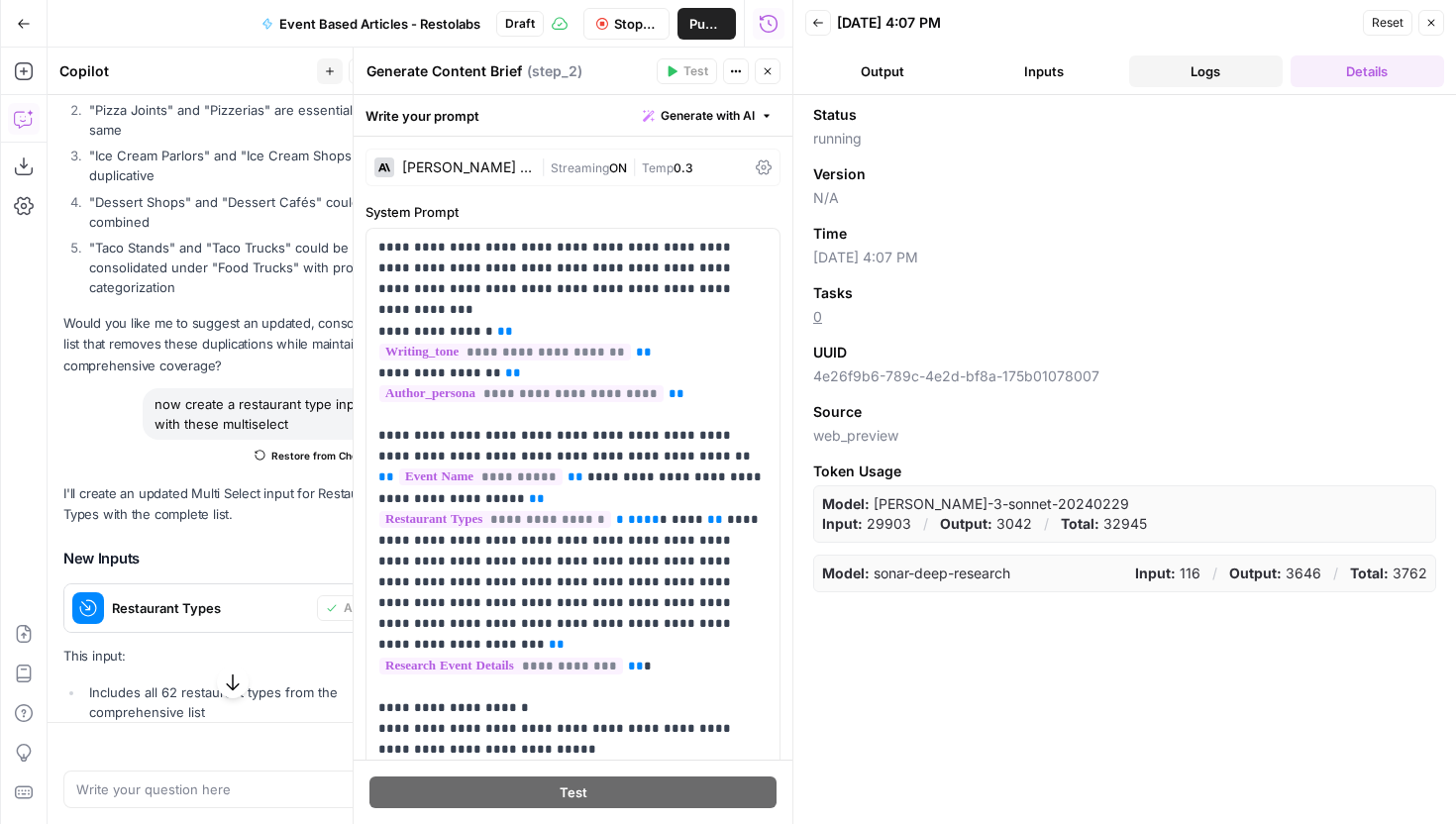 click on "Logs" at bounding box center [1205, 71] 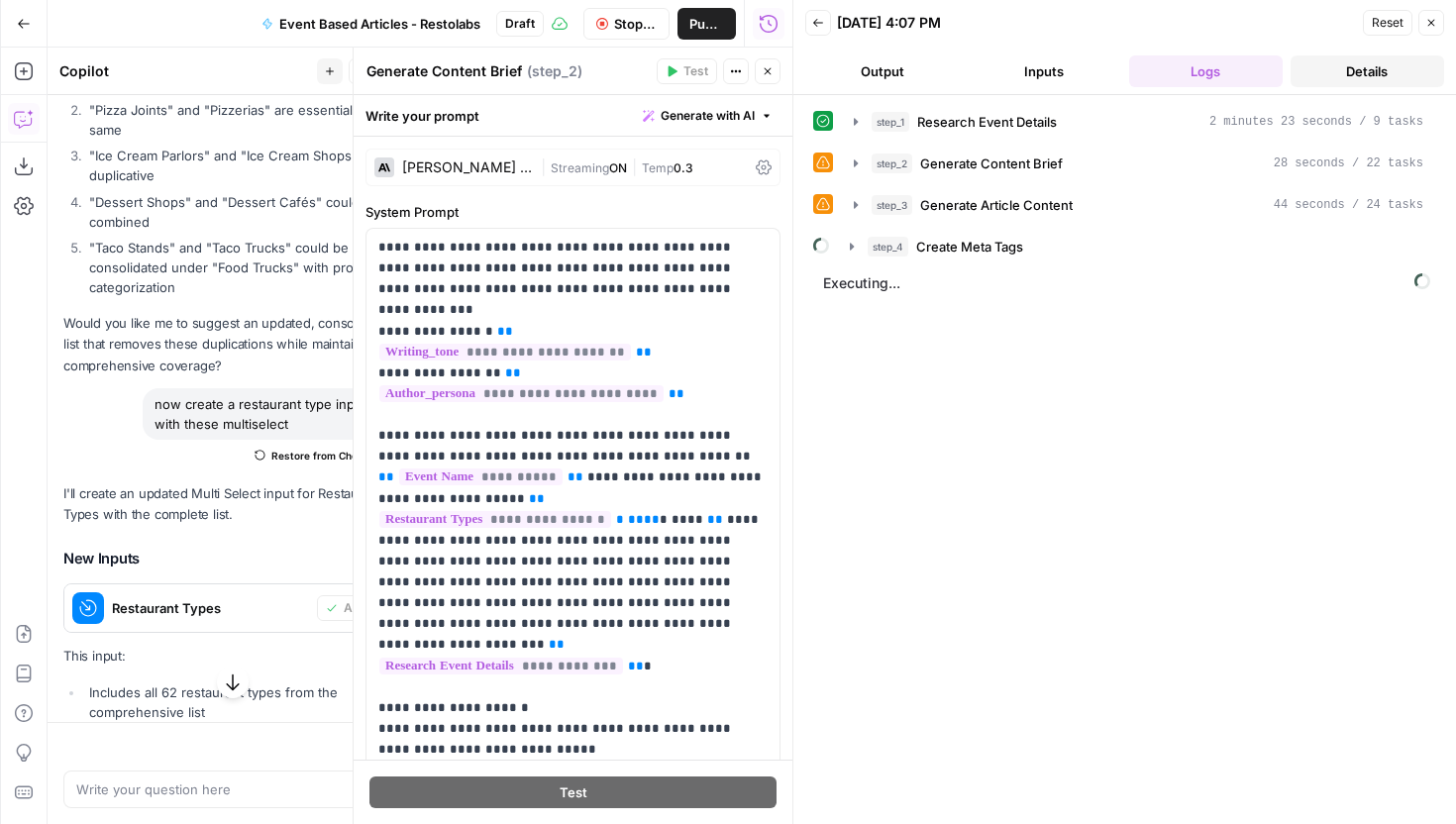 click on "Details" at bounding box center [1367, 71] 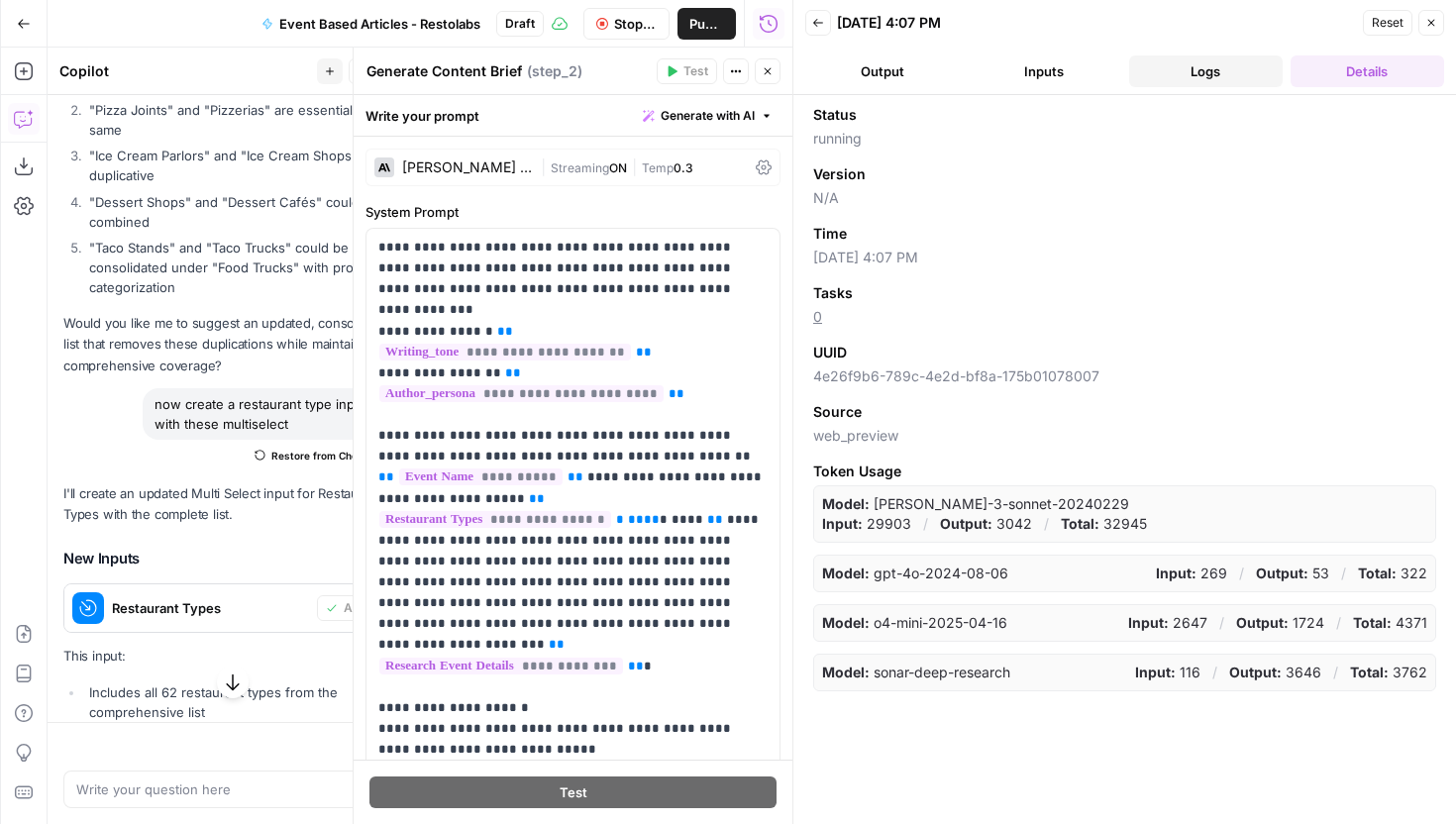 click on "Logs" at bounding box center (1205, 71) 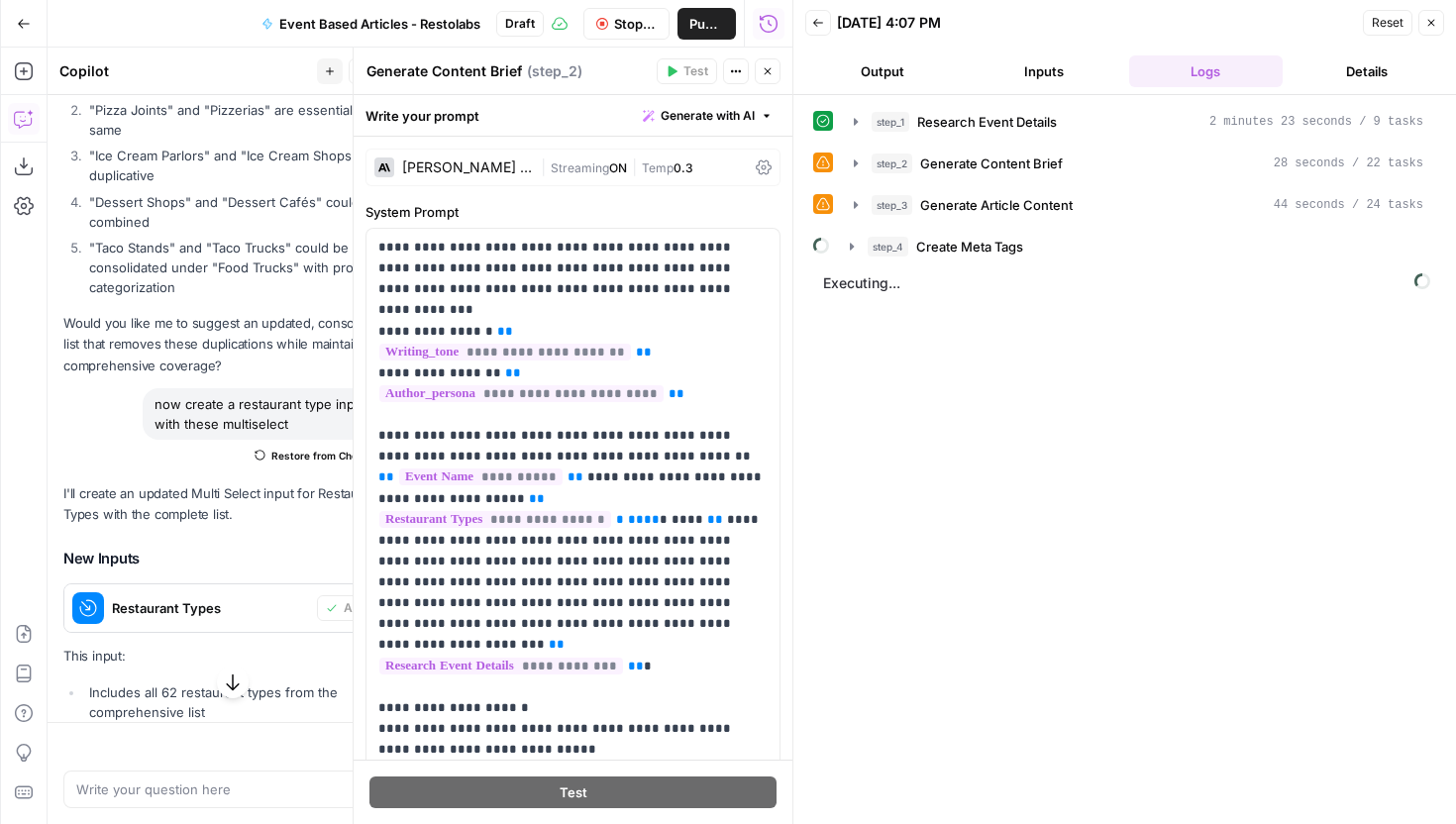 click on "Back 07/03/25 at 4:07 PM Reset Close Output Inputs Logs Details" at bounding box center (1124, 48) 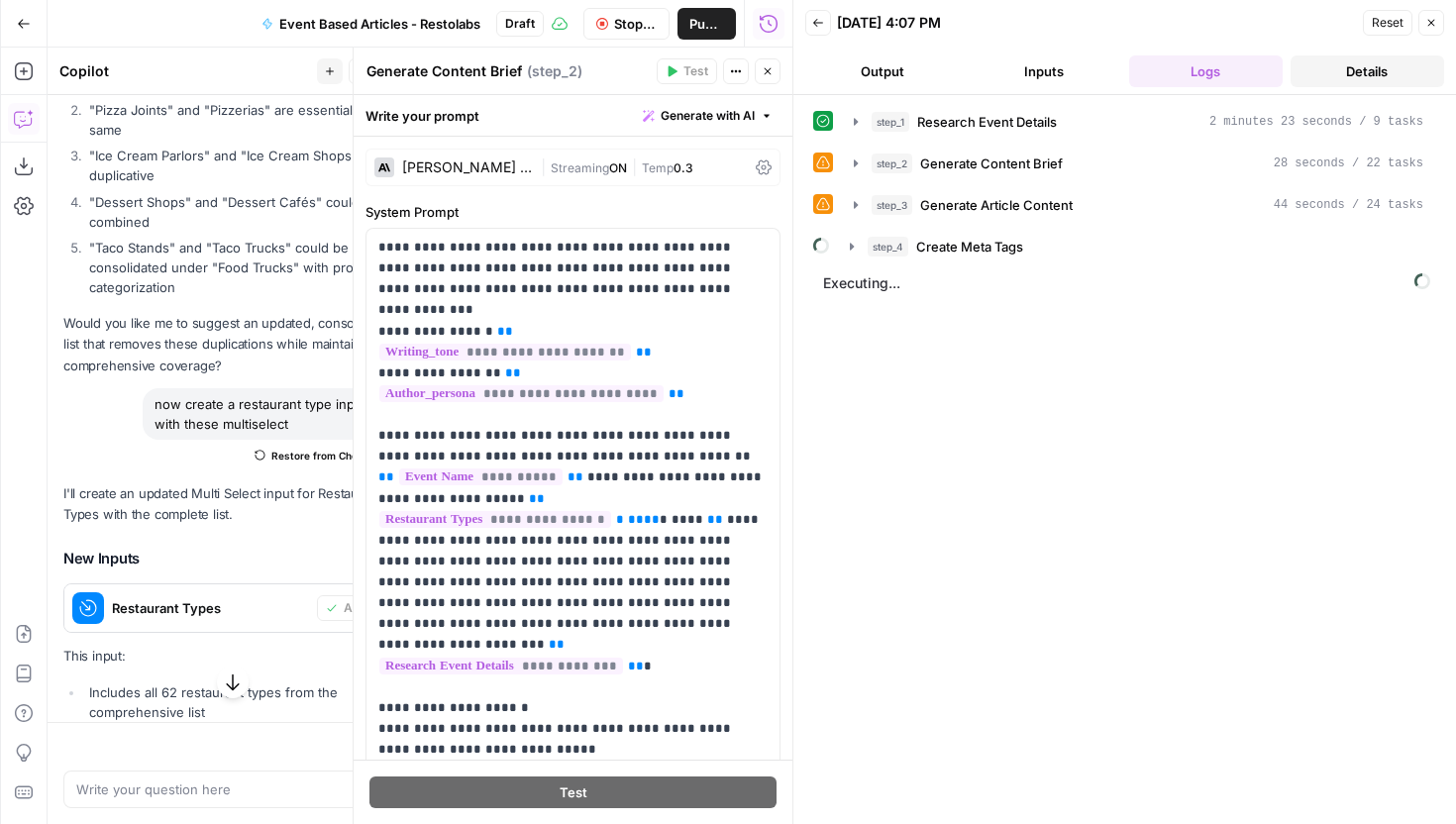 click on "Details" at bounding box center (1367, 71) 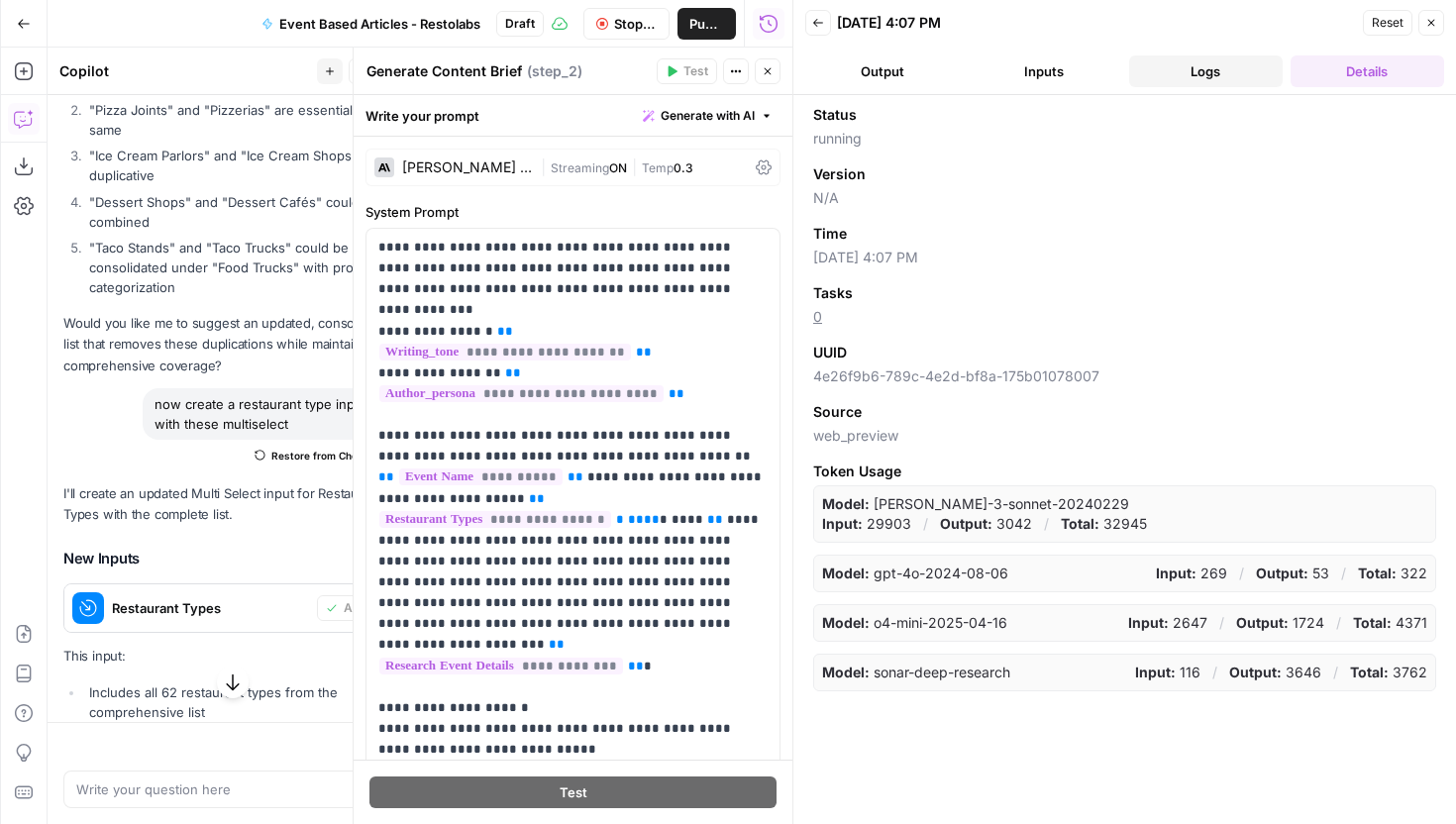 click on "Logs" at bounding box center [1205, 71] 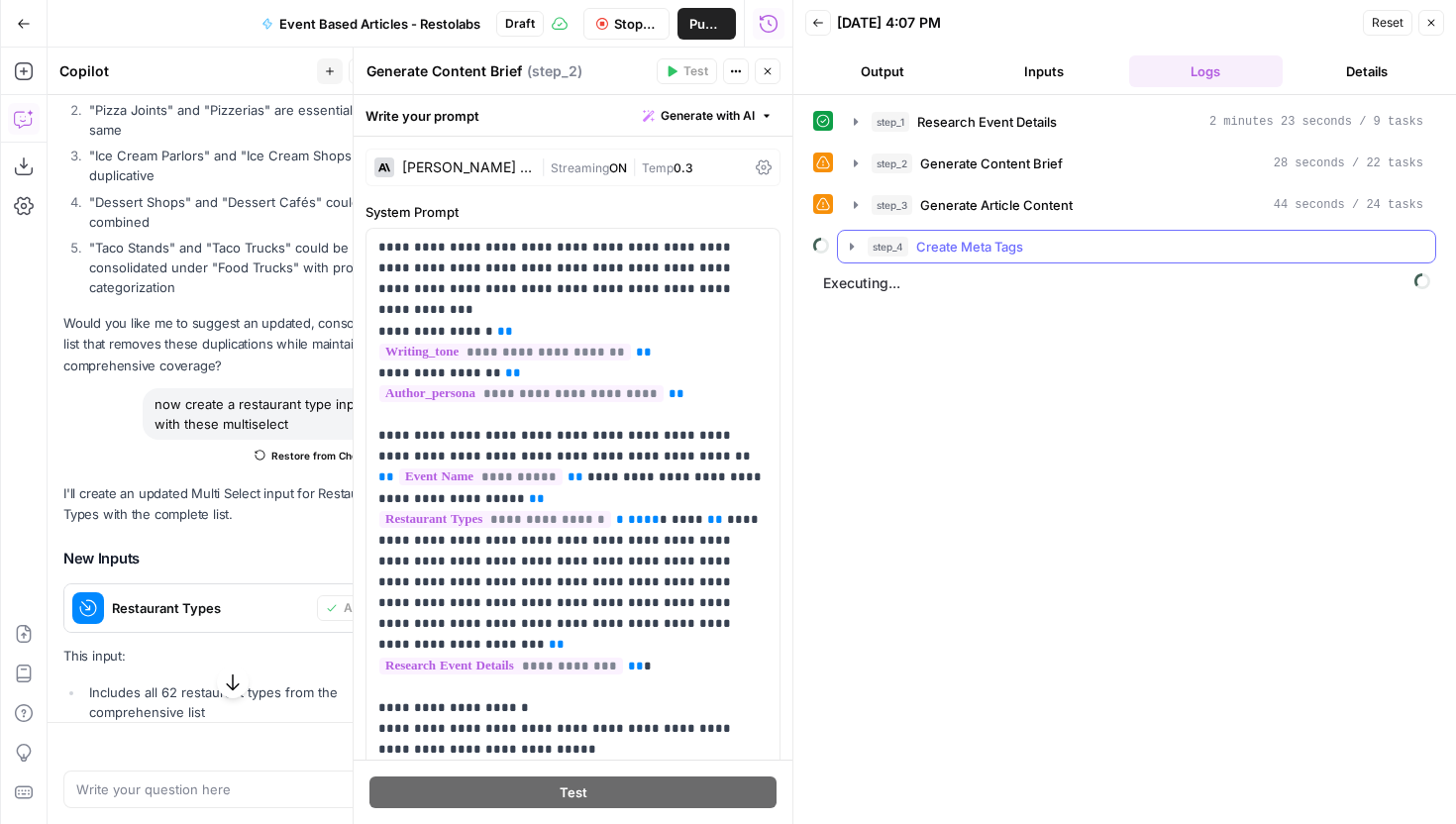 click on "Create Meta Tags" at bounding box center [970, 247] 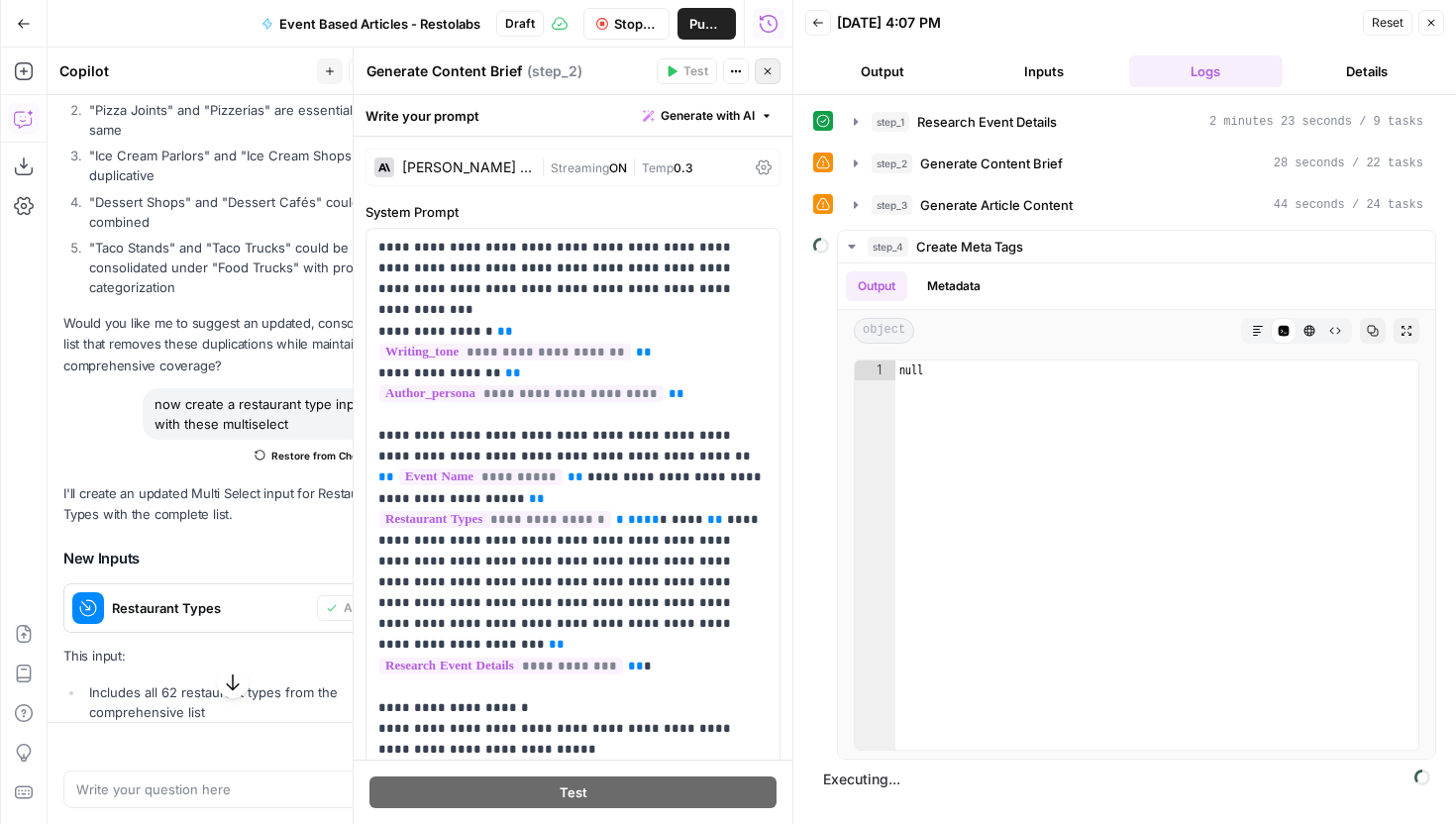 click 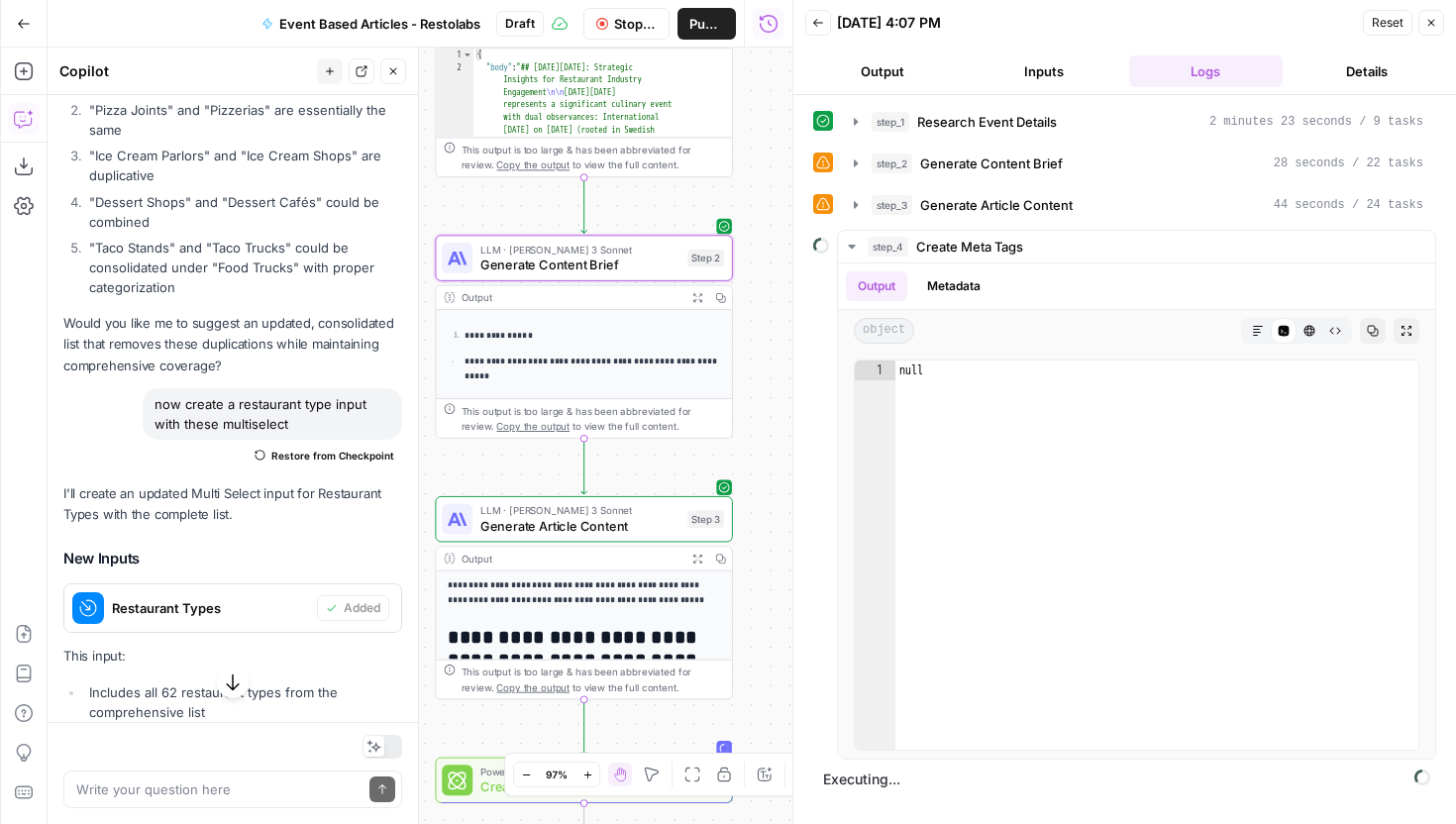 scroll, scrollTop: 216, scrollLeft: 0, axis: vertical 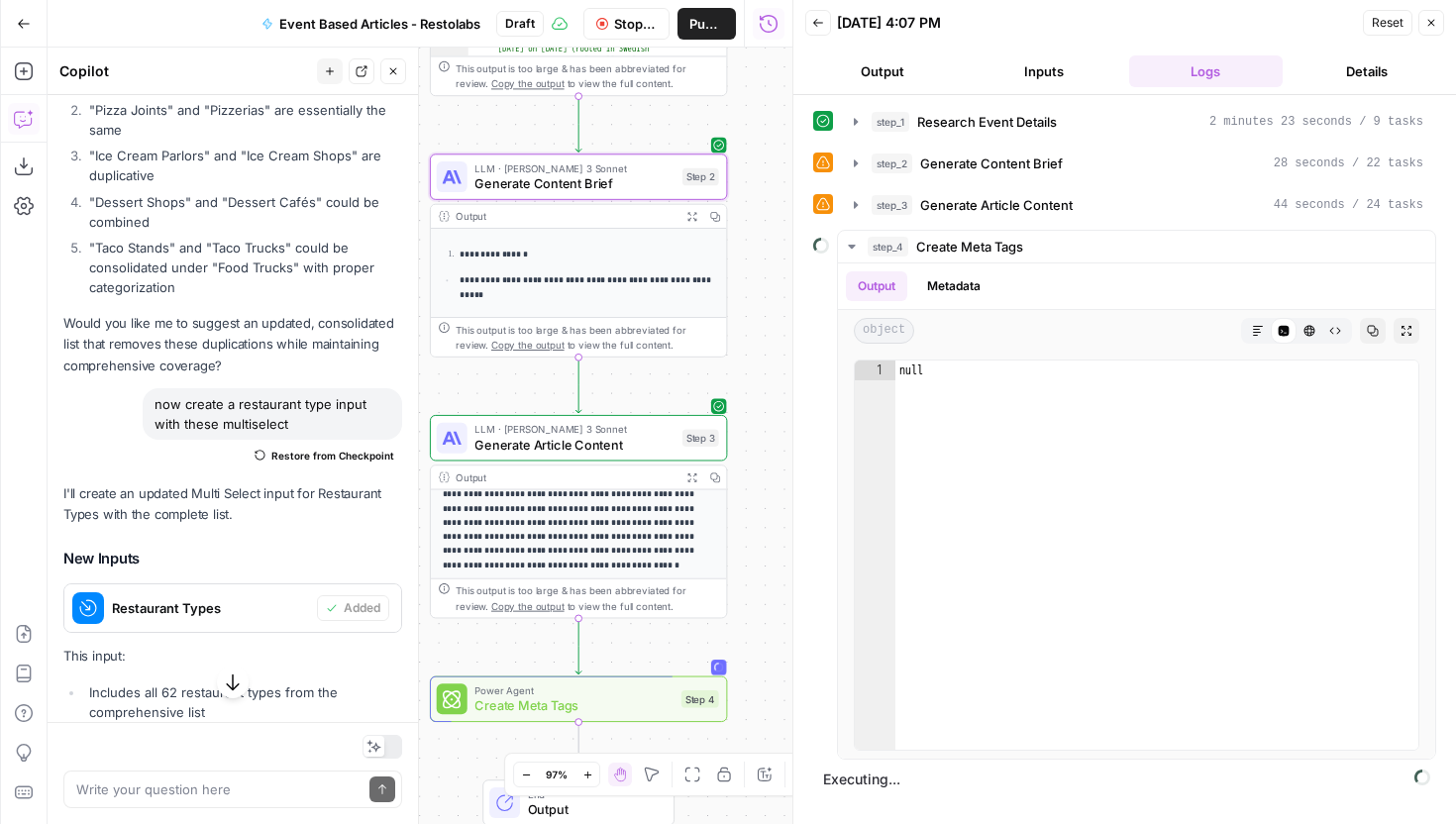 click on "Power Agent Create Meta Tags Step 4 Copy step Delete step Add Note Test" at bounding box center (577, 698) 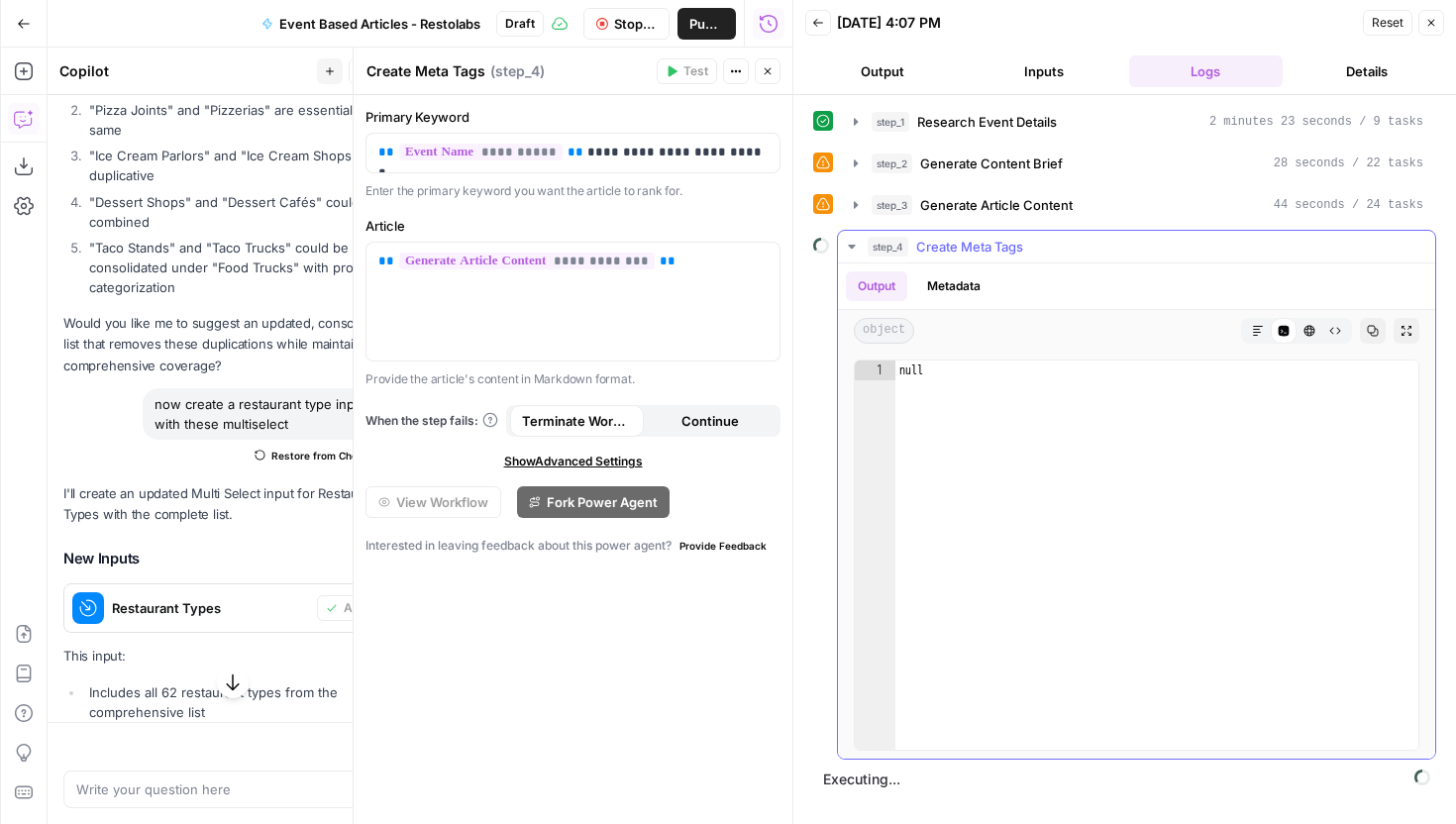 click on "Create Meta Tags" at bounding box center (970, 247) 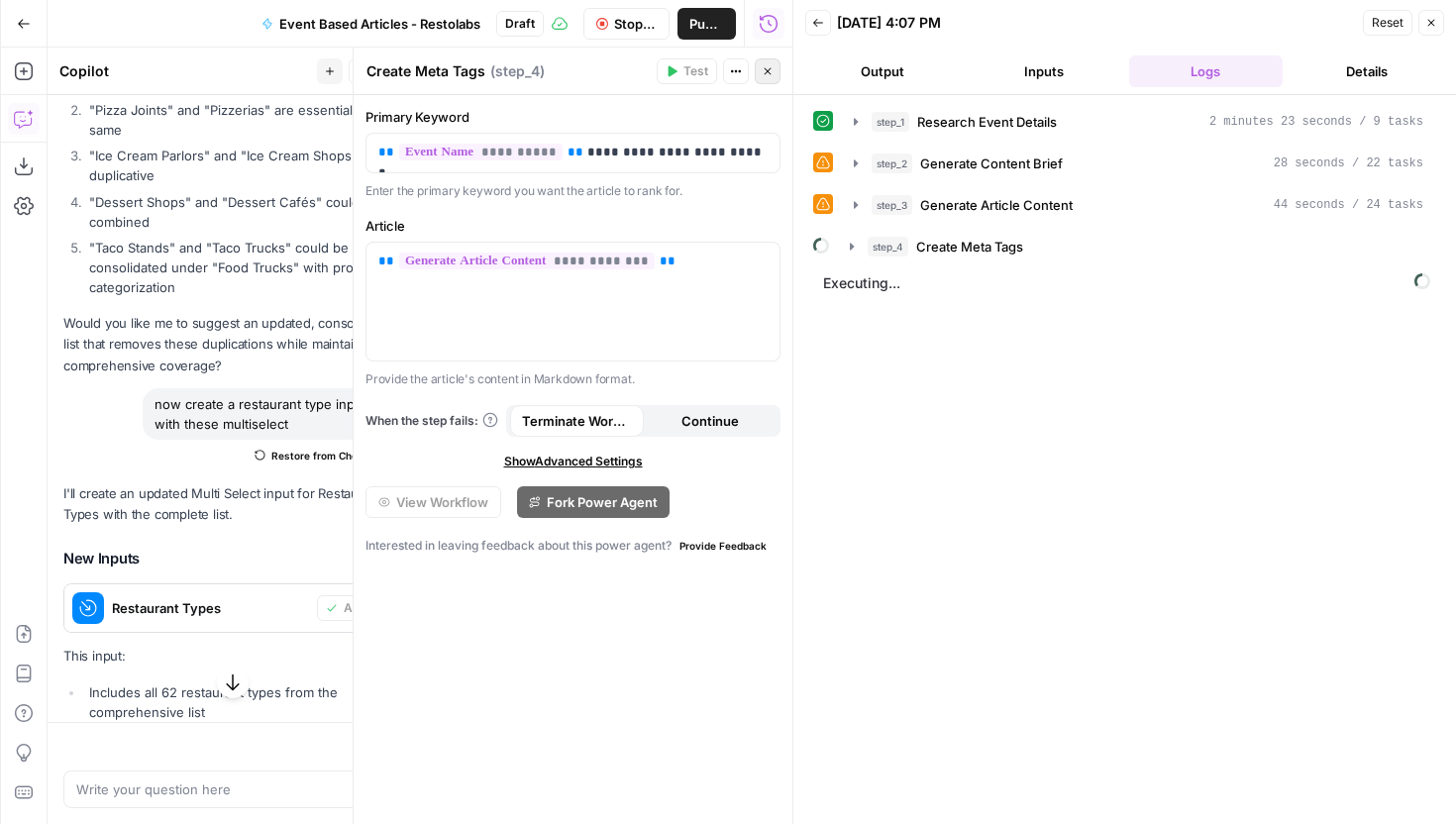 click on "Close" at bounding box center (768, 71) 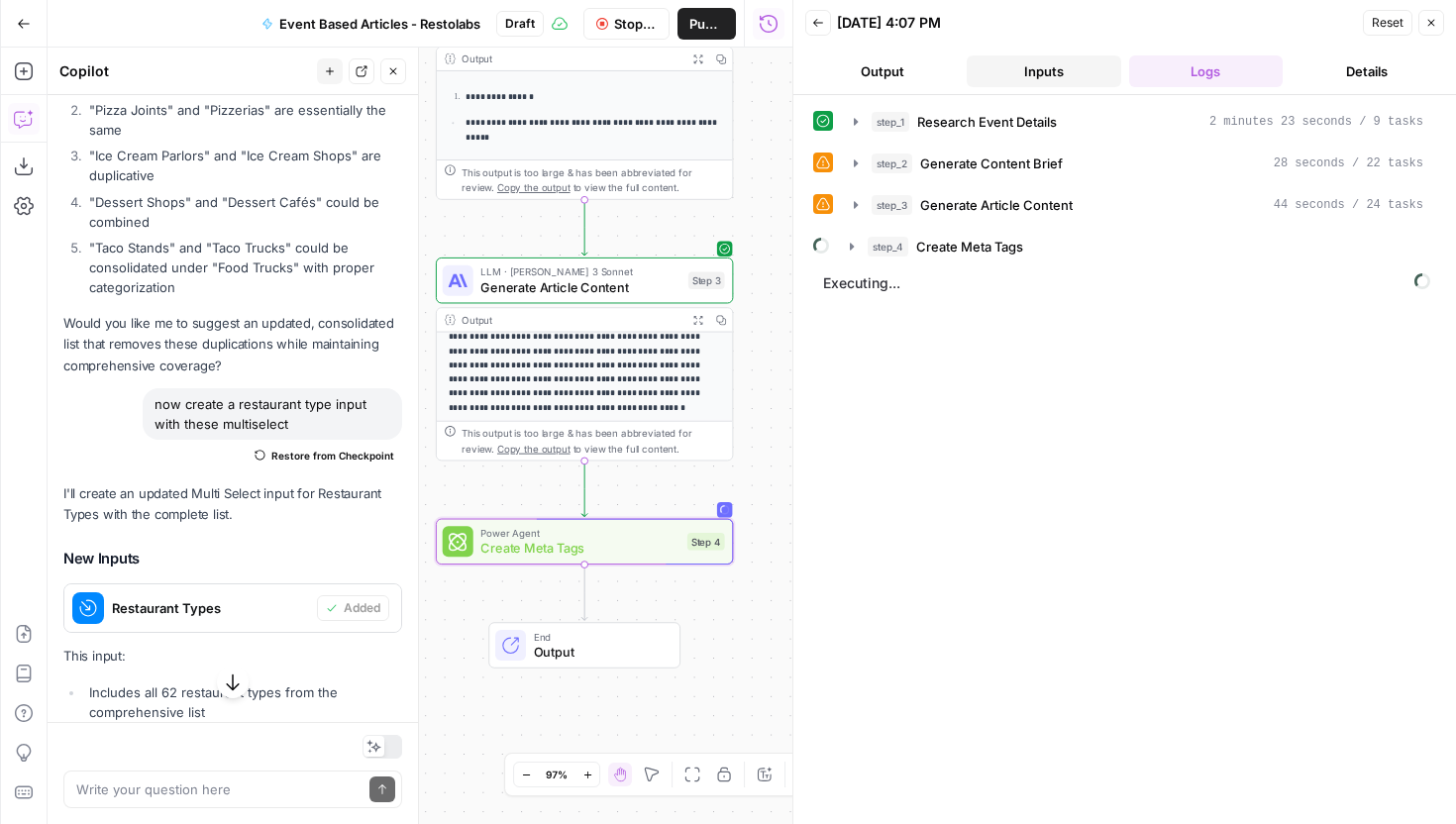 click on "Inputs" at bounding box center (1043, 71) 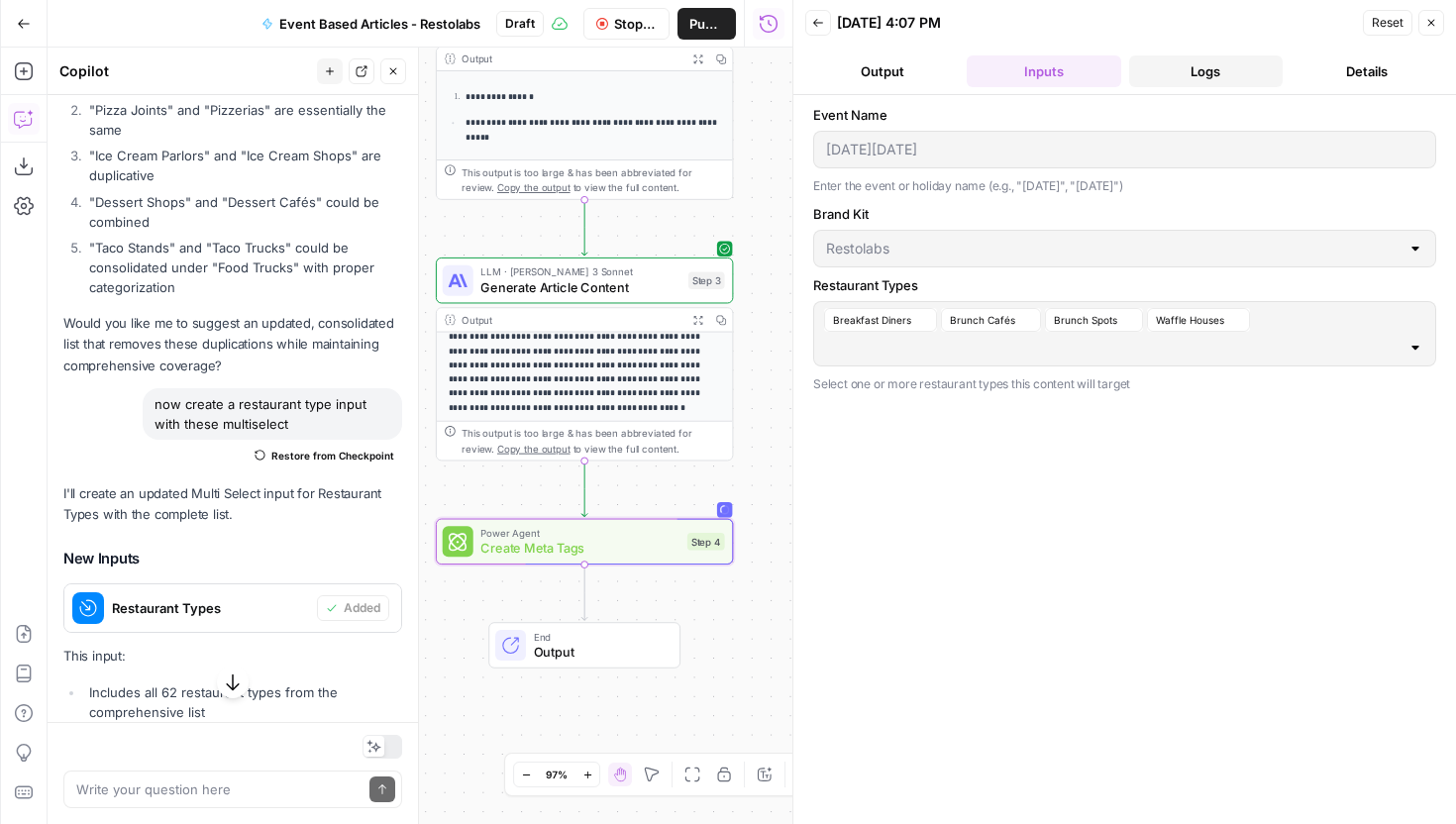 click on "Logs" at bounding box center [1205, 71] 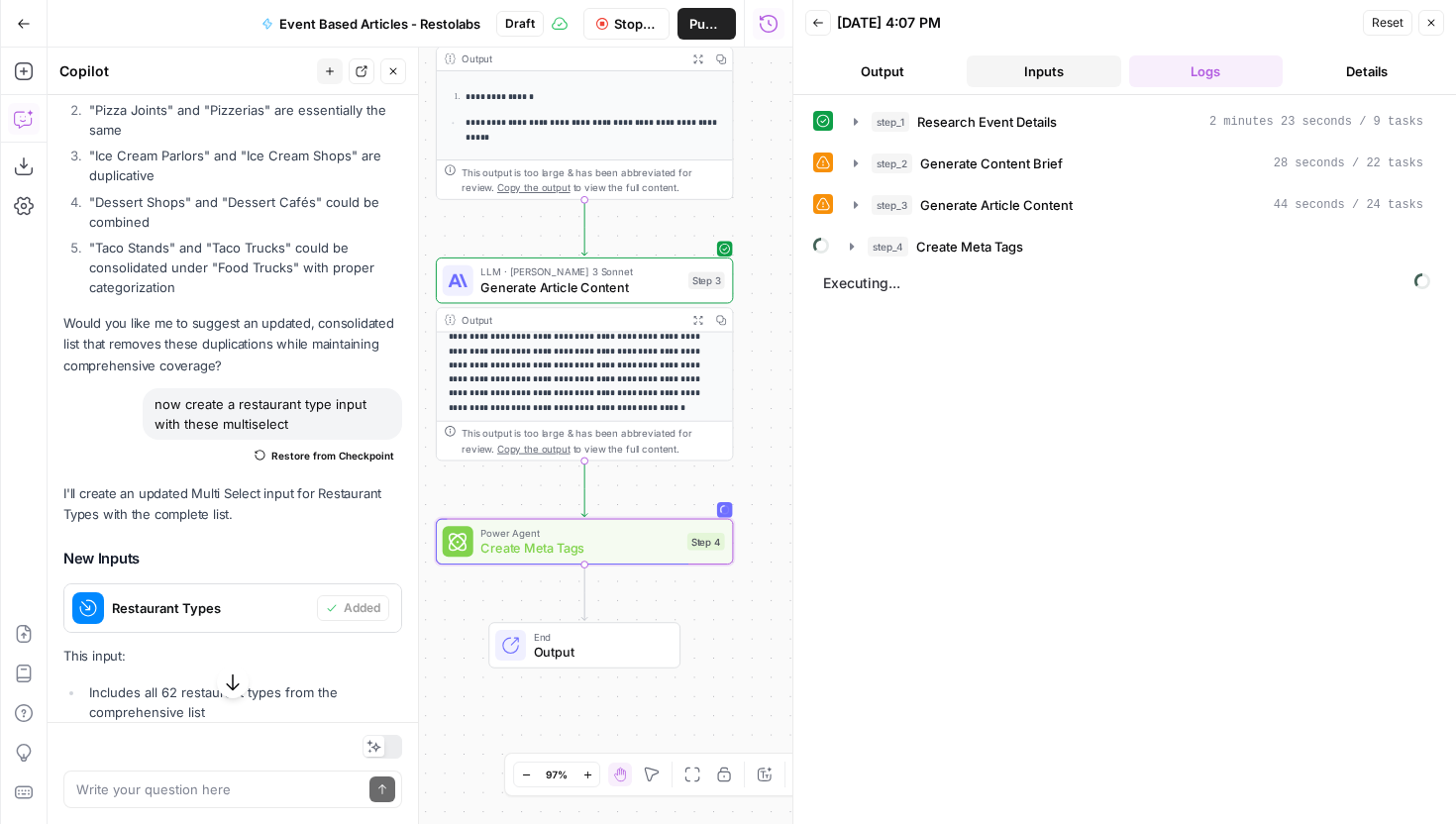 click on "Inputs" at bounding box center [1043, 71] 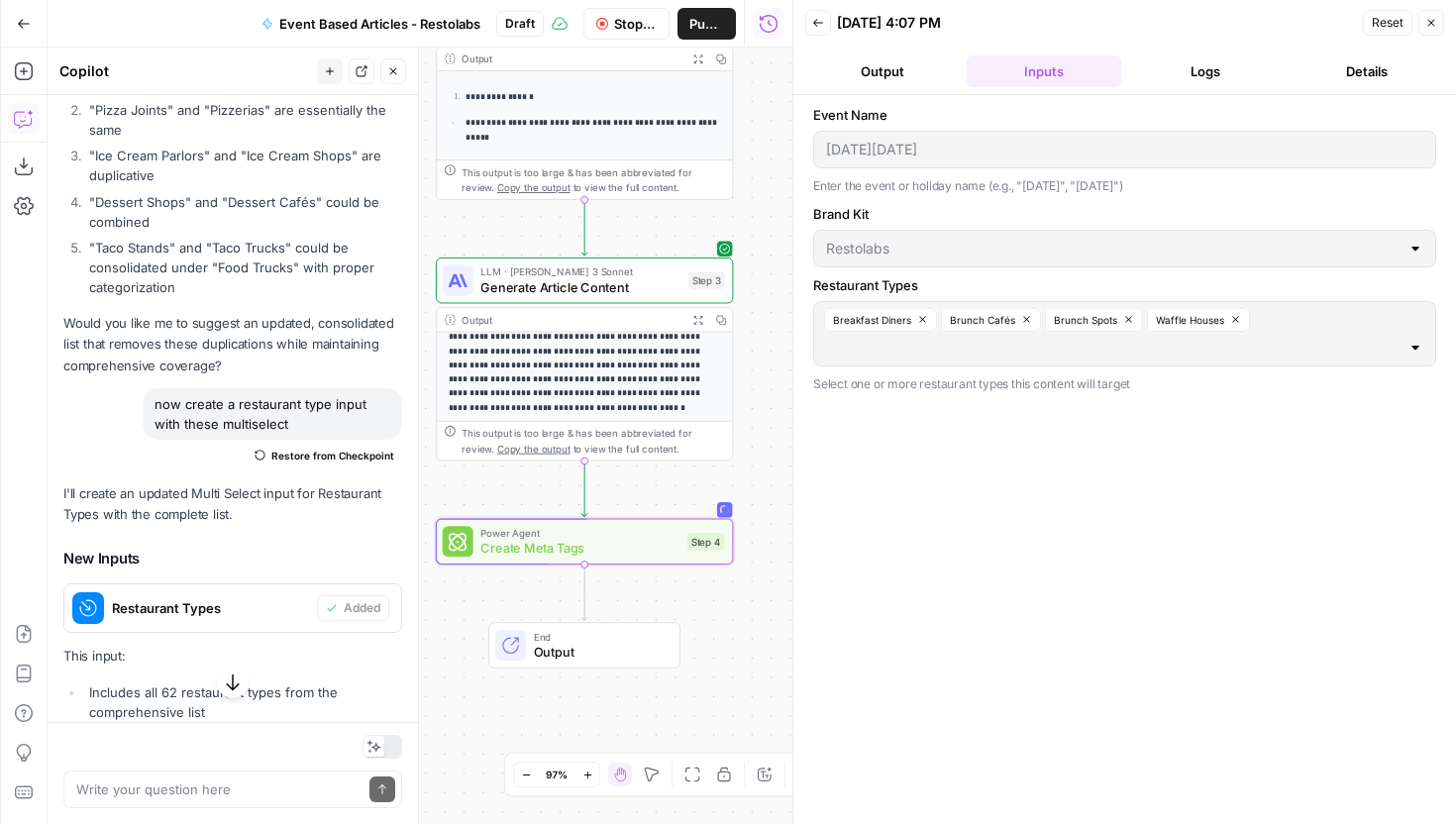 click on "Output Inputs Logs Details" at bounding box center [1124, 71] 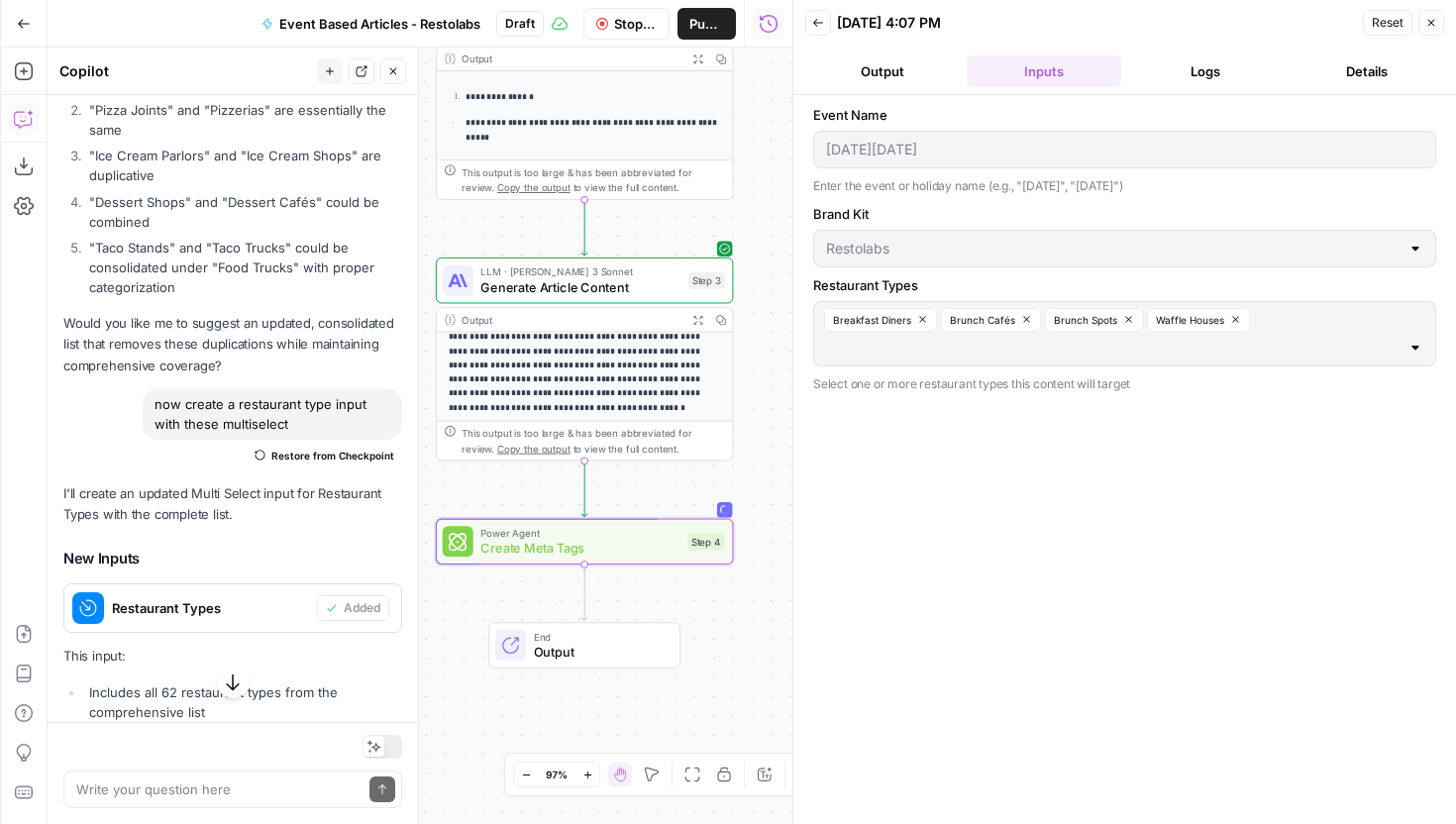 click on "Output Inputs Logs Details" at bounding box center [1124, 71] 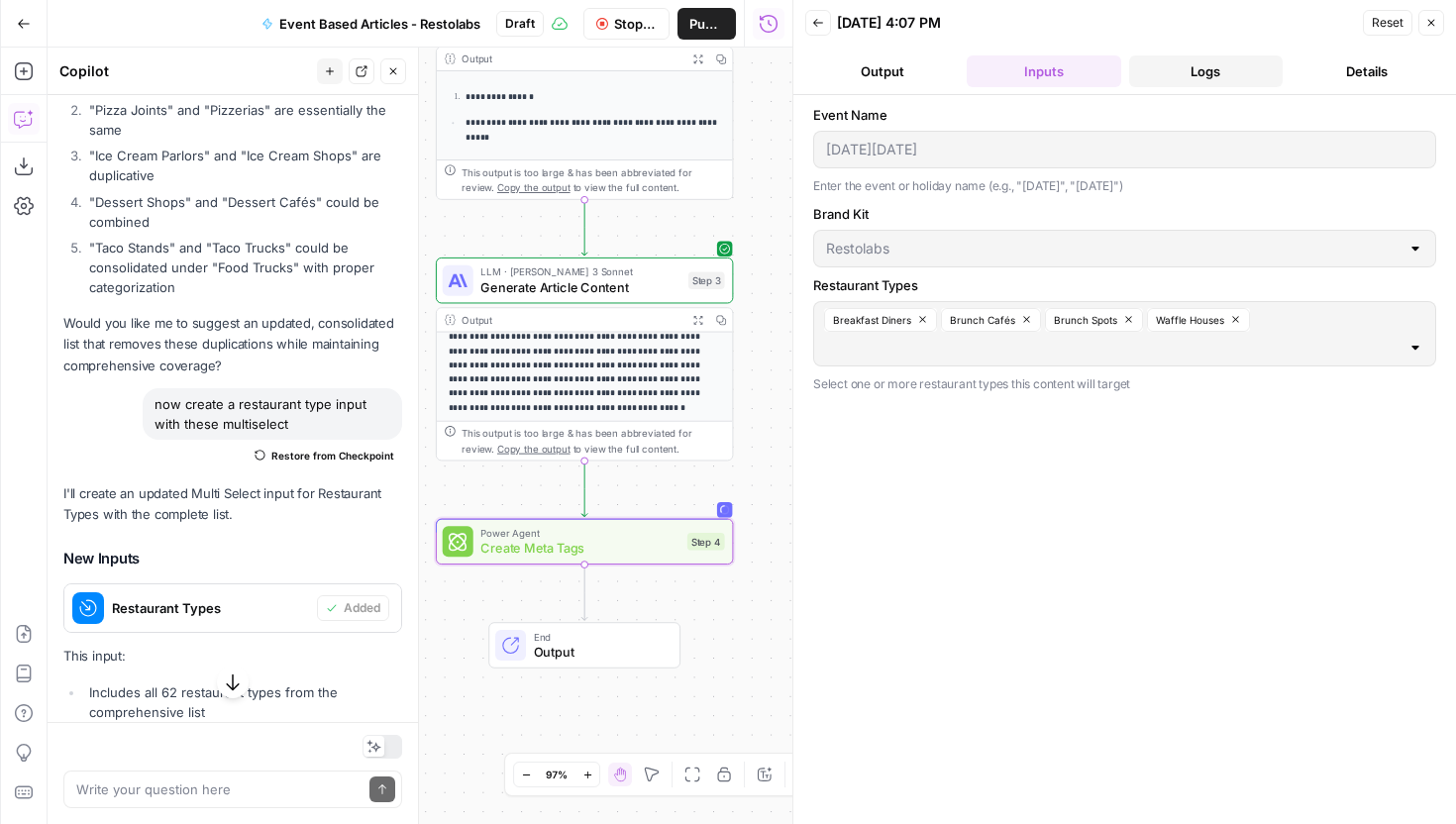 click on "Logs" at bounding box center (1205, 71) 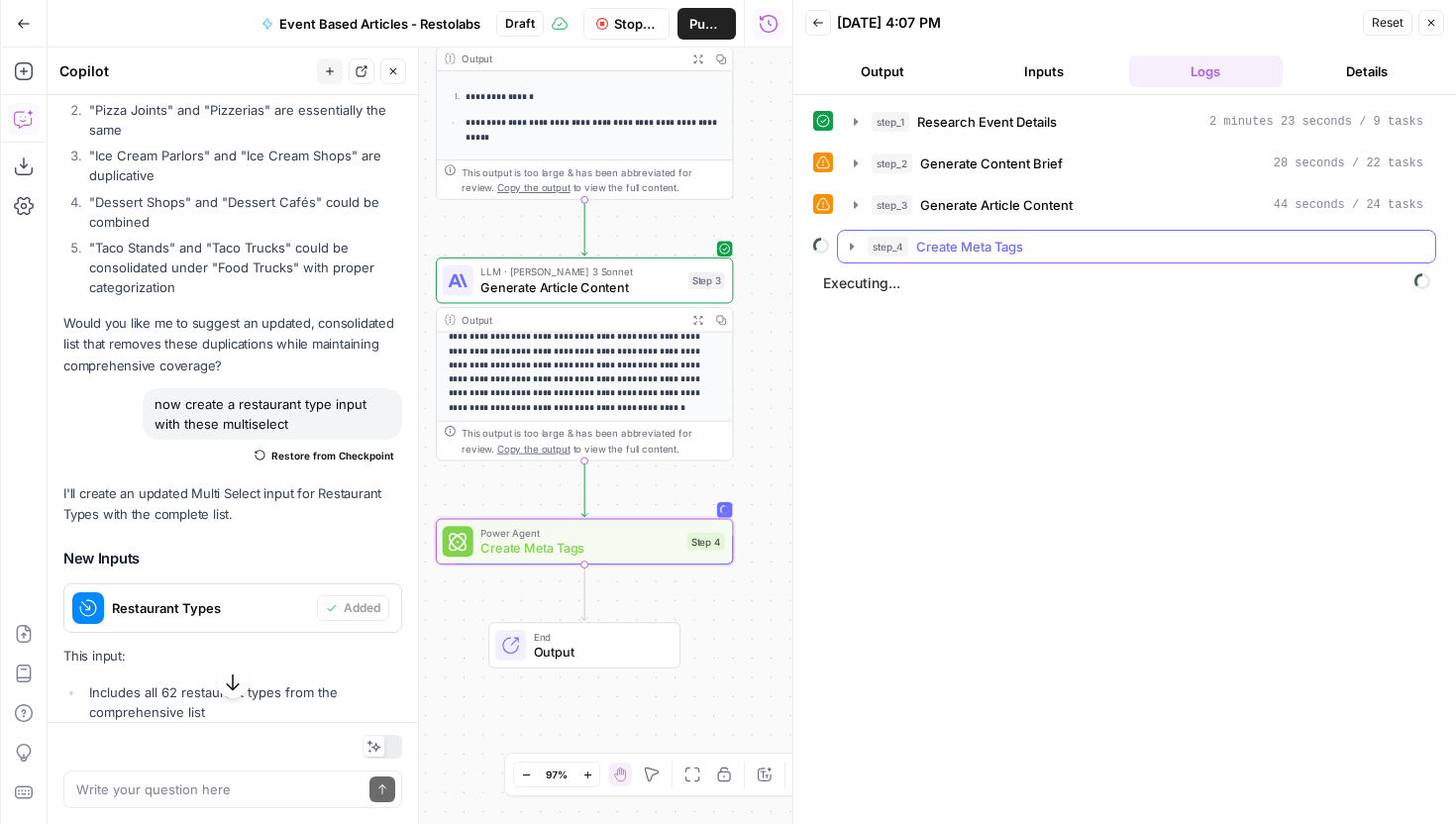 click on "Create Meta Tags" at bounding box center [970, 247] 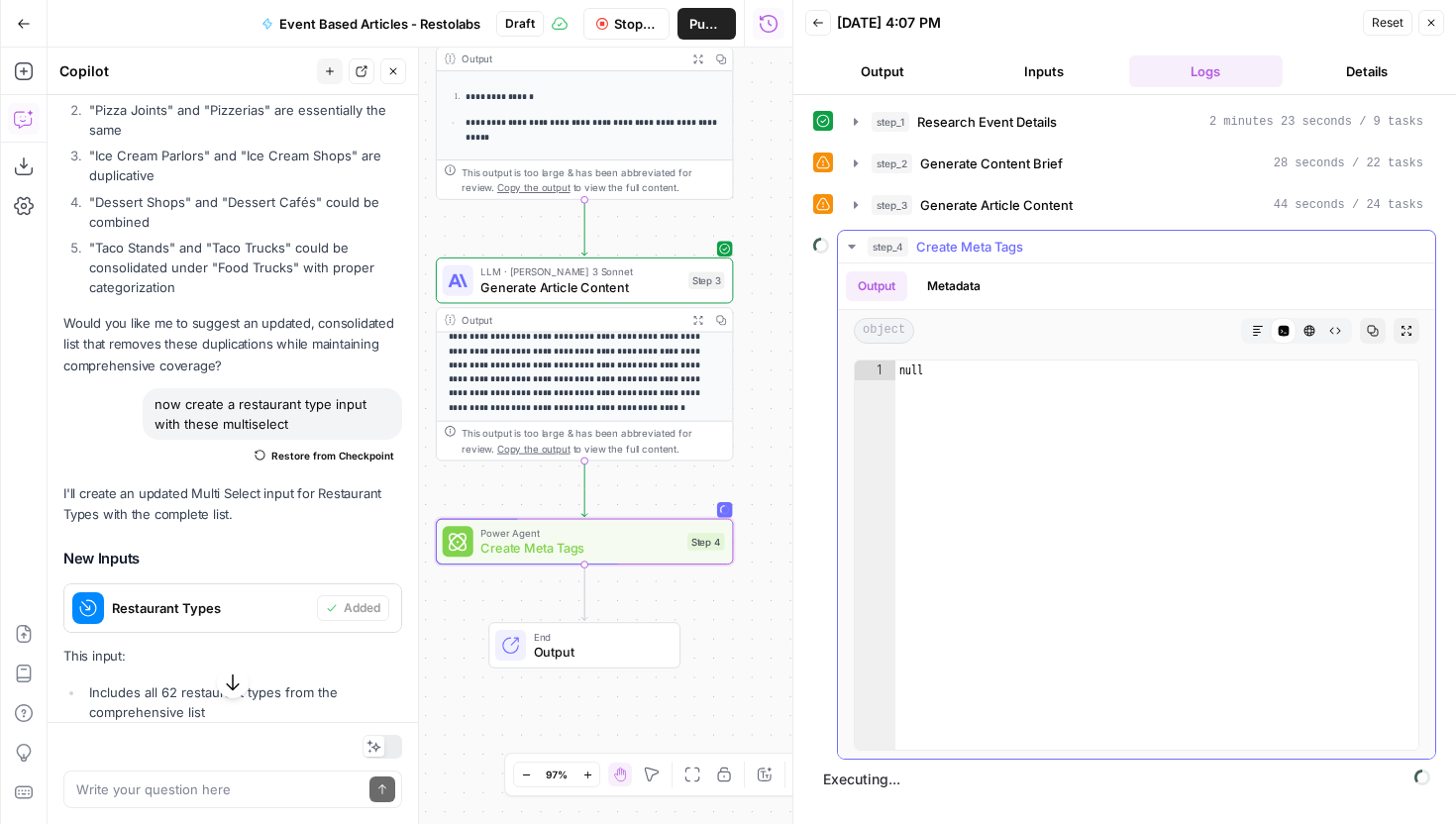 click on "Create Meta Tags" at bounding box center (970, 247) 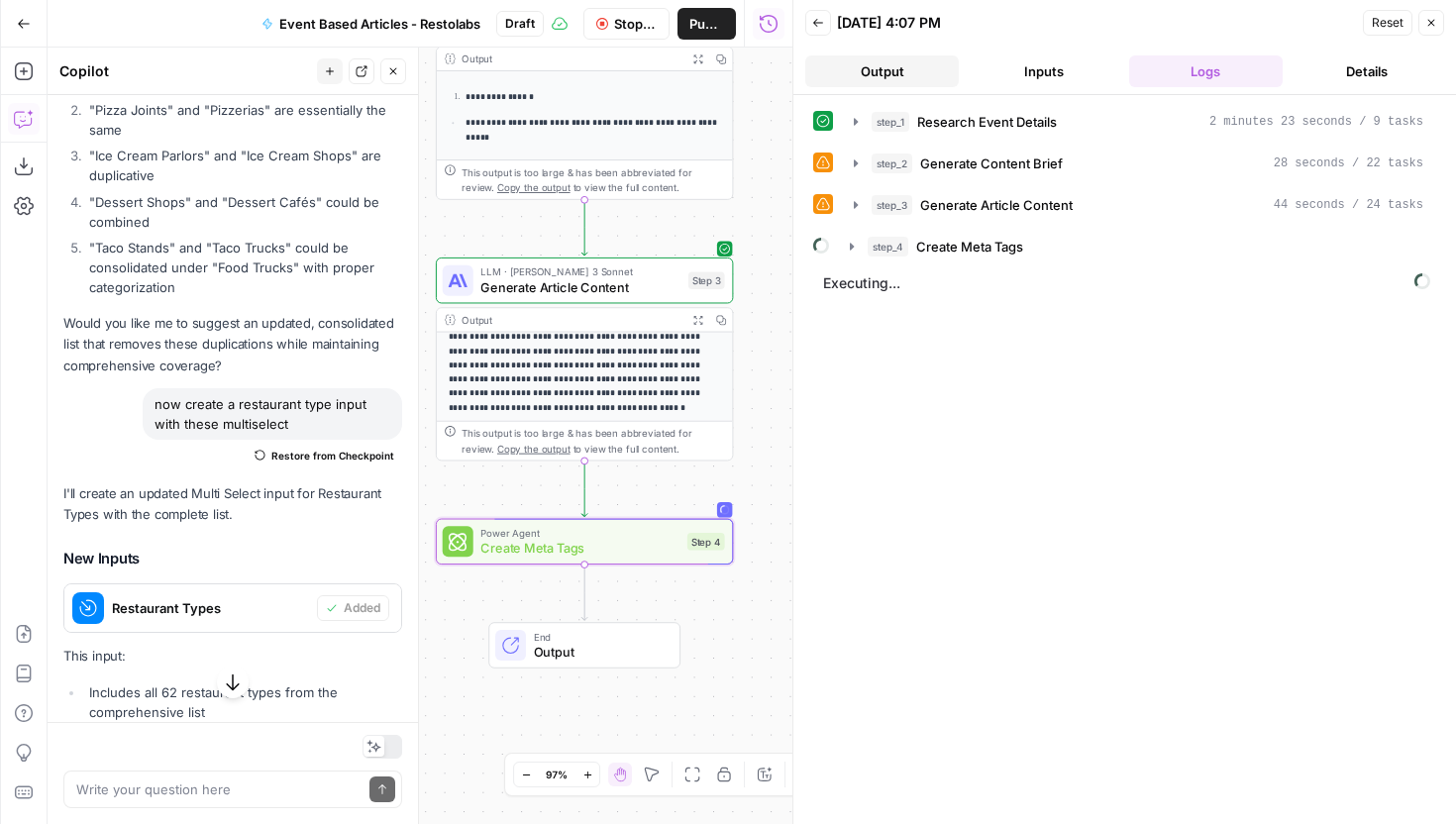 click on "Output" at bounding box center [882, 71] 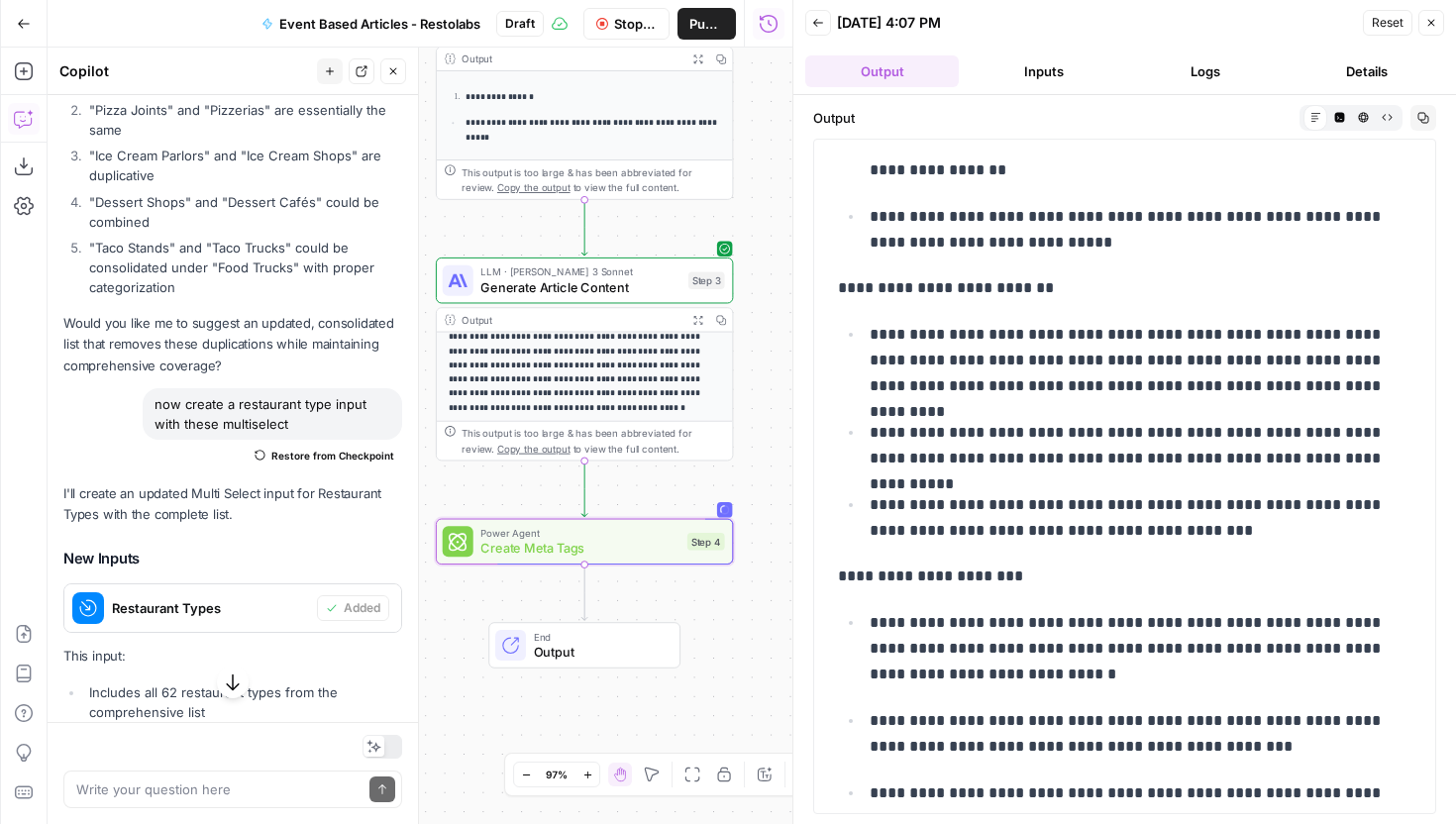 scroll, scrollTop: 1539, scrollLeft: 0, axis: vertical 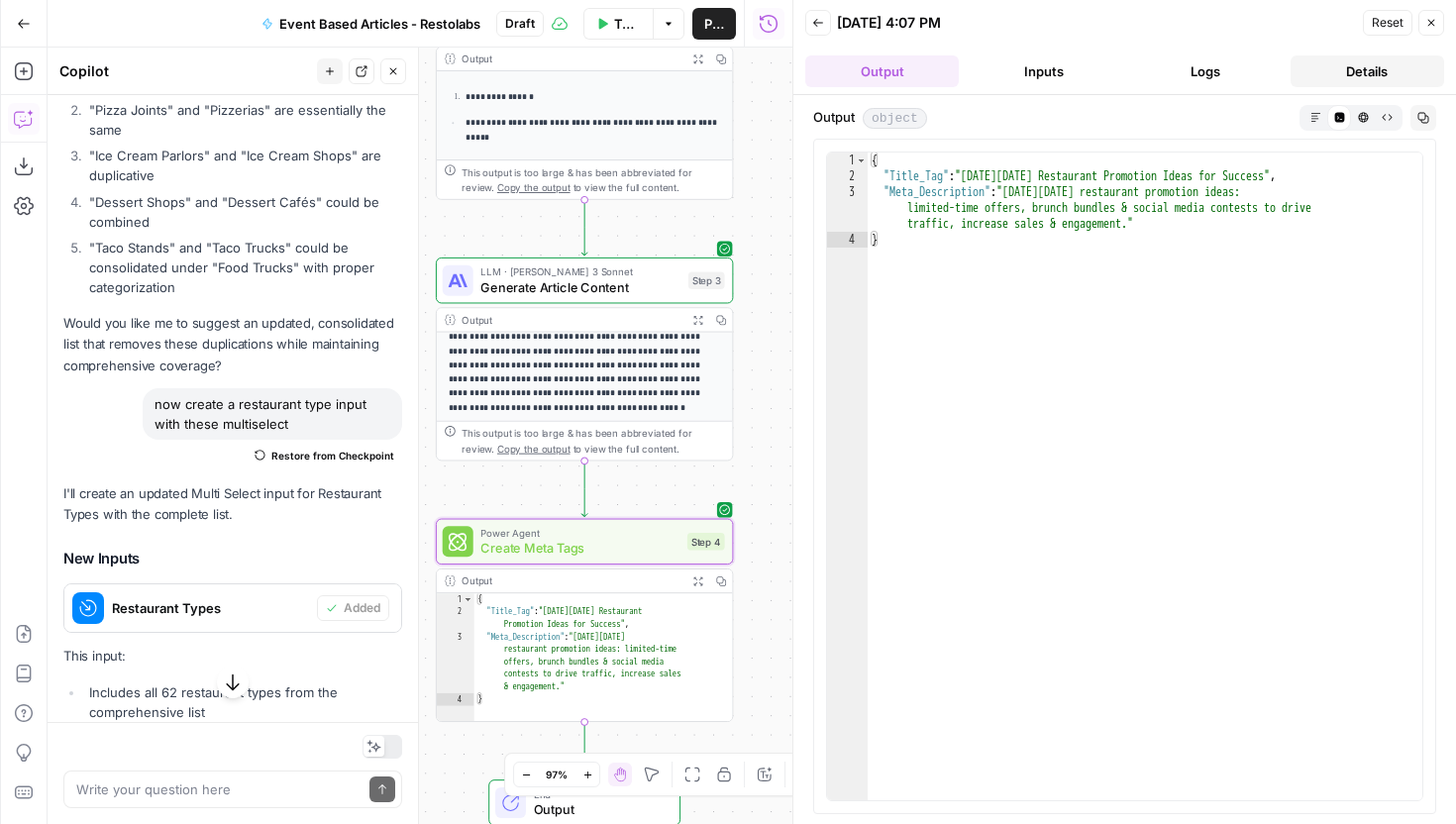 click on "Details" at bounding box center [1367, 71] 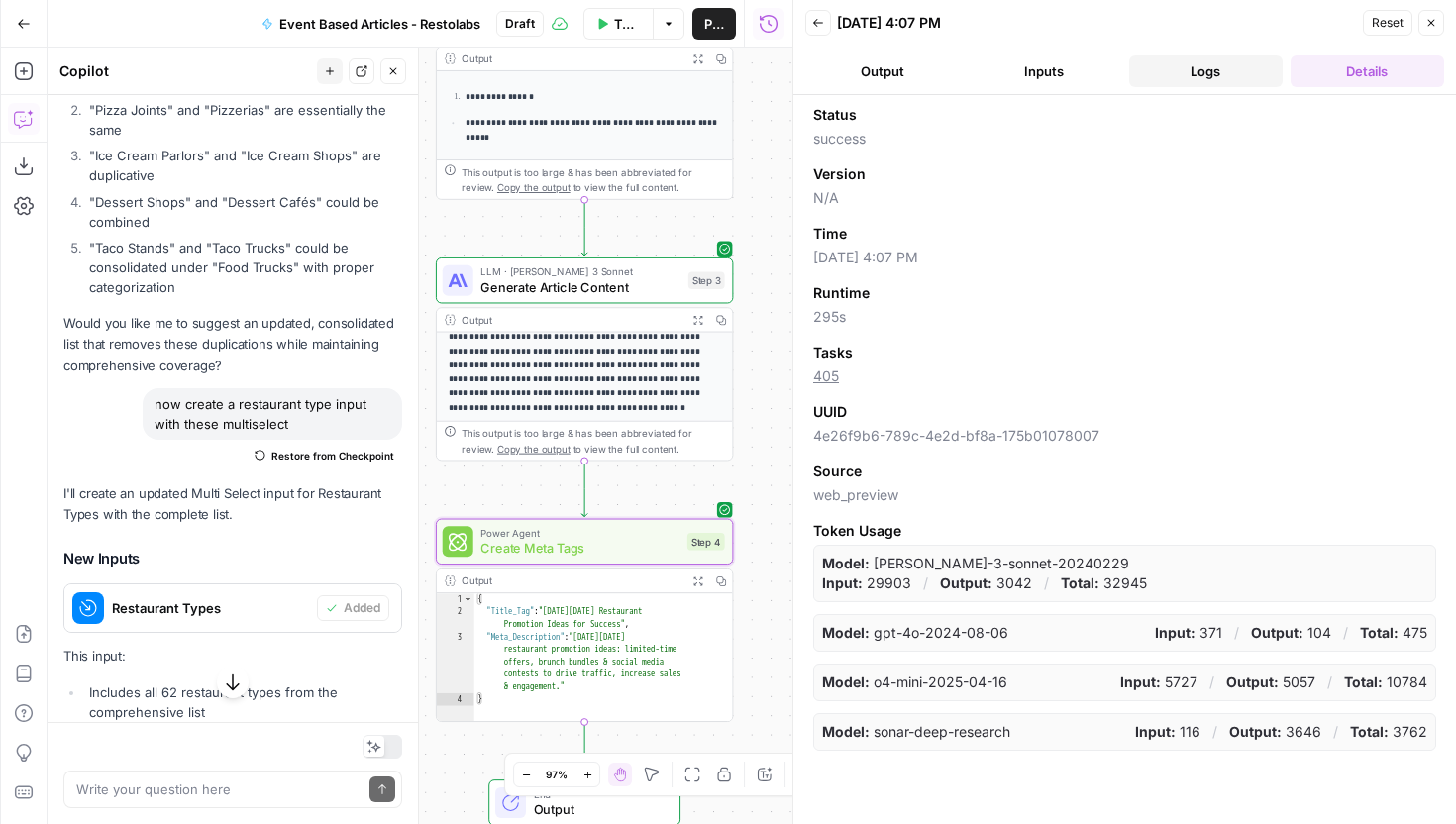 click on "Logs" at bounding box center (1205, 71) 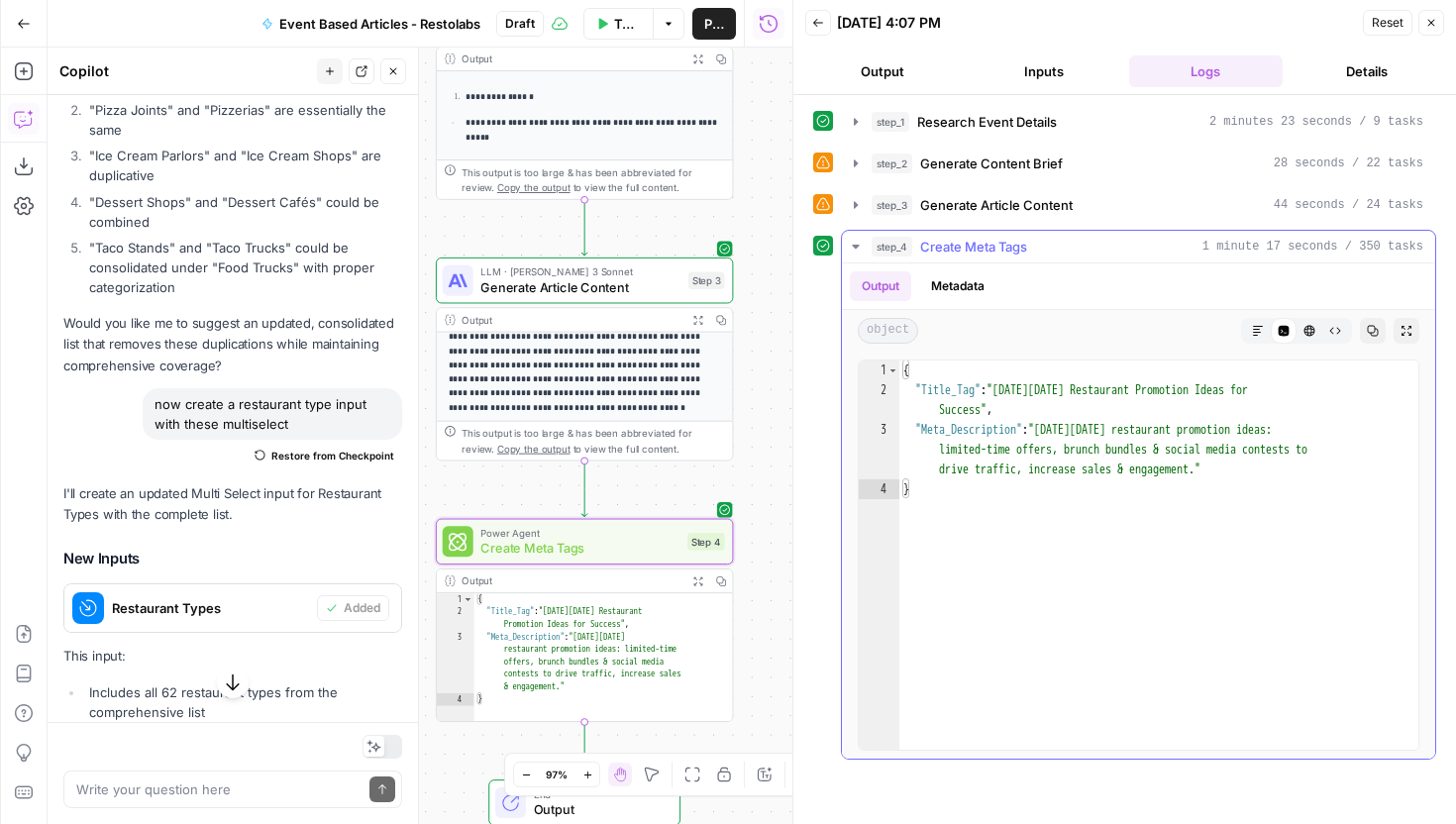 click on "step_4 Create Meta Tags 1 minute 17 seconds / 350 tasks" at bounding box center [1138, 247] 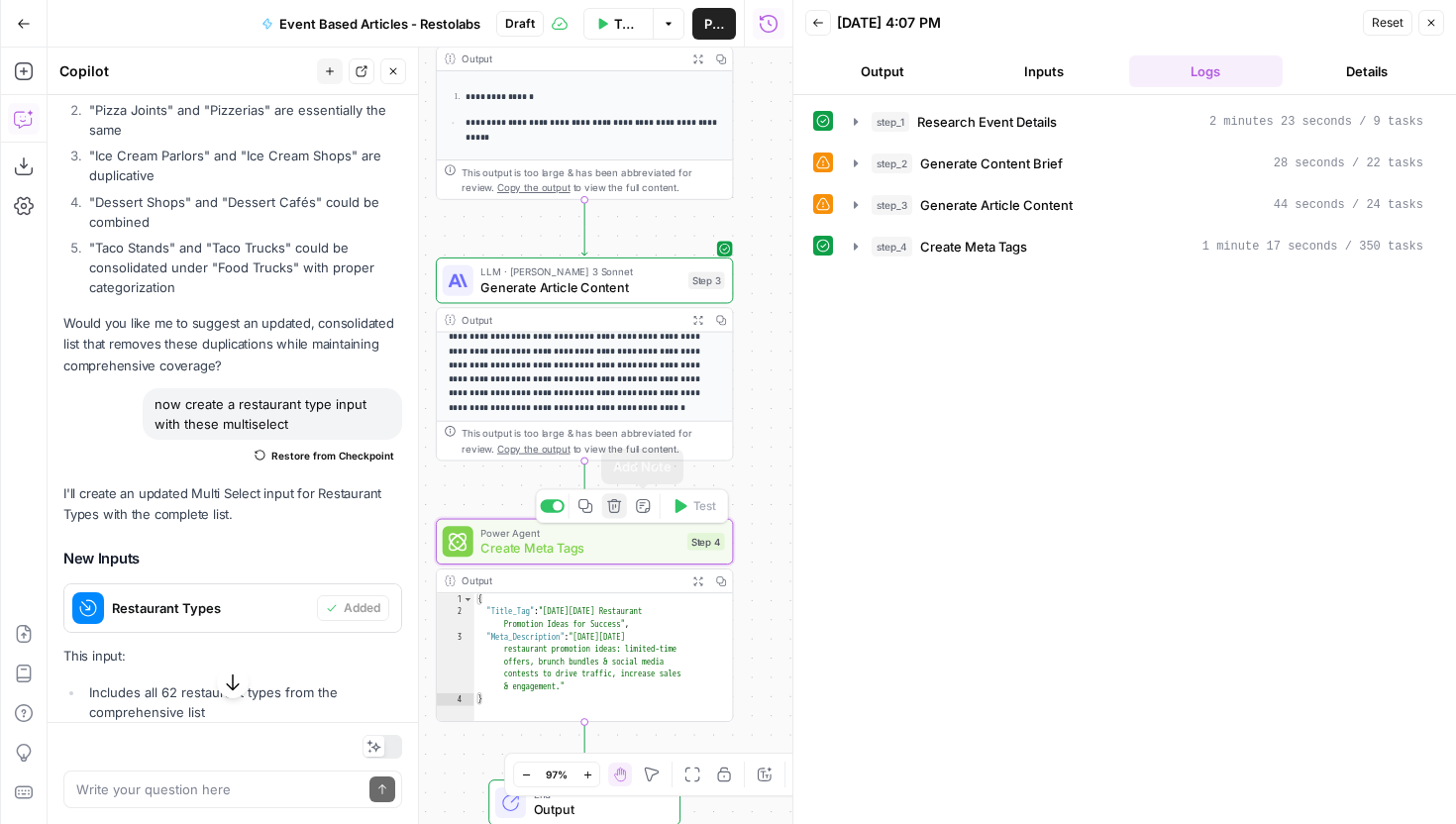 click on "Delete step" at bounding box center [614, 505] 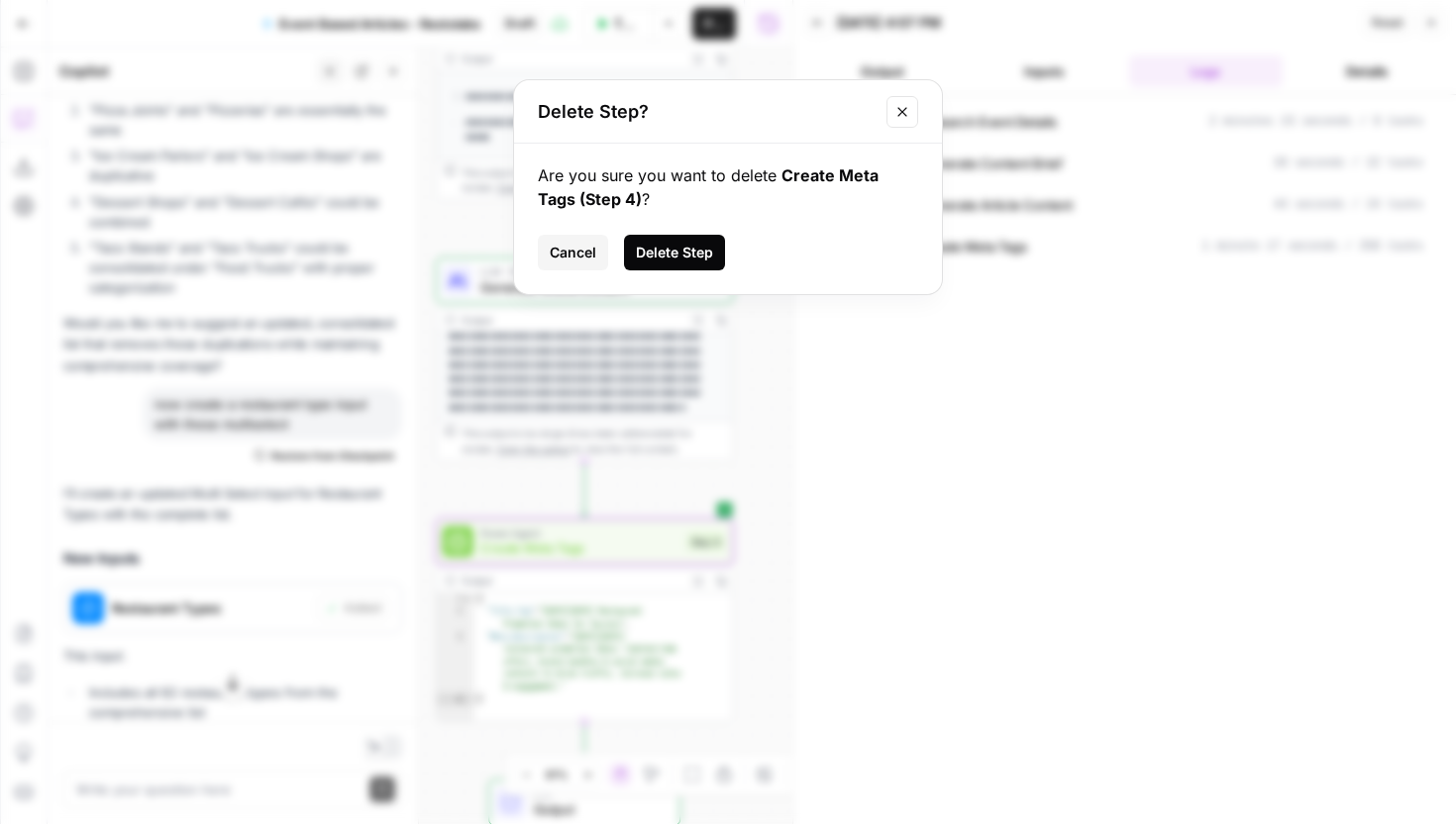 click on "Delete Step" at bounding box center (675, 253) 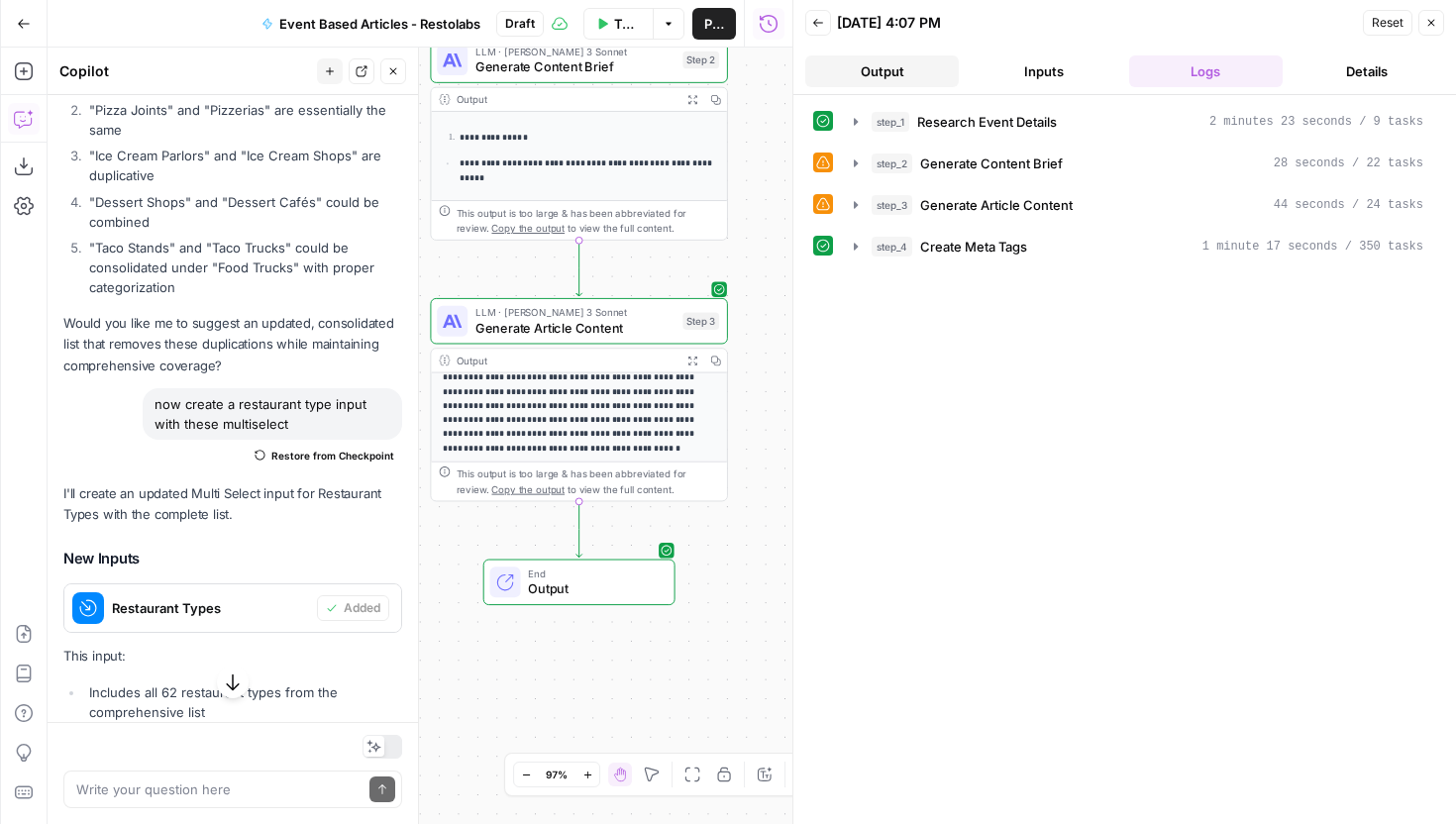 click on "Output" at bounding box center (882, 71) 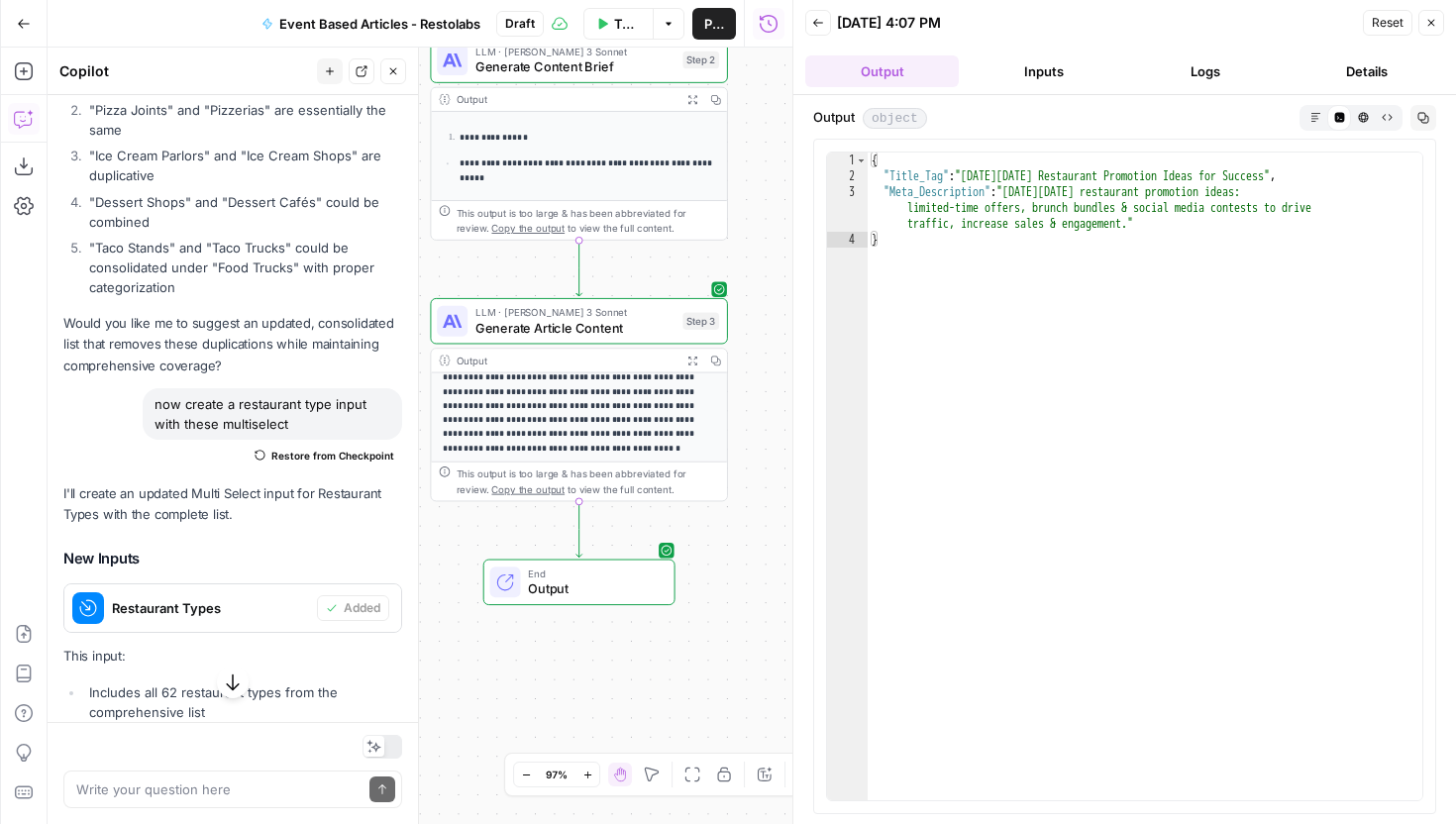 click on "Back 07/03/25 at 4:07 PM Reset Close Output Inputs Logs Details" at bounding box center (1124, 48) 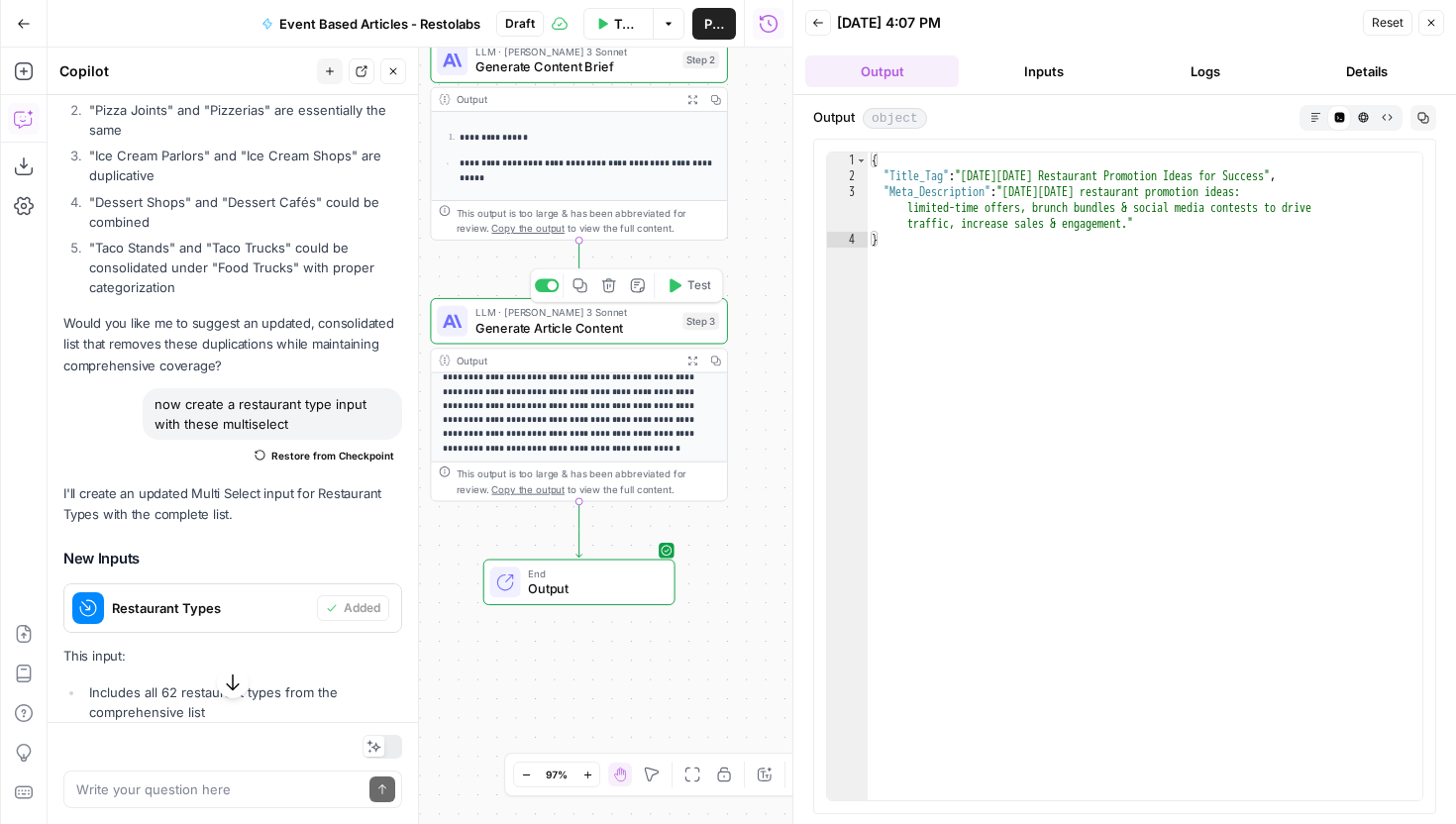 click on "Generate Article Content" at bounding box center [575, 327] 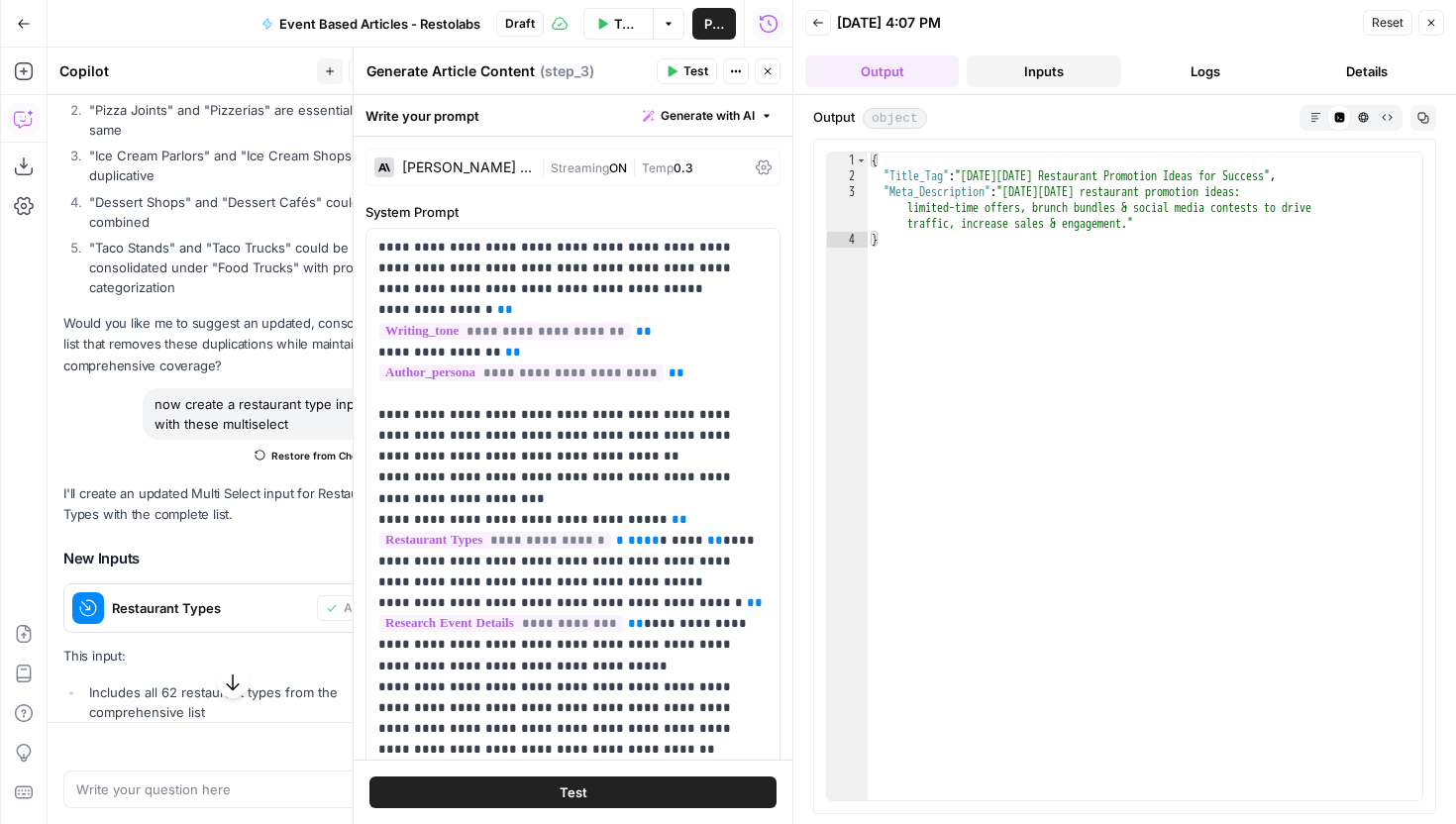 click on "Inputs" at bounding box center [1043, 71] 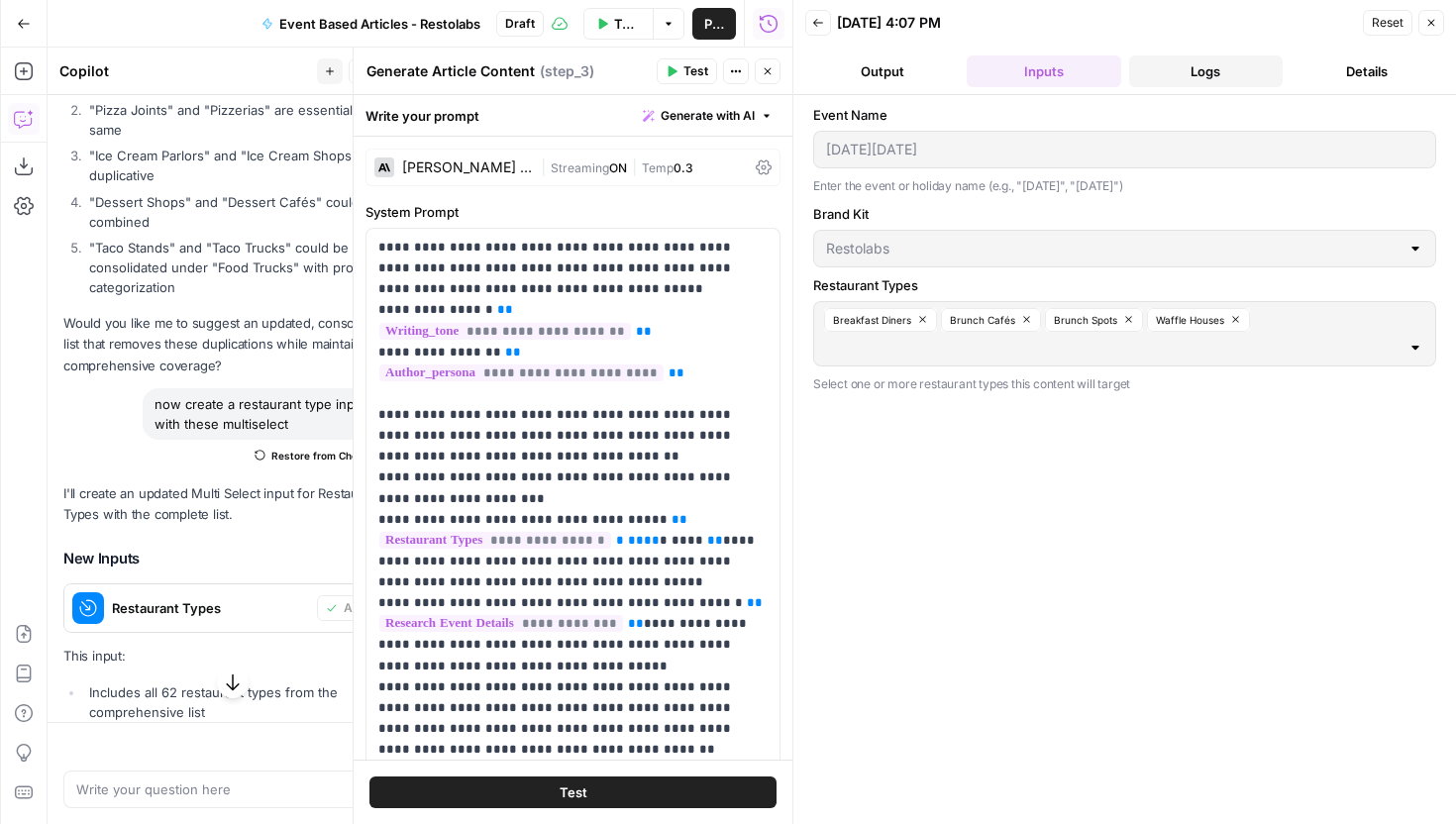 click on "Logs" at bounding box center (1205, 71) 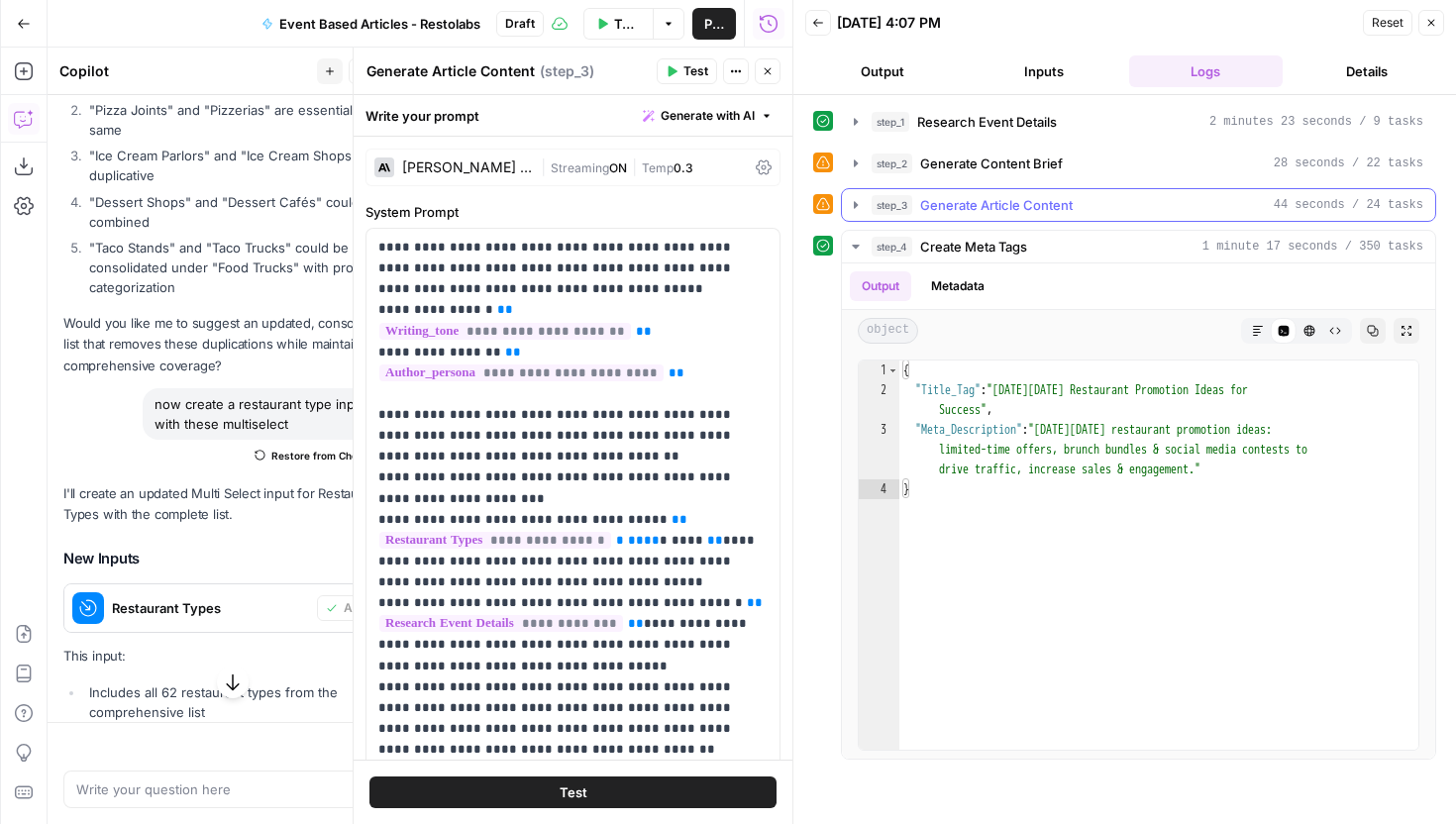 click on "Generate Article Content" at bounding box center (996, 205) 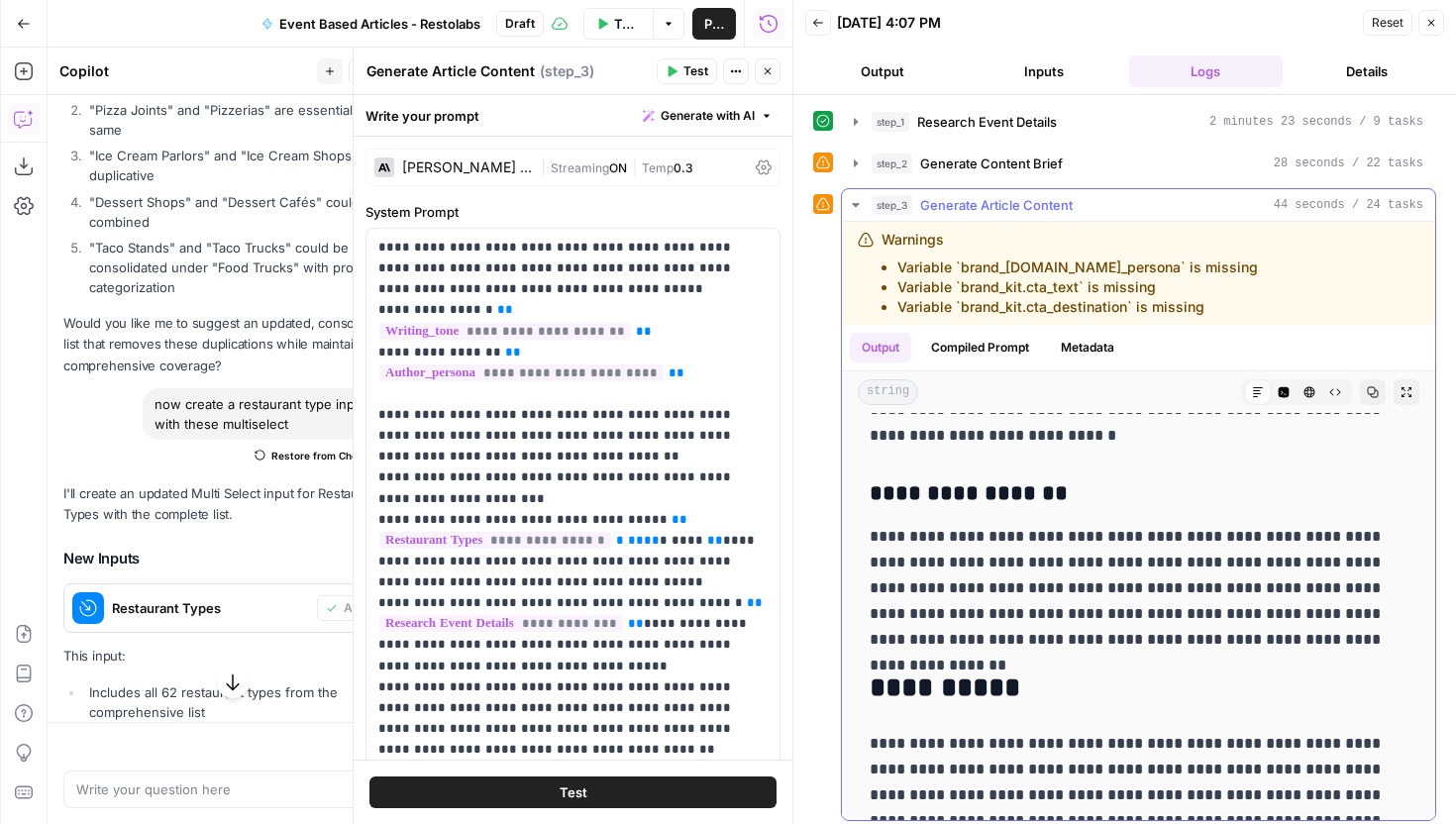 scroll, scrollTop: 3560, scrollLeft: 0, axis: vertical 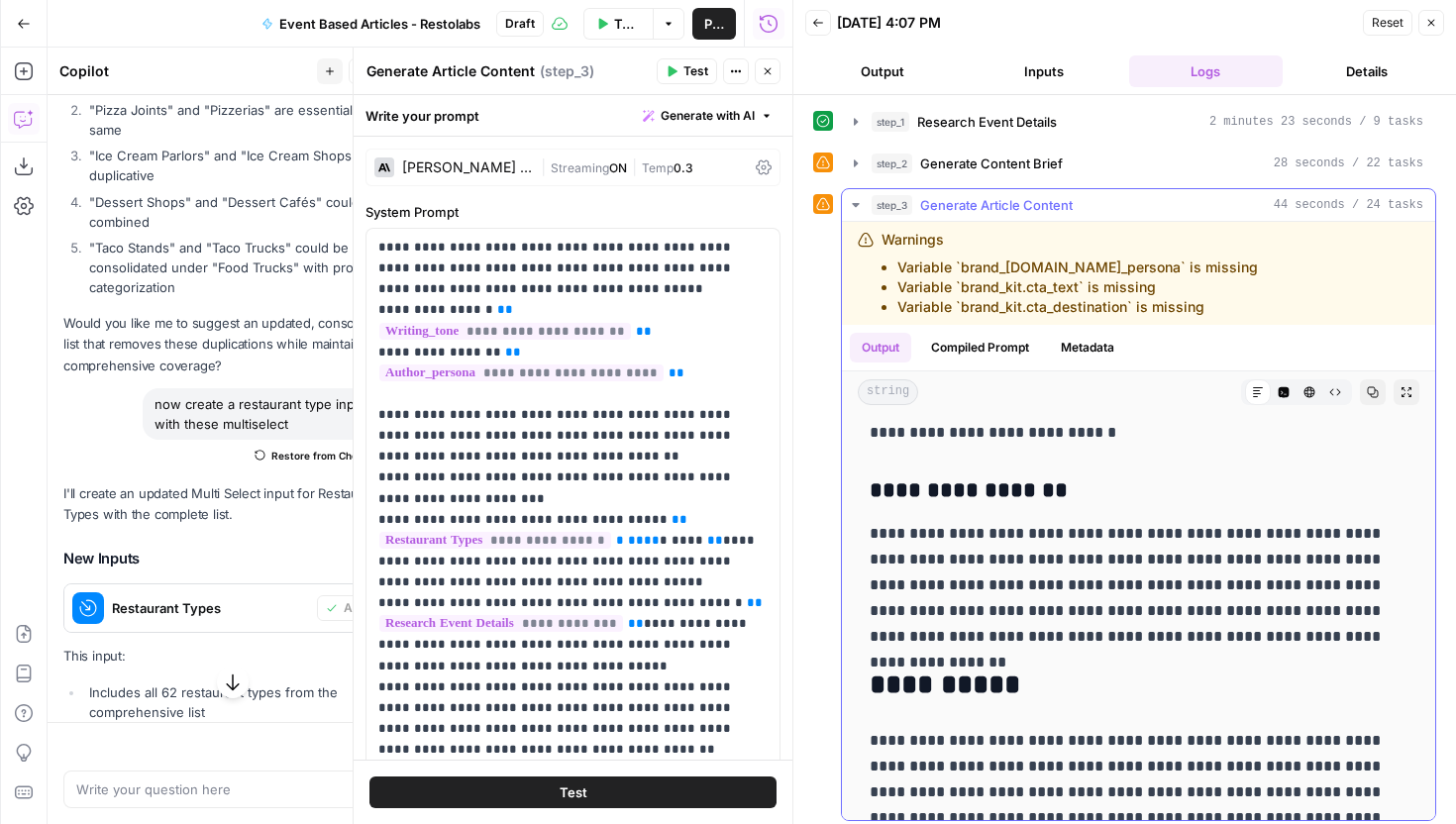 drag, startPoint x: 869, startPoint y: 528, endPoint x: 1198, endPoint y: 615, distance: 340.30868 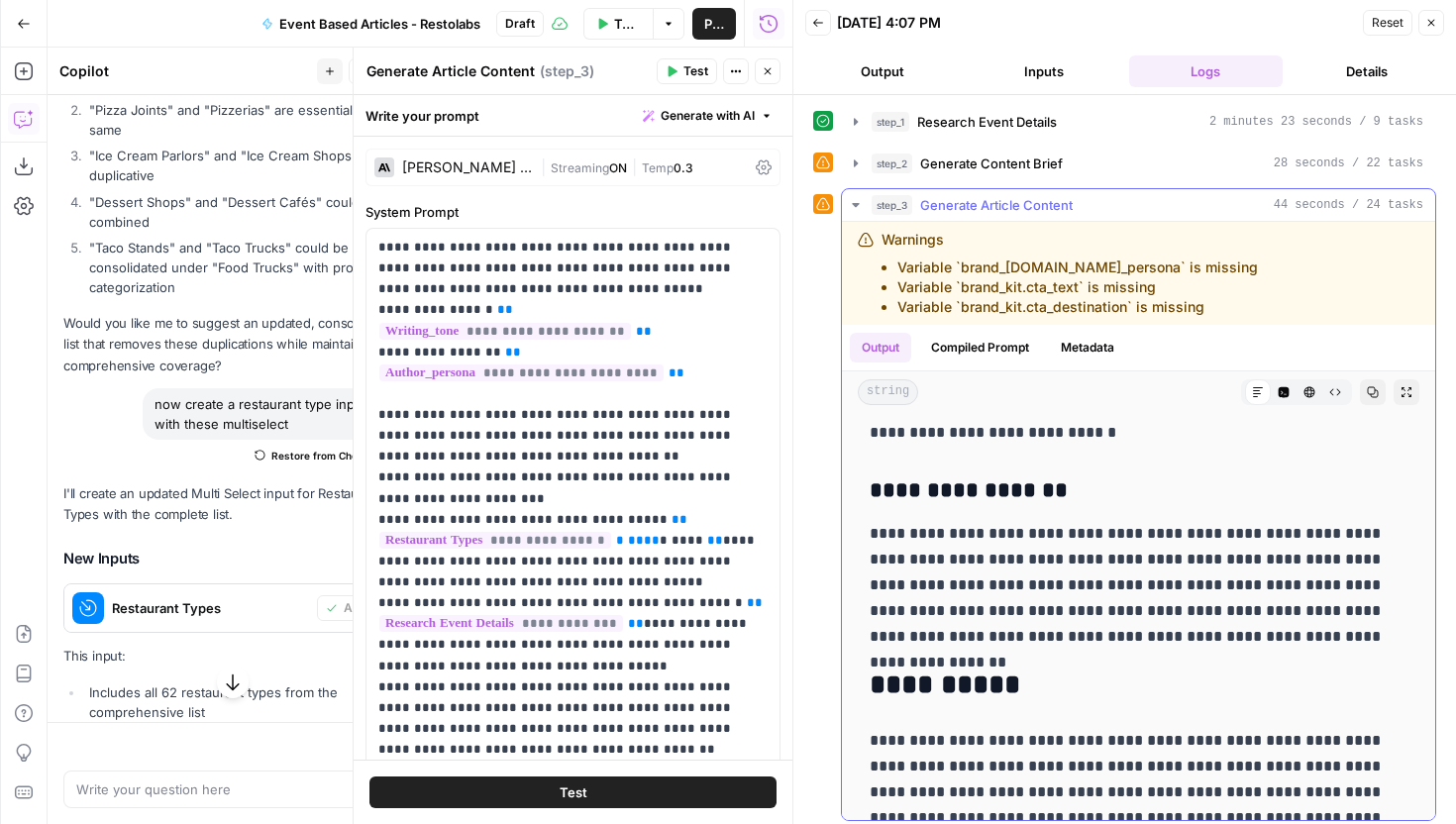 click on "**********" at bounding box center (1138, -1006) 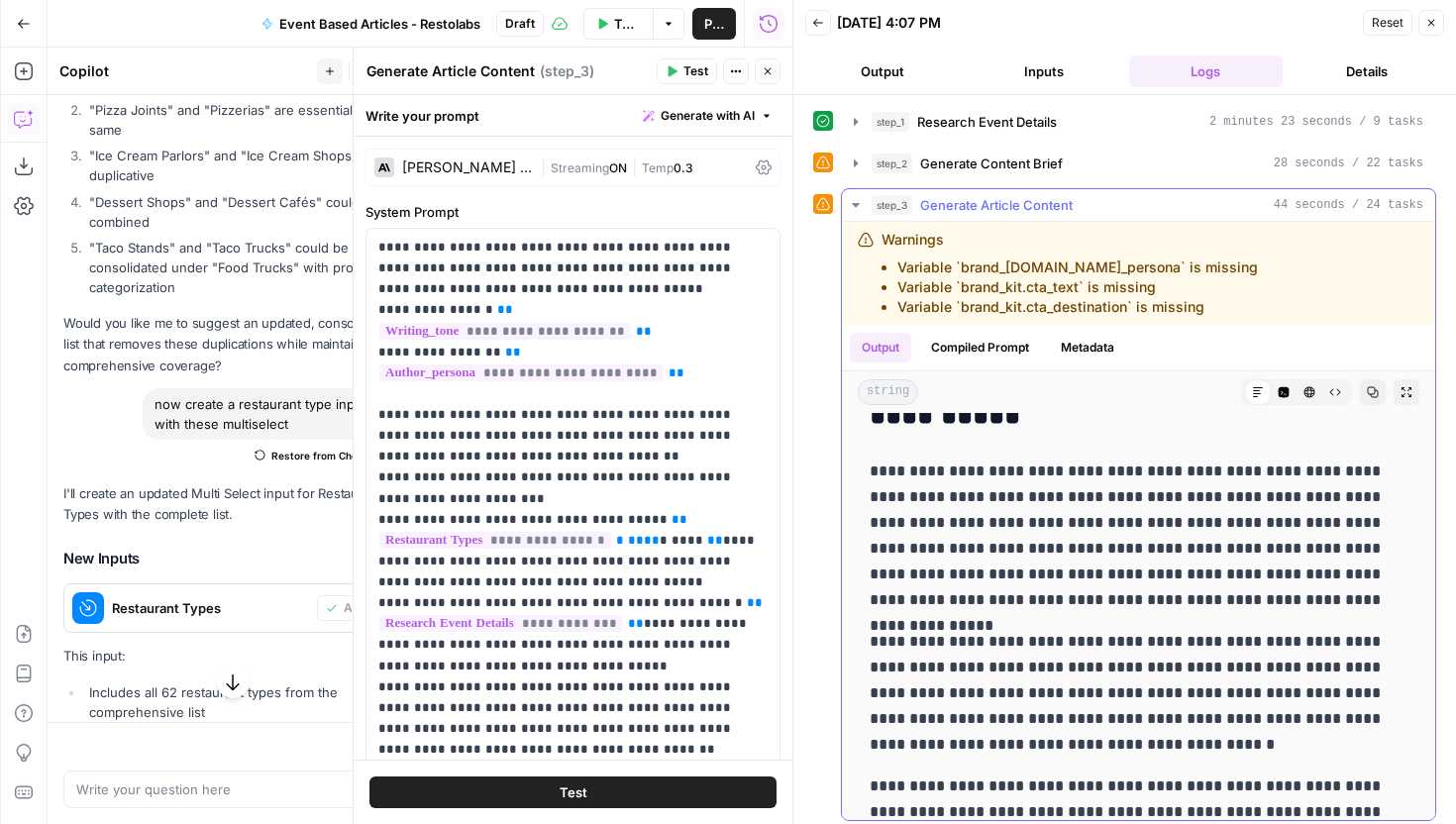 scroll, scrollTop: 3876, scrollLeft: 0, axis: vertical 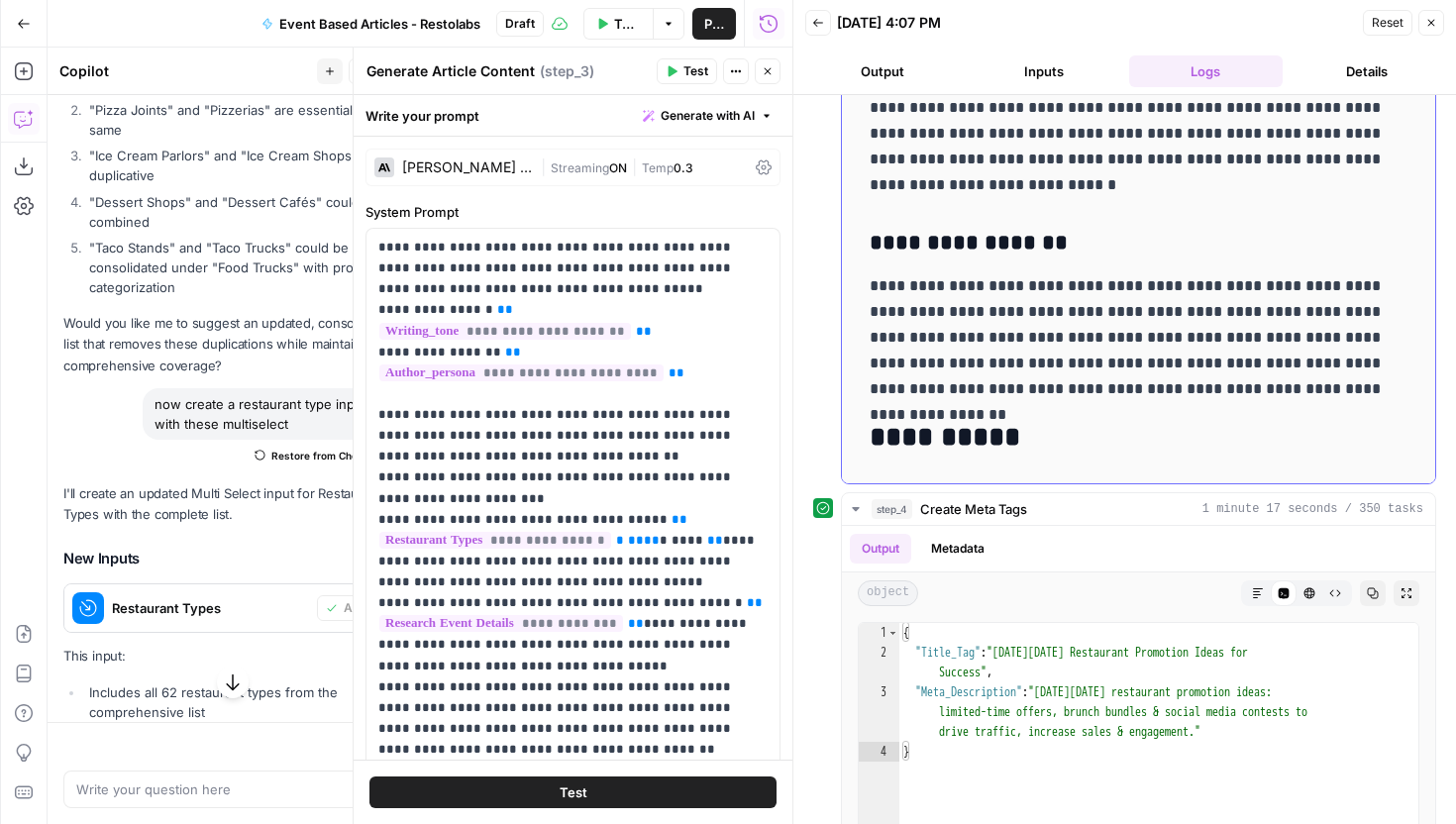 drag, startPoint x: 873, startPoint y: 286, endPoint x: 1294, endPoint y: 407, distance: 438.043 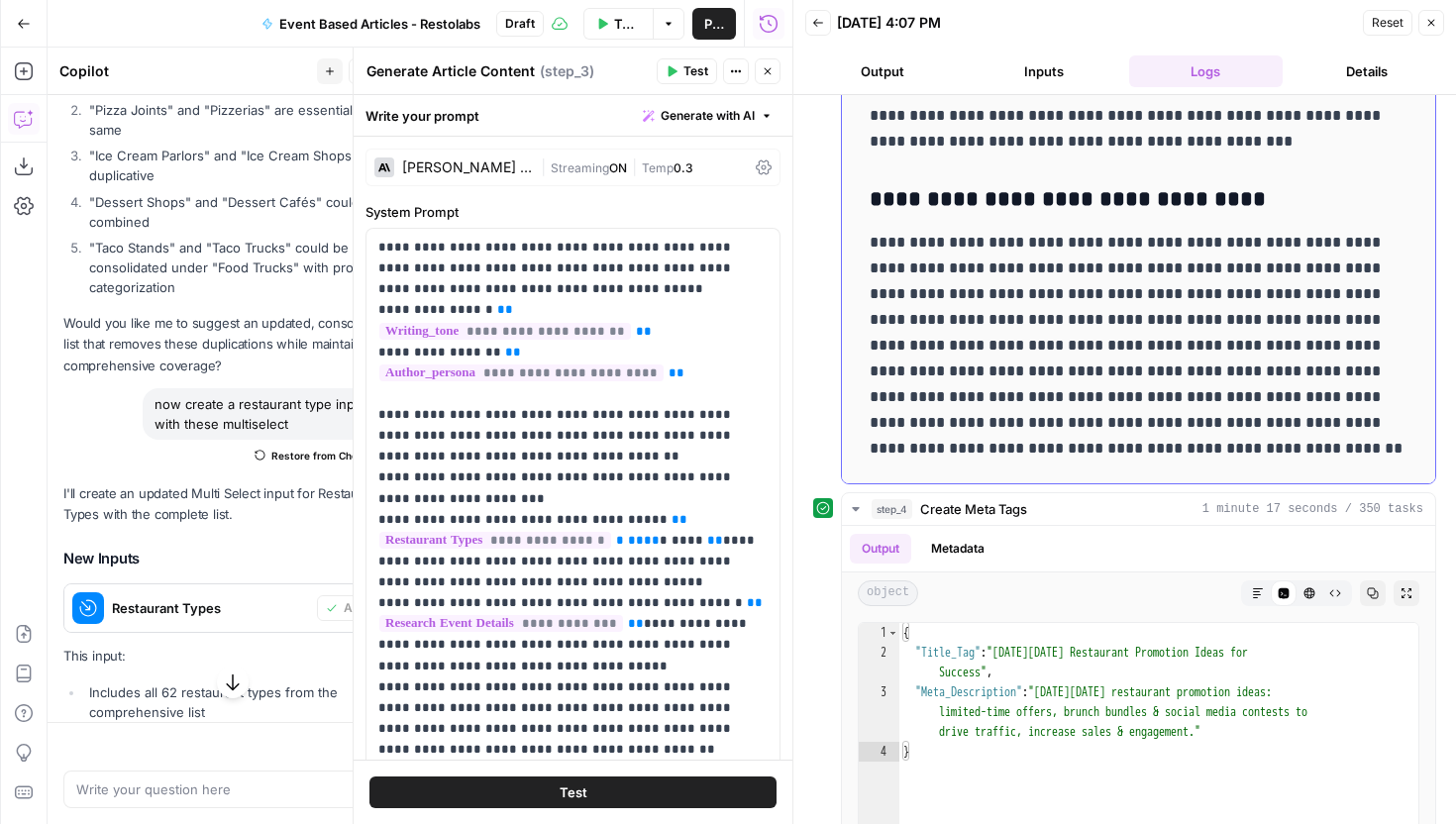scroll, scrollTop: 0, scrollLeft: 0, axis: both 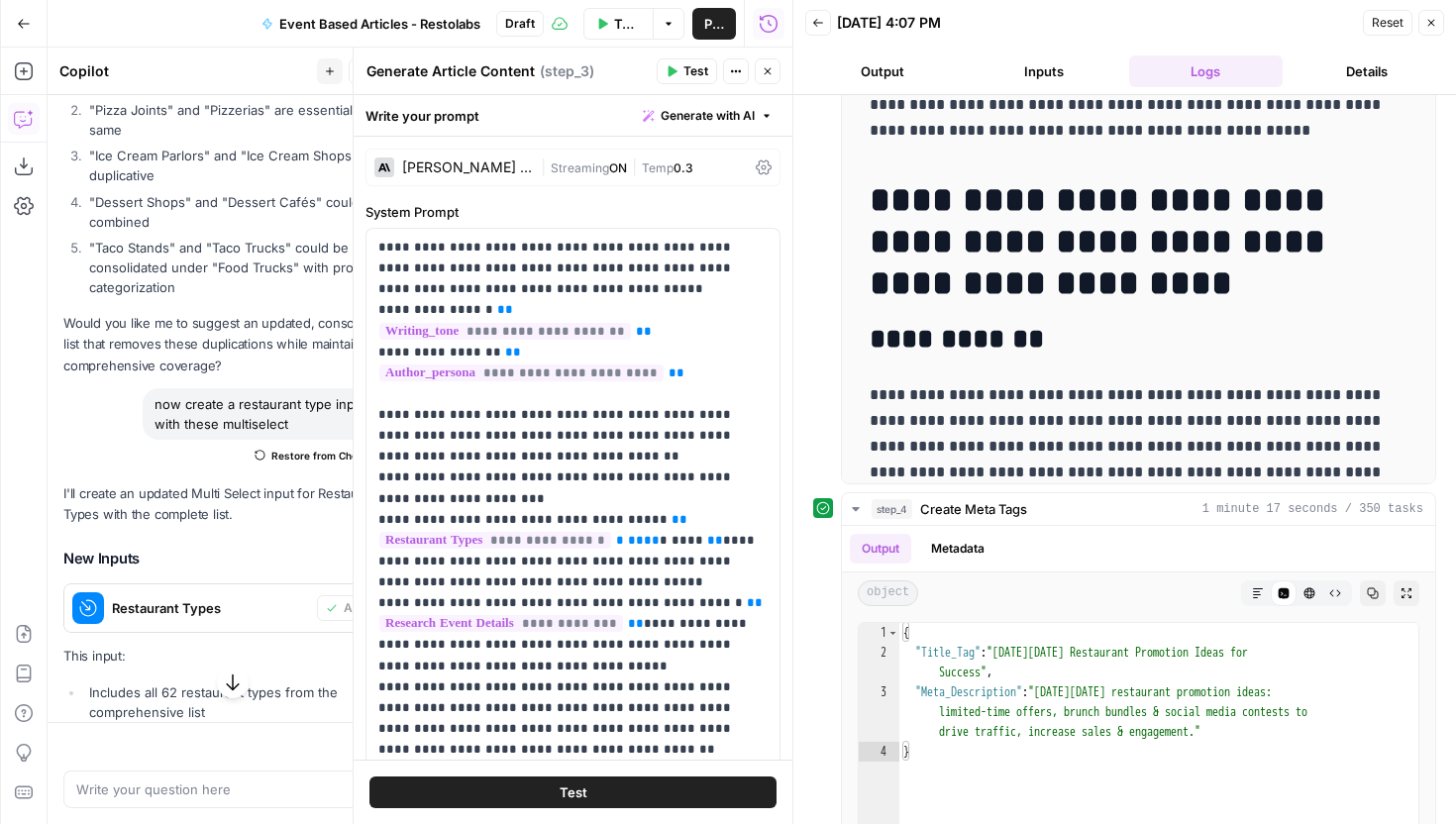click on "Close" at bounding box center (768, 71) 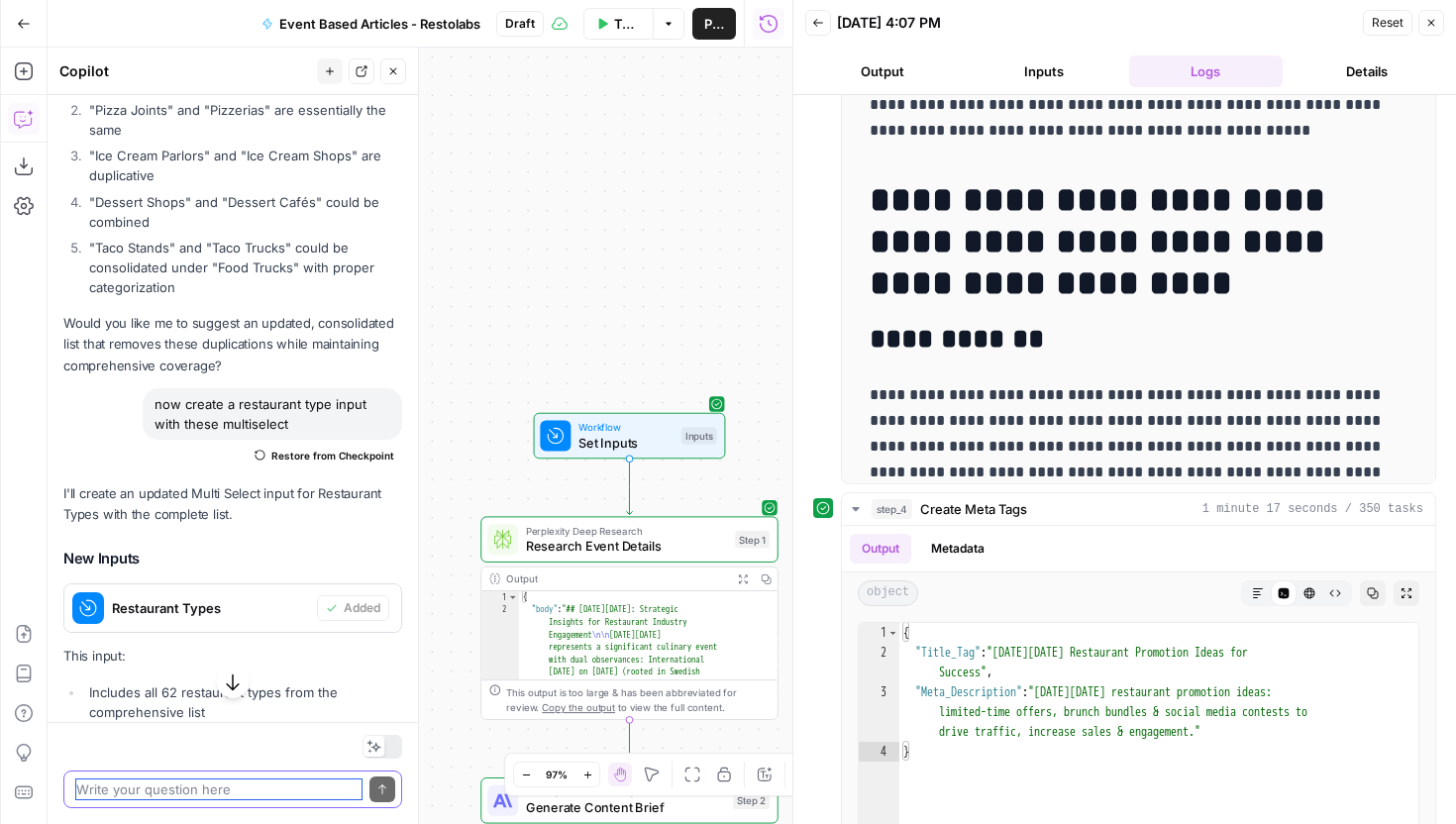click at bounding box center (219, 789) 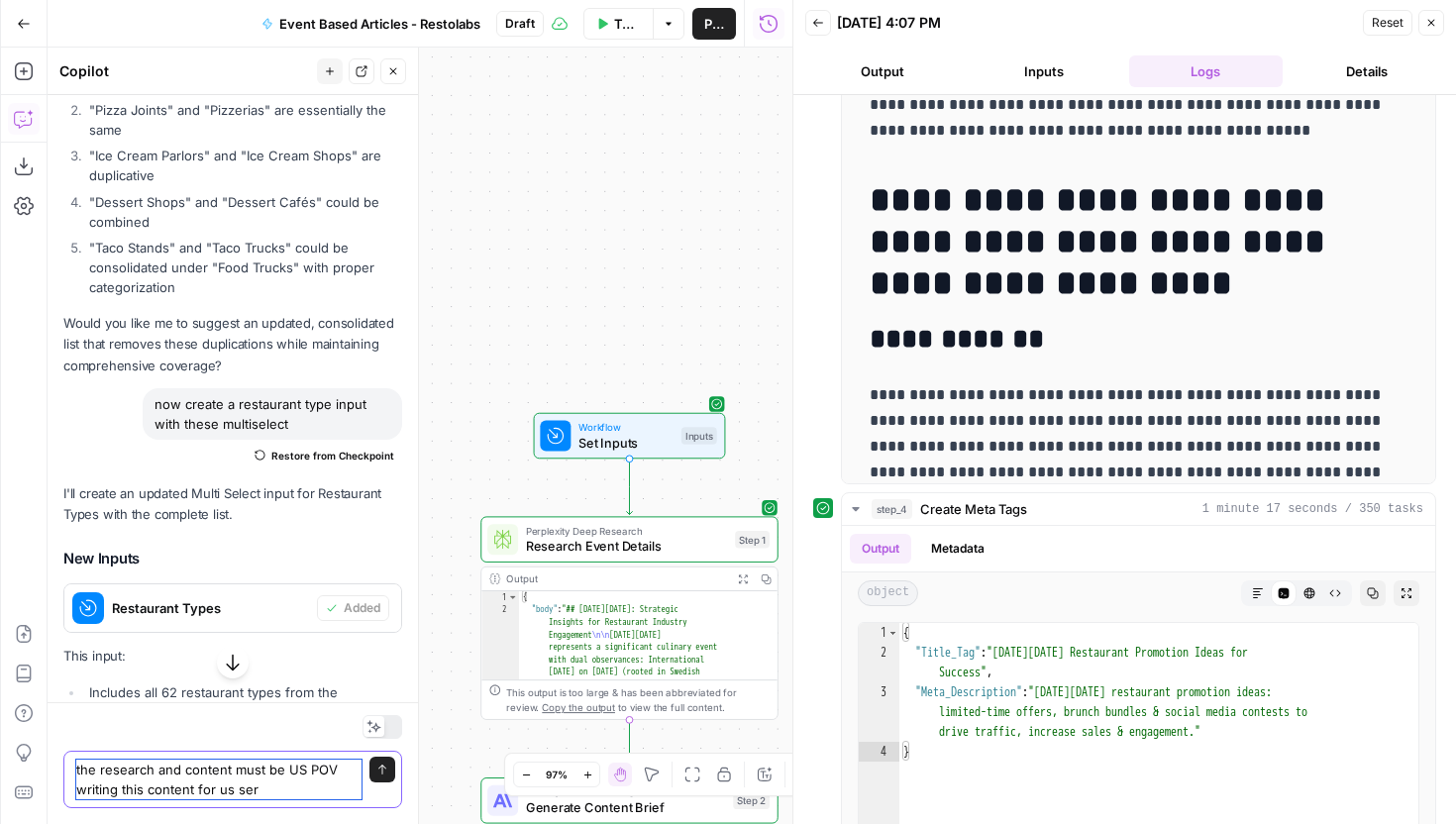 type on "the research and content must be US POV writing this content for us serp" 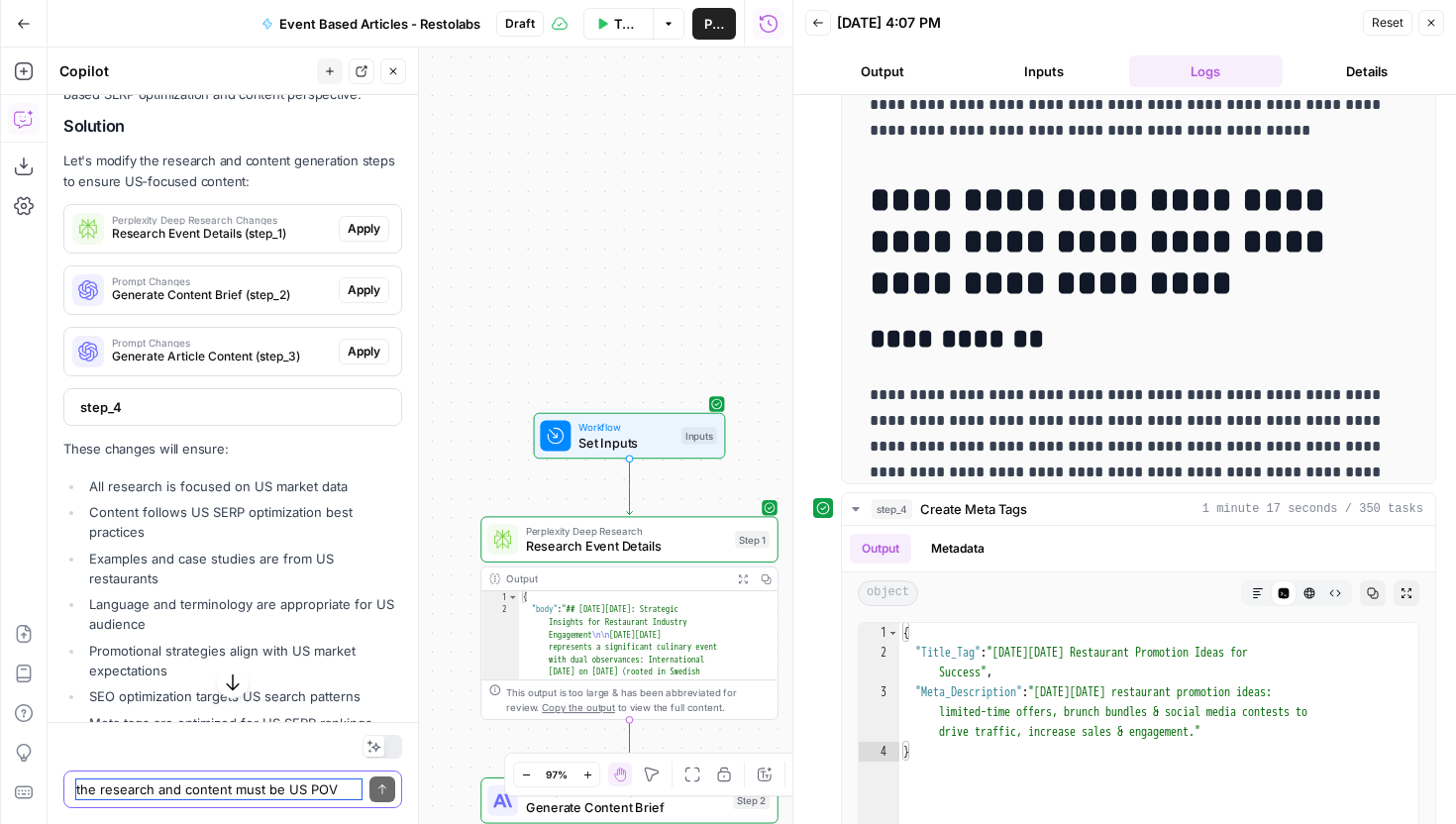 scroll, scrollTop: 12414, scrollLeft: 0, axis: vertical 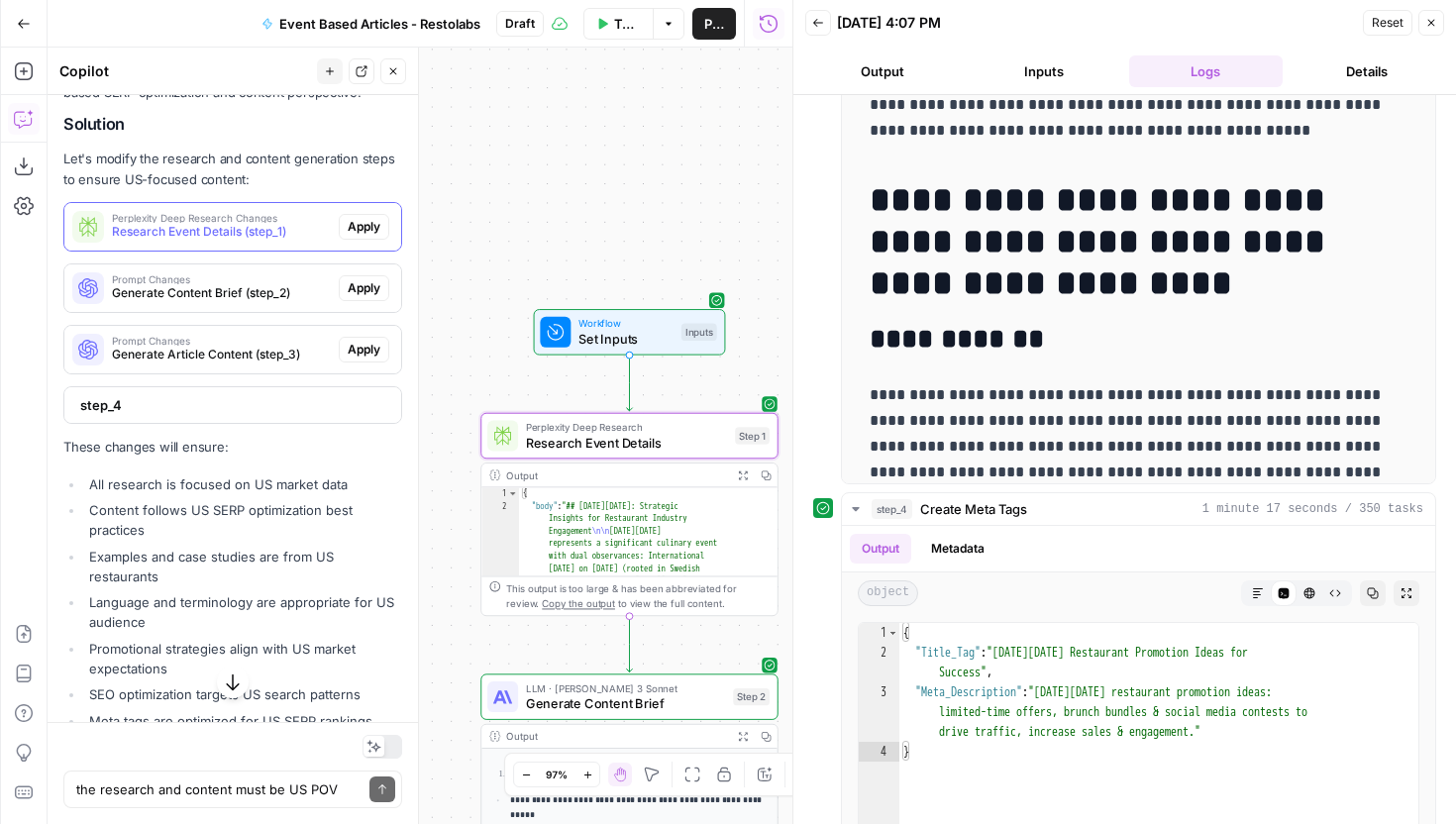 click on "Perplexity Deep Research Changes Research Event Details (step_1) Apply" at bounding box center [233, 227] 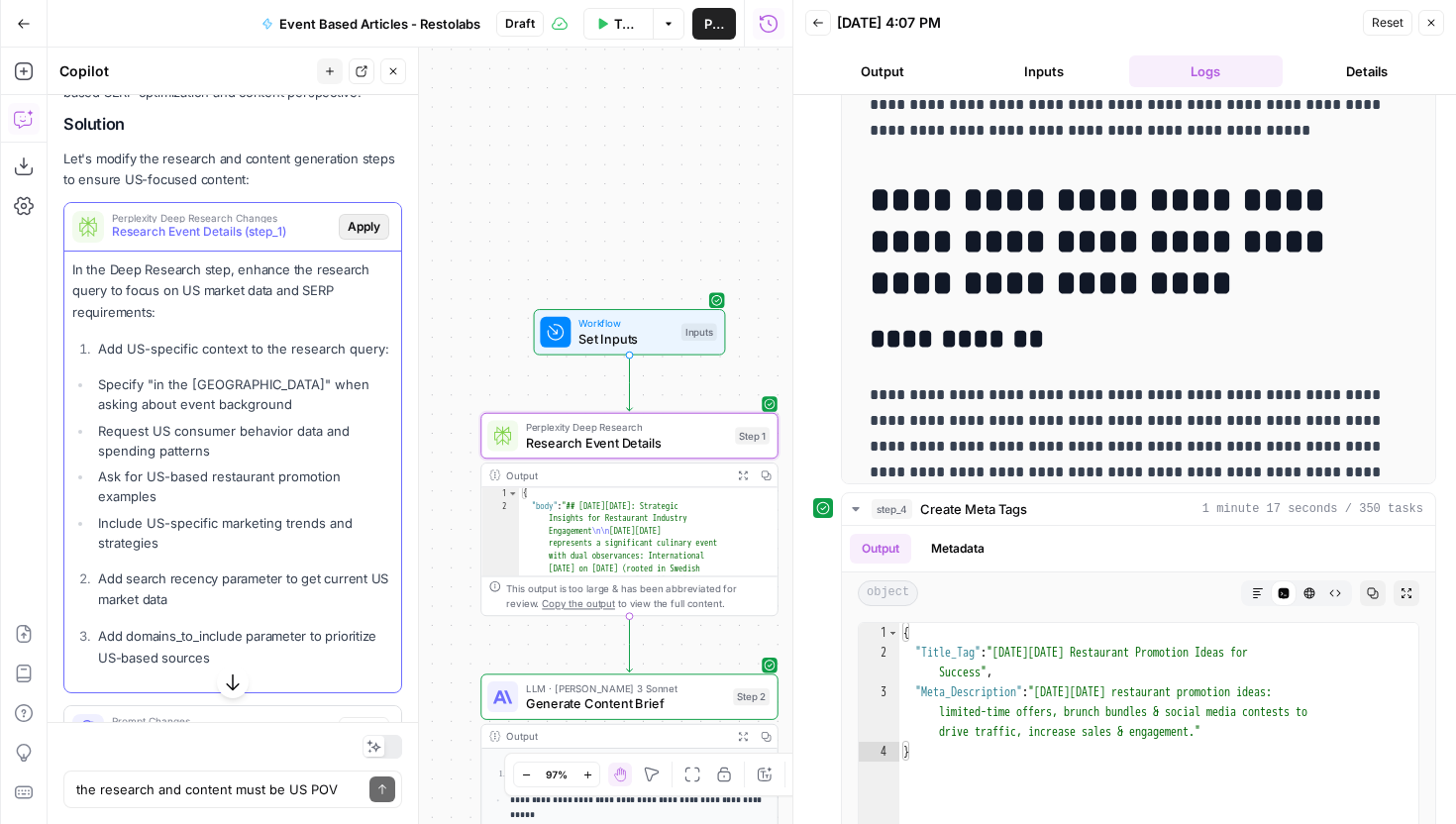 click on "Apply" at bounding box center (364, 227) 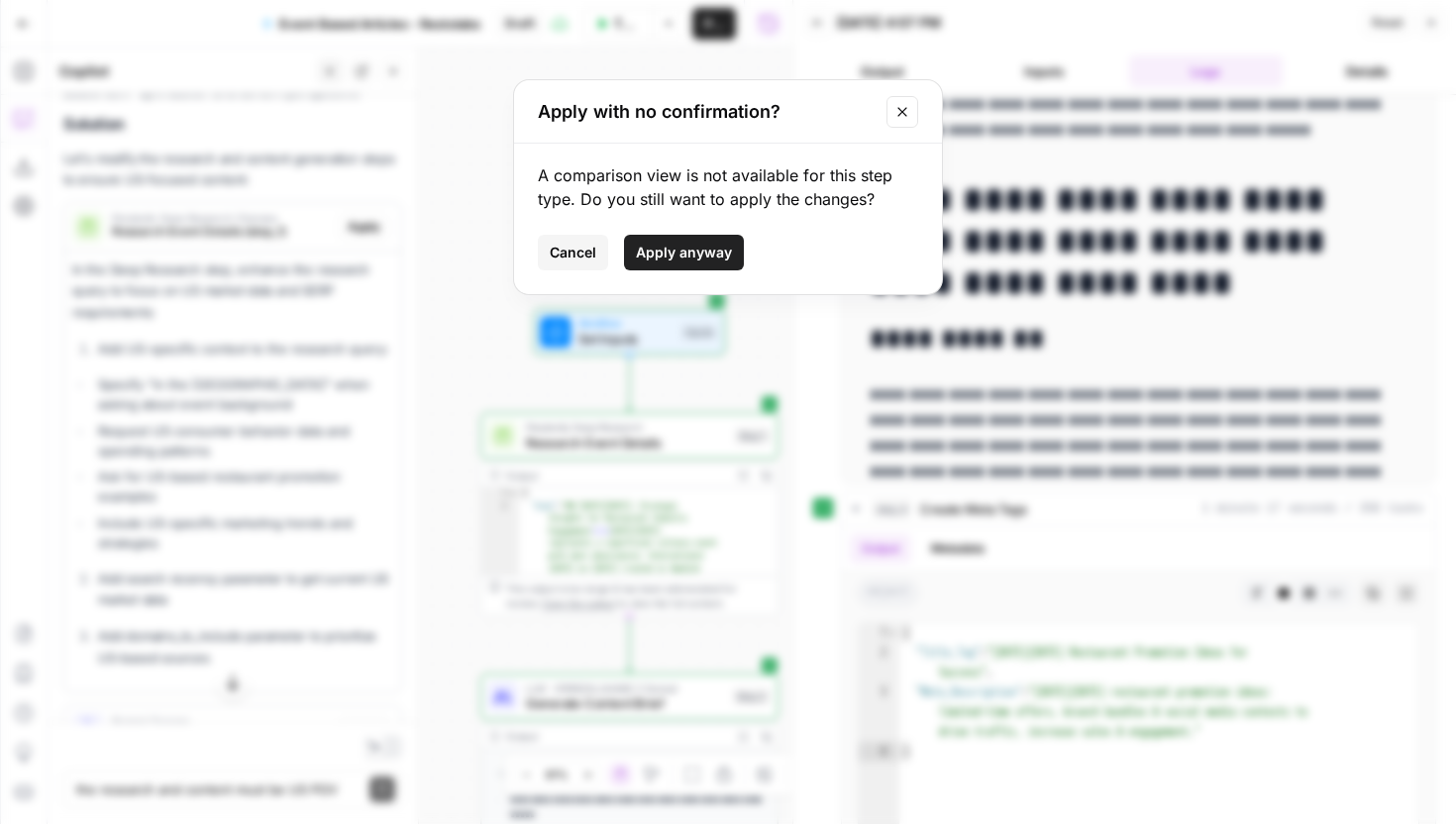 click on "Apply with no confirmation? A comparison view is not available for this step type. Do you still want to apply the changes? Cancel Apply anyway" at bounding box center (728, 412) 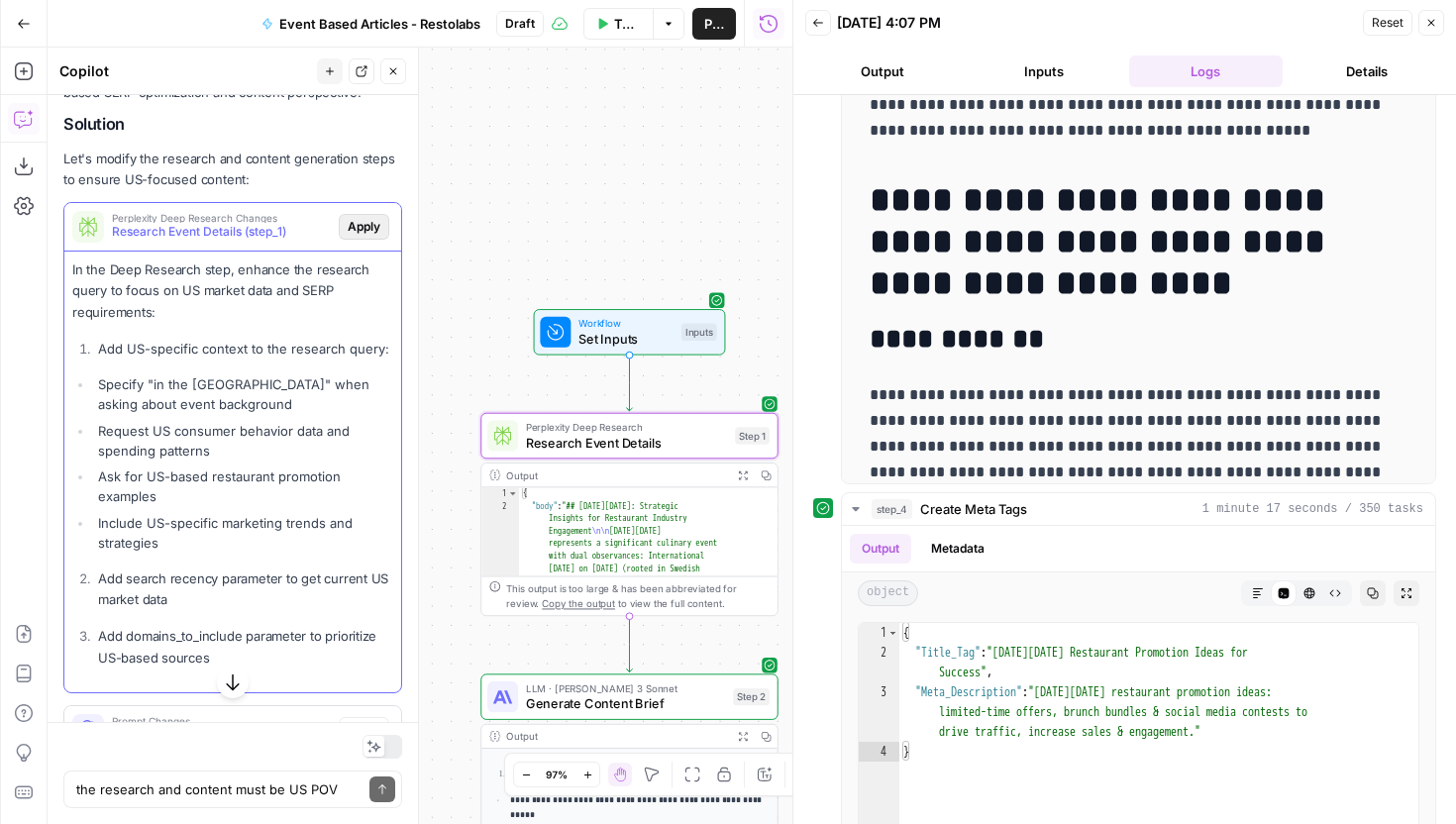 click on "Apply" at bounding box center (364, 227) 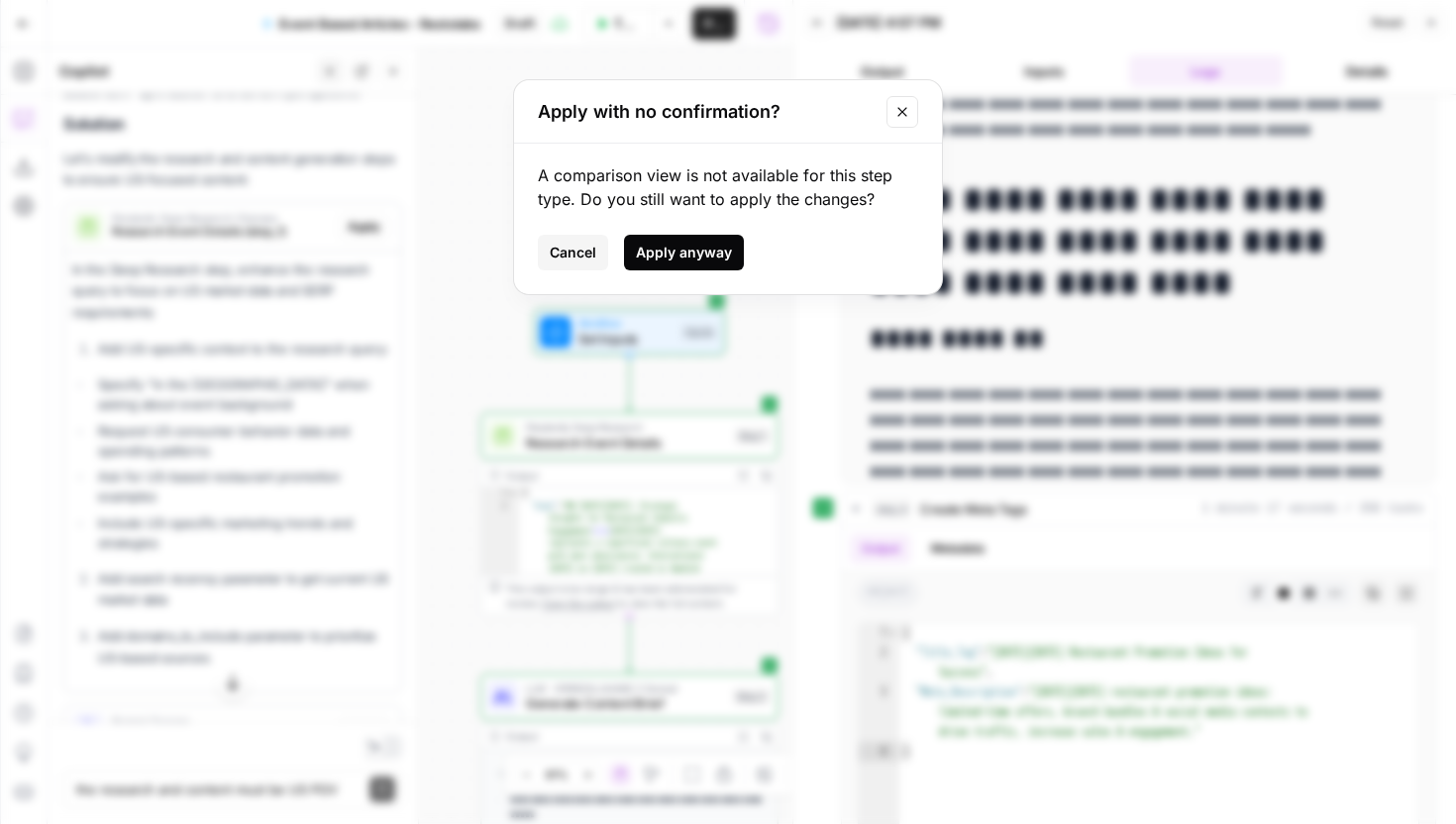 click on "Apply anyway" at bounding box center (683, 253) 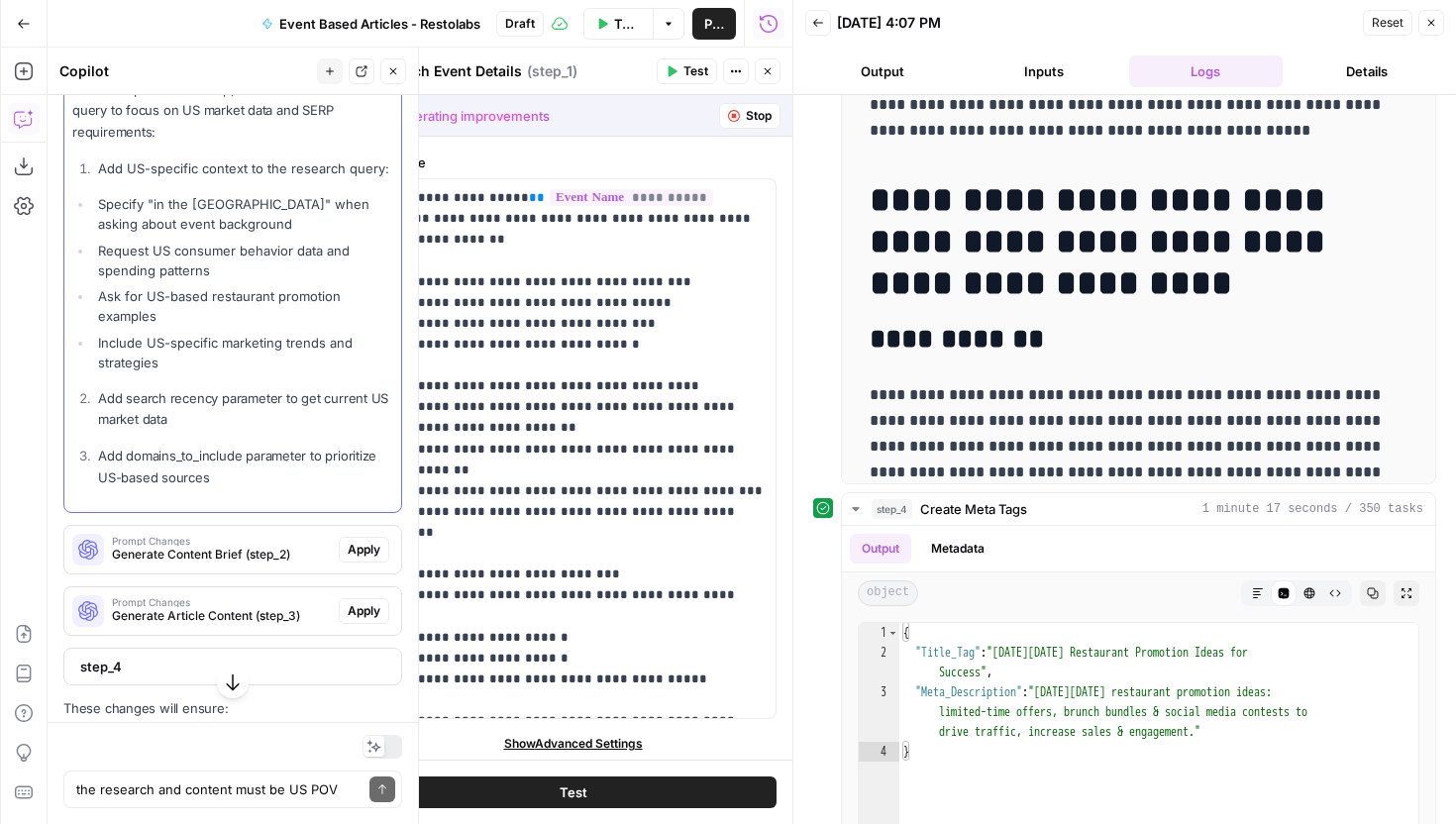 scroll, scrollTop: 12628, scrollLeft: 0, axis: vertical 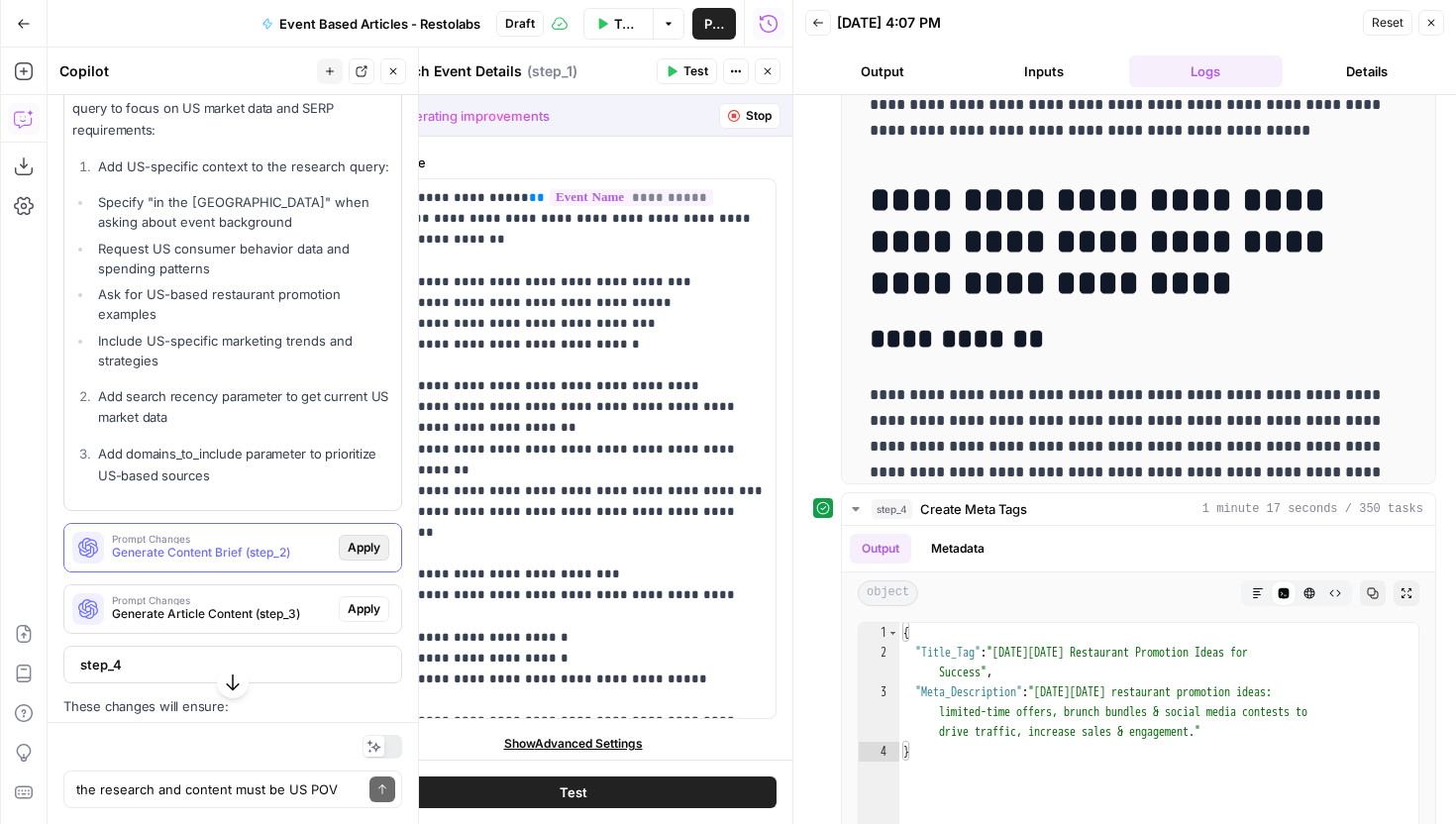 click on "Apply" at bounding box center [364, 548] 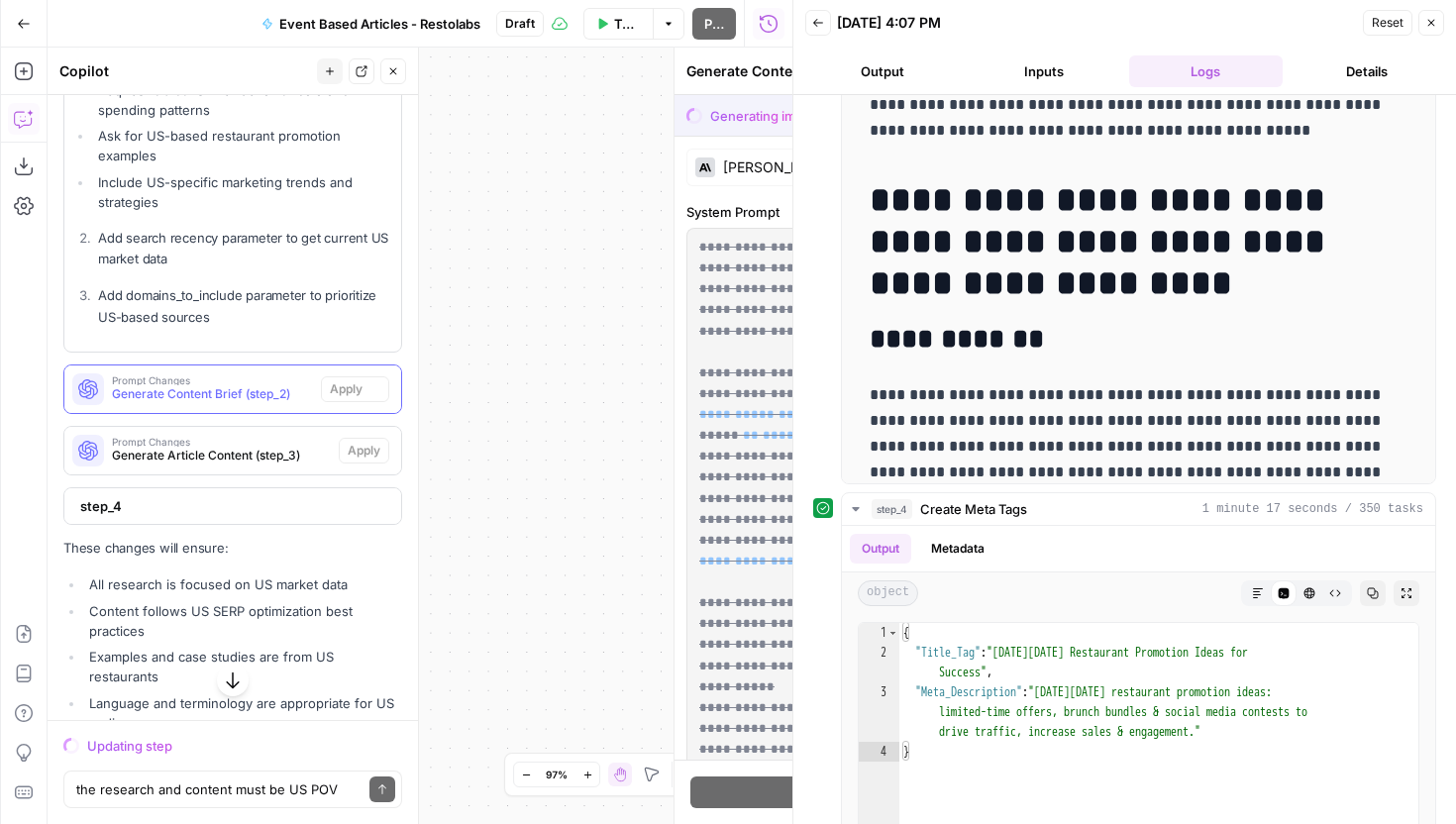 scroll, scrollTop: 12470, scrollLeft: 0, axis: vertical 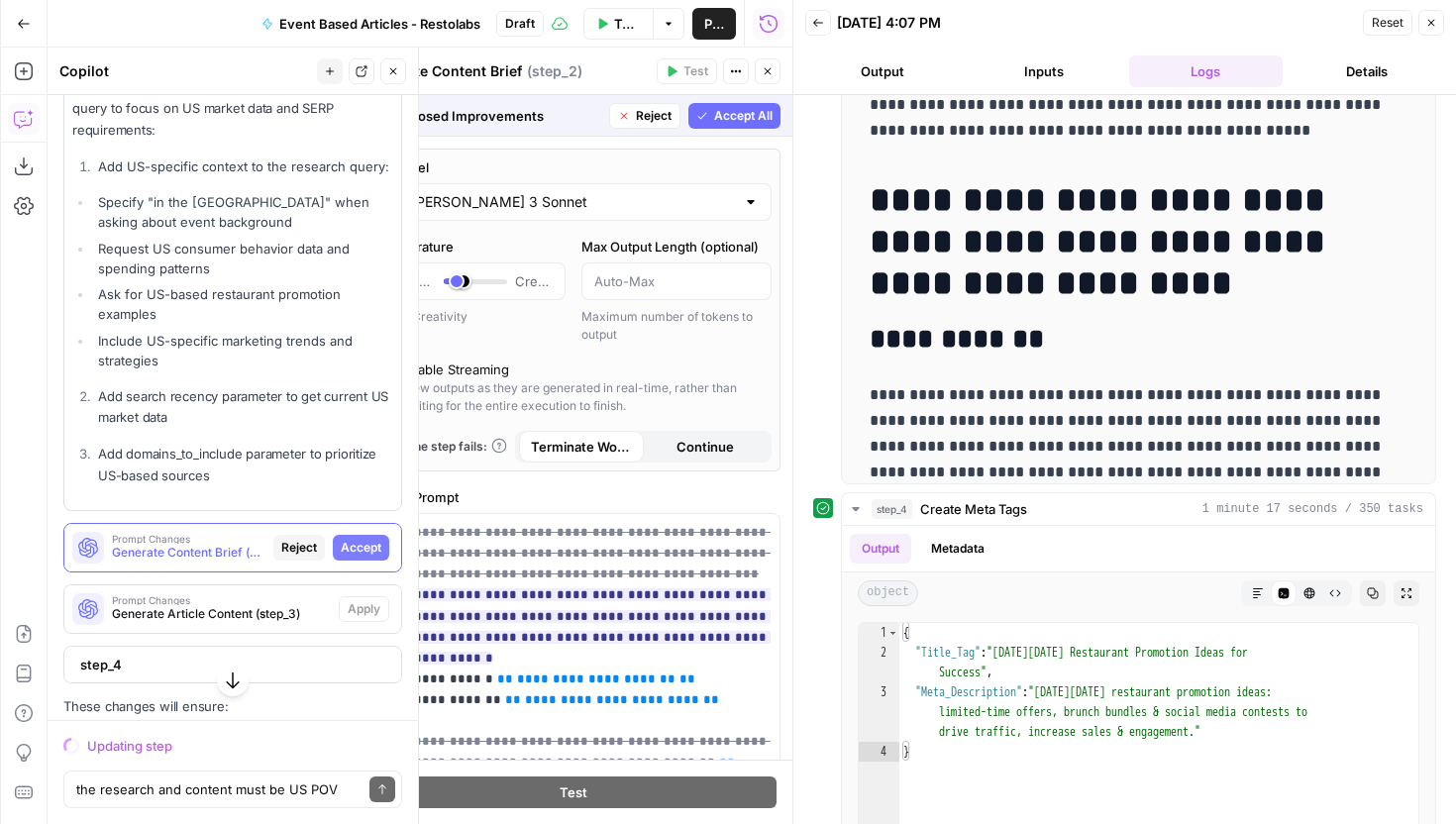click on "Accept All" at bounding box center (734, 116) 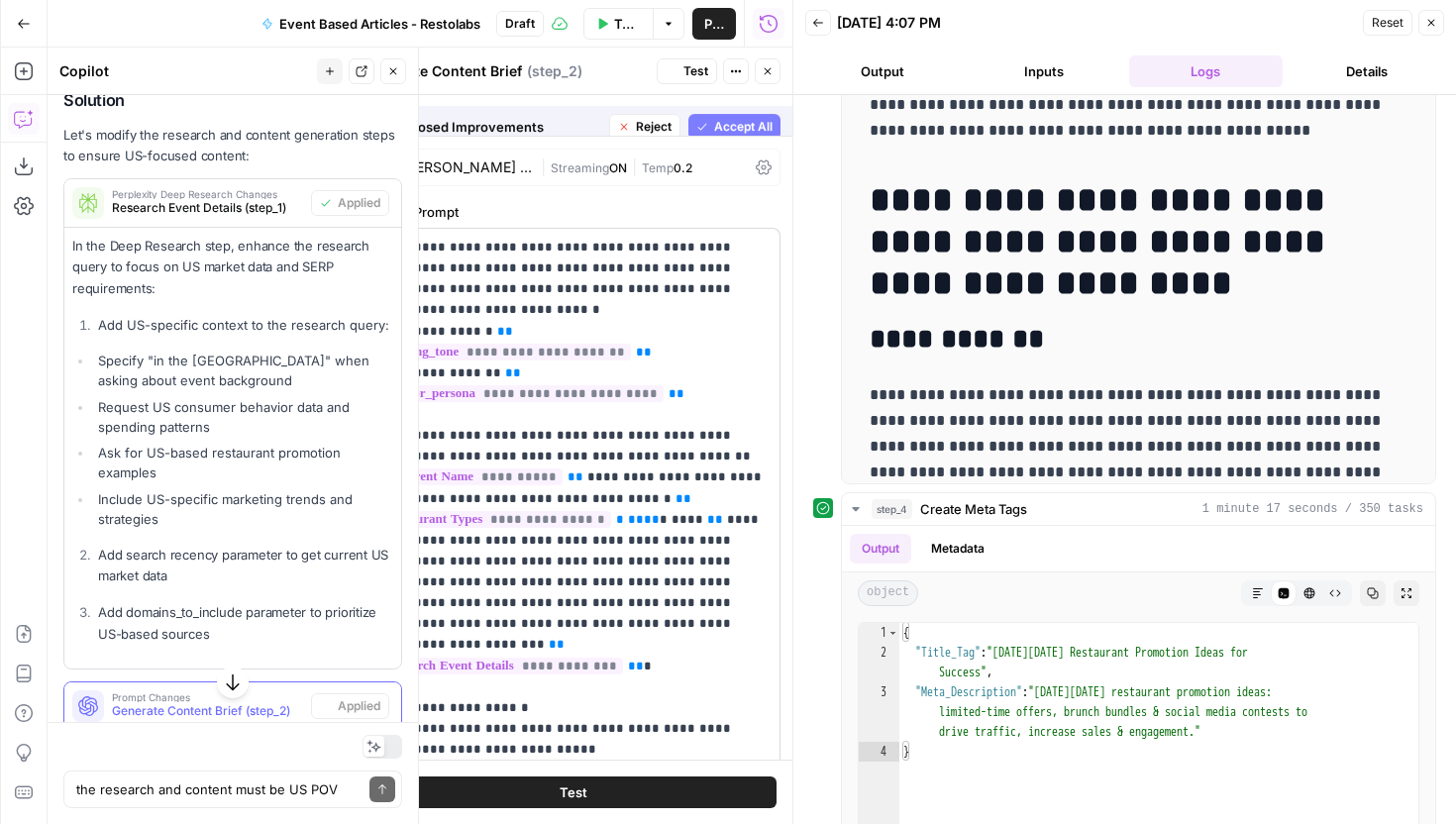 scroll, scrollTop: 12628, scrollLeft: 0, axis: vertical 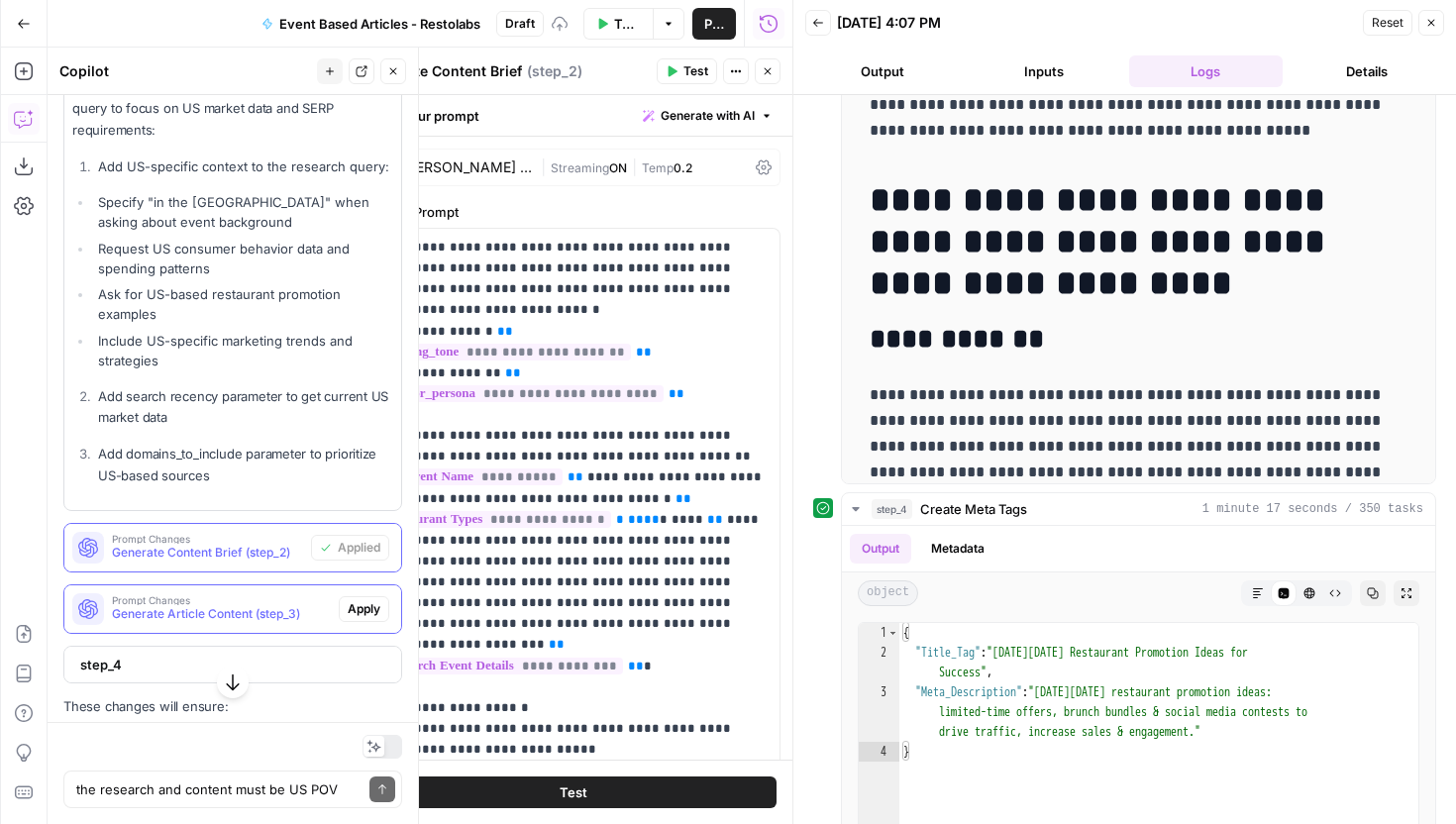 click on "Prompt Changes Generate Article Content (step_3) Apply" at bounding box center [233, 609] 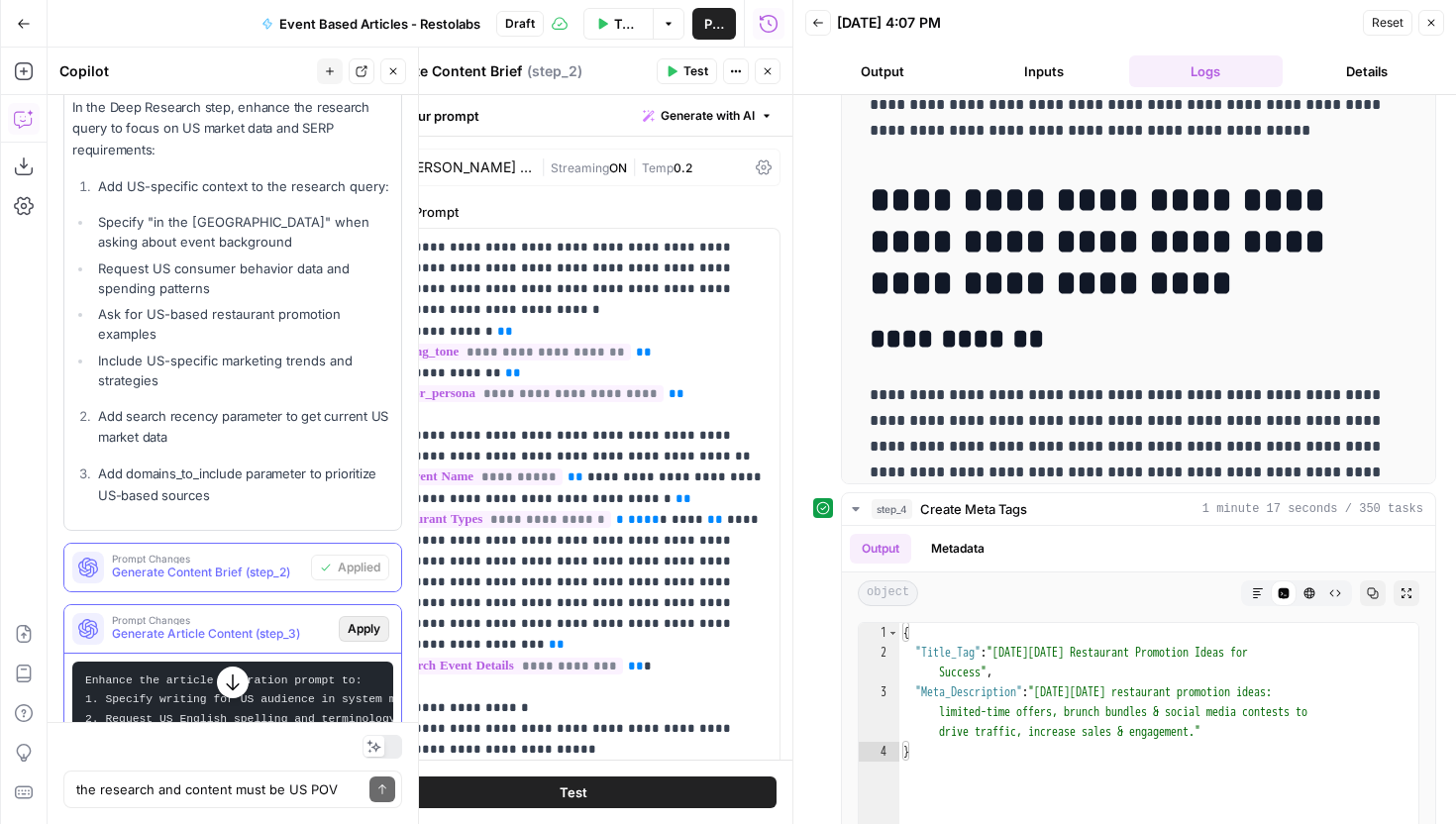 click on "Apply" 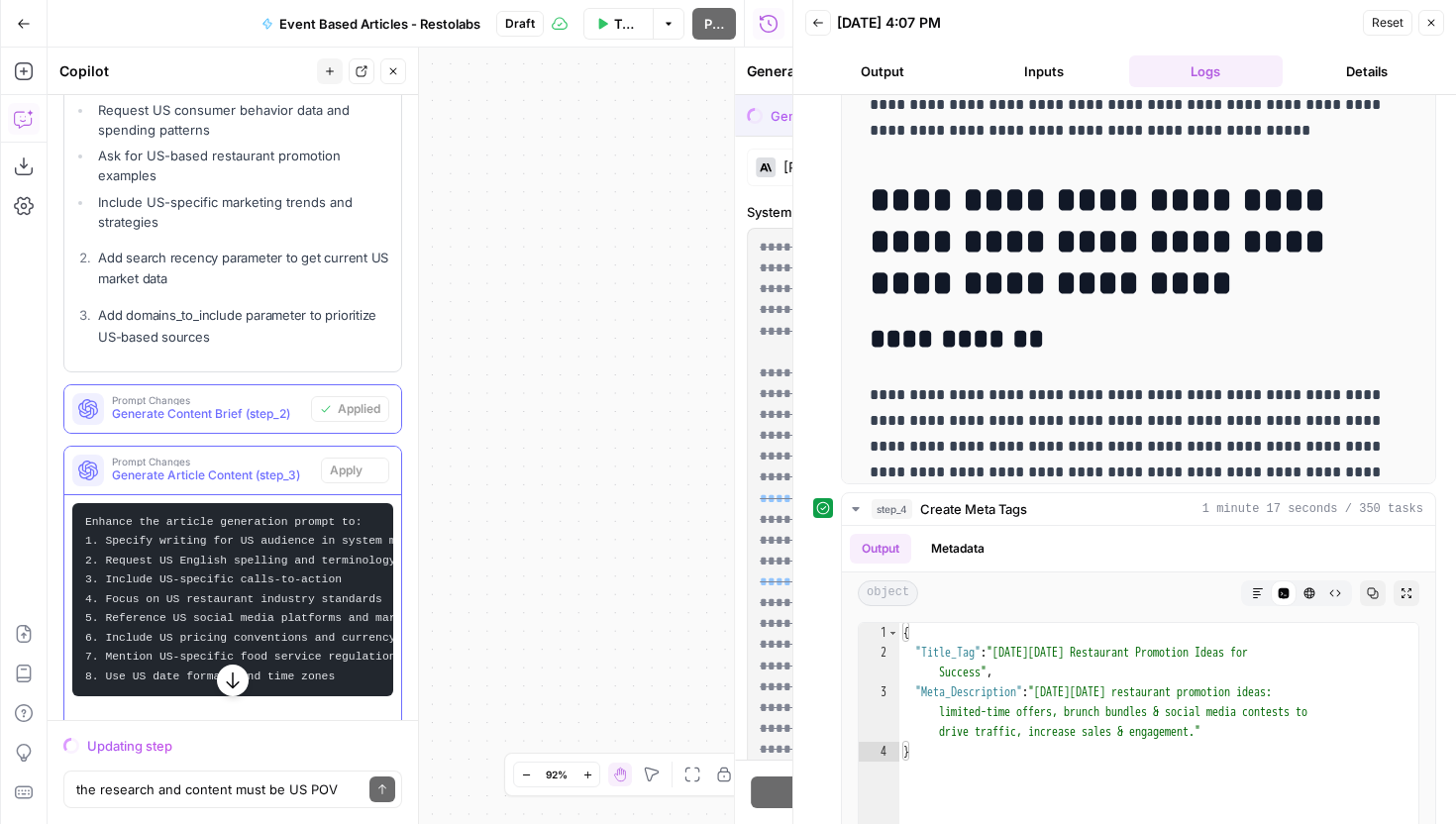 scroll, scrollTop: 12470, scrollLeft: 0, axis: vertical 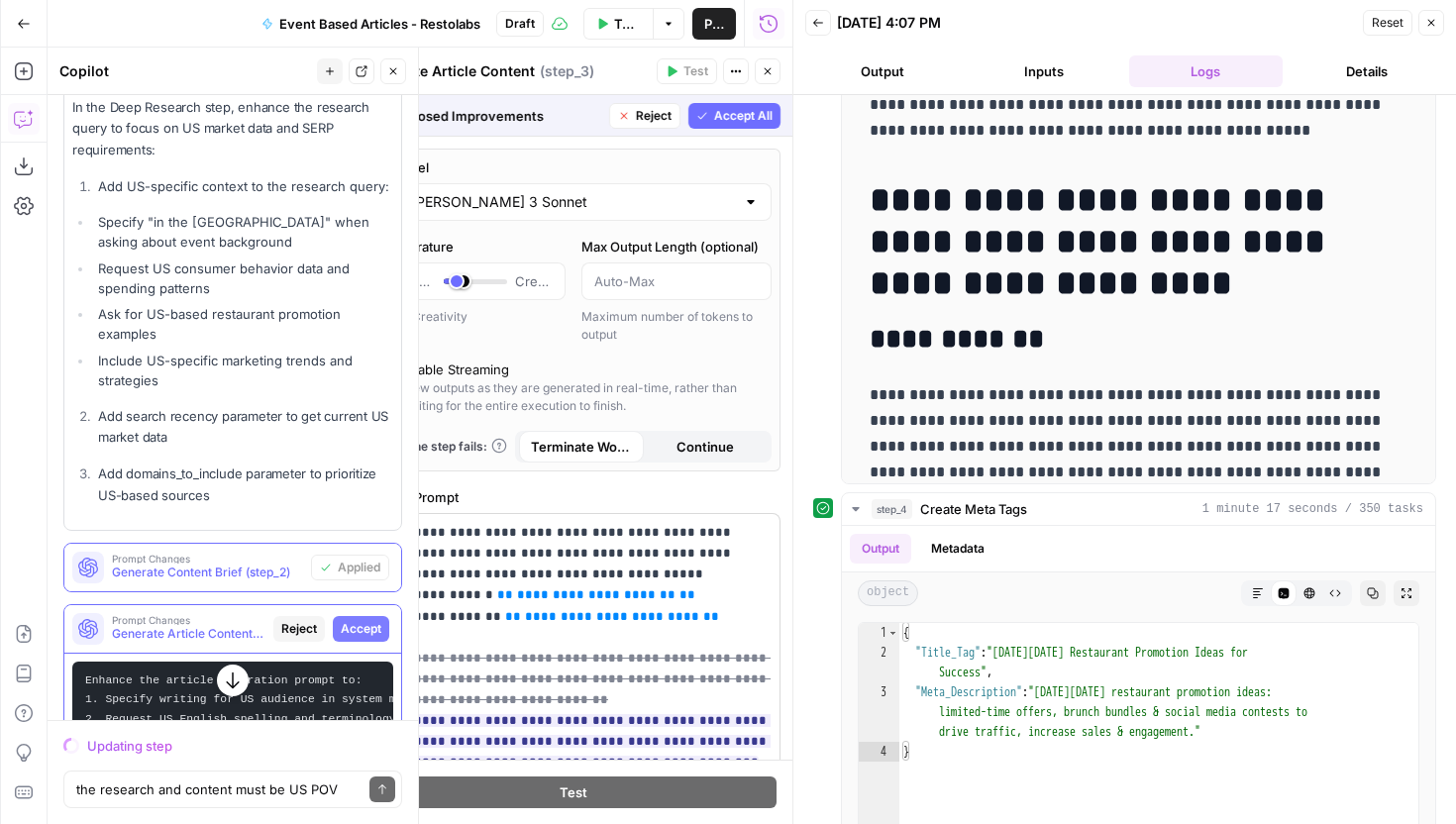 click on "Accept All" 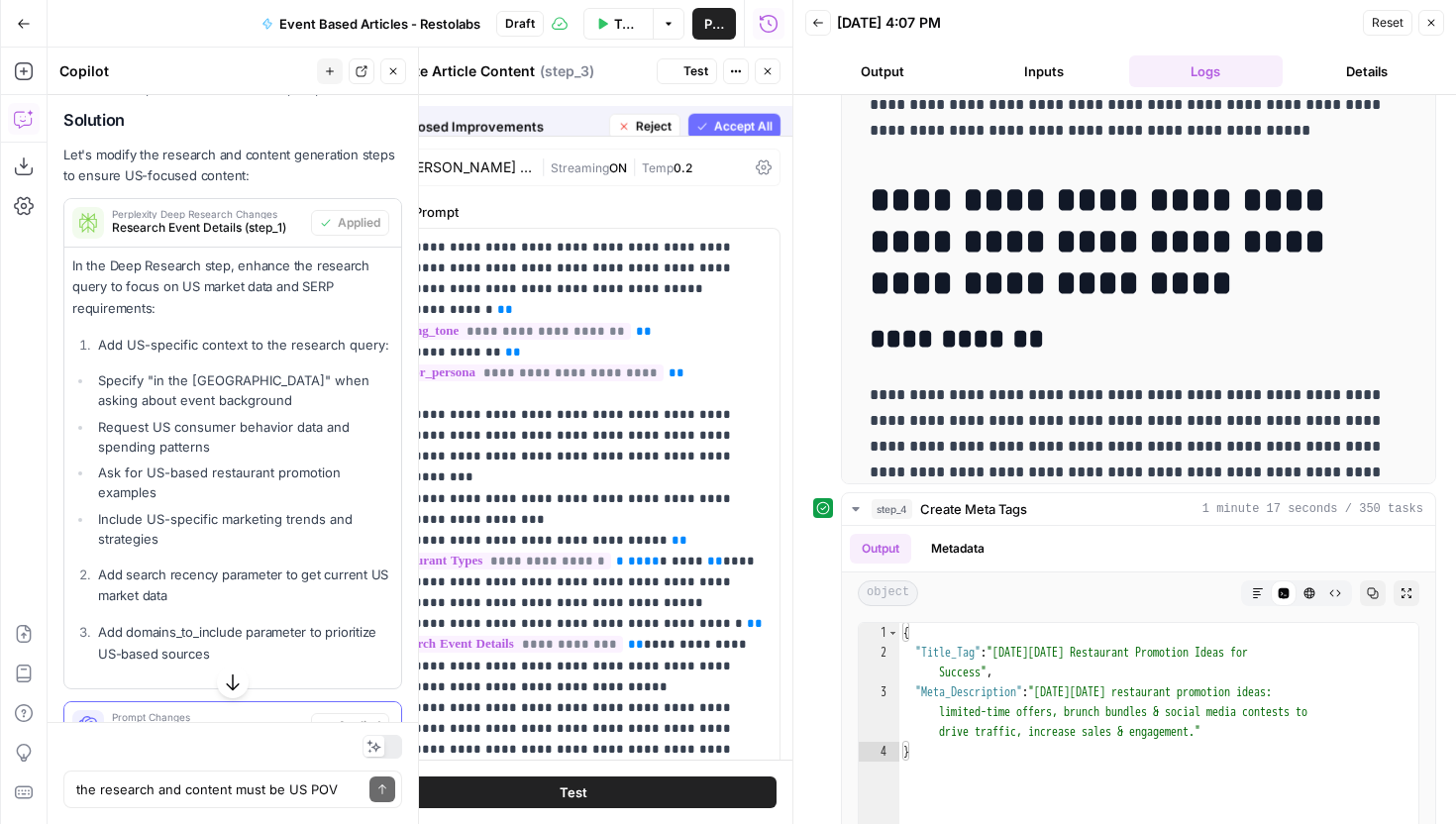 scroll, scrollTop: 12628, scrollLeft: 0, axis: vertical 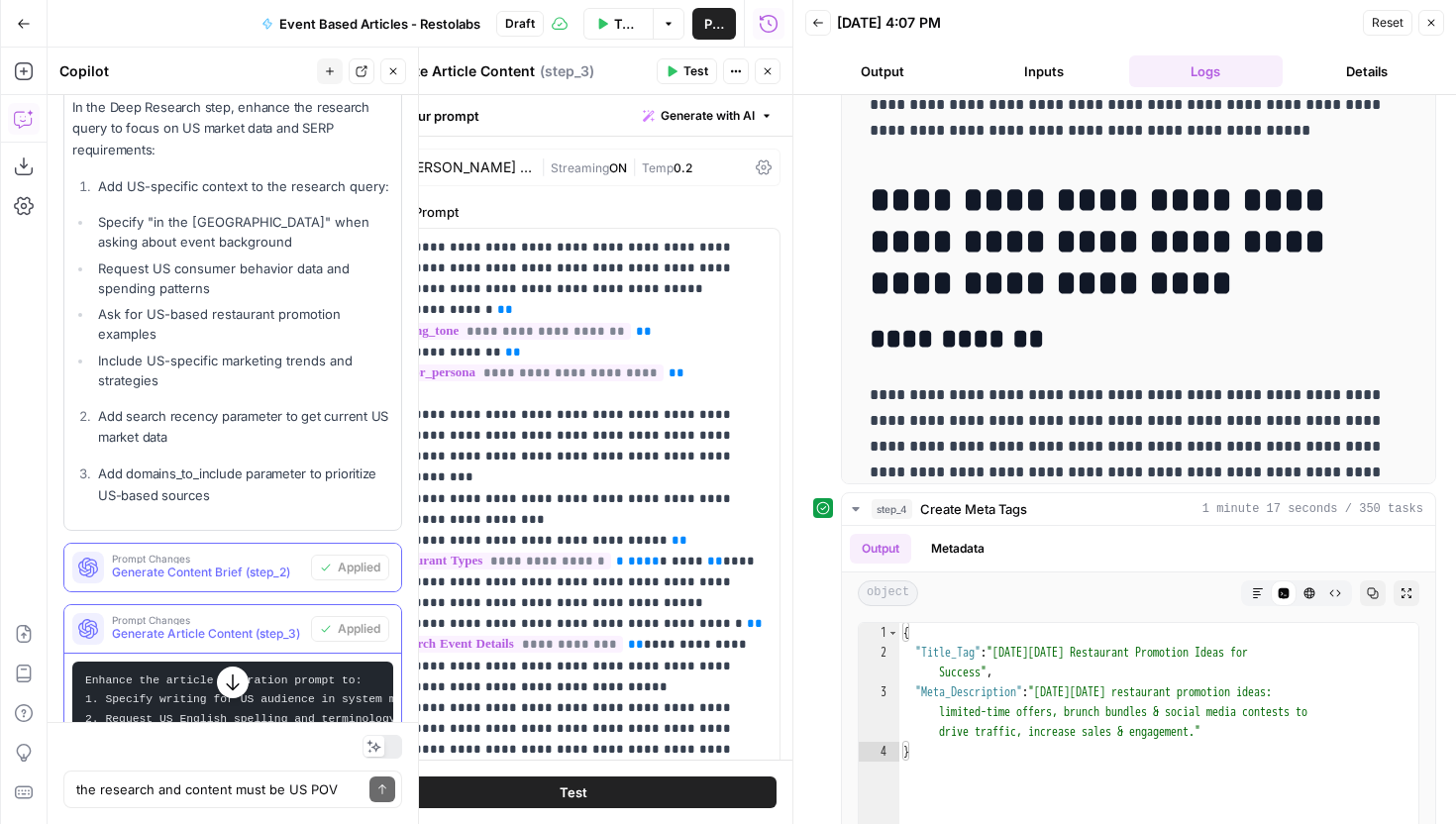 click on "Reset Close" 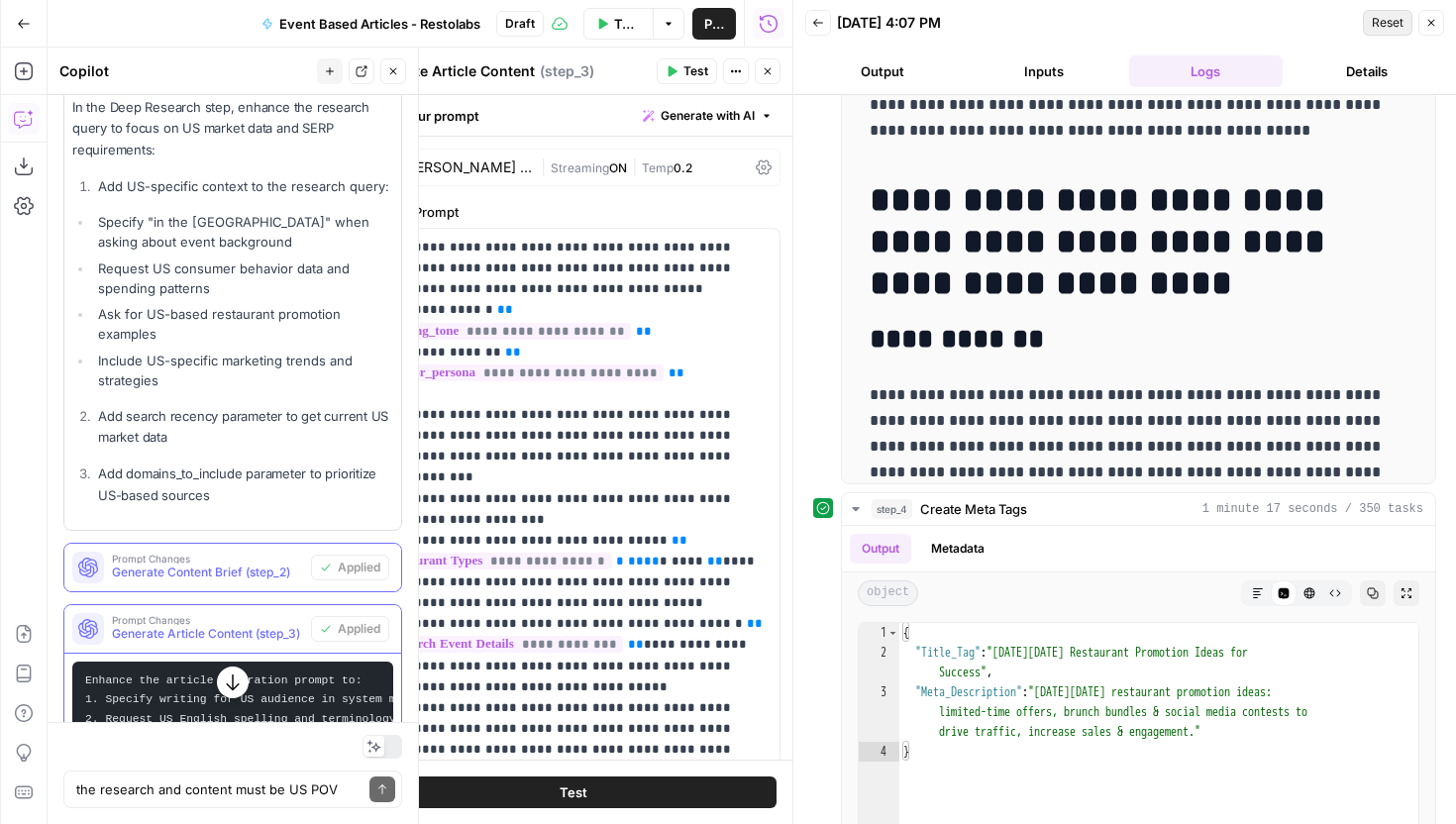 click on "Reset" 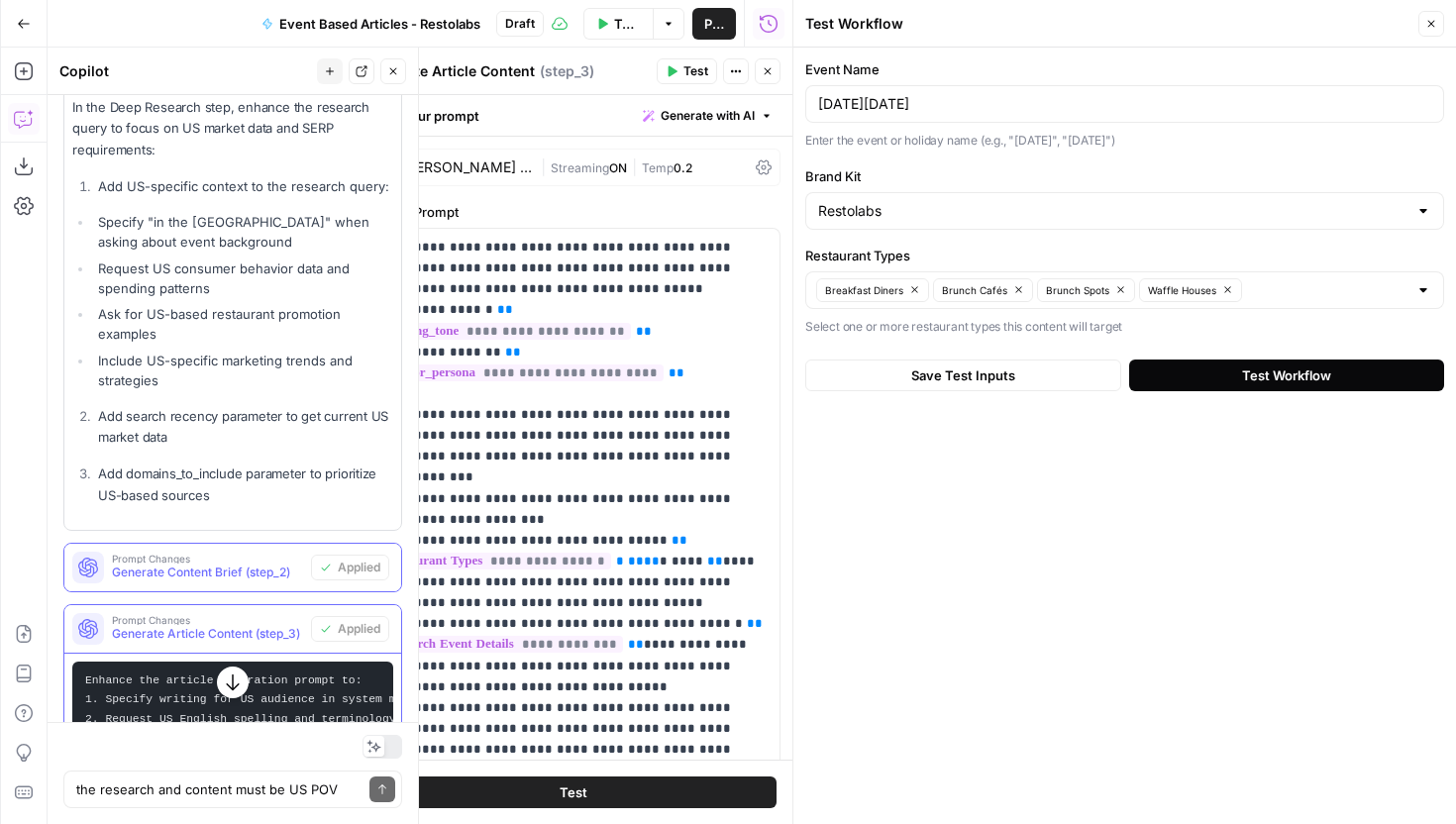 click on "Test Workflow" 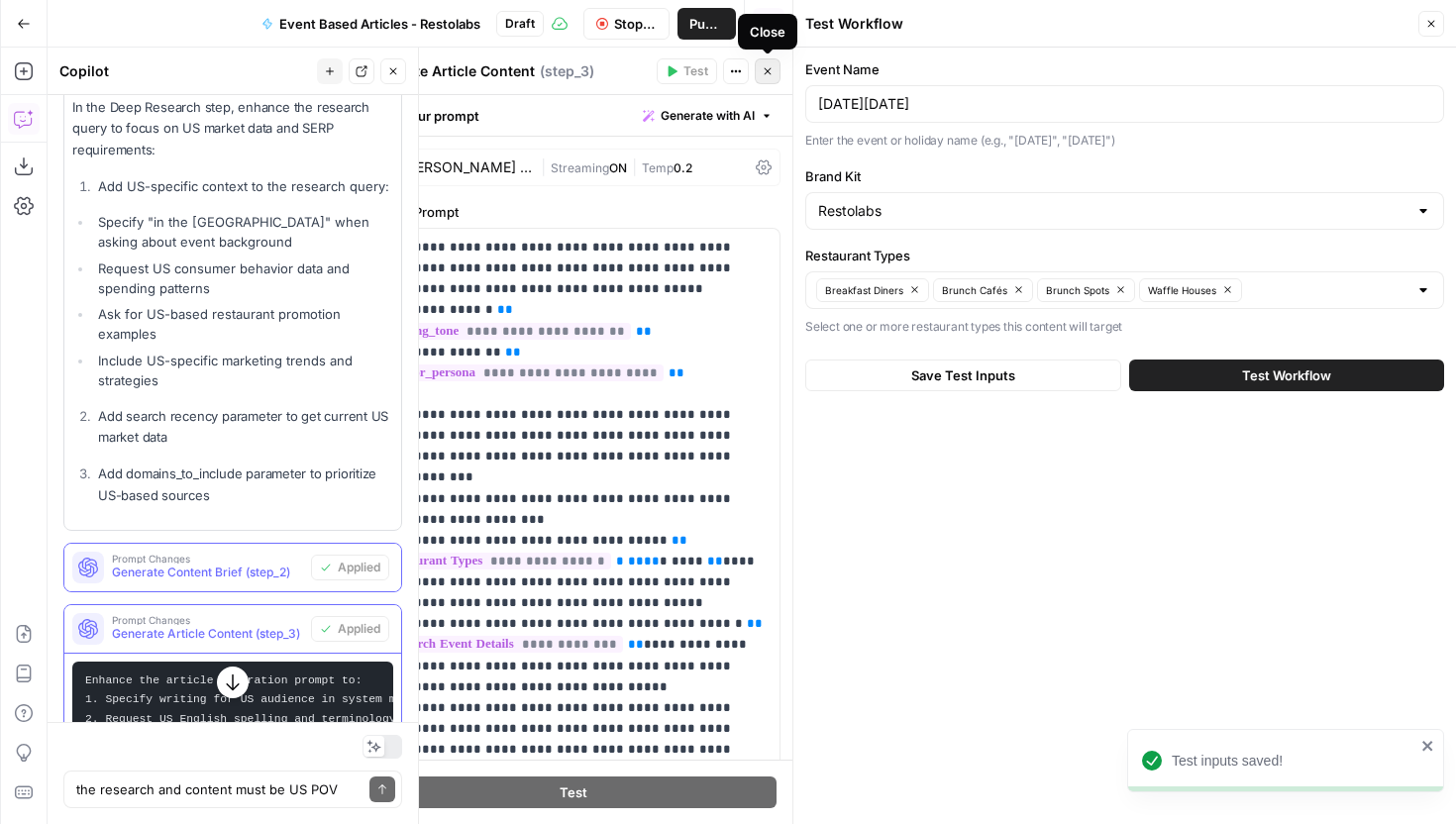 click 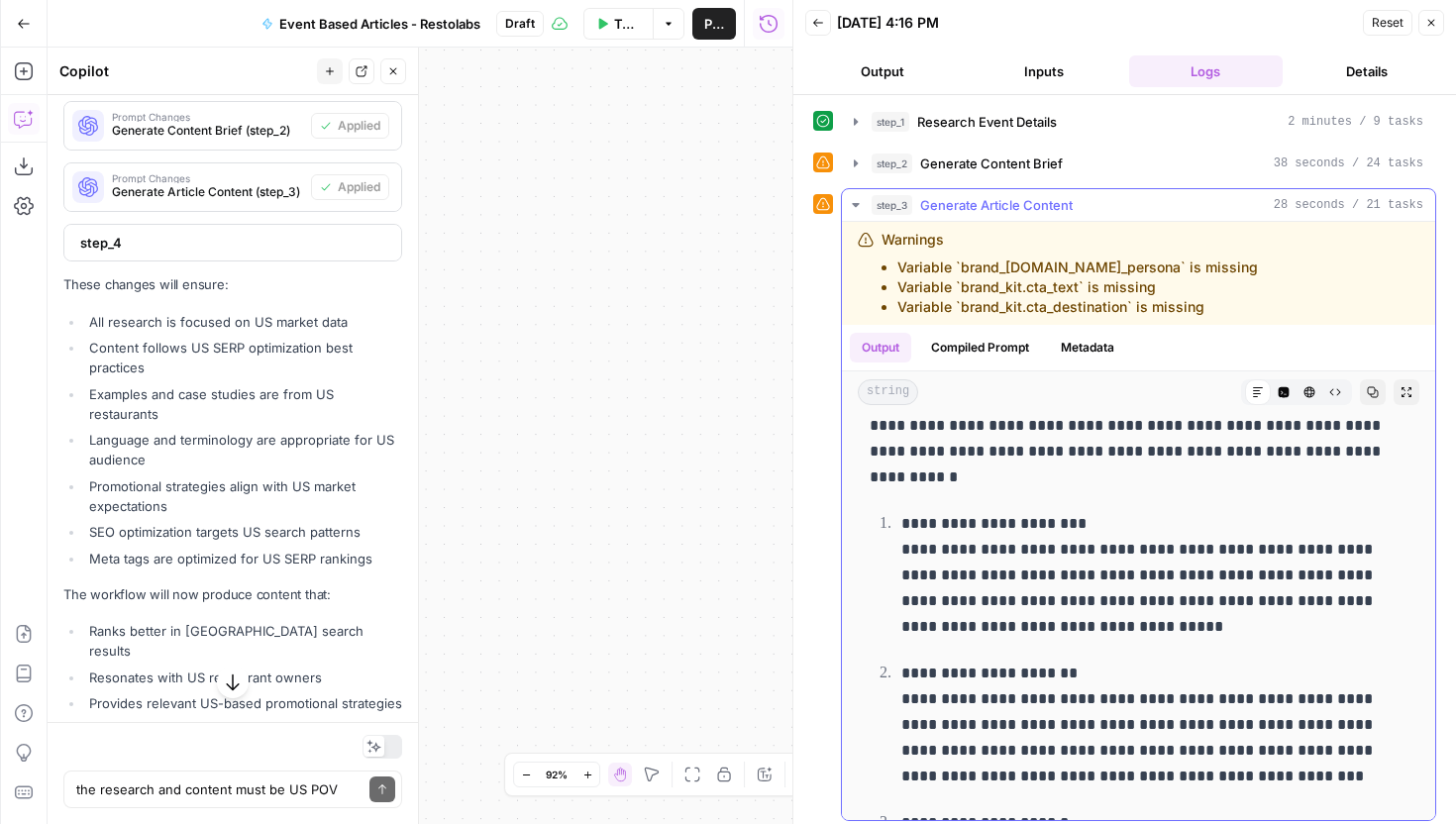 scroll, scrollTop: 1514, scrollLeft: 0, axis: vertical 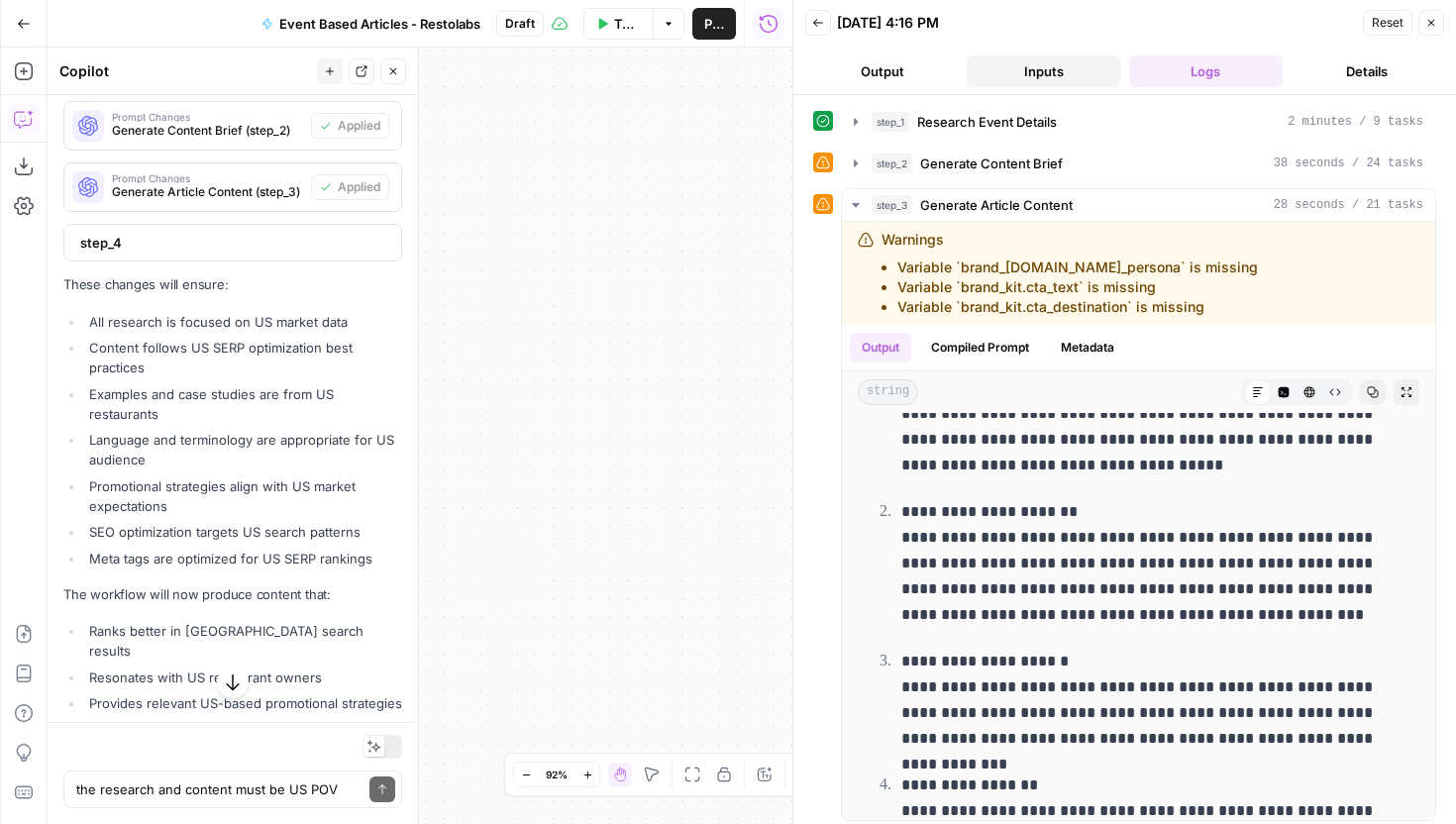 click on "Inputs" 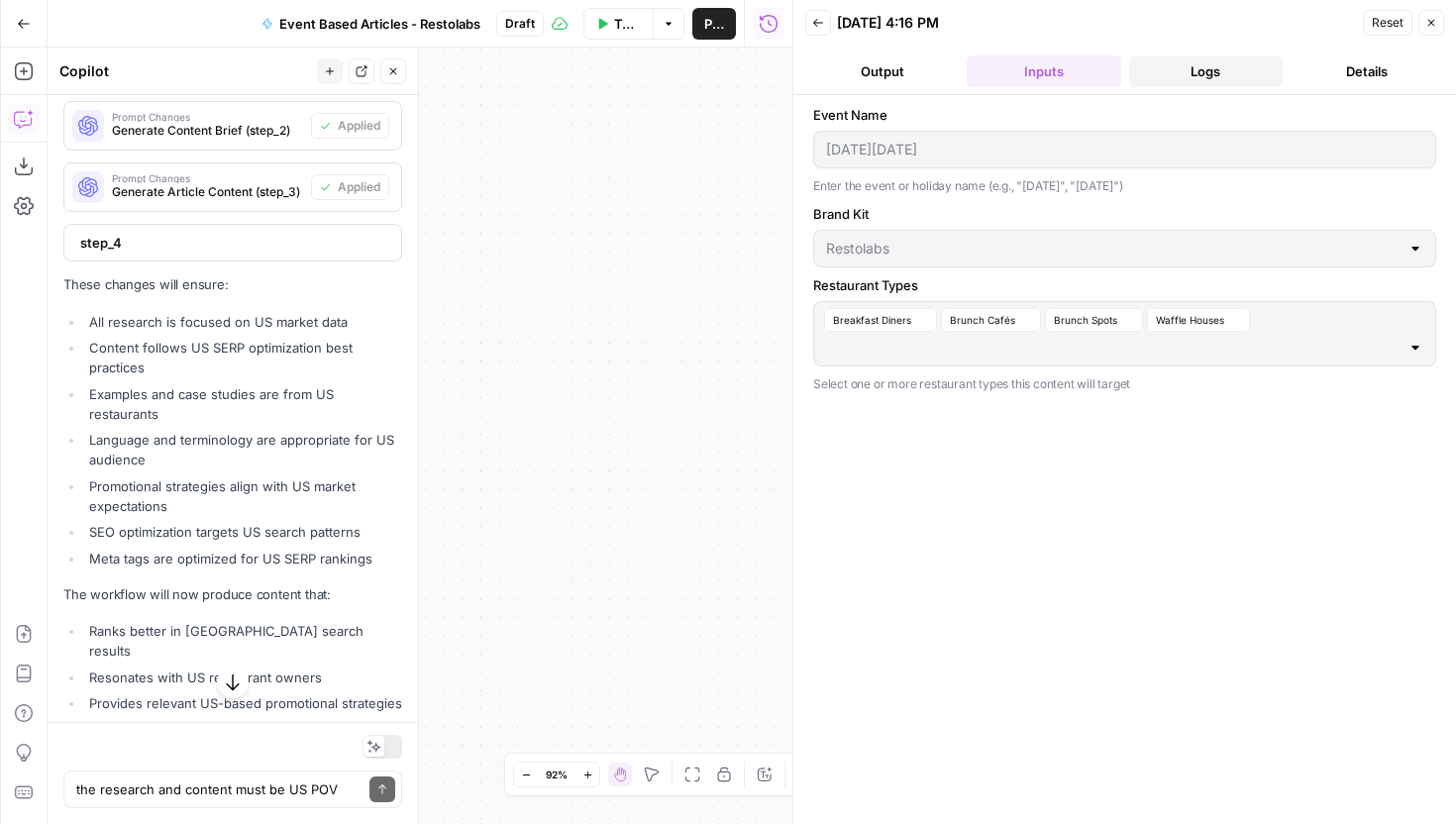click on "Logs" 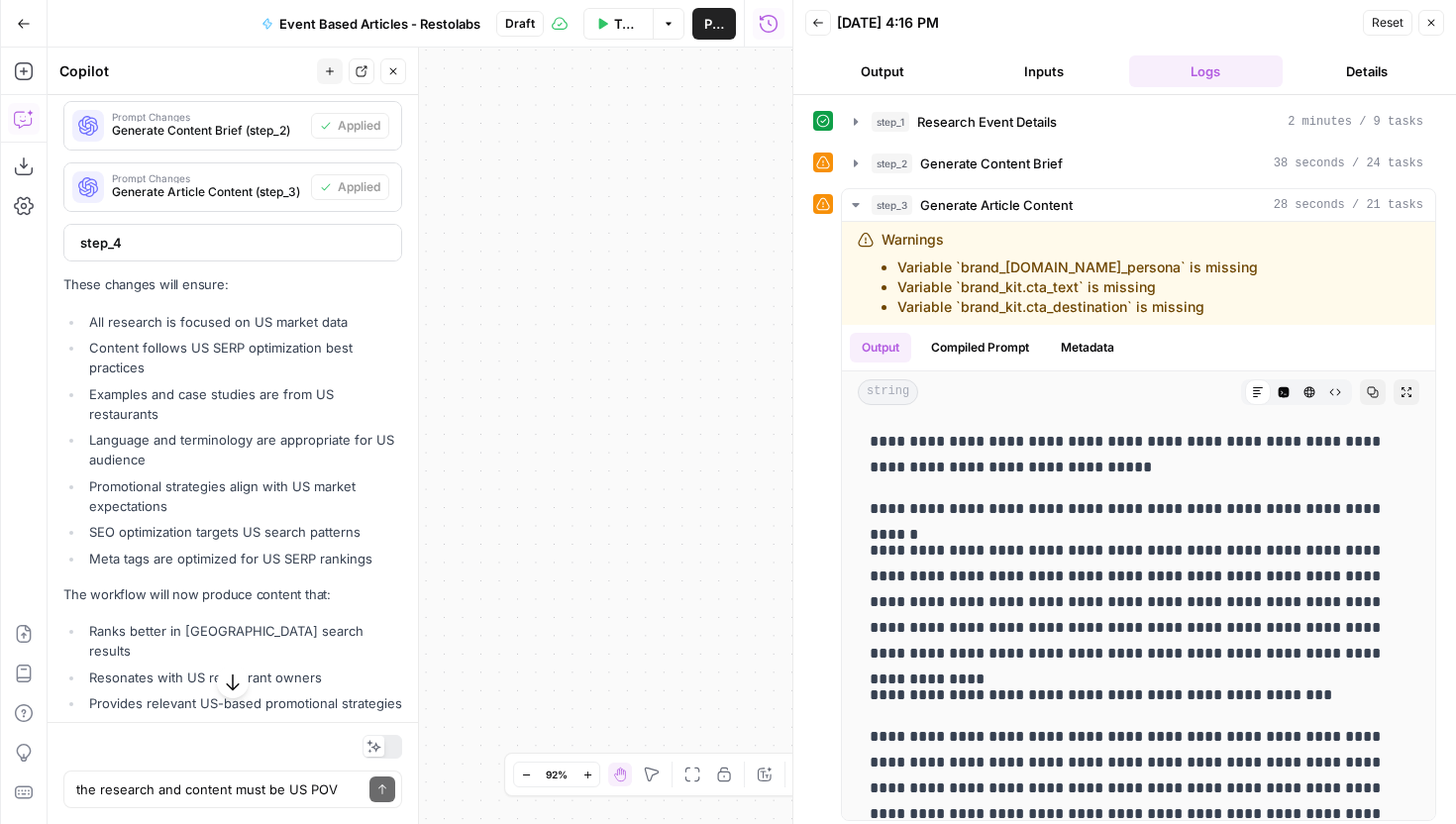 click on "**********" 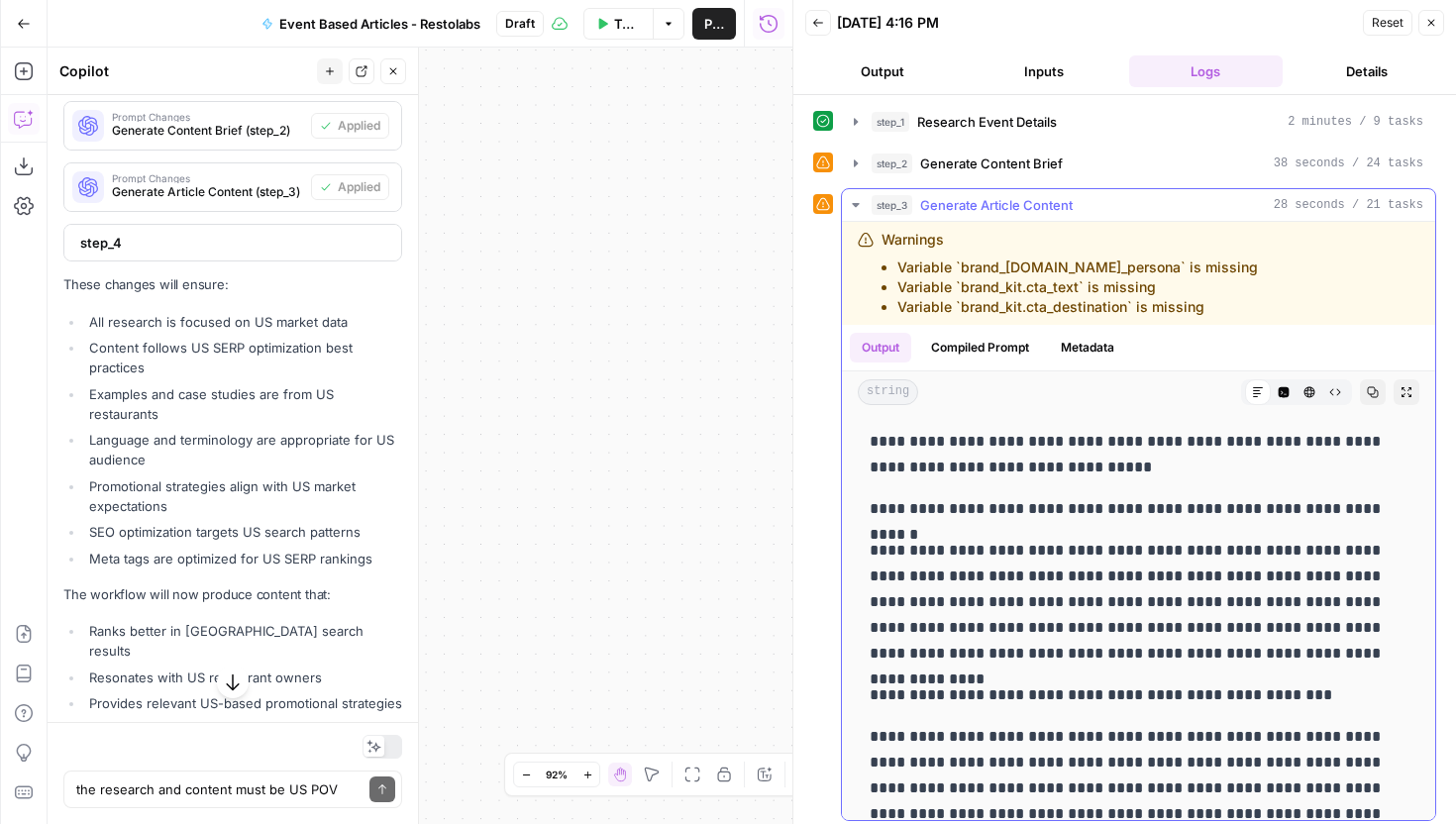 click on "Generate Article Content" 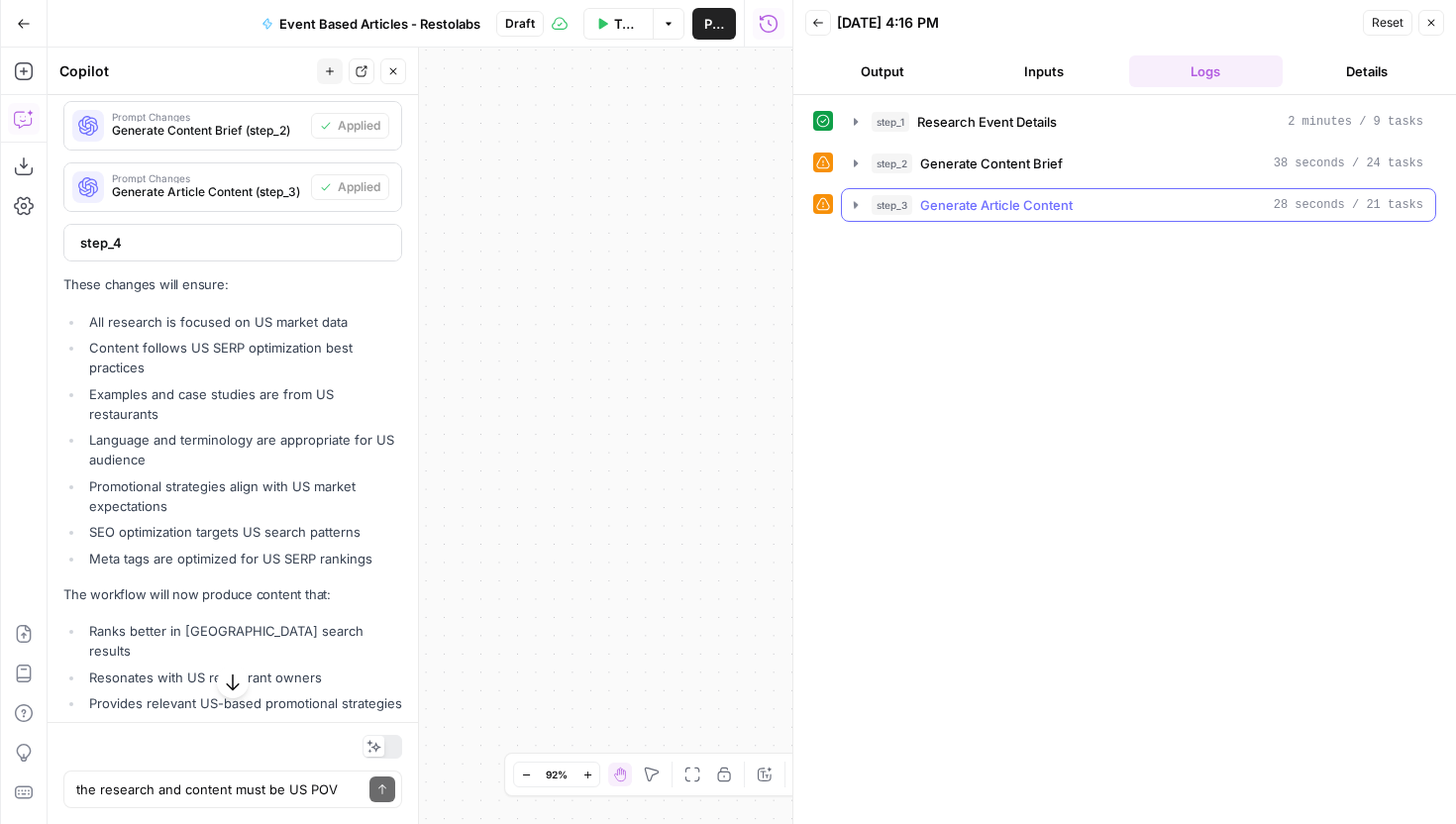 click on "Generate Article Content" 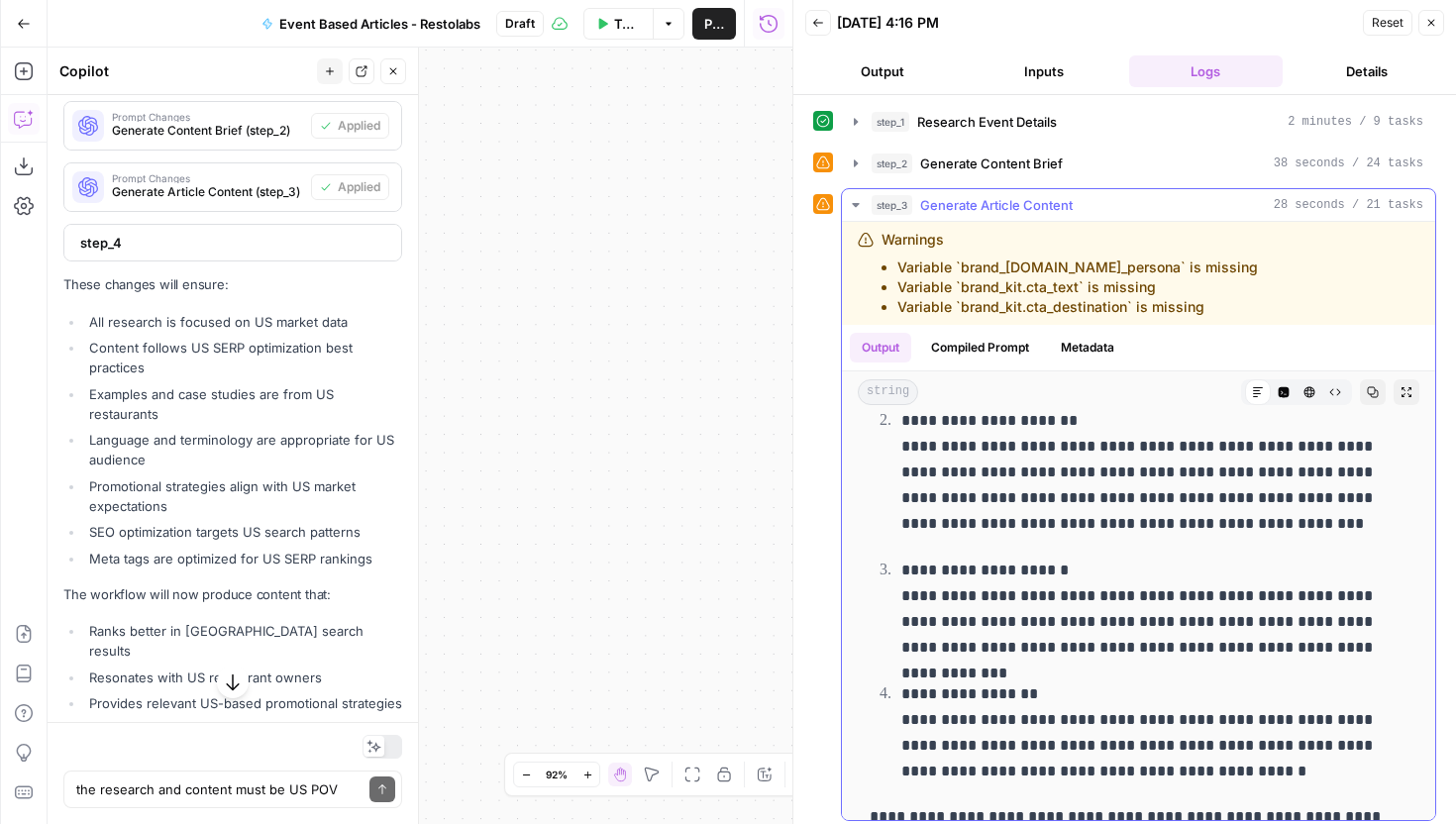 scroll, scrollTop: 0, scrollLeft: 0, axis: both 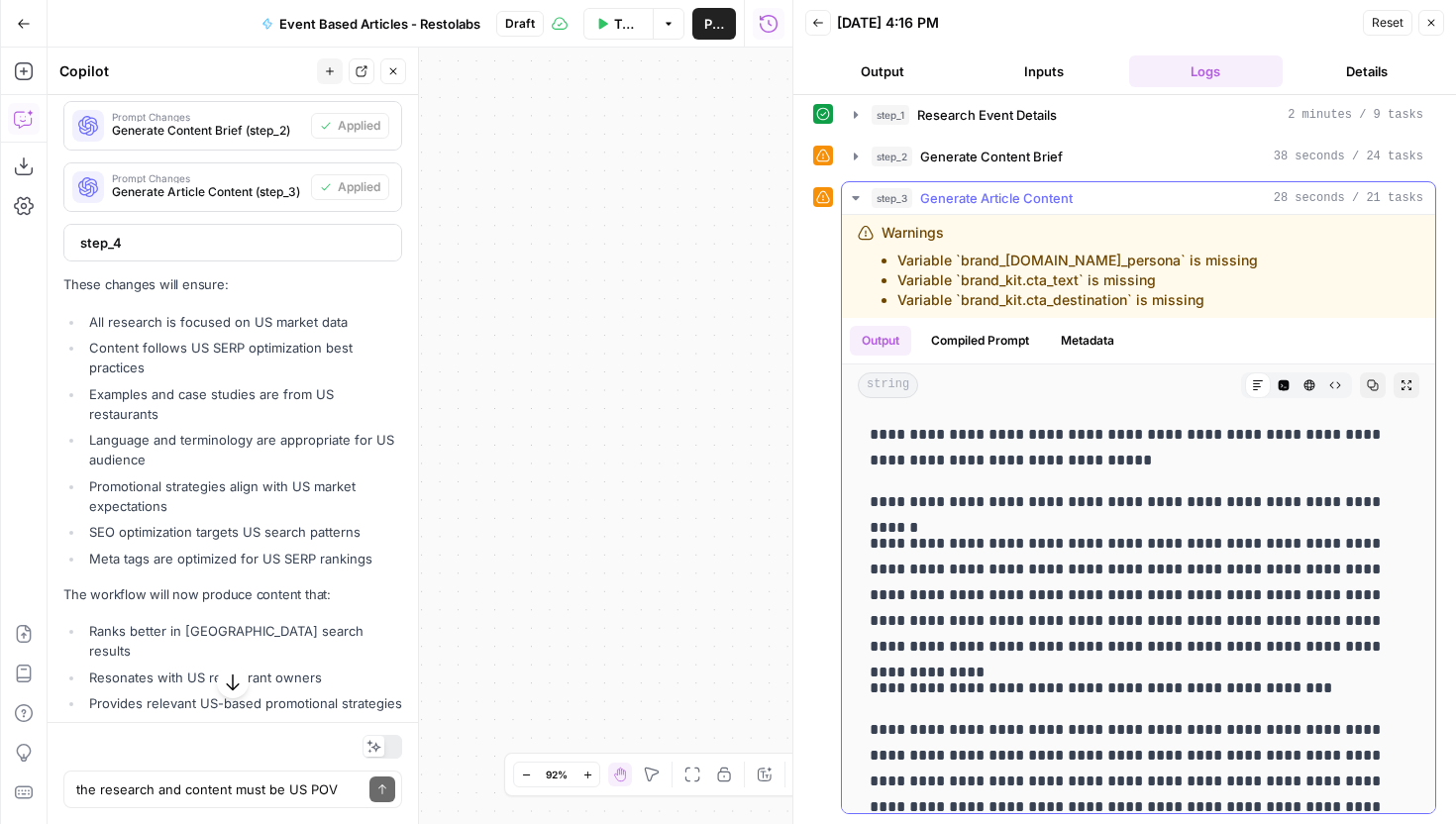 click on "Generate Content Brief" 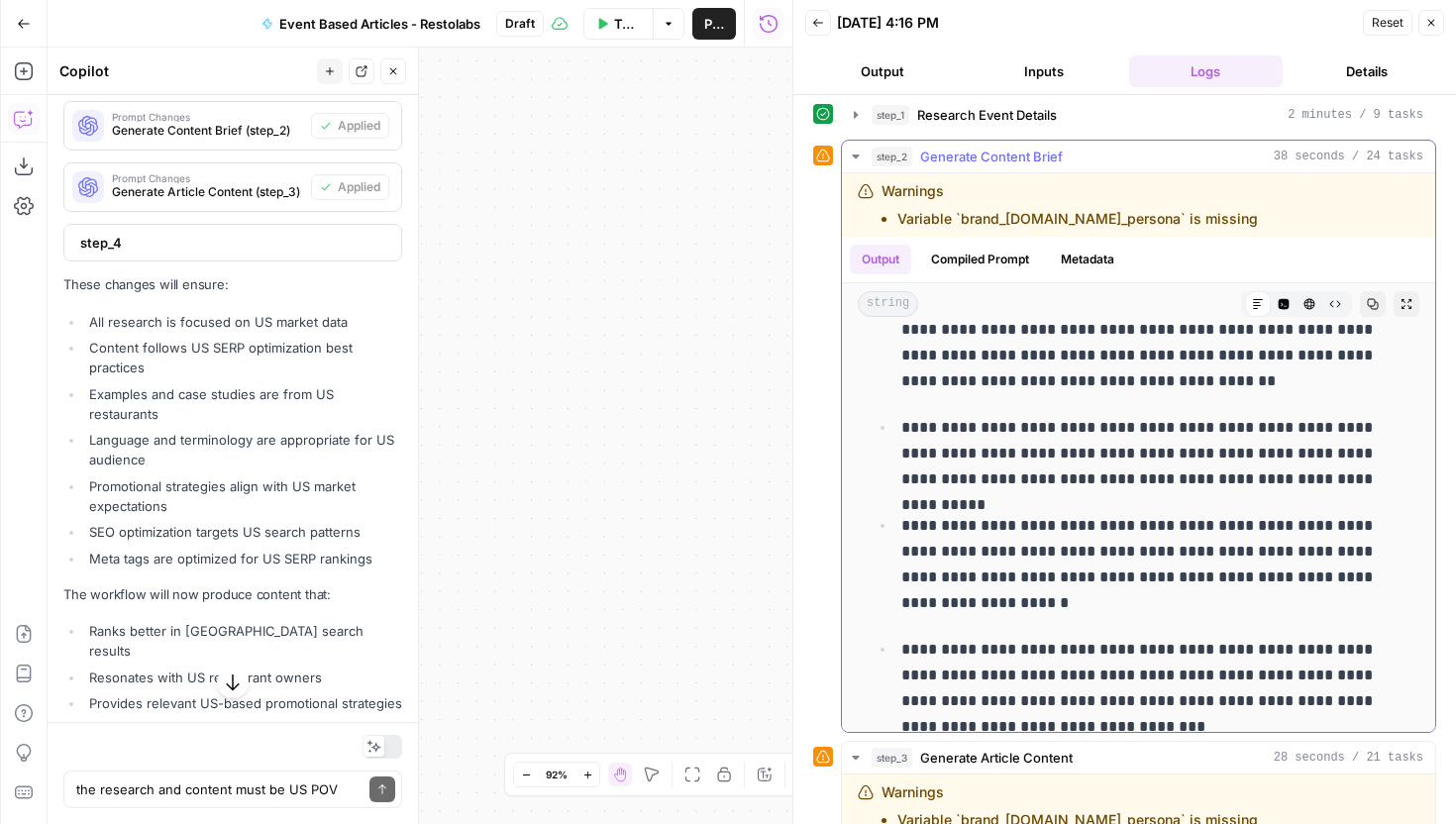 scroll, scrollTop: 3972, scrollLeft: 0, axis: vertical 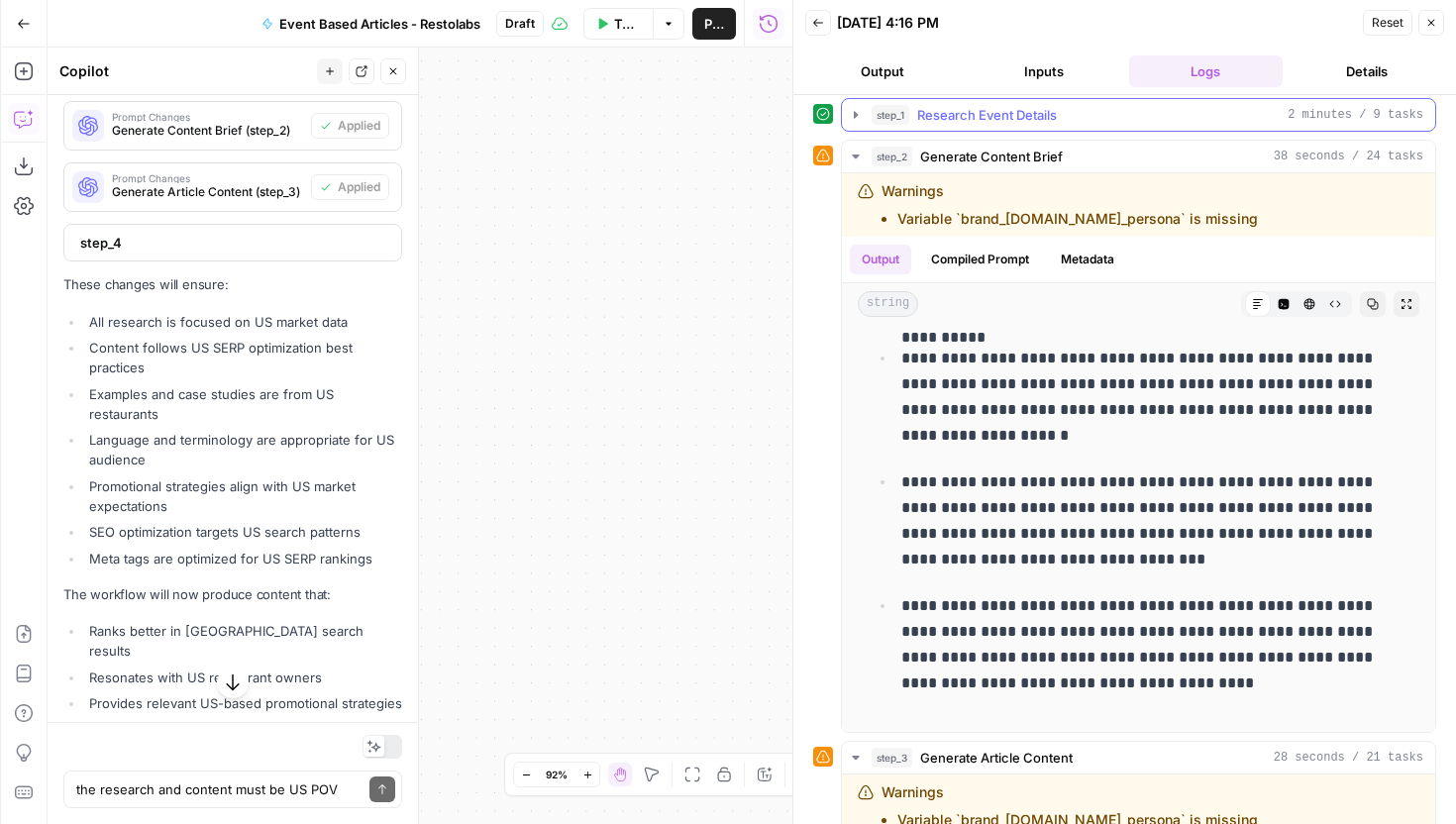 click on "step_1 Research Event Details 2 minutes / 9 tasks" 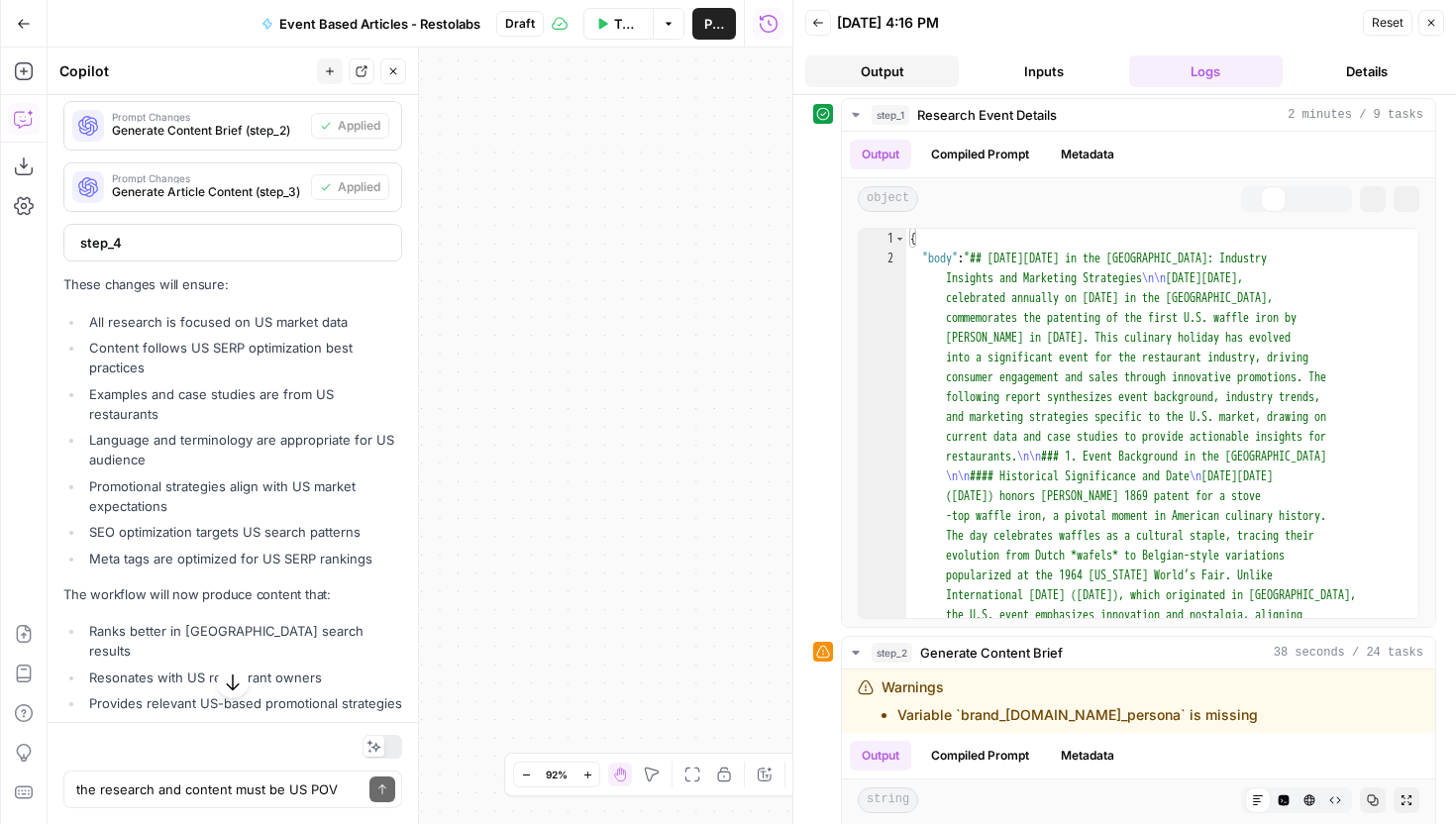 click on "Output" 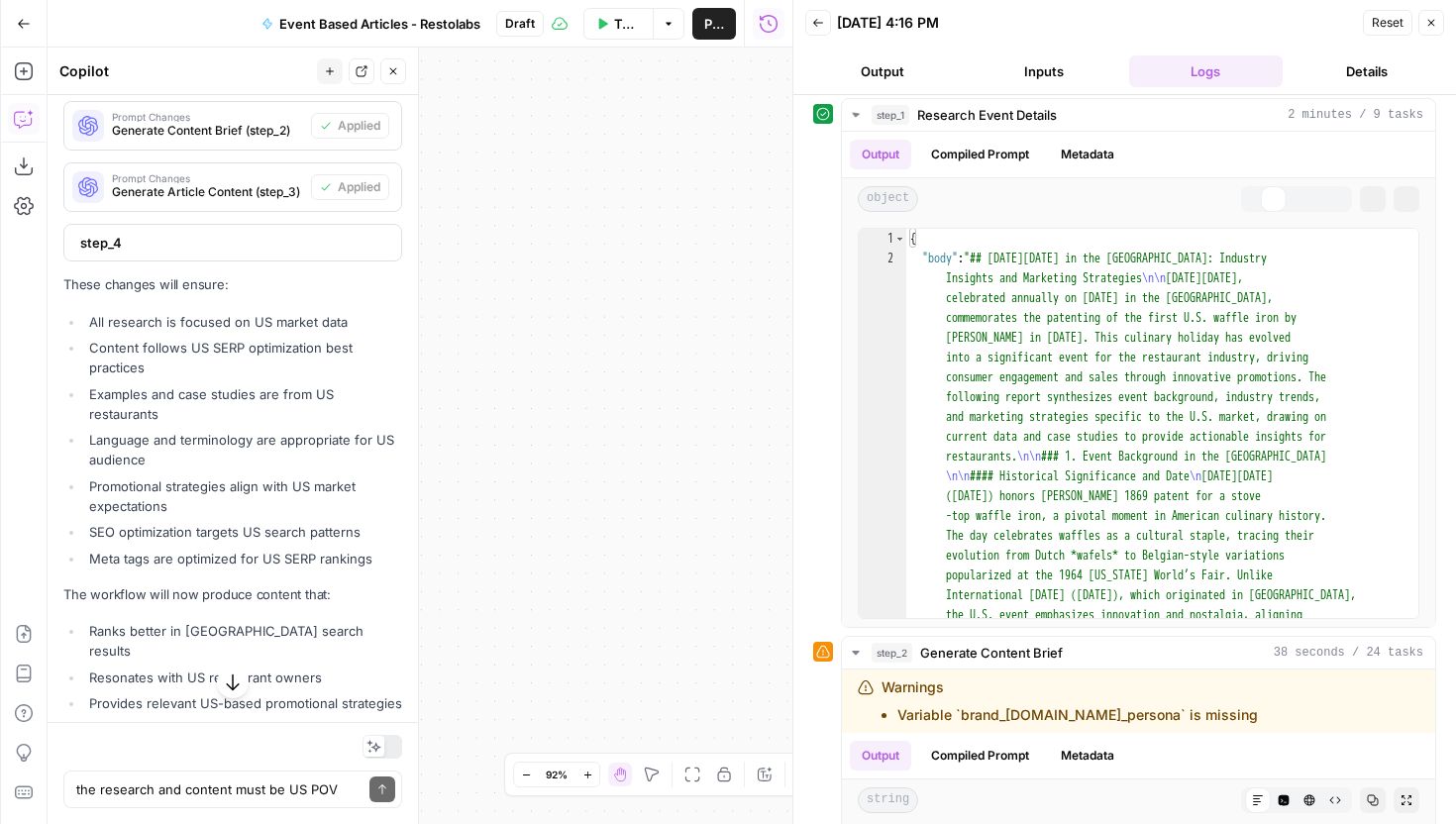 scroll, scrollTop: 0, scrollLeft: 0, axis: both 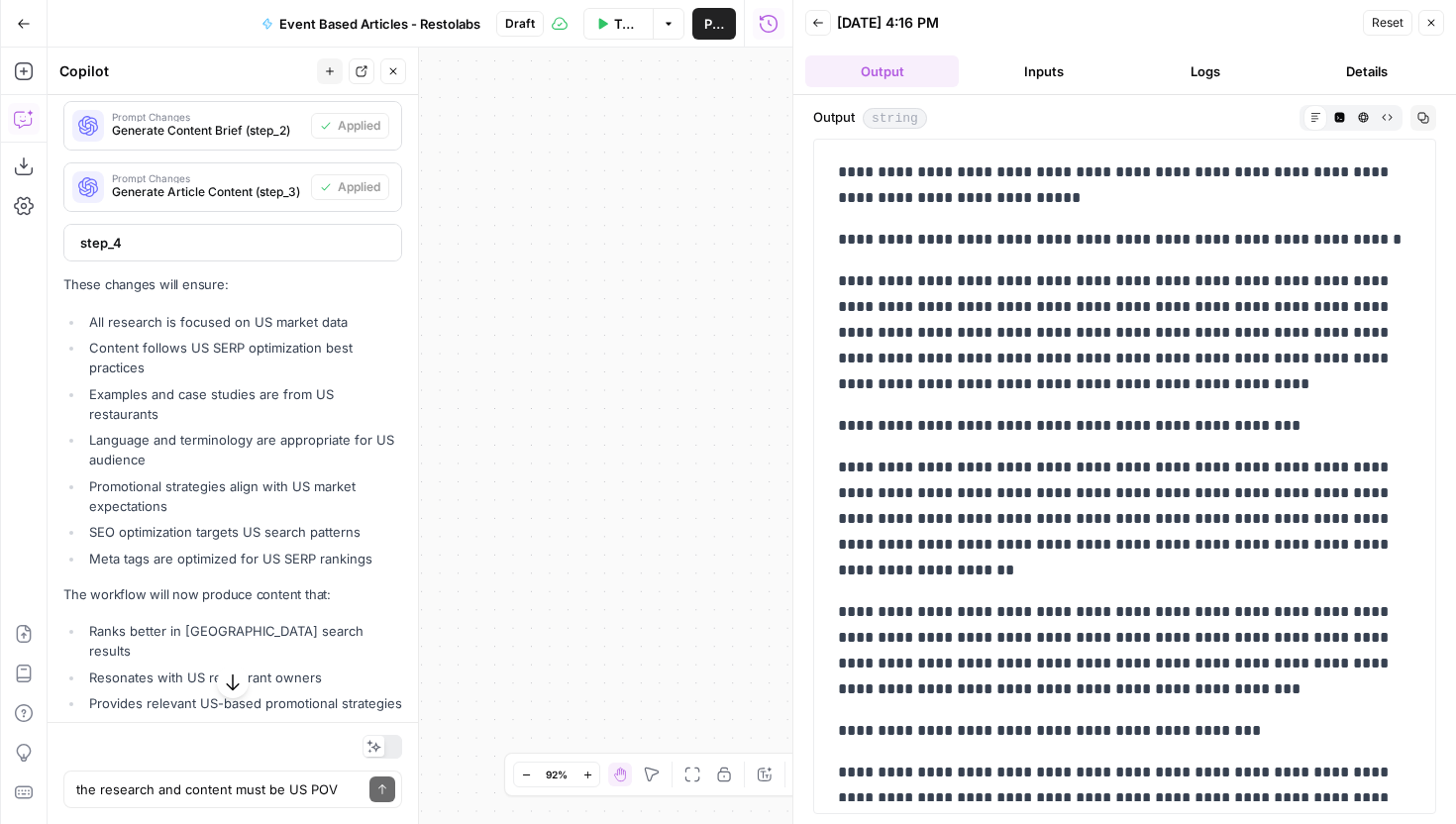 drag, startPoint x: 826, startPoint y: 281, endPoint x: 1141, endPoint y: 426, distance: 346.77082 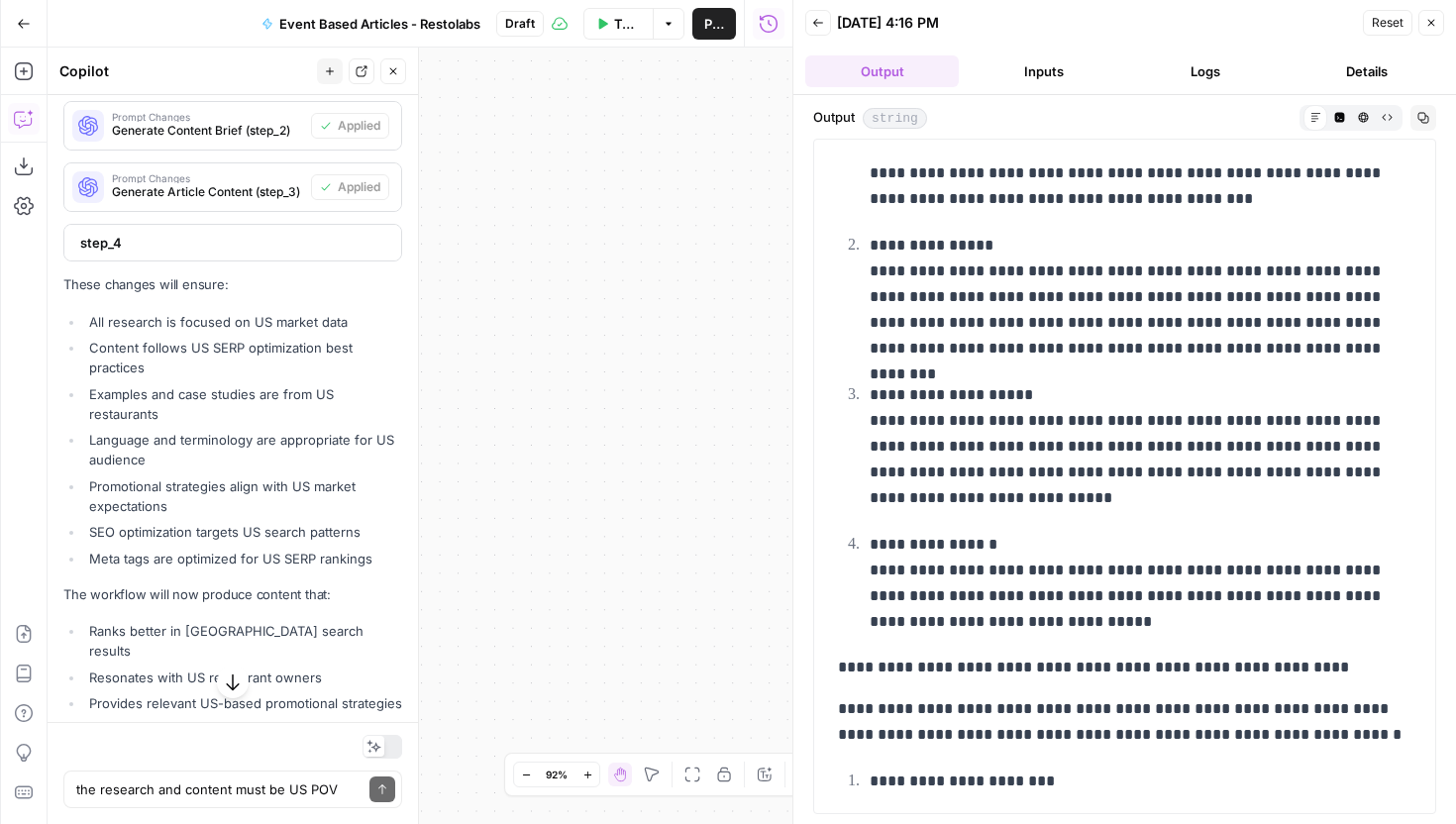 scroll, scrollTop: 0, scrollLeft: 0, axis: both 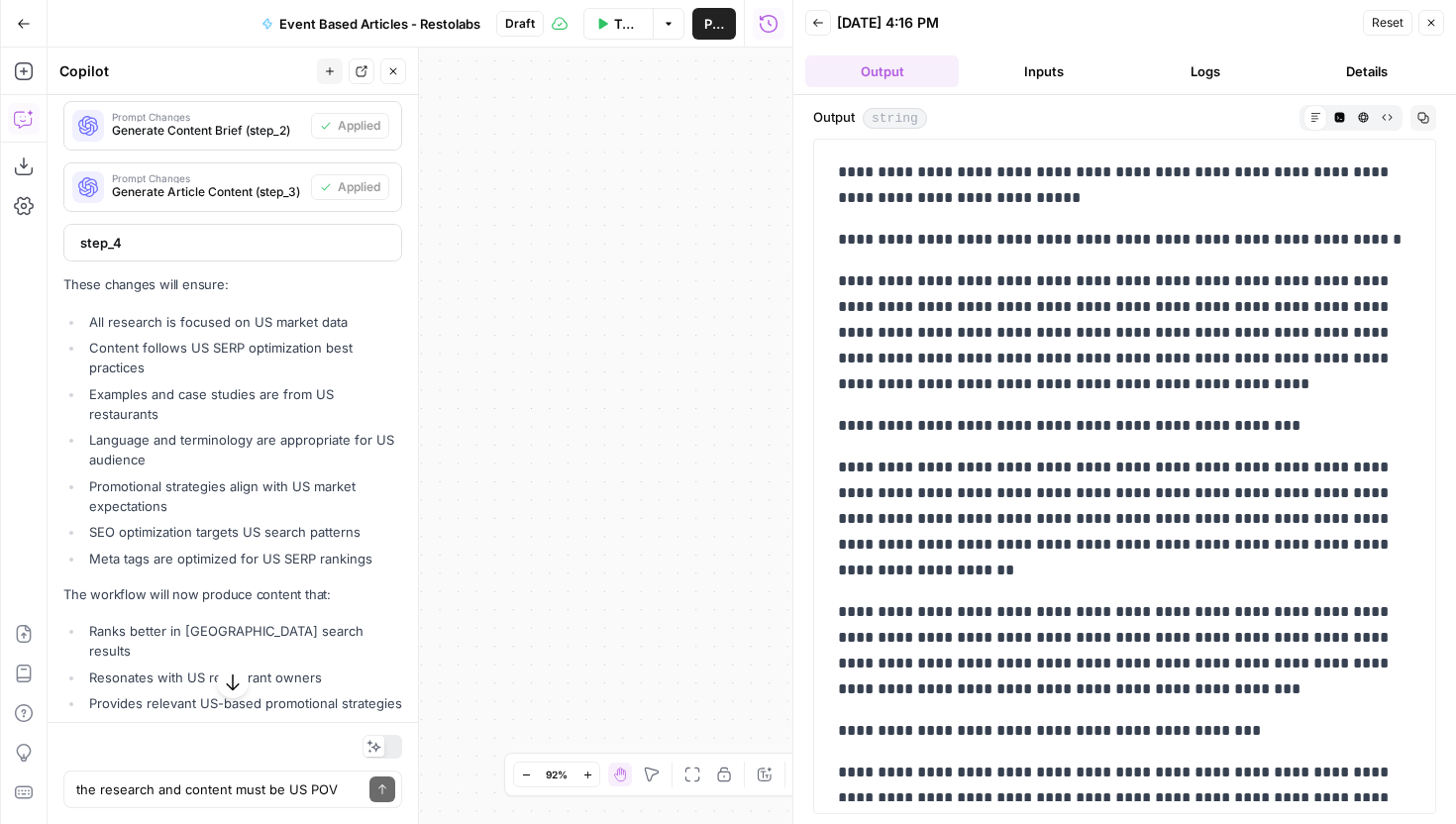 click on "**********" 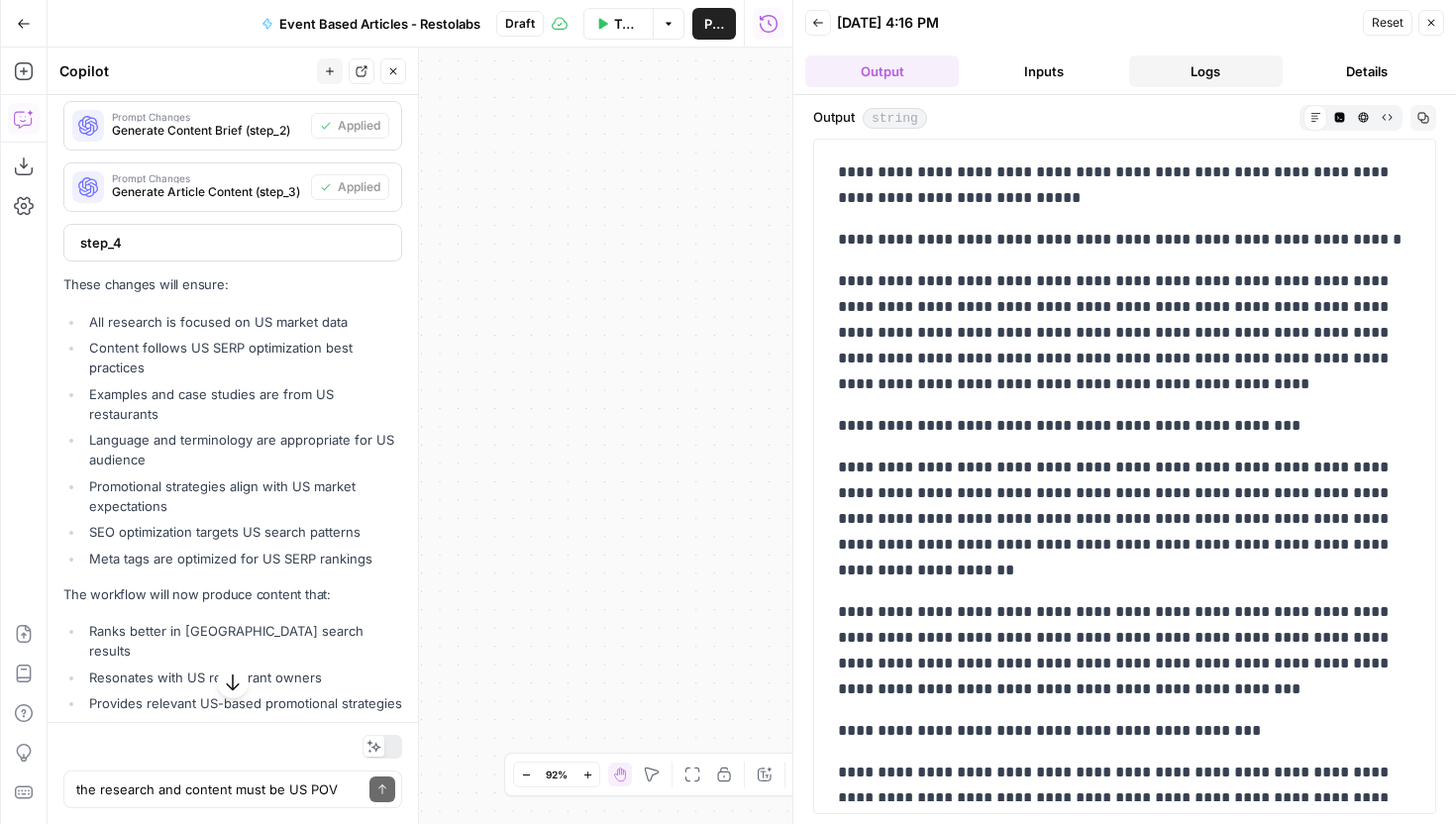 click on "Logs" 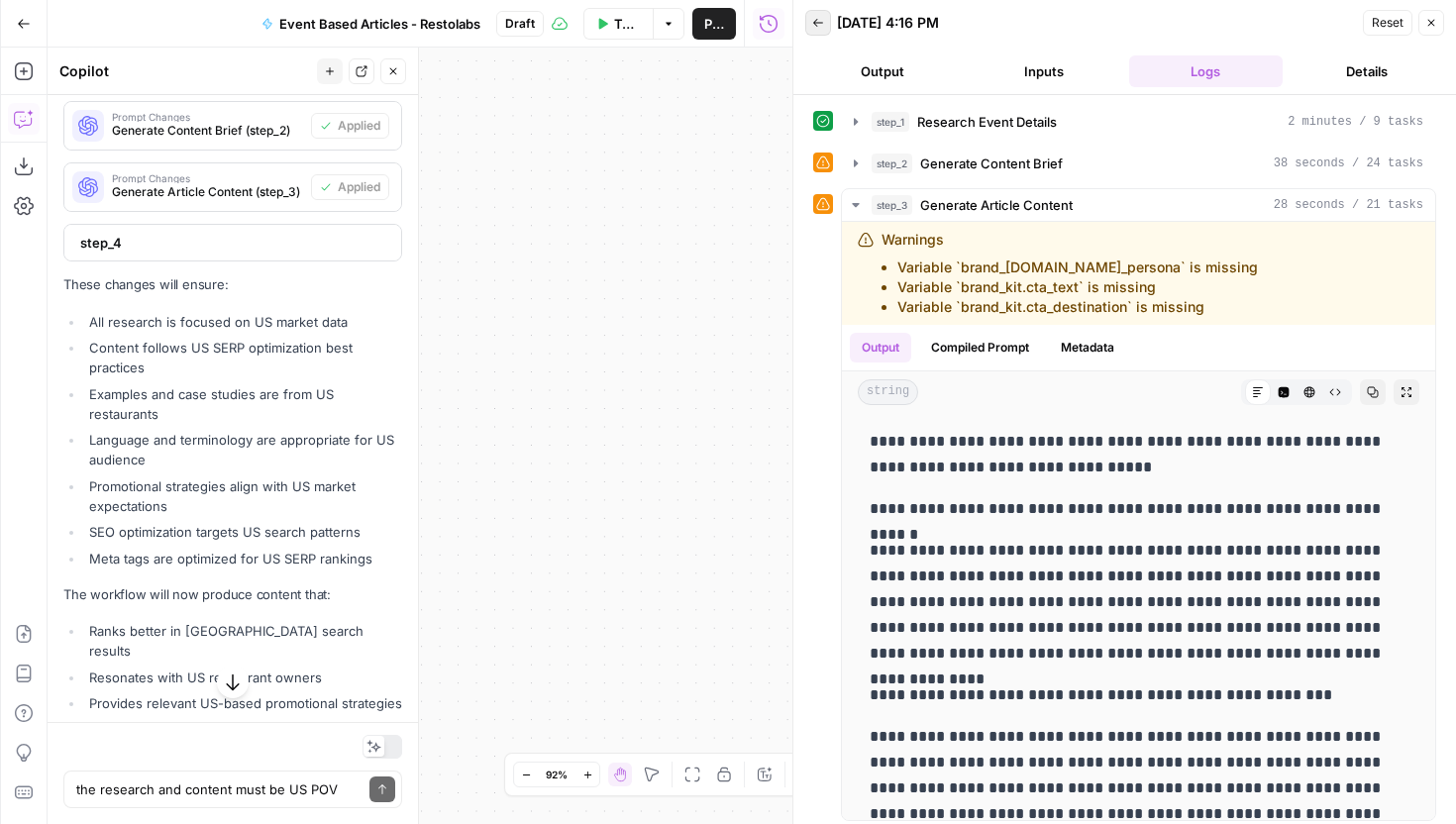 click on "Back" 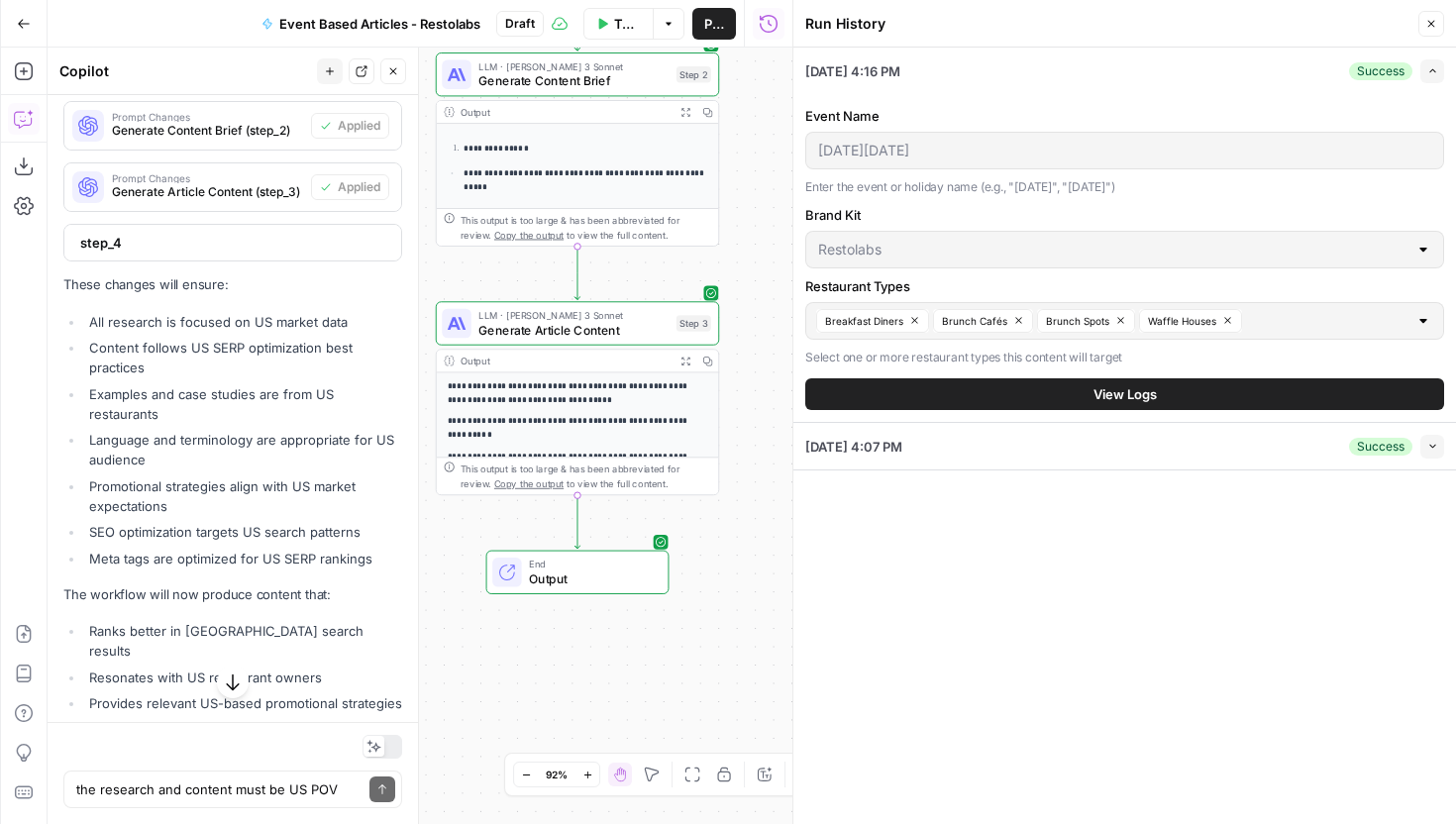 click on "07/03/25 at 4:16 PM Success Expand Event Name national waffle day Enter the event or holiday name (e.g., "Valentine's Day", "Thanksgiving") Brand Kit Restolabs Restaurant Types Breakfast Diners Brunch Cafés Brunch Spots Waffle Houses Select one or more restaurant types this content will target View Logs 07/03/25 at 4:07 PM Success Collapse View Logs" 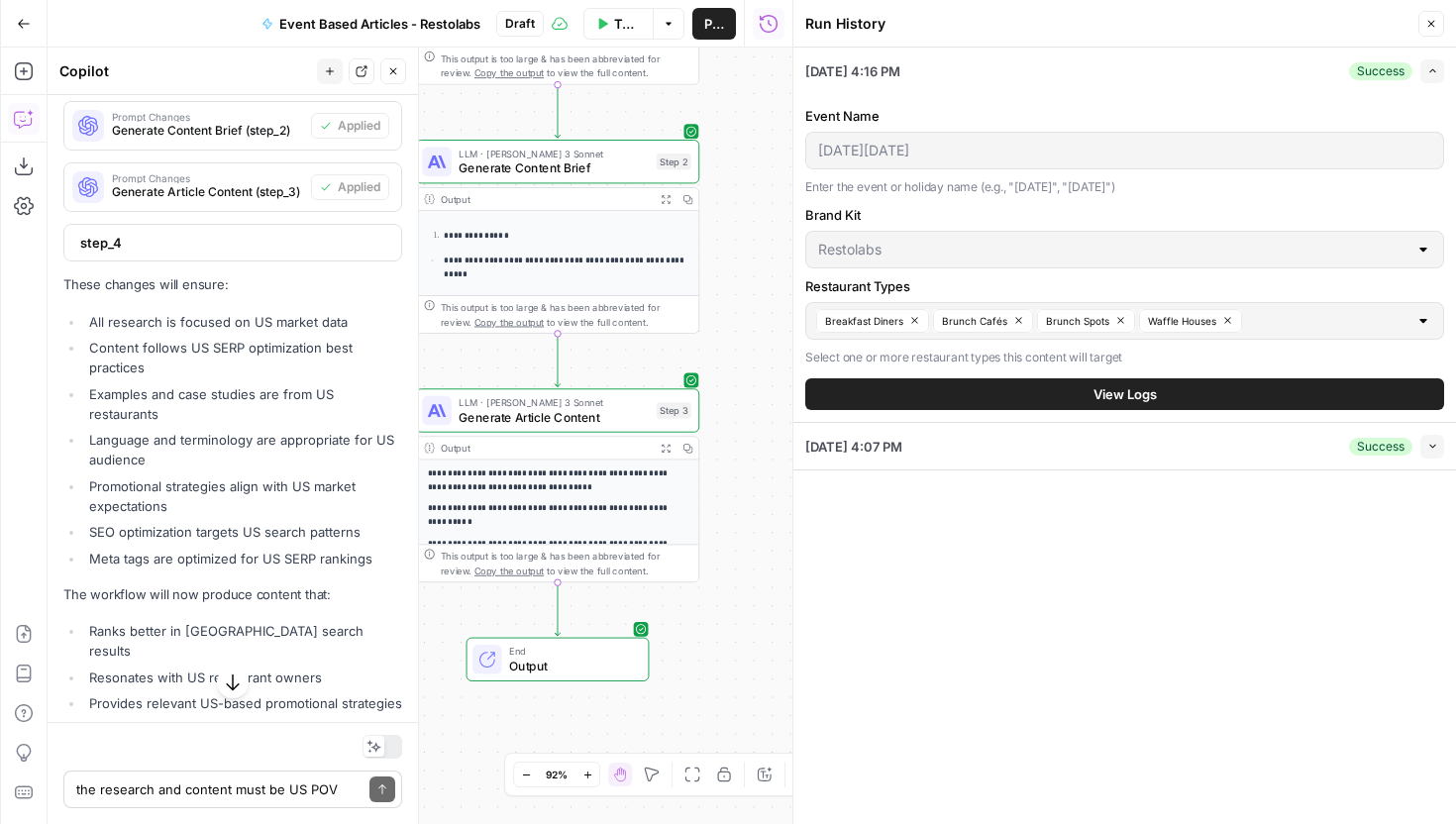 click on "the research and content must be US POV writing this content for us serp Write your question here Send" 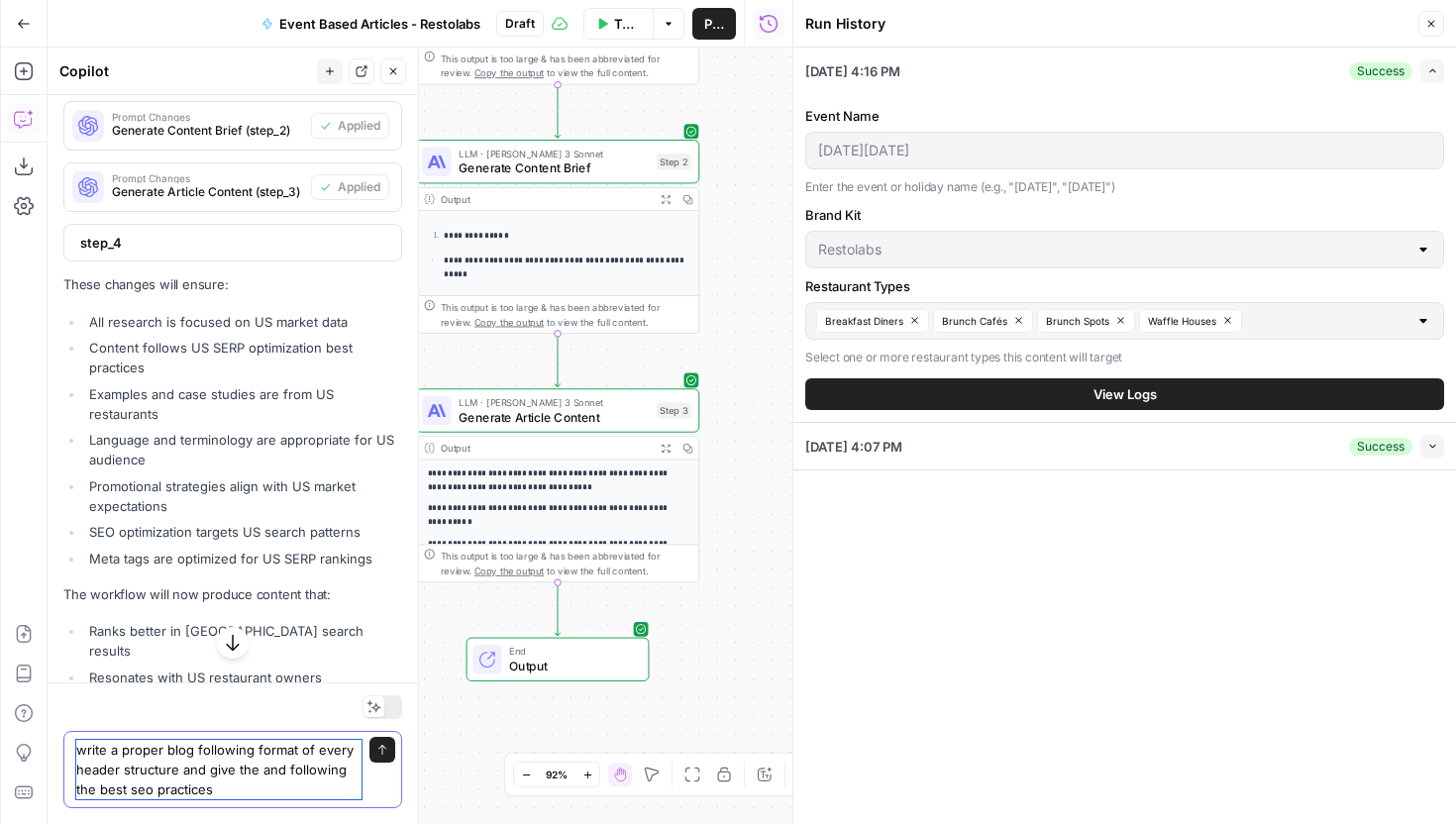 type on "write a proper blog following format of every header structure and give the and following the best seo practices" 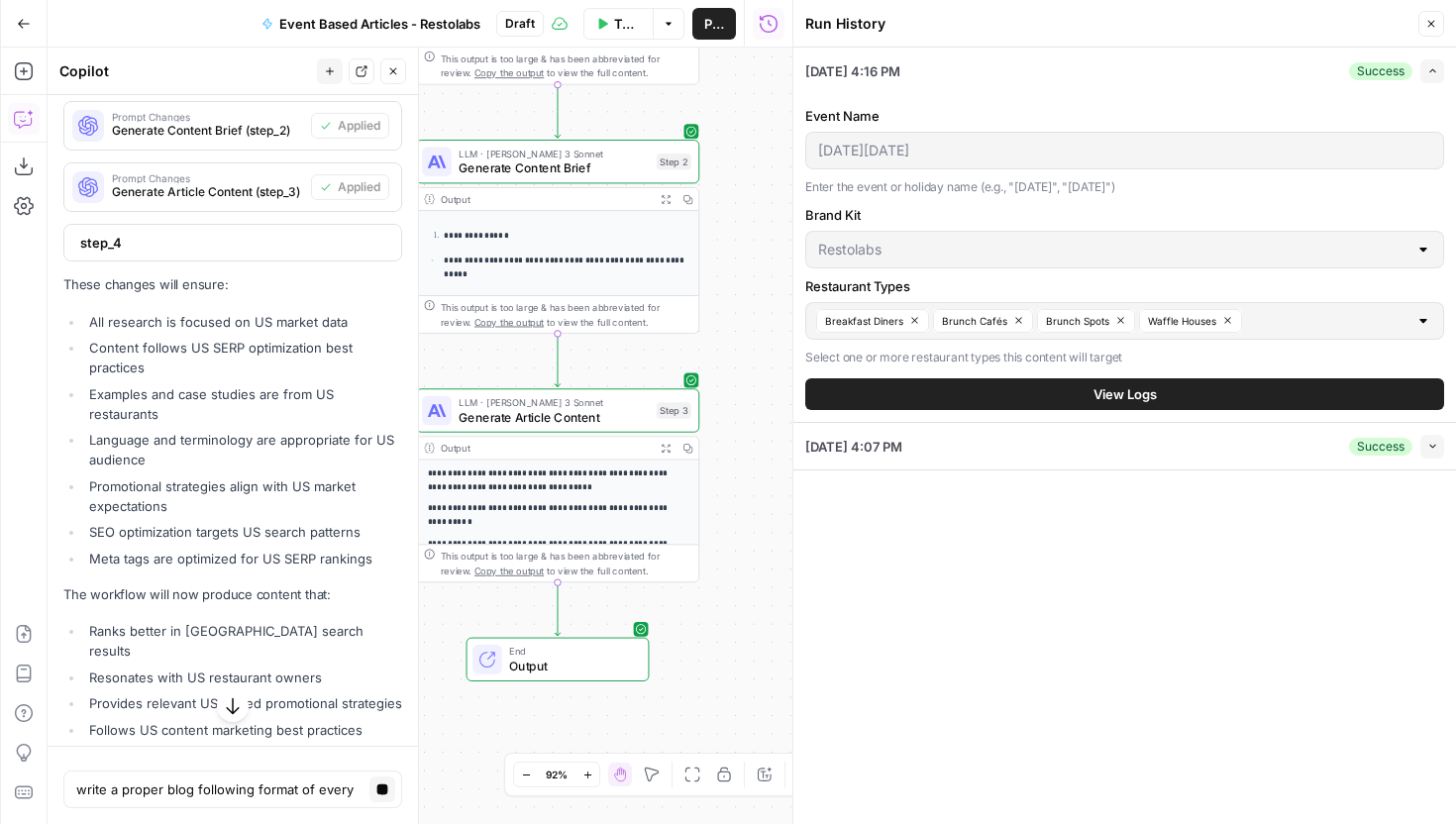 drag, startPoint x: 1427, startPoint y: 32, endPoint x: 1387, endPoint y: 53, distance: 45.17743 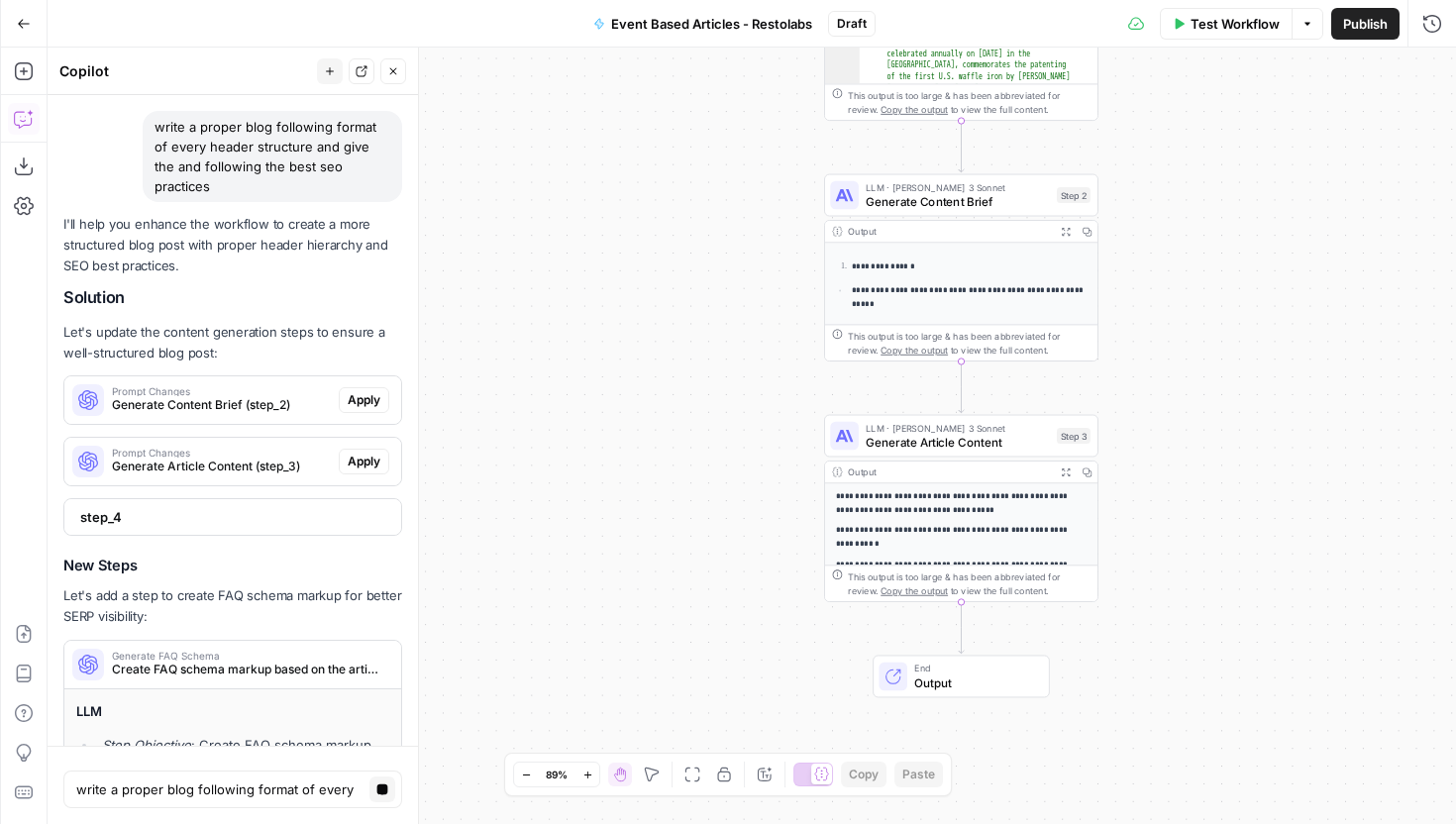 scroll, scrollTop: 13056, scrollLeft: 0, axis: vertical 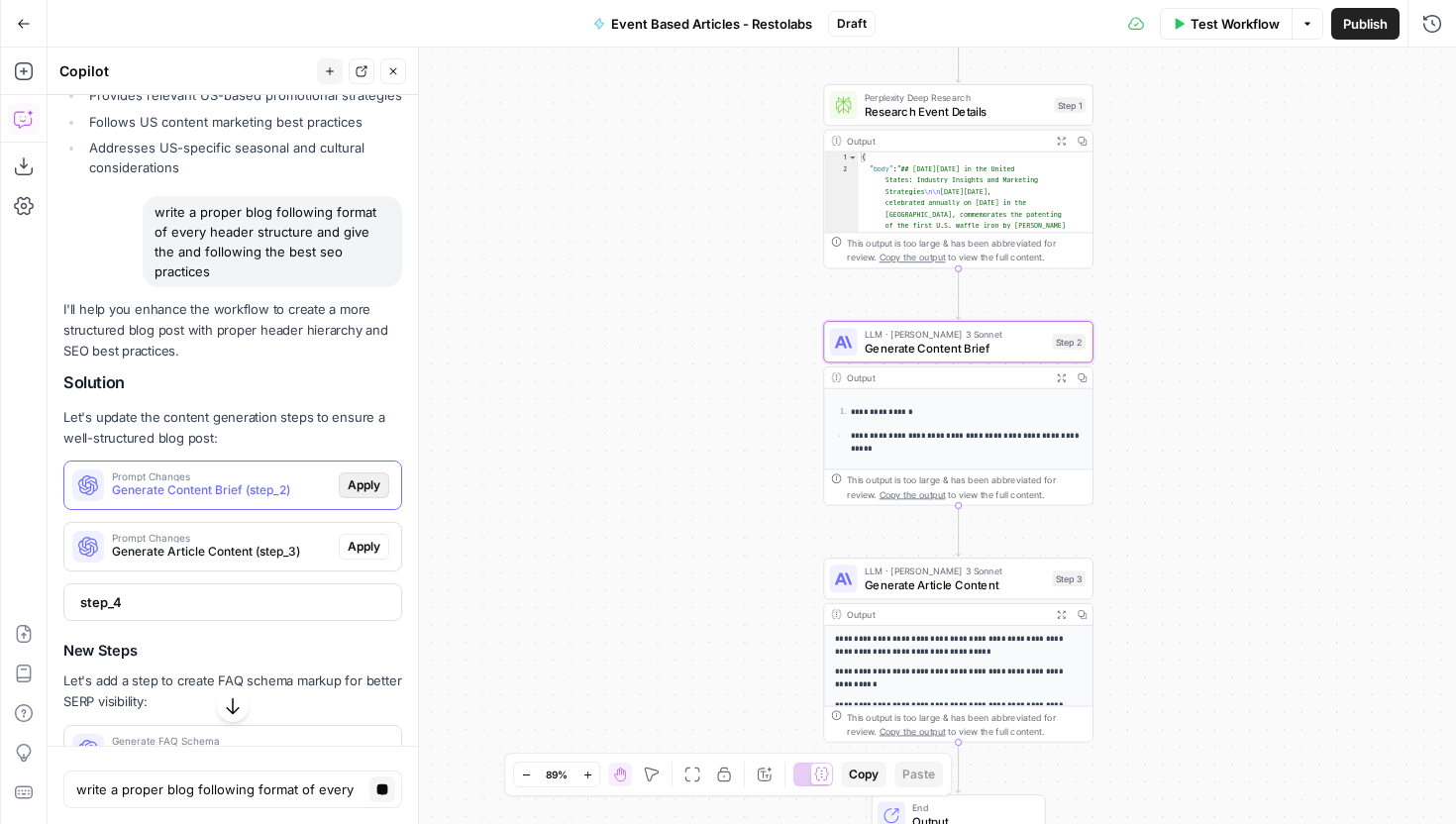 click on "Apply" 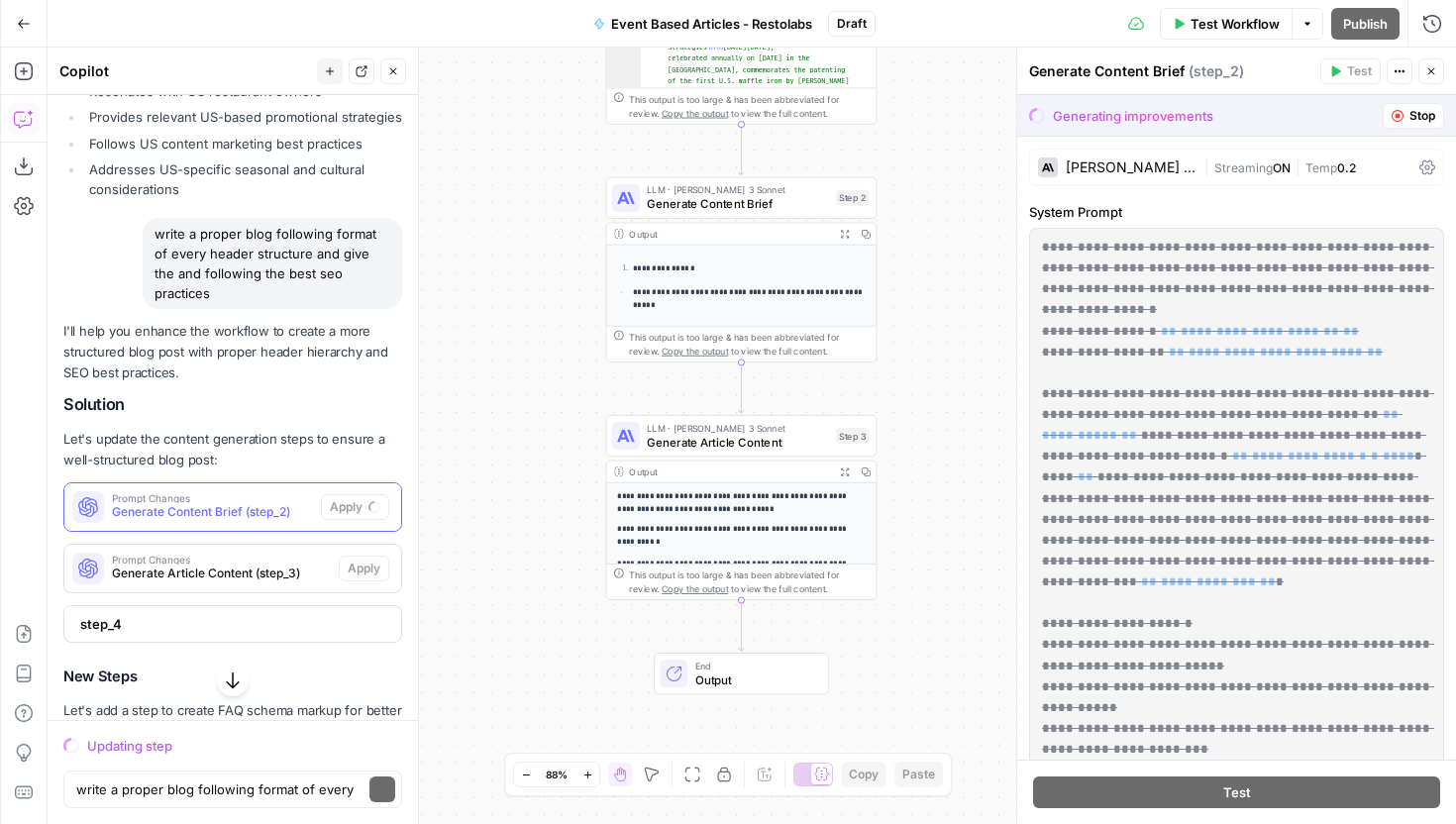 scroll, scrollTop: 13078, scrollLeft: 0, axis: vertical 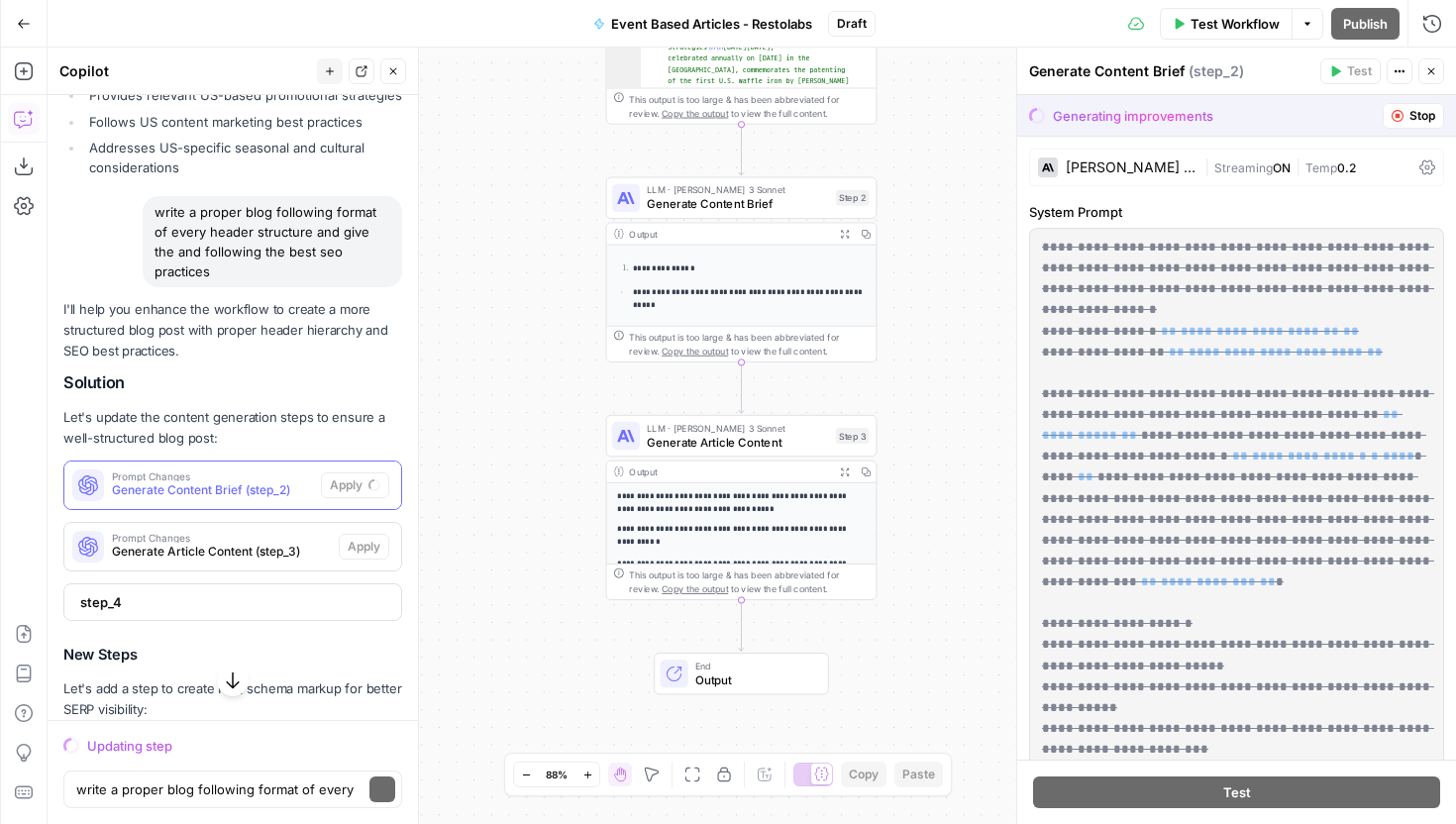 click on "I'll help you enhance the workflow to create a more structured blog post with proper header hierarchy and SEO best practices.
Solution
Let's update the content generation steps to ensure a well-structured blog post:
Prompt Changes Generate Content Brief (step_2) Apply
Prompt Changes Generate Article Content (step_3) Apply
step_4
New Steps
Let's add a step to create FAQ schema markup for better SERP visibility:
Generate FAQ Schema Create FAQ schema markup based on the article content Add Step
The updated workflow will now produce content that:
Follows proper header hierarchy:
H1: Primary keyword-optimized title
H2s: Major sections (4-5)
H3s: Subsections (2-4 per H2)
H4s: Detailed examples
Implements SEO best practices:
Strategic keyword placement
Featured snippet optimization
Schema markup
Internal linking
Mobile optimization
Uses engagement-focused formatting:
Short paragraphs
Bullet points
Numbered lists
Blockquotes
Tables" 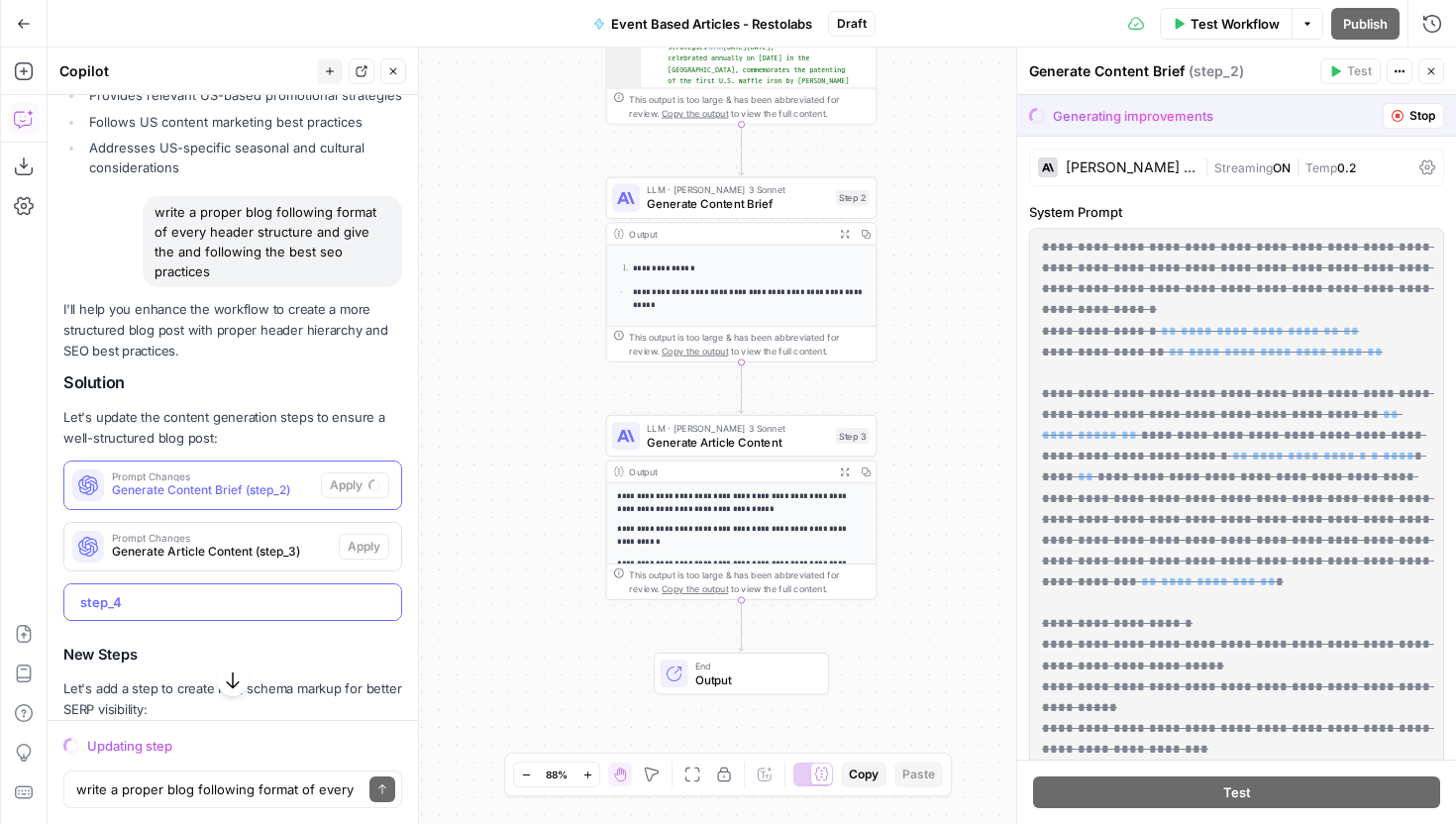 click on "step_4" 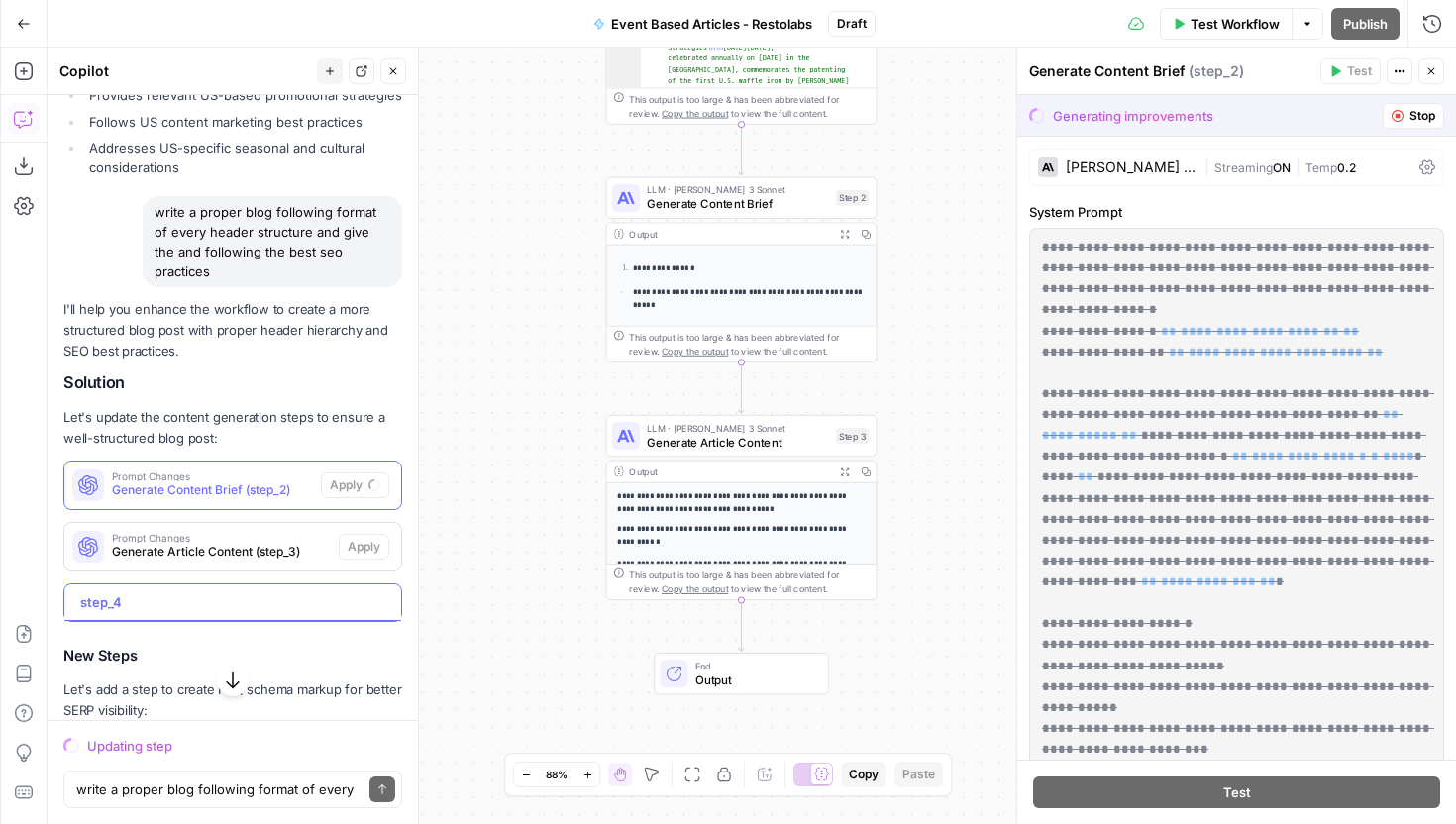 click on "step_4" 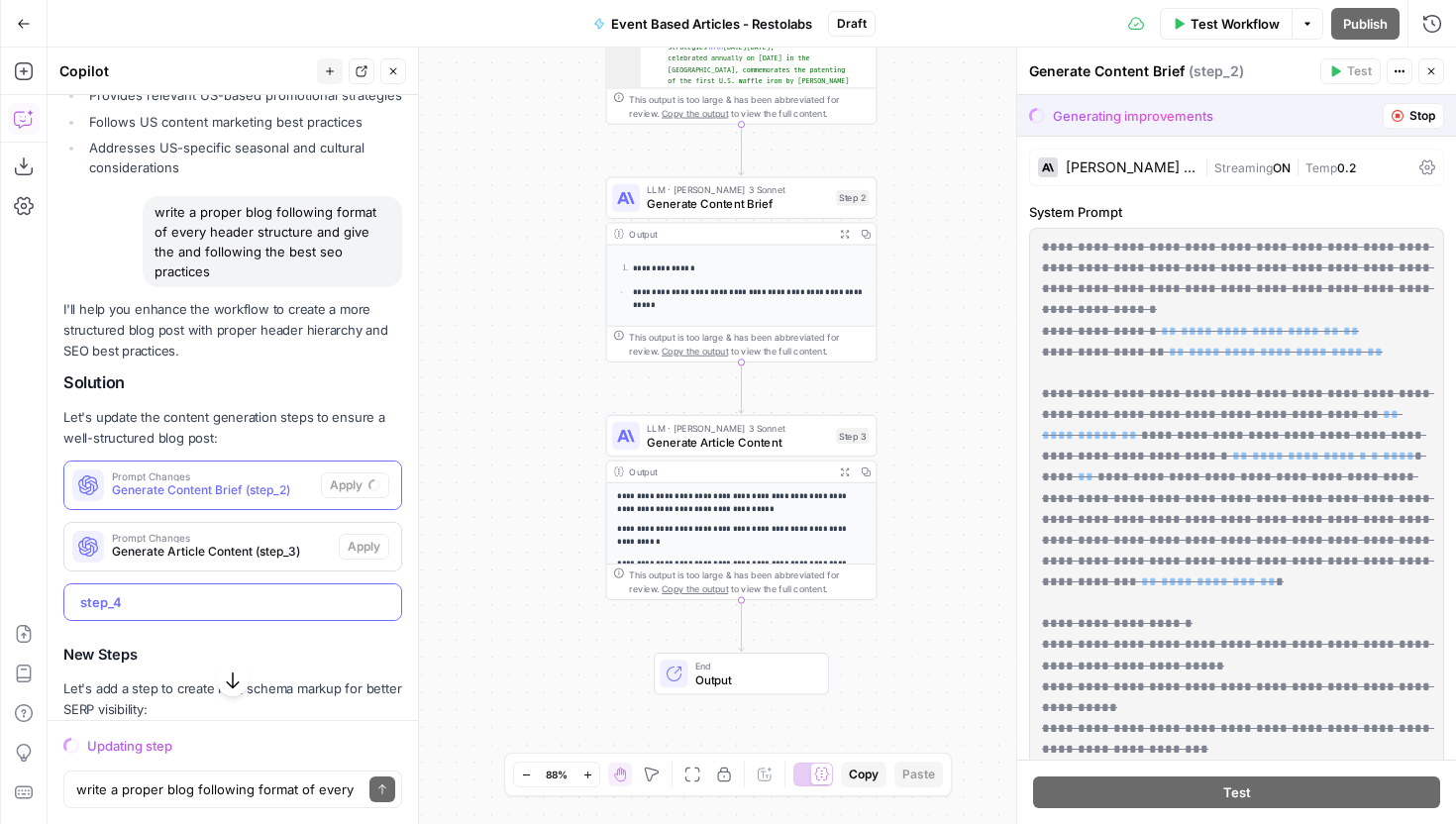 click on "step_4" 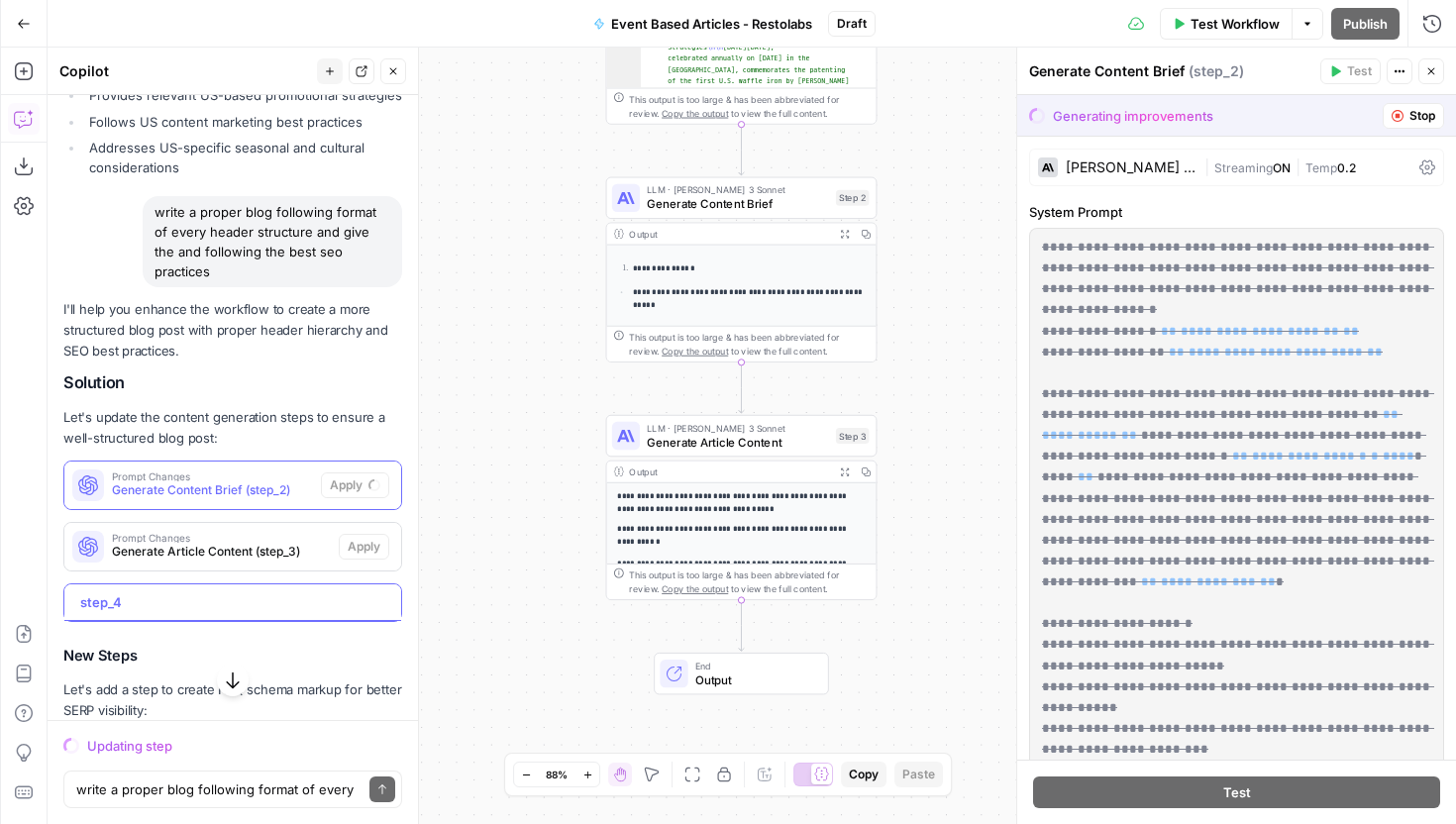 click on "step_4" 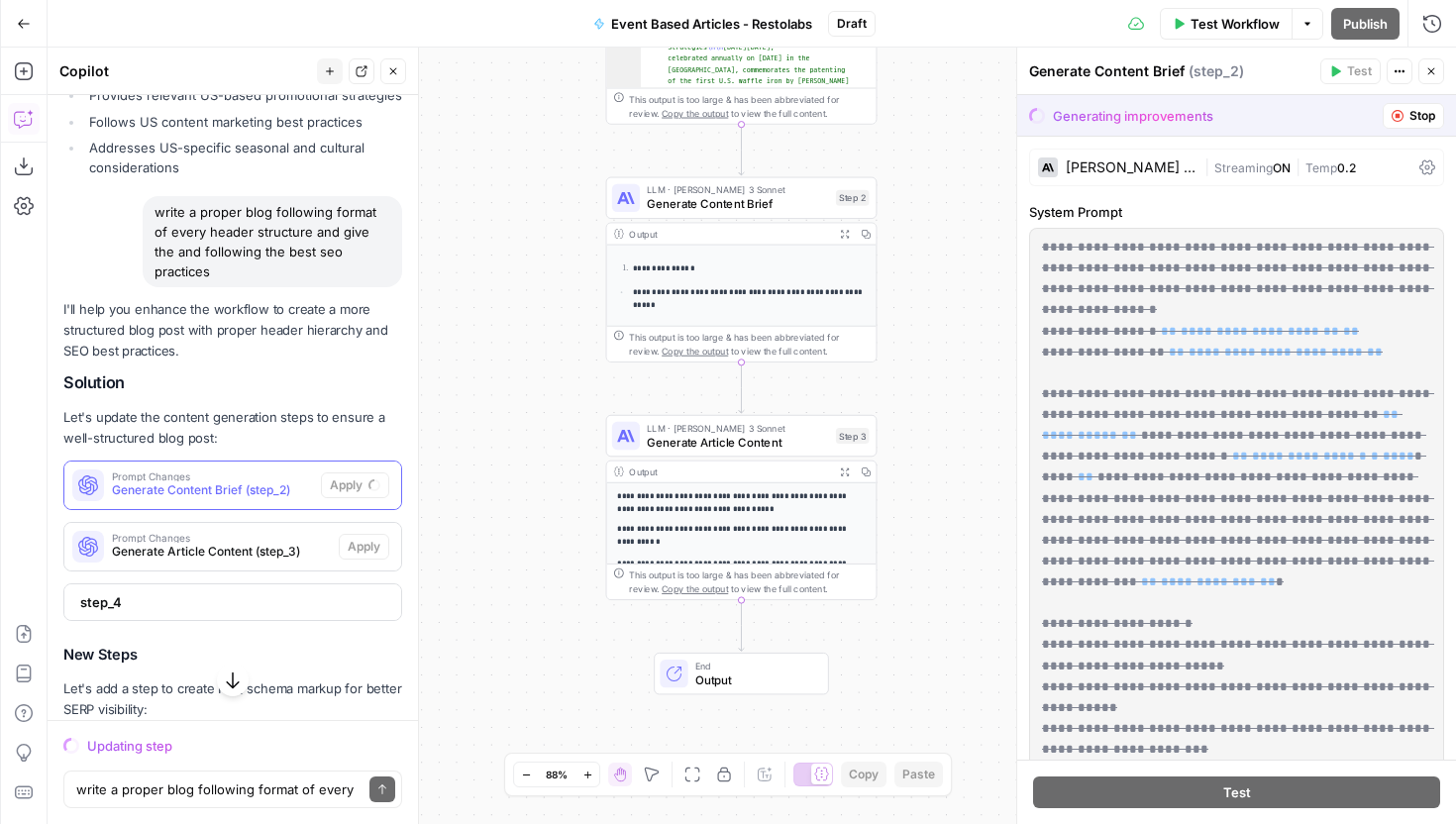 click on "Hi! How can I help with your workflow?
I can explain steps, debug, write prompts, code, and offer advice.
I might make mistakes now and then, but I’m always learning — let’s tackle it together! I'll help you create a workflow for generating event-specific restaurant promotion content. Based on your requirements, I'll suggest a comprehensive workflow that incorporates research, content generation, and optimization phases.
Solution
Let's build a workflow that follows your outlined steps while leveraging AirOps' capabilities effectively.
New Inputs
We need several inputs to make the workflow dynamic and reusable:
Add a Short Text input
For the event name that will be researched and written about.
Event Name Added
Add a Multi Select input
For the types of restaurants this content will target.
Restaurant Types Added
Add a Brand Kit input
To ensure consistent brand voice and style.
Brand Kit Added
New Steps
Add a Deep Research step
Research Event Details" 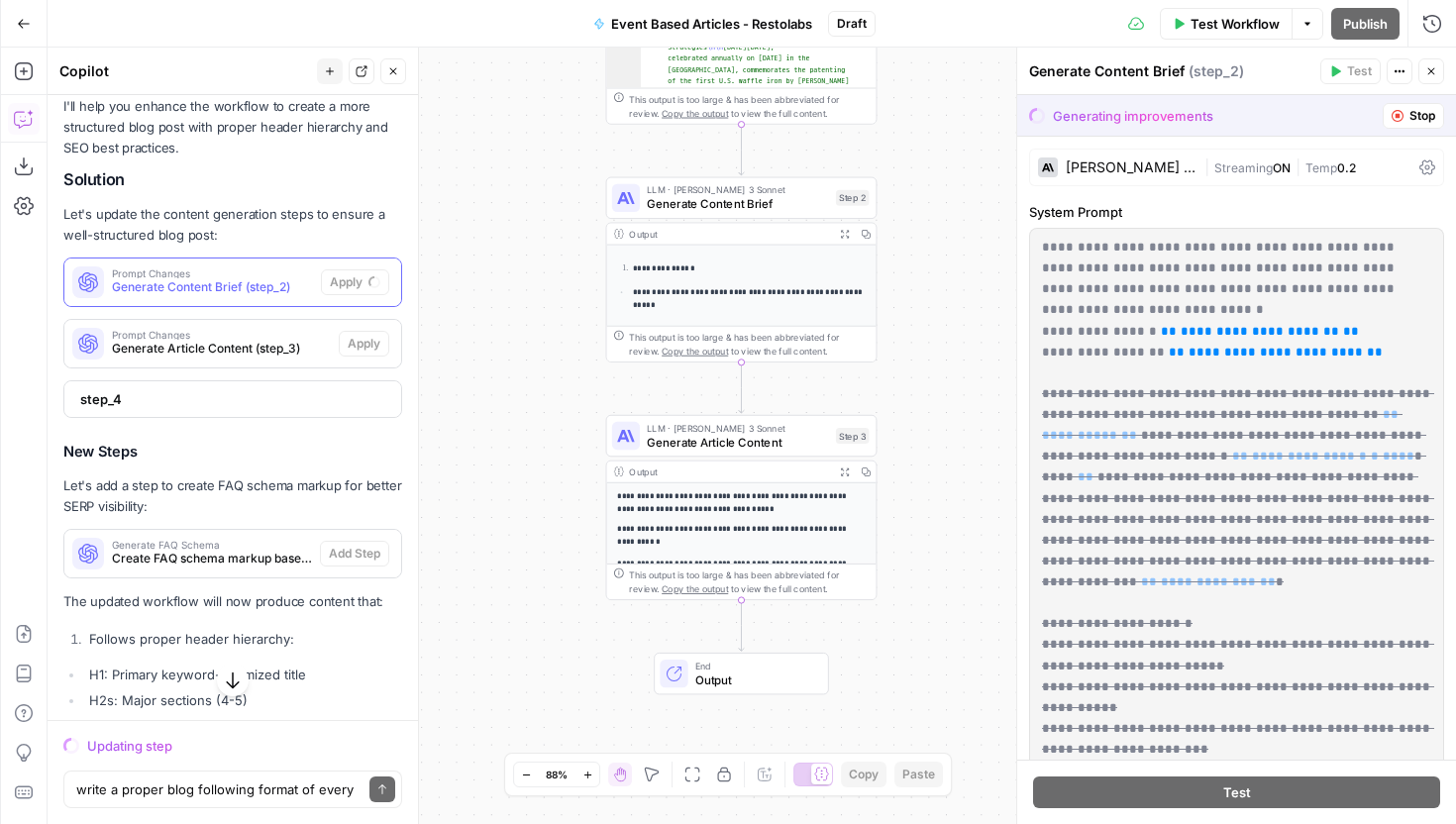 scroll, scrollTop: 13244, scrollLeft: 0, axis: vertical 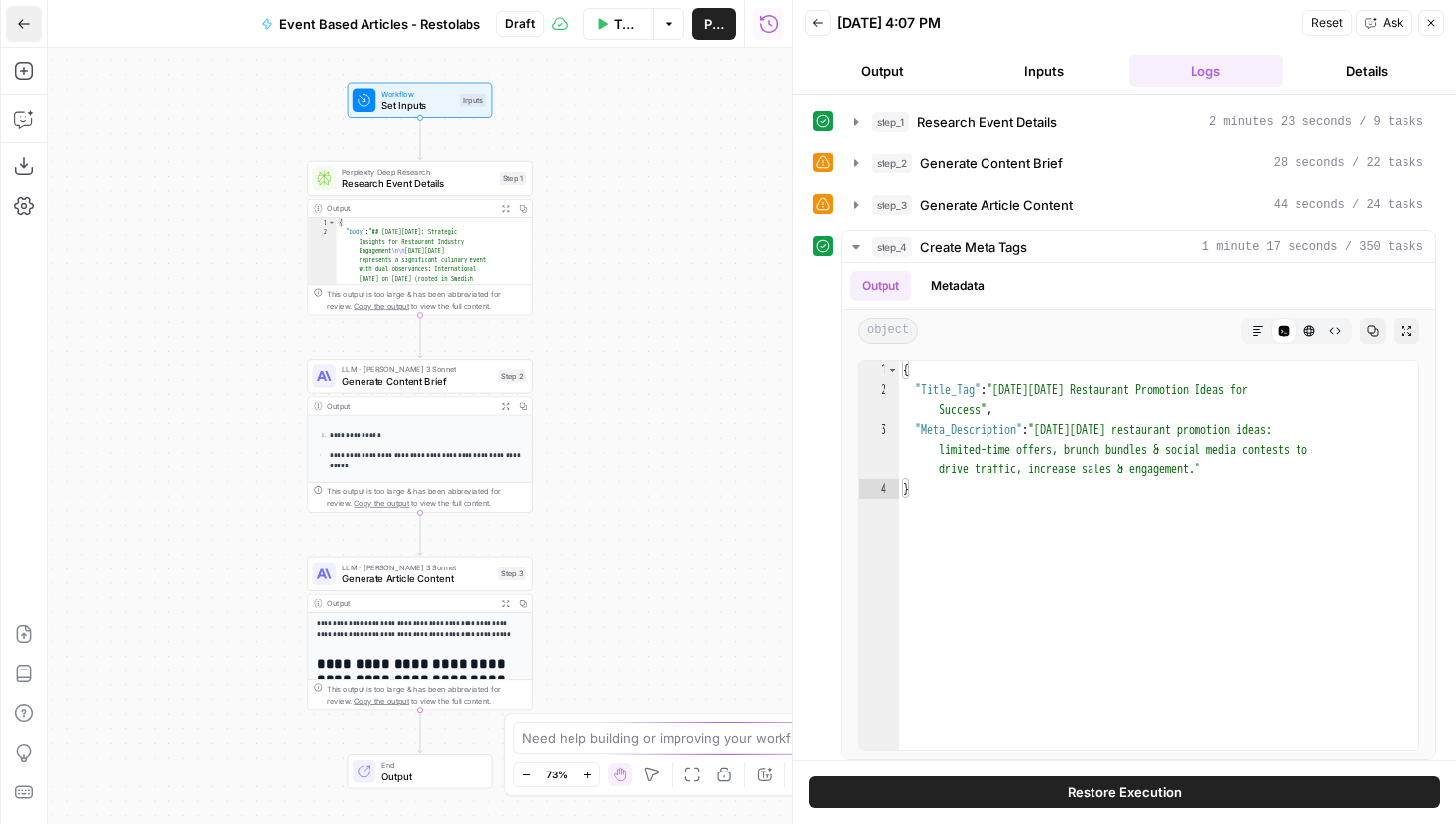 click 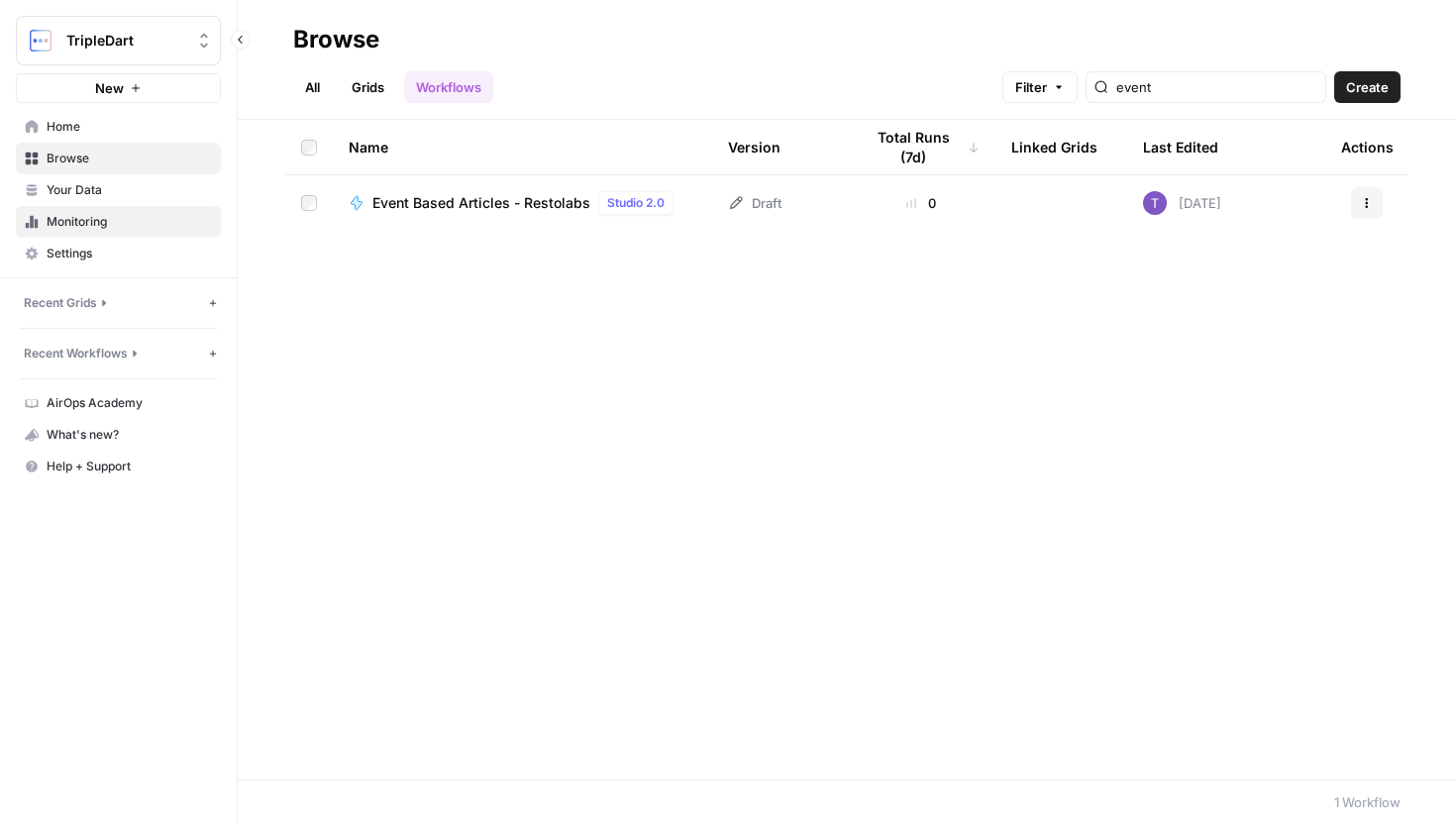 scroll, scrollTop: 0, scrollLeft: 0, axis: both 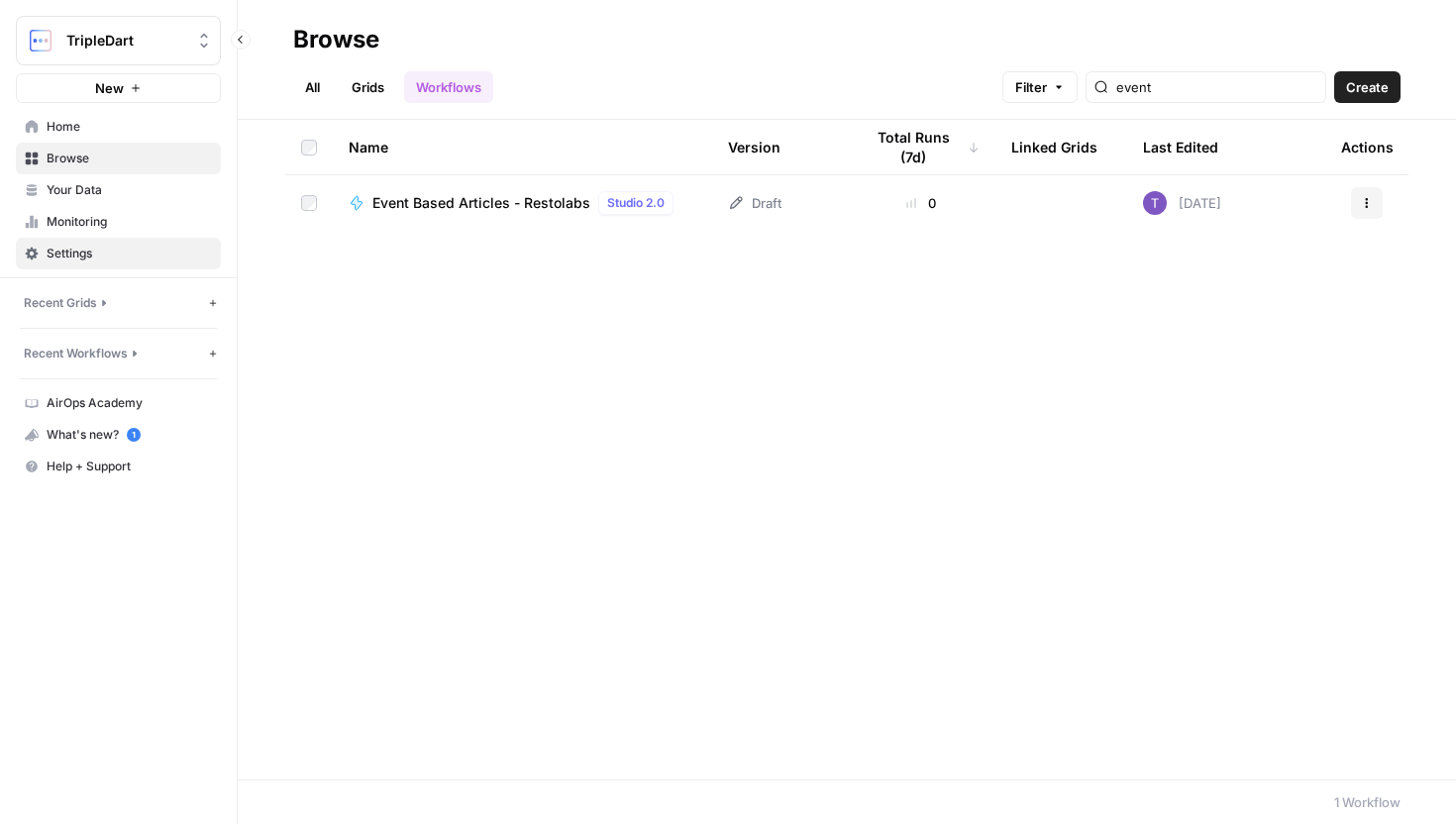 click on "Settings" at bounding box center (129, 254) 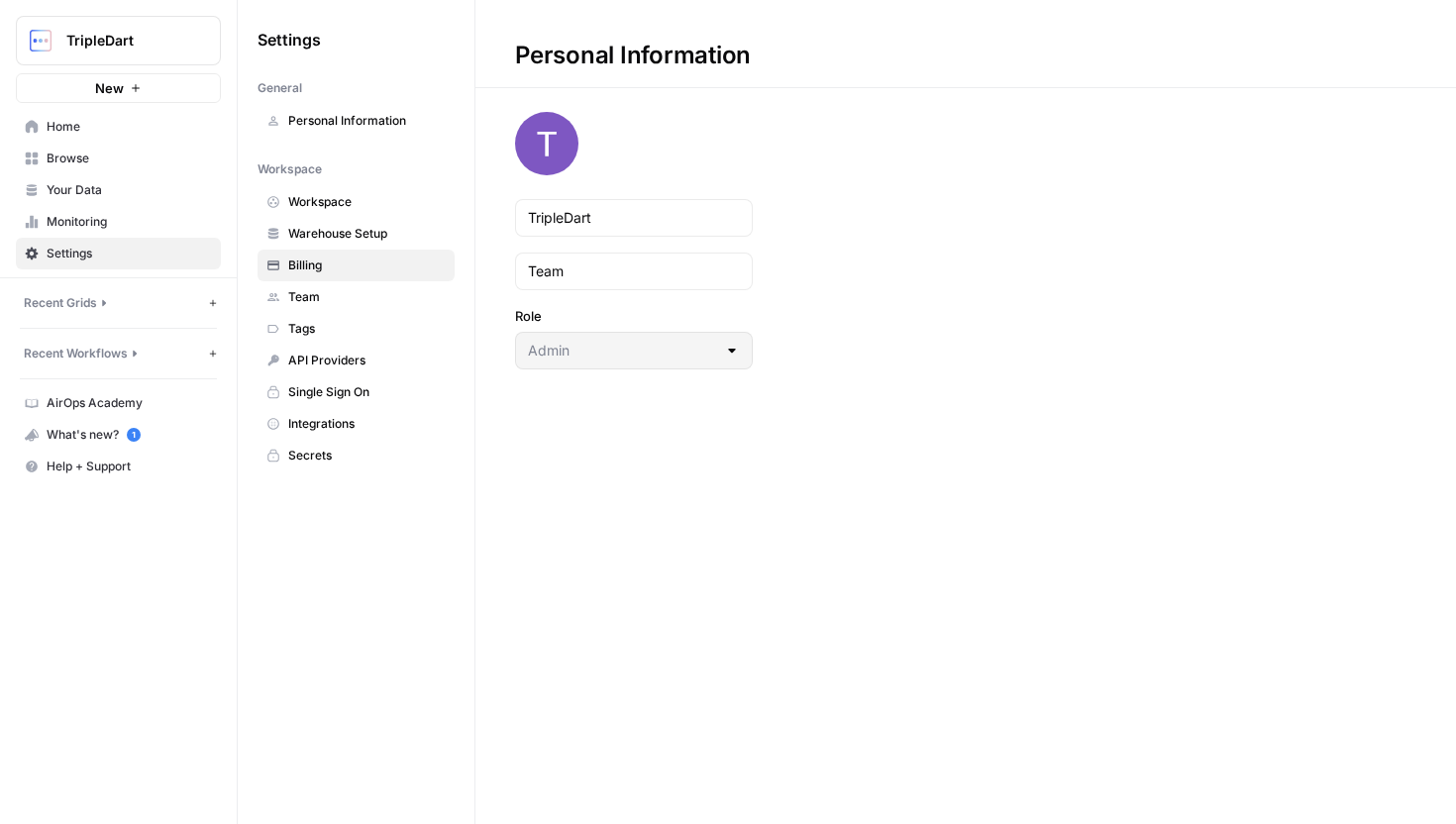 click on "Billing" at bounding box center (356, 265) 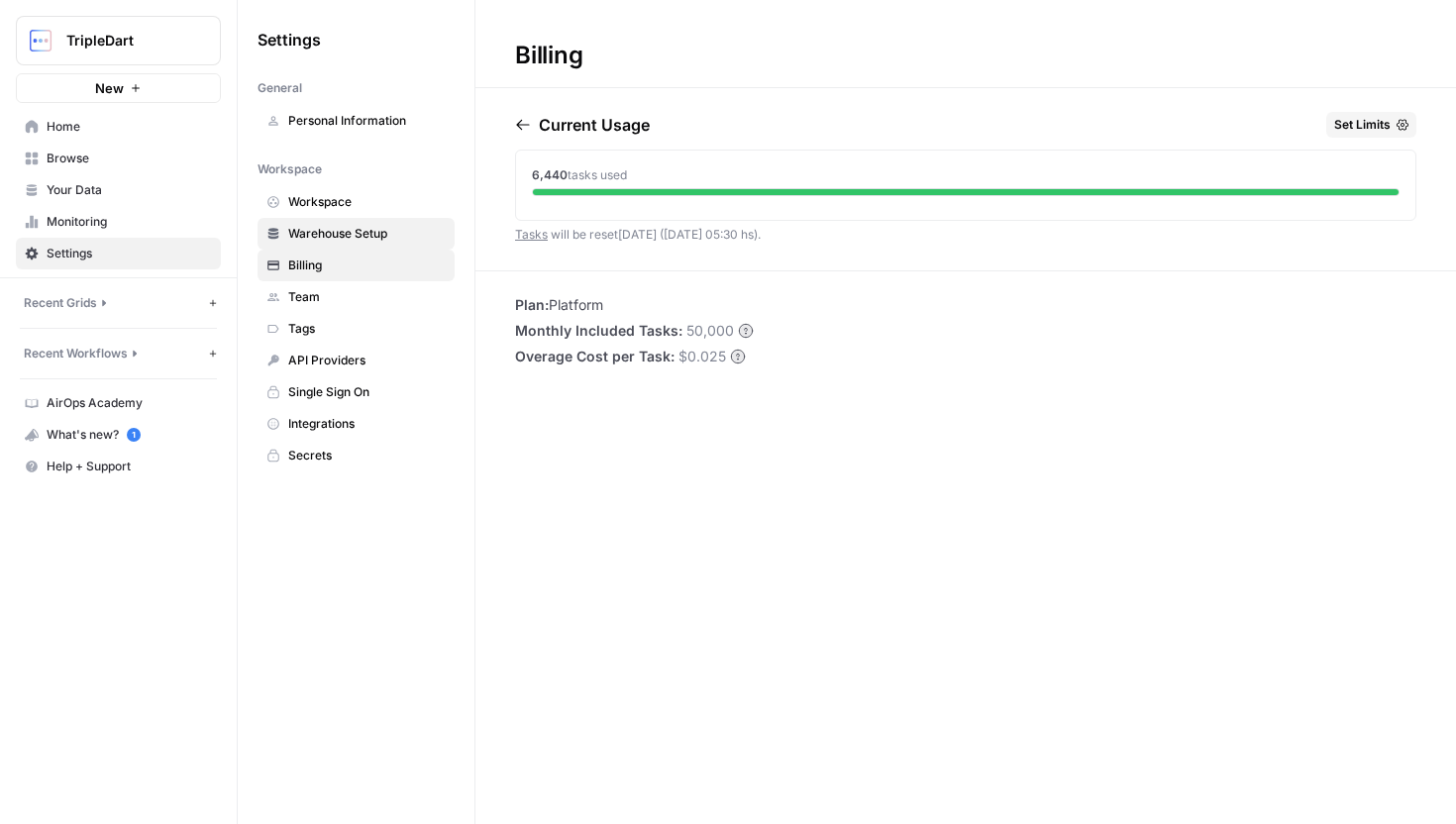 click on "Warehouse Setup" at bounding box center (366, 234) 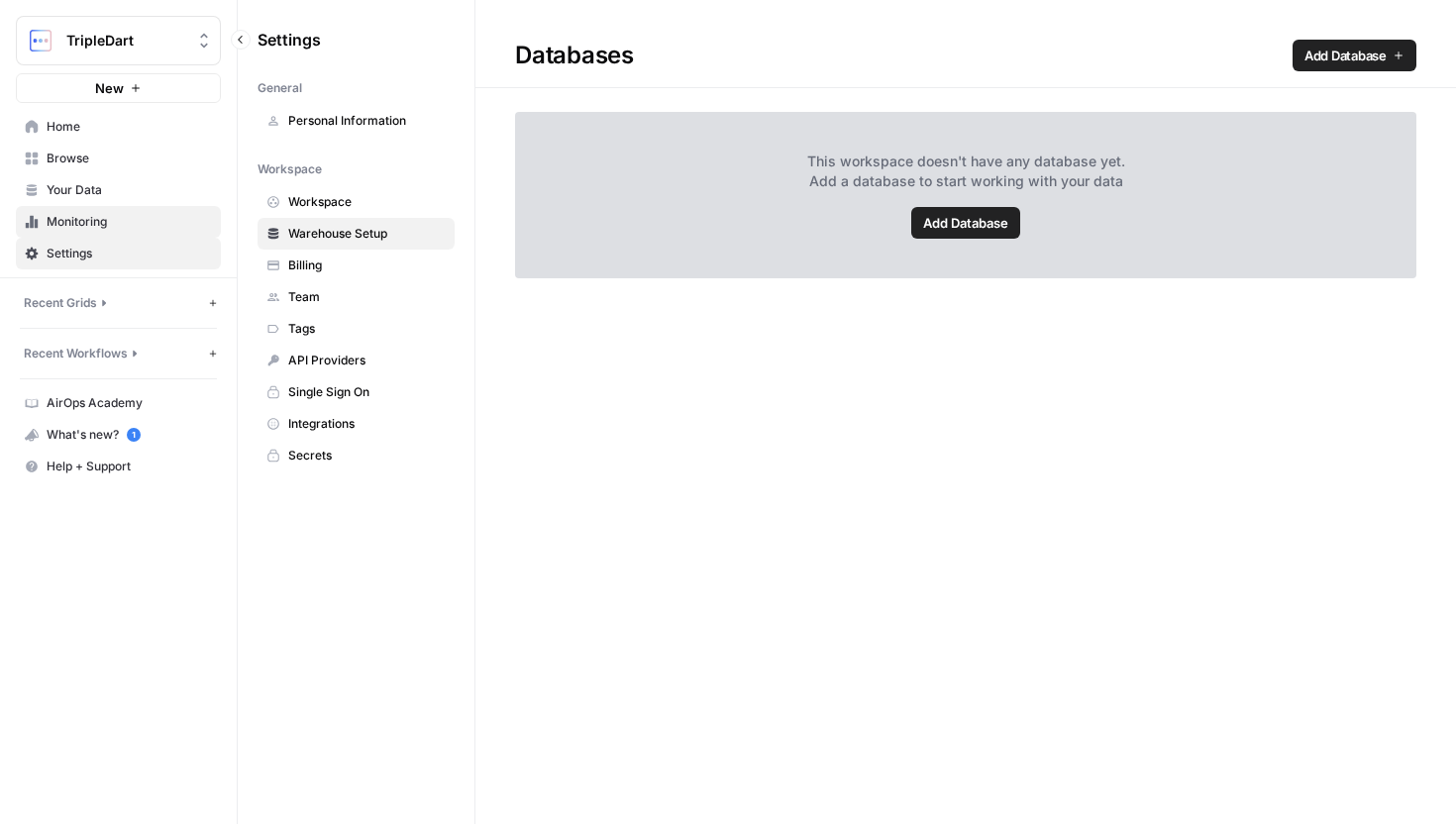 click on "Monitoring" at bounding box center (129, 222) 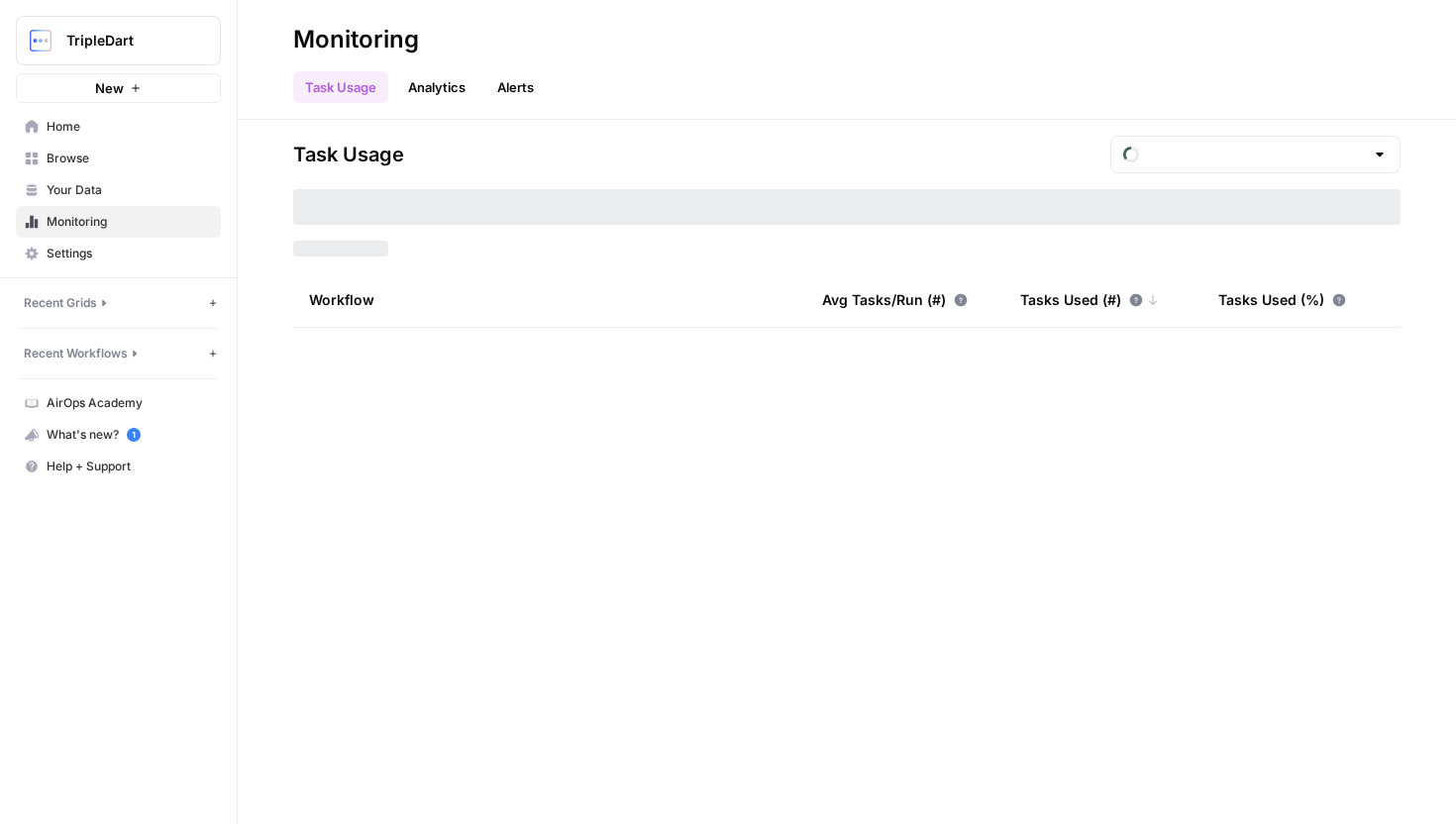 type on "July  Tasks" 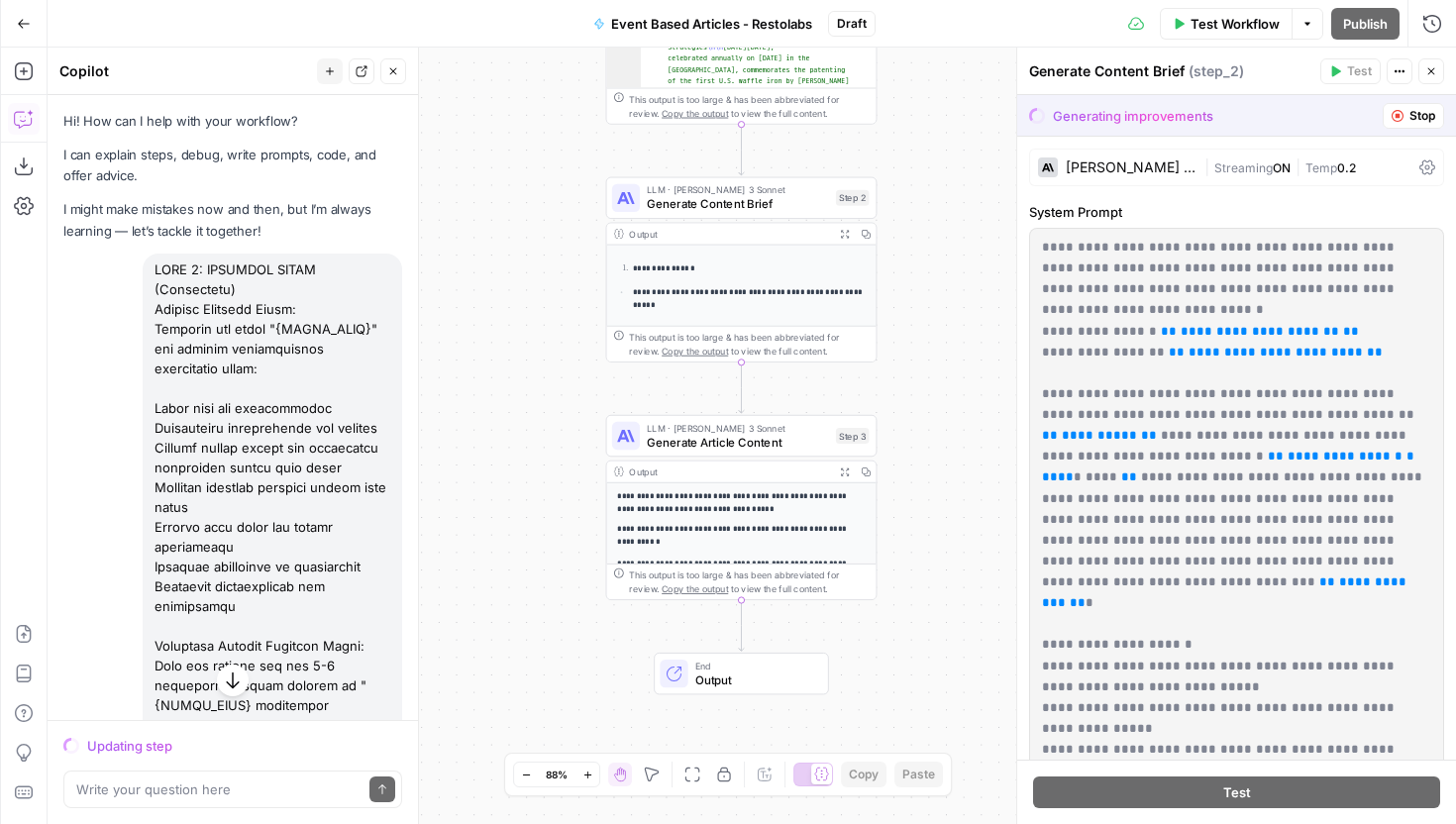 scroll, scrollTop: 0, scrollLeft: 0, axis: both 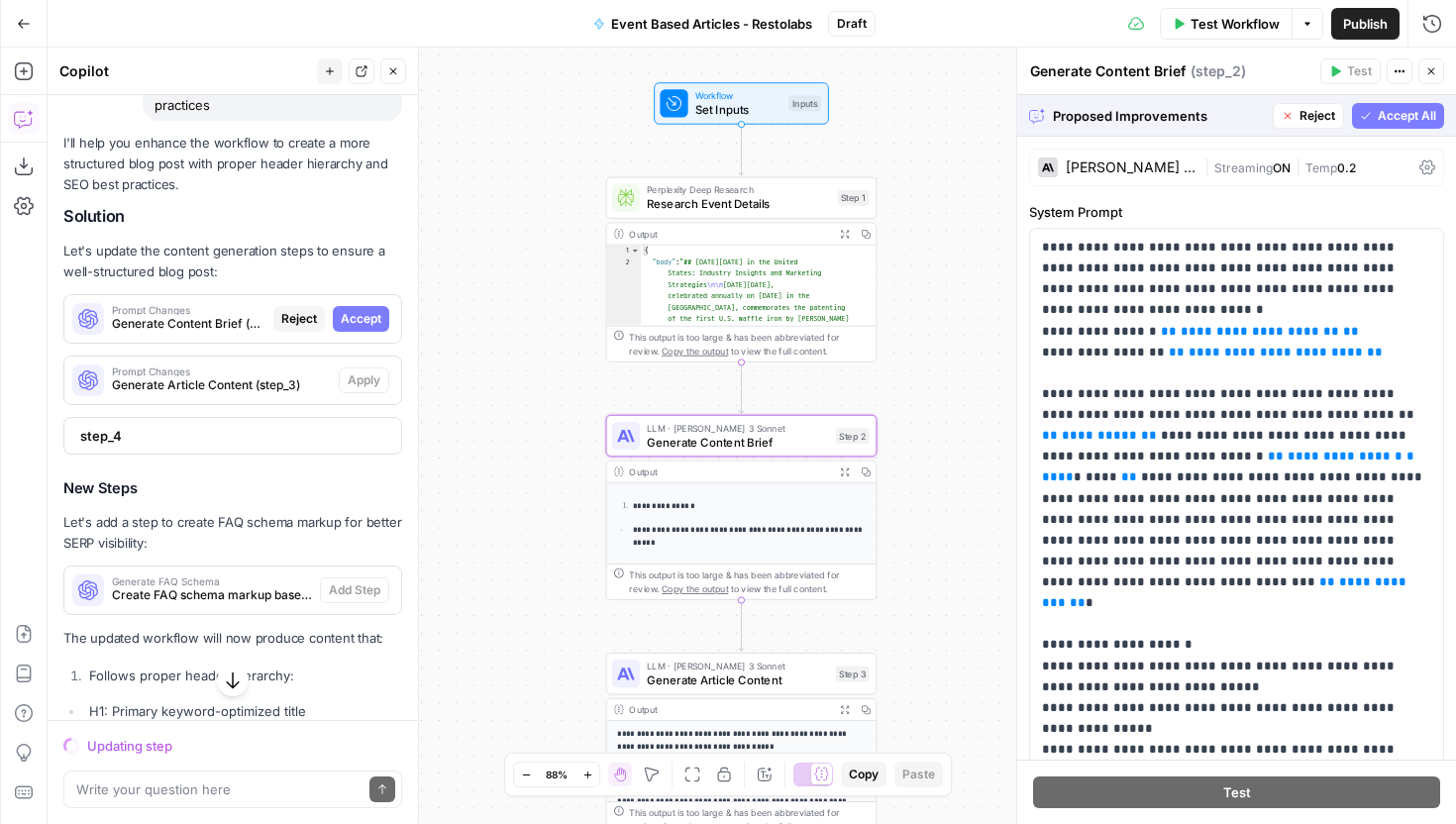 drag, startPoint x: 383, startPoint y: 264, endPoint x: 383, endPoint y: 282, distance: 18 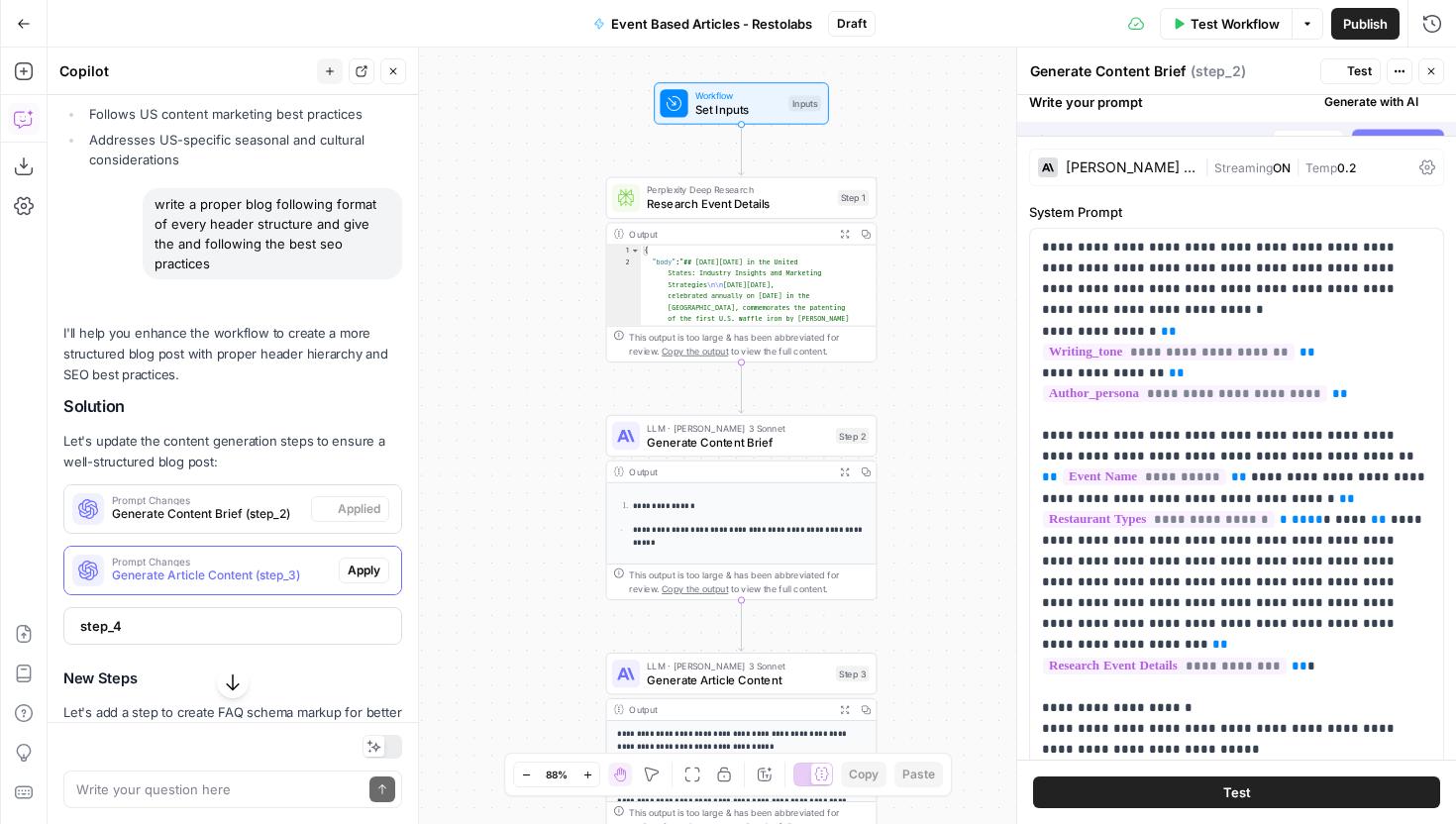 scroll, scrollTop: 13435, scrollLeft: 0, axis: vertical 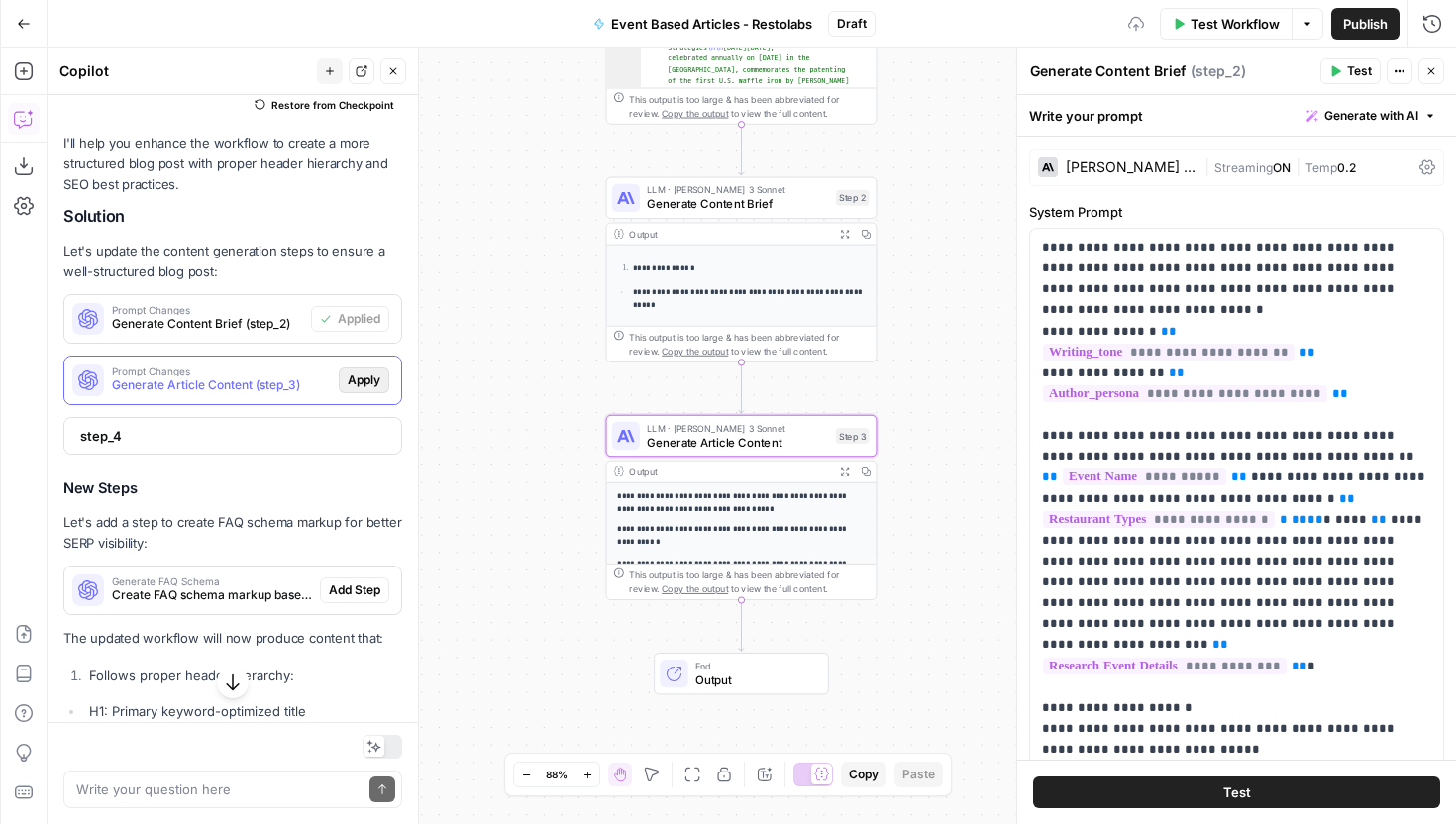 click on "Apply" at bounding box center [364, 380] 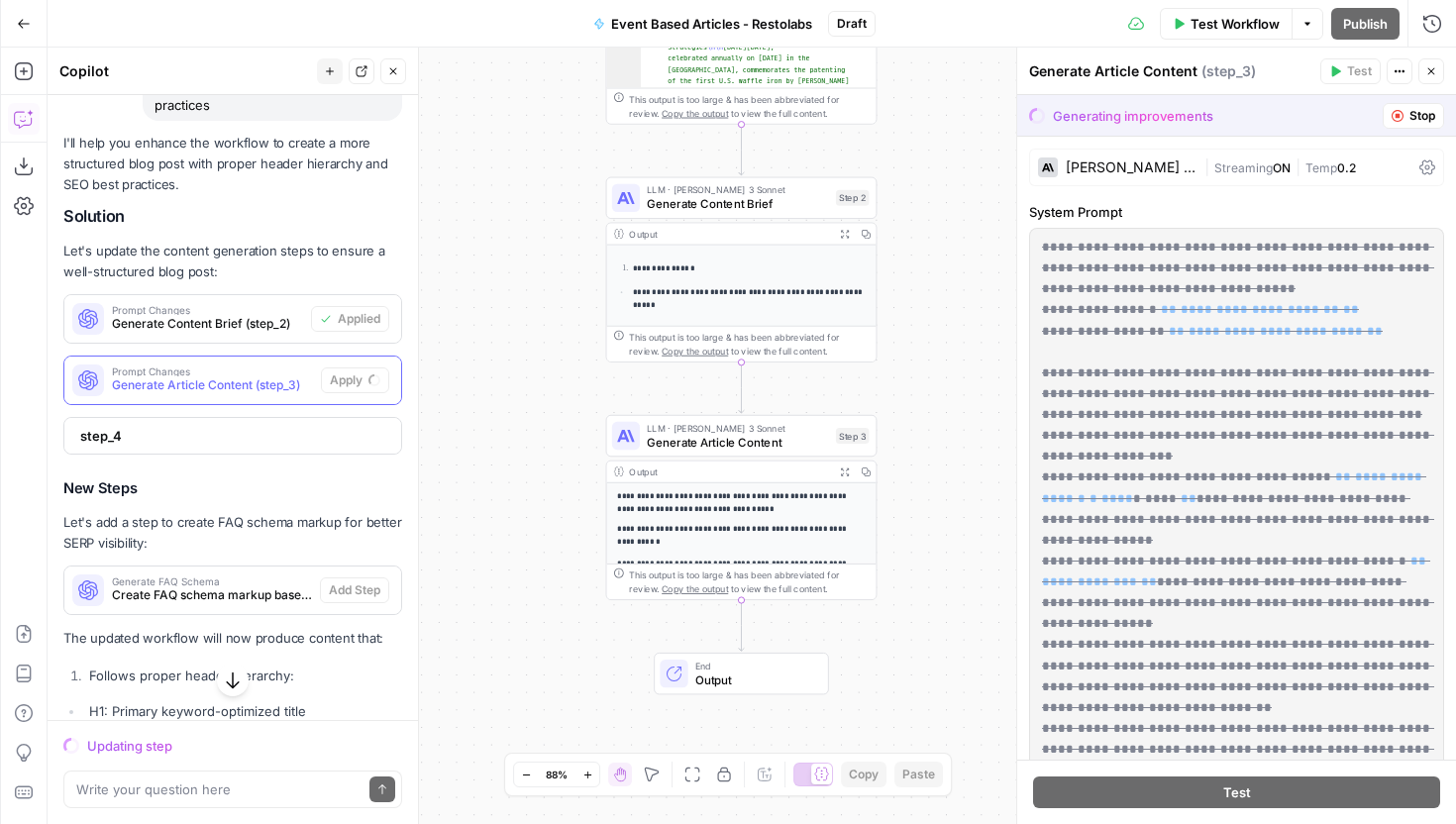 scroll, scrollTop: 13288, scrollLeft: 0, axis: vertical 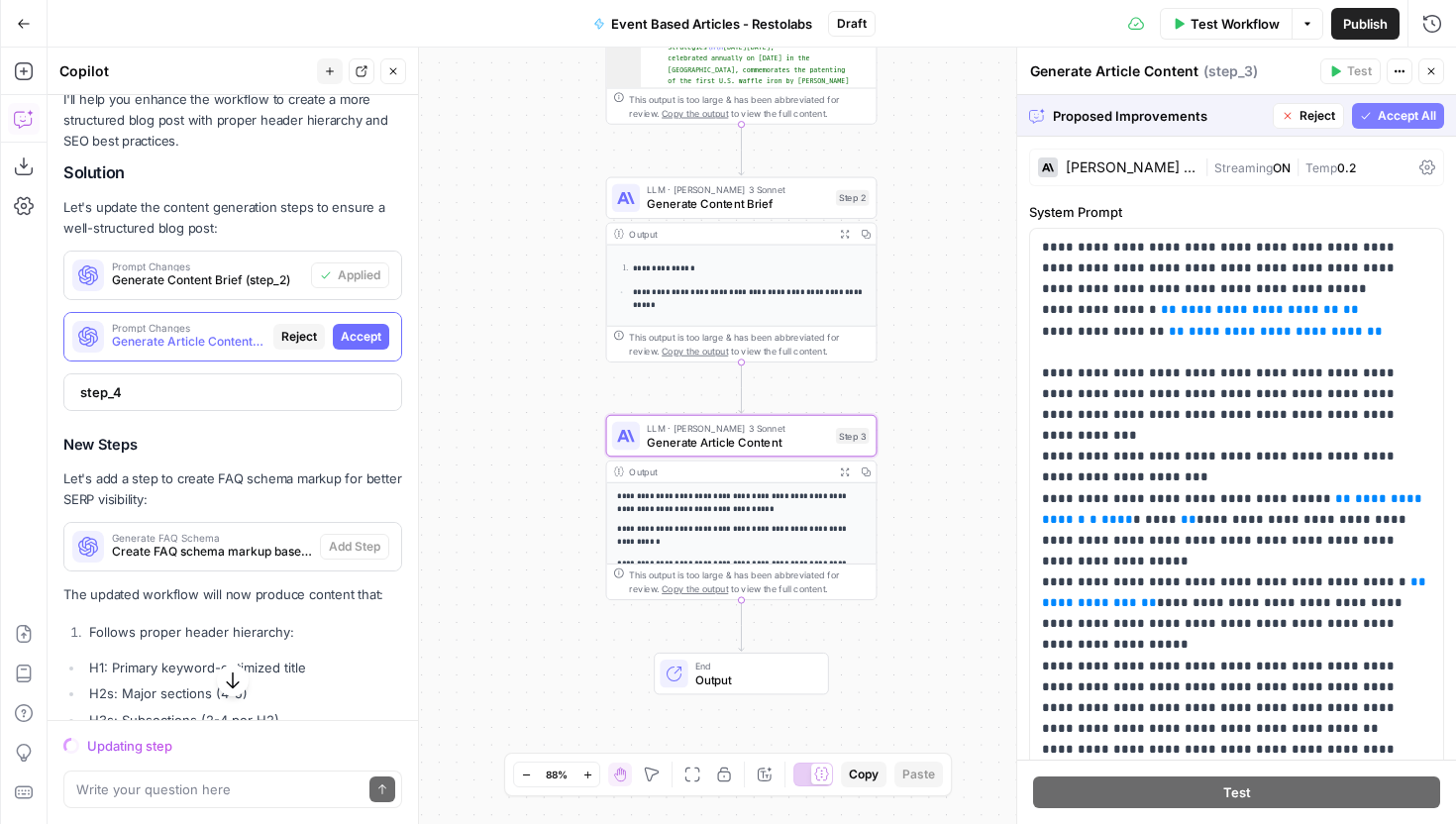 click on "Accept" at bounding box center [361, 337] 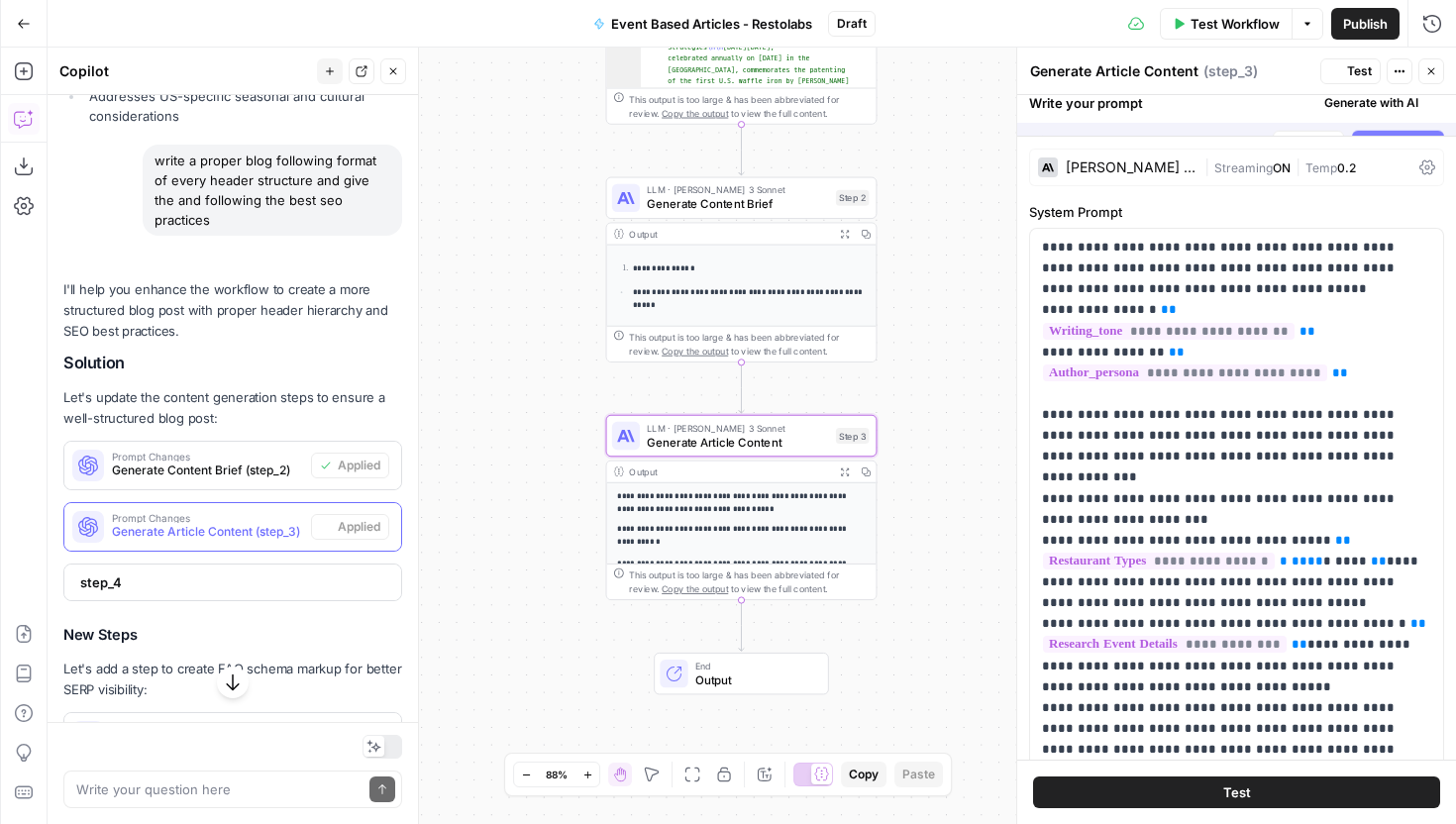 scroll, scrollTop: 13478, scrollLeft: 0, axis: vertical 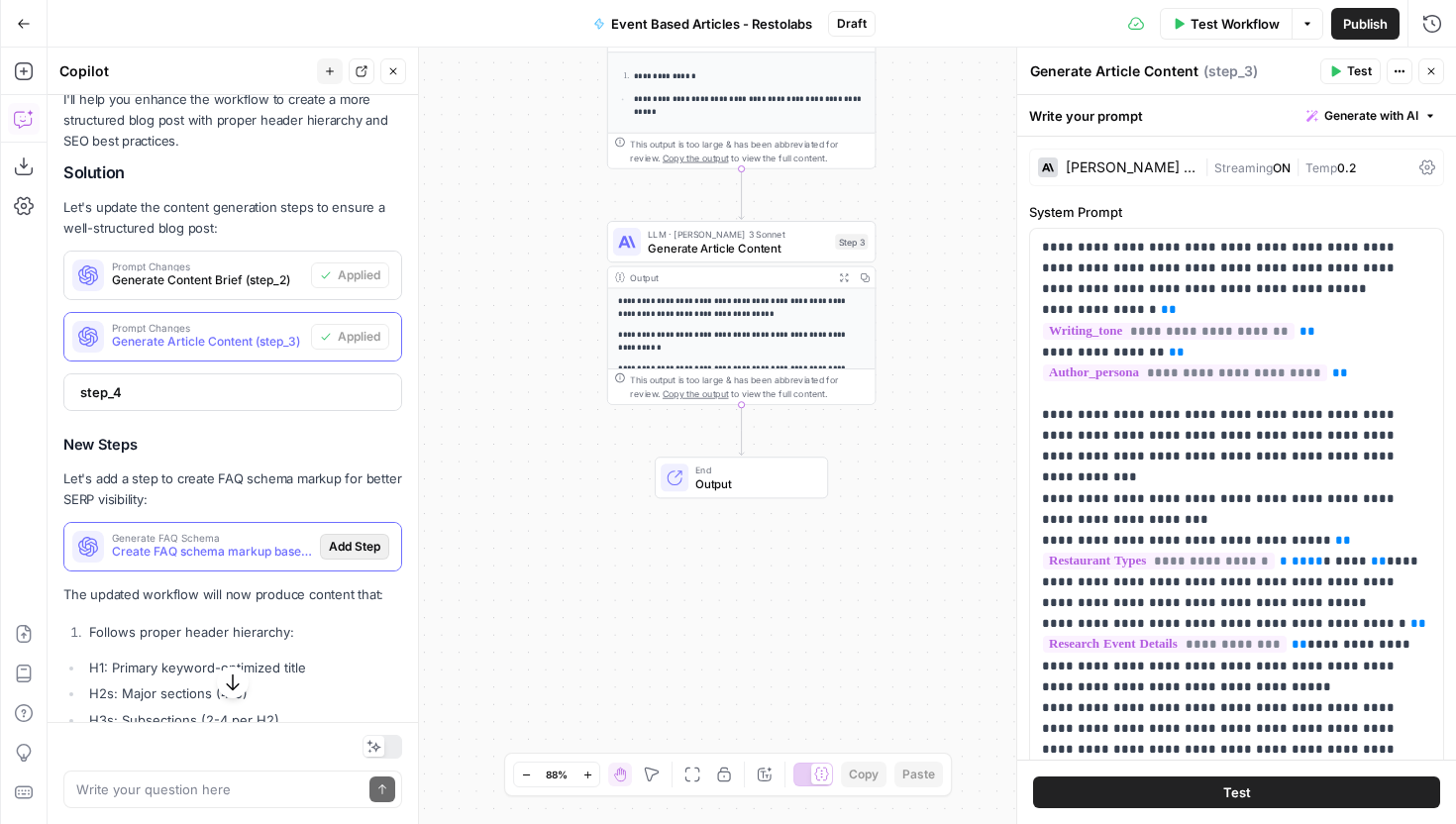 click on "Add Step" at bounding box center [355, 547] 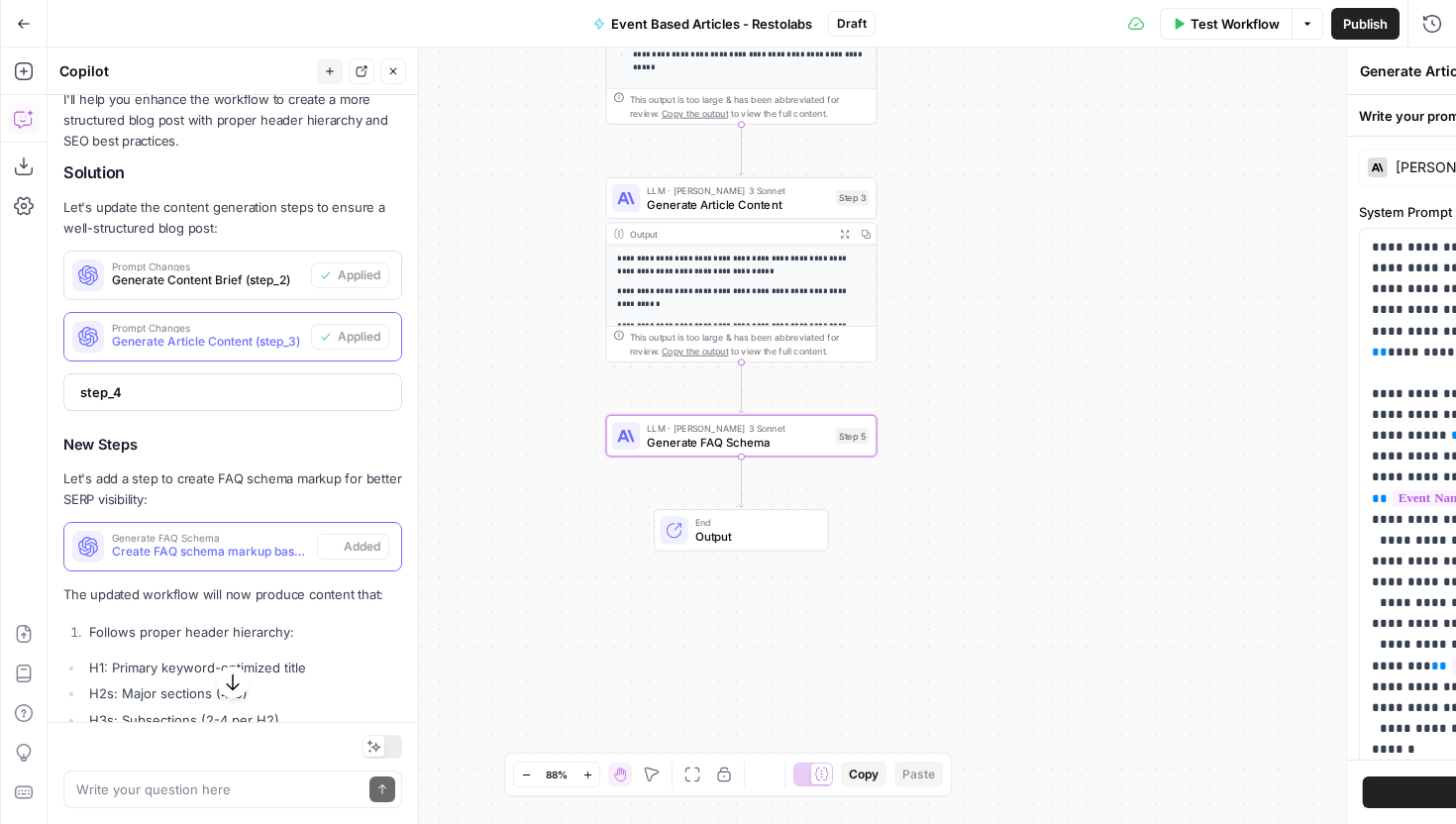 type on "Generate FAQ Schema" 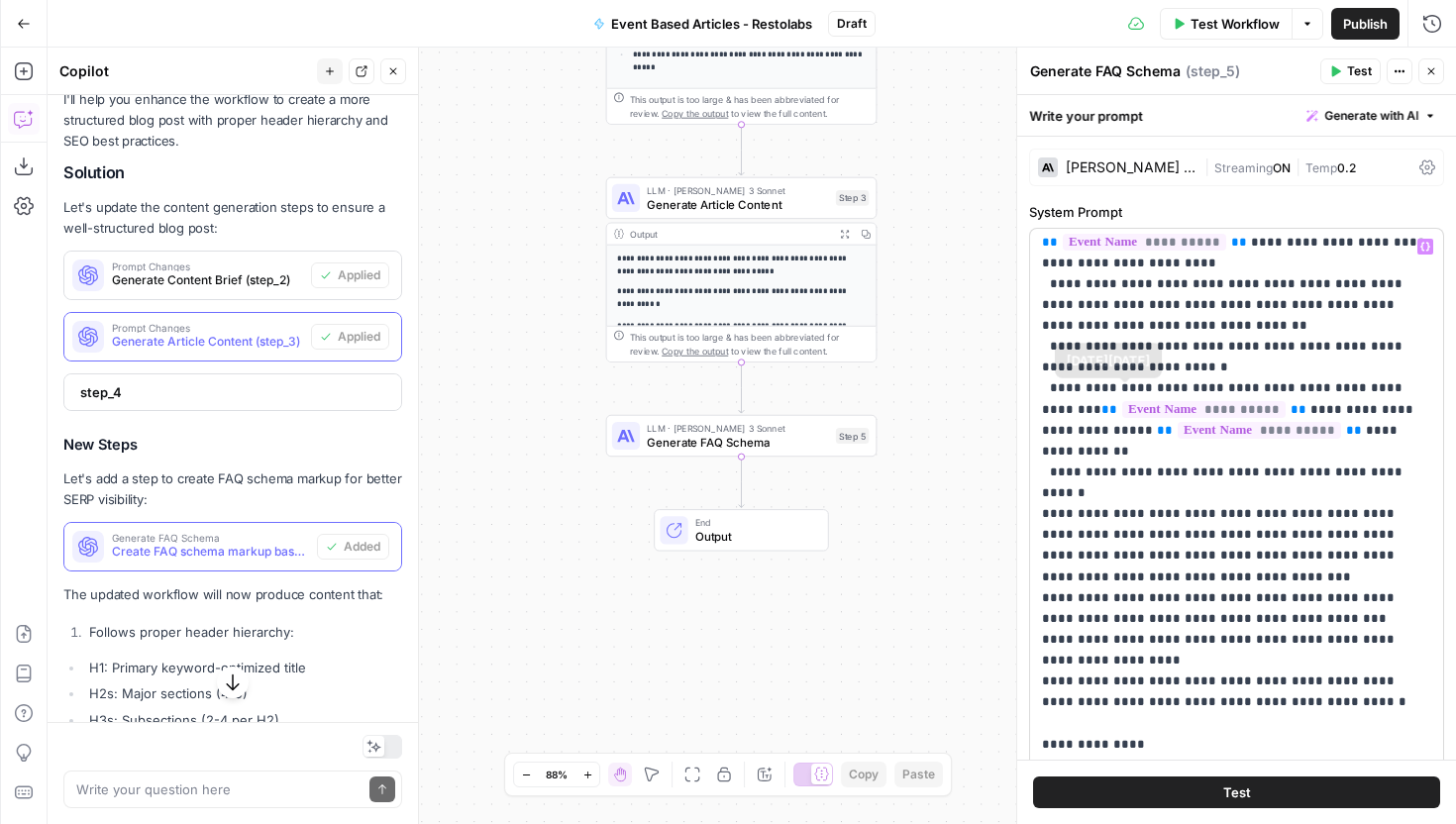scroll, scrollTop: 548, scrollLeft: 0, axis: vertical 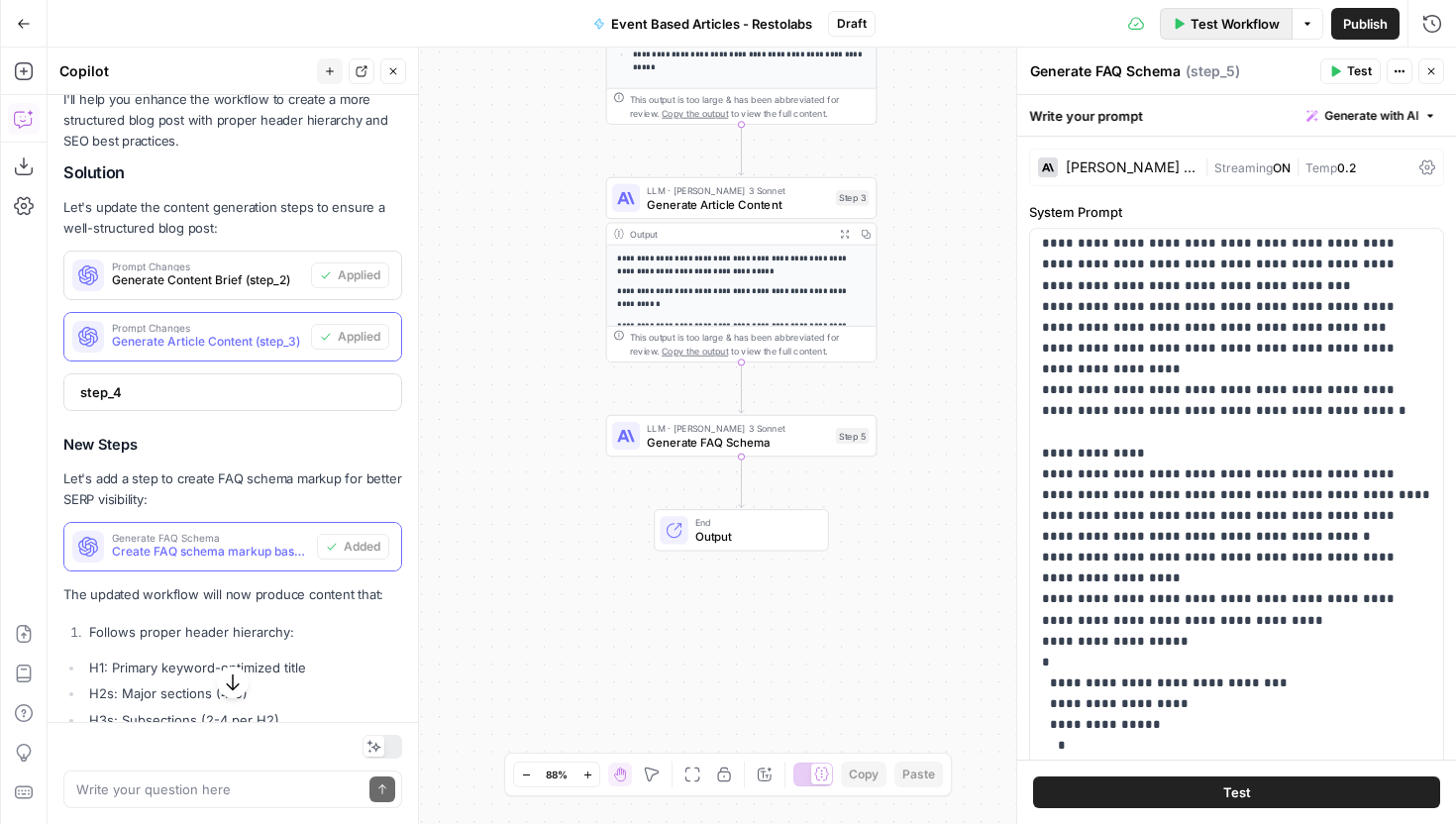 click on "Test Workflow" at bounding box center (1235, 24) 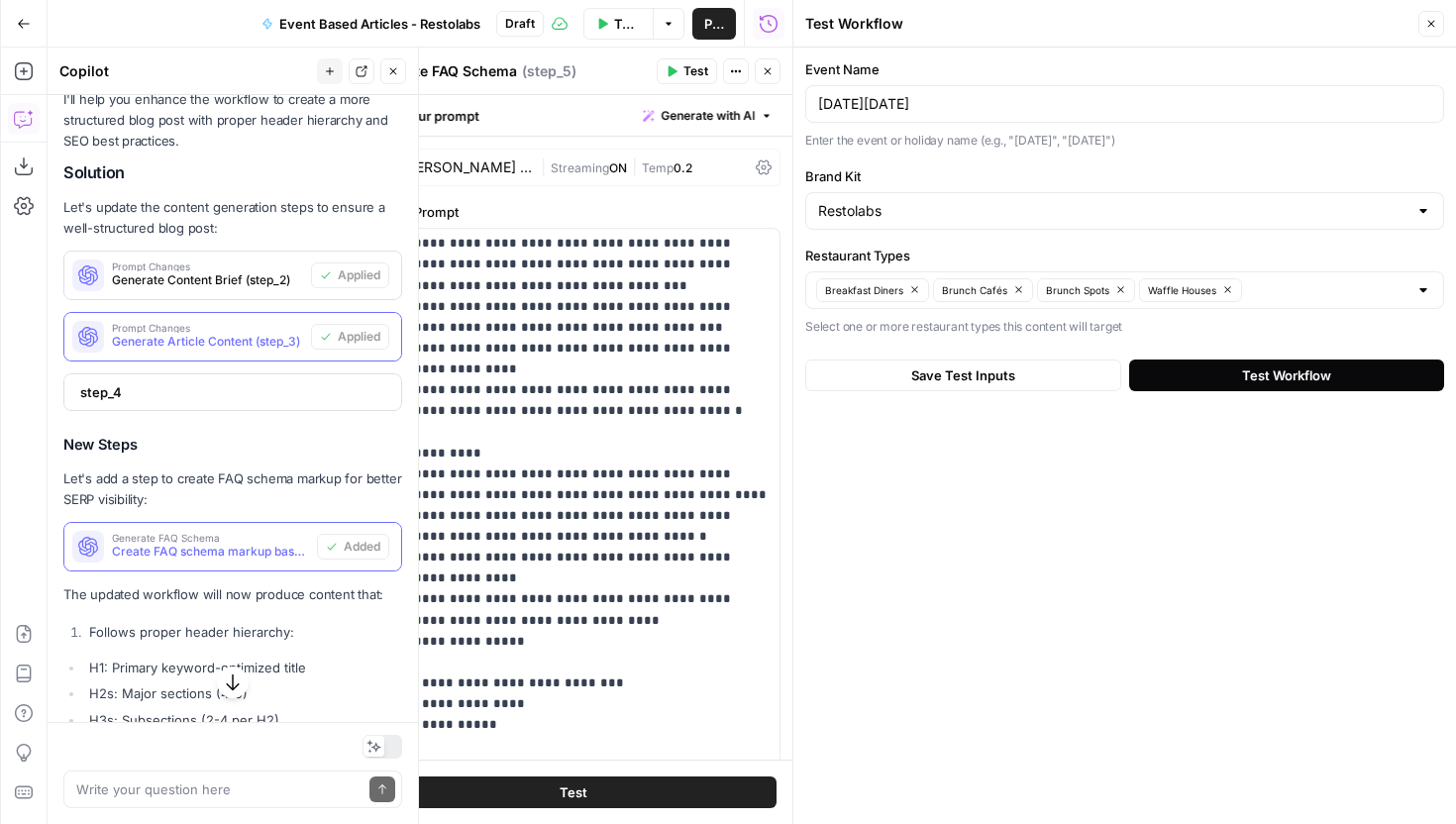 click on "Test Workflow" at bounding box center [1287, 375] 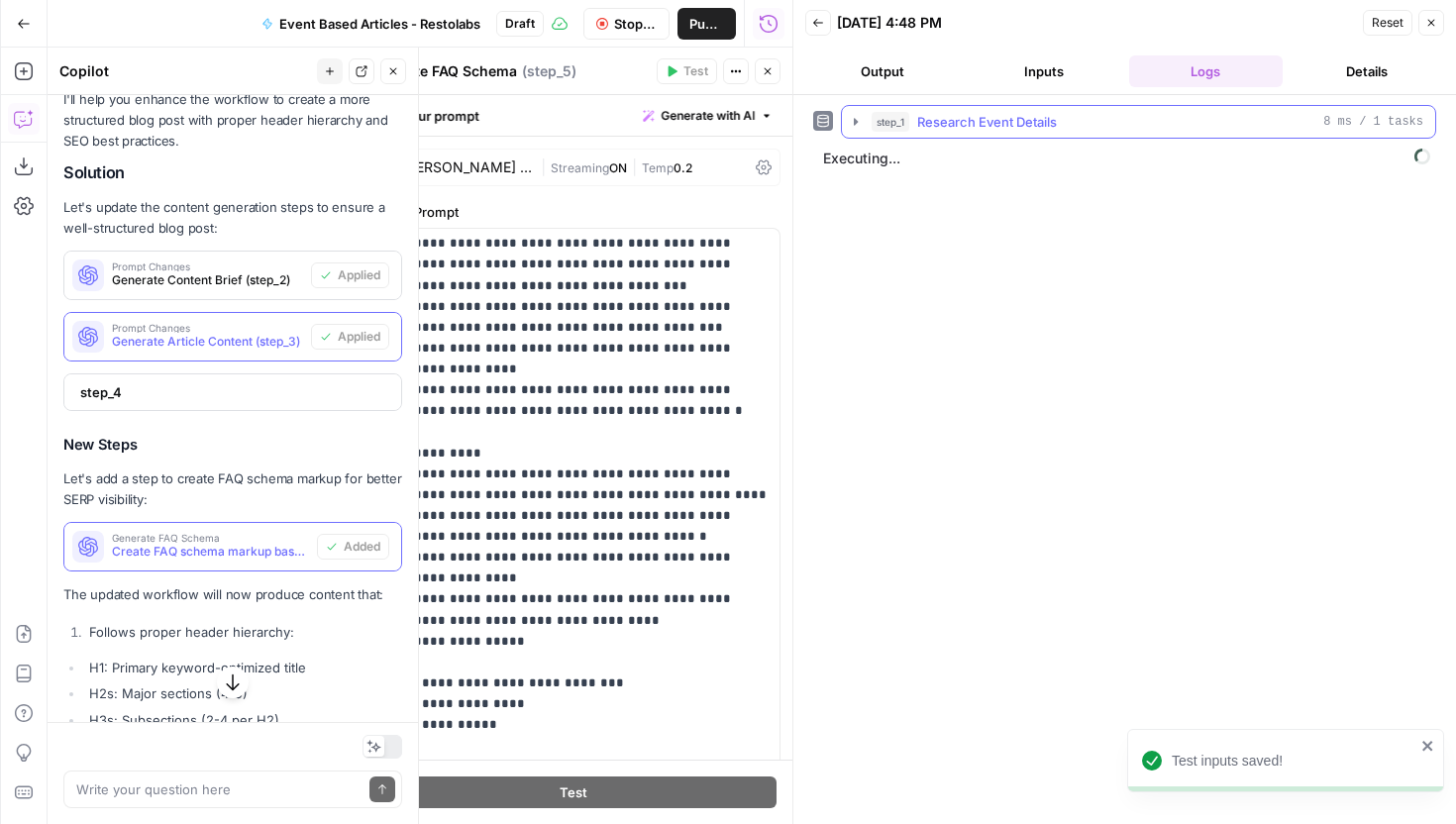 click on "Research Event Details" at bounding box center (987, 122) 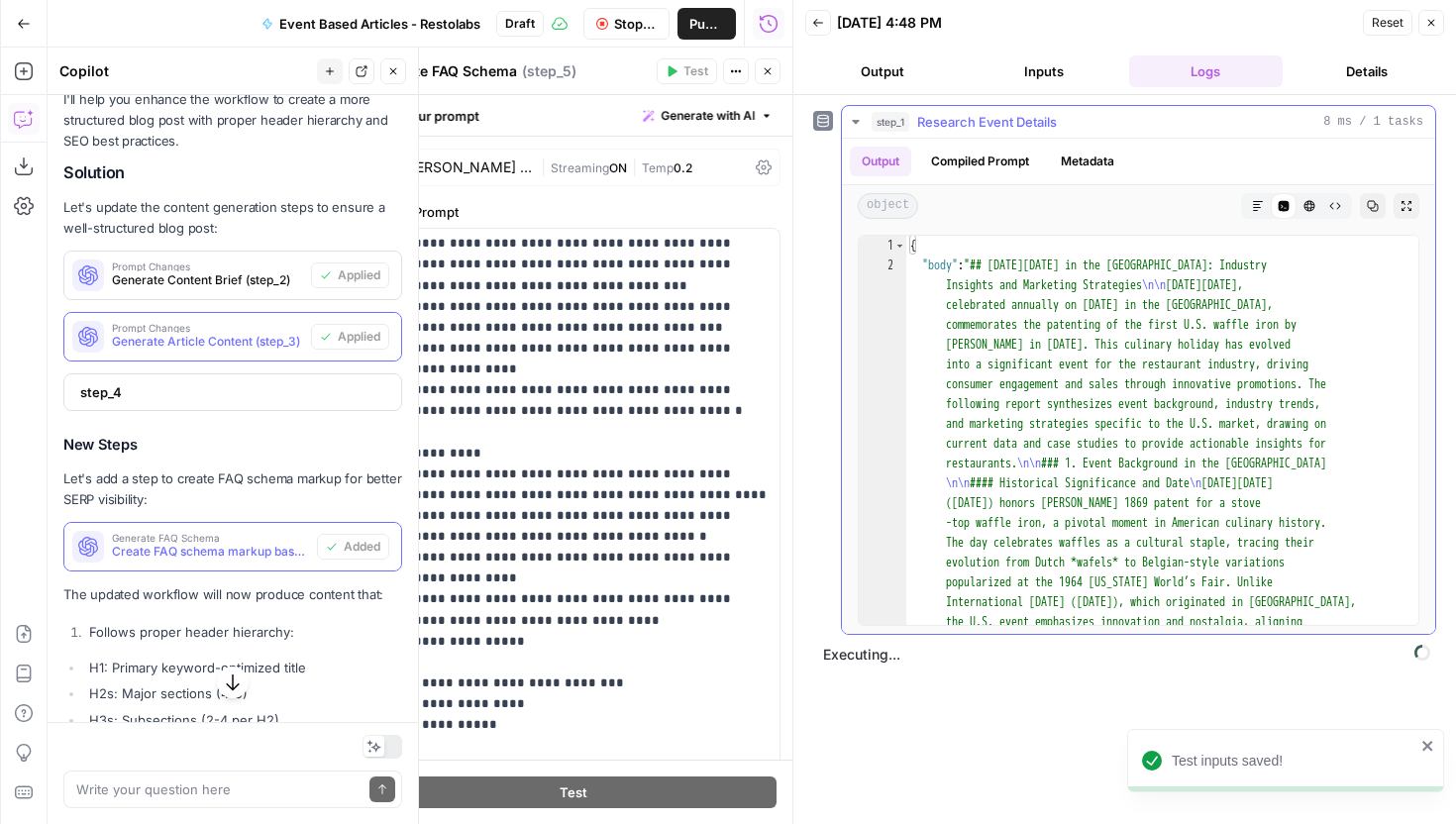 click on "Research Event Details" at bounding box center [987, 122] 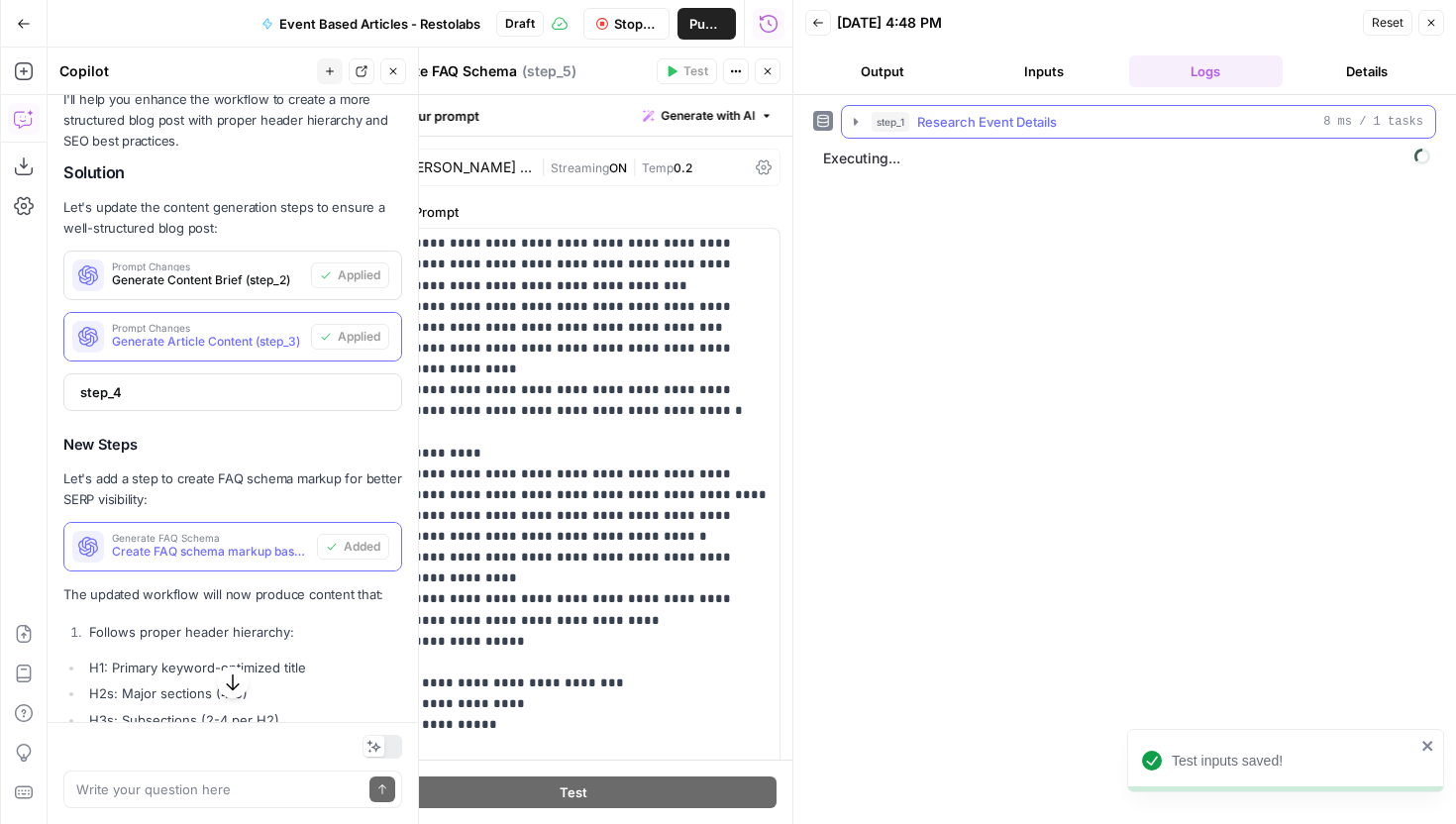 click on "Research Event Details" at bounding box center (987, 122) 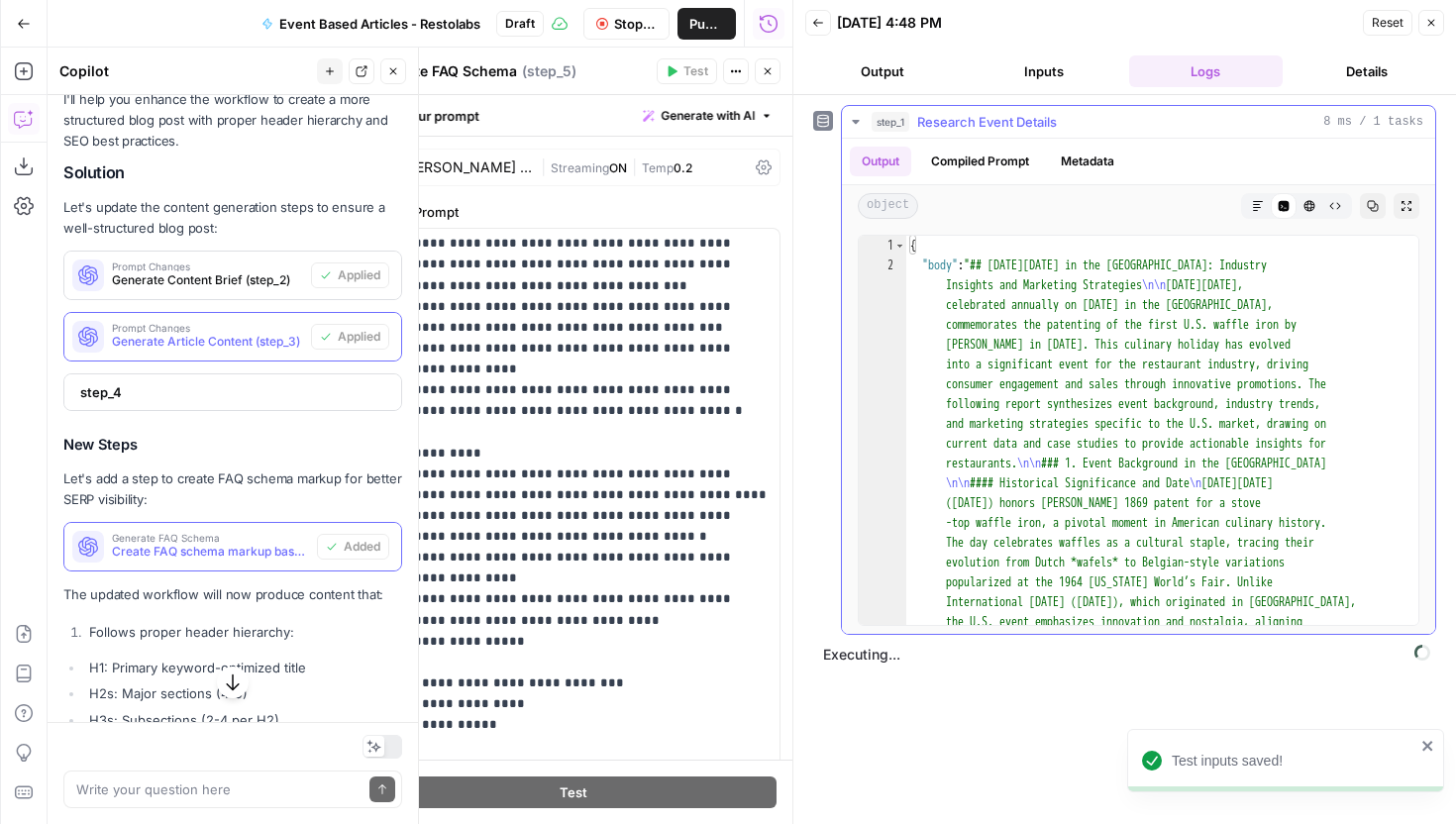 click on "Research Event Details" at bounding box center (987, 122) 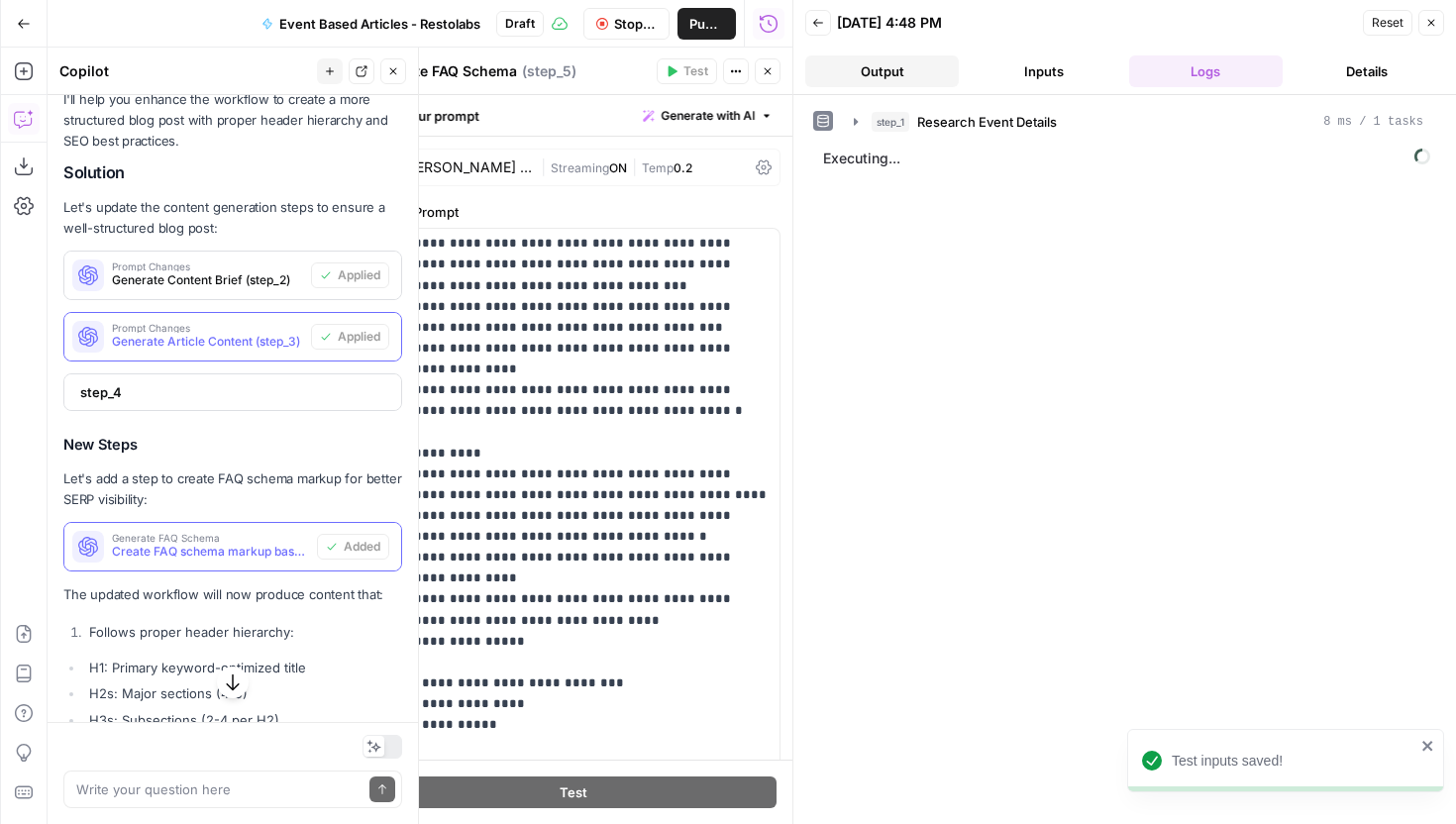 click on "Output" at bounding box center [882, 71] 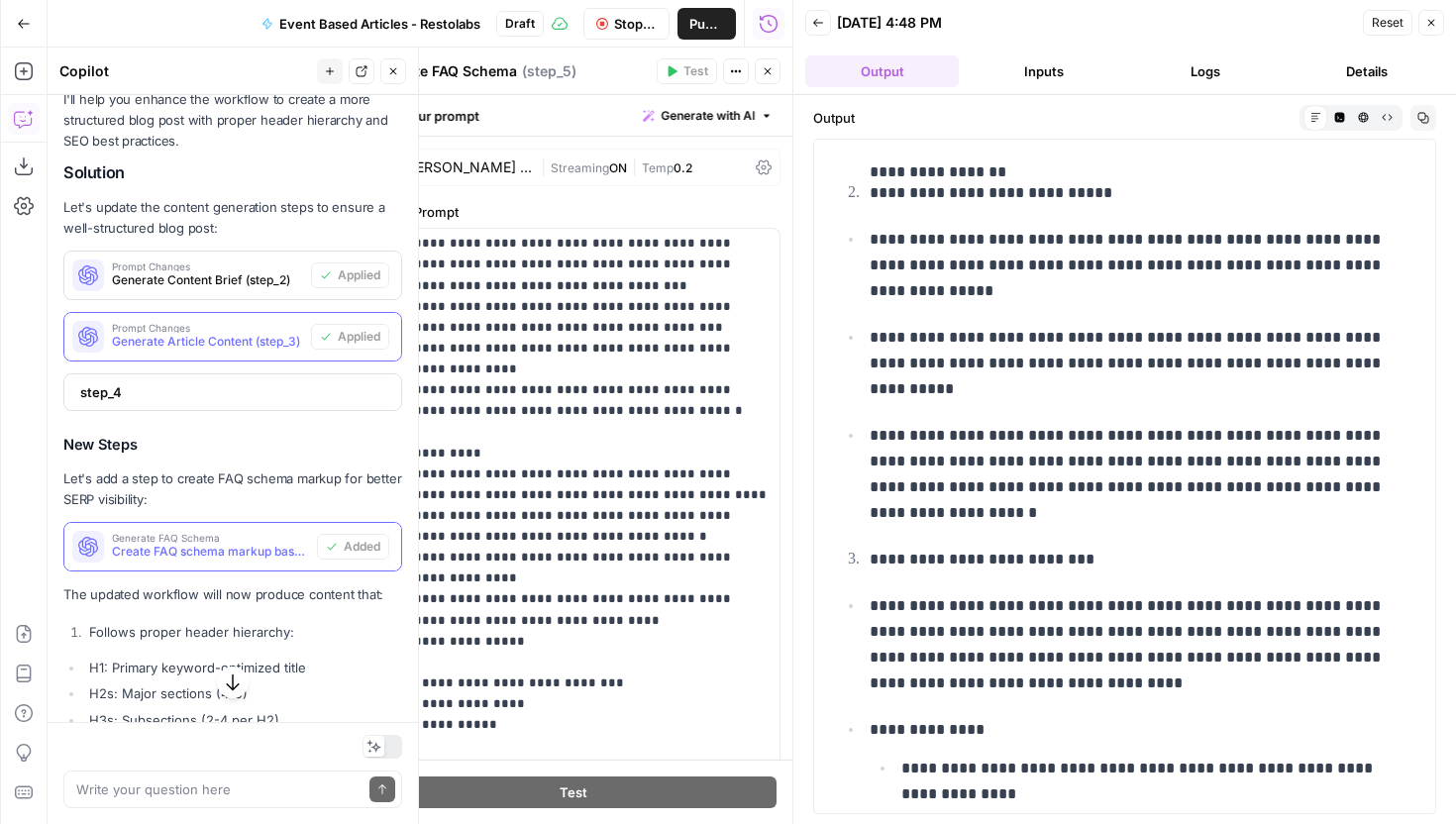 scroll, scrollTop: 495, scrollLeft: 0, axis: vertical 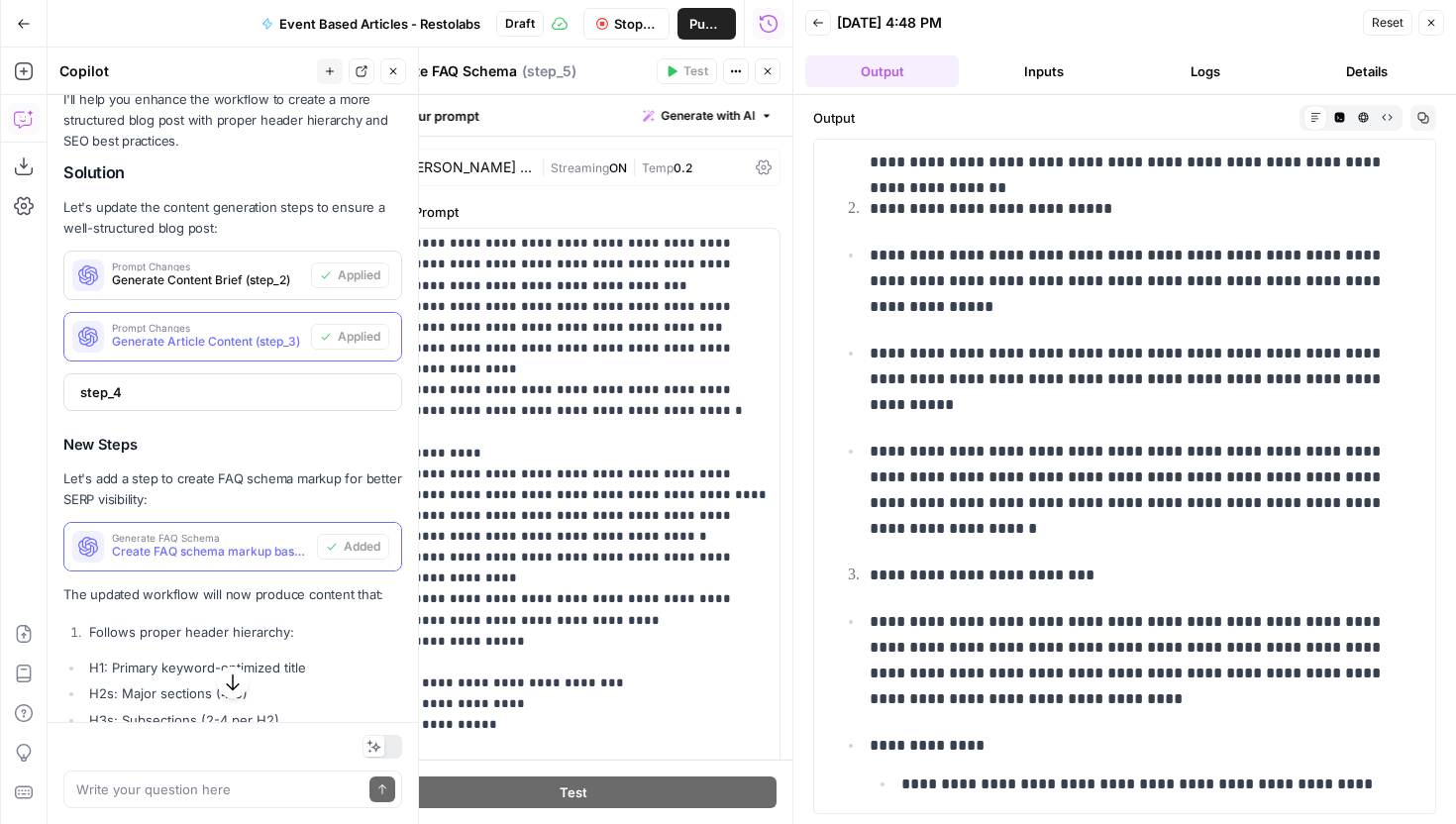 drag, startPoint x: 965, startPoint y: 347, endPoint x: 1024, endPoint y: 487, distance: 151.92432 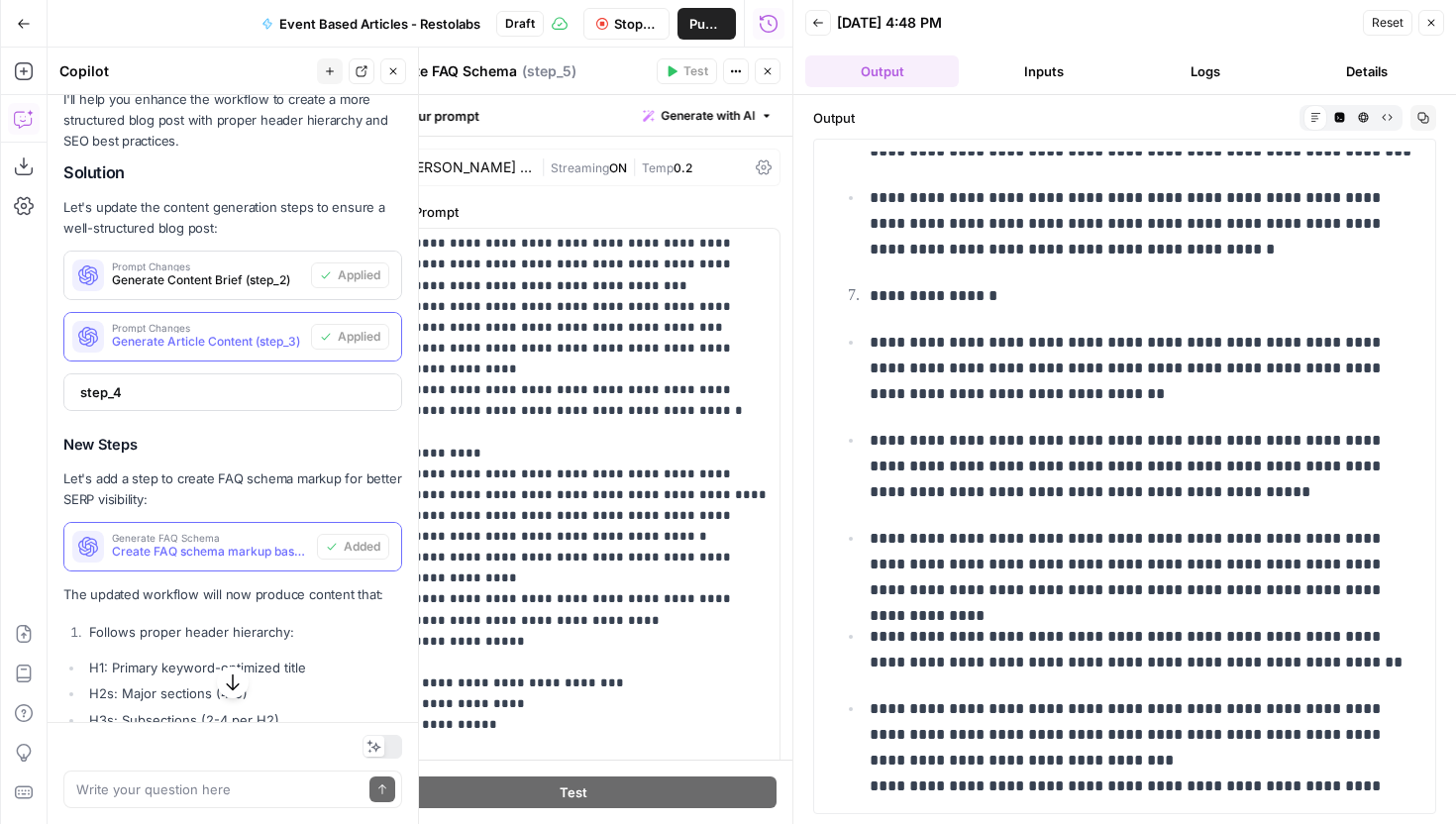 scroll, scrollTop: 7343, scrollLeft: 0, axis: vertical 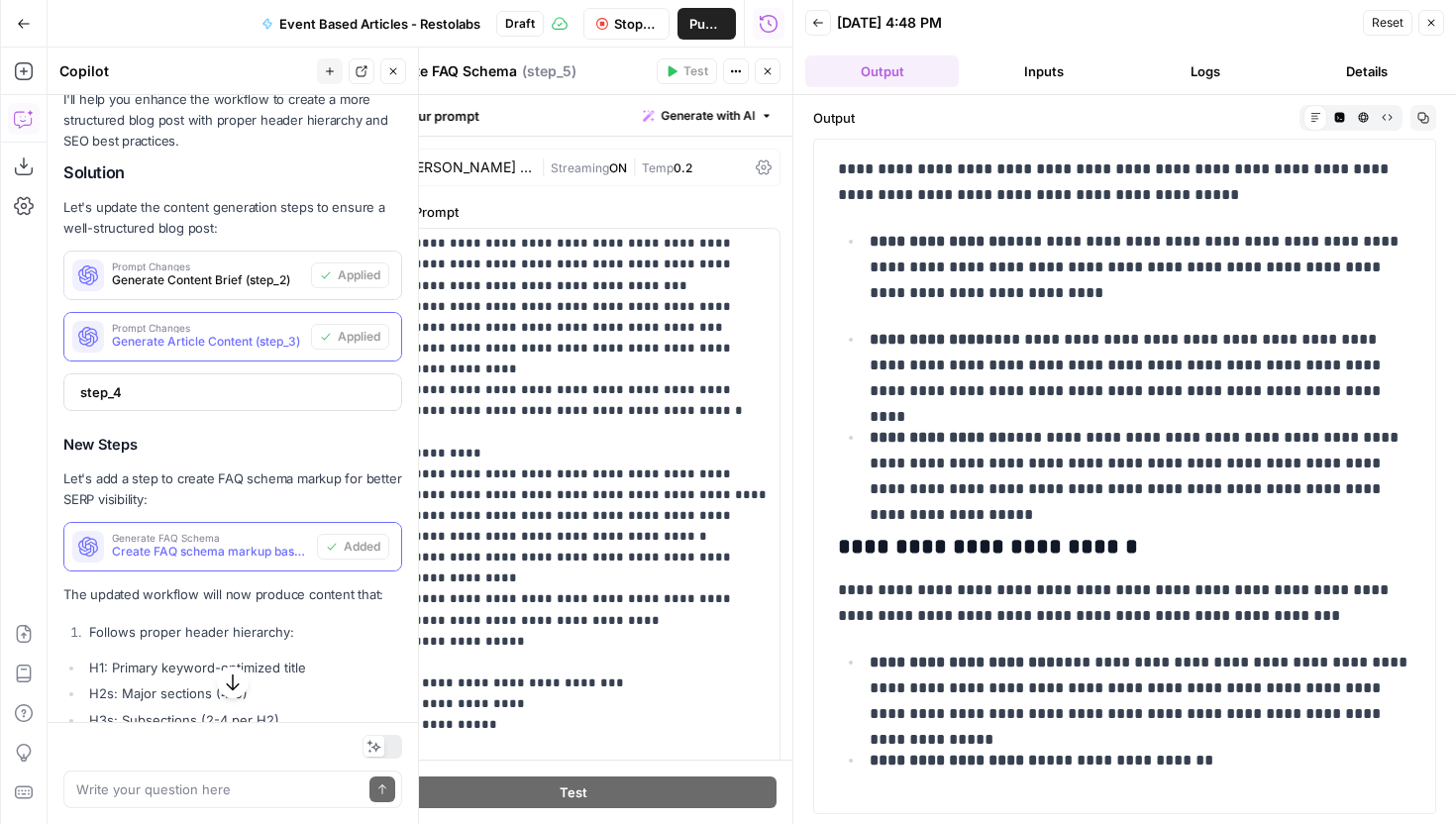 click on "Back 07/03/25 at 4:48 PM Reset Close Output Inputs Logs Details" at bounding box center [1124, 48] 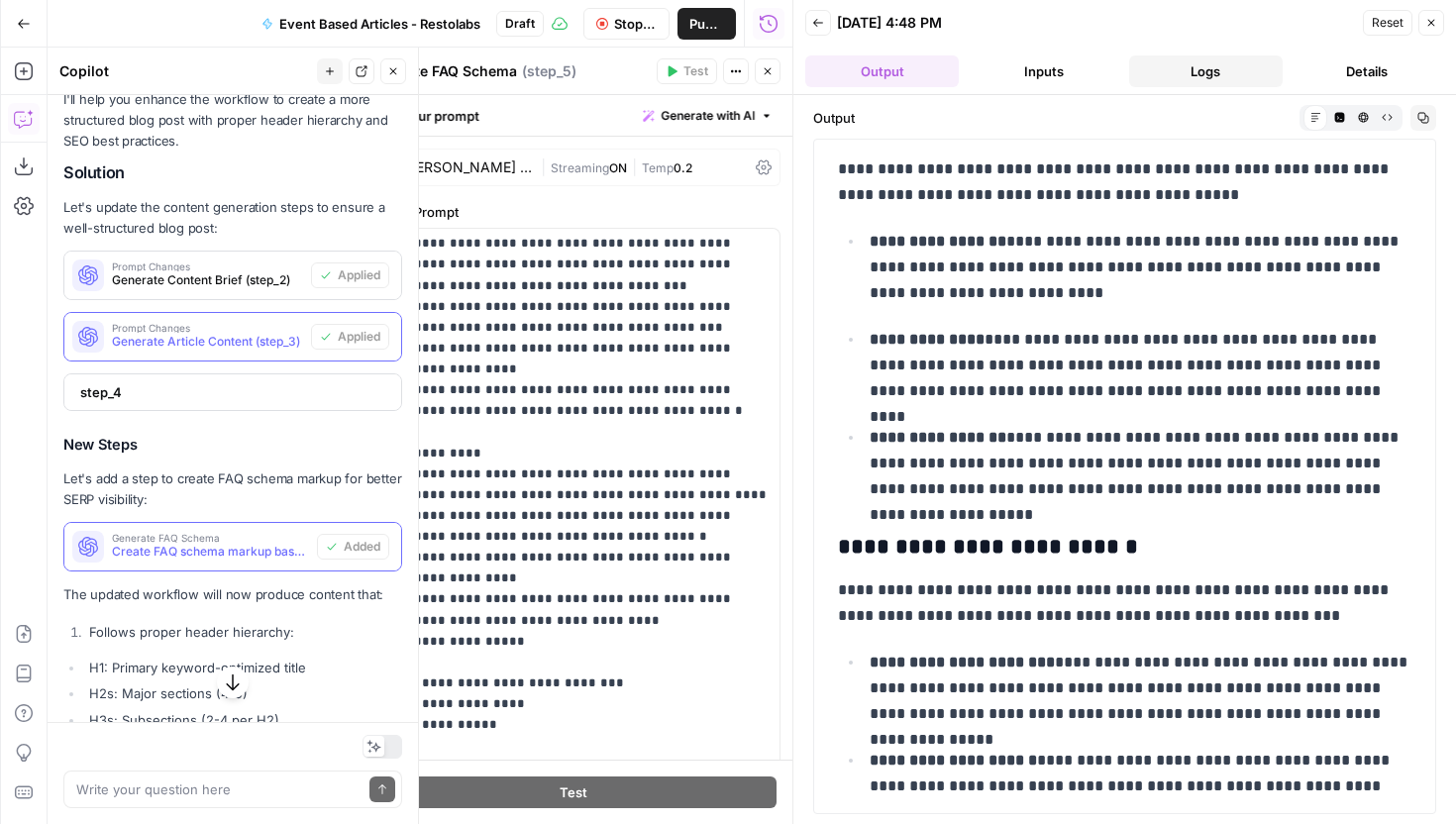 click on "Logs" at bounding box center (1205, 71) 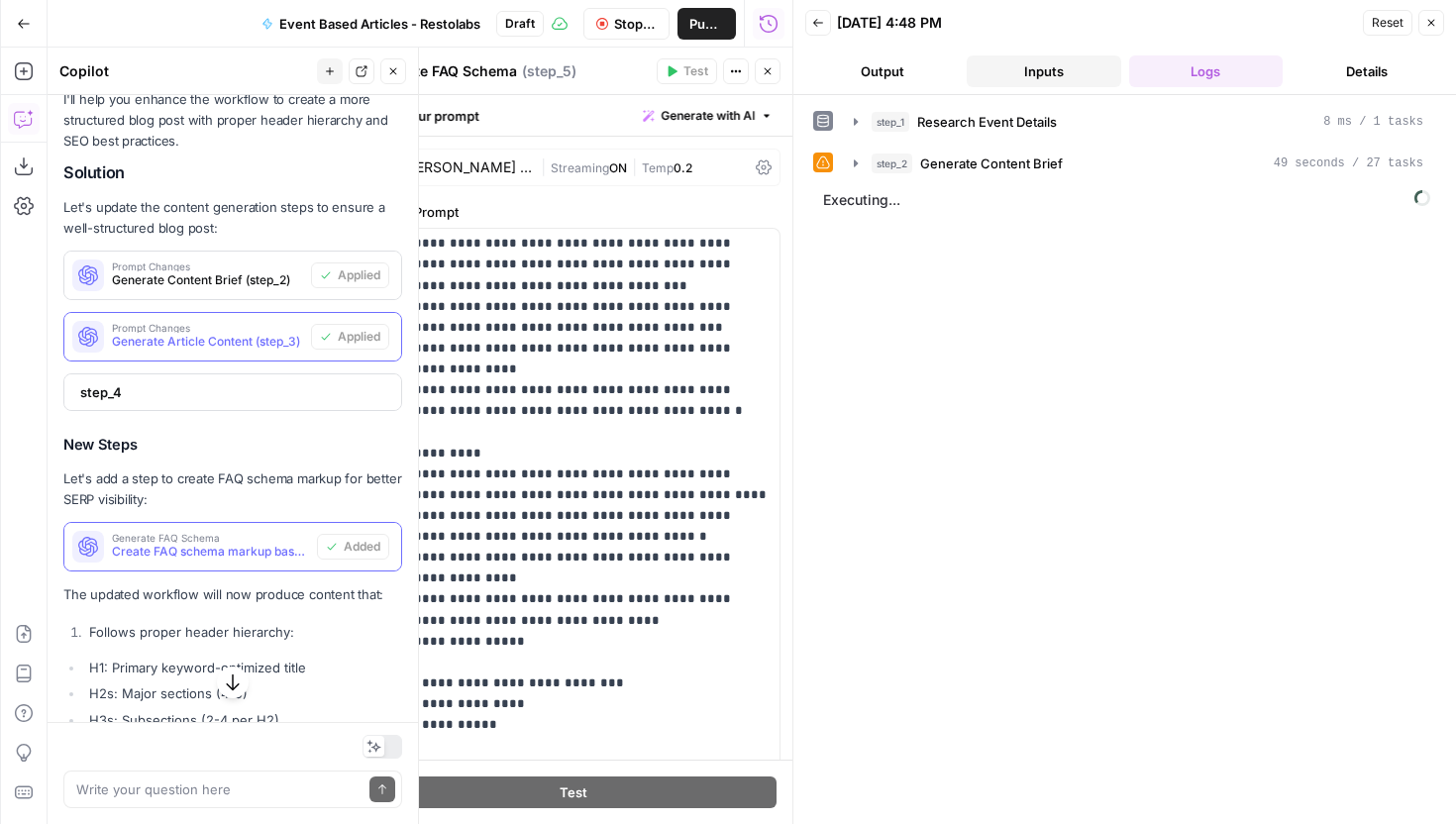 click on "Inputs" at bounding box center [1043, 71] 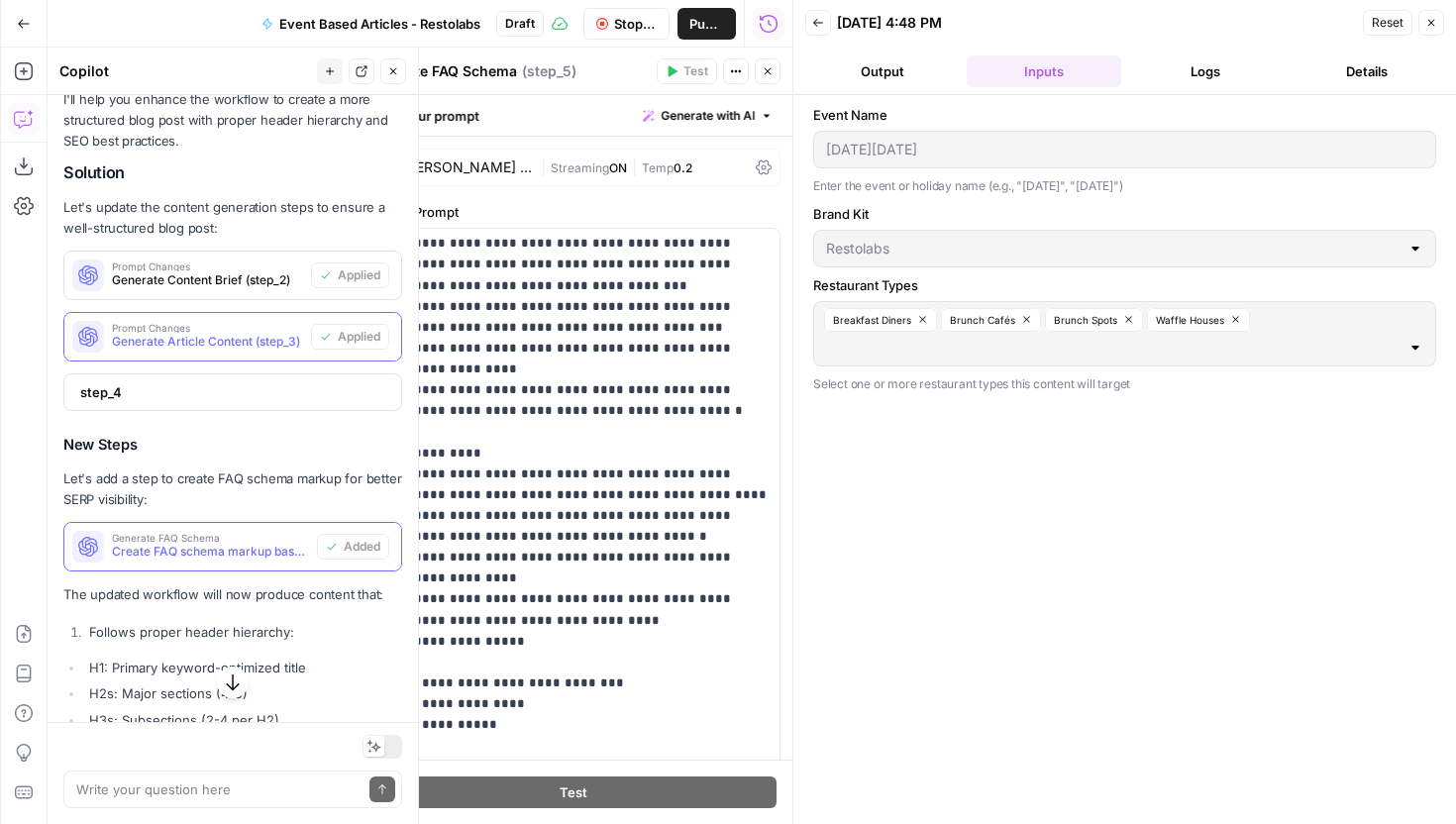 click on "Back 07/03/25 at 4:48 PM Reset Close Output Inputs Logs Details" at bounding box center (1124, 48) 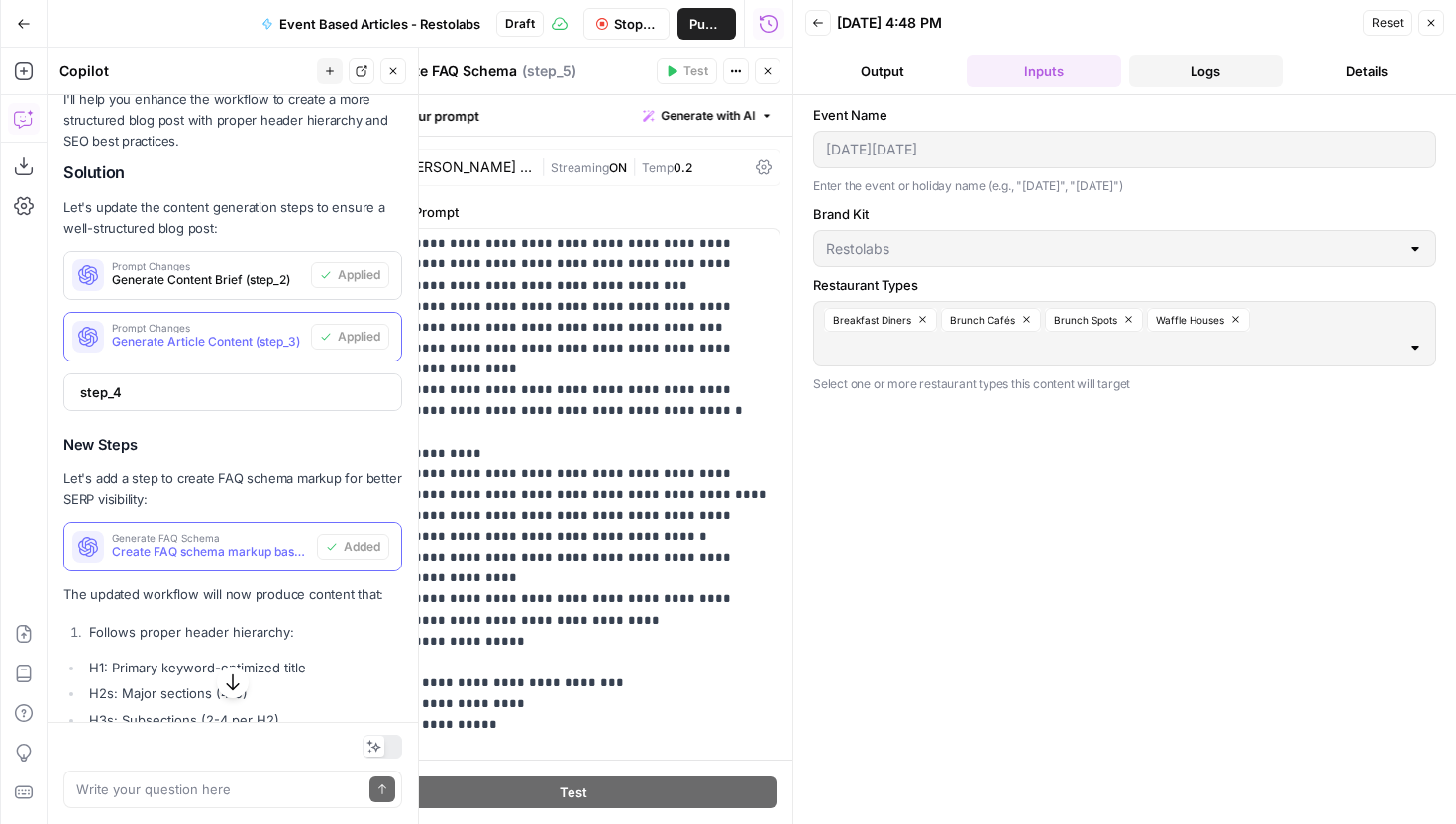 click on "Logs" at bounding box center [1205, 71] 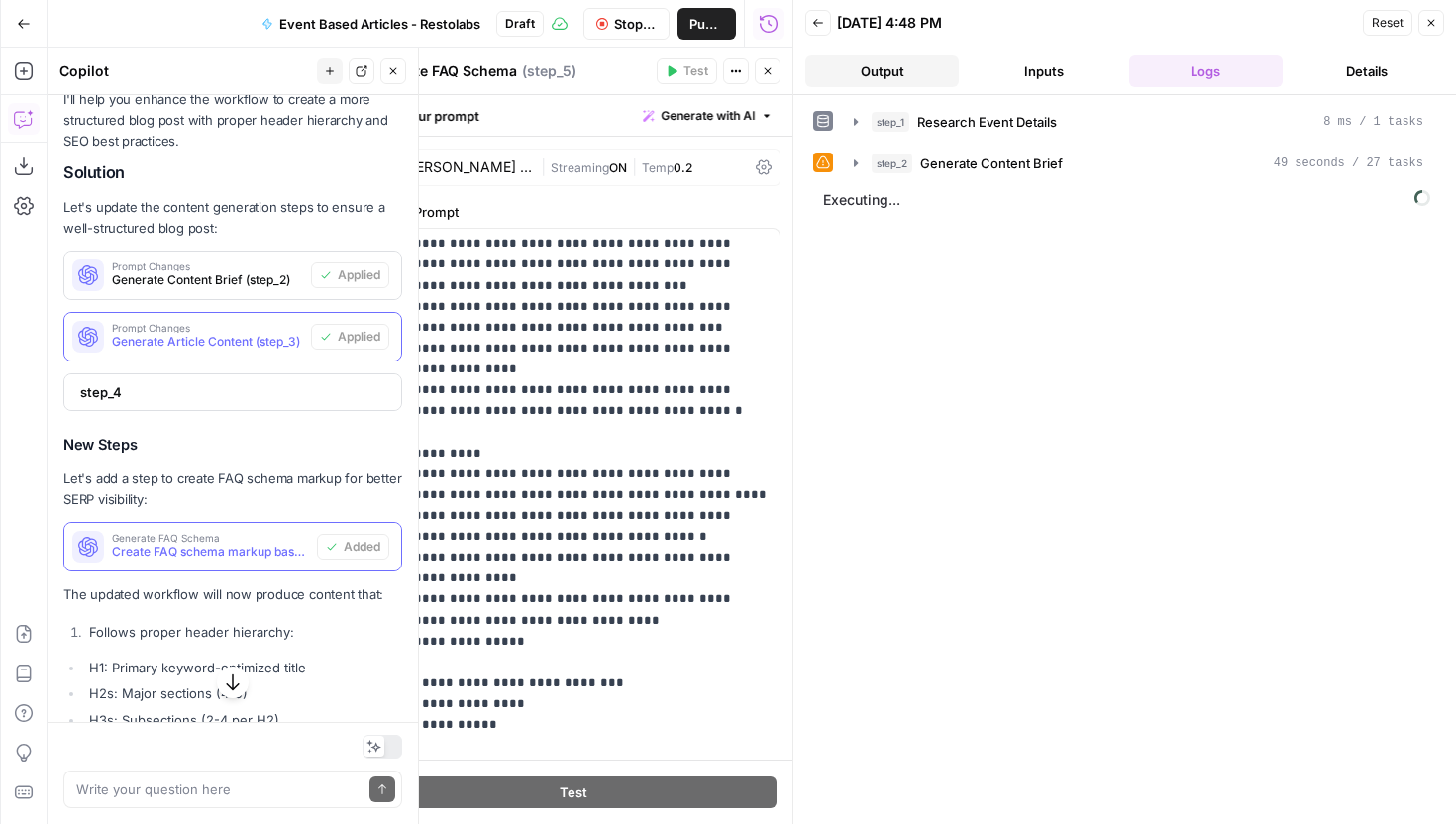 click on "Output" at bounding box center [882, 71] 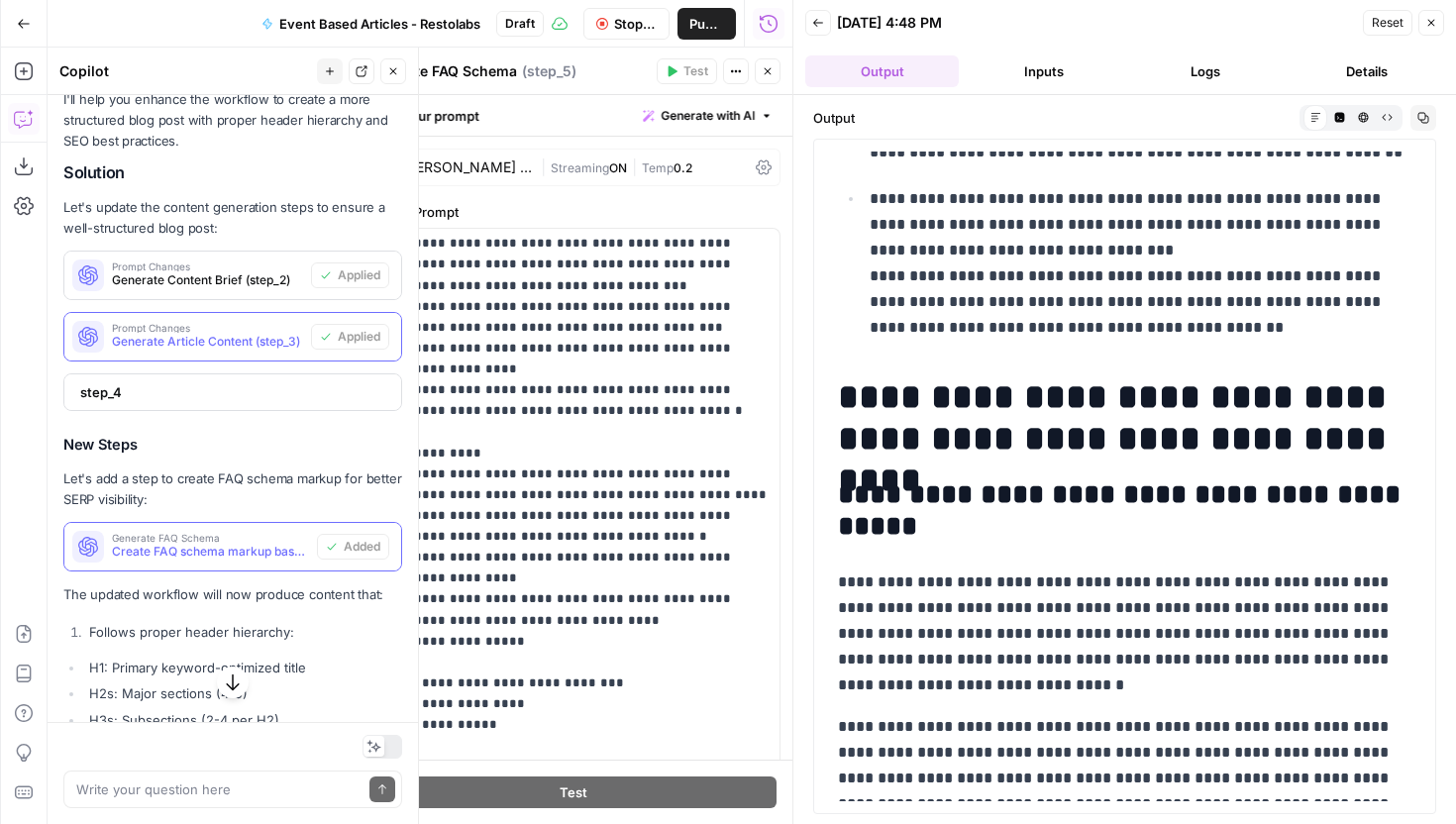 scroll, scrollTop: 5933, scrollLeft: 0, axis: vertical 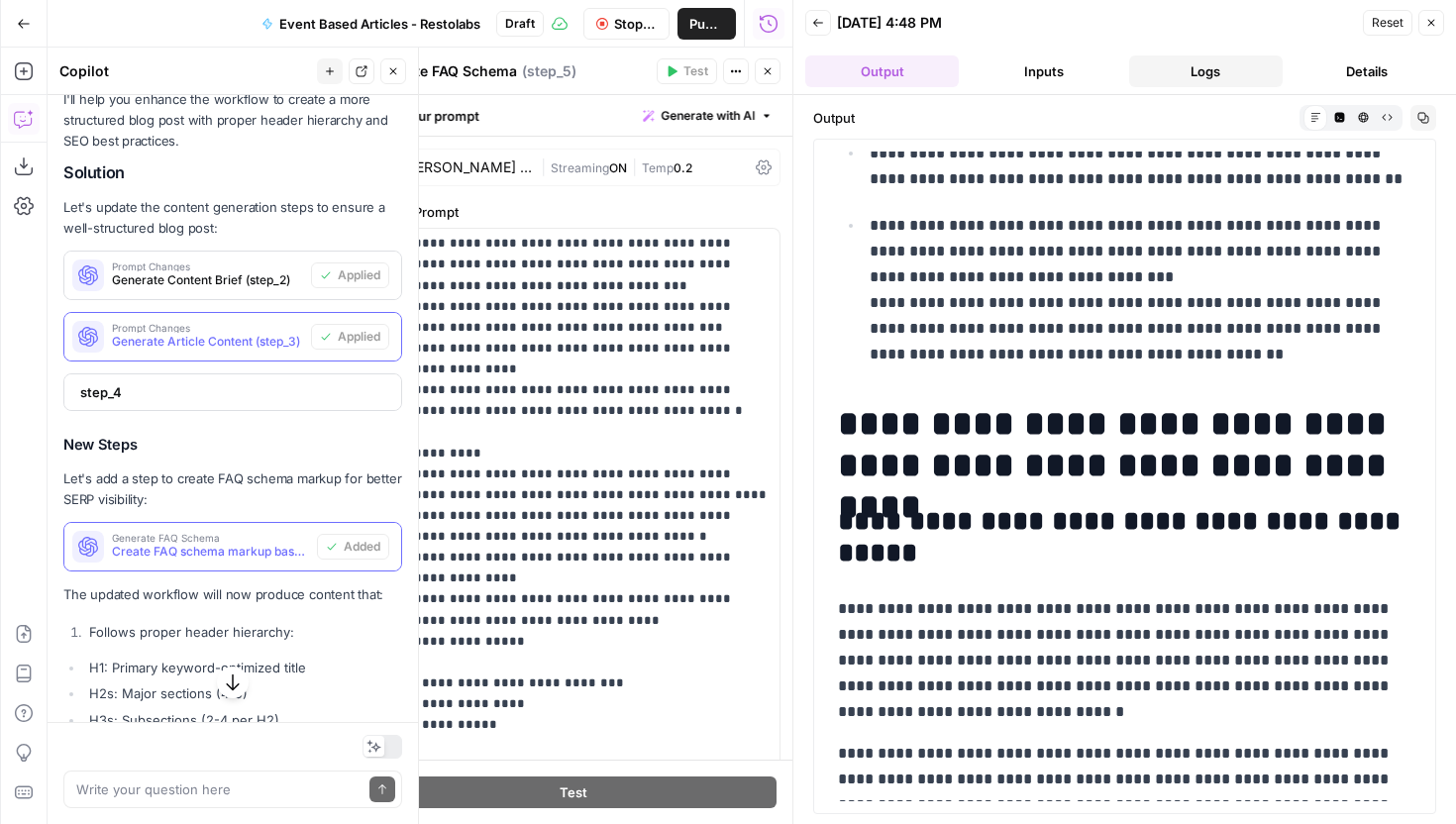 click on "Logs" at bounding box center [1205, 71] 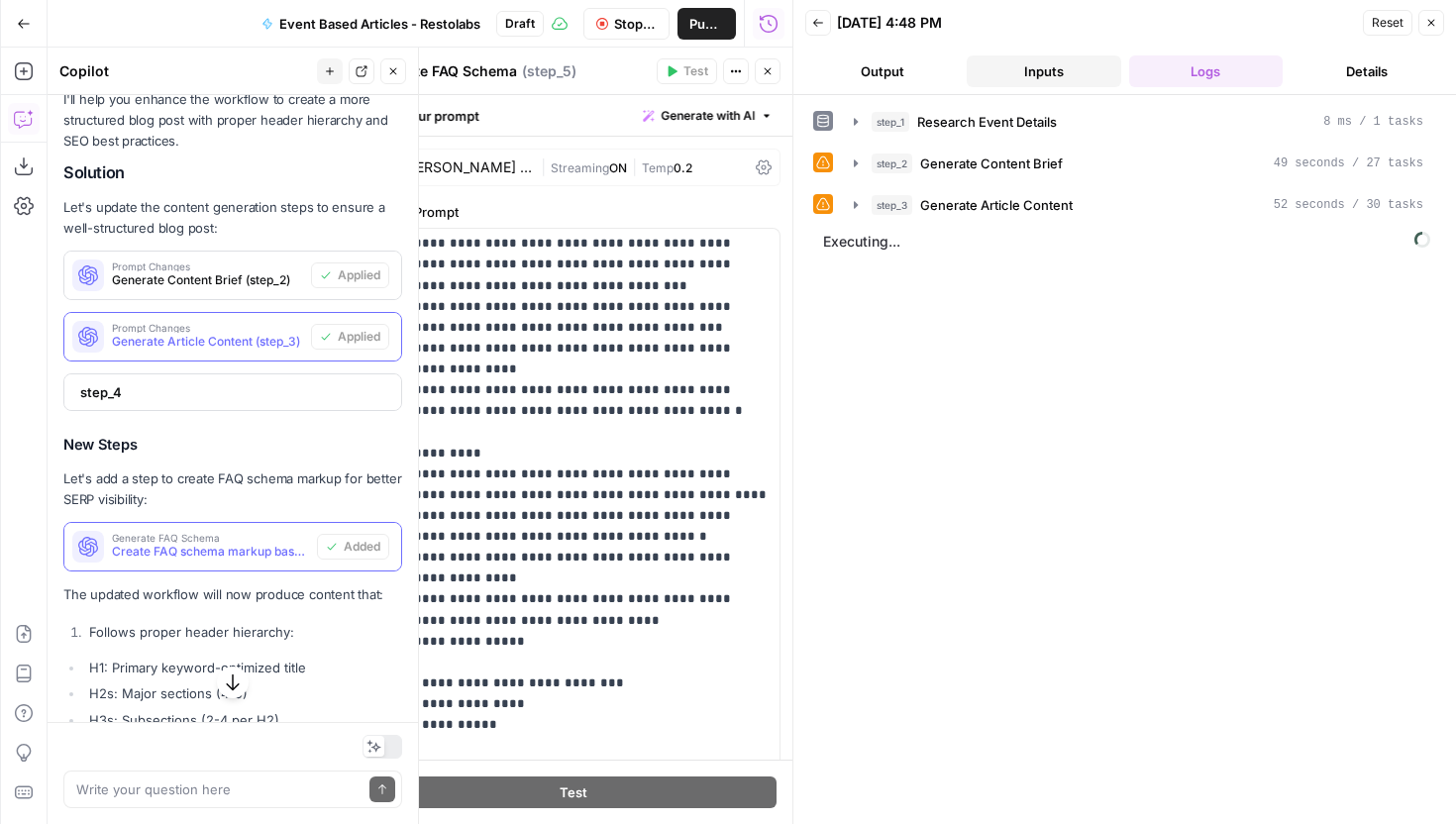 click on "Inputs" at bounding box center (1043, 71) 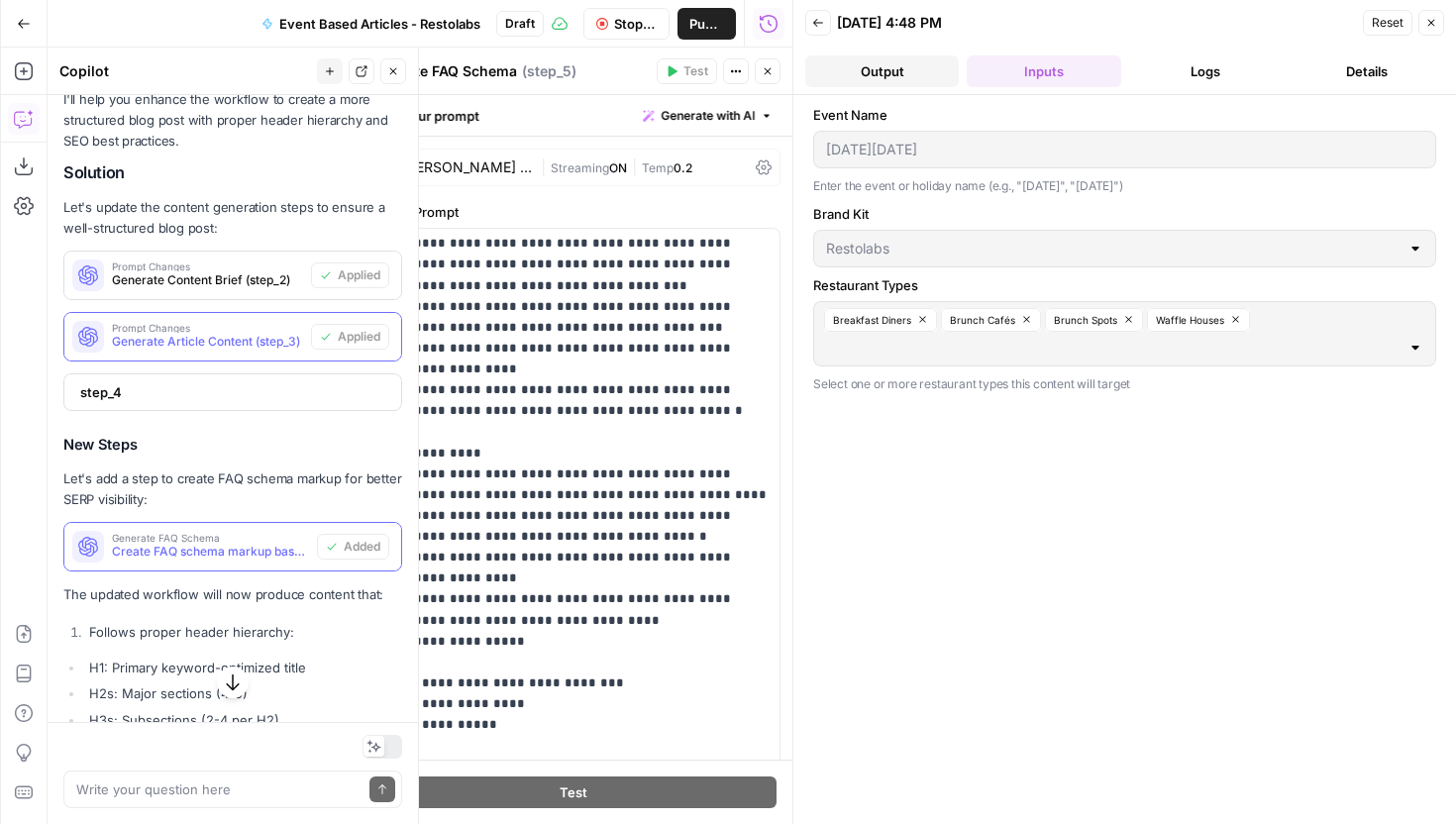click on "Output" at bounding box center (882, 71) 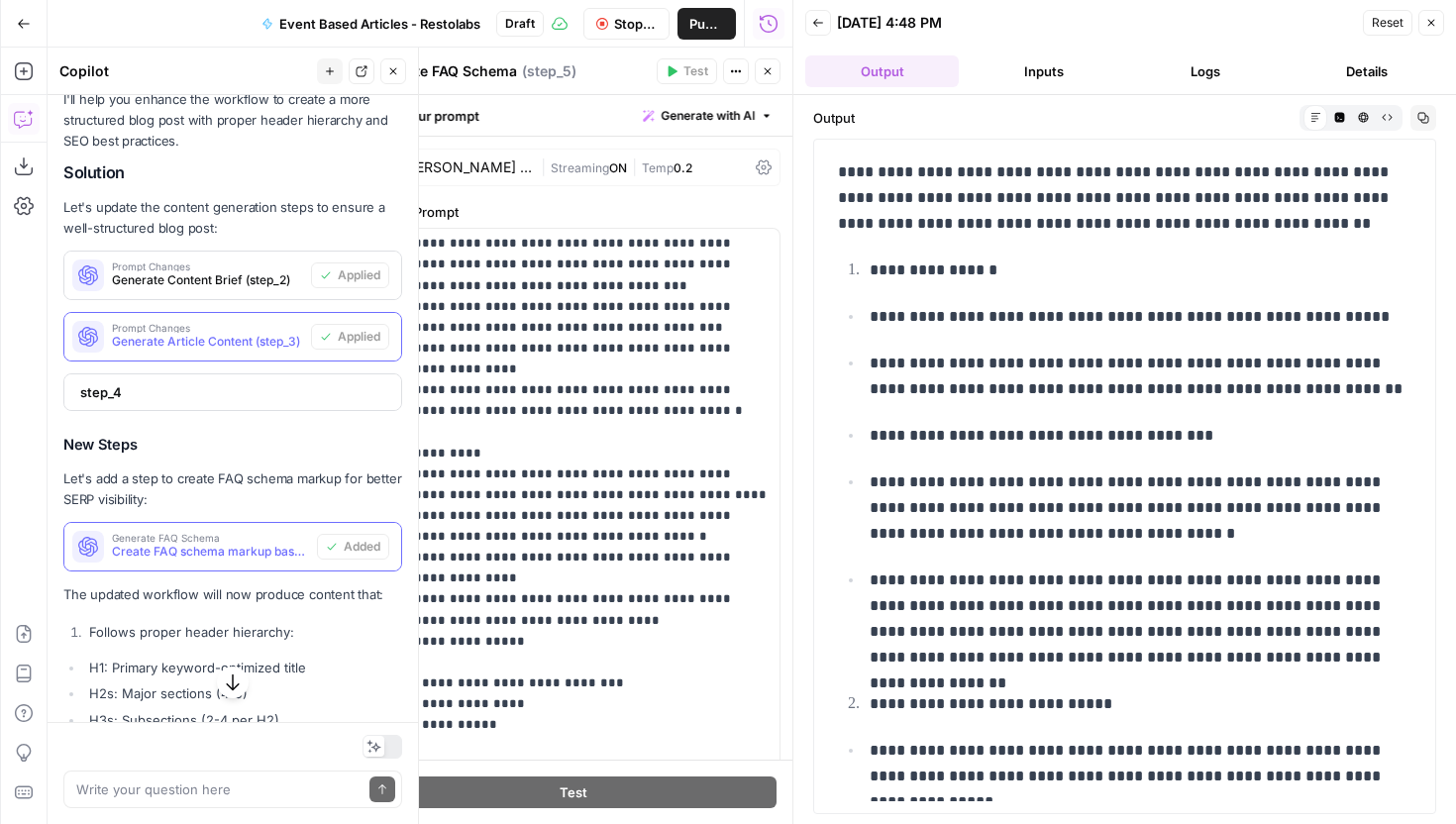 click on "**********" at bounding box center (1124, 460) 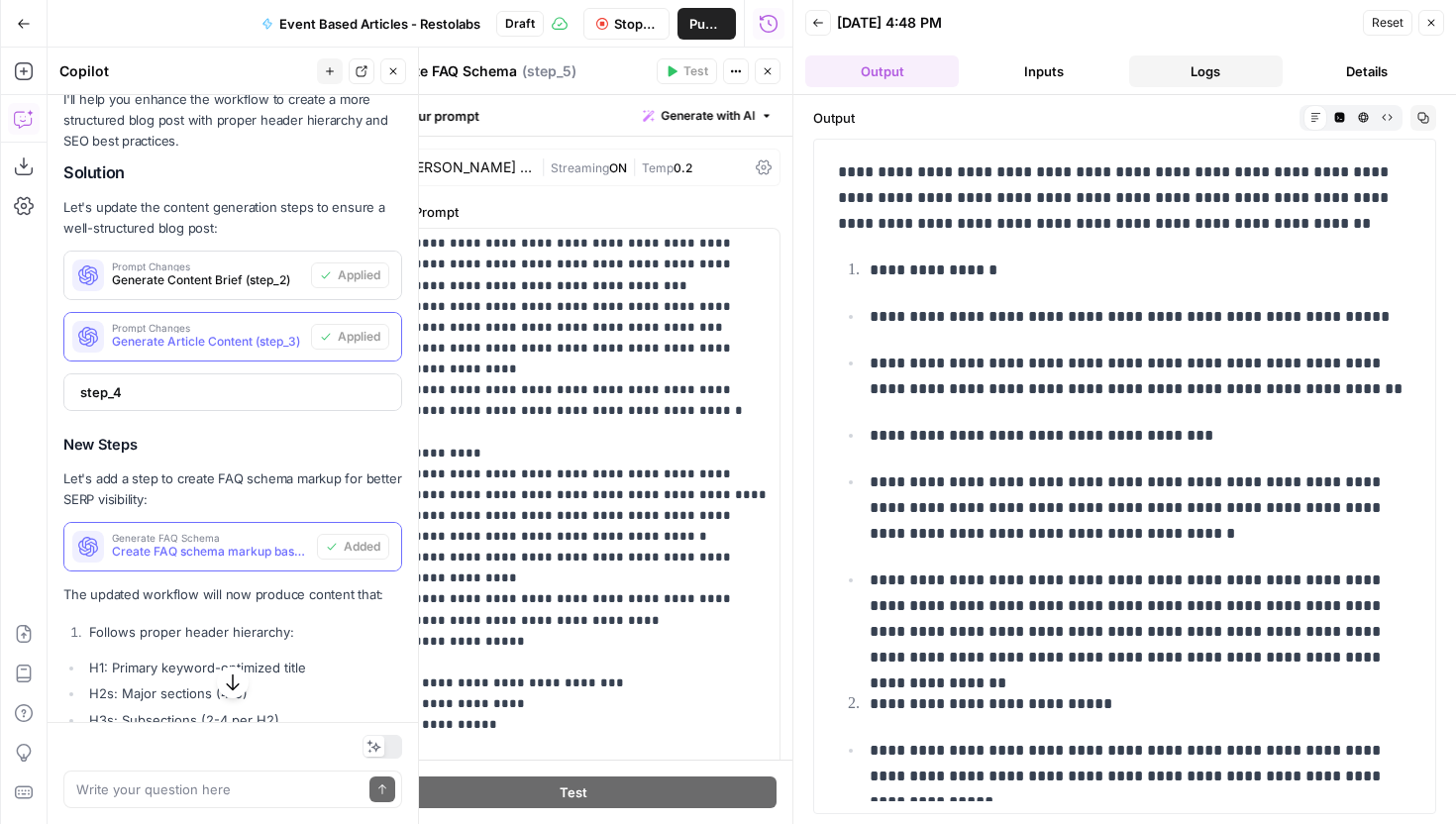click on "Logs" at bounding box center (1205, 71) 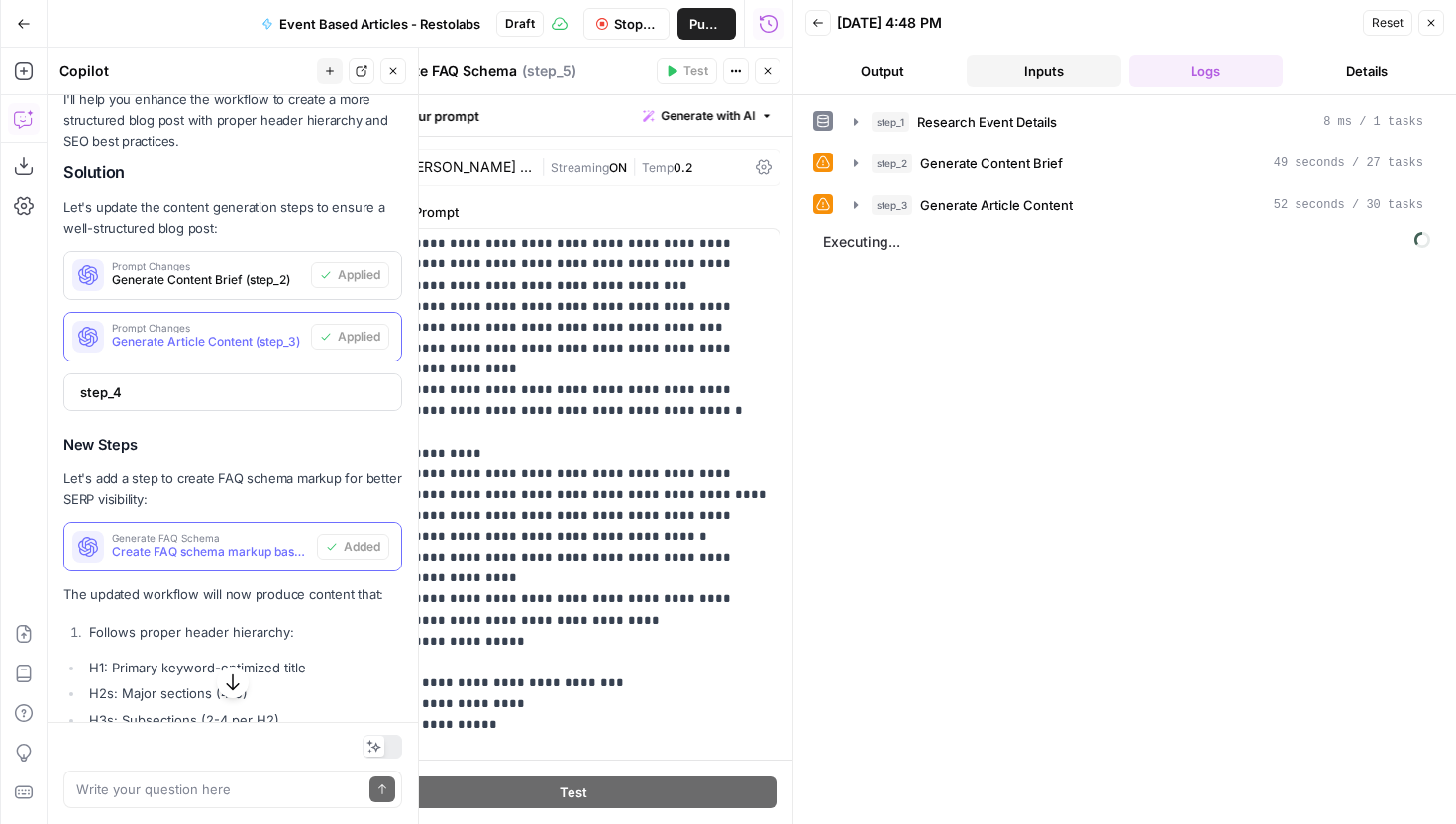 click on "Inputs" at bounding box center (1043, 71) 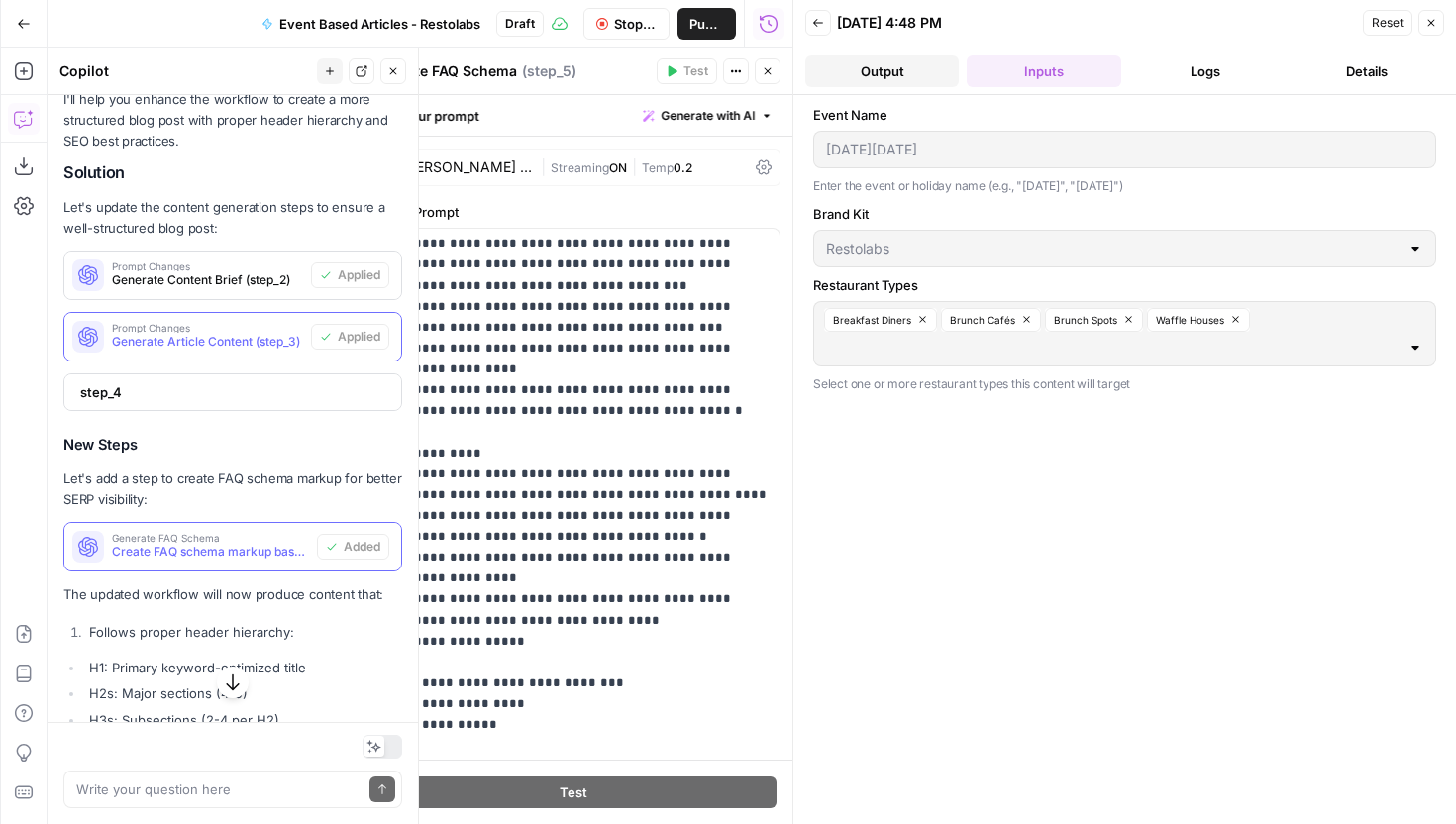 click on "Output" at bounding box center [882, 71] 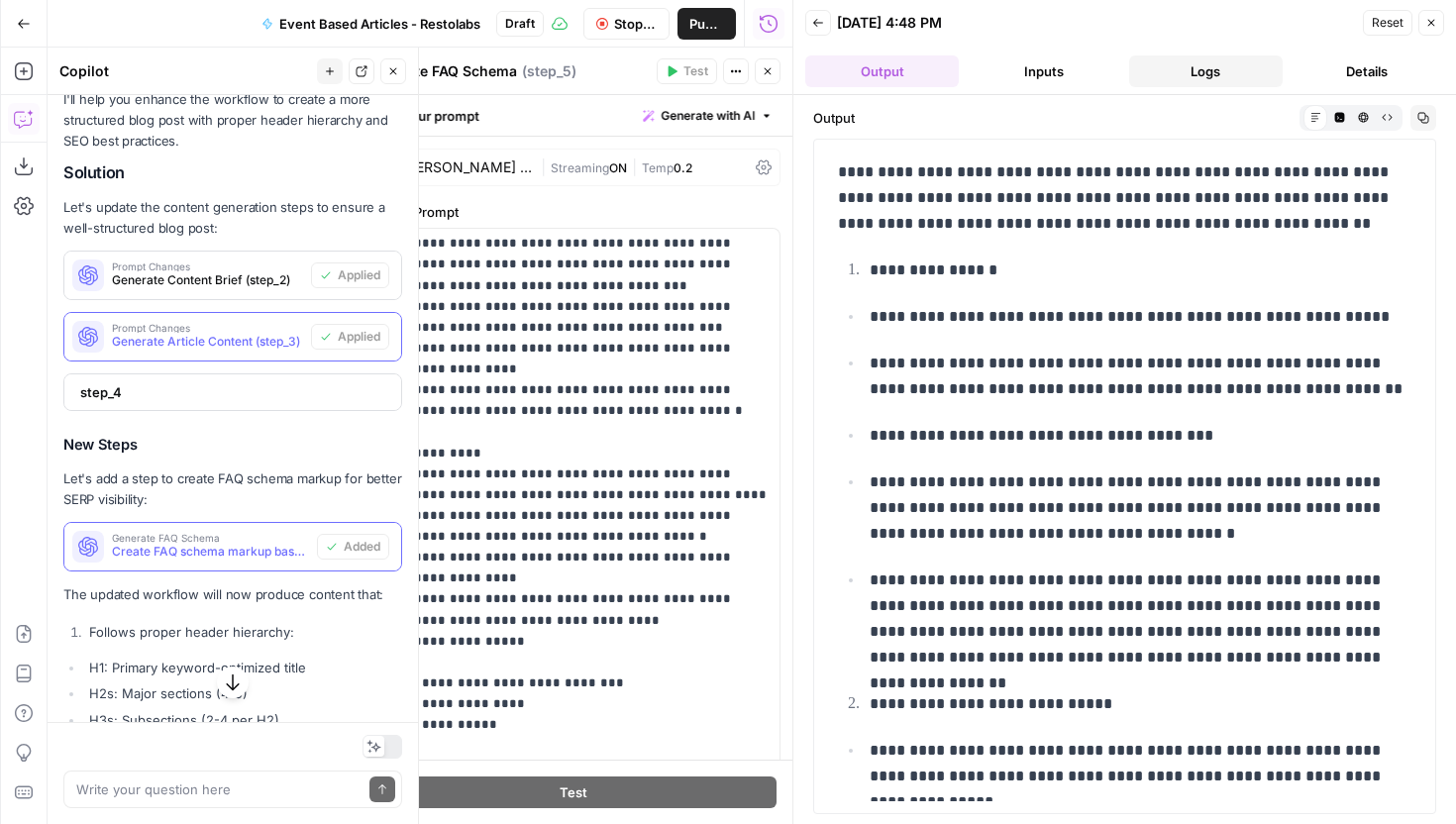 click on "Logs" at bounding box center [1205, 71] 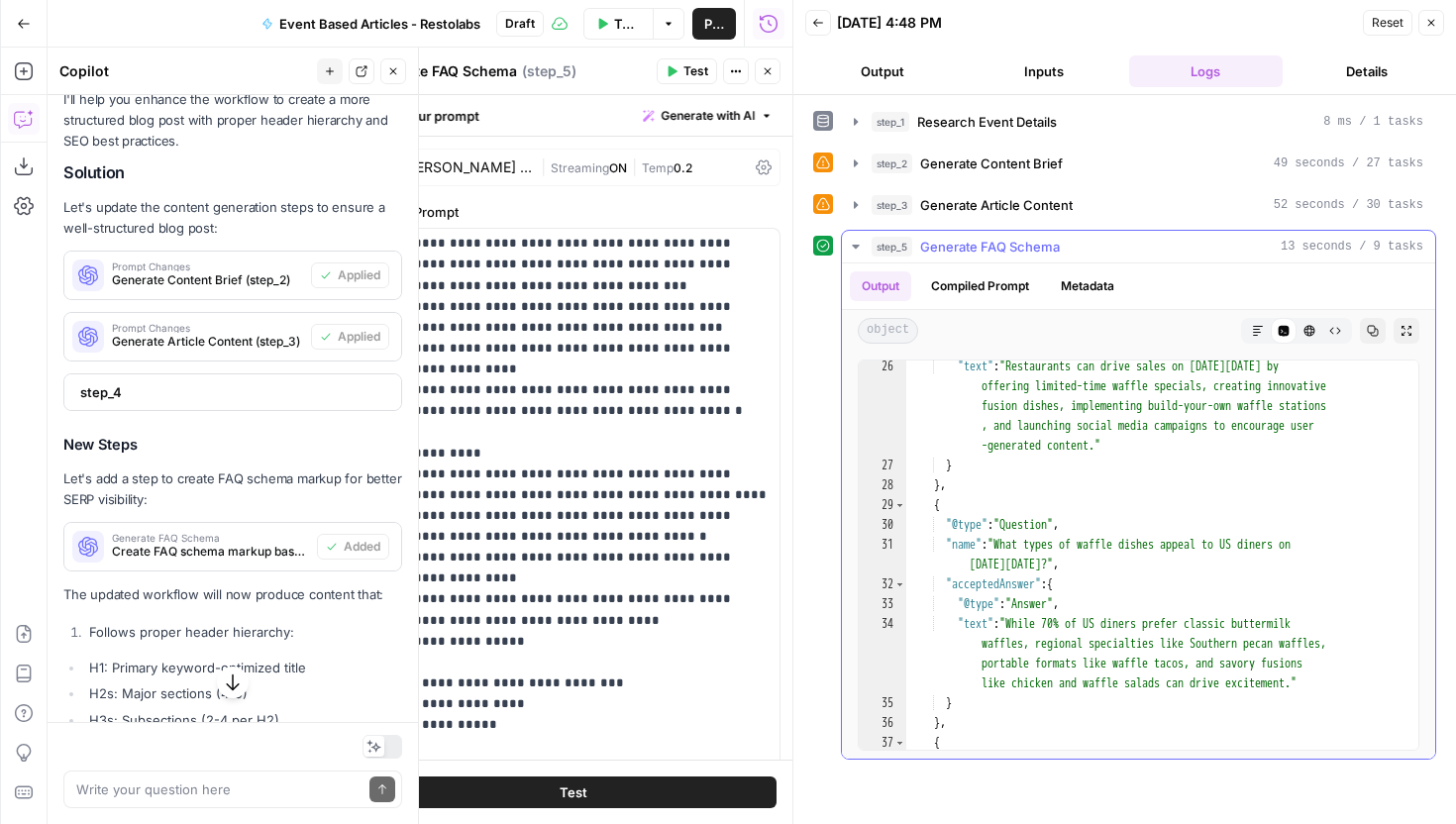 scroll, scrollTop: 1176, scrollLeft: 0, axis: vertical 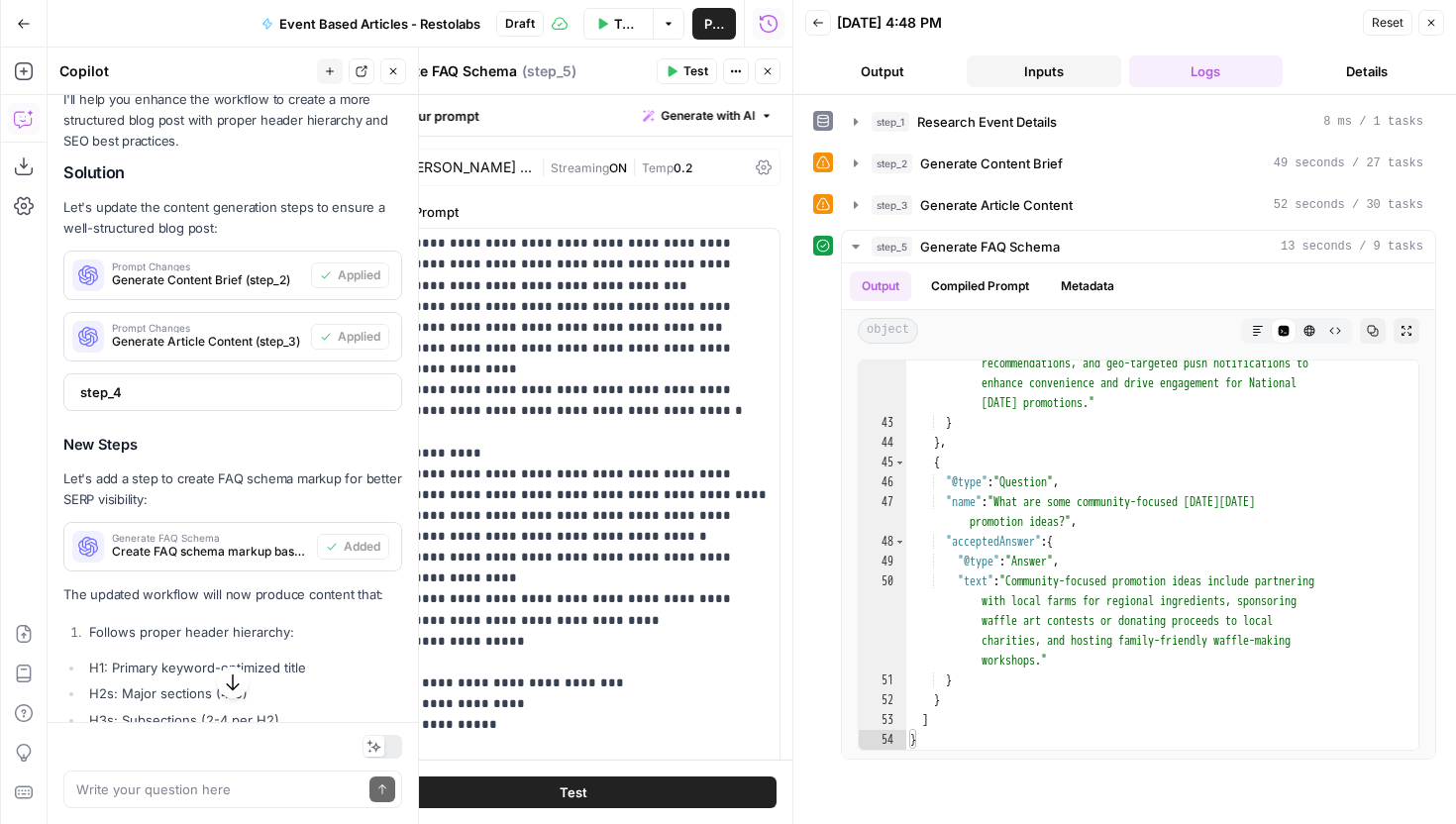 click on "Inputs" at bounding box center [1043, 71] 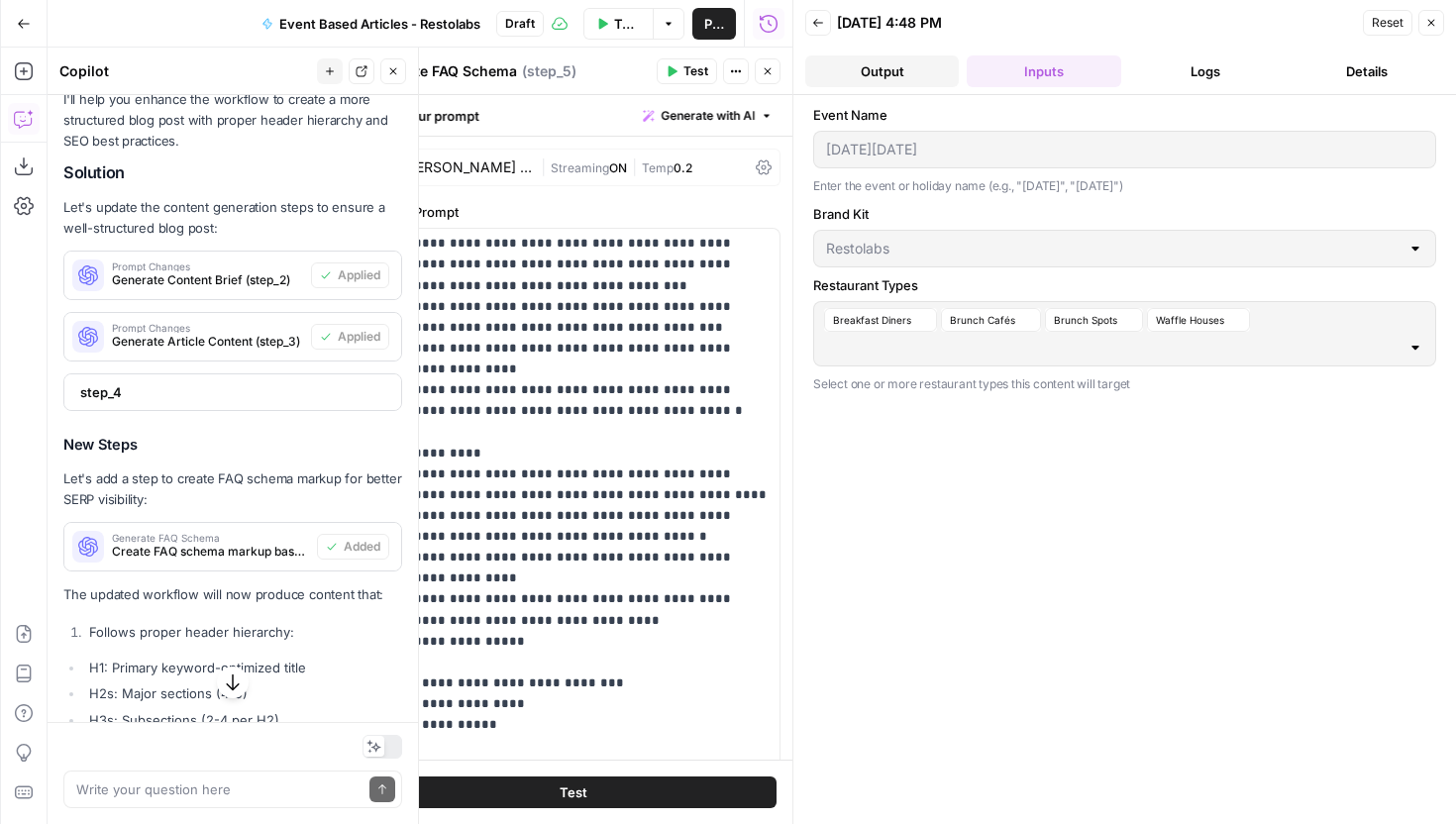 click on "Output" at bounding box center (882, 71) 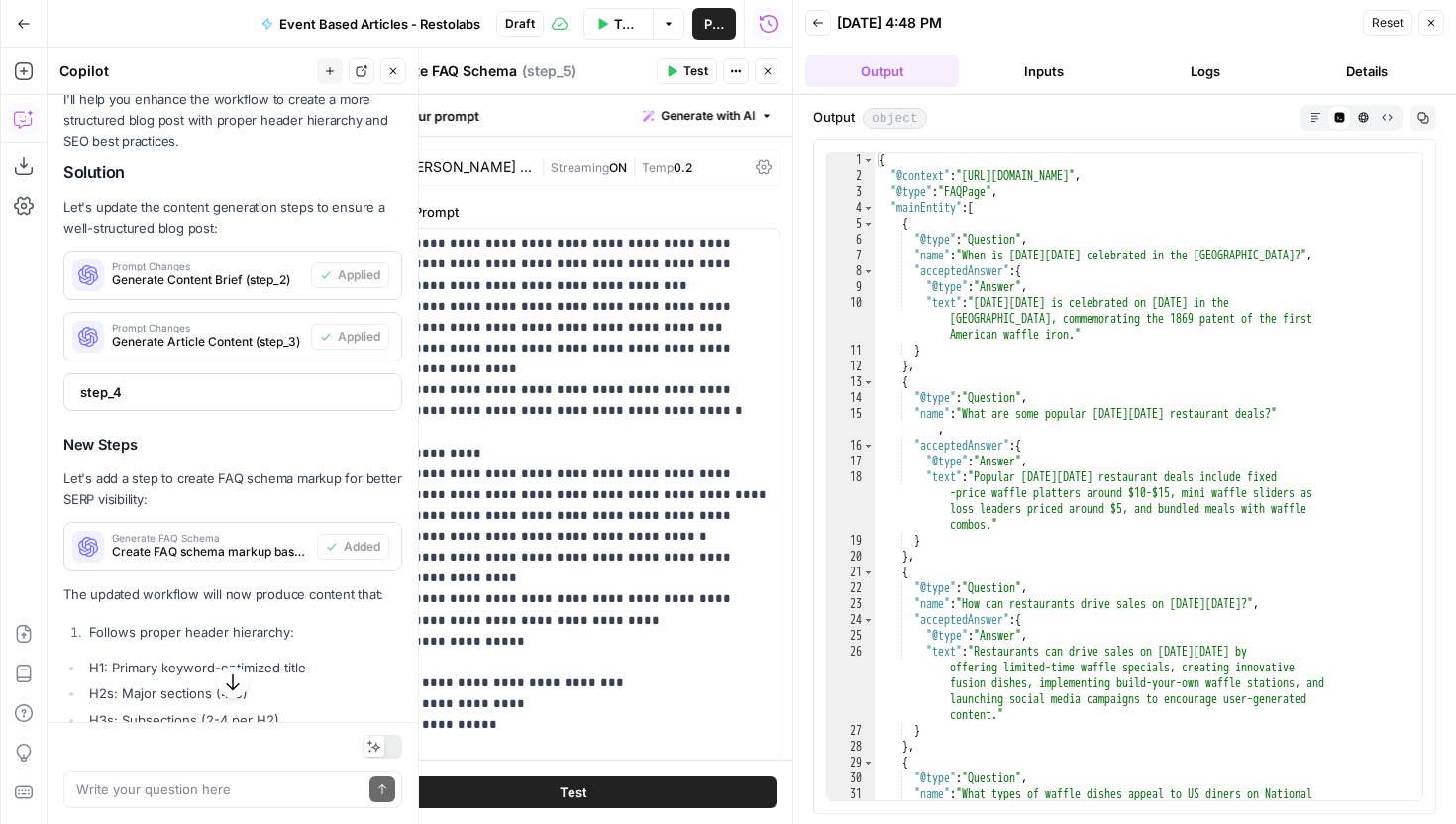 scroll, scrollTop: 0, scrollLeft: 0, axis: both 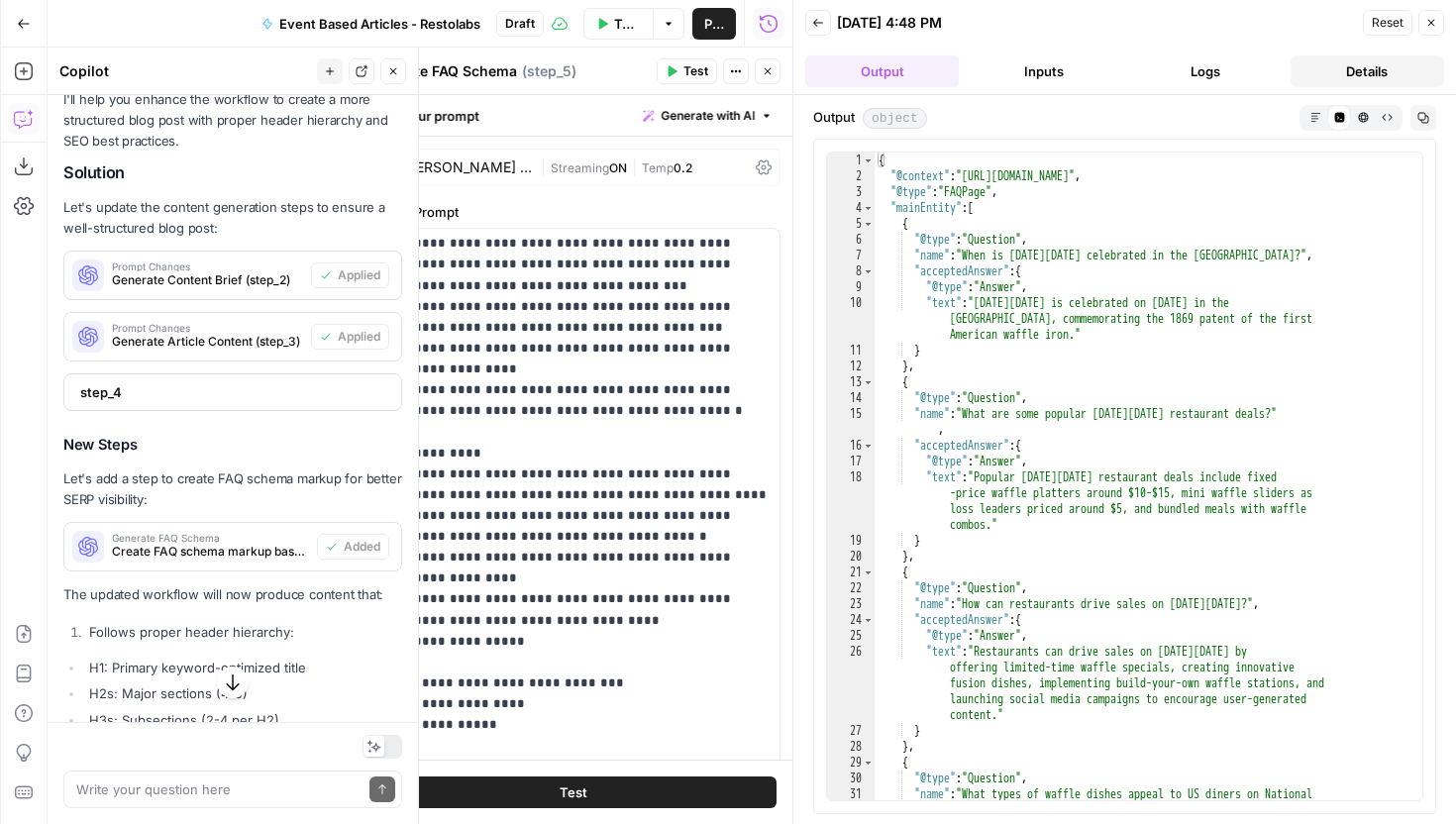 click on "Details" at bounding box center (1367, 71) 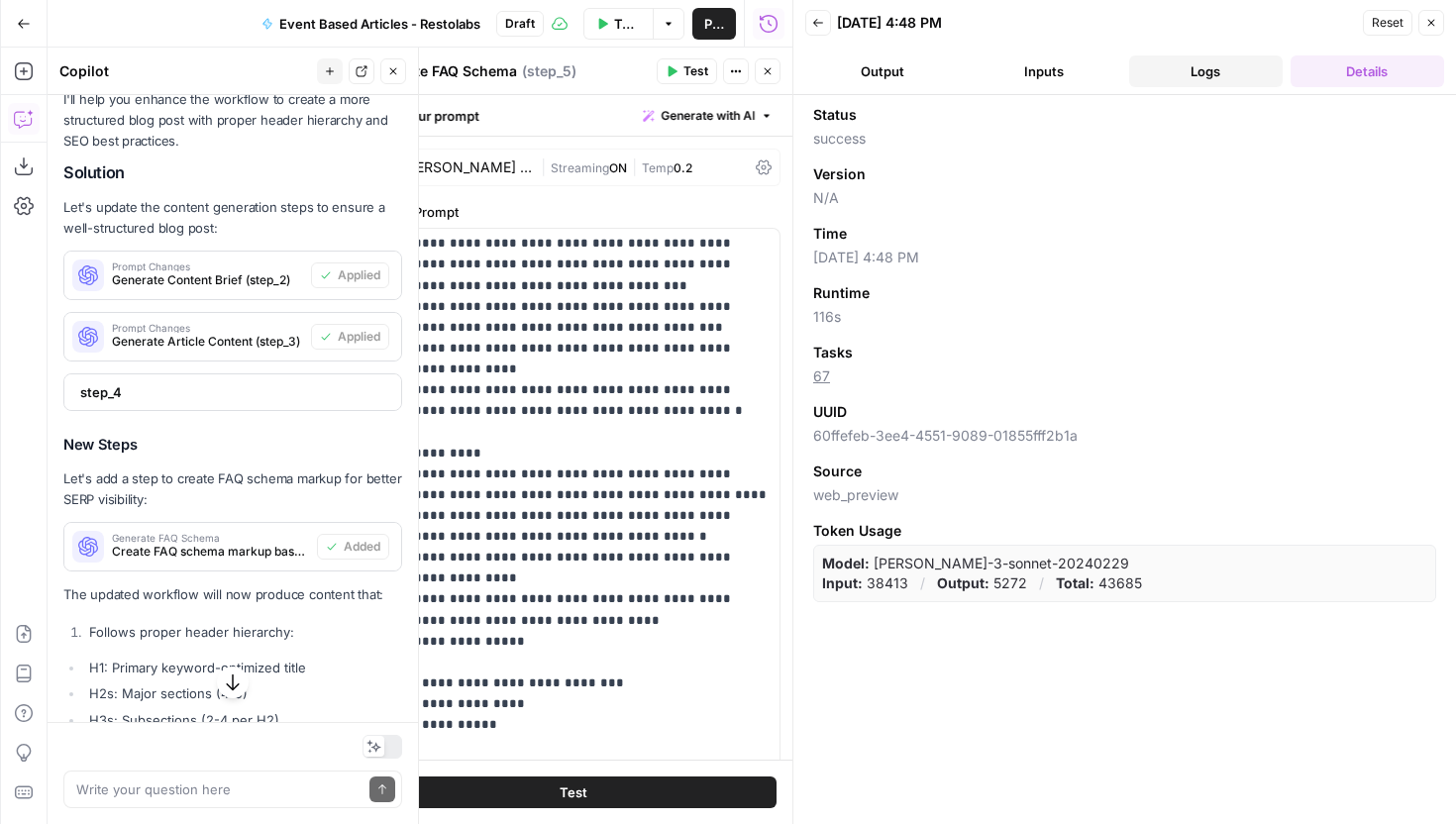 click on "Logs" at bounding box center [1205, 71] 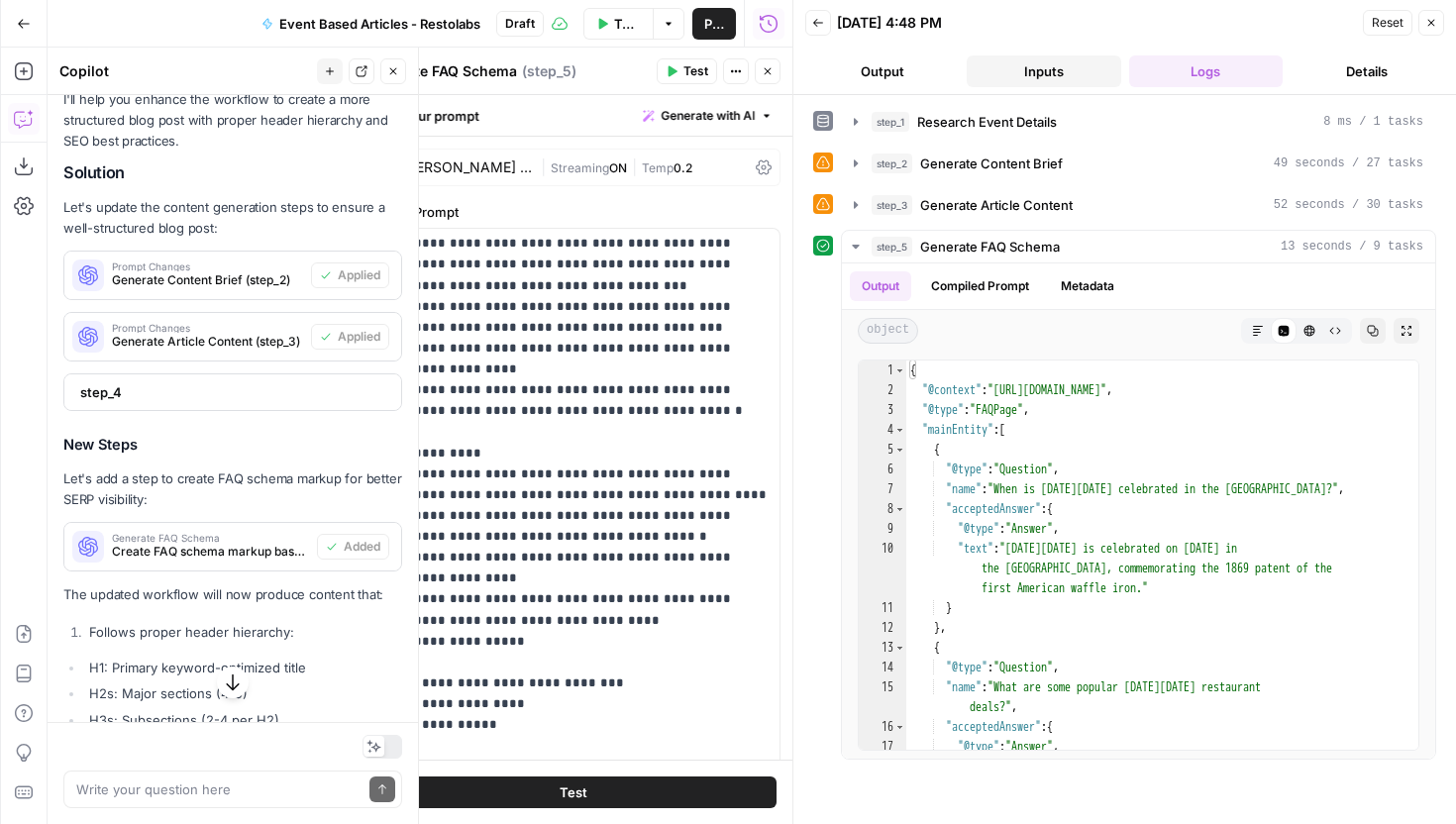 click on "Inputs" at bounding box center [1043, 71] 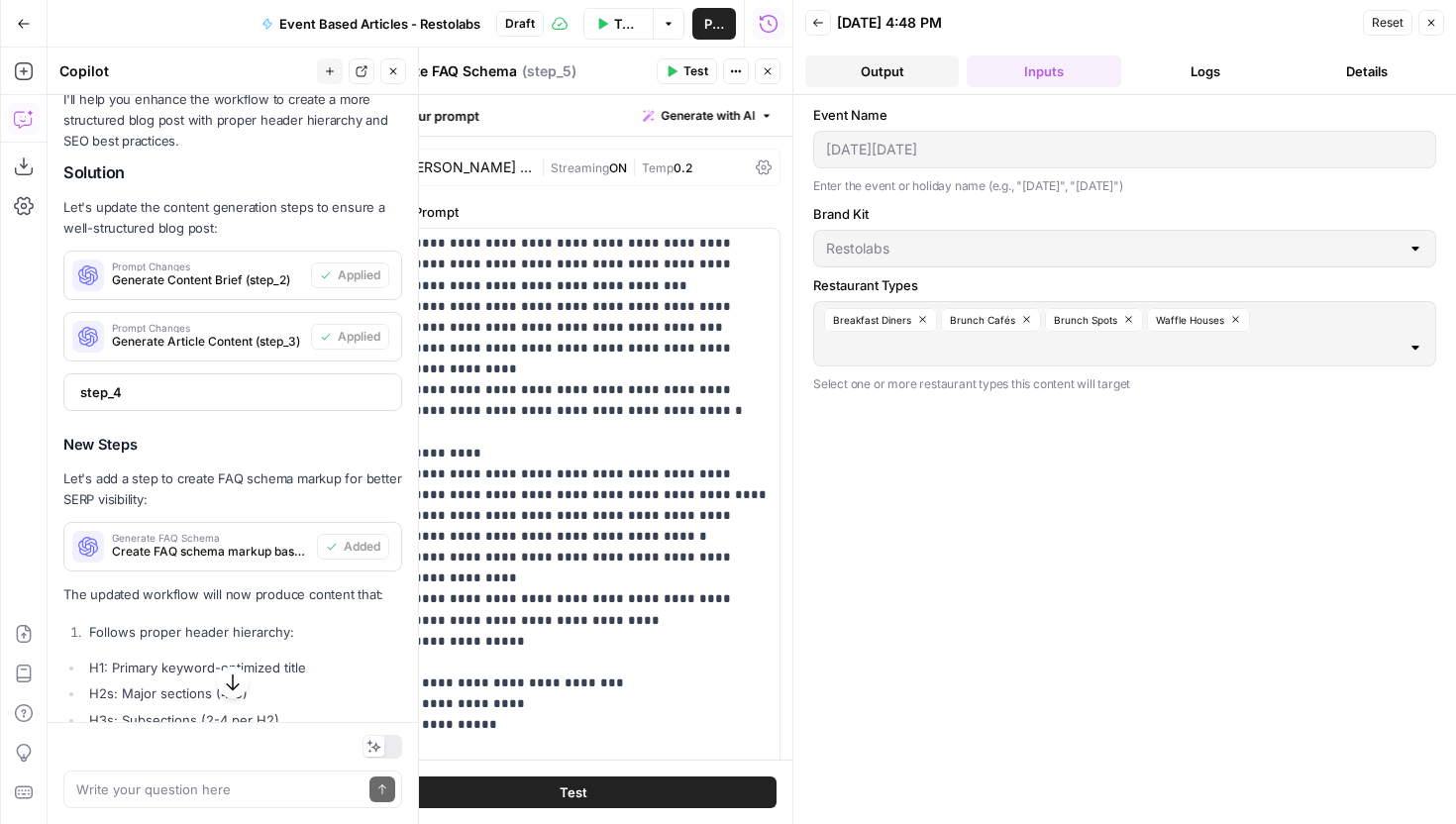 click on "Output" at bounding box center (882, 71) 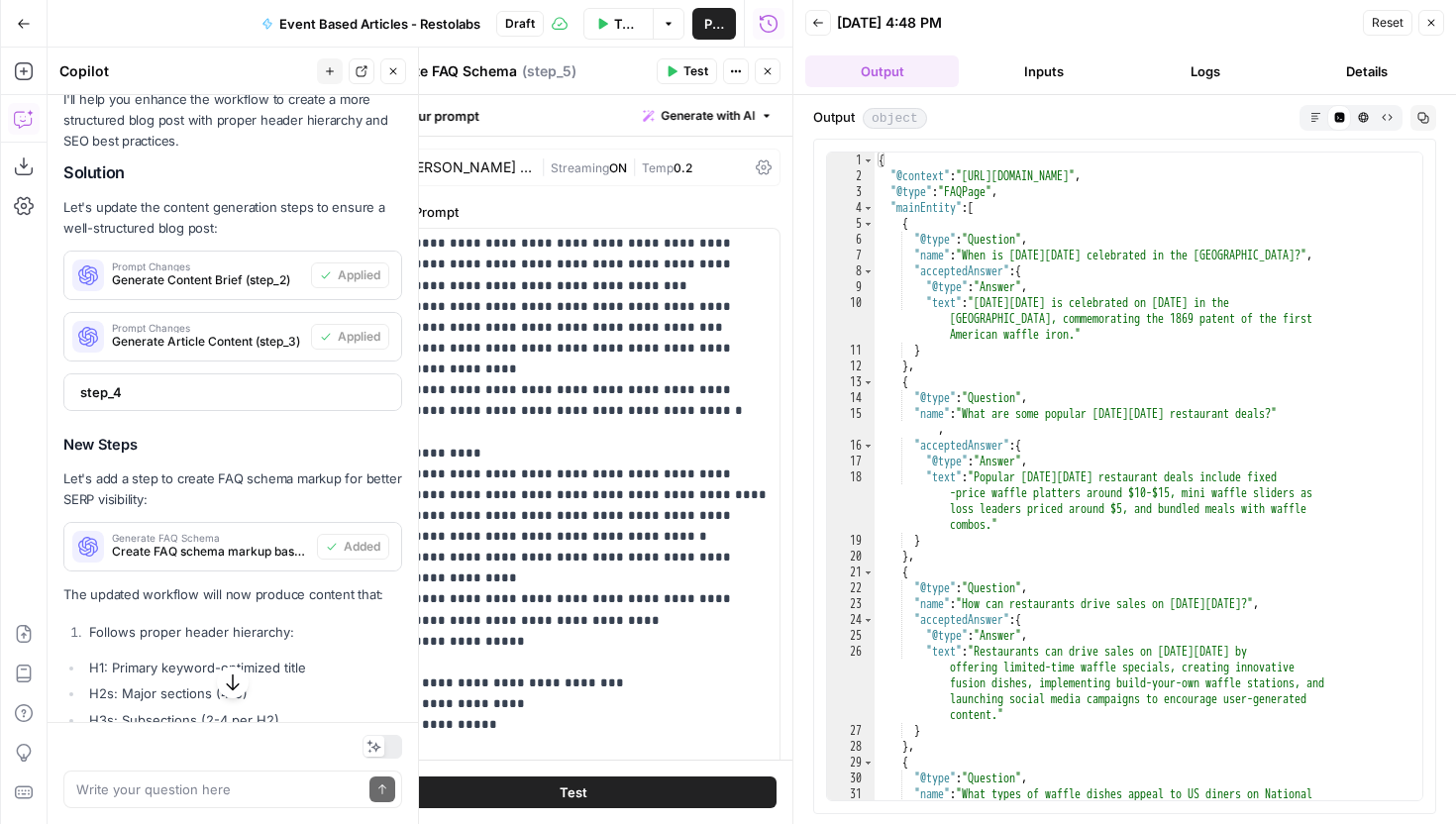 scroll, scrollTop: 11, scrollLeft: 0, axis: vertical 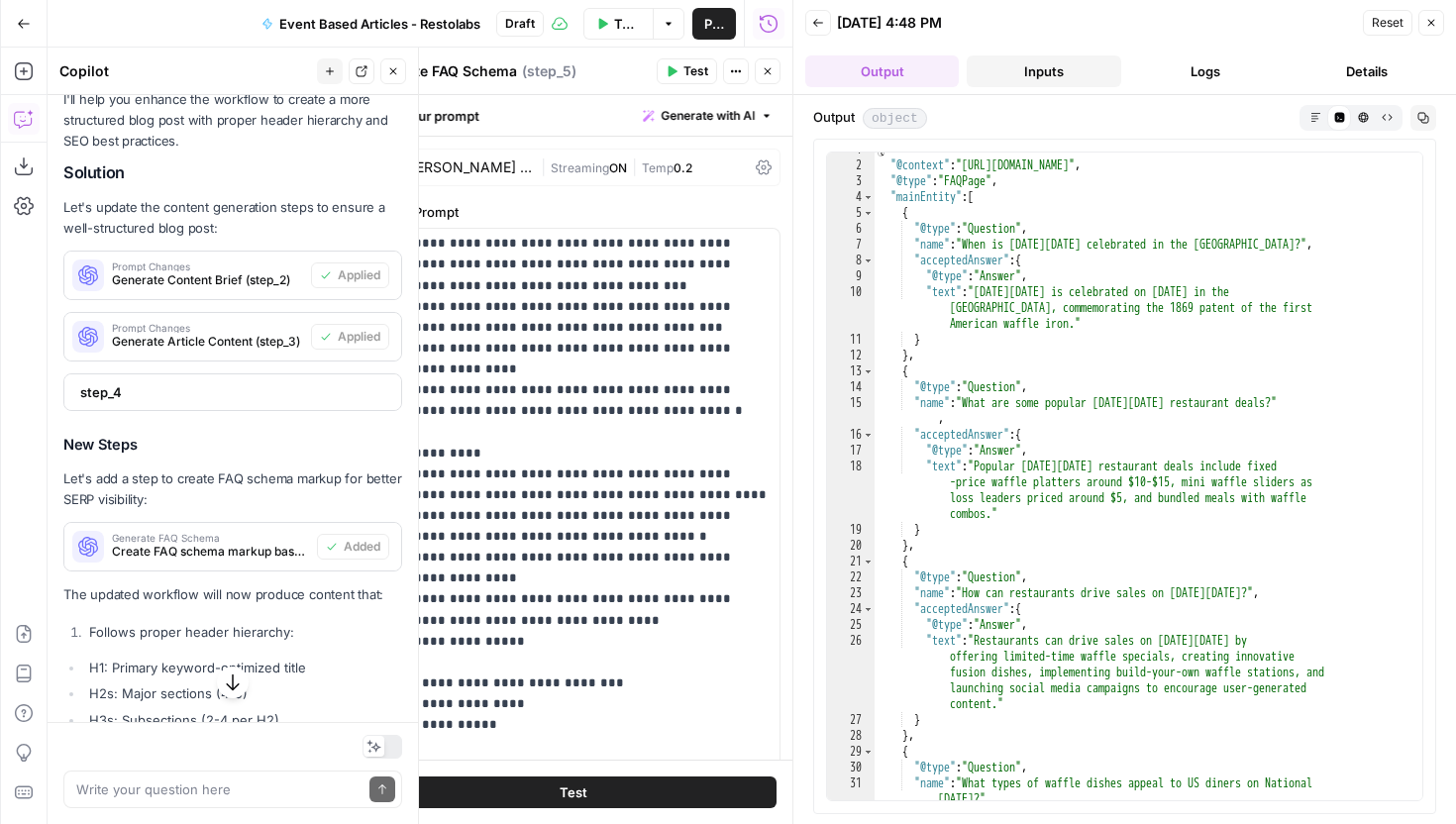 click on "Inputs" at bounding box center [1043, 71] 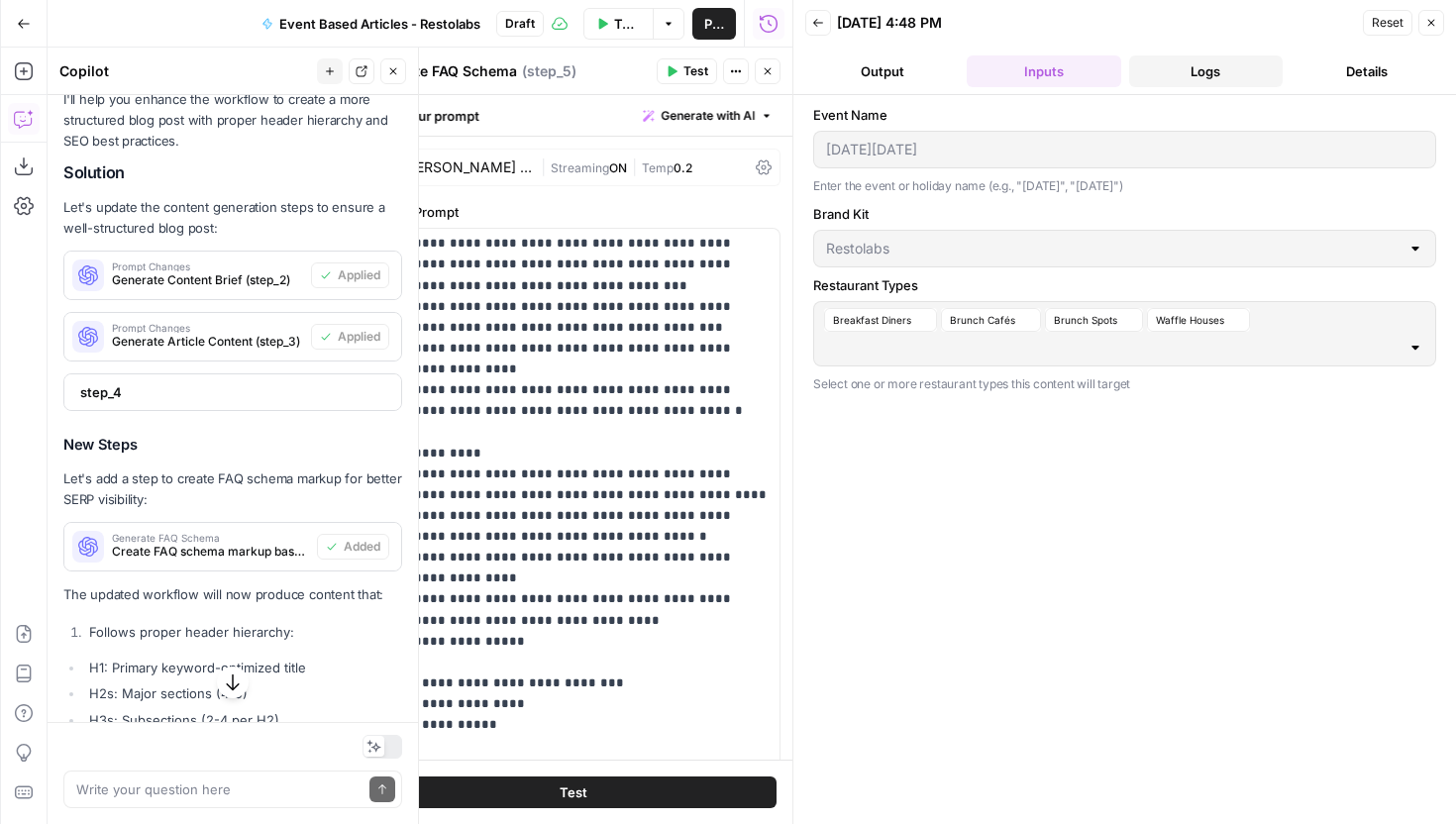 click on "Logs" at bounding box center [1205, 71] 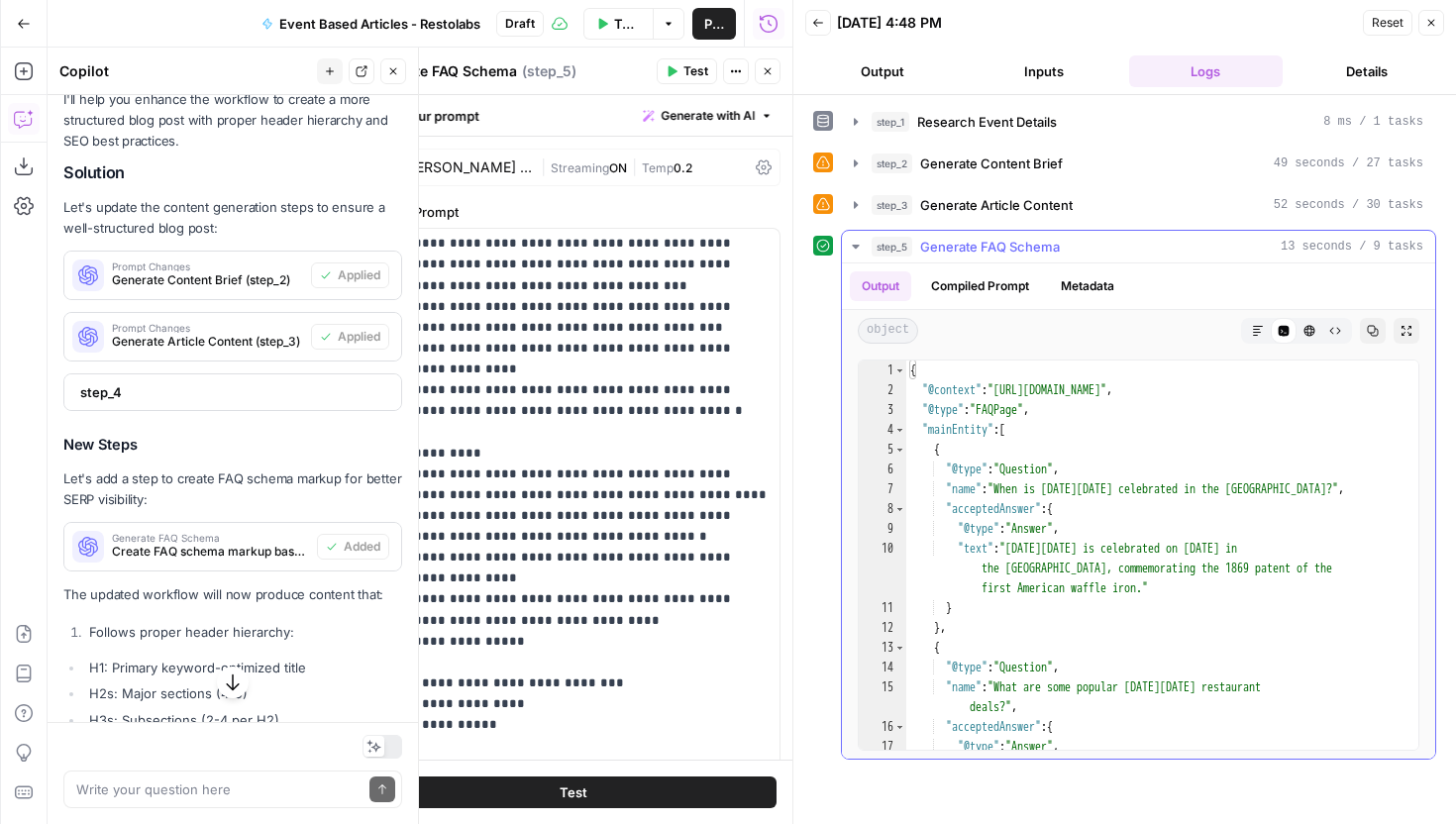 click on "step_5 Generate FAQ Schema 13 seconds / 9 tasks" at bounding box center [1147, 247] 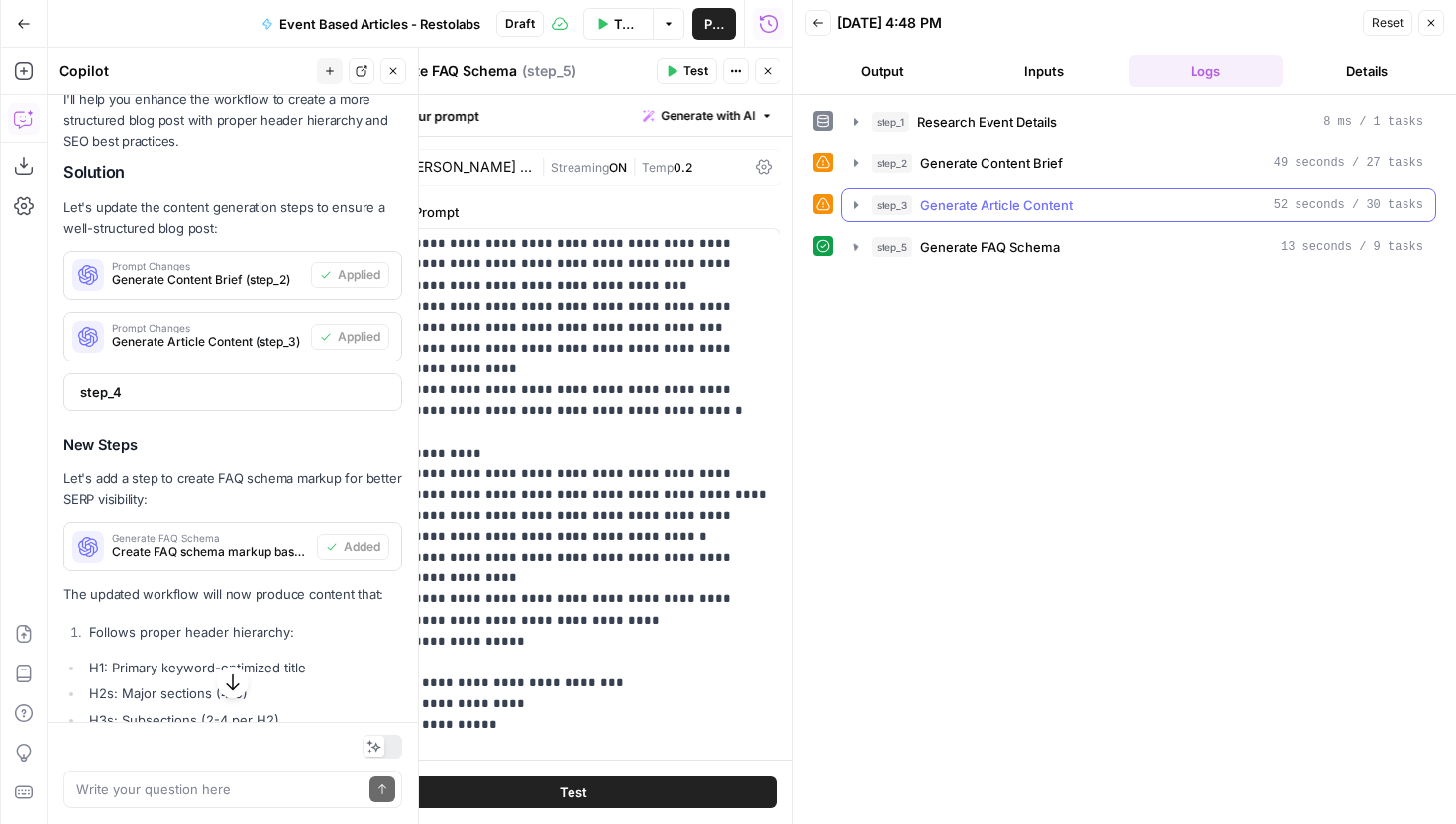 click on "Generate Article Content" at bounding box center [996, 205] 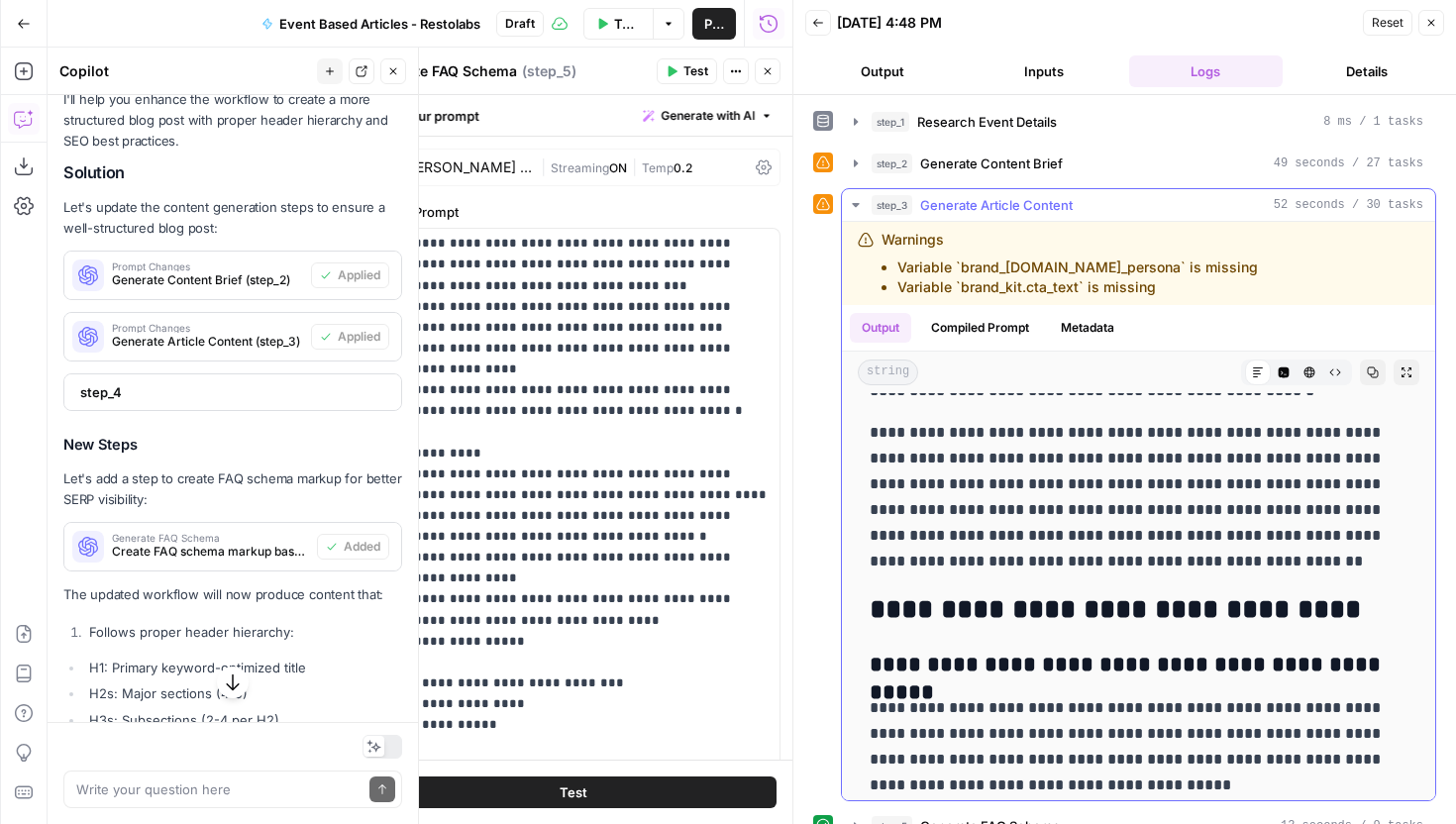 scroll, scrollTop: 503, scrollLeft: 0, axis: vertical 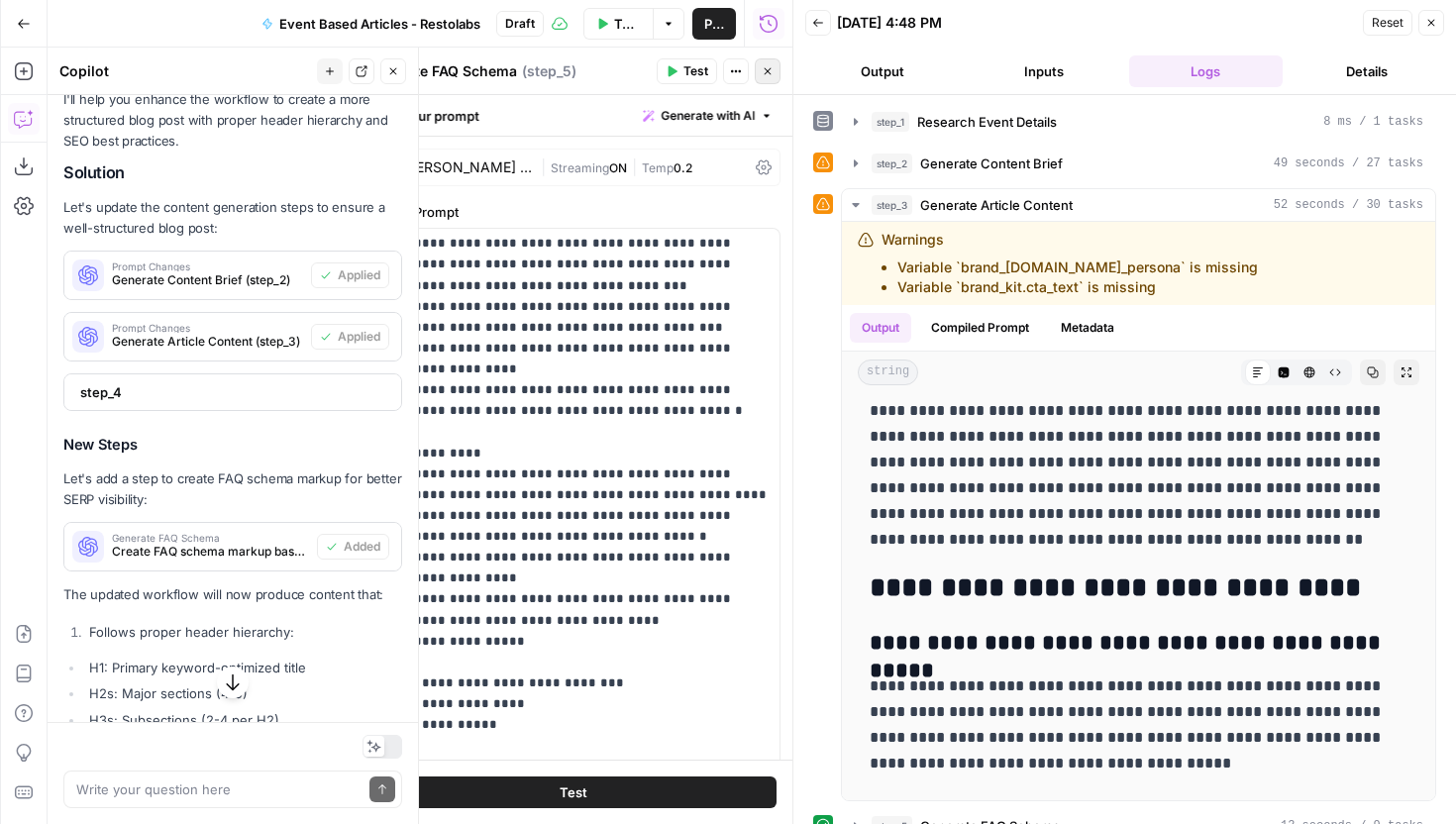 click 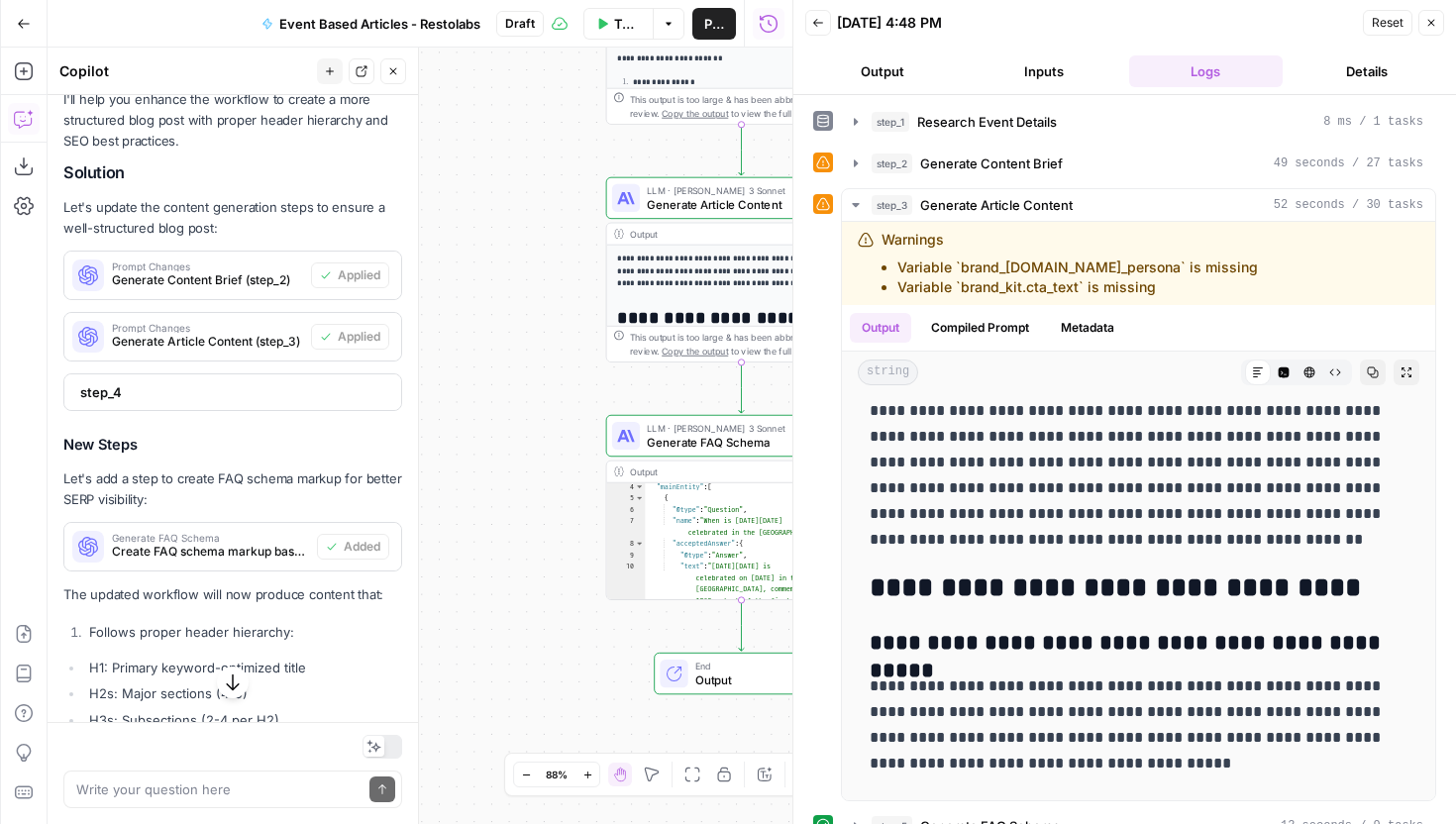 scroll, scrollTop: 41, scrollLeft: 0, axis: vertical 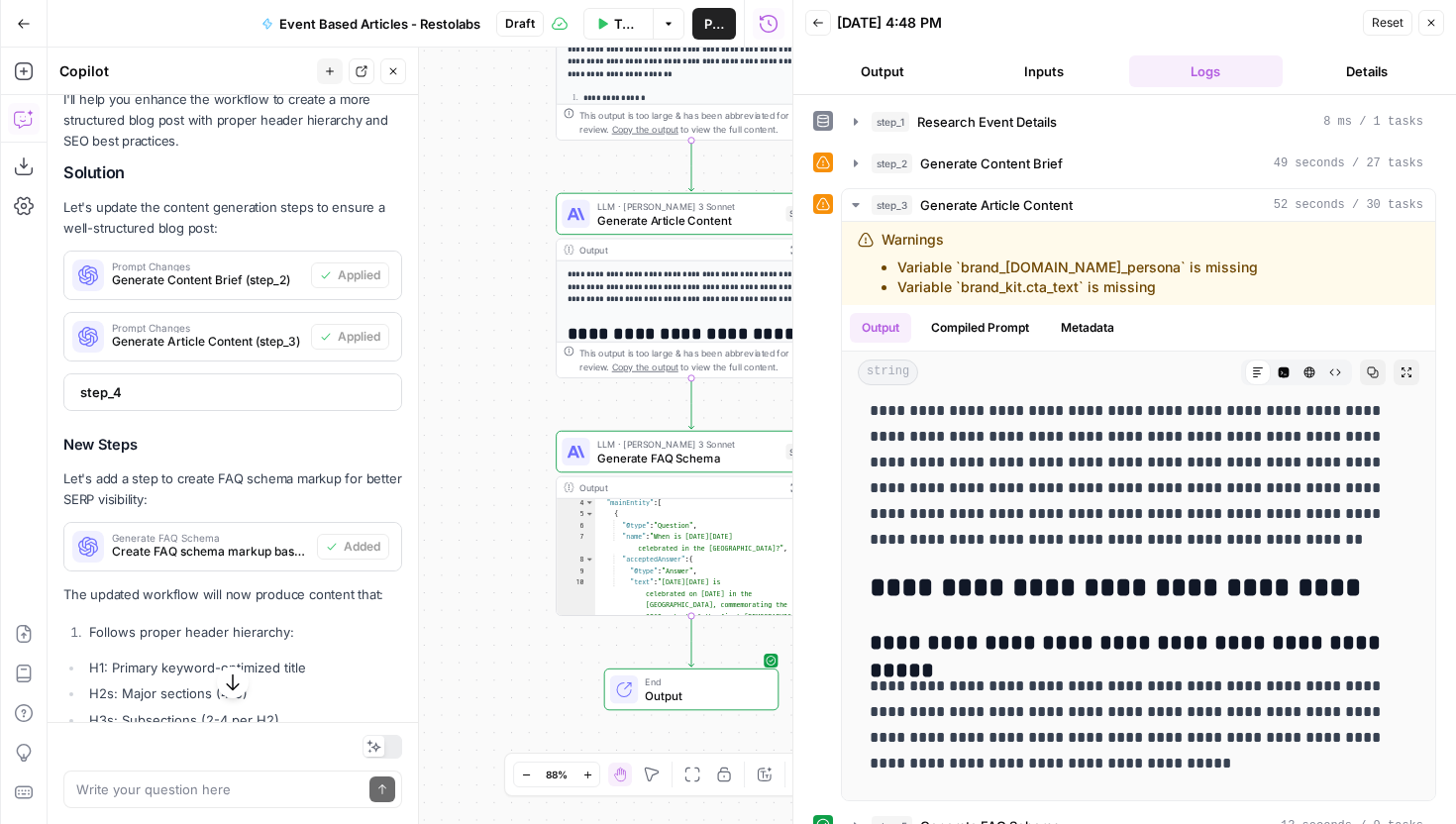click on "Generate Article Content" at bounding box center (688, 220) 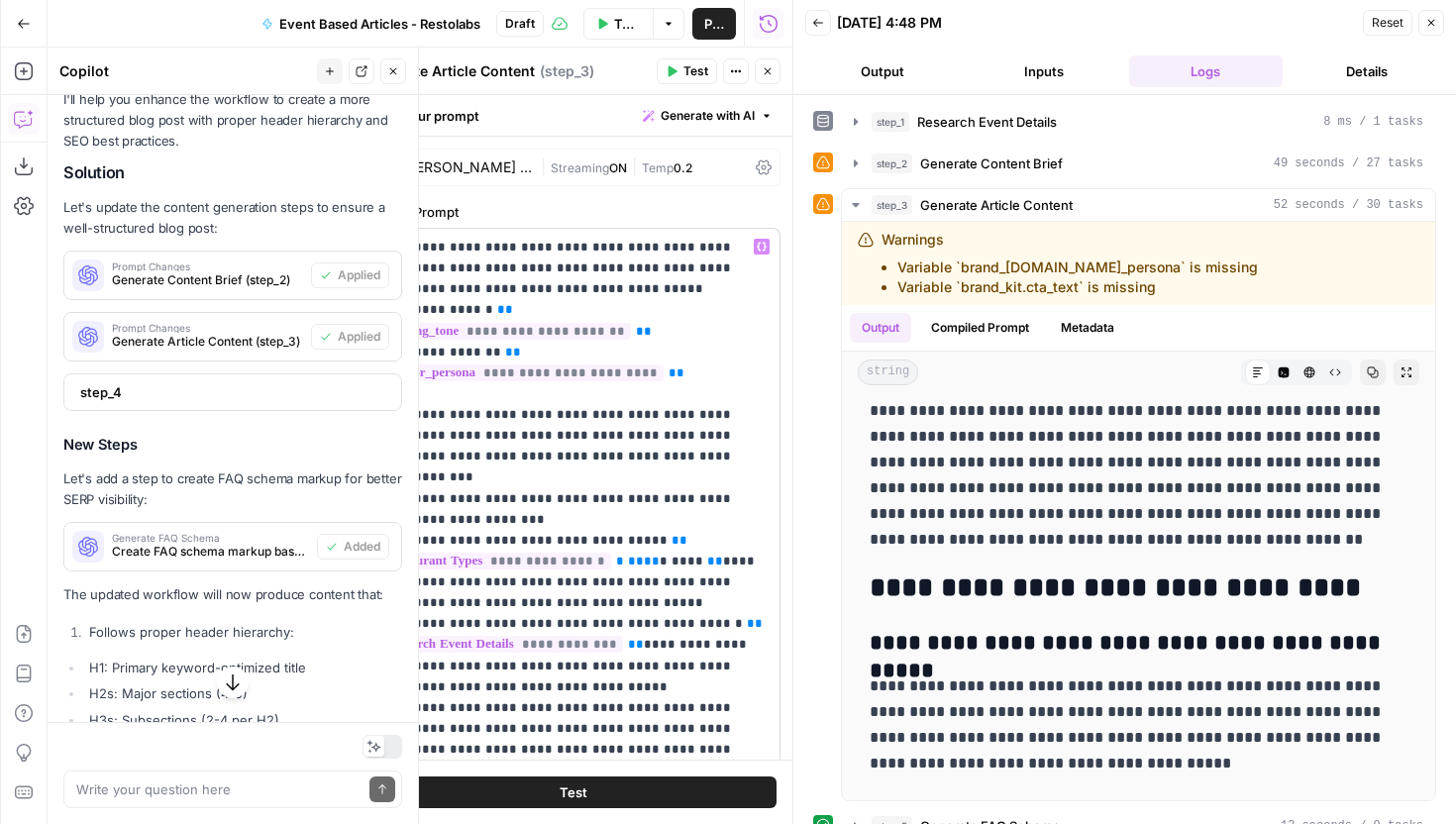 scroll, scrollTop: 14, scrollLeft: 0, axis: vertical 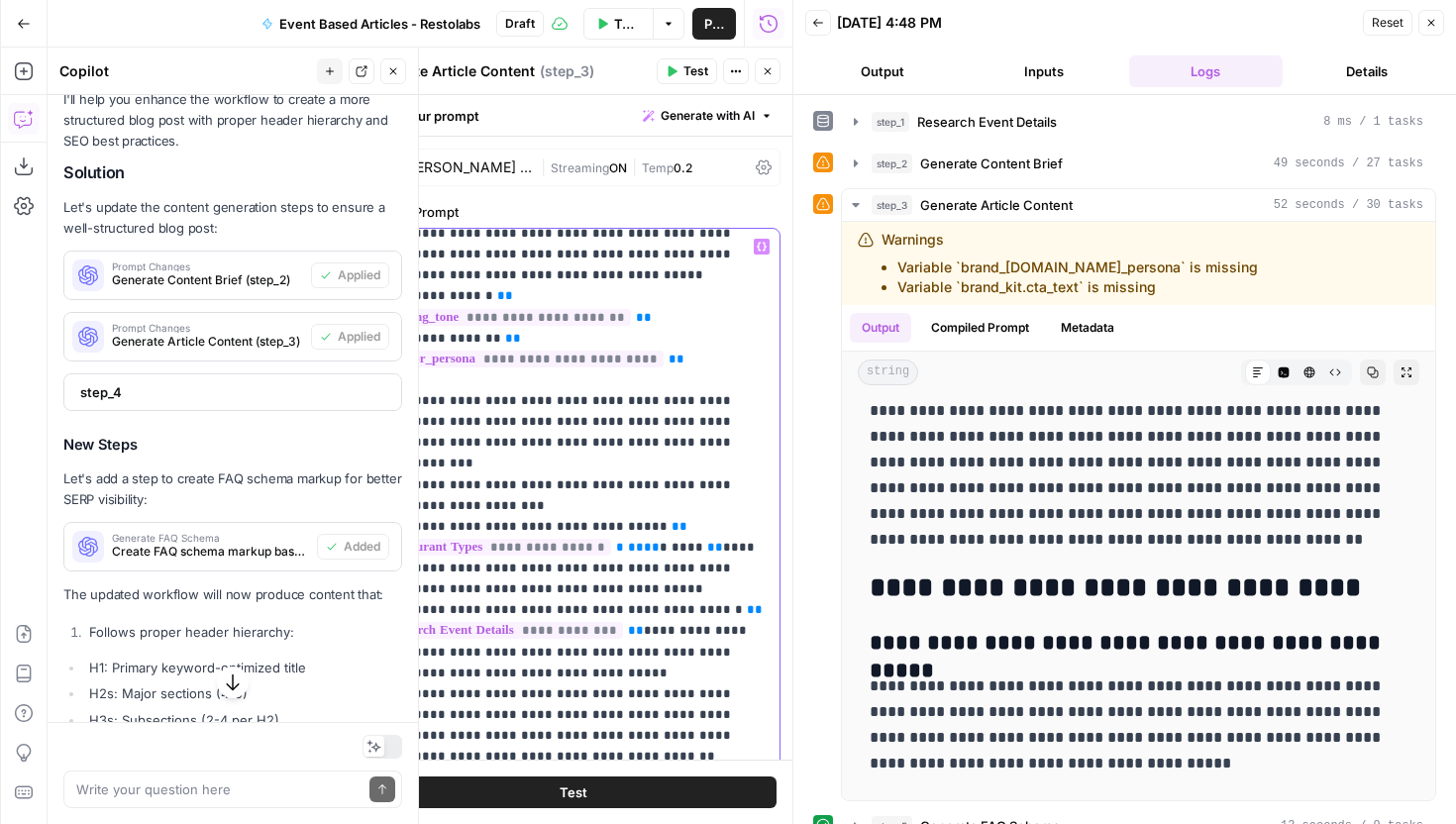 click on "**********" at bounding box center [572, 1363] 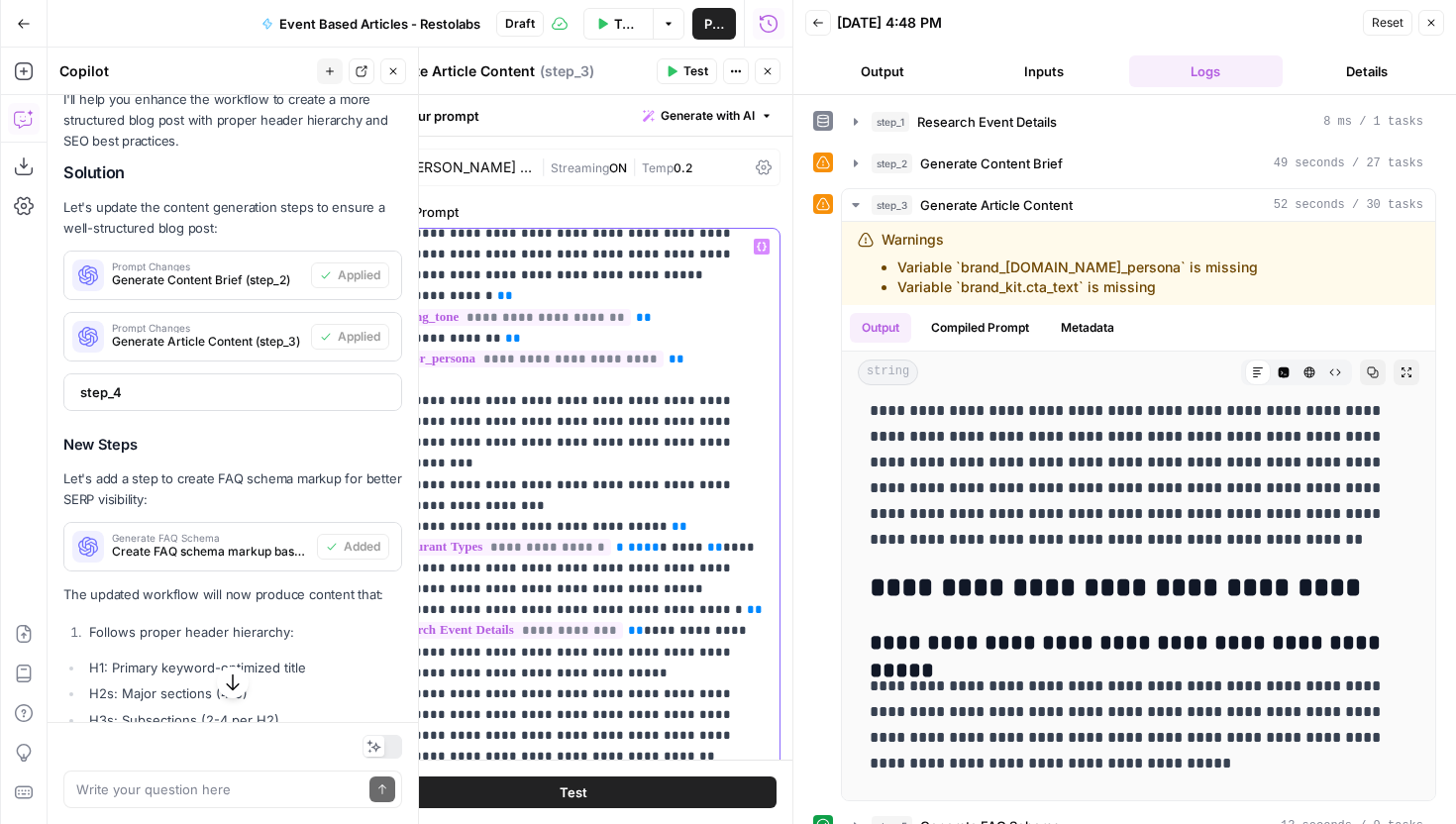 click on "**********" at bounding box center [572, 1363] 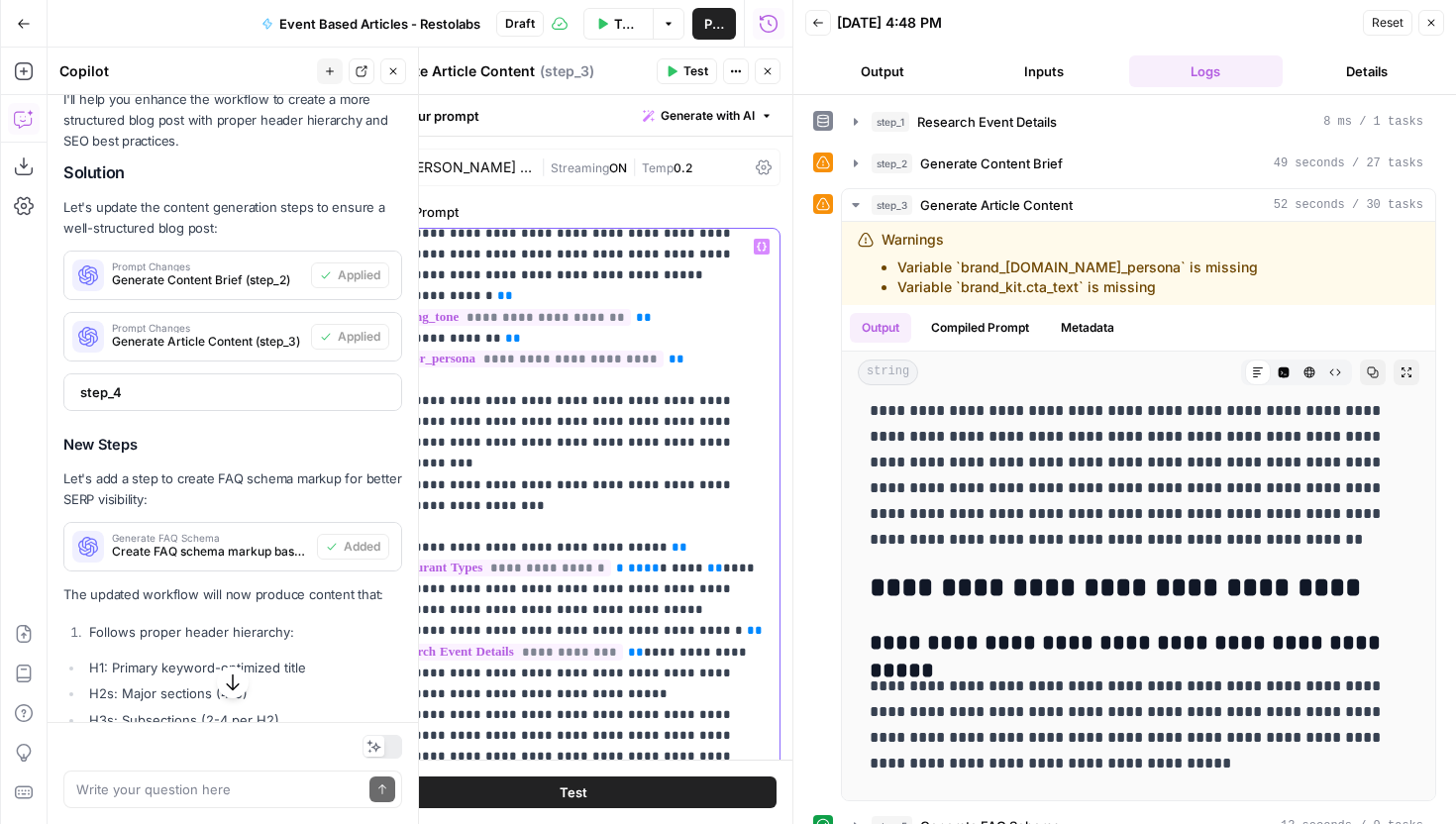 type 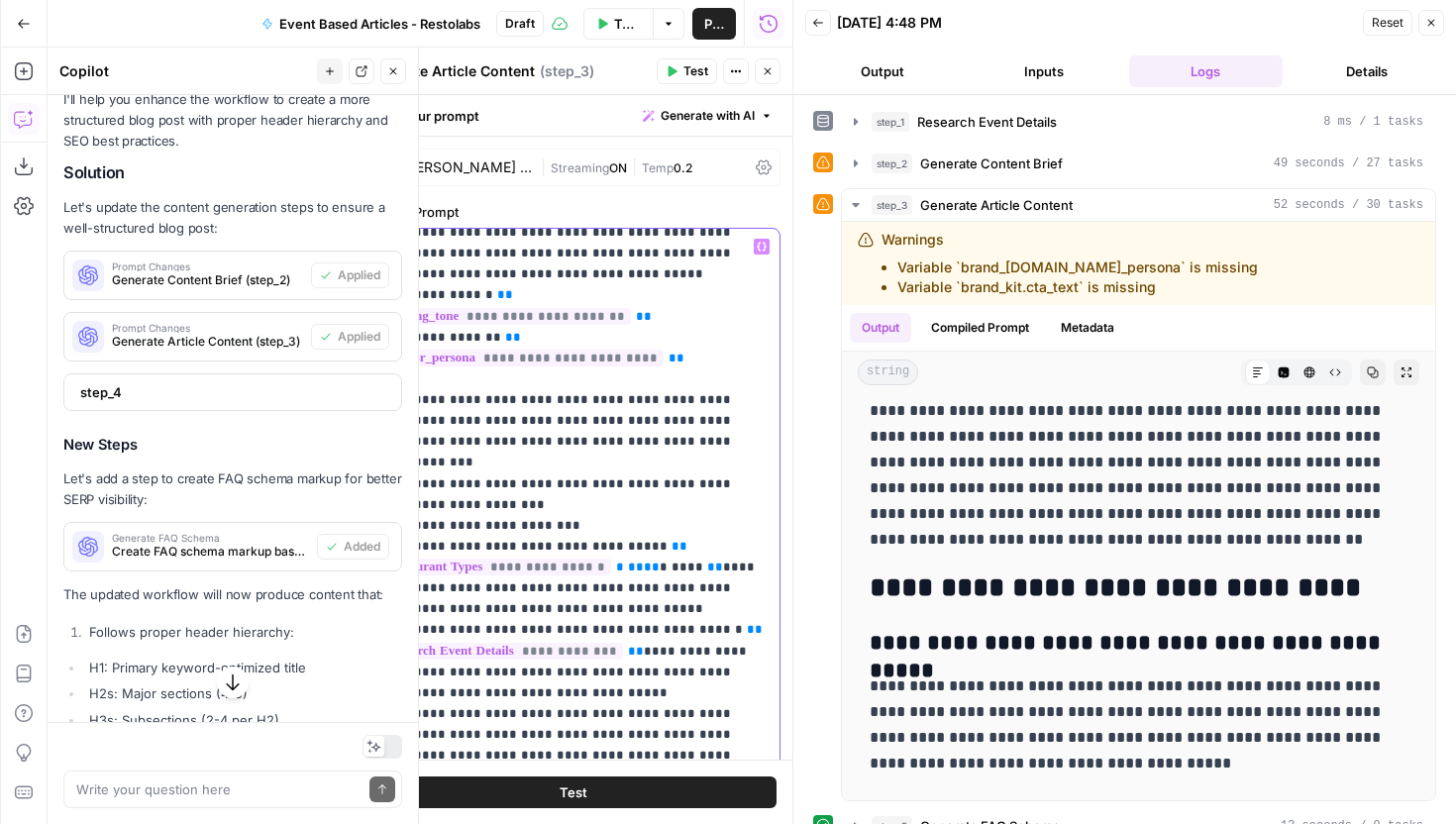 scroll, scrollTop: 3, scrollLeft: 0, axis: vertical 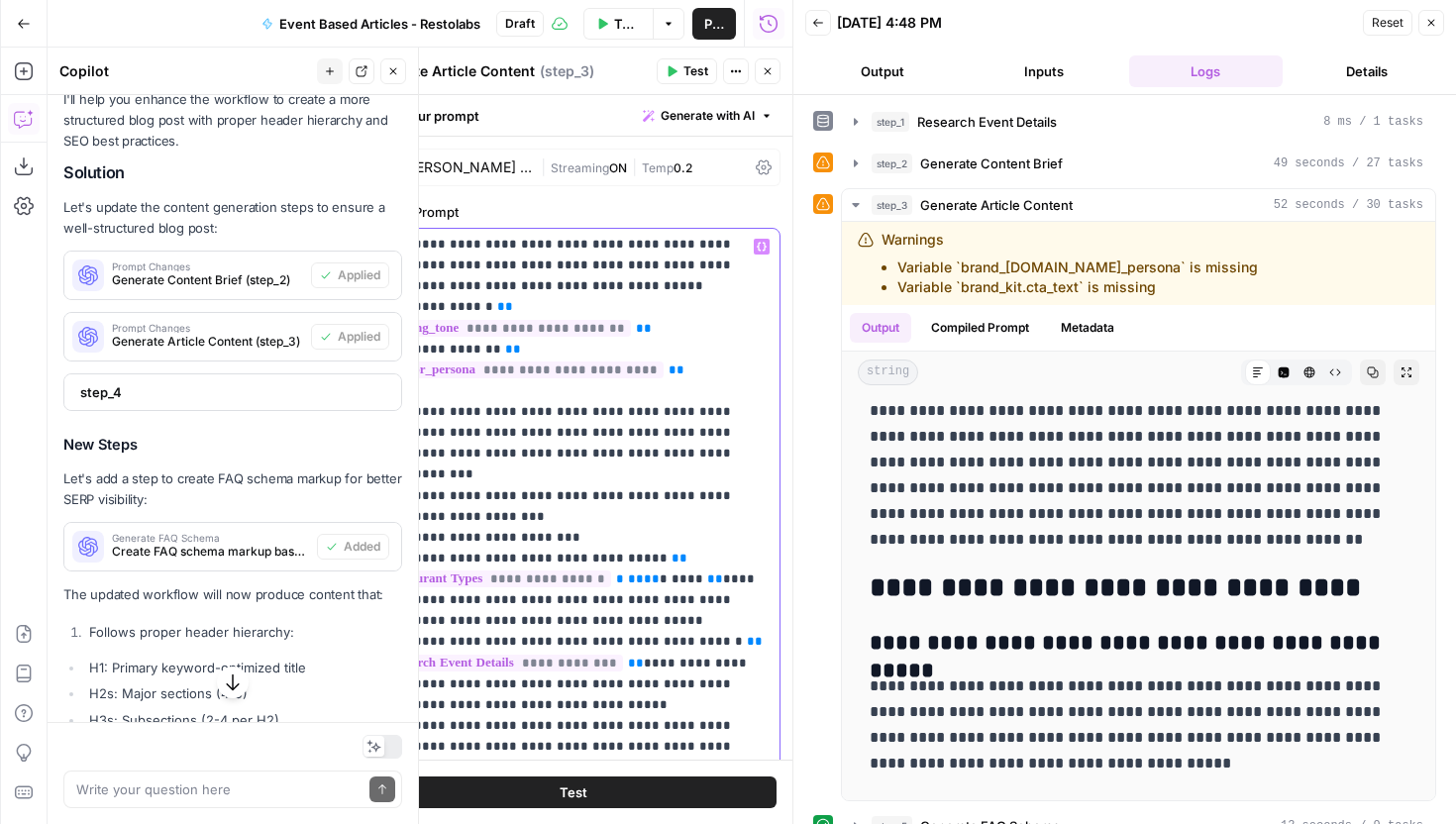 click on "**********" at bounding box center [572, 1385] 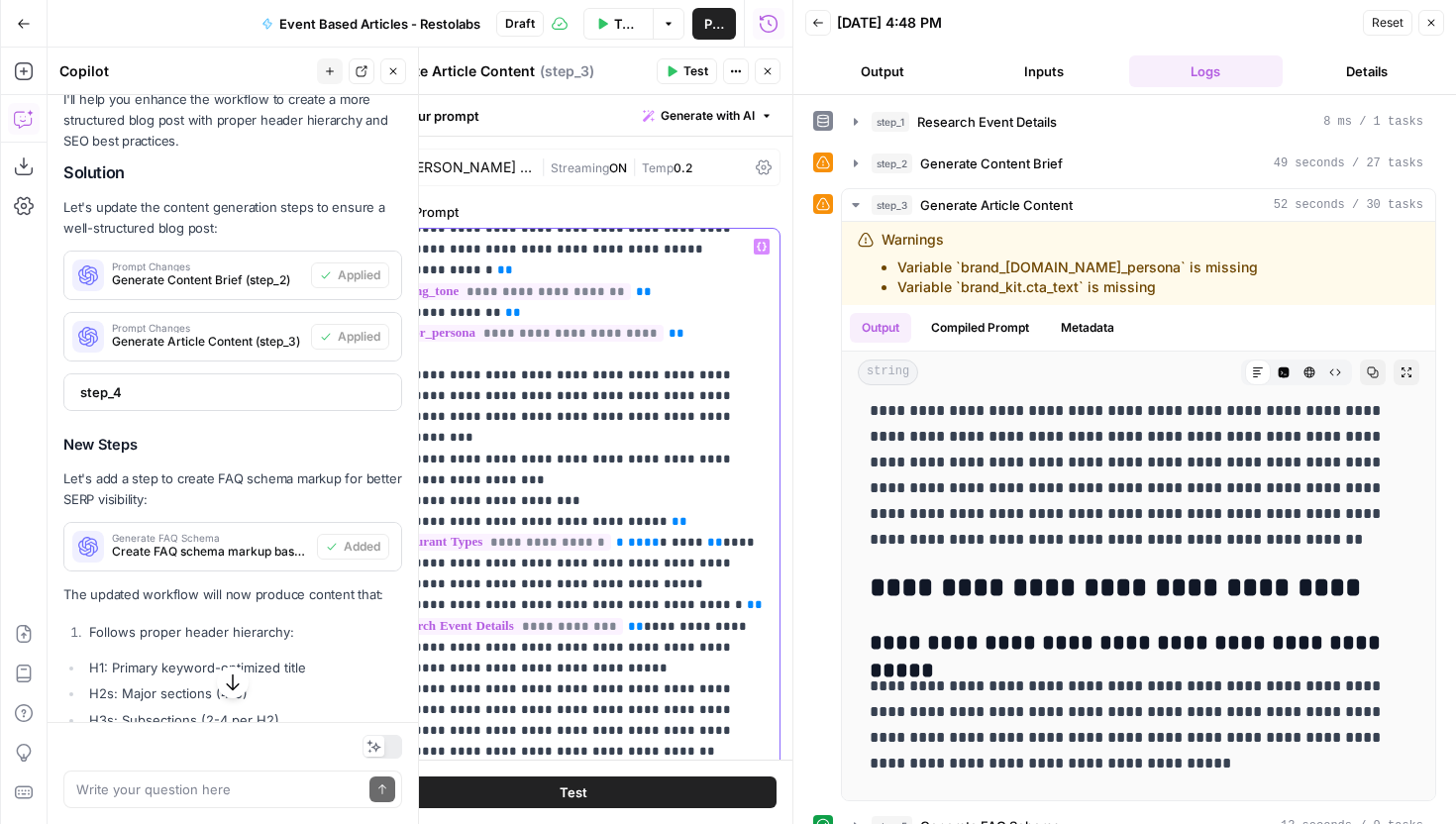 scroll, scrollTop: 45, scrollLeft: 0, axis: vertical 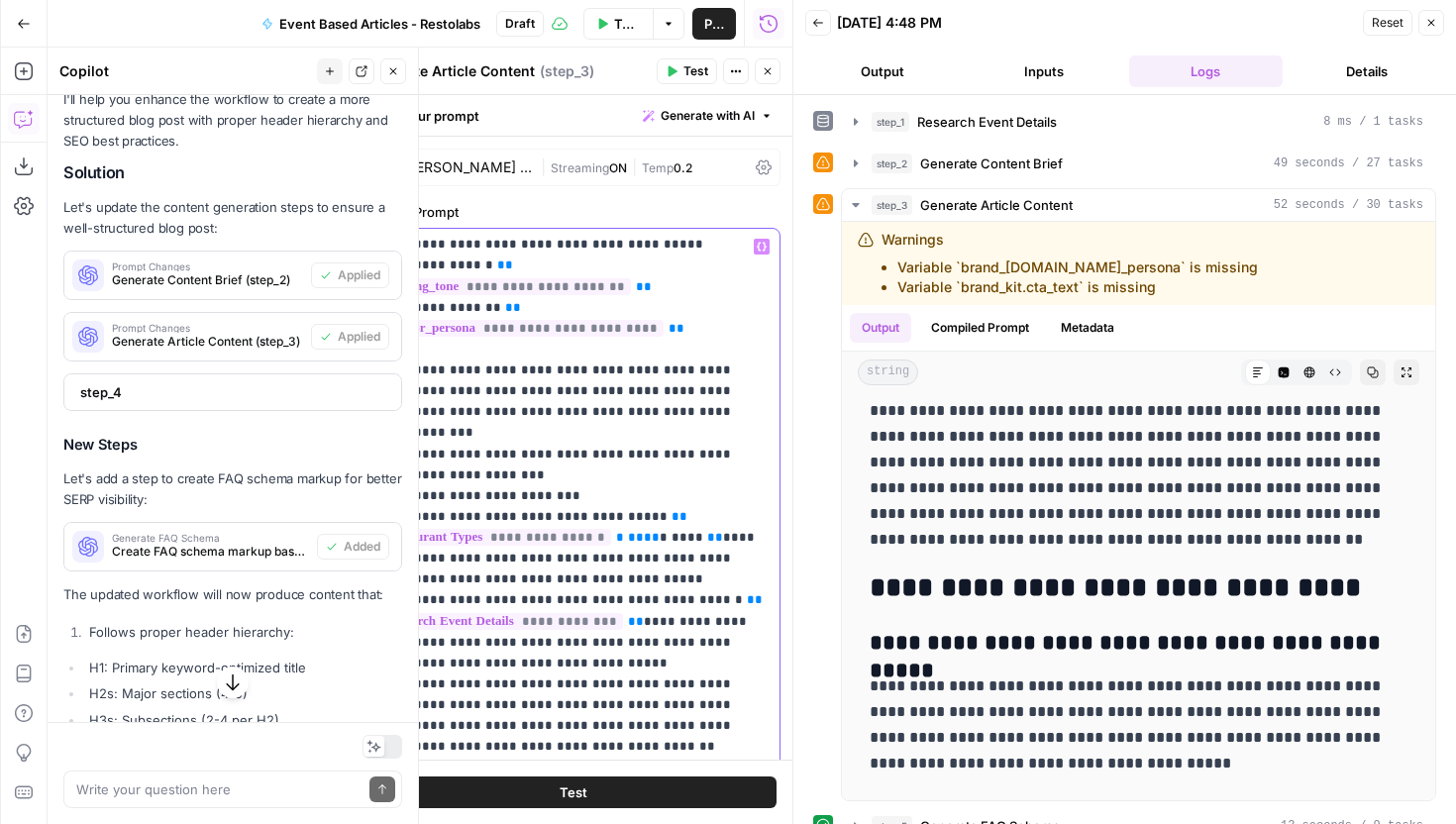 click on "**********" at bounding box center [572, 1343] 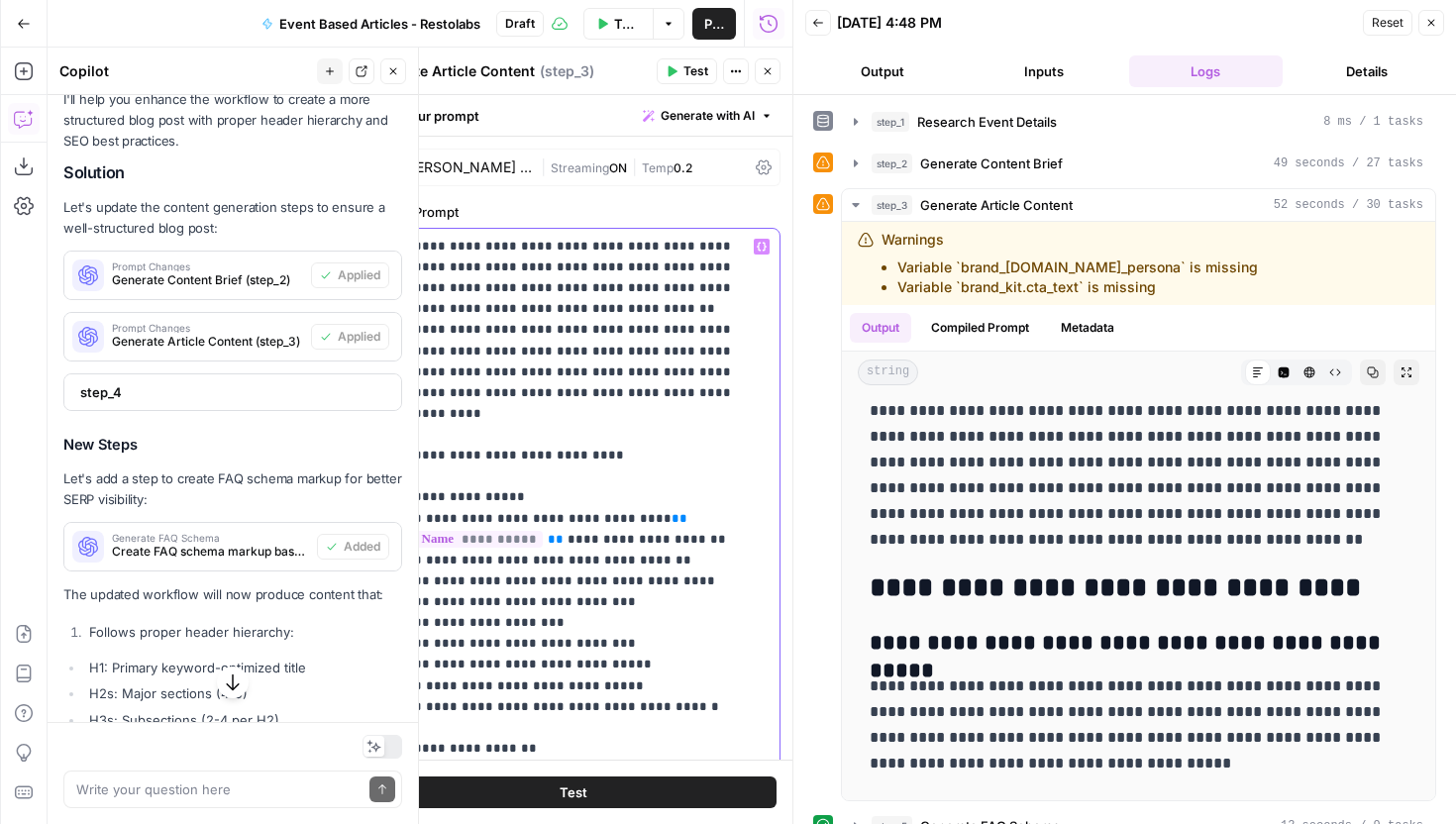 scroll, scrollTop: 483, scrollLeft: 0, axis: vertical 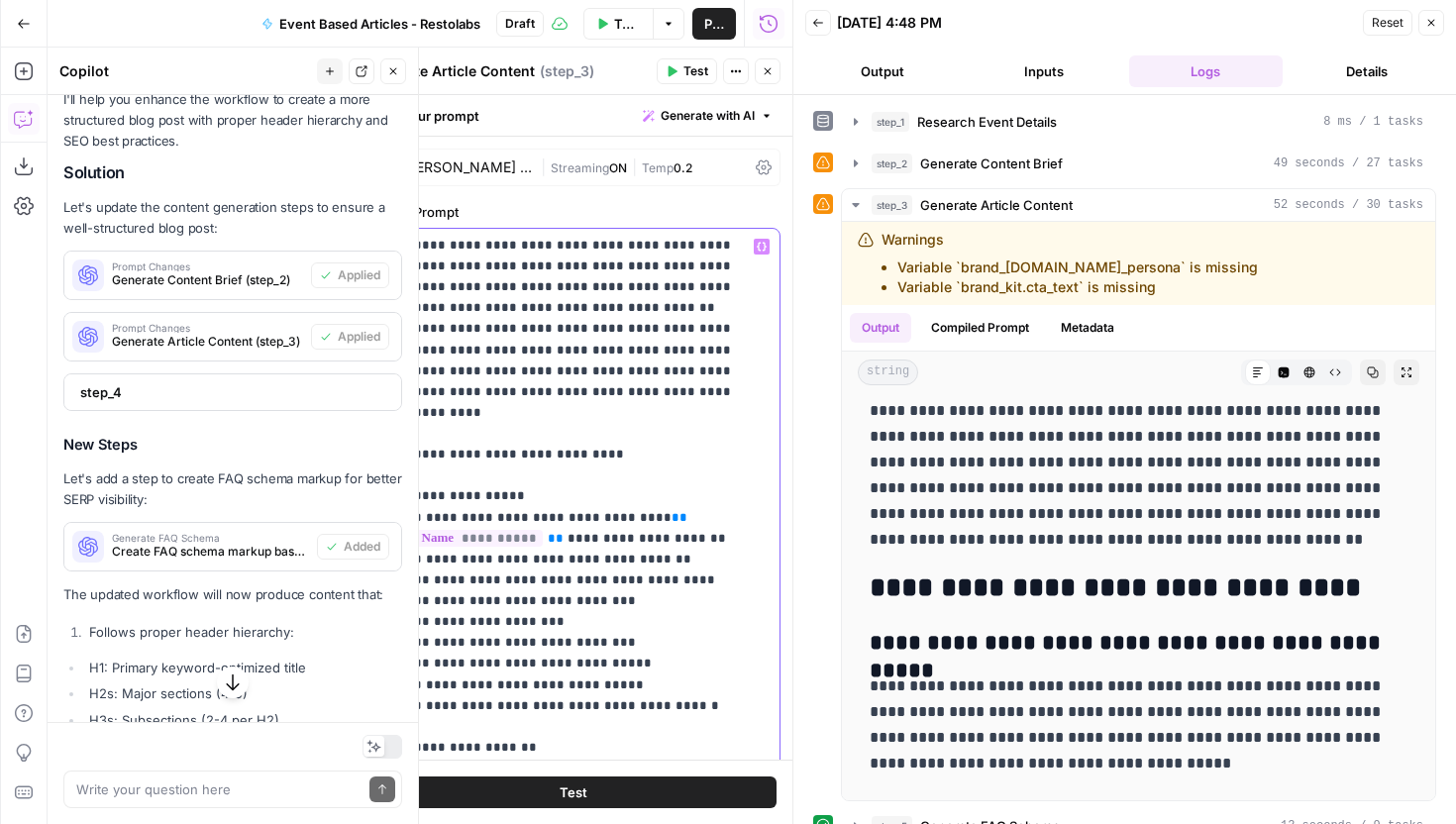 click on "**********" at bounding box center [572, 904] 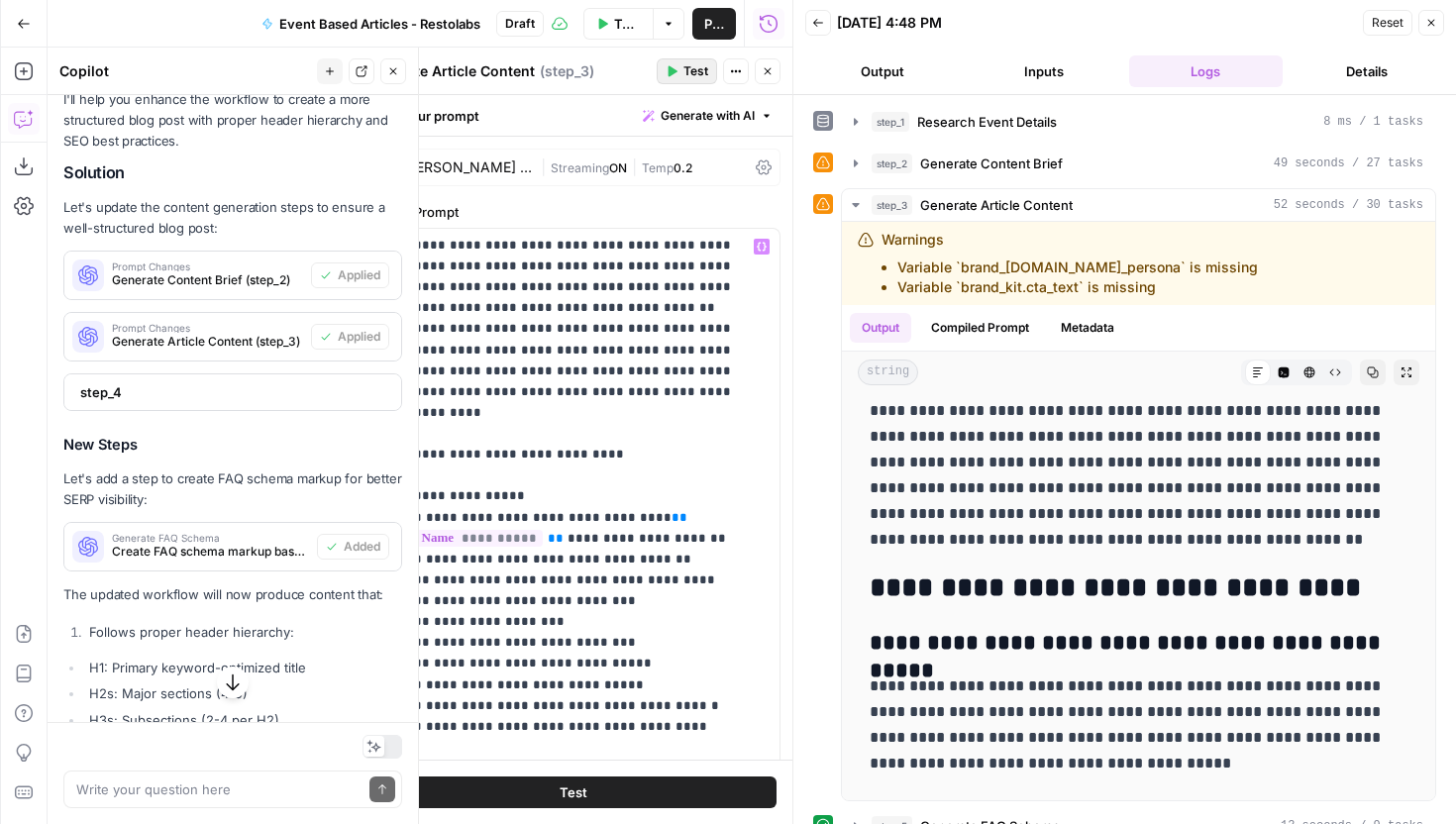 click on "Test" at bounding box center [695, 71] 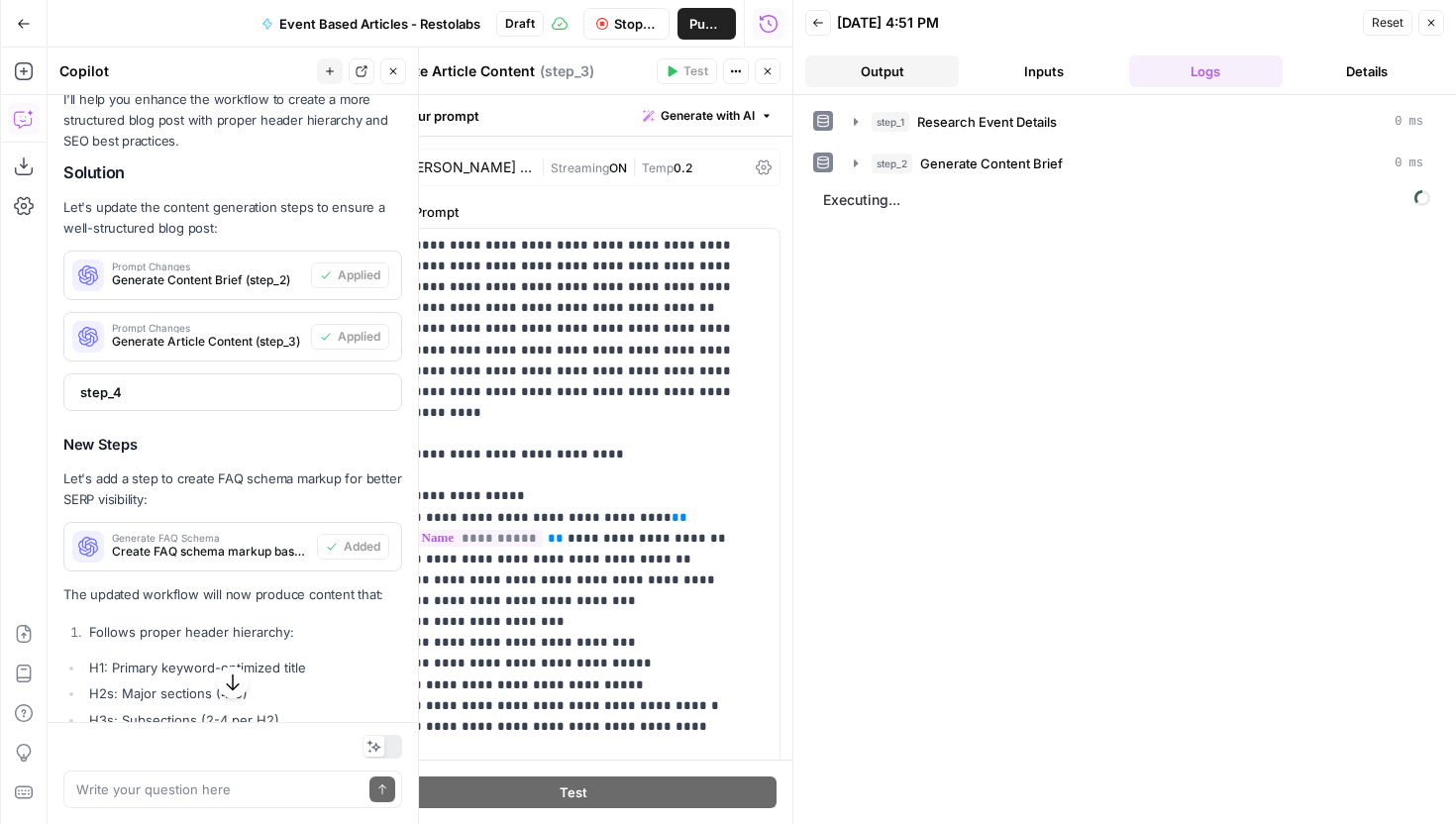 click on "Output" at bounding box center [882, 71] 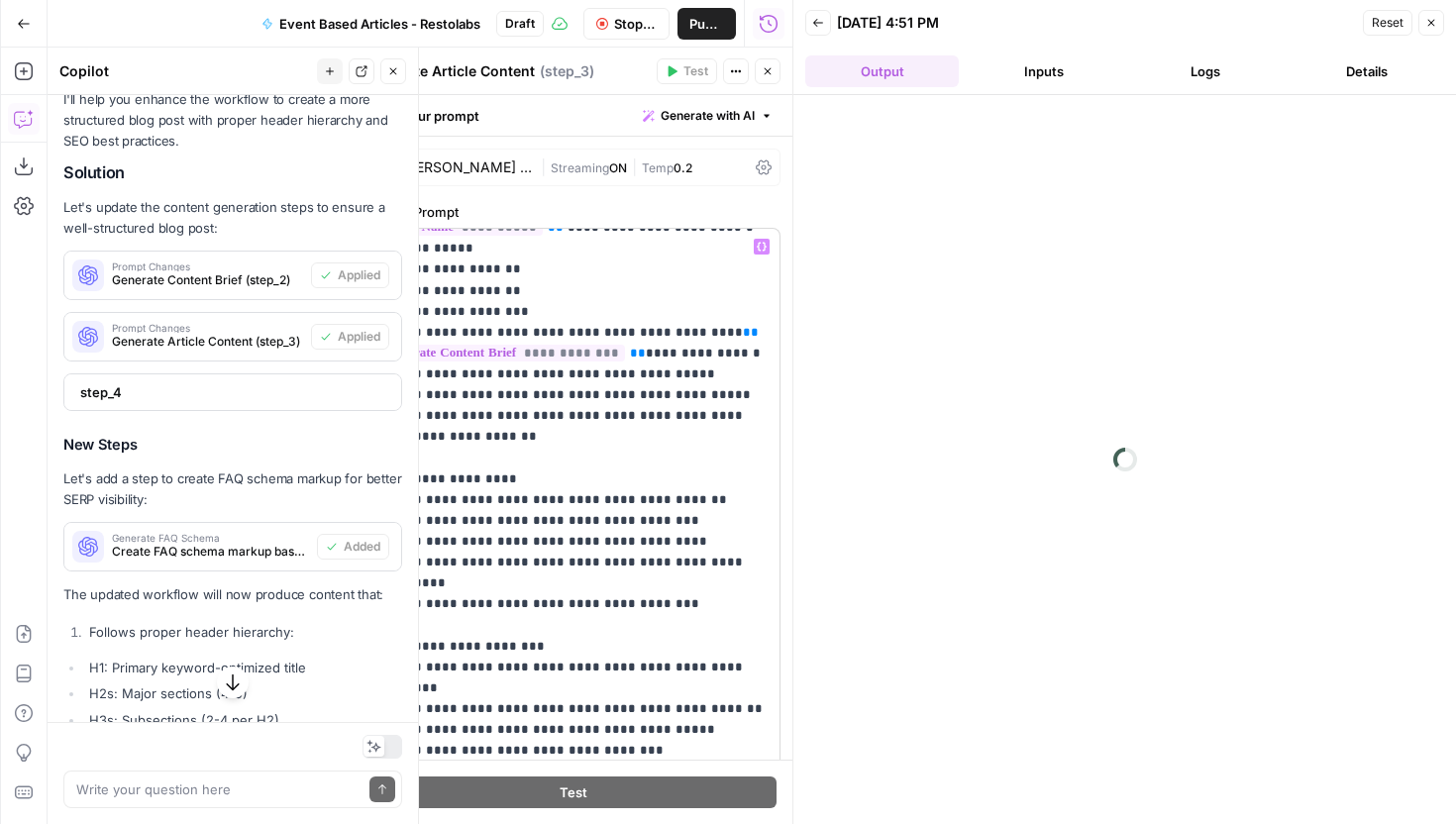scroll, scrollTop: 1531, scrollLeft: 0, axis: vertical 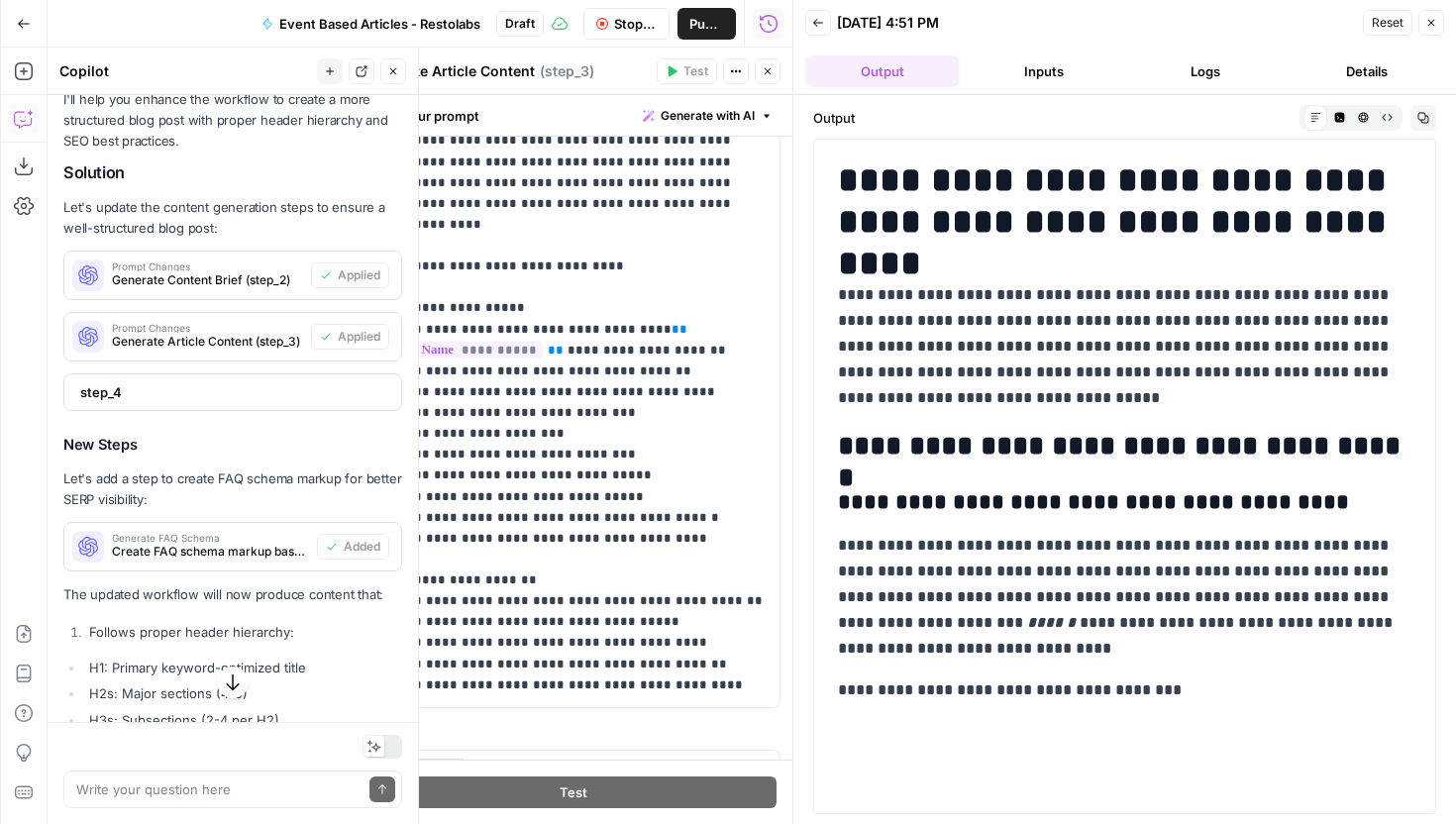 click on "Cancel the current test to test again." at bounding box center (687, 32) 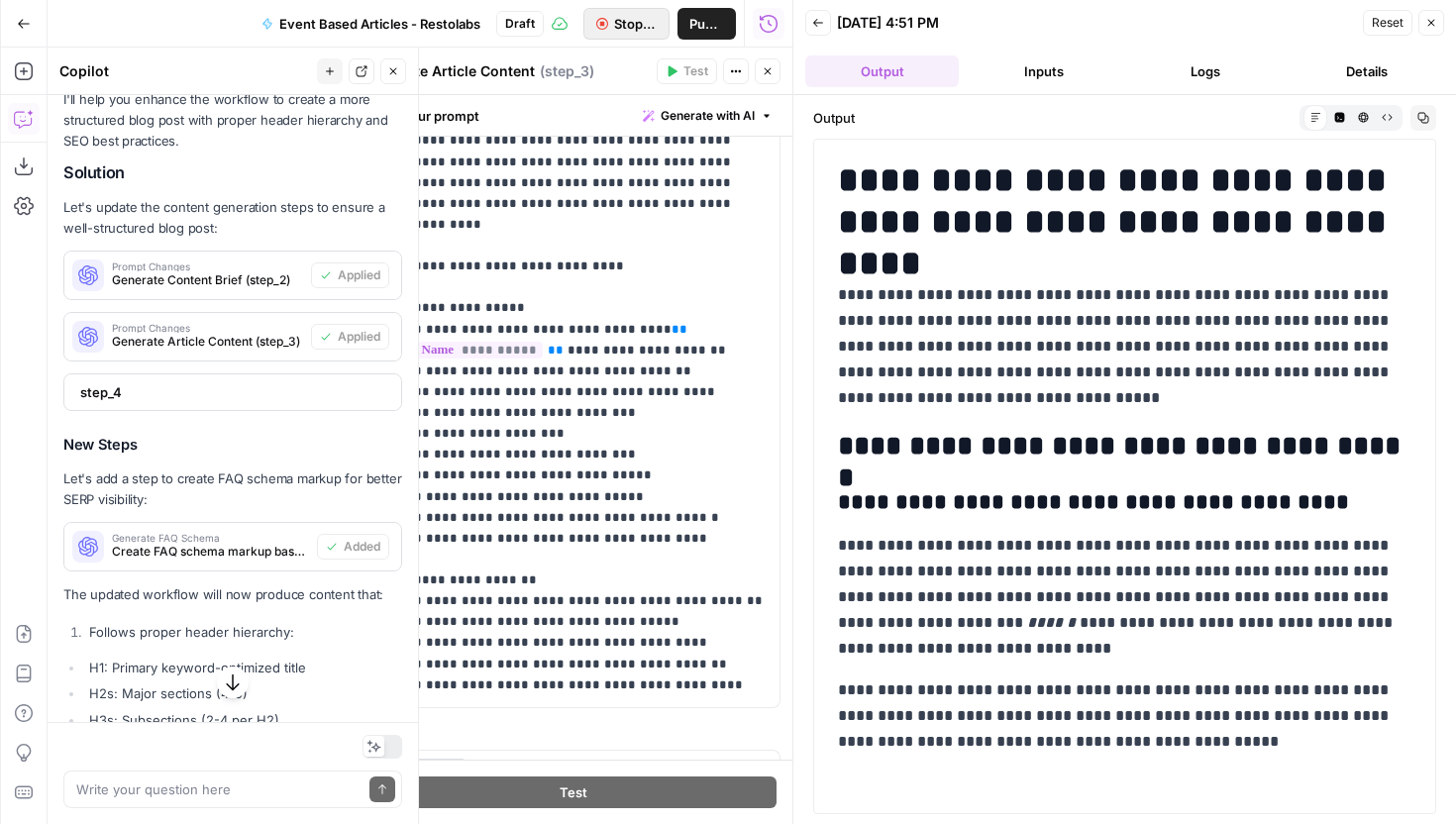 click on "Stop Run" at bounding box center (636, 24) 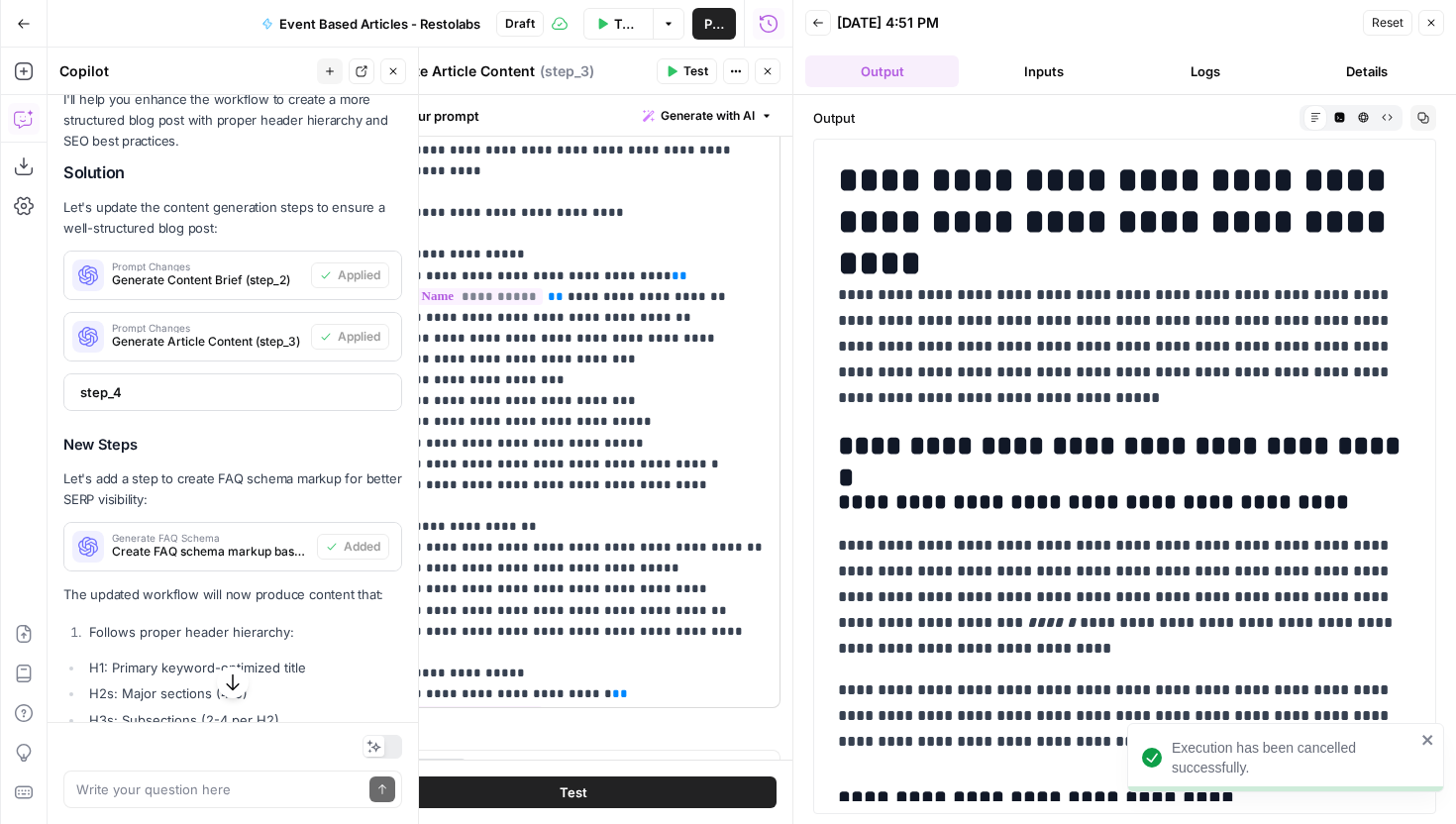 scroll, scrollTop: 398, scrollLeft: 0, axis: vertical 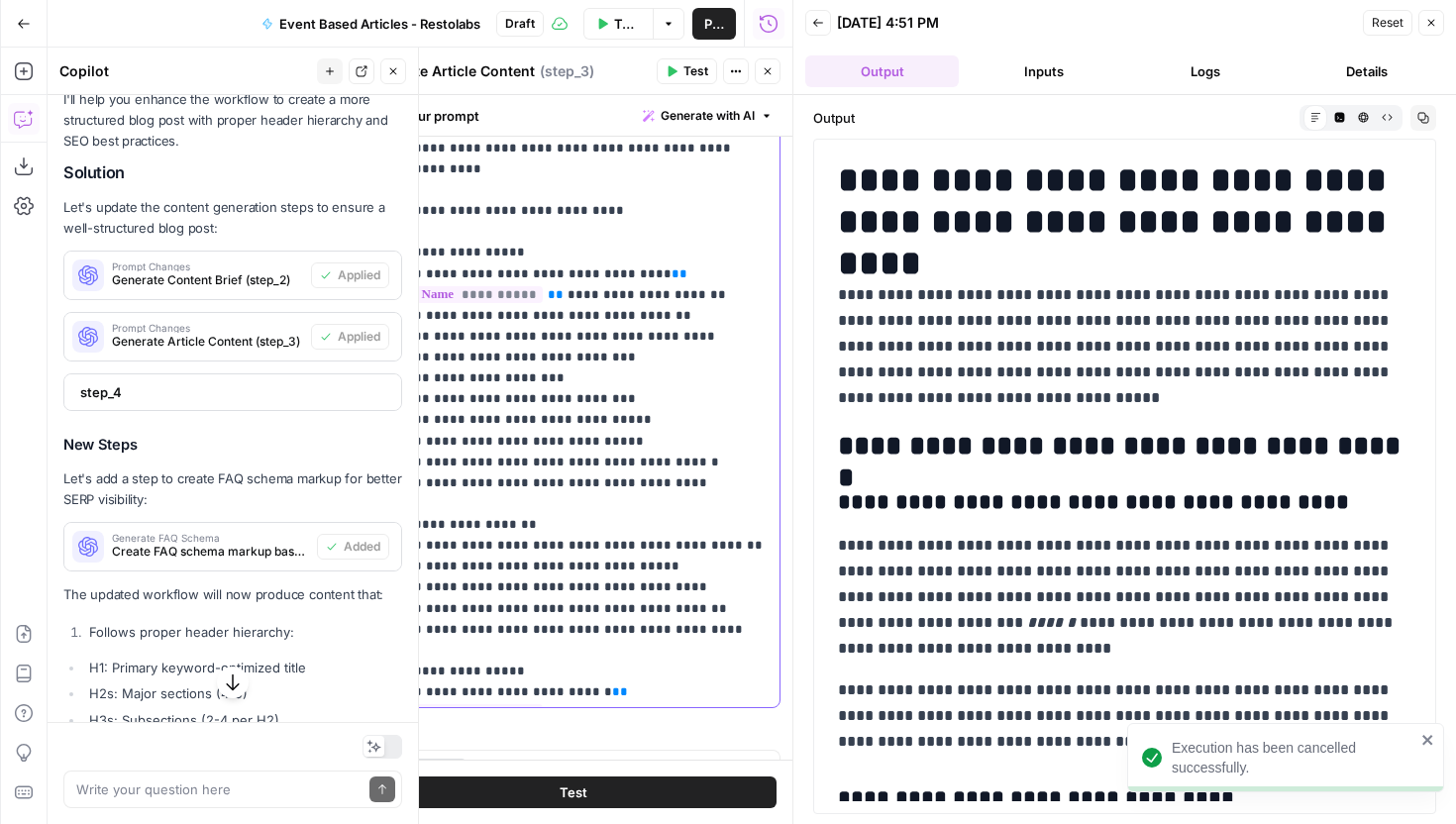 click on "**********" at bounding box center [572, 670] 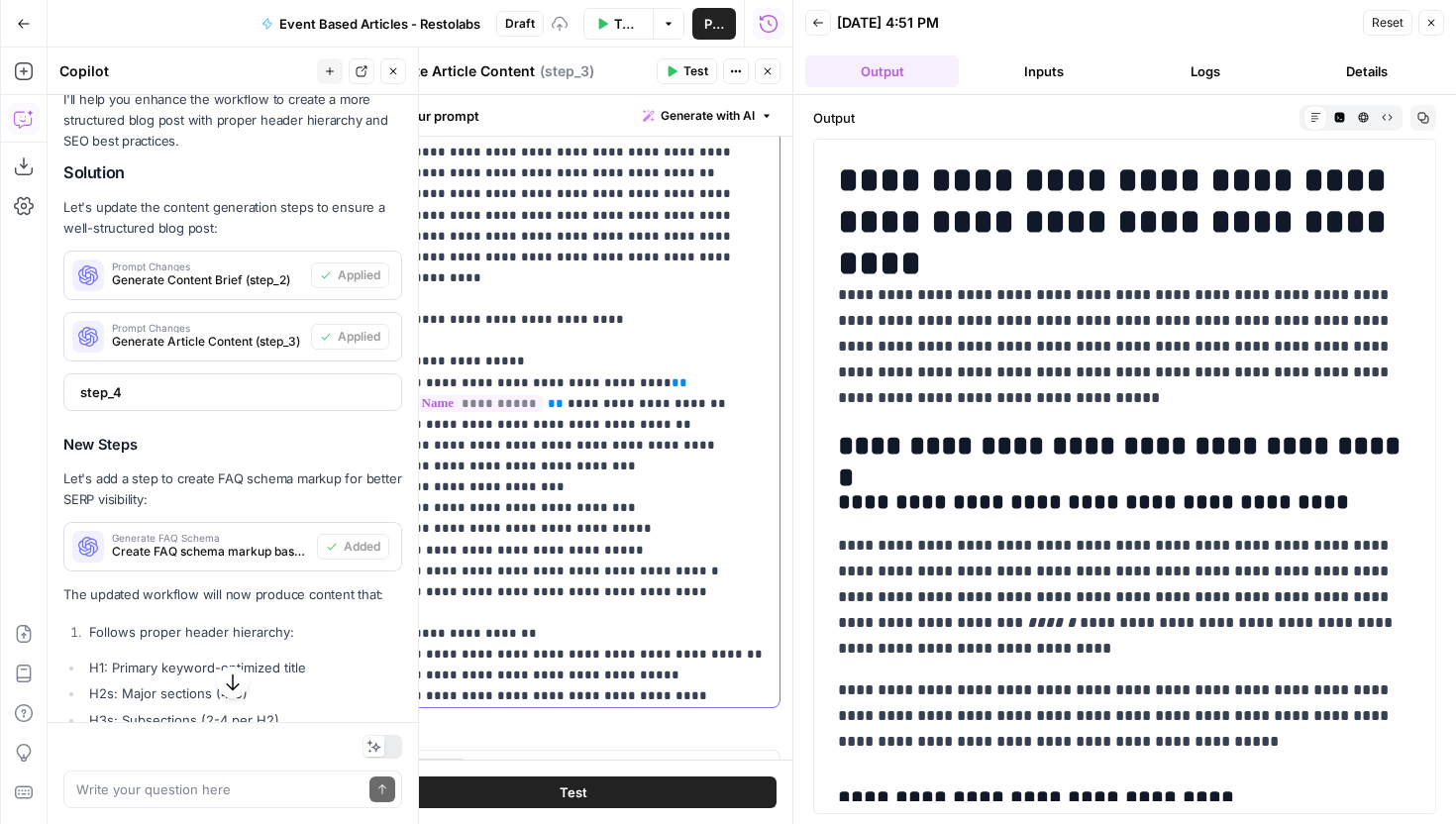 scroll, scrollTop: 288, scrollLeft: 0, axis: vertical 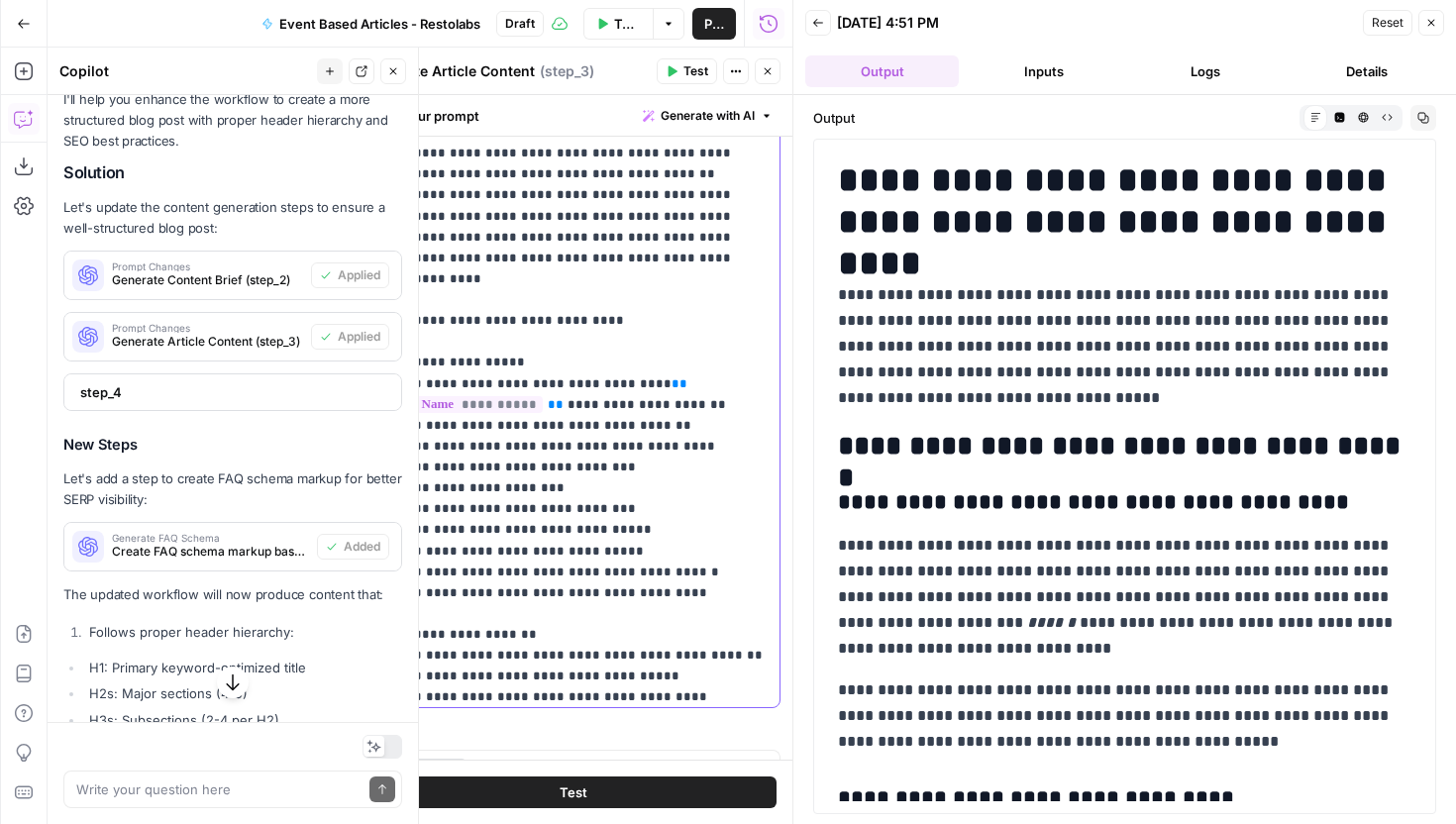 click on "**********" at bounding box center (572, 791) 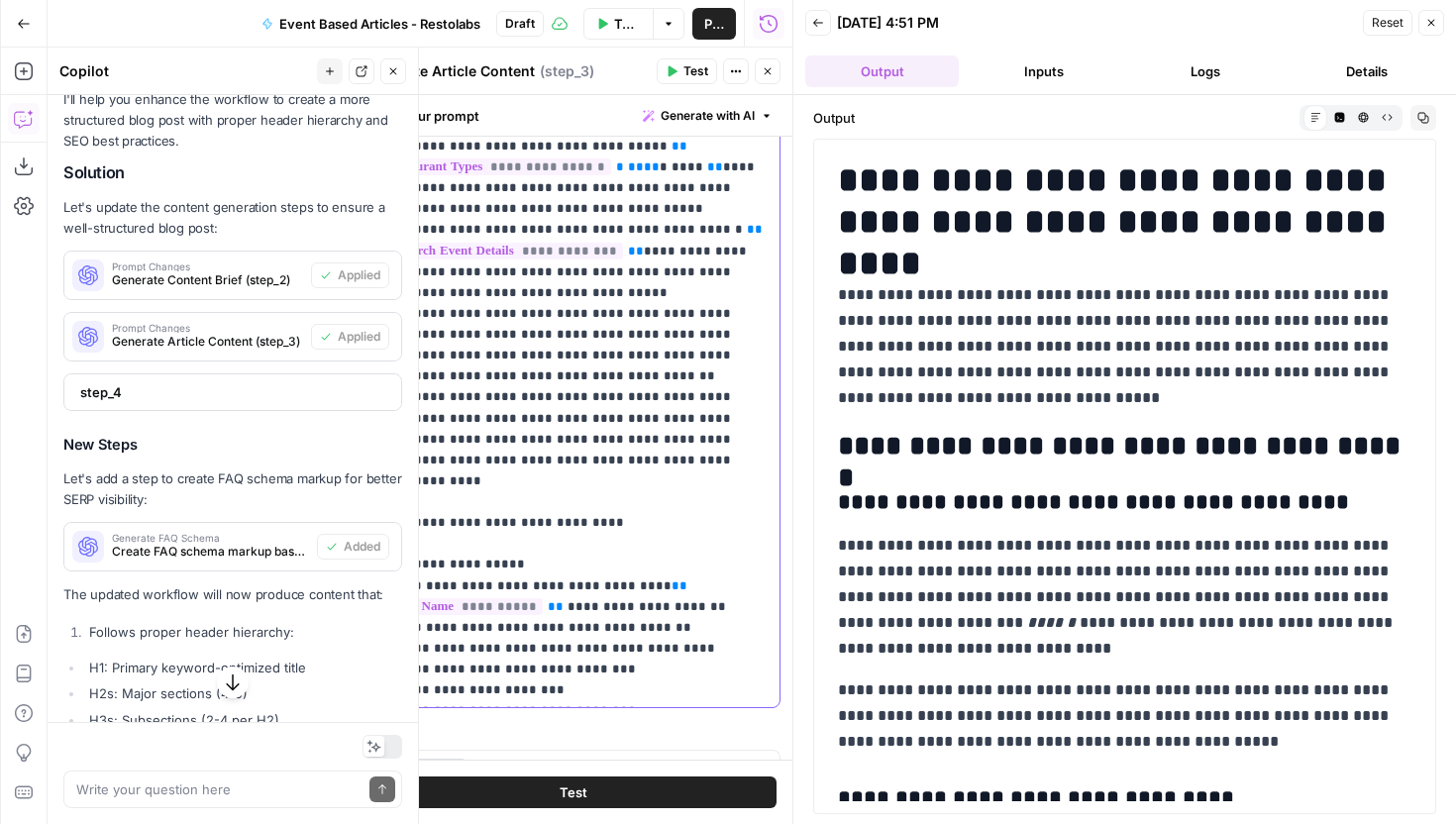scroll, scrollTop: 0, scrollLeft: 0, axis: both 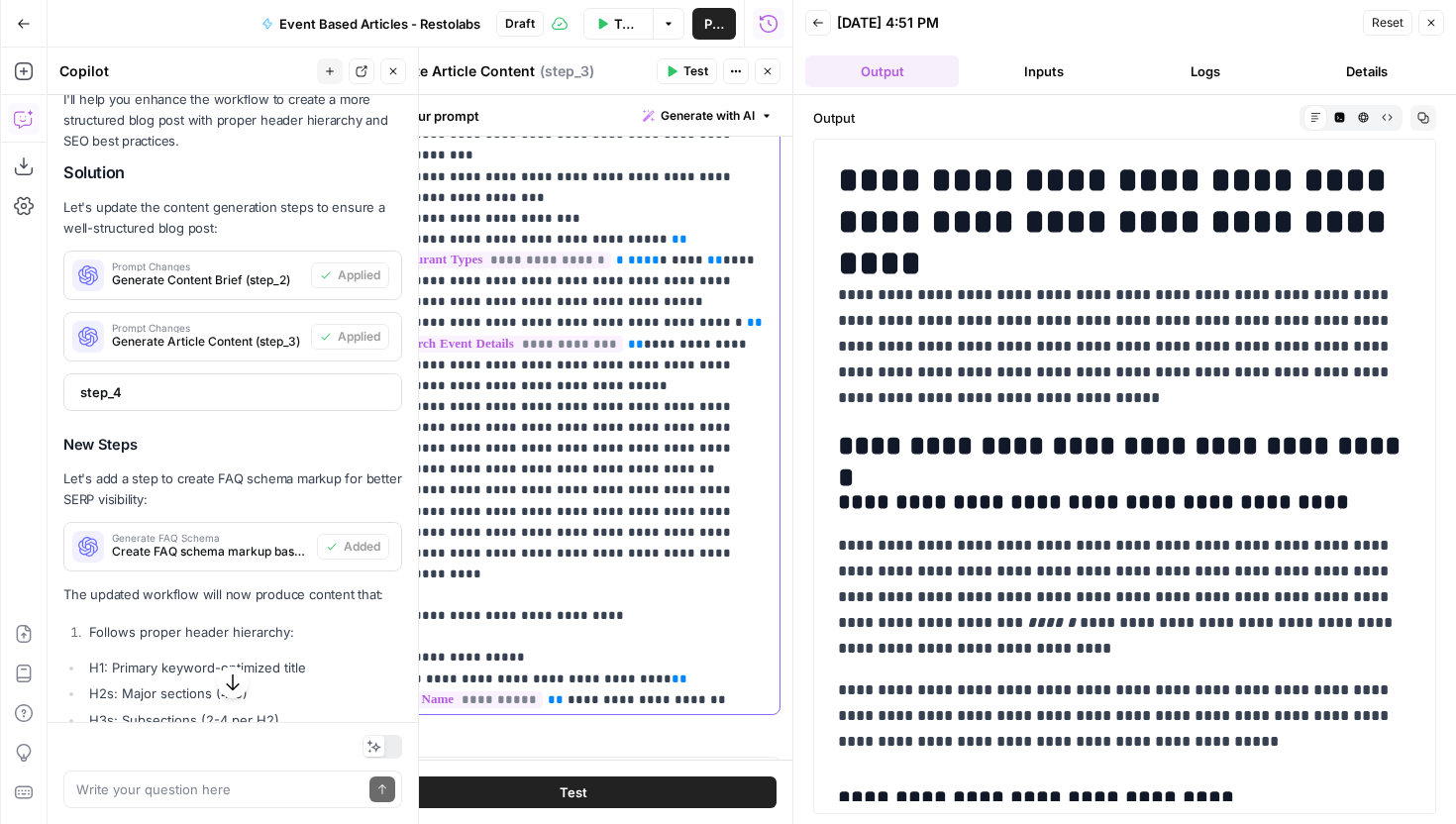 drag, startPoint x: 575, startPoint y: 173, endPoint x: 332, endPoint y: 173, distance: 243 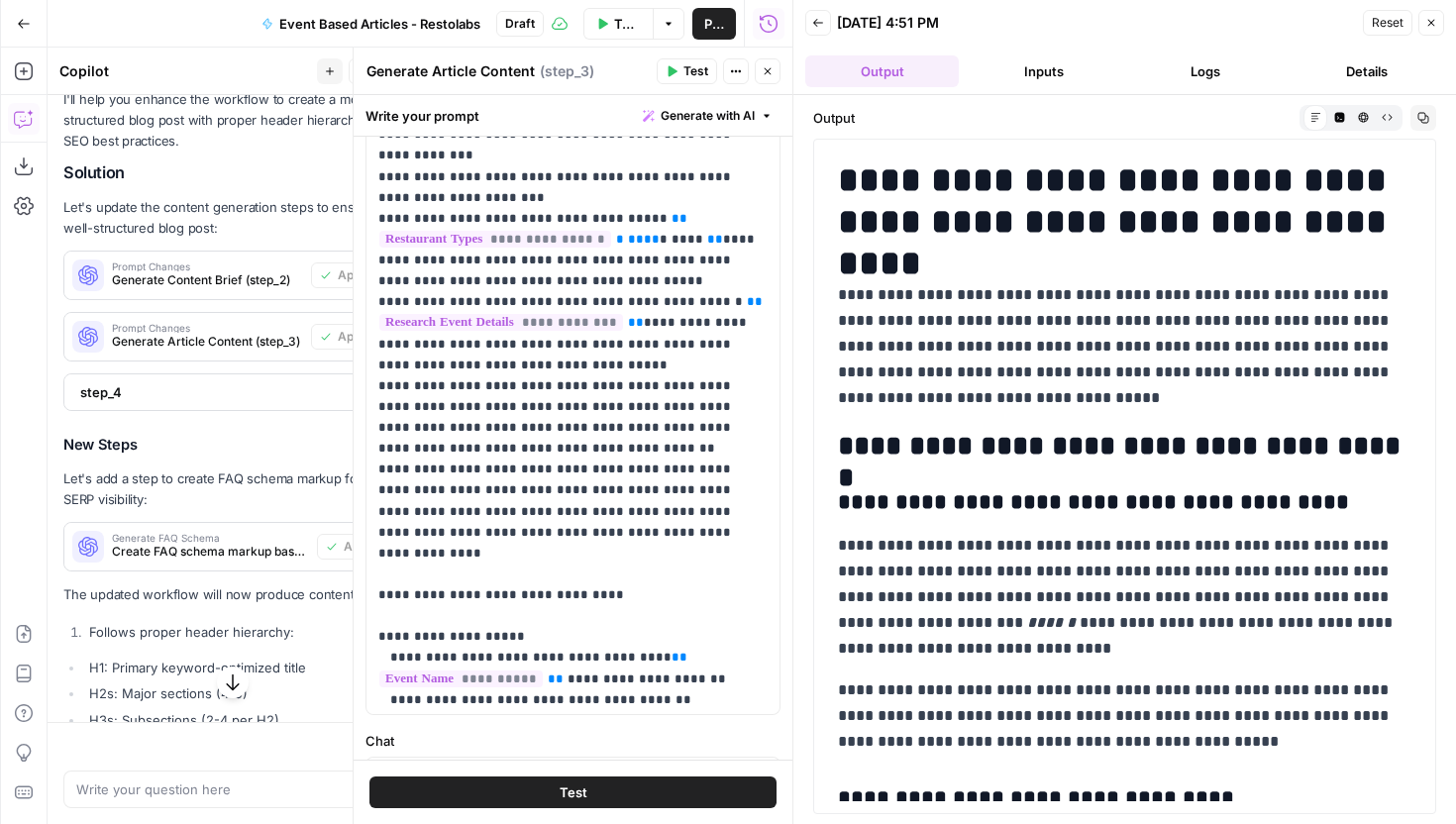 click on "T" at bounding box center (660, 65) 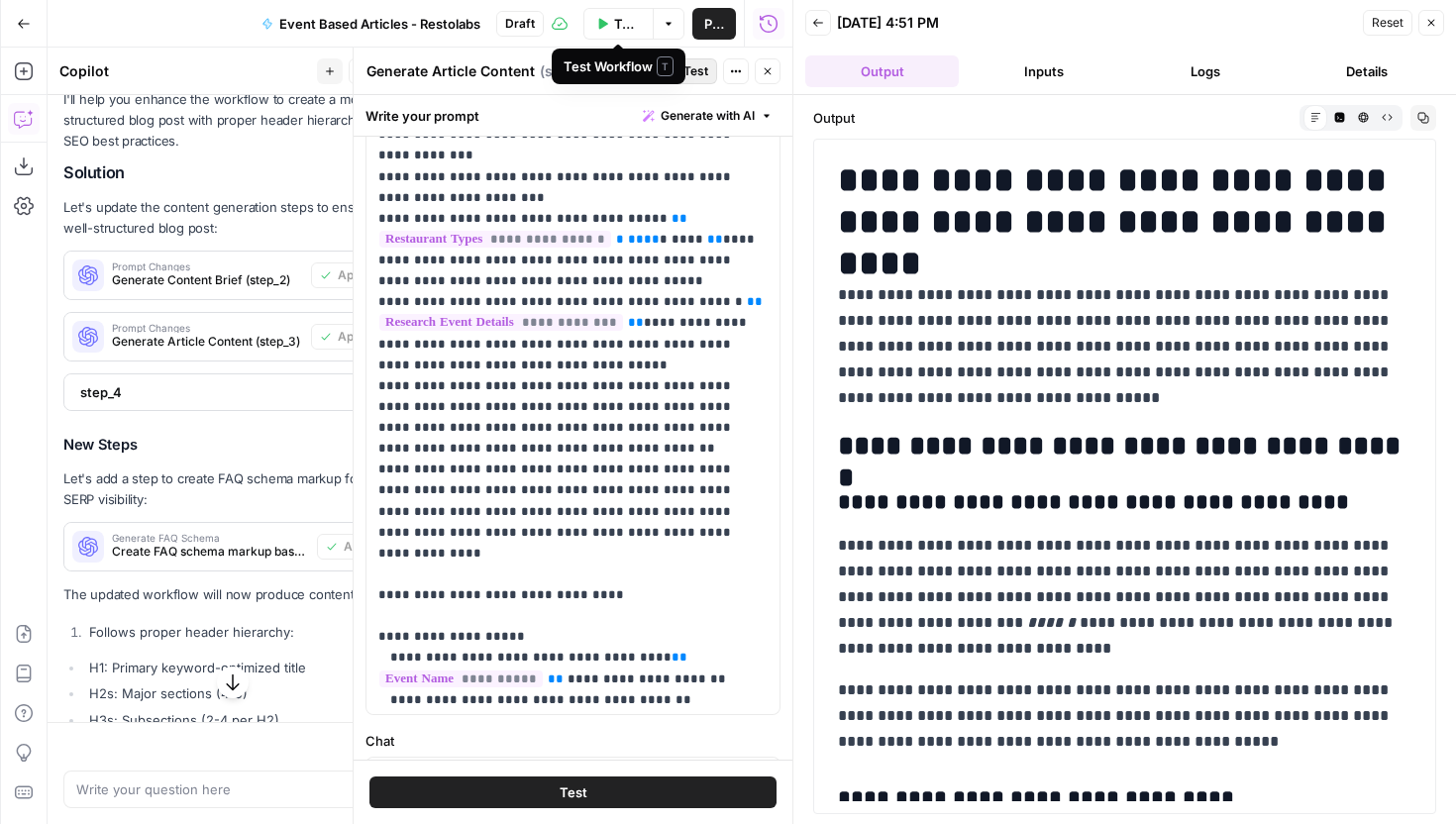 click on "Test" at bounding box center [695, 71] 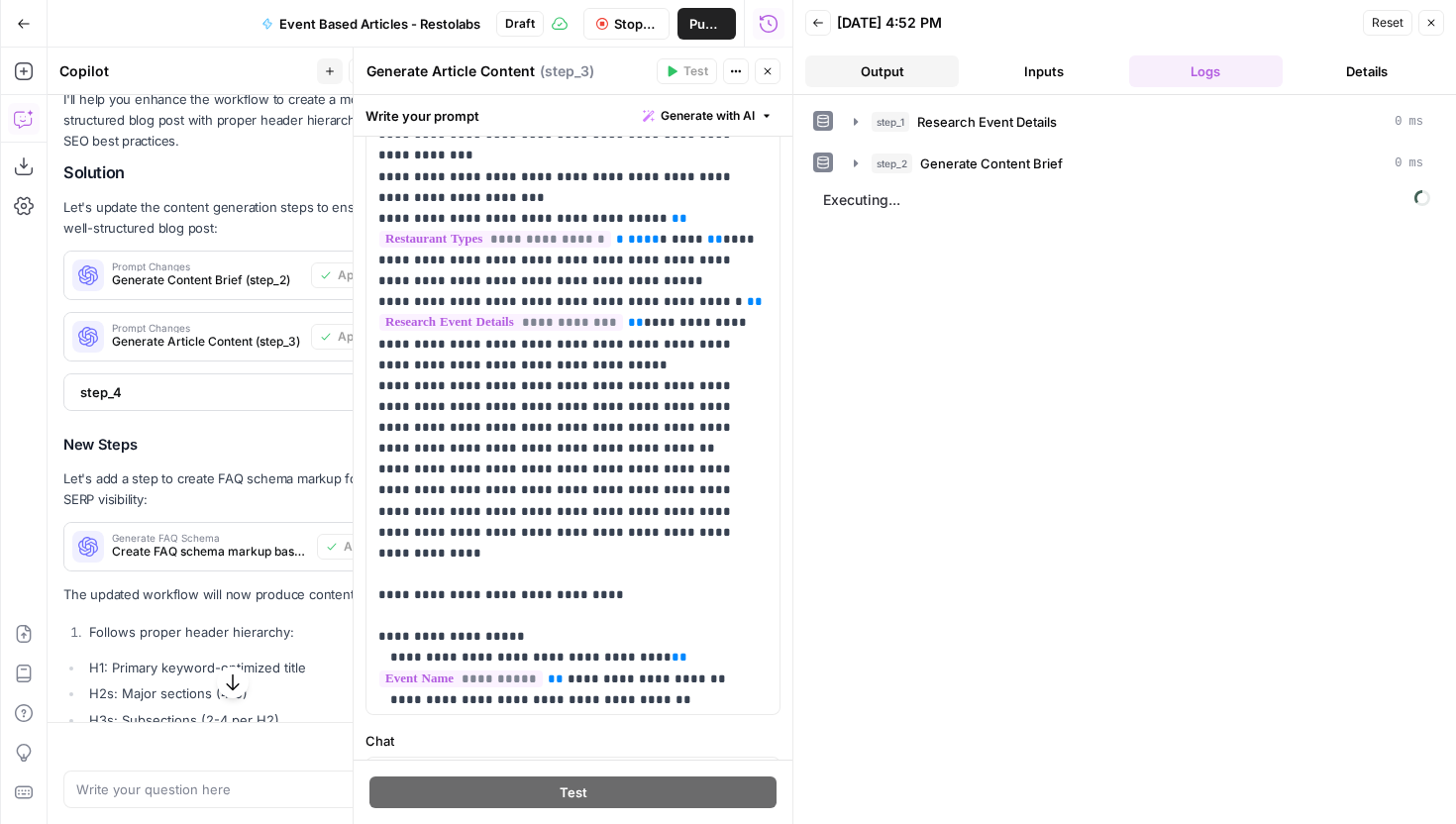 click on "Output" at bounding box center [882, 71] 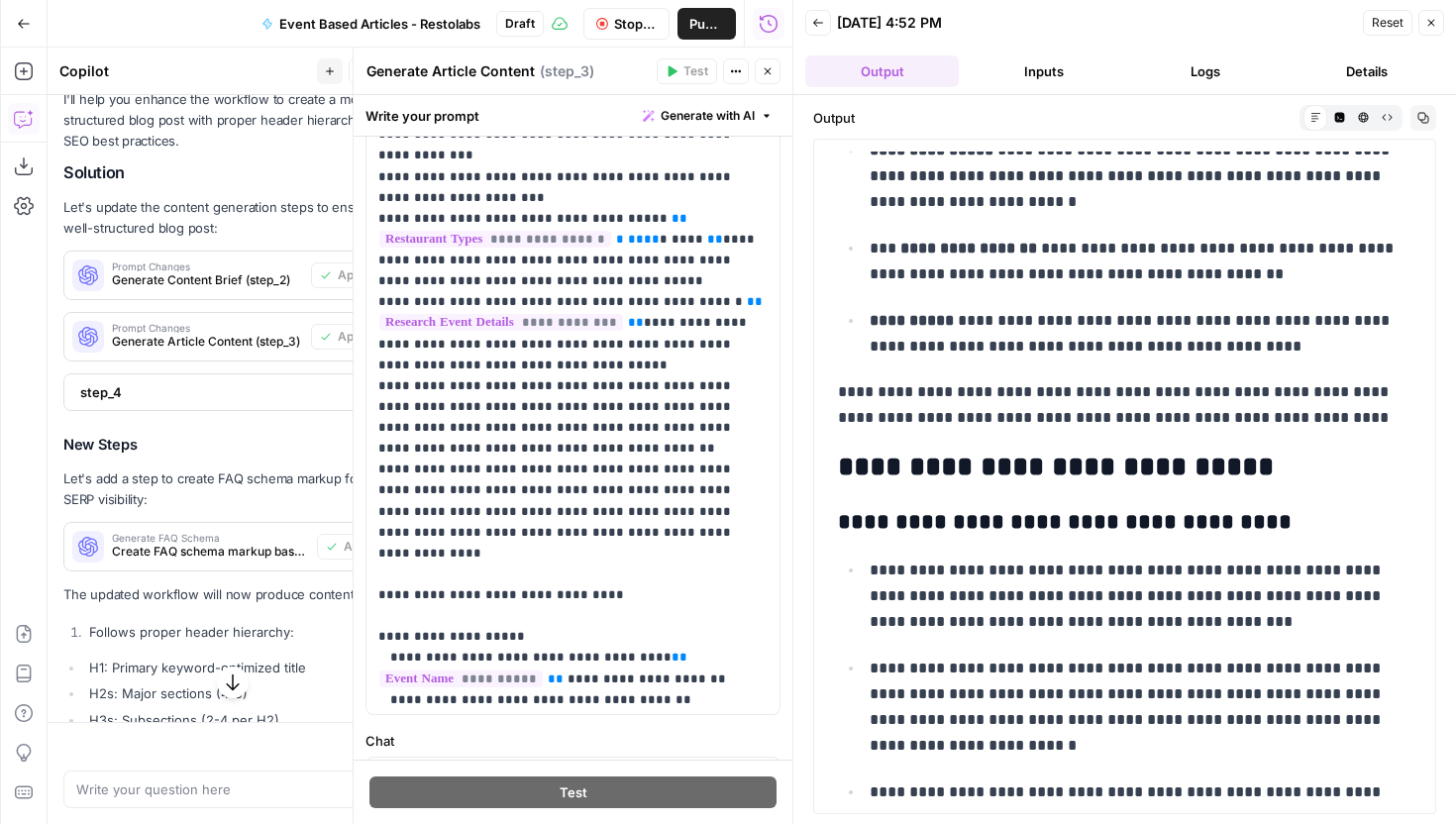scroll, scrollTop: 797, scrollLeft: 0, axis: vertical 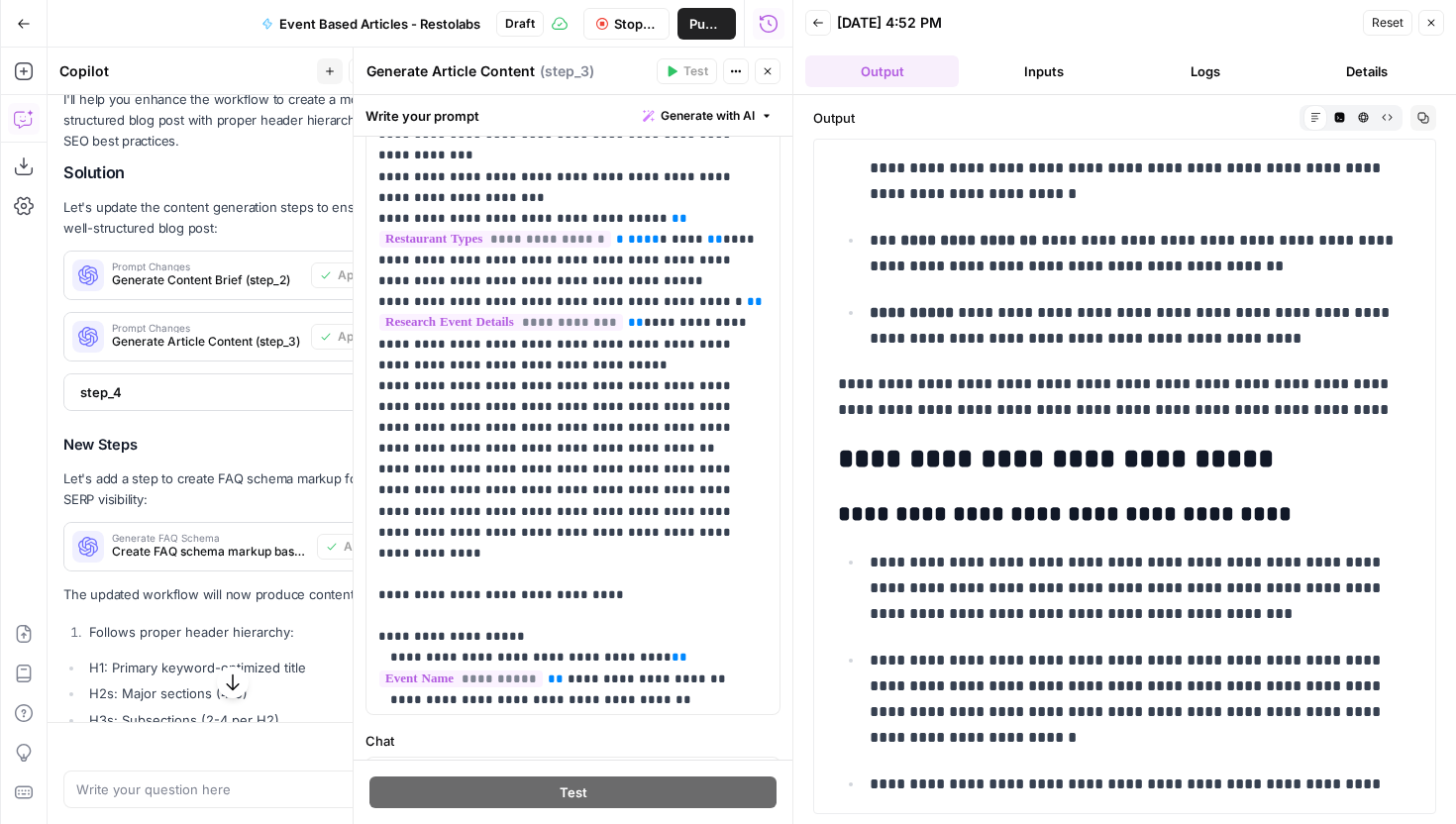 drag, startPoint x: 865, startPoint y: 557, endPoint x: 1126, endPoint y: 602, distance: 264.8509 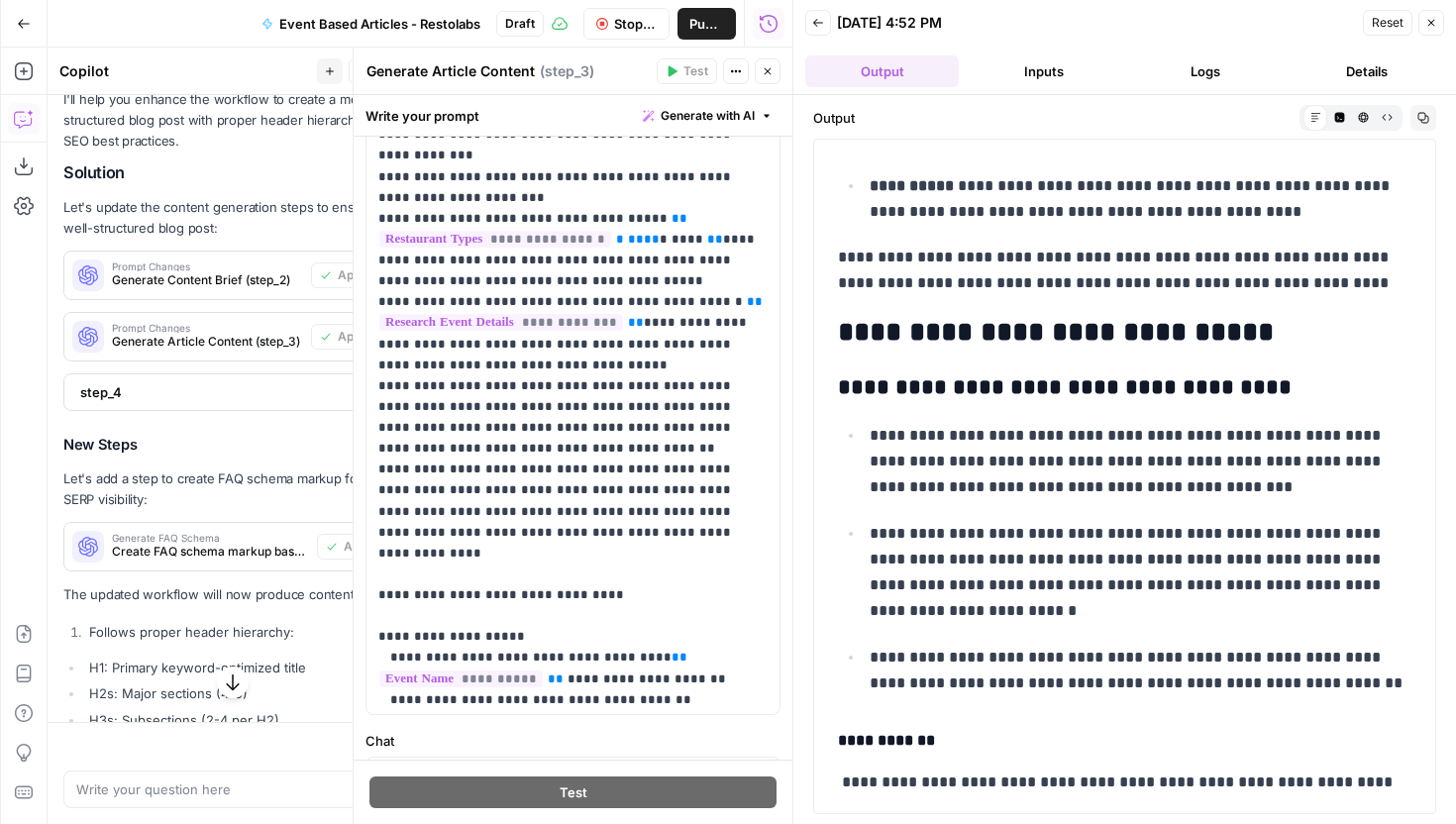 drag, startPoint x: 939, startPoint y: 573, endPoint x: 996, endPoint y: 605, distance: 65.36819 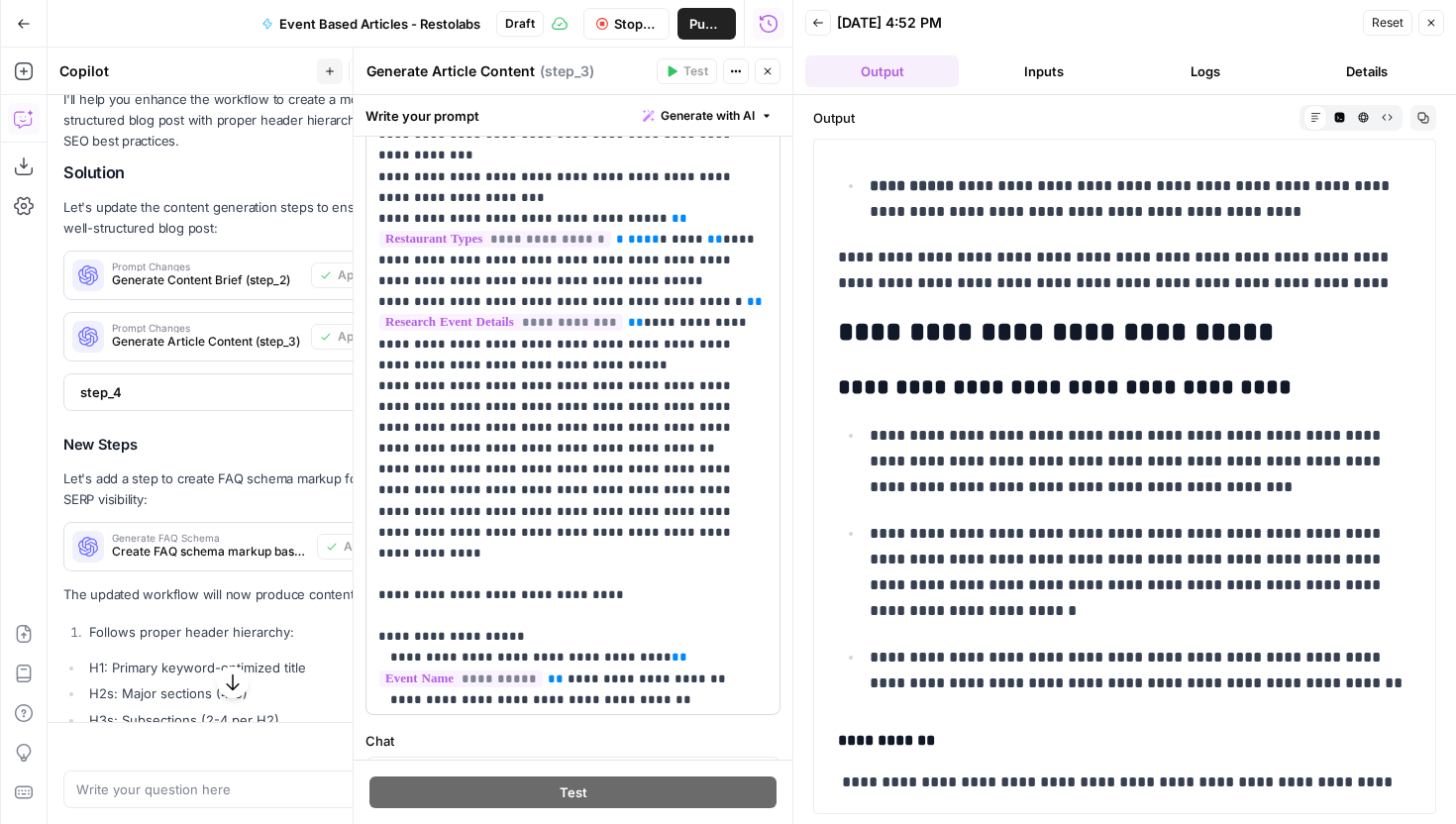 drag, startPoint x: 996, startPoint y: 605, endPoint x: 770, endPoint y: 506, distance: 246.73265 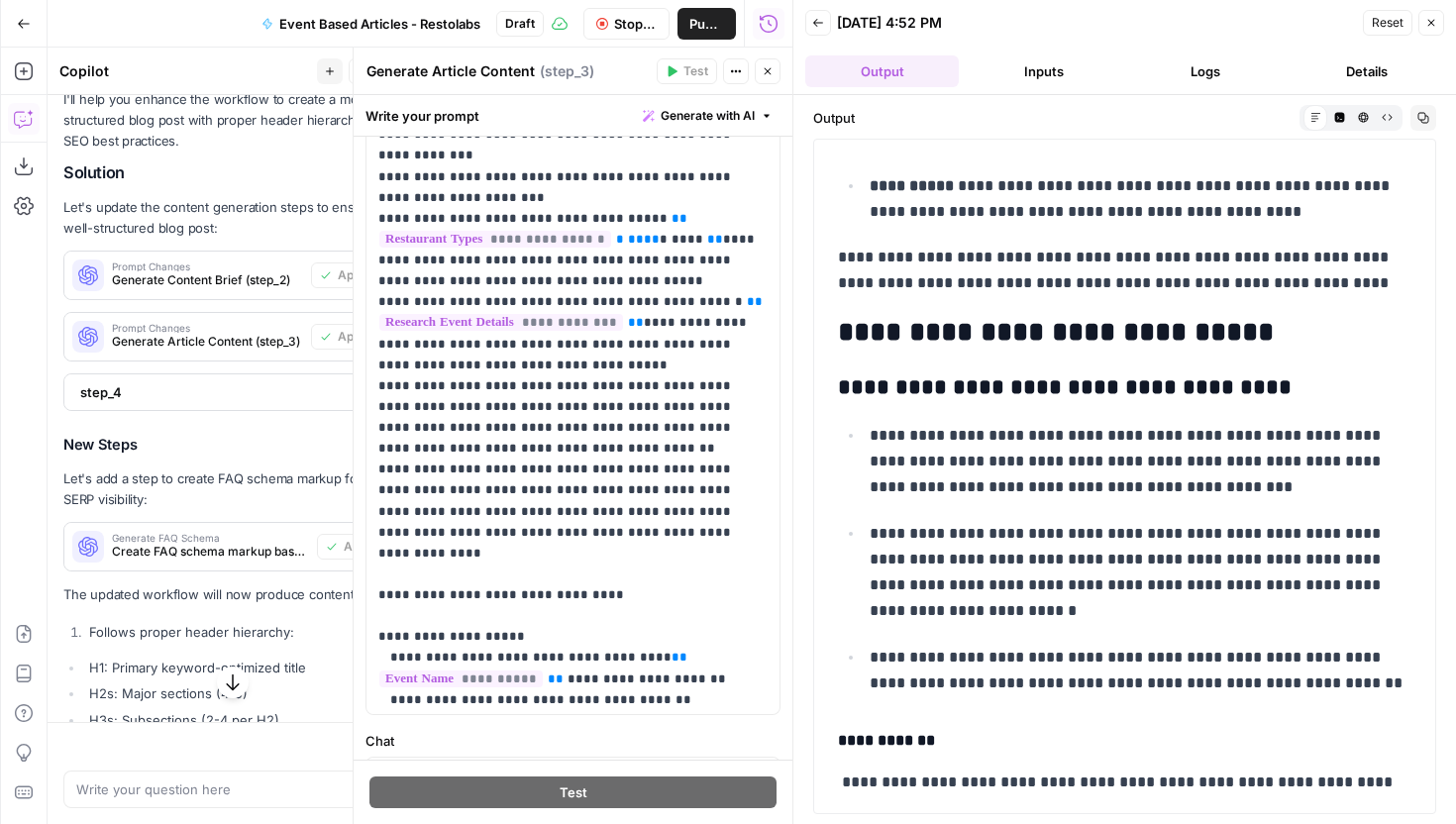 click on "**********" at bounding box center [1140, 572] 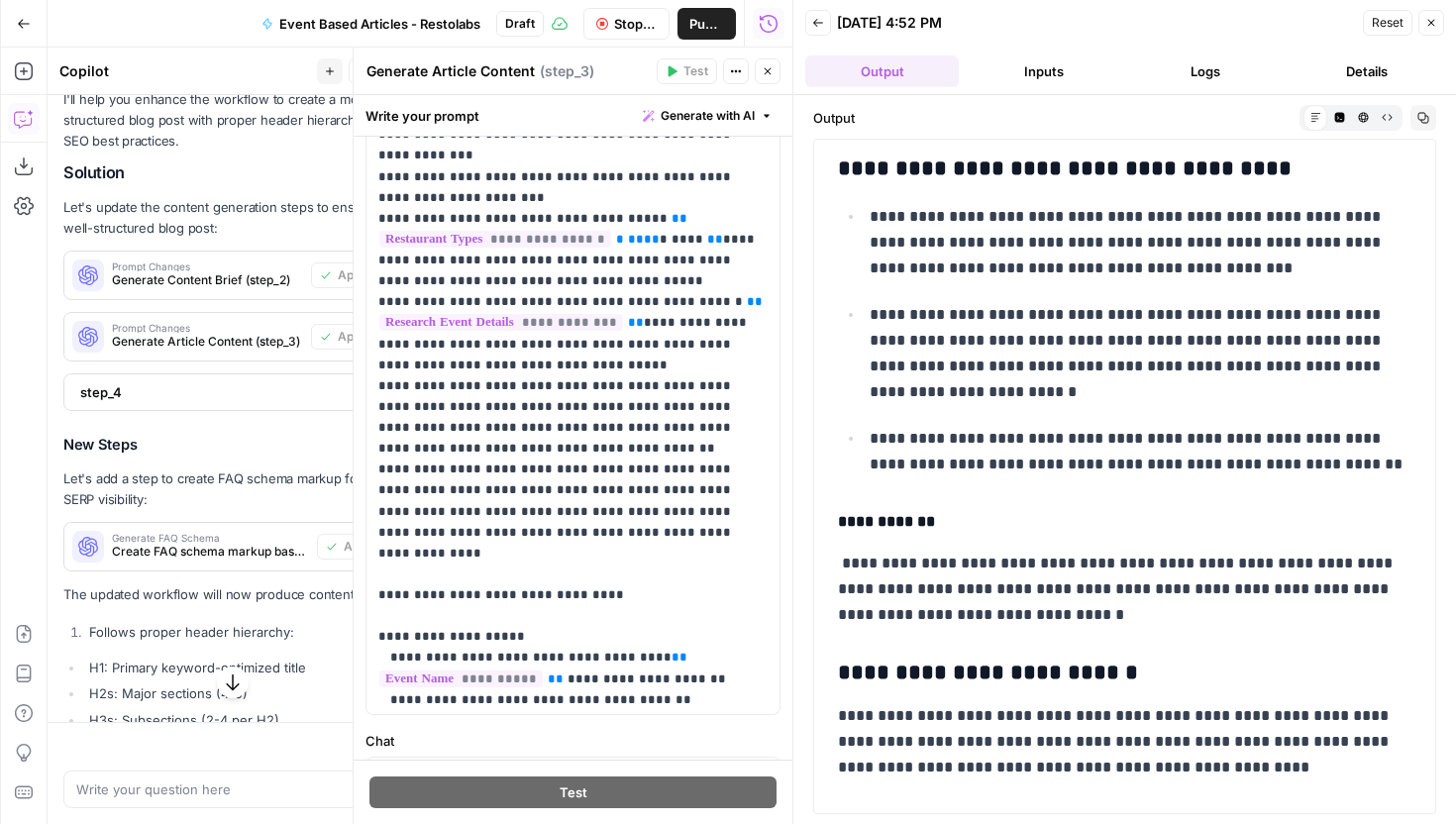 scroll, scrollTop: 1154, scrollLeft: 0, axis: vertical 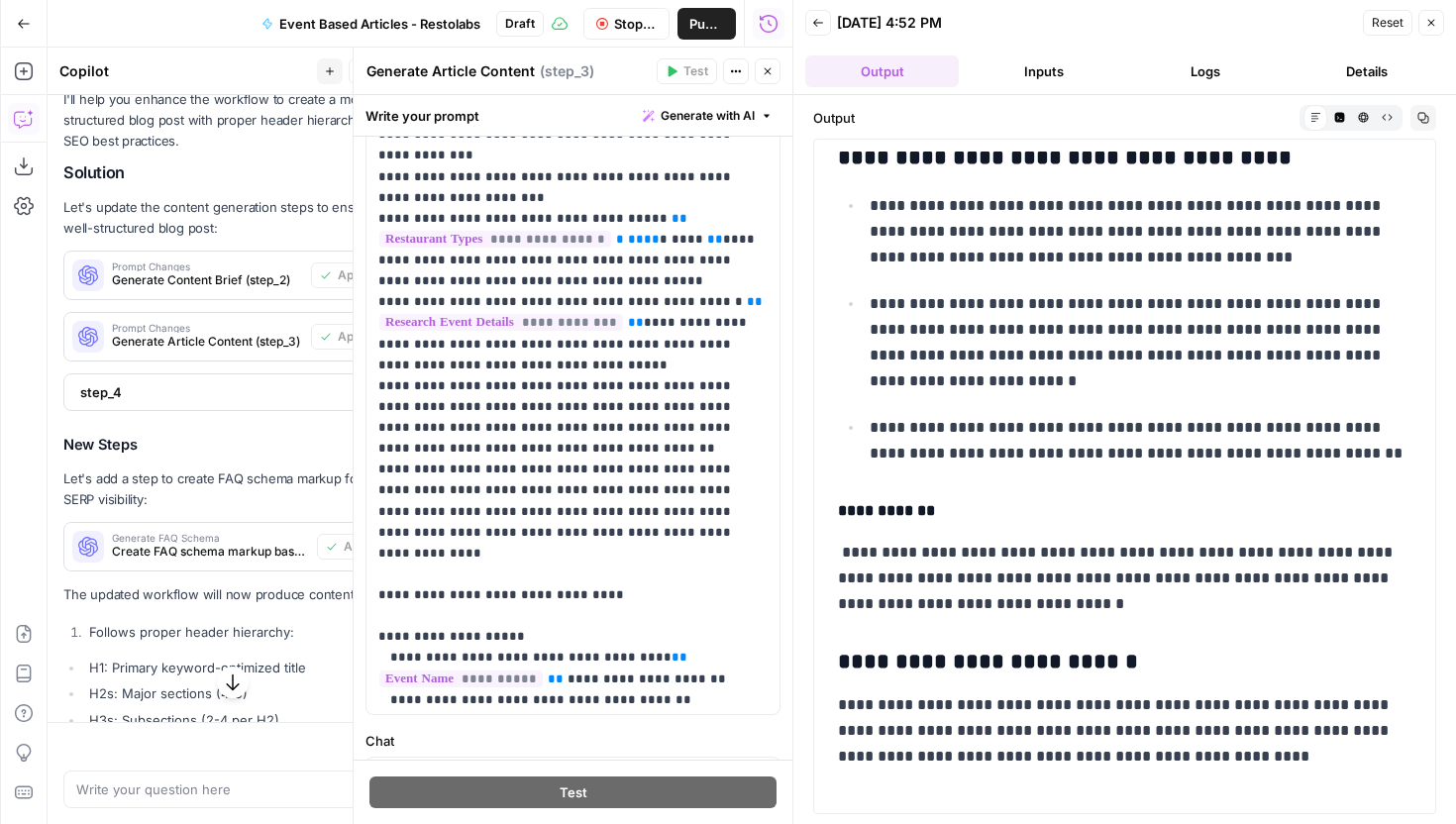 drag, startPoint x: 842, startPoint y: 556, endPoint x: 970, endPoint y: 585, distance: 131.24405 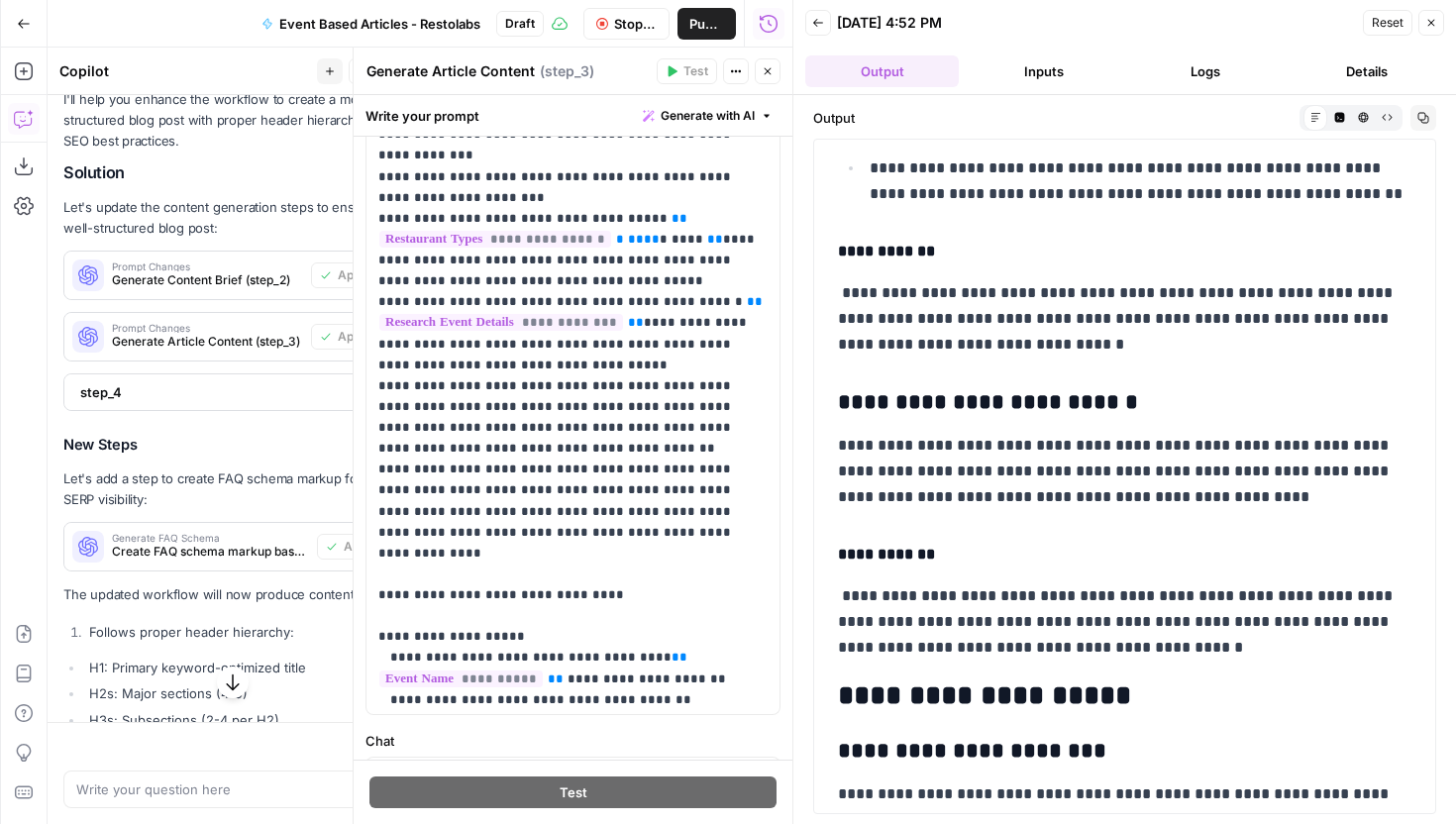 scroll, scrollTop: 1424, scrollLeft: 0, axis: vertical 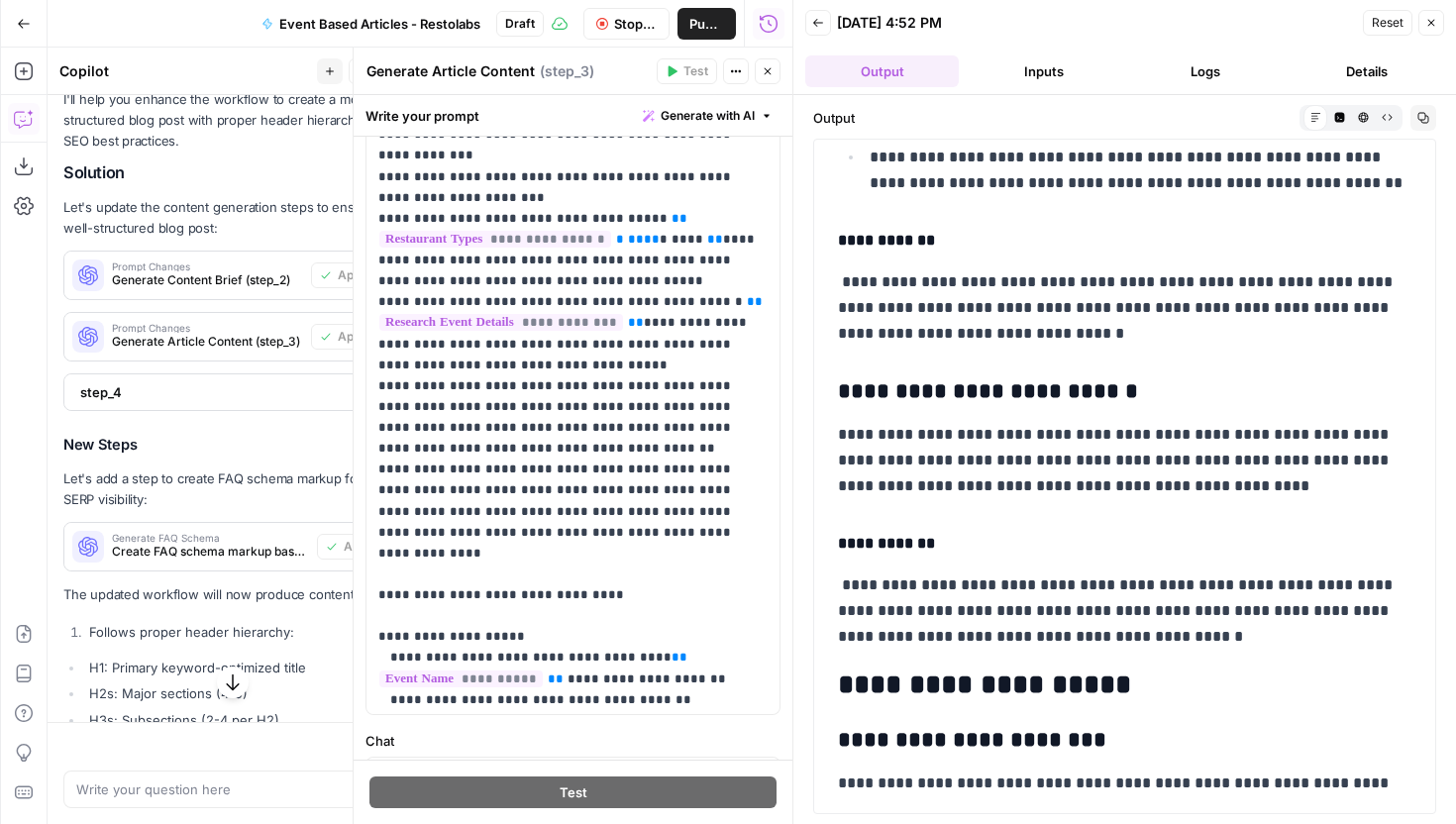 drag, startPoint x: 838, startPoint y: 435, endPoint x: 1136, endPoint y: 473, distance: 300.41305 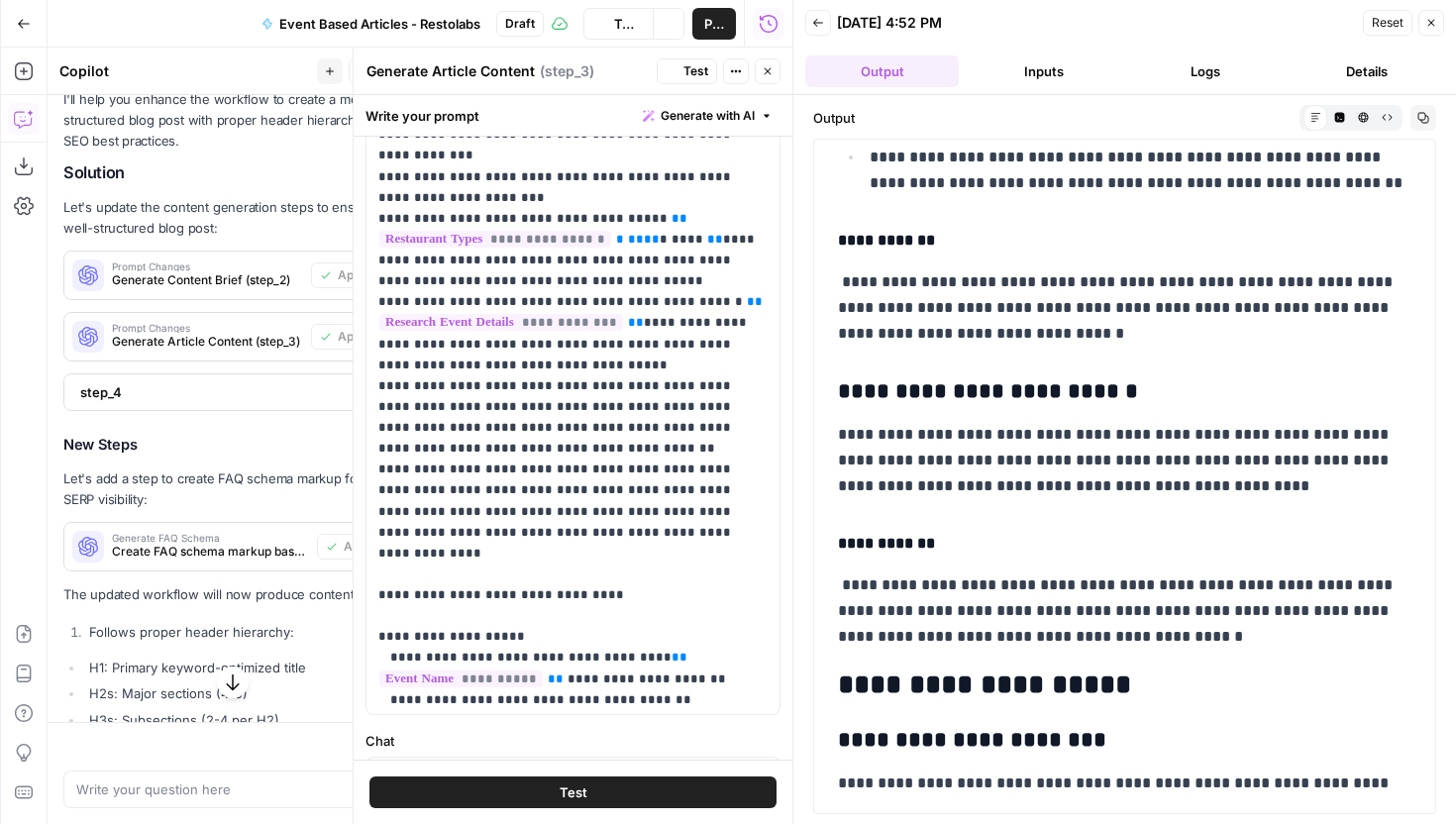 scroll, scrollTop: 1447, scrollLeft: 0, axis: vertical 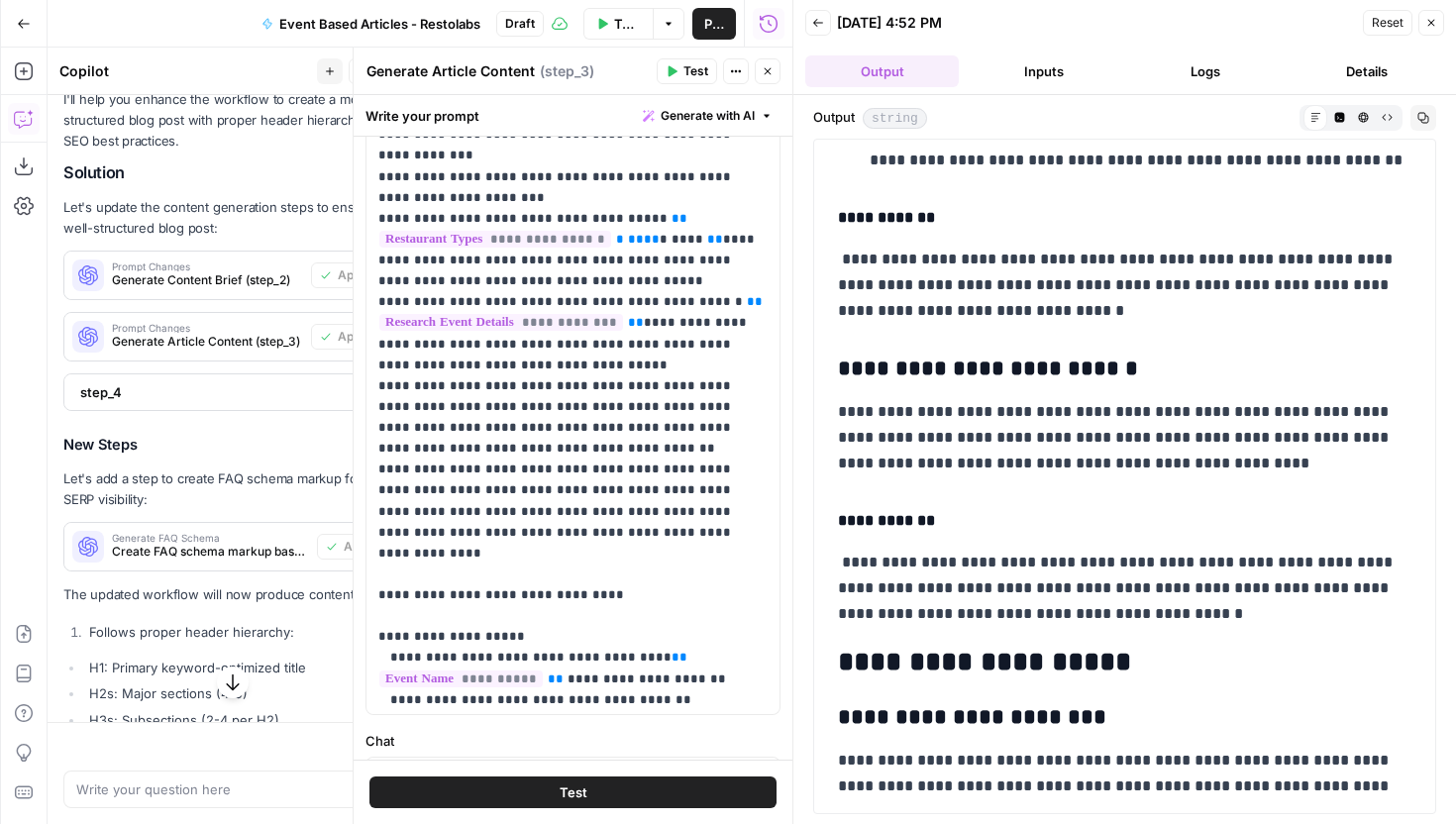 drag, startPoint x: 849, startPoint y: 411, endPoint x: 1296, endPoint y: 463, distance: 450.01444 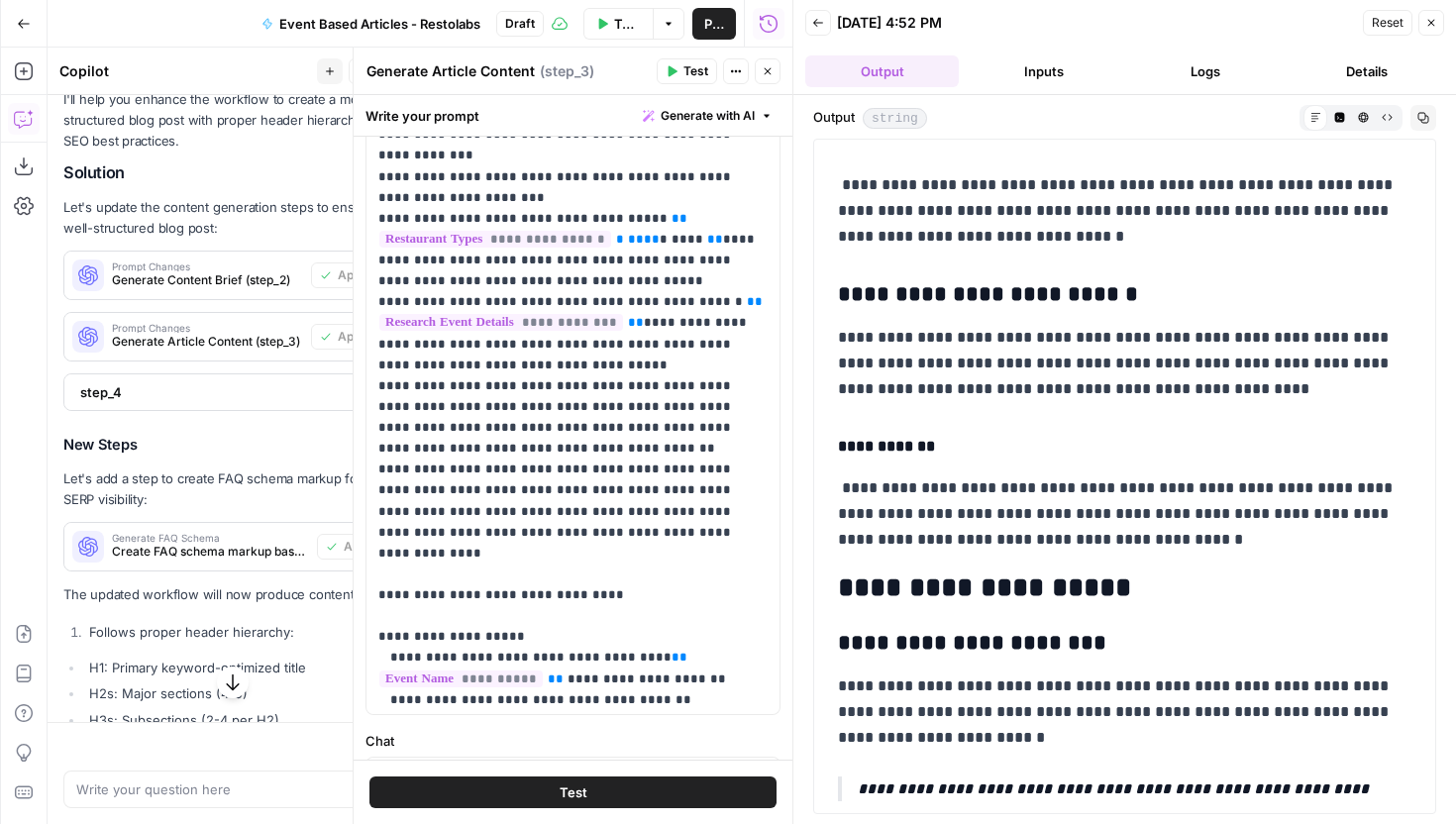 drag, startPoint x: 838, startPoint y: 483, endPoint x: 1117, endPoint y: 568, distance: 291.661 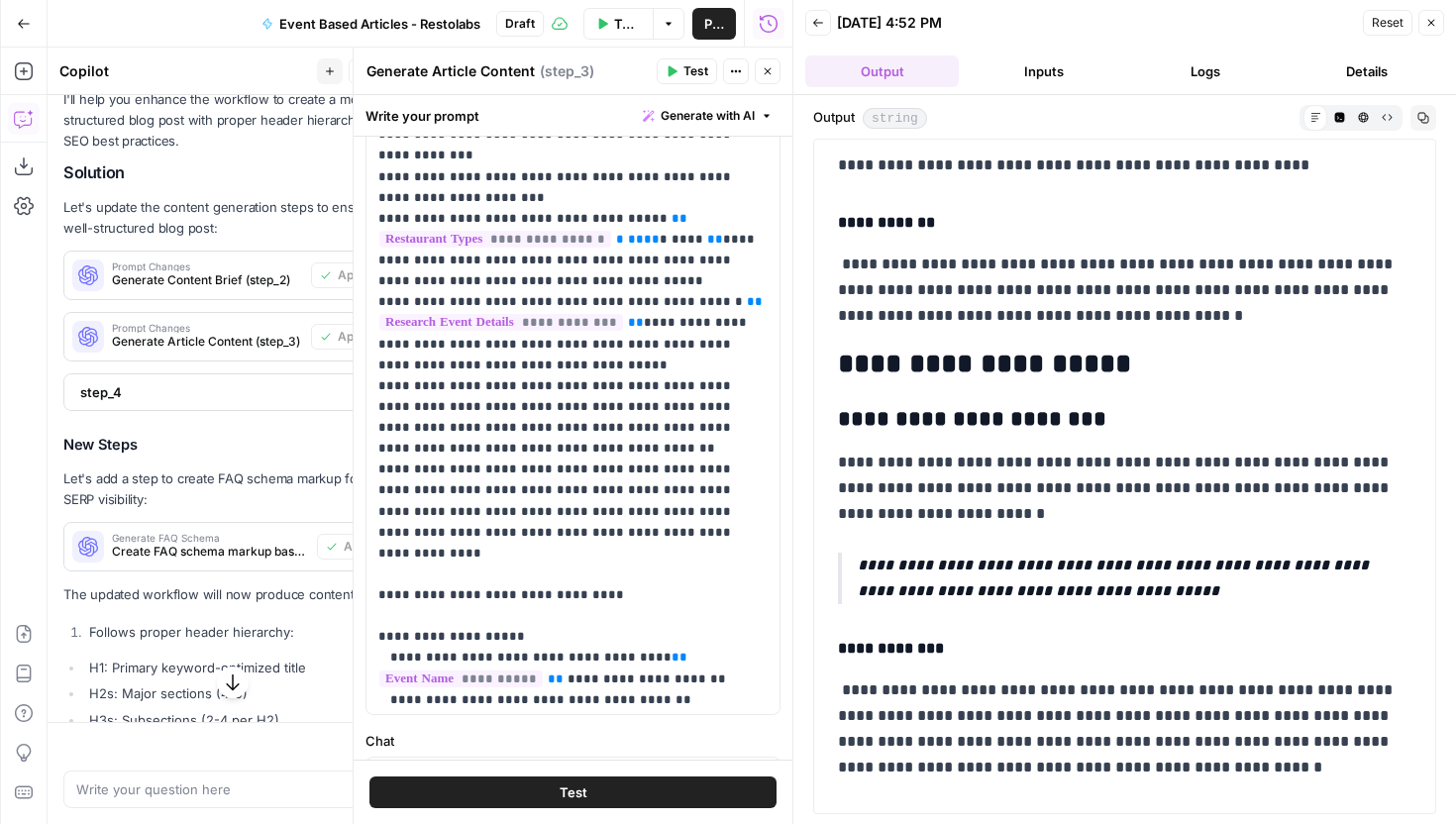 scroll, scrollTop: 1748, scrollLeft: 0, axis: vertical 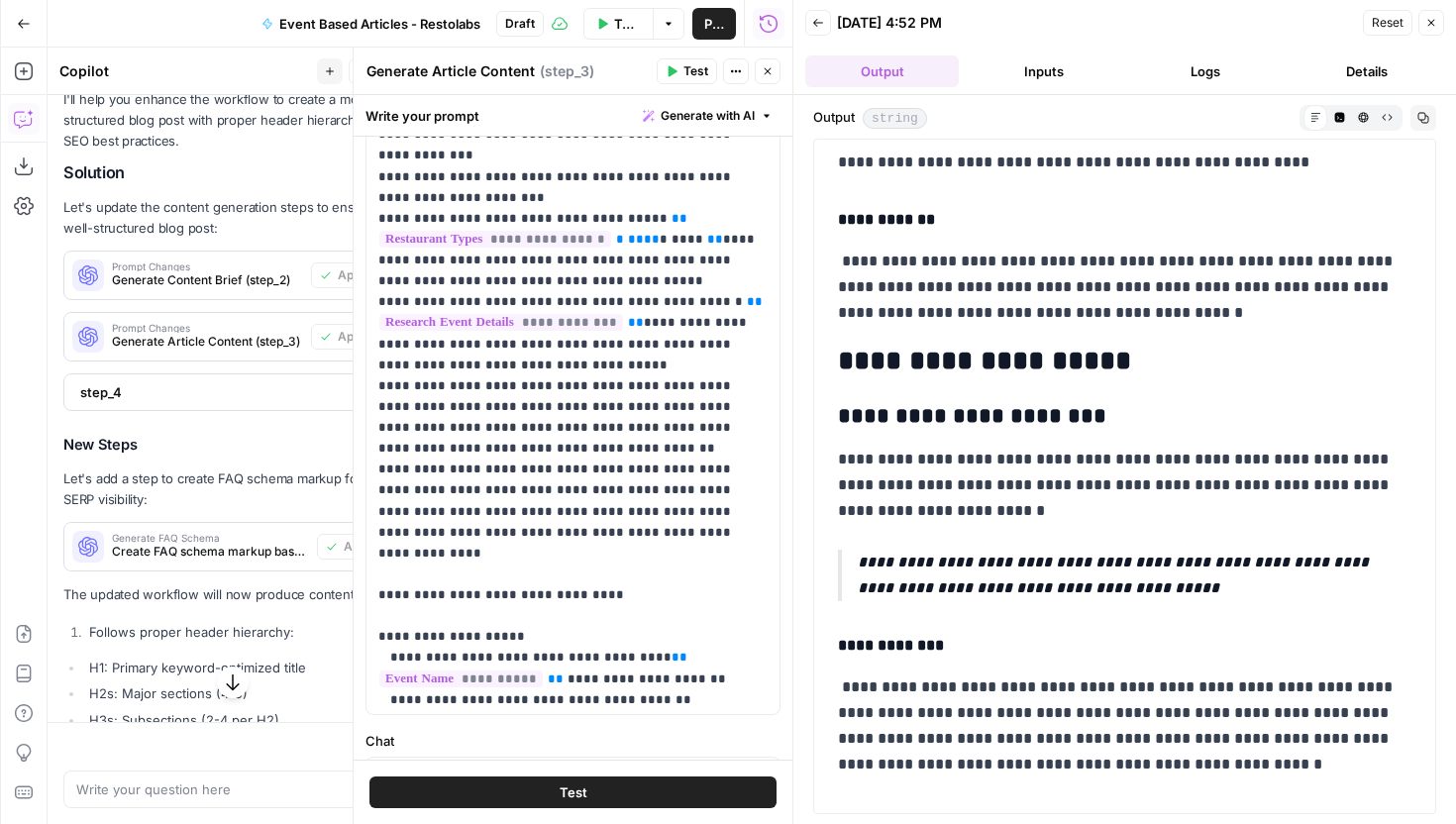 click on "**********" at bounding box center [1124, 575] 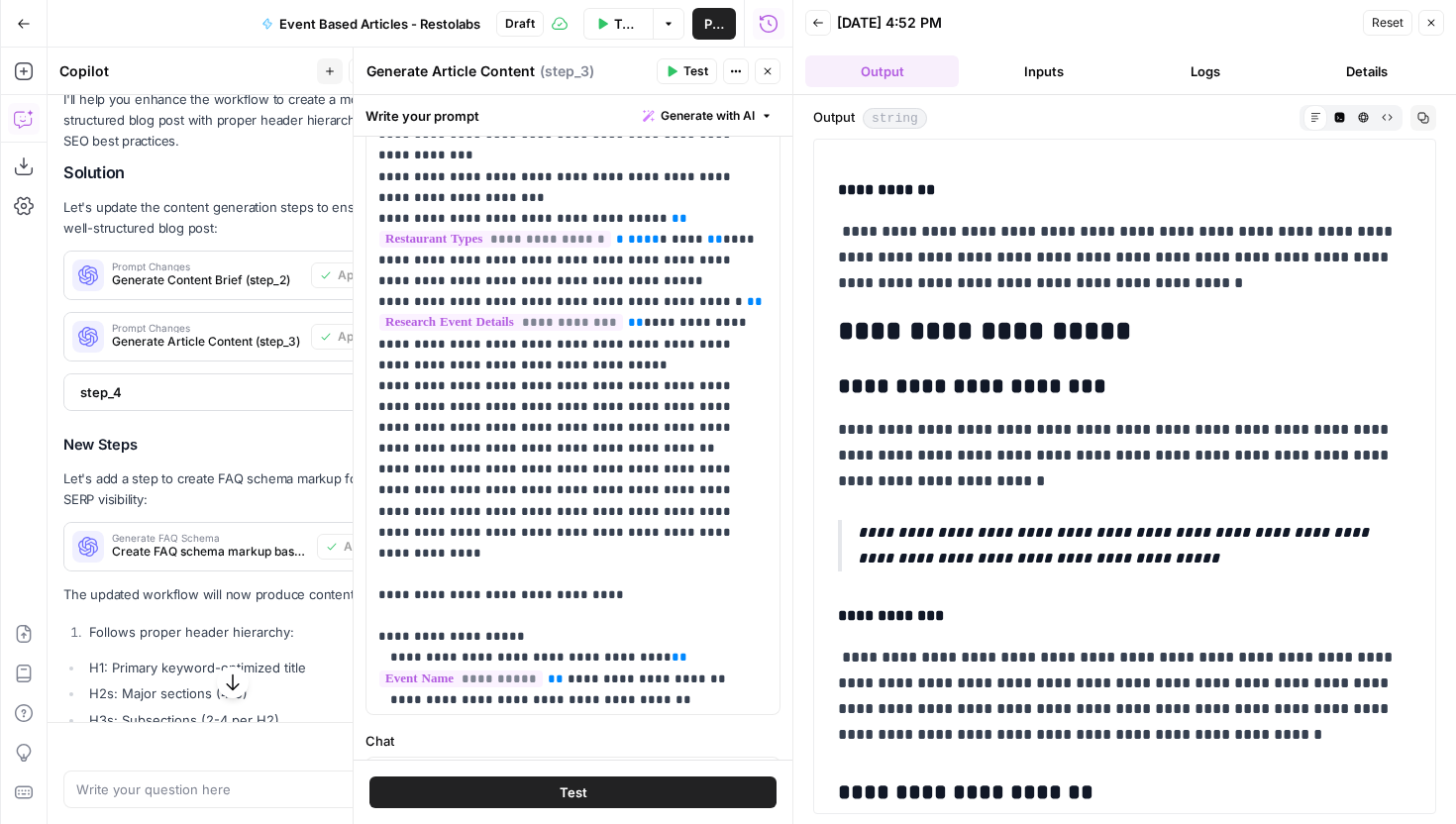 click on "**********" at bounding box center [1124, 609] 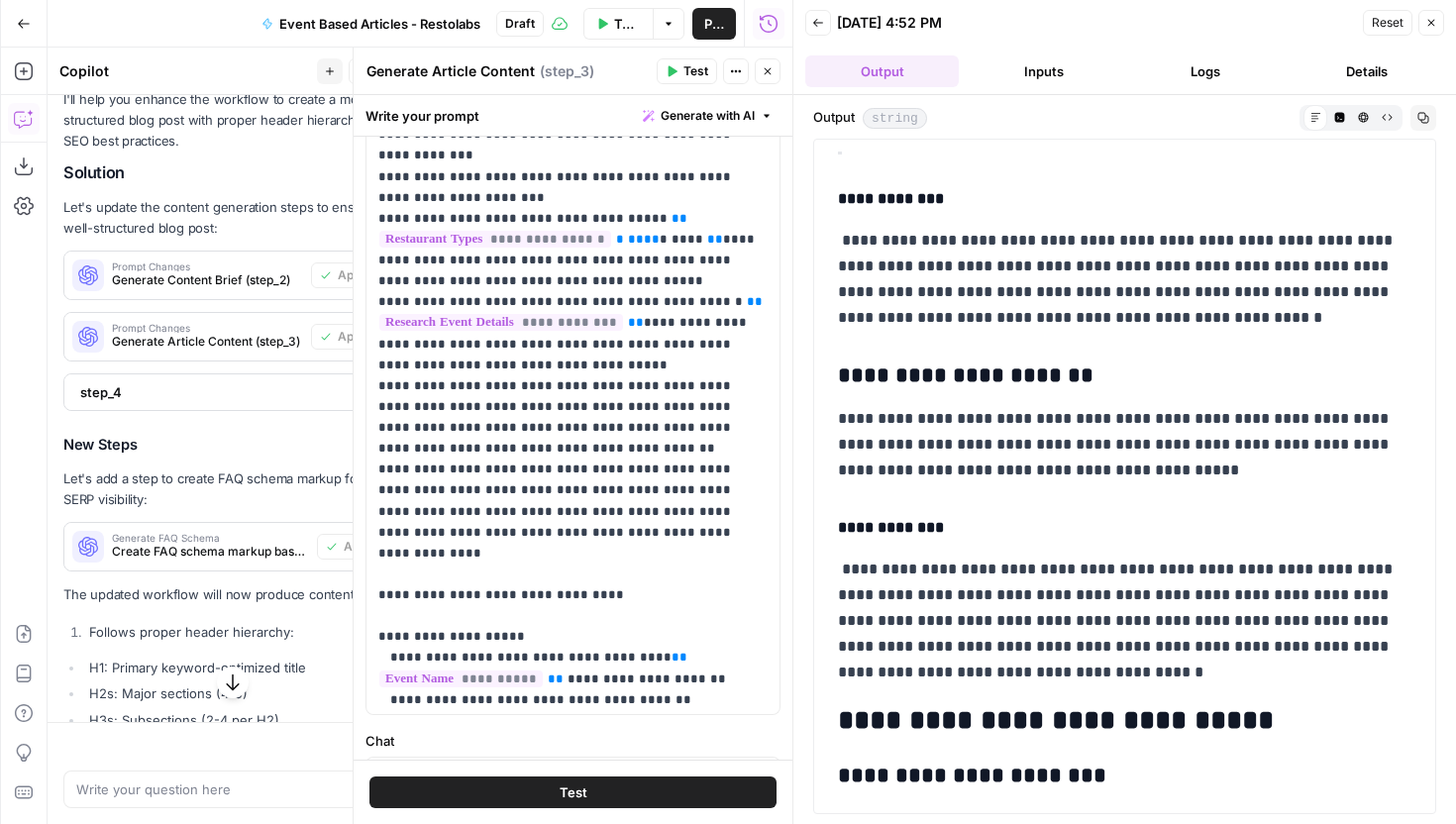 scroll, scrollTop: 2206, scrollLeft: 0, axis: vertical 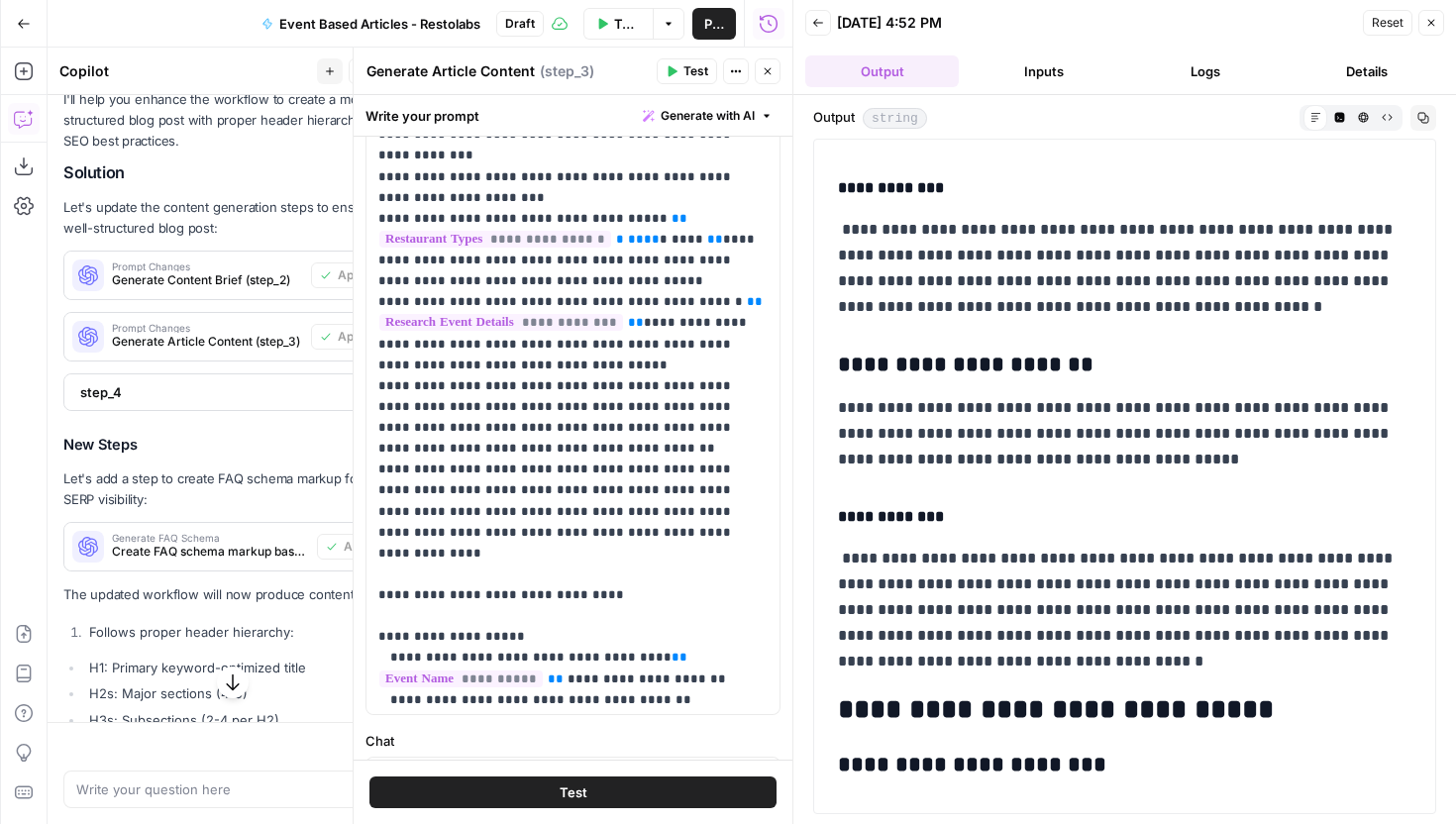 drag, startPoint x: 842, startPoint y: 414, endPoint x: 1129, endPoint y: 484, distance: 295.4133 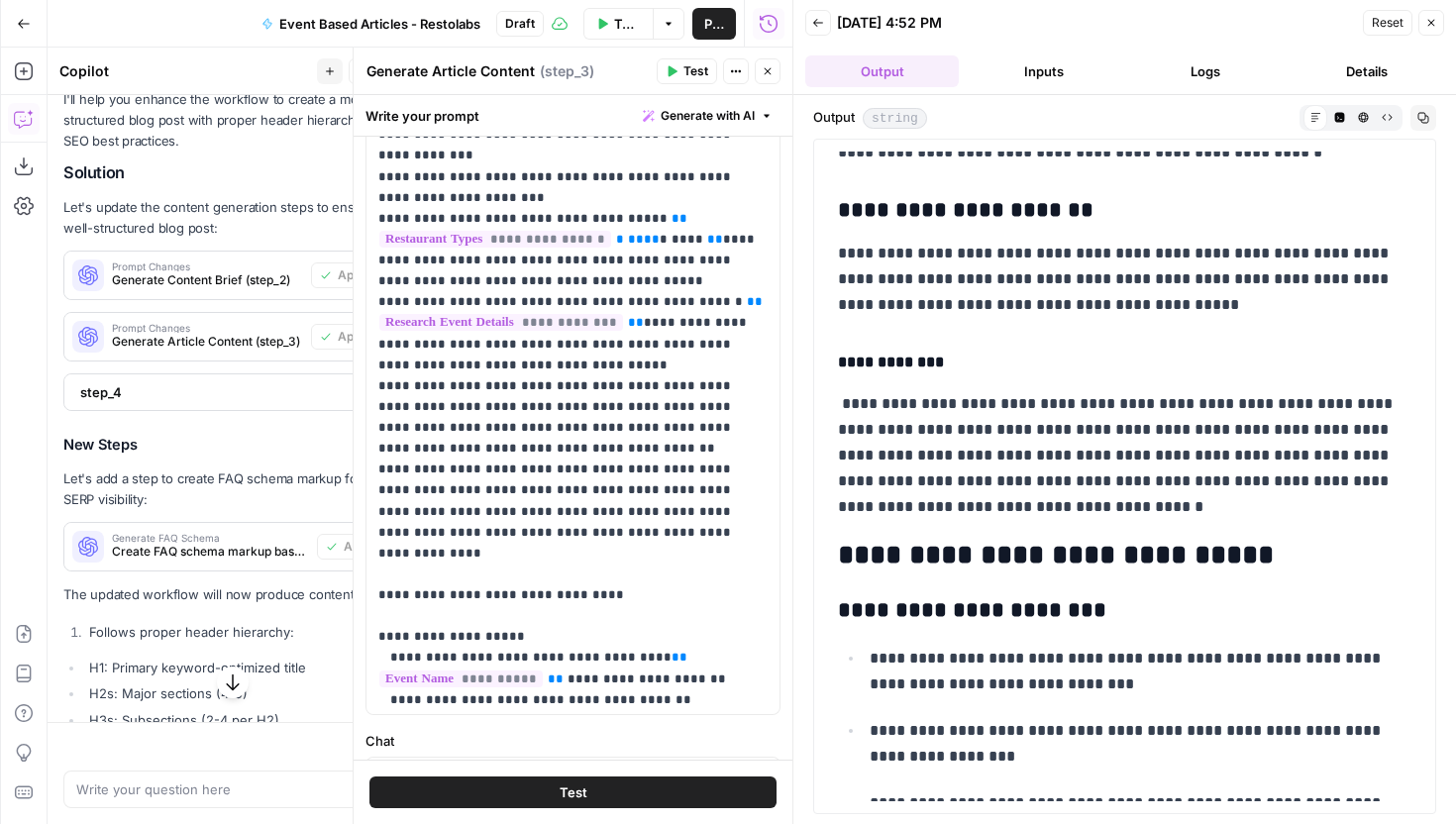 click on "**********" at bounding box center (1124, 27) 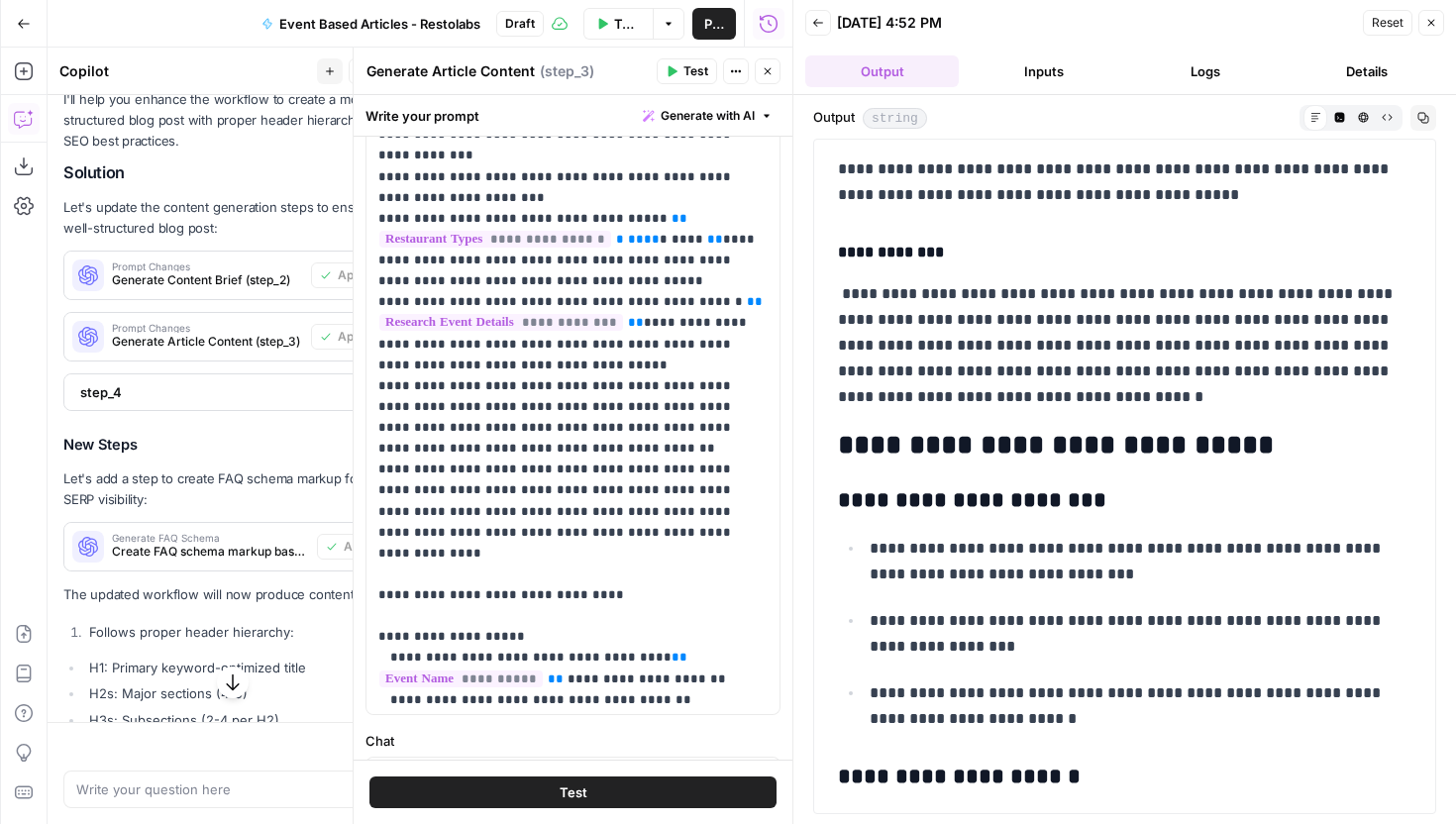 scroll, scrollTop: 2513, scrollLeft: 0, axis: vertical 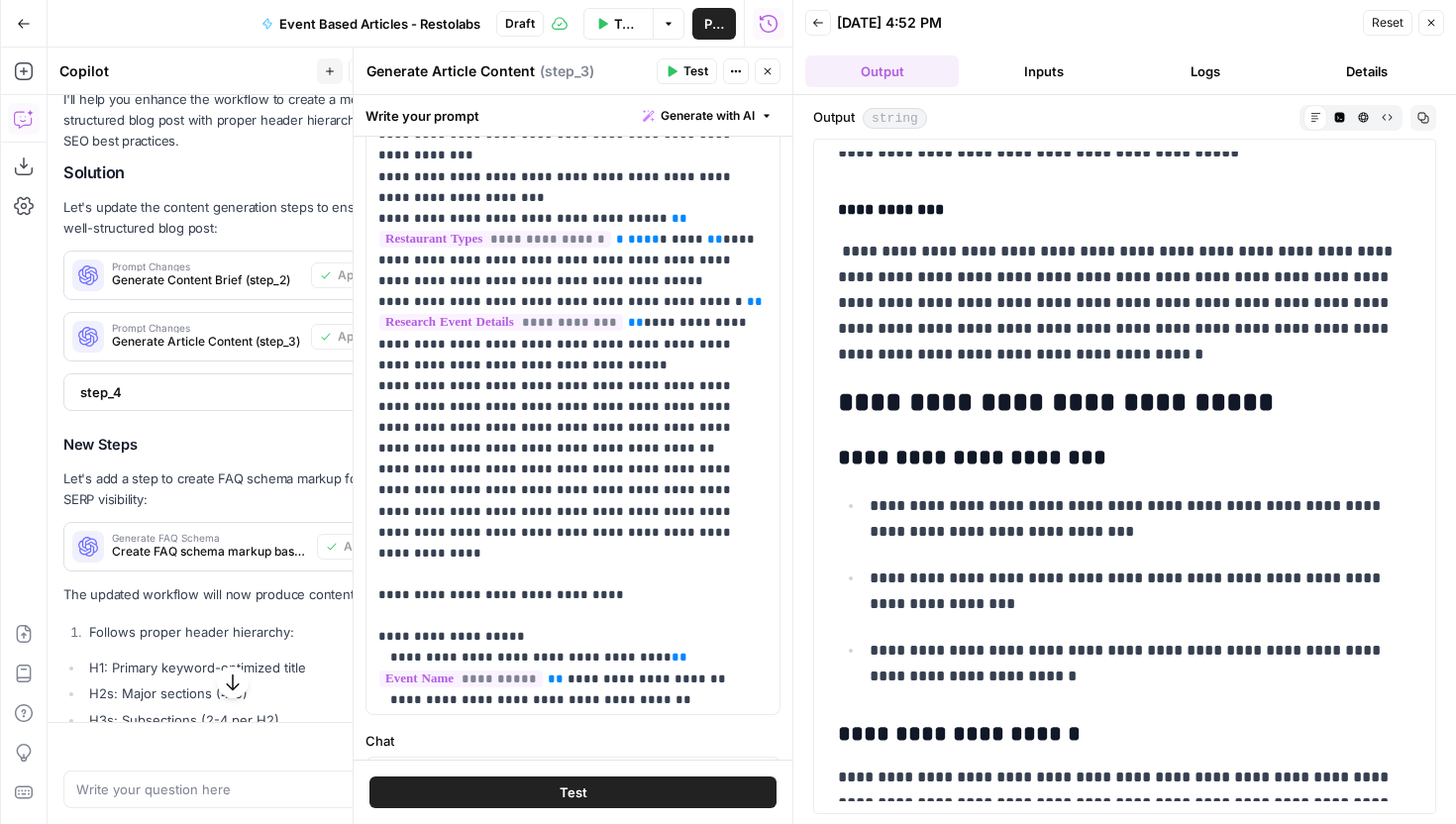 click on "**********" at bounding box center (1140, 519) 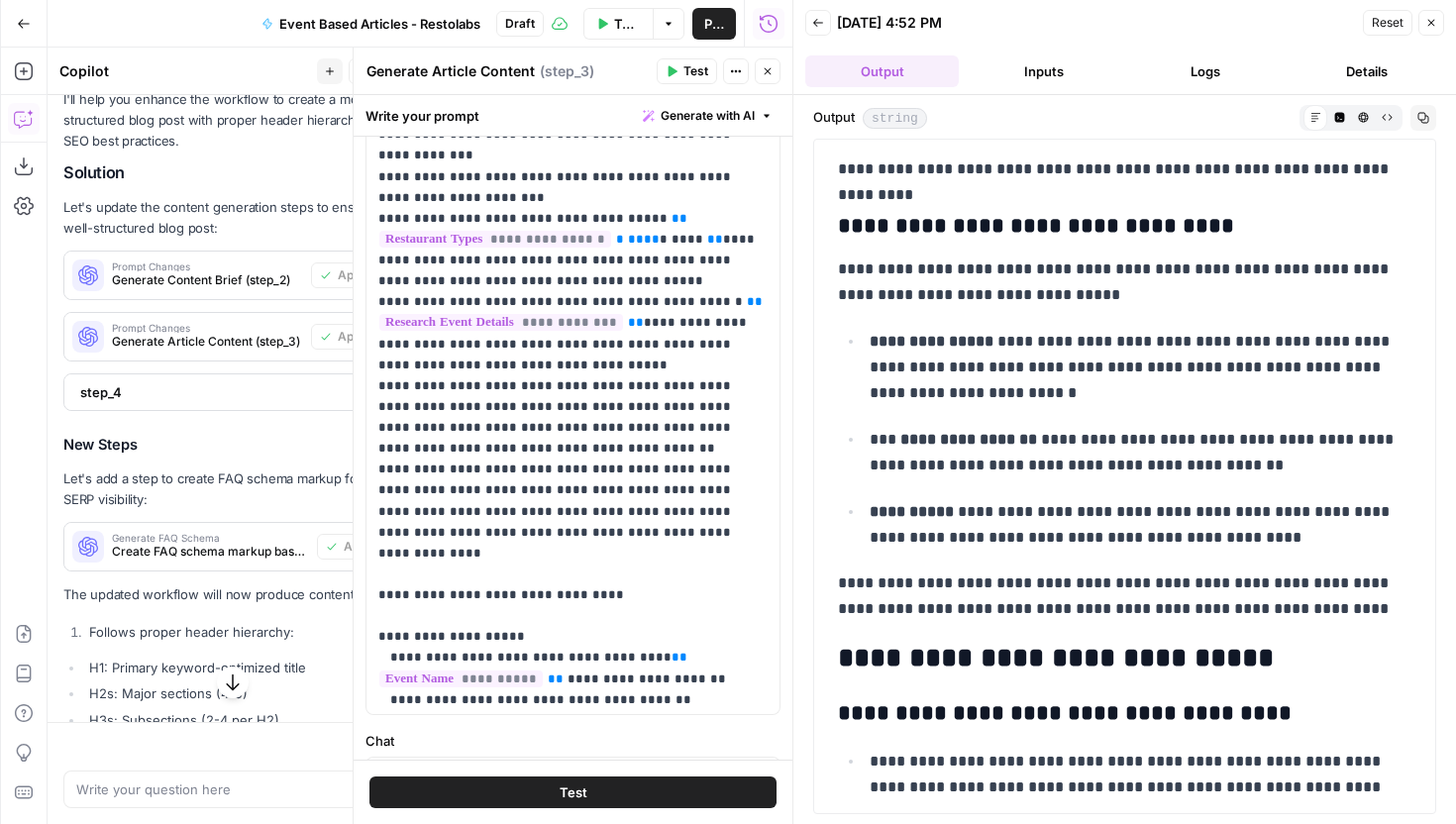 scroll, scrollTop: 0, scrollLeft: 0, axis: both 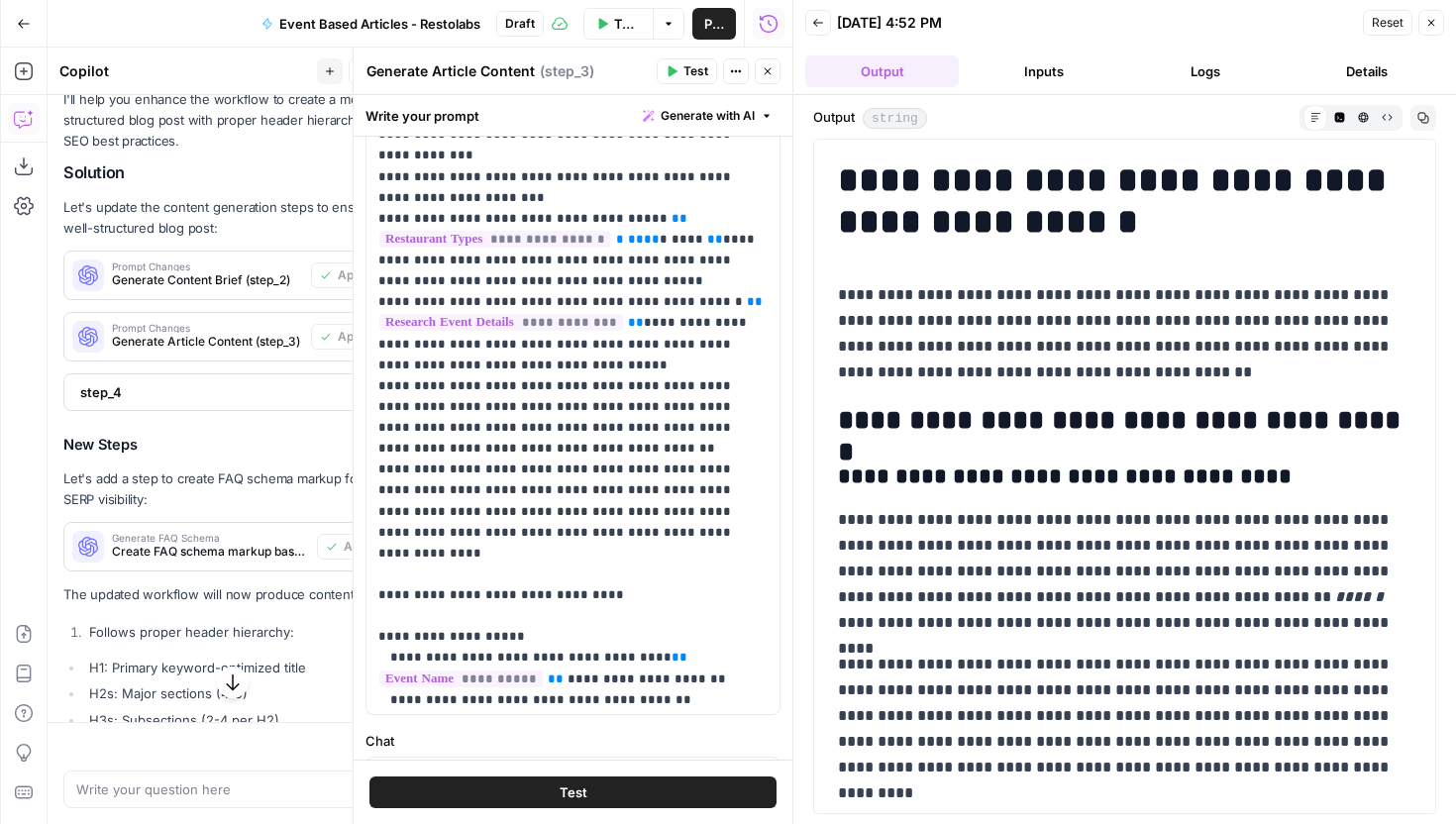 click on "Back 07/03/25 at 4:52 PM Reset Close" at bounding box center [1124, 23] 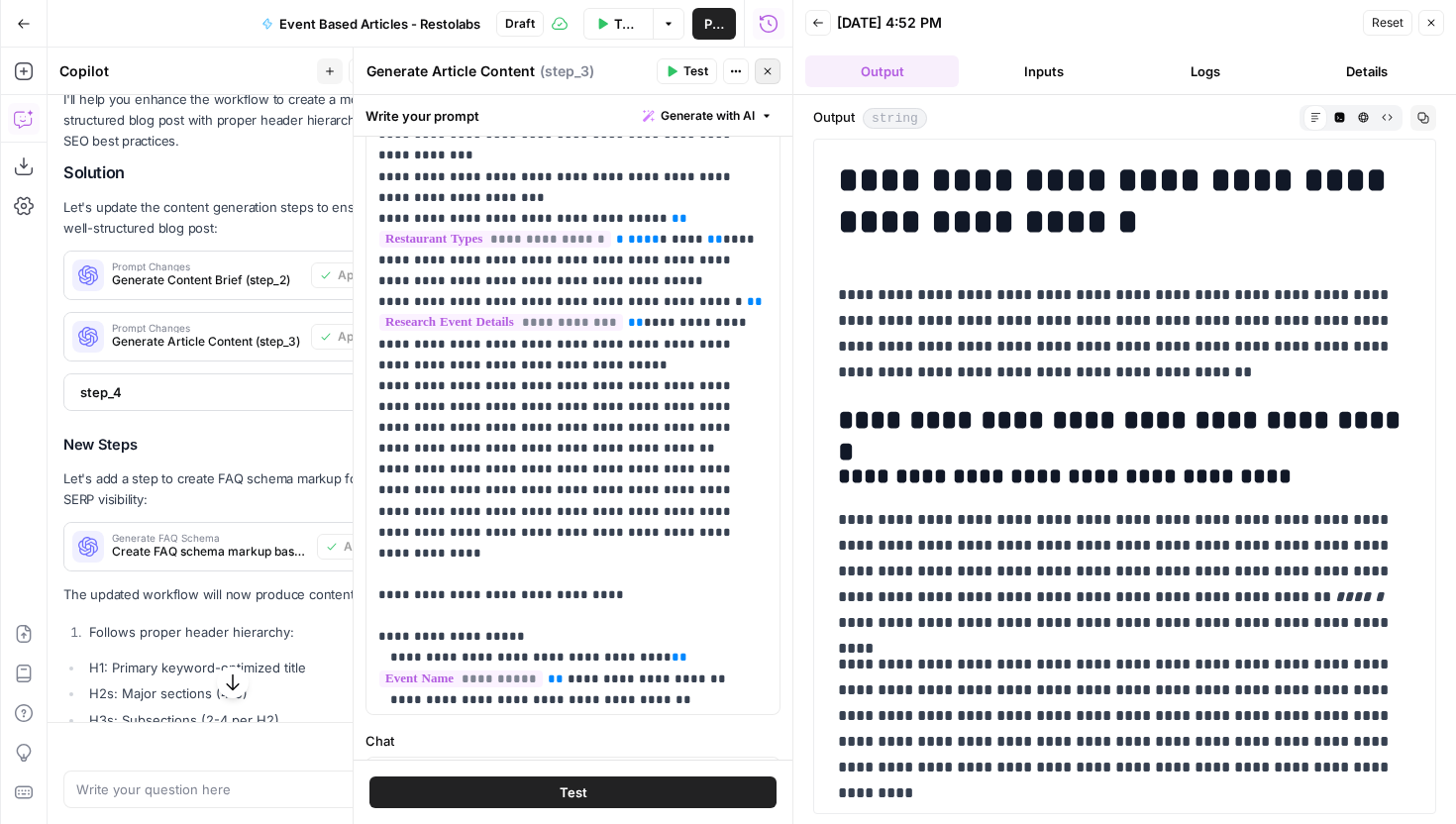 click 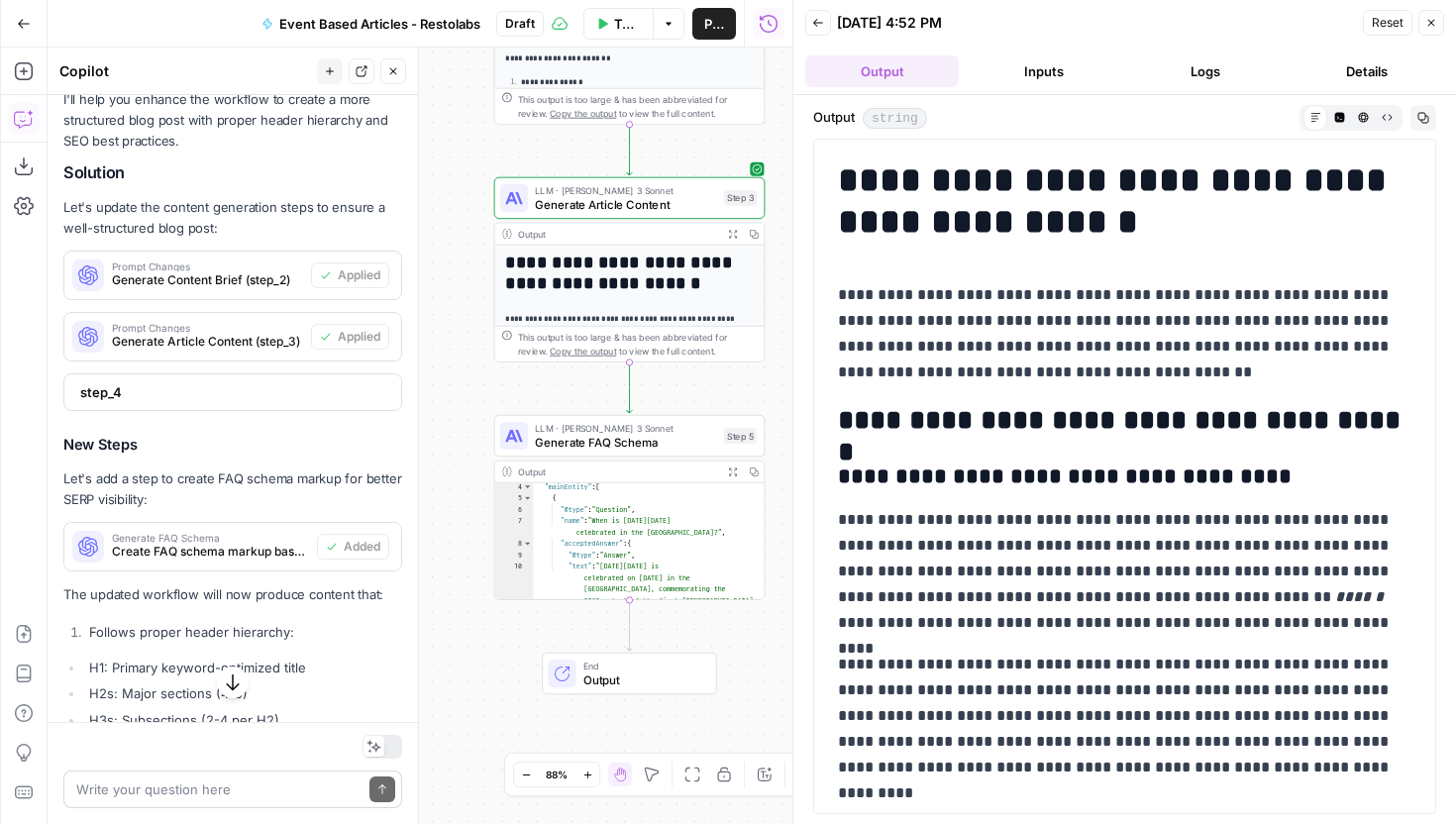 click on "Write your question here Send" at bounding box center [233, 789] 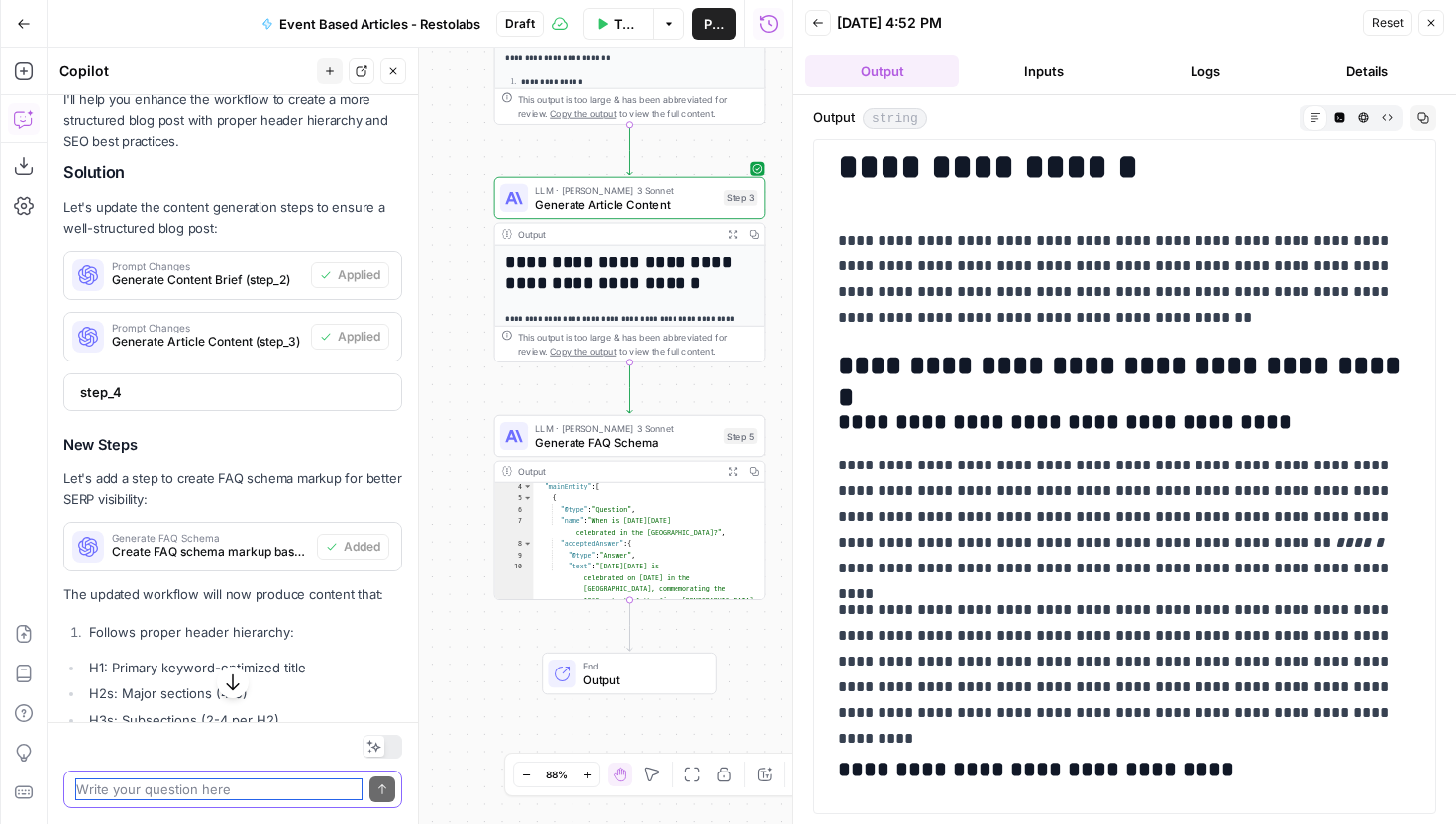 scroll, scrollTop: 0, scrollLeft: 0, axis: both 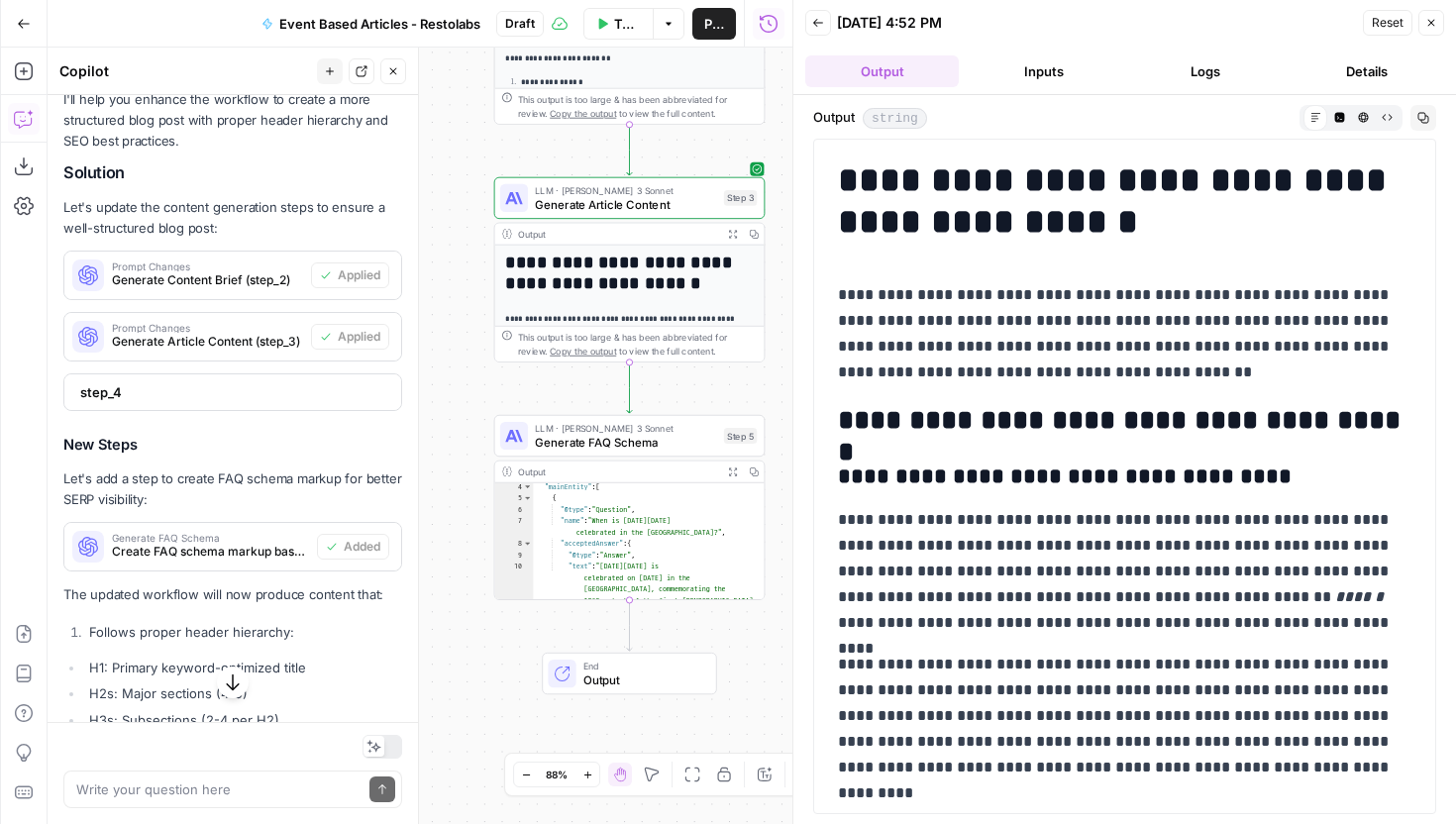 drag, startPoint x: 1095, startPoint y: 174, endPoint x: 1154, endPoint y: 180, distance: 59.3043 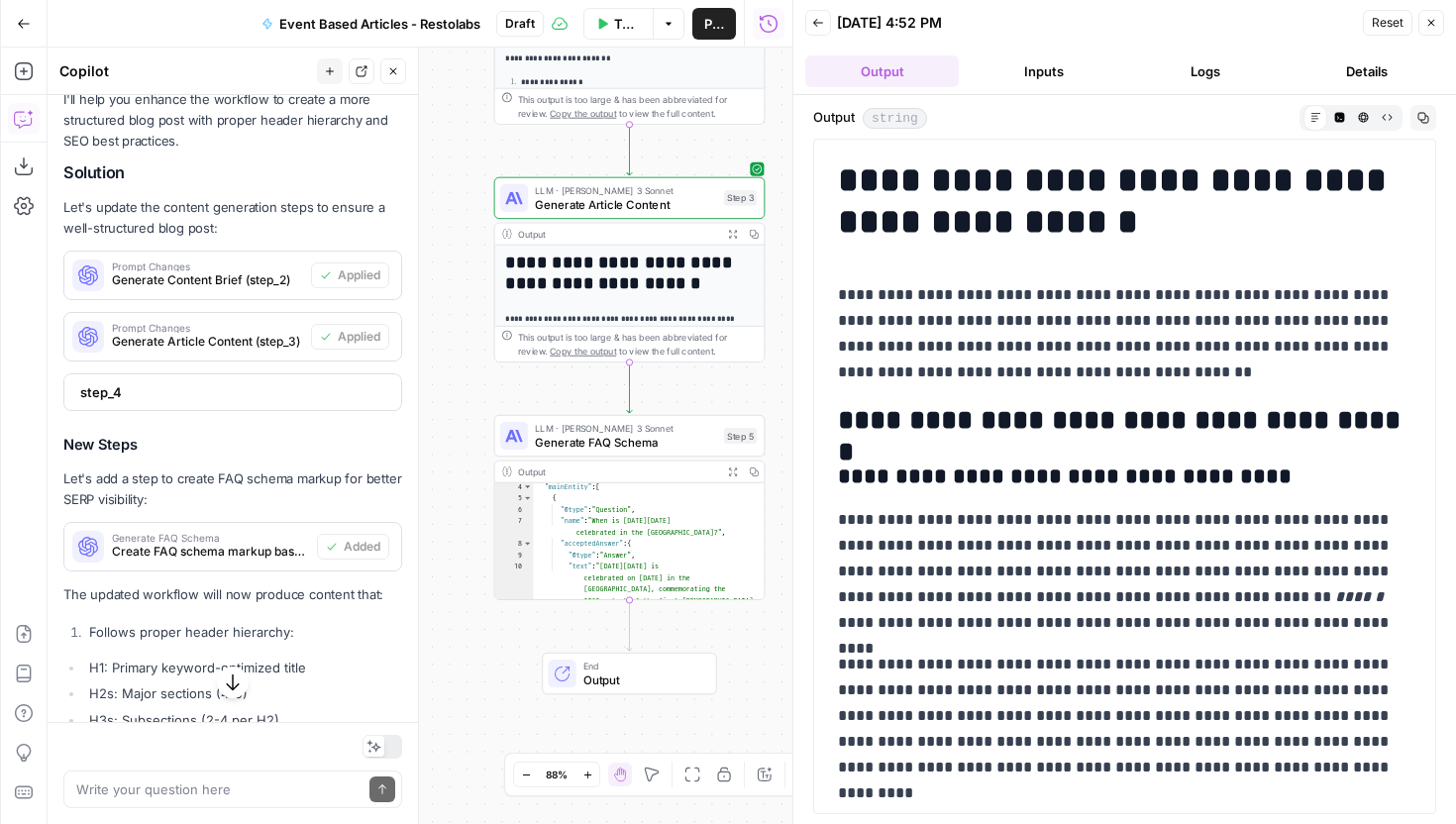 click on "**********" at bounding box center (1124, 201) 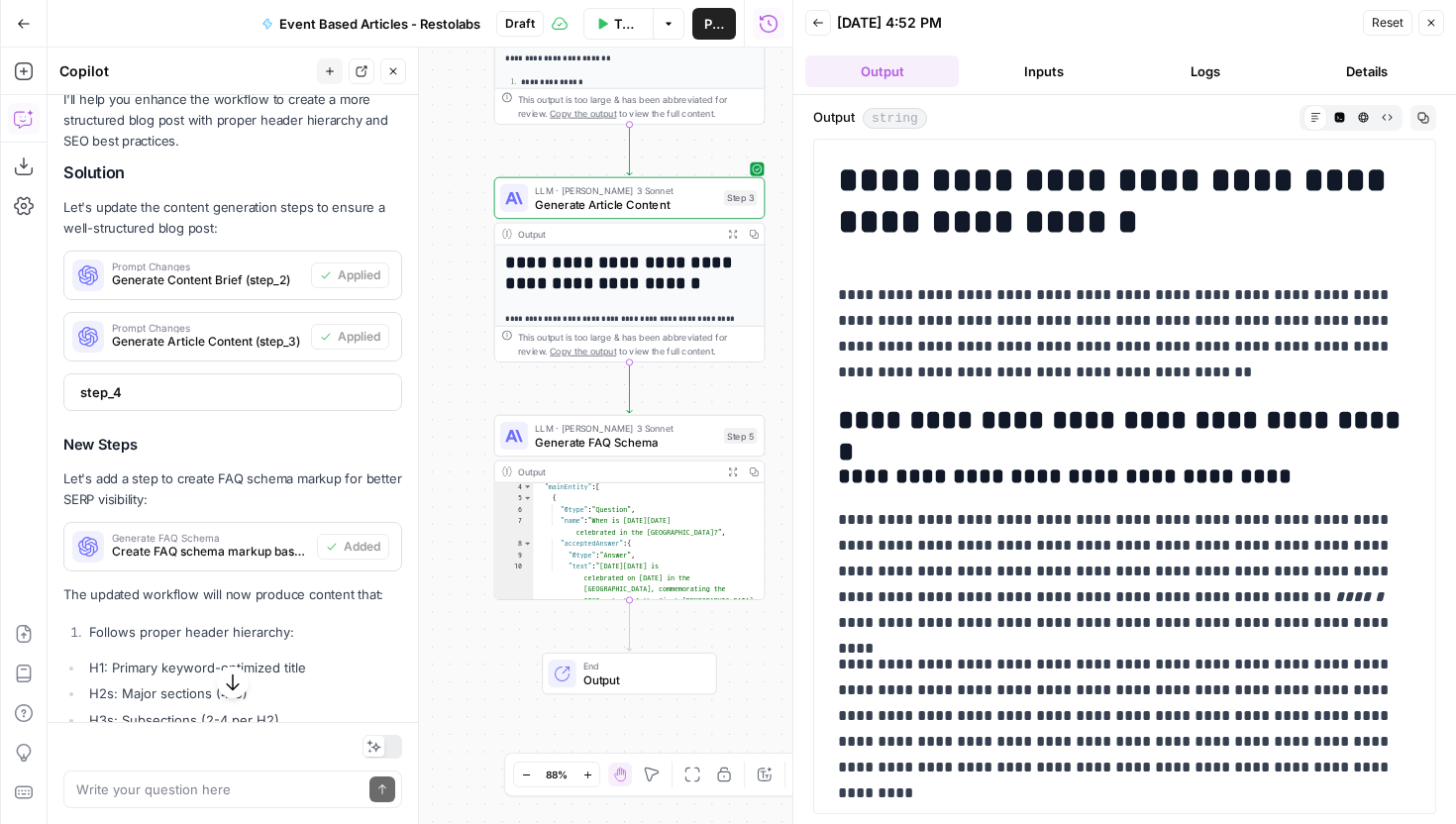click on "**********" at bounding box center [1124, 201] 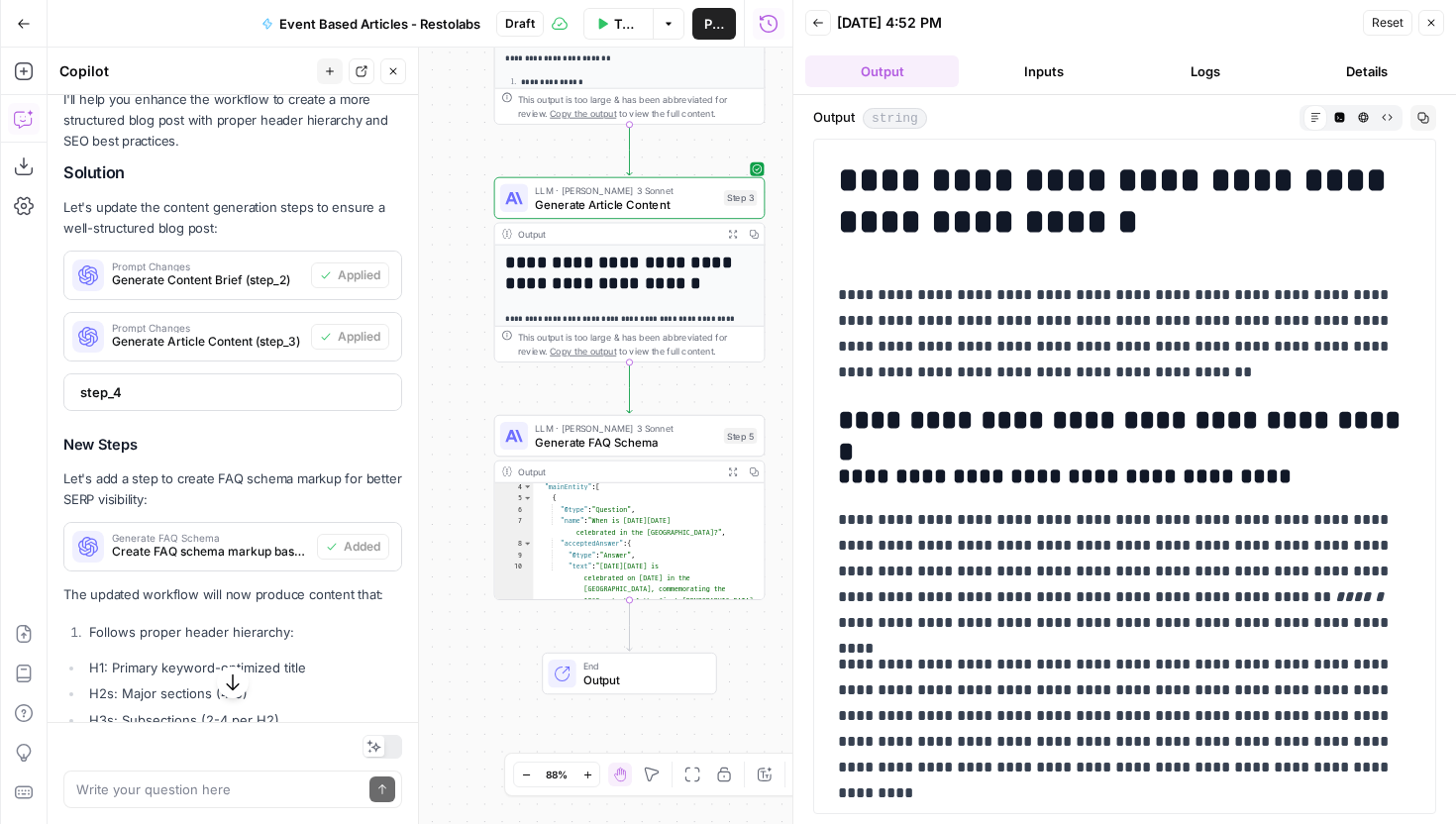 click on "**********" at bounding box center [1124, 2387] 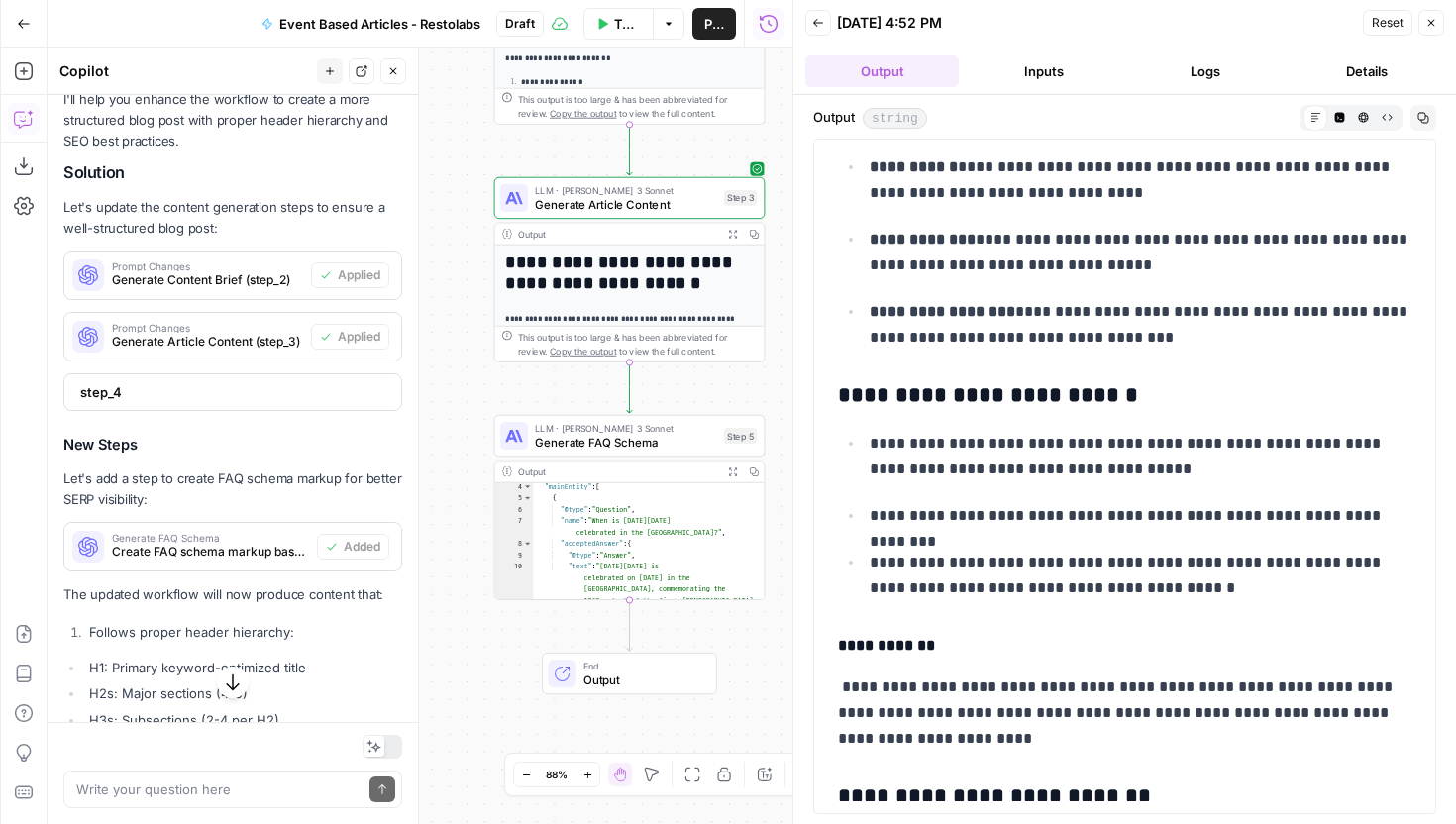 scroll, scrollTop: 3822, scrollLeft: 0, axis: vertical 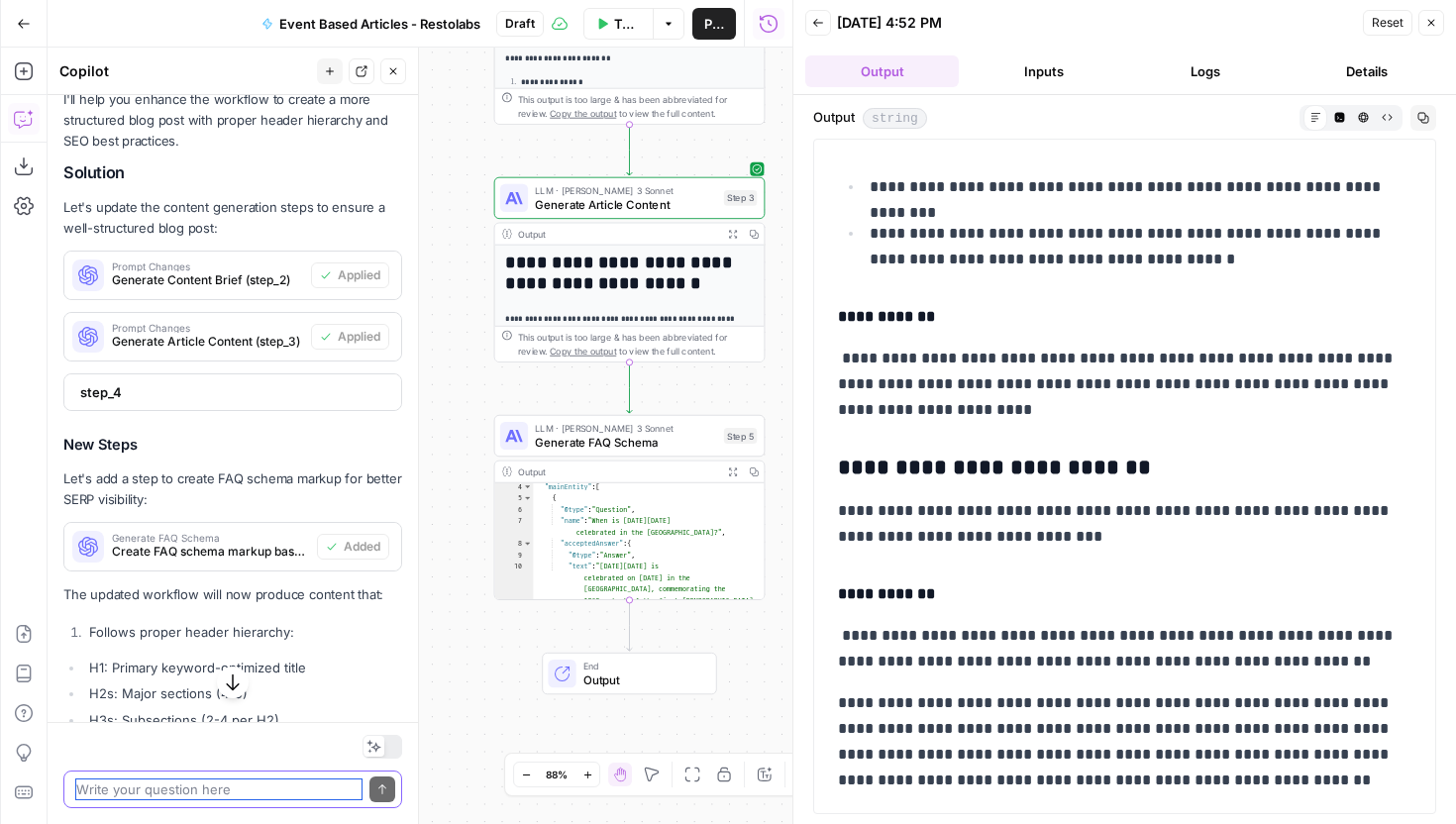 click at bounding box center (219, 789) 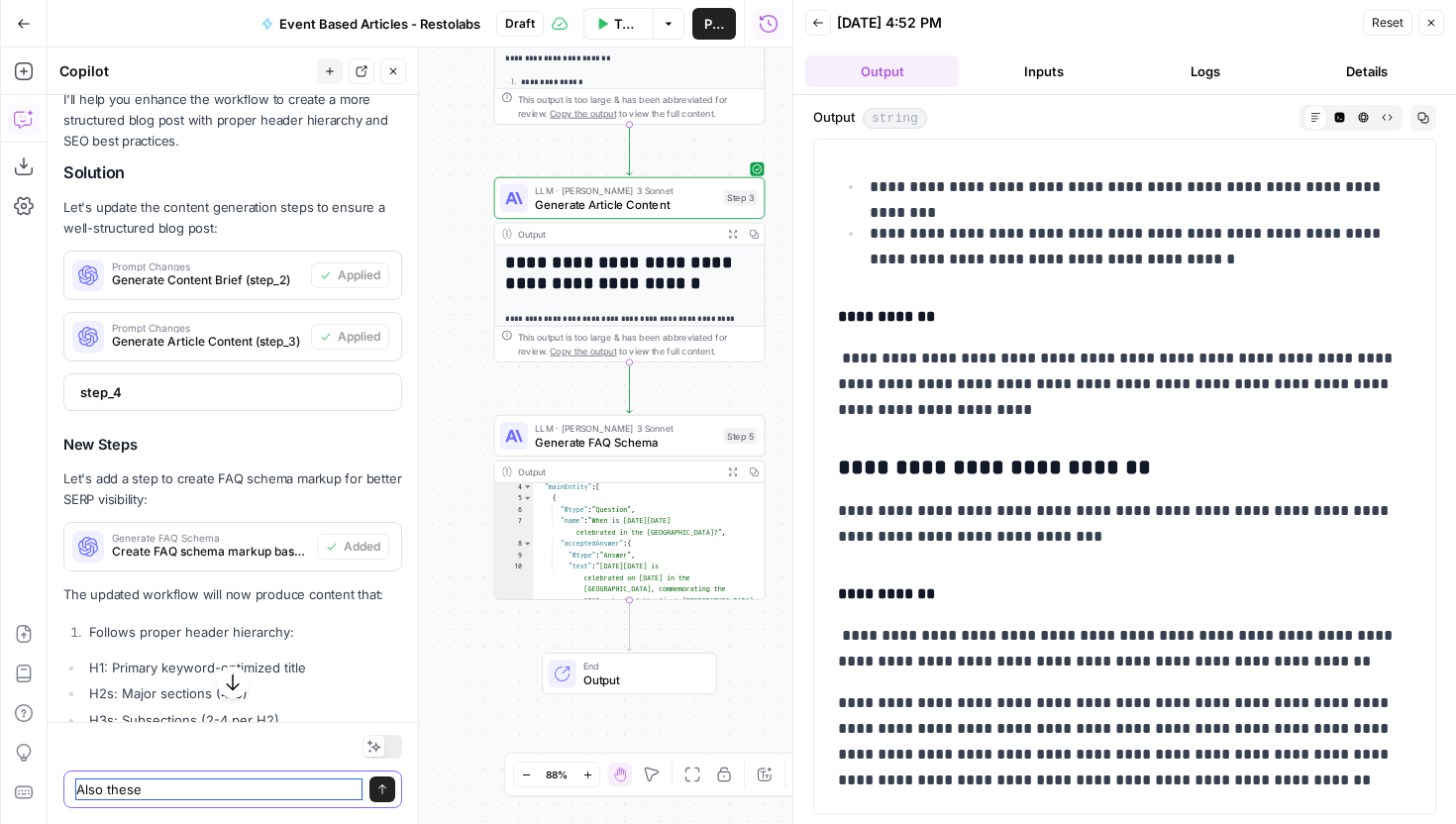 click on "Also these" at bounding box center (219, 789) 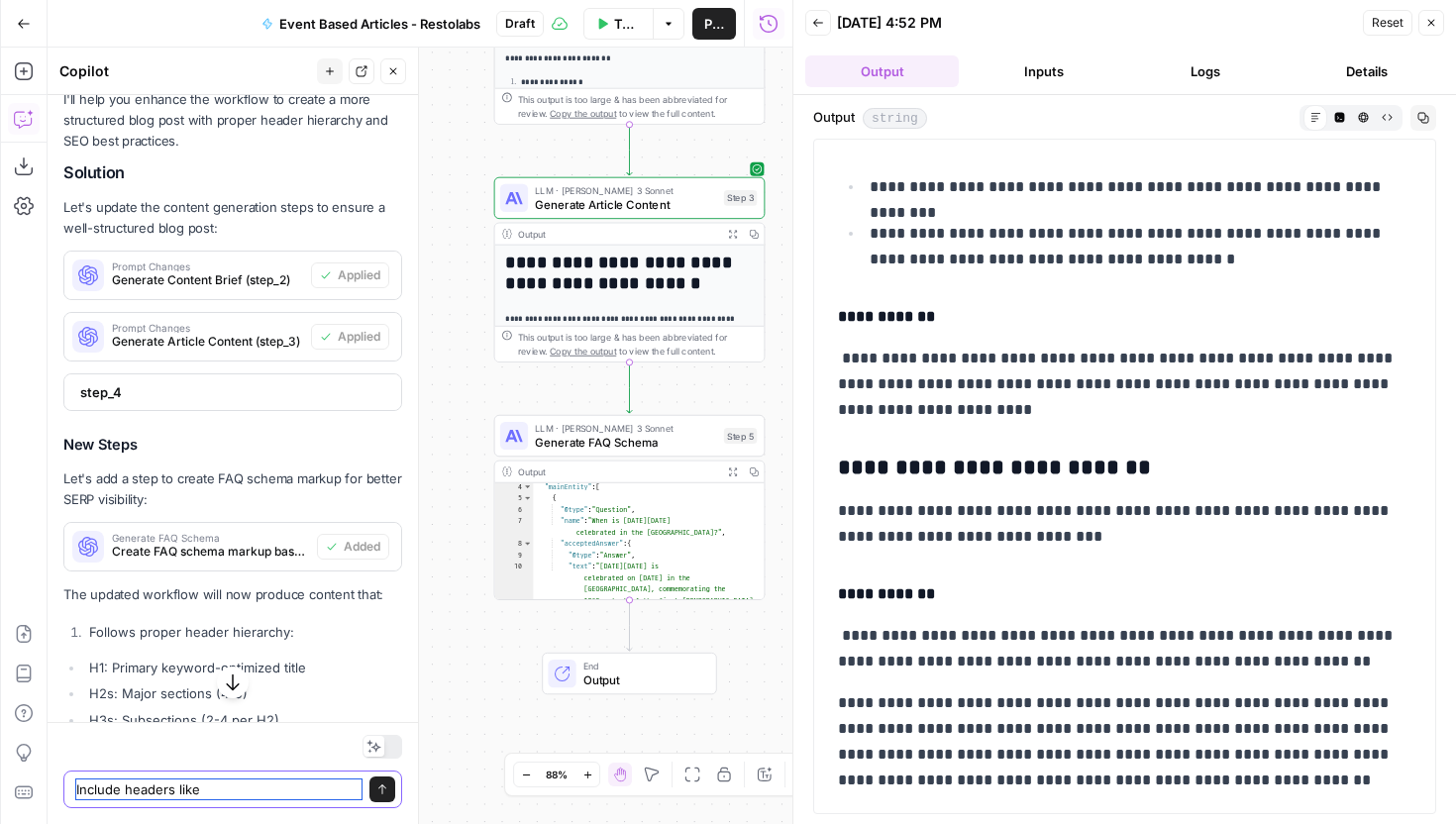 paste on "Why Father's Day Is a Big Opportunity for Restaurants" 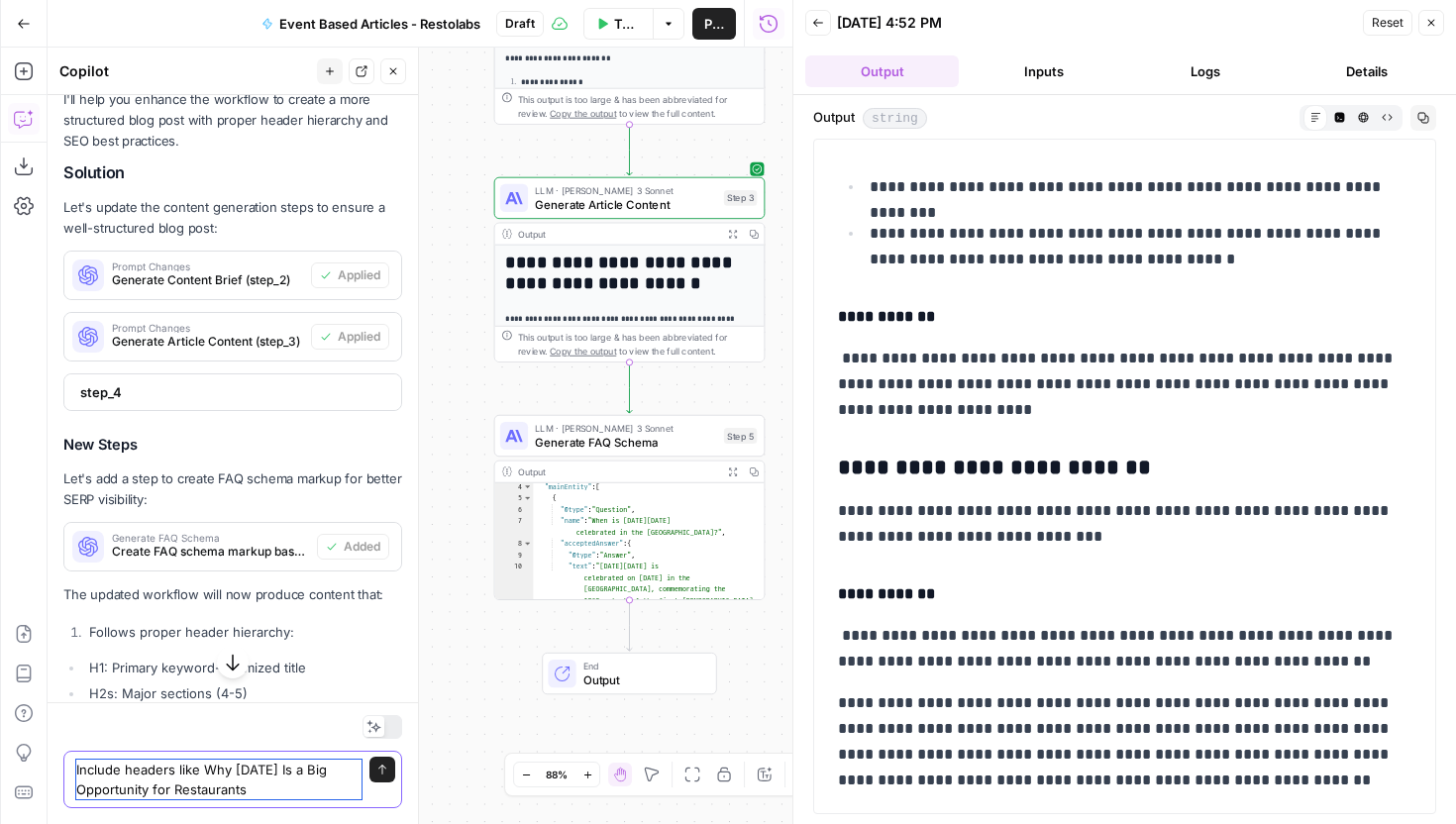 click on "Include headers like Why Father's Day Is a Big Opportunity for Restaurants" at bounding box center [219, 779] 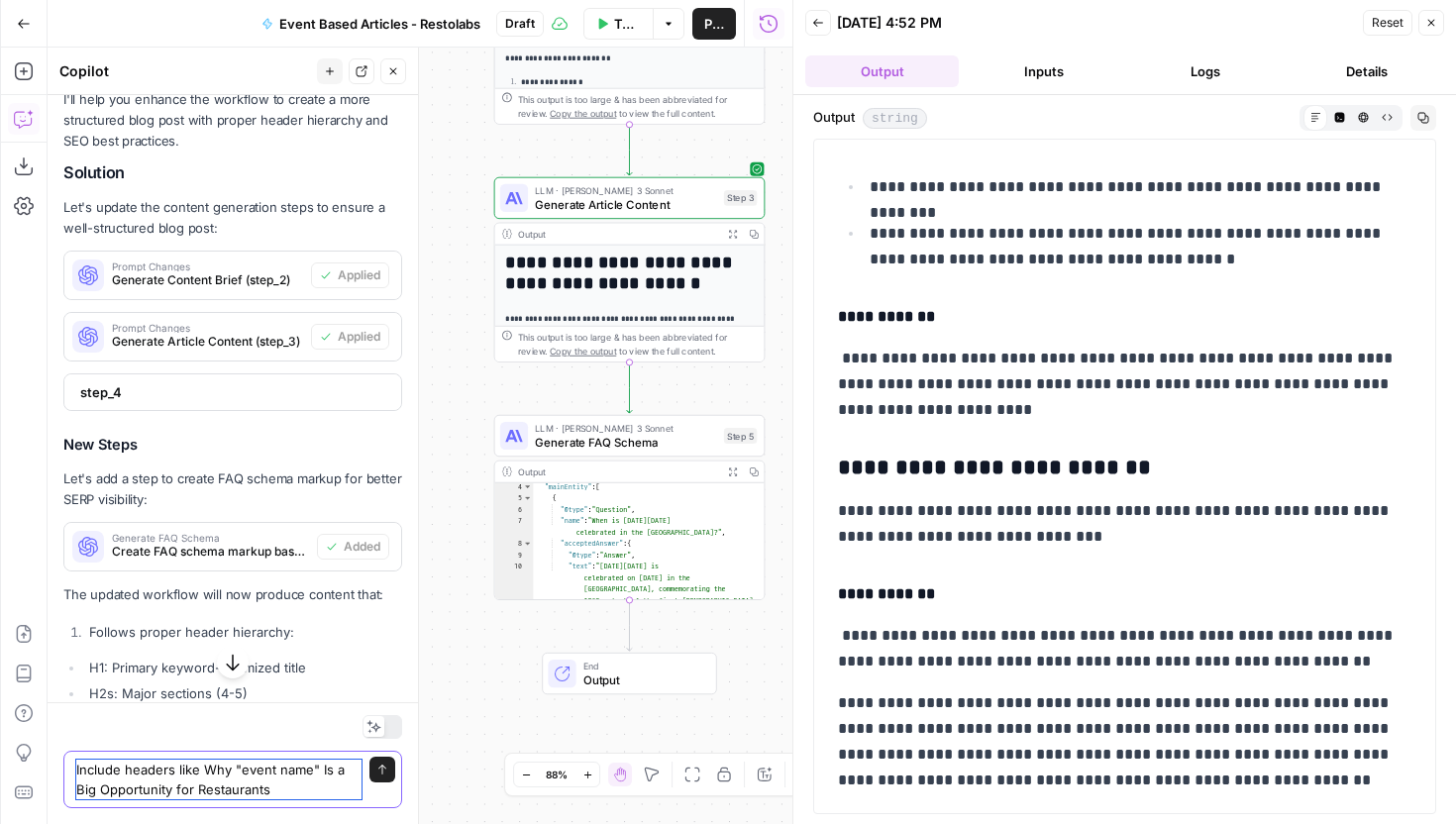 click on "Include headers like Why "event name" Is a Big Opportunity for Restaurants" at bounding box center (219, 779) 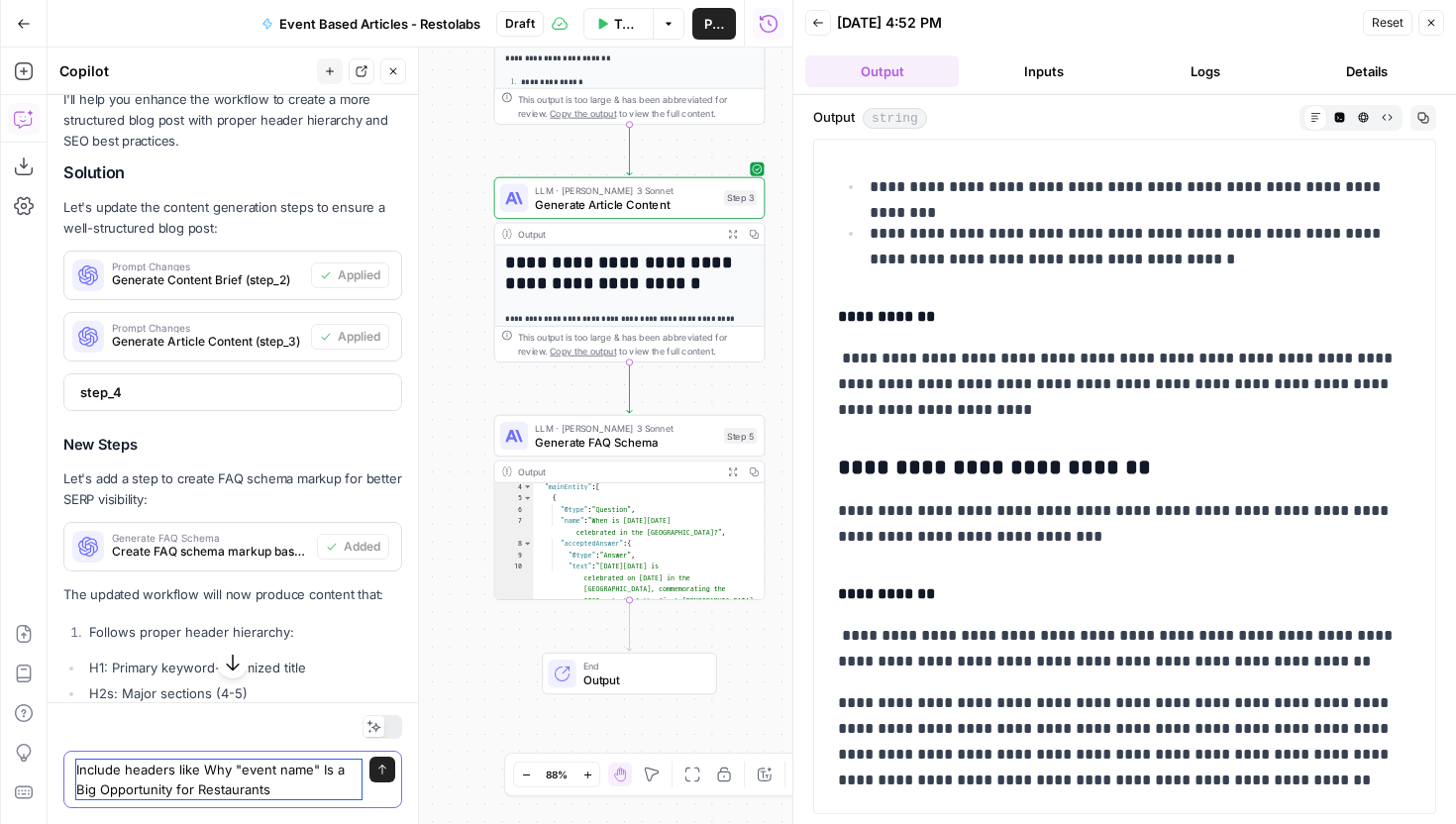 type on "Include headers like Why "event name" Is a Big Opportunity for Restaurants" 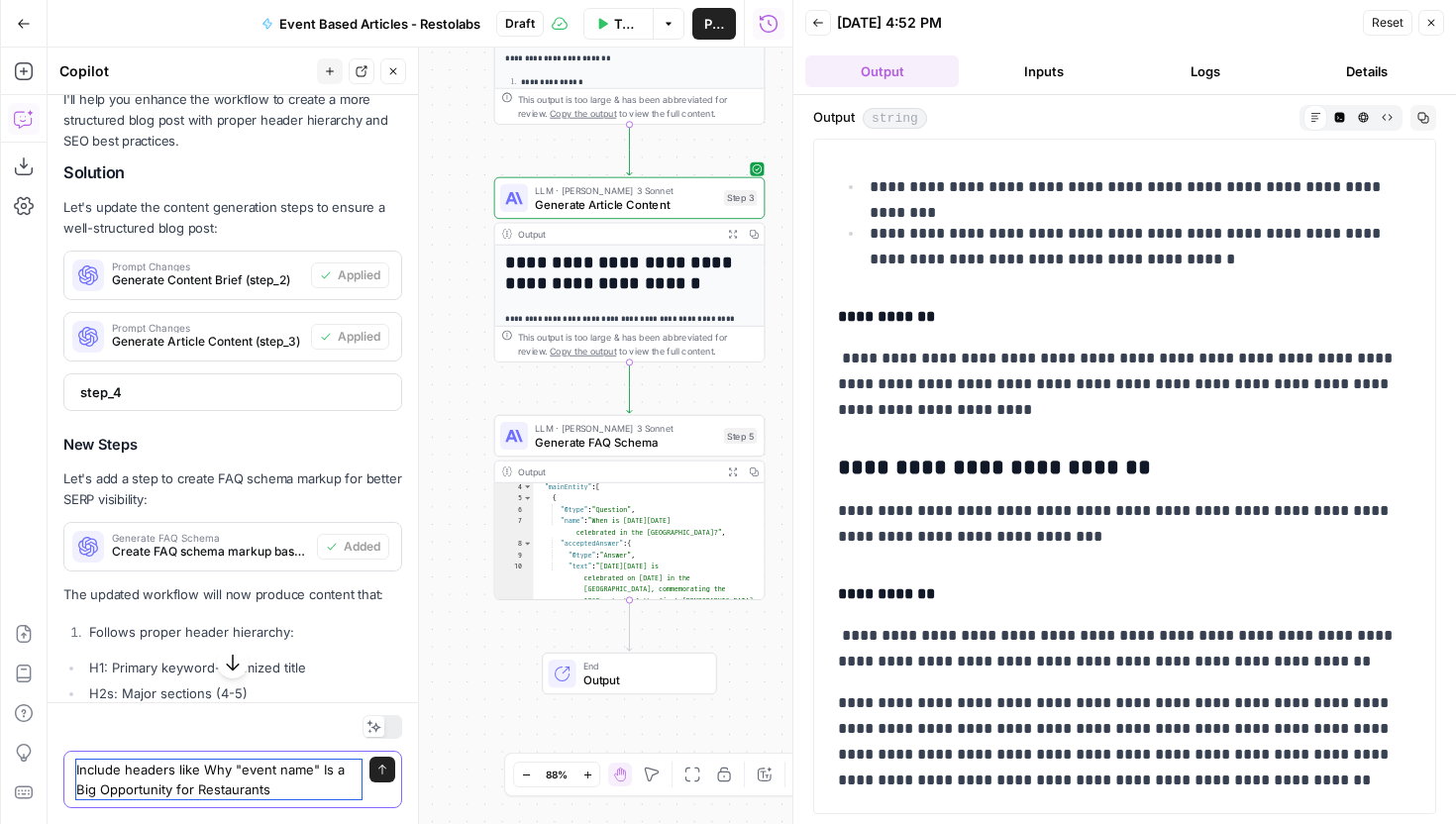 click on "Include headers like Why "event name" Is a Big Opportunity for Restaurants" at bounding box center [219, 779] 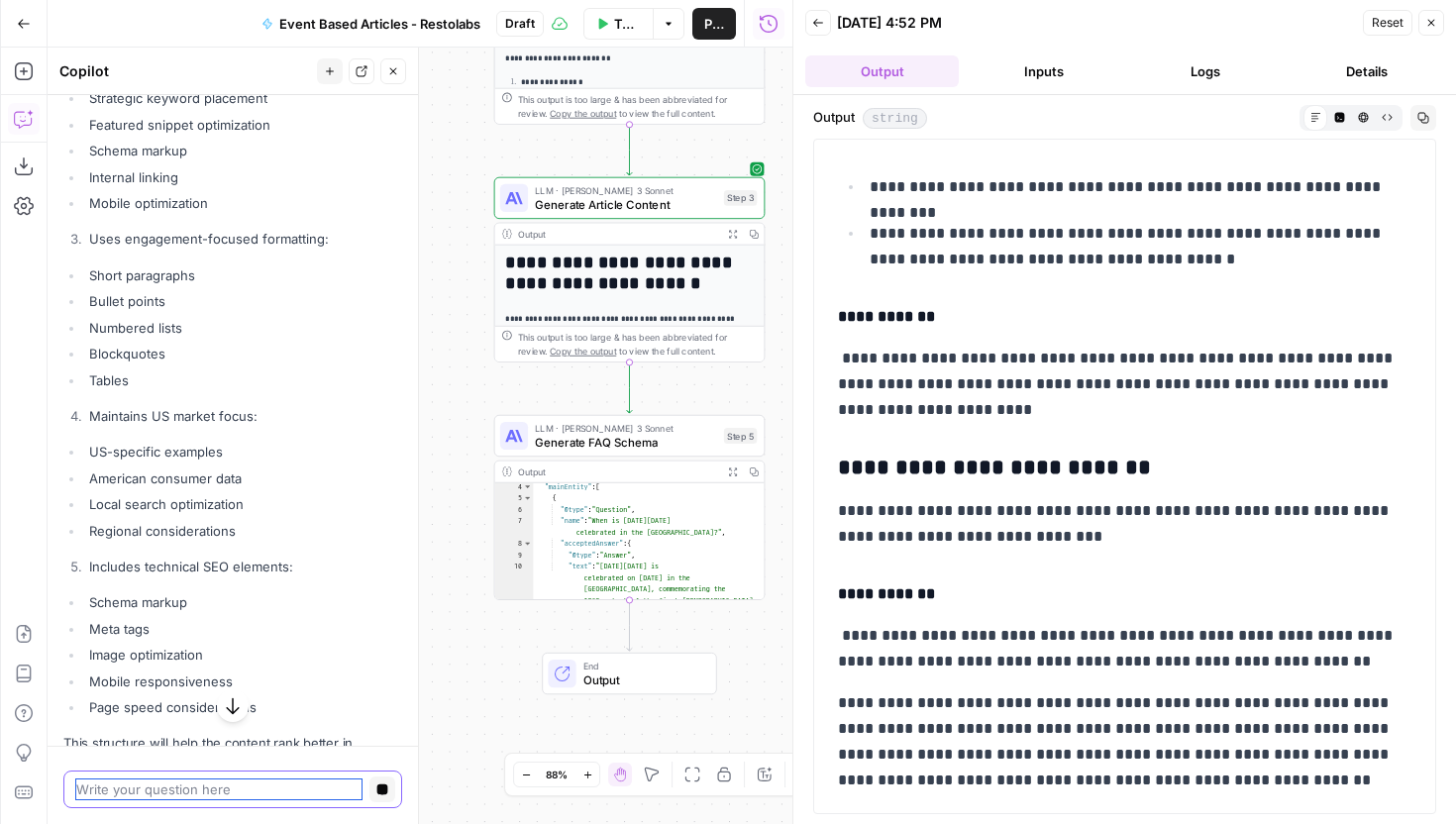 scroll, scrollTop: 14099, scrollLeft: 0, axis: vertical 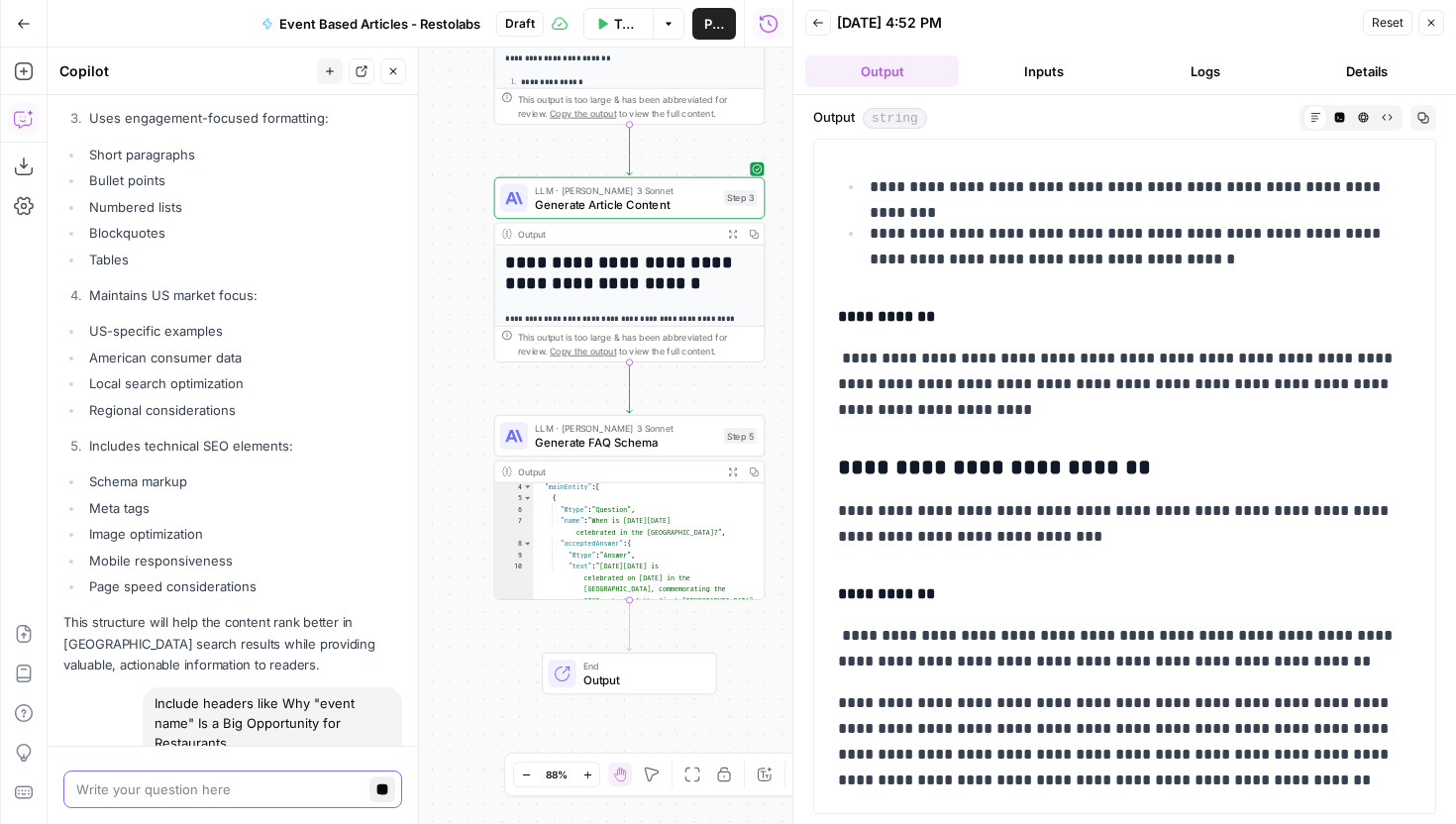 click on "Stop generating" at bounding box center [382, 789] 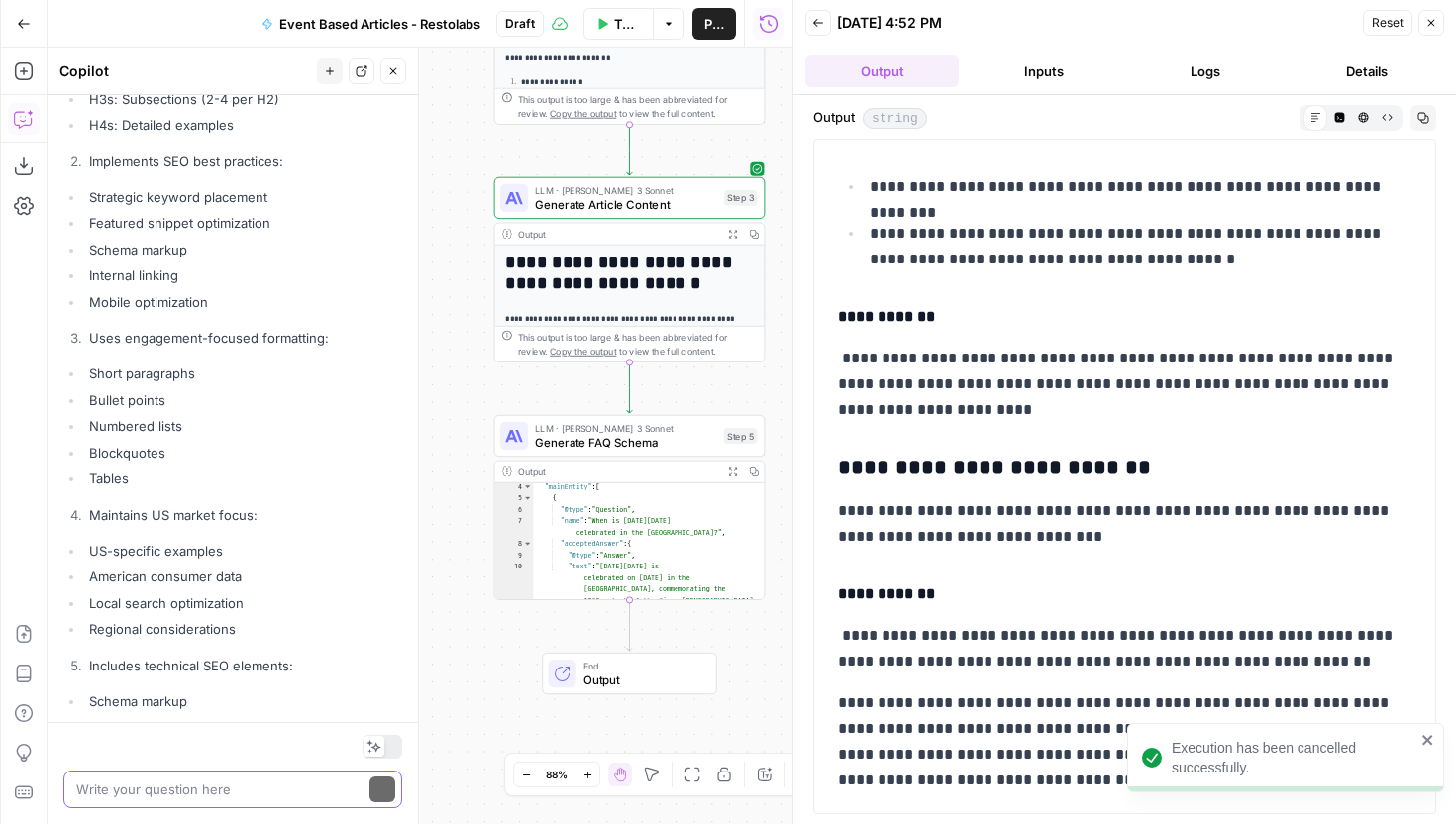 scroll, scrollTop: 14342, scrollLeft: 0, axis: vertical 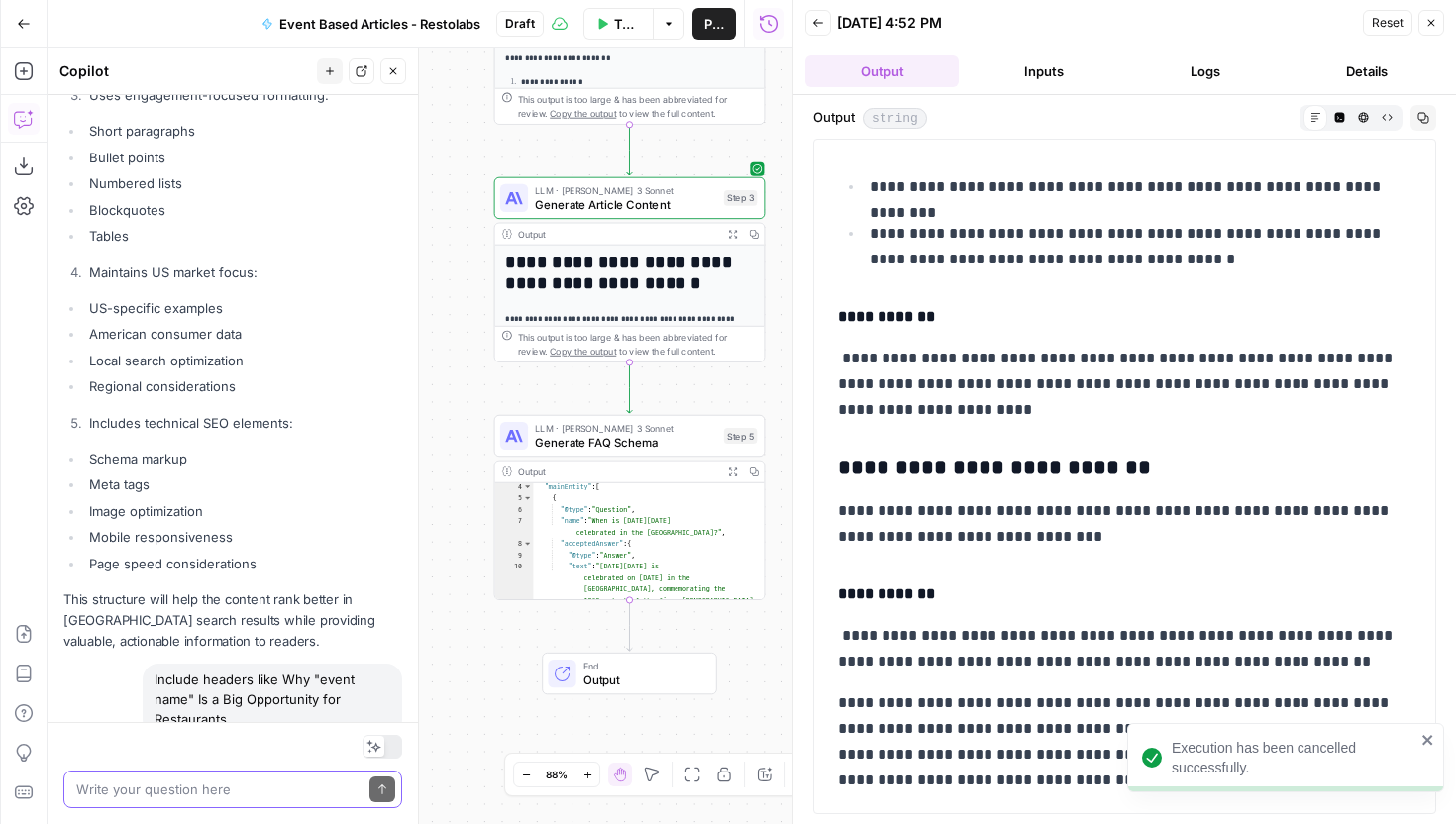 drag, startPoint x: 244, startPoint y: 656, endPoint x: 159, endPoint y: 613, distance: 95.257546 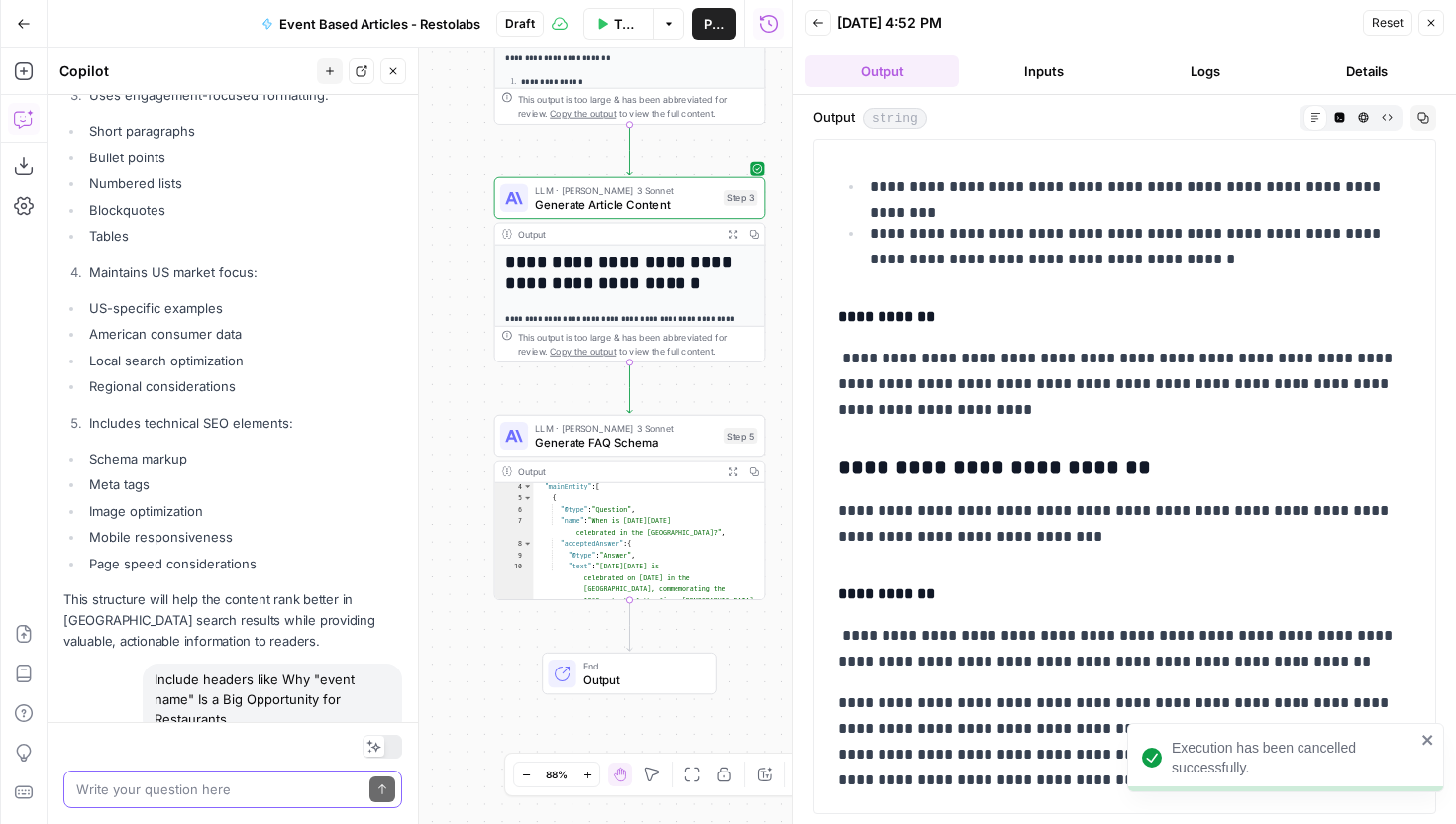 click on "Include headers like Why "event name" Is a Big Opportunity for Restaurants" at bounding box center [272, 699] 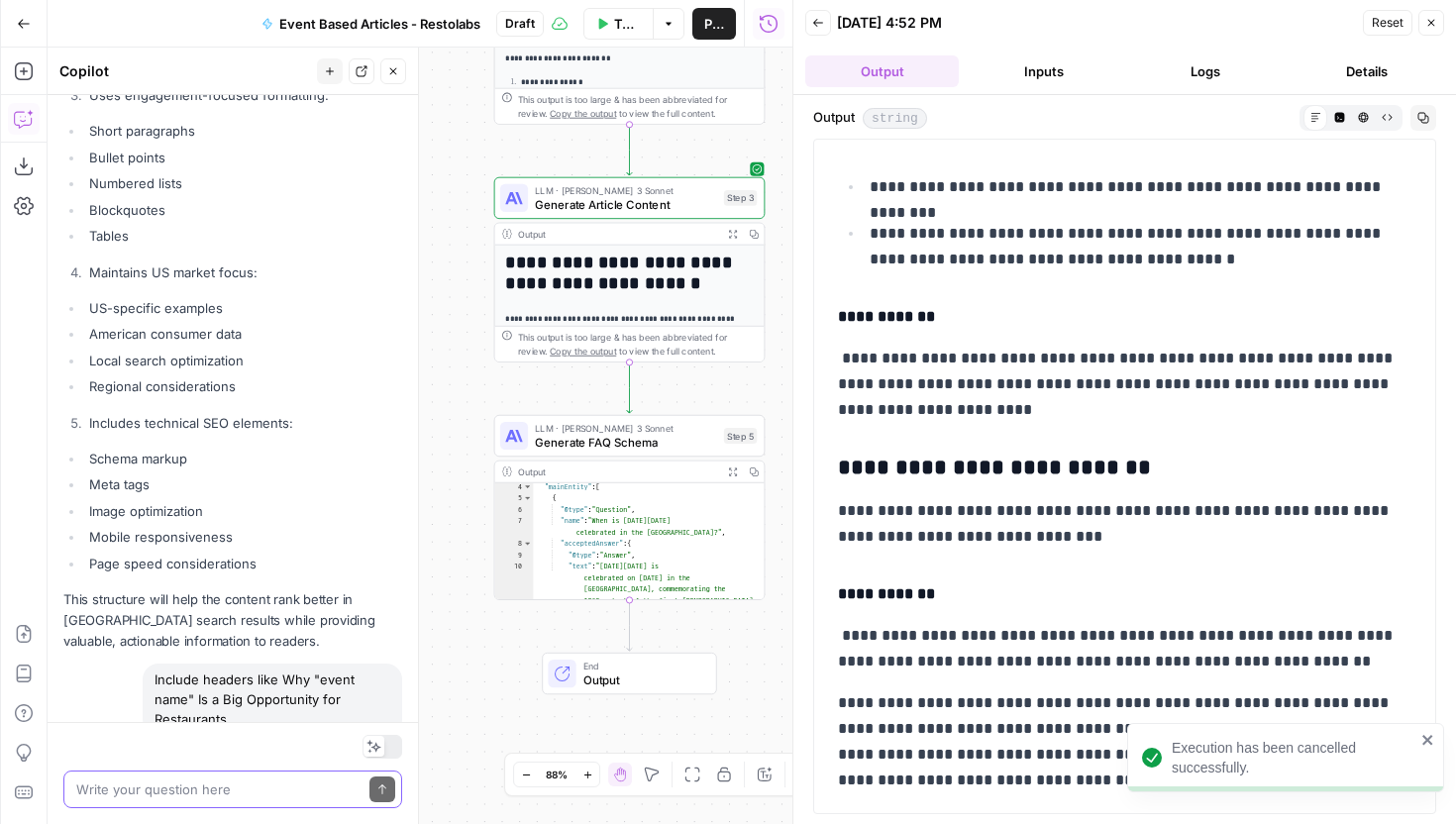click on "Include headers like Why "event name" Is a Big Opportunity for Restaurants" at bounding box center (272, 699) 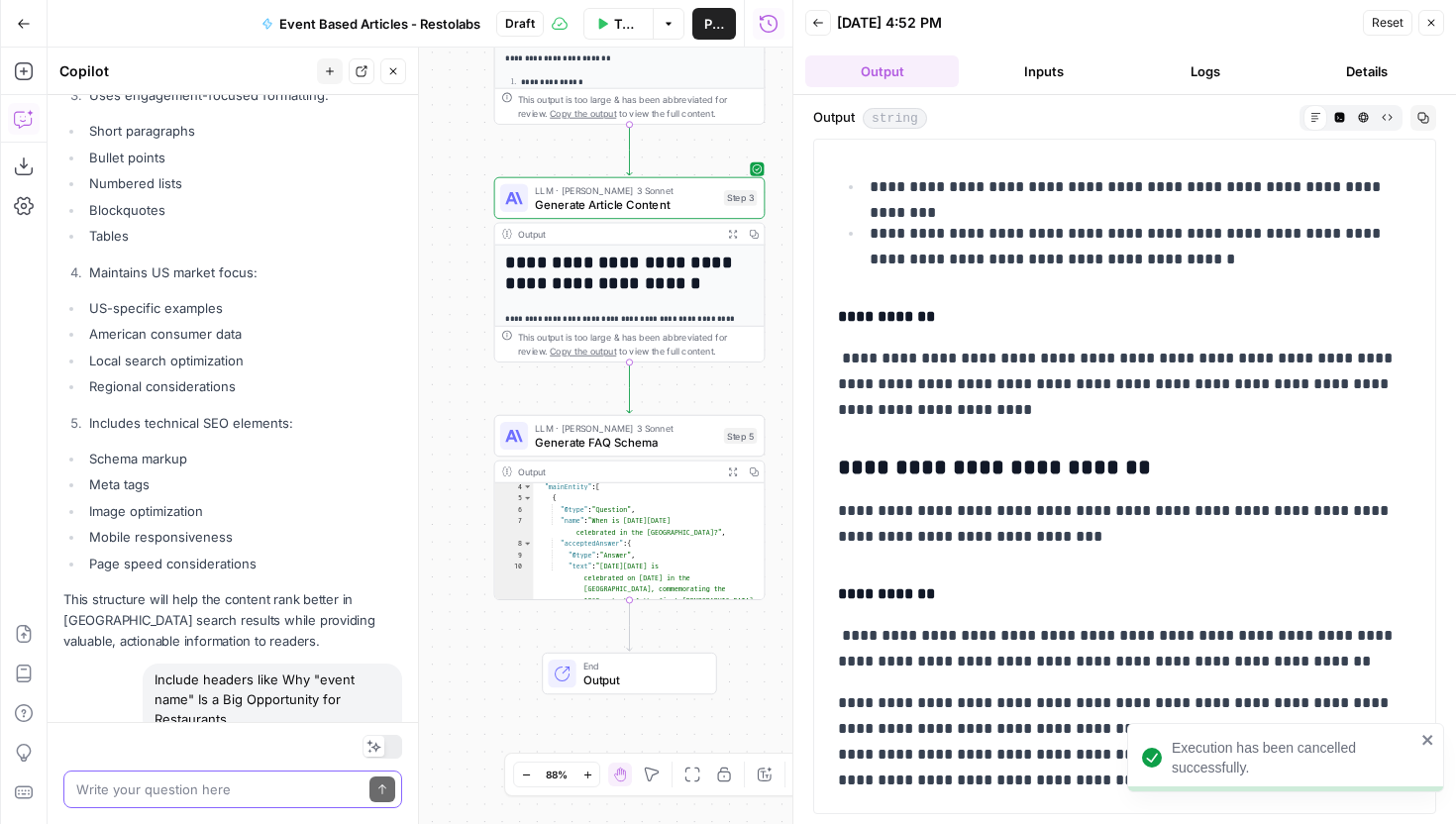drag, startPoint x: 154, startPoint y: 613, endPoint x: 269, endPoint y: 665, distance: 126.21014 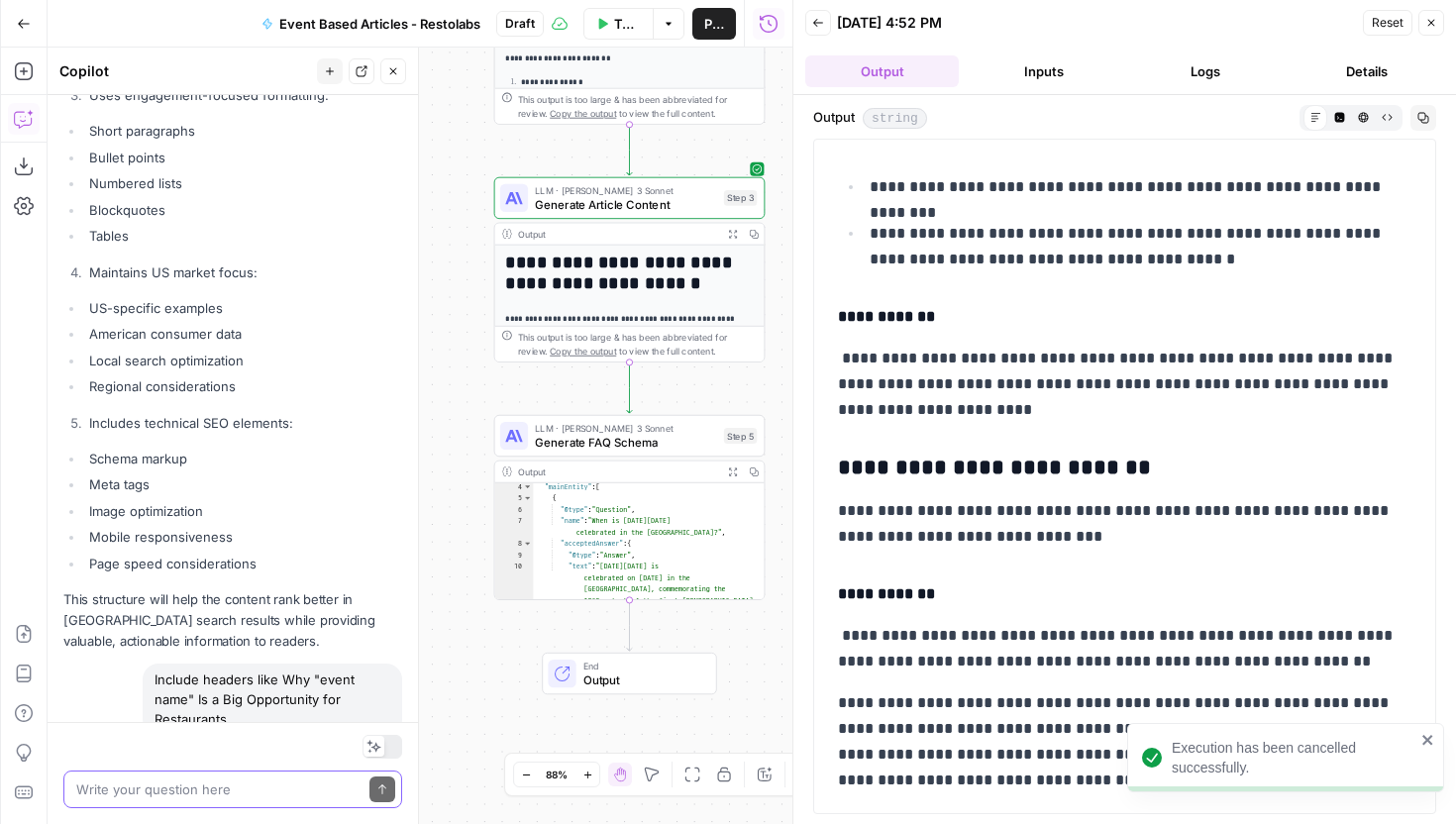 click on "Include headers like Why "event name" Is a Big Opportunity for Restaurants" at bounding box center (272, 699) 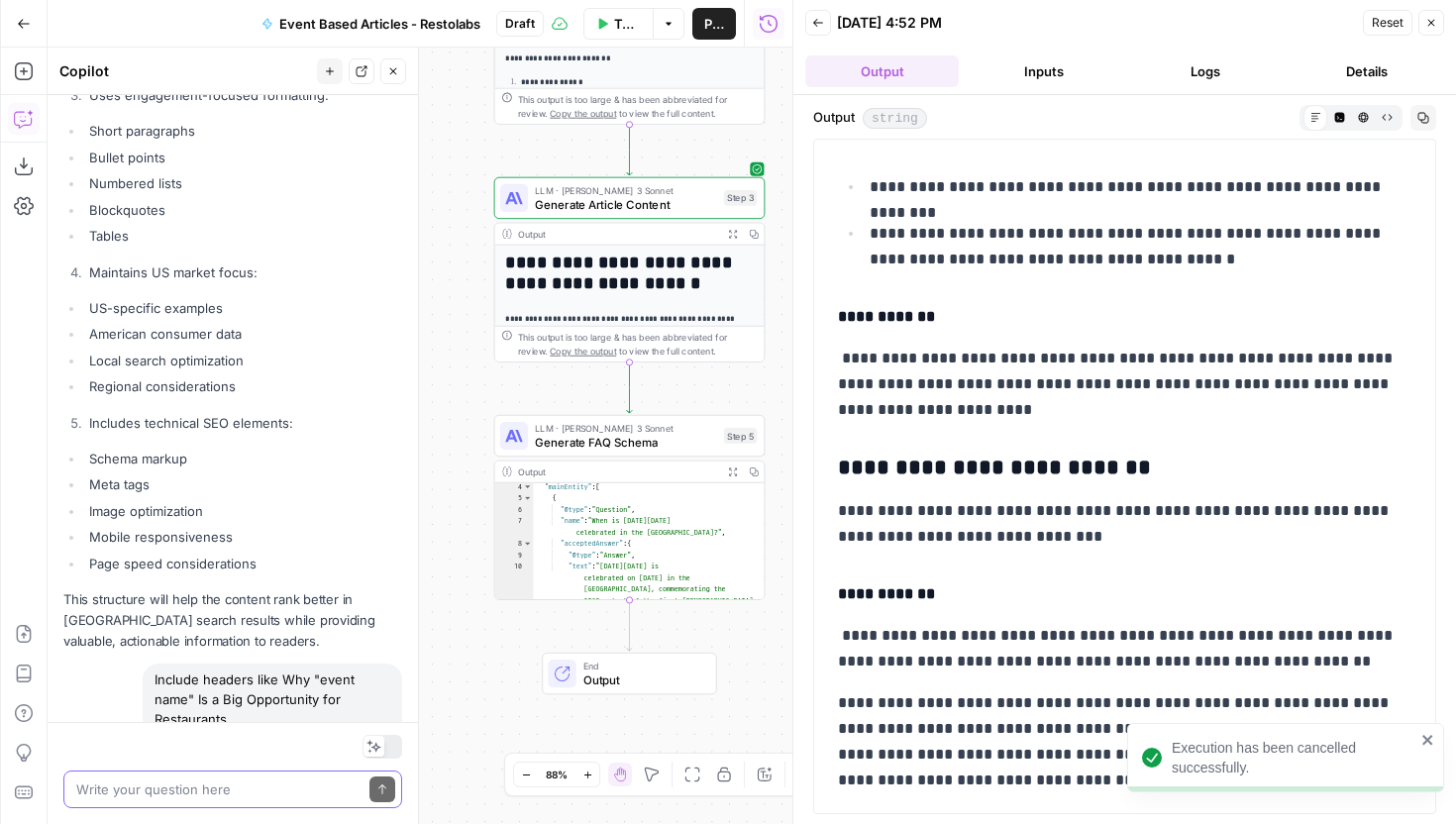 copy on "Include headers like Why "event name" Is a Big Opportunity for Restaurants" 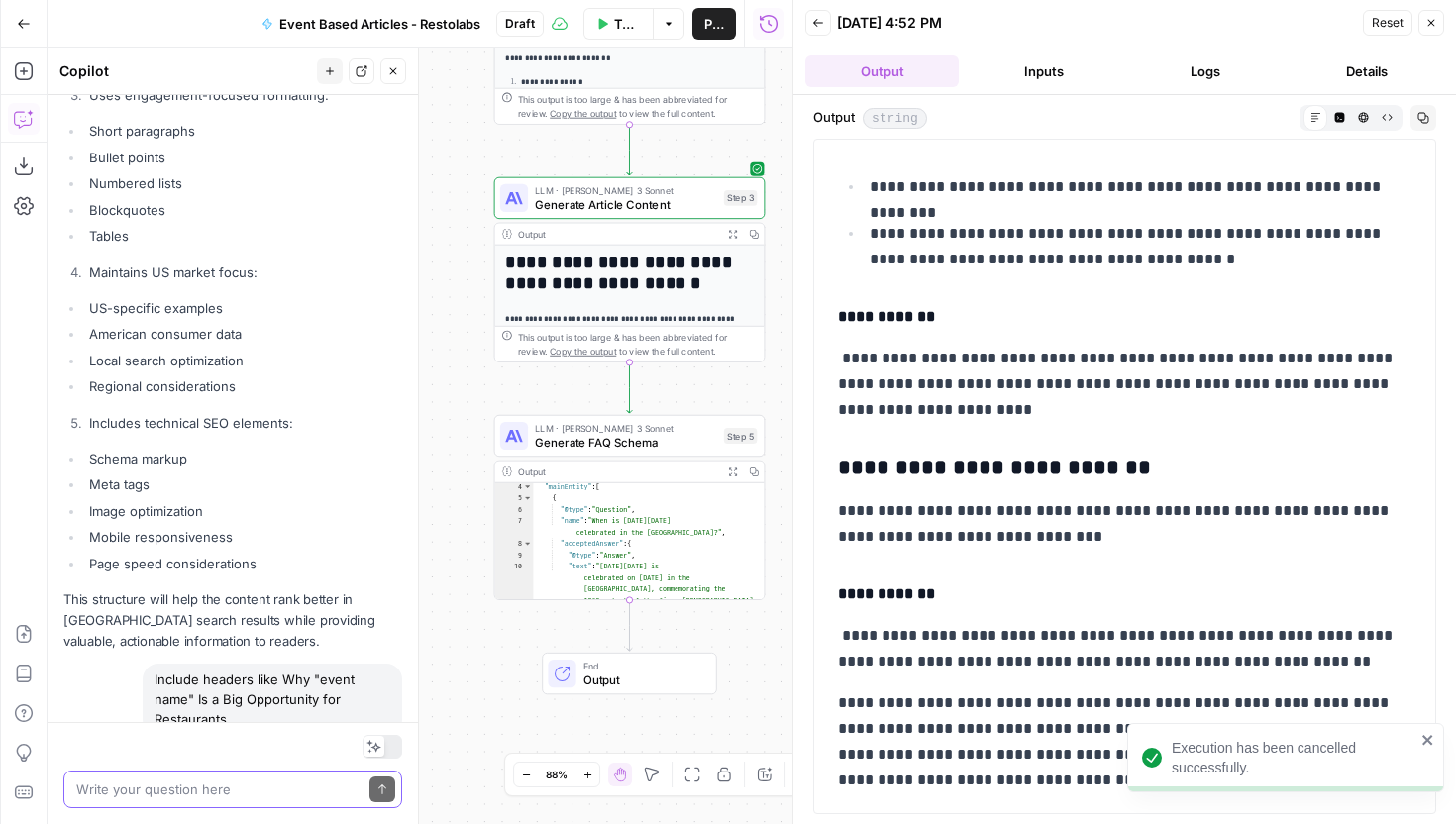 click on "Write your question here Send" at bounding box center [233, 789] 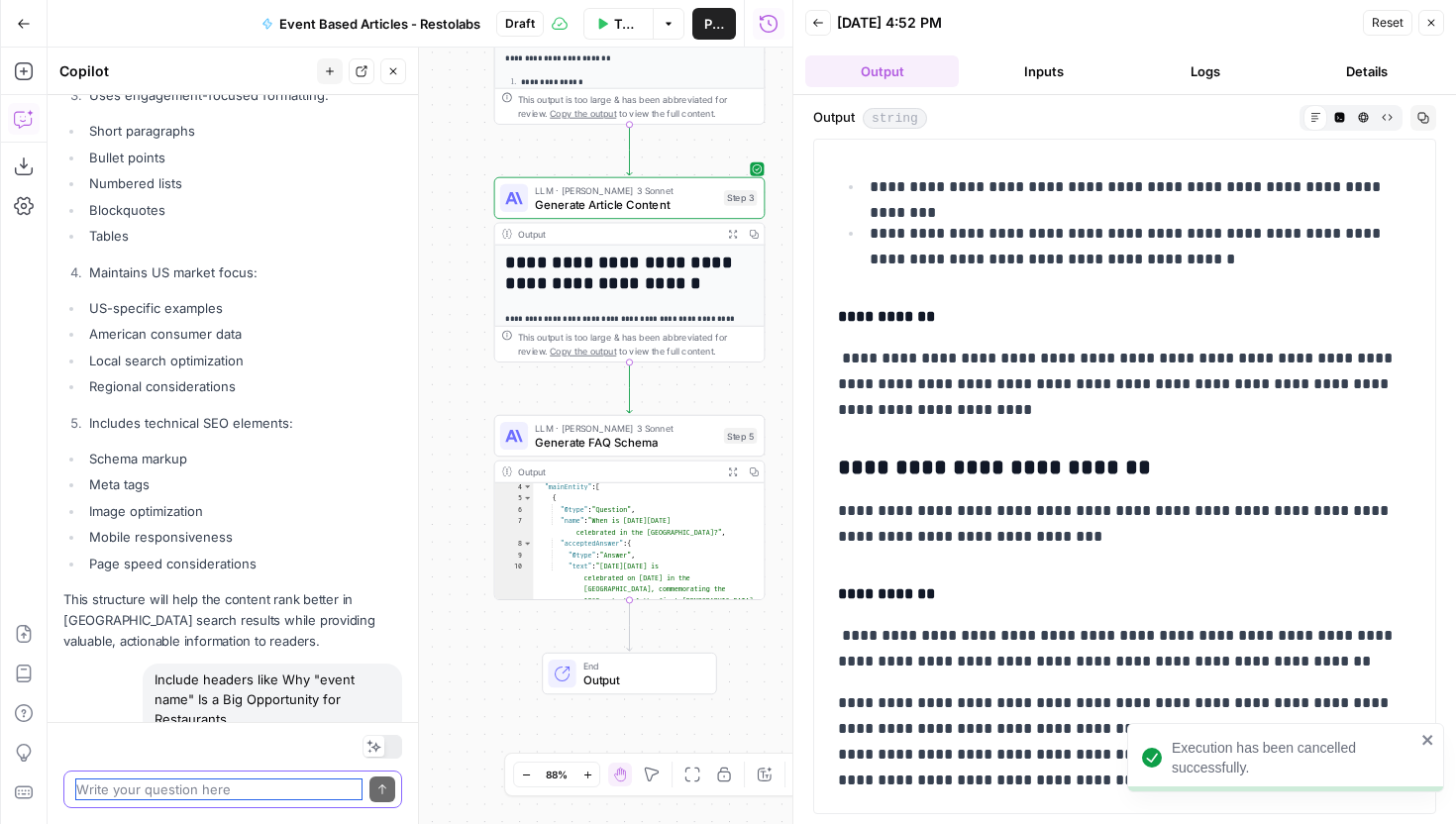 paste on "Include headers like Why "event name" Is a Big Opportunity for Restaurants" 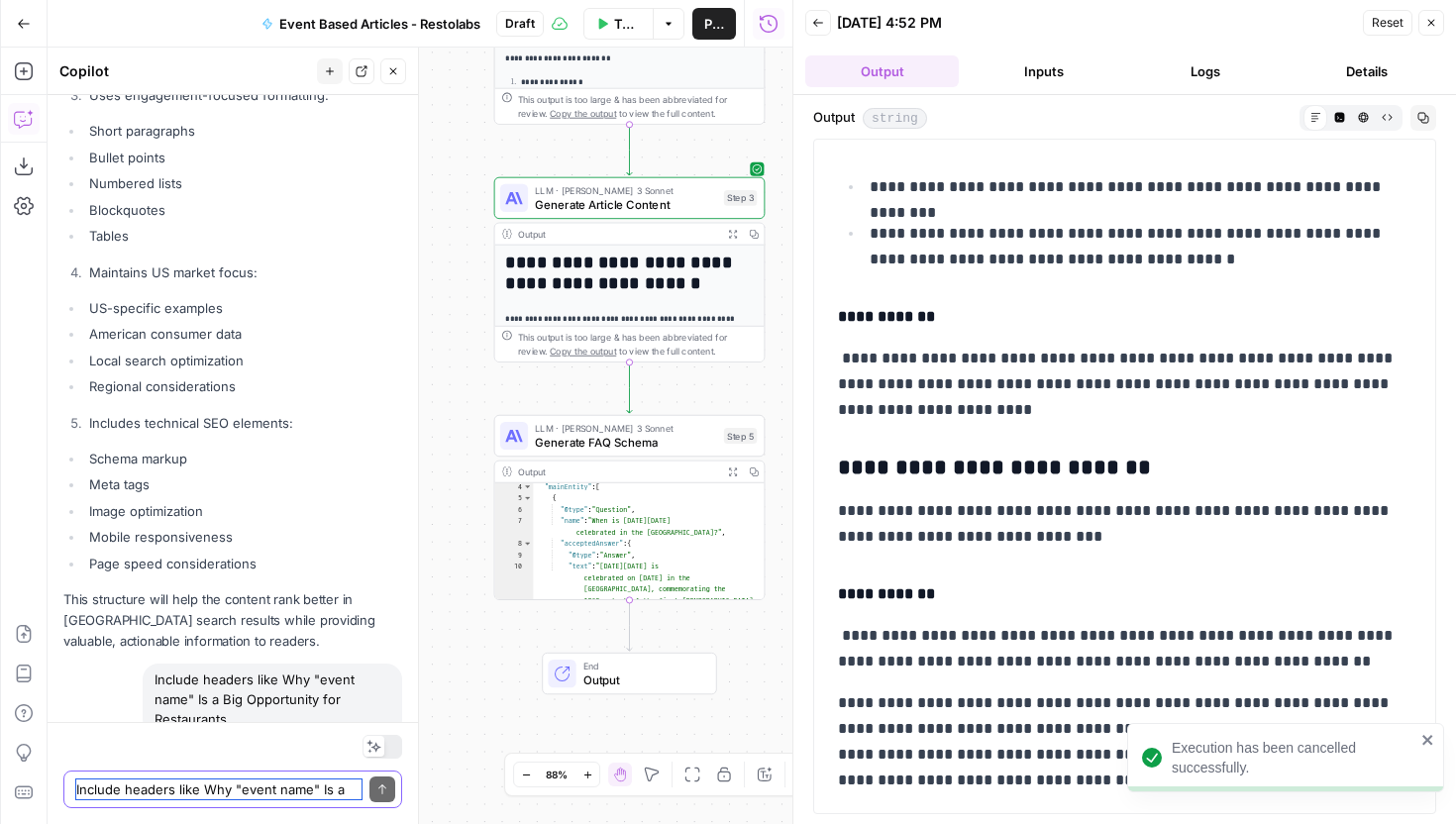 scroll, scrollTop: 14362, scrollLeft: 0, axis: vertical 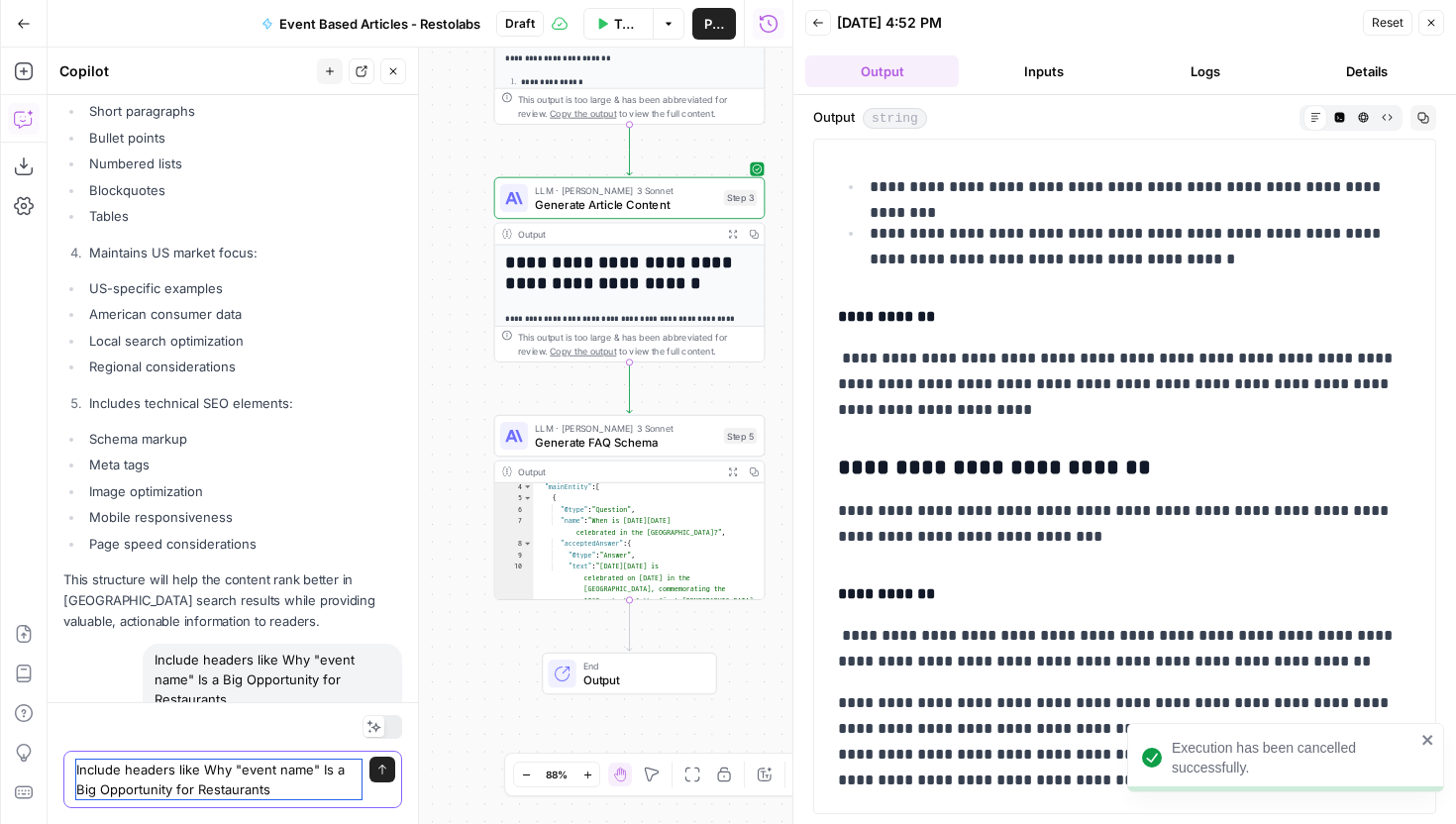 click on "Include headers like Why "event name" Is a Big Opportunity for Restaurants" at bounding box center (219, 779) 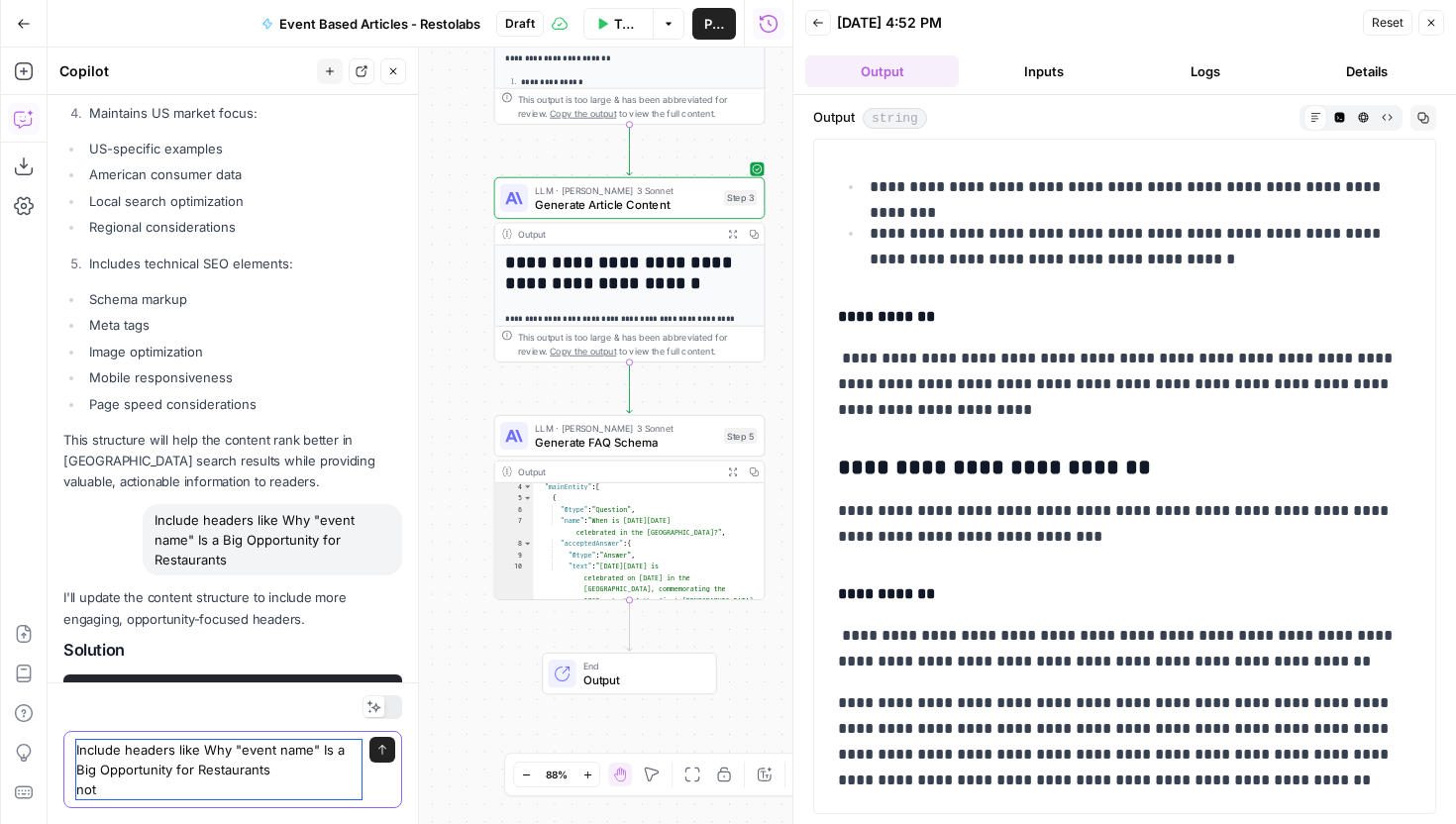 scroll, scrollTop: 14542, scrollLeft: 0, axis: vertical 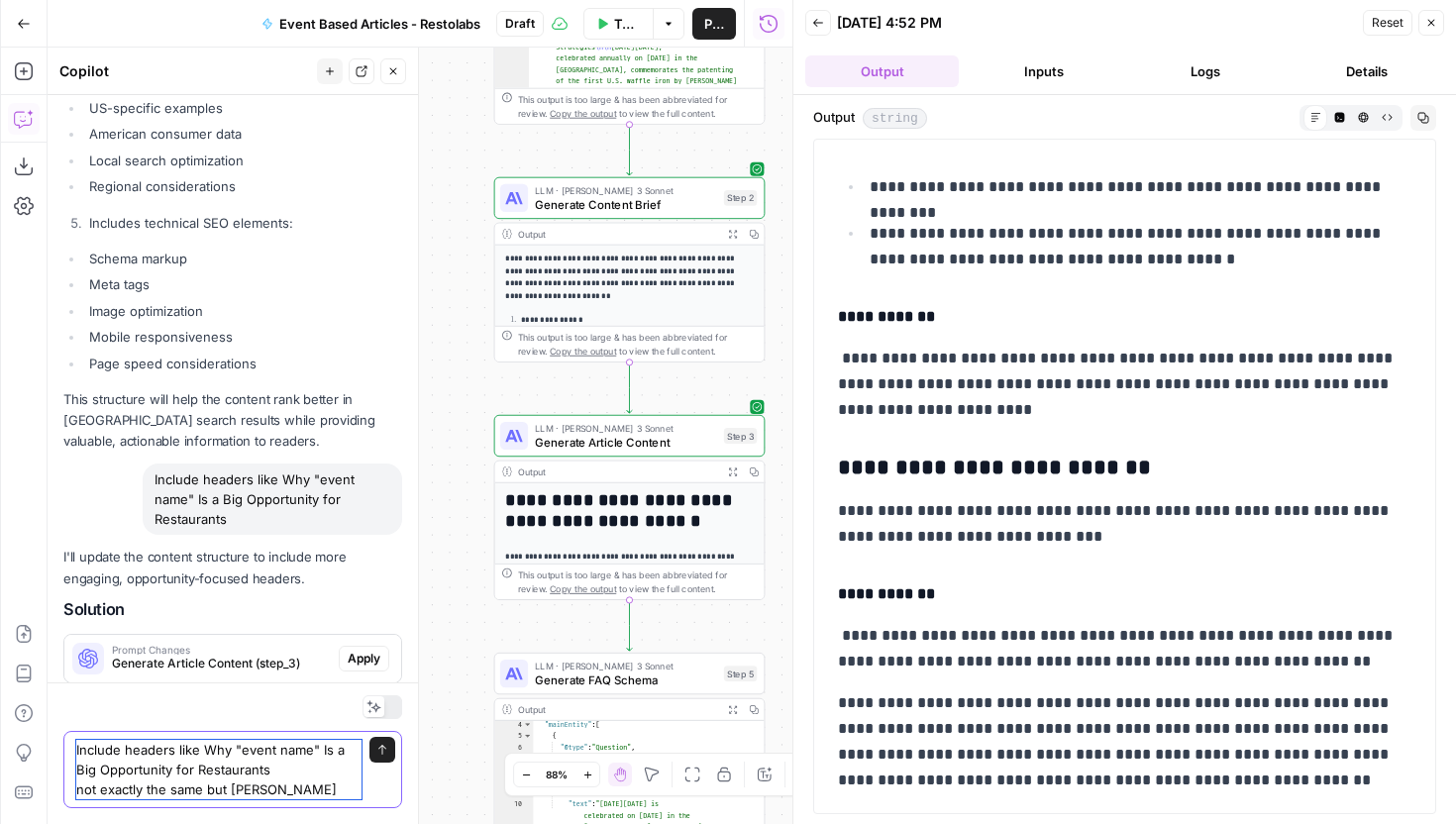type on "Include headers like Why "event name" Is a Big Opportunity for Restaurants
not exactly the same but similar" 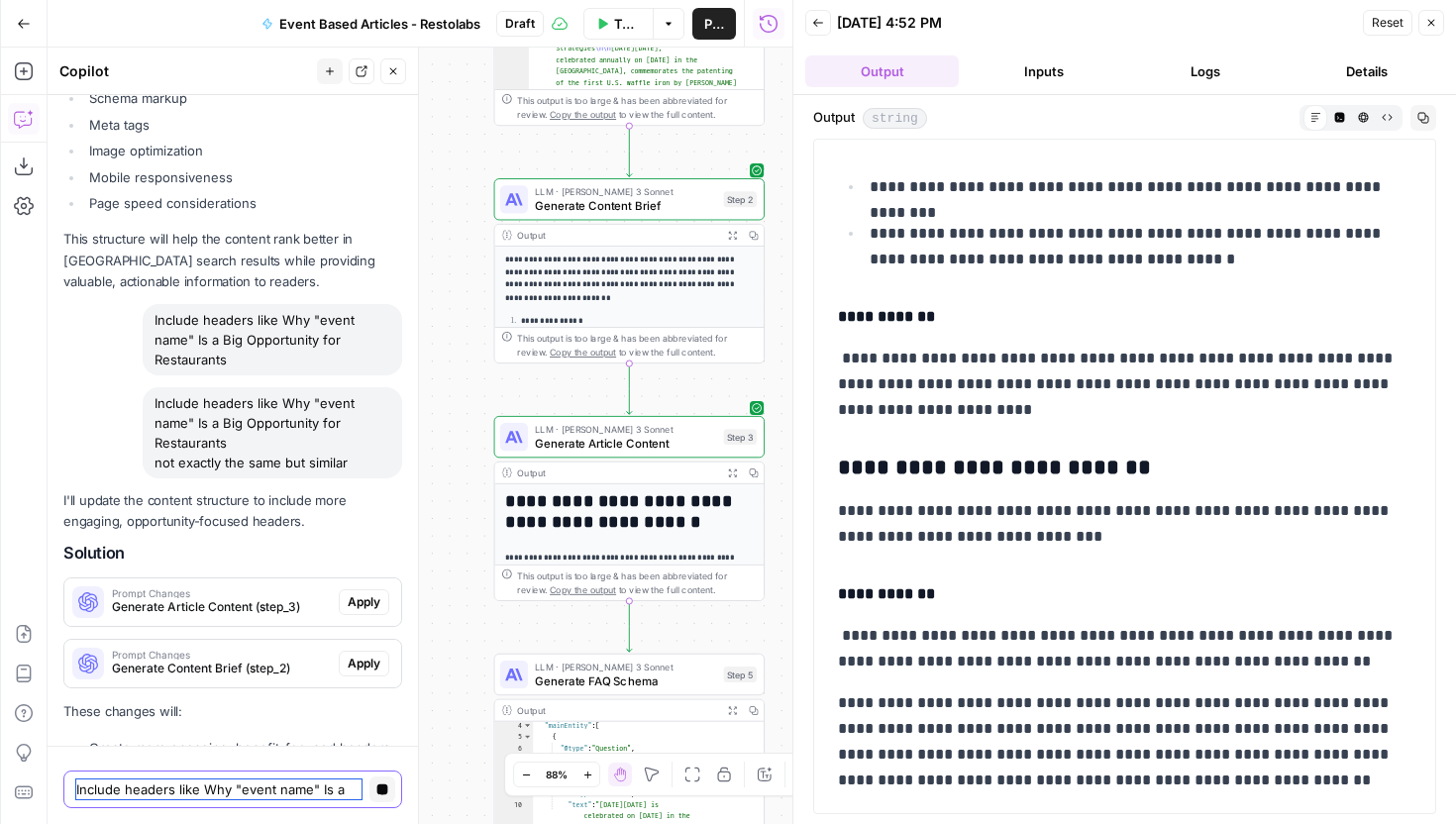 scroll, scrollTop: 14518, scrollLeft: 0, axis: vertical 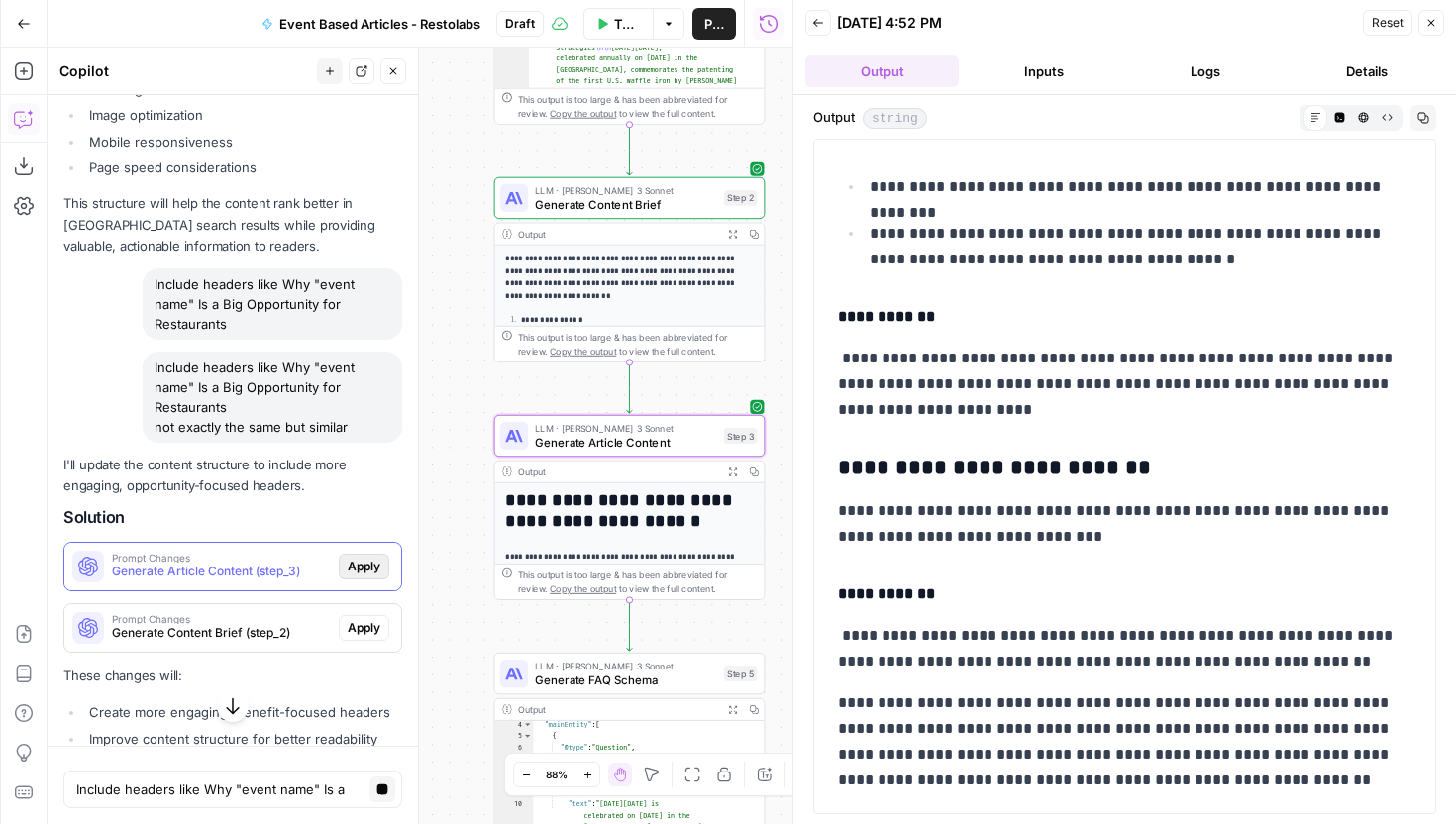 click on "Apply" at bounding box center [364, 566] 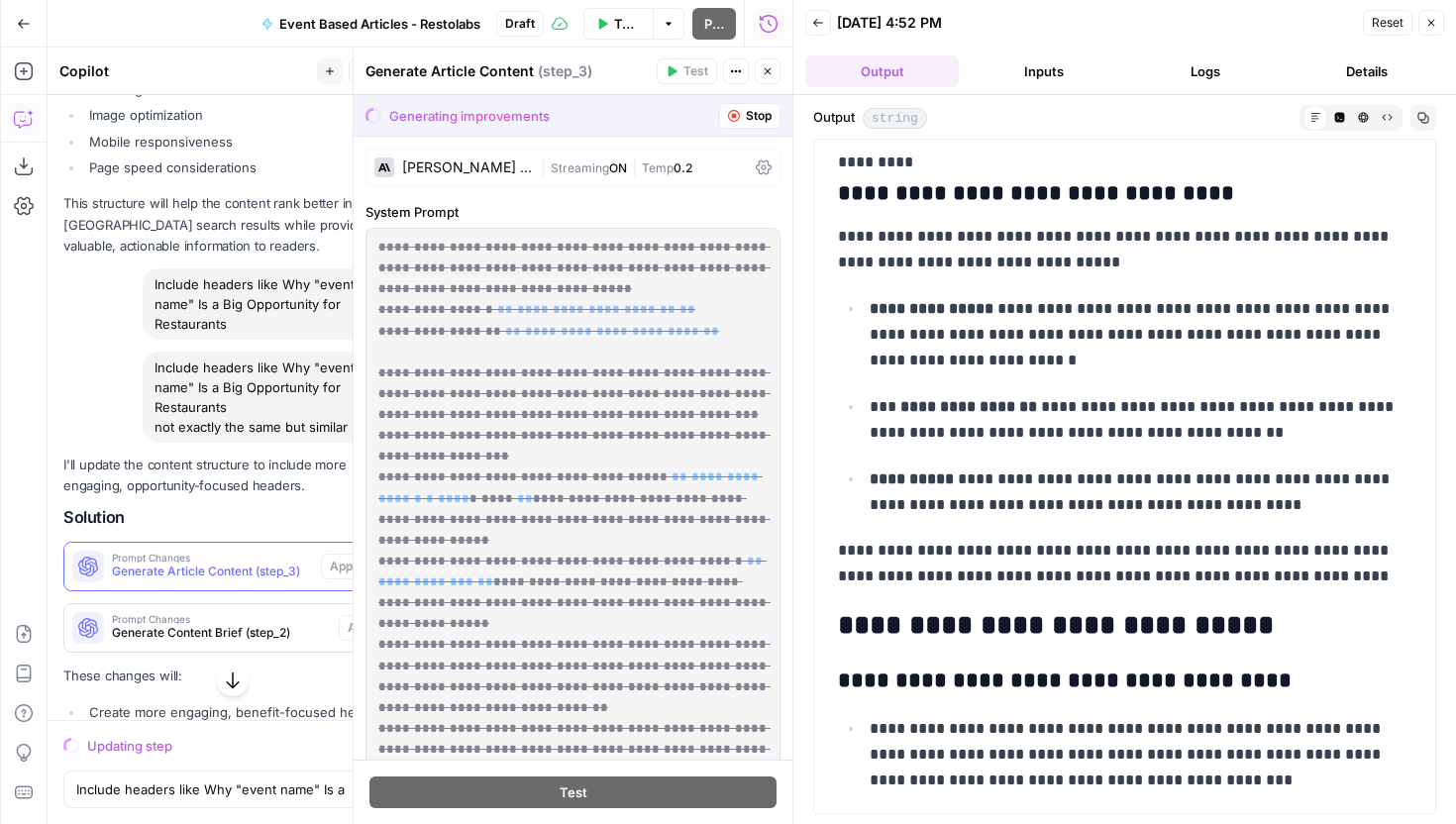 scroll, scrollTop: 0, scrollLeft: 0, axis: both 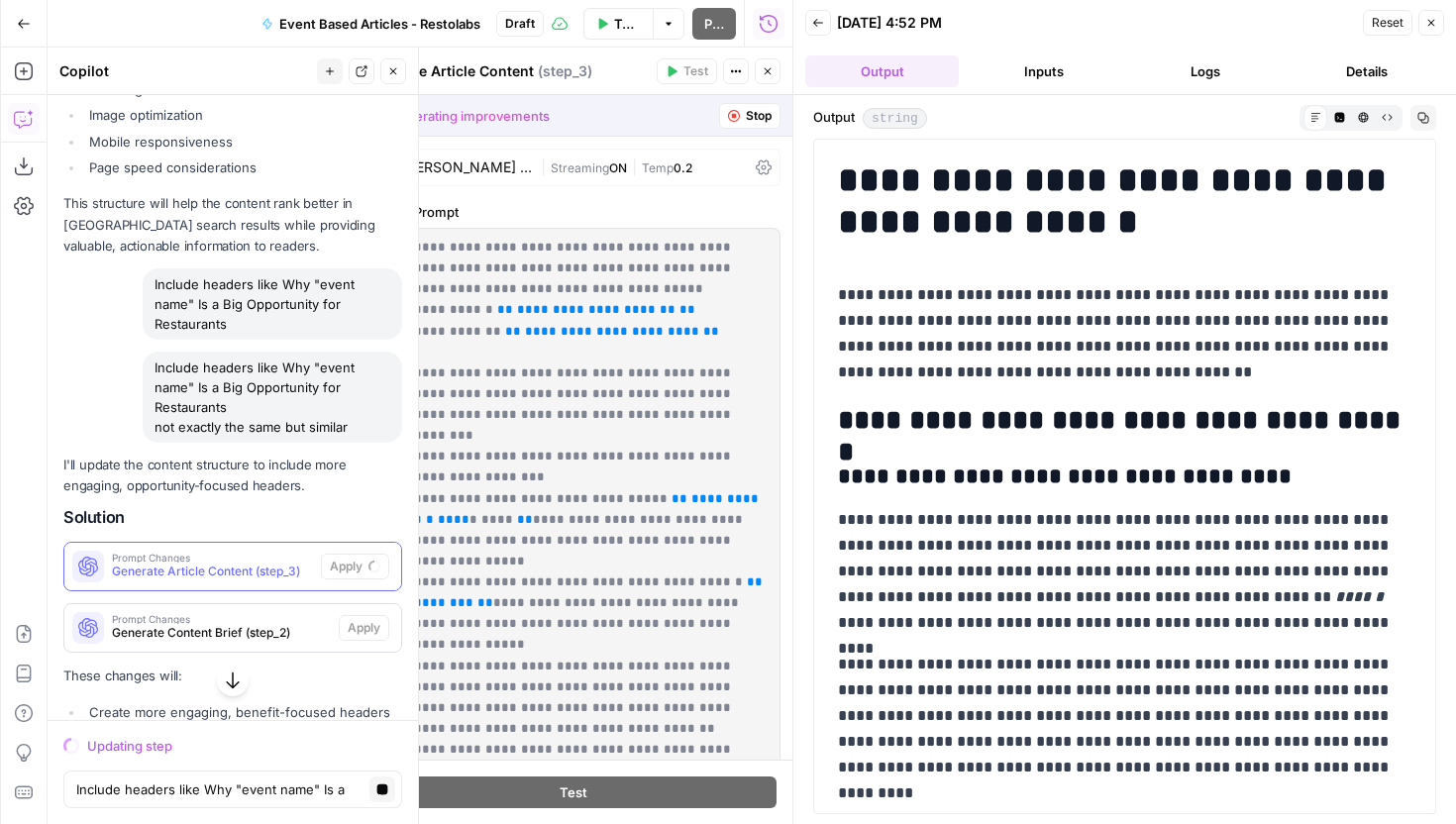 click 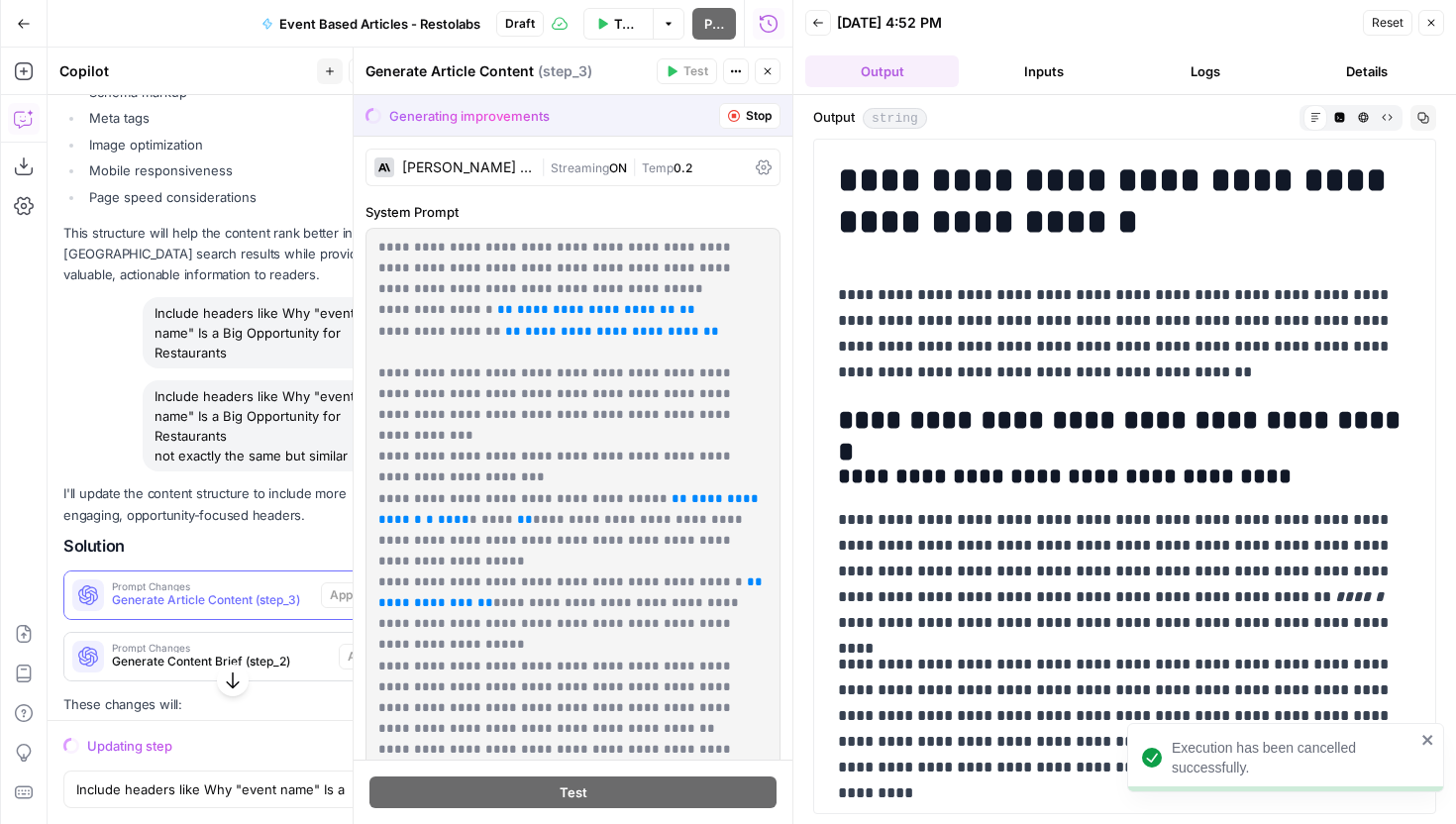 scroll, scrollTop: 14547, scrollLeft: 0, axis: vertical 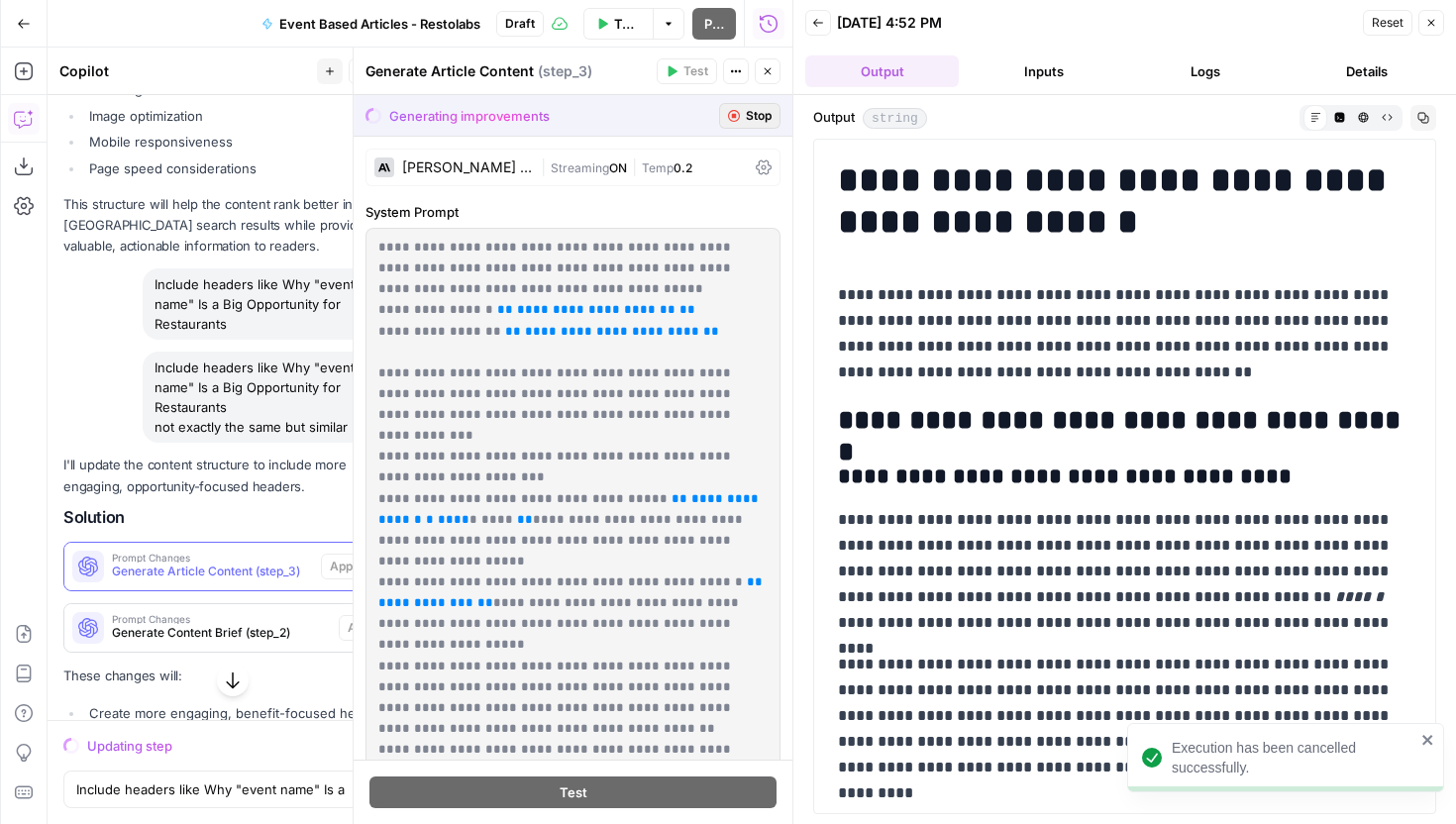 click on "Stop" at bounding box center [750, 116] 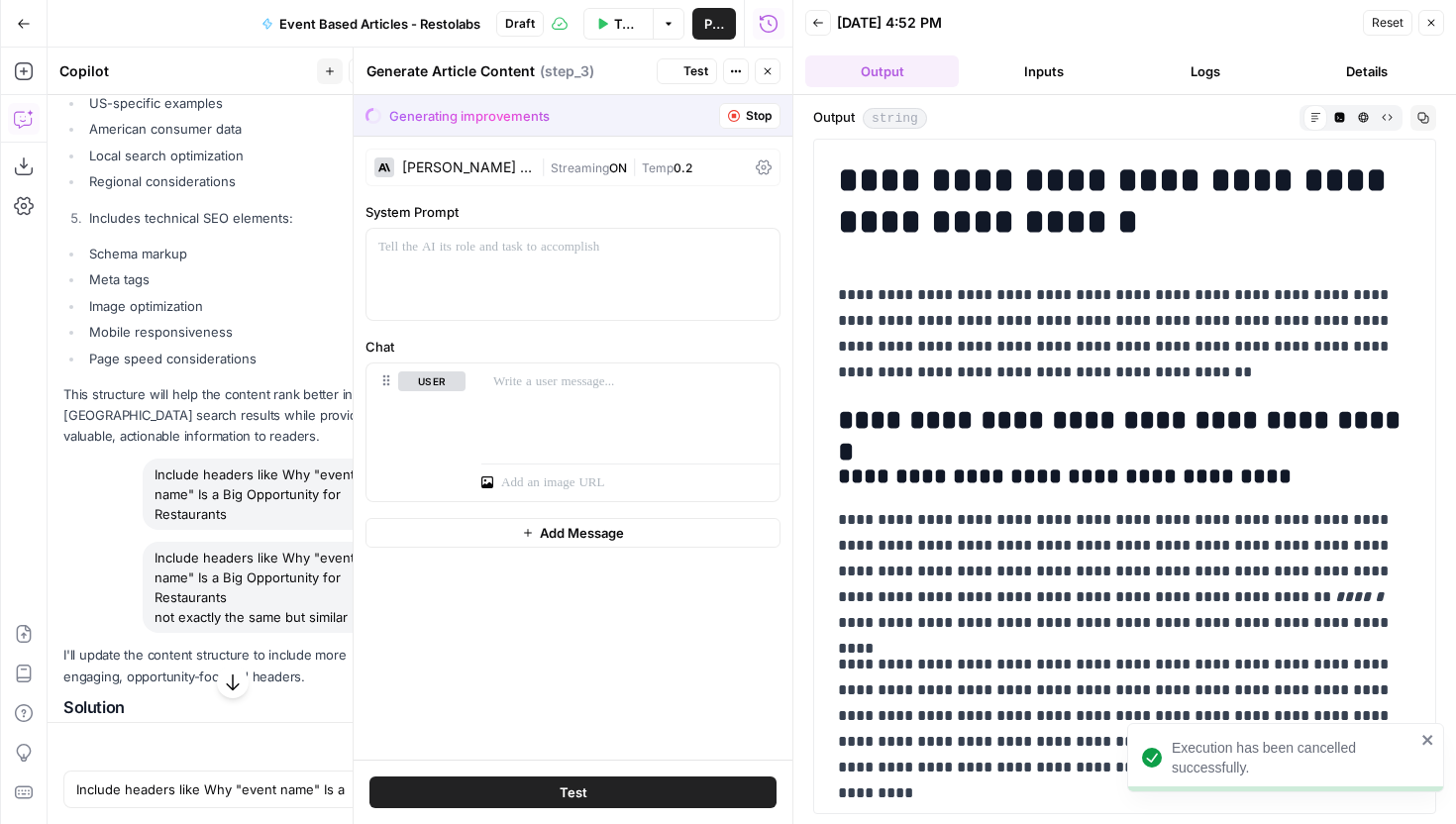 scroll, scrollTop: 14737, scrollLeft: 0, axis: vertical 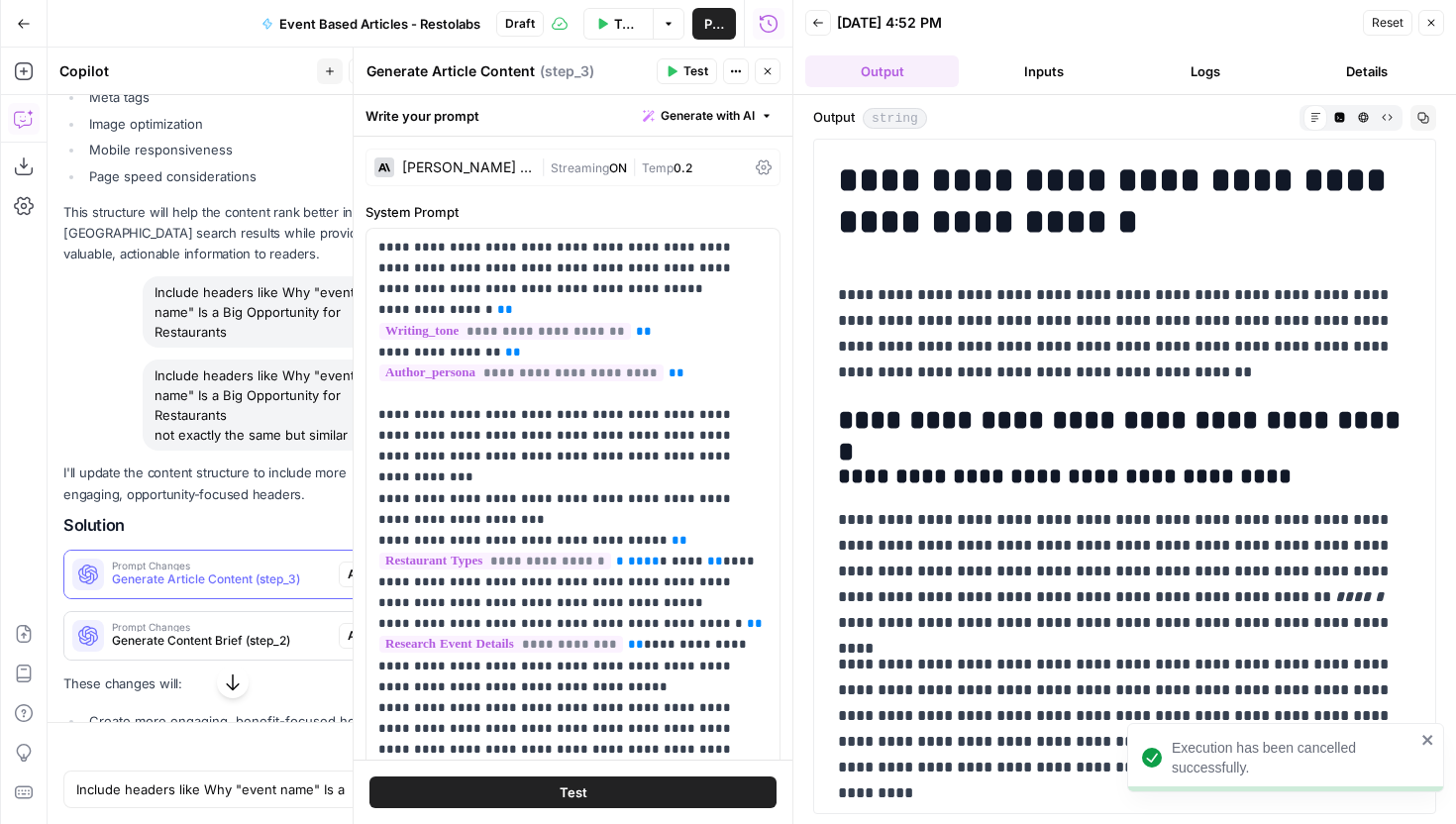 drag, startPoint x: 356, startPoint y: 369, endPoint x: 147, endPoint y: 308, distance: 217.72 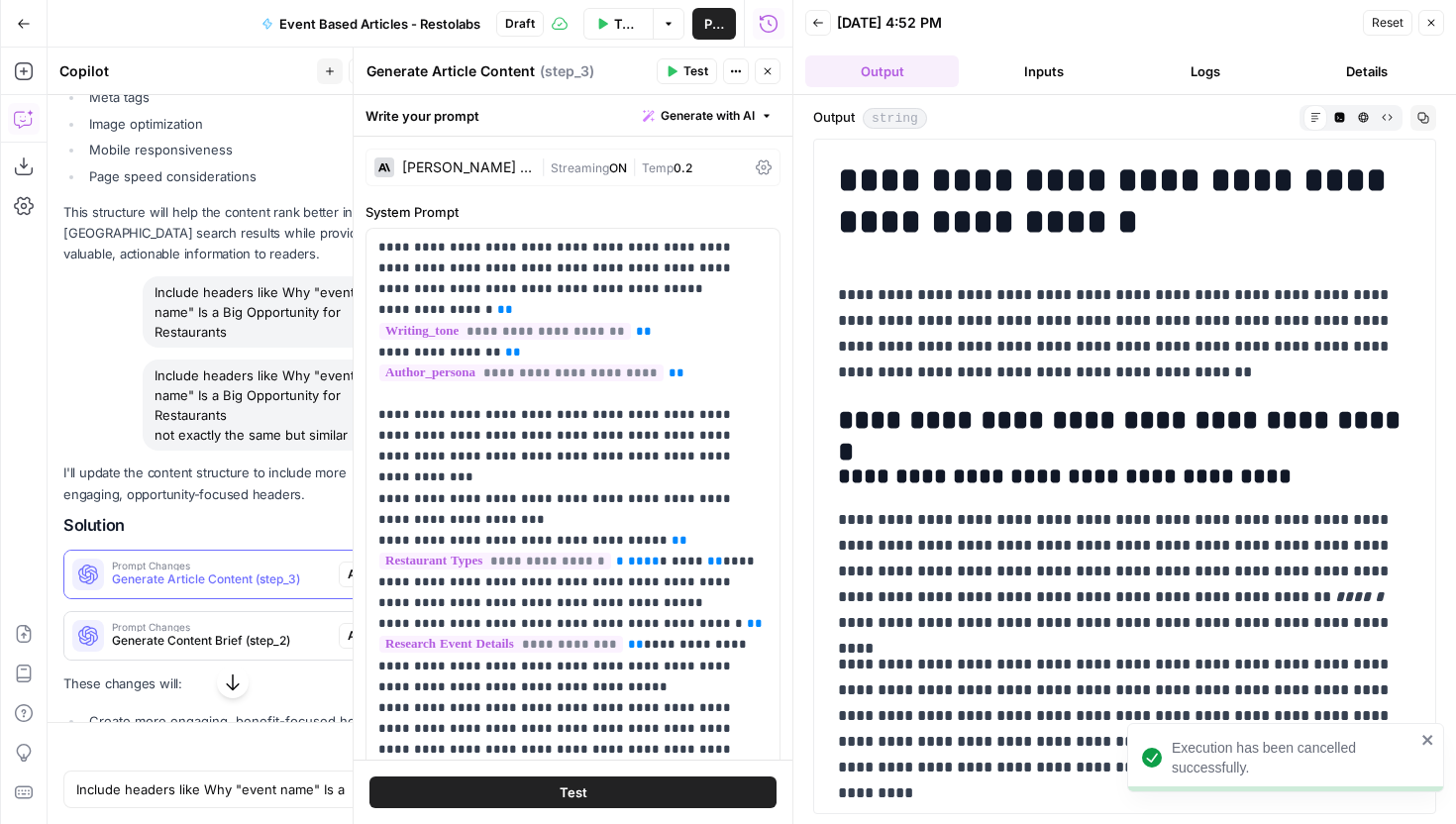 copy on "Include headers like Why "event name" Is a Big Opportunity for Restaurants
not exactly the same but similar" 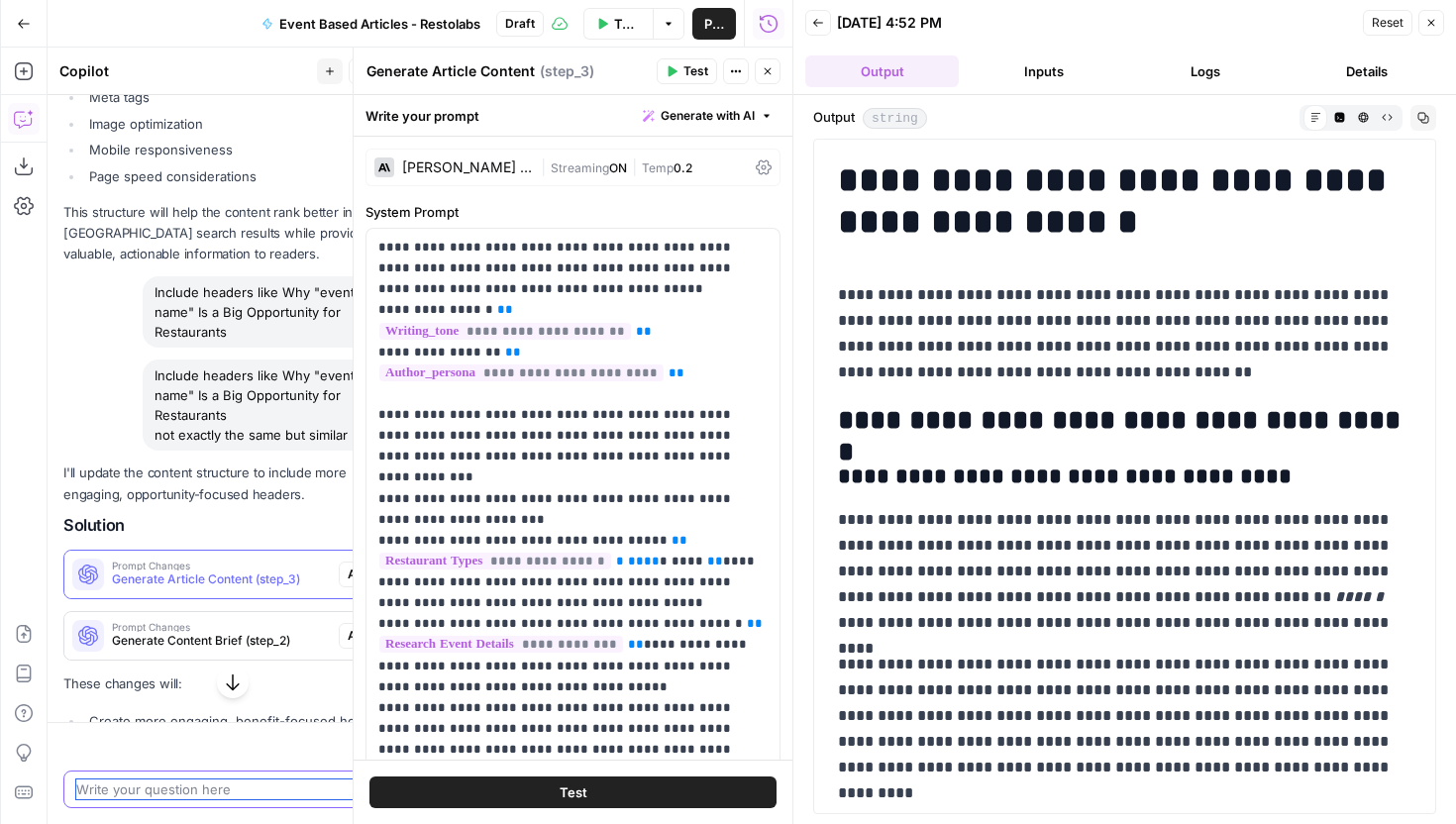 click at bounding box center (219, 789) 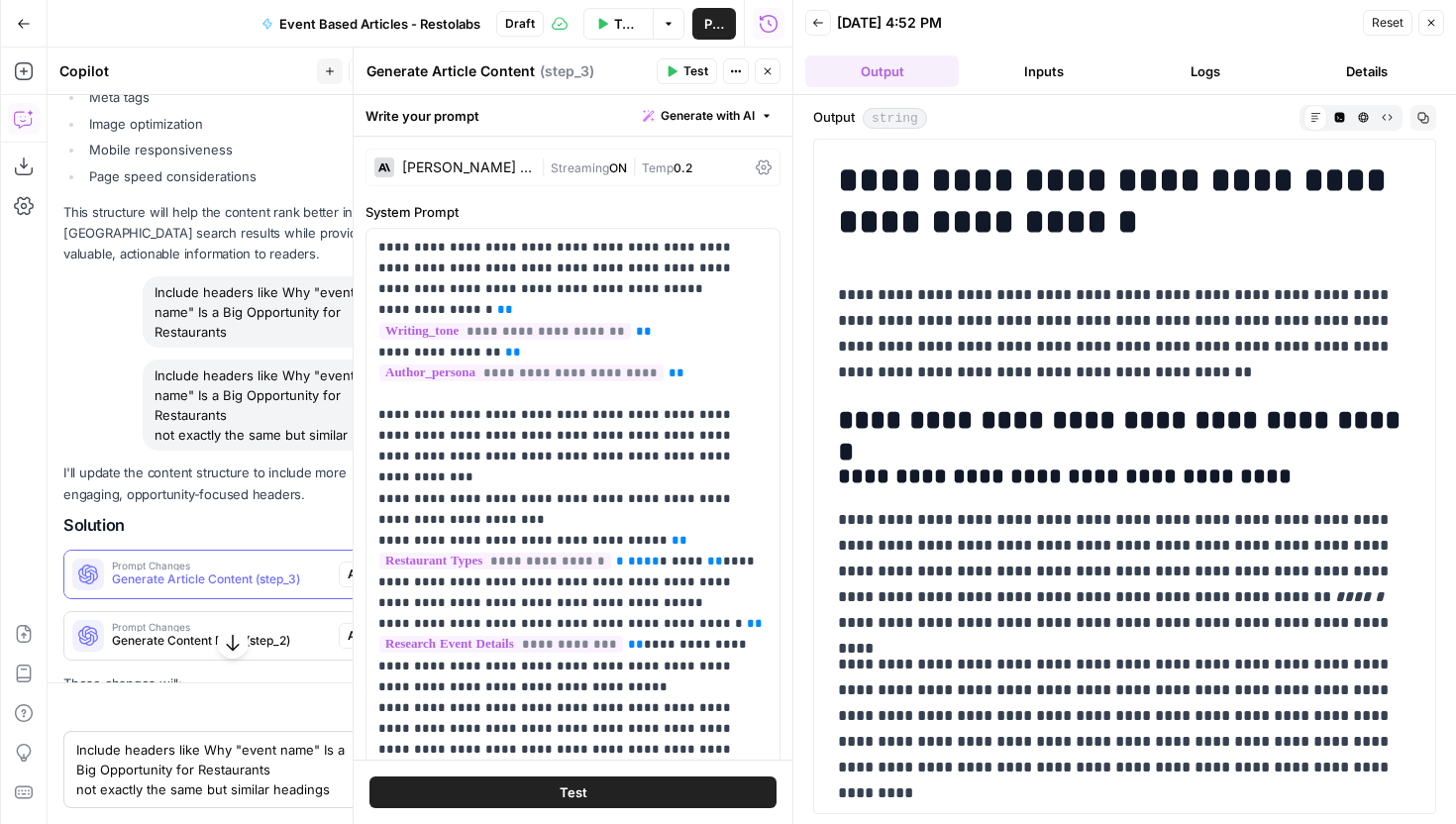 click on "Include headers like Why "event name" Is a Big Opportunity for Restaurants
not exactly the same but similar headings
Include headers like Why "event name" Is a Big Opportunity for Restaurants
not exactly the same but similar headings
Send" at bounding box center [233, 770] 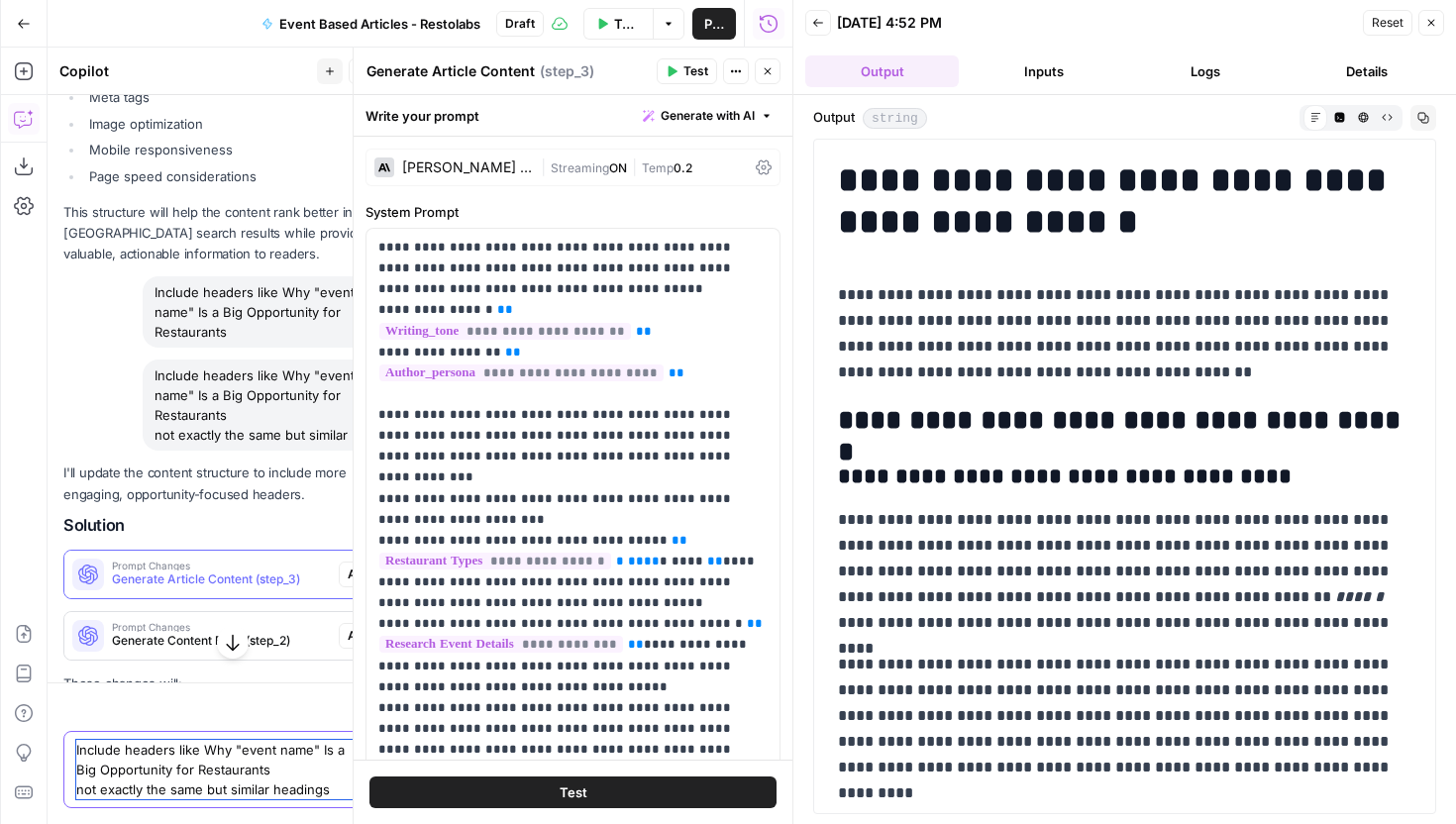click on "Include headers like Why "event name" Is a Big Opportunity for Restaurants
not exactly the same but similar headings" at bounding box center (219, 770) 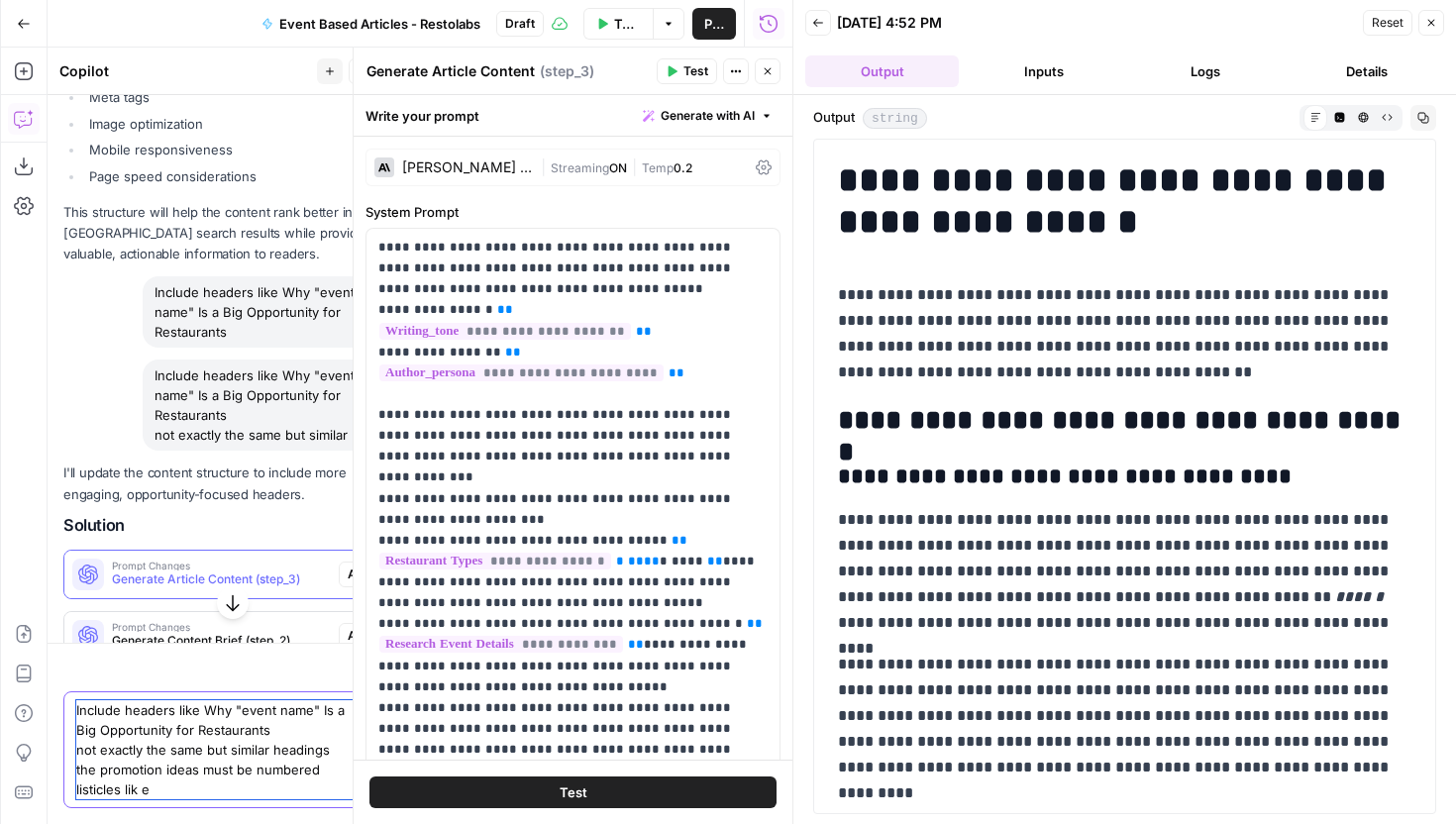 click on "Include headers like Why "event name" Is a Big Opportunity for Restaurants
not exactly the same but similar headings
the promotion ideas must be numbered listicles lik e" at bounding box center [219, 750] 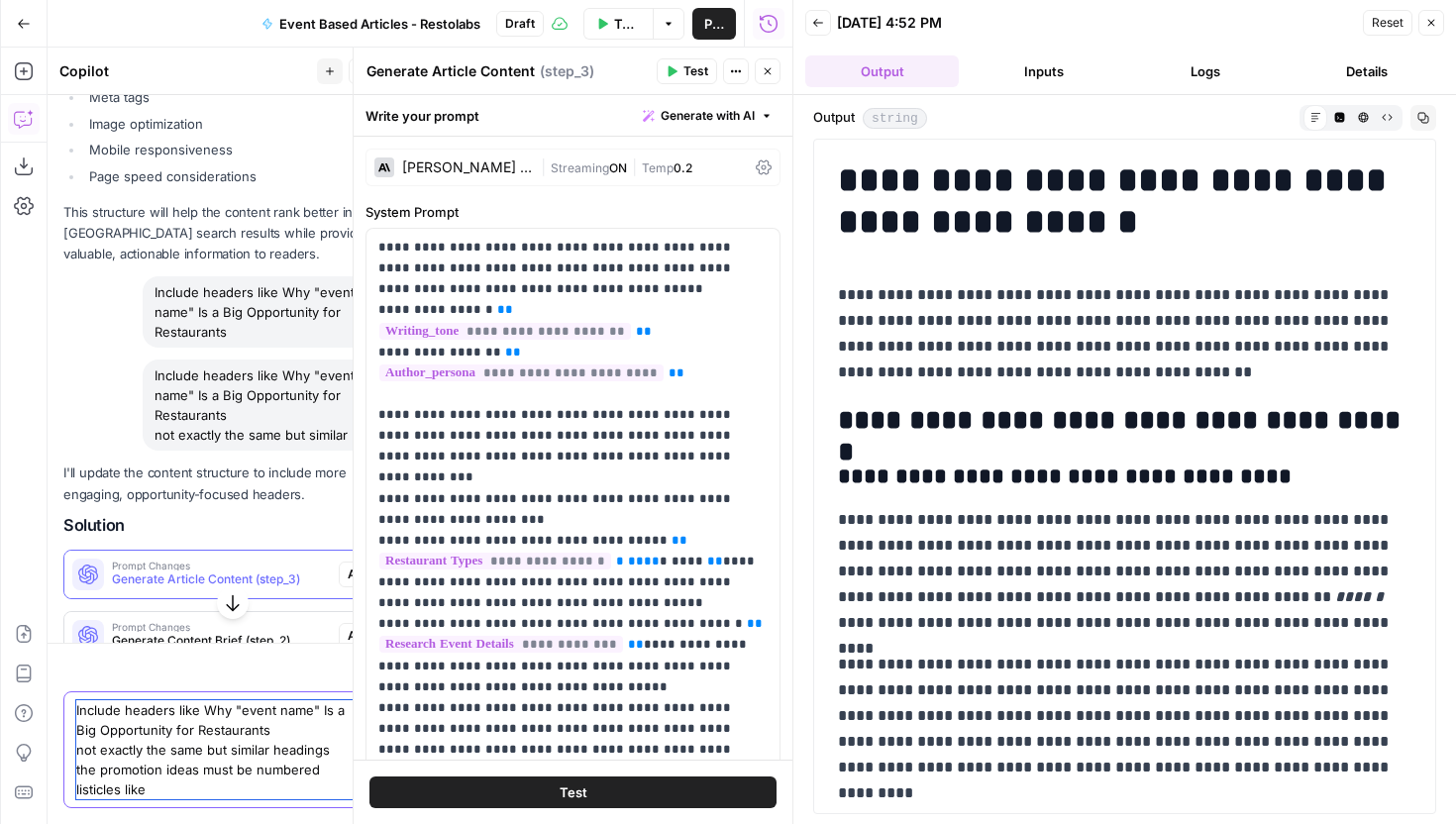 click on "Include headers like Why "event name" Is a Big Opportunity for Restaurants
not exactly the same but similar headings
the promotion ideas must be numbered listicles like" at bounding box center [219, 750] 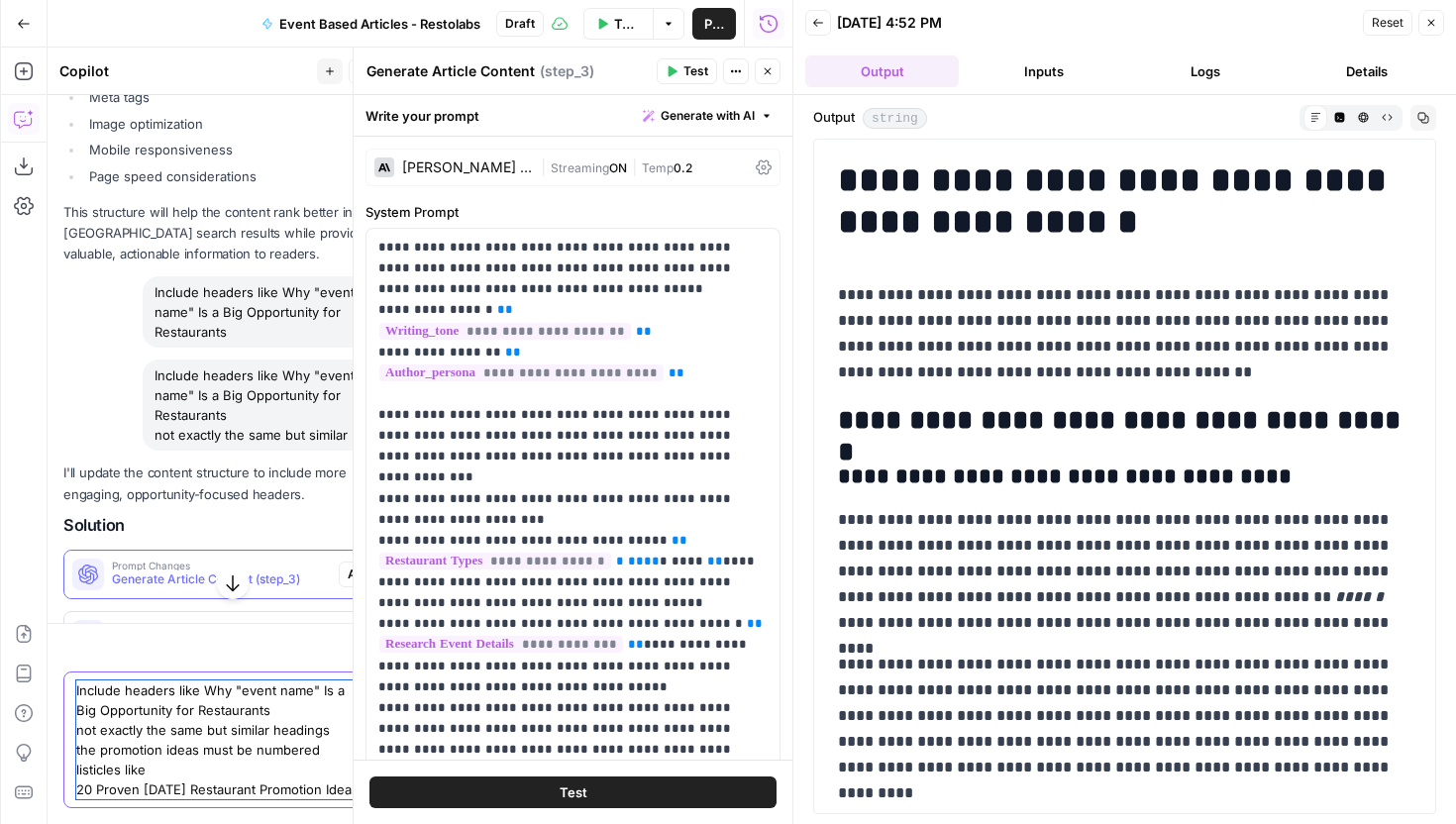 click on "Include headers like Why "event name" Is a Big Opportunity for Restaurants
not exactly the same but similar headings
the promotion ideas must be numbered listicles like
20 Proven Father's Day Restaurant Promotion Ideas" at bounding box center [219, 740] 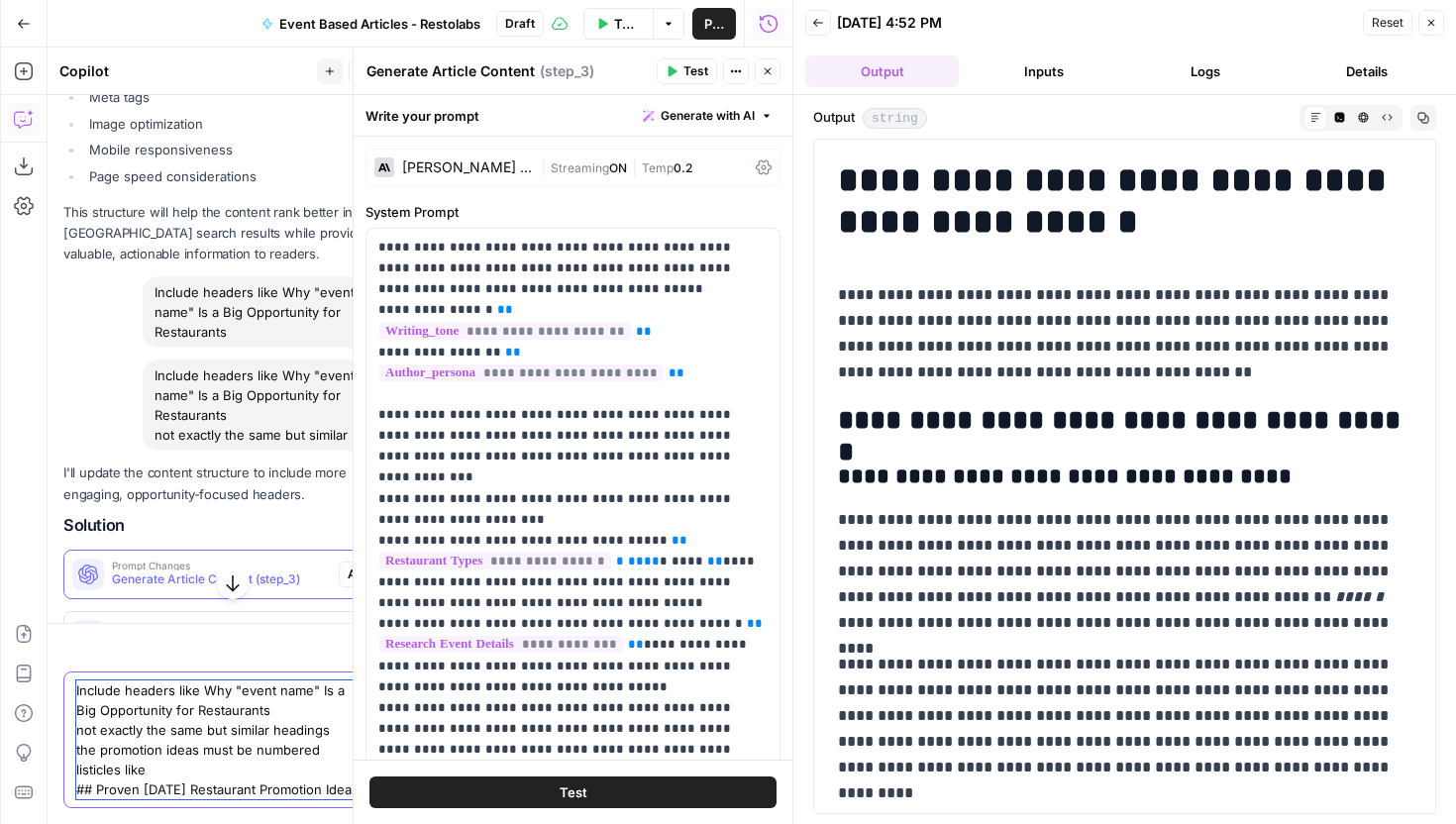 click on "Include headers like Why "event name" Is a Big Opportunity for Restaurants
not exactly the same but similar headings
the promotion ideas must be numbered listicles like
## Proven Father's Day Restaurant Promotion Ideas" at bounding box center (219, 740) 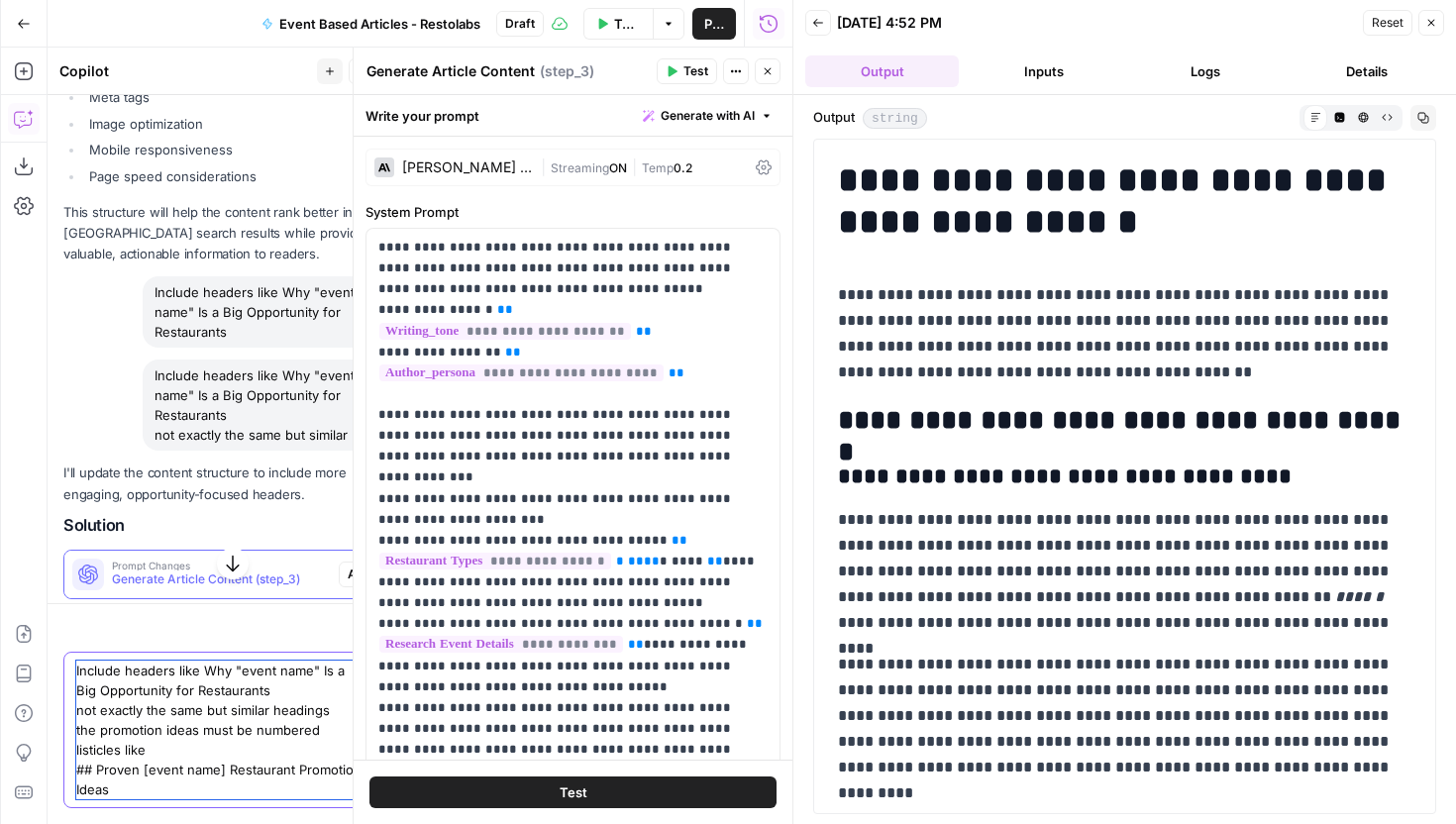 click on "Include headers like Why "event name" Is a Big Opportunity for Restaurants
not exactly the same but similar headings
the promotion ideas must be numbered listicles like
## Proven [event name] Restaurant Promotion Ideas" at bounding box center [219, 730] 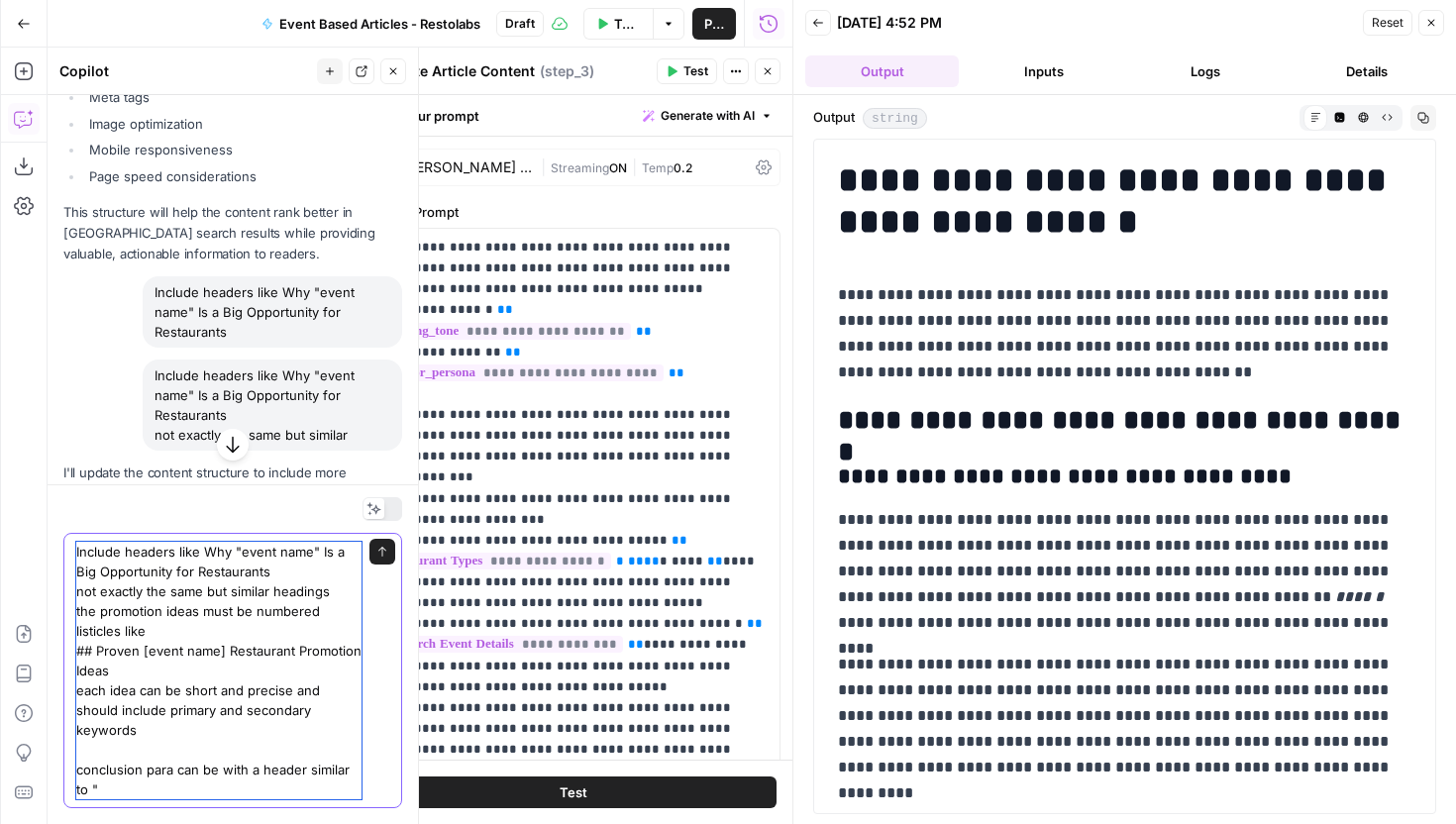 paste on "Final Tips to Make Father's Day a Success" 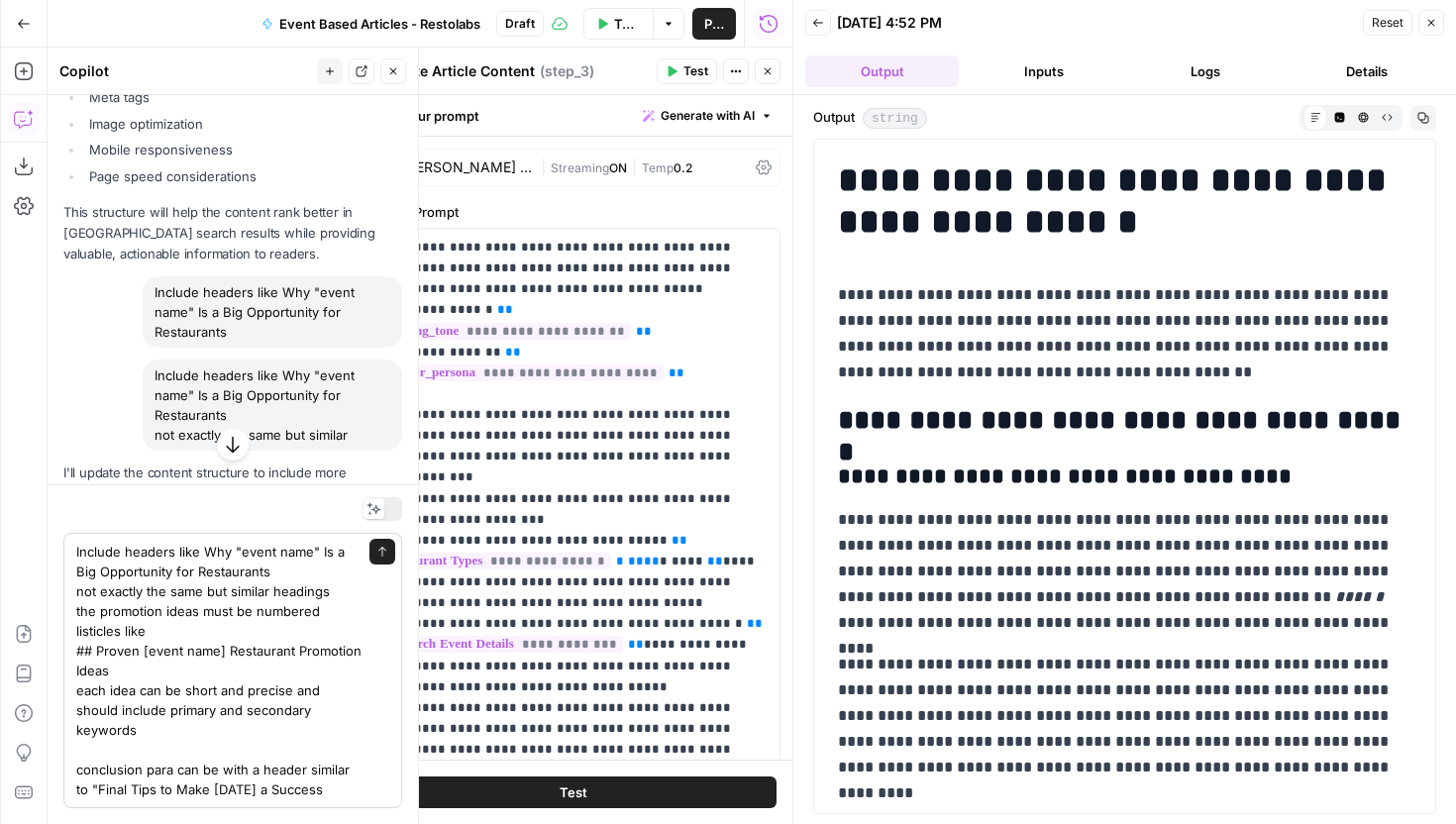 click on "Include headers like Why "event name" Is a Big Opportunity for Restaurants
not exactly the same but similar headings
the promotion ideas must be numbered listicles like
## Proven [event name] Restaurant Promotion Ideas
each idea can be short and precise and should include primary and secondary keywords
conclusion para can be with a header similar to "Final Tips to Make Father's Day a Success
Include headers like Why "event name" Is a Big Opportunity for Restaurants
not exactly the same but similar headings
the promotion ideas must be numbered listicles like
## Proven [event name] Restaurant Promotion Ideas
each idea can be short and precise and should include primary and secondary keywords
conclusion para can be with a header similar to "Final Tips to Make Father's Day a Success
Send" at bounding box center (233, 670) 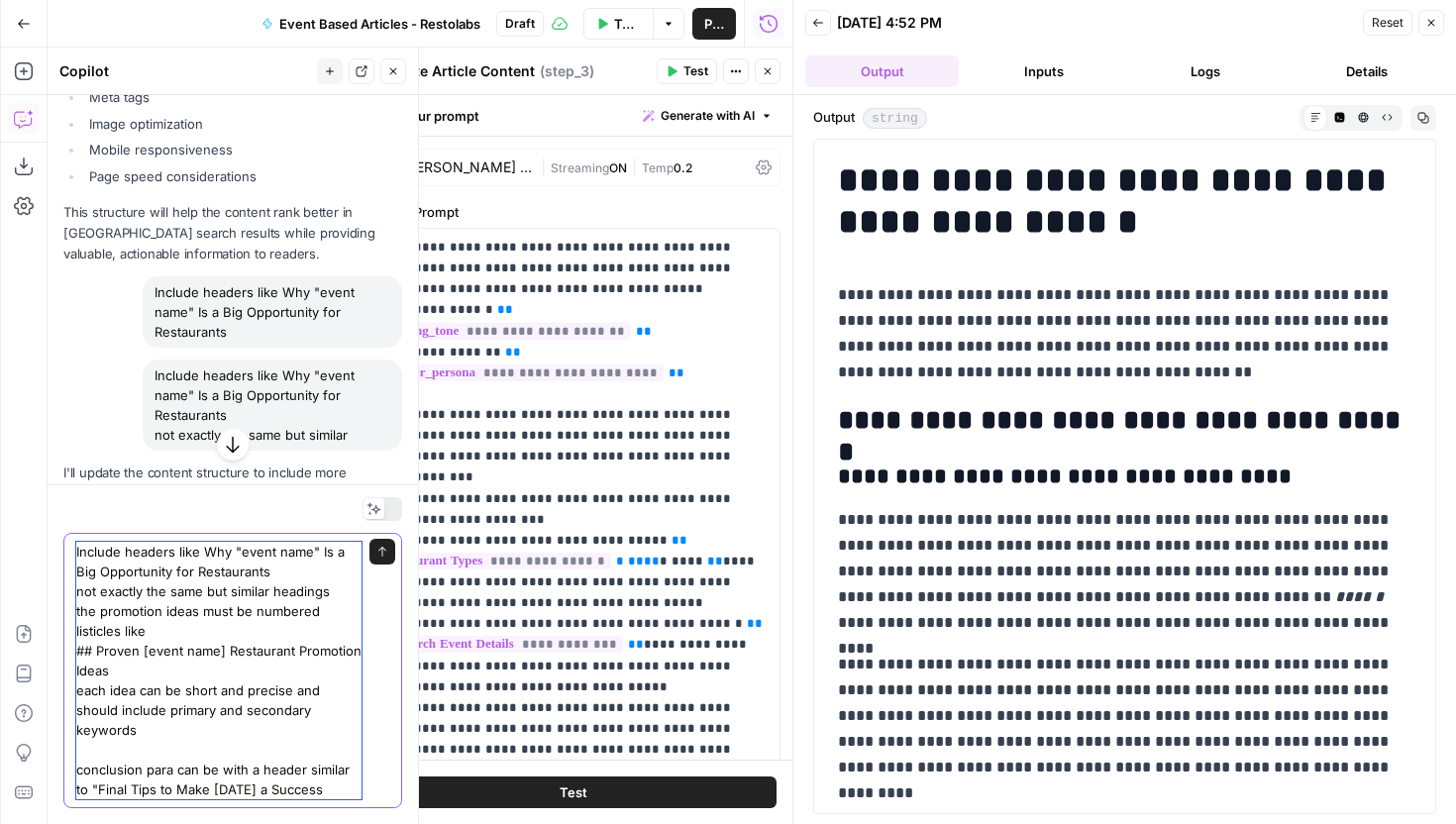 click on "Include headers like Why "event name" Is a Big Opportunity for Restaurants
not exactly the same but similar headings
the promotion ideas must be numbered listicles like
## Proven [event name] Restaurant Promotion Ideas
each idea can be short and precise and should include primary and secondary keywords
conclusion para can be with a header similar to "Final Tips to Make Father's Day a Success" at bounding box center [219, 670] 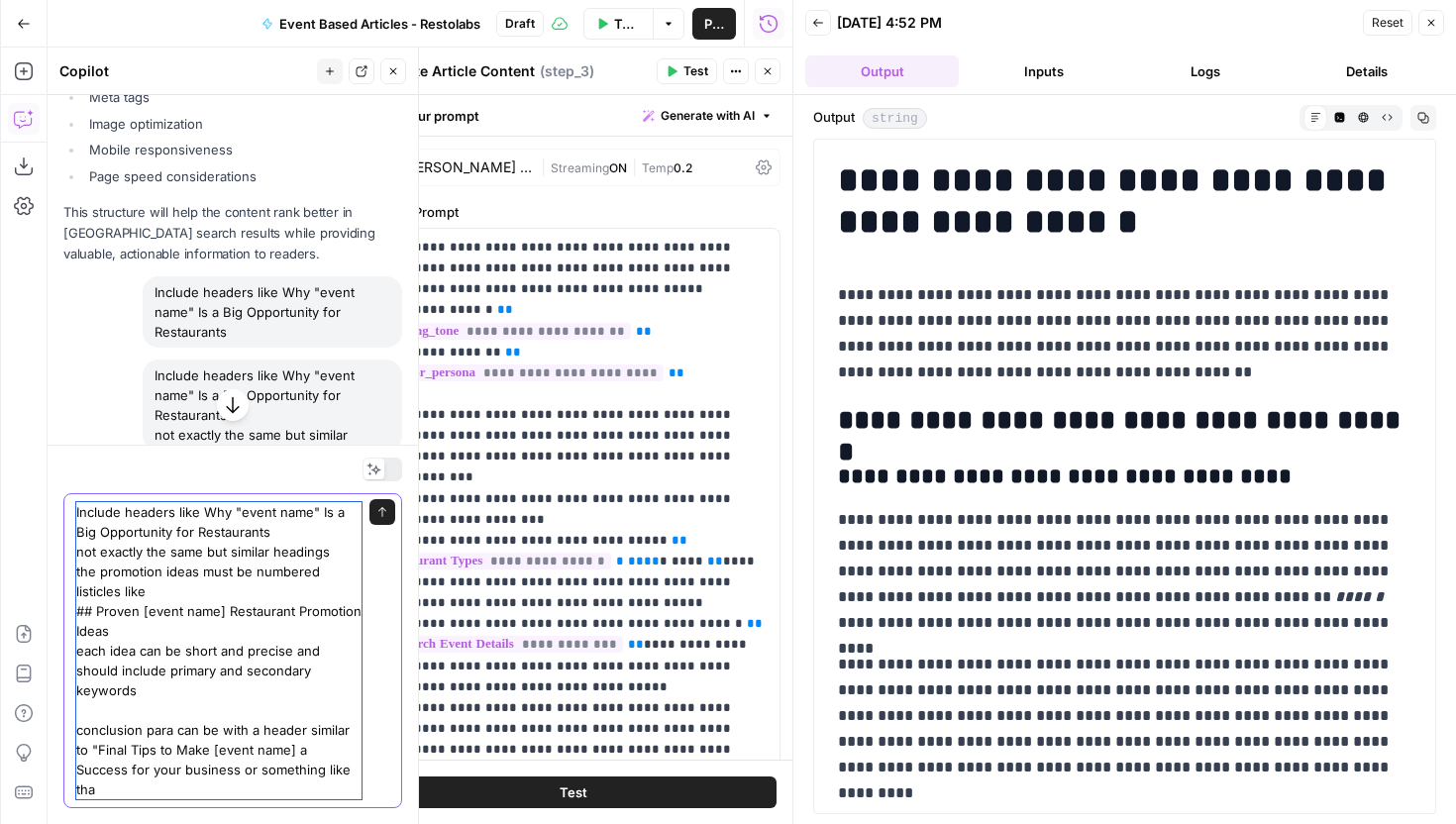 type on "Include headers like Why "event name" Is a Big Opportunity for Restaurants
not exactly the same but similar headings
the promotion ideas must be numbered listicles like
## Proven [event name] Restaurant Promotion Ideas
each idea can be short and precise and should include primary and secondary keywords
conclusion para can be with a header similar to "Final Tips to Make [event name] a Success for your business or something like that" 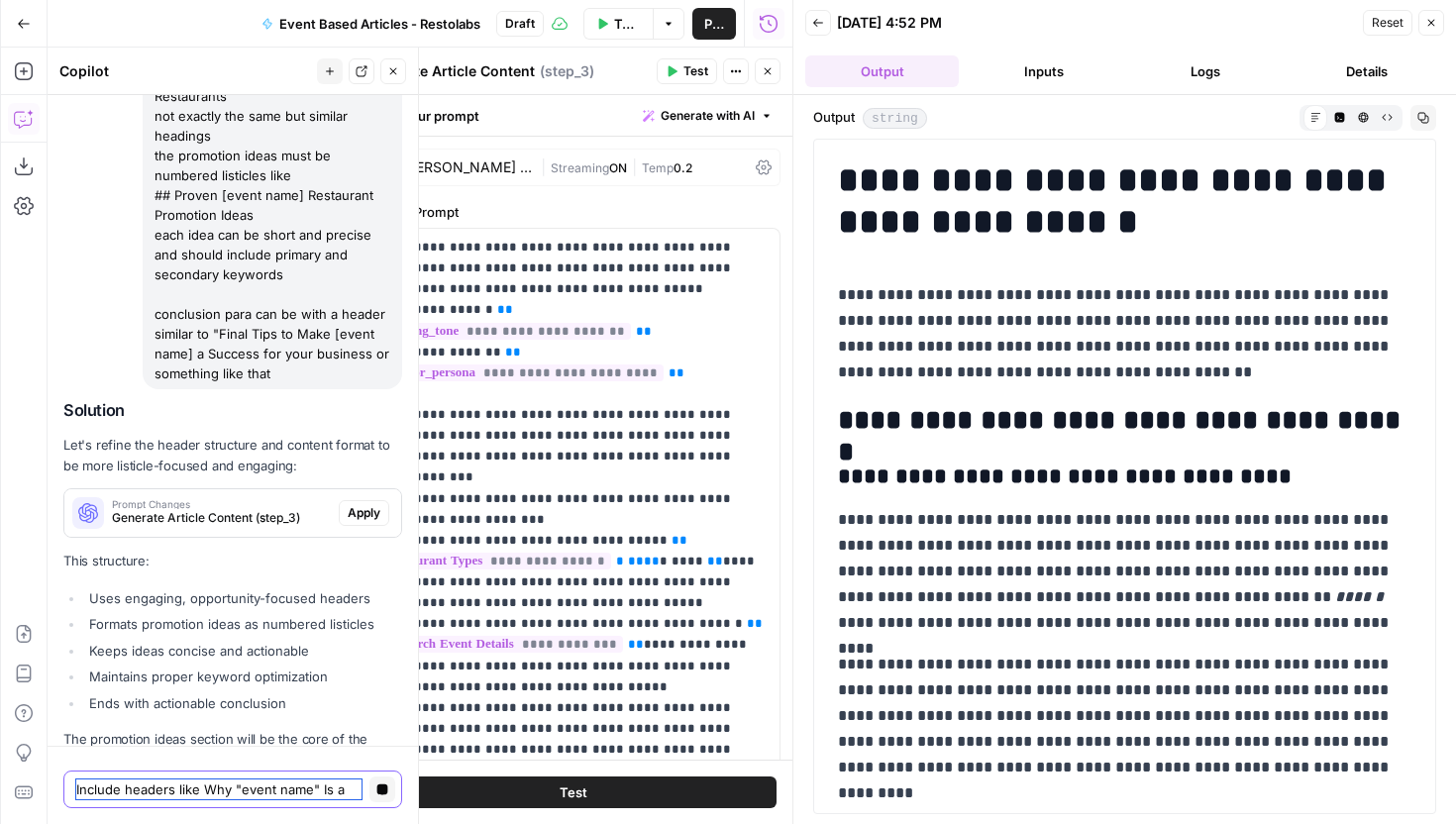 scroll, scrollTop: 18691, scrollLeft: 0, axis: vertical 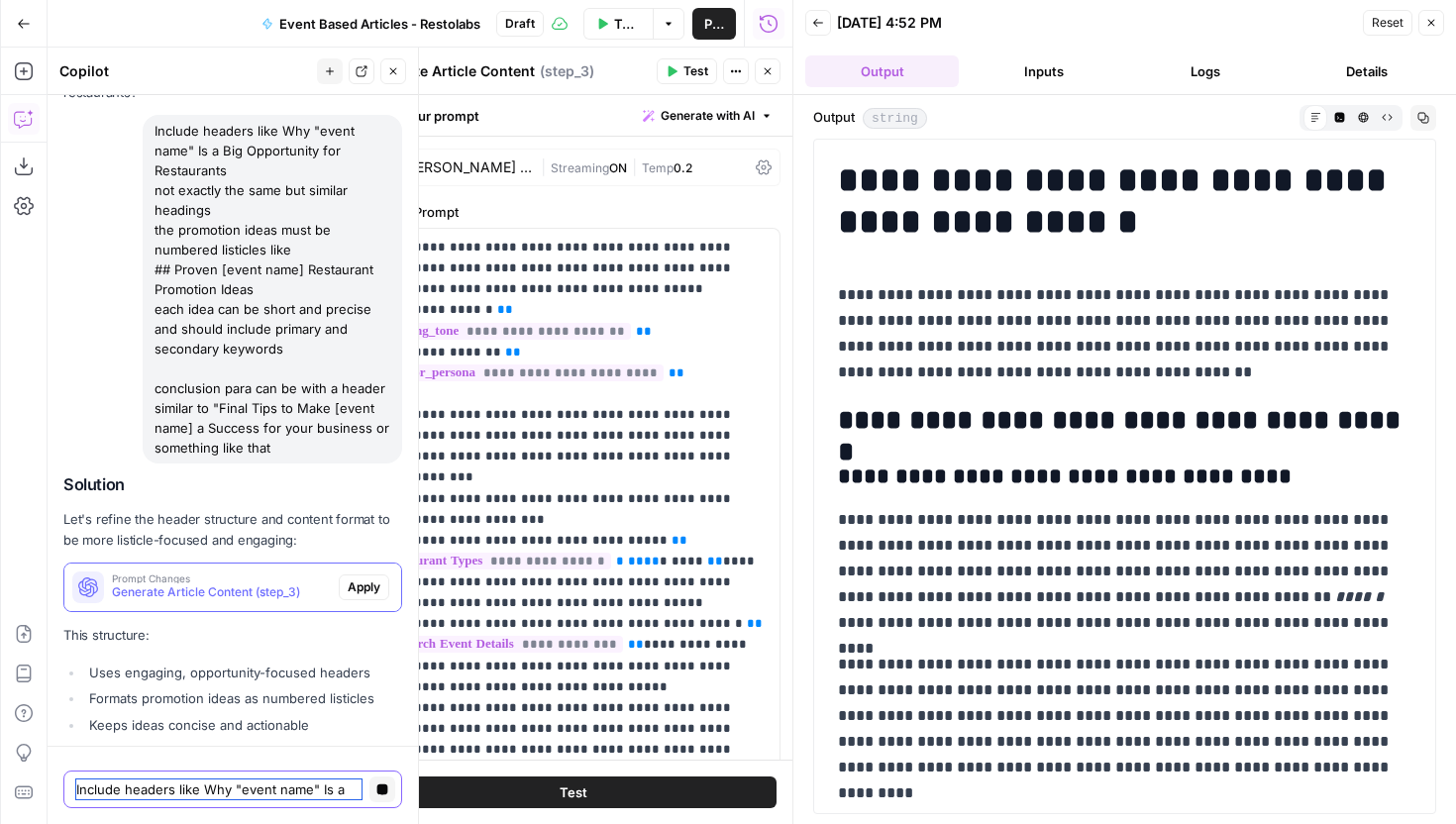 type 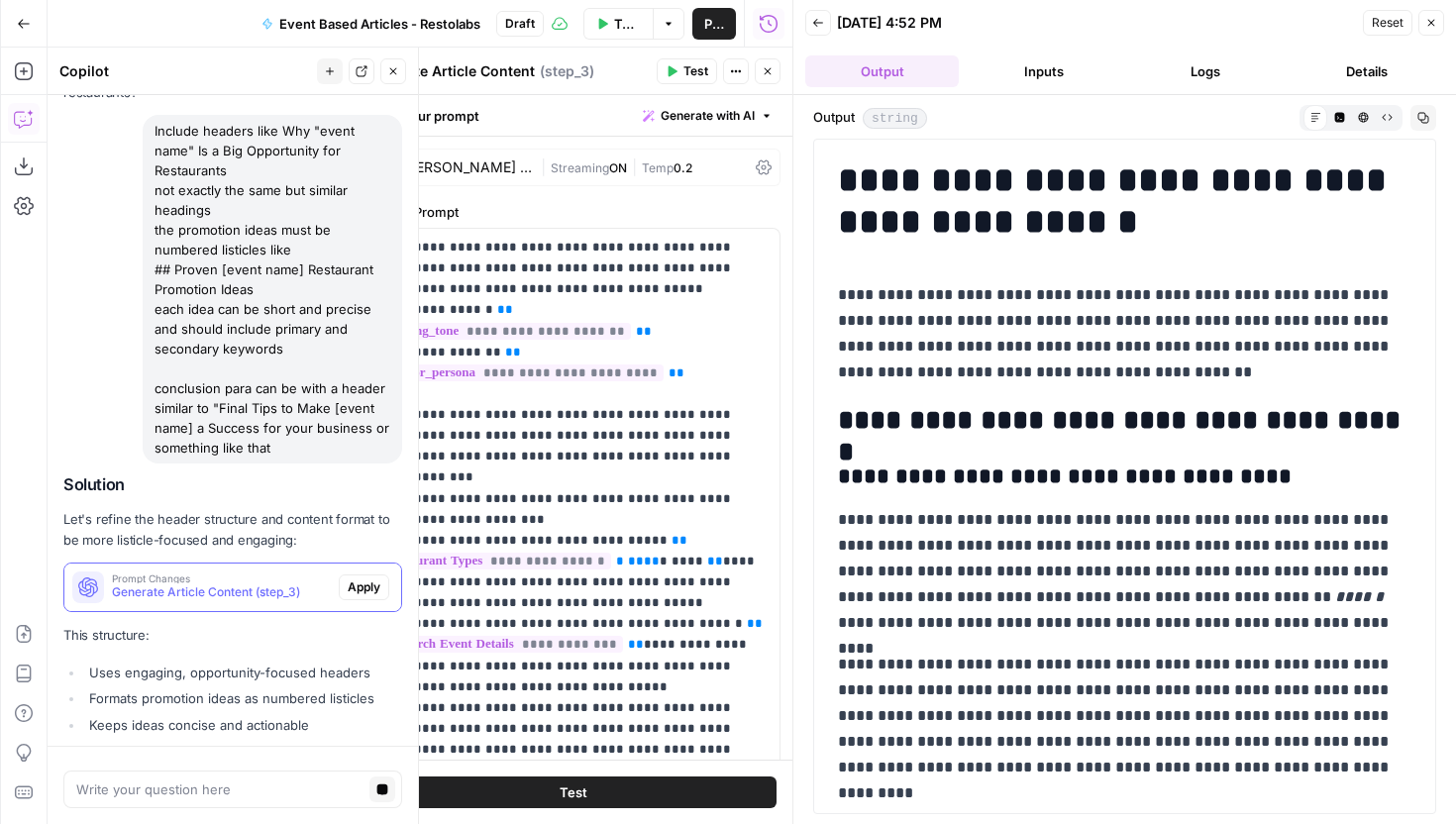 click on "Prompt Changes" at bounding box center (221, 578) 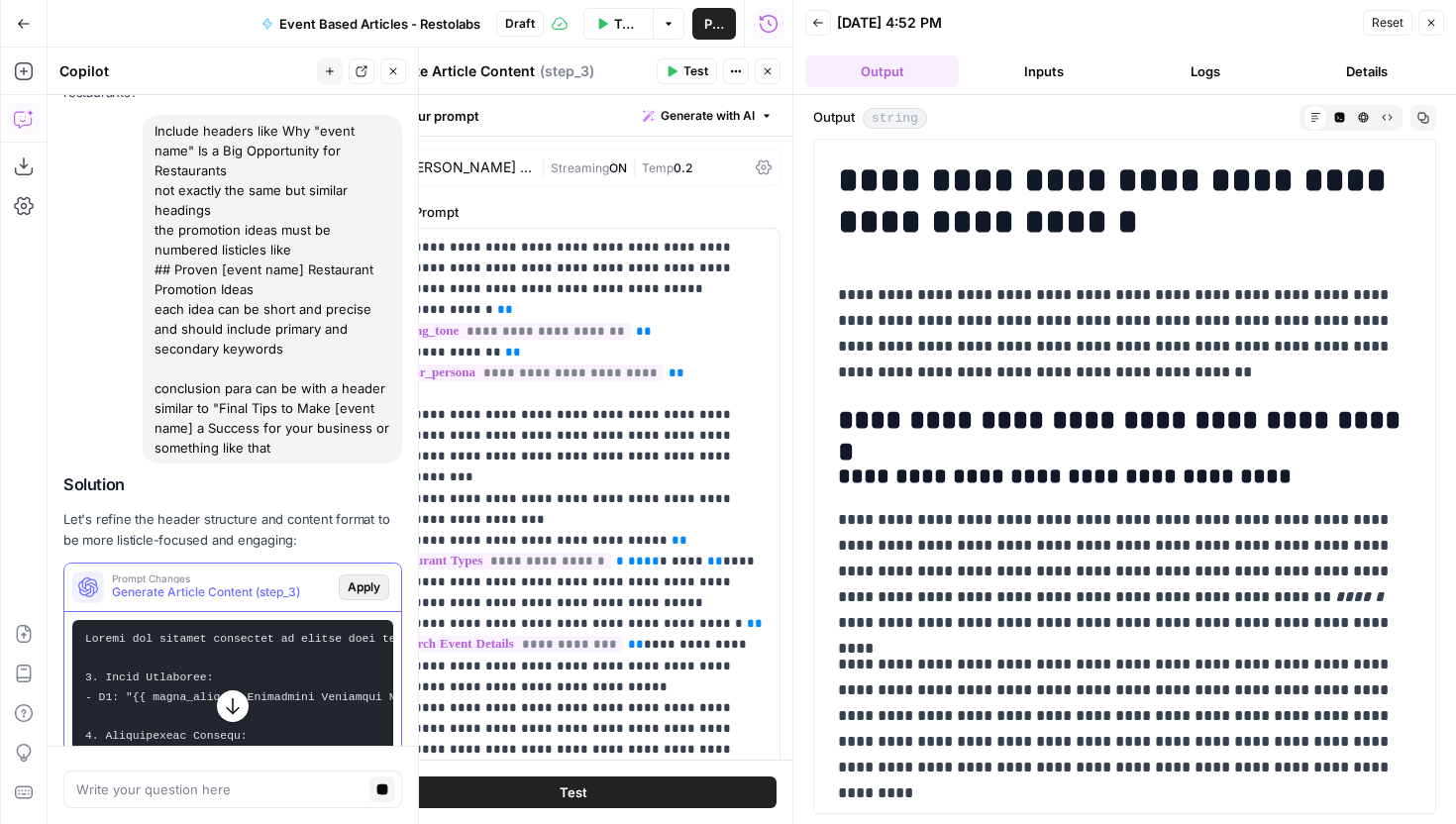 click on "Apply" at bounding box center [364, 587] 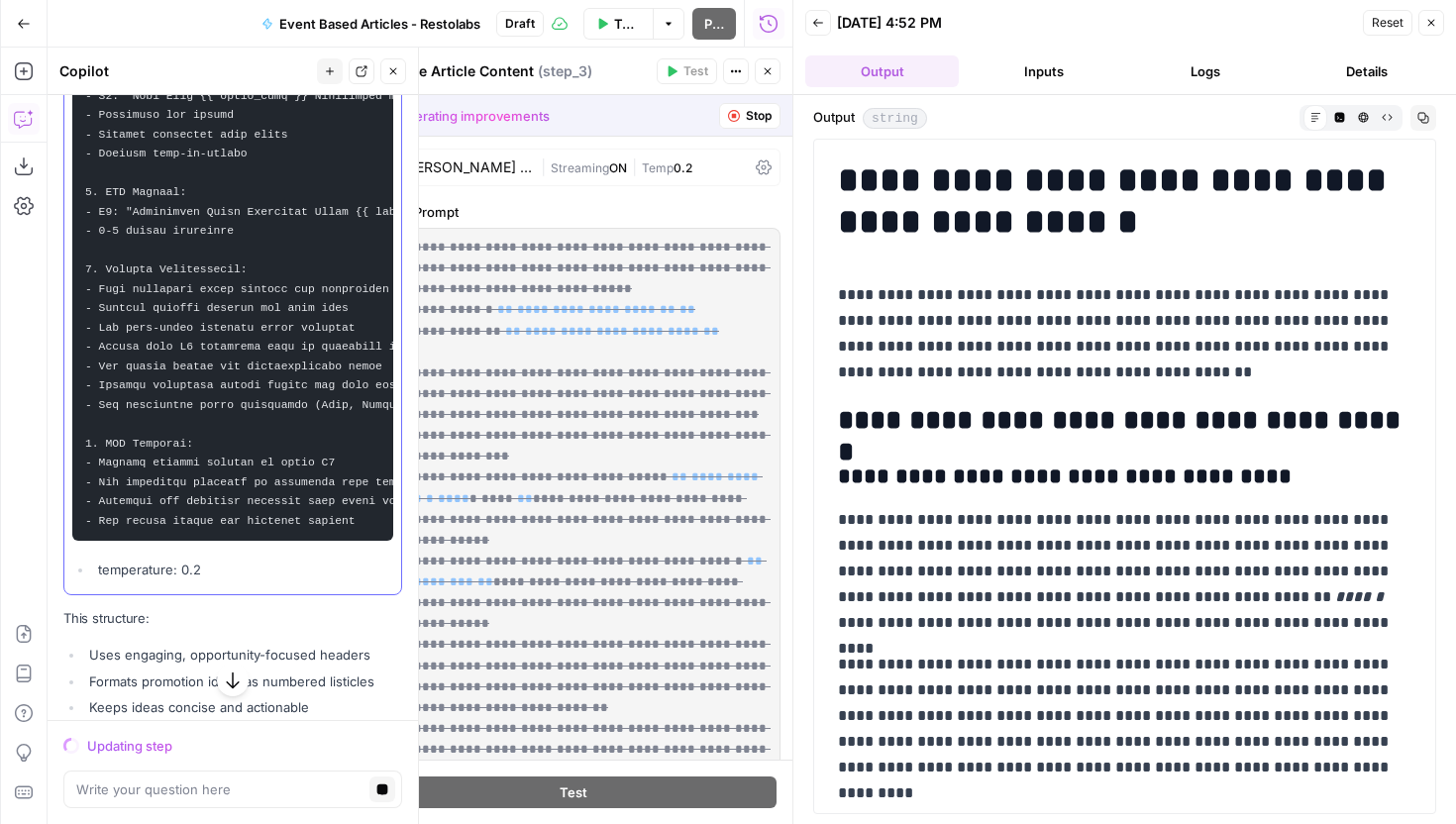 scroll, scrollTop: 19938, scrollLeft: 0, axis: vertical 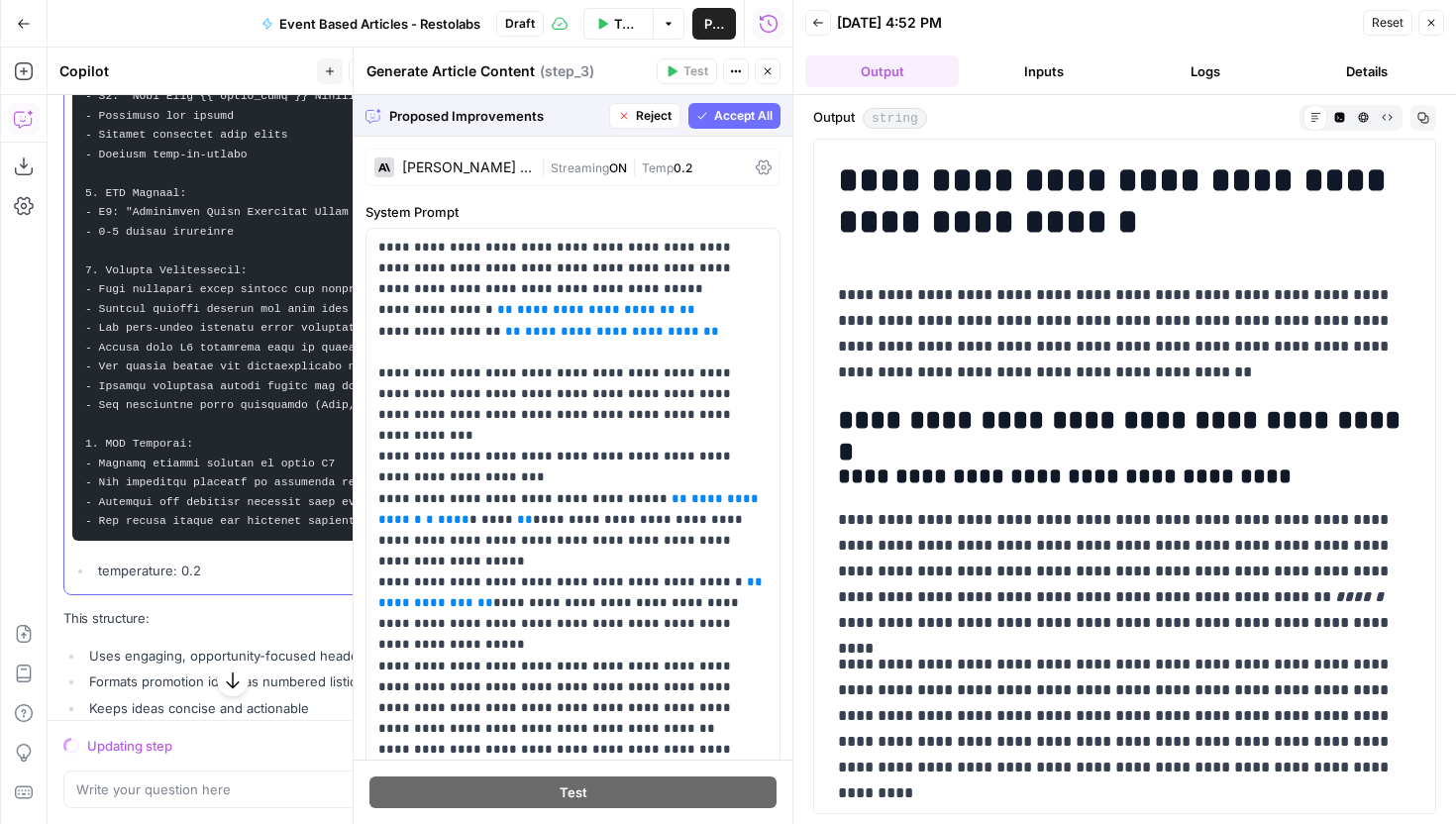 click 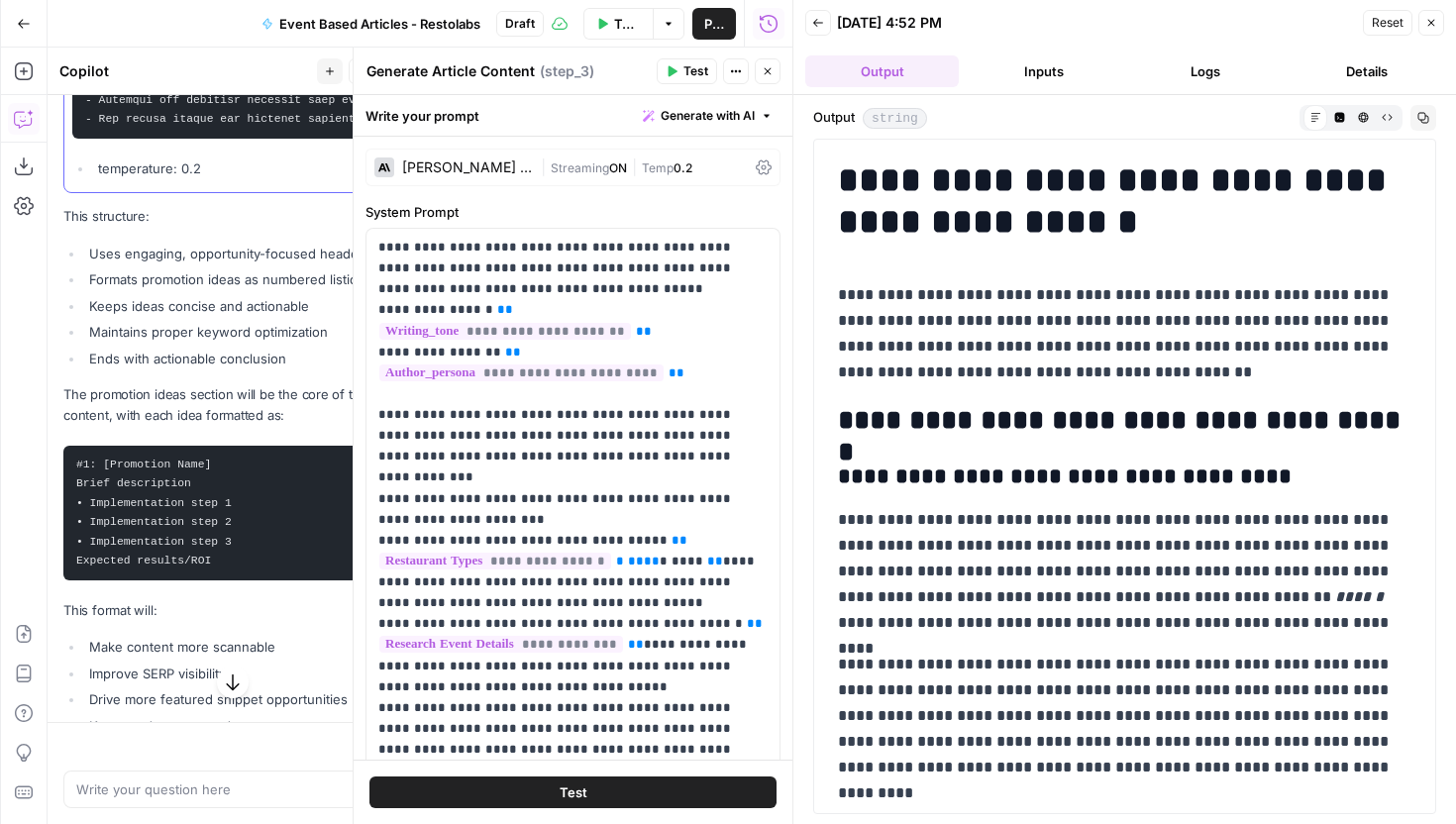 scroll, scrollTop: 20751, scrollLeft: 0, axis: vertical 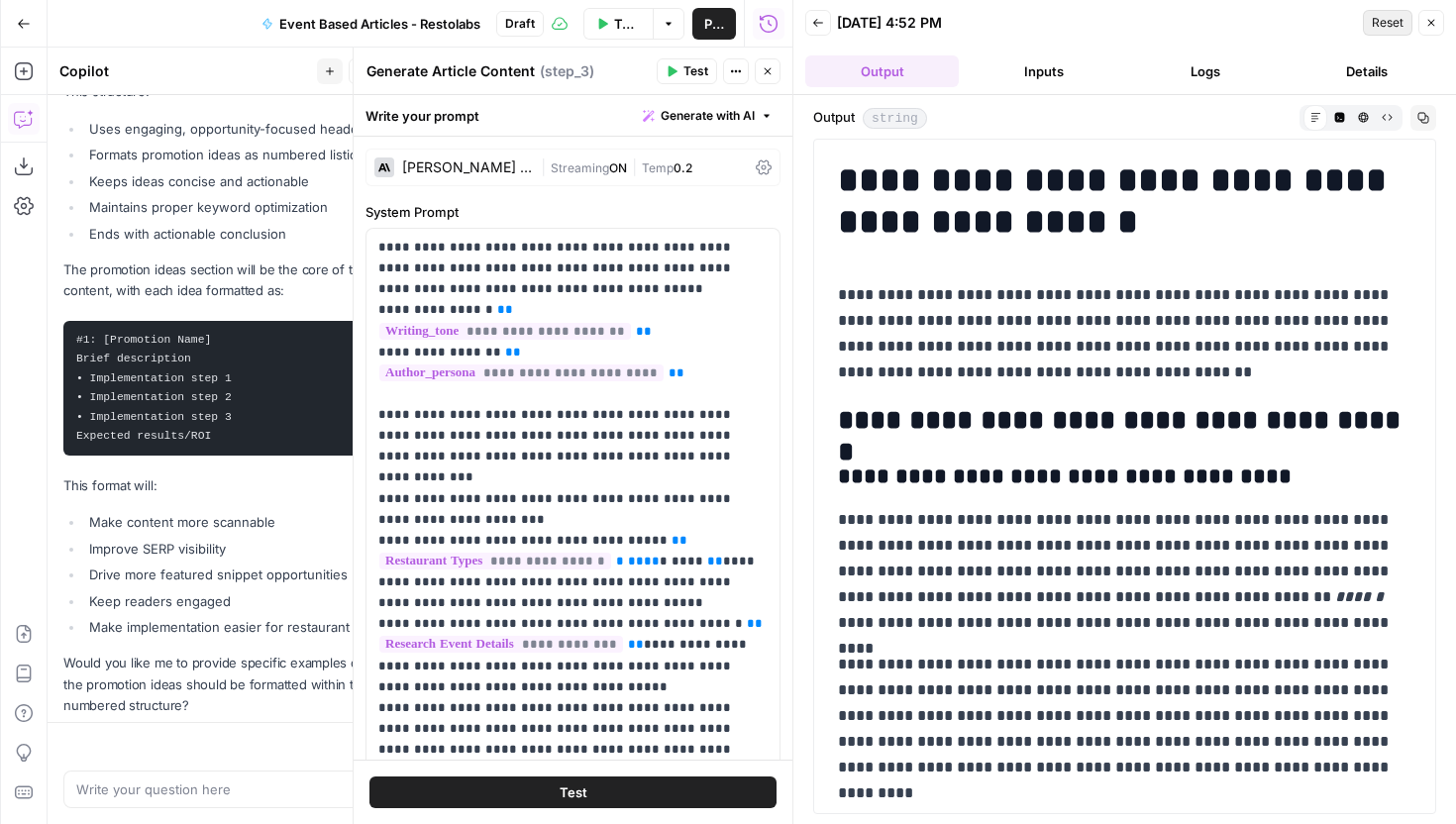 click on "Reset" at bounding box center (1388, 23) 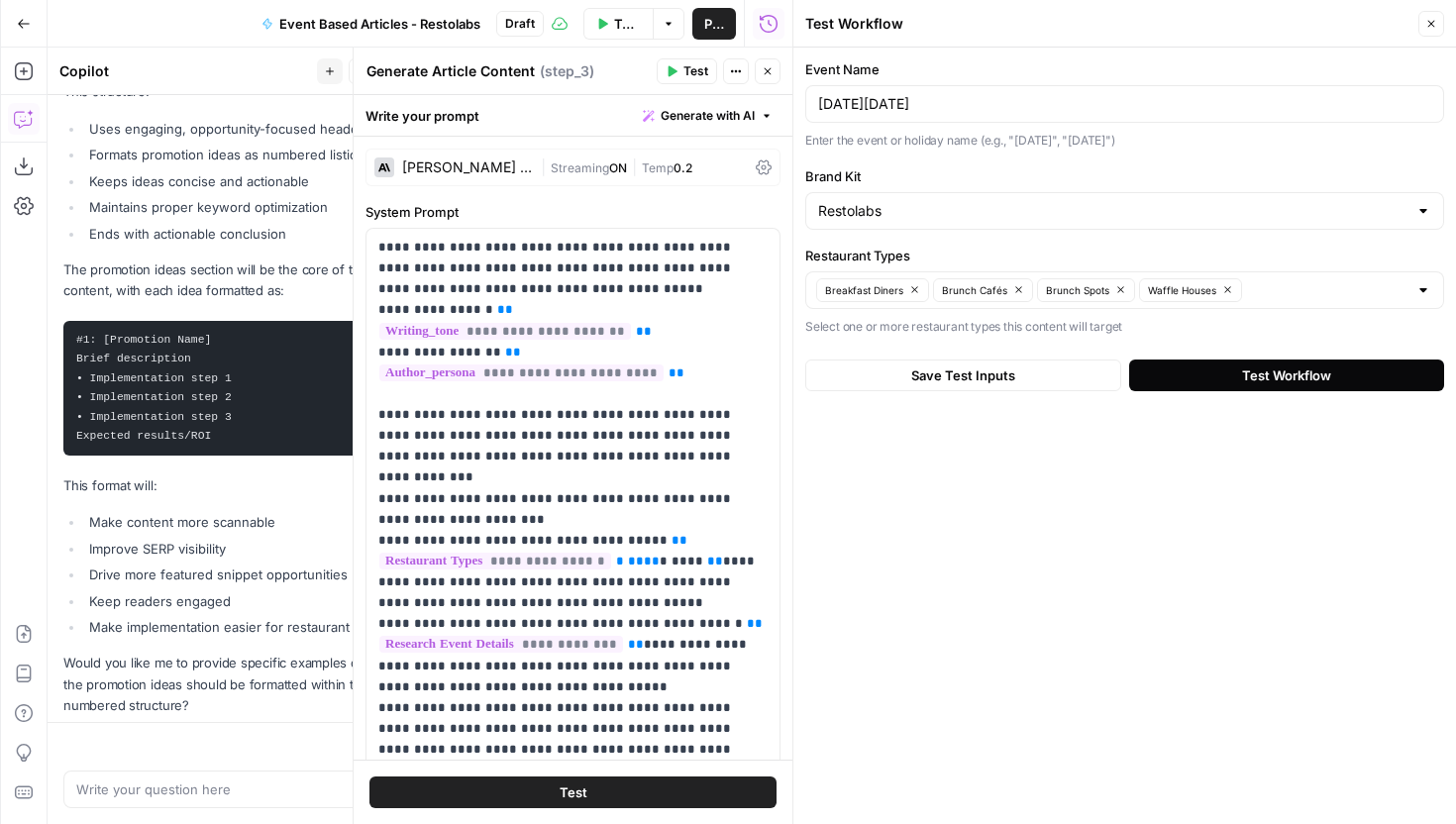 click on "Test Workflow" at bounding box center [1287, 375] 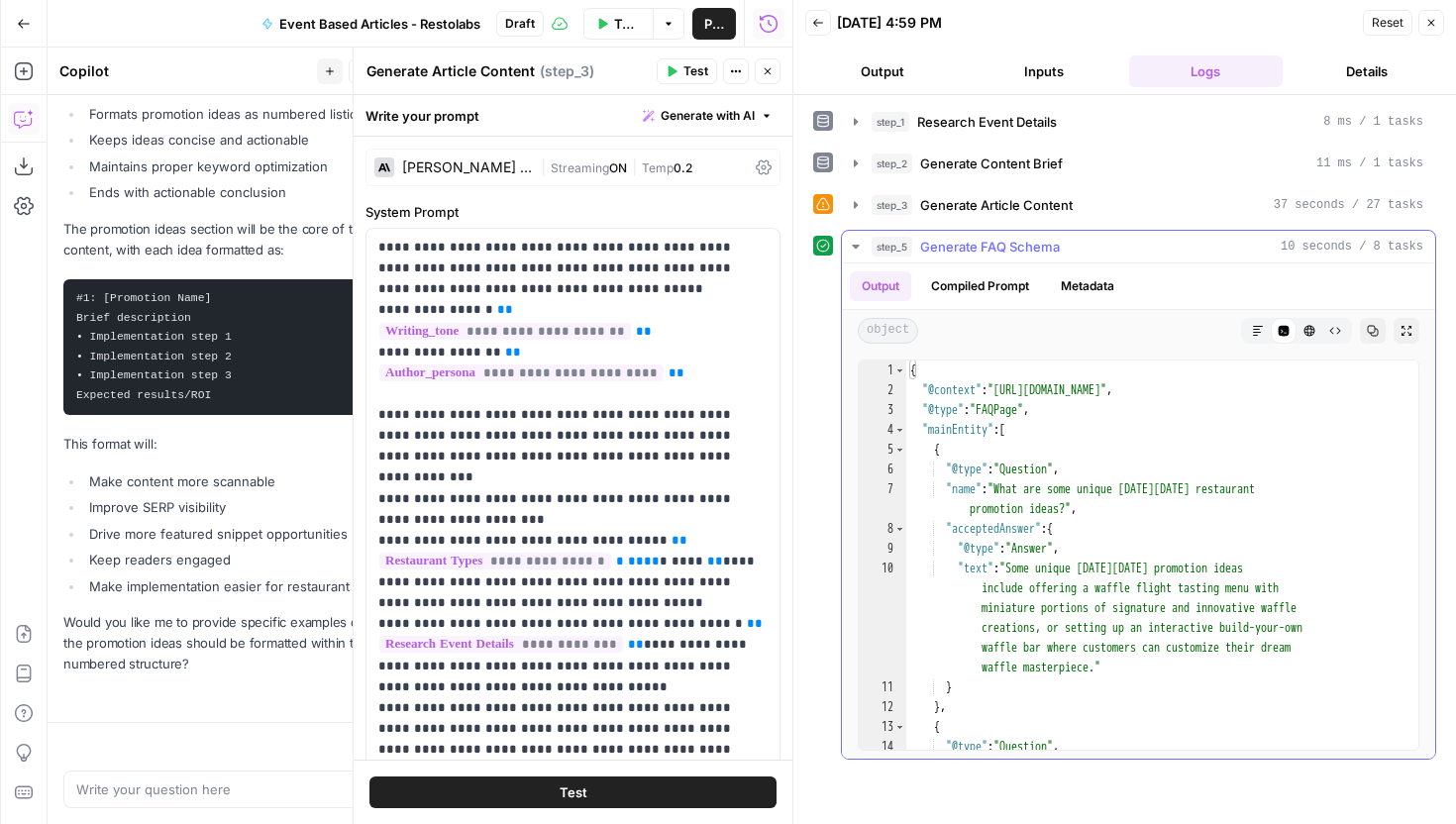 scroll, scrollTop: 19549, scrollLeft: 0, axis: vertical 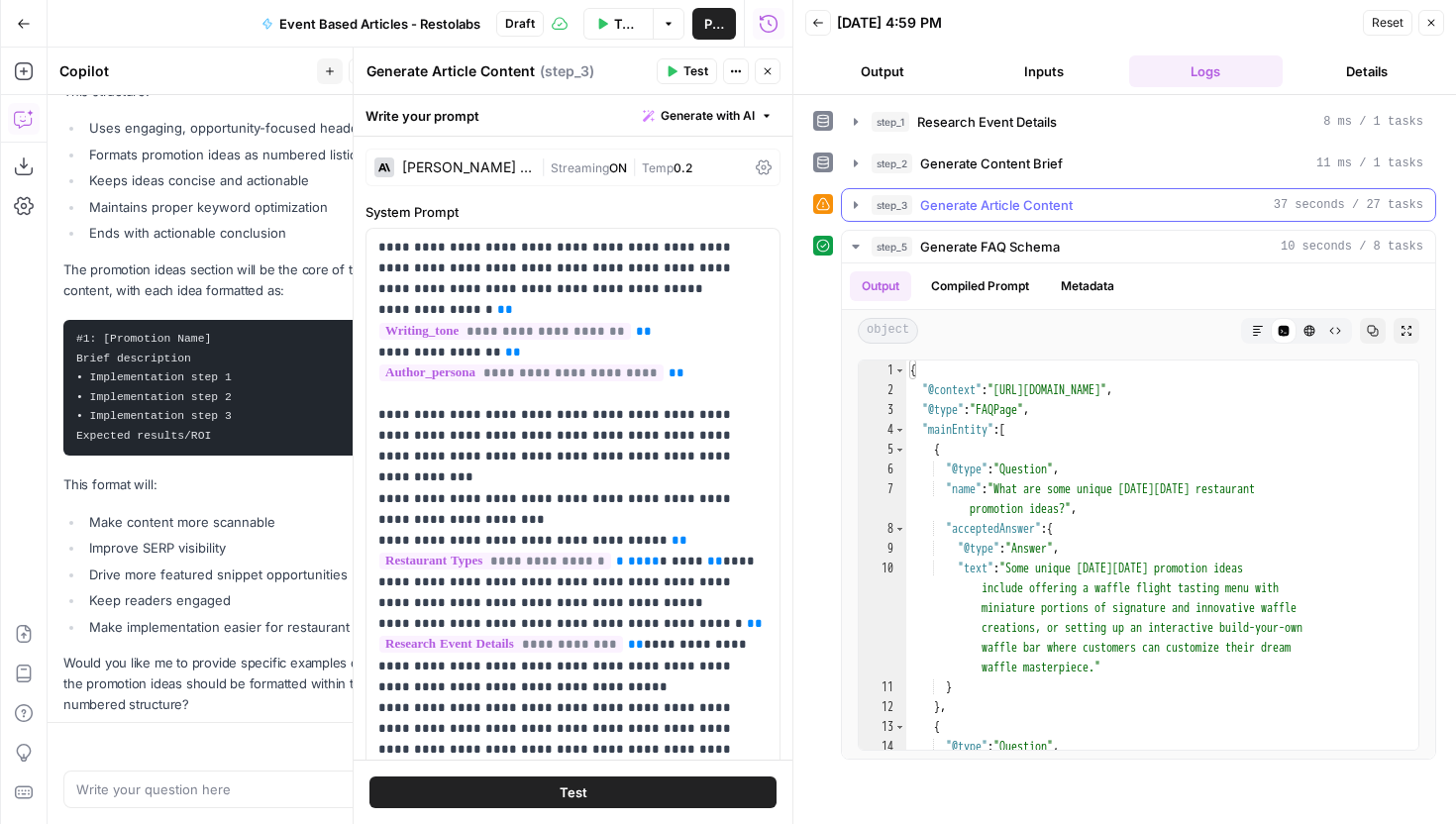click on "Generate Article Content" at bounding box center [996, 205] 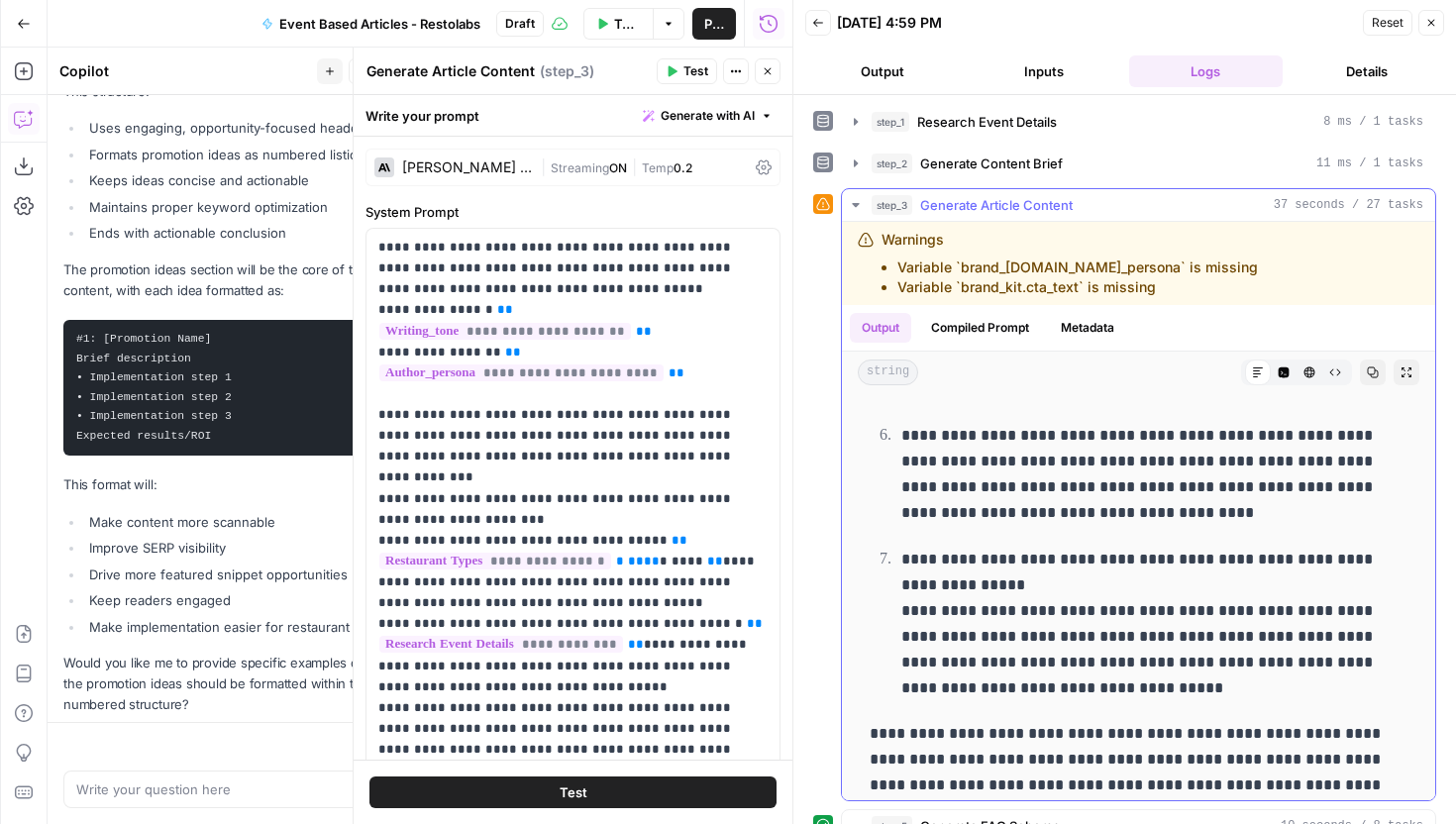 scroll, scrollTop: 4489, scrollLeft: 0, axis: vertical 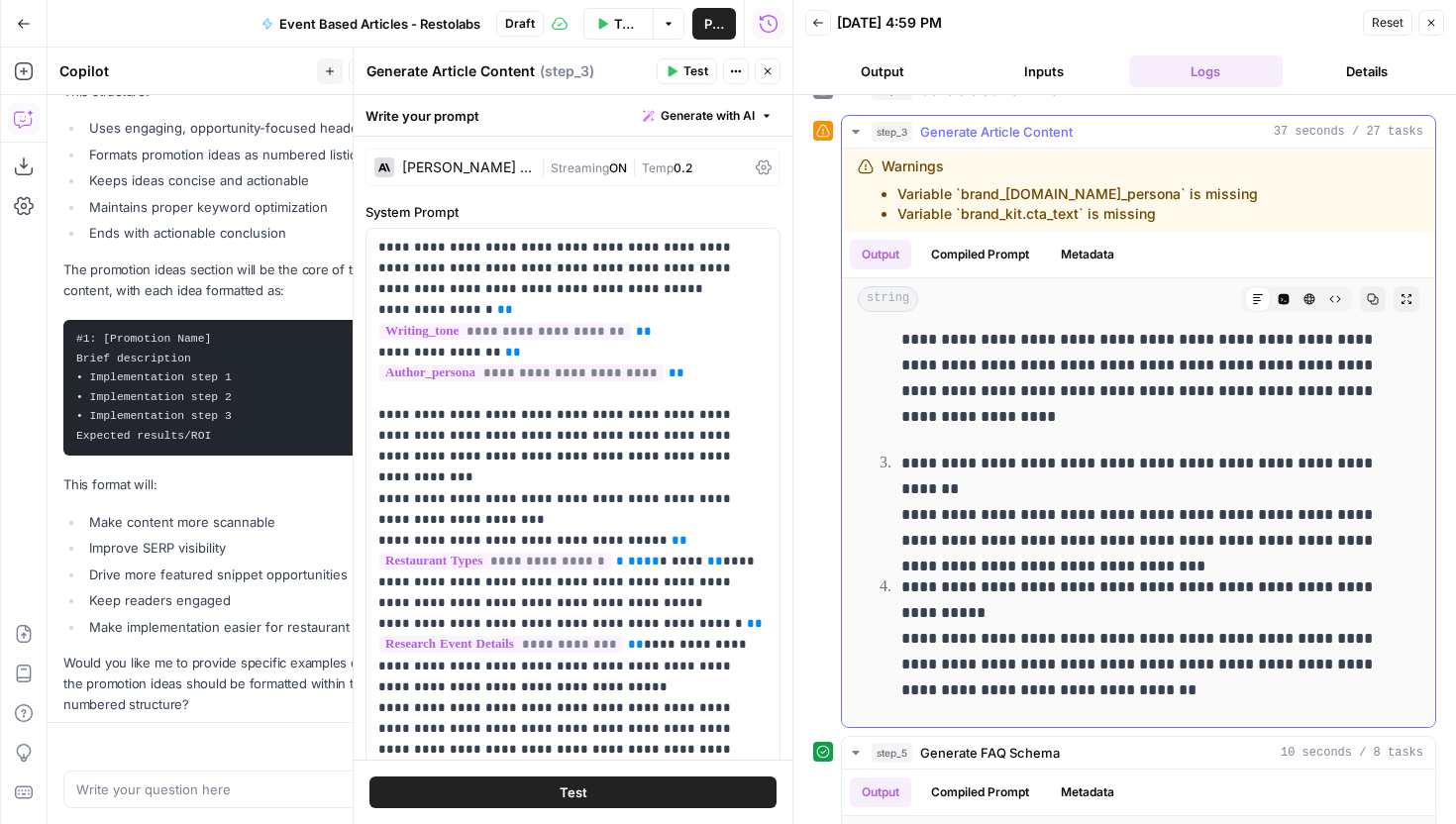click on "step_3 Generate Article Content 37 seconds / 27 tasks" at bounding box center [1138, 132] 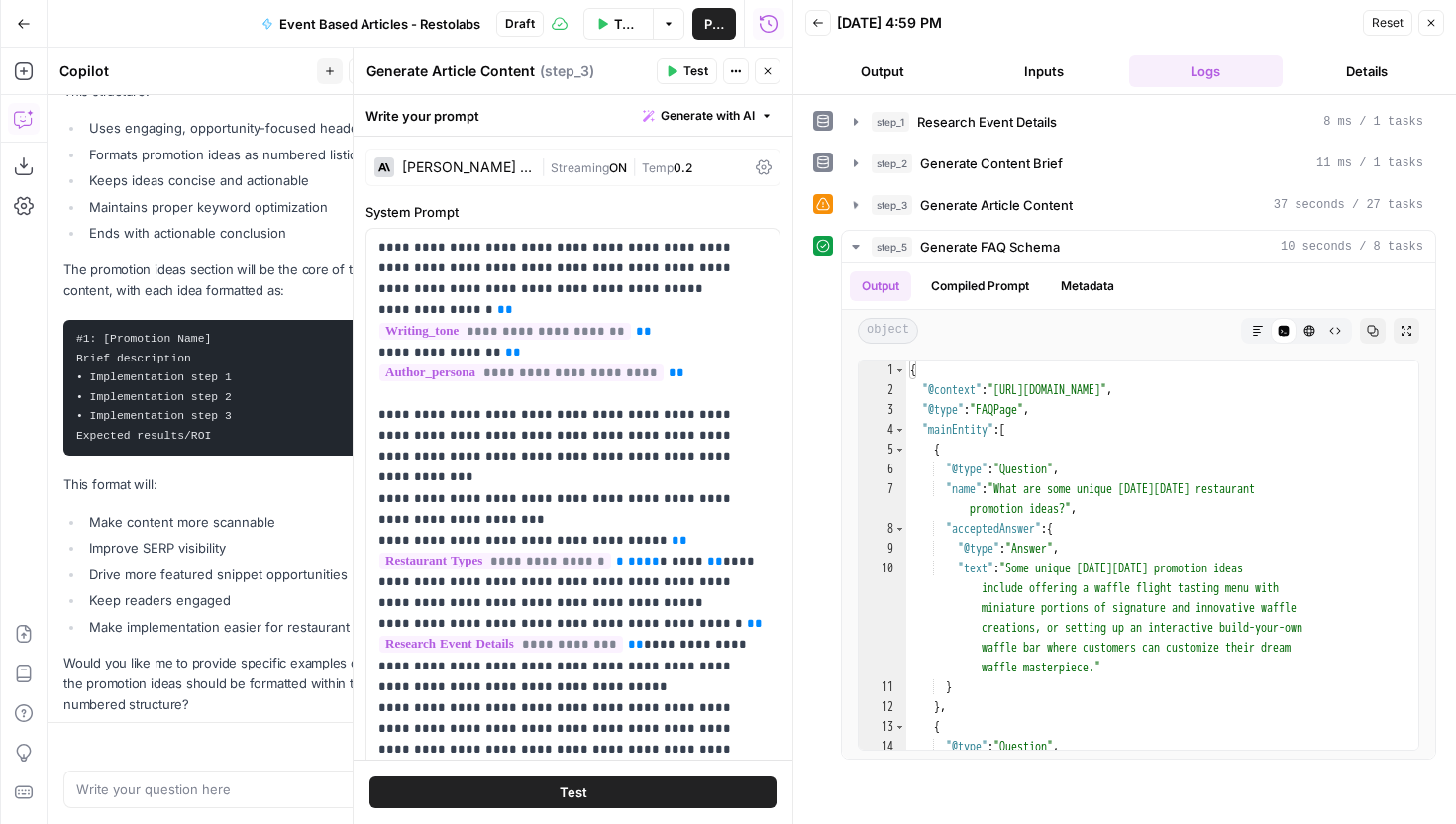 scroll, scrollTop: 0, scrollLeft: 0, axis: both 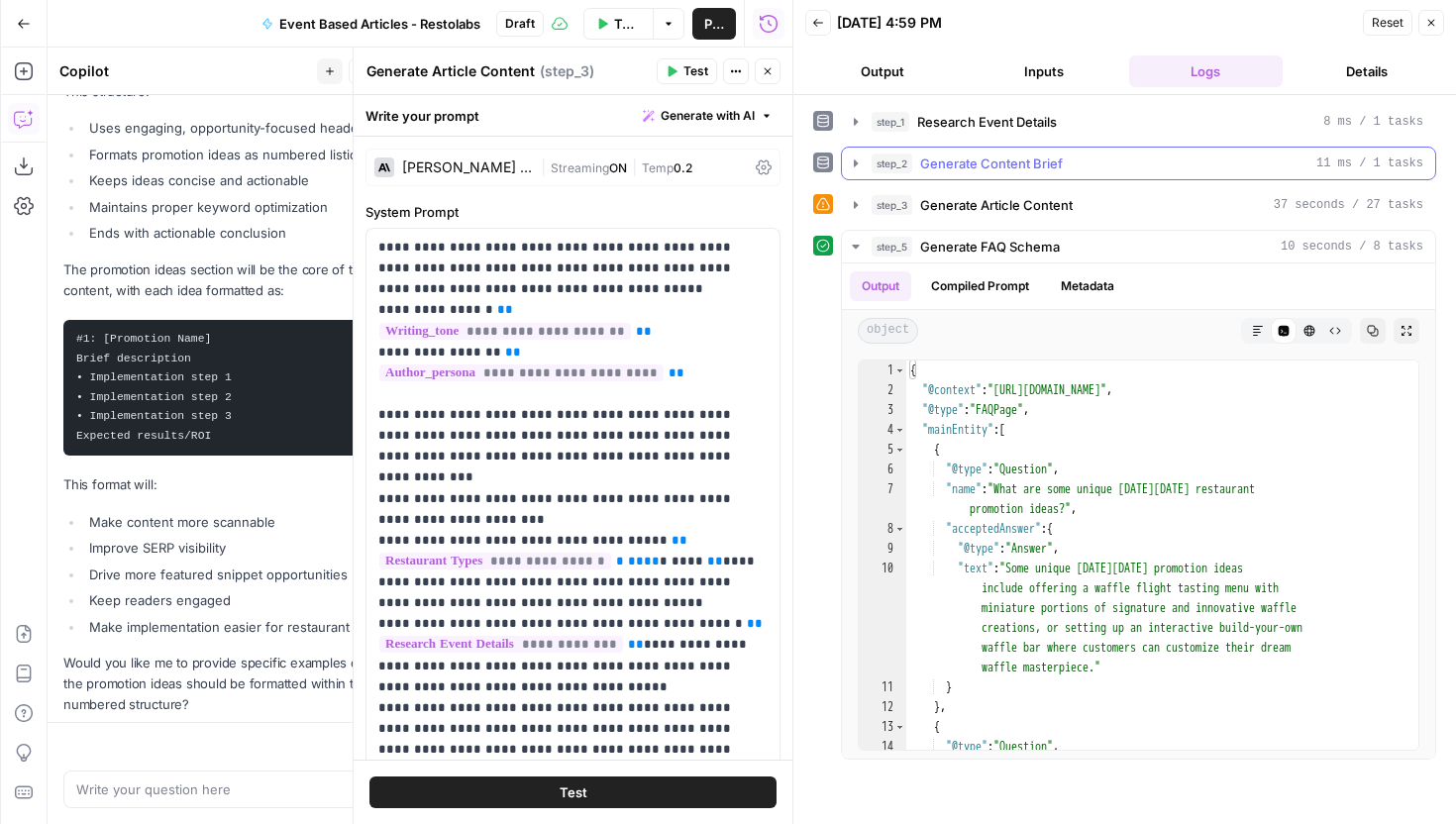 click on "Generate Content Brief" at bounding box center [991, 163] 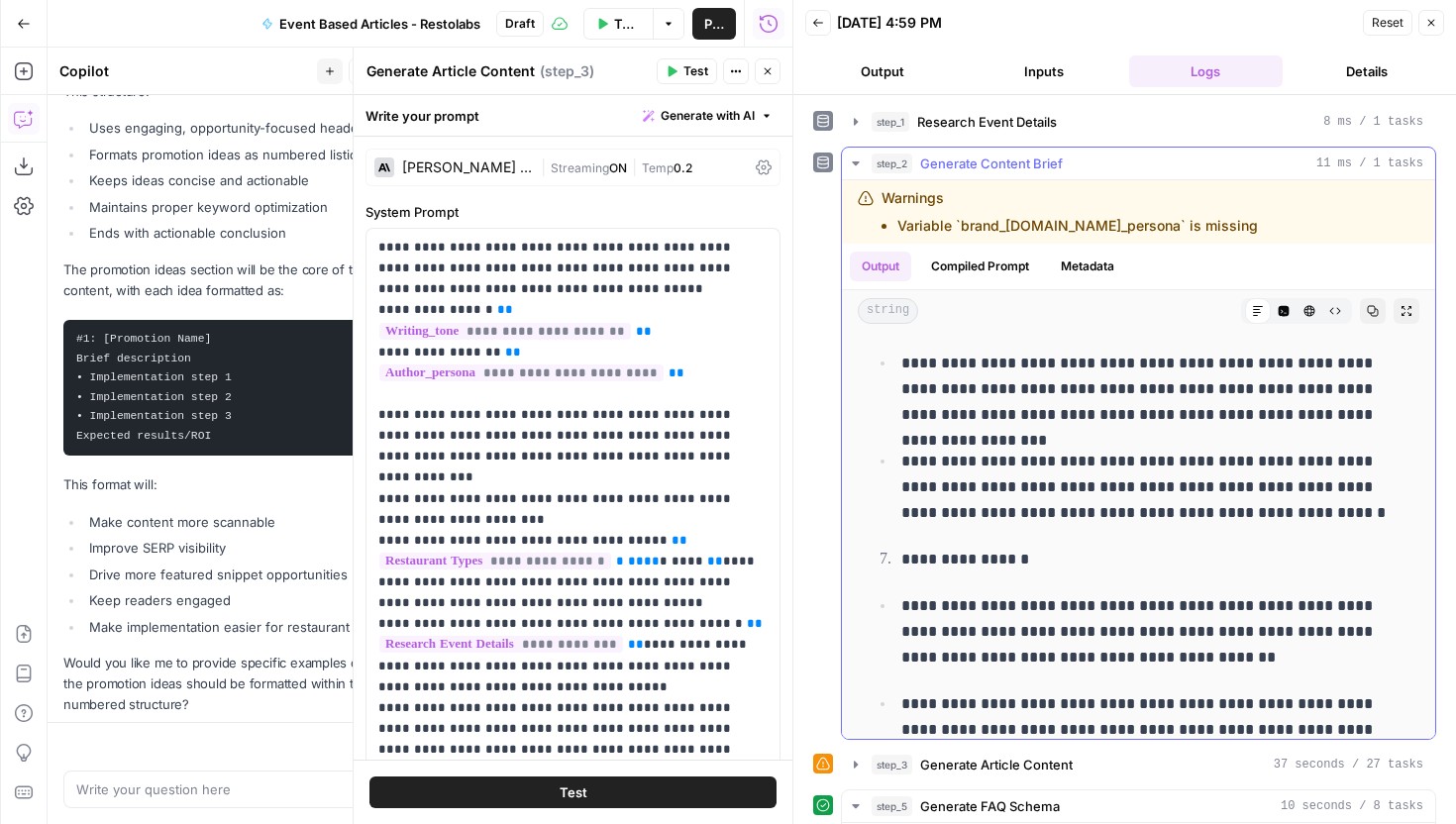 scroll, scrollTop: 5915, scrollLeft: 0, axis: vertical 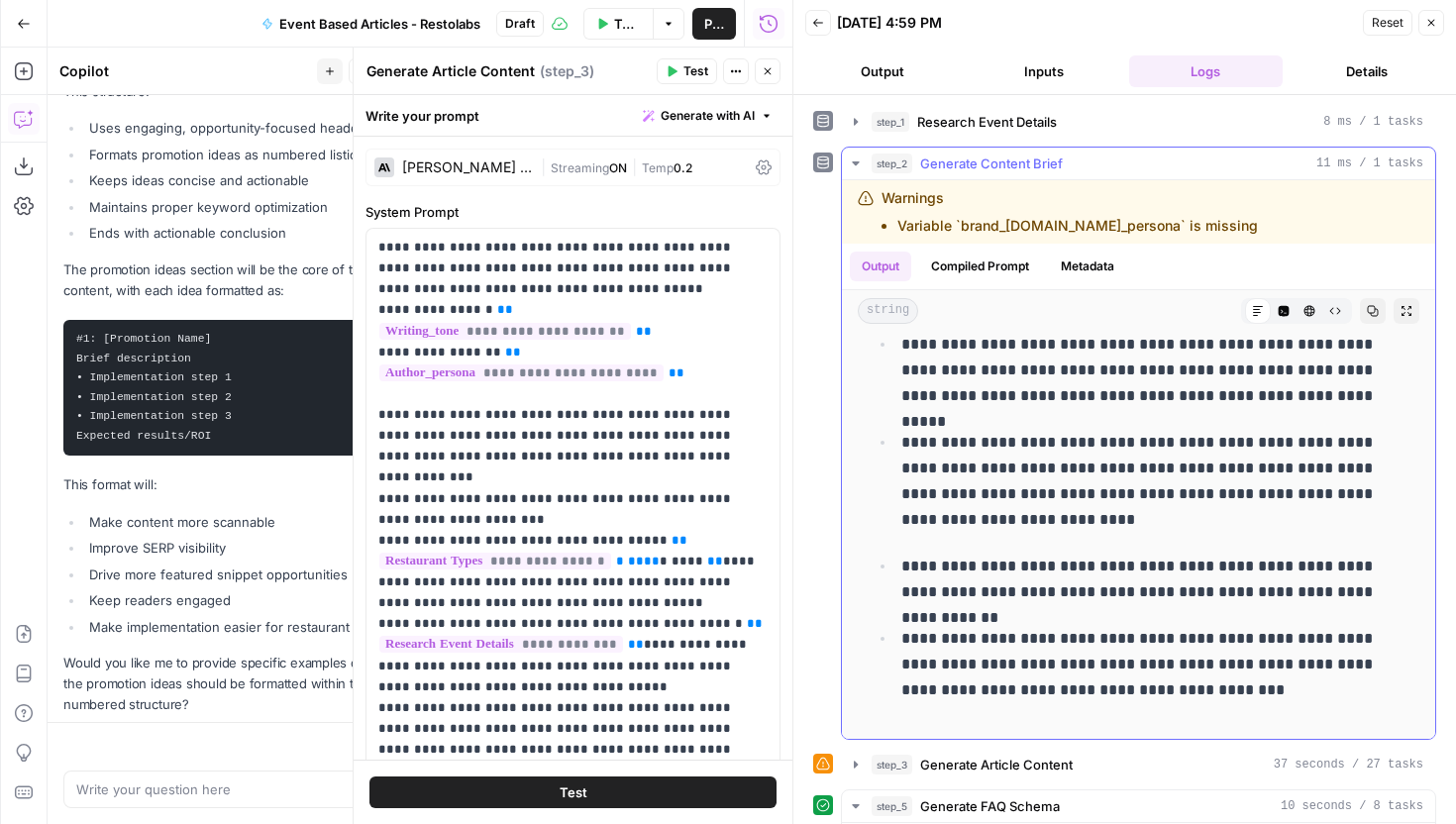 click on "step_2 Generate Content Brief 11 ms / 1 tasks" at bounding box center [1138, 163] 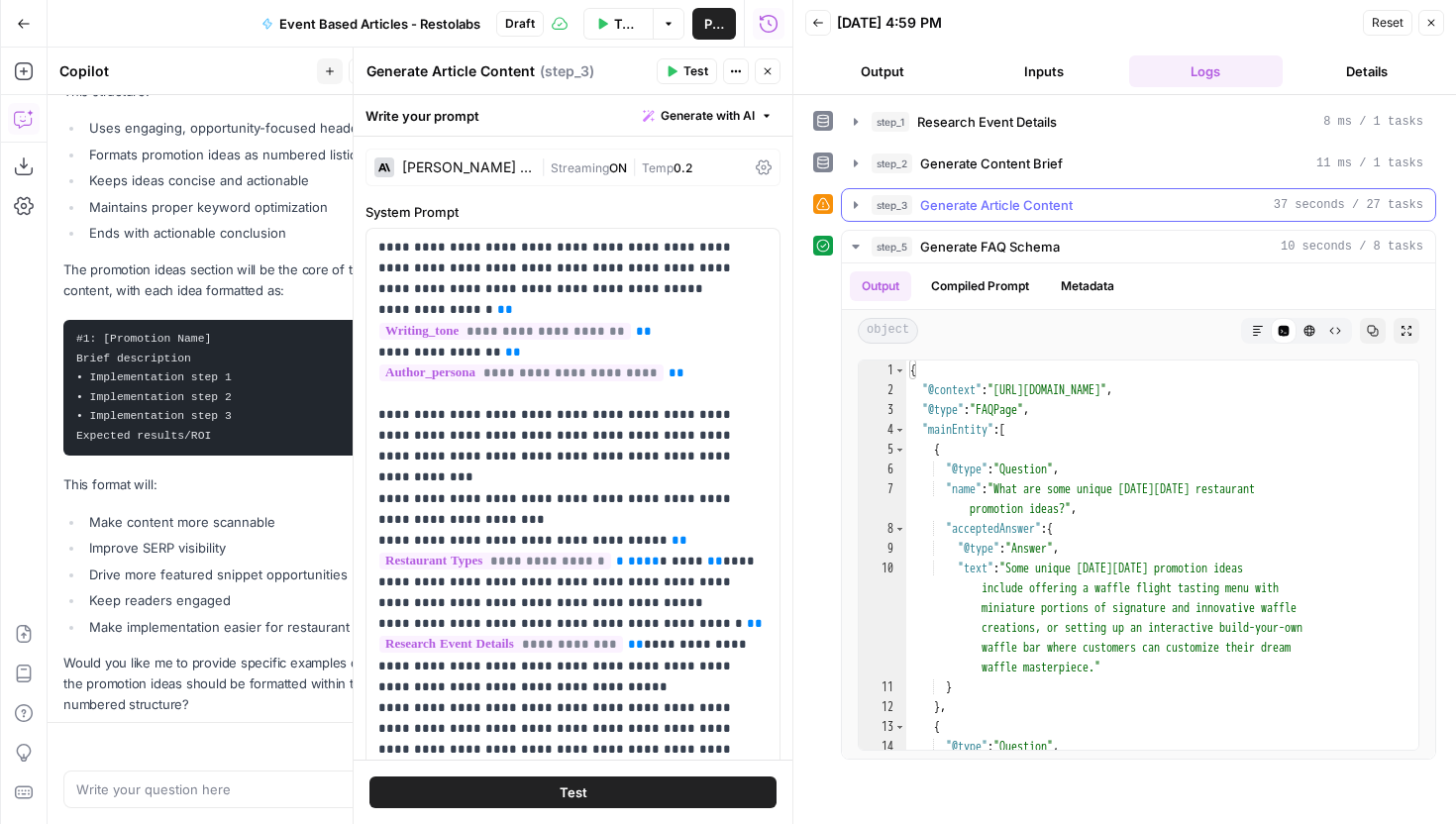 click on "Generate Article Content" at bounding box center (996, 205) 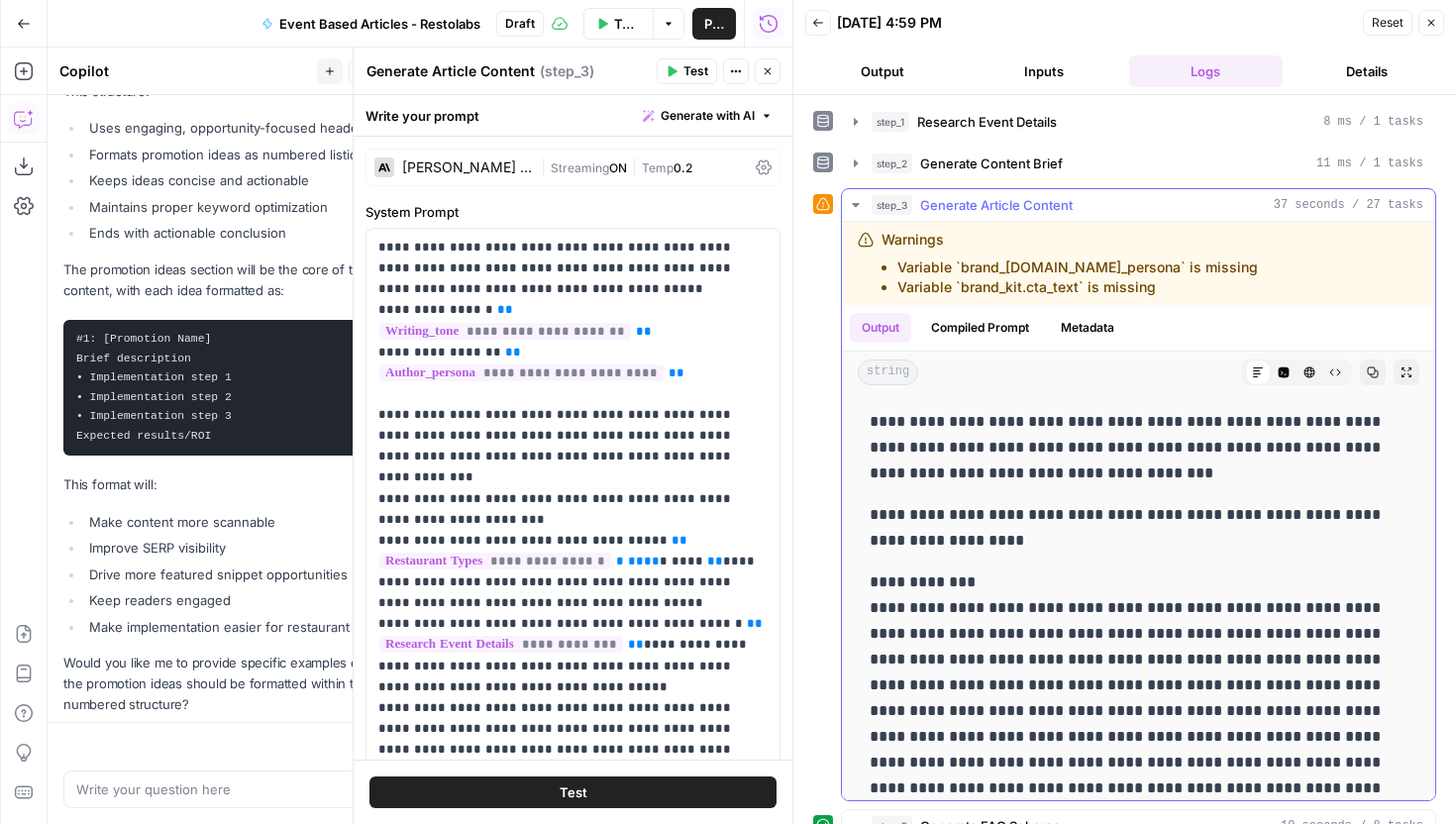 drag, startPoint x: 1000, startPoint y: 550, endPoint x: 908, endPoint y: 486, distance: 112.07141 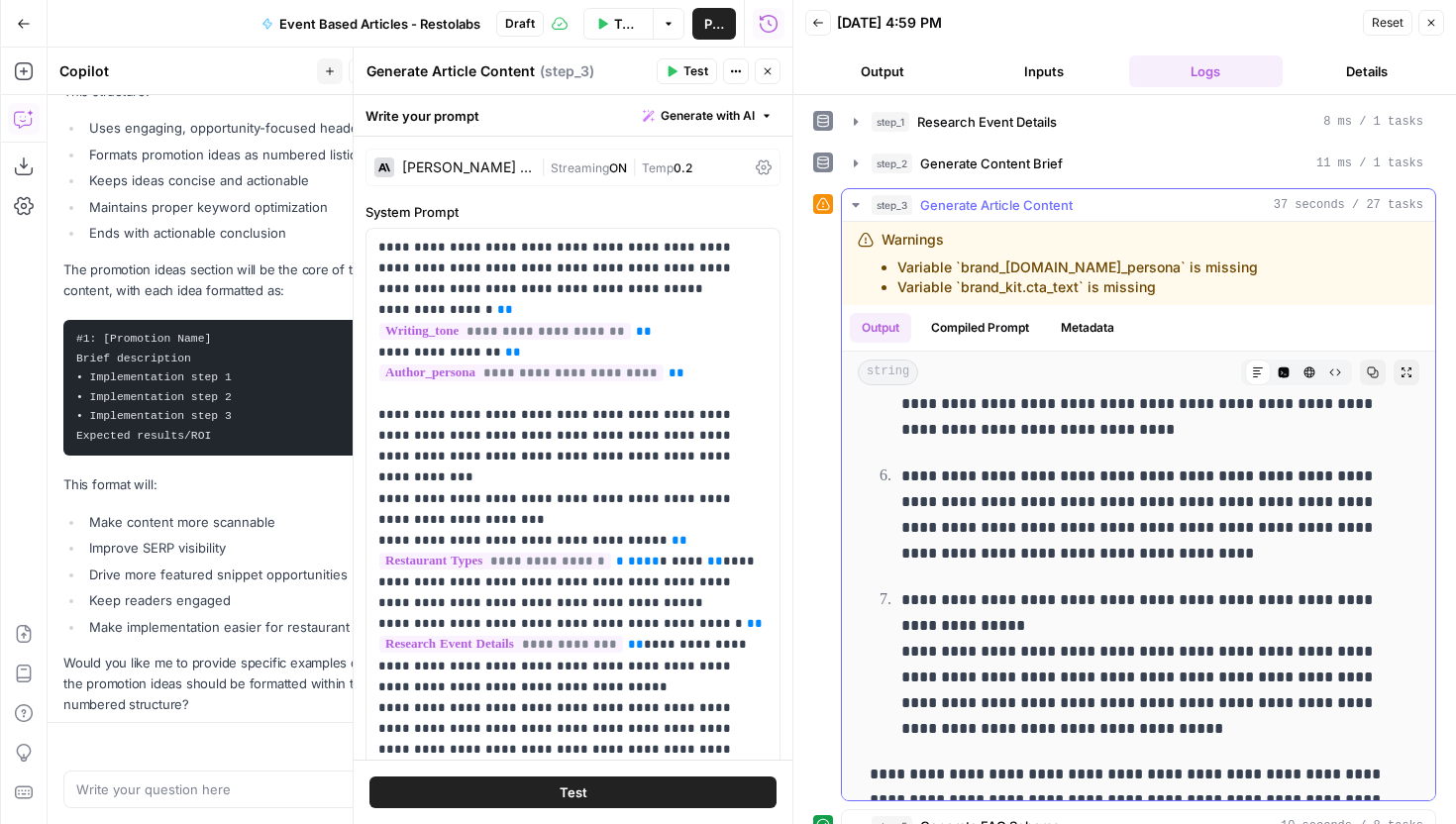 scroll, scrollTop: 4489, scrollLeft: 0, axis: vertical 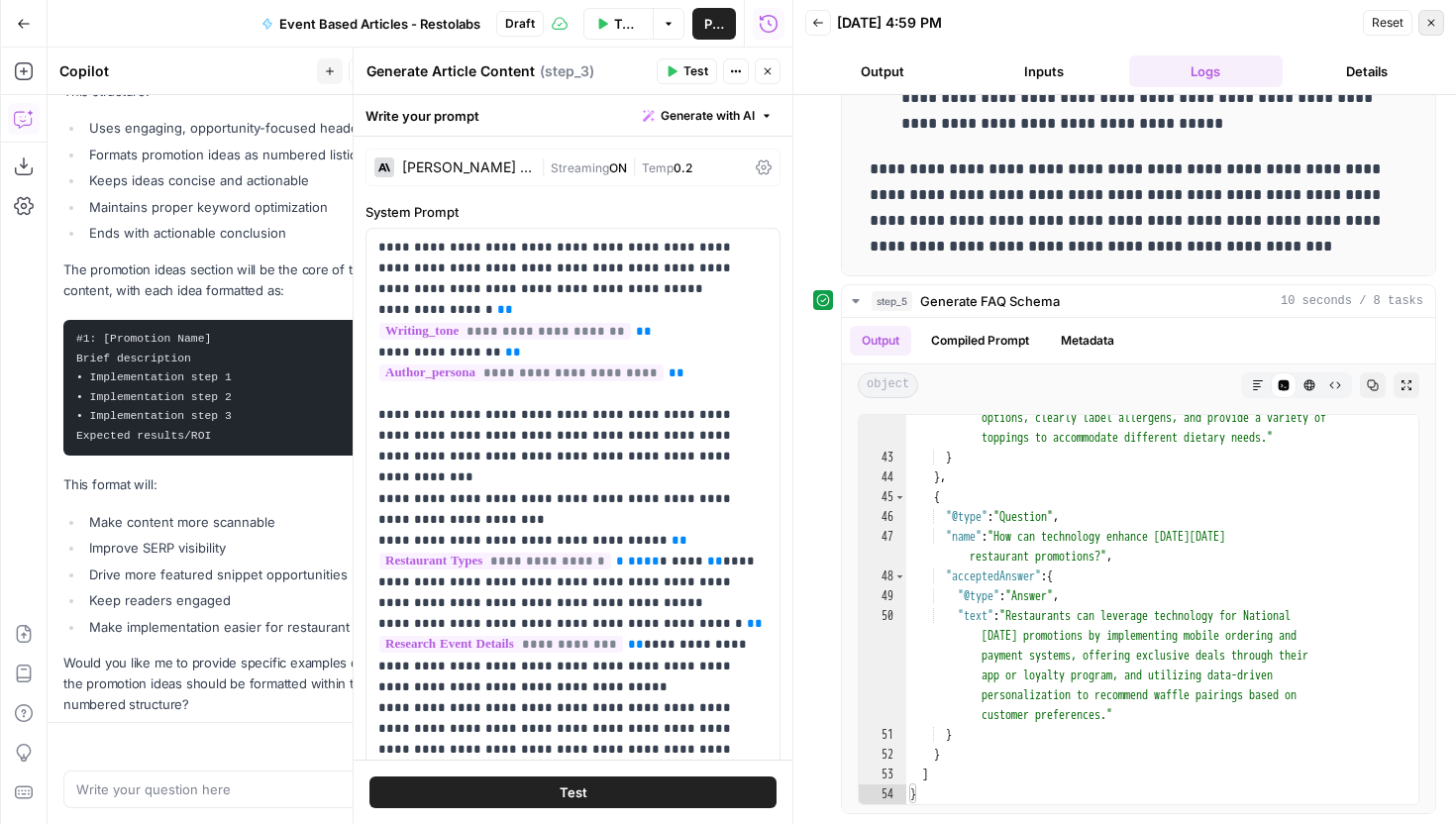 click 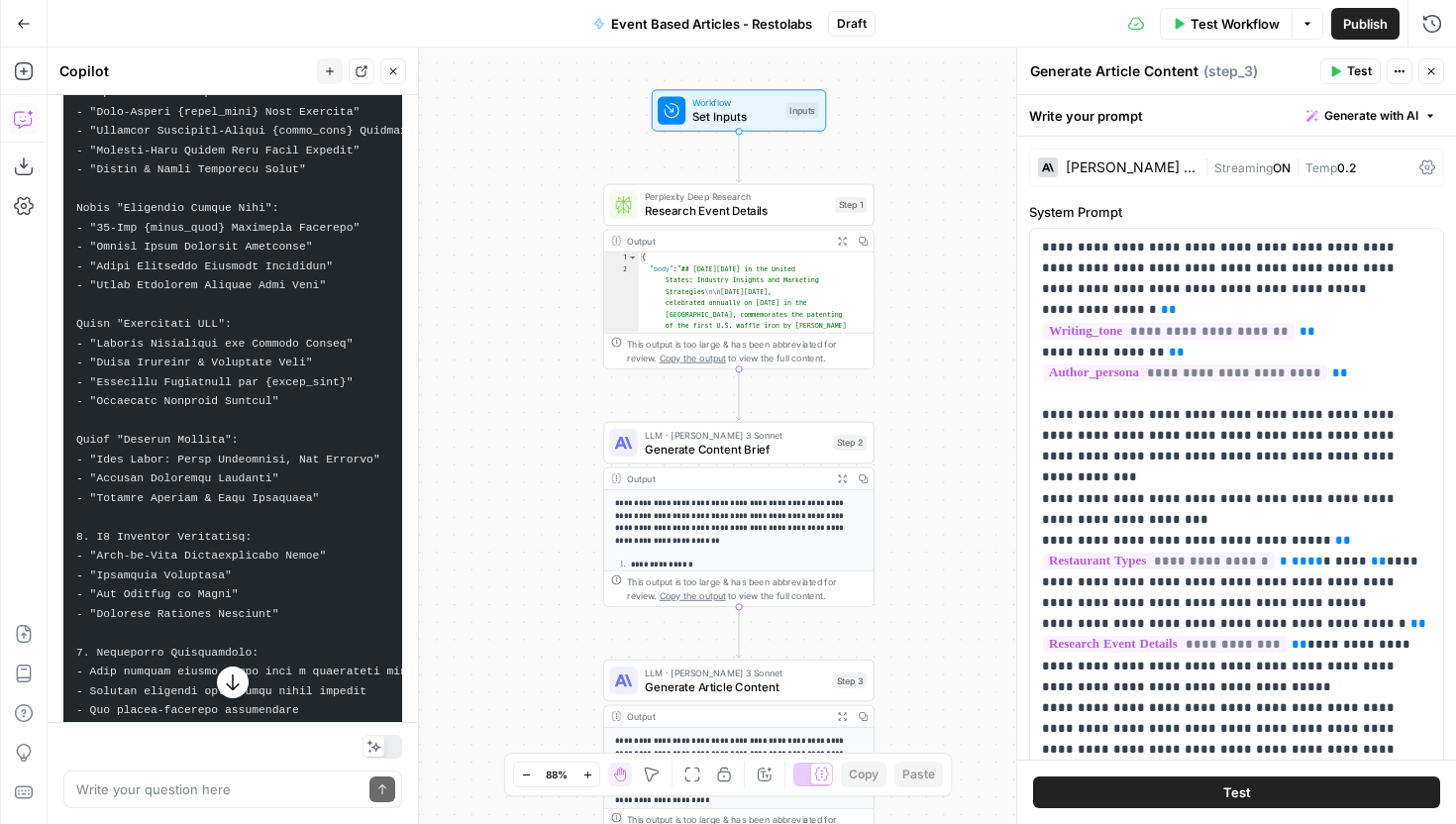 scroll, scrollTop: 16567, scrollLeft: 0, axis: vertical 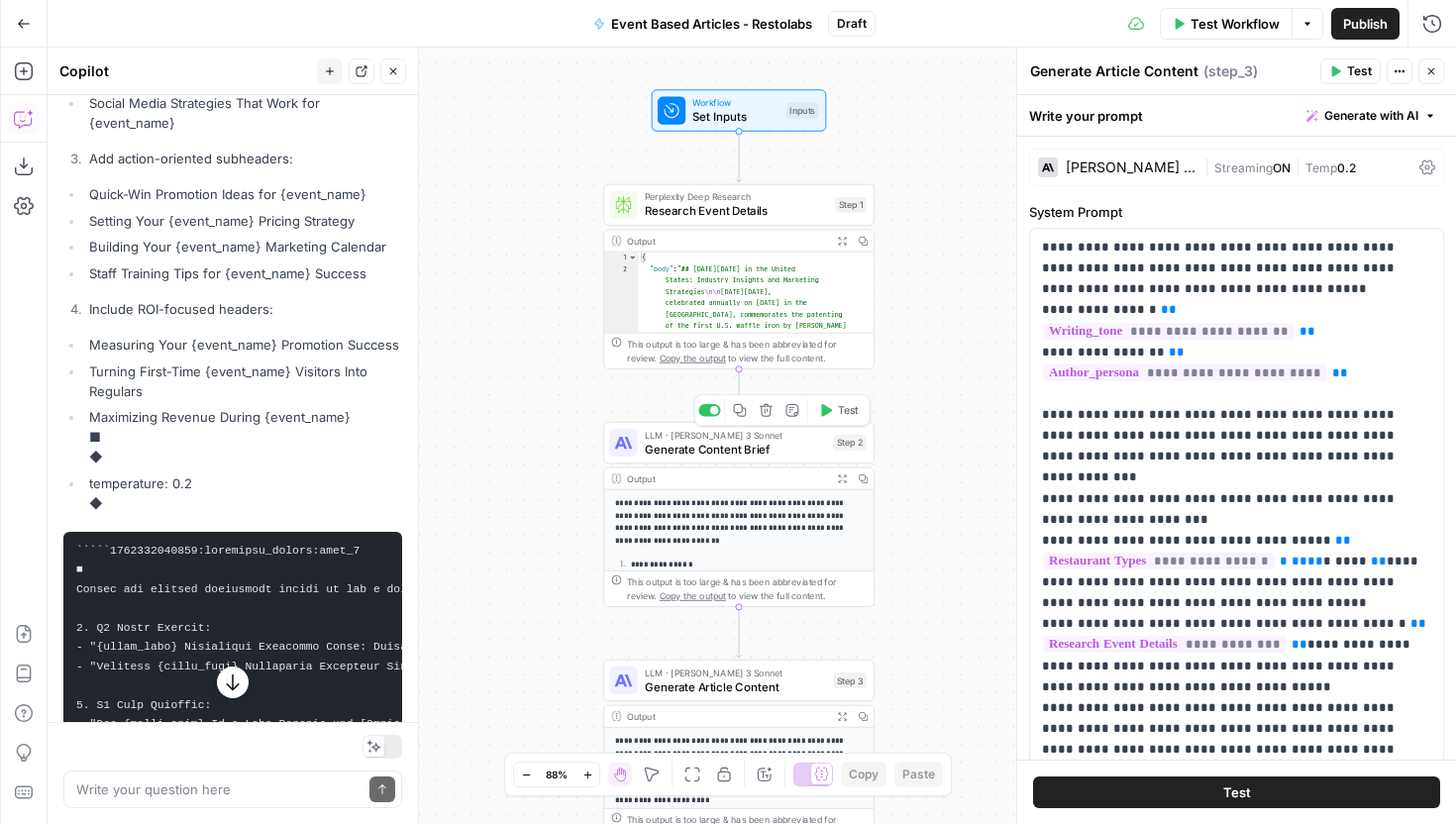 click on "Generate Content Brief" at bounding box center (736, 449) 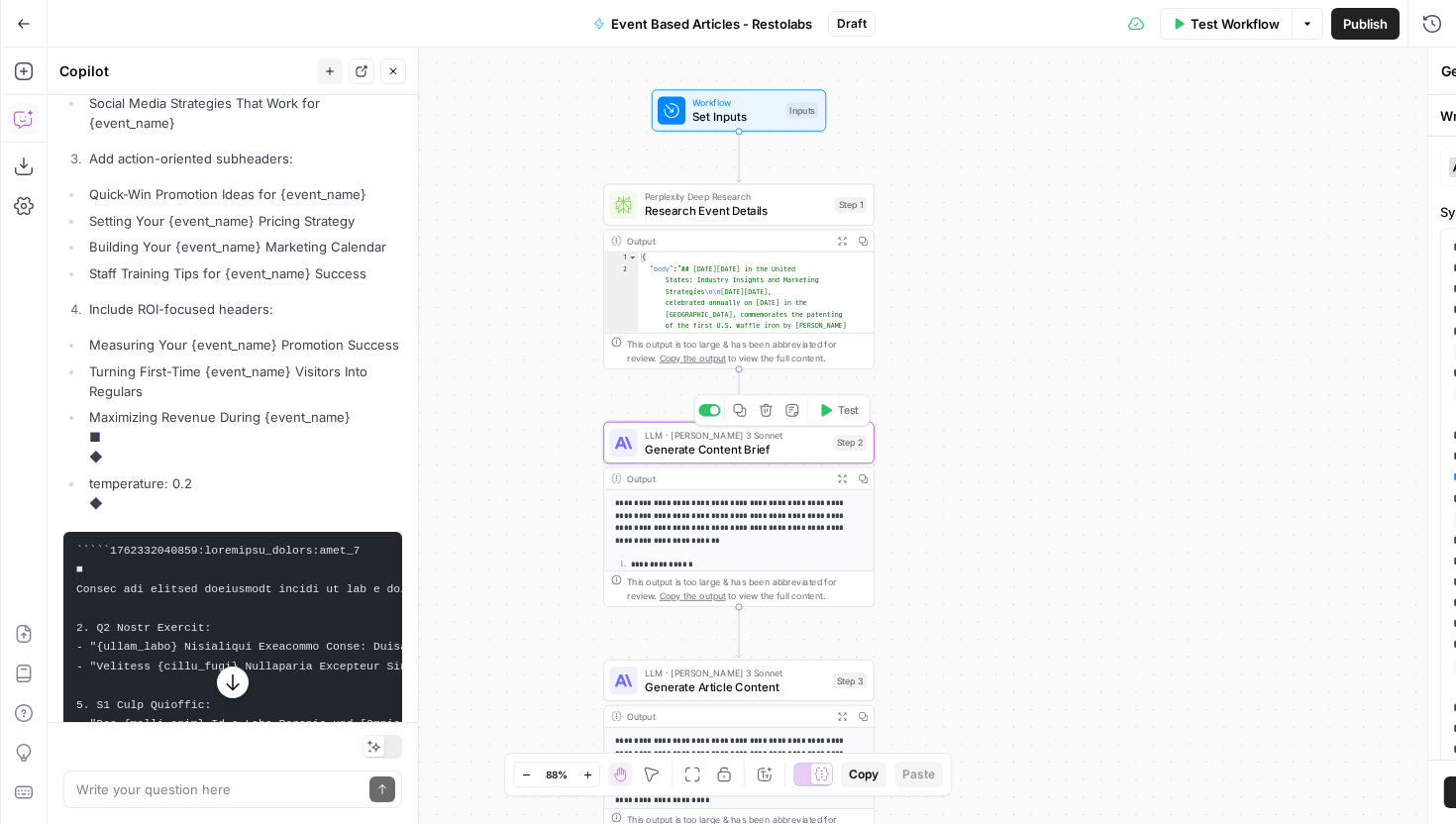 type on "Generate Content Brief" 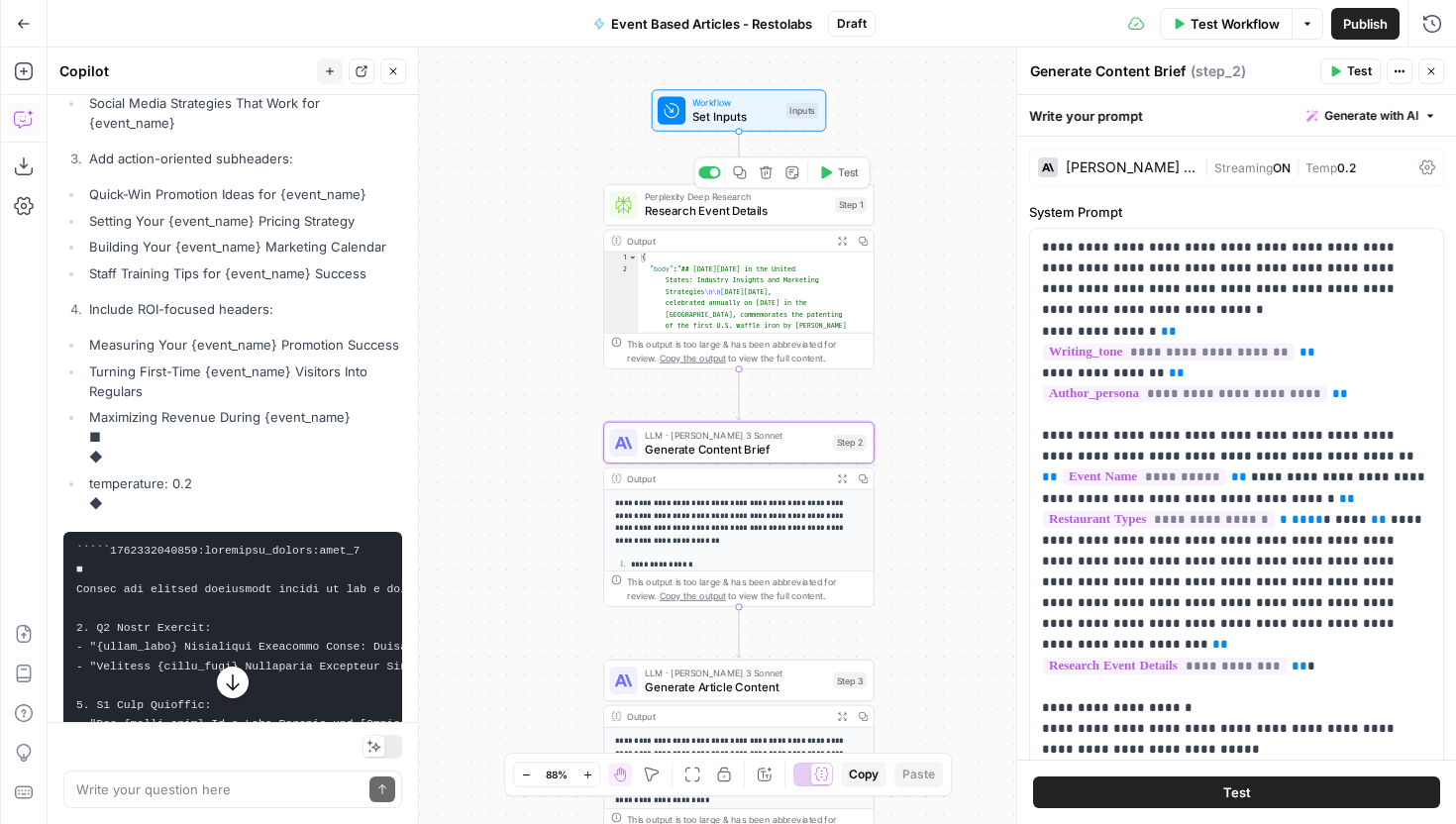 click on "Research Event Details" at bounding box center (736, 211) 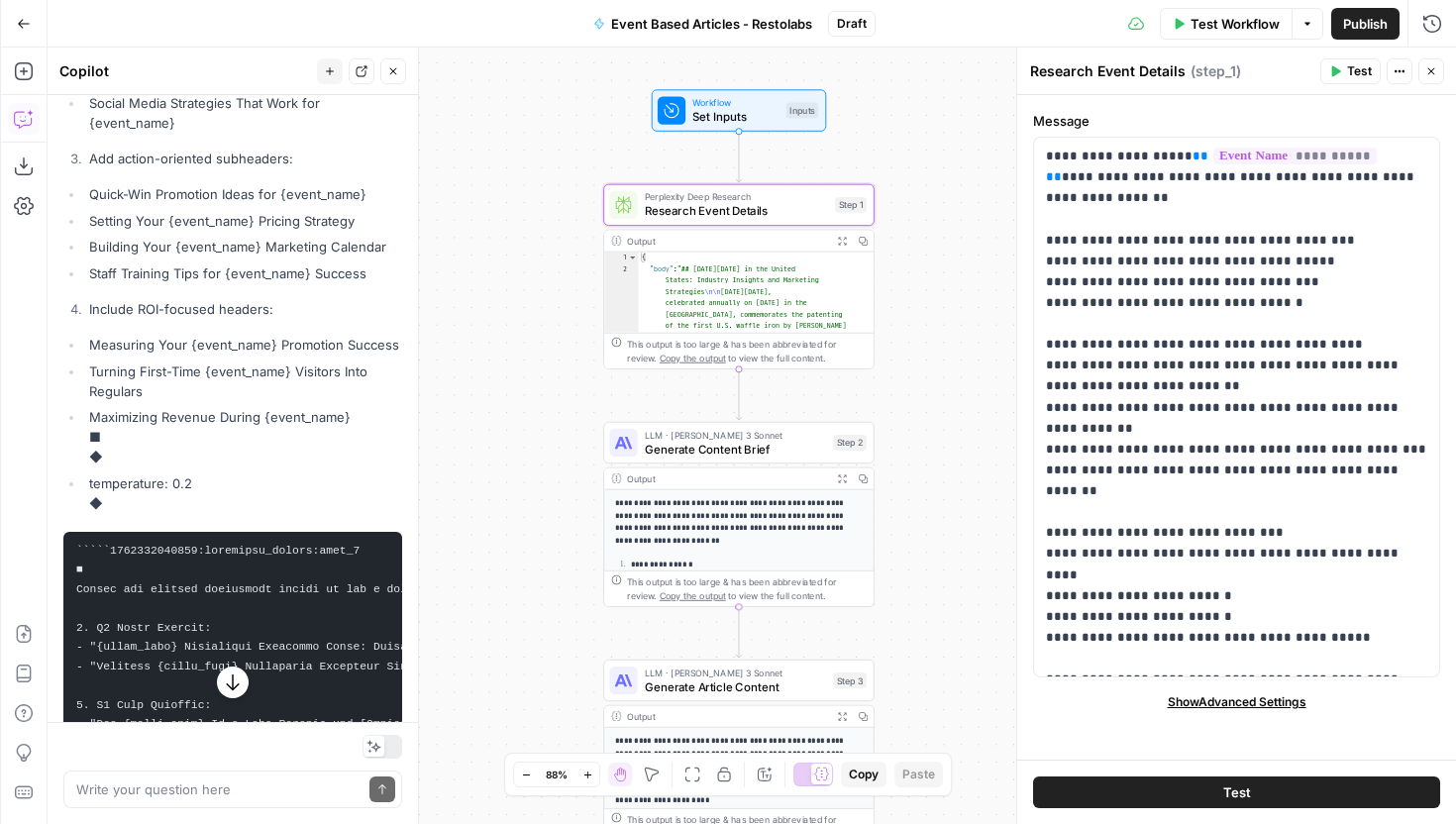 click on "Generate Content Brief" at bounding box center [736, 449] 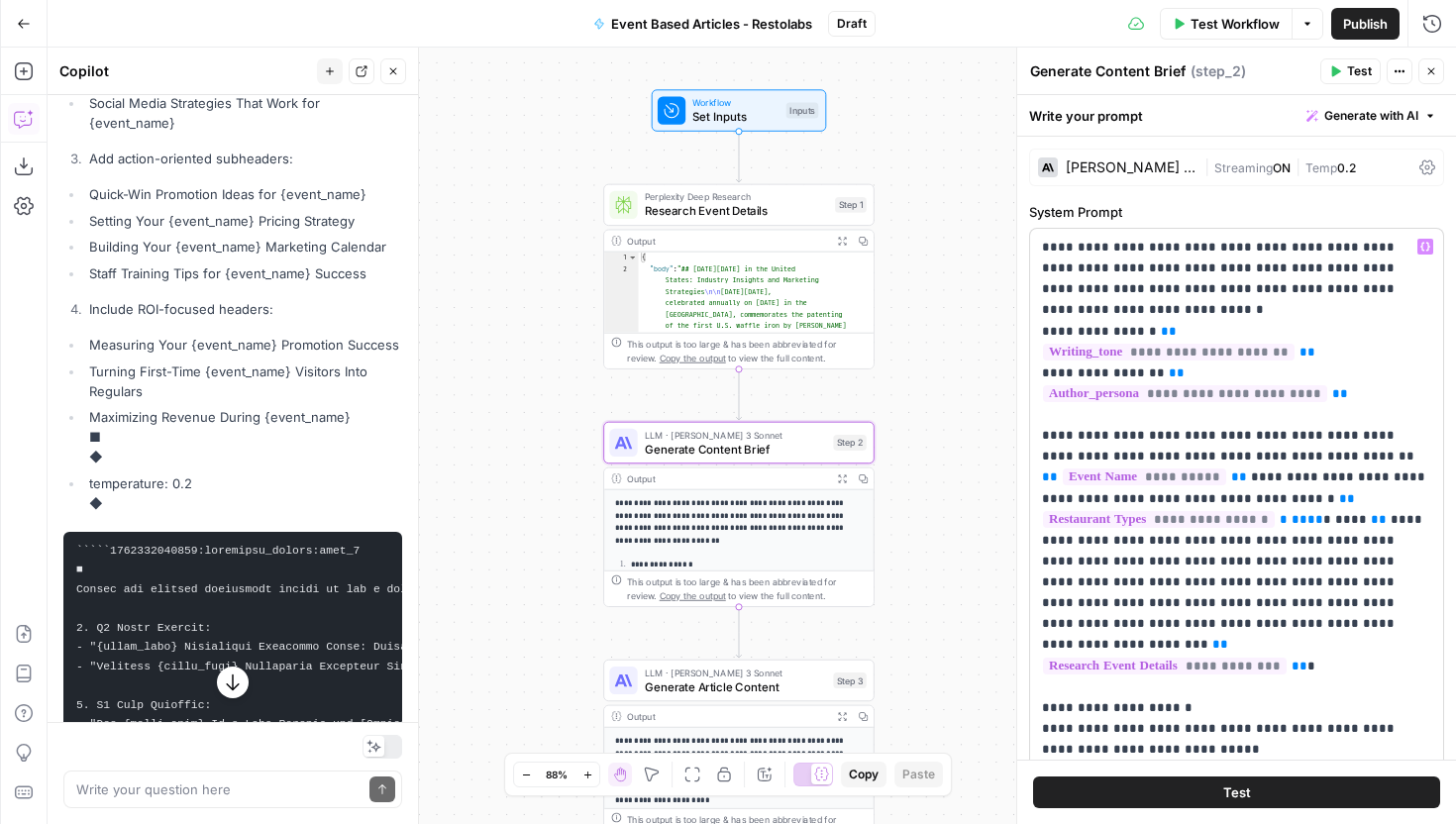 scroll, scrollTop: 25, scrollLeft: 0, axis: vertical 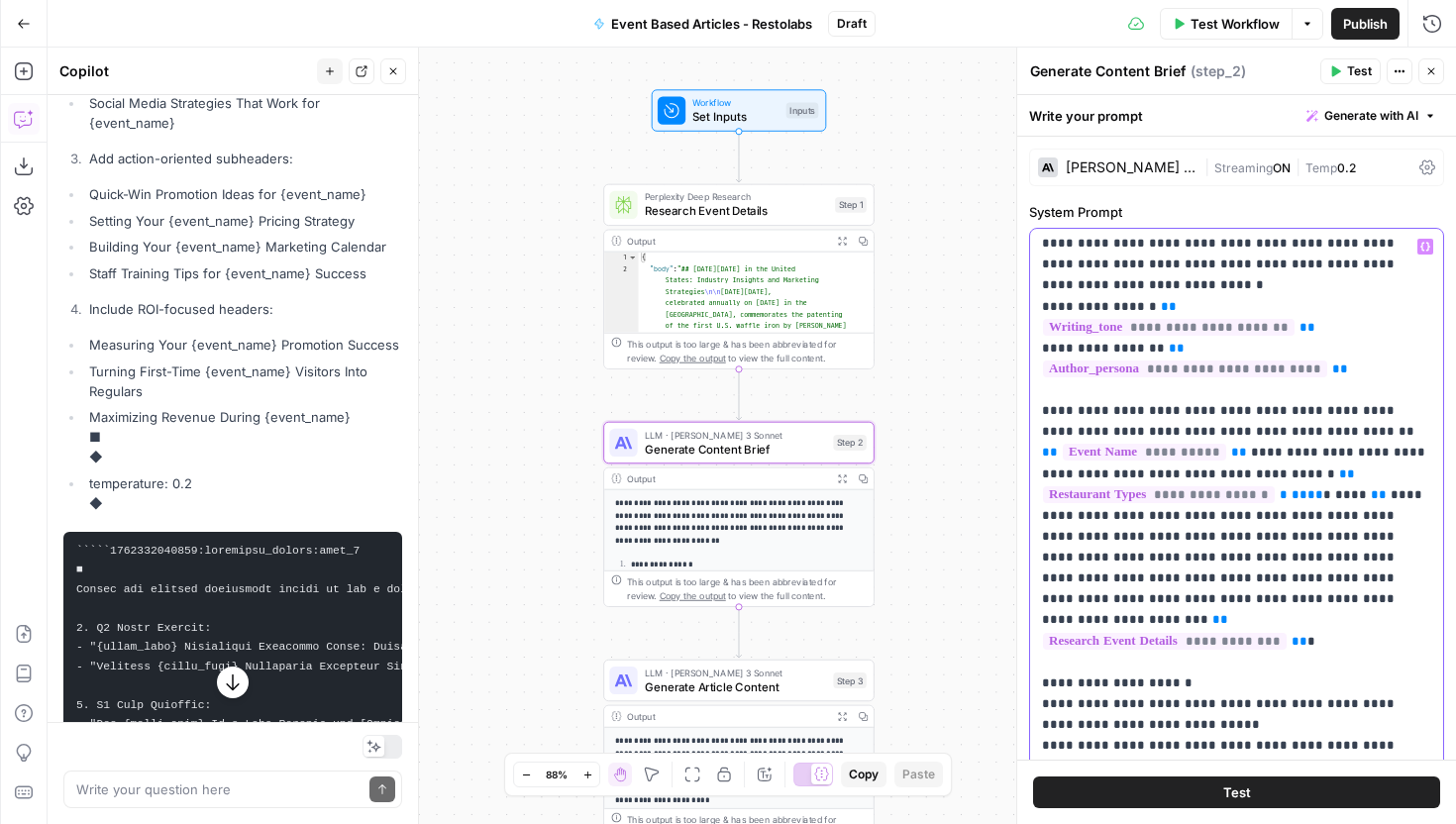 drag, startPoint x: 1222, startPoint y: 408, endPoint x: 1281, endPoint y: 439, distance: 66.64833 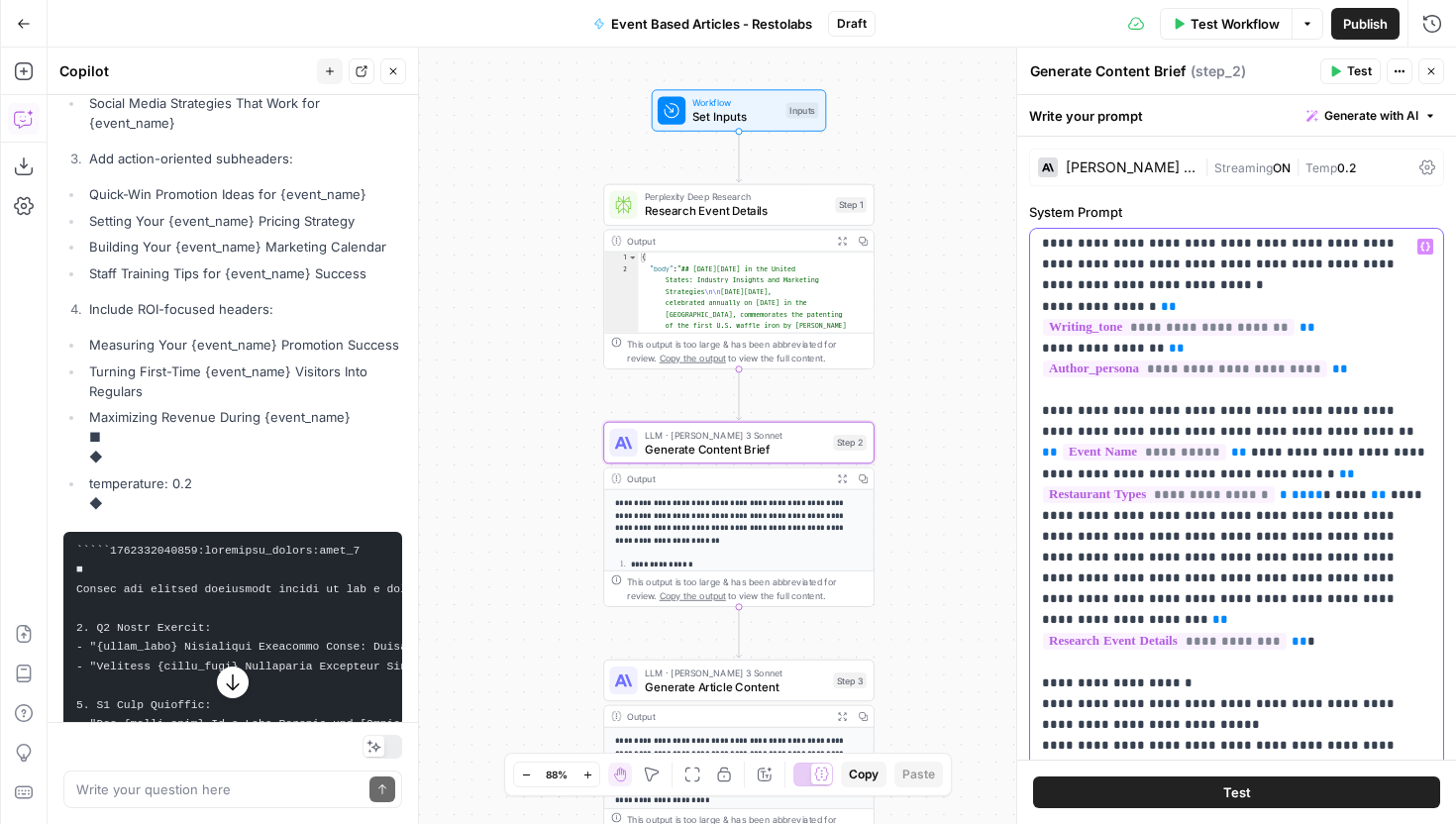 click on "**********" at bounding box center [1236, 1781] 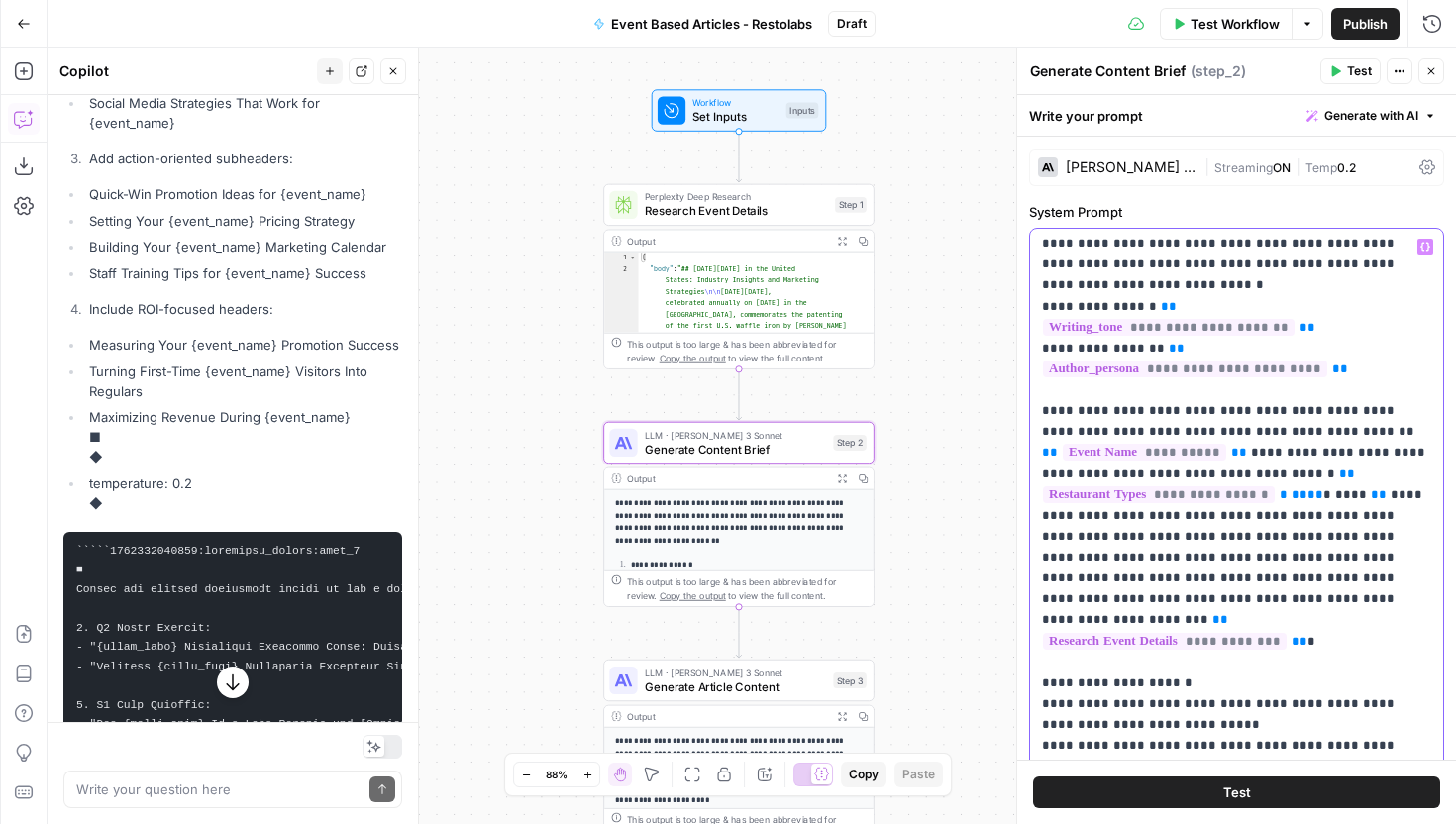 click on "**********" at bounding box center (1236, 1781) 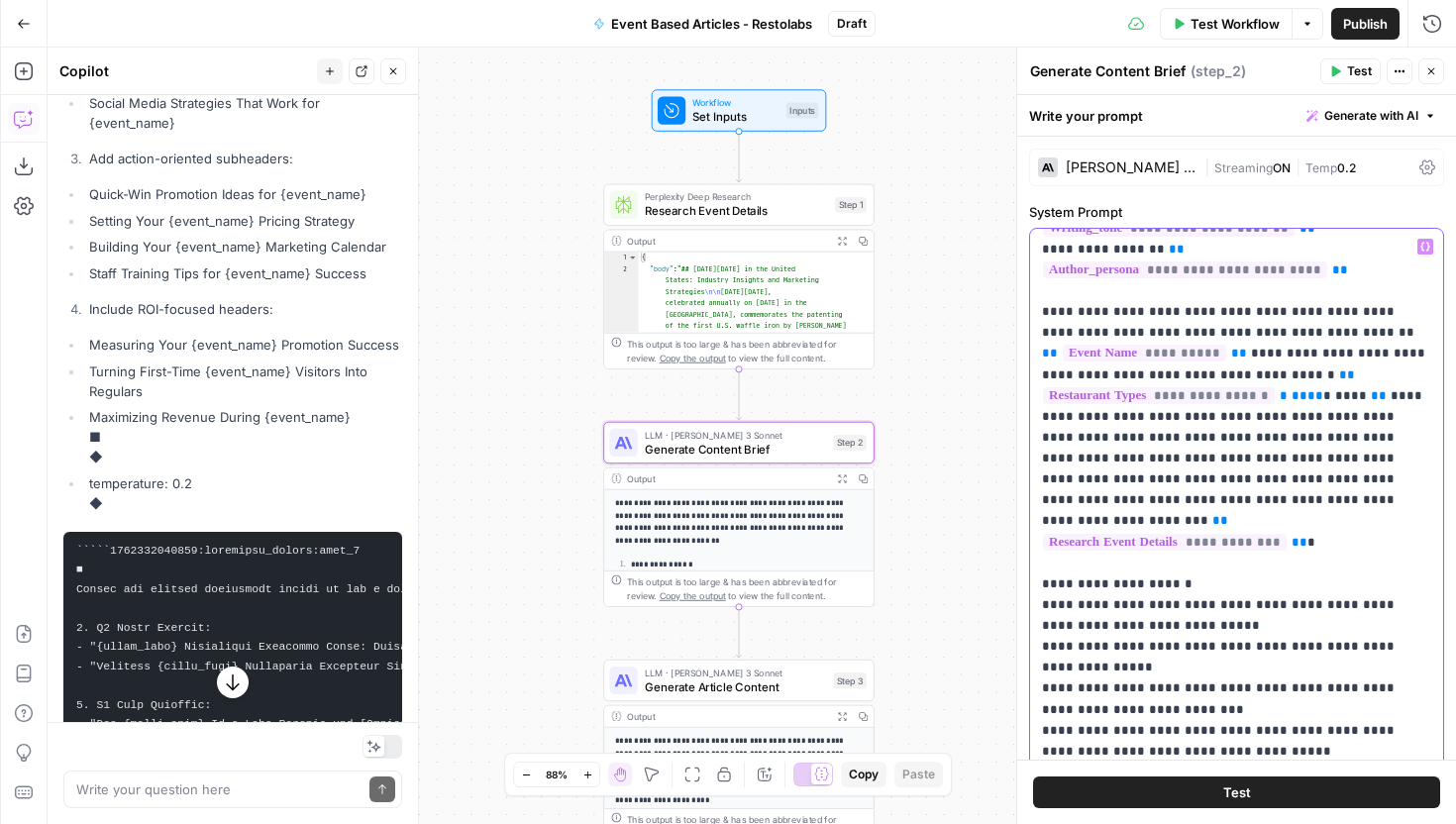 scroll, scrollTop: 170, scrollLeft: 0, axis: vertical 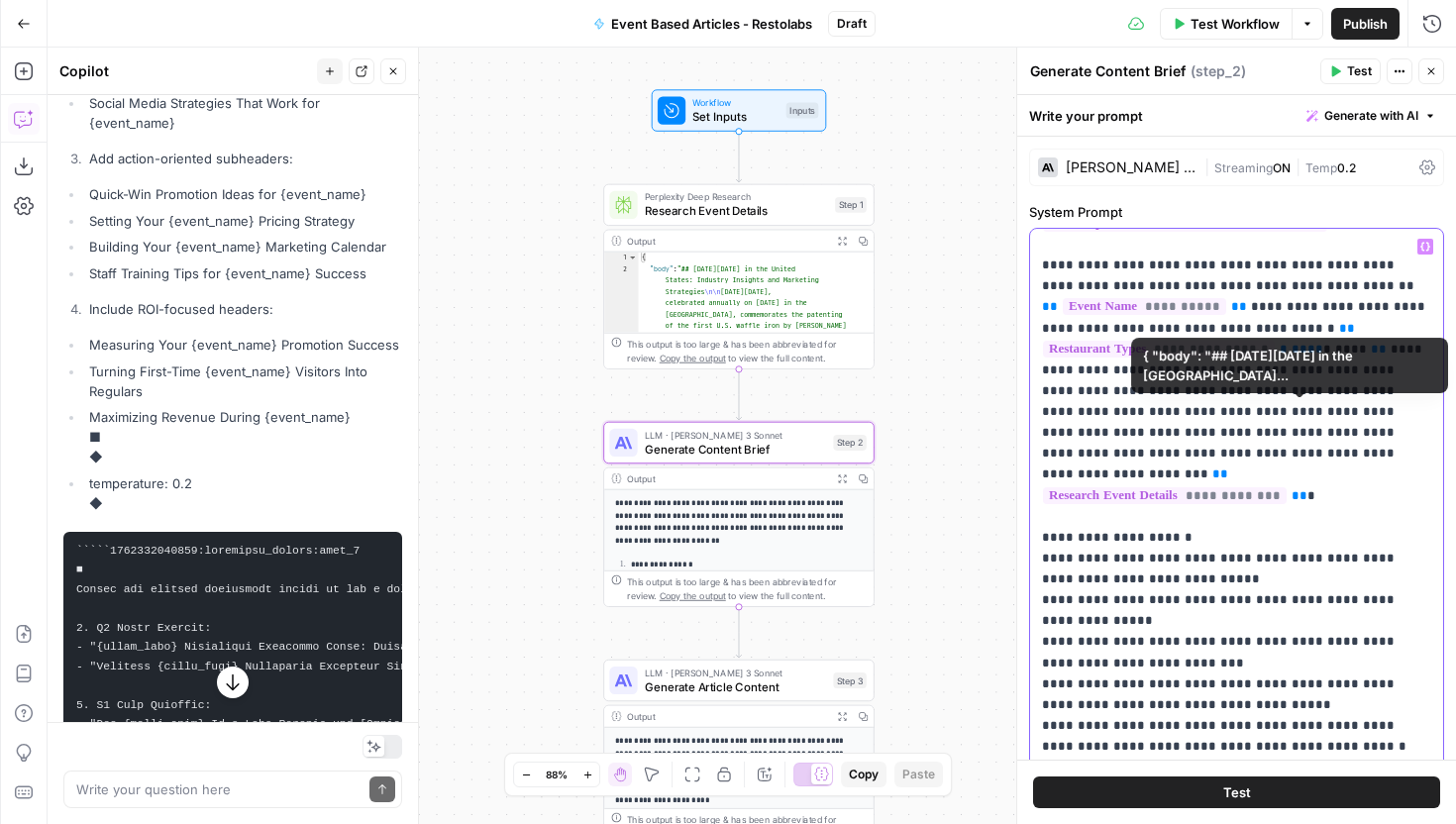 click on "**********" at bounding box center [1236, 1635] 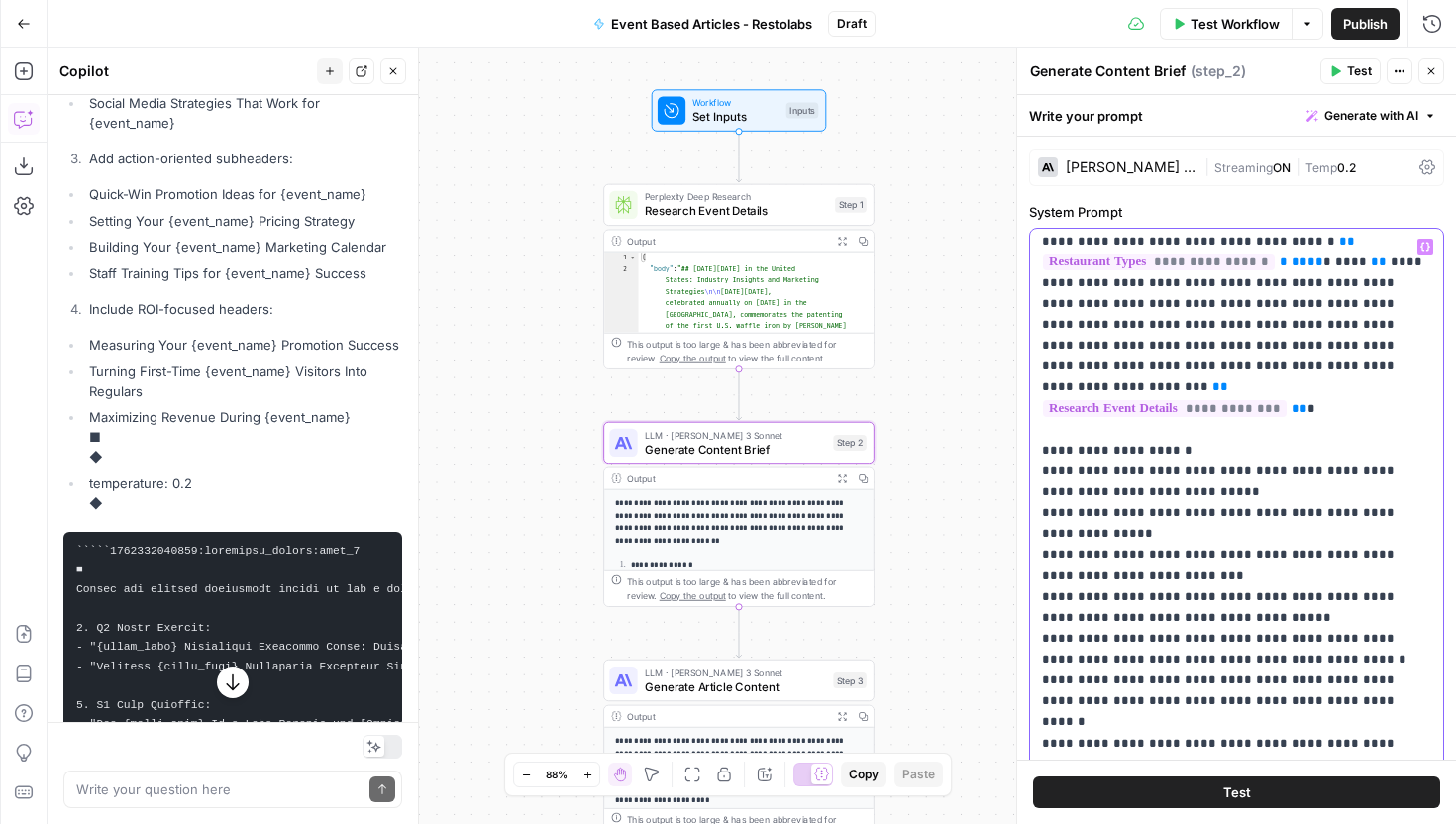 scroll, scrollTop: 258, scrollLeft: 0, axis: vertical 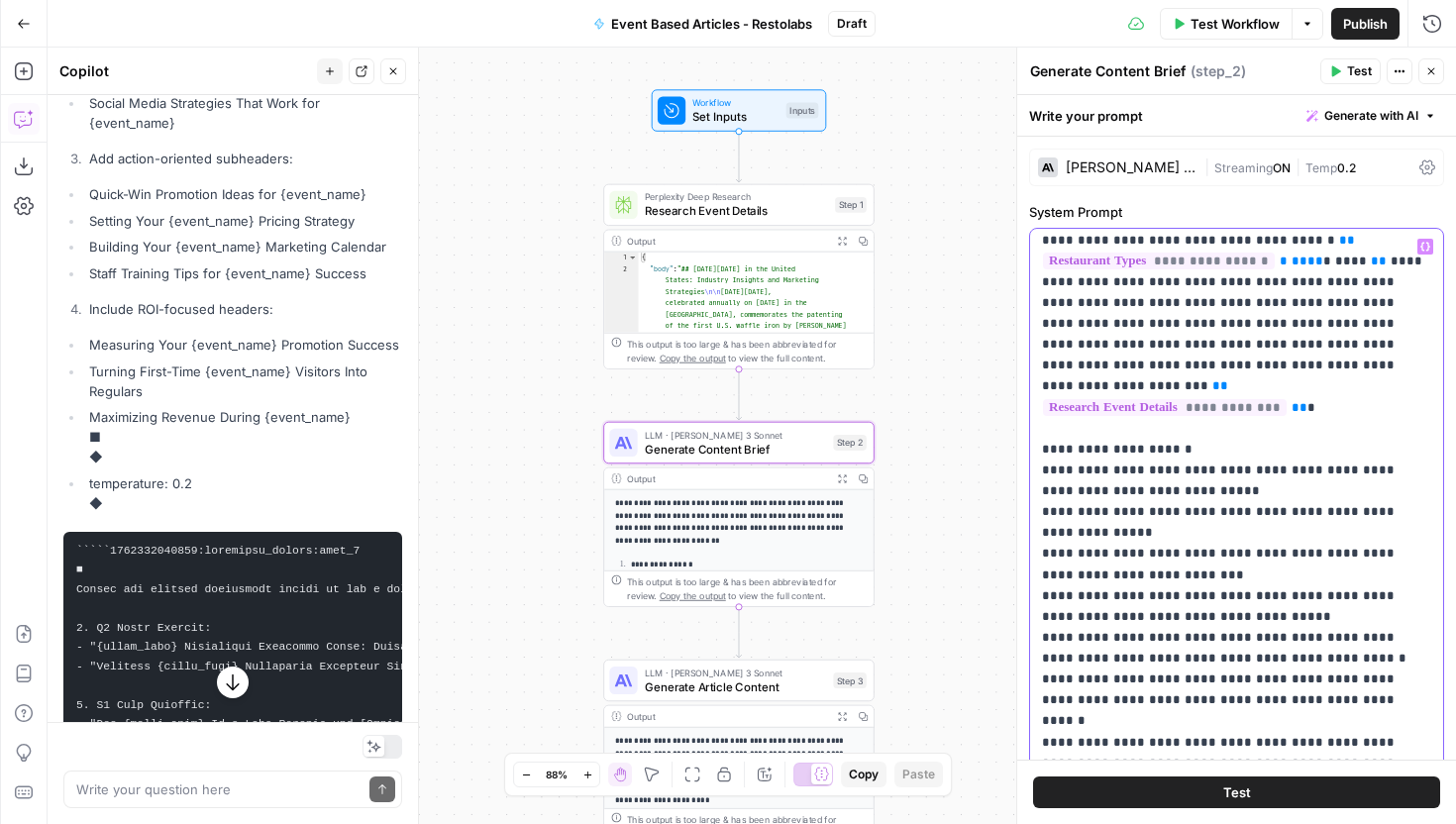 drag, startPoint x: 1046, startPoint y: 515, endPoint x: 1279, endPoint y: 529, distance: 233.42022 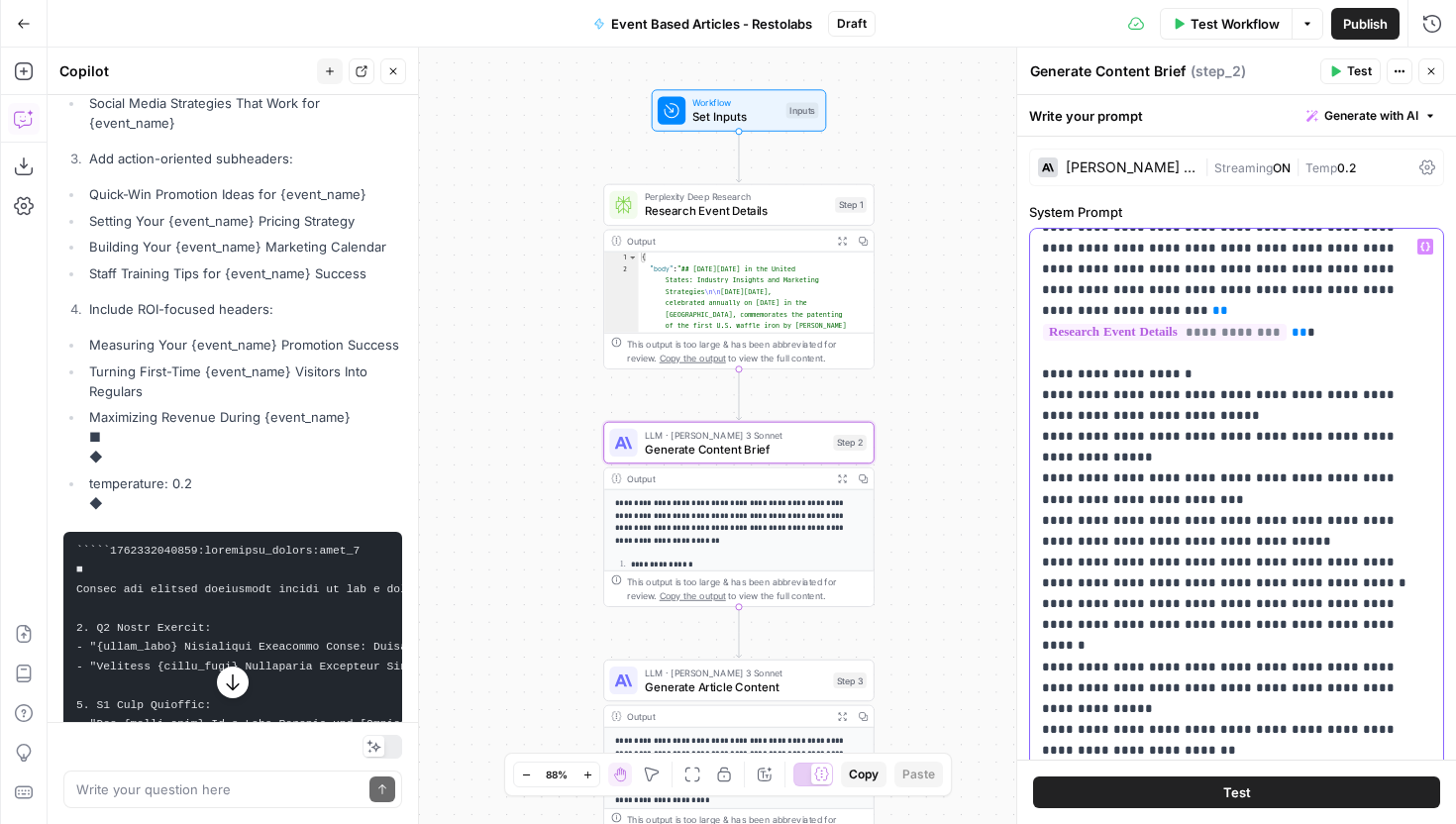scroll, scrollTop: 360, scrollLeft: 0, axis: vertical 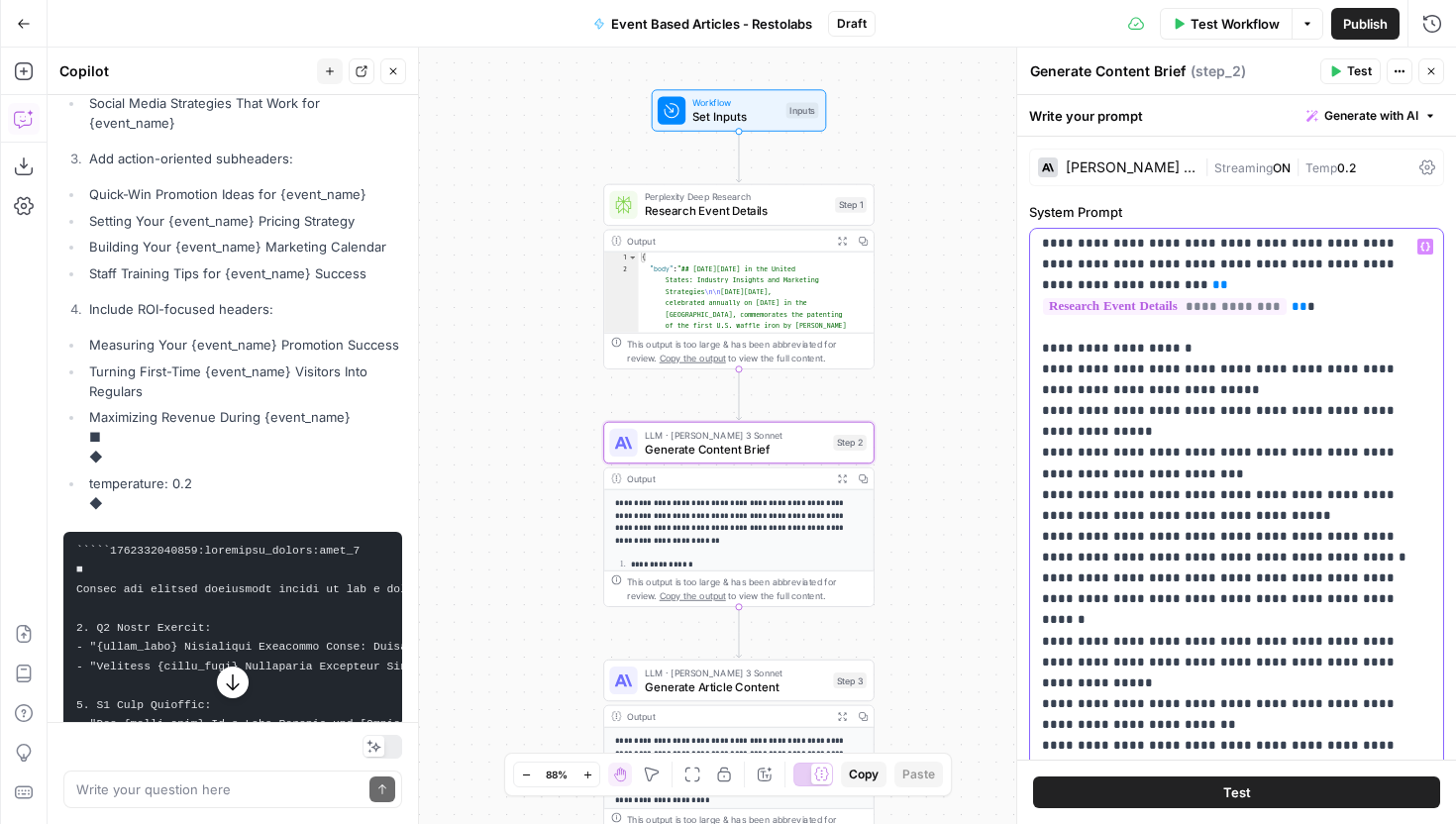 drag, startPoint x: 1044, startPoint y: 450, endPoint x: 1214, endPoint y: 450, distance: 170 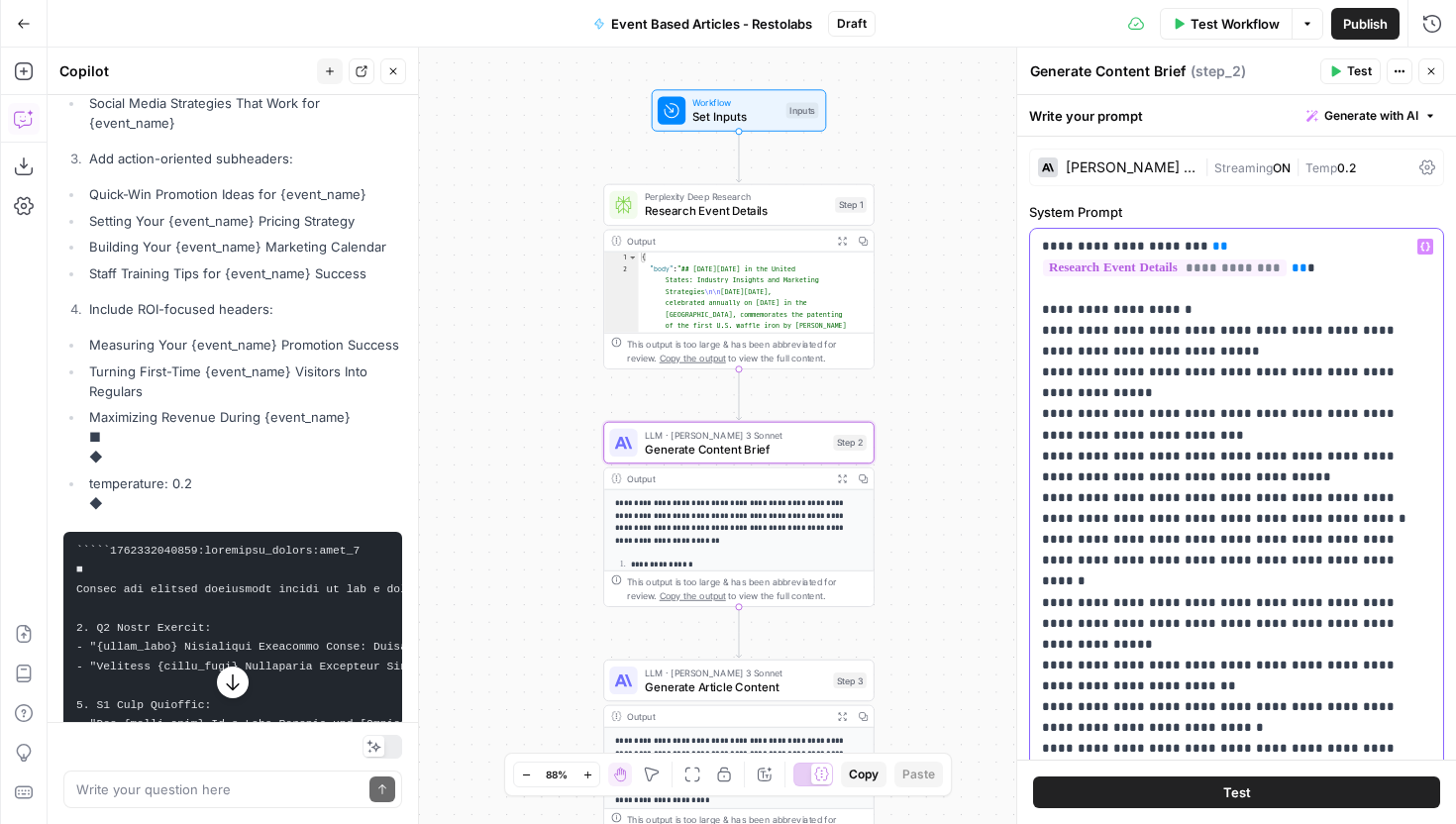 scroll, scrollTop: 402, scrollLeft: 0, axis: vertical 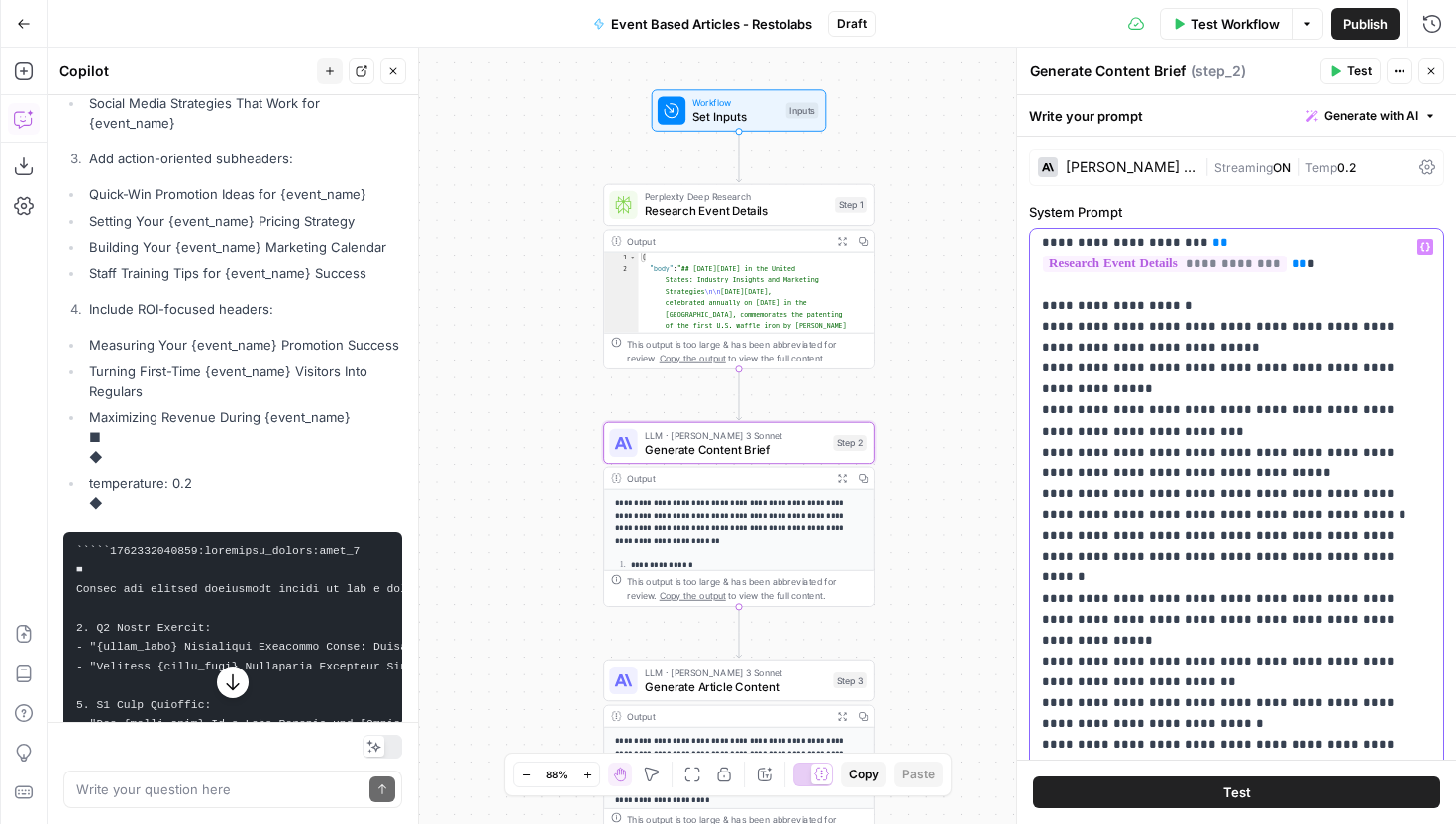 drag, startPoint x: 1043, startPoint y: 457, endPoint x: 1279, endPoint y: 485, distance: 237.6552 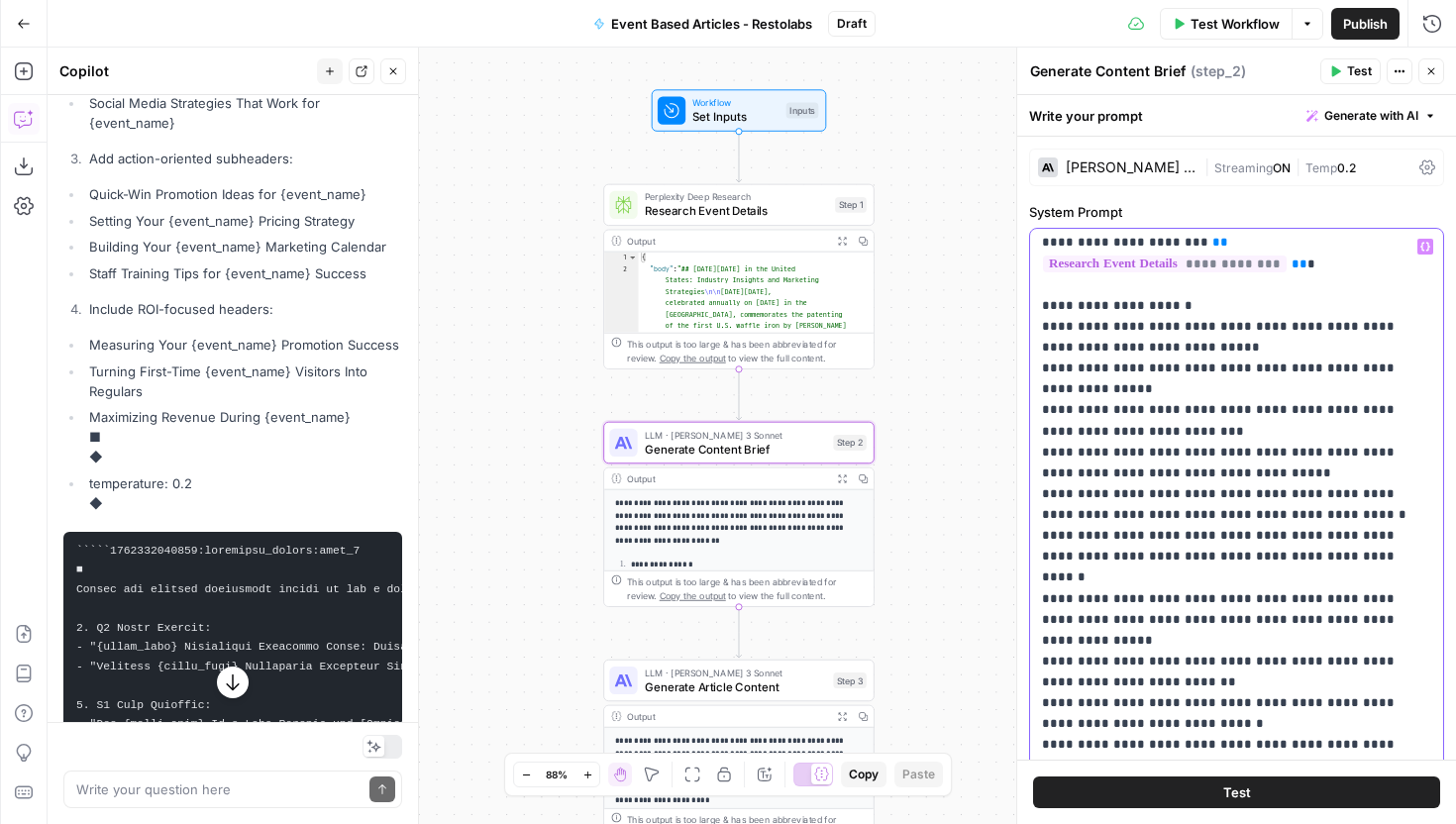 drag, startPoint x: 1048, startPoint y: 489, endPoint x: 1299, endPoint y: 490, distance: 251.00199 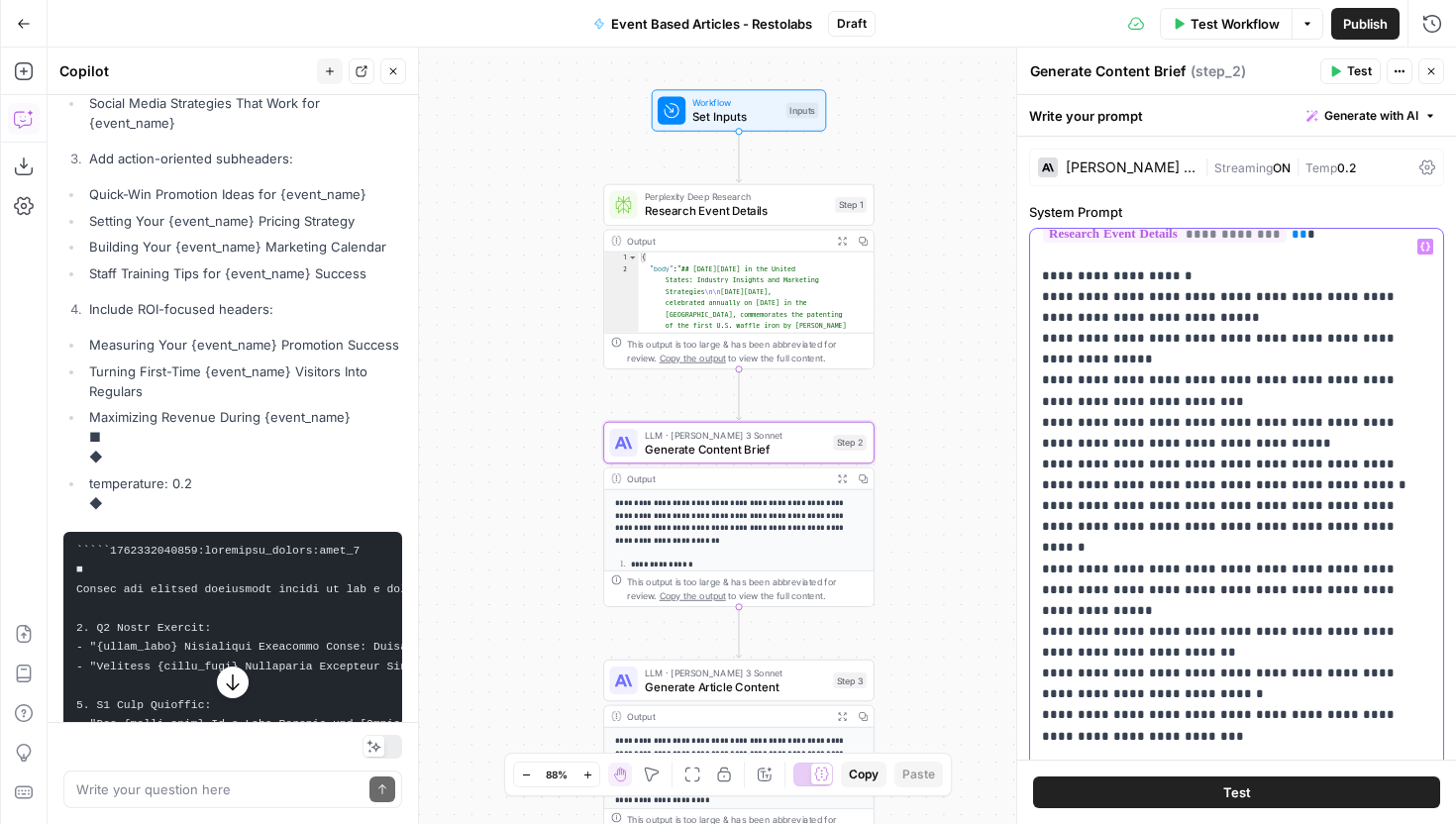 drag, startPoint x: 1047, startPoint y: 503, endPoint x: 1185, endPoint y: 520, distance: 139.0432 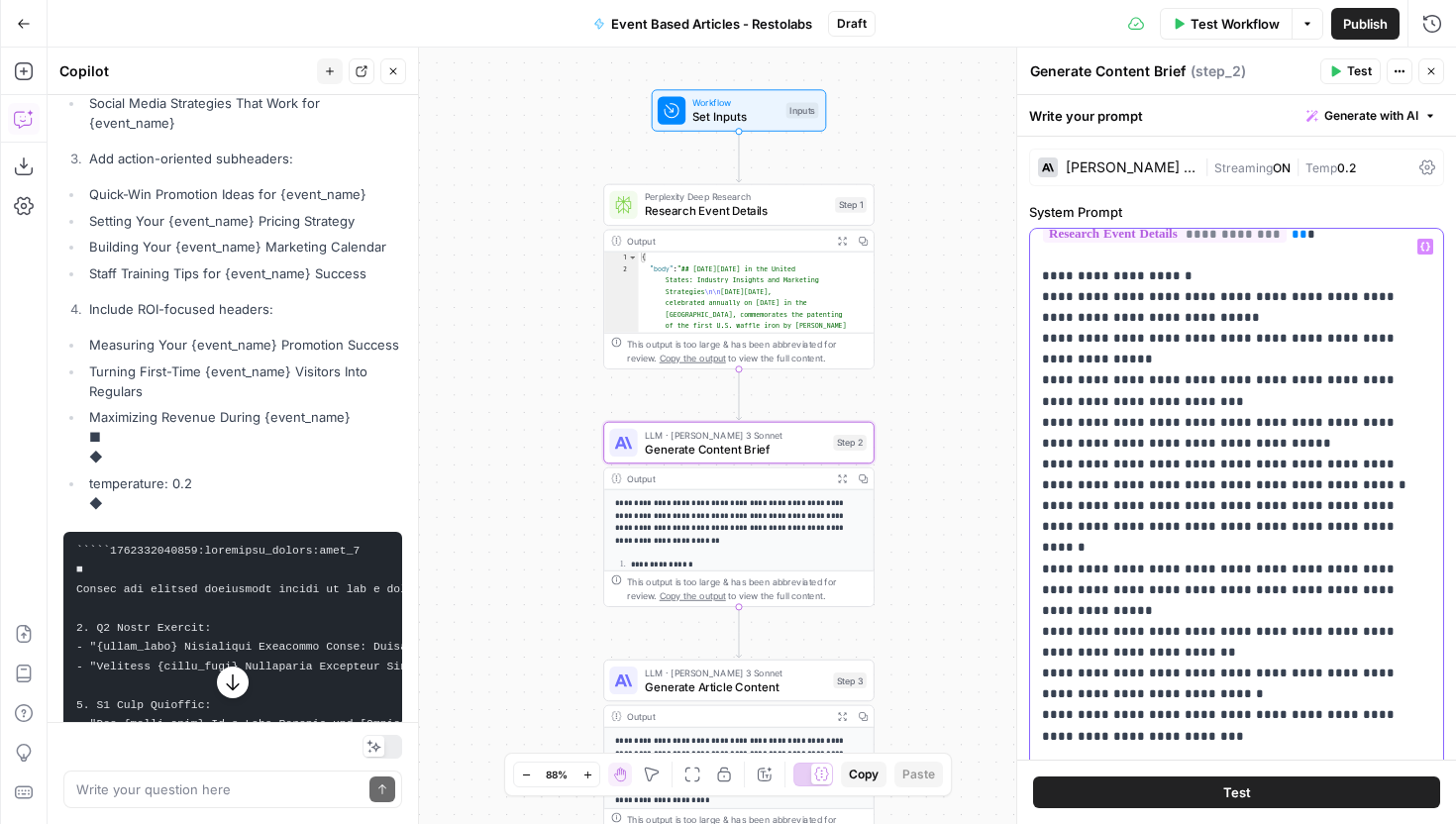 click on "**********" at bounding box center (1236, 1374) 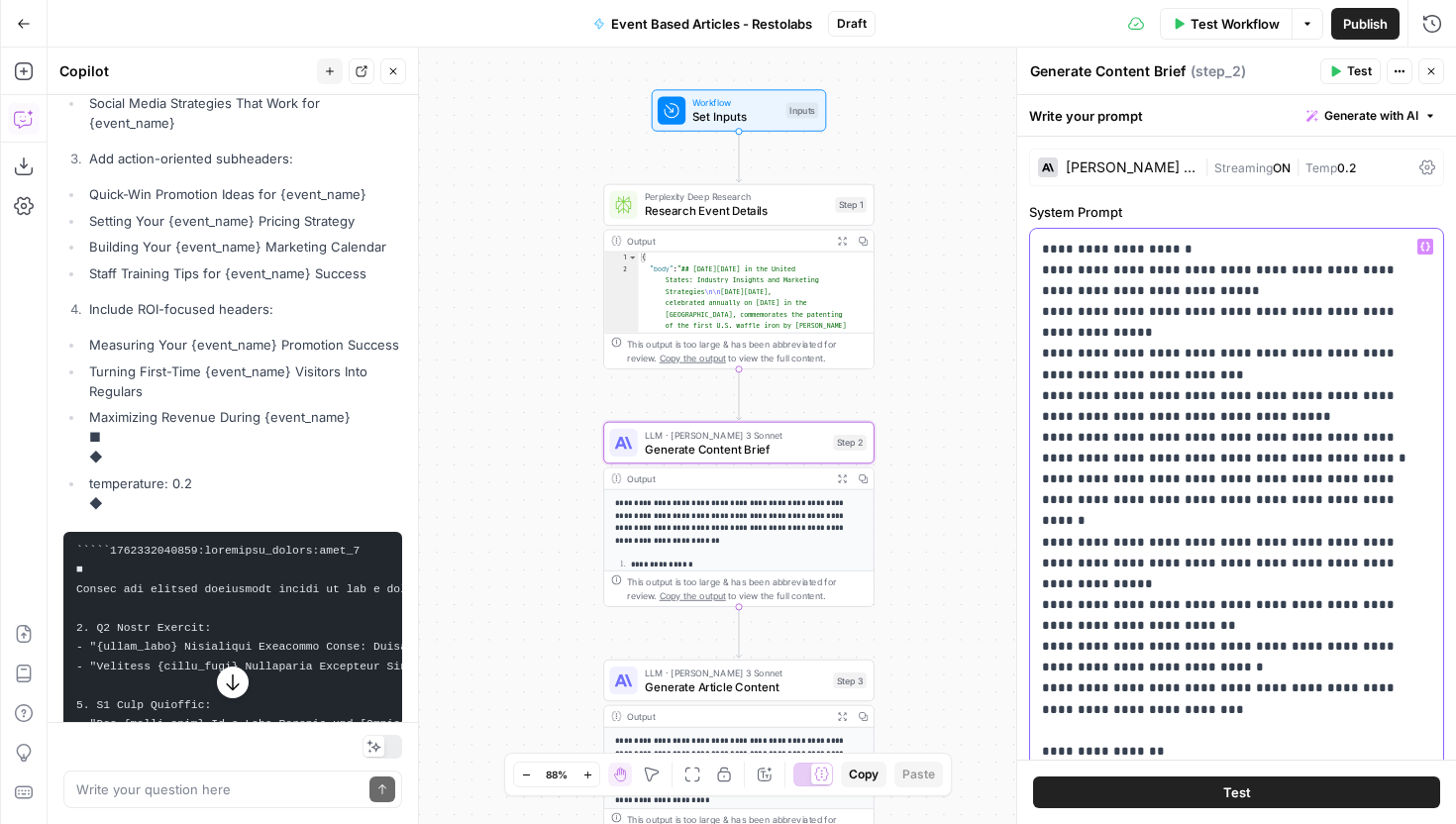 scroll, scrollTop: 460, scrollLeft: 0, axis: vertical 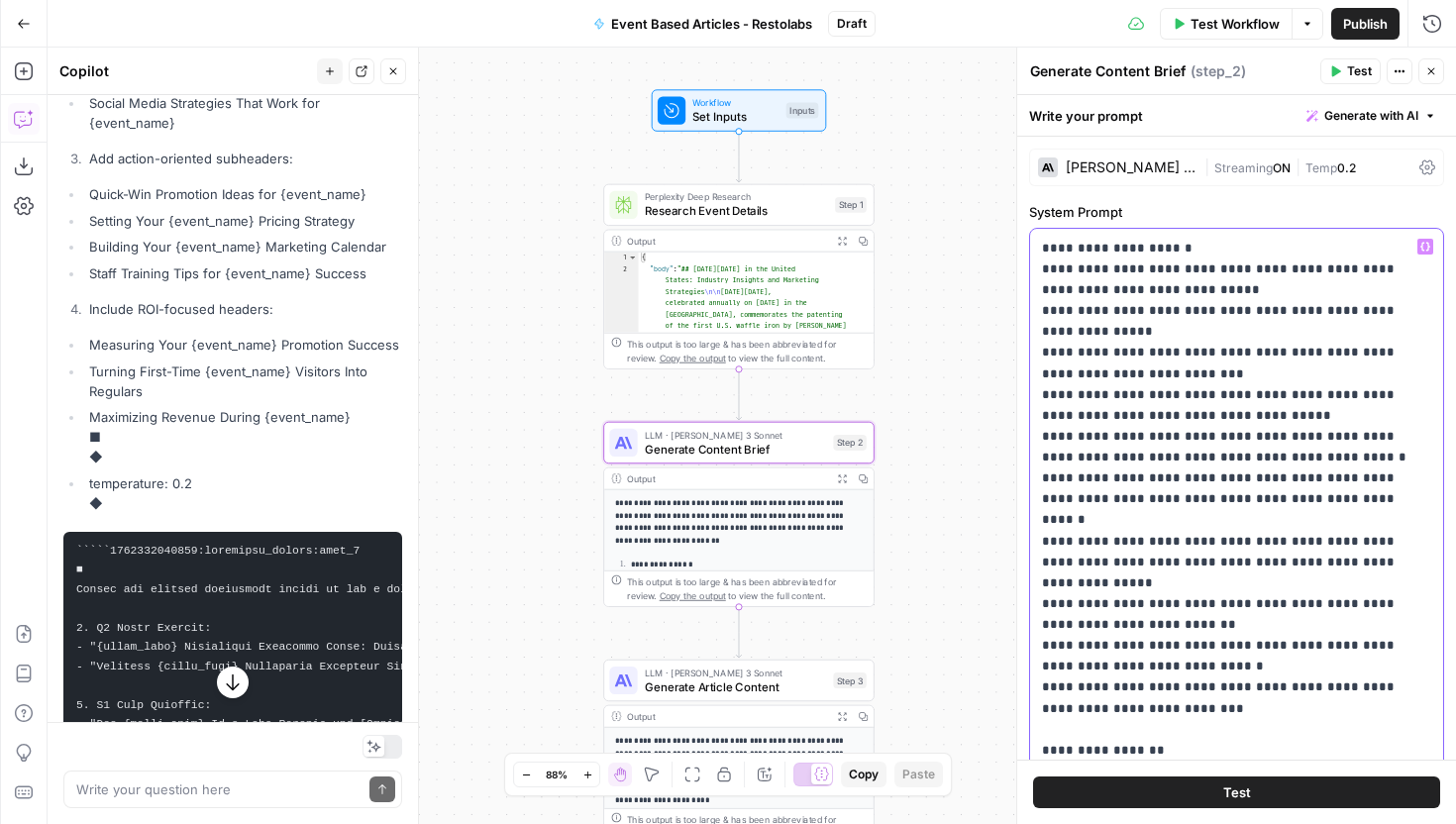 drag, startPoint x: 1047, startPoint y: 520, endPoint x: 1187, endPoint y: 530, distance: 140.35669 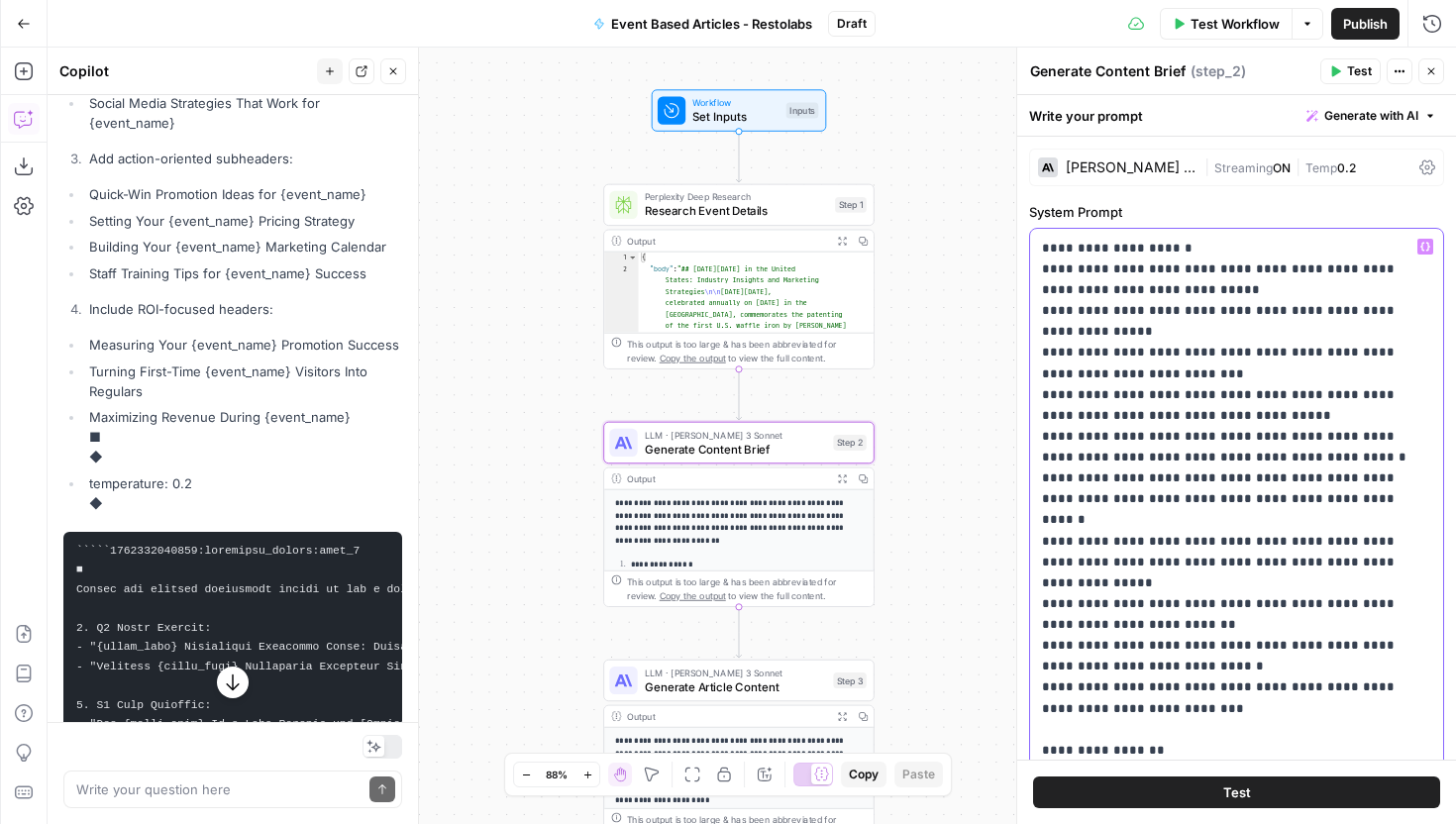 click on "**********" at bounding box center [1236, 1346] 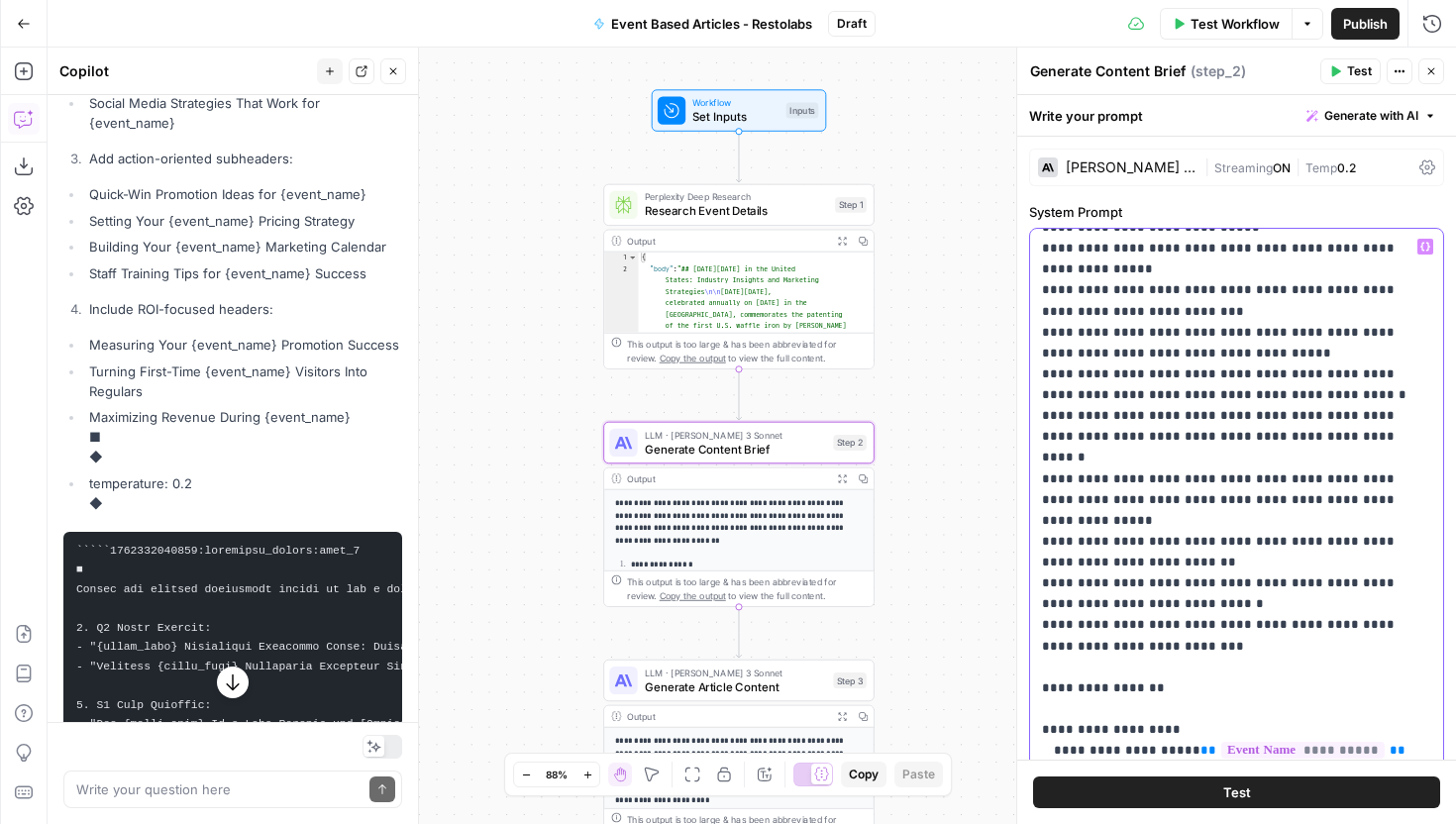 scroll, scrollTop: 534, scrollLeft: 0, axis: vertical 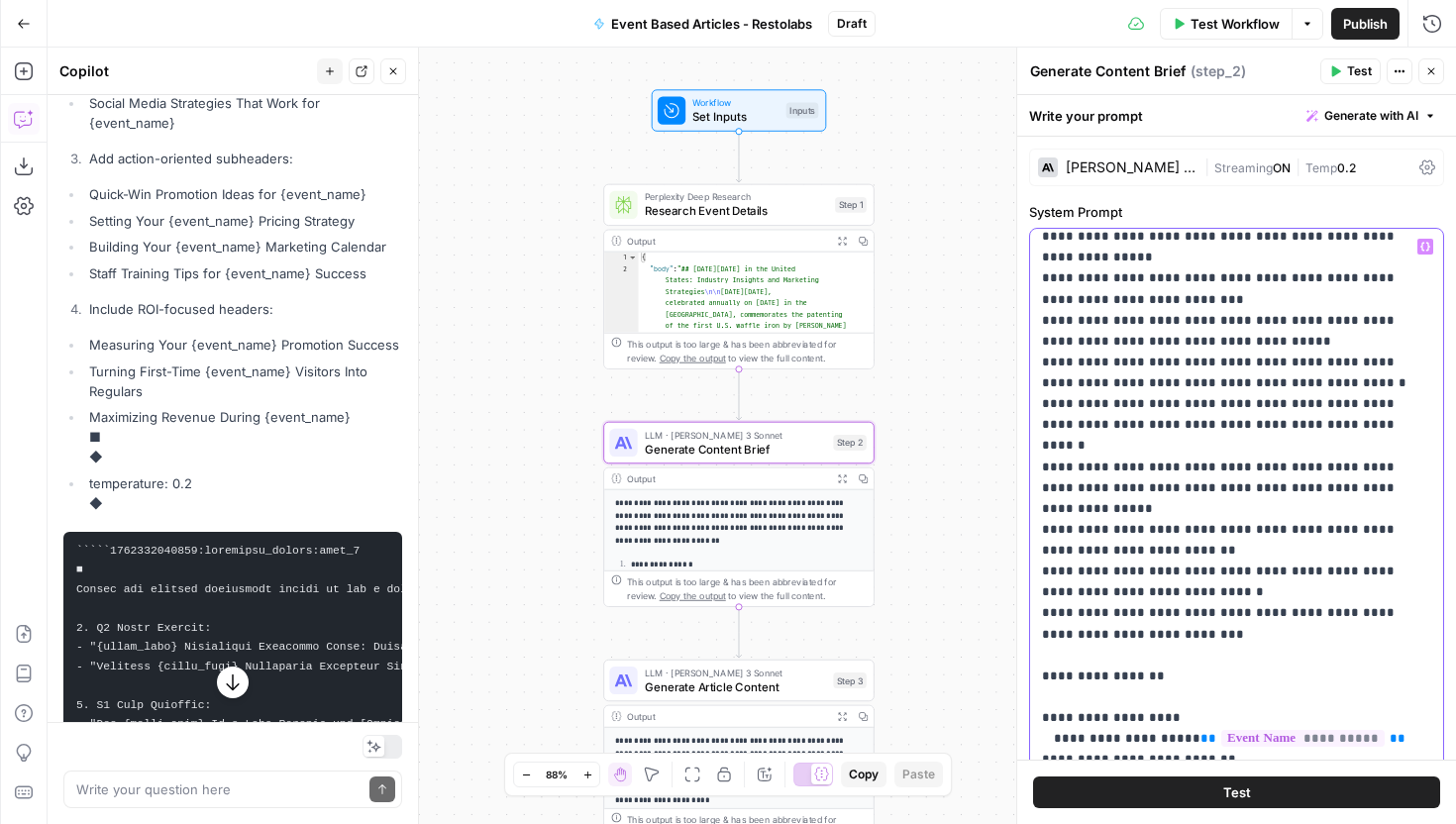 drag, startPoint x: 1050, startPoint y: 489, endPoint x: 1133, endPoint y: 500, distance: 83.72574 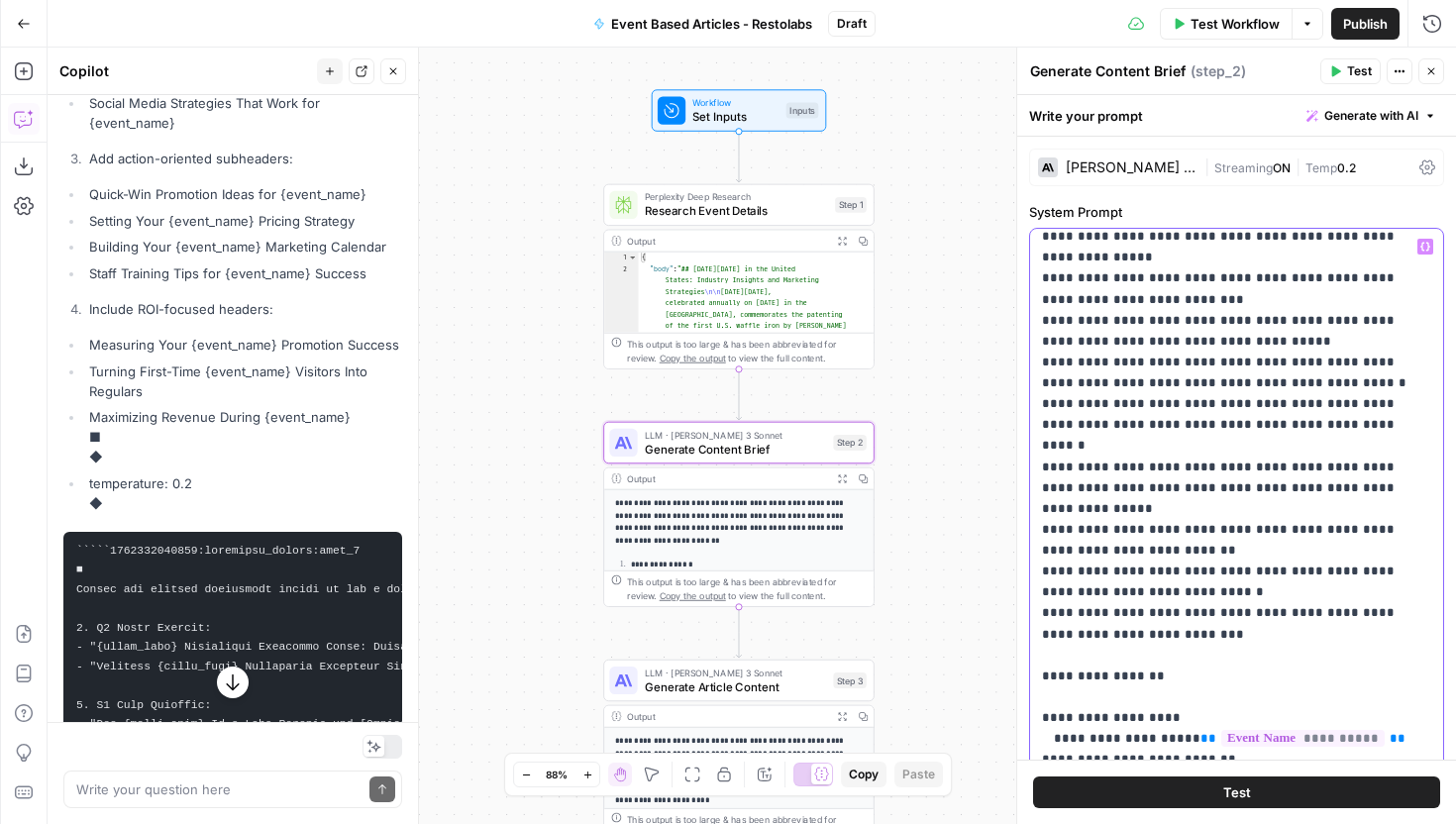 click on "**********" at bounding box center (1236, 1272) 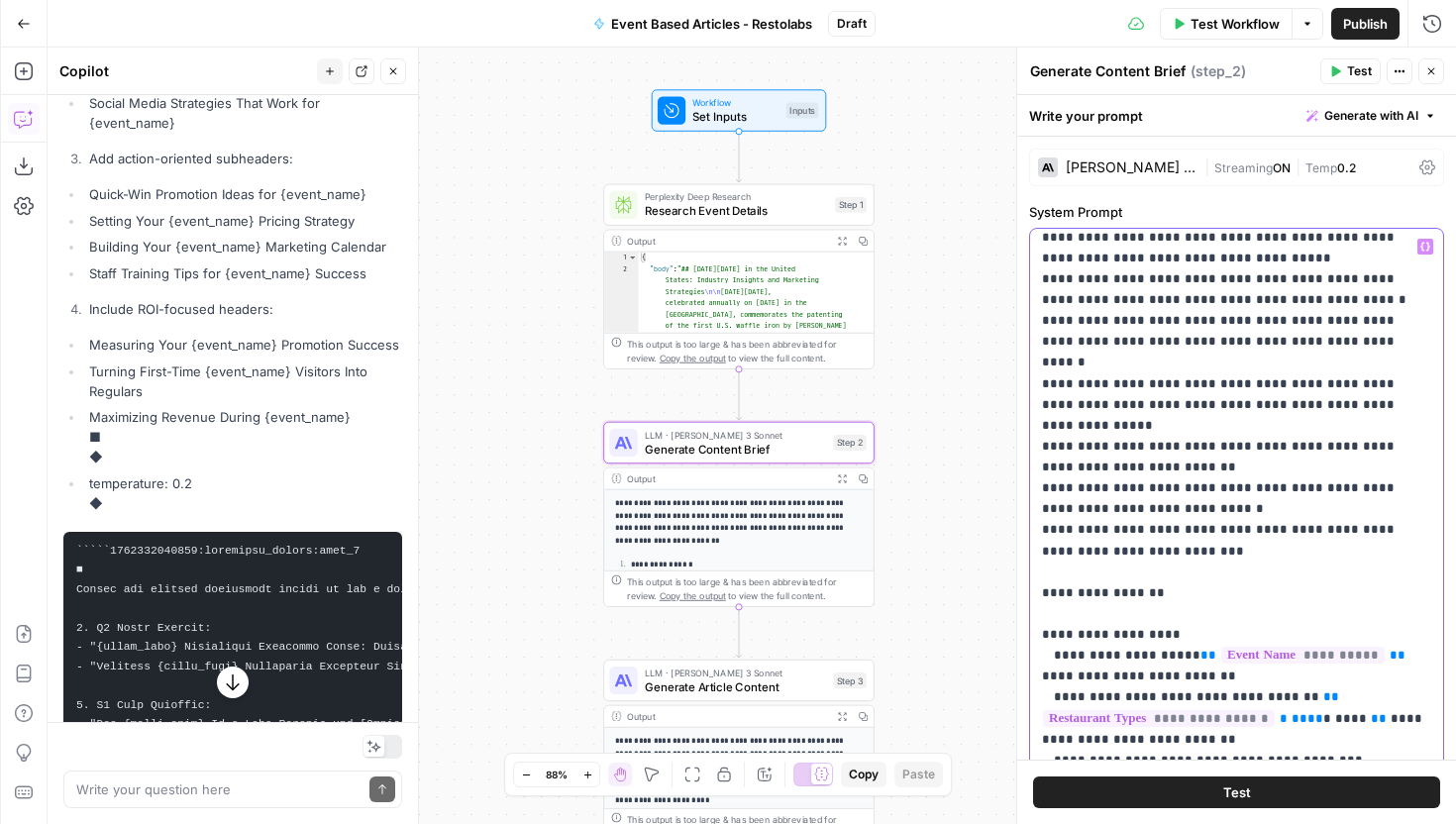 scroll, scrollTop: 646, scrollLeft: 0, axis: vertical 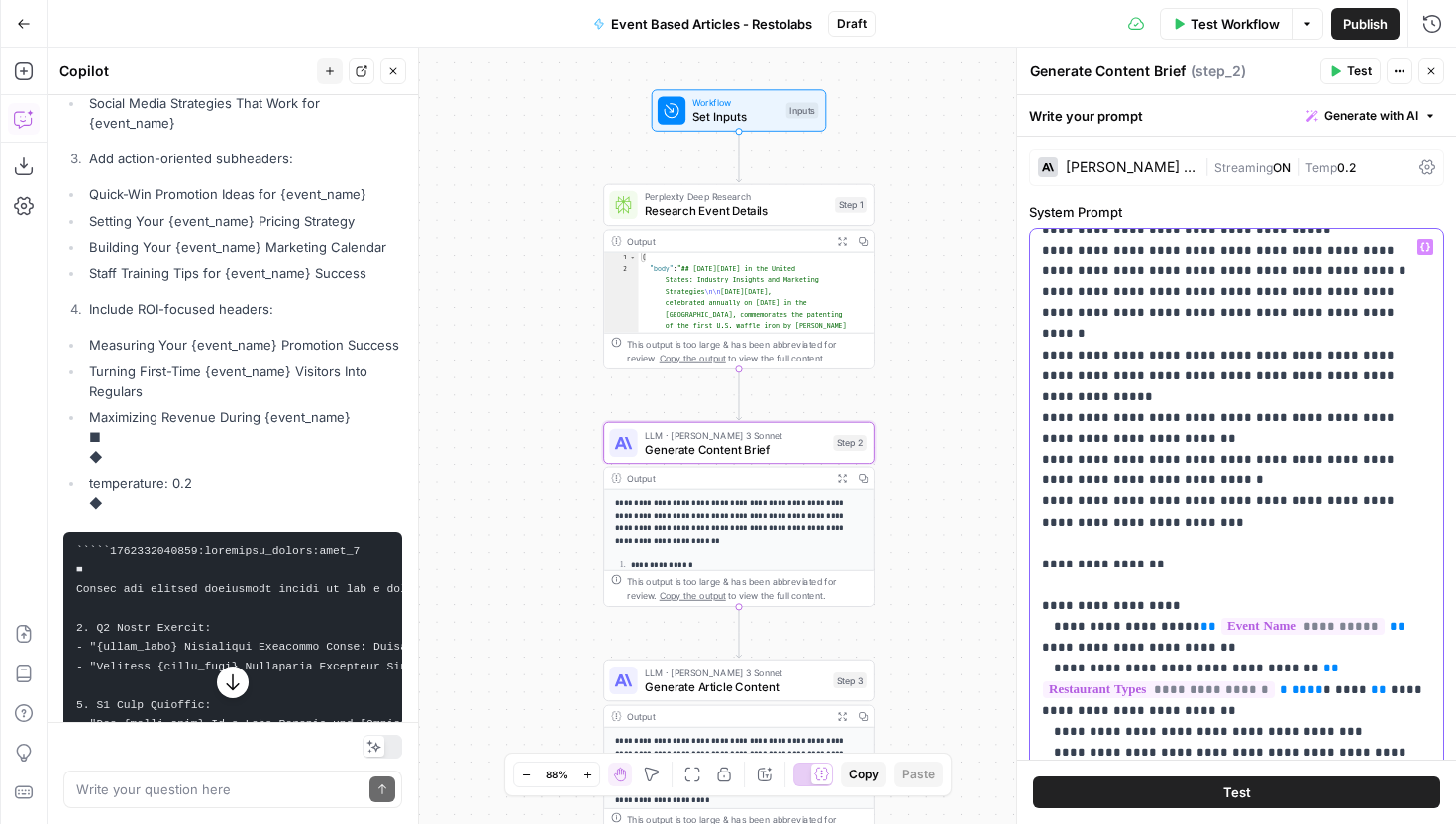 drag, startPoint x: 1054, startPoint y: 495, endPoint x: 1099, endPoint y: 508, distance: 46.840154 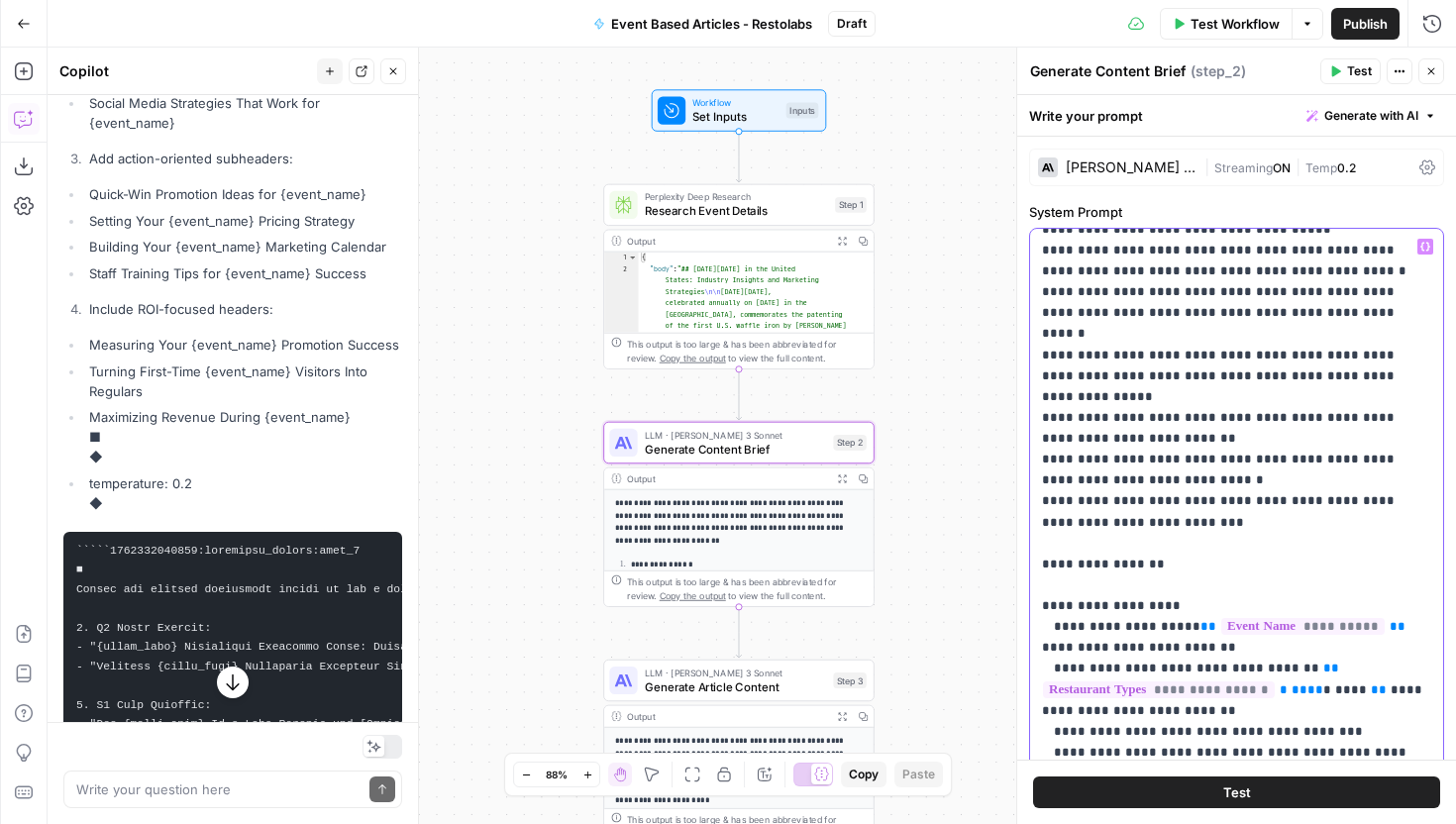 click on "**********" at bounding box center [1236, 1160] 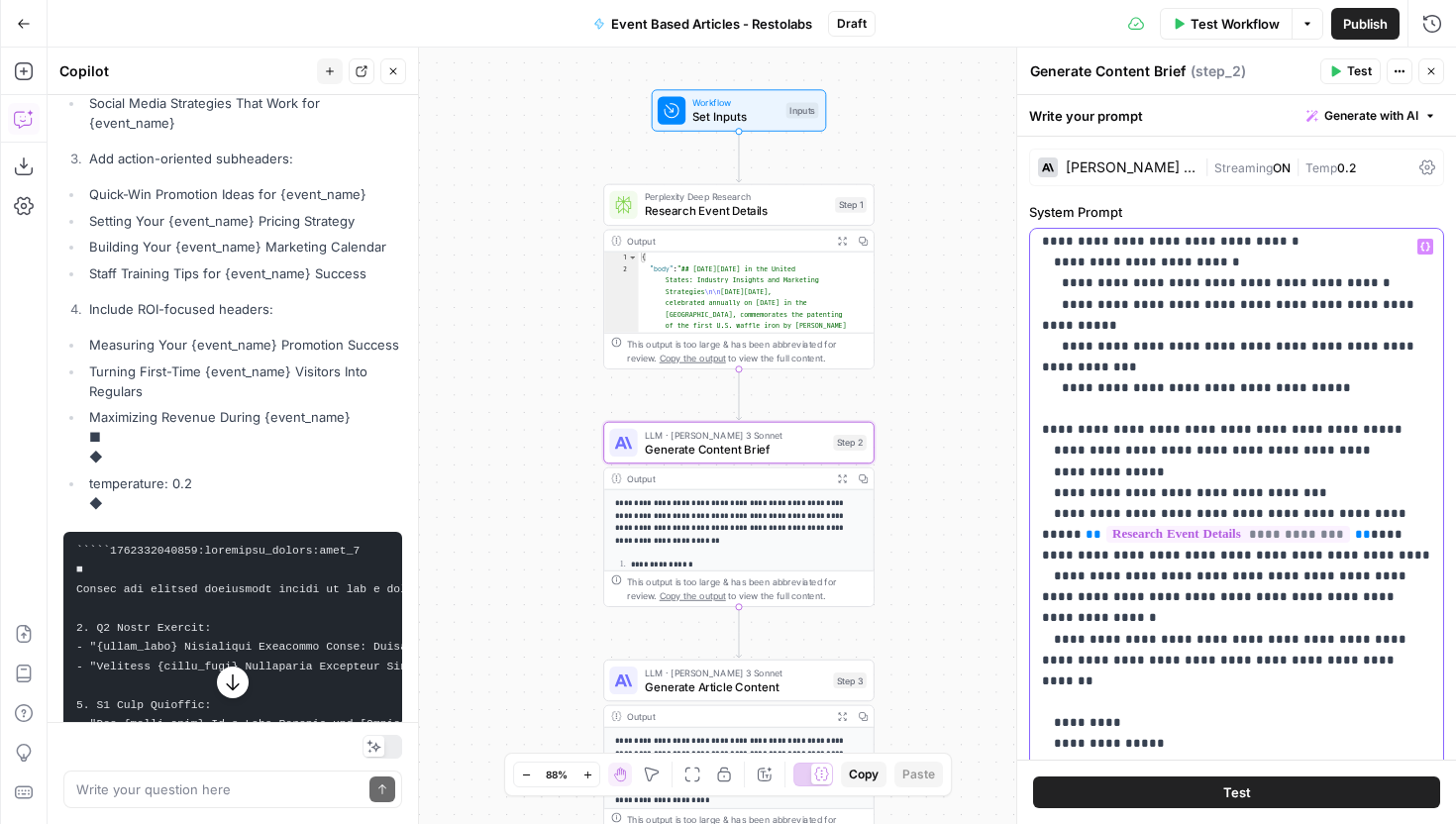 scroll, scrollTop: 1683, scrollLeft: 0, axis: vertical 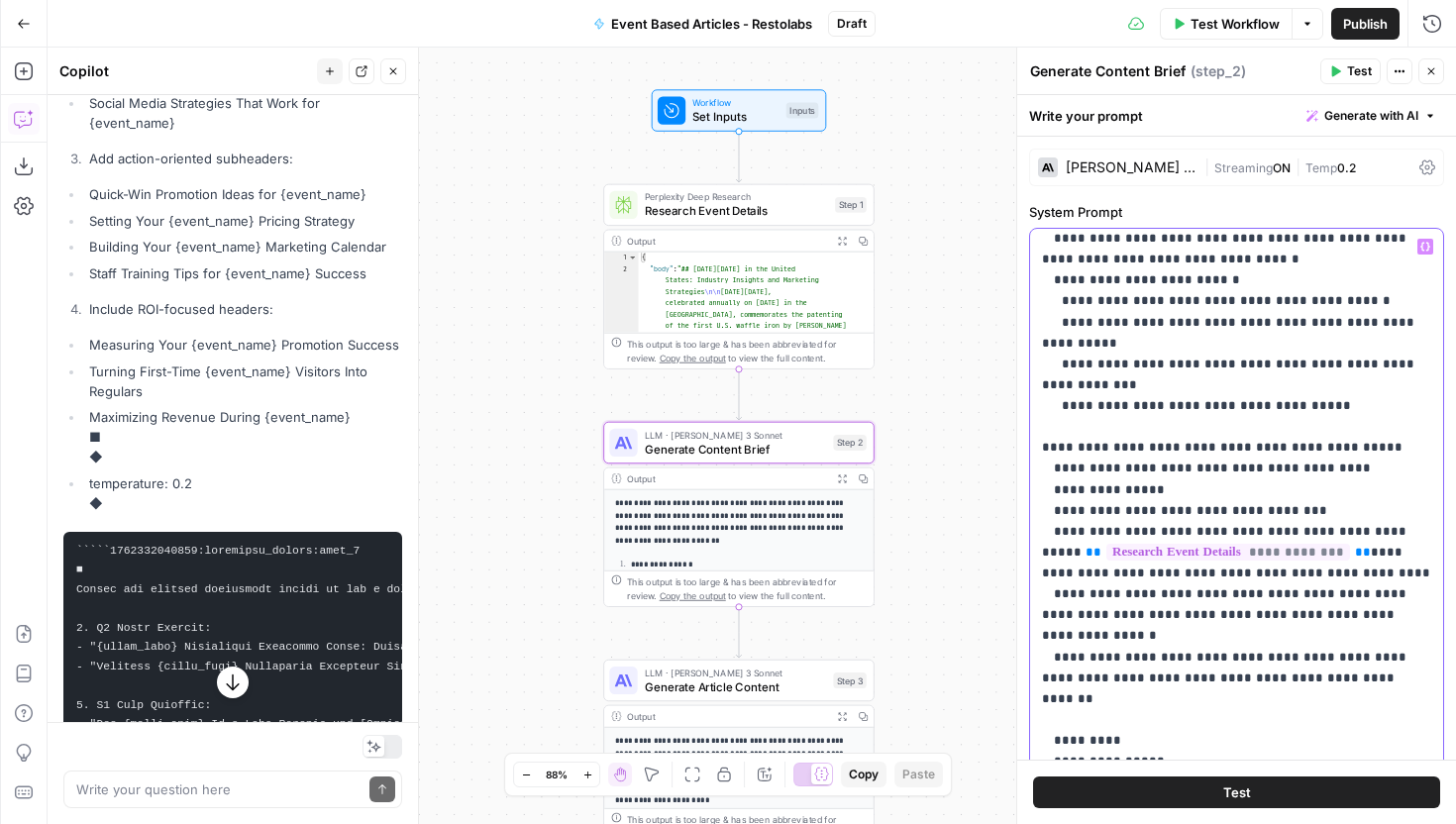 drag, startPoint x: 1069, startPoint y: 465, endPoint x: 1160, endPoint y: 472, distance: 91.26883 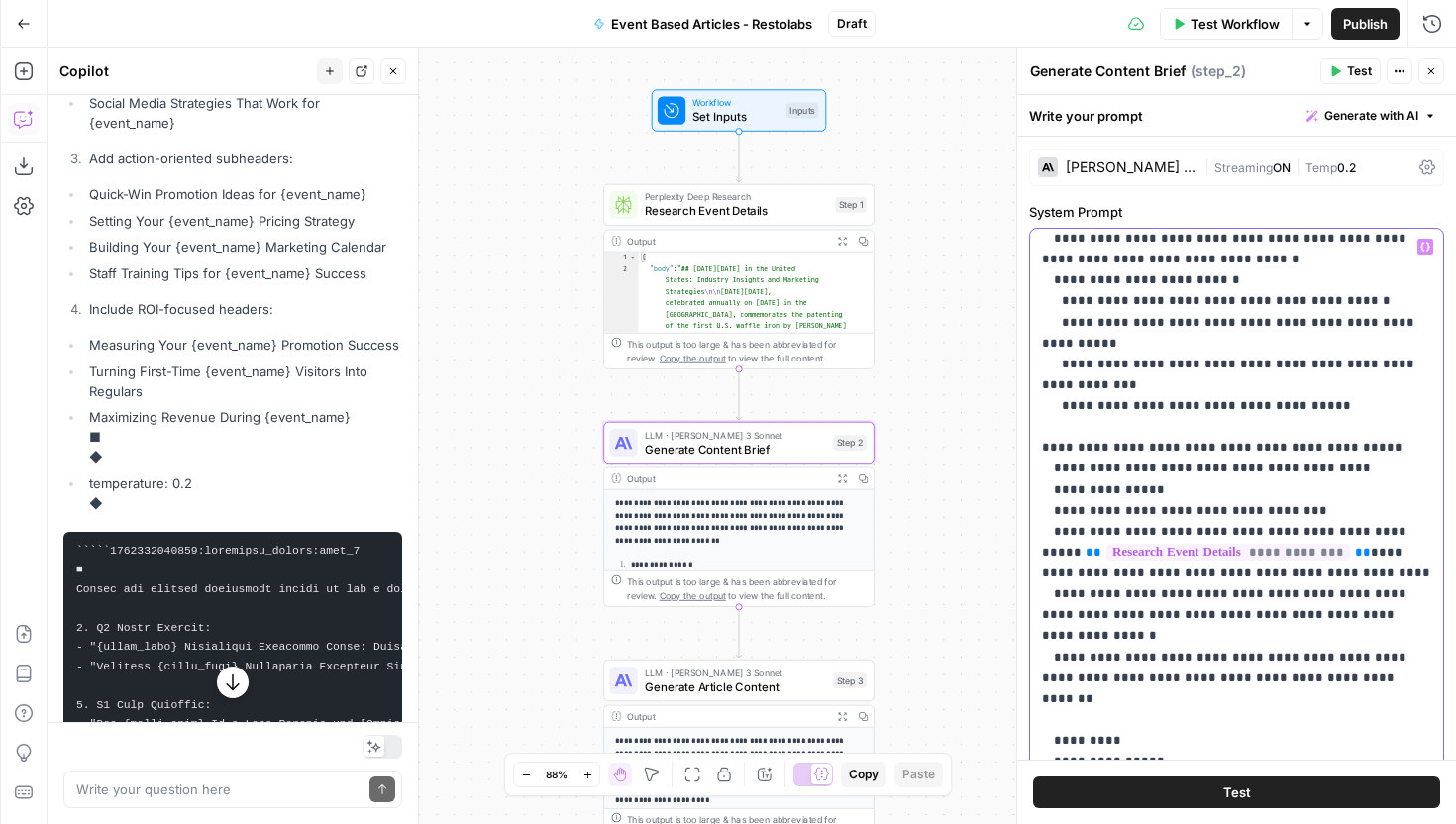 click on "**********" at bounding box center [1236, 123] 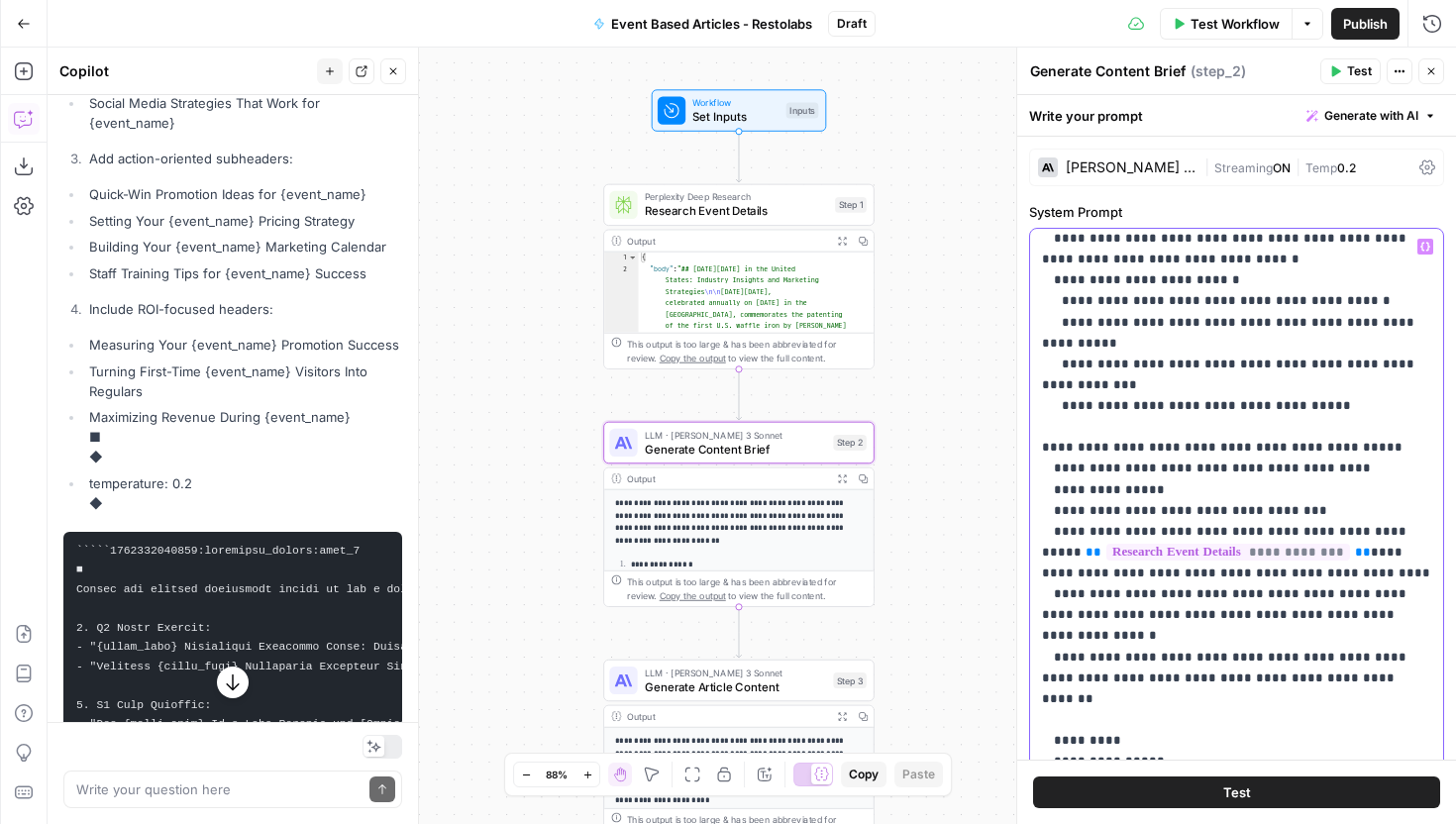 drag, startPoint x: 1292, startPoint y: 558, endPoint x: 1230, endPoint y: 558, distance: 62 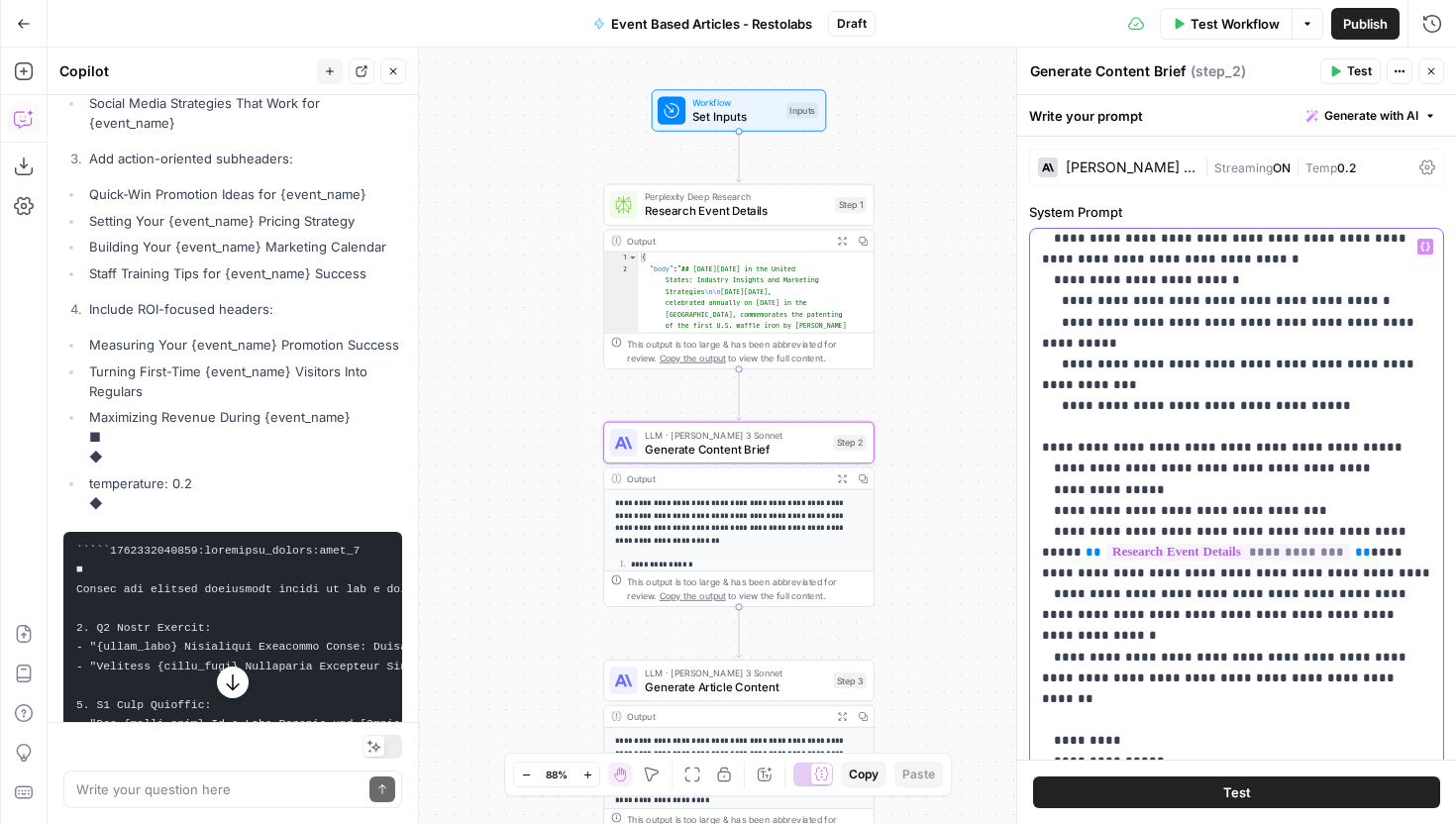 click on "**********" at bounding box center [1236, 123] 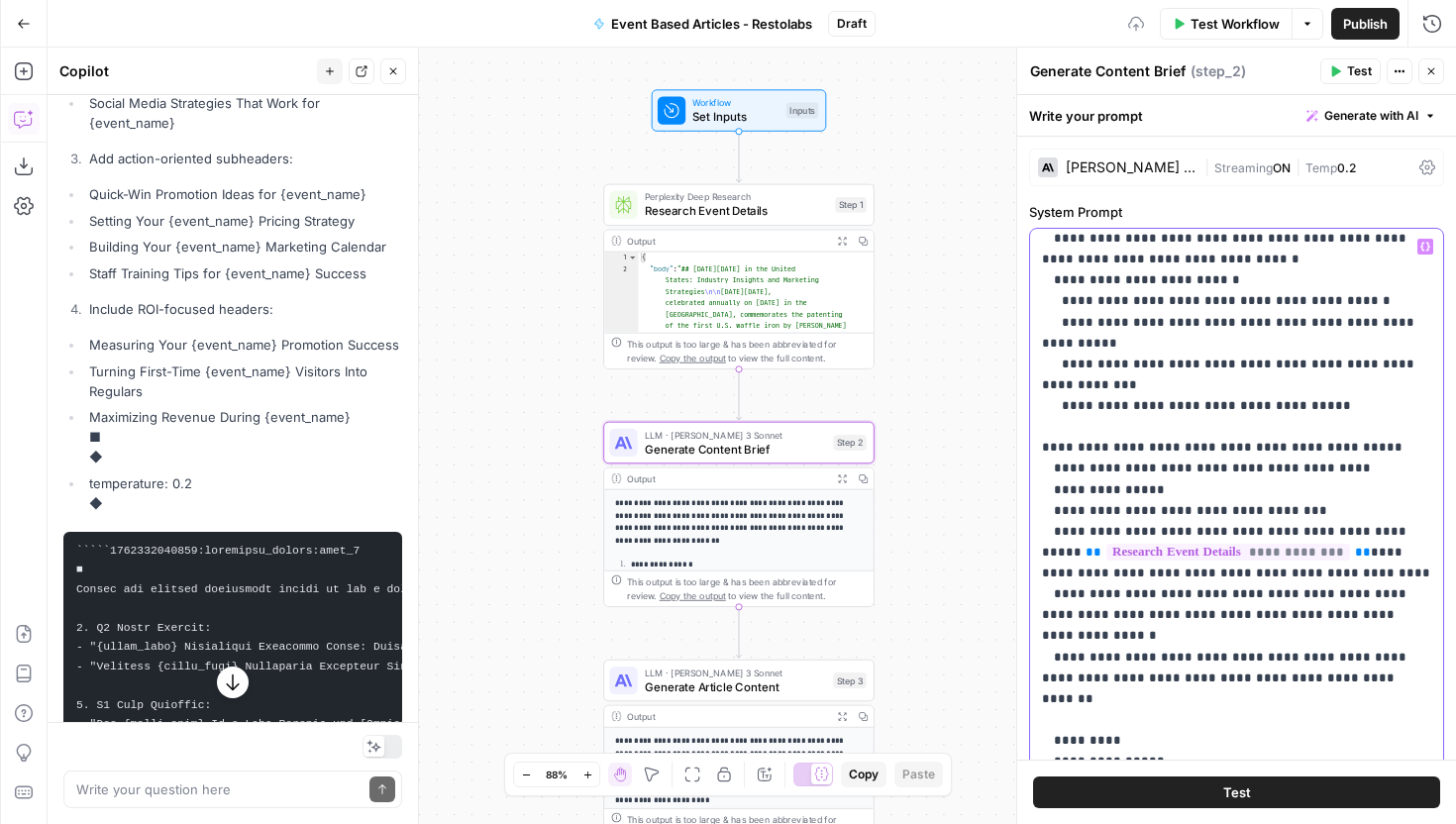click on "**********" at bounding box center [1236, 123] 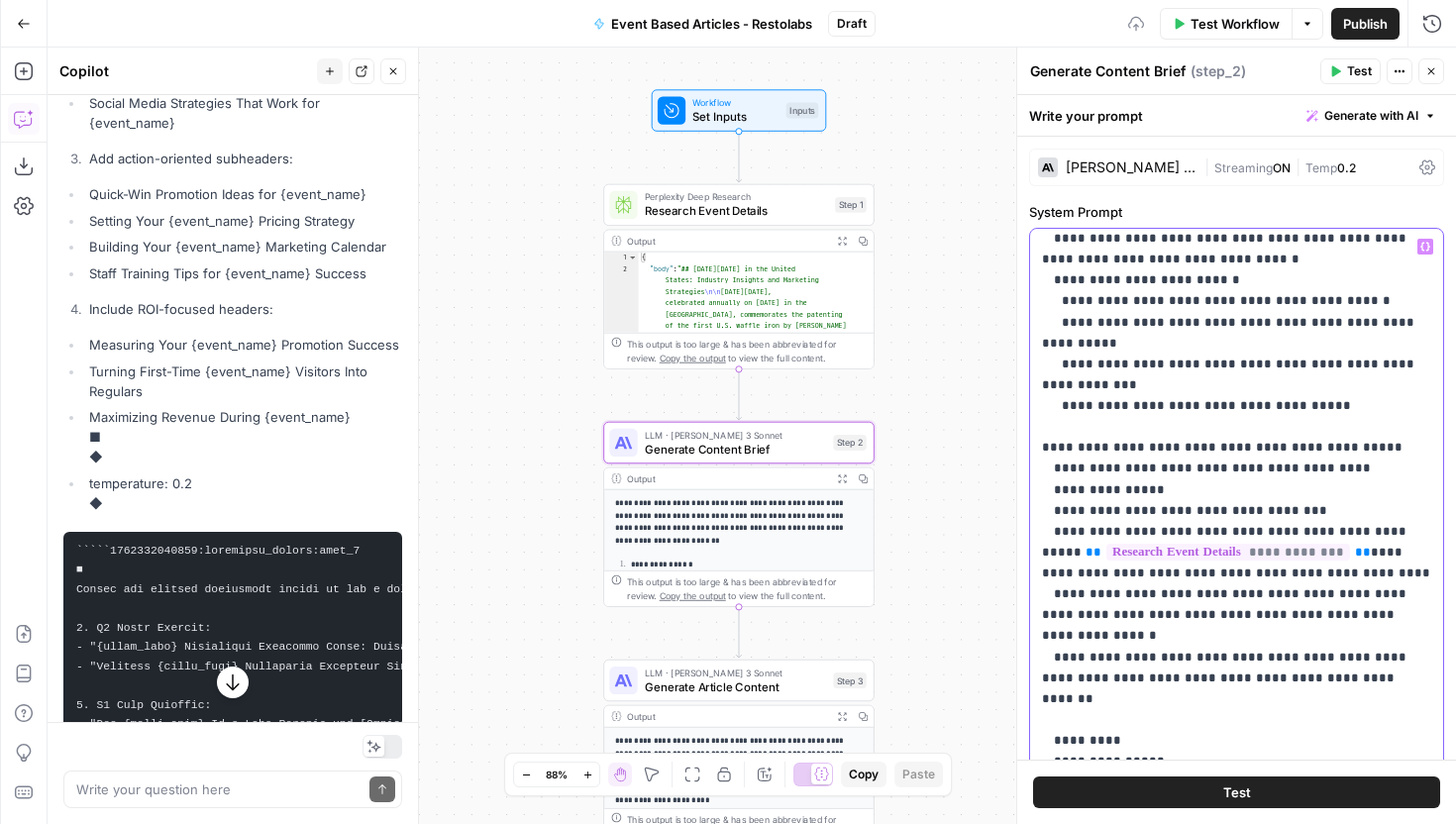 click on "**********" at bounding box center (1236, 123) 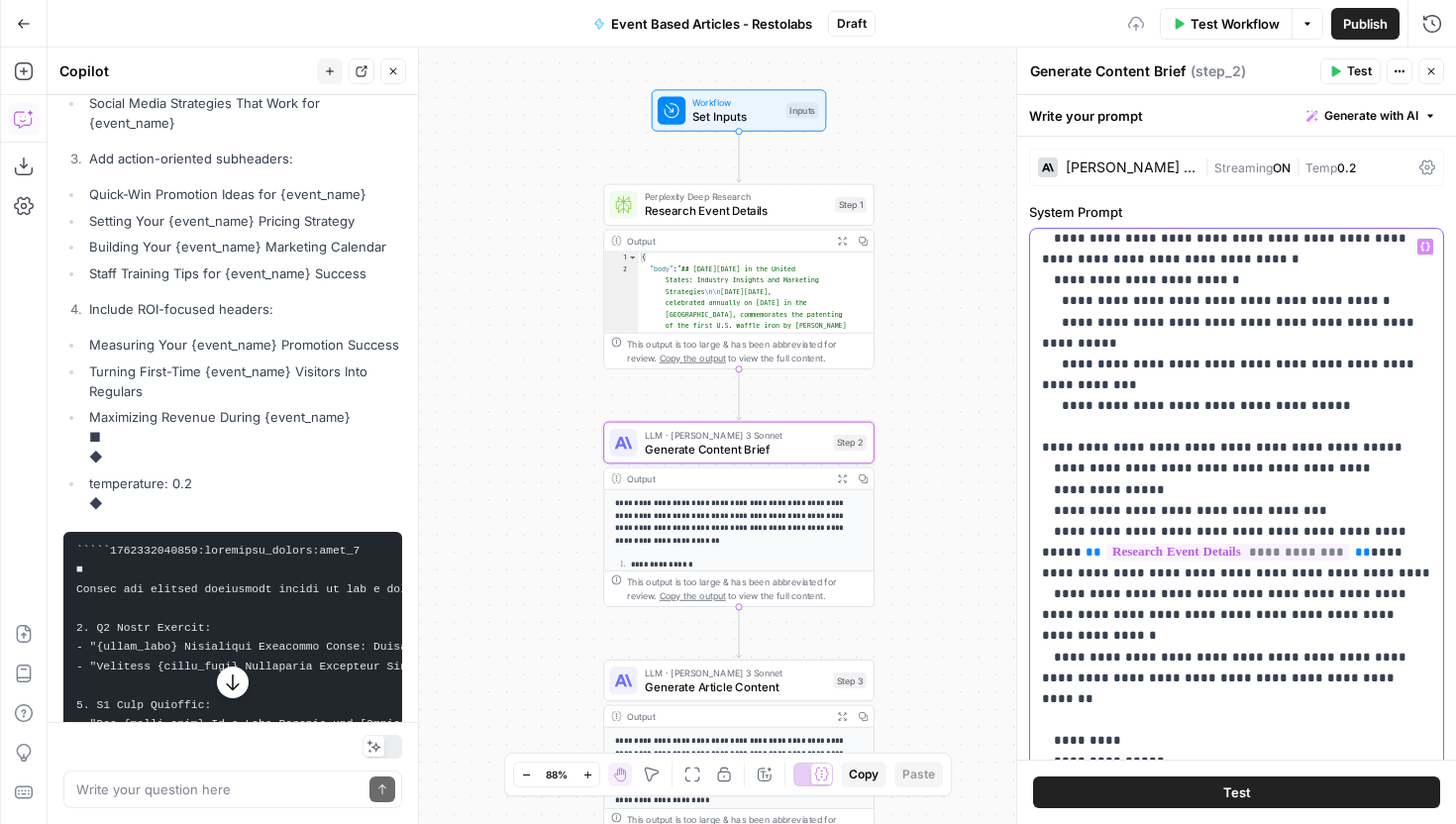 click on "**********" at bounding box center (1236, 123) 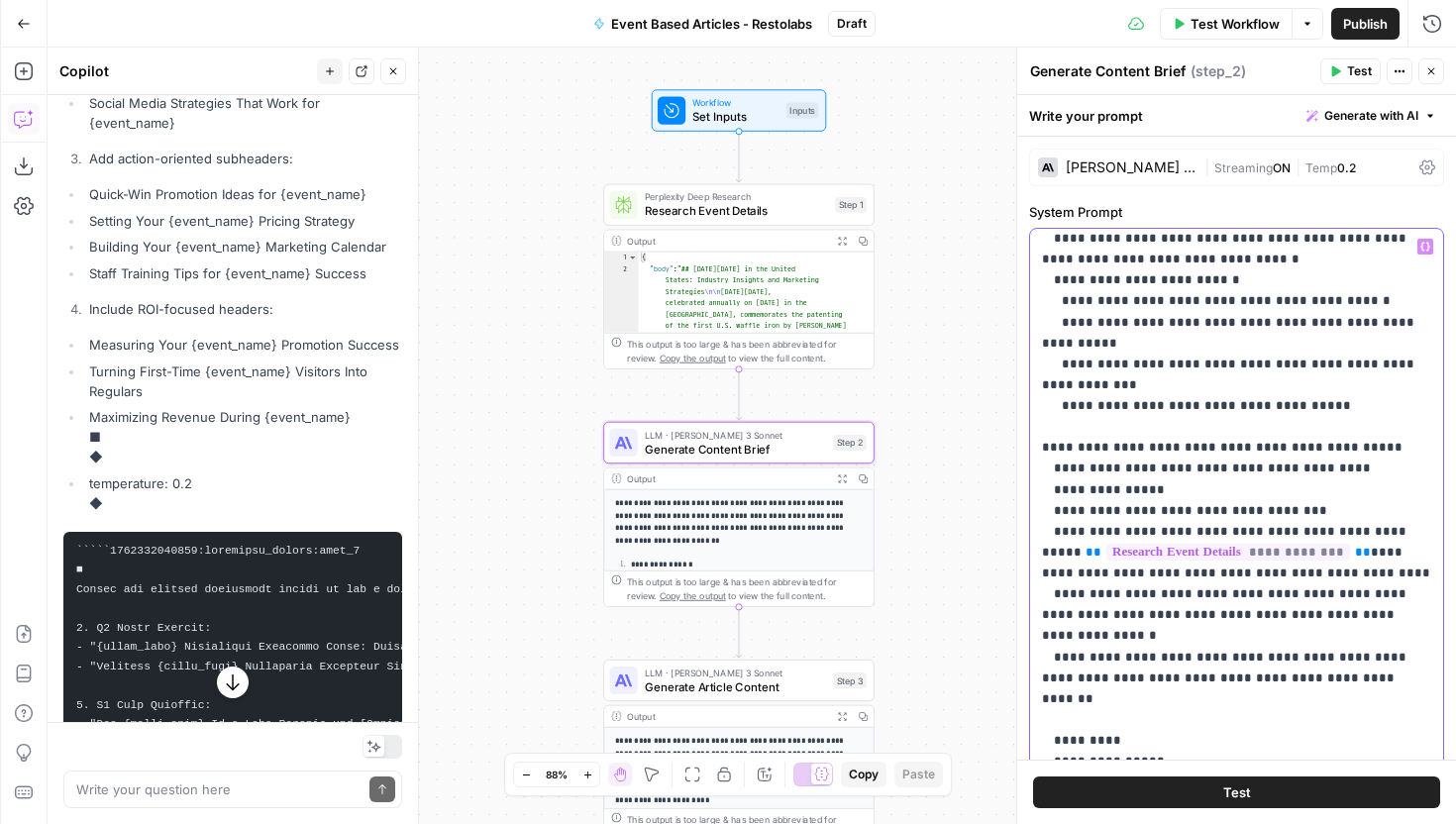 click on "**********" at bounding box center [1236, 123] 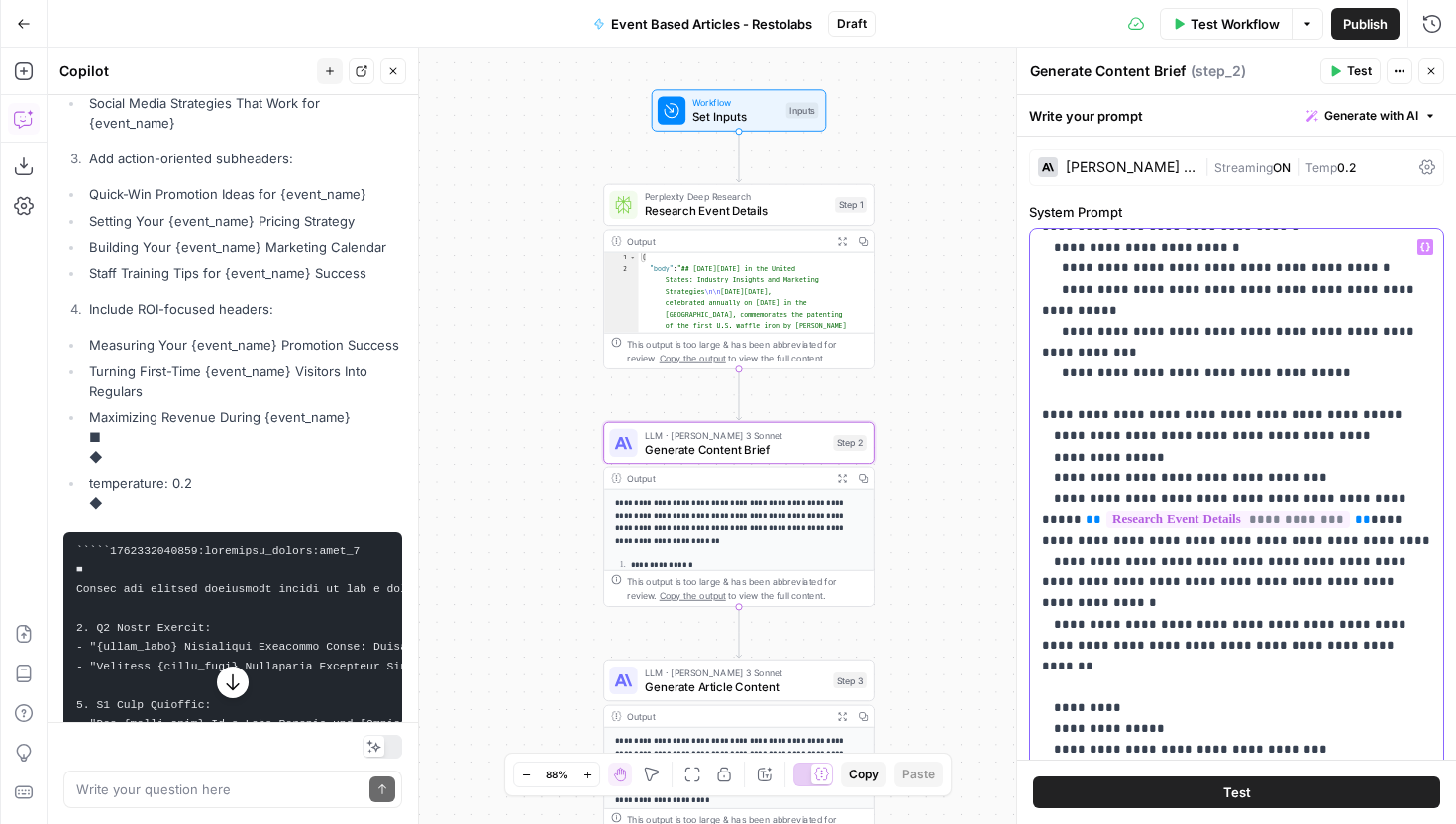 click on "**********" at bounding box center [1236, 90] 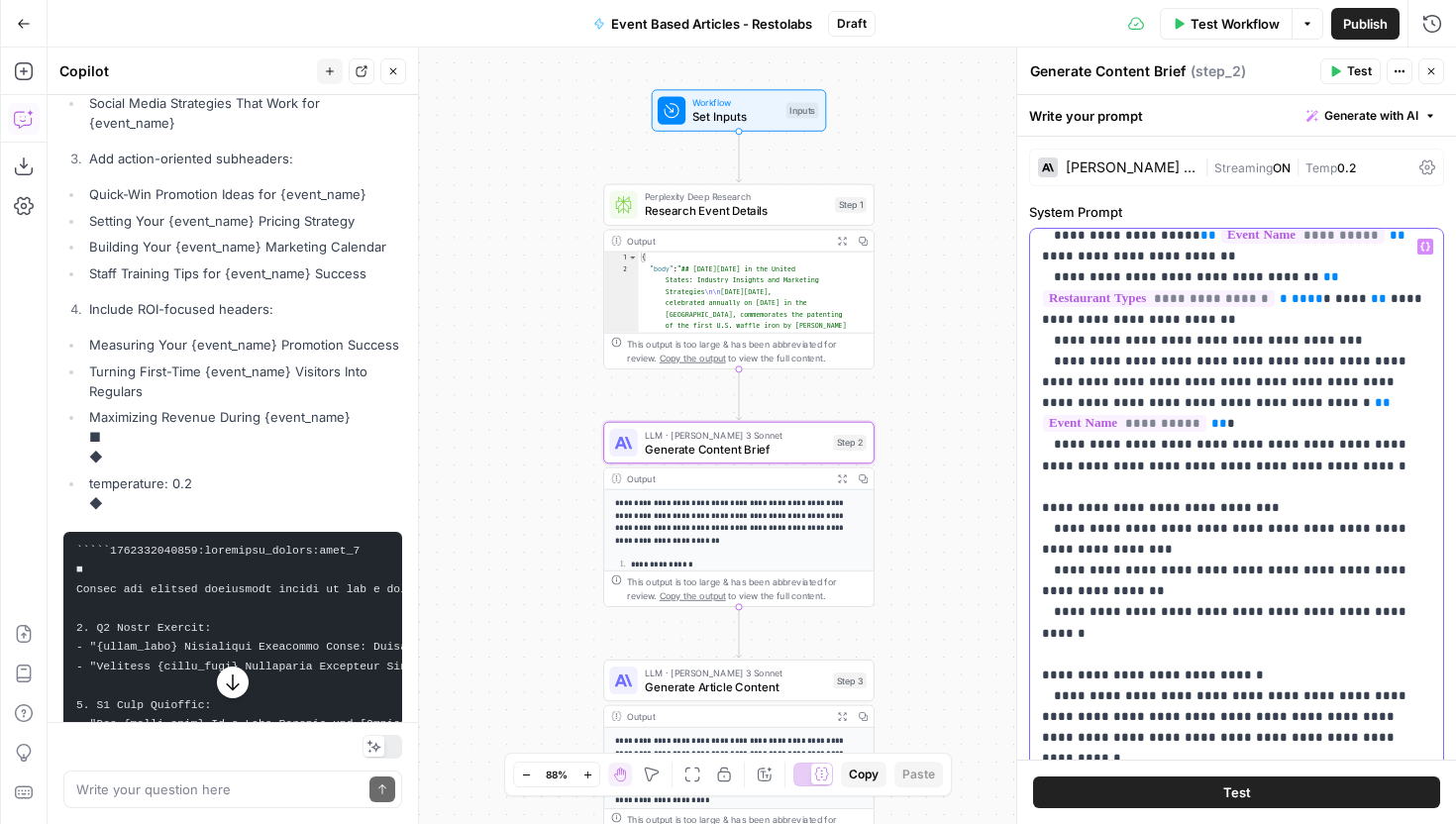 scroll, scrollTop: 1033, scrollLeft: 0, axis: vertical 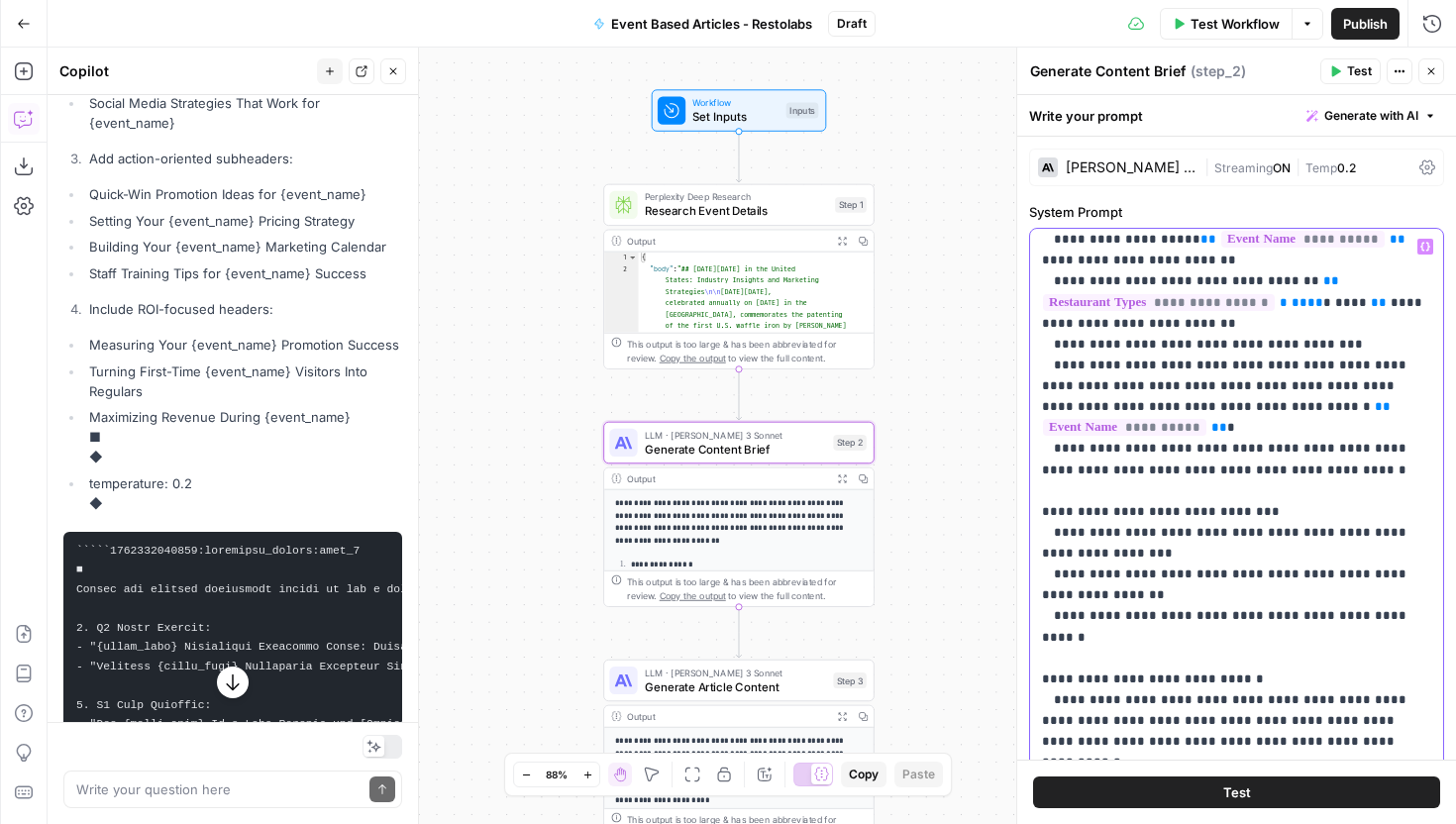 click on "**********" at bounding box center (1236, 772) 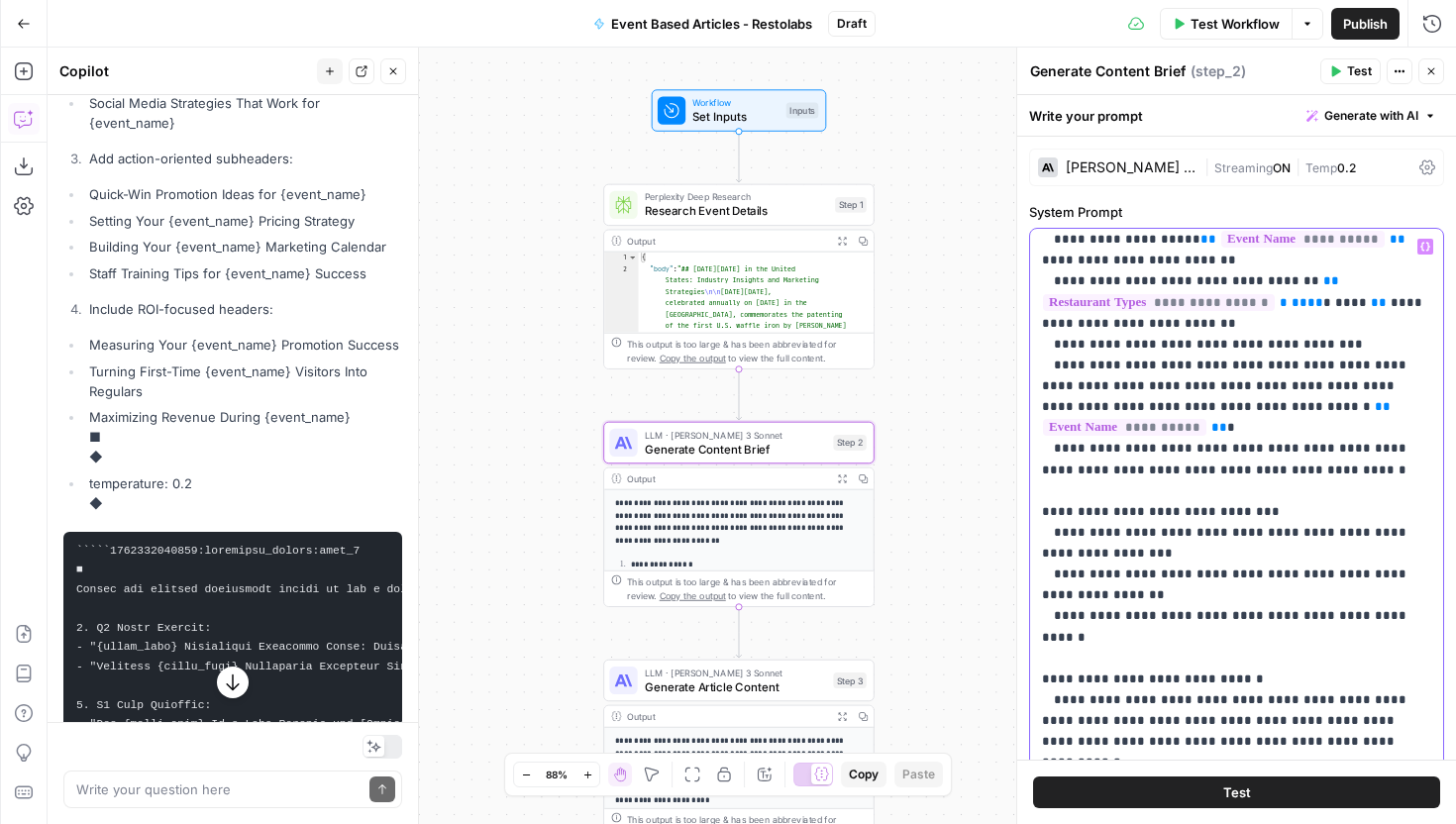 click on "**********" at bounding box center (1236, 772) 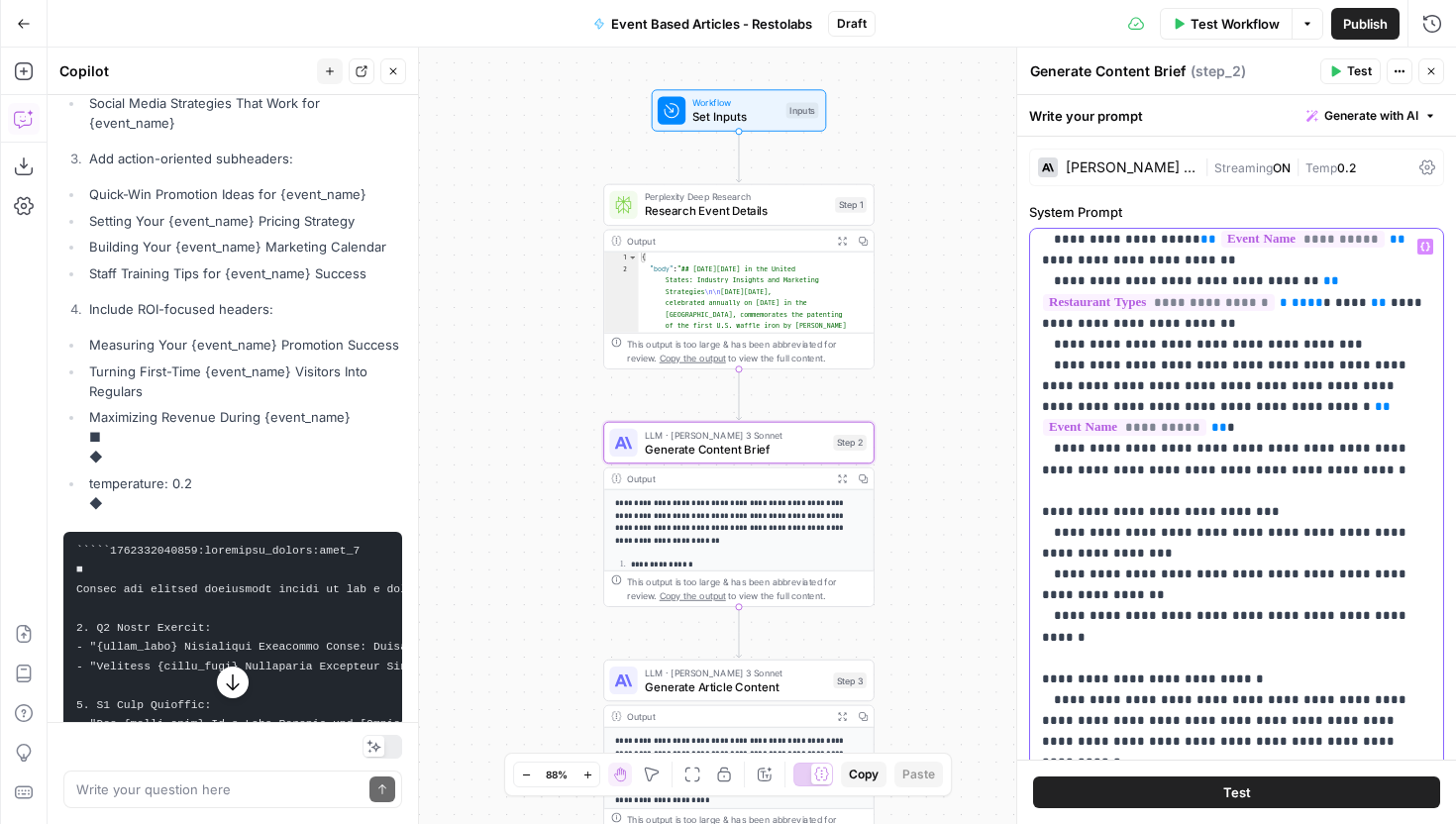 click on "**********" at bounding box center [1236, 772] 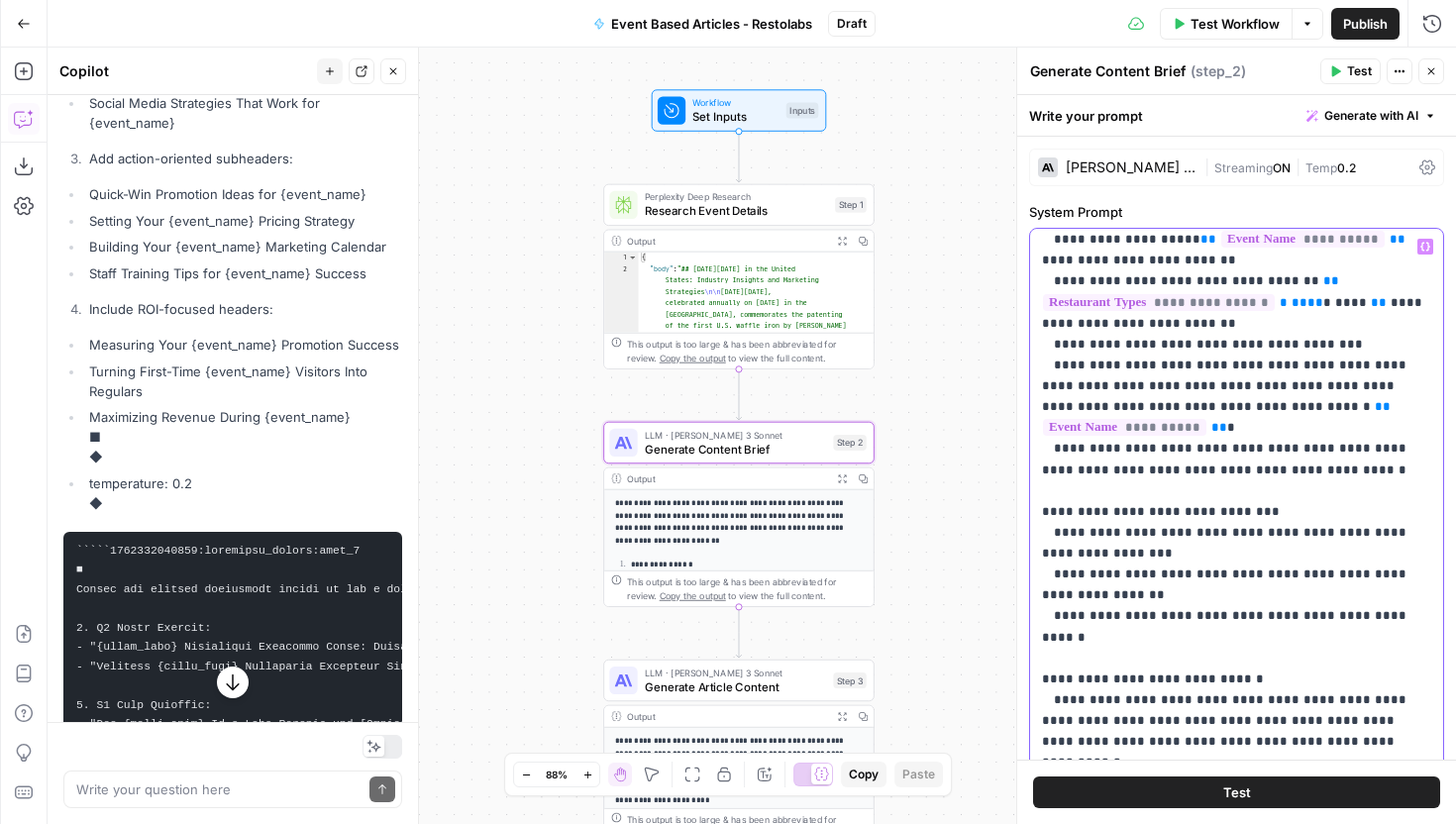 click on "**********" at bounding box center (1236, 772) 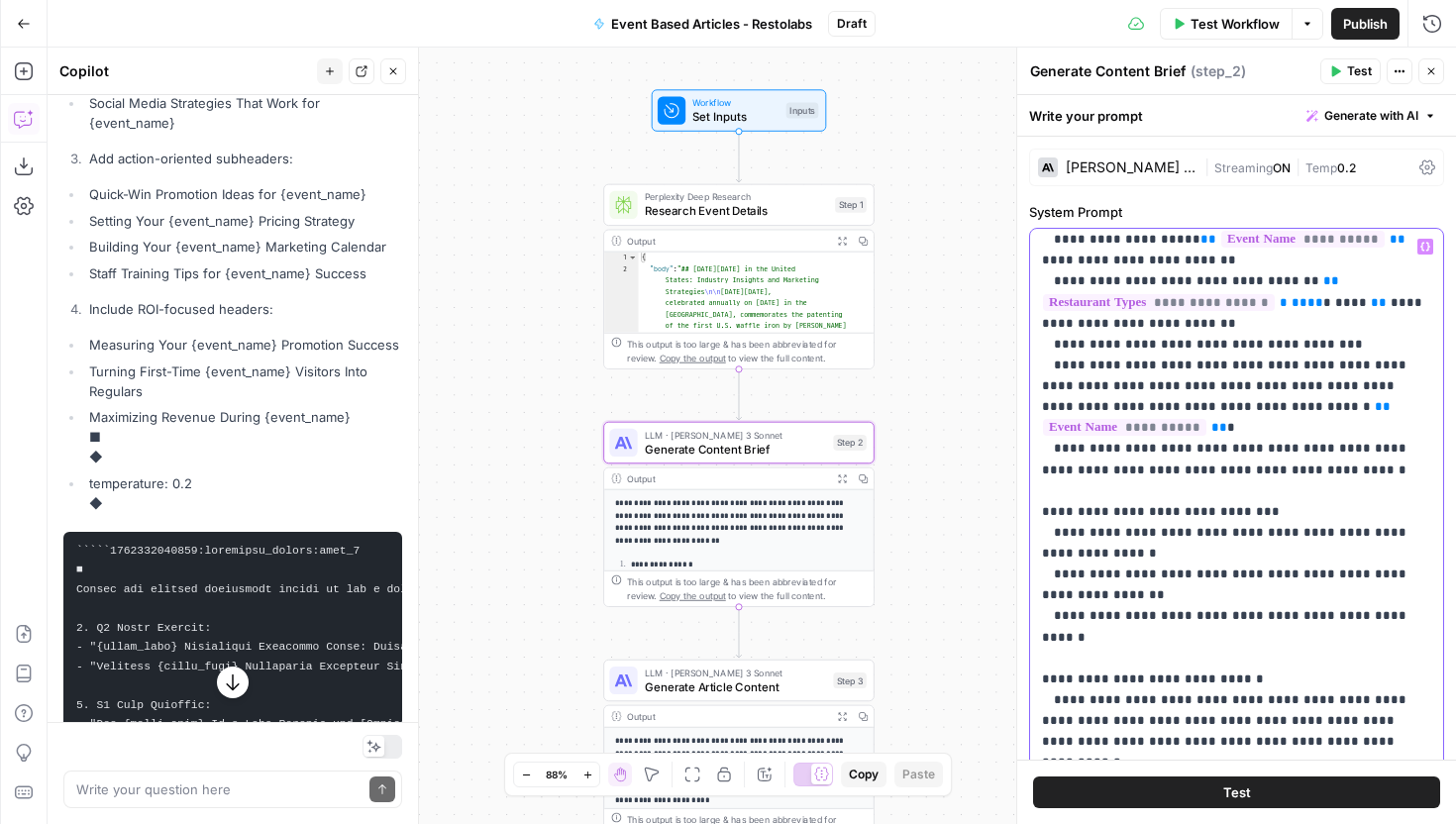 click on "**********" at bounding box center [1236, 772] 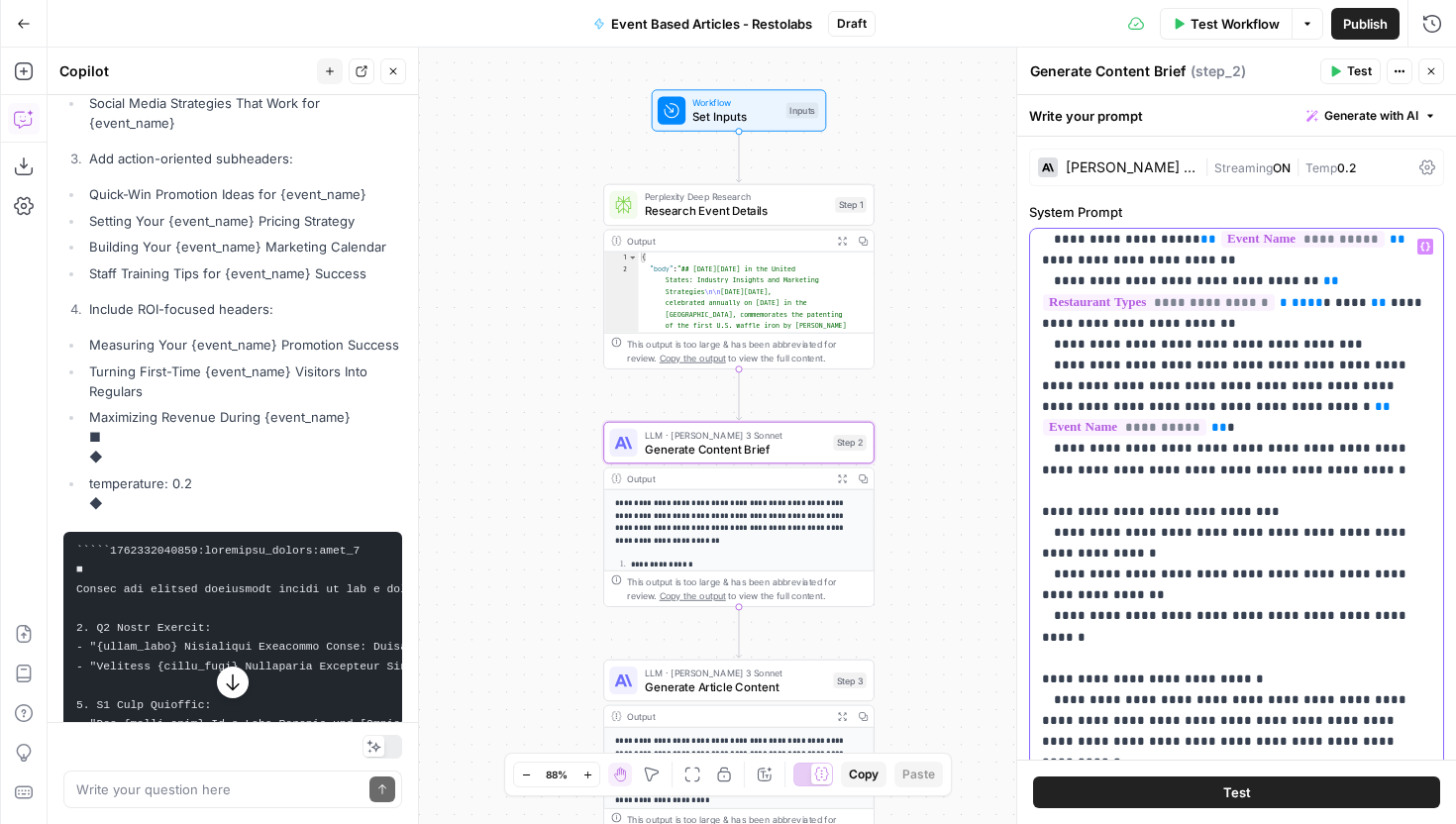 click on "**********" at bounding box center (1236, 772) 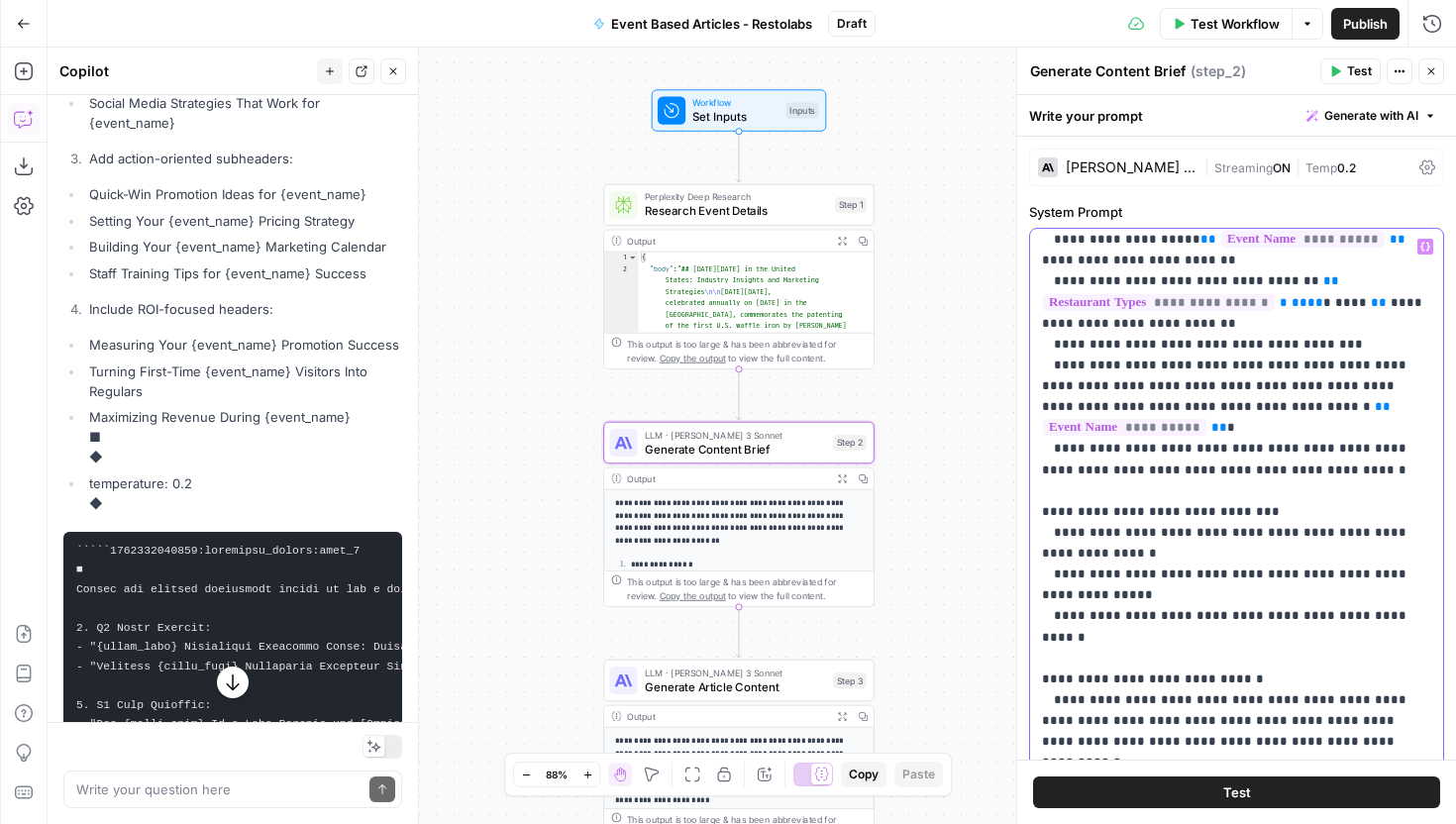 drag, startPoint x: 1382, startPoint y: 469, endPoint x: 1037, endPoint y: 350, distance: 364.94657 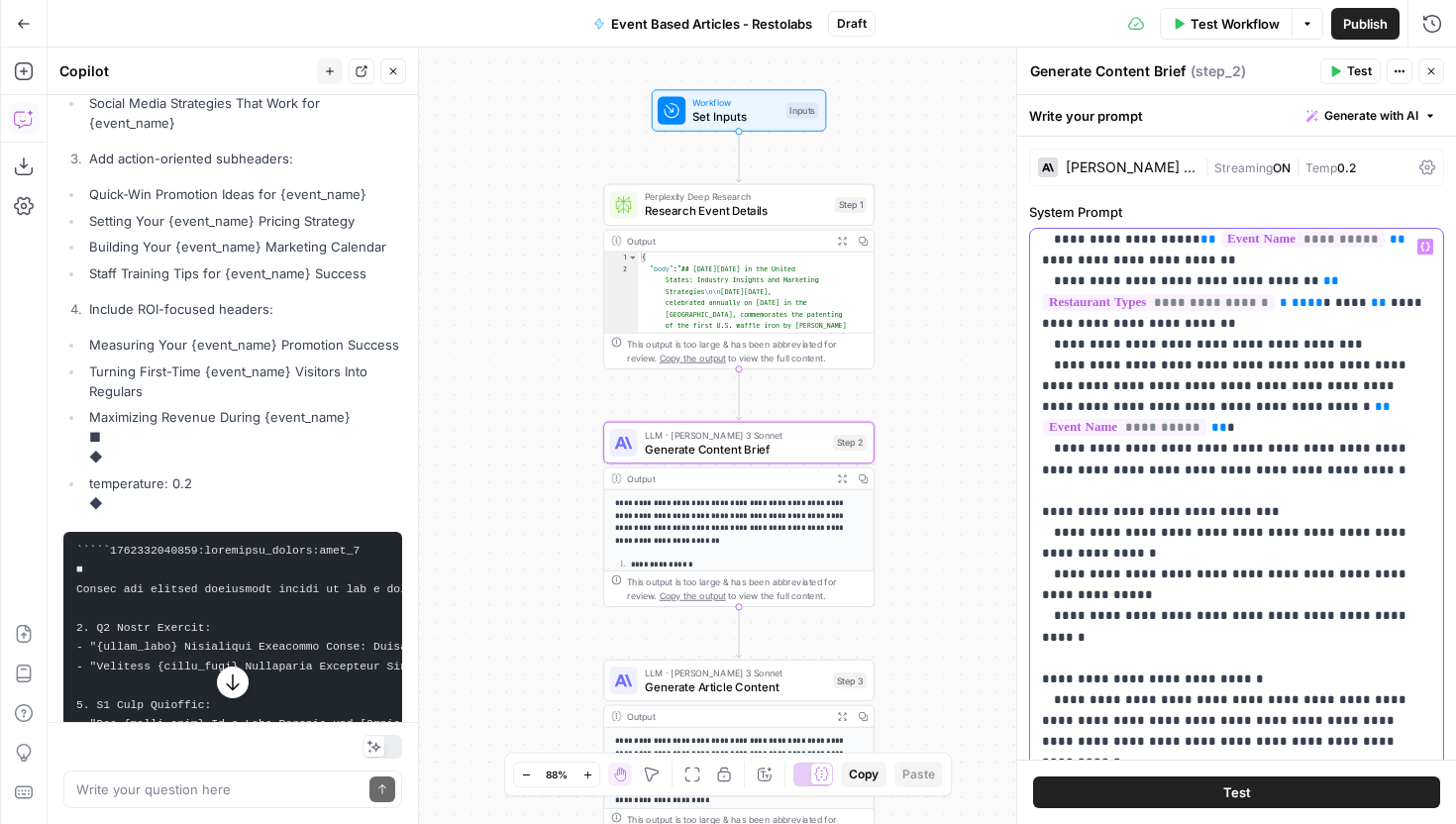 click on "**********" at bounding box center [1236, 632] 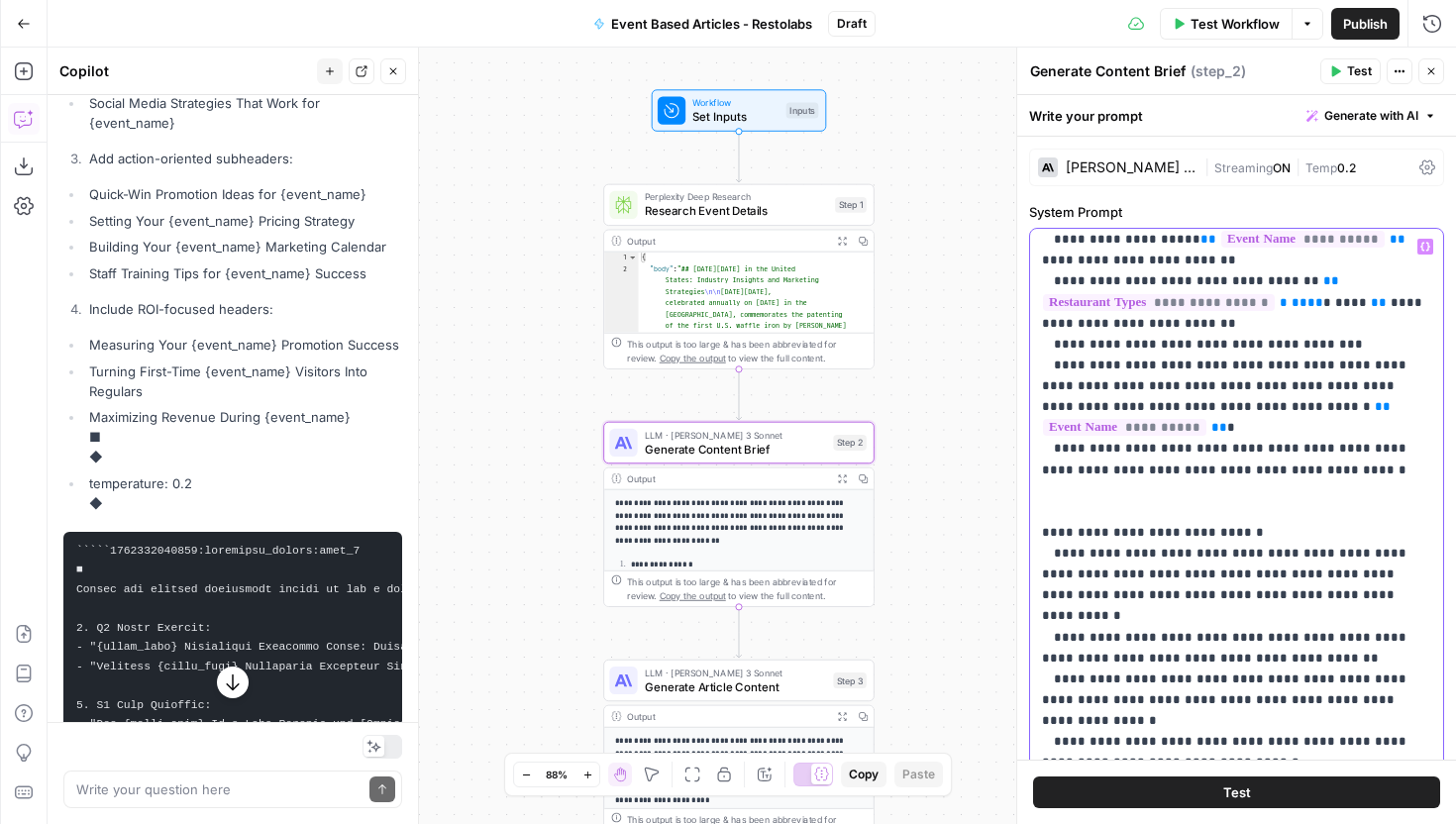 click on "**********" at bounding box center (1236, 710) 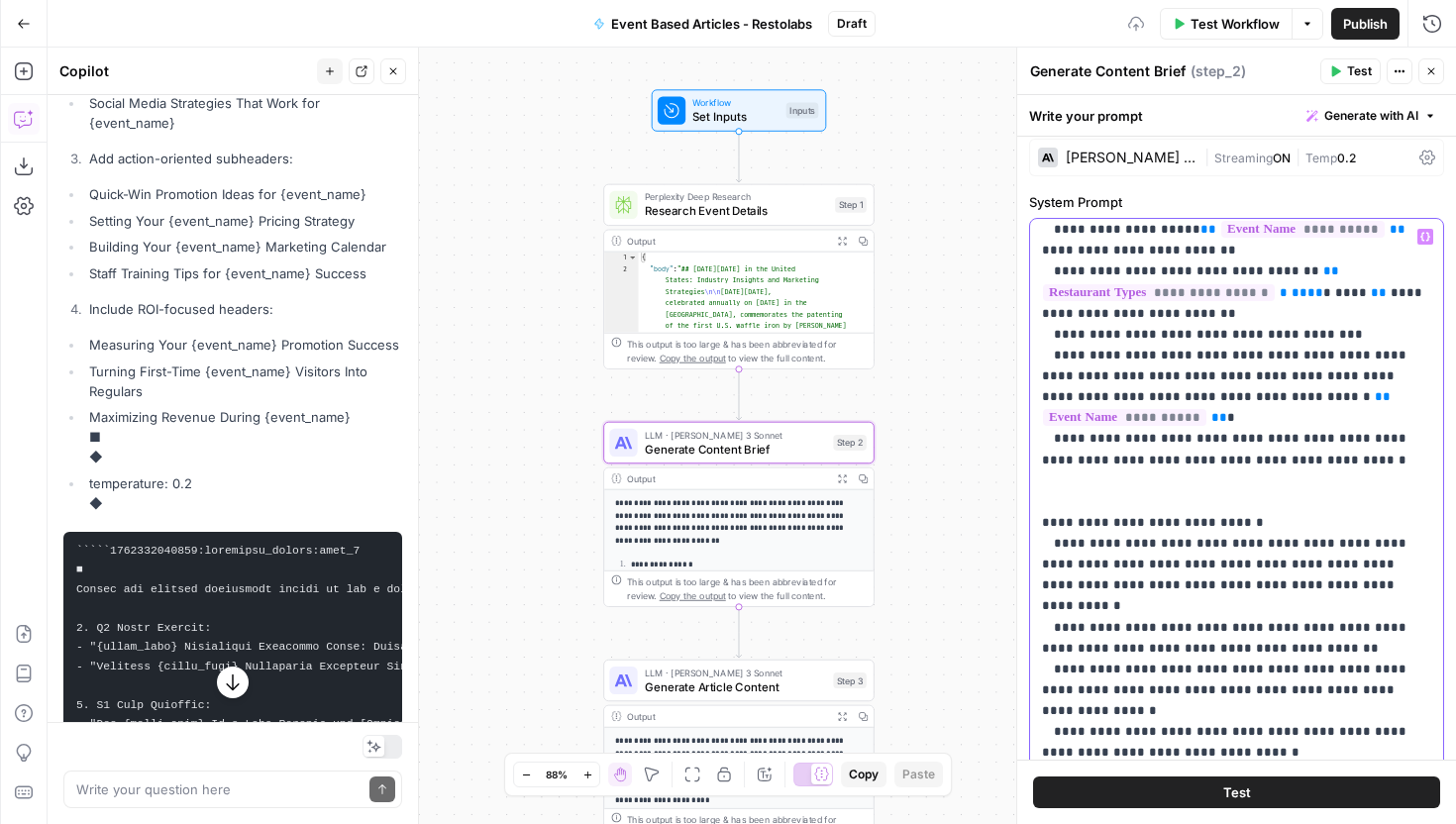 scroll, scrollTop: 335, scrollLeft: 0, axis: vertical 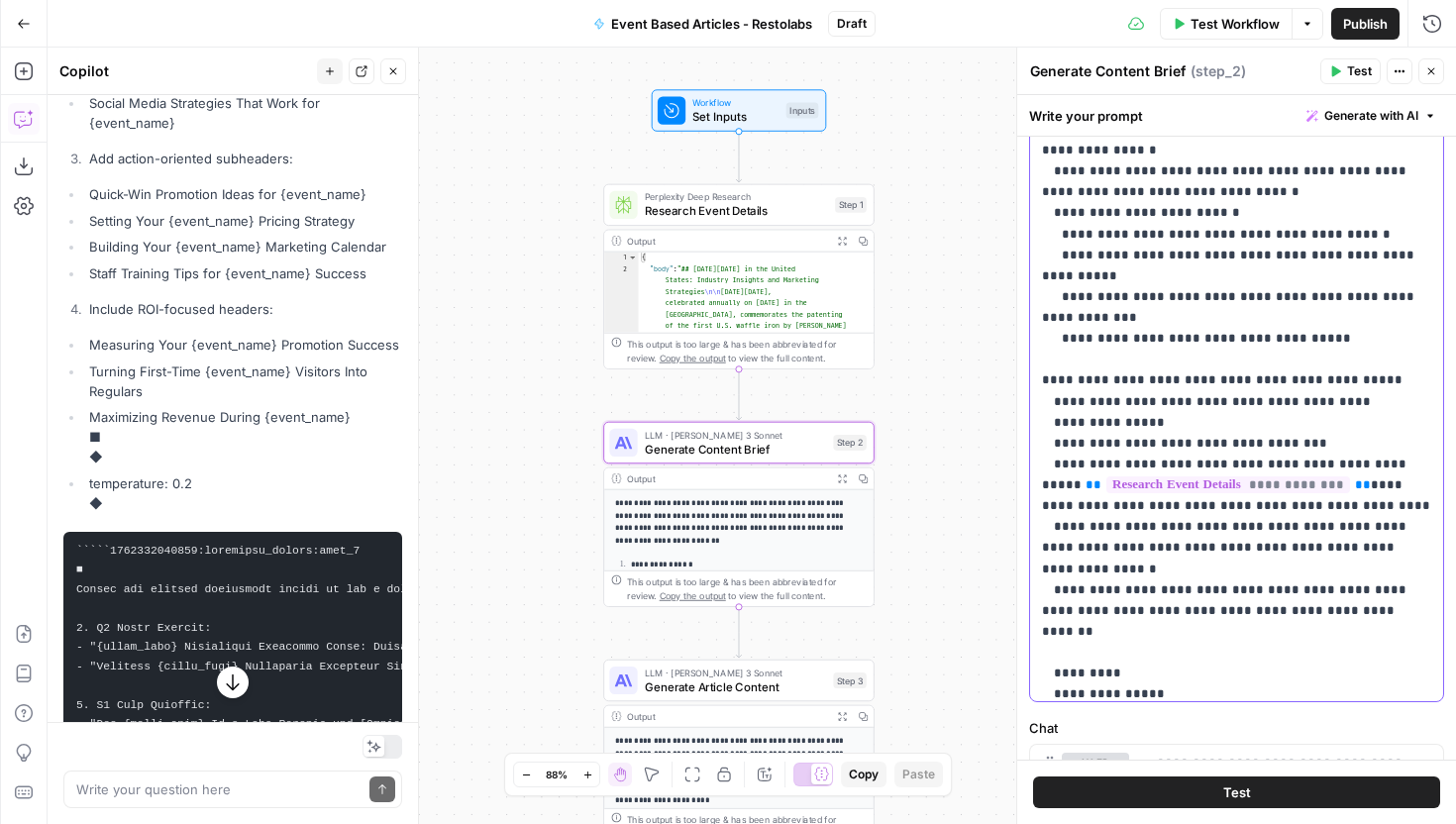 click on "**********" at bounding box center (1236, 140) 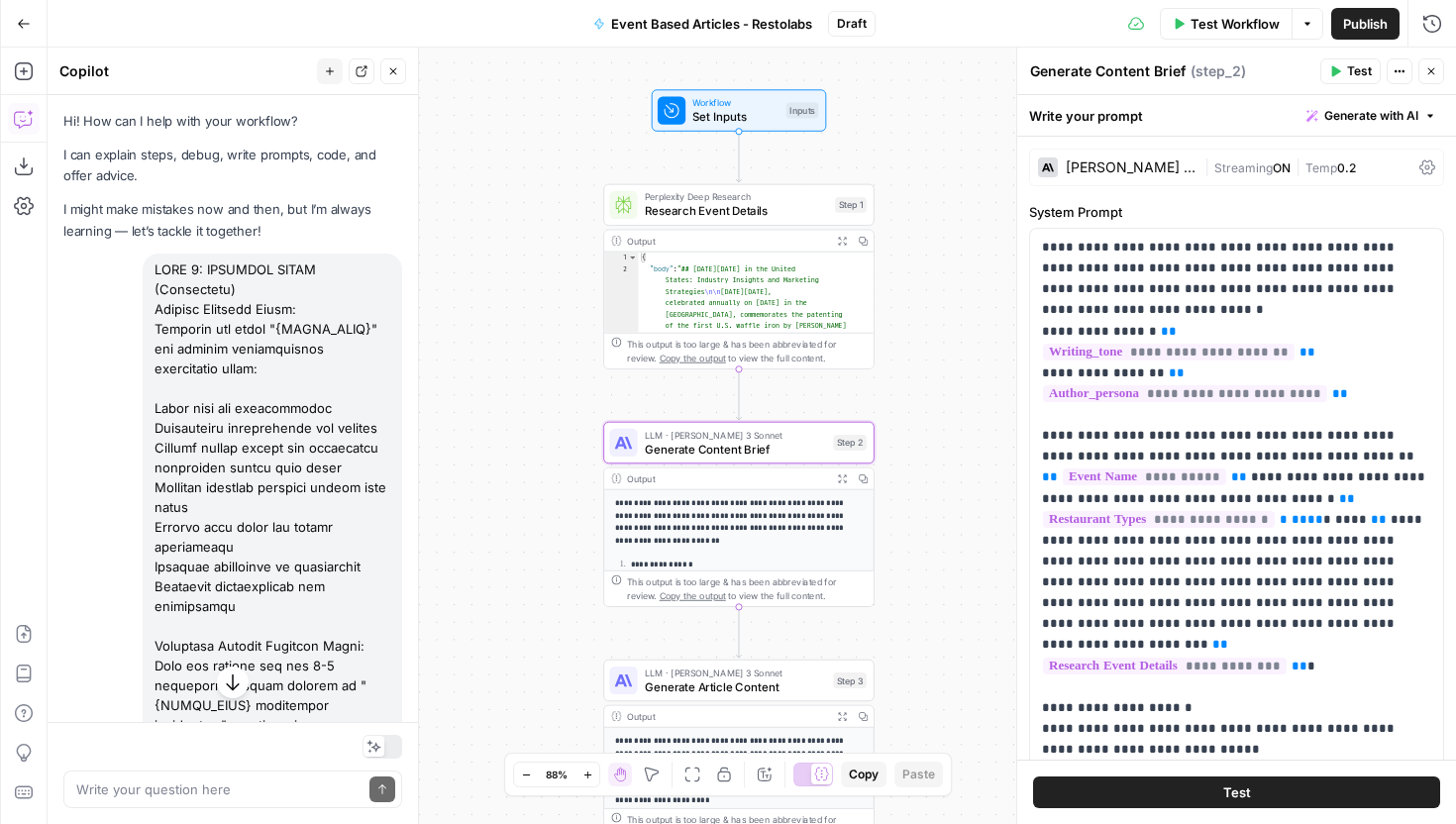 scroll, scrollTop: 0, scrollLeft: 0, axis: both 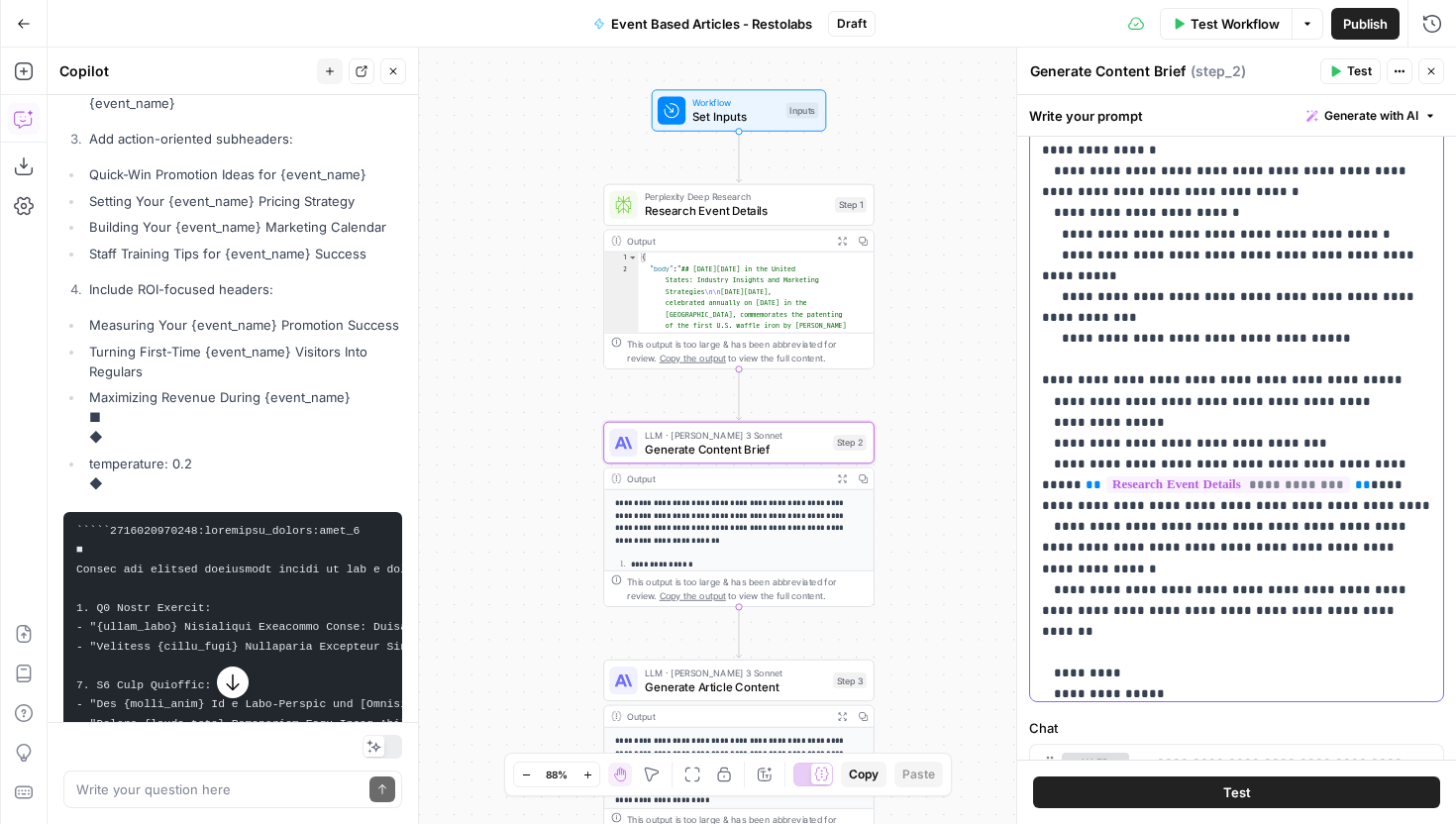 type 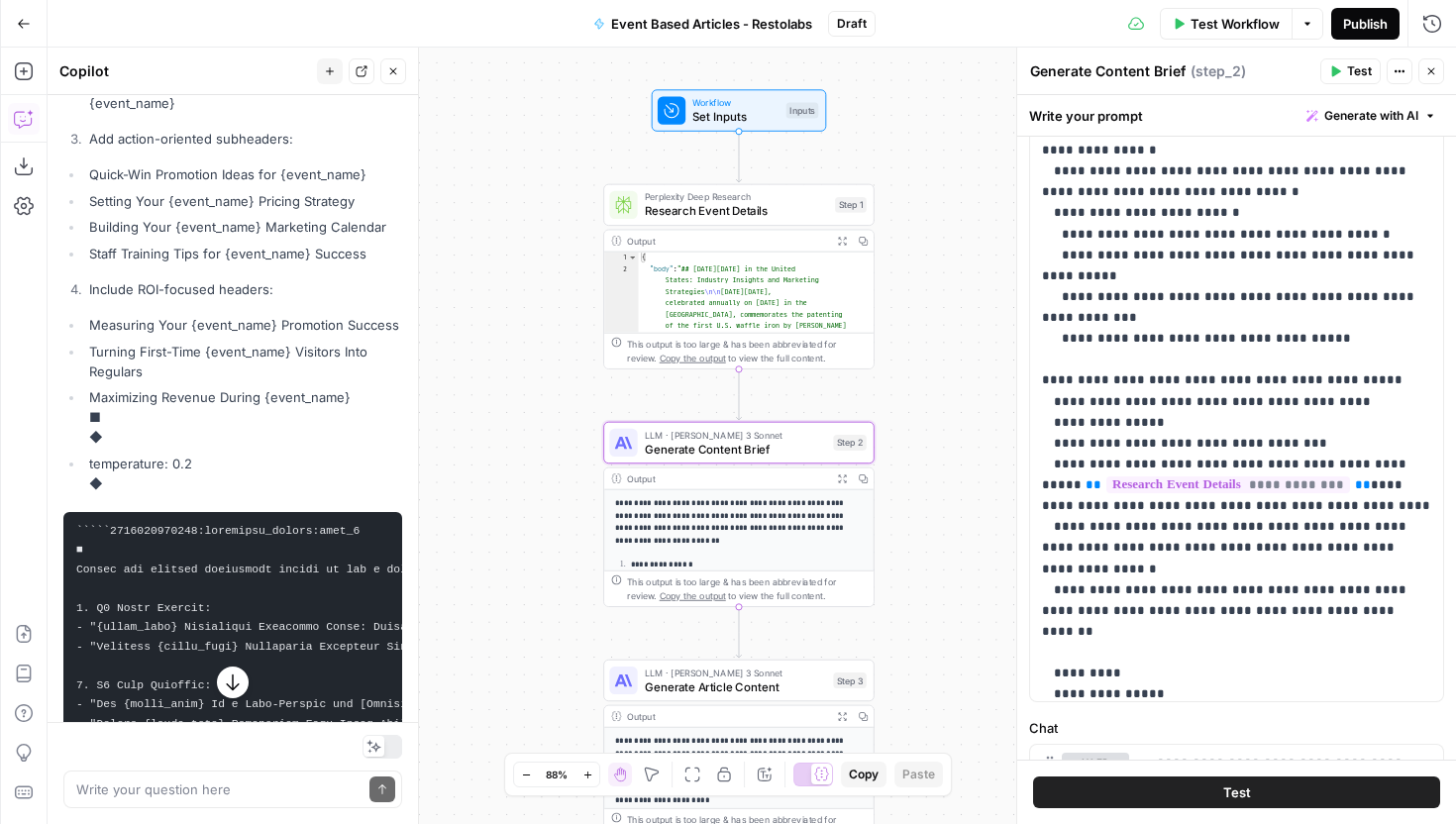 click on "Publish" at bounding box center (1365, 24) 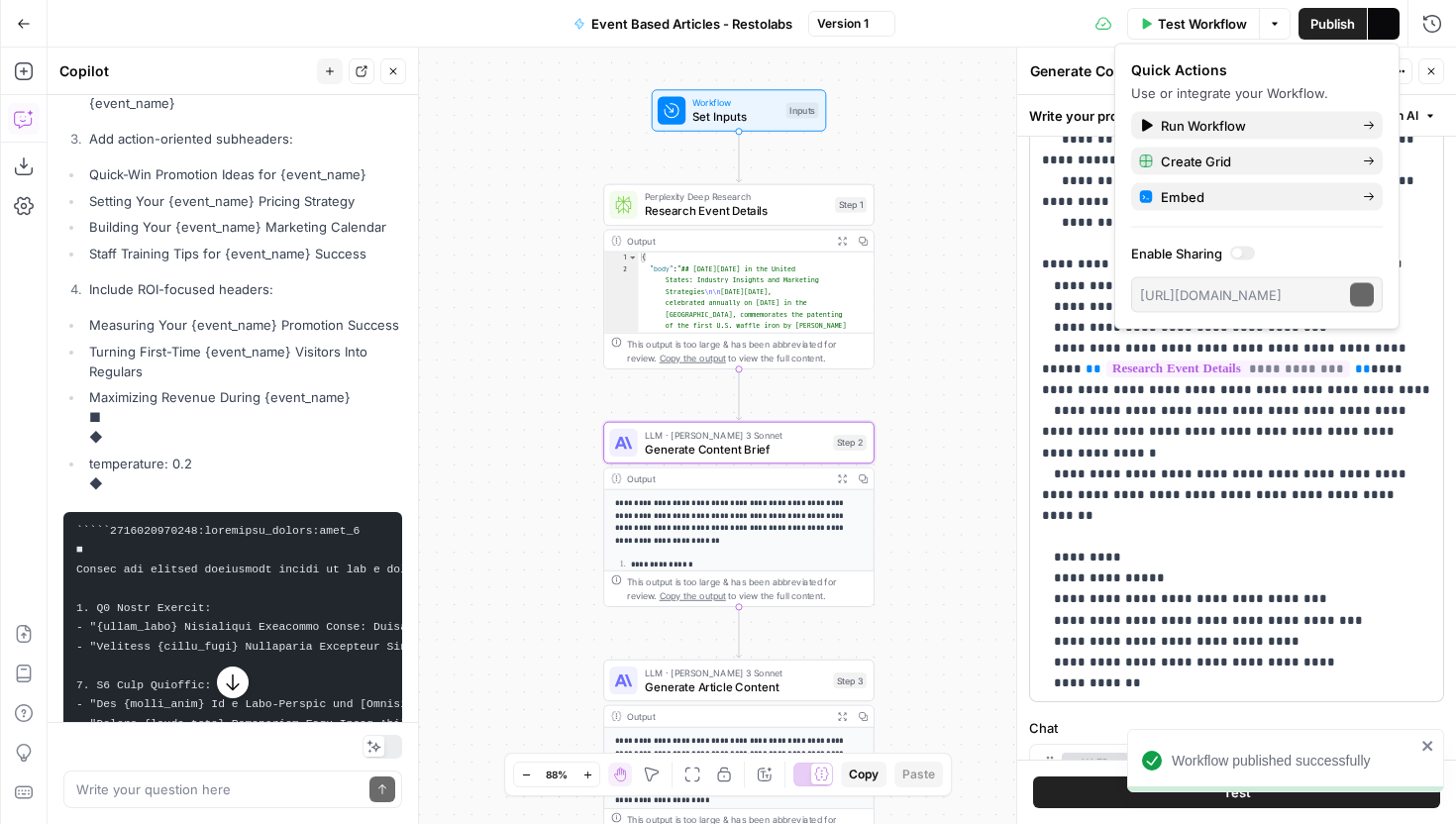 scroll, scrollTop: 1199, scrollLeft: 0, axis: vertical 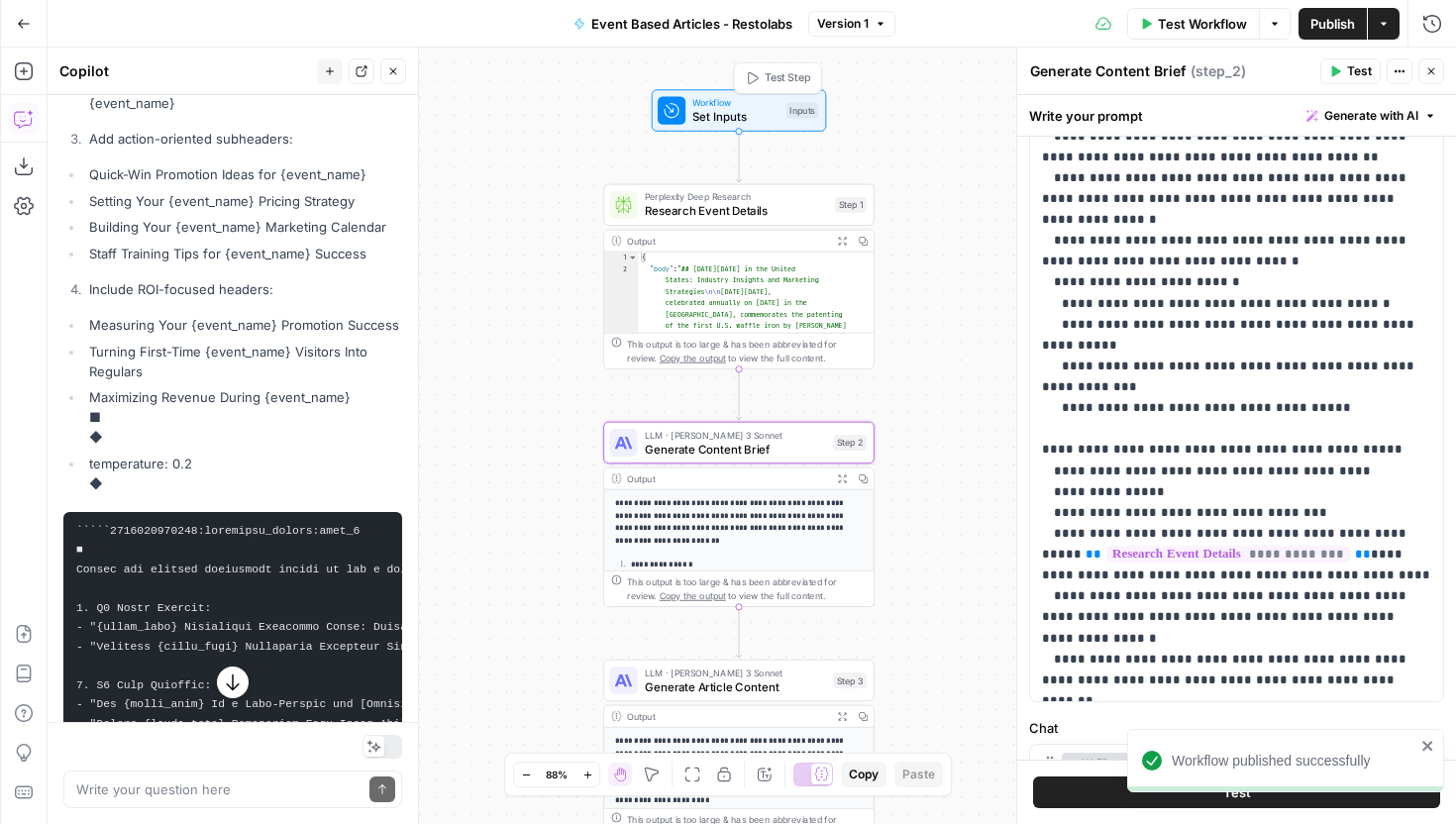 click on "Workflow Set Inputs Inputs Test Step Perplexity Deep Research Research Event Details Step 1 Output Expand Output Copy 1 2 {    "body" :  "## [DATE][DATE] in the [GEOGRAPHIC_DATA]: Industry Insights and Marketing         Strategies   \n\n [DATE][DATE],         celebrated annually on [DATE] in the         [GEOGRAPHIC_DATA], commemorates the patenting         of the first U.S. waffle iron by [PERSON_NAME] in [DATE]. This culinary holiday         has evolved into a significant event for         the restaurant industry, driving consumer         engagement and sales through innovative         promotions. The following report         synthesizes event background, industry         trends, and marketing strategies specific         to the U.S. market, drawing on current         data and case studies to provide         actionable insights for restaurants.          \n\n        States   \n\n" at bounding box center (752, 436) 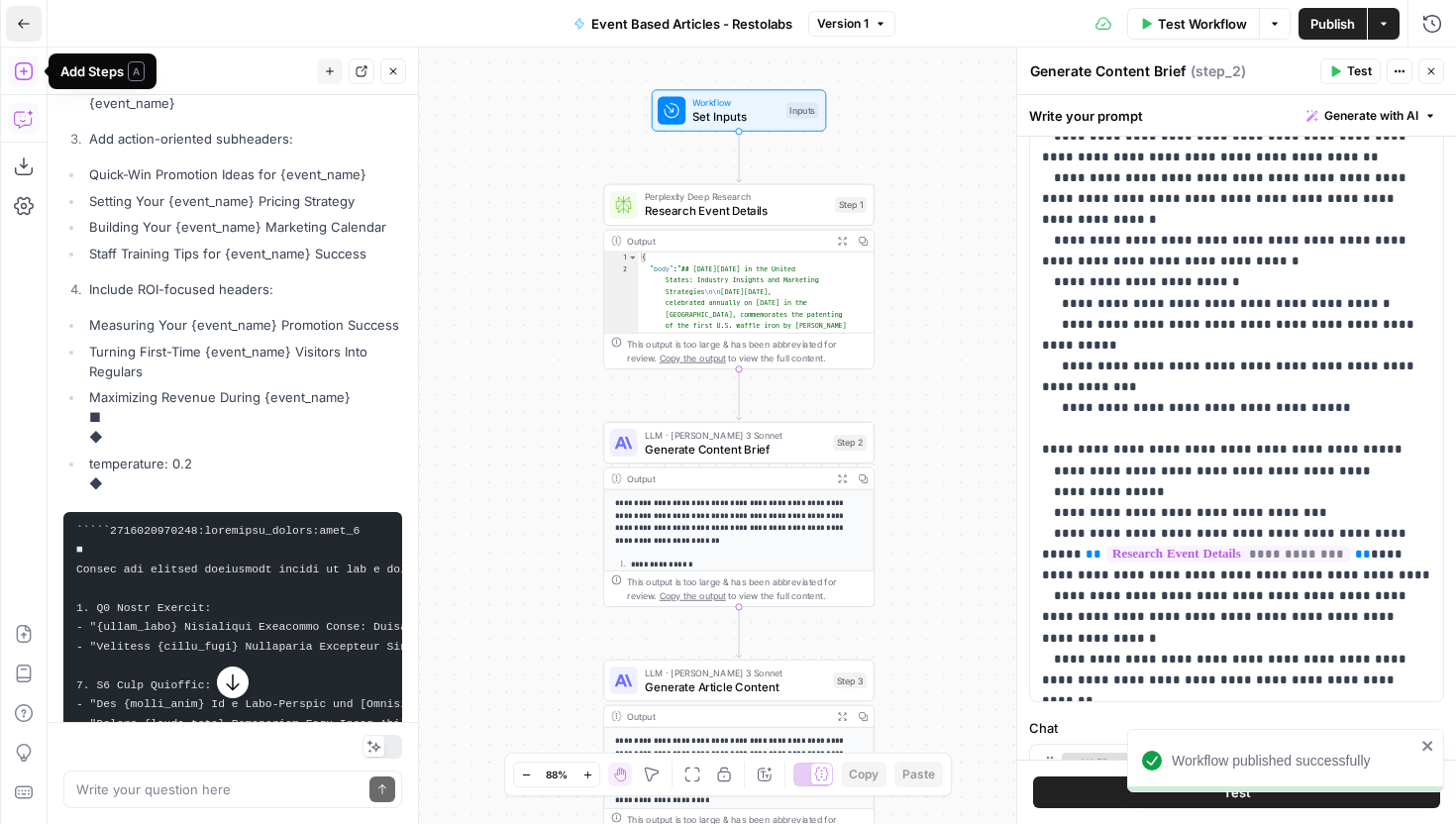 click 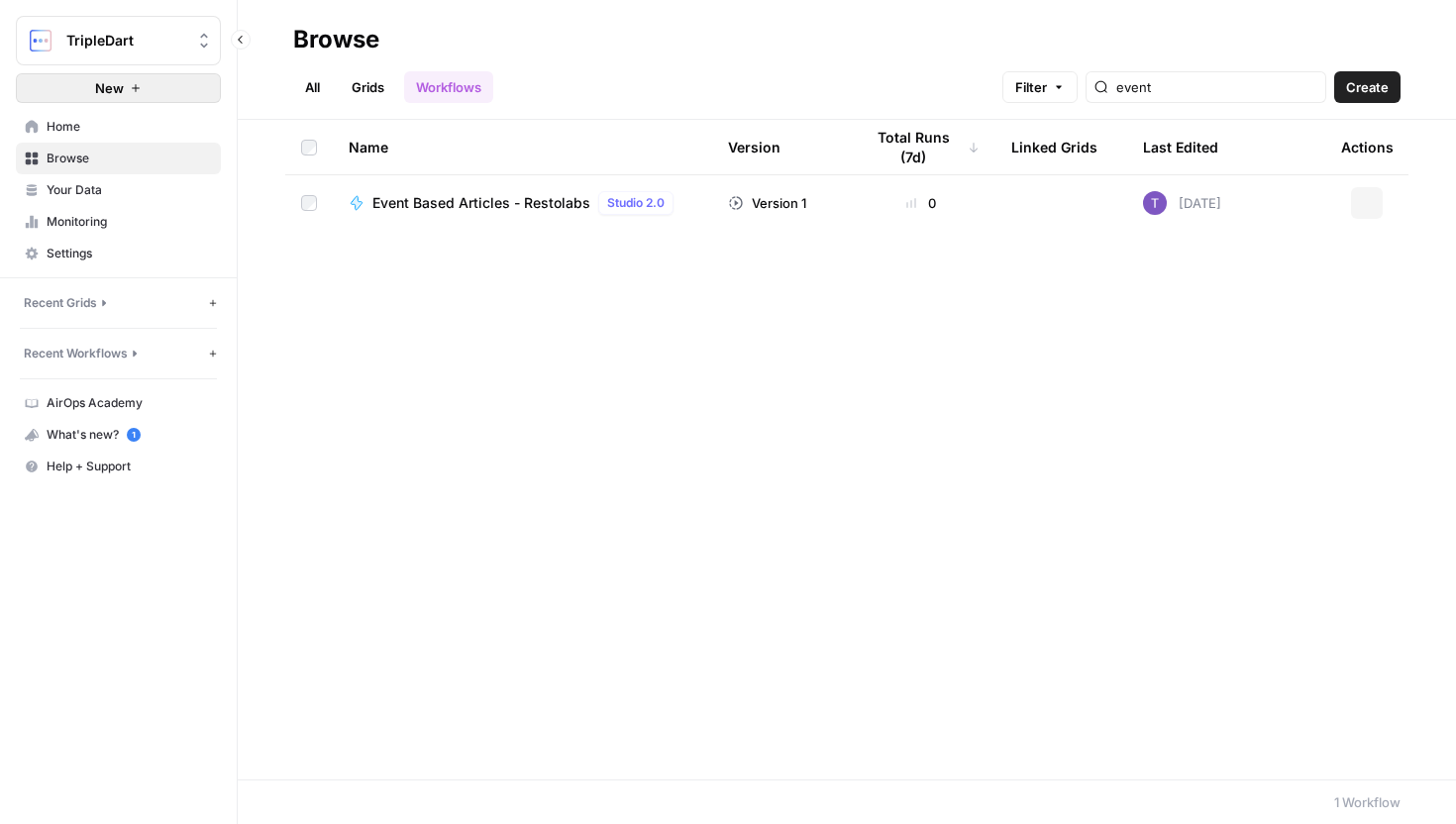 click on "New" at bounding box center (118, 88) 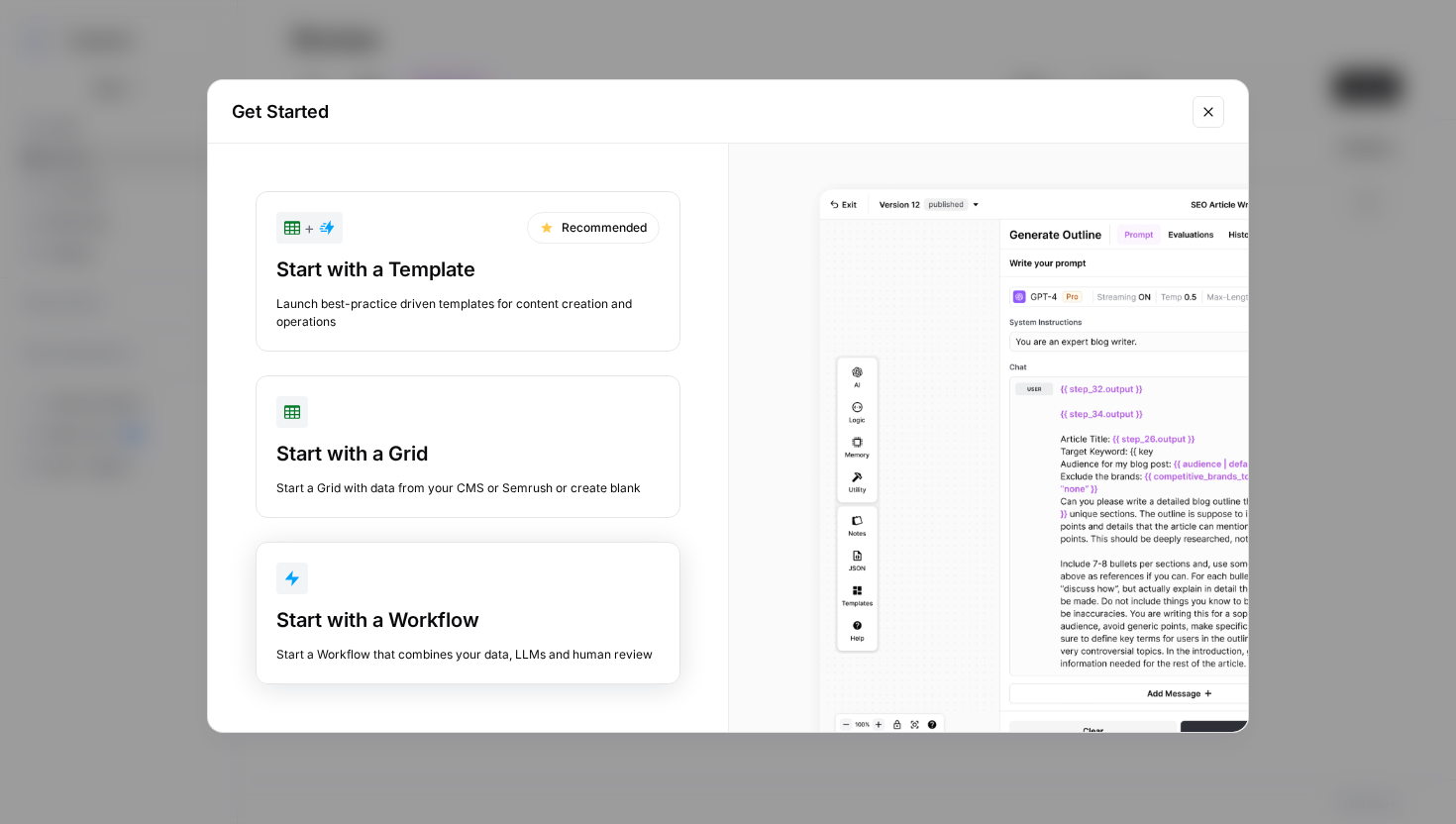 click on "Start with a Workflow Start a Workflow that combines your data, LLMs and human review" at bounding box center [468, 613] 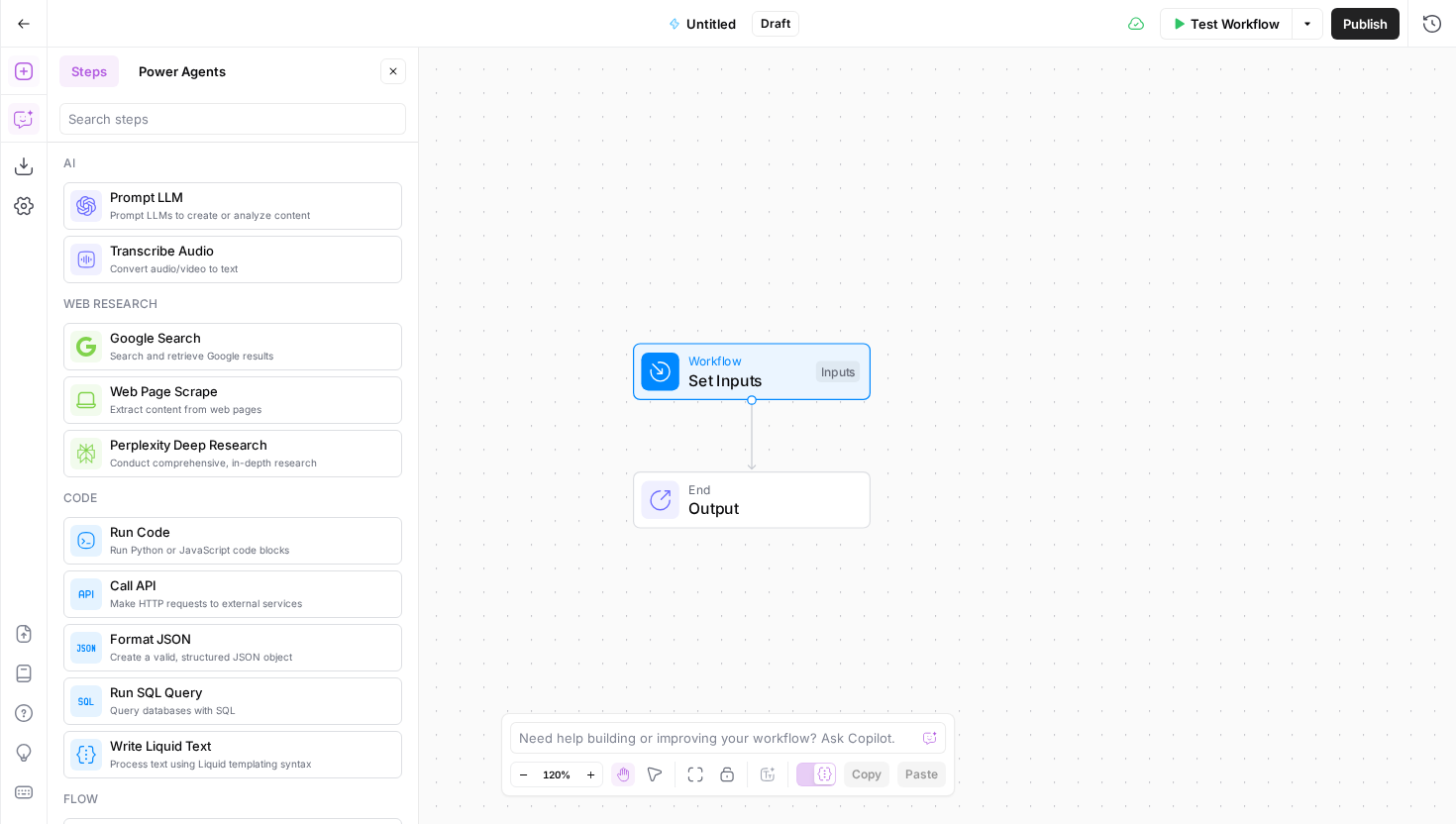 click 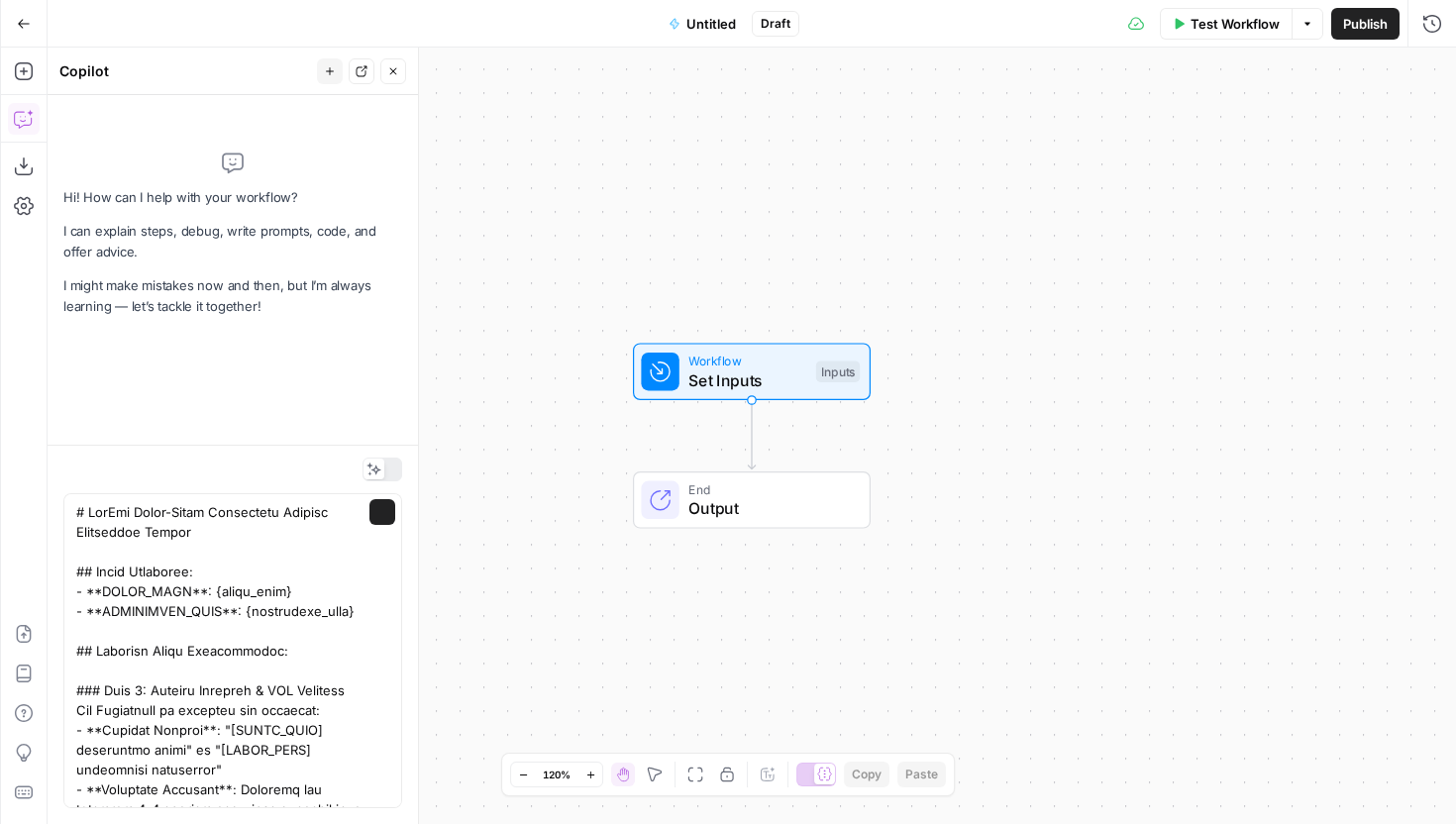 scroll, scrollTop: 3991, scrollLeft: 0, axis: vertical 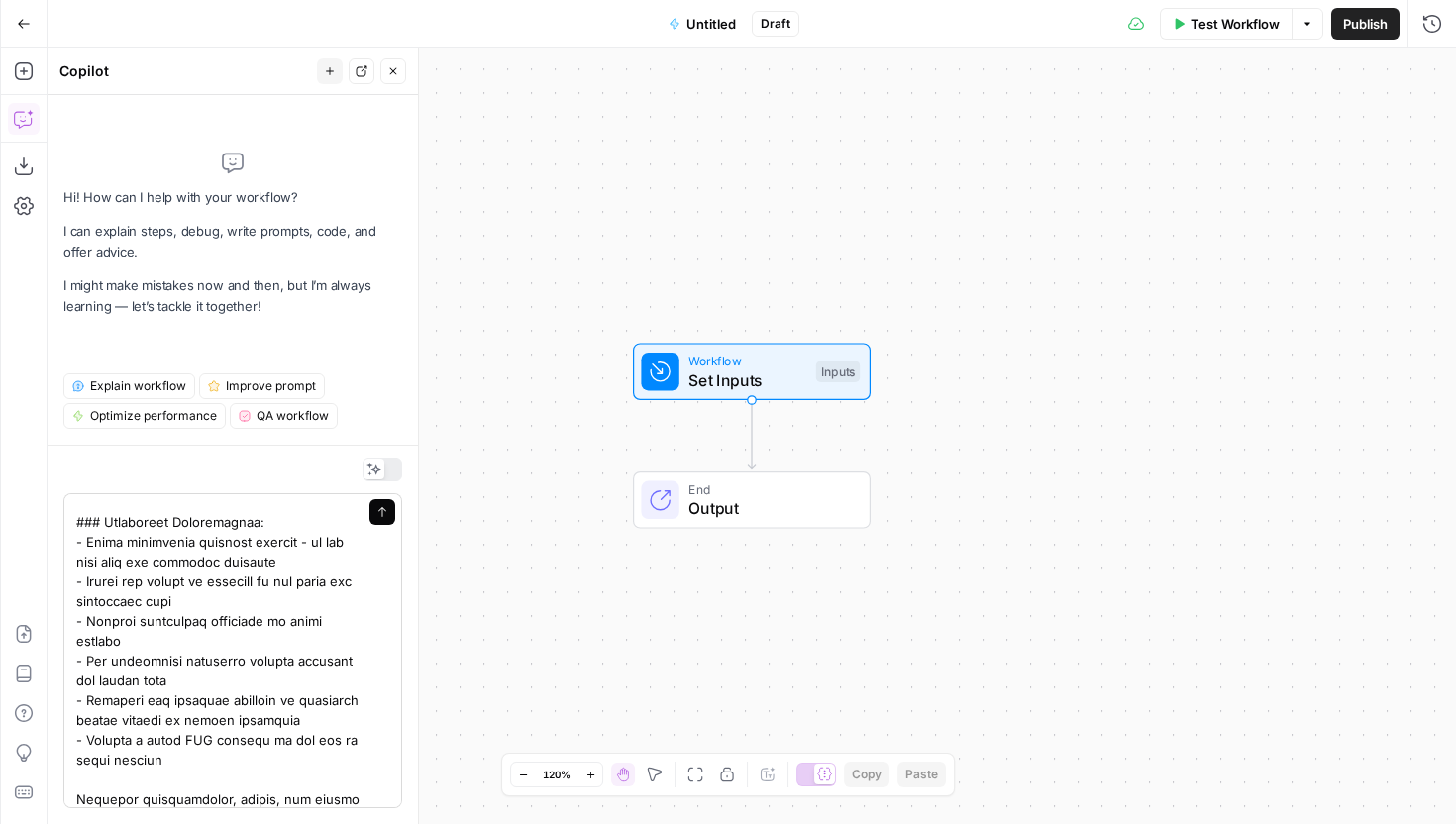 type on "# AirOps Event-Based Restaurant Article Generation Prompt
## Input Variables:
- **EVENT_NAME**: {event_name}
- **RESTAURANT_TYPE**: {restaurant_type}
## Research Phase Instructions:
### Step 1: Keyword Research & SEO Strategy
Use Perplexity to research and identify:
- **Primary Keyword**: "[EVENT_NAME] restaurant ideas" or "[EVENT_NAME] restaurant promotions"
- **Secondary Keywords**: Research and identify 3-5 related long-tail keywords with good search volume and low competition related to the event and restaurant marketing
- **Search Intent**: Analyze what restaurant owners are looking for regarding this event
- **Competitor Analysis**: Identify top-ranking content gaps we can fill
### Step 2: Event Research & Market Analysis
Research the following about {EVENT_NAME}:
- Event date(s) and duration
- Cultural significance and traditions
- Consumer spending patterns during this event
- Popular food/drink preferences associated with the event
- Demographics of people who celebrate this event
- Regional v..." 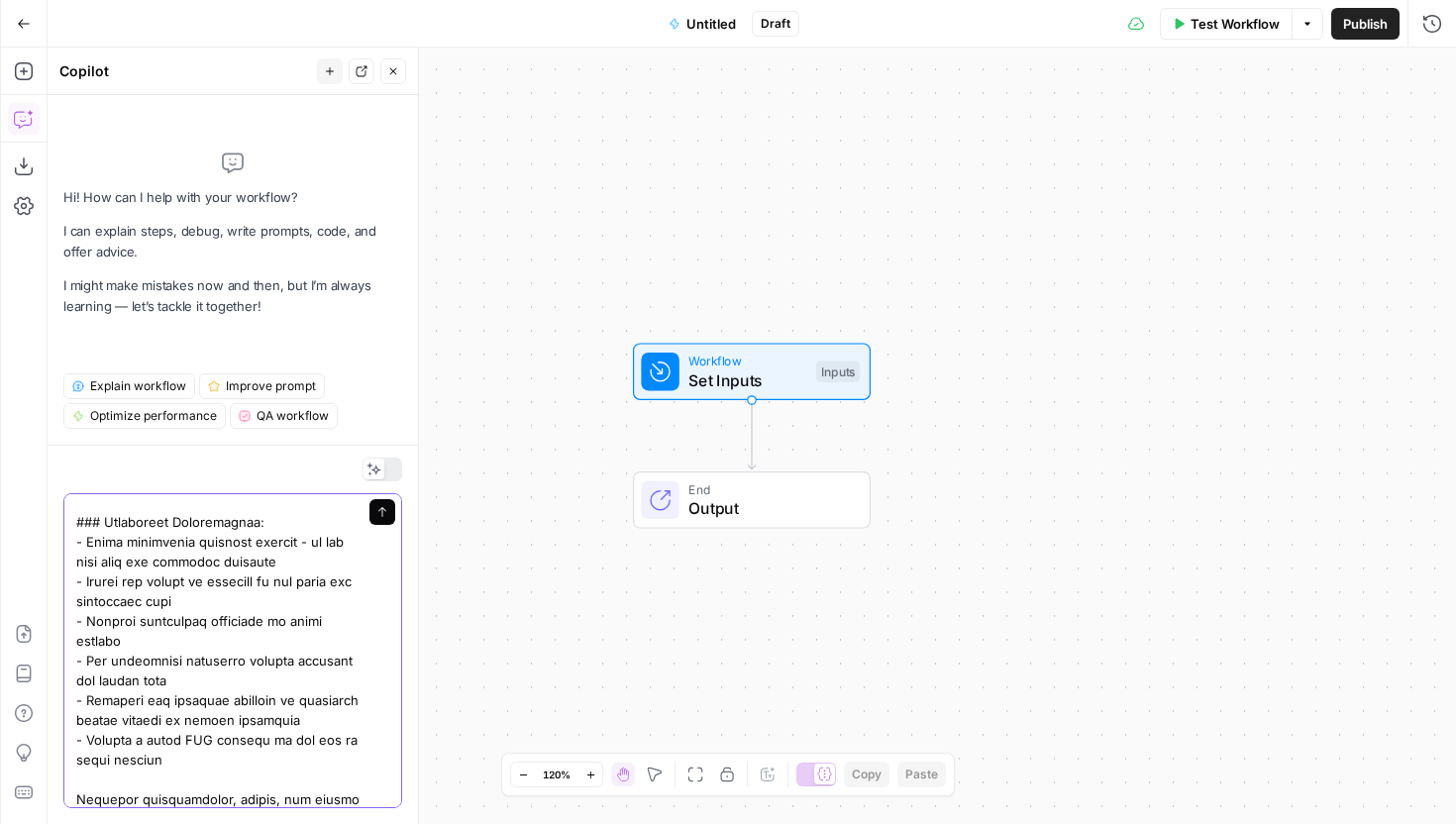 scroll, scrollTop: 0, scrollLeft: 0, axis: both 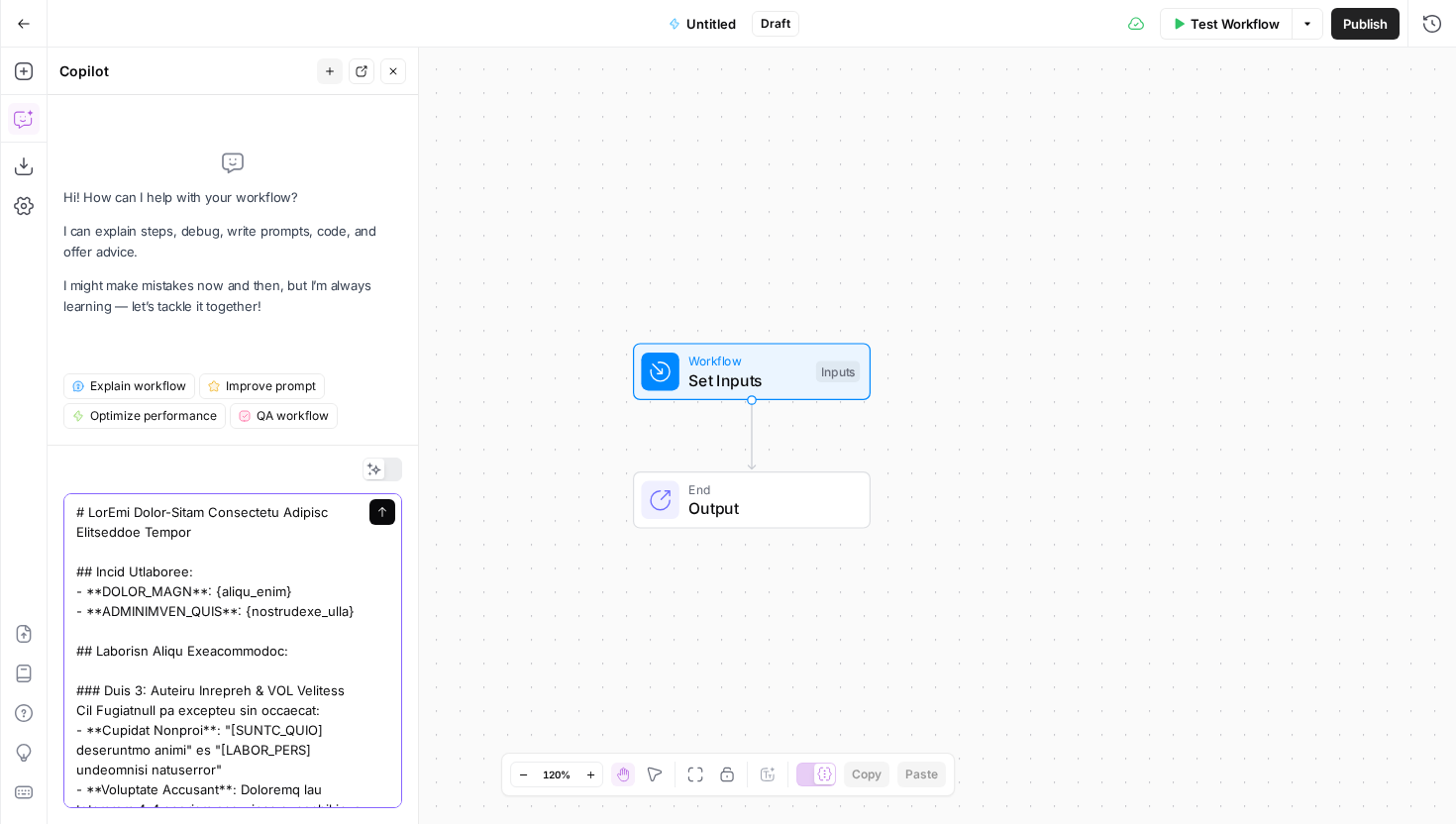 click 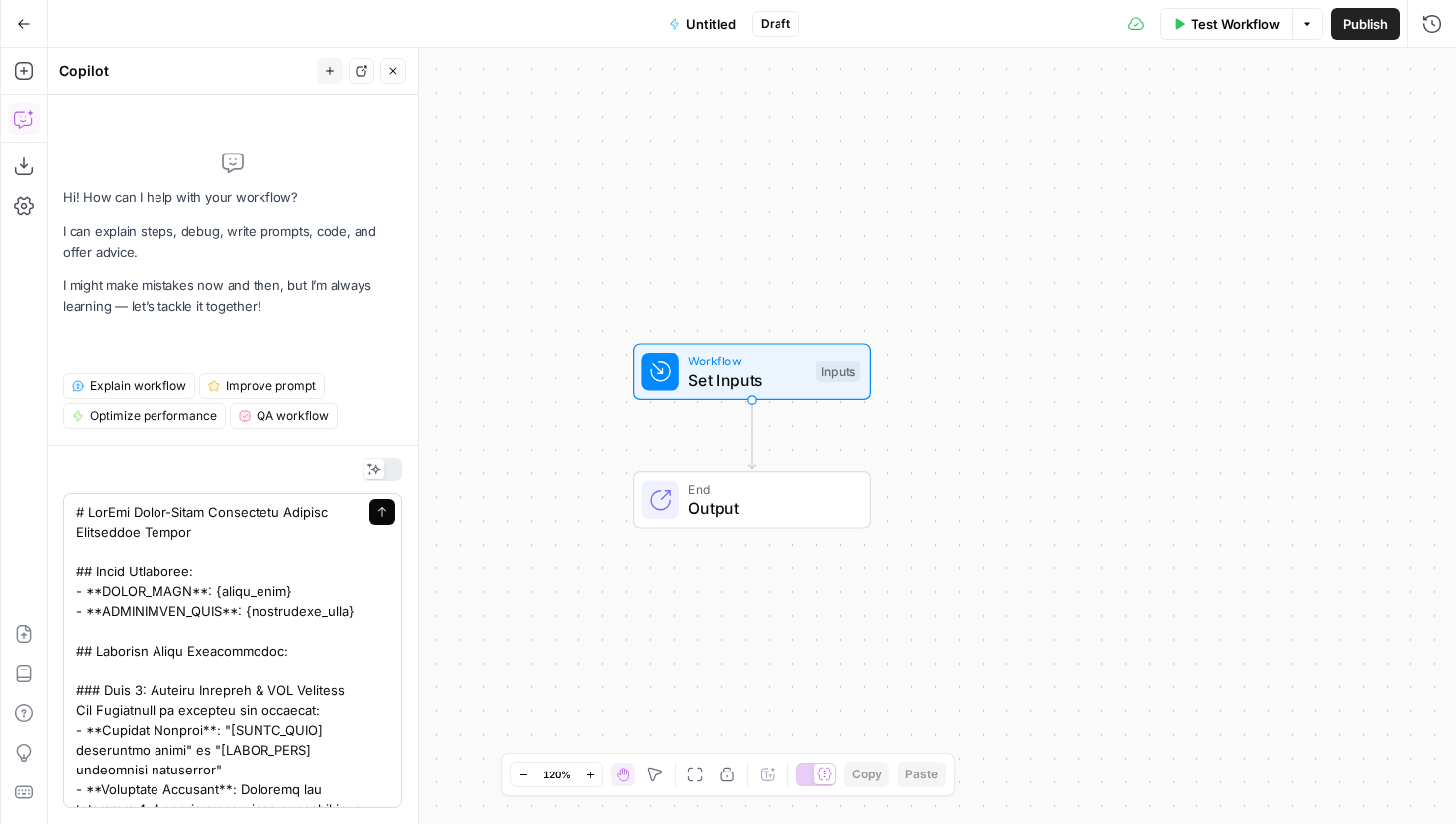 type 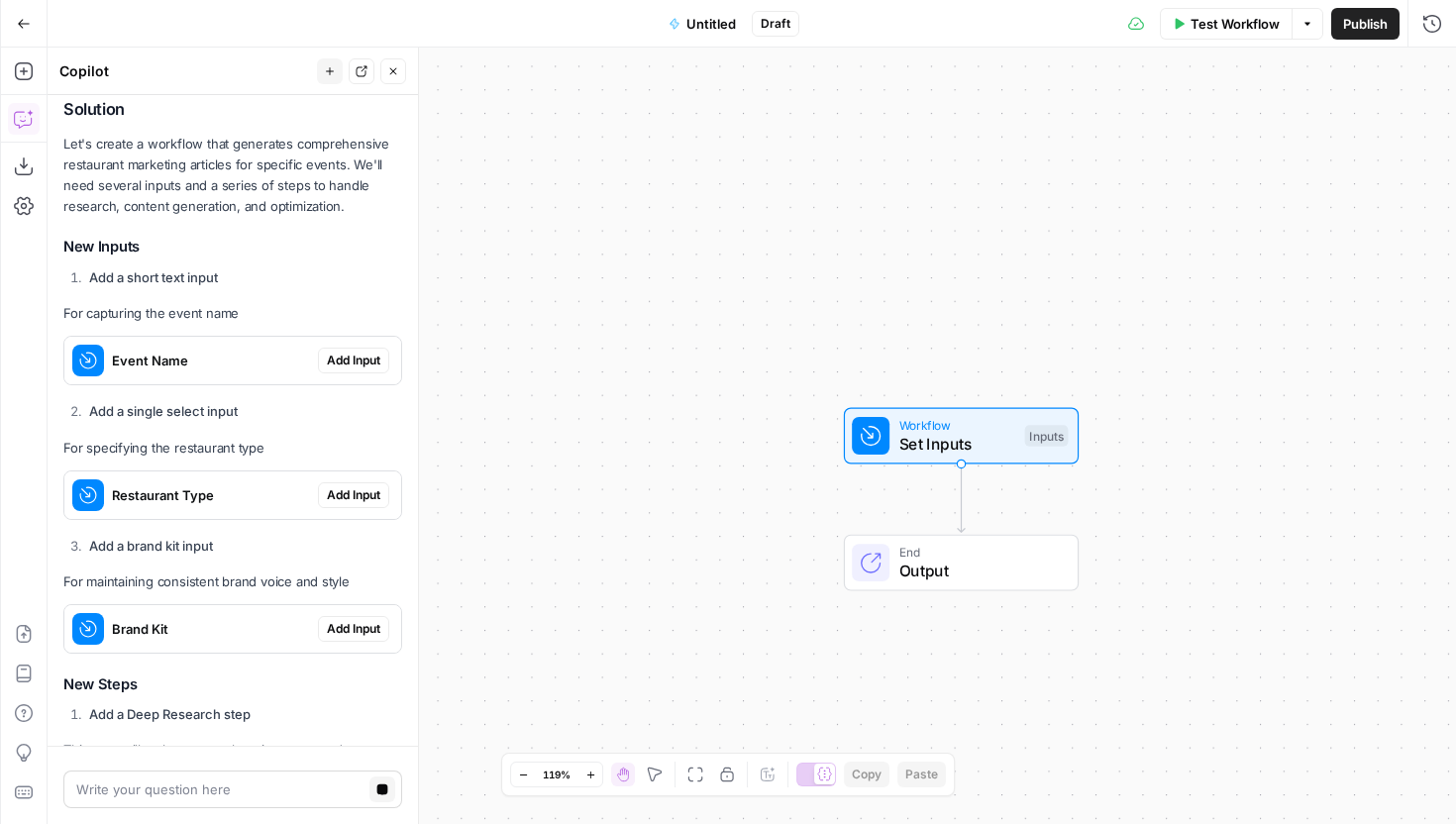 scroll, scrollTop: 5326, scrollLeft: 0, axis: vertical 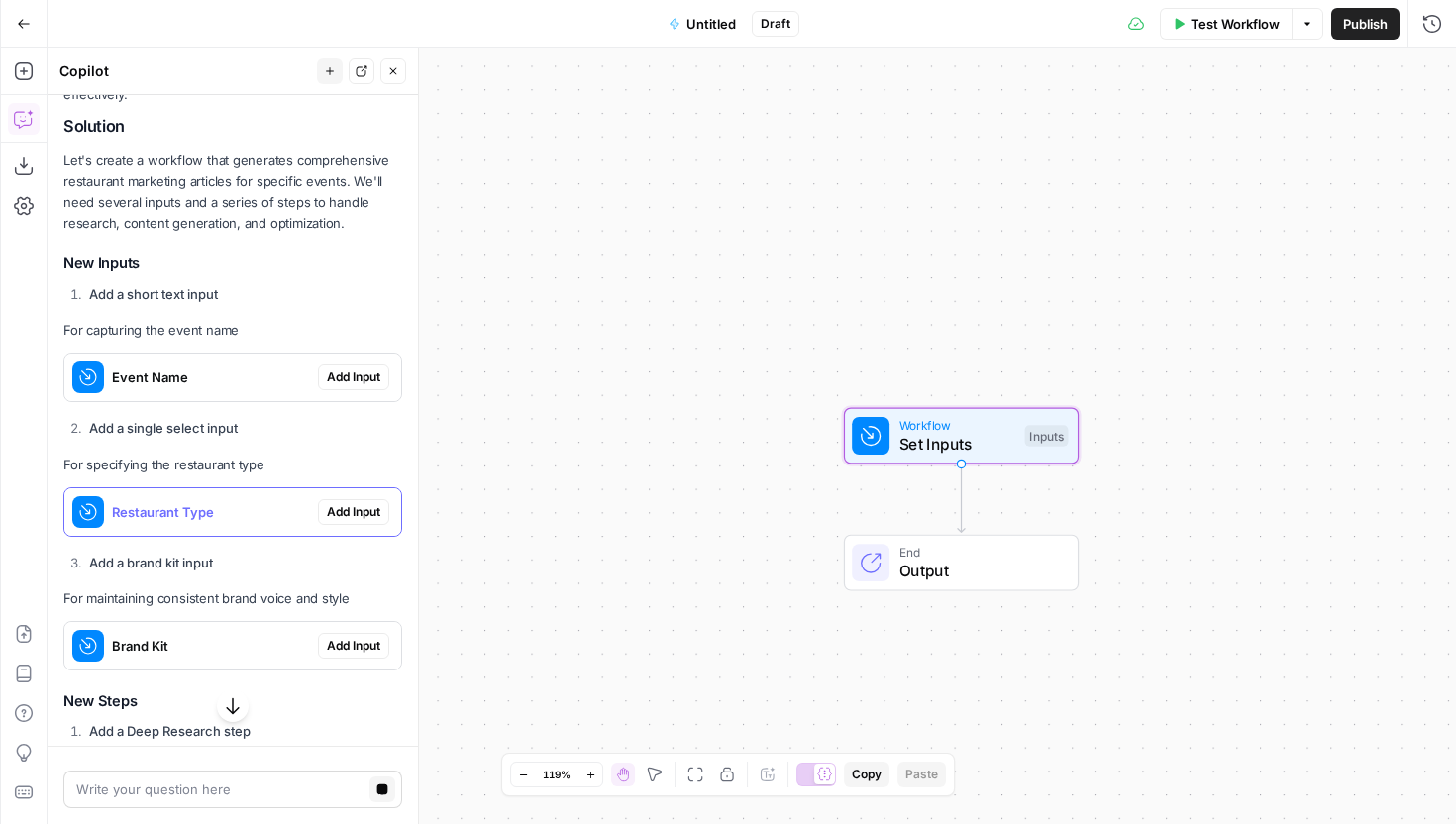 click on "Restaurant Type" at bounding box center [211, 512] 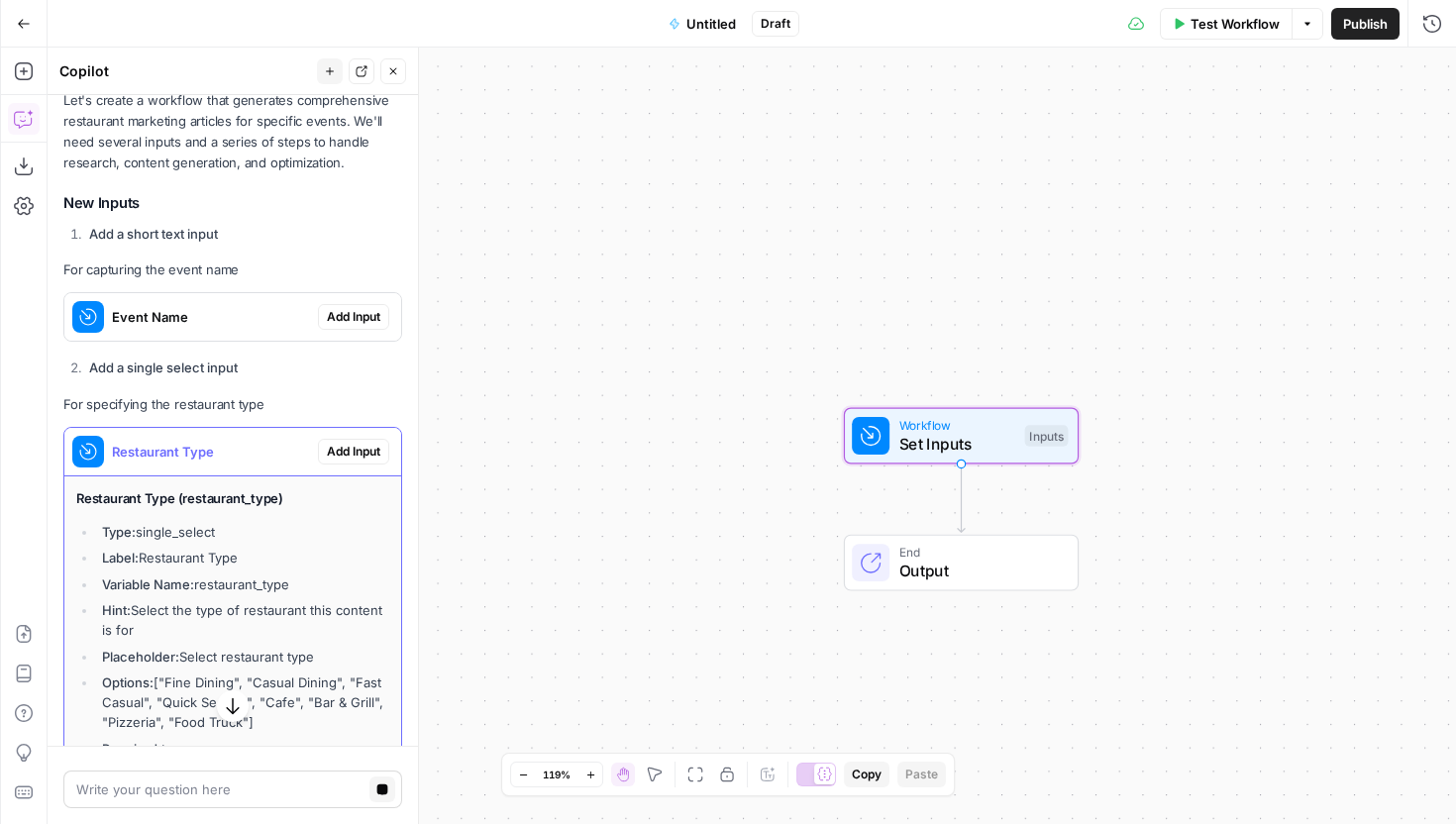 scroll, scrollTop: 5388, scrollLeft: 0, axis: vertical 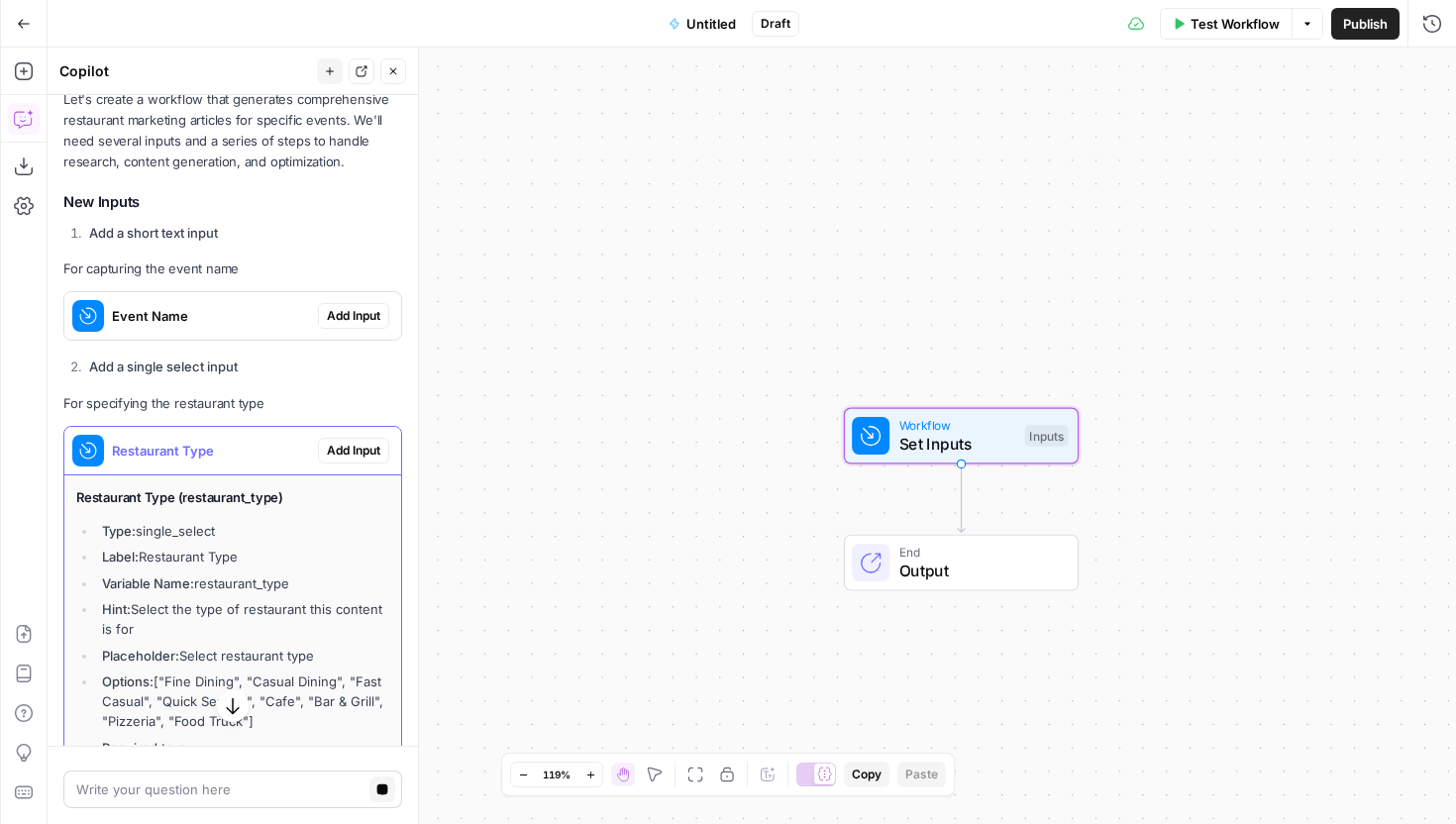 click on "Restaurant Type" at bounding box center [191, 451] 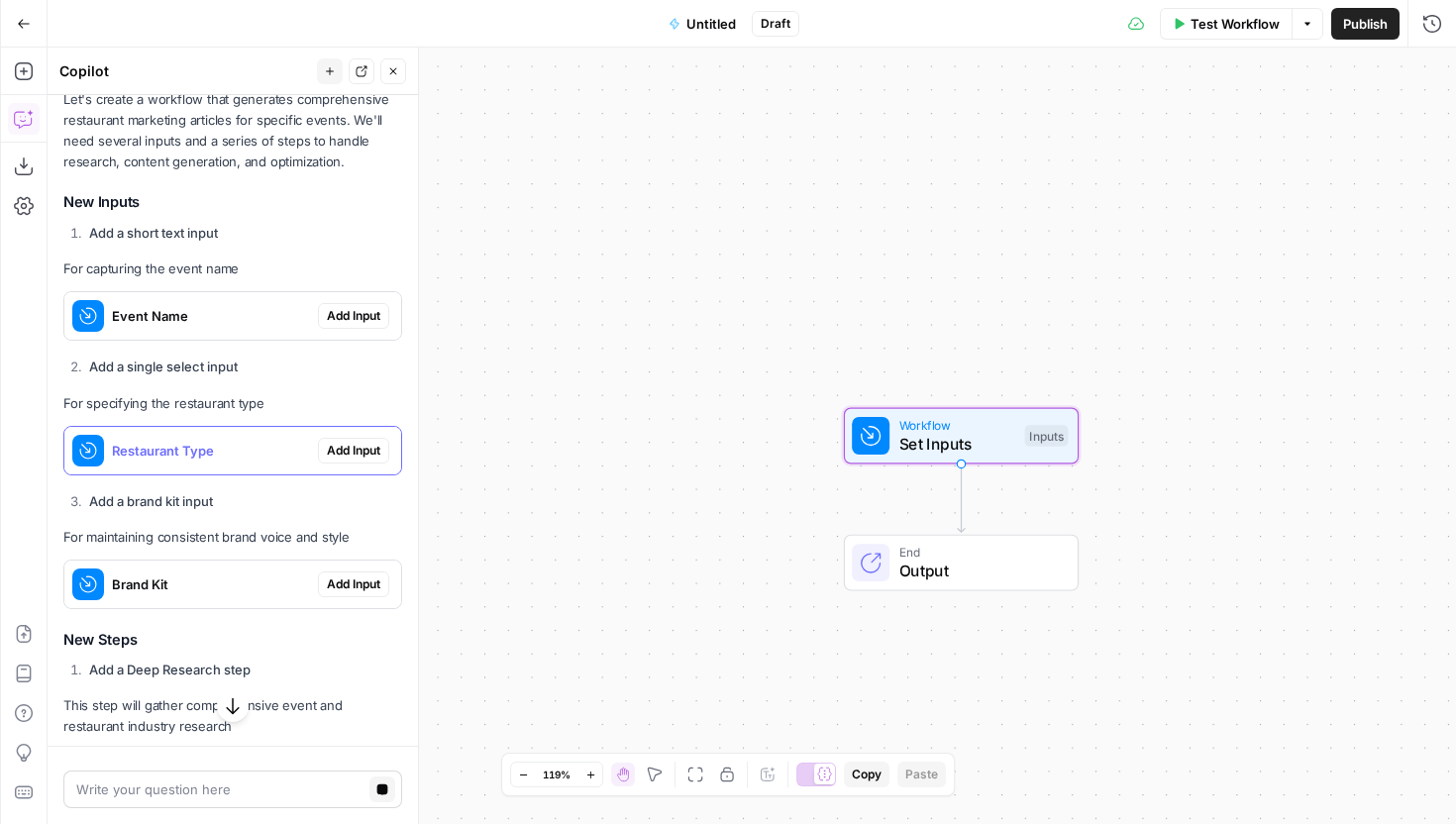 click on "Restaurant Type" at bounding box center (191, 451) 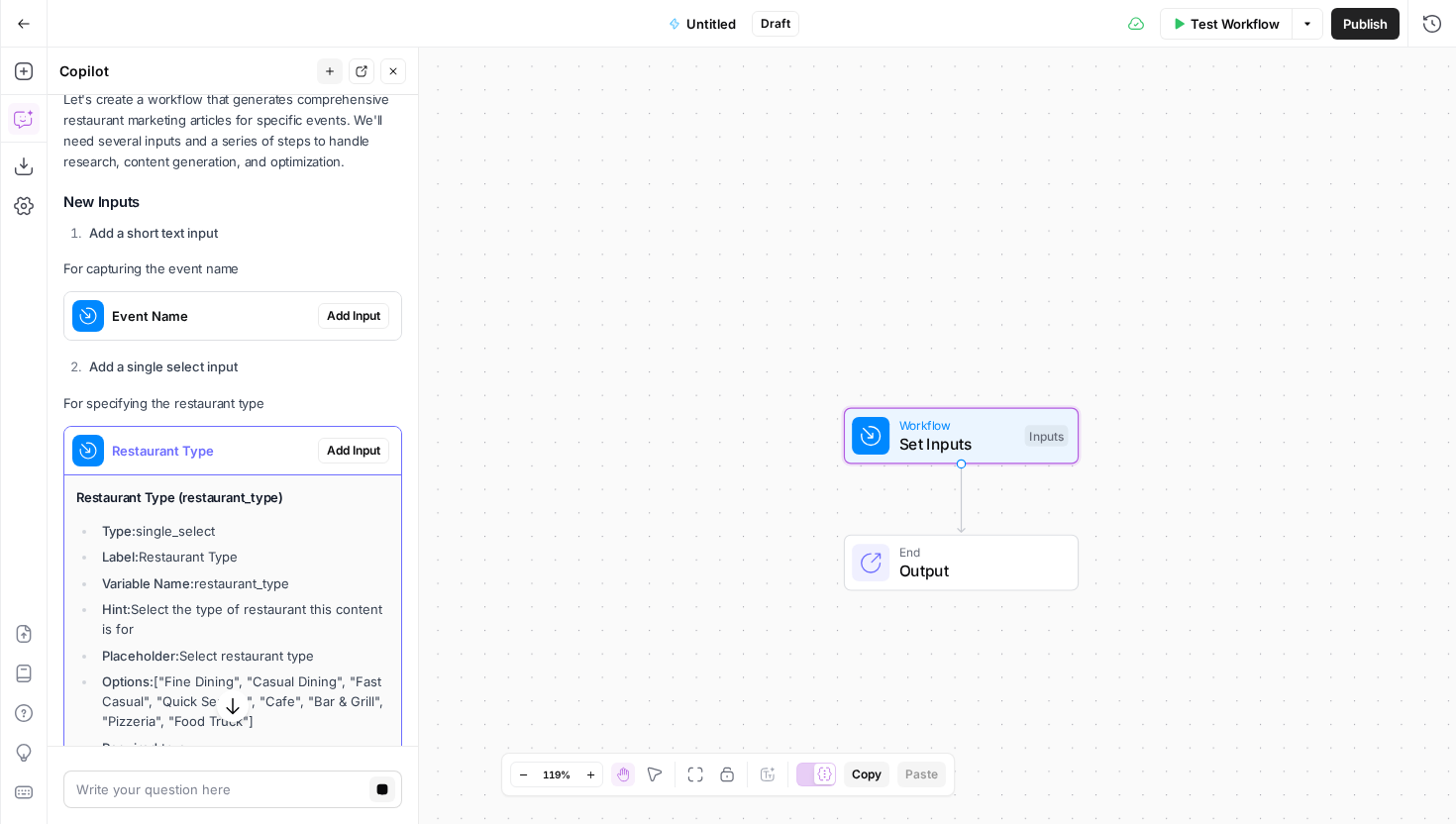 click on "Restaurant Type" at bounding box center [191, 451] 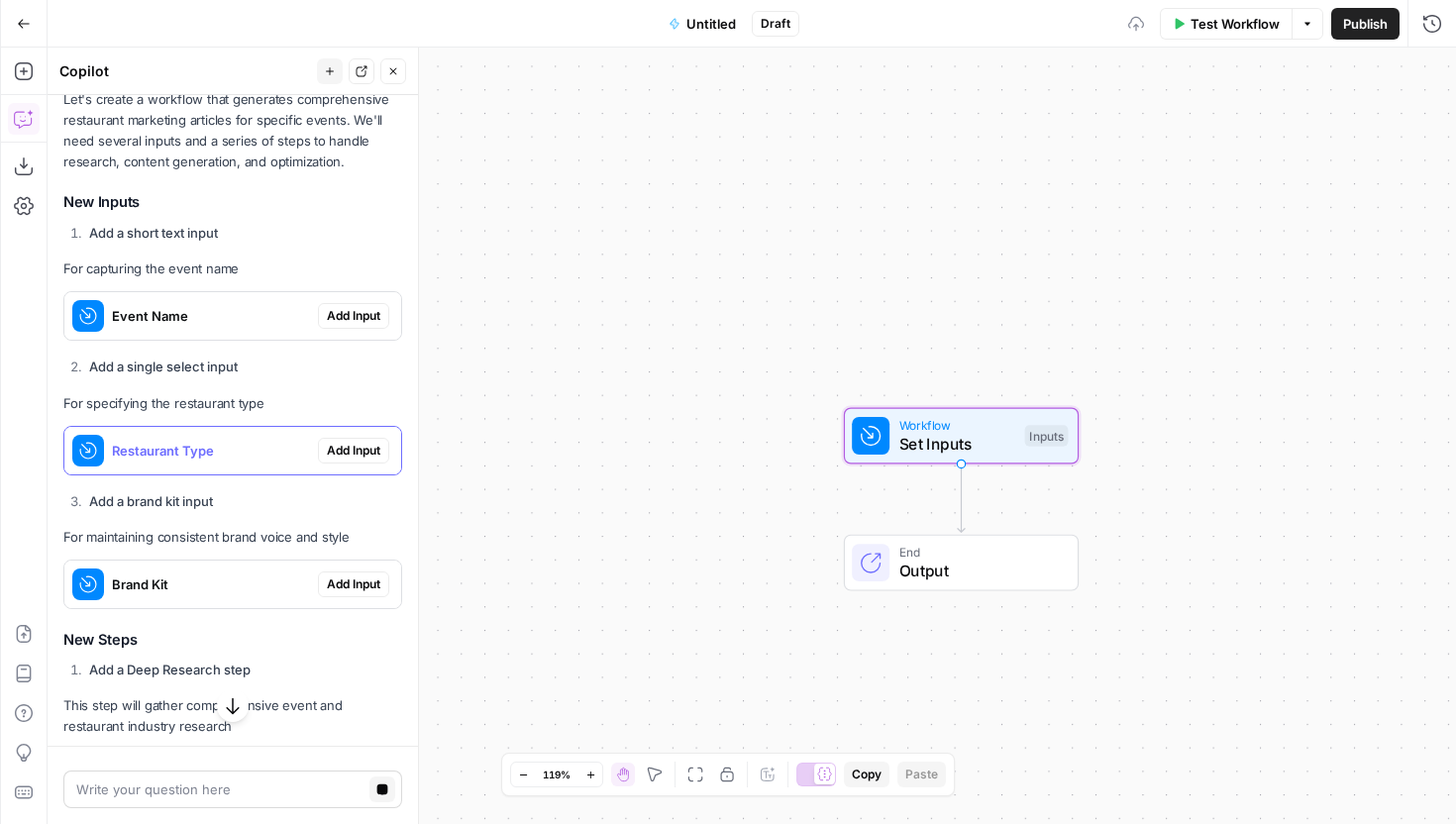 click on "Restaurant Type" at bounding box center [191, 451] 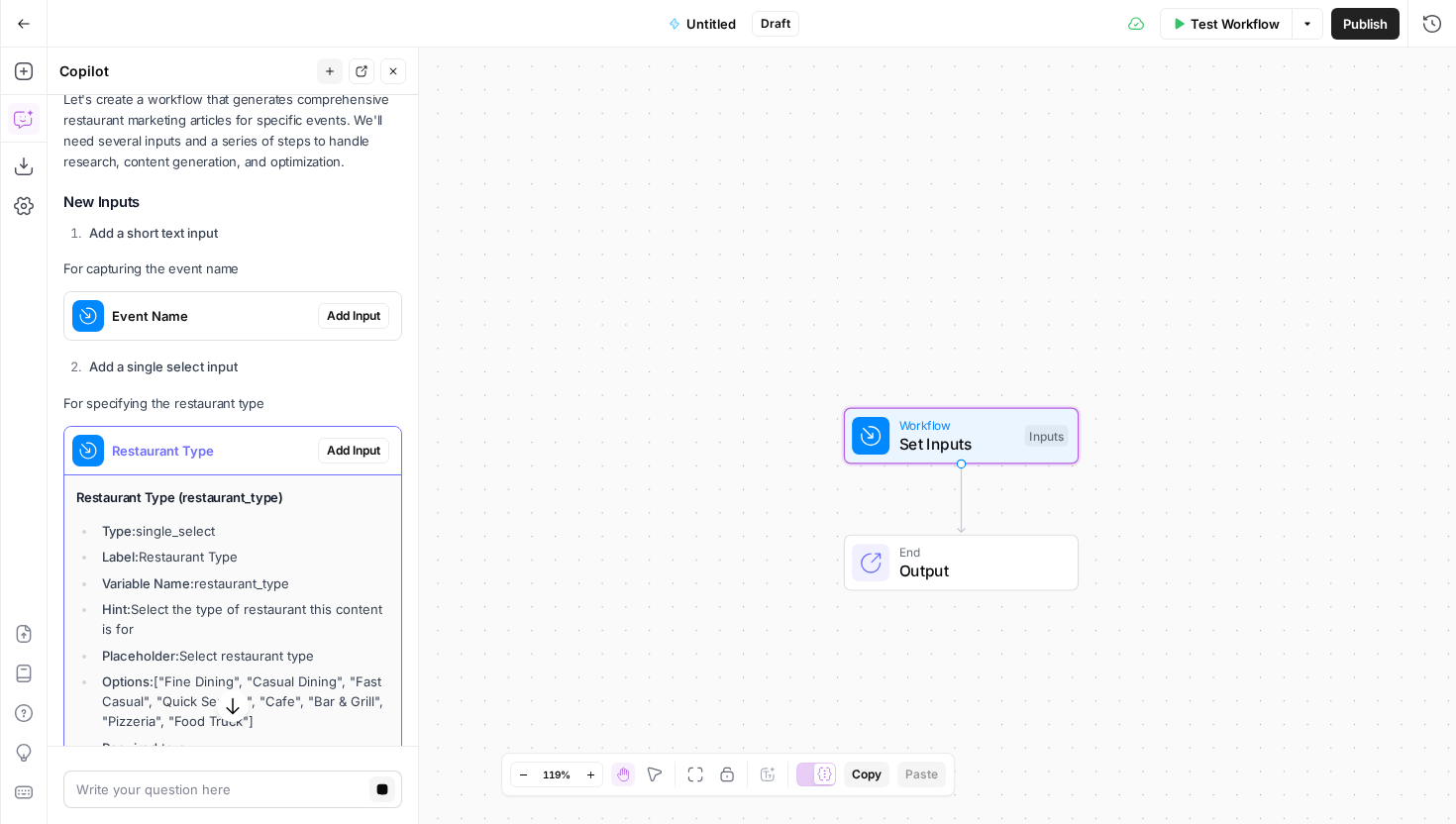 click on "Restaurant Type" at bounding box center (191, 451) 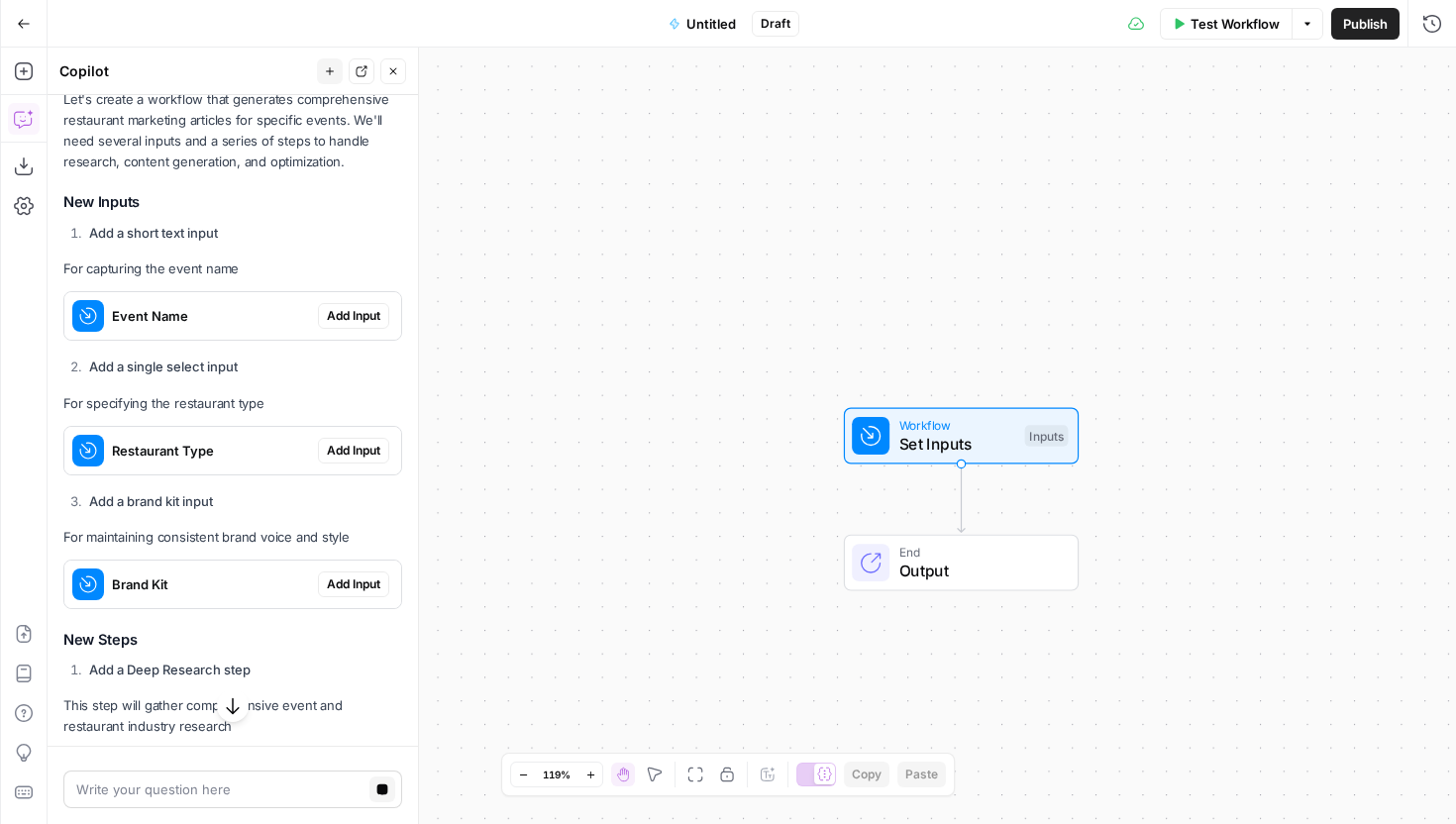 click on "For specifying the restaurant type" at bounding box center (233, 403) 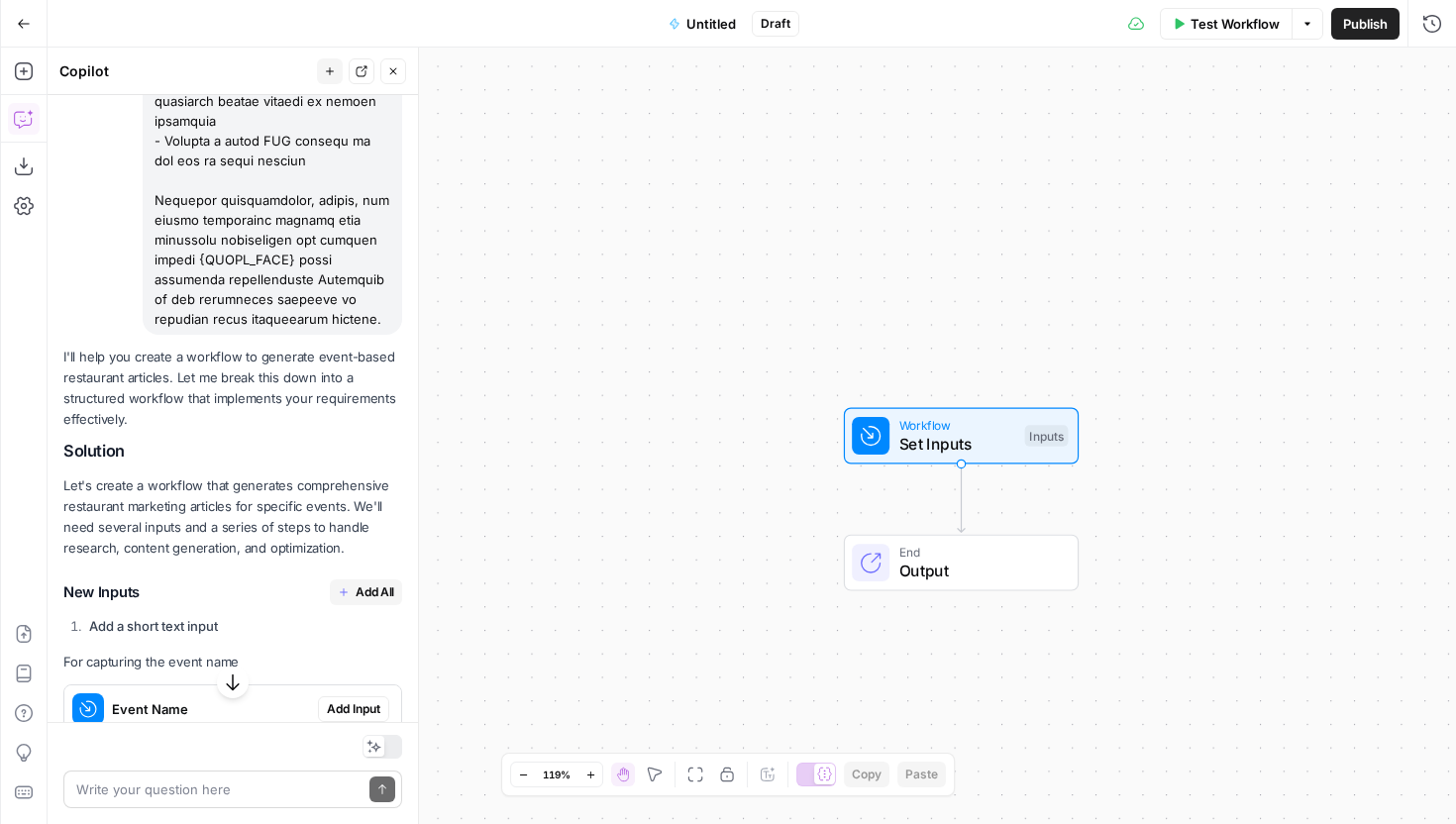 scroll, scrollTop: 5002, scrollLeft: 0, axis: vertical 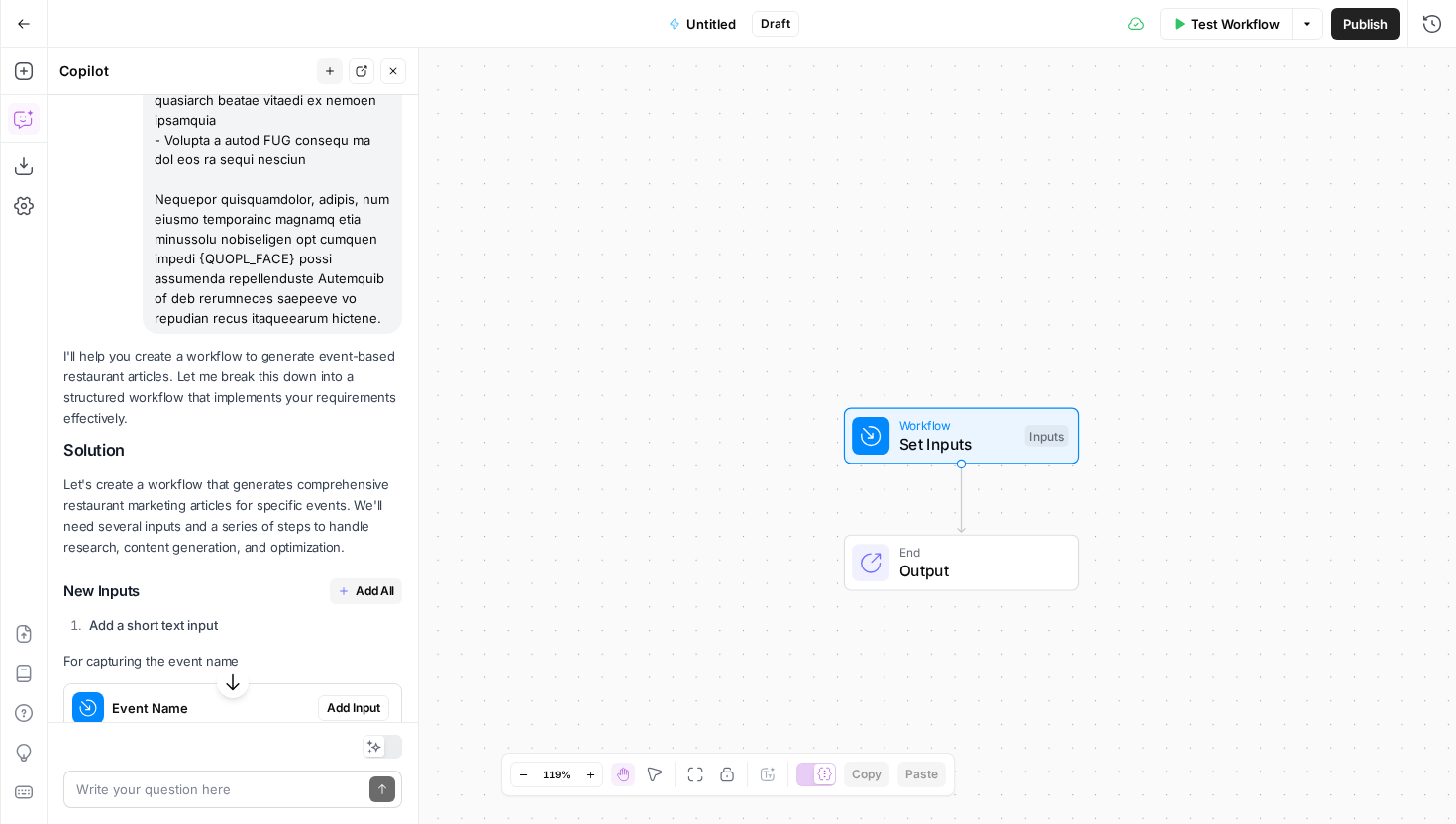 click on "I'll help you create a workflow to generate event-based restaurant articles. Let me break this down into a structured workflow that implements your requirements effectively.
Solution
Let's create a workflow that generates comprehensive restaurant marketing articles for specific events. We'll need several inputs and a series of steps to handle research, content generation, and optimization.
New Inputs Add All
Add a short text input
For capturing the event name
Event Name Add Input
Add a single select input
For specifying the restaurant type
Restaurant Type Add Input
Add a brand kit input
For maintaining consistent brand voice and style
Brand Kit Add Input
New Steps Add All
Add a Deep Research step
This step will gather comprehensive event and restaurant industry research
Event Research Gather comprehensive research about the event and restaurant industry Add Step
Add an LLM step
This step will generate the article outline based on the research
Add Step" at bounding box center [233, 1195] 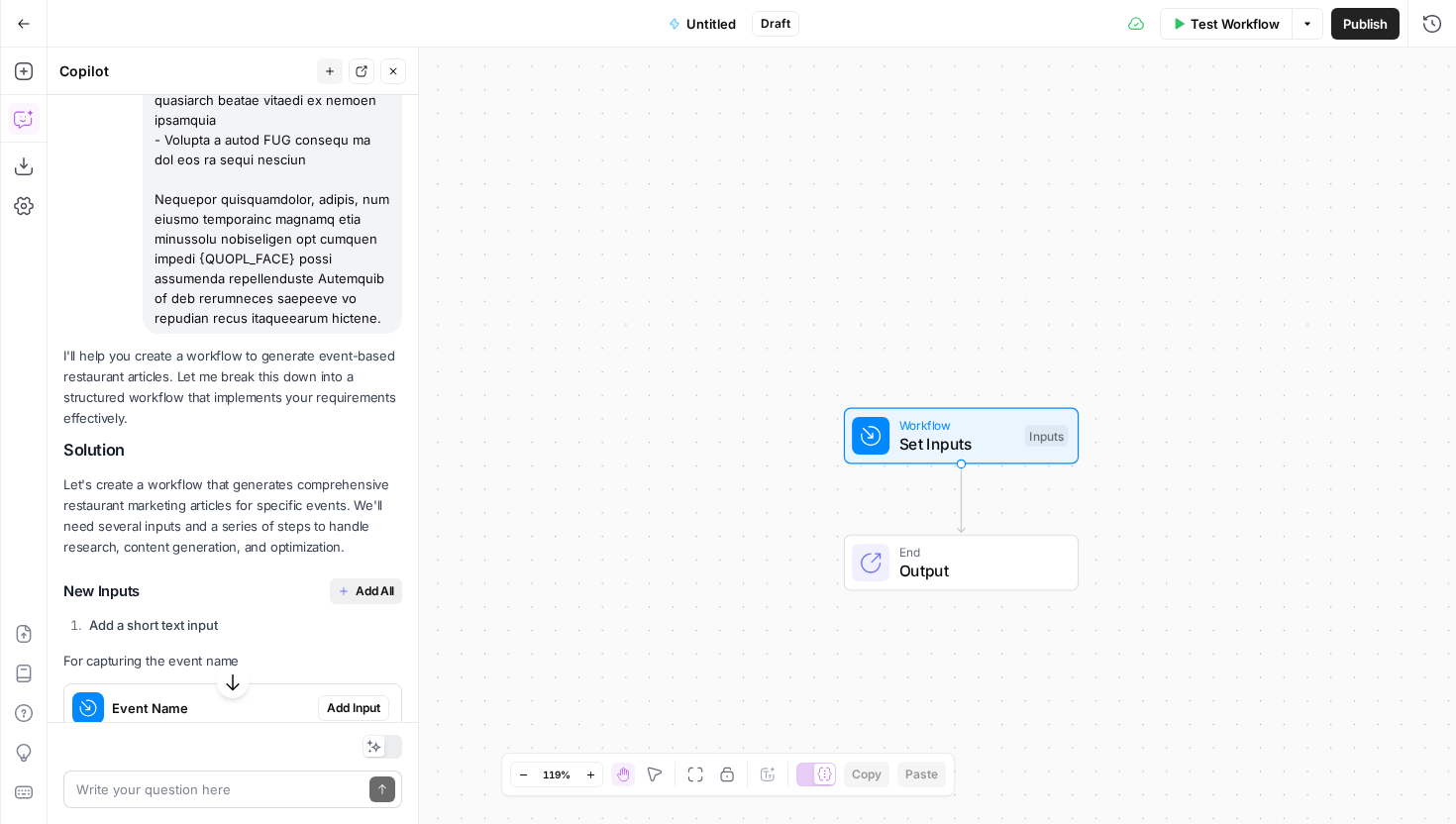 click on "Add All" at bounding box center (374, 591) 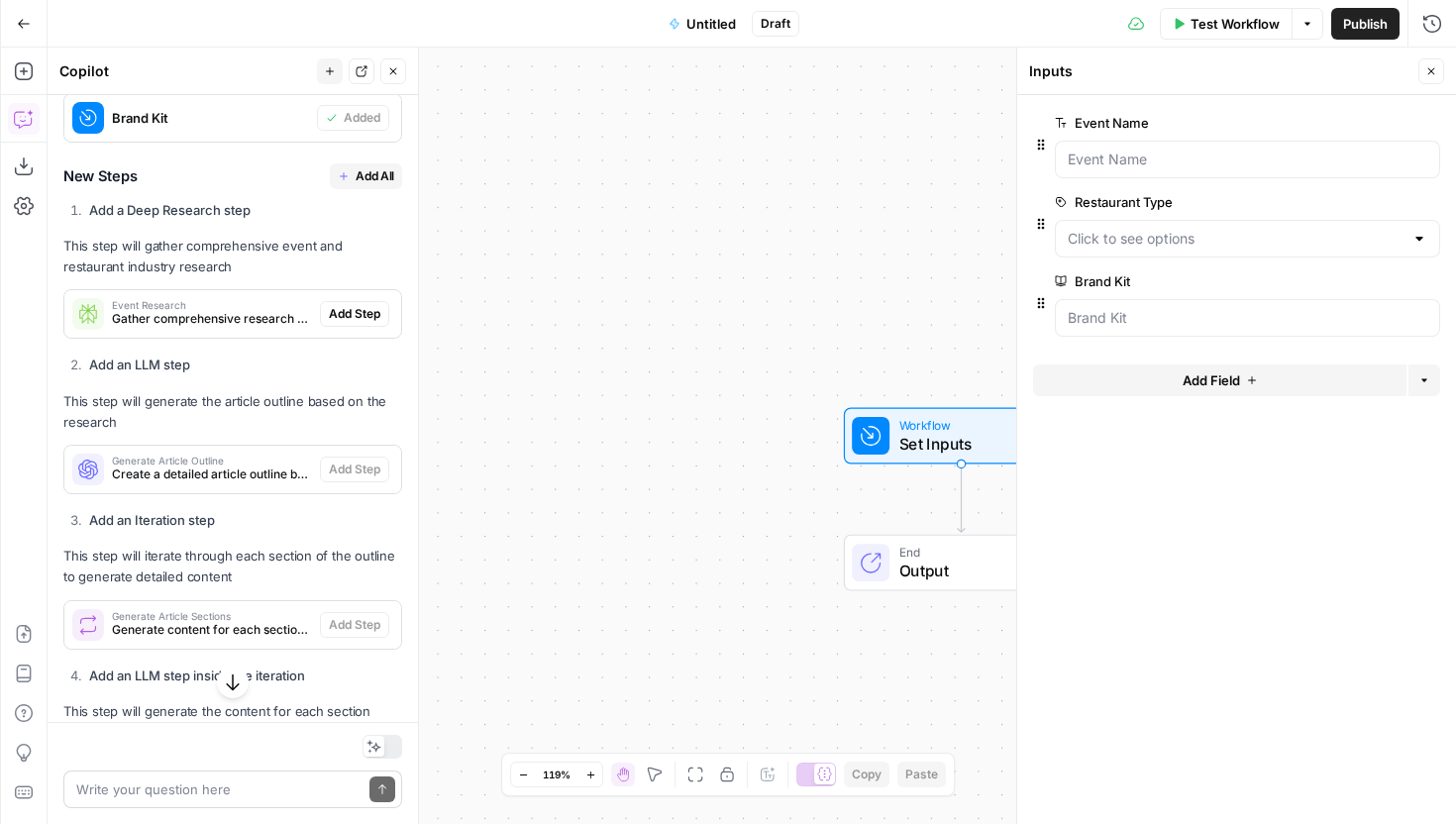 scroll, scrollTop: 5888, scrollLeft: 0, axis: vertical 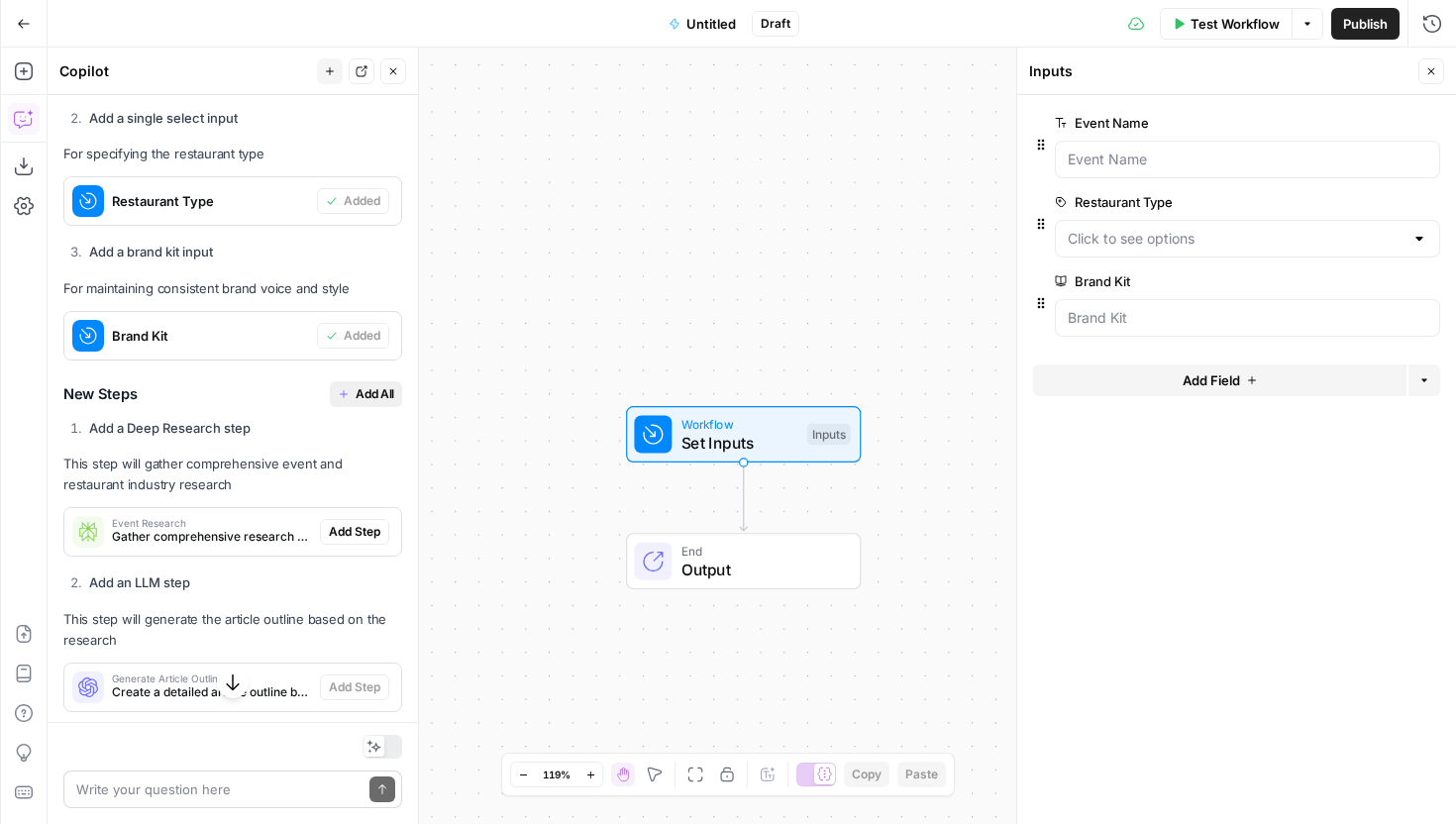 click on "Add All" at bounding box center (374, 394) 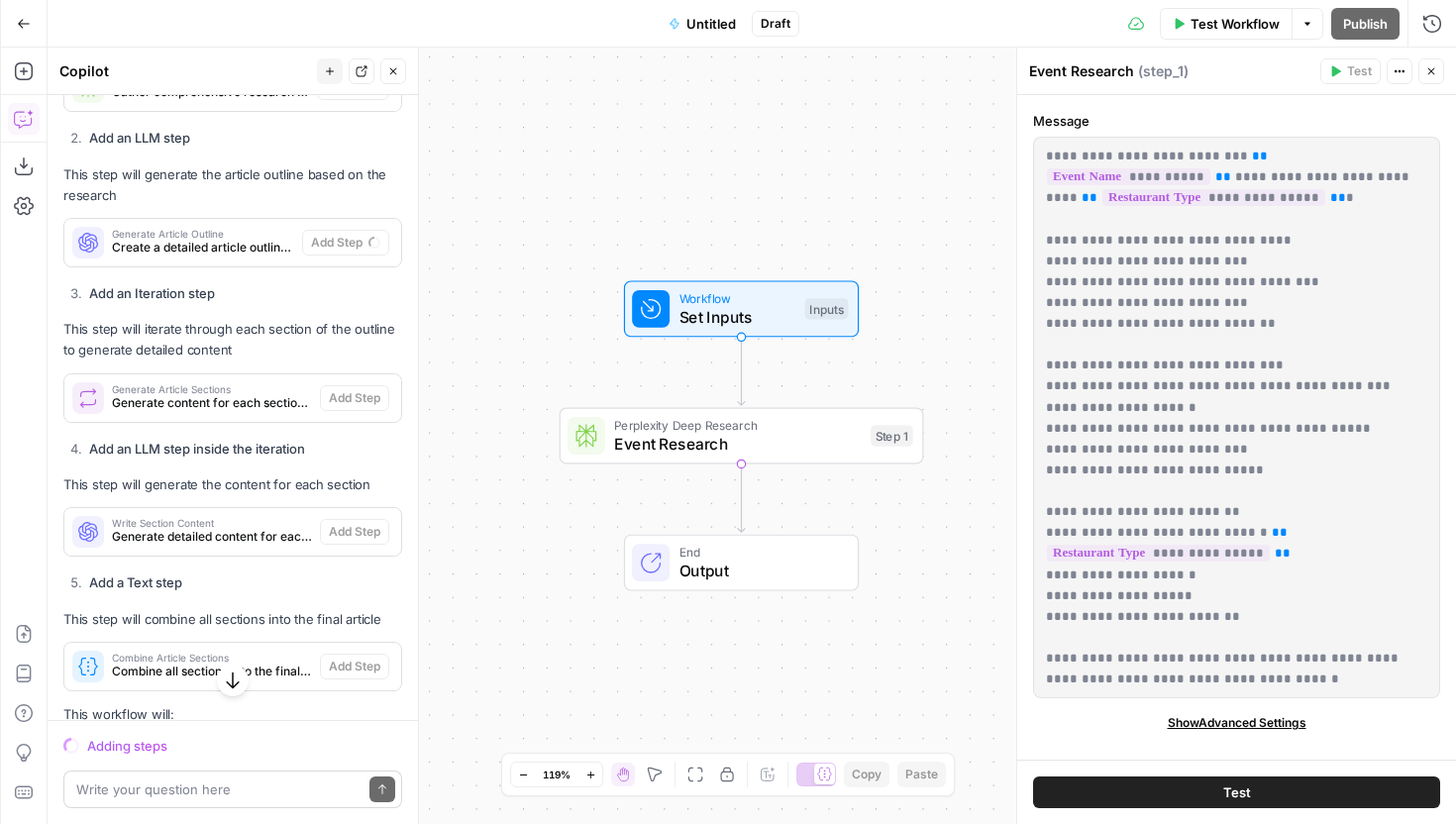 scroll, scrollTop: 6090, scrollLeft: 0, axis: vertical 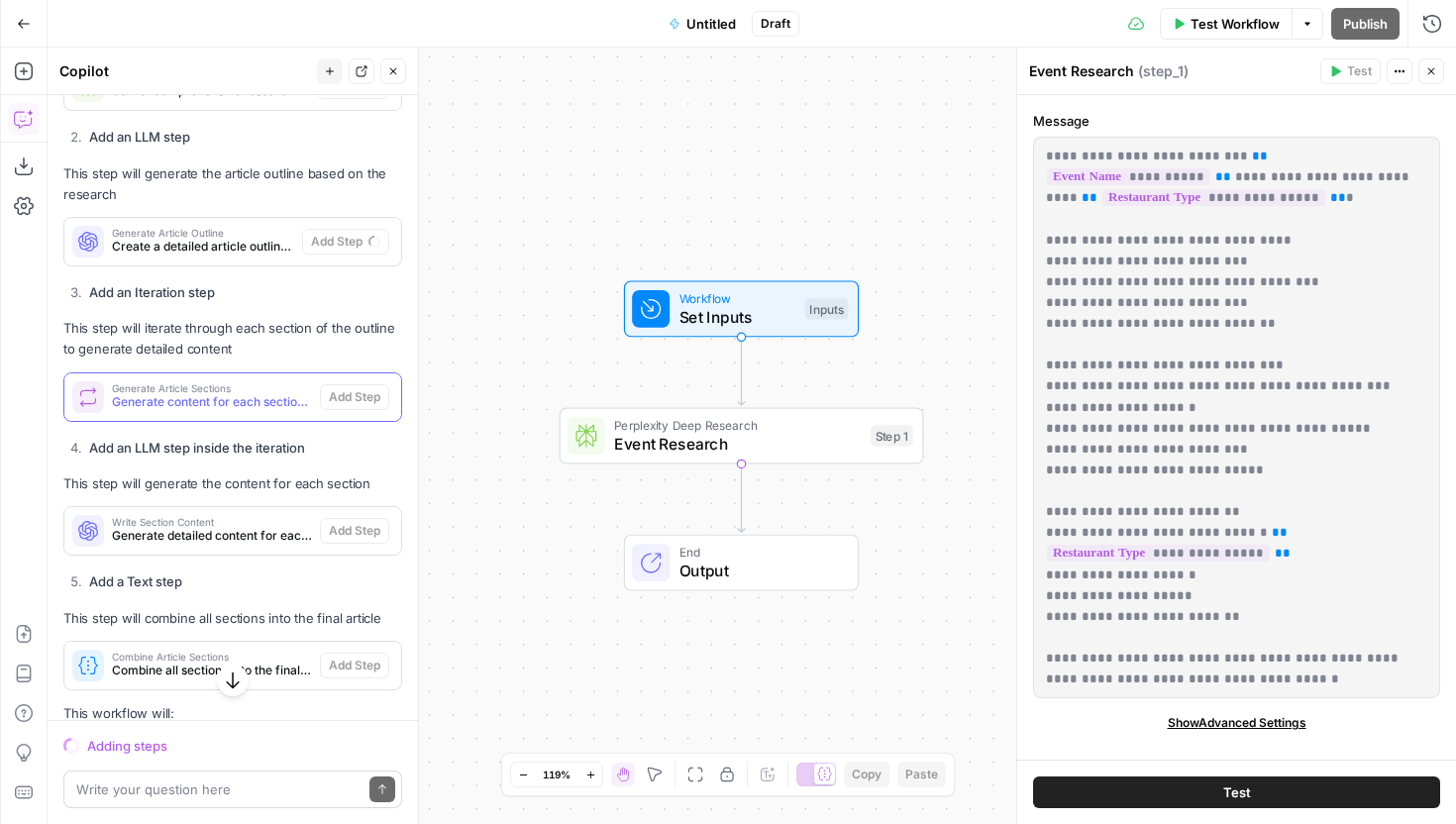 click on "Generate Article Sections Generate content for each section of the article" at bounding box center [192, 397] 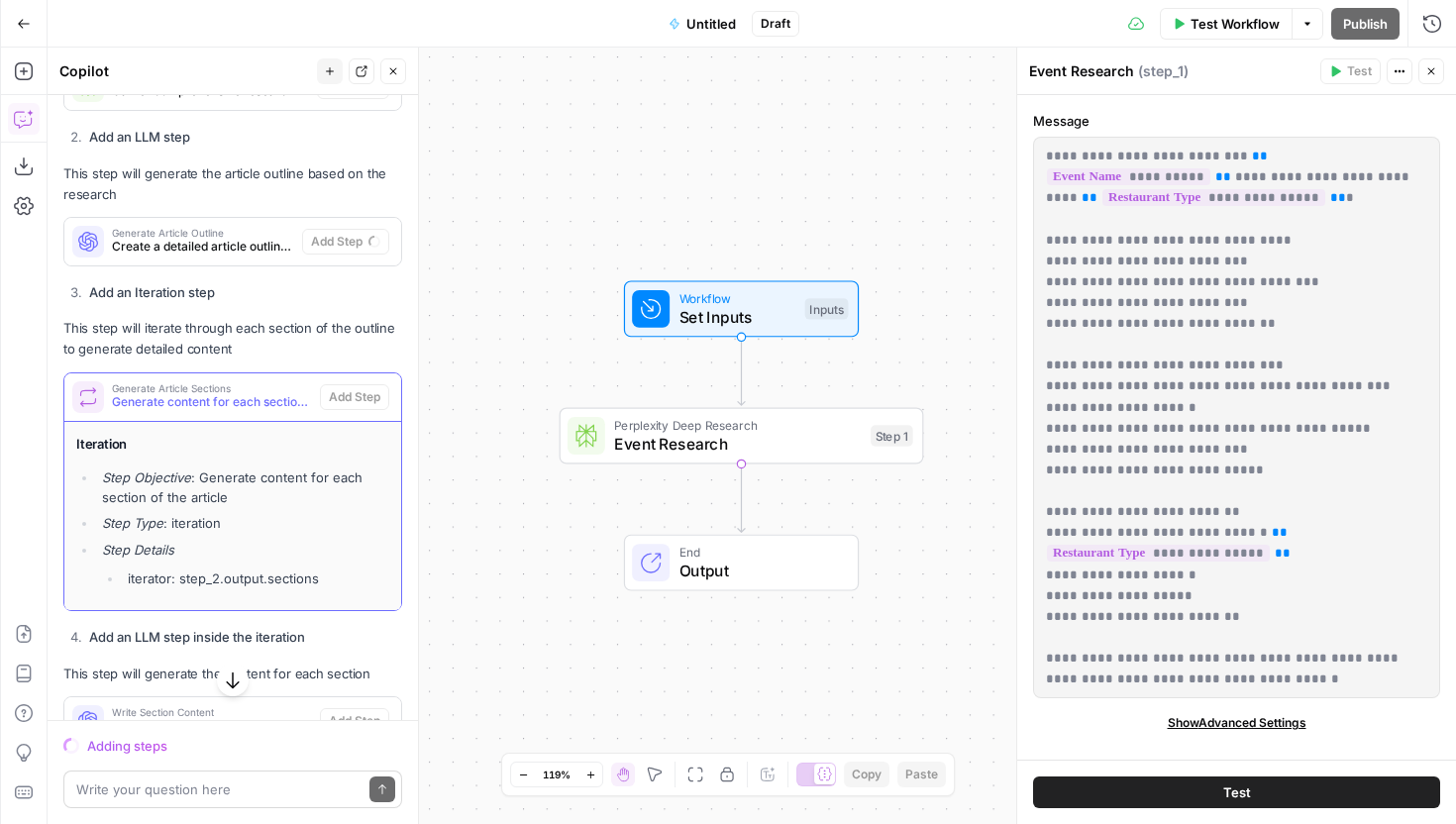 click on "Generate Article Sections Generate content for each section of the article" at bounding box center [192, 397] 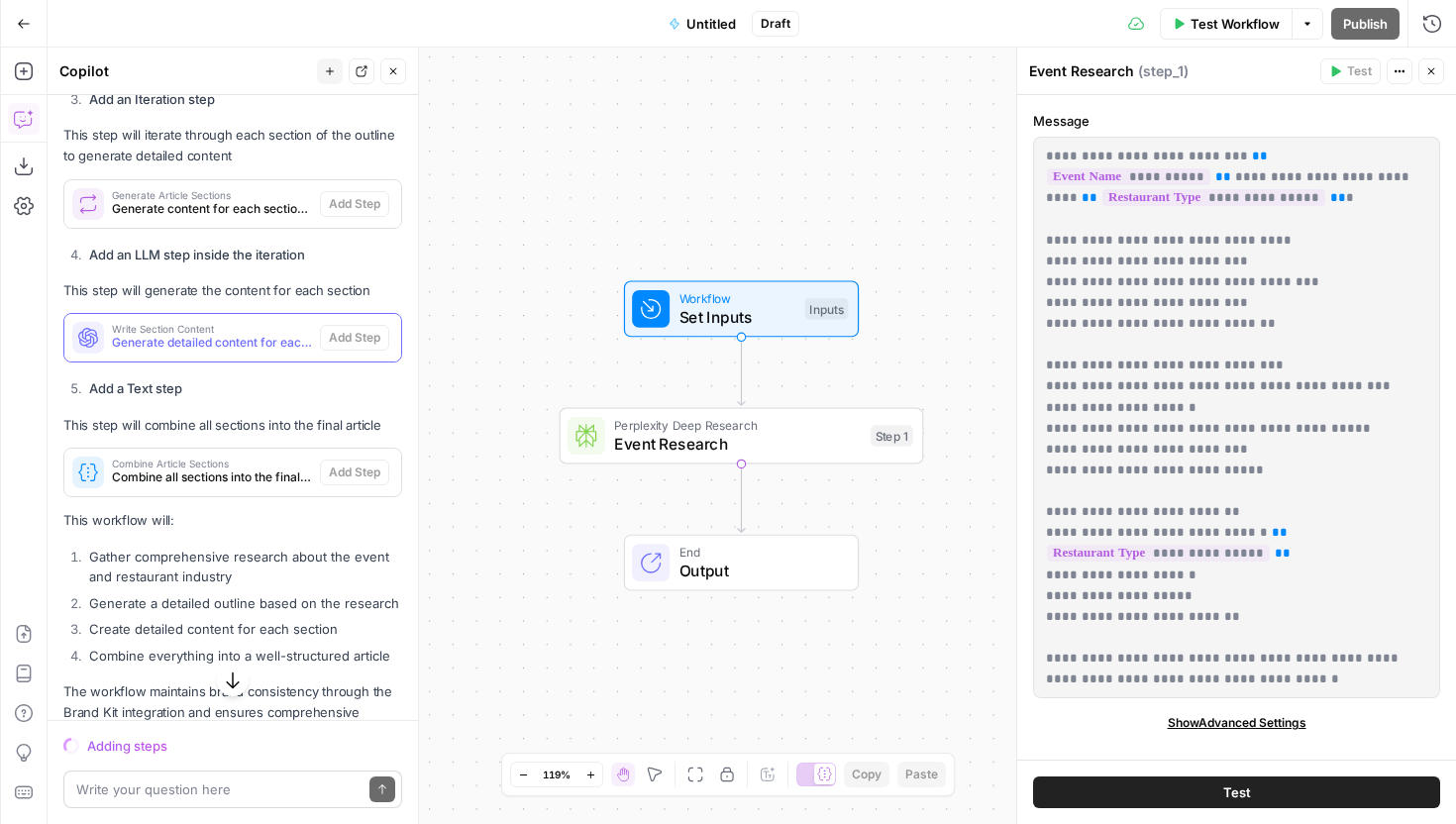 scroll, scrollTop: 6290, scrollLeft: 0, axis: vertical 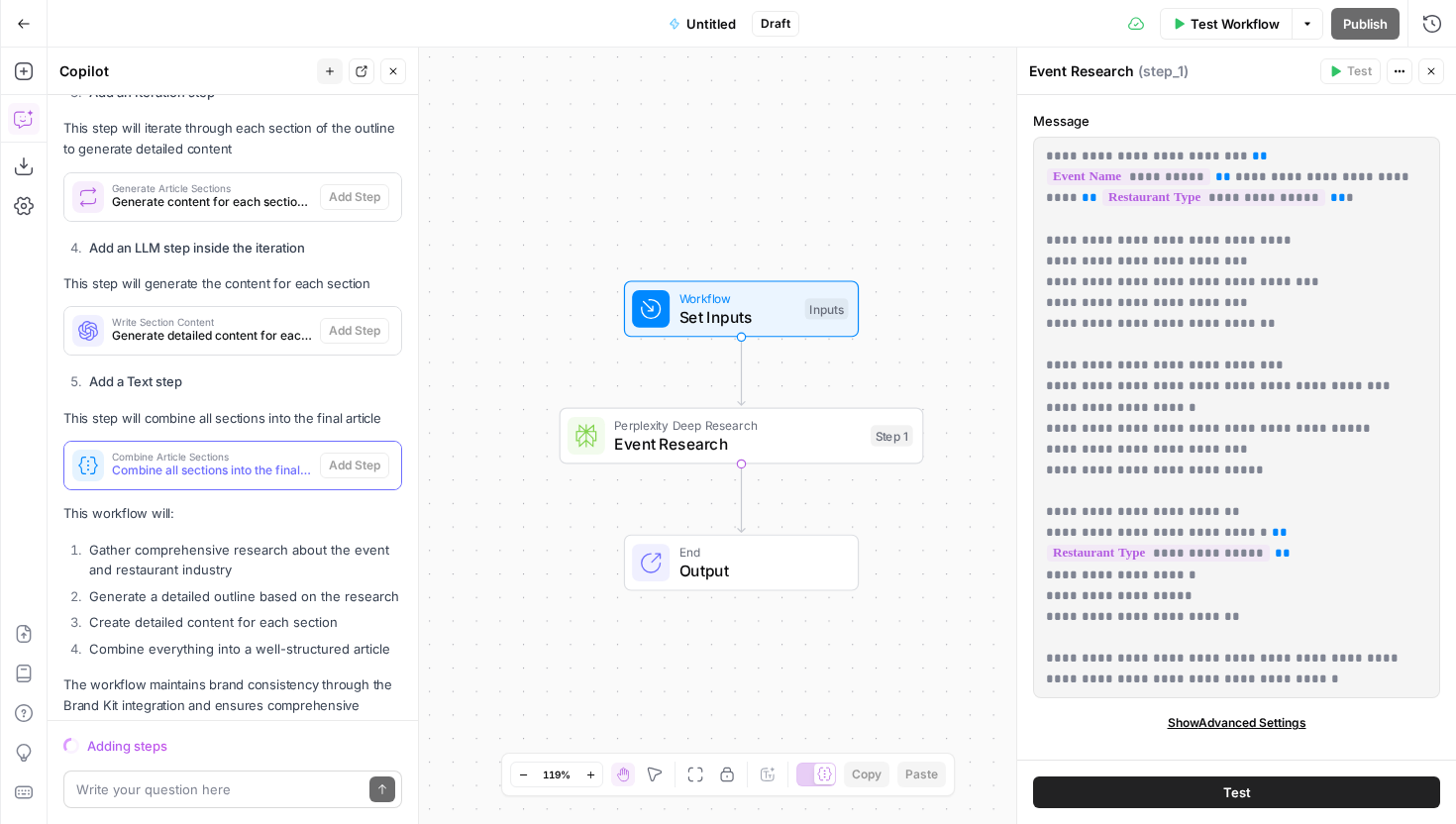 click on "Combine all sections into the final article" at bounding box center (212, 470) 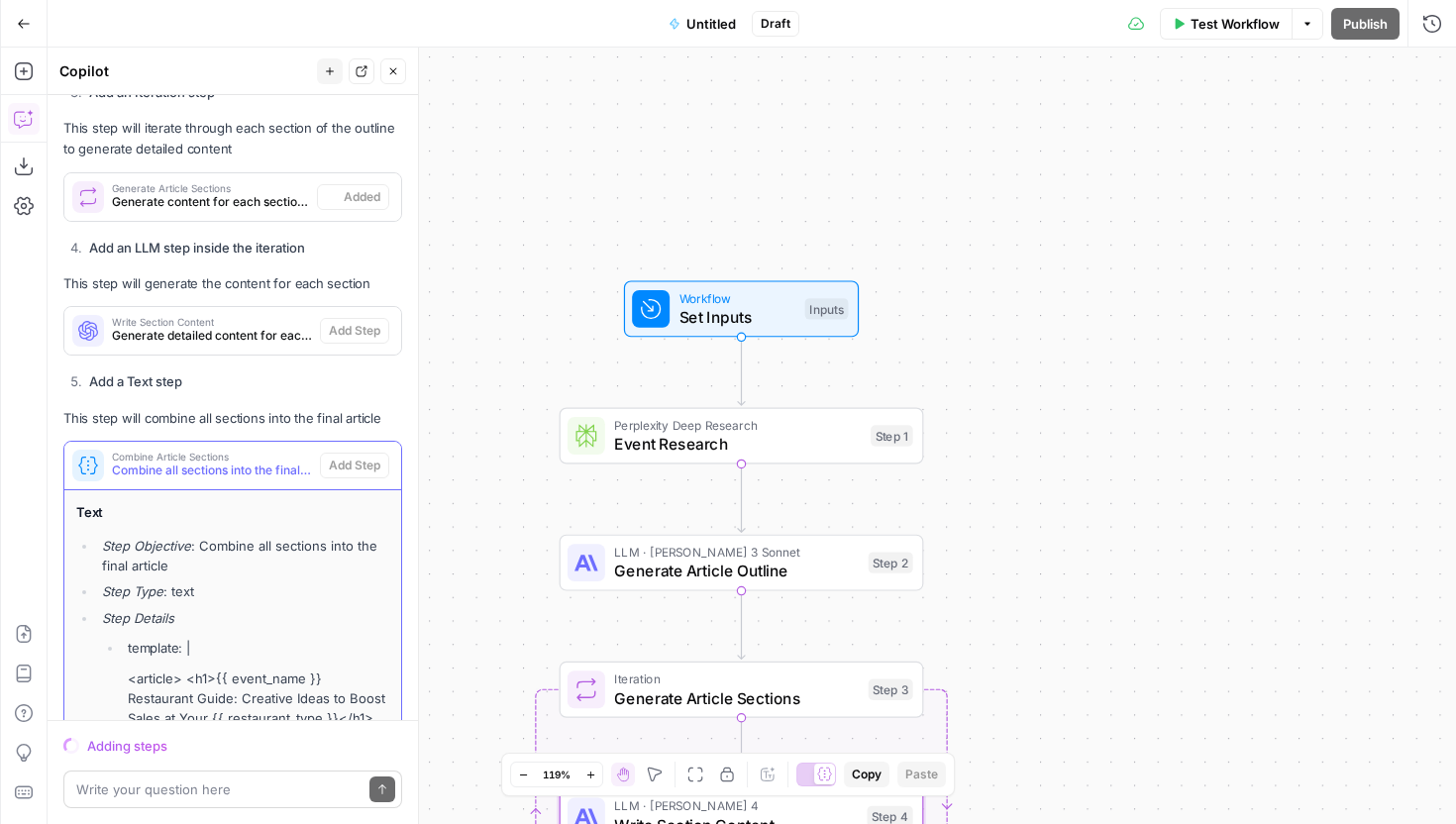 click on "Text
Step Objective : Combine all sections into the final article
Step Type : text
Step Details
template: |
<article>
<h1>{{ event_name }} Restaurant Guide: Creative Ideas to Boost Sales at Your {{ restaurant_type }}</h1>
{% for section in step_3.output %}
{{ section.output }}
{% endfor %}
</article>" at bounding box center (233, 650) 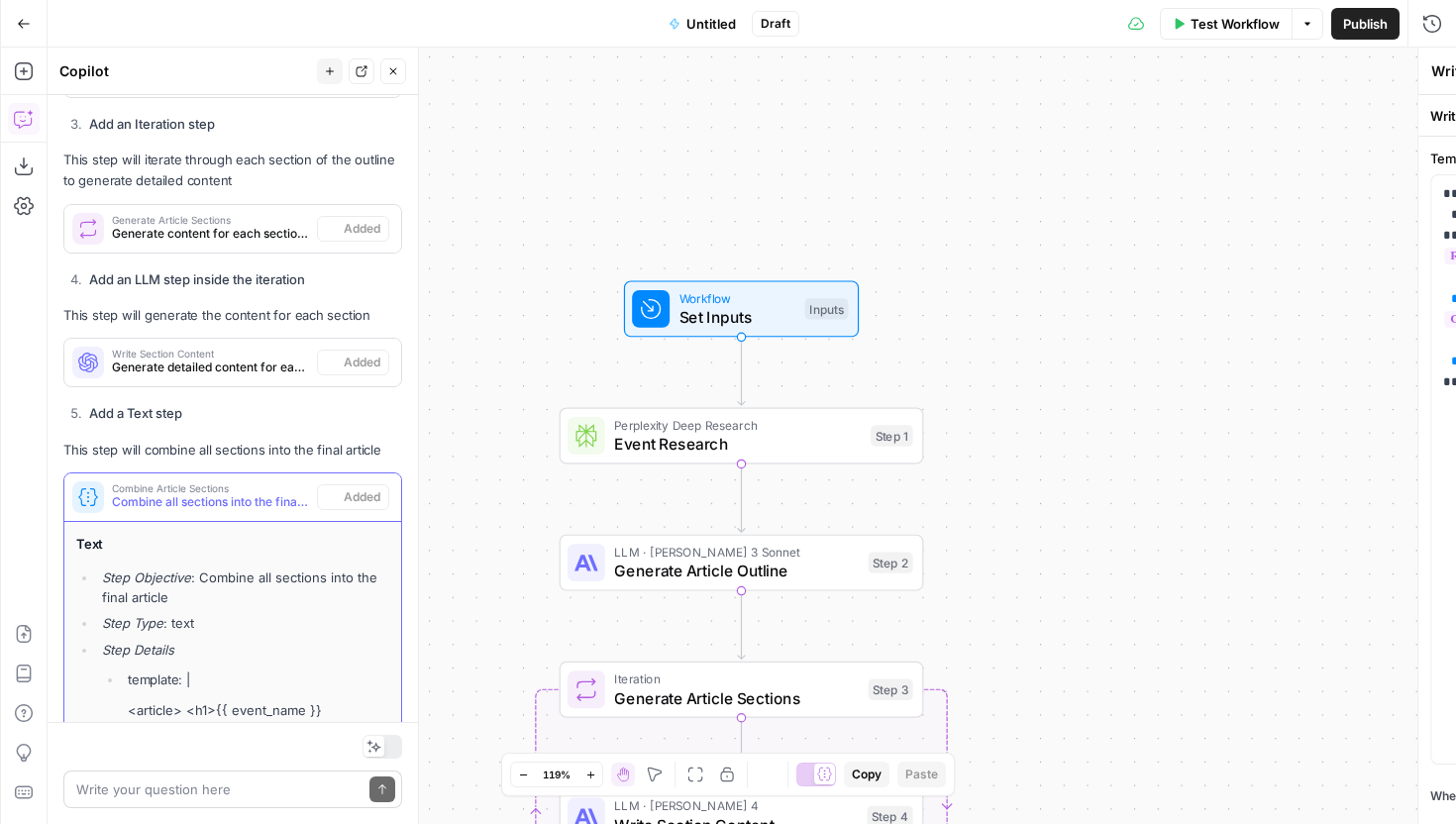 type on "Combine Article Sections" 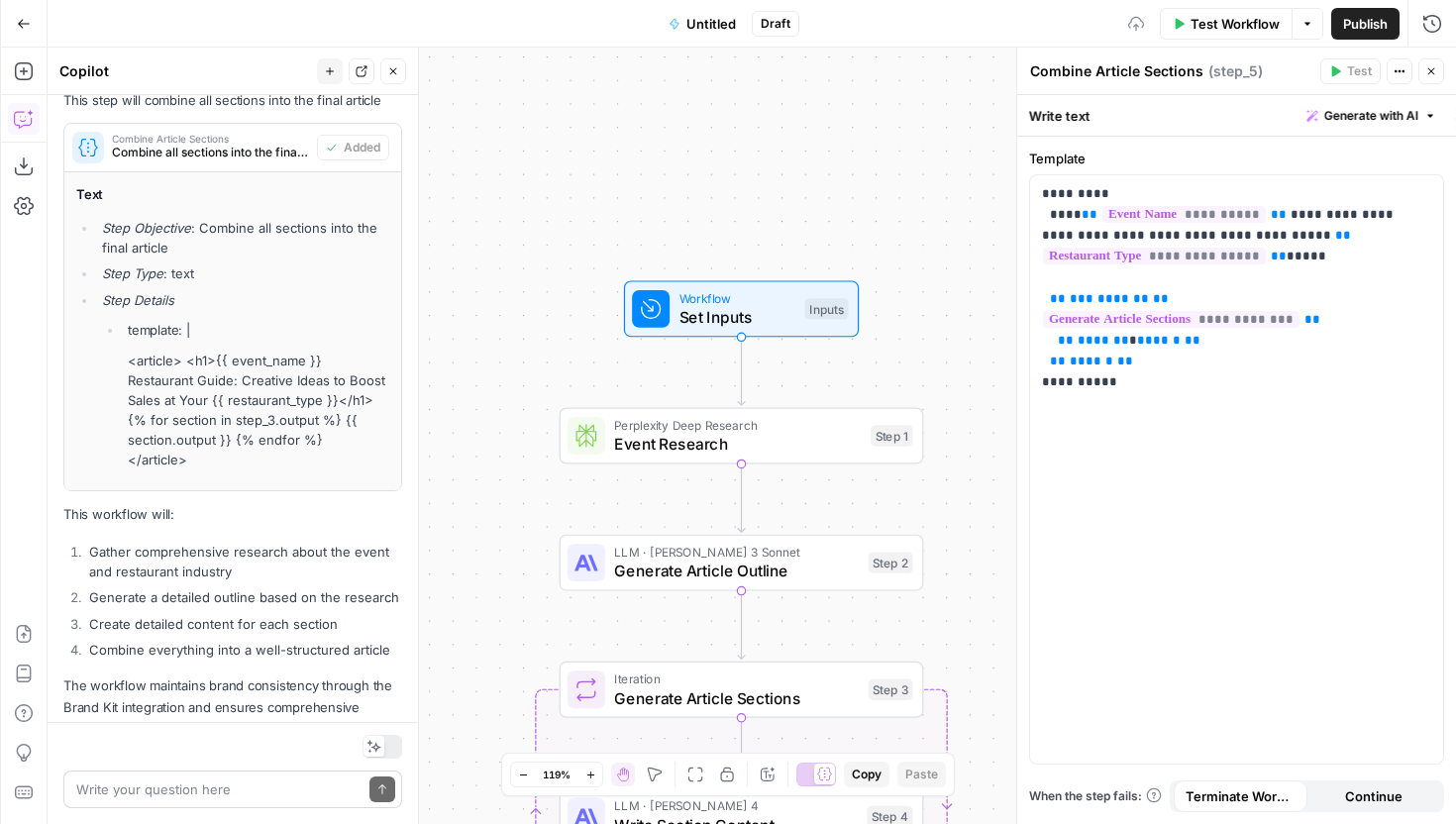 scroll, scrollTop: 6645, scrollLeft: 0, axis: vertical 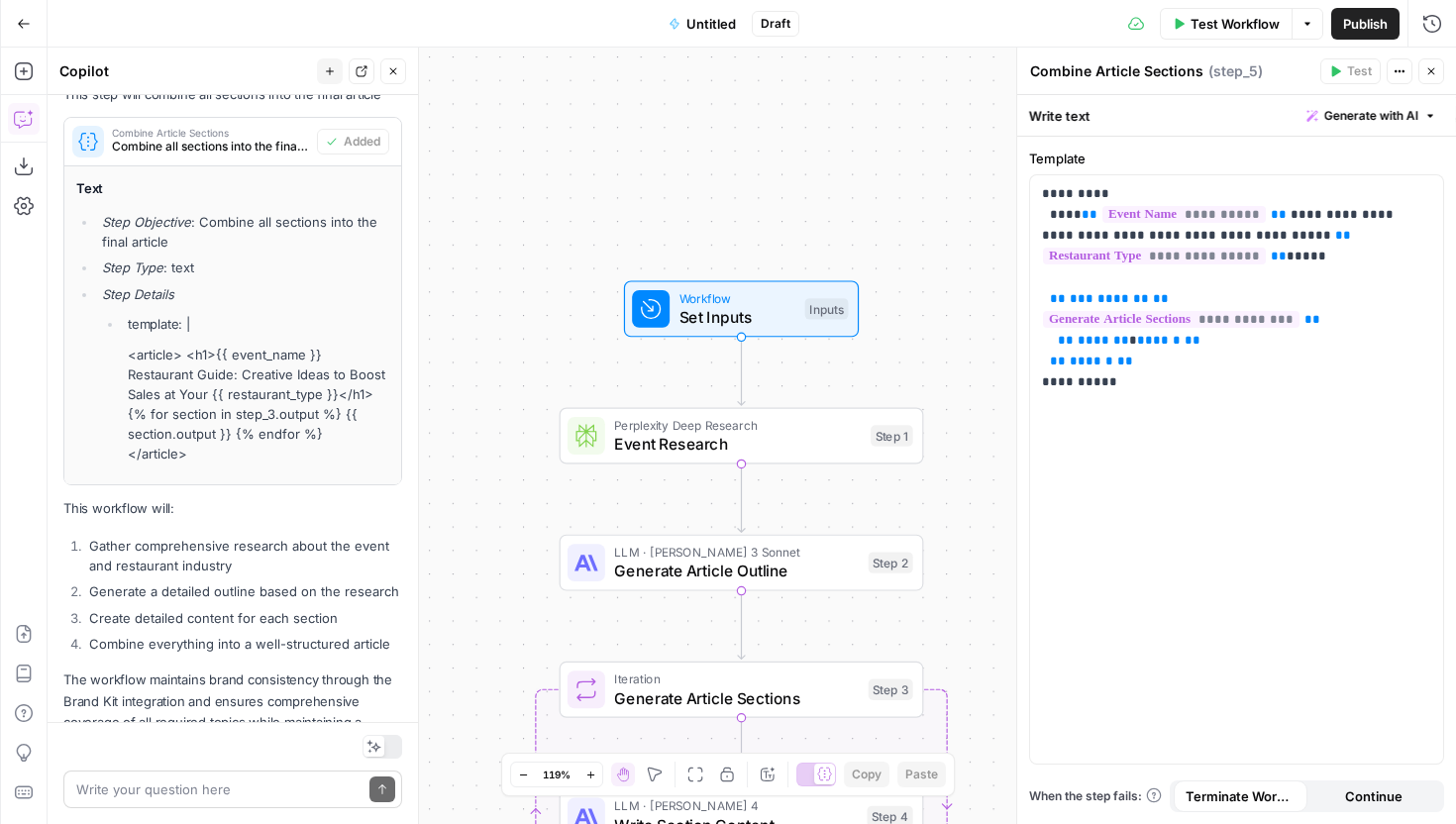 click on "Workflow Set Inputs Inputs Perplexity Deep Research Event Research Step 1 LLM · [PERSON_NAME] 3 Sonnet Generate Article Outline Step 2 Loop Iteration Generate Article Sections Step 3 LLM · [PERSON_NAME] 4 Write Section Content Step 4 Complete Write Liquid Text Combine Article Sections Step 5 End Output" at bounding box center (752, 436) 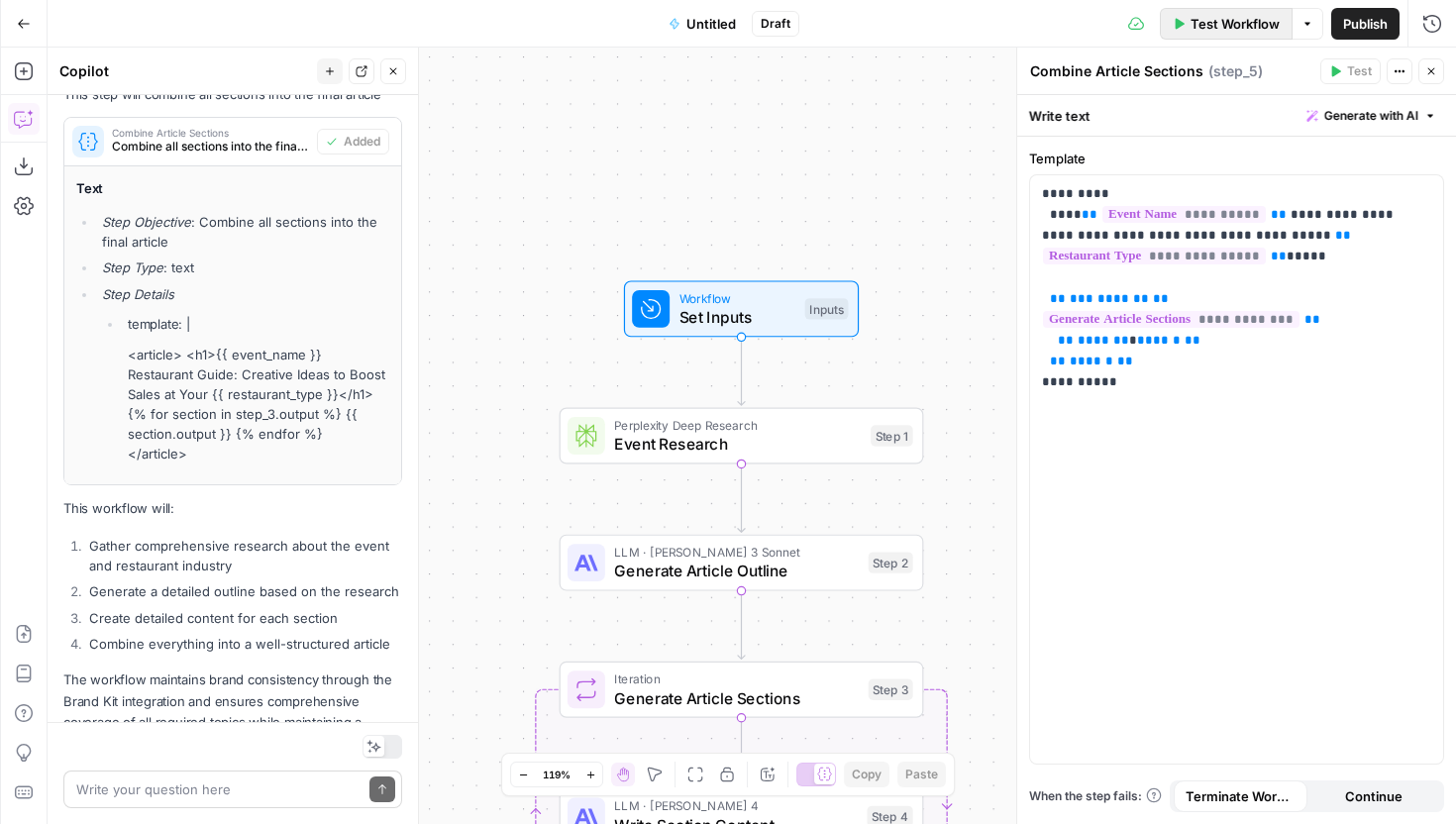 click on "Test Workflow" at bounding box center [1226, 24] 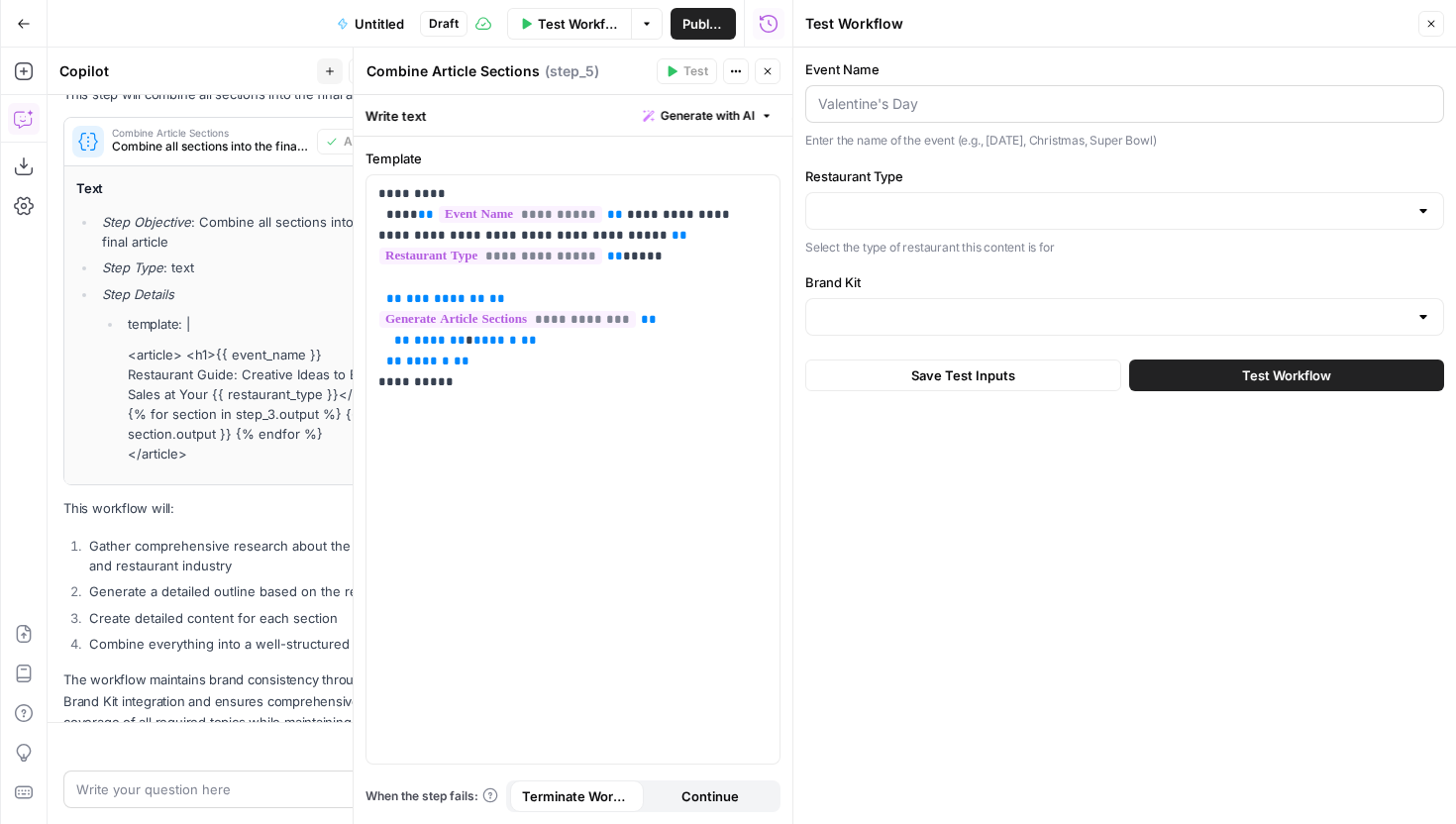 click at bounding box center (1124, 104) 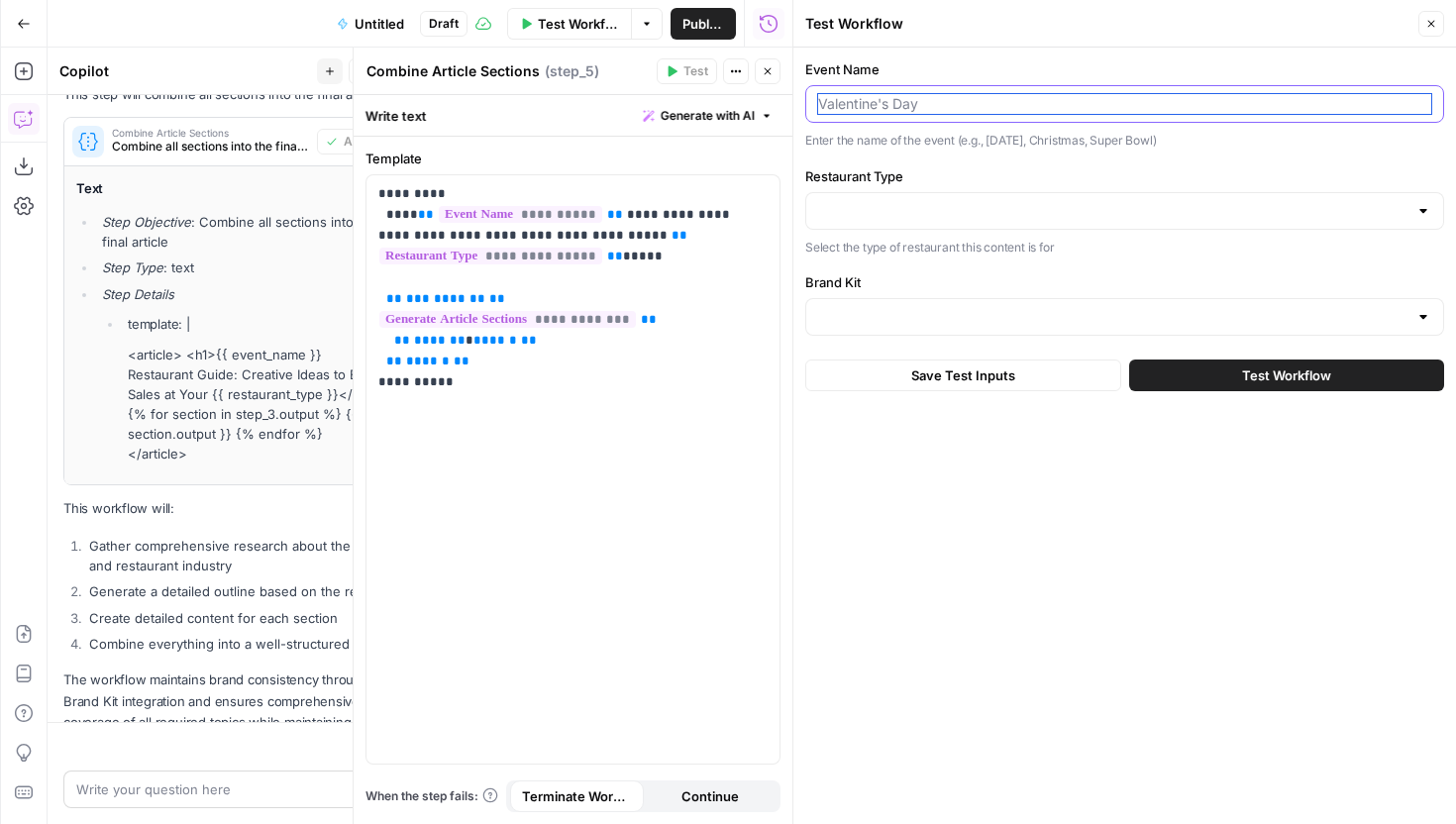 click on "Event Name" at bounding box center (1124, 104) 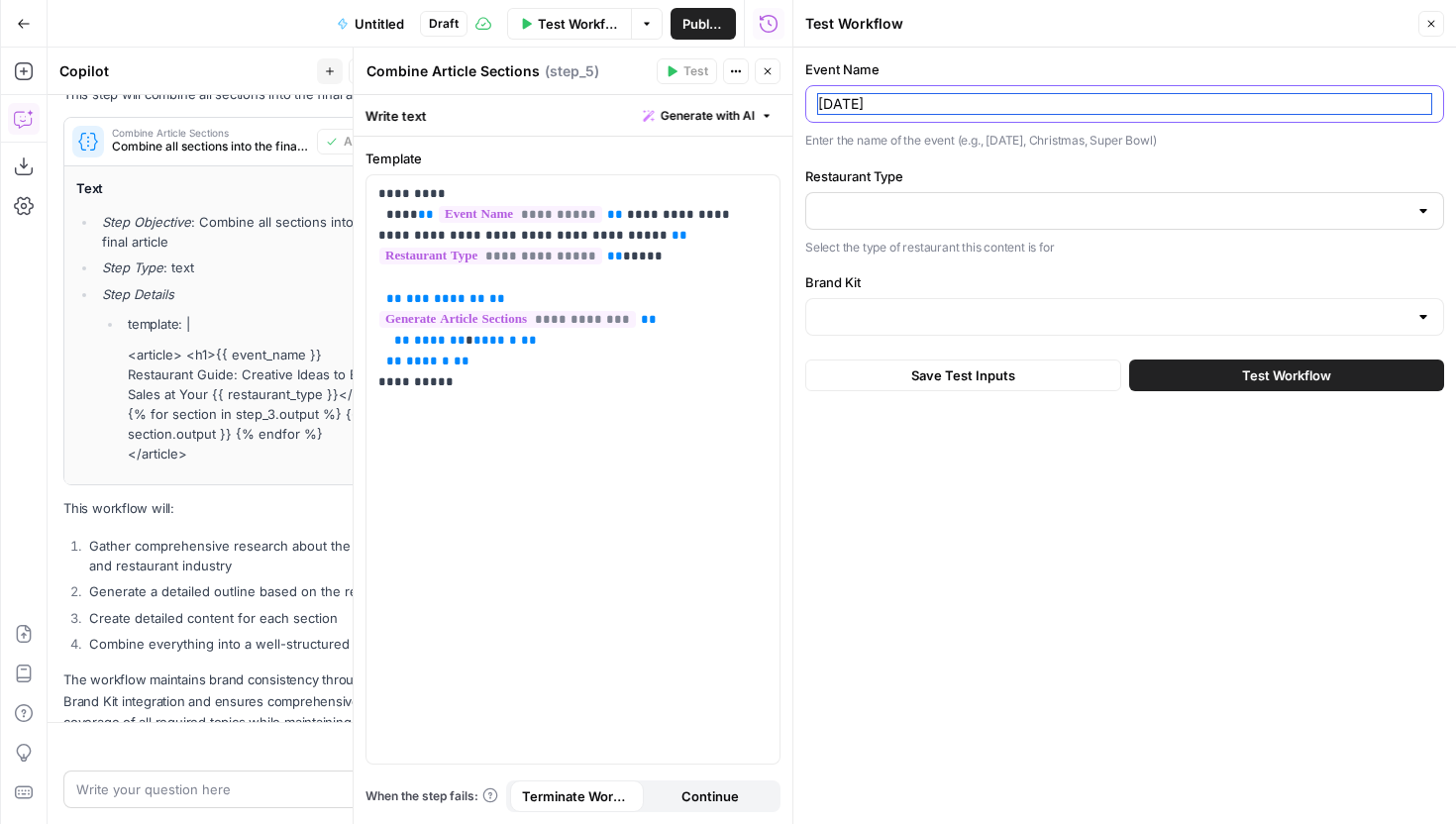 type on "[DATE]" 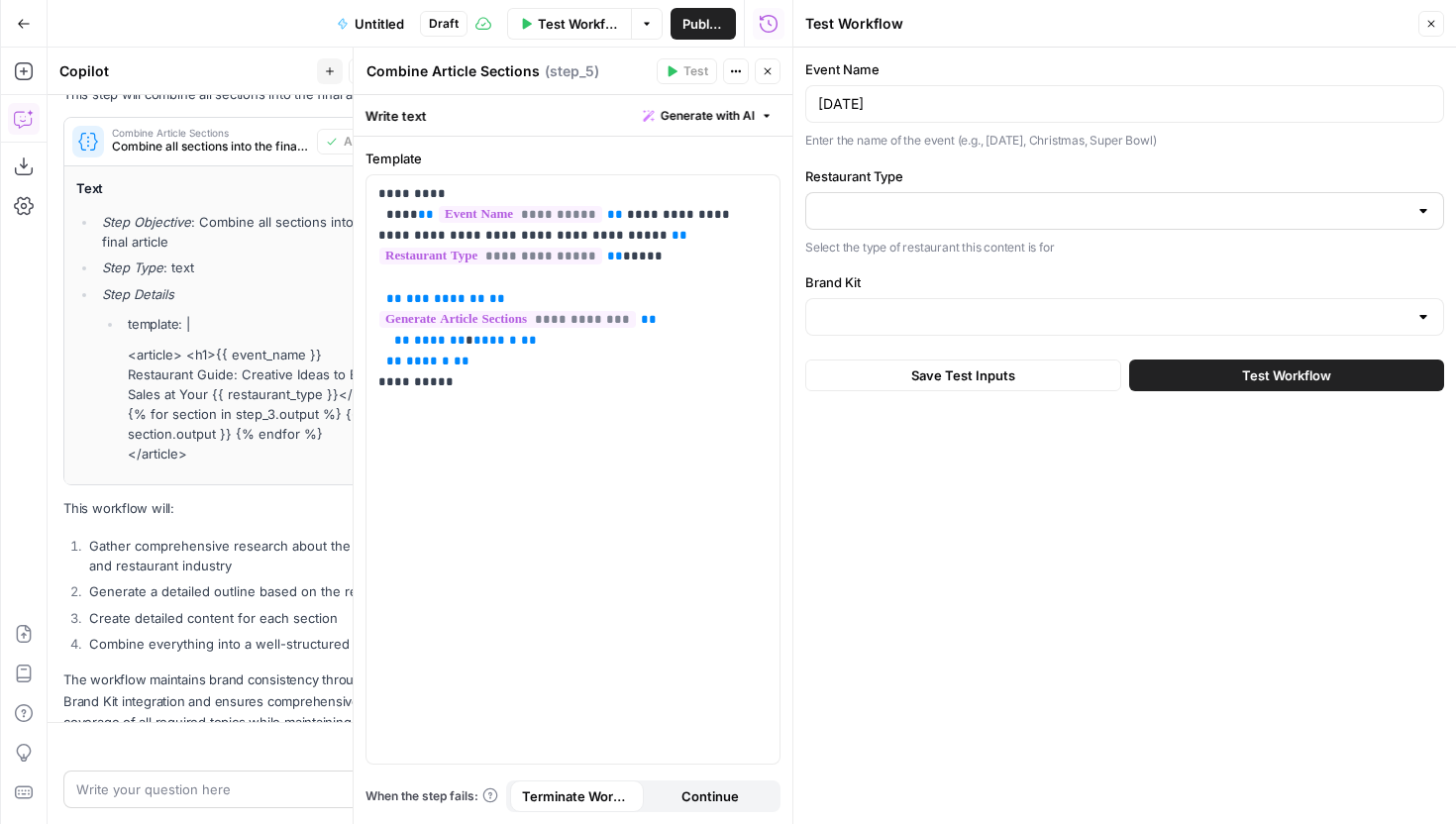 click at bounding box center [1124, 211] 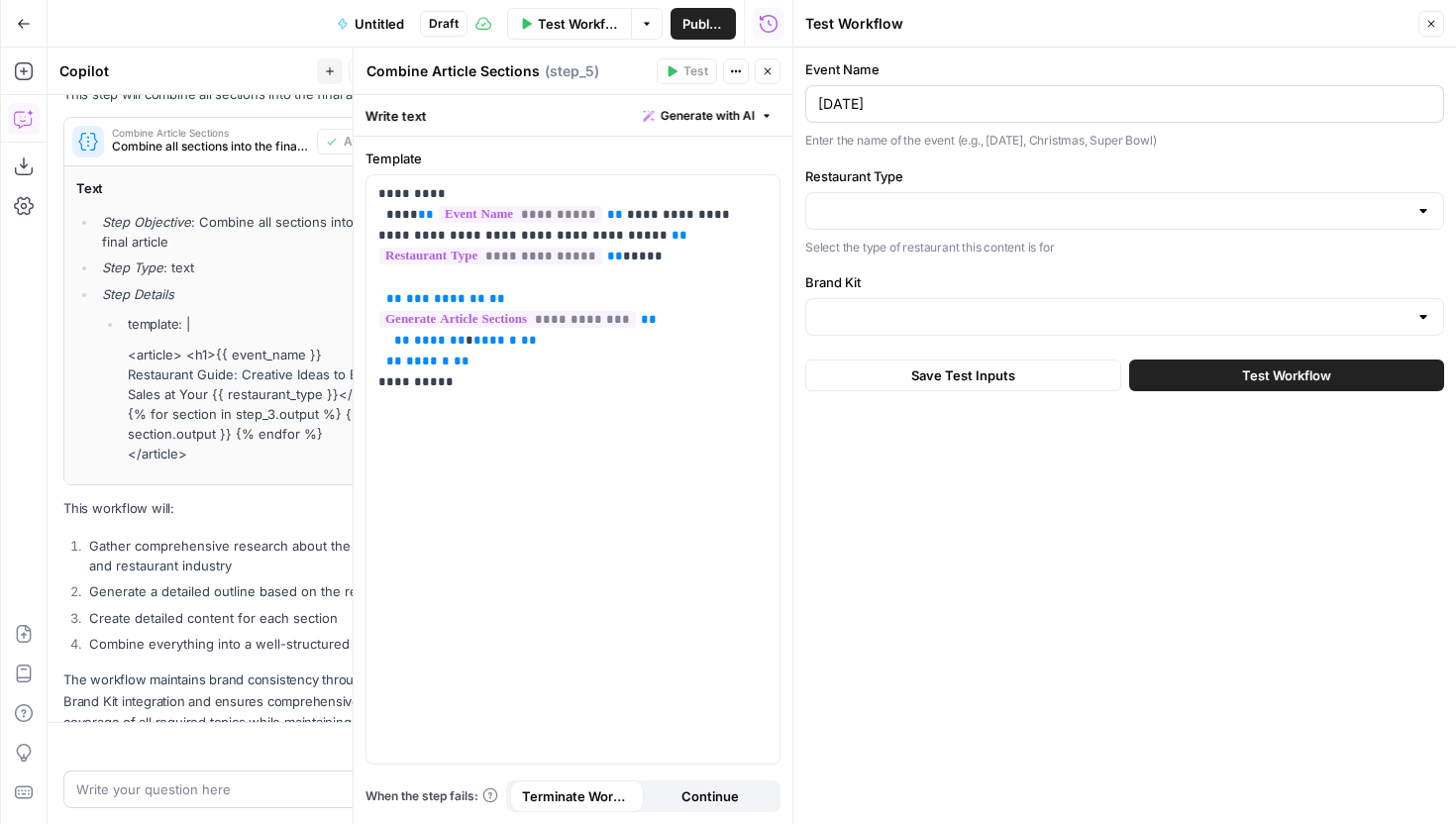 click on "[DATE]" at bounding box center [1124, 104] 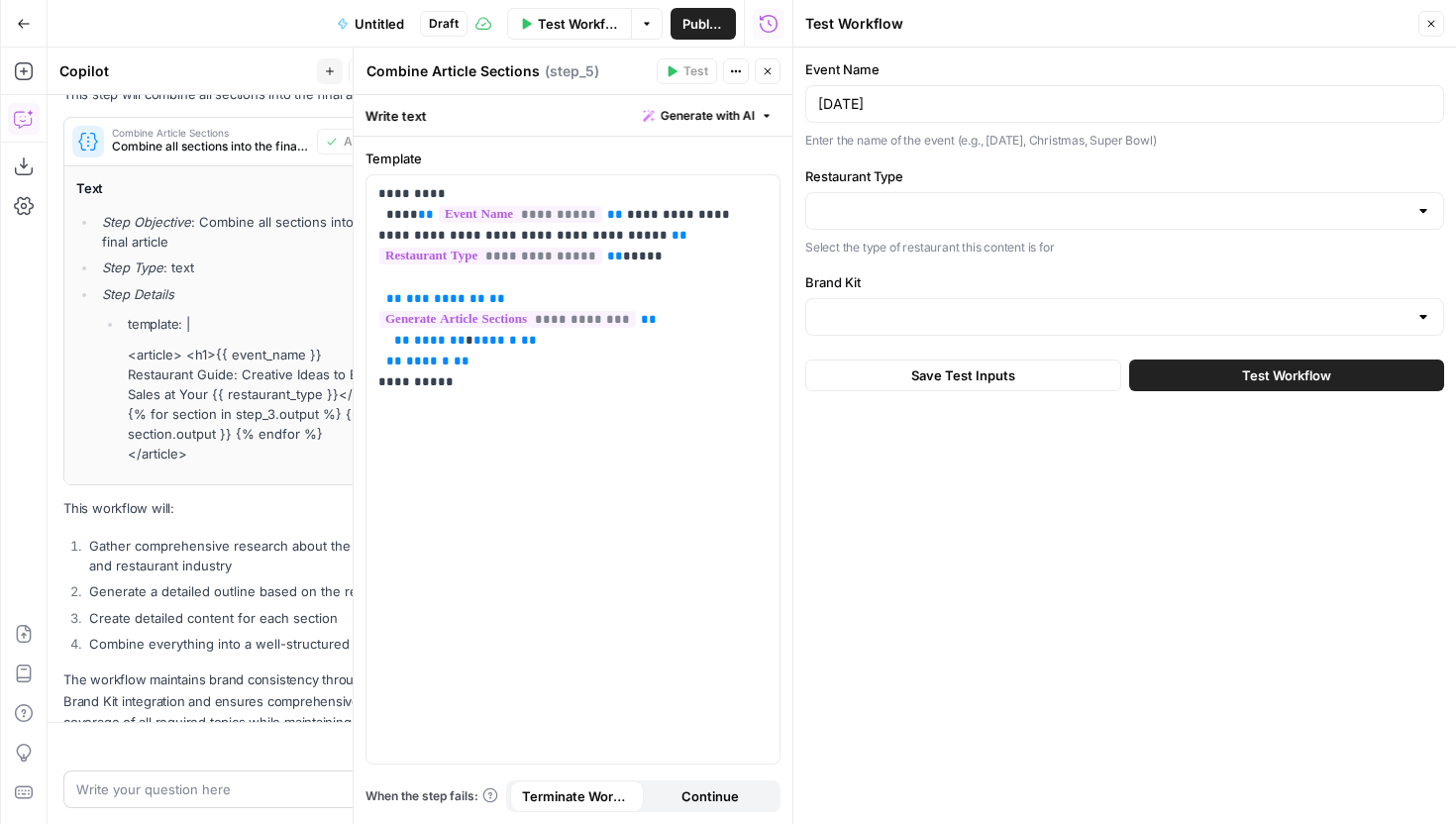 click on "Event Name [DATE] Enter the name of the event (e.g., [DATE], Christmas, Super Bowl) Restaurant Type Select the type of restaurant this content is for Brand Kit" at bounding box center (1124, 197) 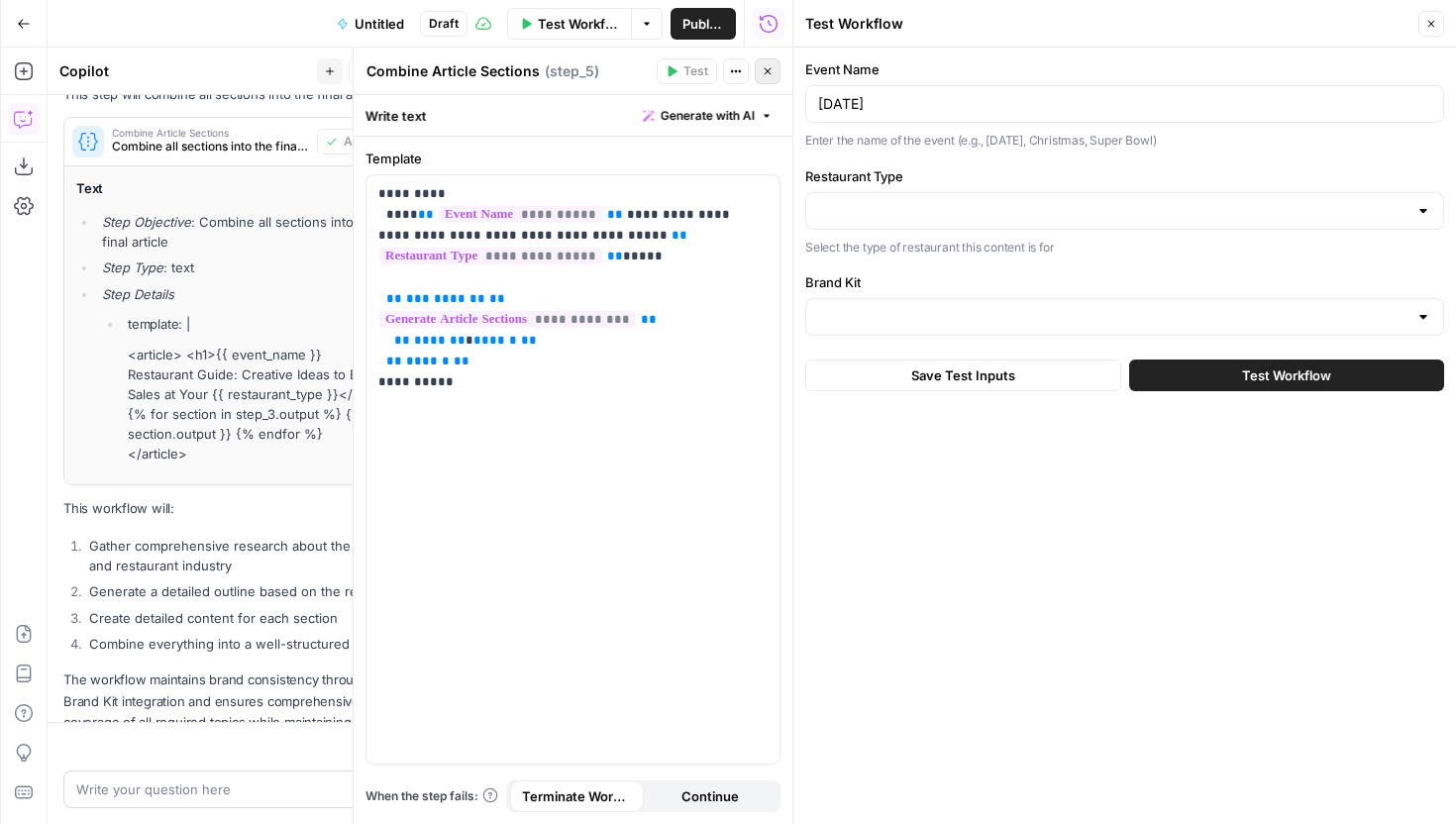click on "Close" at bounding box center (768, 71) 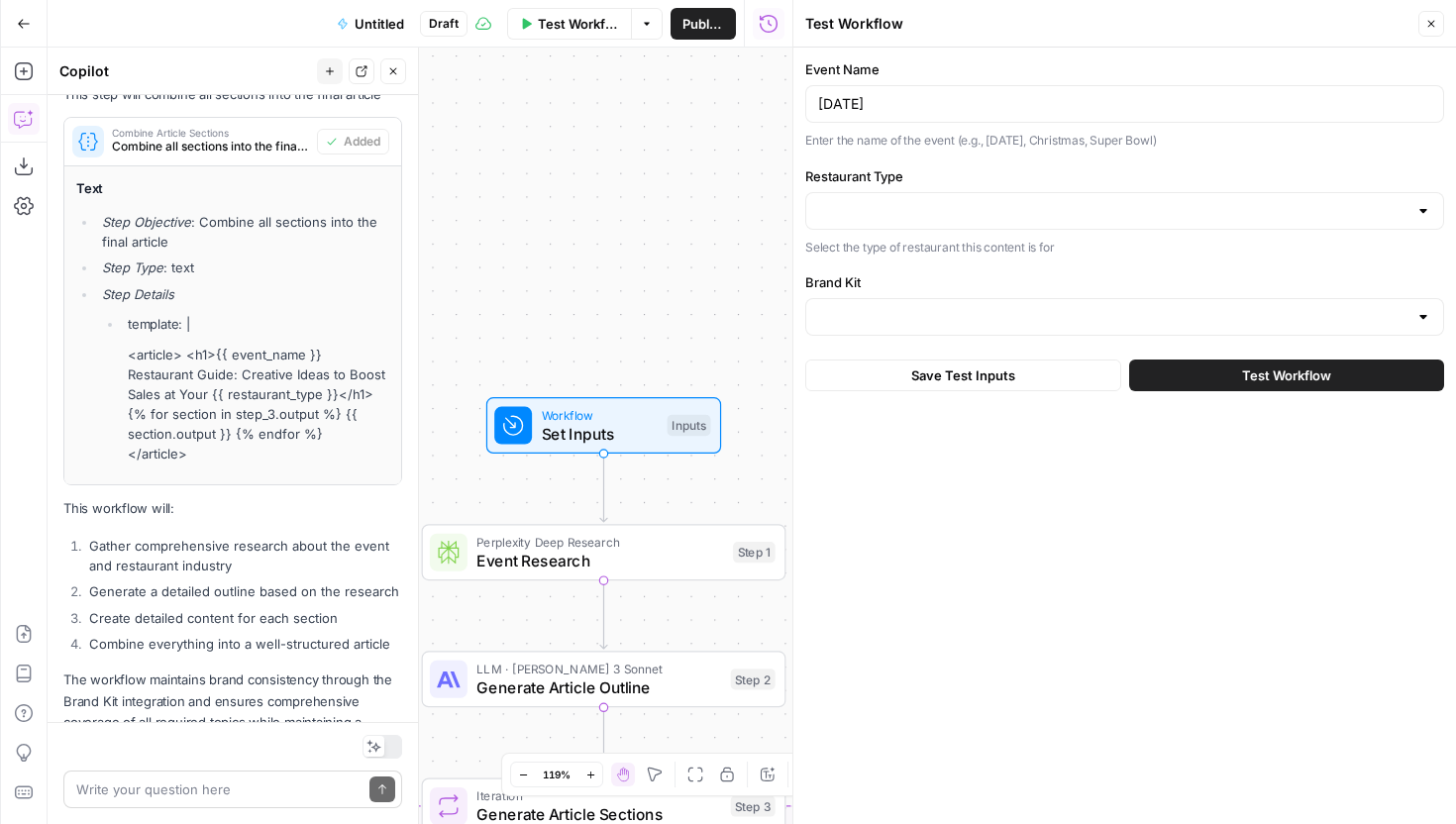 click on "Set Inputs" at bounding box center (599, 434) 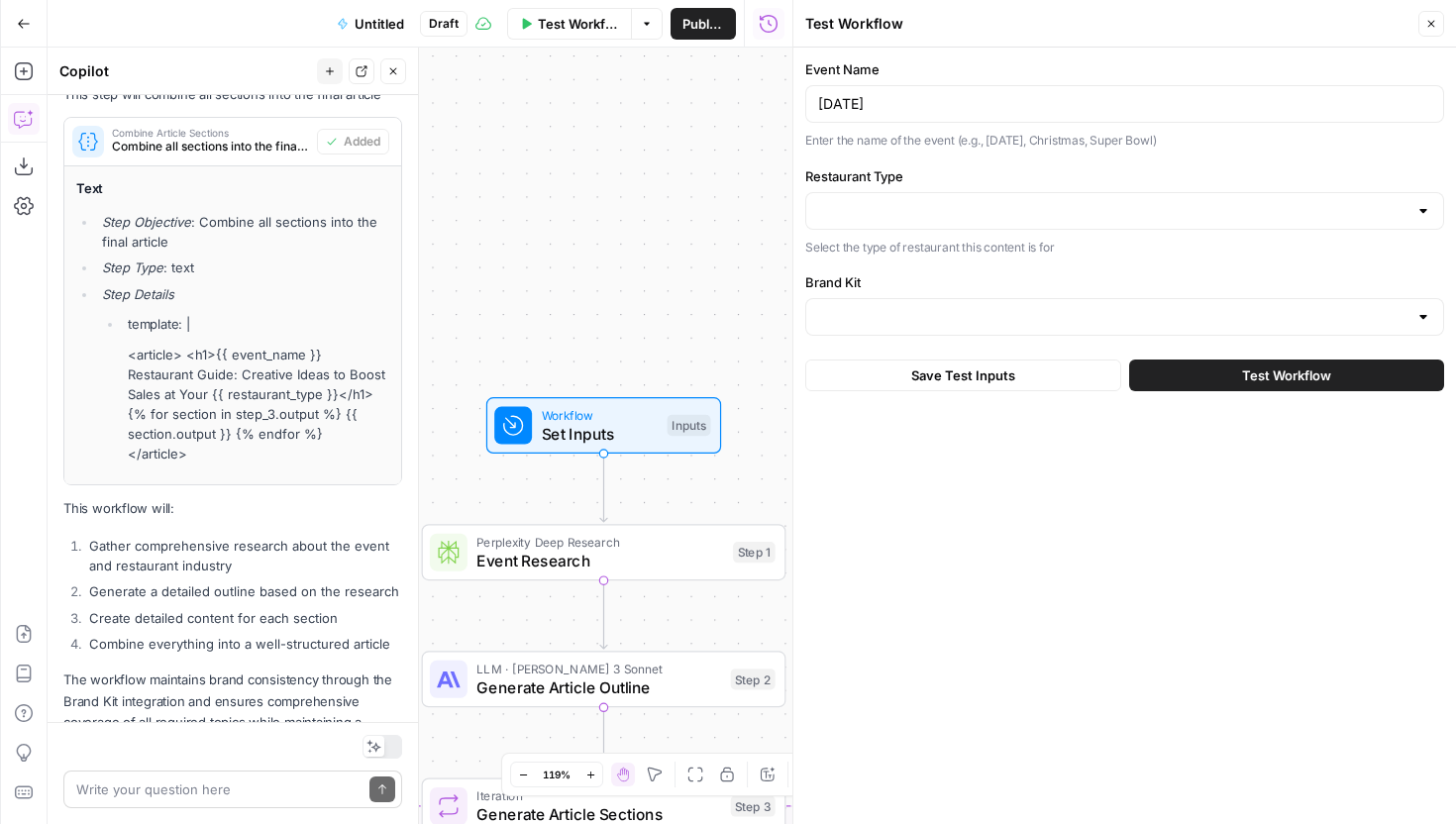 click 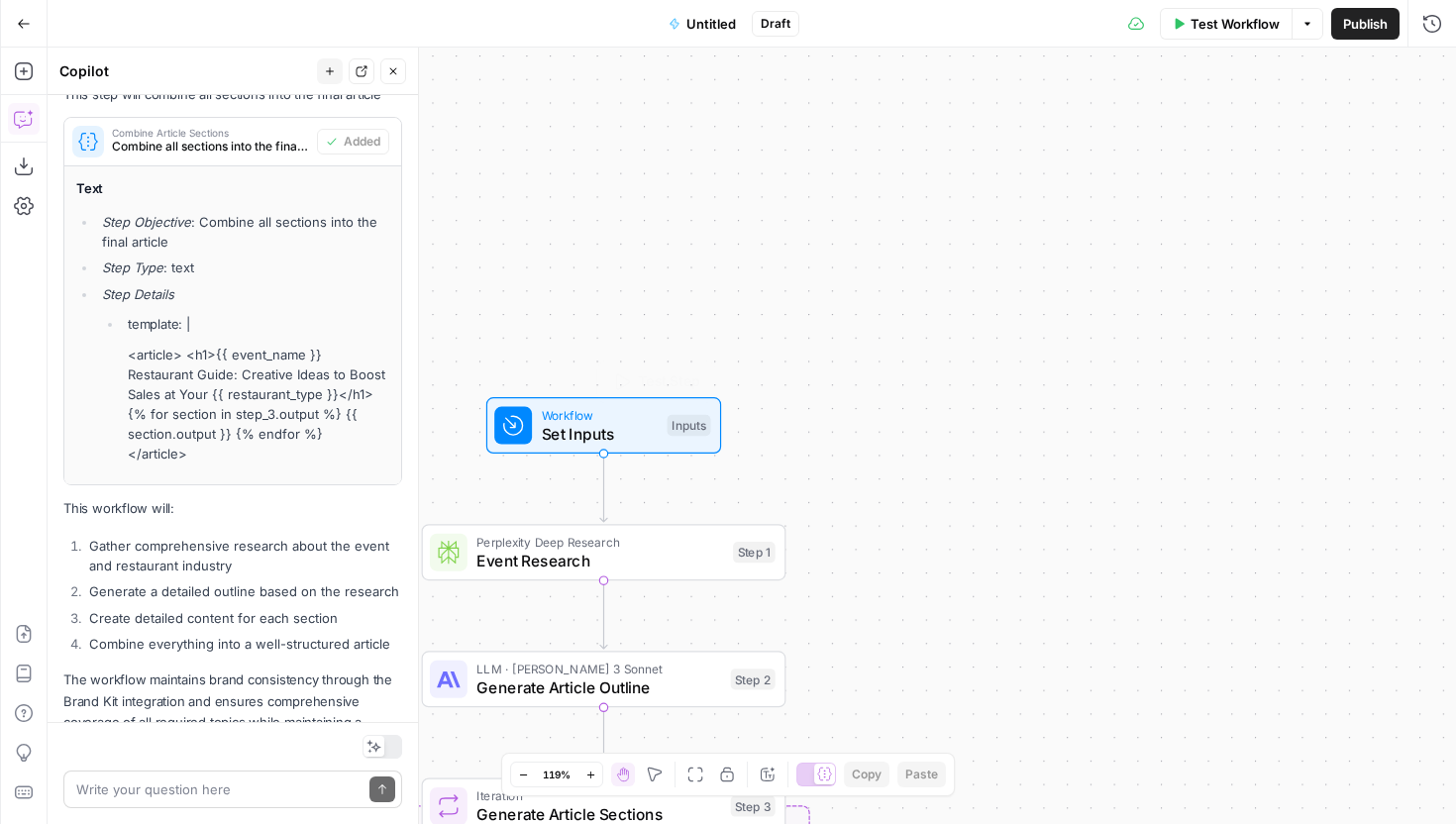 click on "Set Inputs" at bounding box center [599, 434] 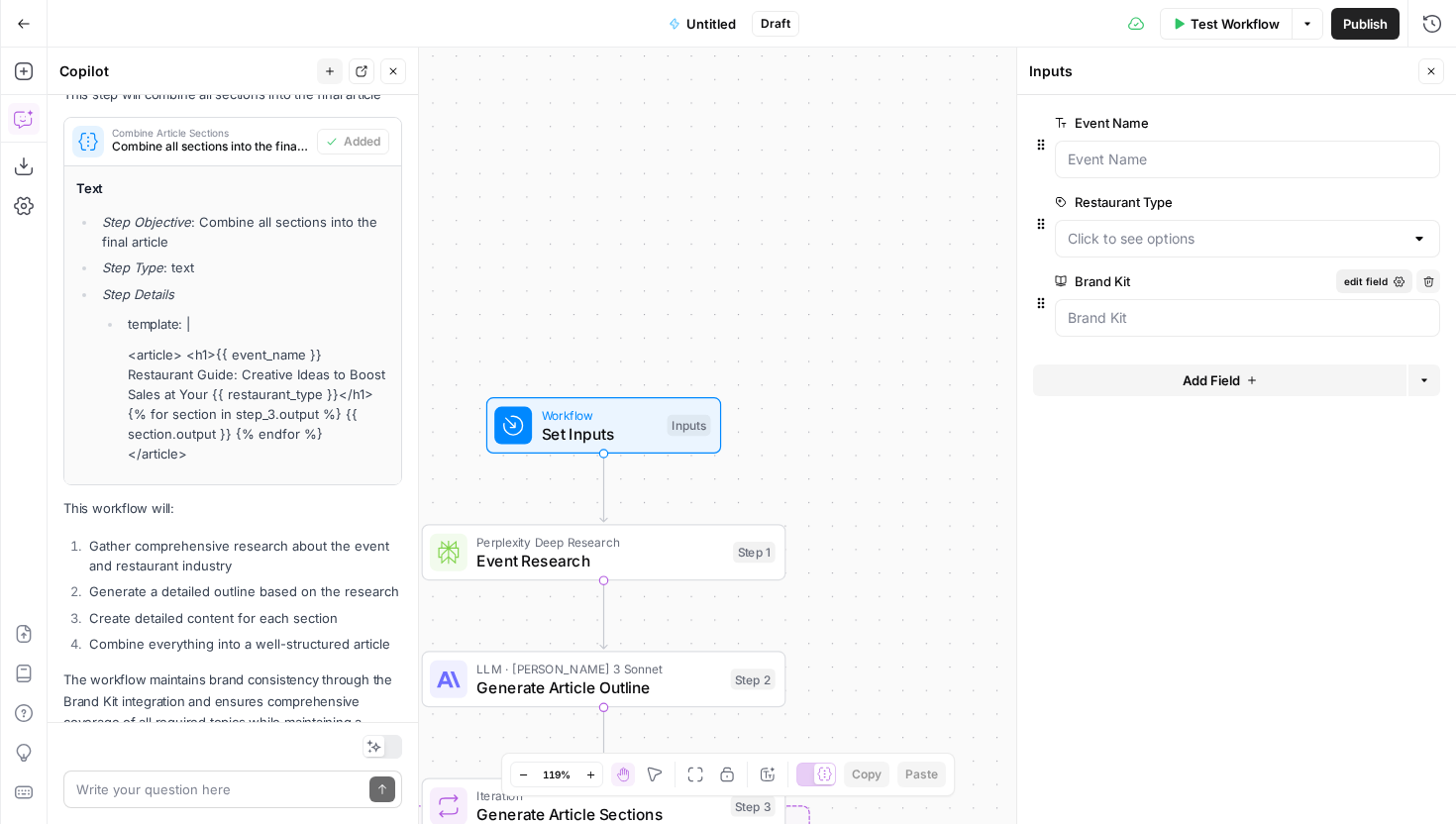 click on "edit field" at bounding box center (1366, 281) 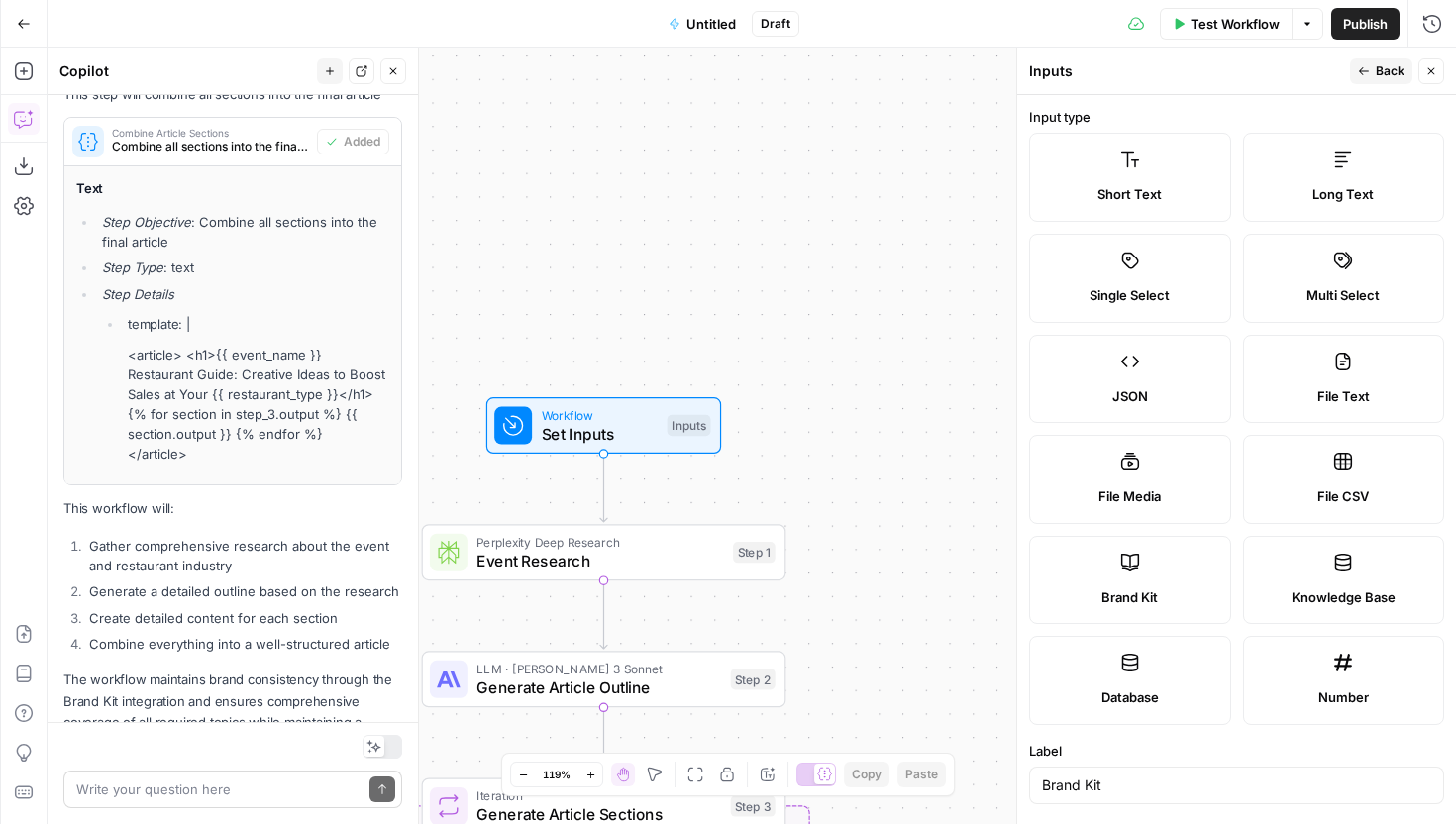 click on "Workflow Set Inputs Inputs Perplexity Deep Research Event Research Step 1 LLM · [PERSON_NAME] 3 Sonnet Generate Article Outline Step 2 Loop Iteration Generate Article Sections Step 3 LLM · [PERSON_NAME] 4 Write Section Content Step 4 Complete Write Liquid Text Combine Article Sections Step 5 End Output" at bounding box center (752, 436) 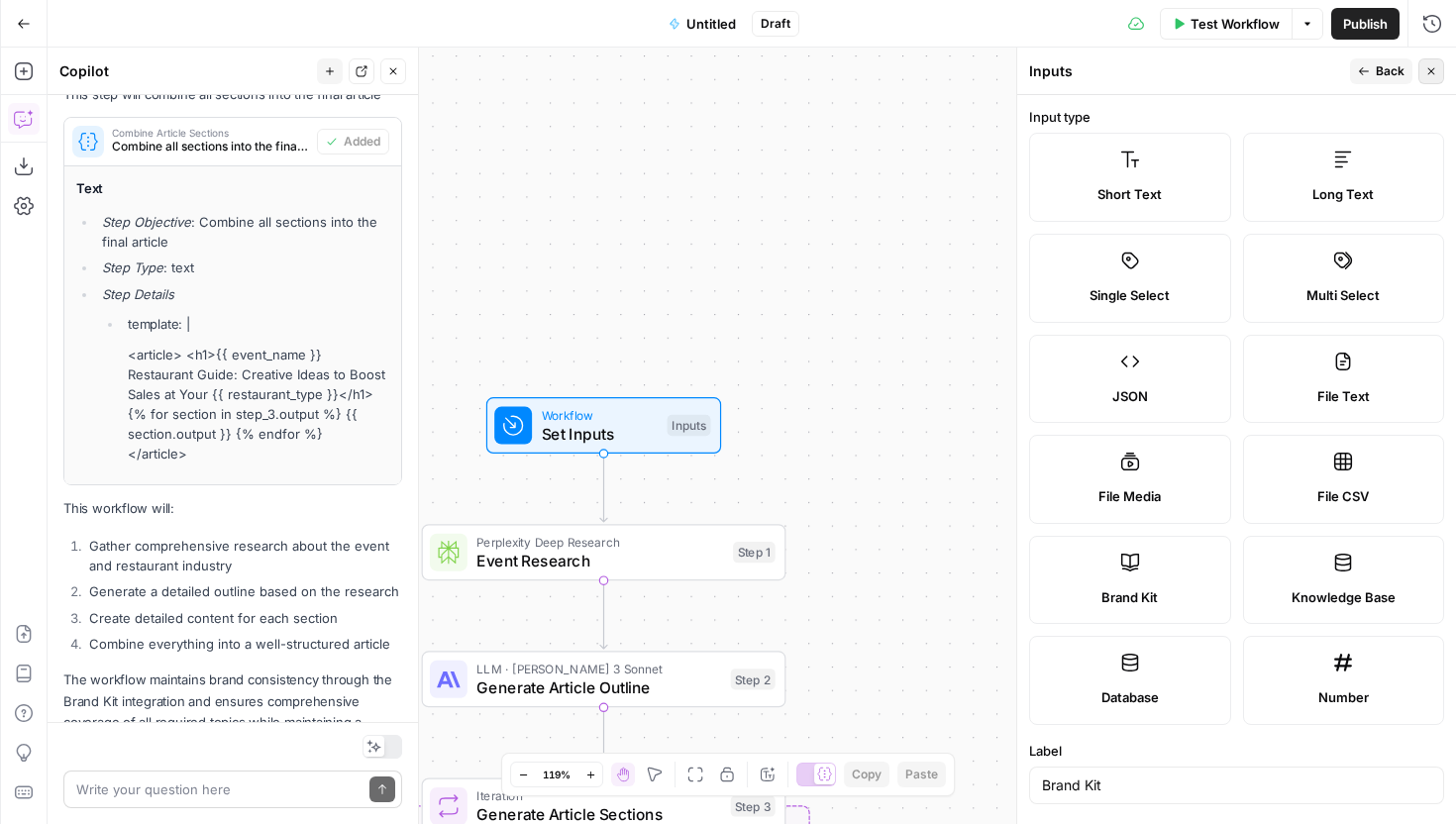click 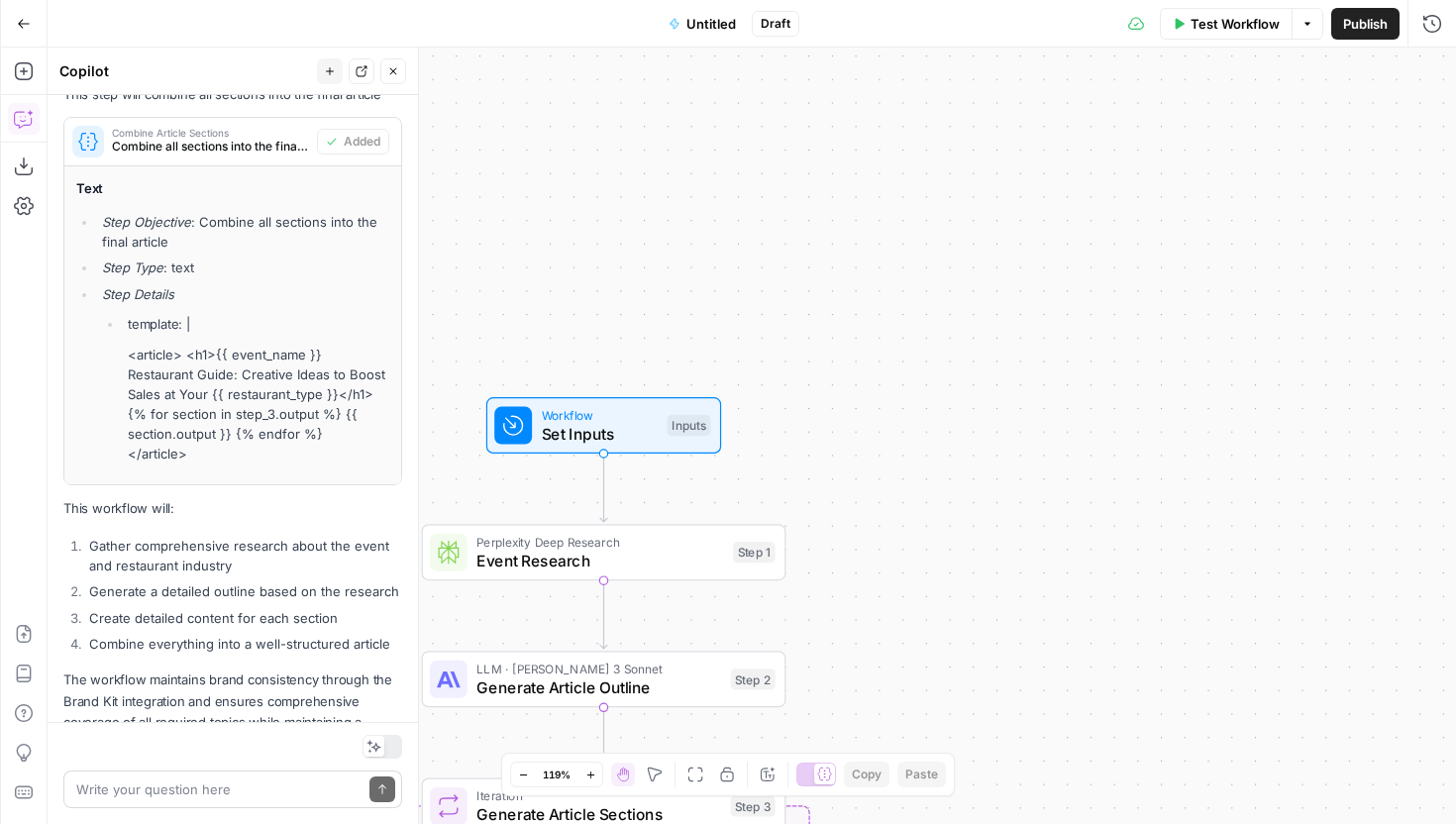 click on "Inputs" at bounding box center [689, 425] 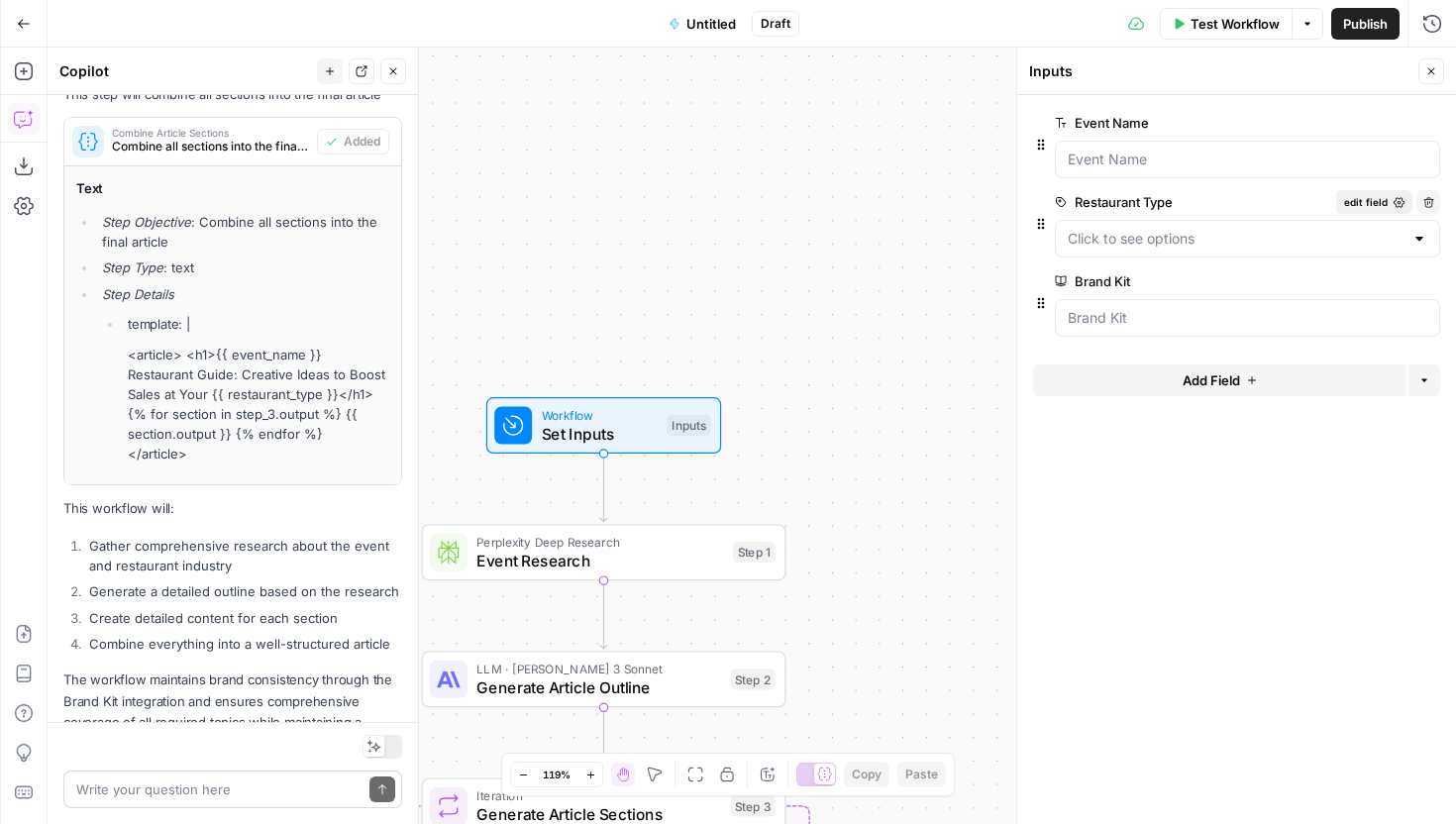 click on "edit field" at bounding box center [1366, 202] 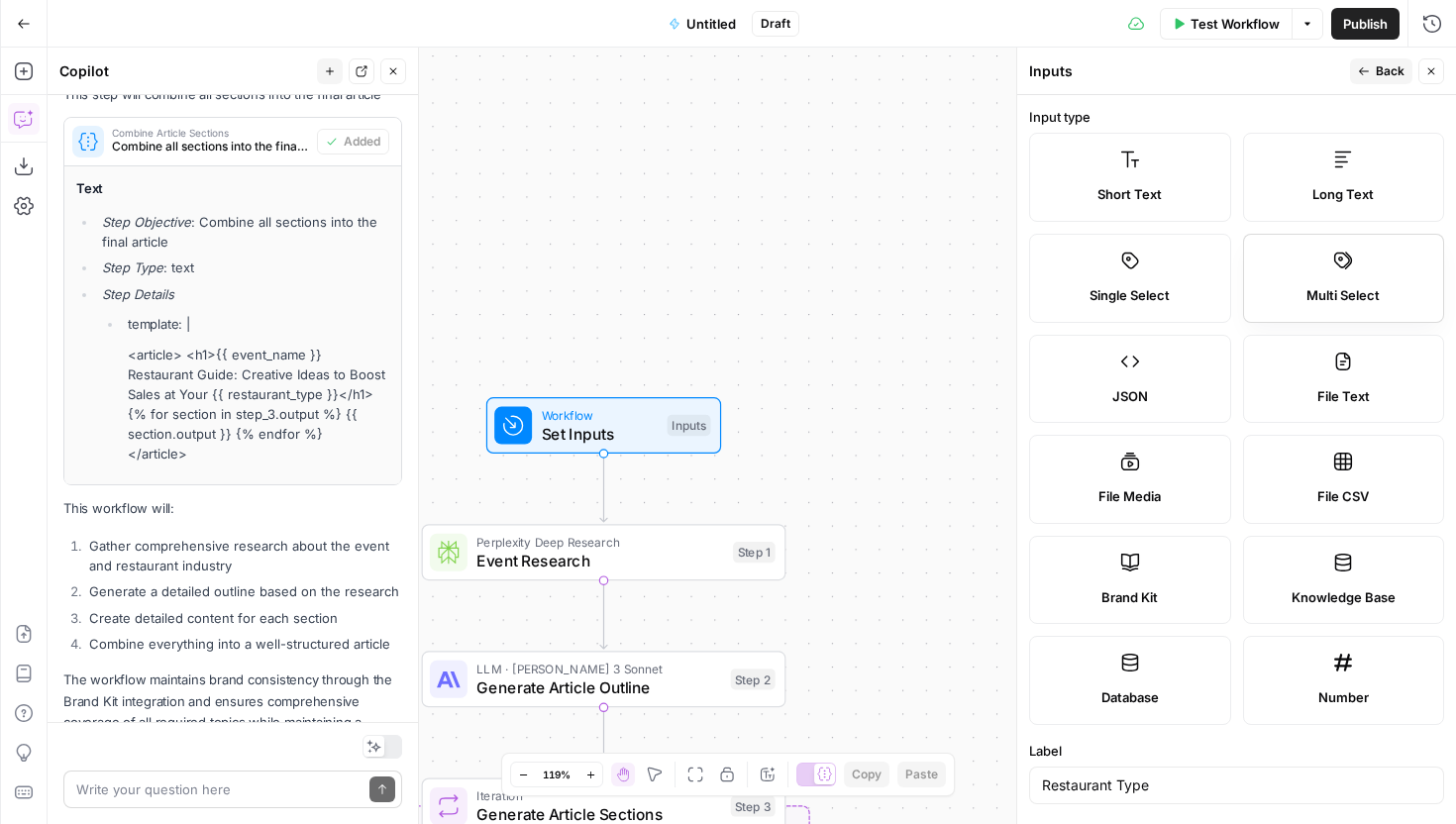 click on "Multi Select" at bounding box center (1344, 278) 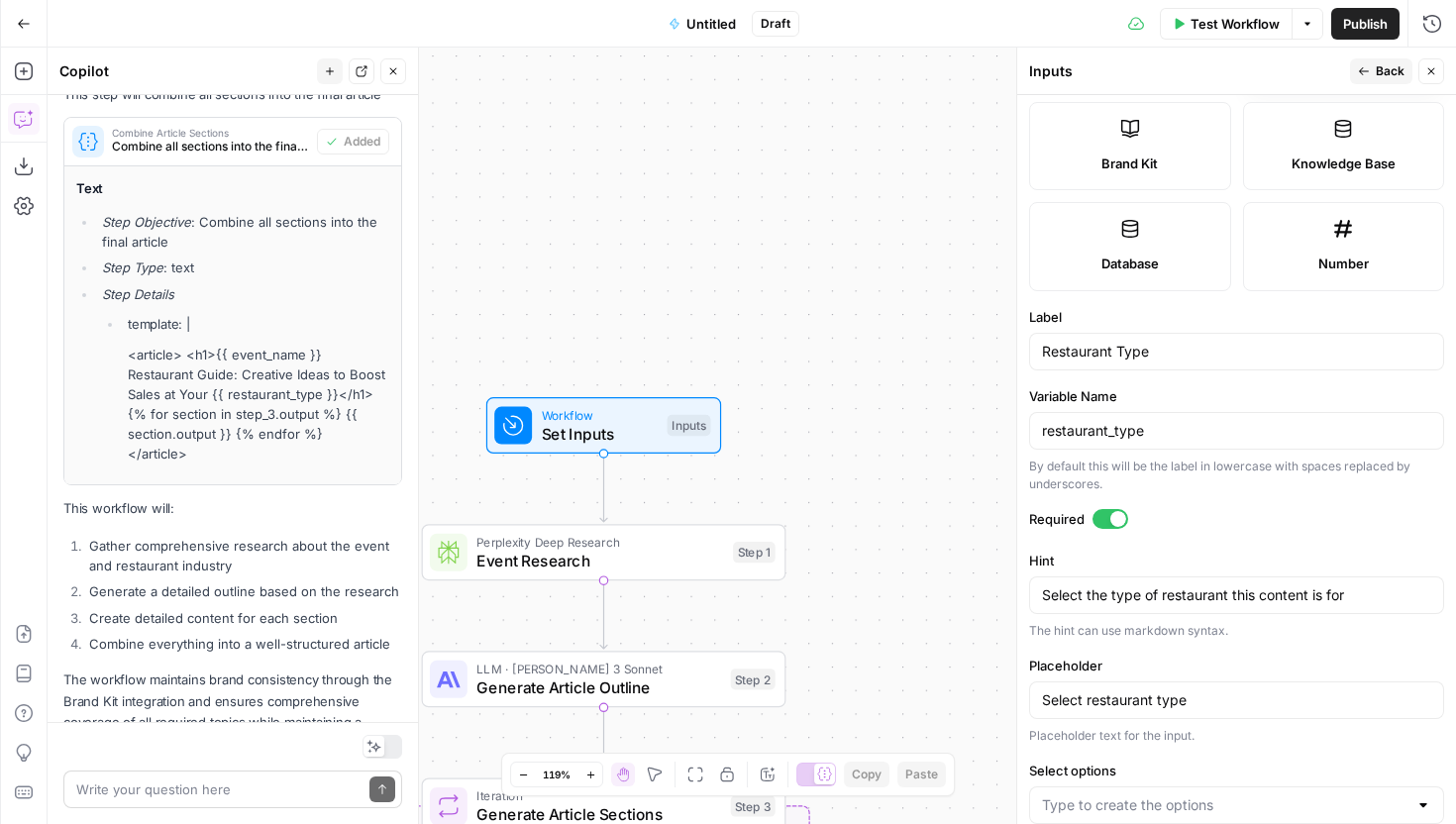 scroll, scrollTop: 552, scrollLeft: 0, axis: vertical 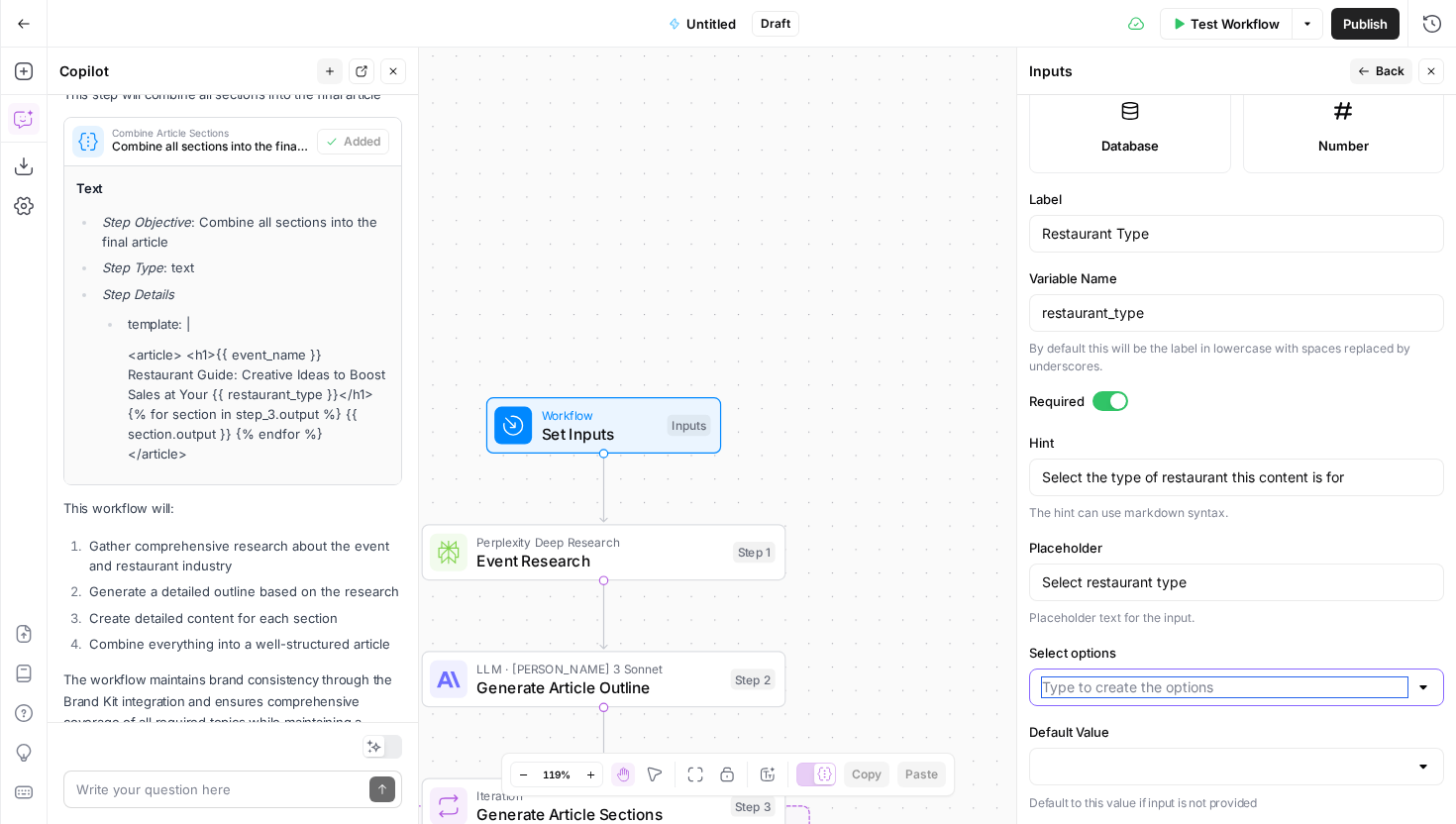 click on "Select options" at bounding box center (1224, 687) 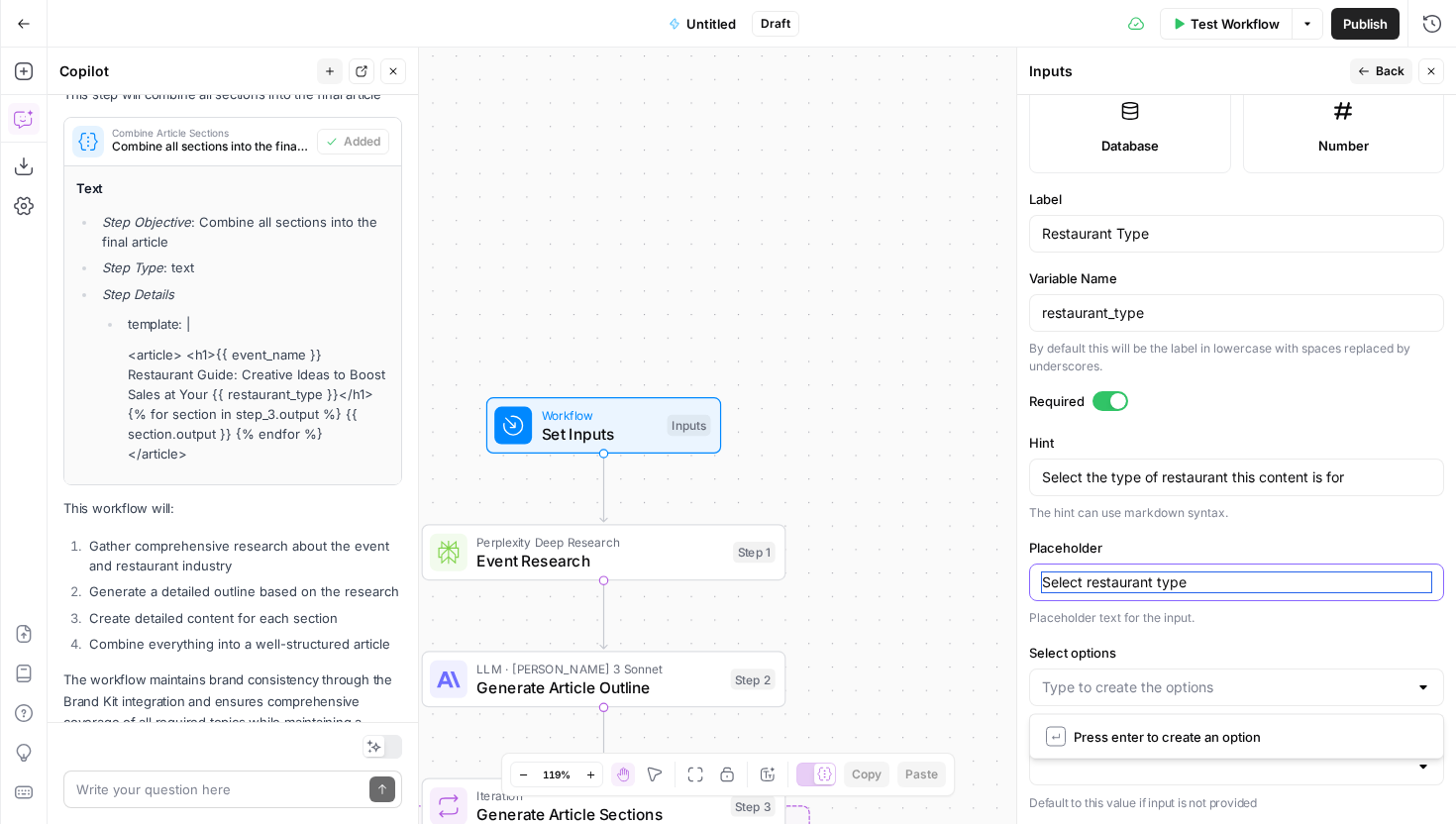 click on "Select restaurant type" at bounding box center [1236, 582] 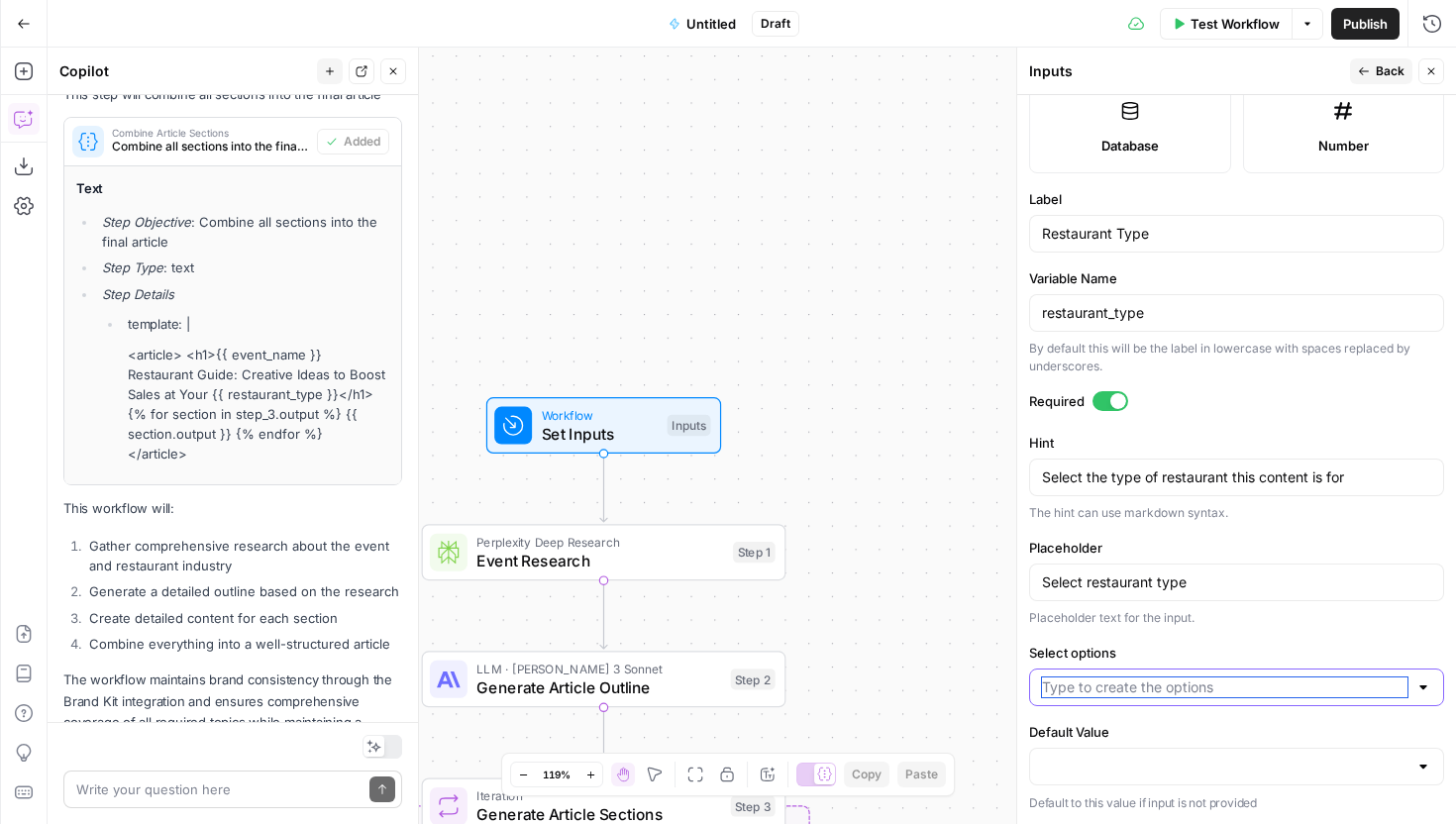 click on "Select options" at bounding box center [1224, 687] 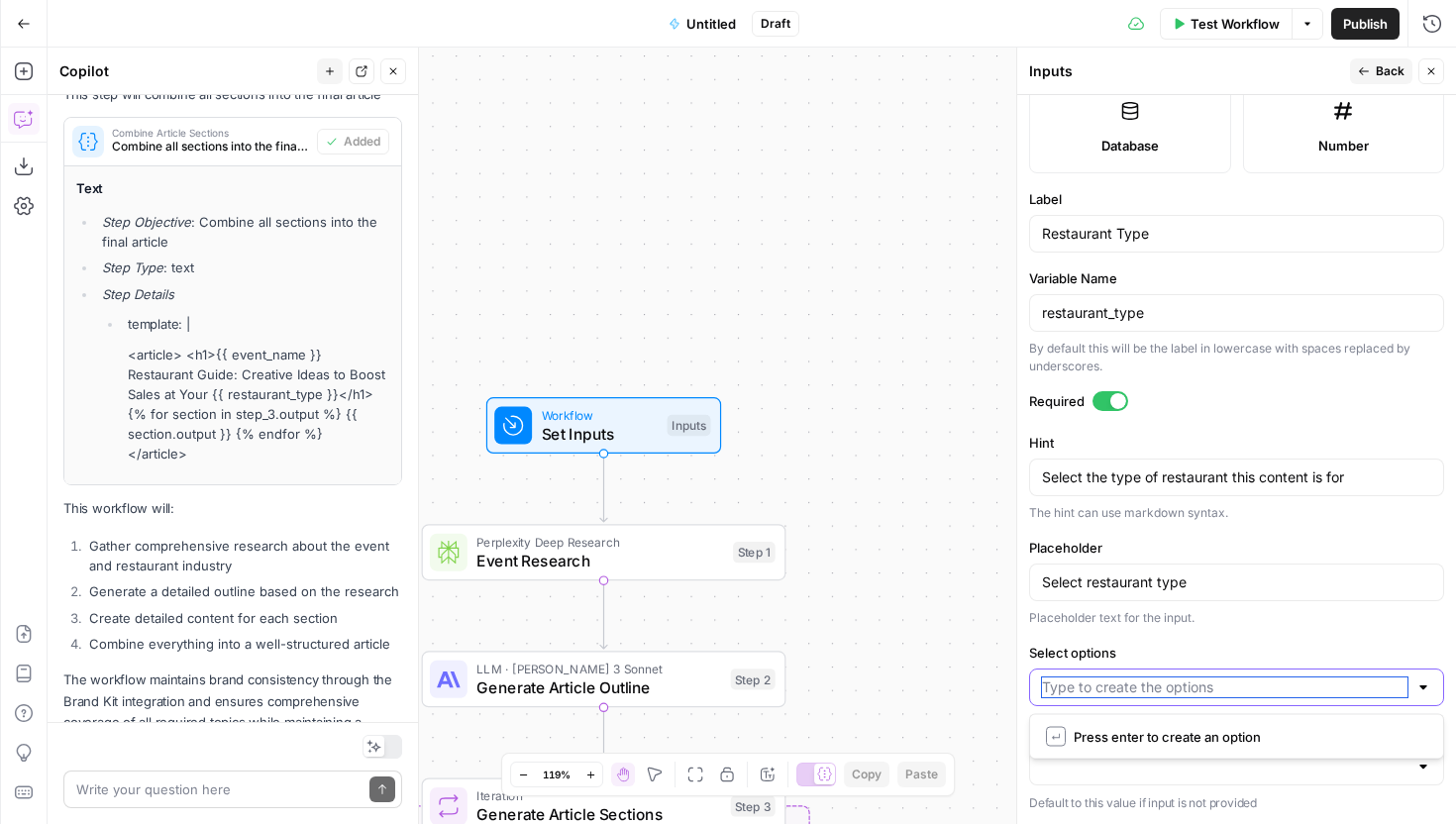 click on "Select options" at bounding box center [1224, 687] 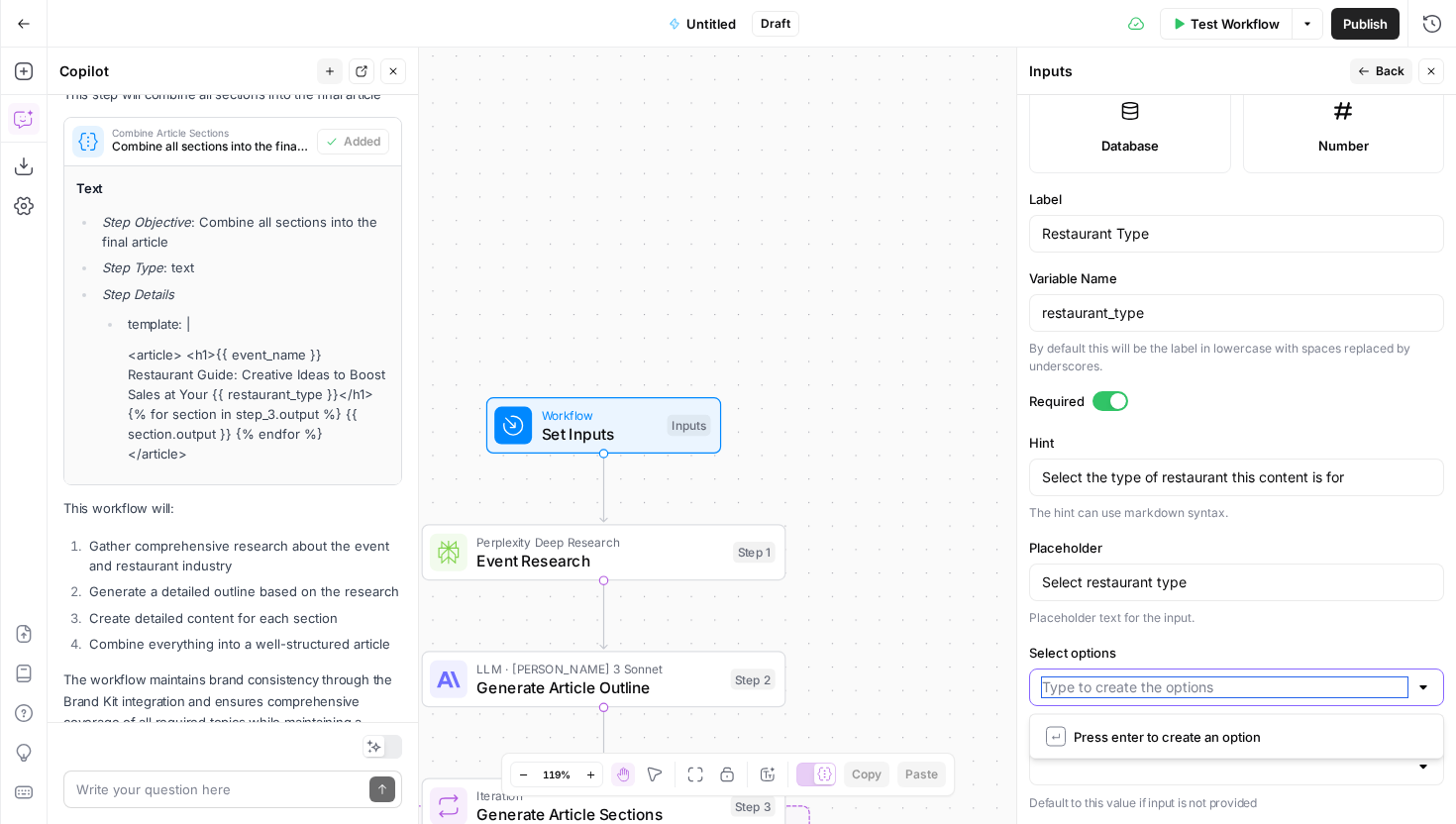paste on "Lore ips dol sitametcon adipi elitse doeiusmodtem incidid utlabor: Etdolorema Aliquaenim Admin:  Veniamqu Nostr Exerc Ullamco Labor Nisia Exea Comm Cons Duisaut Irurei Reprehender Volupt Velit Essec Fugia Null-pa-Excep Sintoccaeca Cupidat Nonpr Suntculpa QUI Officiadese Mollit Ani Idest Labor Pers Undeom Istena Errorv Acc Dolor Laudant Totamr Aperia Eaqu Ipsaqu Abilloi Veritatisqu Arch Beatae Vitaedi Explica Nemoen Ipsam Quia Volupt Asp Autod Fugit Cons Magnidol Eosrationes Nesci Nequep Quisquamdol Adipiscinu Eiusmodit INC Magnam Quaerate Minuss Nobisel Optioc Nihili Quopl Facerepos Assume Repell Tempor Autemq Officiis Debiti Rerumnecess Saep Eveni Volupta Repudi Recusa Itaqu Earum Hictenetu Sapie Delectu Reiciendisv Maior Alia Perfer Dolor Asperio Repel Mini Nostr Exerc Ullam Corp Suscip Laborio Aliquidc-Cons Quidmaxi Molli Molestiaeha Quidemr Facil Expedi Disti Naml Temp Cumsolut Nobis Elig Optioc Nihilimpe Minusq Maxi Place Facere Poss Omni Lorem/Ipsumd Sitametcons Adipisc Elitse Doeiusm Temporincid Utl..." 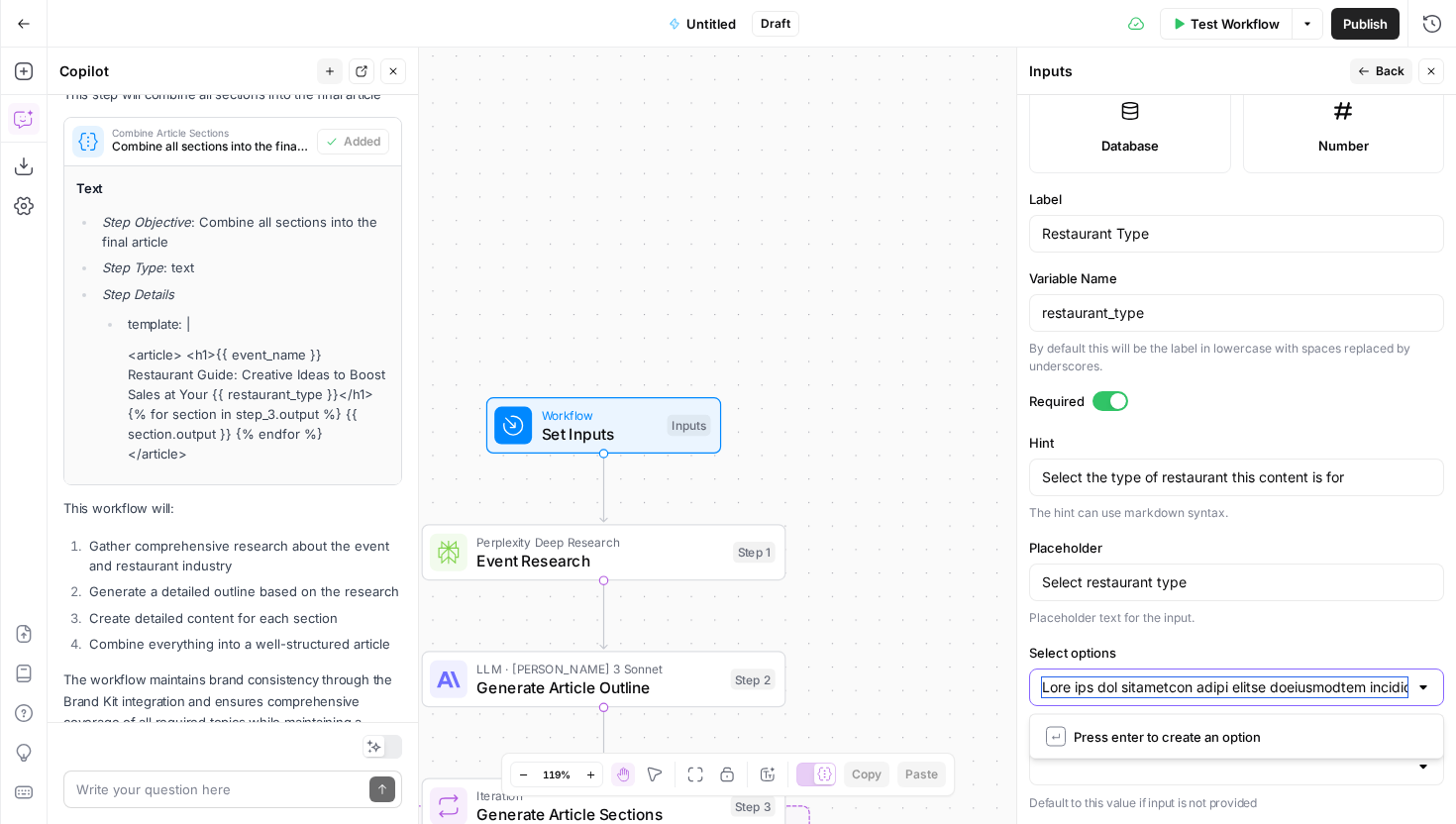 scroll, scrollTop: 0, scrollLeft: 6711, axis: horizontal 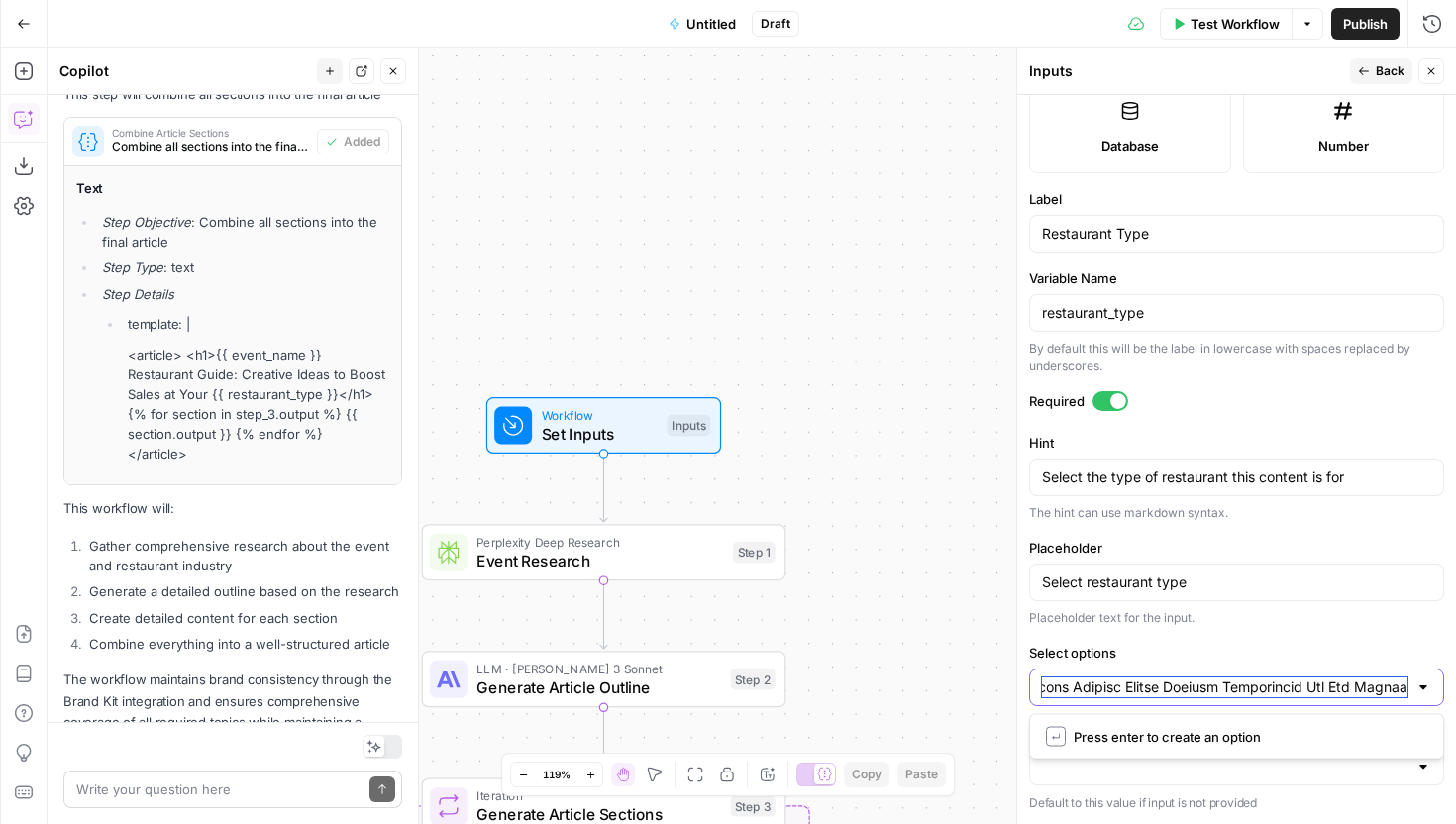 type 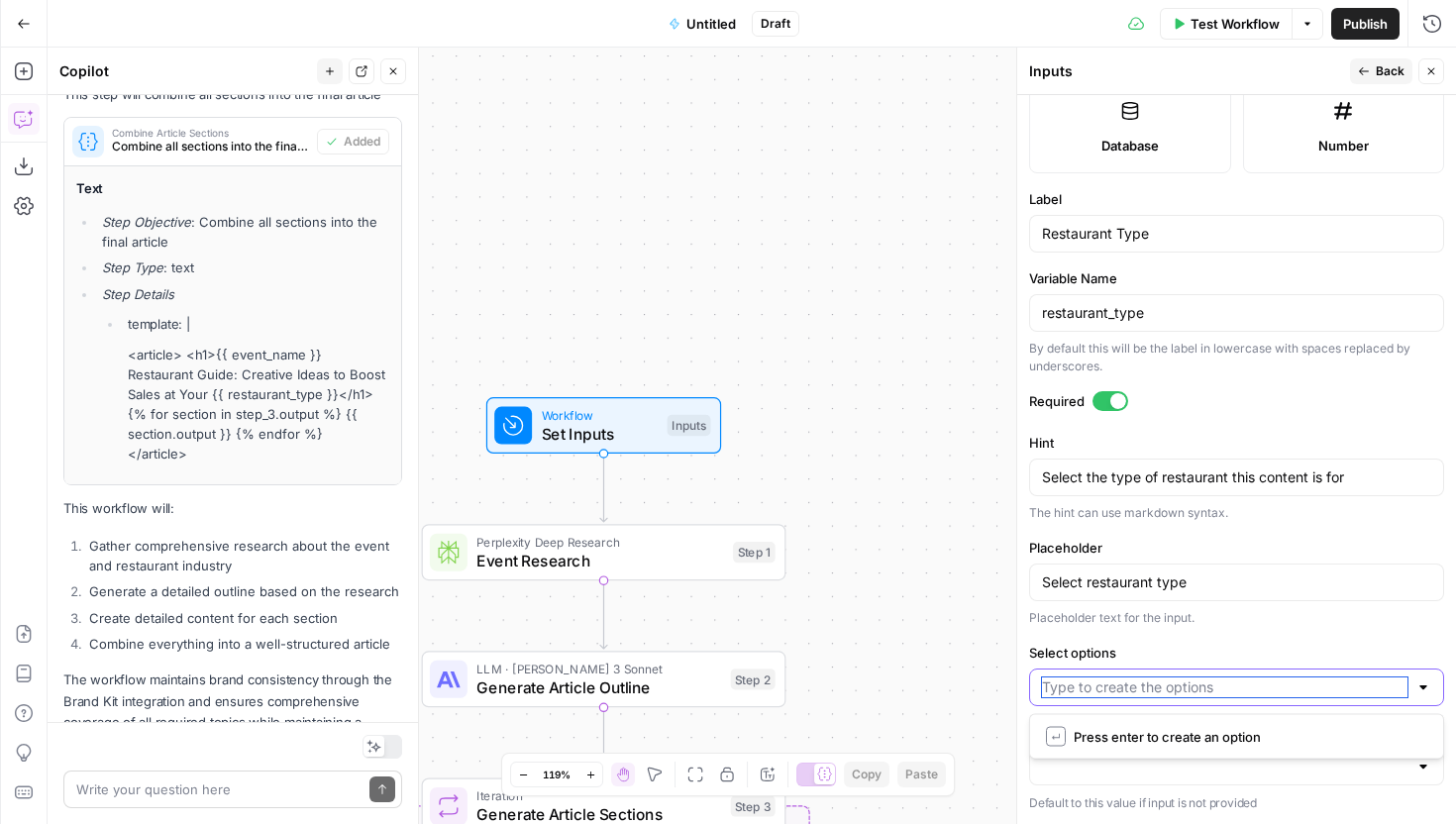 scroll, scrollTop: 0, scrollLeft: 0, axis: both 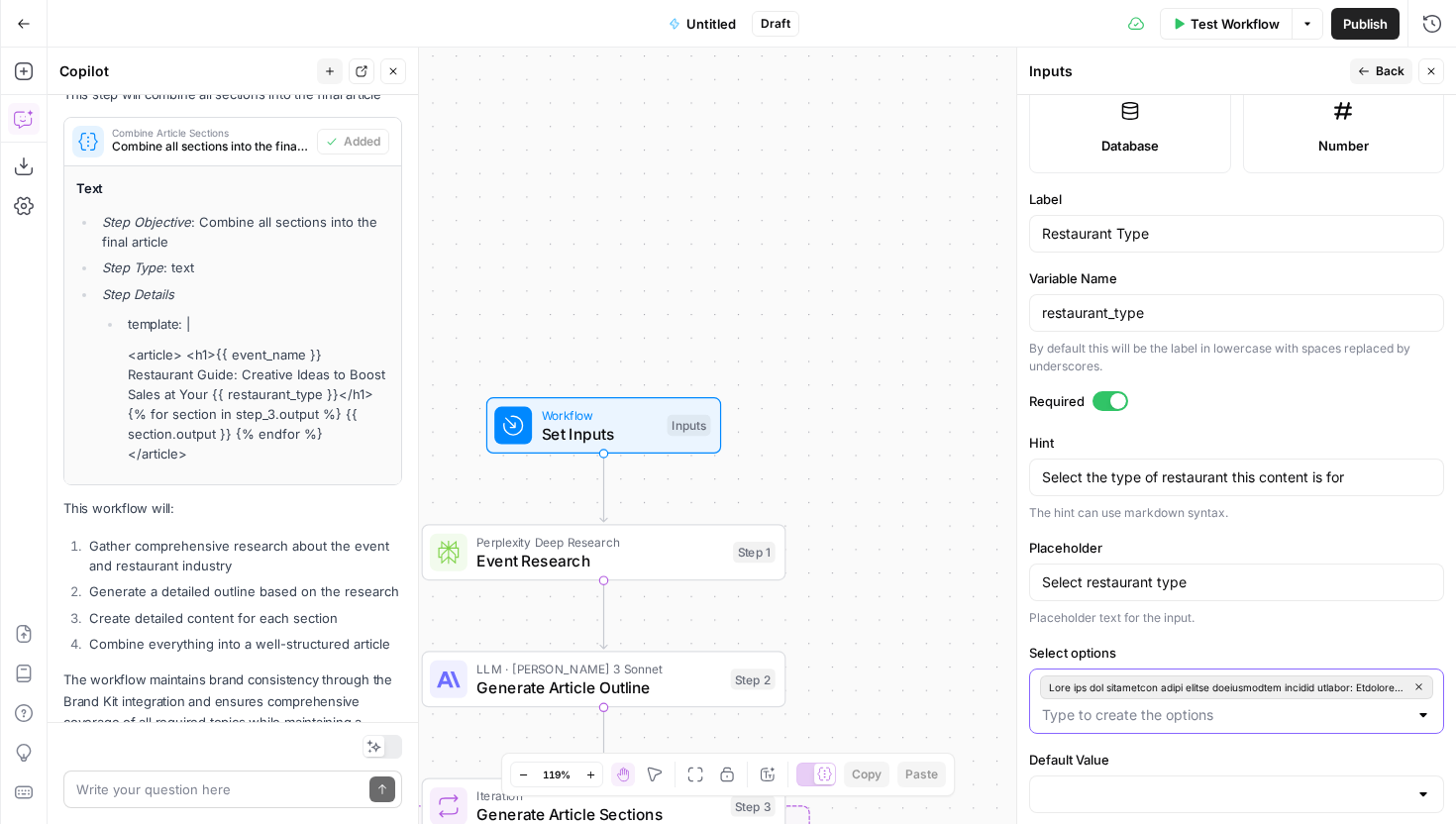click at bounding box center (1236, 687) 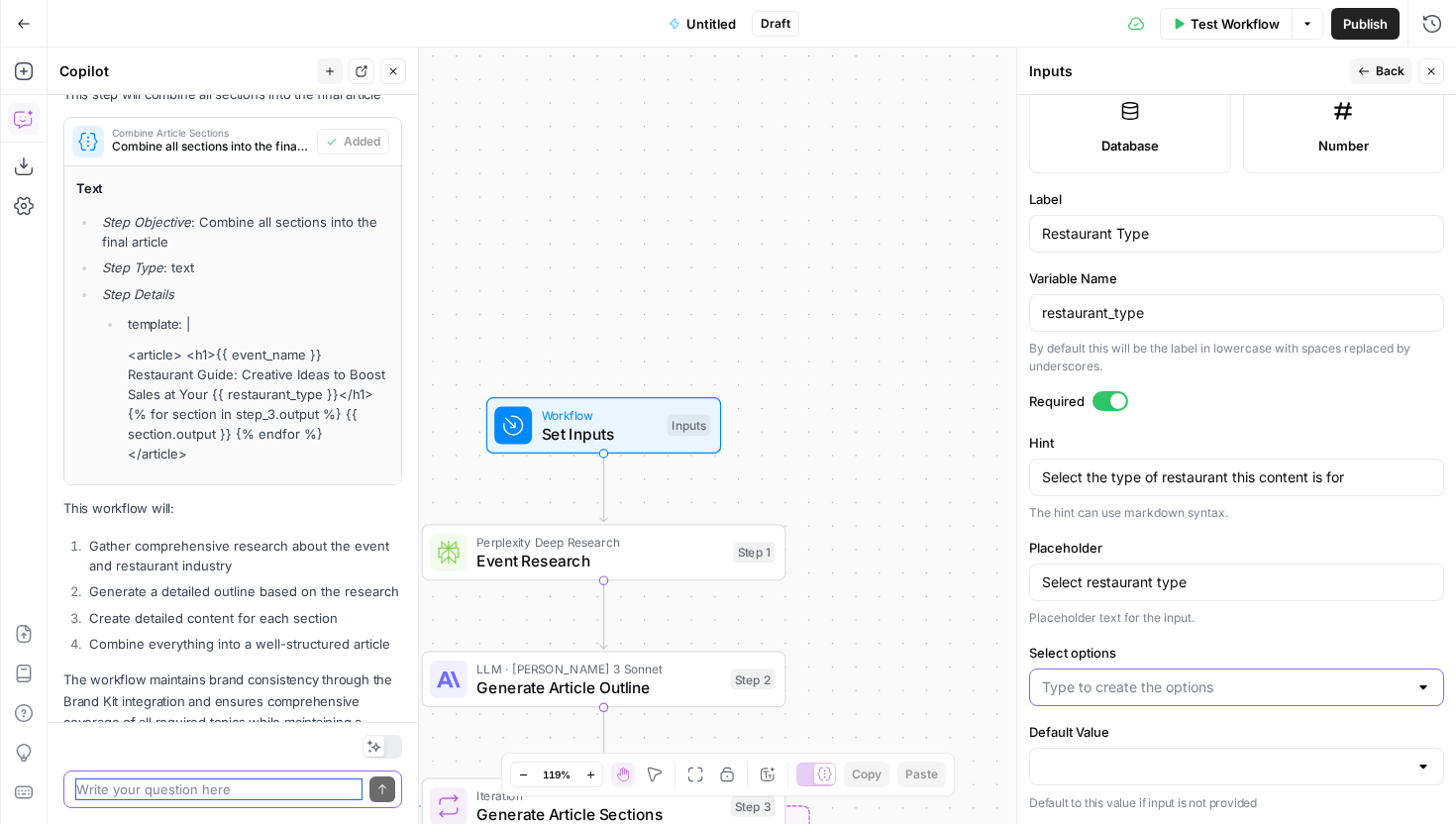 click at bounding box center [219, 789] 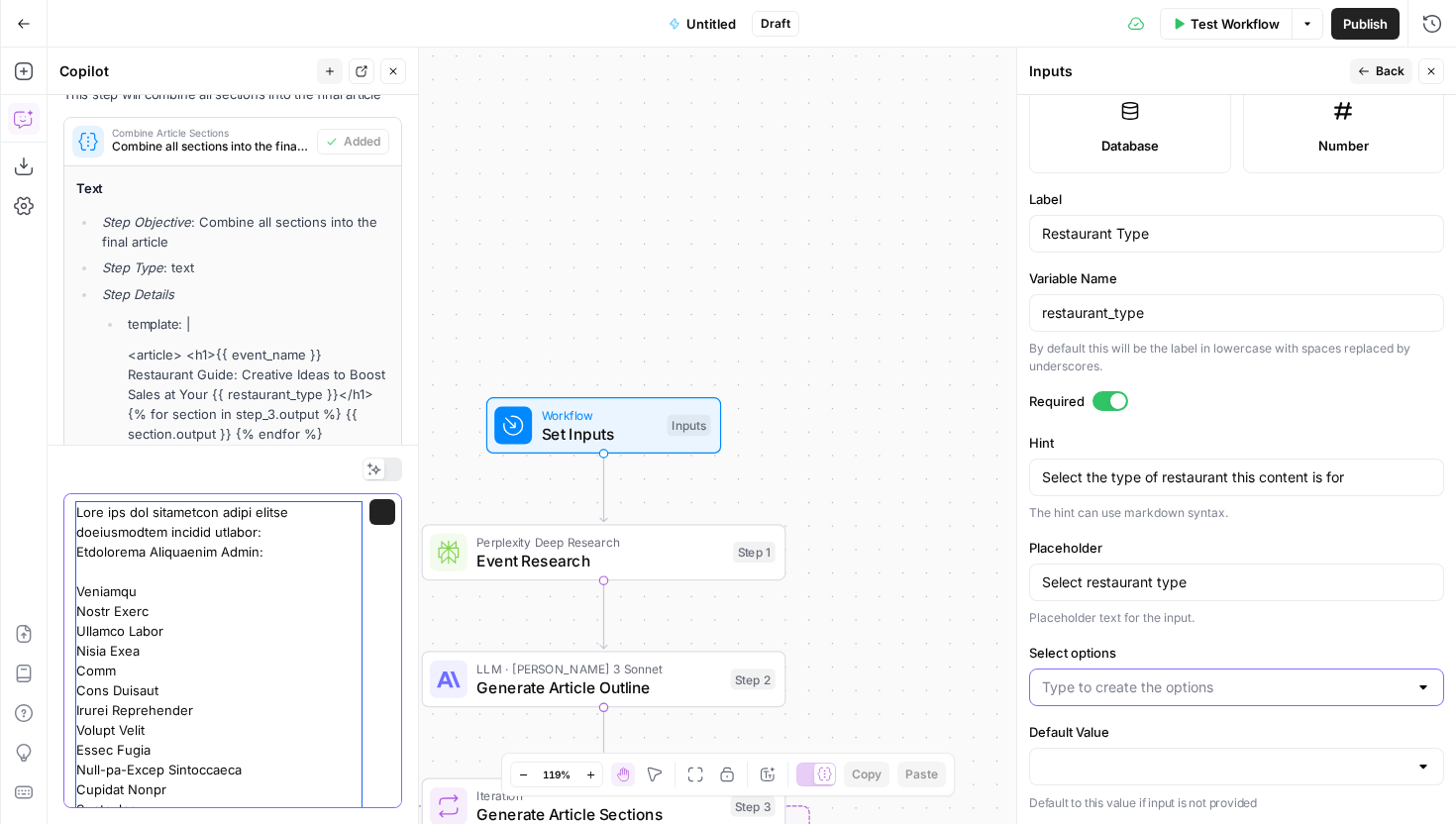 scroll, scrollTop: 6923, scrollLeft: 0, axis: vertical 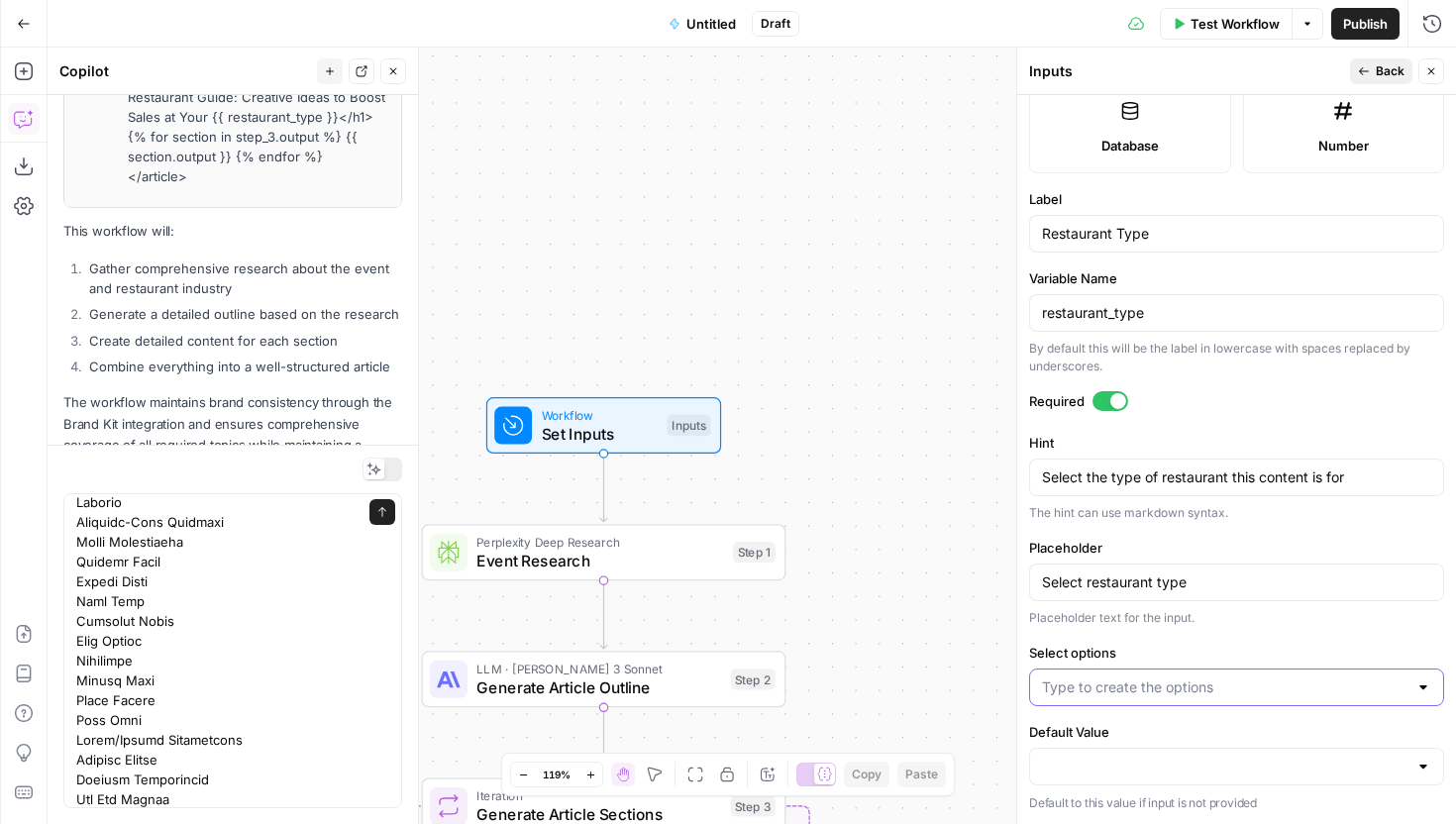 click on "Back" at bounding box center (1390, 71) 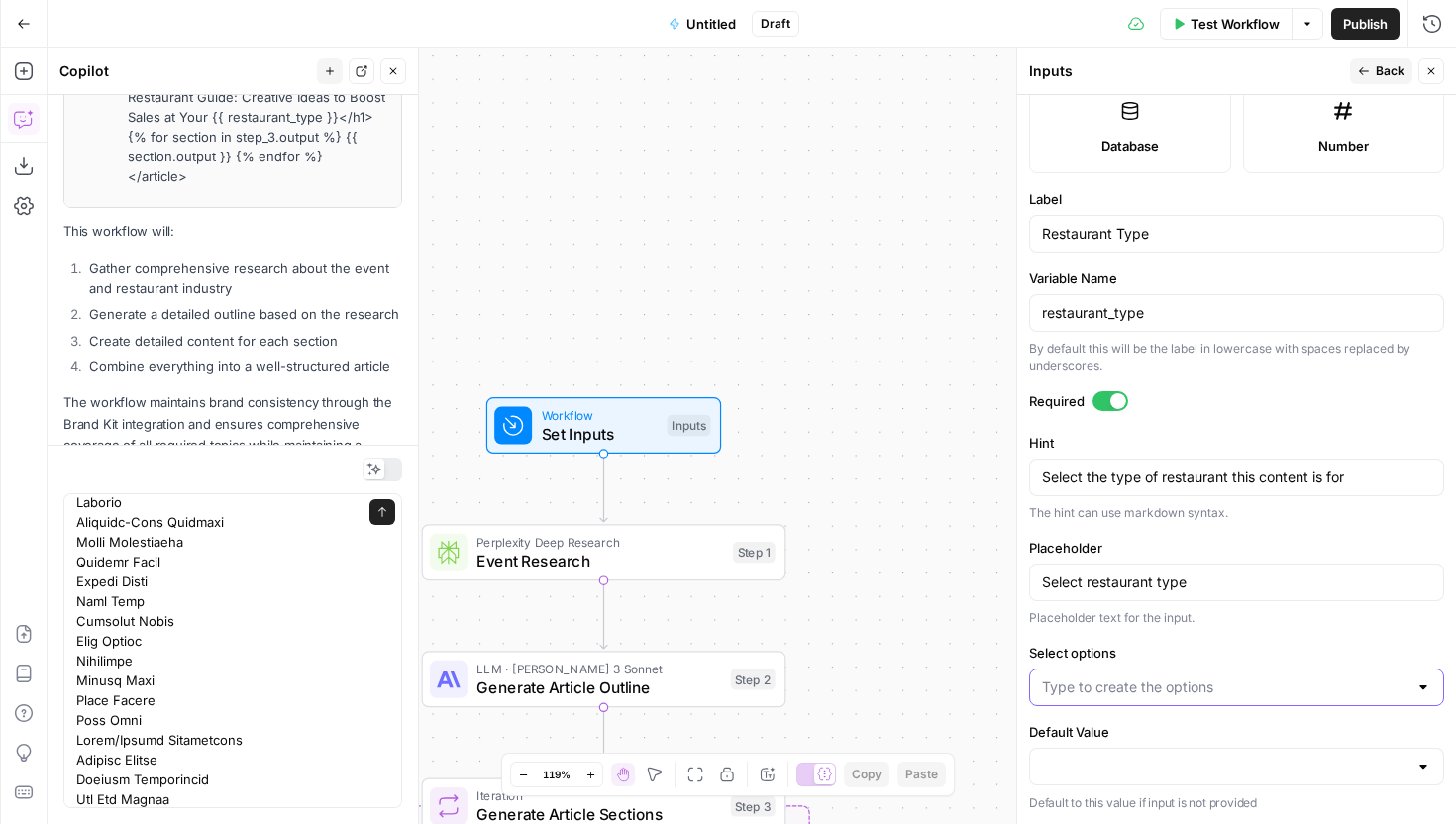 scroll, scrollTop: 0, scrollLeft: 0, axis: both 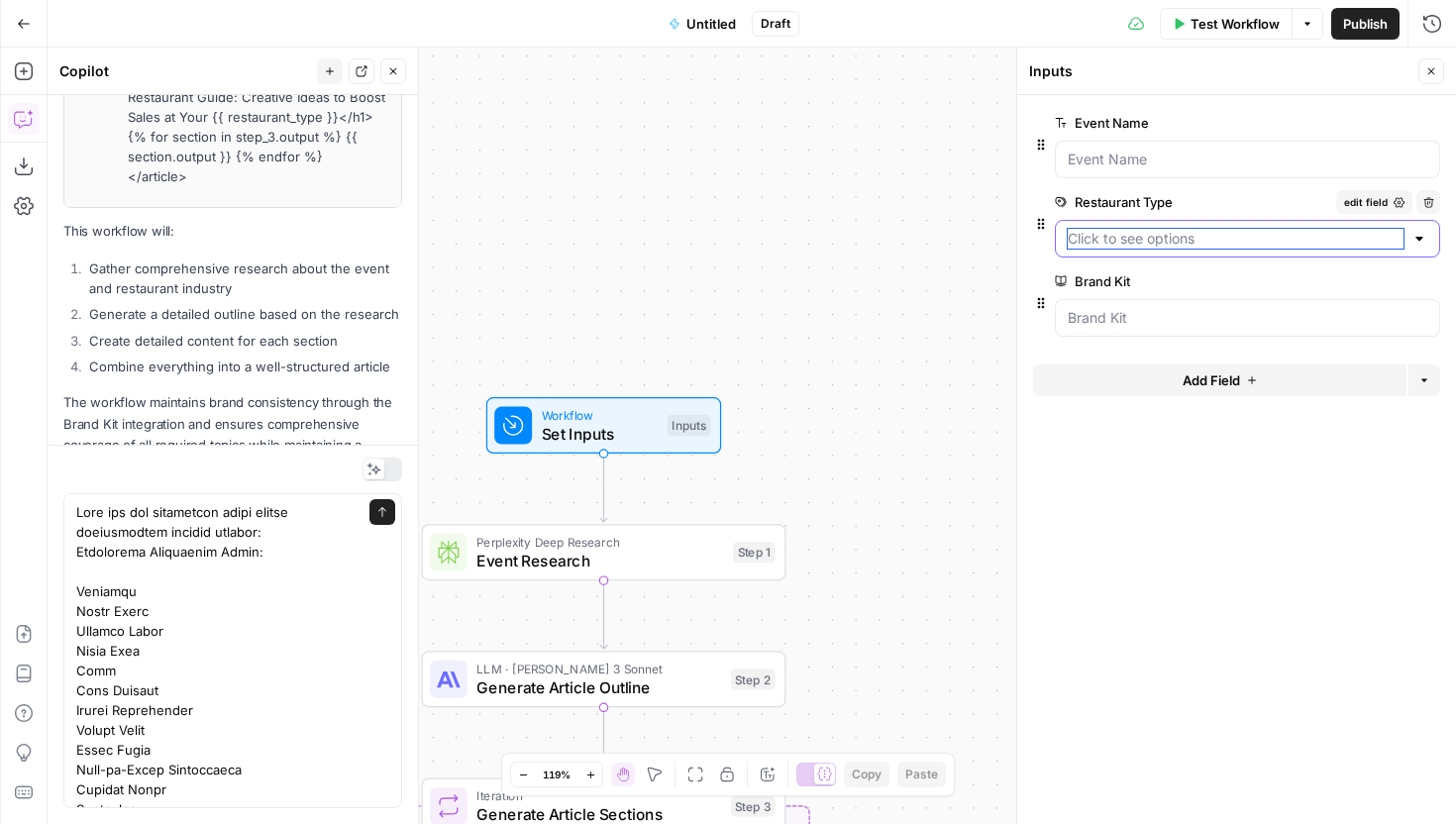 click on "Restaurant Type" at bounding box center [1235, 239] 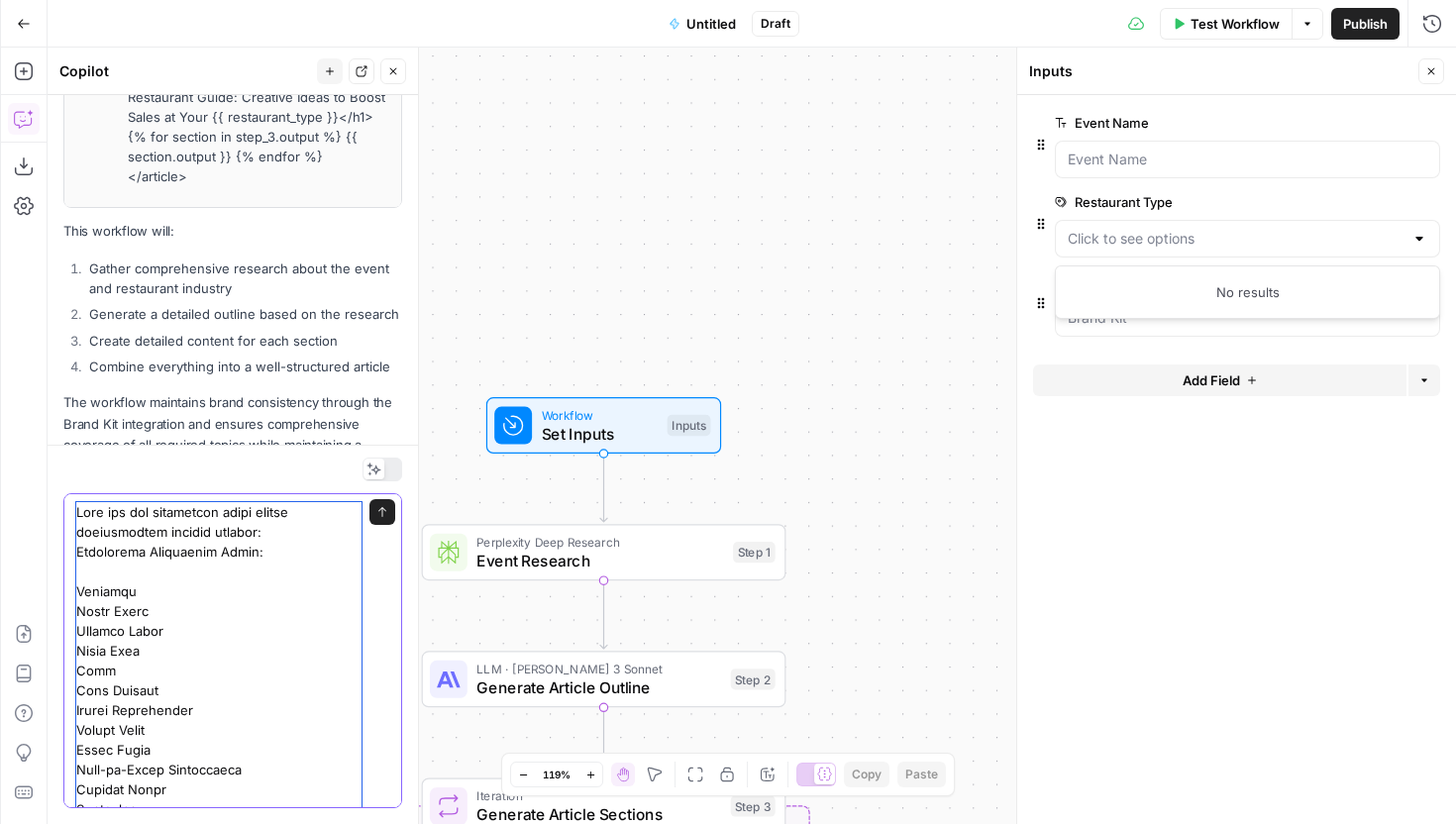 click at bounding box center (219, 1205) 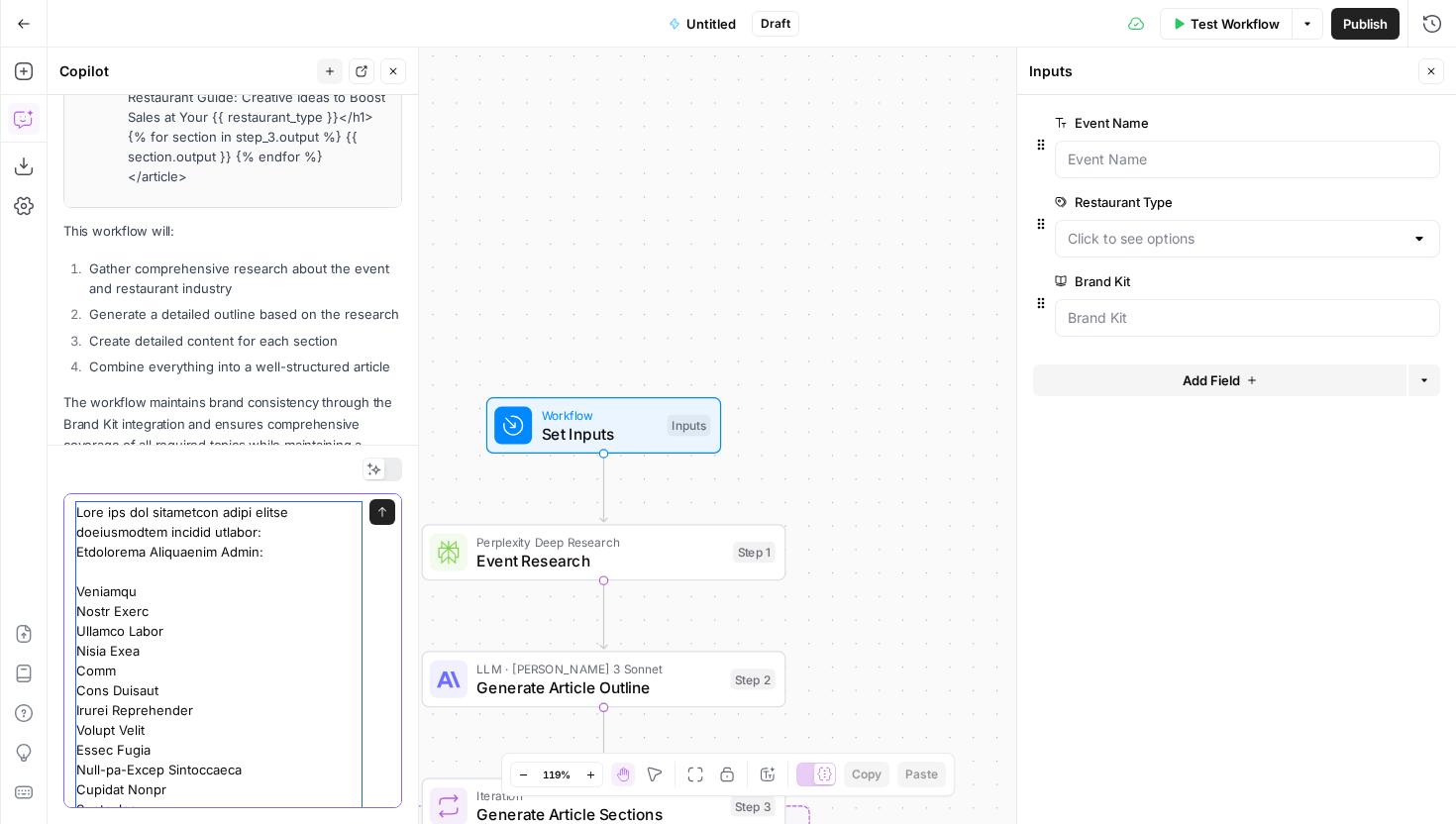 drag, startPoint x: 276, startPoint y: 553, endPoint x: 57, endPoint y: 472, distance: 233.4995 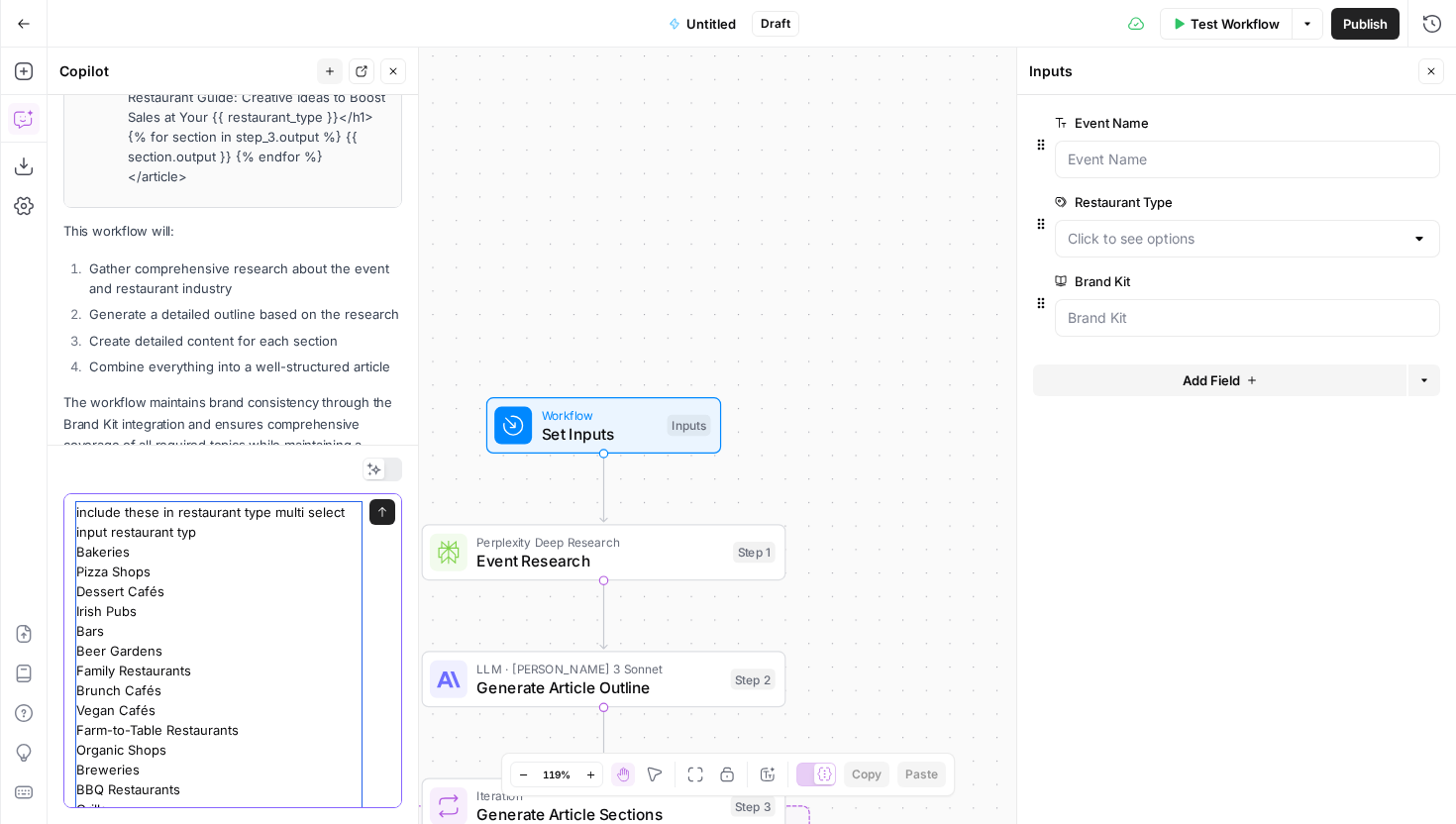 type on "include these in restaurant type multi select input restaurant type
Bakeries
Pizza Shops
Dessert Cafés
Irish Pubs
Bars
Beer Gardens
Family Restaurants
Brunch Cafés
Vegan Cafés
Farm-to-Table Restaurants
Organic Shops
Breweries
BBQ Restaurants
Grills
Ice Cream Shops
Food Trucks
Family Diners
Ice Cream Parlors
Burger Joints
Fast Casual
Mexican Restaurants
Taco Trucks
Tequila Lounges
Brunch Spots
Fine Dining
Tea Rooms
Sushi Bars
Japanese Restaurants
Asian Fusion
Steakhouses
Cheesecake Boutiques
BBQ Stands
American Diners
Dessert Trucks
Family Cafés
Breakfast Diners
Waffle Houses
Casual Eateries
German Restaurants
Beer Halls
Sausage Grills
Coffee Shops
Cafés
Breakfast Spots
Italian Restaurants
Pasta Bars
Themed Cafés
Dessert Shops
Food Carts
Quick Bites
Food Courts
Buffets
Delivery-Only Kitchens
Hotel Restaurants
Gourmet Cafés
Cheese Shops
Wine Bars
Romantic Cafés
Taco Stands
Pizzerias
Sports Bars
Pizza Joints
Fast Food
Cajun/Creole Restaurants
Seafood Shacks
Chinese Restaurants
Dim Sum Houses" 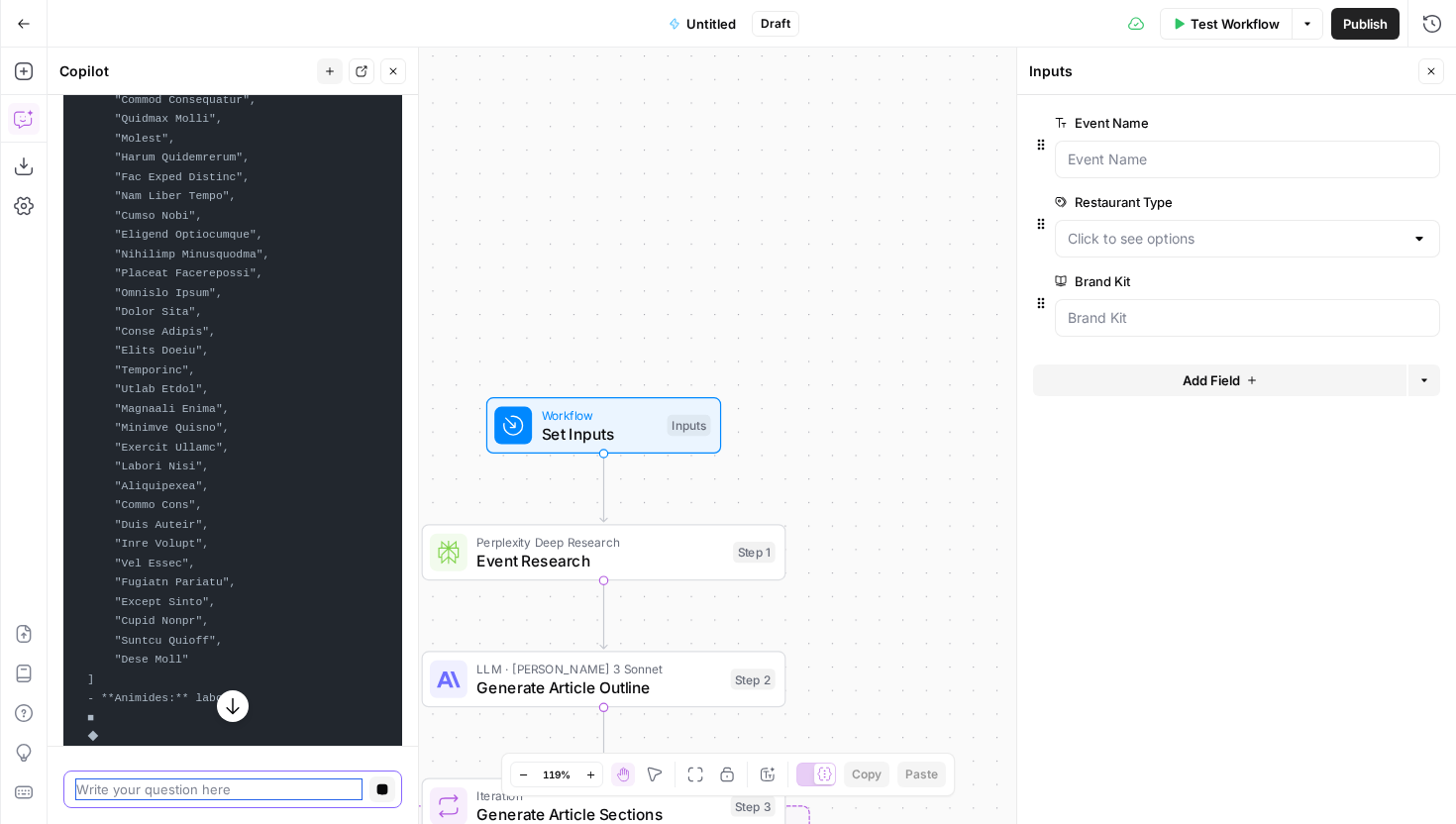 scroll, scrollTop: 9813, scrollLeft: 0, axis: vertical 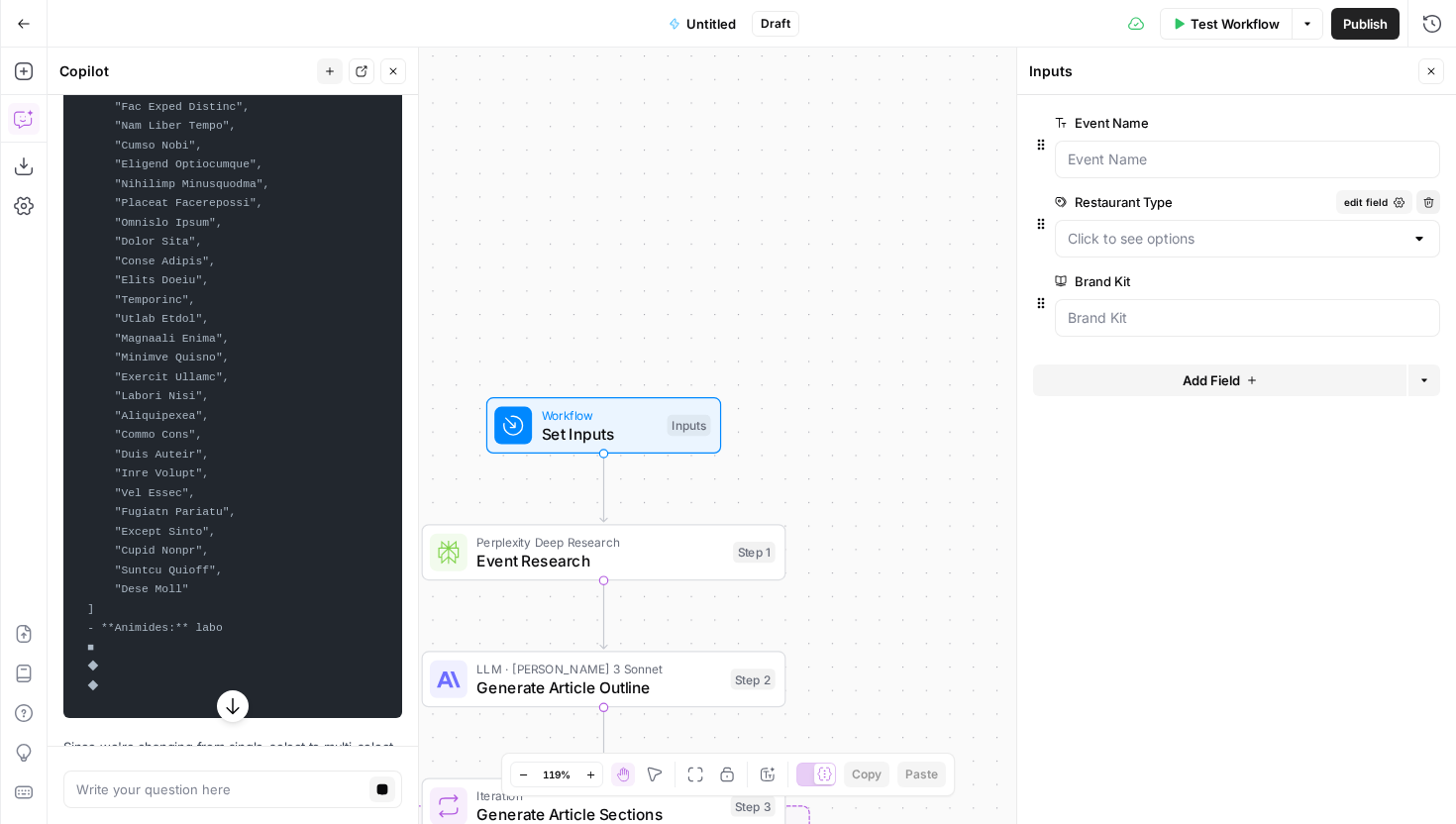 click 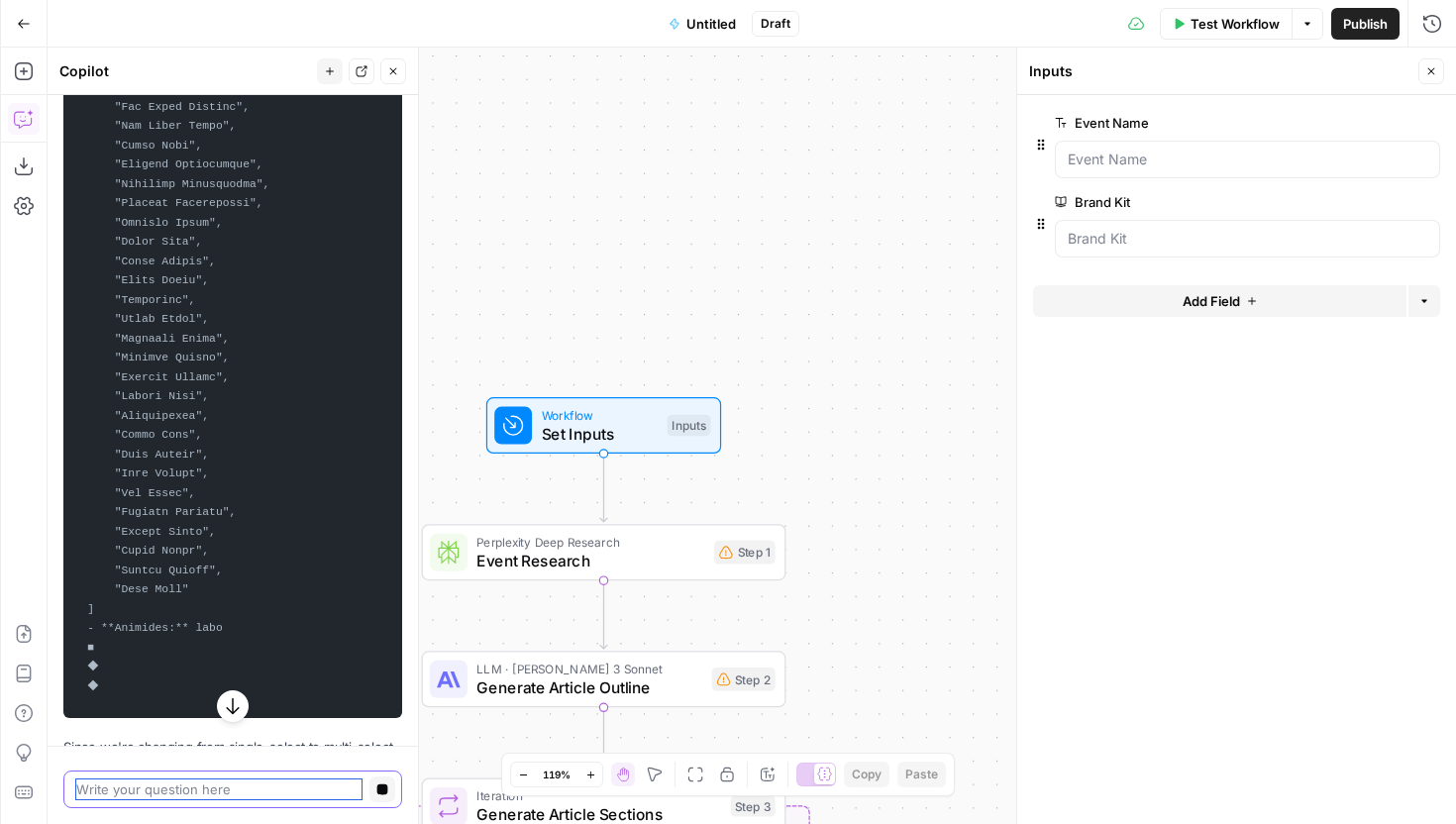 click at bounding box center [219, 789] 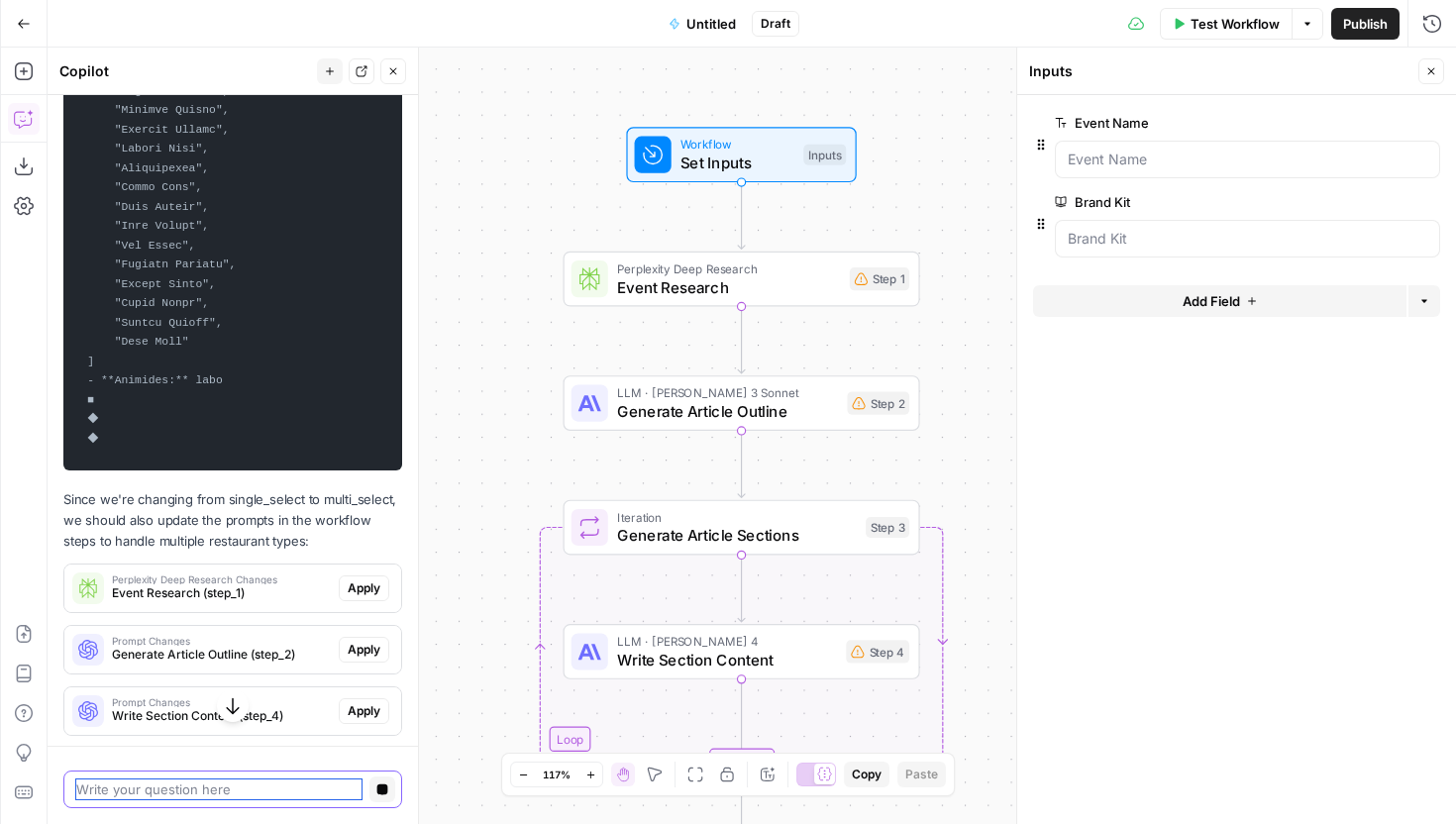 scroll, scrollTop: 10037, scrollLeft: 0, axis: vertical 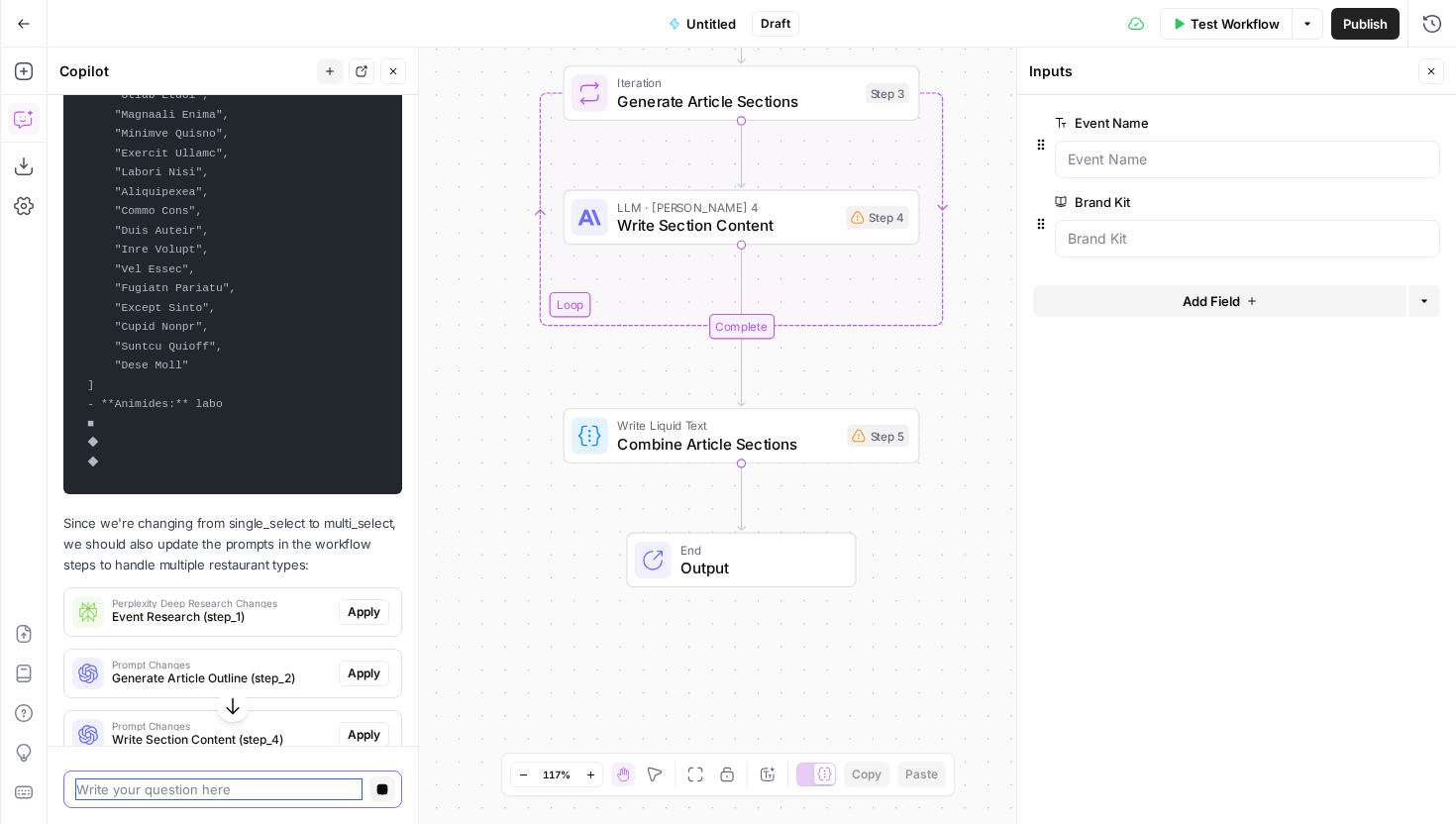click at bounding box center (219, 789) 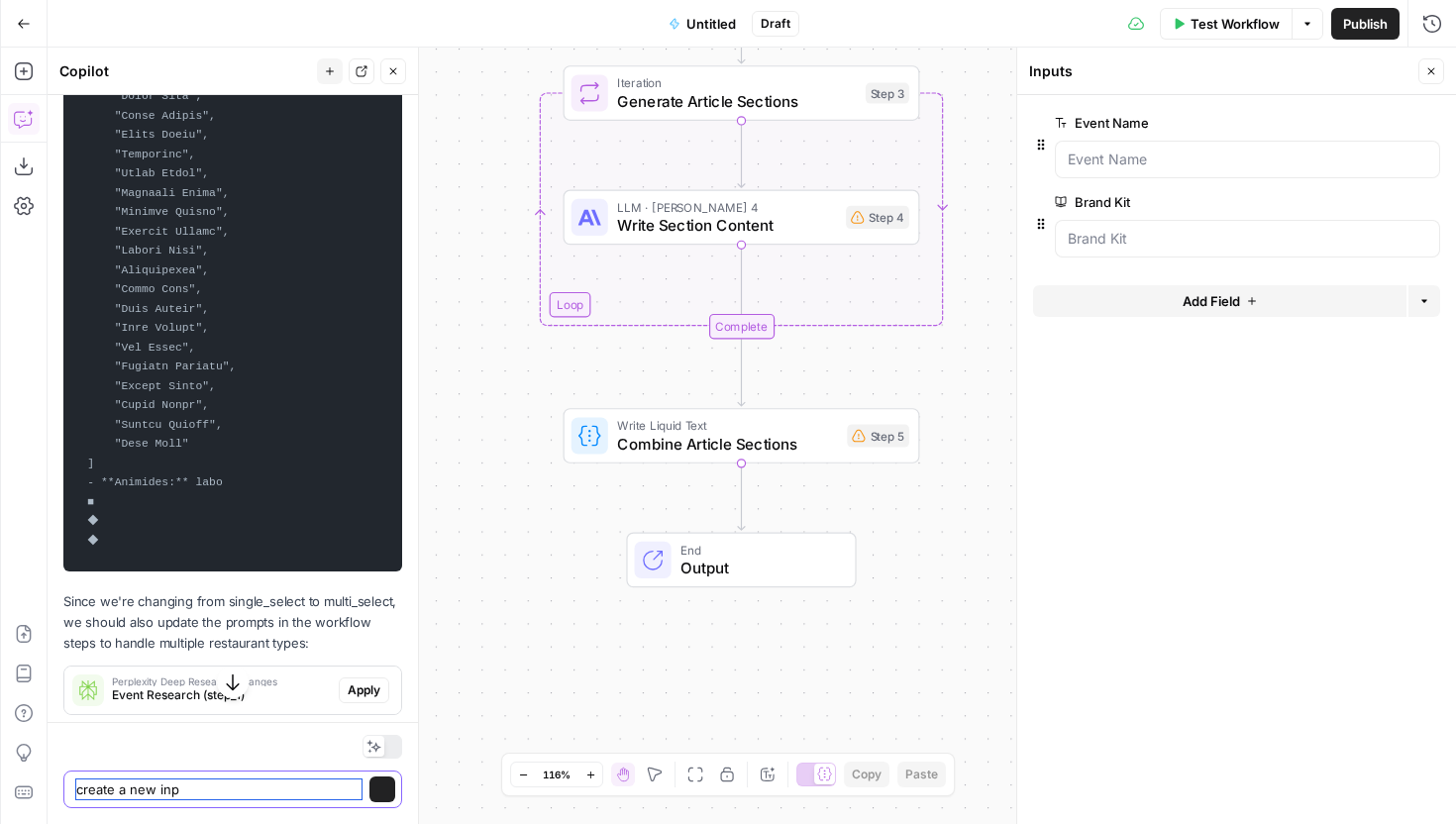 scroll, scrollTop: 10115, scrollLeft: 0, axis: vertical 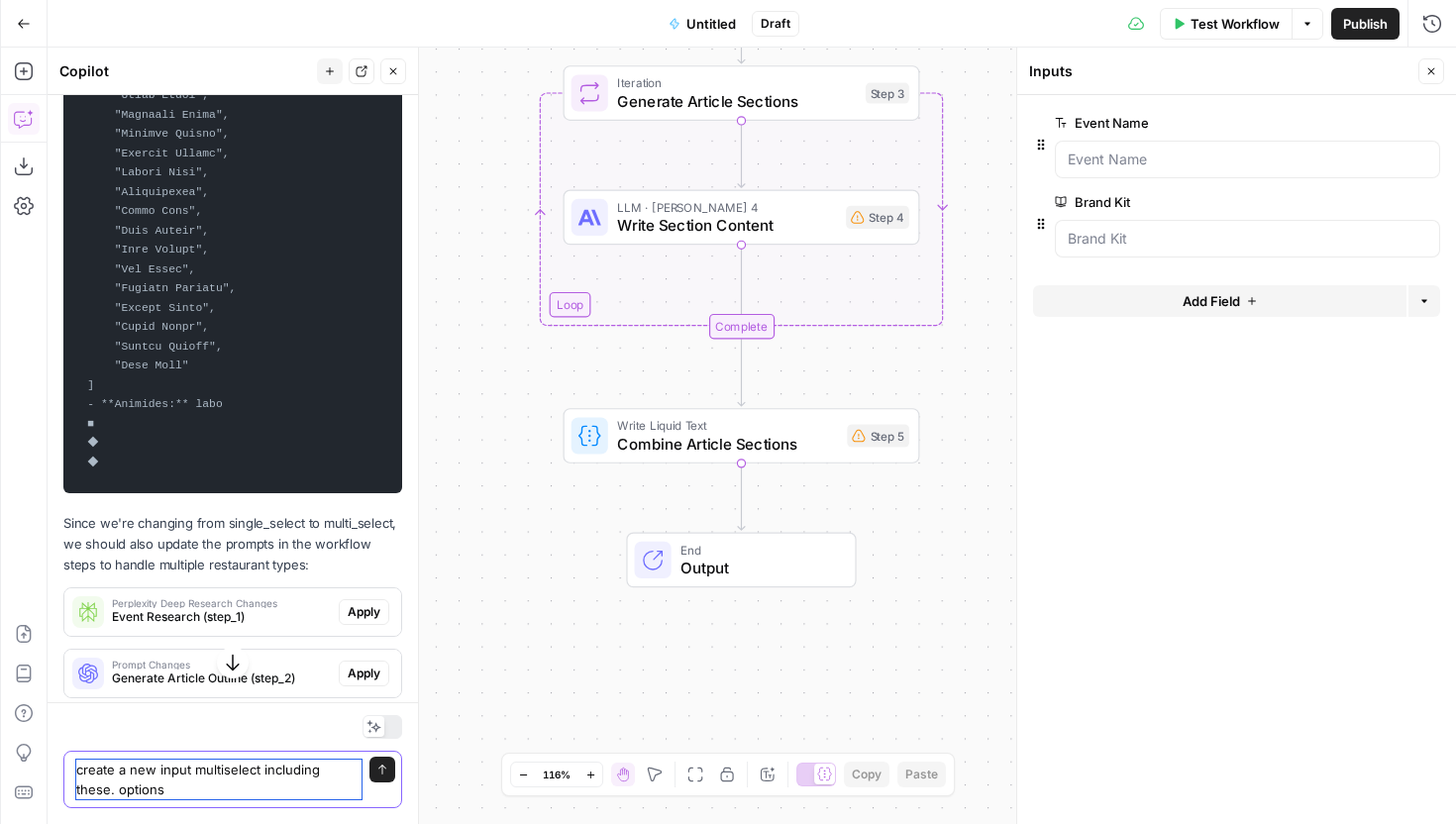 click on "create a new input multiselect including these. options" at bounding box center [219, 779] 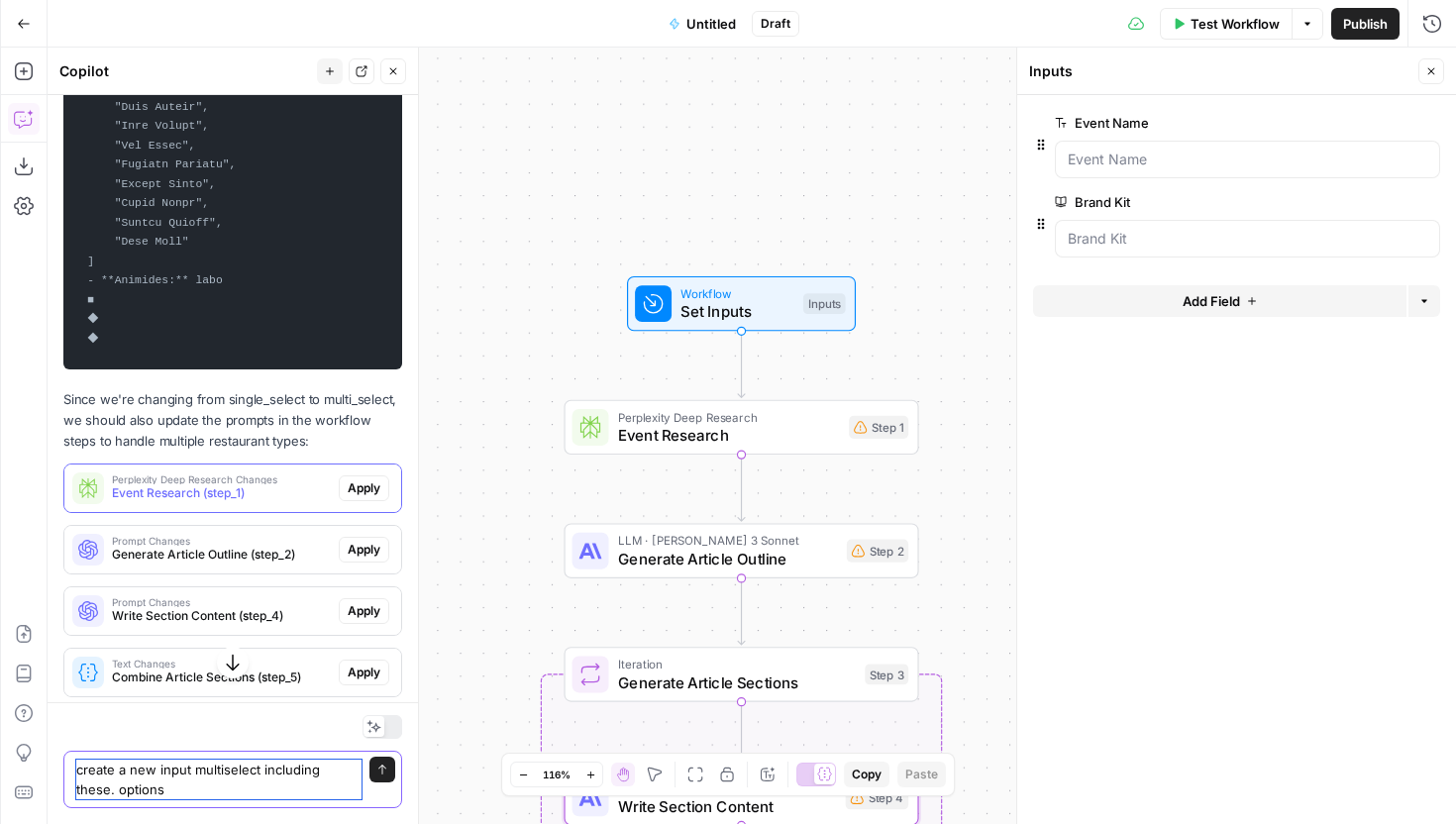 scroll, scrollTop: 10242, scrollLeft: 0, axis: vertical 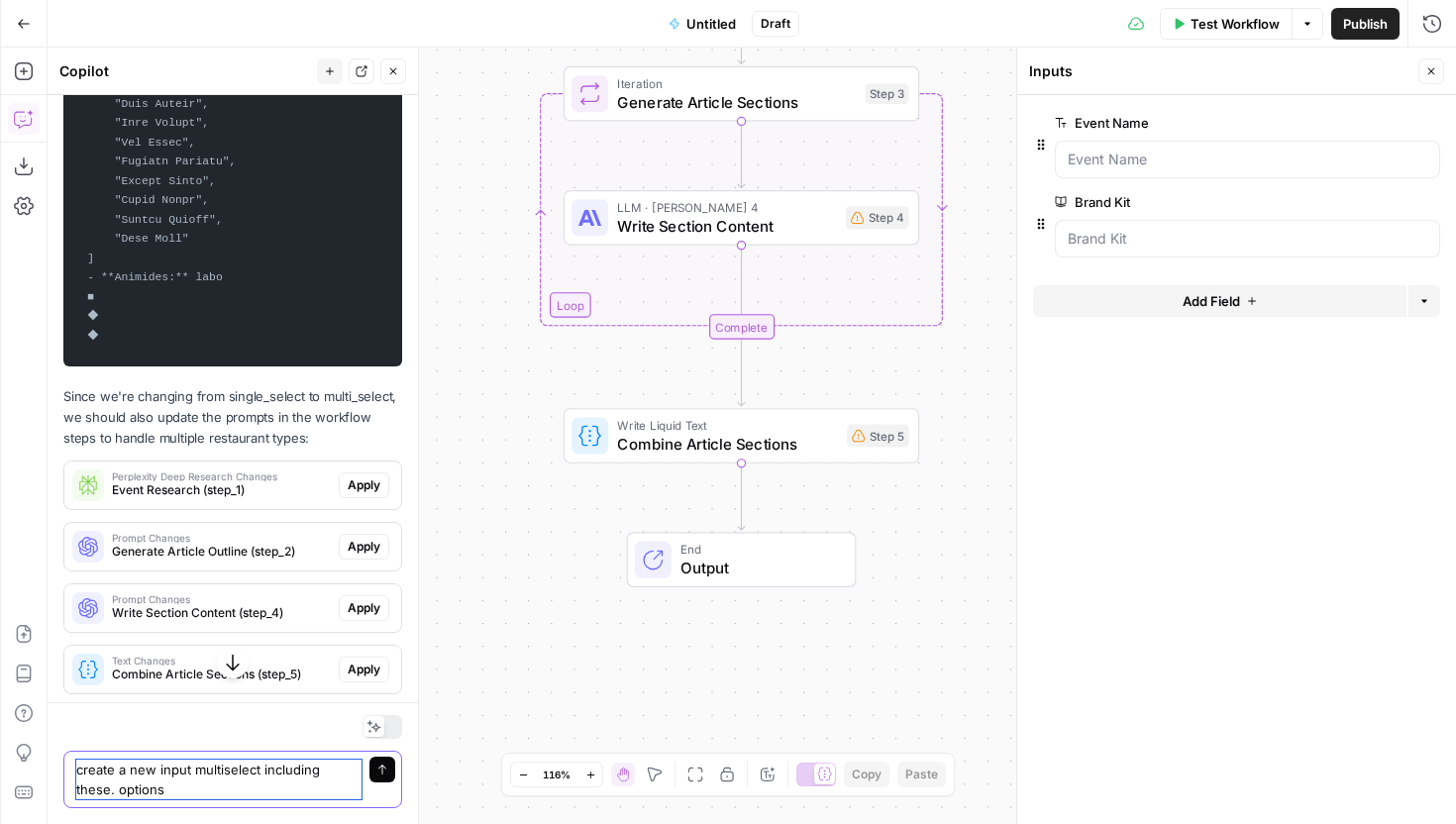 type on "create a new input multiselect including these. options" 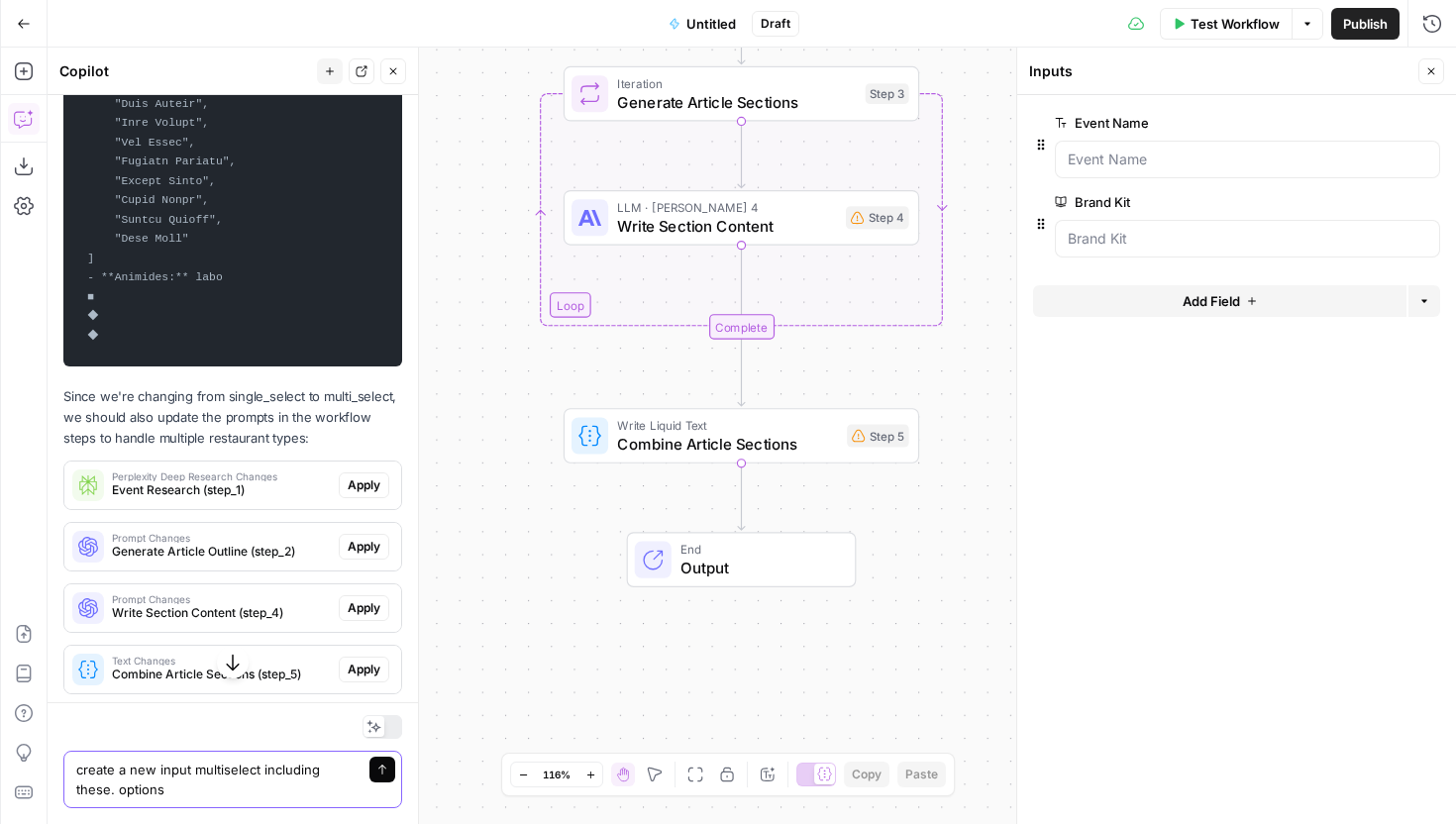 click on "Send" at bounding box center (382, 770) 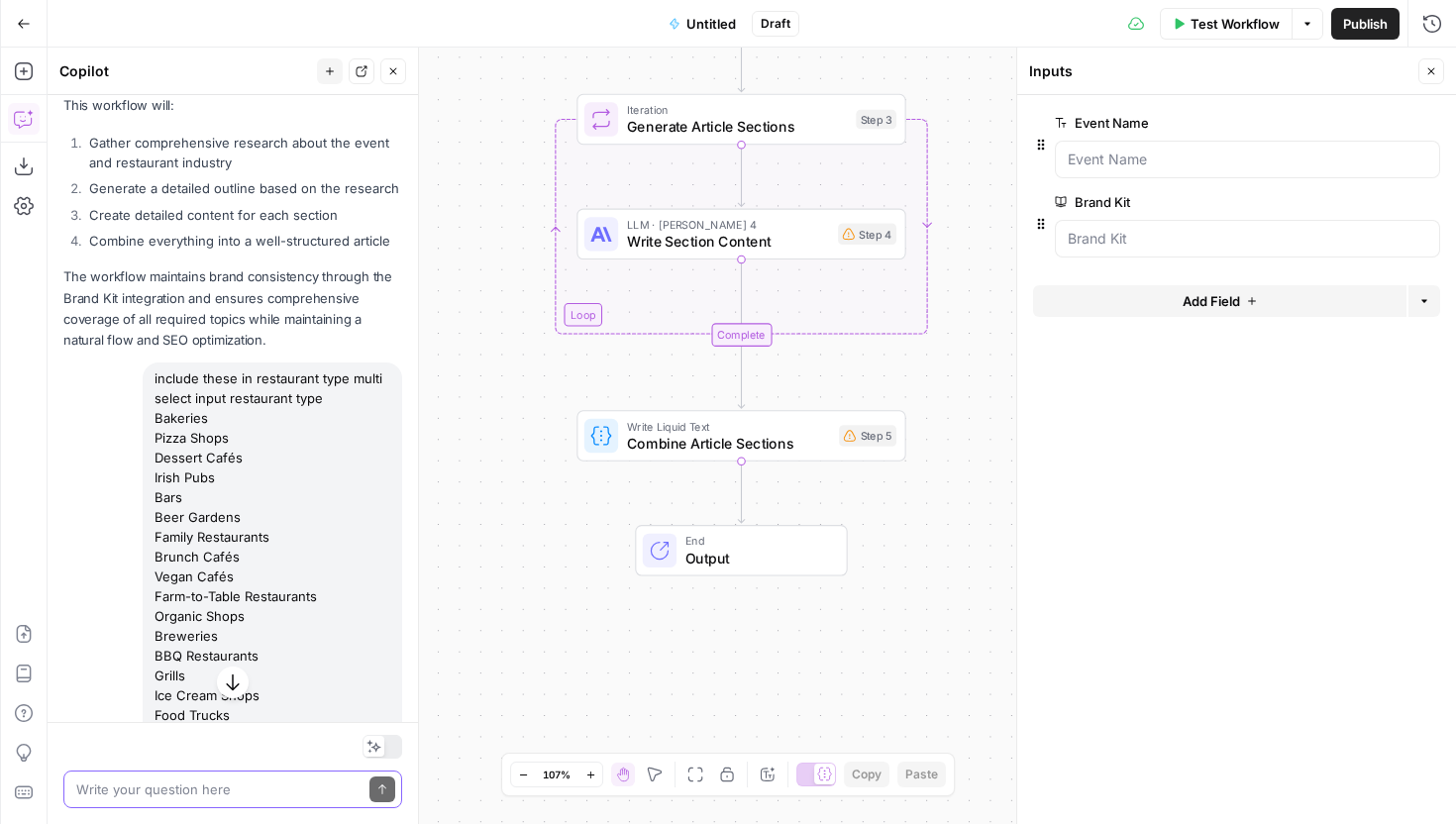 scroll, scrollTop: 7020, scrollLeft: 0, axis: vertical 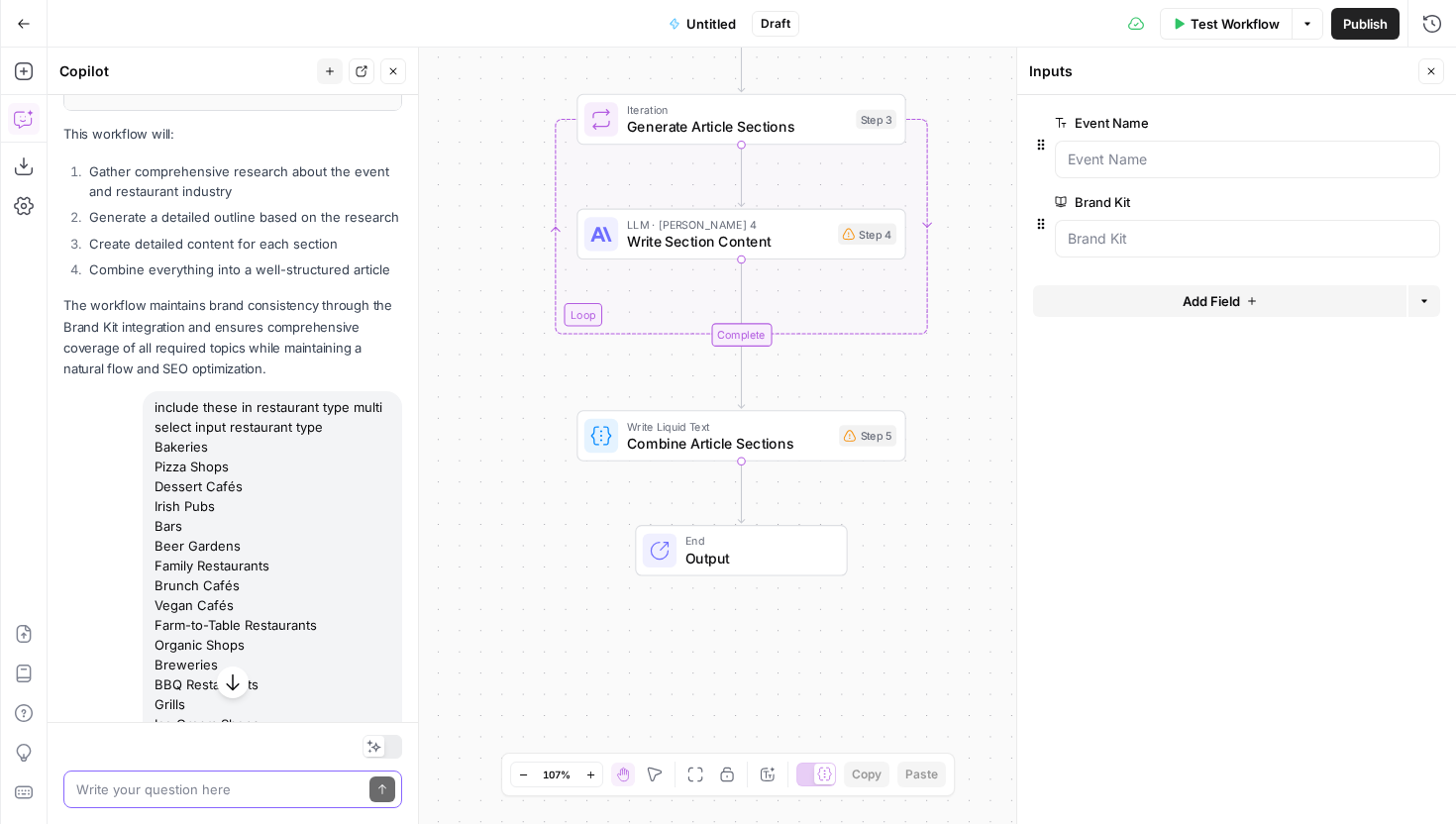 drag, startPoint x: 148, startPoint y: 367, endPoint x: 312, endPoint y: 566, distance: 257.87012 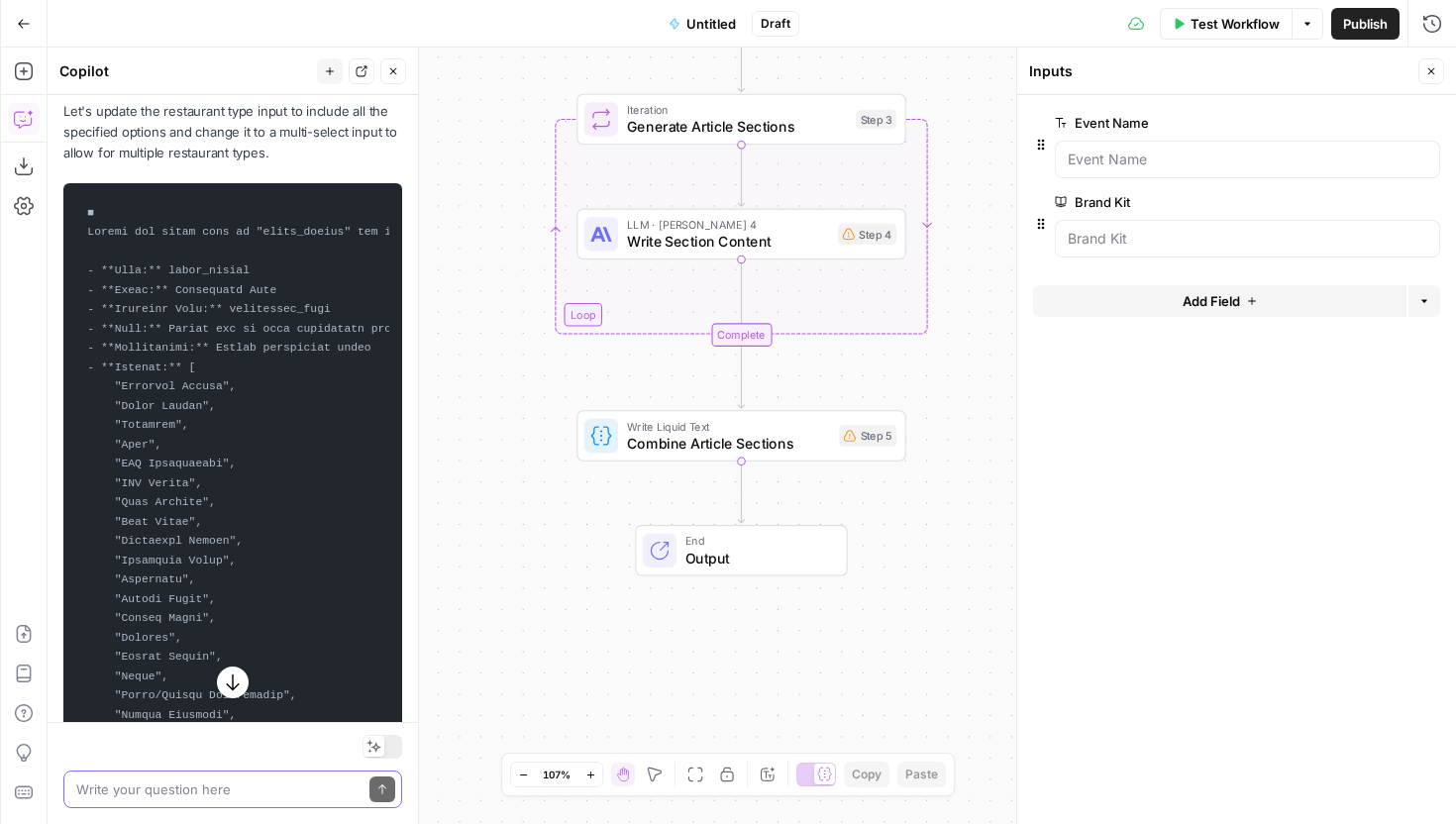 scroll, scrollTop: 8380, scrollLeft: 0, axis: vertical 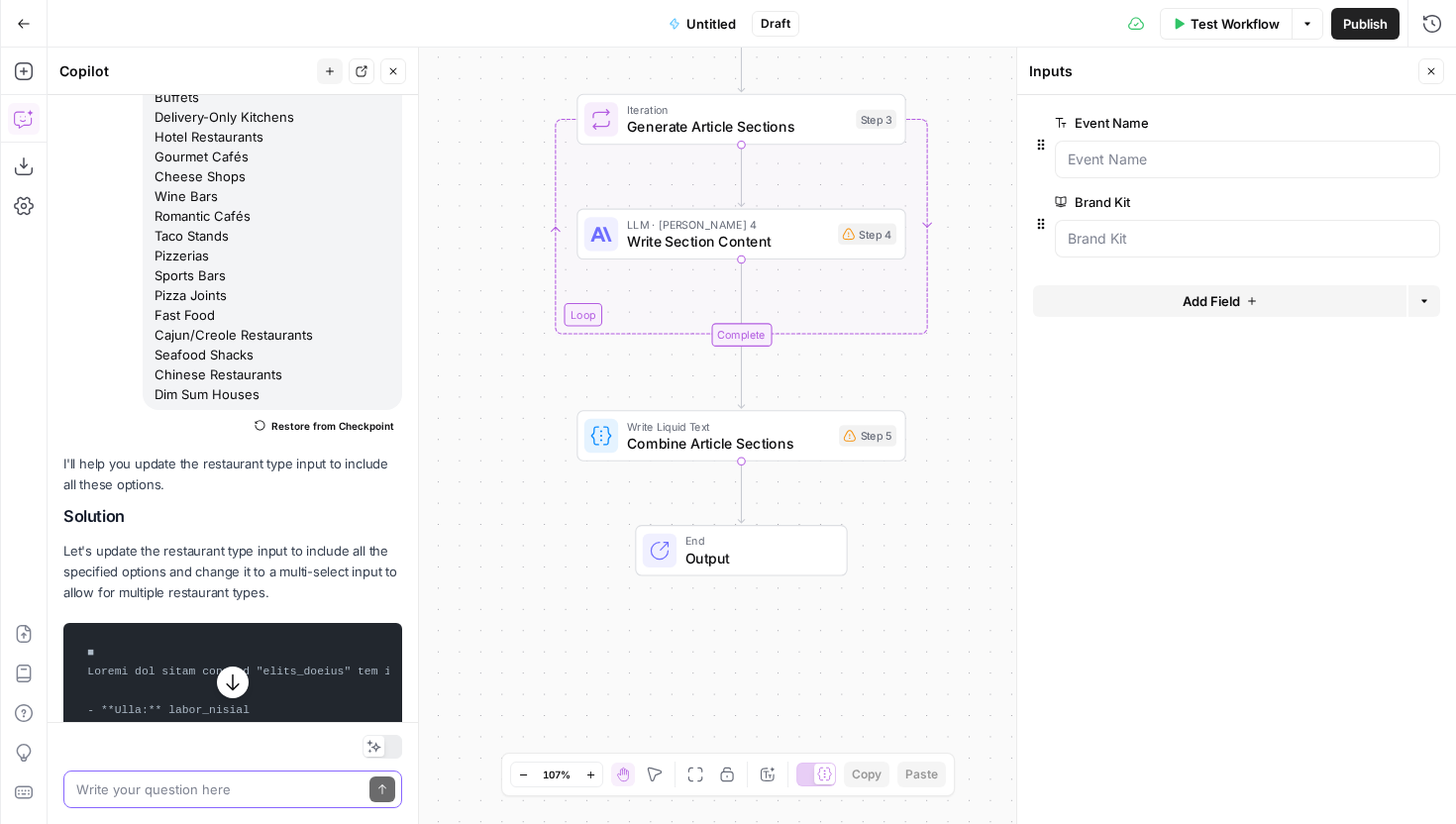 click on "include these in restaurant type multi select input restaurant type
Bakeries
Pizza Shops
Dessert Cafés
Irish Pubs
Bars
Beer Gardens
Family Restaurants
Brunch Cafés
Vegan Cafés
Farm-to-Table Restaurants
Organic Shops
Breweries
BBQ Restaurants
Grills
Ice Cream Shops
Food Trucks
Family Diners
Ice Cream Parlors
Burger Joints
Fast Casual
Mexican Restaurants
Taco Trucks
Tequila Lounges
Brunch Spots
Fine Dining
Tea Rooms
Sushi Bars
Japanese Restaurants
Asian Fusion
Steakhouses
Cheesecake Boutiques
BBQ Stands
American Diners
Dessert Trucks
Family Cafés
Breakfast Diners
Waffle Houses
Casual Eateries
German Restaurants
Beer Halls
Sausage Grills
Coffee Shops
Cafés
Breakfast Spots
Italian Restaurants
Pasta Bars
Themed Cafés
Dessert Shops
Food Carts
Quick Bites
Food Courts
Buffets
Delivery-Only Kitchens
Hotel Restaurants
Gourmet Cafés
Cheese Shops
Wine Bars
Romantic Cafés
Taco Stands
Pizzerias
Sports Bars
Pizza Joints
Fast Food
Cajun/Creole Restaurants
Seafood Shacks
Chinese Restaurants
Dim Sum Houses" at bounding box center (272, -279) 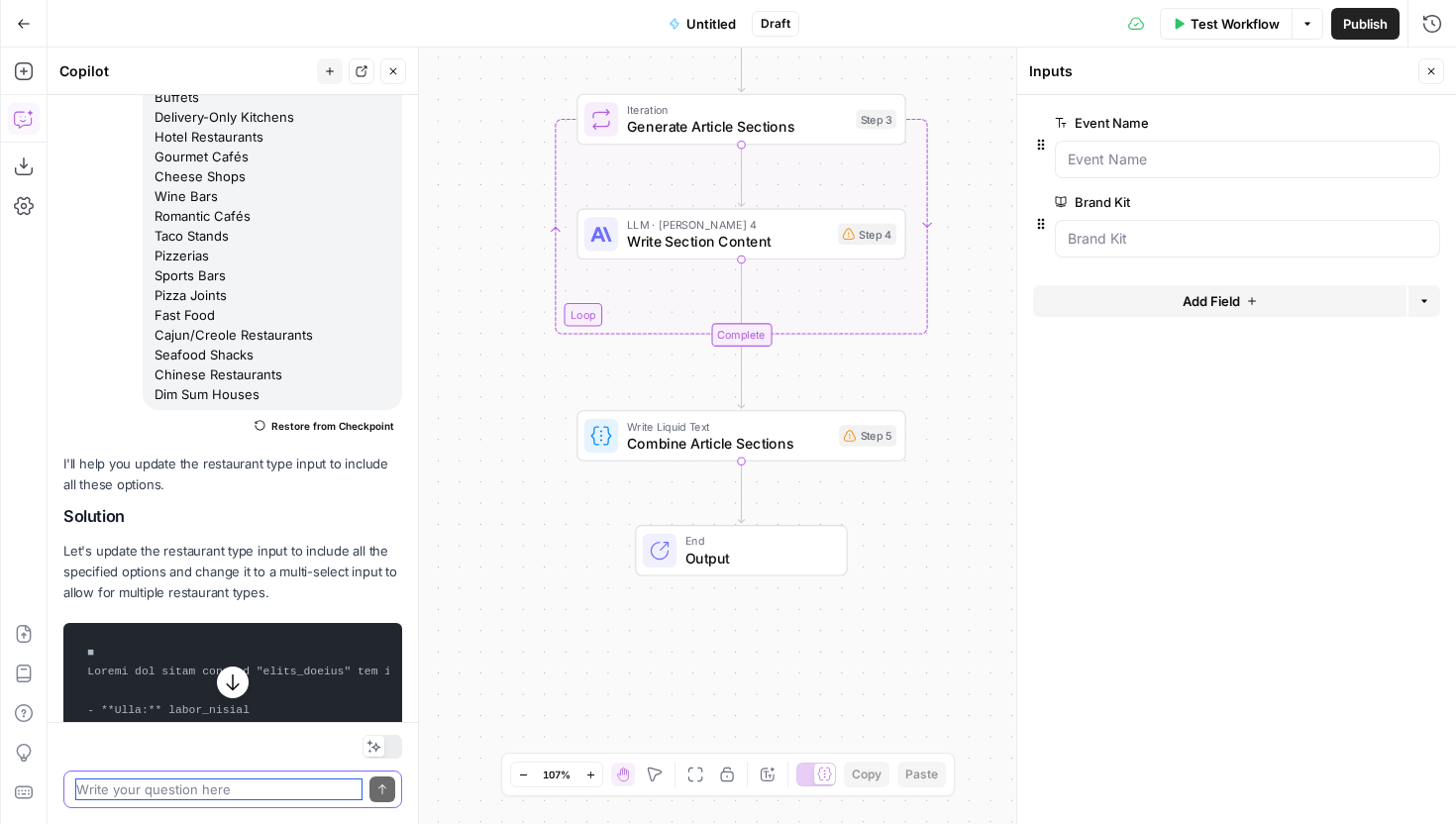 click at bounding box center [219, 789] 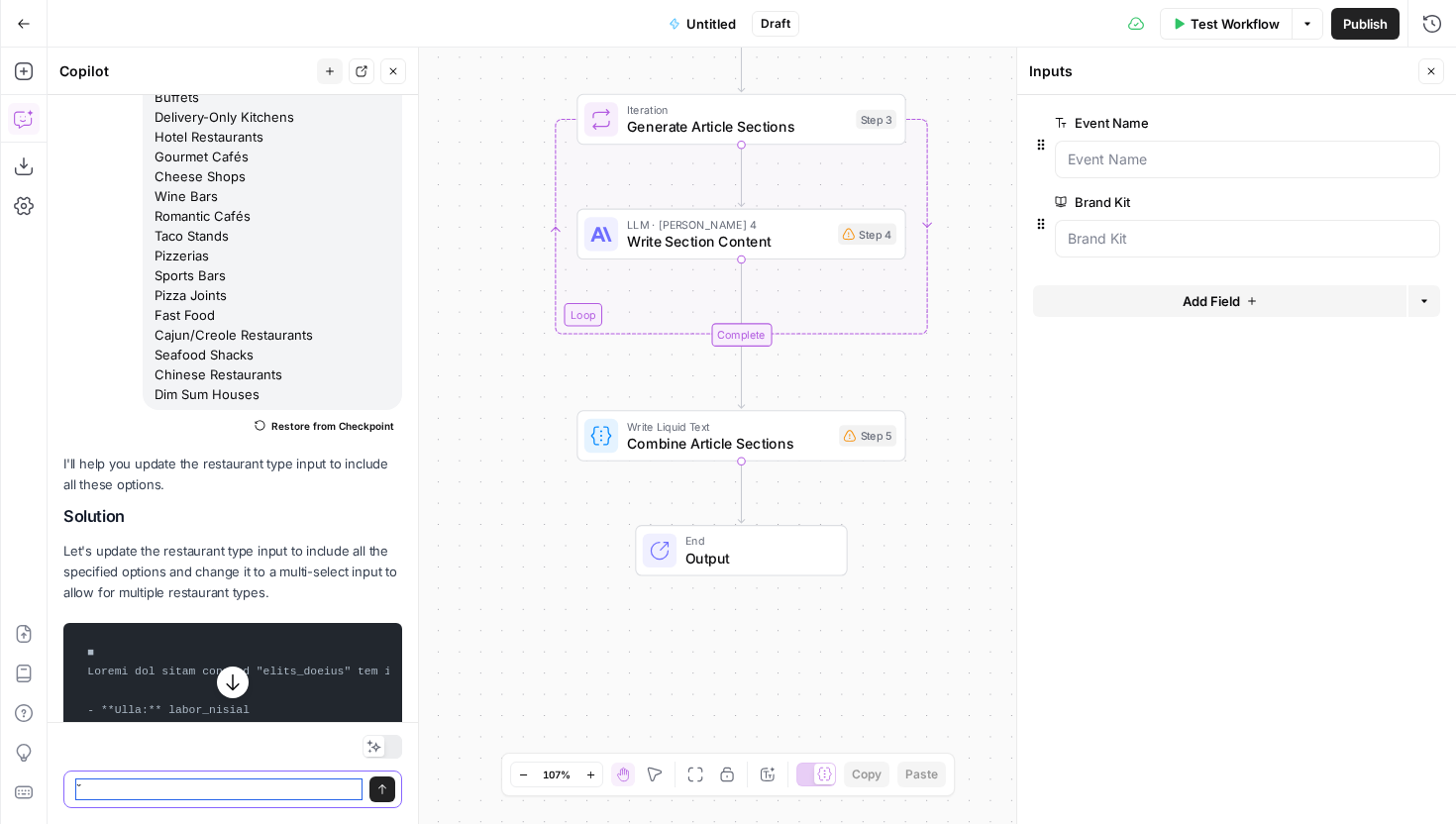 type on "ǎ" 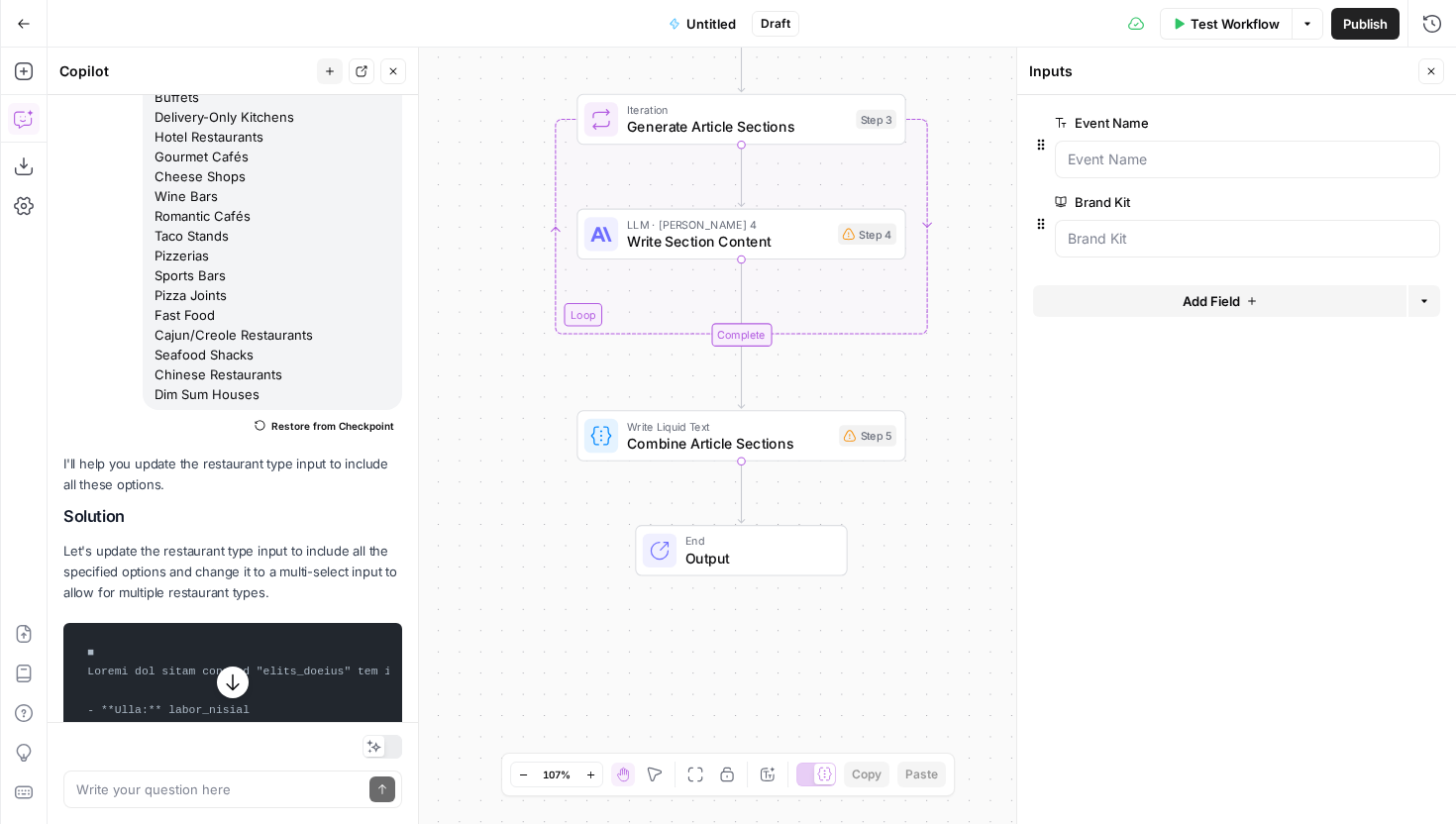 drag, startPoint x: 276, startPoint y: 312, endPoint x: 235, endPoint y: 309, distance: 41.10961 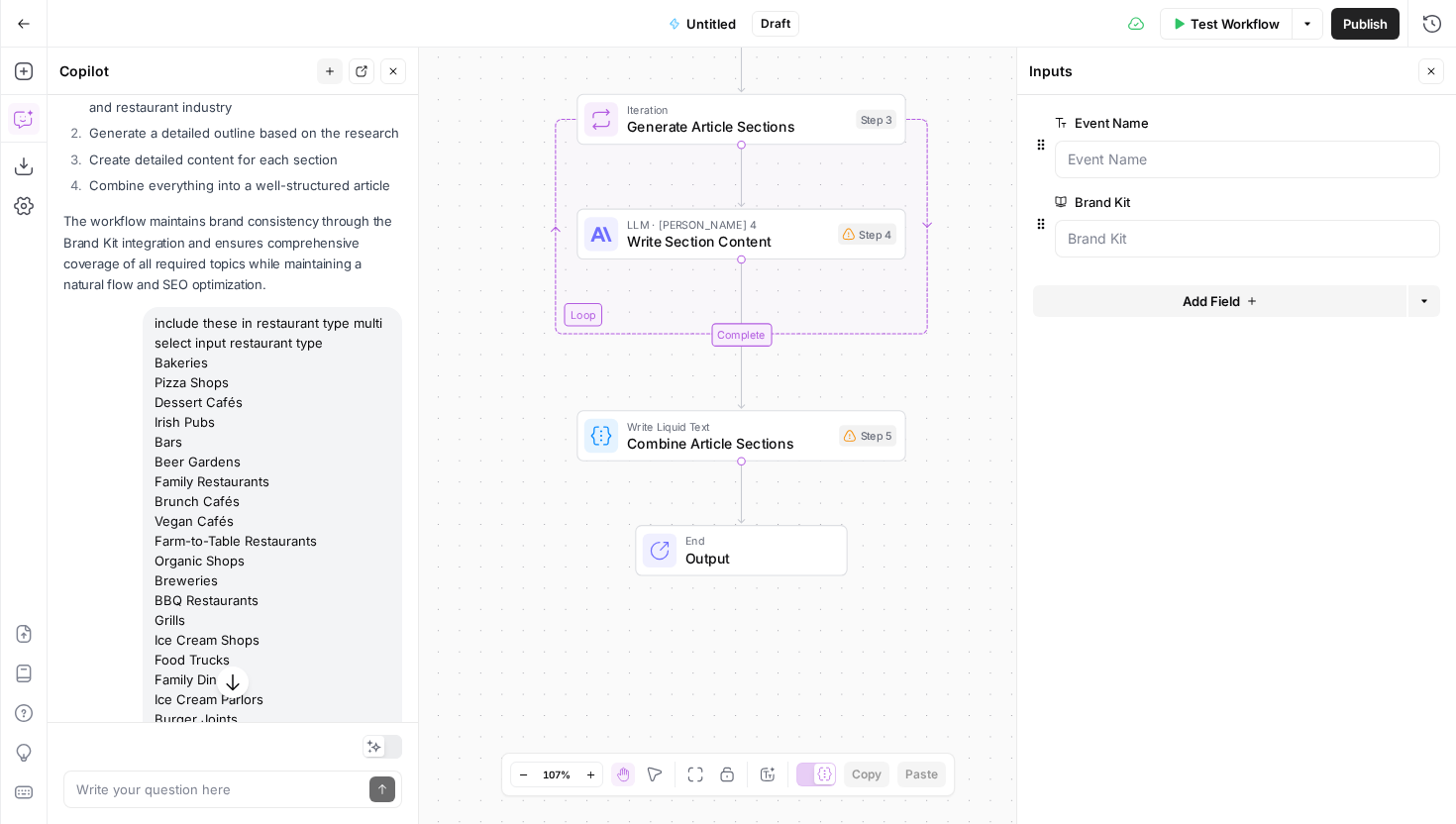 scroll, scrollTop: 7103, scrollLeft: 0, axis: vertical 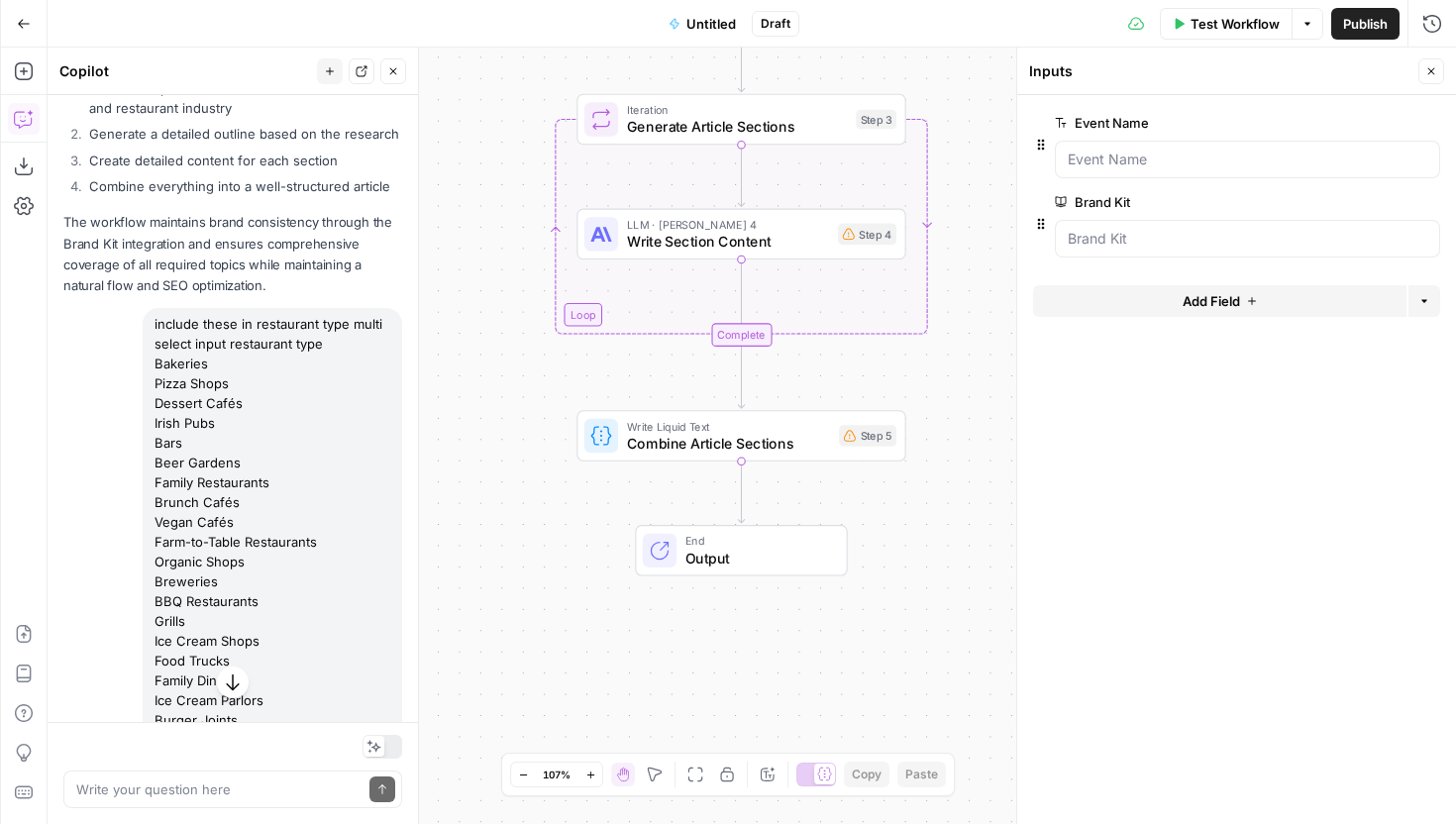 click on "include these in restaurant type multi select input restaurant type
Bakeries
Pizza Shops
Dessert Cafés
Irish Pubs
Bars
Beer Gardens
Family Restaurants
Brunch Cafés
Vegan Cafés
Farm-to-Table Restaurants
Organic Shops
Breweries
BBQ Restaurants
Grills
Ice Cream Shops
Food Trucks
Family Diners
Ice Cream Parlors
Burger Joints
Fast Casual
Mexican Restaurants
Taco Trucks
Tequila Lounges
Brunch Spots
Fine Dining
Tea Rooms
Sushi Bars
Japanese Restaurants
Asian Fusion
Steakhouses
Cheesecake Boutiques
BBQ Stands
American Diners
Dessert Trucks
Family Cafés
Breakfast Diners
Waffle Houses
Casual Eateries
German Restaurants
Beer Halls
Sausage Grills
Coffee Shops
Cafés
Breakfast Spots
Italian Restaurants
Pasta Bars
Themed Cafés
Dessert Shops
Food Carts
Quick Bites
Food Courts
Buffets
Delivery-Only Kitchens
Hotel Restaurants
Gourmet Cafés
Cheese Shops
Wine Bars
Romantic Cafés
Taco Stands
Pizzerias
Sports Bars
Pizza Joints
Fast Food
Cajun/Creole Restaurants
Seafood Shacks
Chinese Restaurants
Dim Sum Houses" at bounding box center [272, 997] 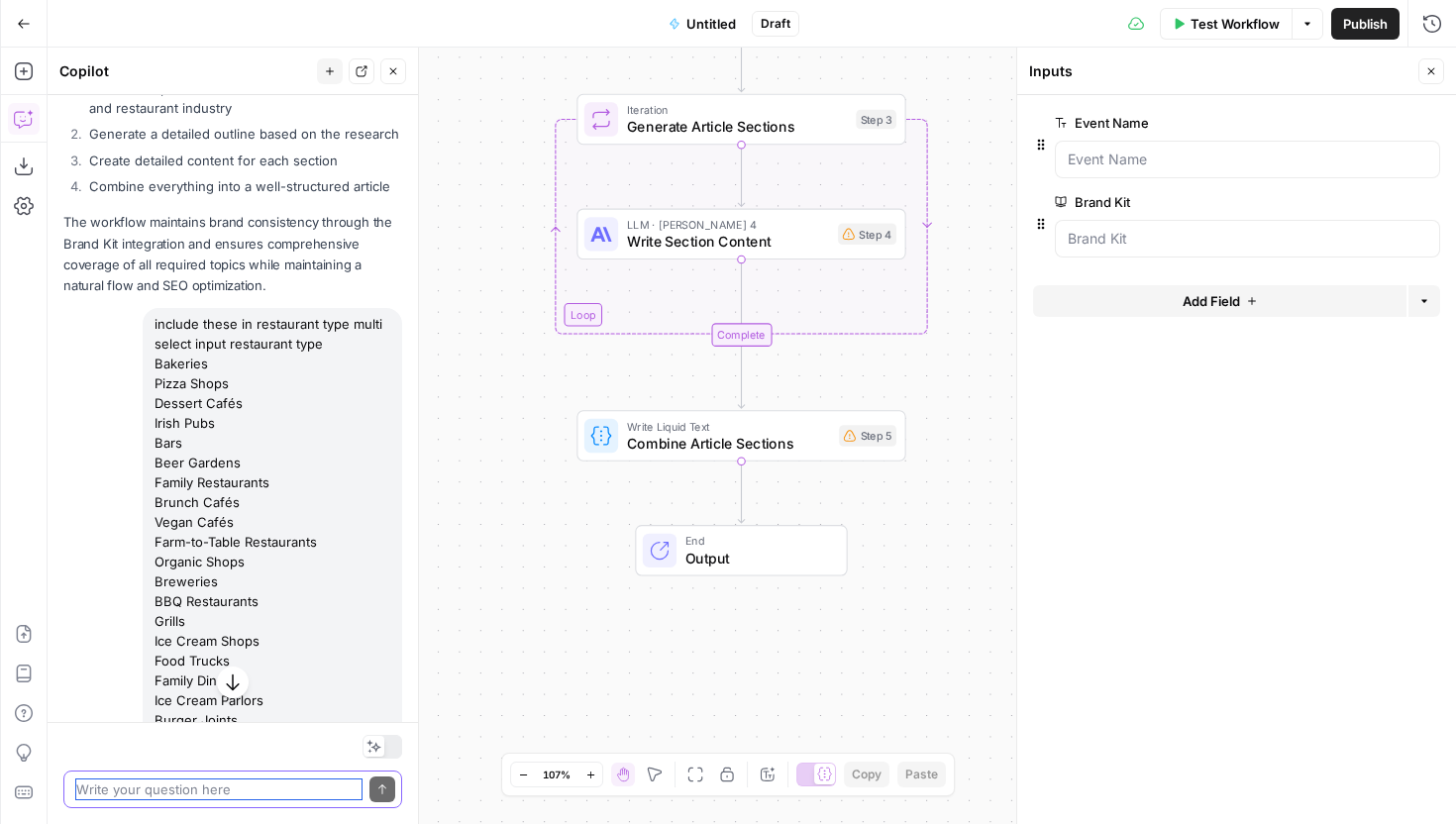 click at bounding box center [219, 789] 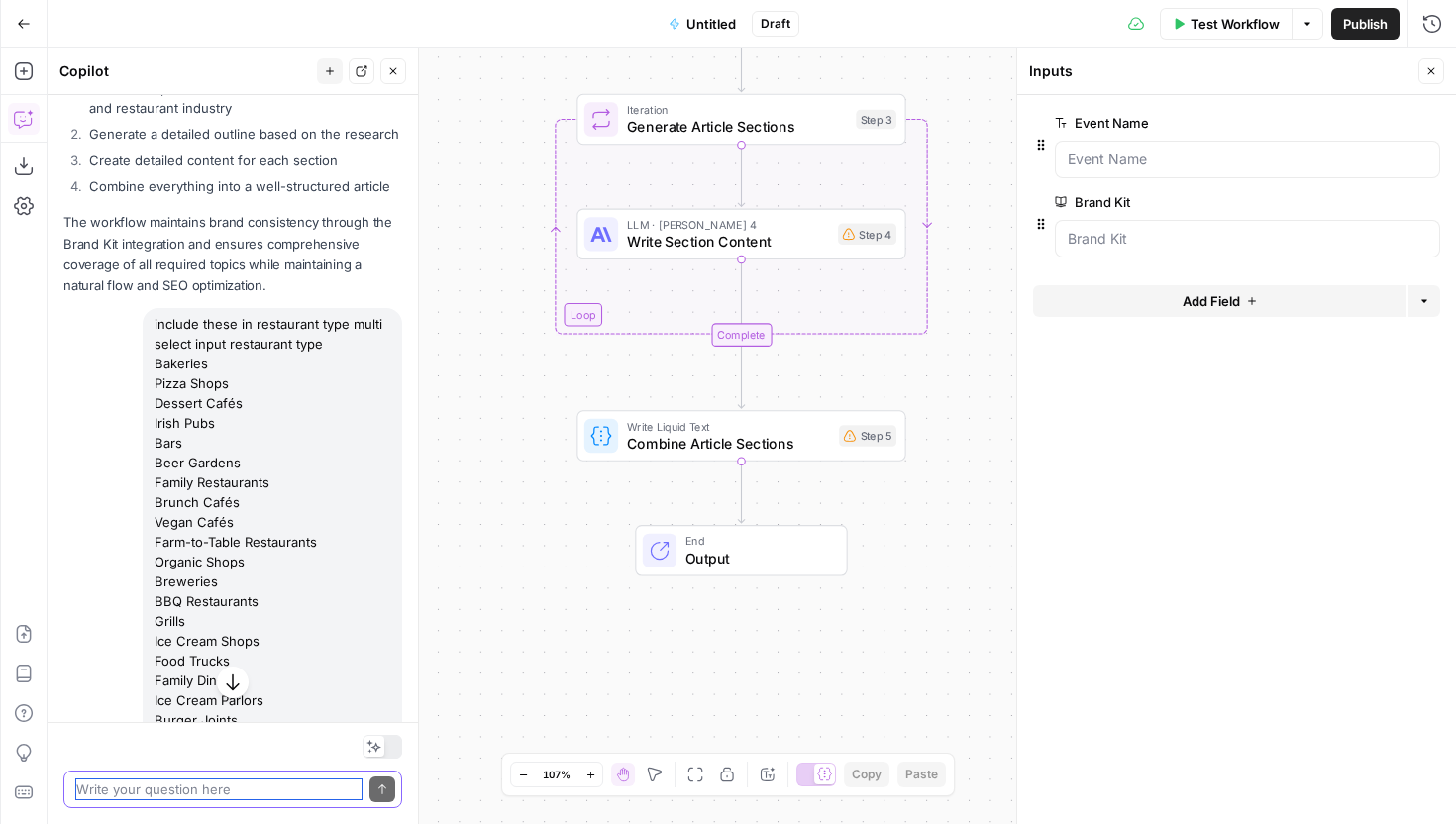 paste on "Bakeries
Pizza Shops
Dessert Cafés
Irish Pubs
Bars
Beer Gardens
Family Restaurants
Brunch Cafés
Vegan Cafés
Farm-to-Table Restaurants
Organic Shops
Breweries
BBQ Restaurants
Grills
Ice Cream Shops
Food Trucks
Family Diners
Ice Cream Parlors
Burger Joints
Fast Casual
Mexican Restaurants
Taco Trucks
Tequila Lounges
Brunch Spots
Fine Dining
Tea Rooms
Sushi Bars
Japanese Restaurants
Asian Fusion
Steakhouses
Cheesecake Boutiques
BBQ Stands
American Diners
Dessert Trucks
Family Cafés
Breakfast Diners
Waffle Houses
Casual Eateries
German Restaurants
Beer Halls
Sausage Grills
Coffee Shops
Cafés
Breakfast Spots
Italian Restaurants
Pasta Bars
Themed Cafés
Dessert Shops
Food Carts
Quick Bites
Food Courts
Buffets
Delivery-Only Kitchens
Hotel Restaurants
Gourmet Cafés
Cheese Shops
Wine Bars
Romantic Cafés
Taco Stands
Pizzerias
Sports Bars
Pizza Joints
Fast Food
Cajun/Creole Restaurants
Seafood Shacks
Chinese Restaurants
Dim Sum Houses" 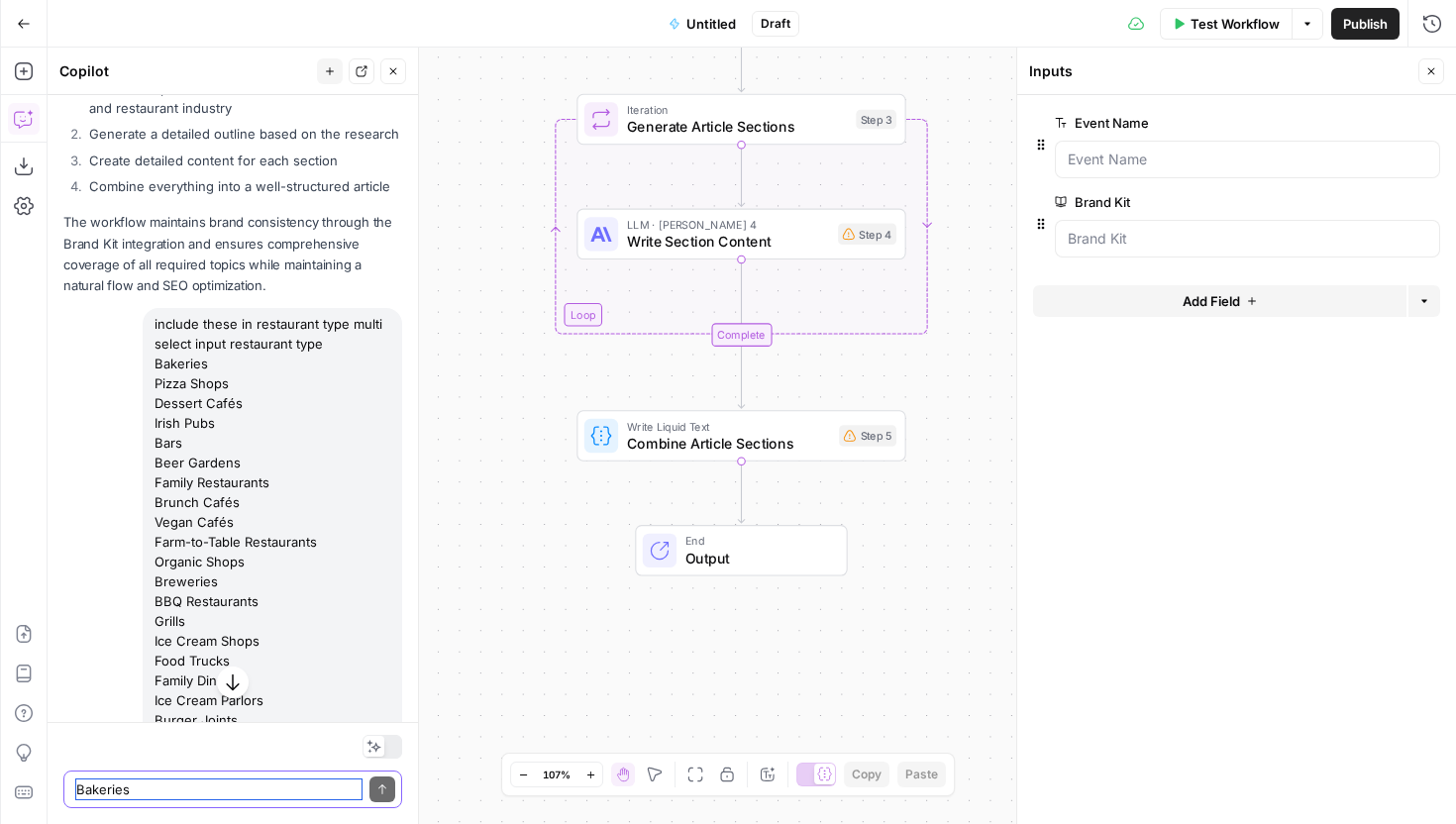 scroll, scrollTop: 1020, scrollLeft: 0, axis: vertical 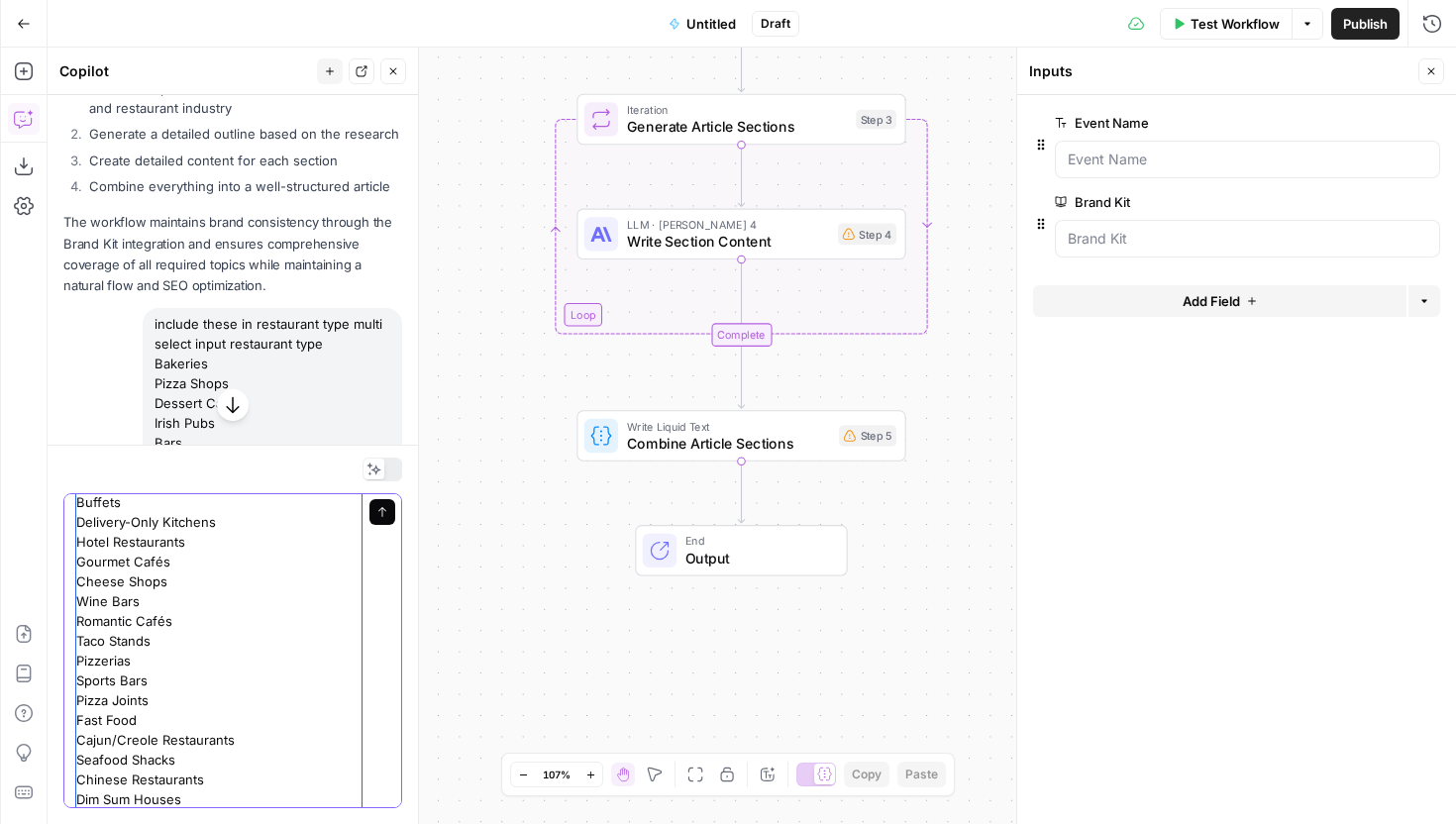 type on "Bakeries
Pizza Shops
Dessert Cafés
Irish Pubs
Bars
Beer Gardens
Family Restaurants
Brunch Cafés
Vegan Cafés
Farm-to-Table Restaurants
Organic Shops
Breweries
BBQ Restaurants
Grills
Ice Cream Shops
Food Trucks
Family Diners
Ice Cream Parlors
Burger Joints
Fast Casual
Mexican Restaurants
Taco Trucks
Tequila Lounges
Brunch Spots
Fine Dining
Tea Rooms
Sushi Bars
Japanese Restaurants
Asian Fusion
Steakhouses
Cheesecake Boutiques
BBQ Stands
American Diners
Dessert Trucks
Family Cafés
Breakfast Diners
Waffle Houses
Casual Eateries
German Restaurants
Beer Halls
Sausage Grills
Coffee Shops
Cafés
Breakfast Spots
Italian Restaurants
Pasta Bars
Themed Cafés
Dessert Shops
Food Carts
Quick Bites
Food Courts
Buffets
Delivery-Only Kitchens
Hotel Restaurants
Gourmet Cafés
Cheese Shops
Wine Bars
Romantic Cafés
Taco Stands
Pizzerias
Sports Bars
Pizza Joints
Fast Food
Cajun/Creole Restaurants
Seafood Shacks
Chinese Restaurants
Dim Sum Houses" 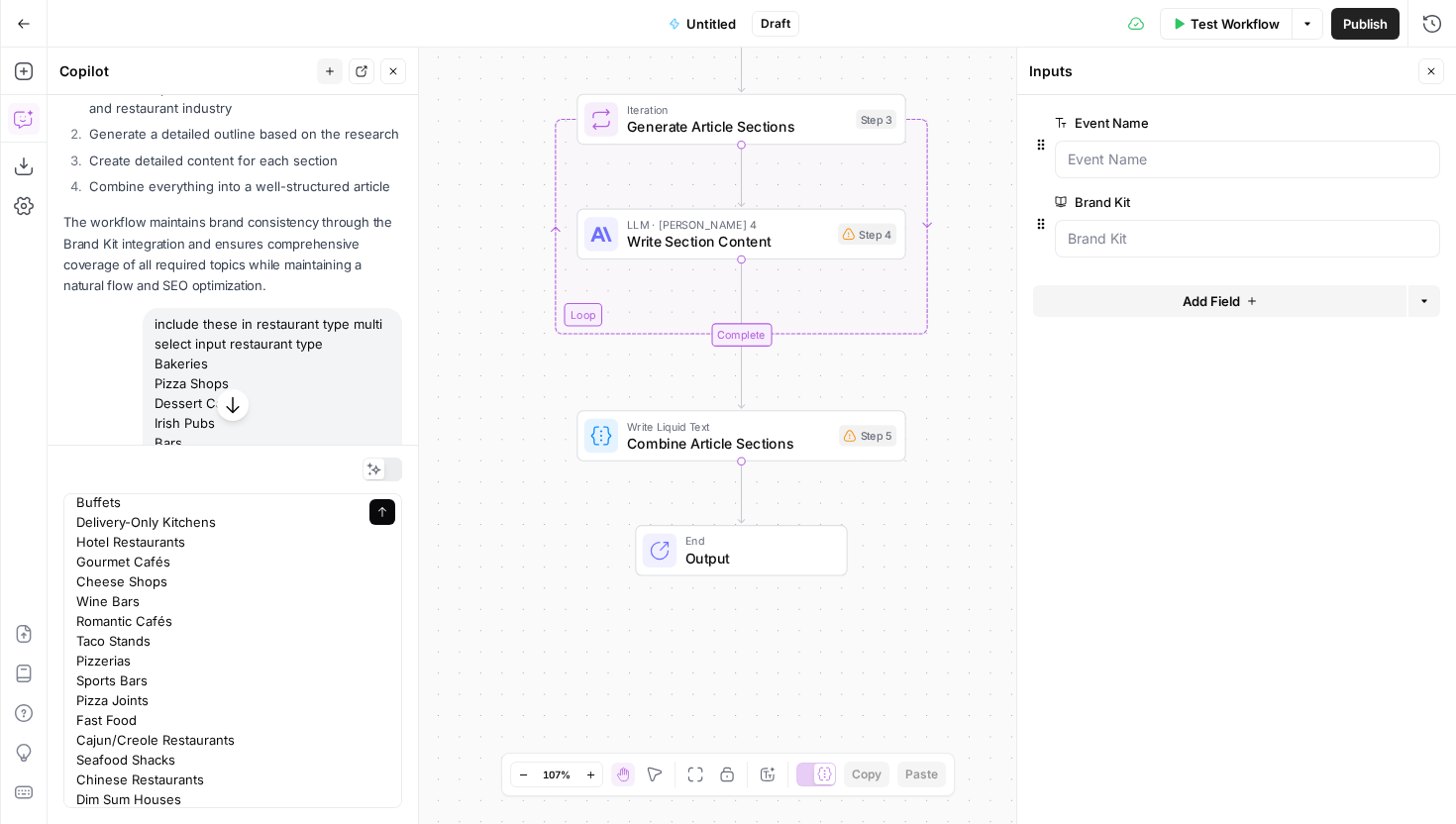 click on "Send" at bounding box center (382, 512) 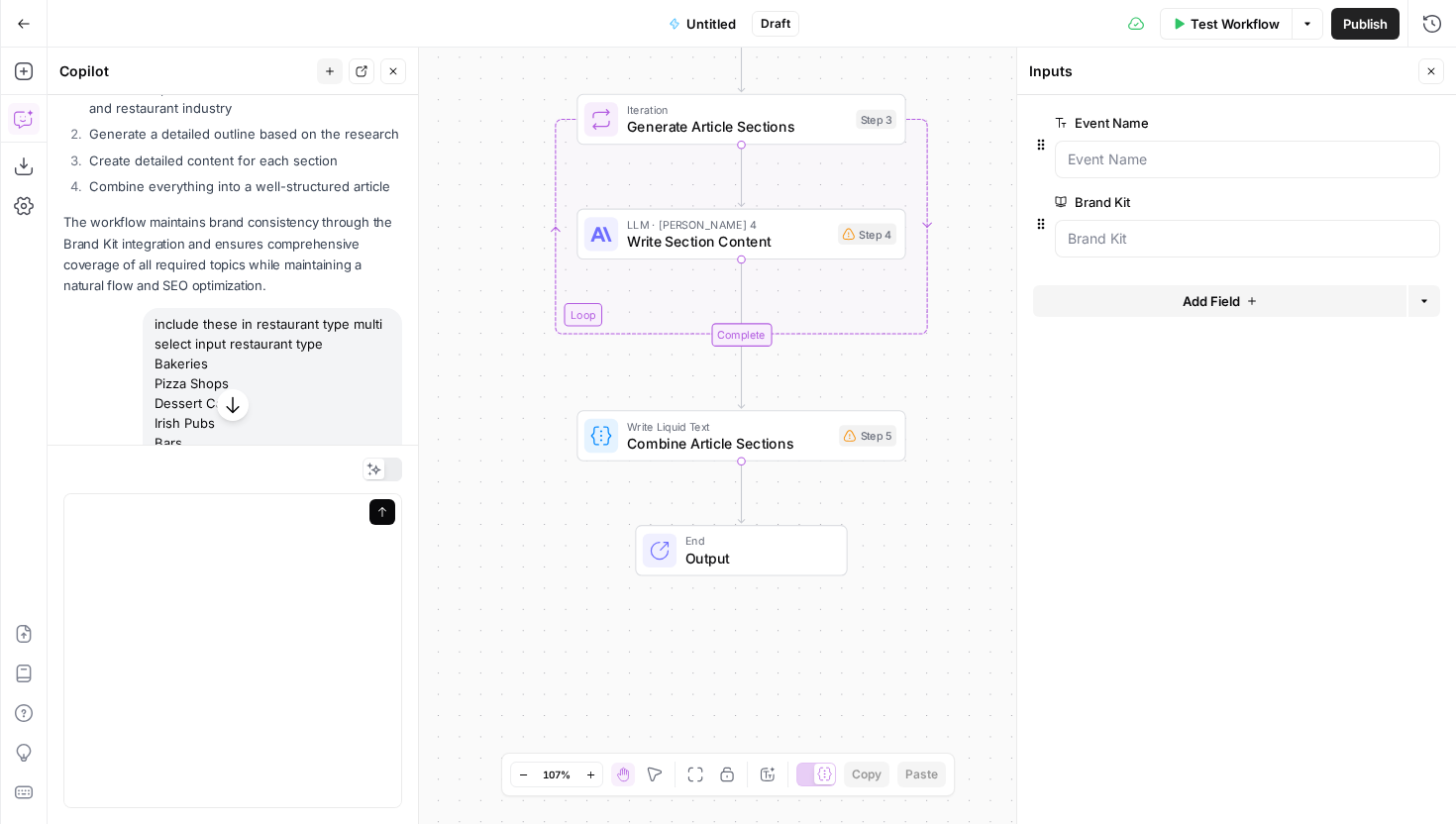 scroll, scrollTop: 0, scrollLeft: 0, axis: both 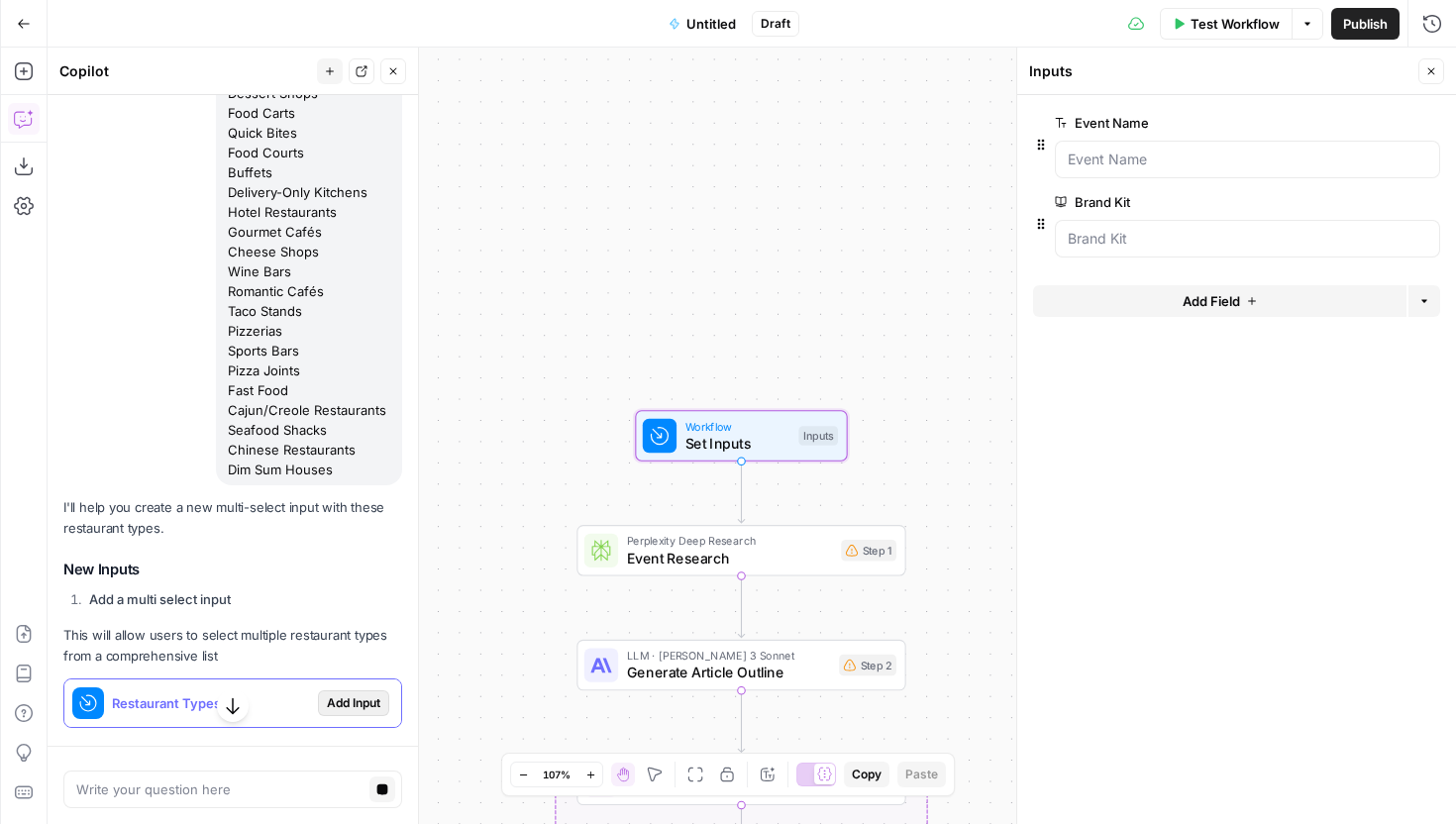 click on "Add Input" at bounding box center (354, 703) 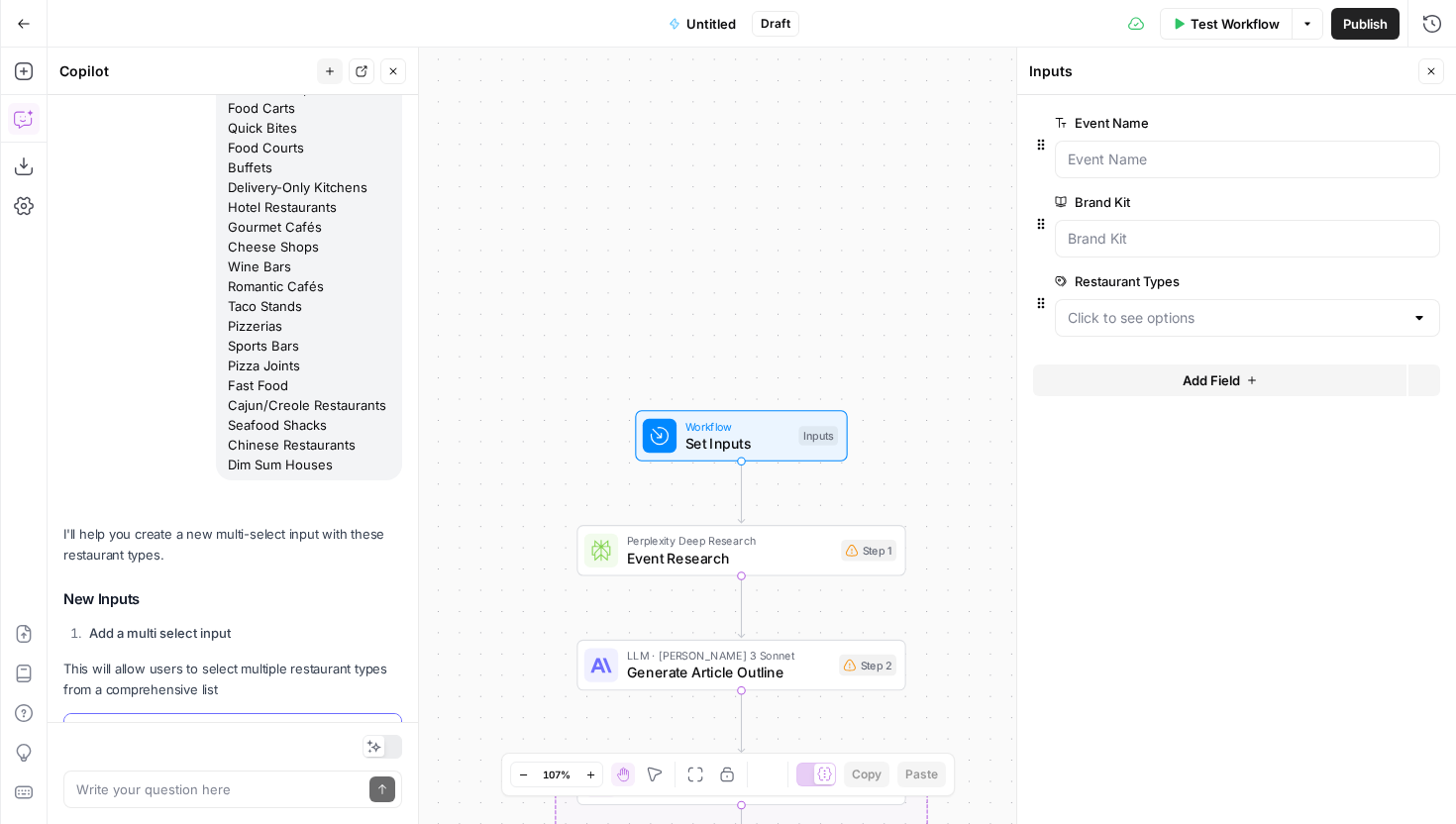 scroll, scrollTop: 12458, scrollLeft: 0, axis: vertical 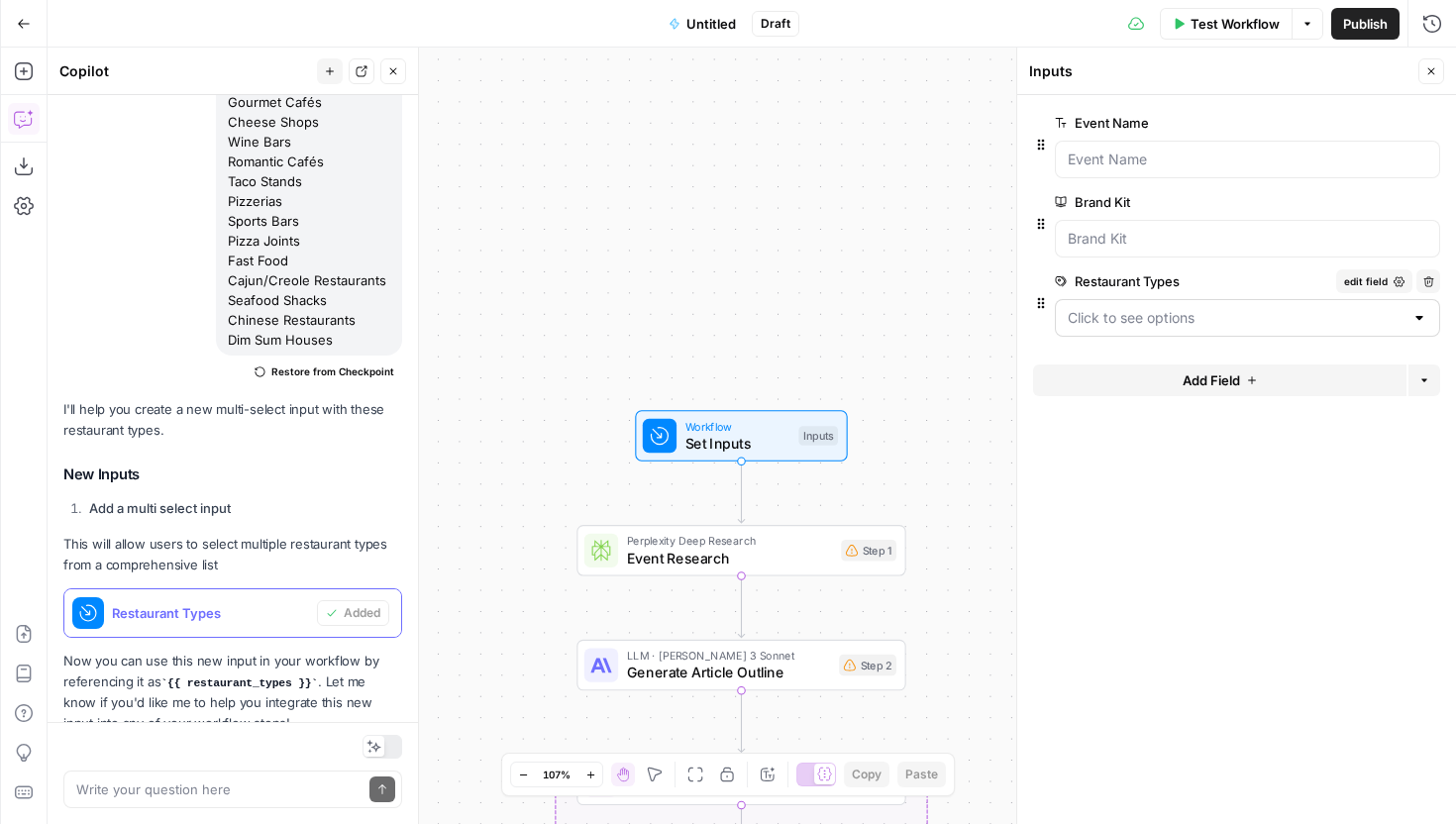 click at bounding box center [1419, 318] 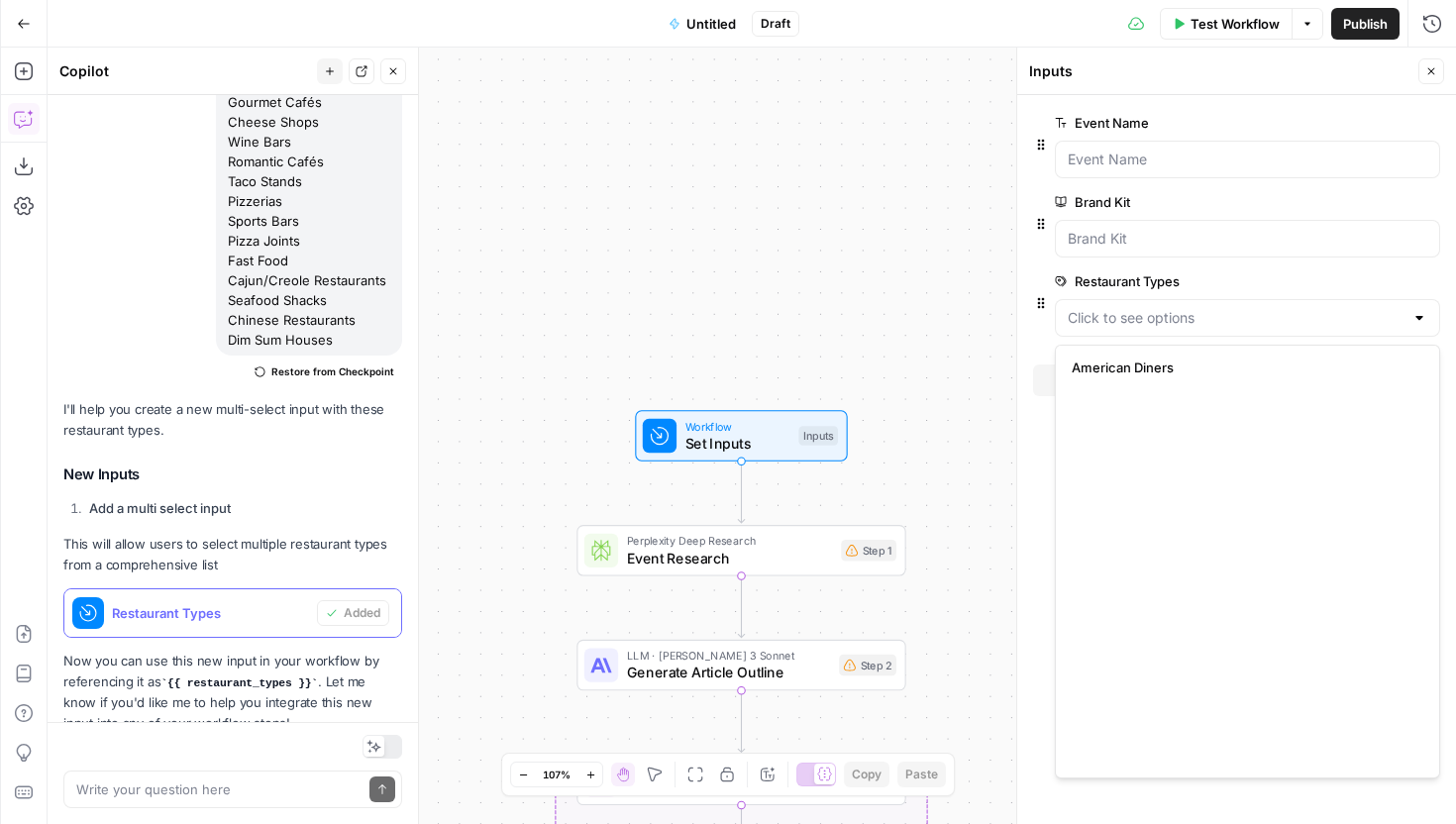scroll, scrollTop: 1442, scrollLeft: 0, axis: vertical 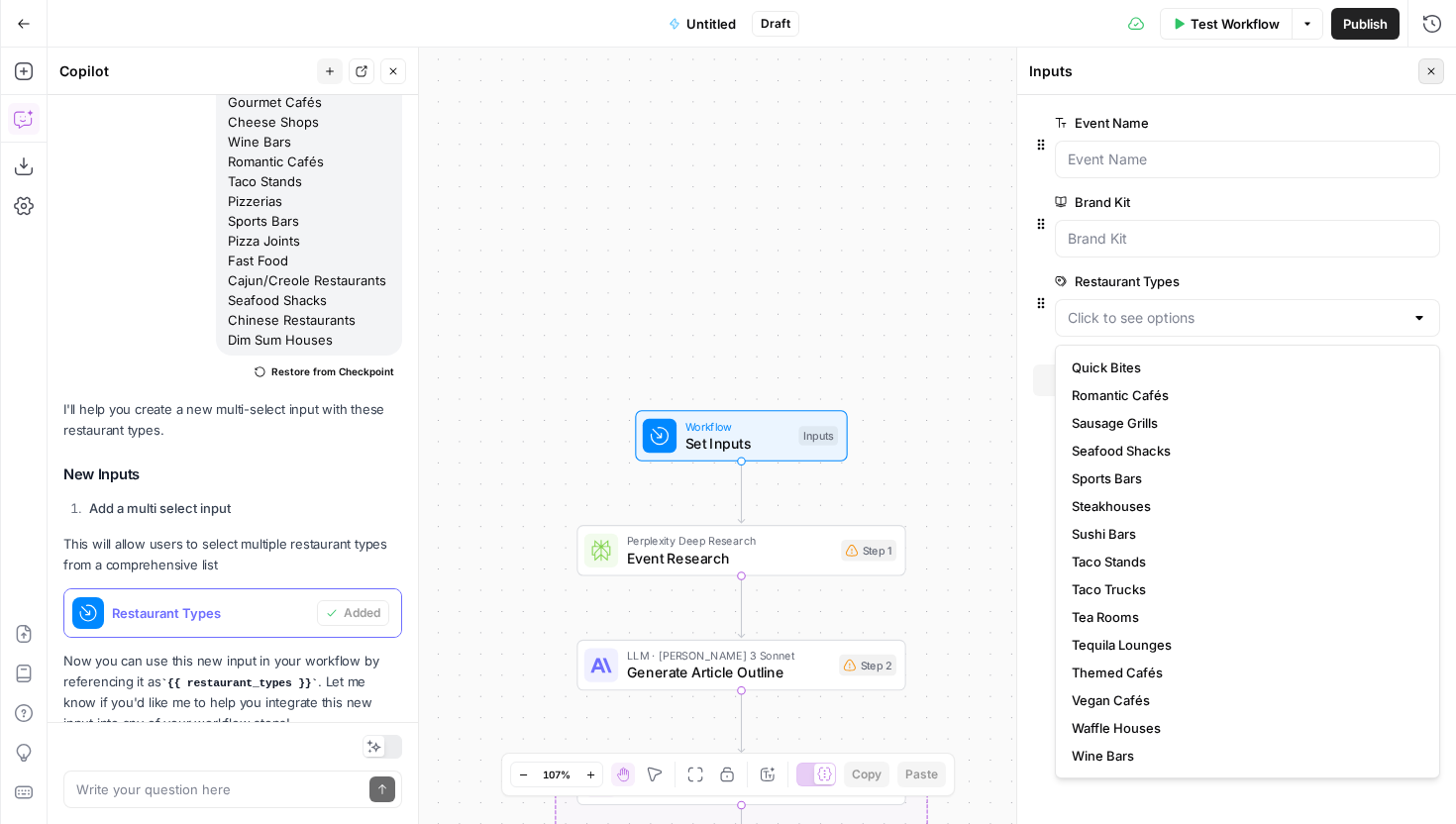 click 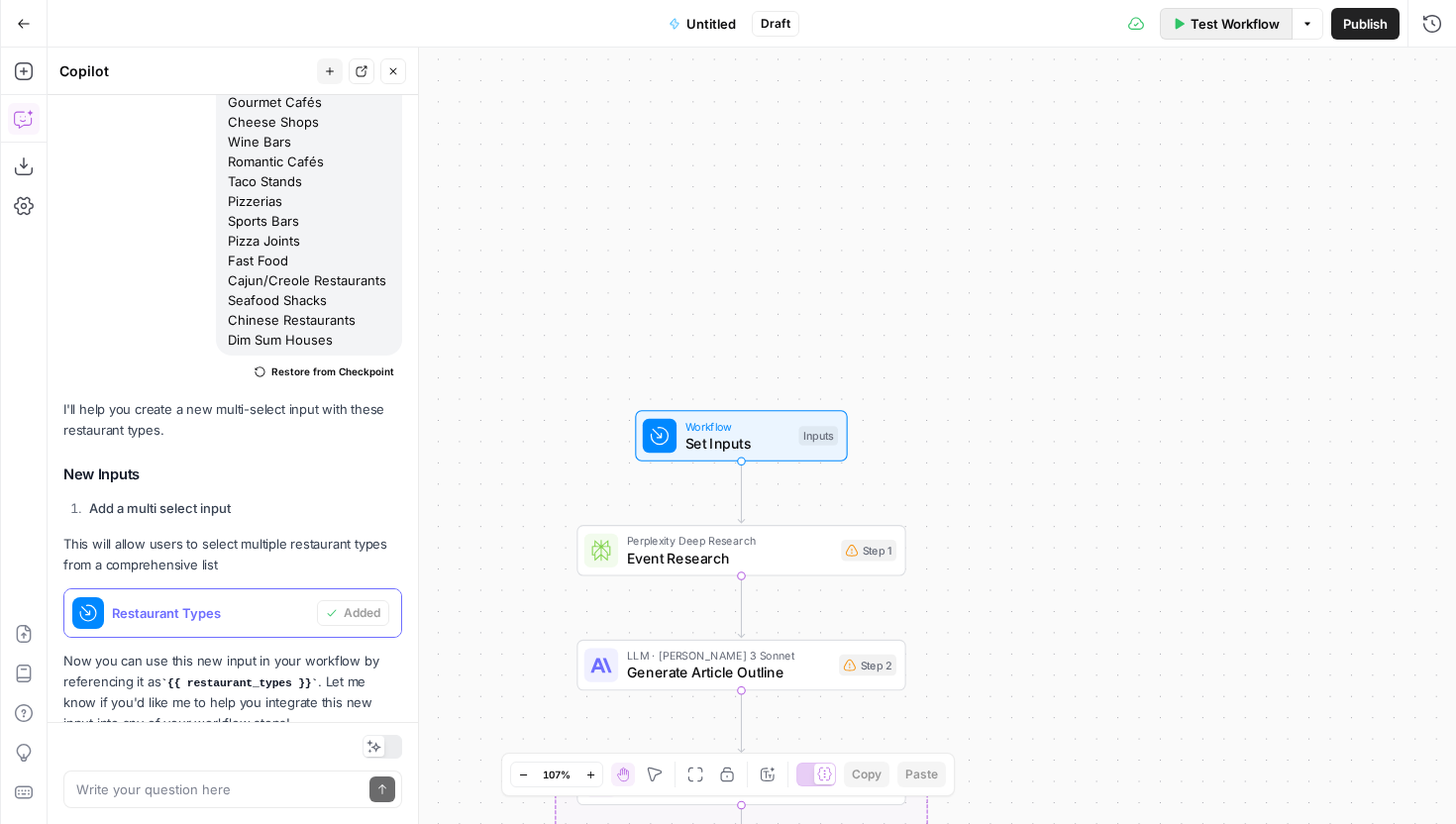 click on "Test Workflow" at bounding box center (1235, 24) 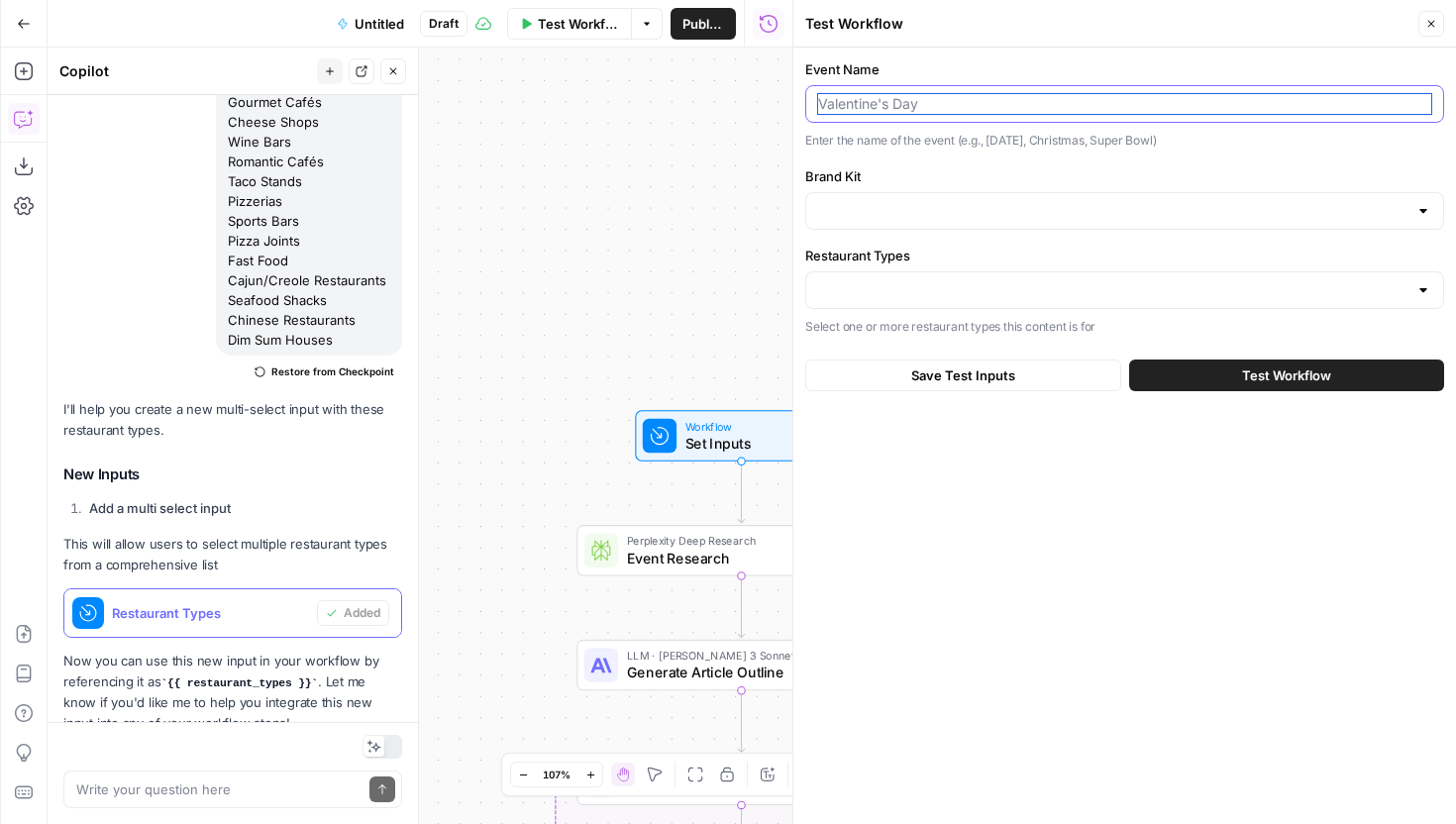 click on "Event Name" at bounding box center [1124, 104] 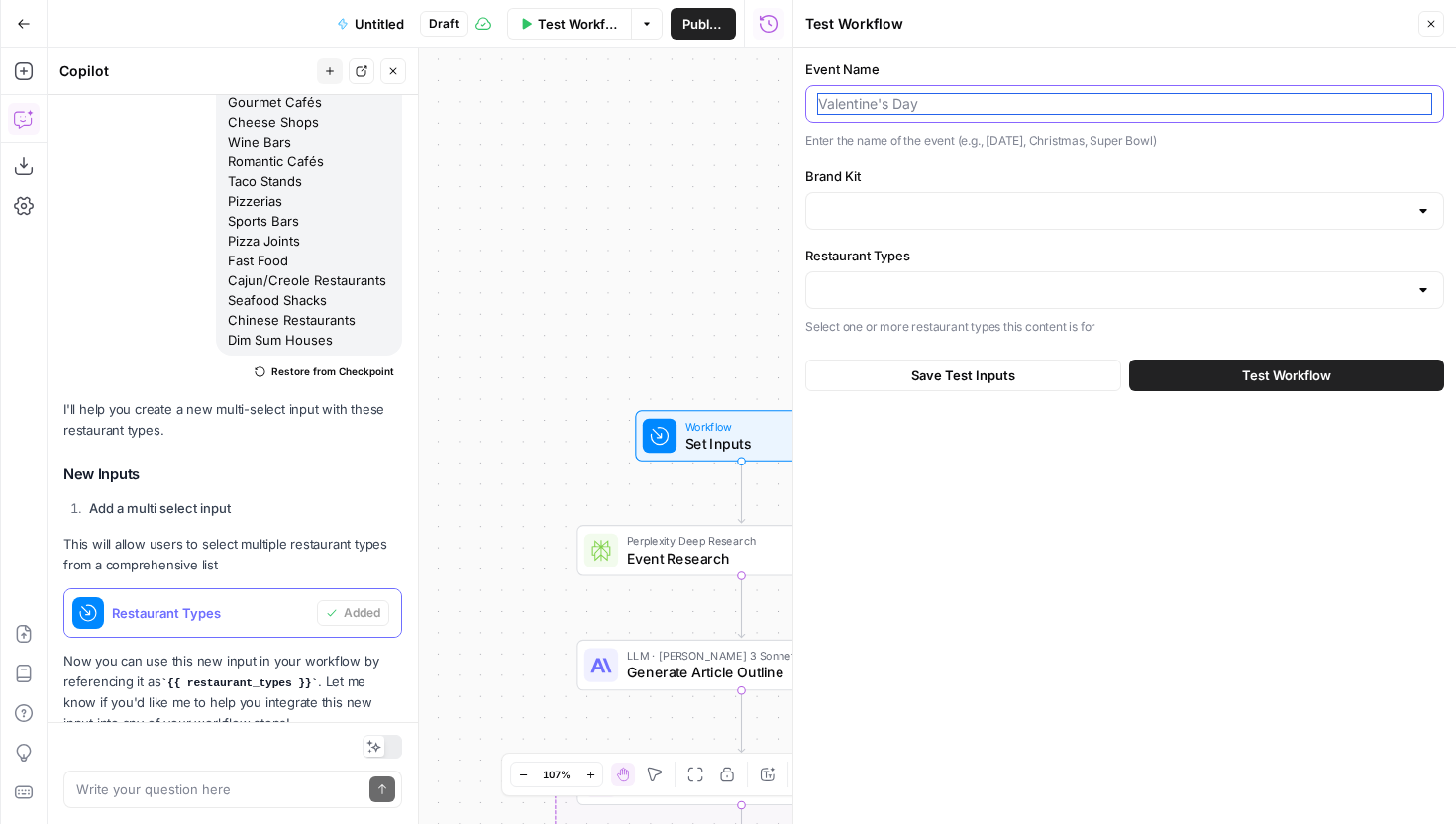 type on "[DATE][DATE]" 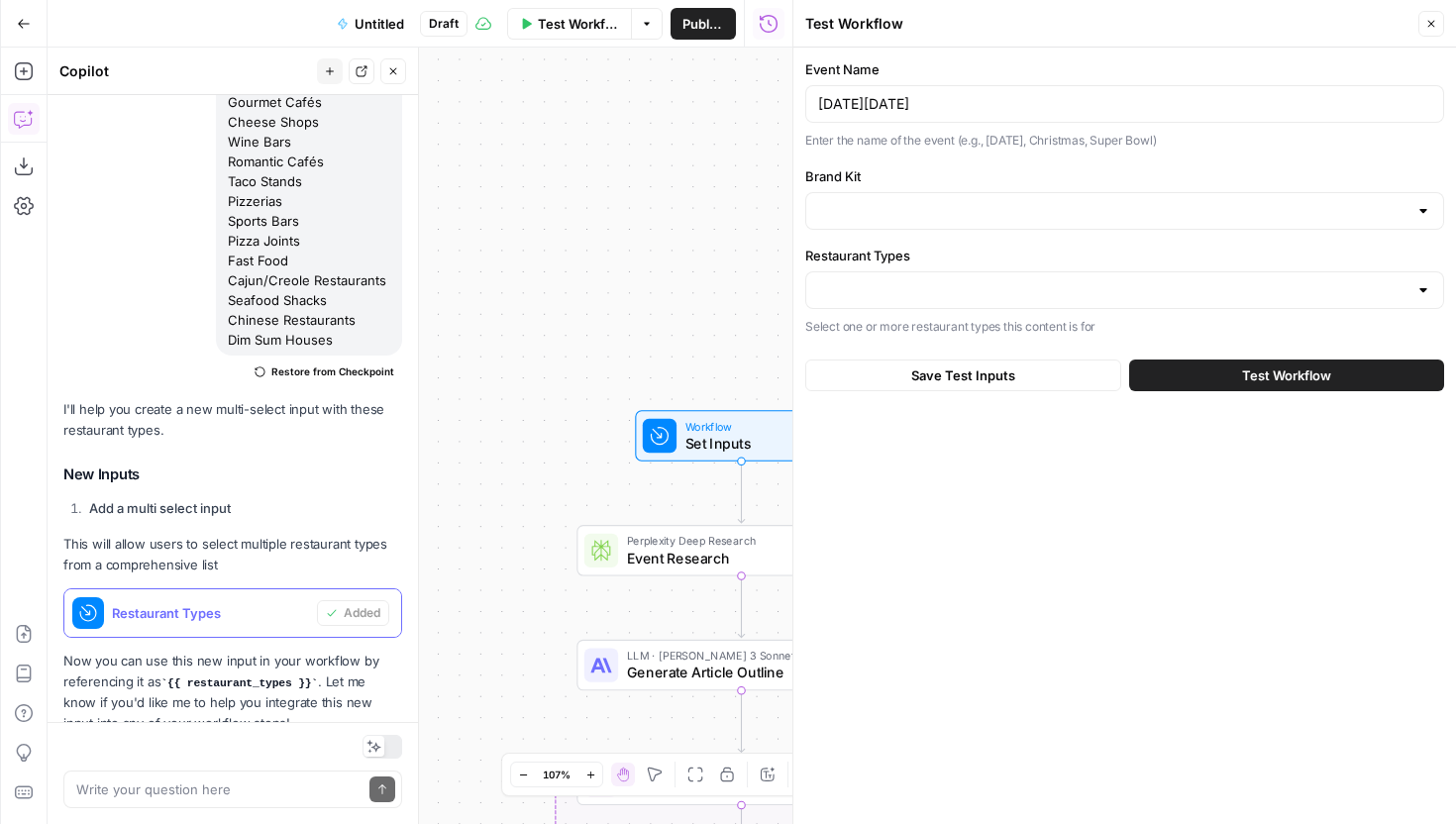 click on "Brand Kit" at bounding box center (1124, 198) 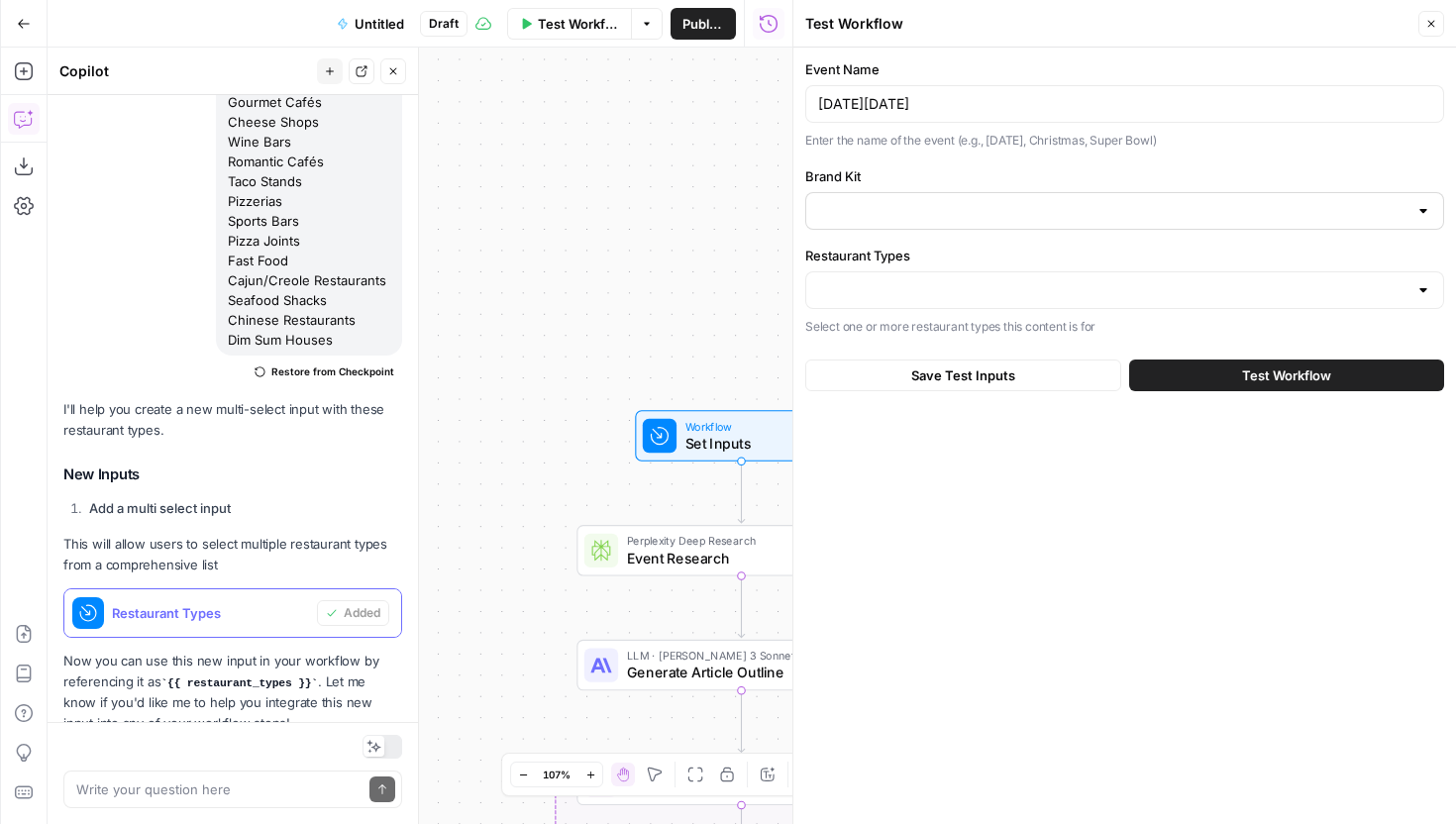 click at bounding box center [1124, 211] 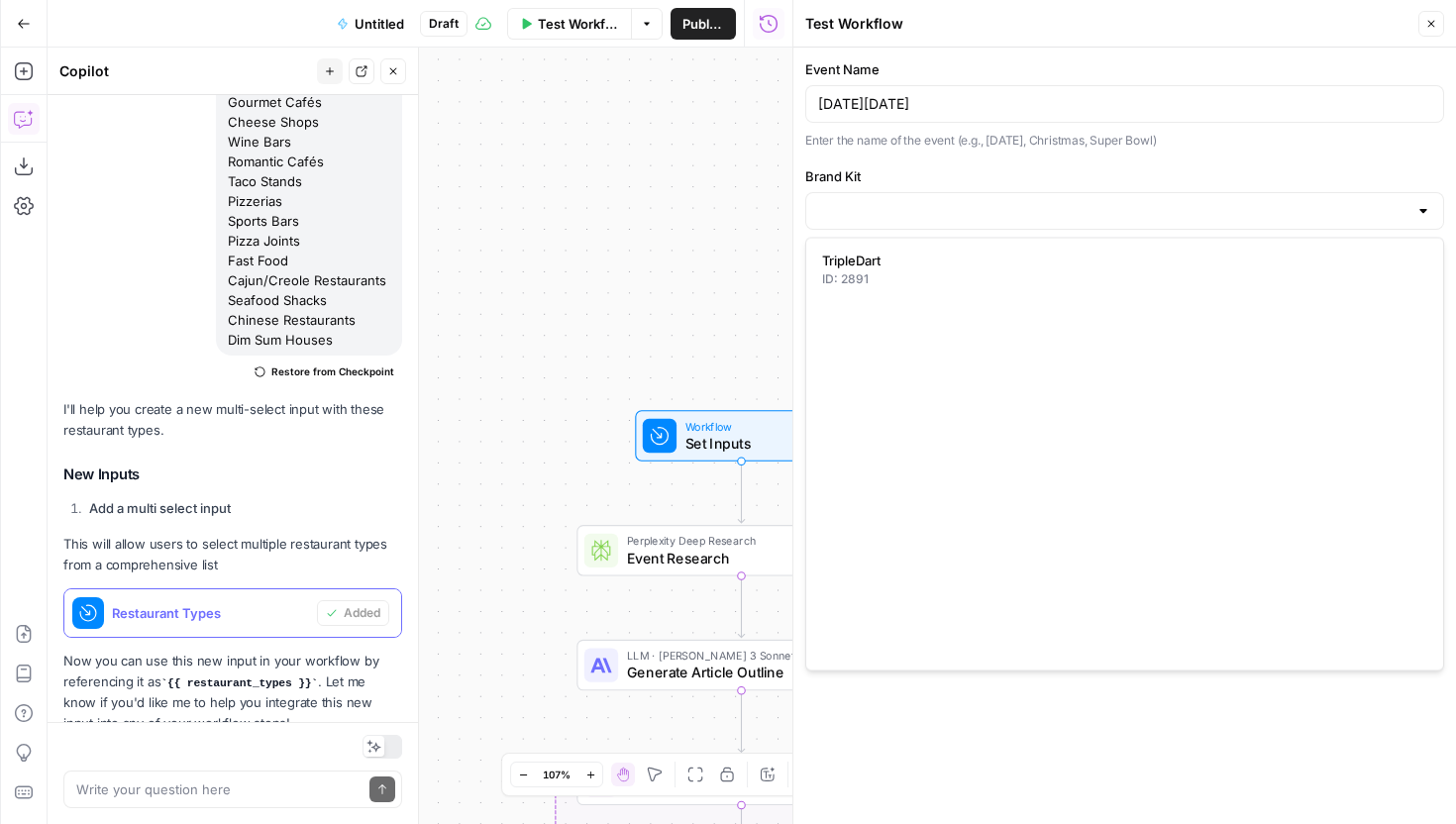 scroll, scrollTop: 905, scrollLeft: 0, axis: vertical 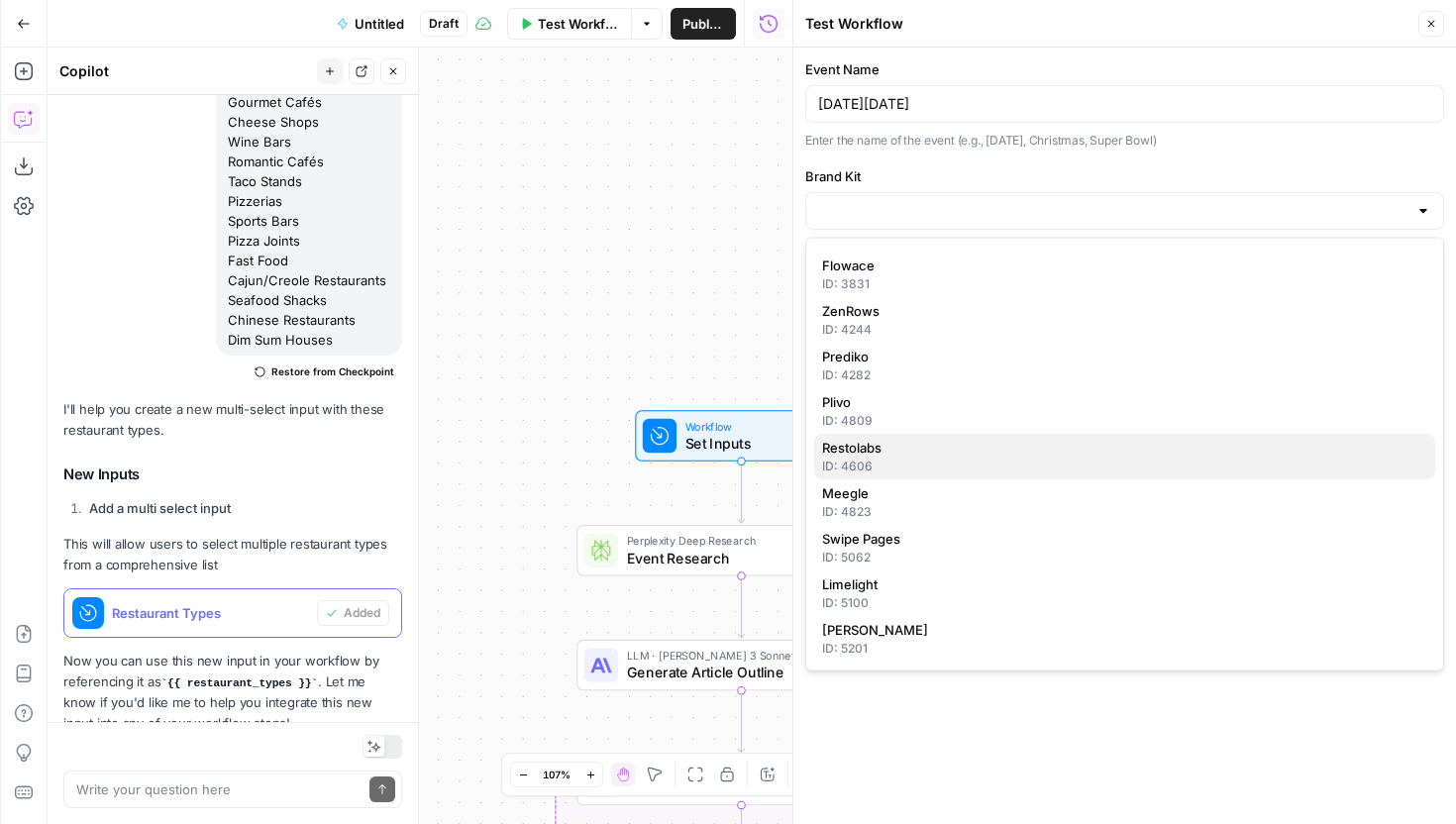 click on "ID: 4606" at bounding box center (1124, 466) 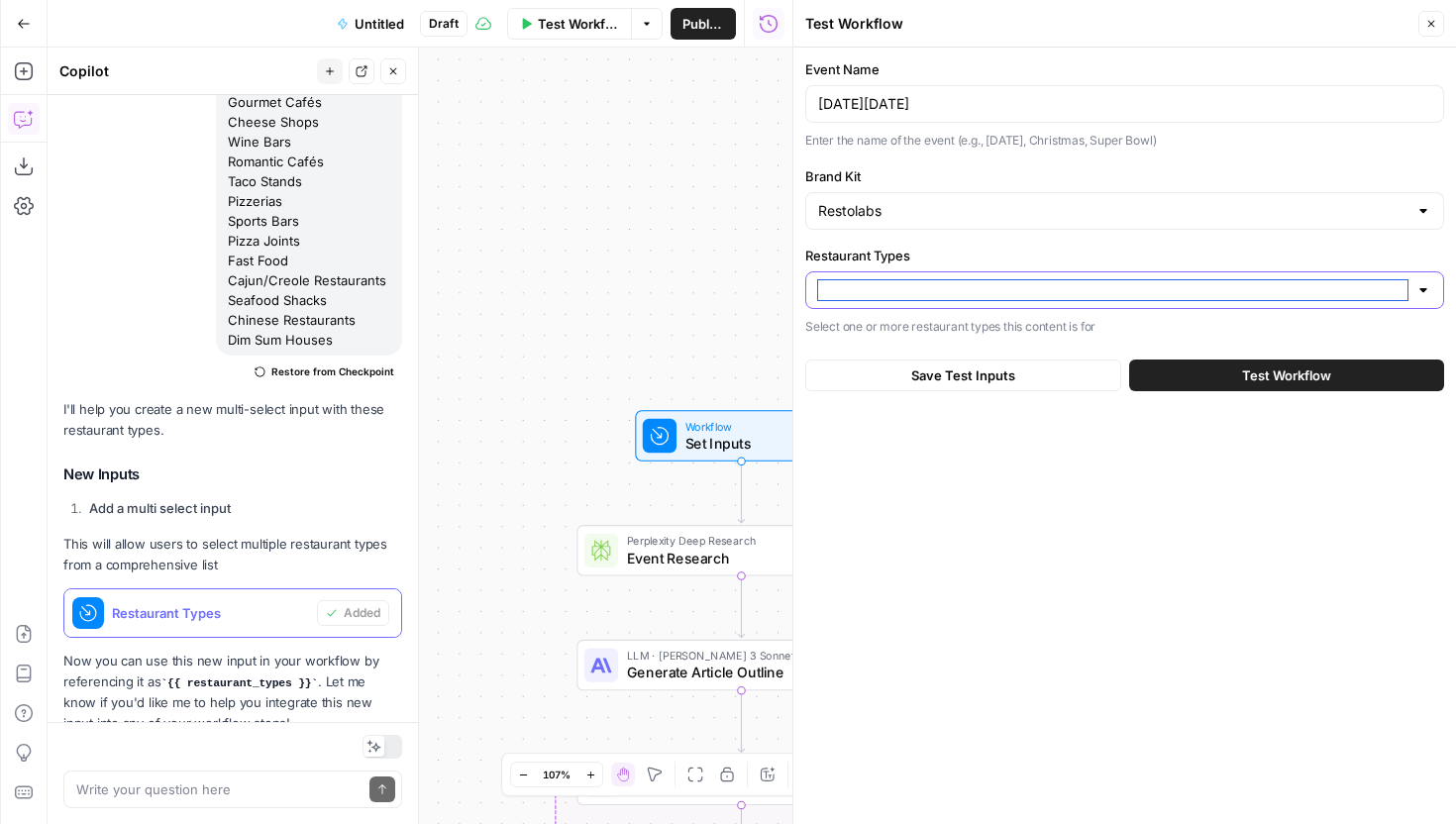 click on "Restaurant Types" at bounding box center (1112, 290) 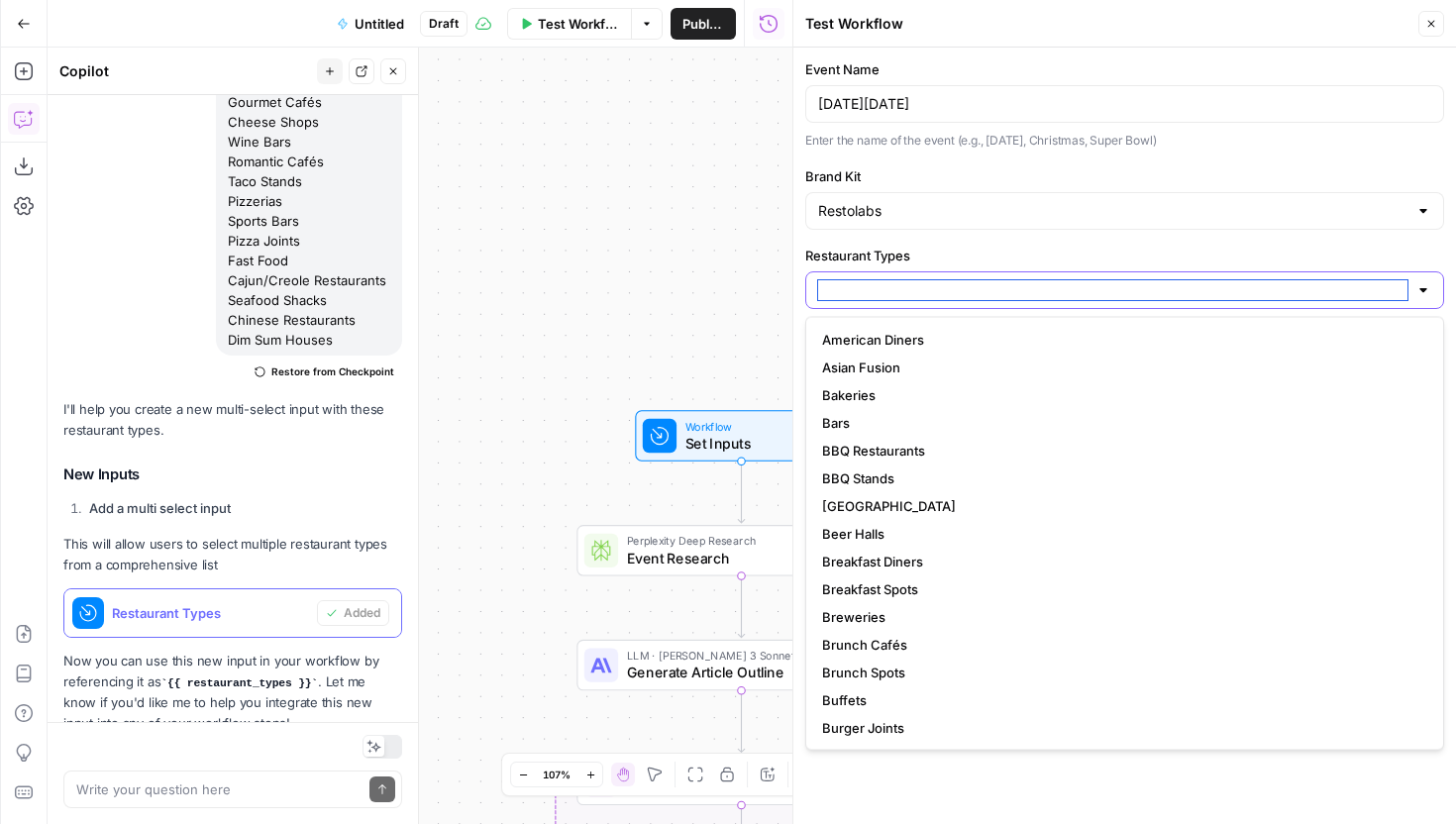 click on "Restaurant Types" at bounding box center [1112, 290] 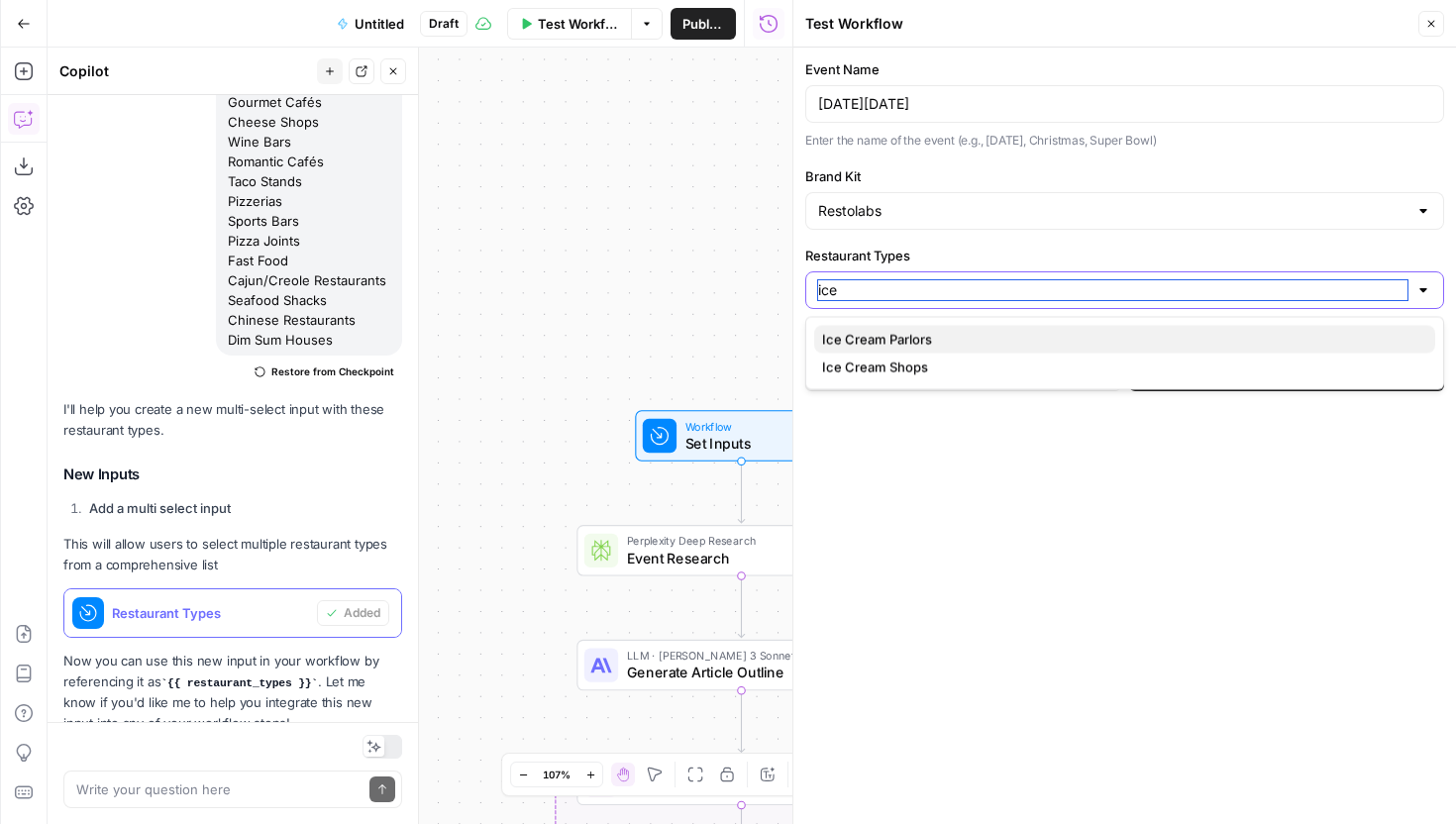type on "ice" 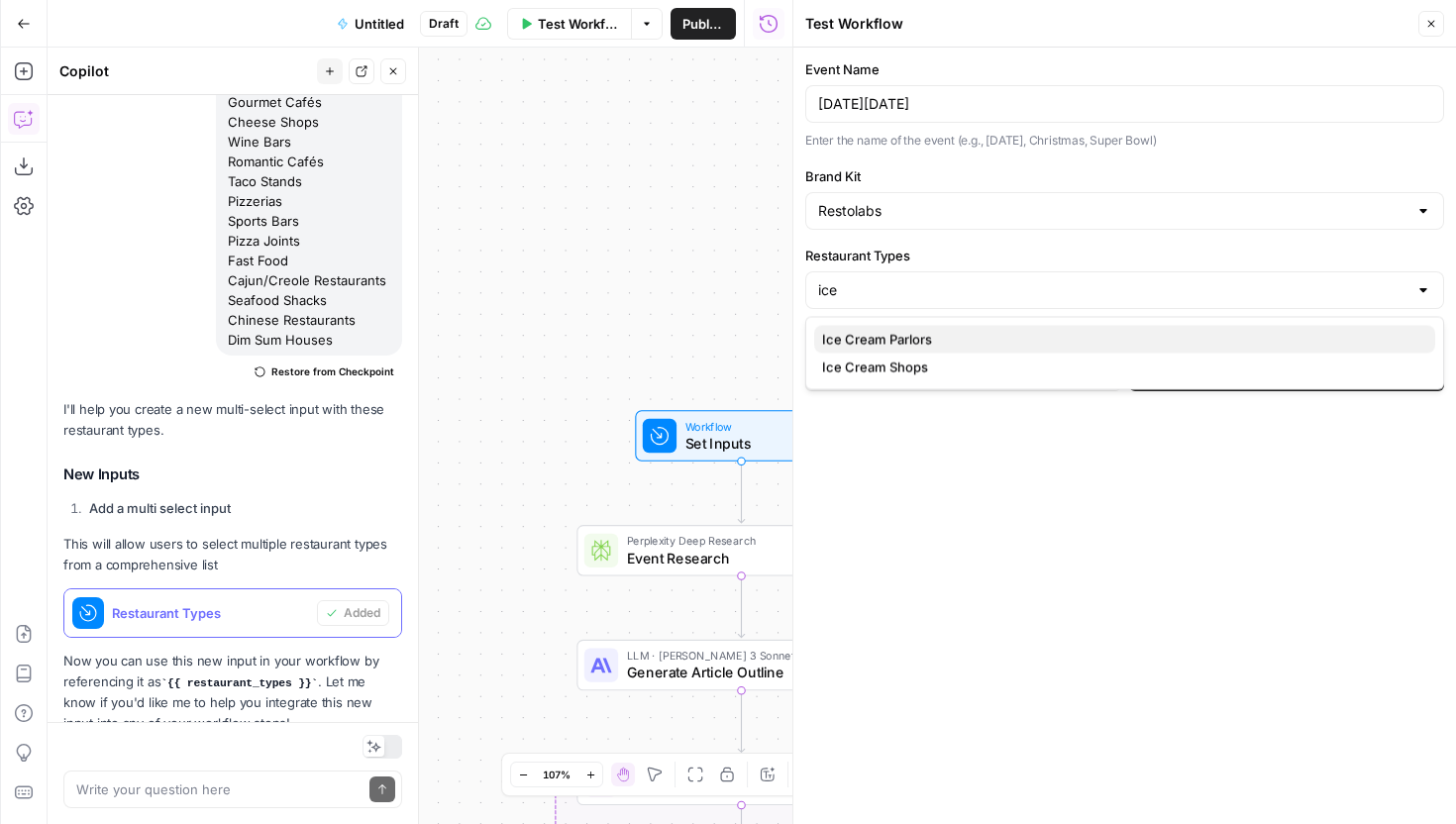 click on "Ice Cream Parlors" at bounding box center [877, 340] 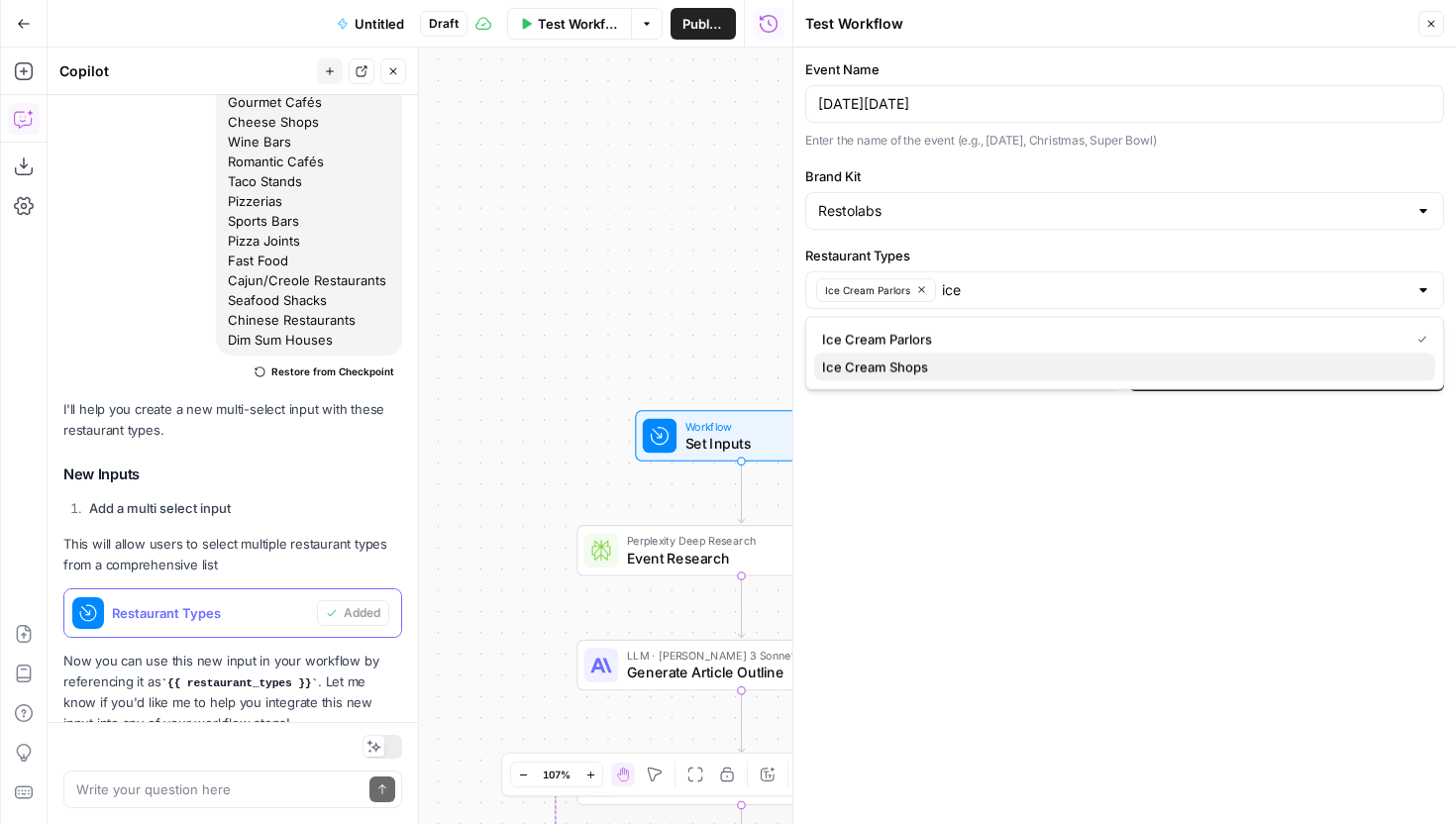 click on "Ice Cream Shops" at bounding box center (875, 367) 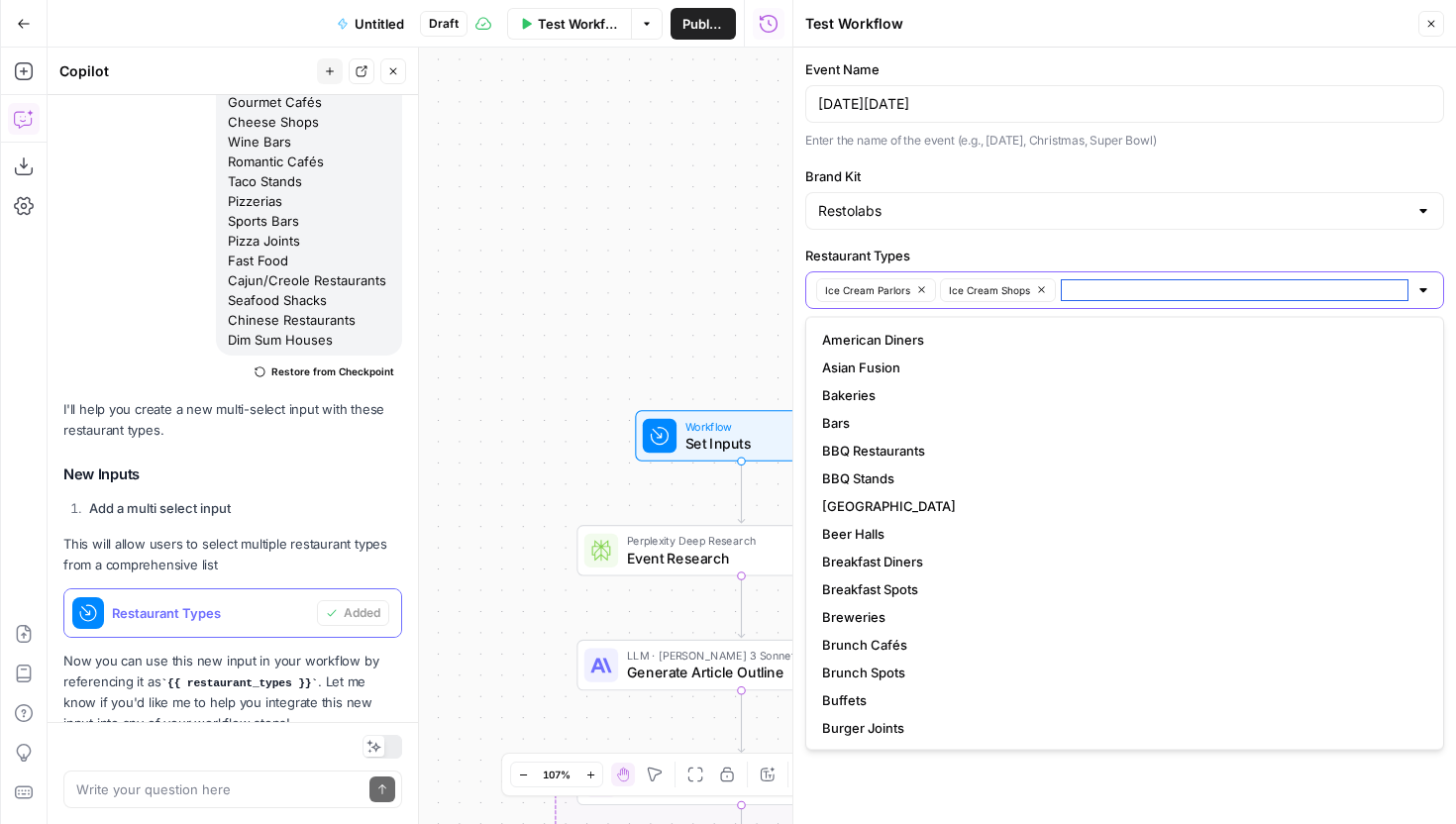click on "Restaurant Types" at bounding box center [1234, 290] 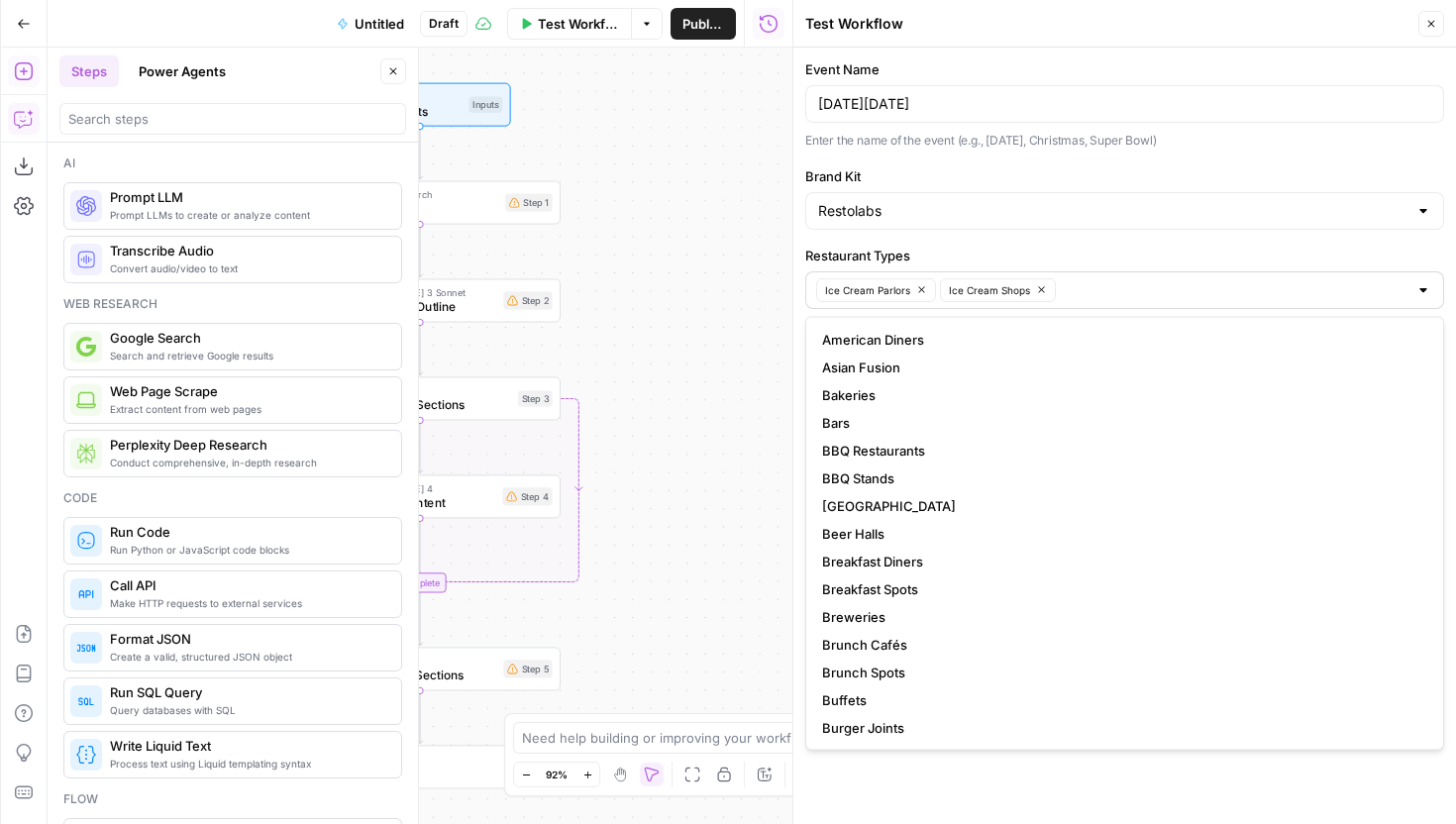 click on "Ice Cream Parlors Ice Cream Shops" at bounding box center (1124, 290) 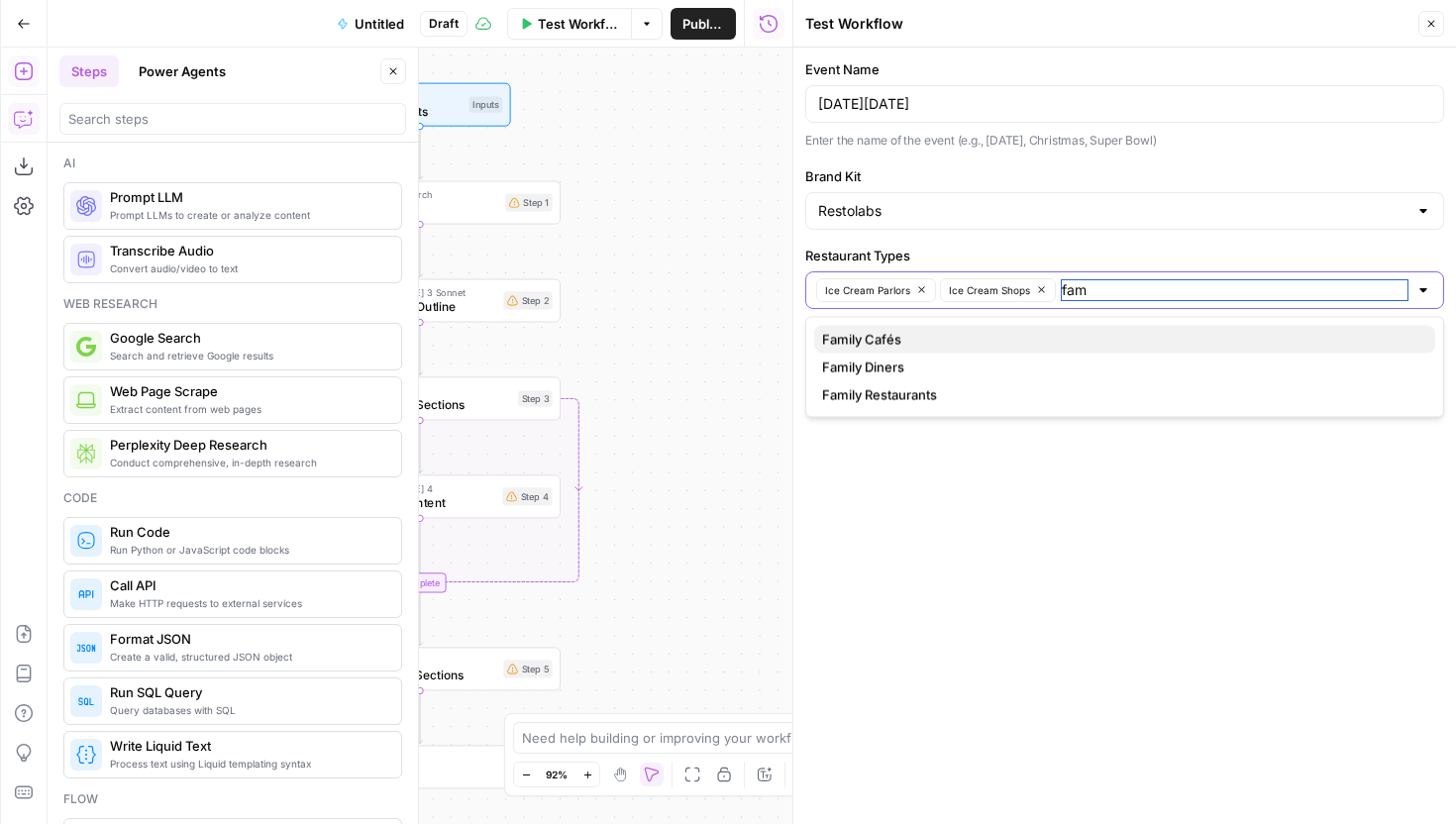 type on "fam" 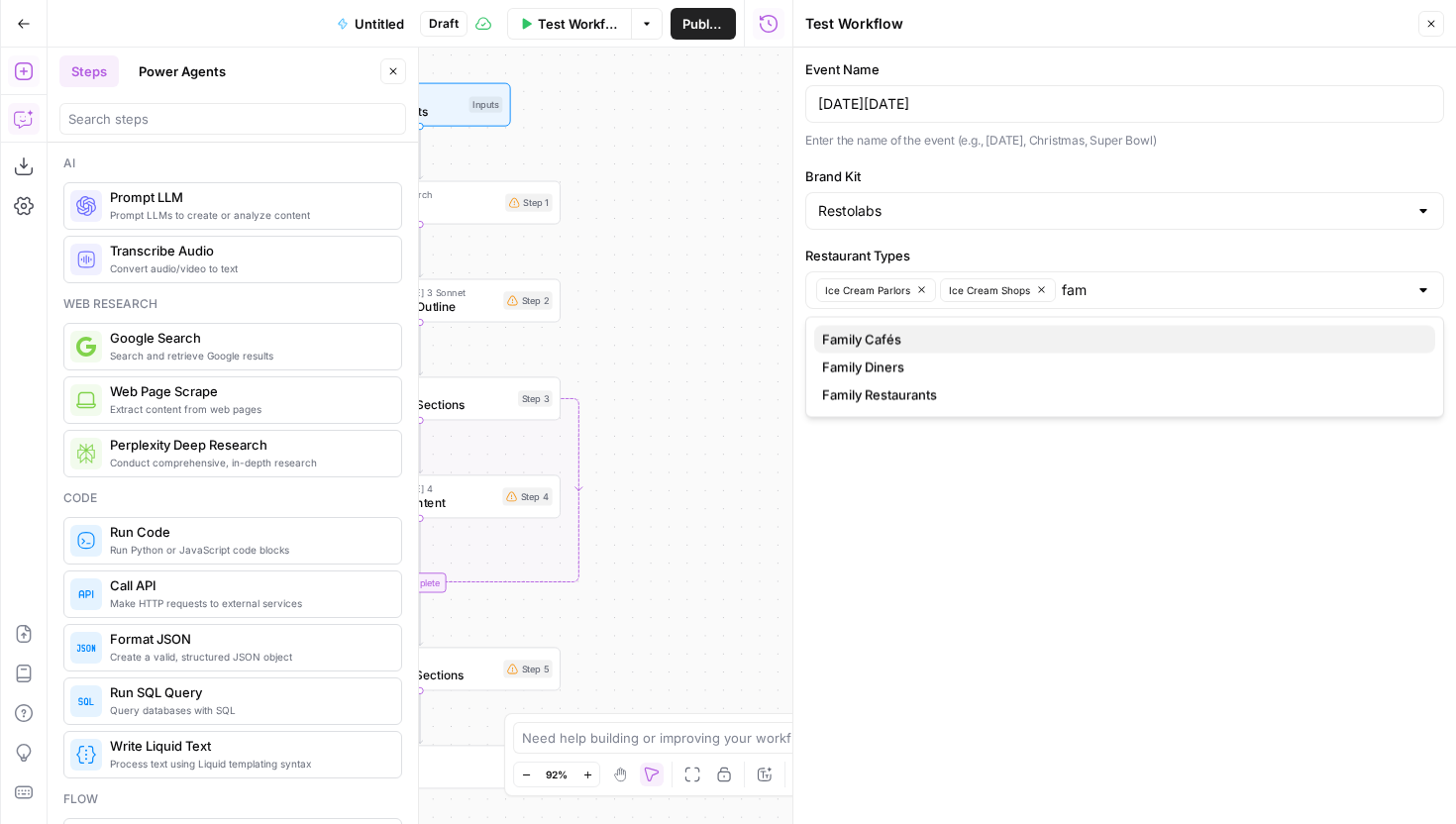 click on "Family Cafés" at bounding box center [1124, 340] 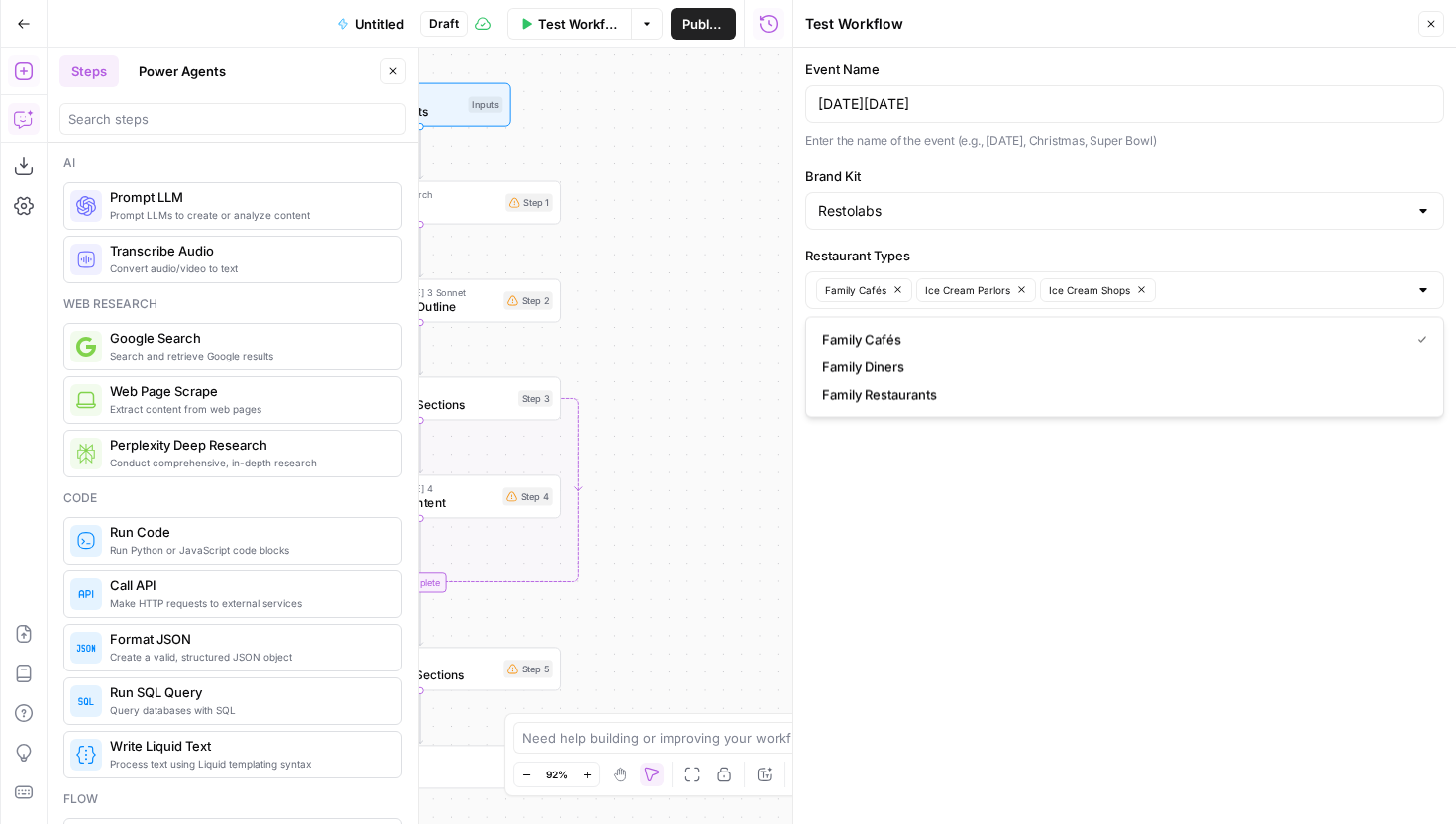 click on "Event Name [DATE][DATE] Enter the name of the event (e.g., [DATE], Christmas, Super Bowl) Brand Kit Restolabs Restaurant Types Family Cafés Ice Cream Parlors Ice Cream Shops Select one or more restaurant types this content is for Save Test Inputs Test Workflow" at bounding box center [1124, 436] 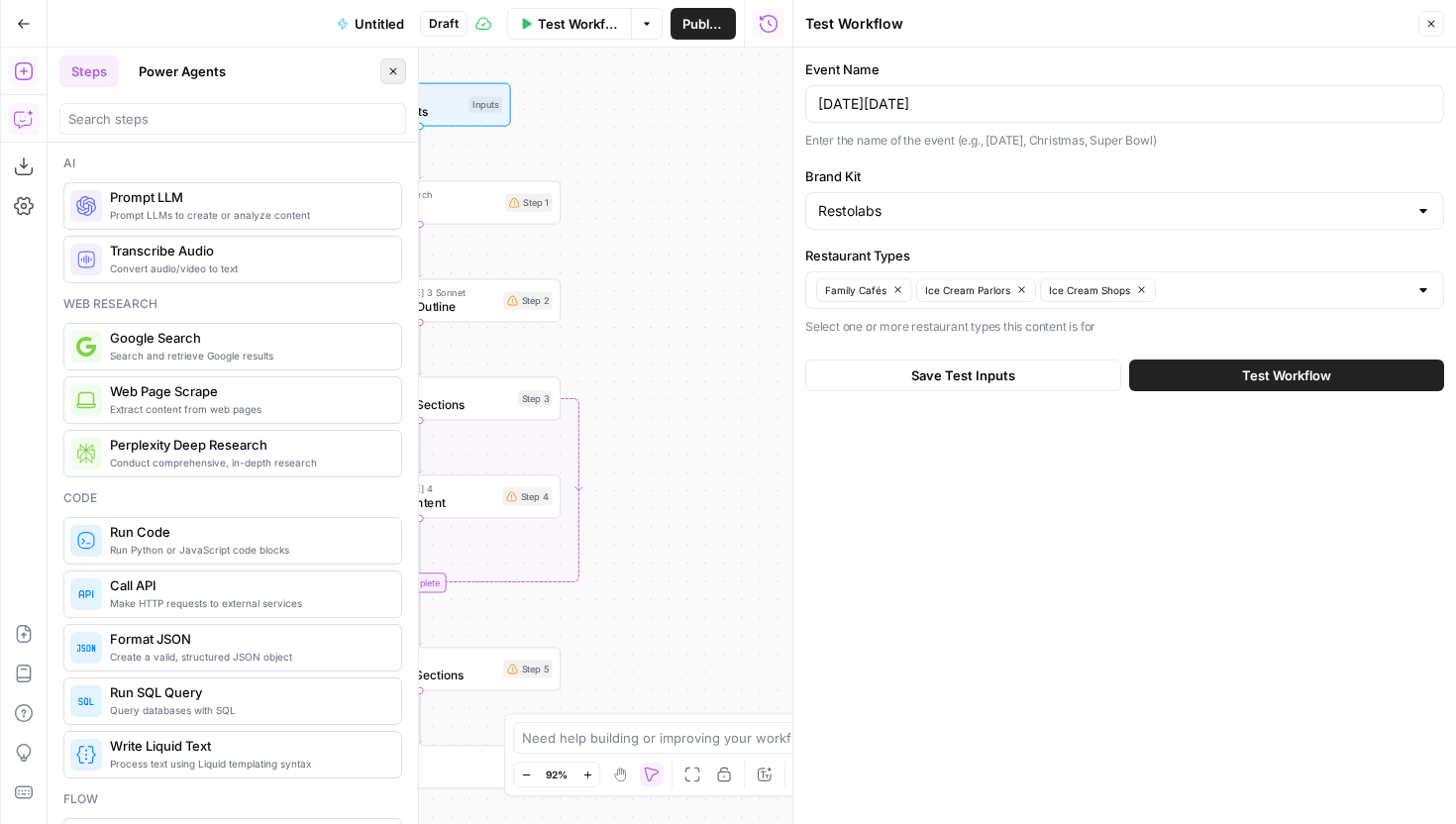 click 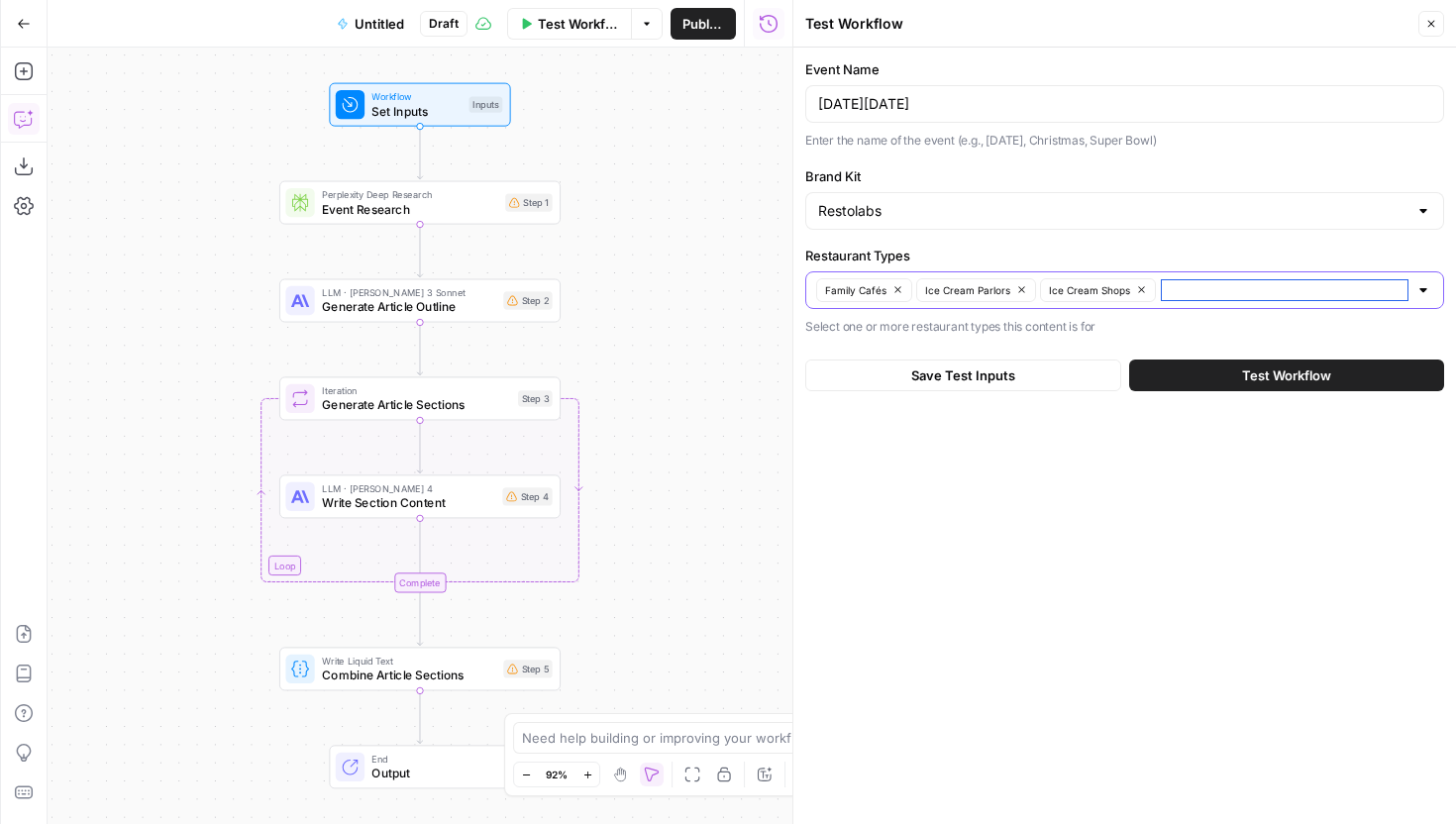 click on "Restaurant Types" at bounding box center (1285, 290) 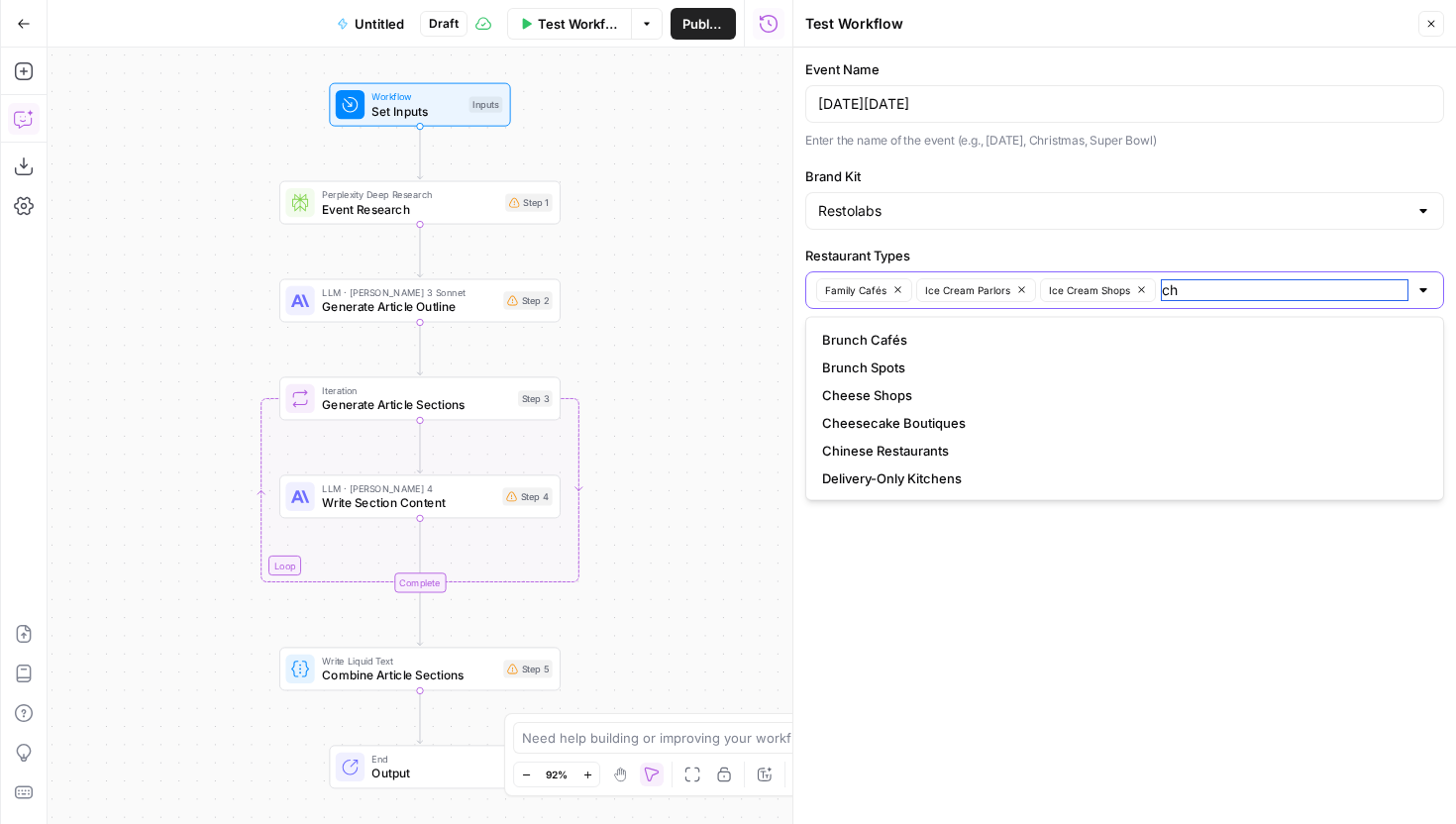 type on "c" 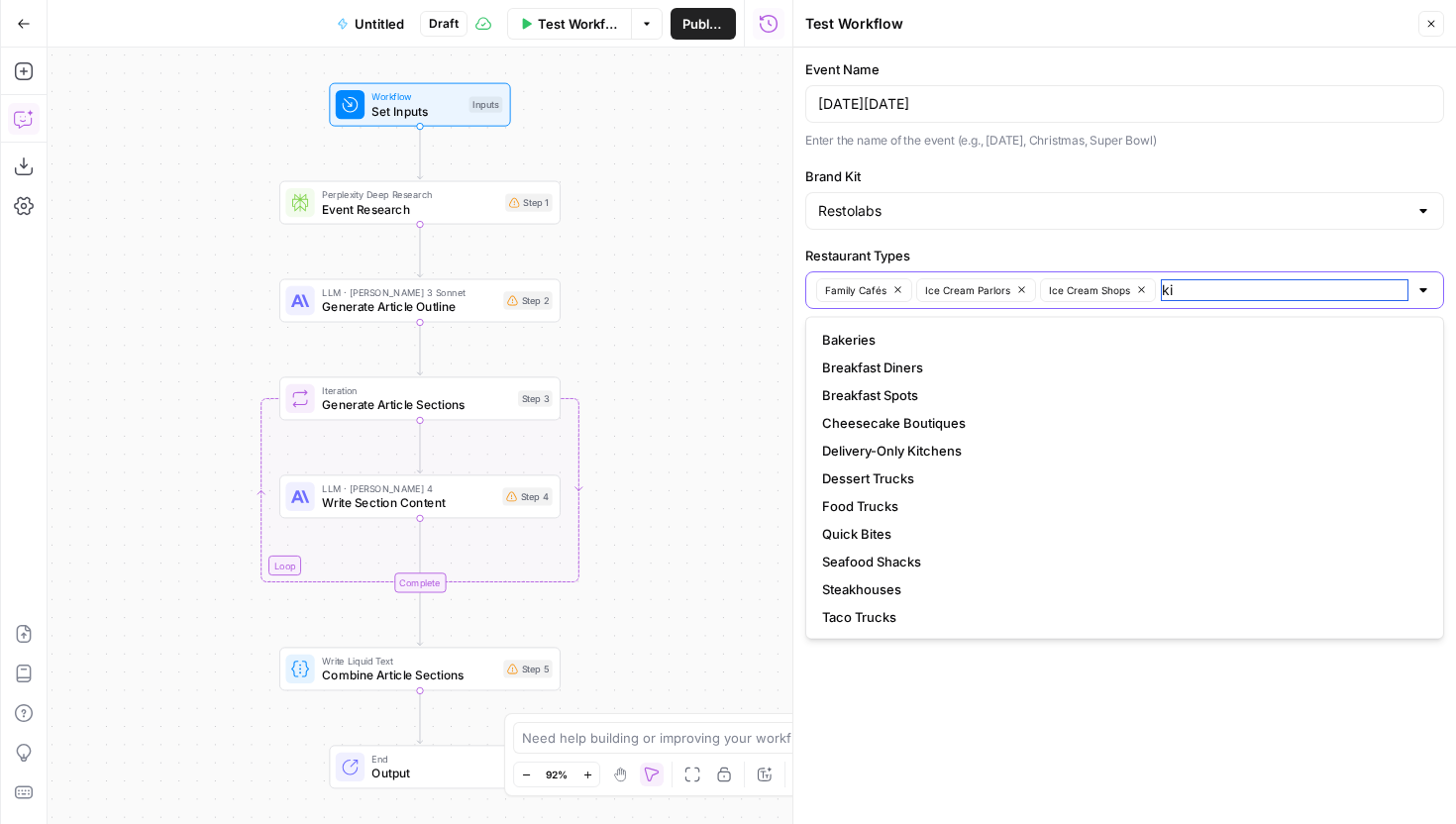 type on "kid" 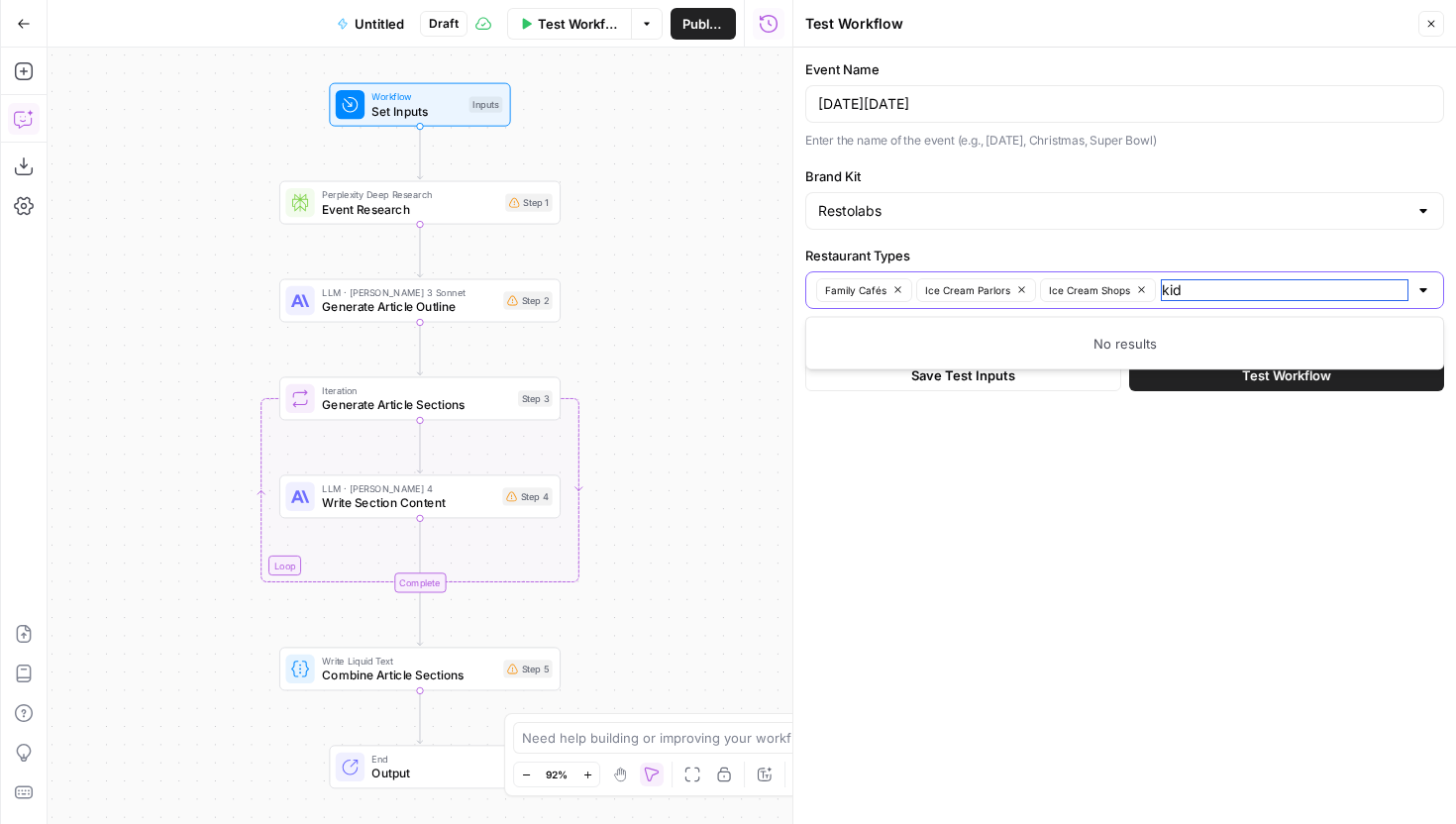 type 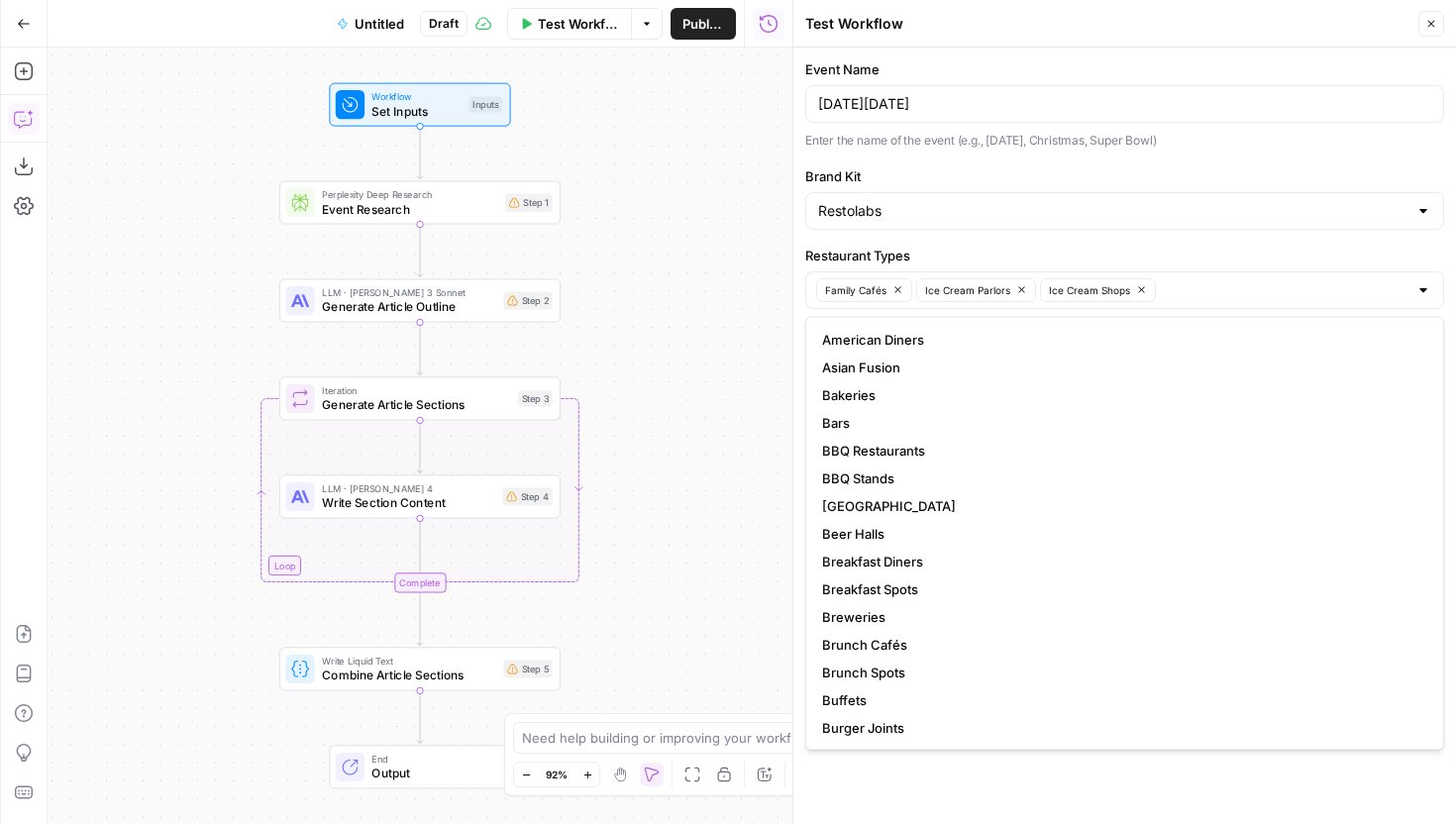 click on "Event Name [DATE][DATE] Enter the name of the event (e.g., [DATE], Christmas, Super Bowl) Brand Kit Restolabs Restaurant Types Family Cafés Ice Cream Parlors Ice Cream Shops Select one or more restaurant types this content is for" at bounding box center [1124, 197] 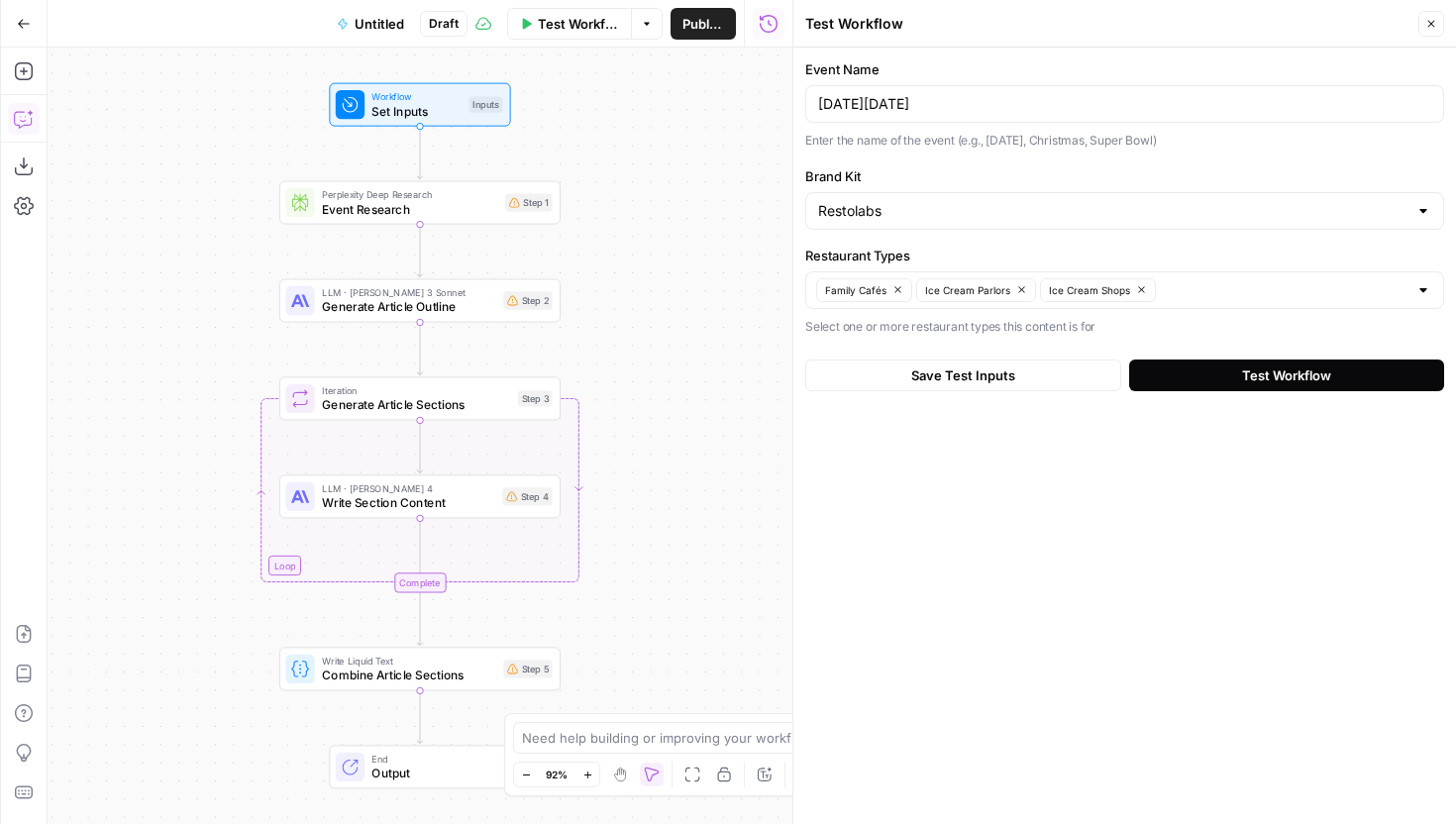 click on "Test Workflow" at bounding box center (1287, 375) 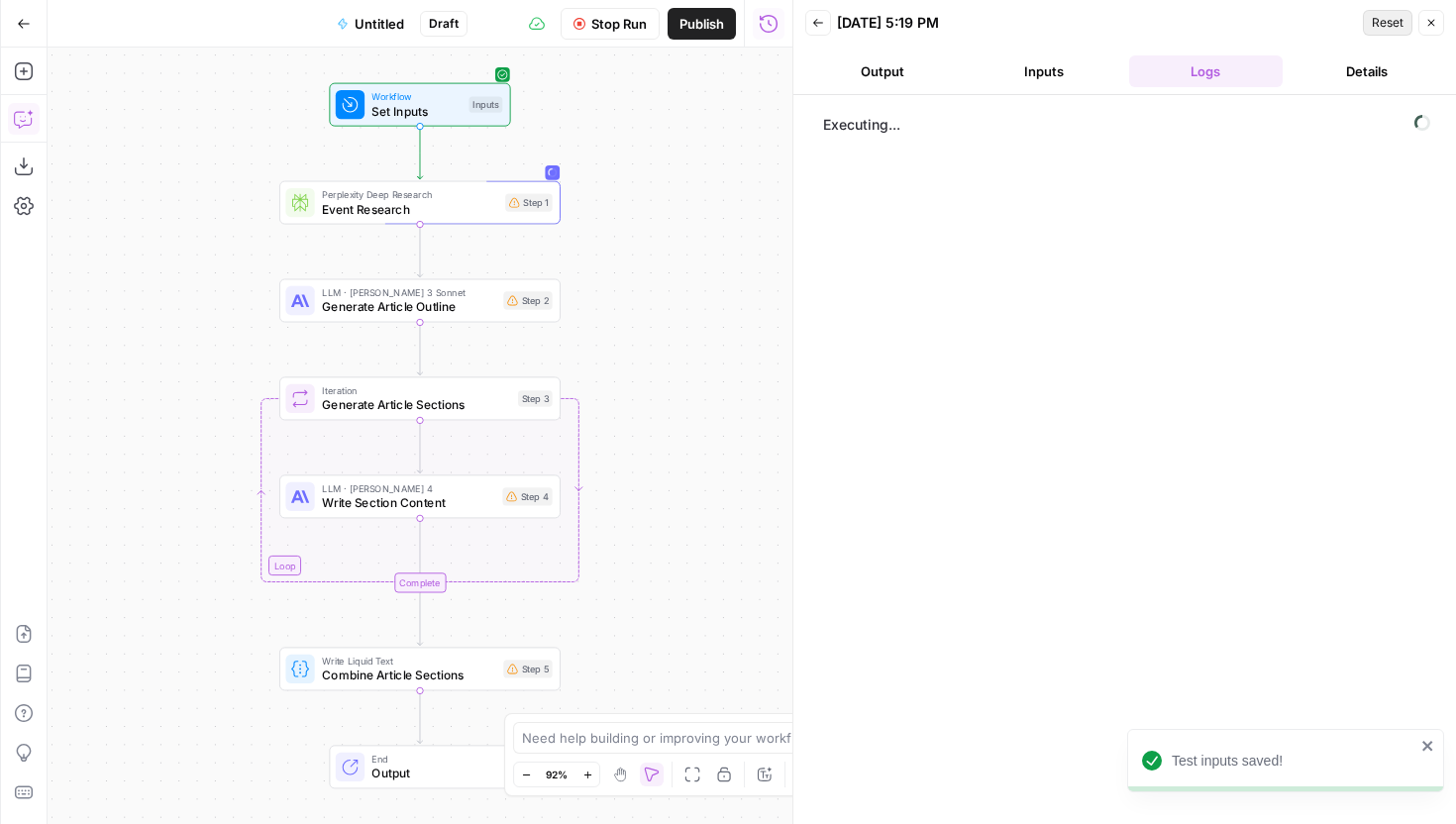 click on "Reset" at bounding box center [1388, 23] 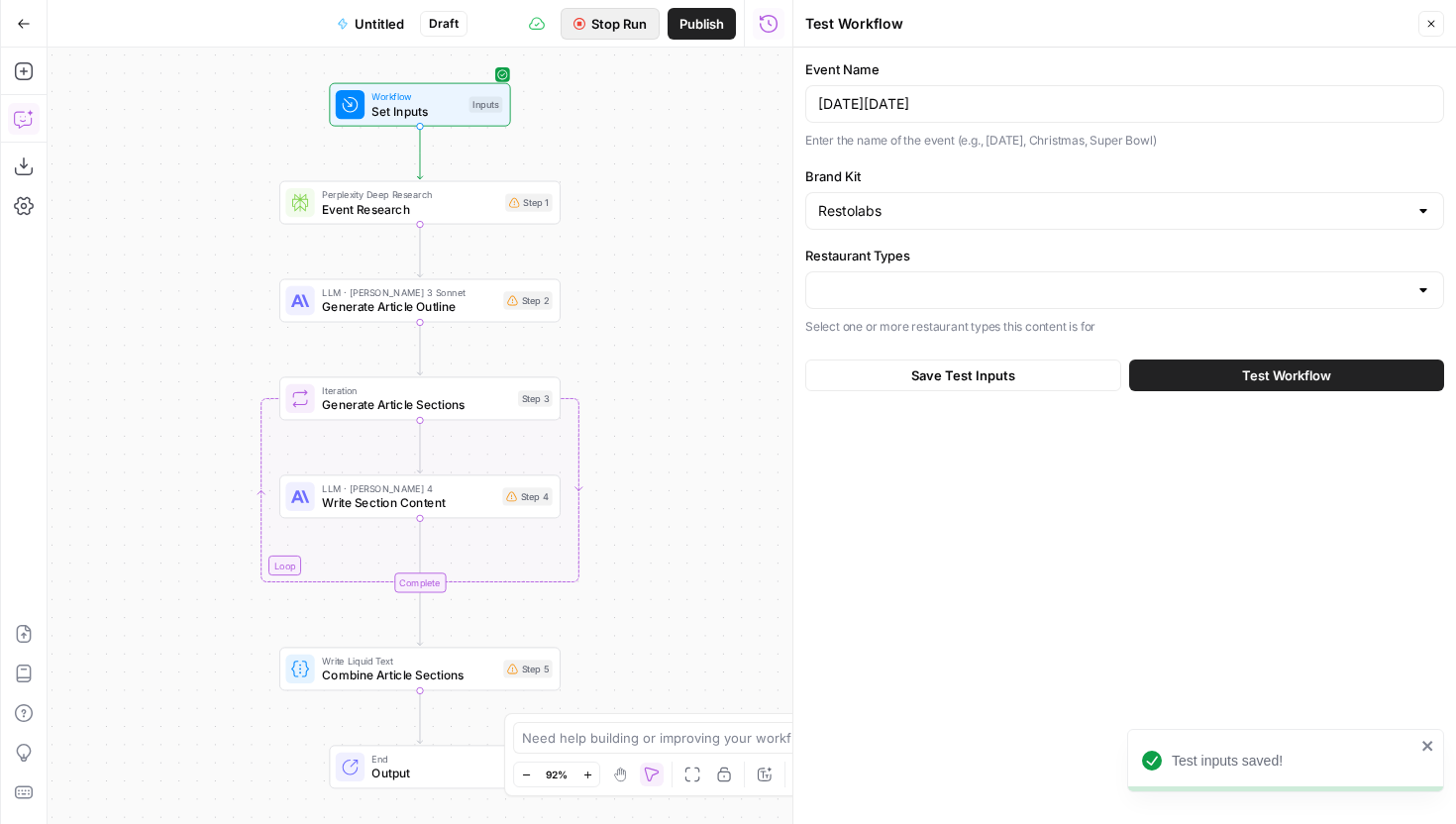 click on "Stop Run" at bounding box center (610, 24) 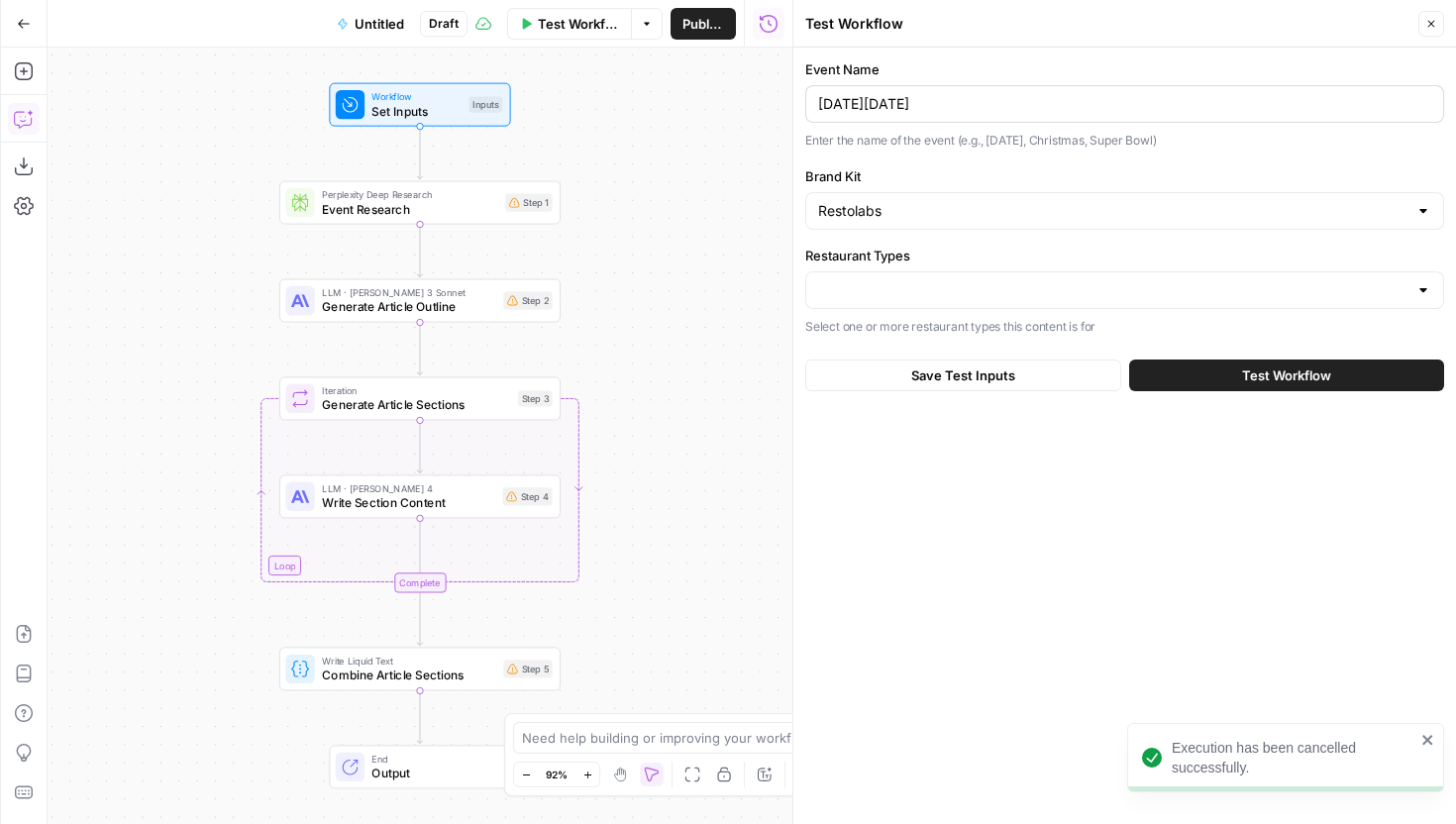 click on "[DATE][DATE]" at bounding box center (1124, 104) 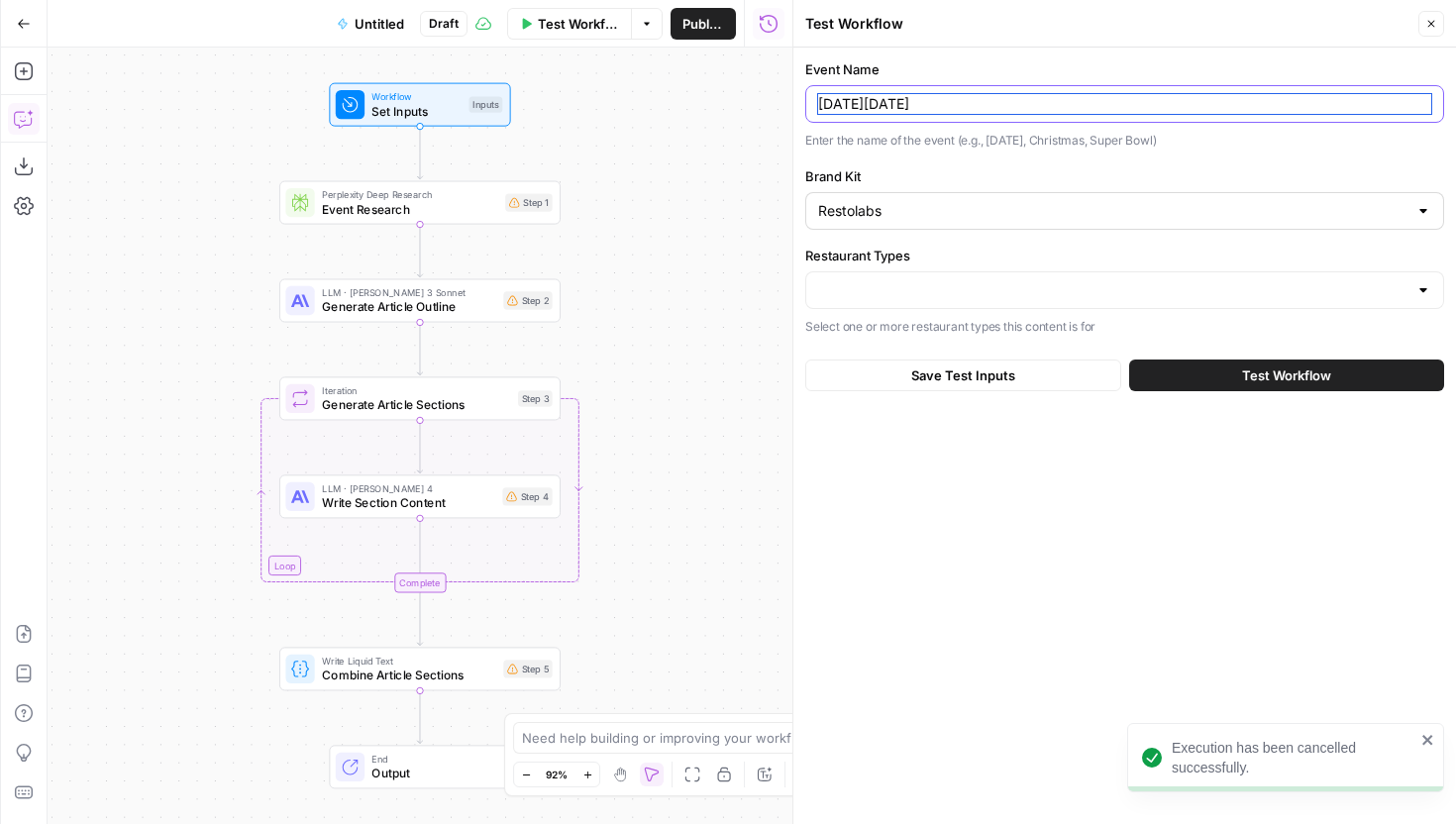 paste on "National Ice Cream D" 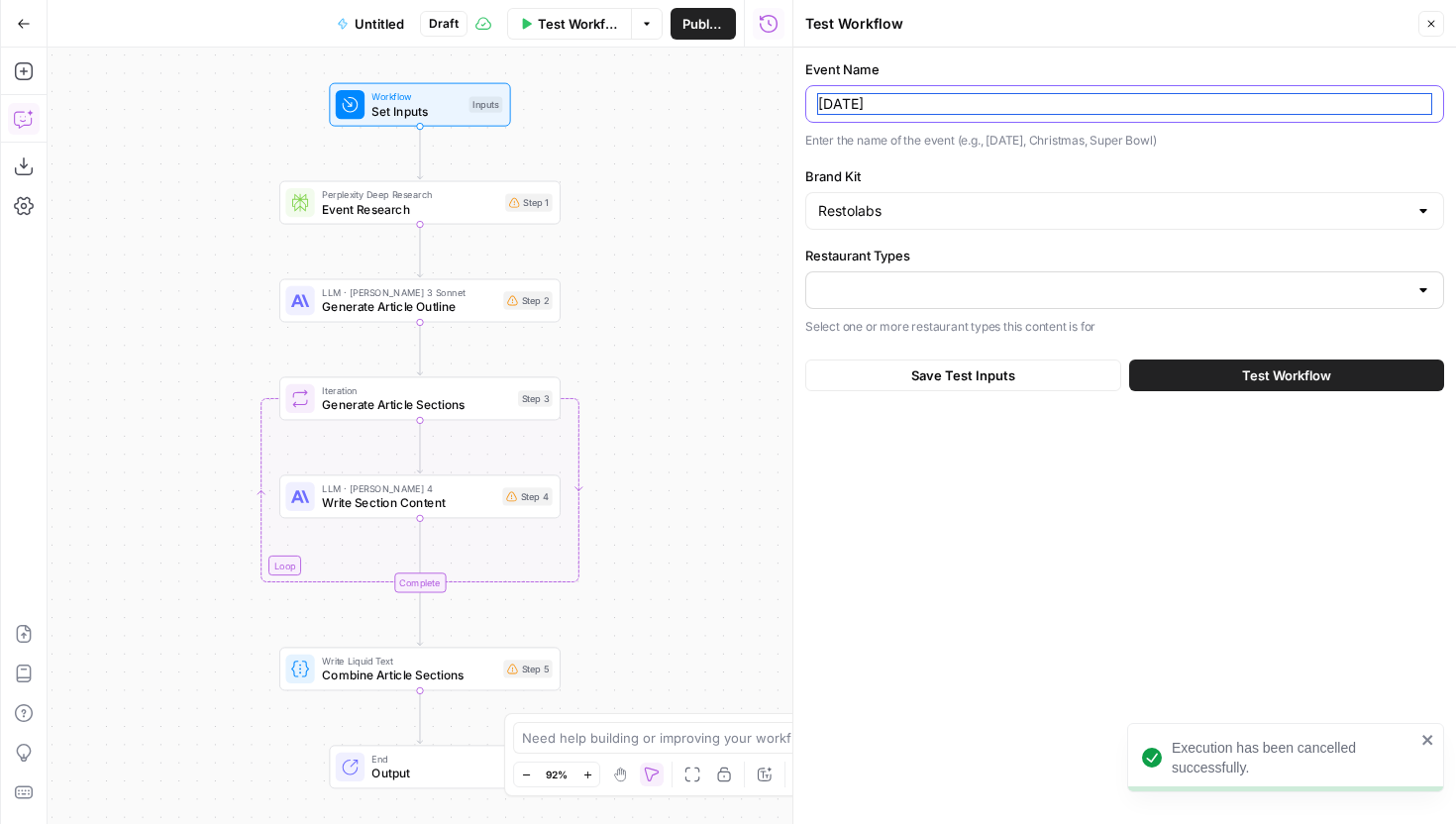 type on "[DATE]" 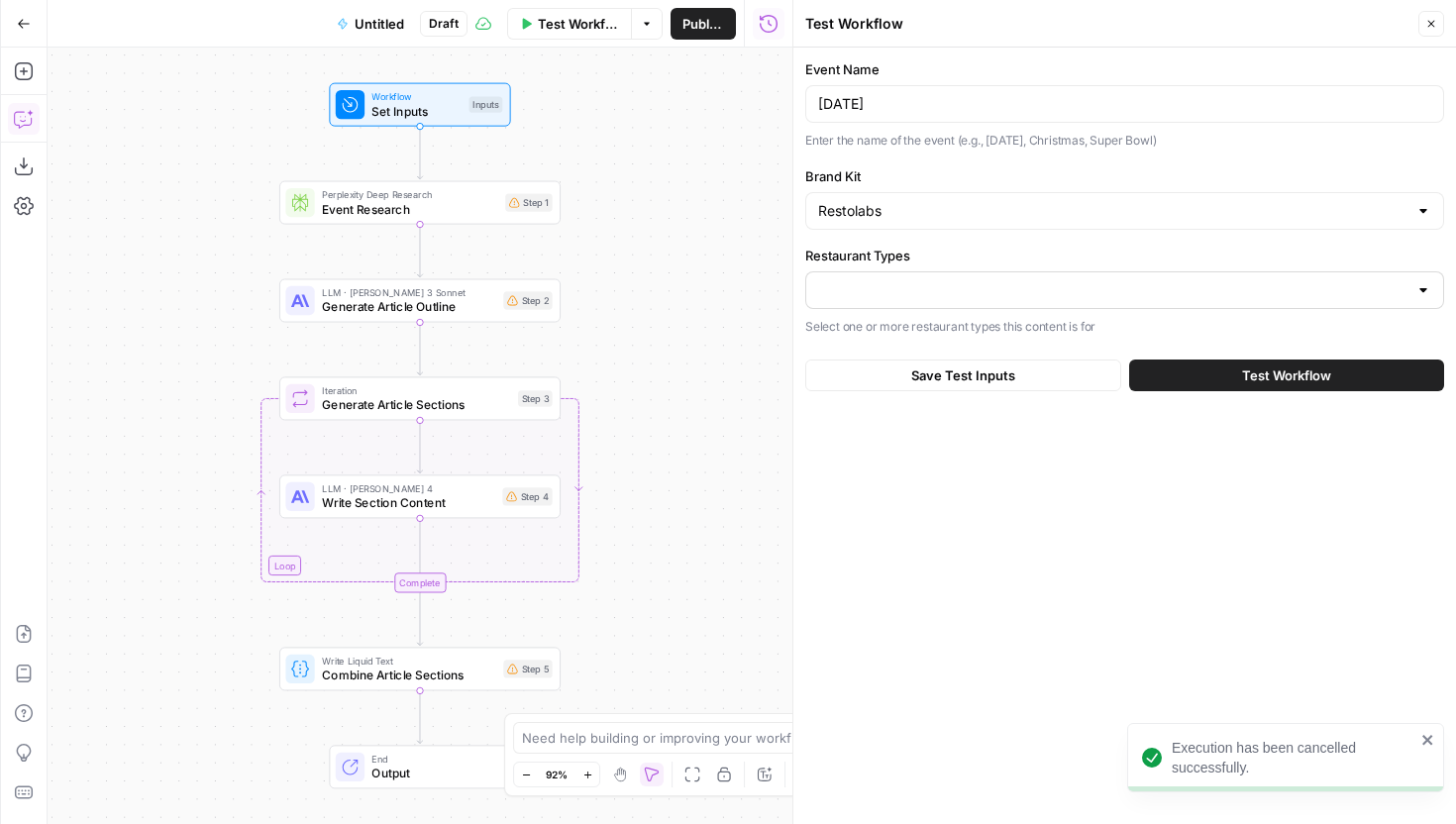 click at bounding box center [1124, 290] 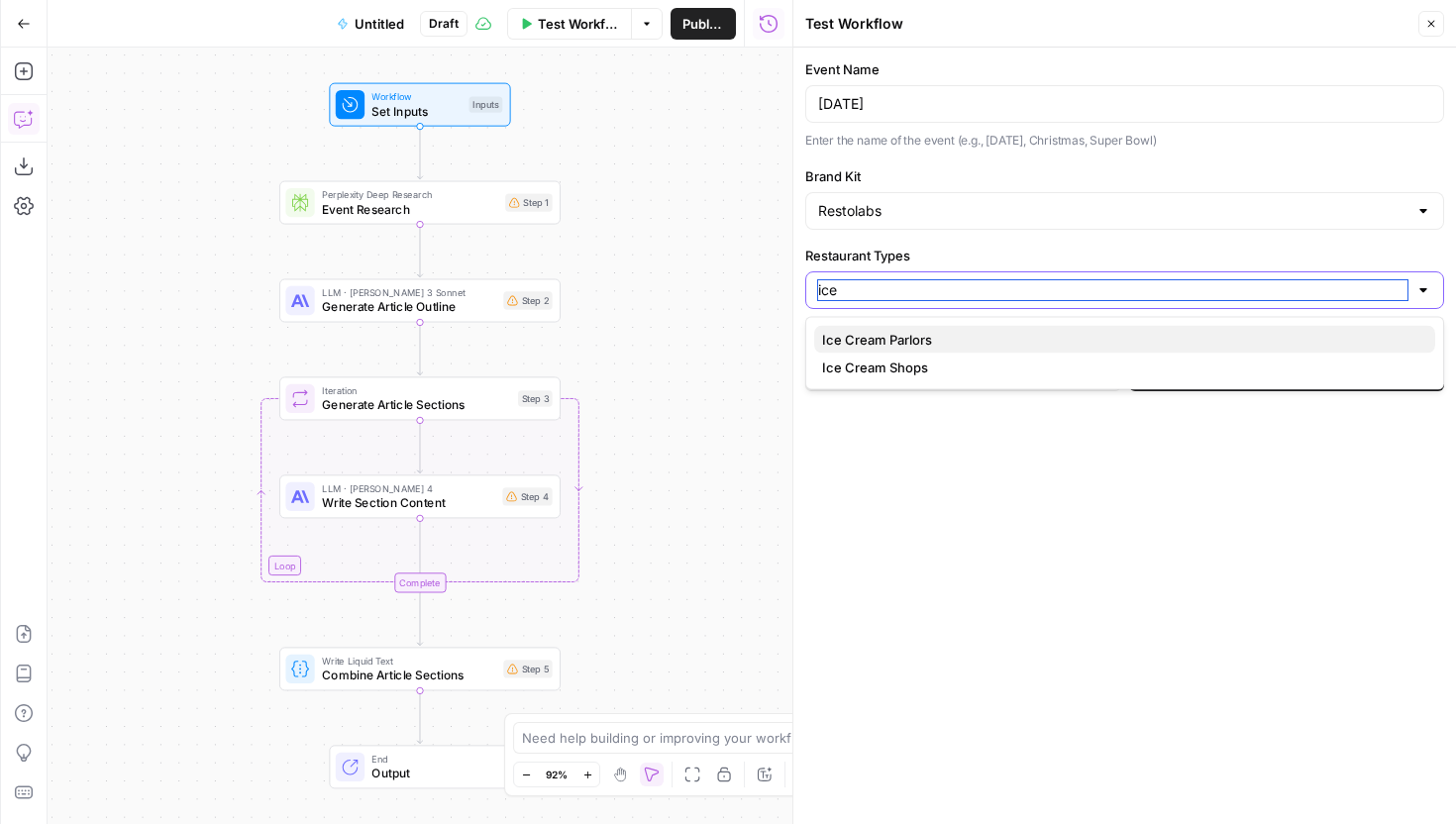 type on "ice" 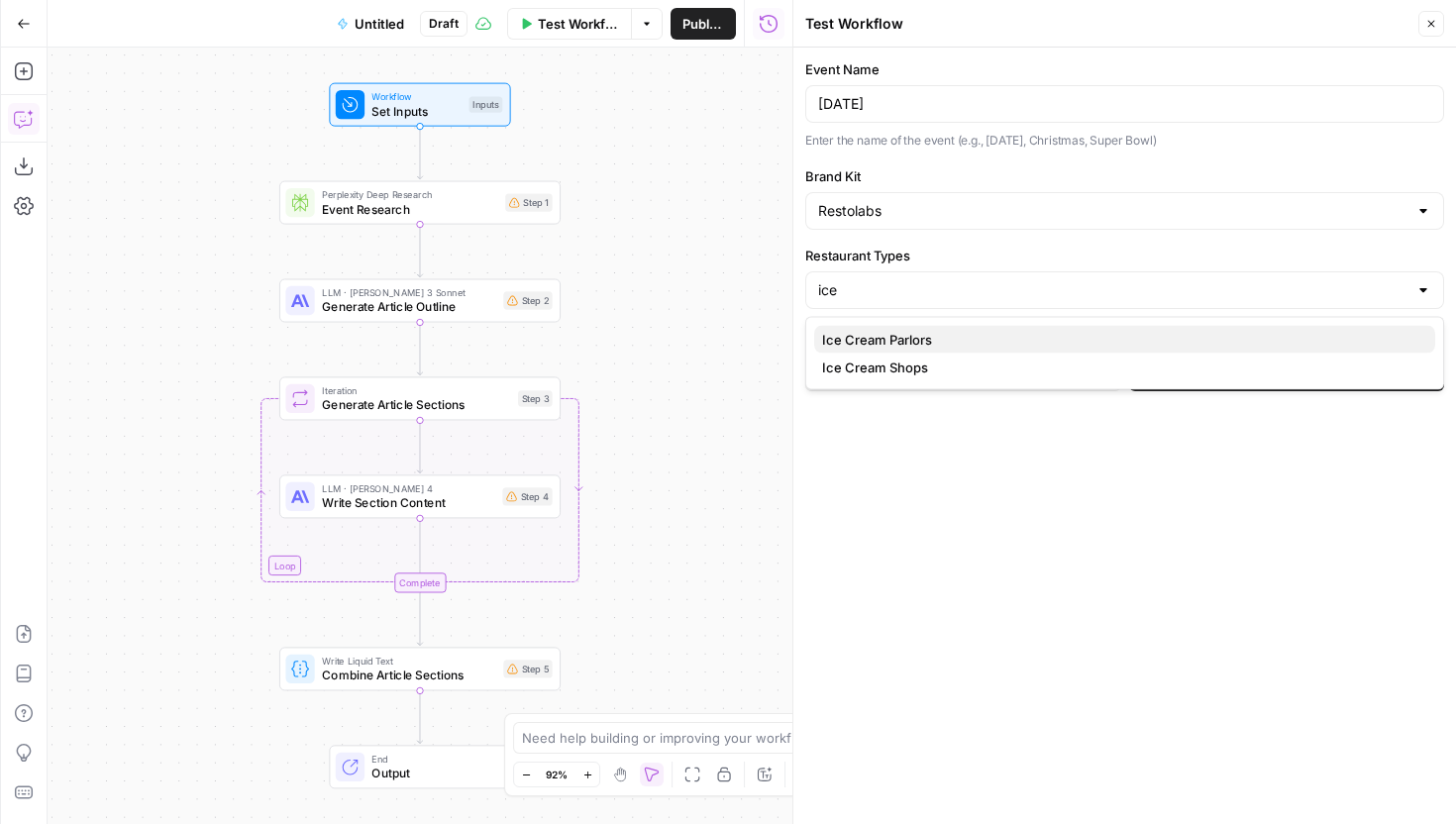 click on "Ice Cream Parlors" at bounding box center [877, 340] 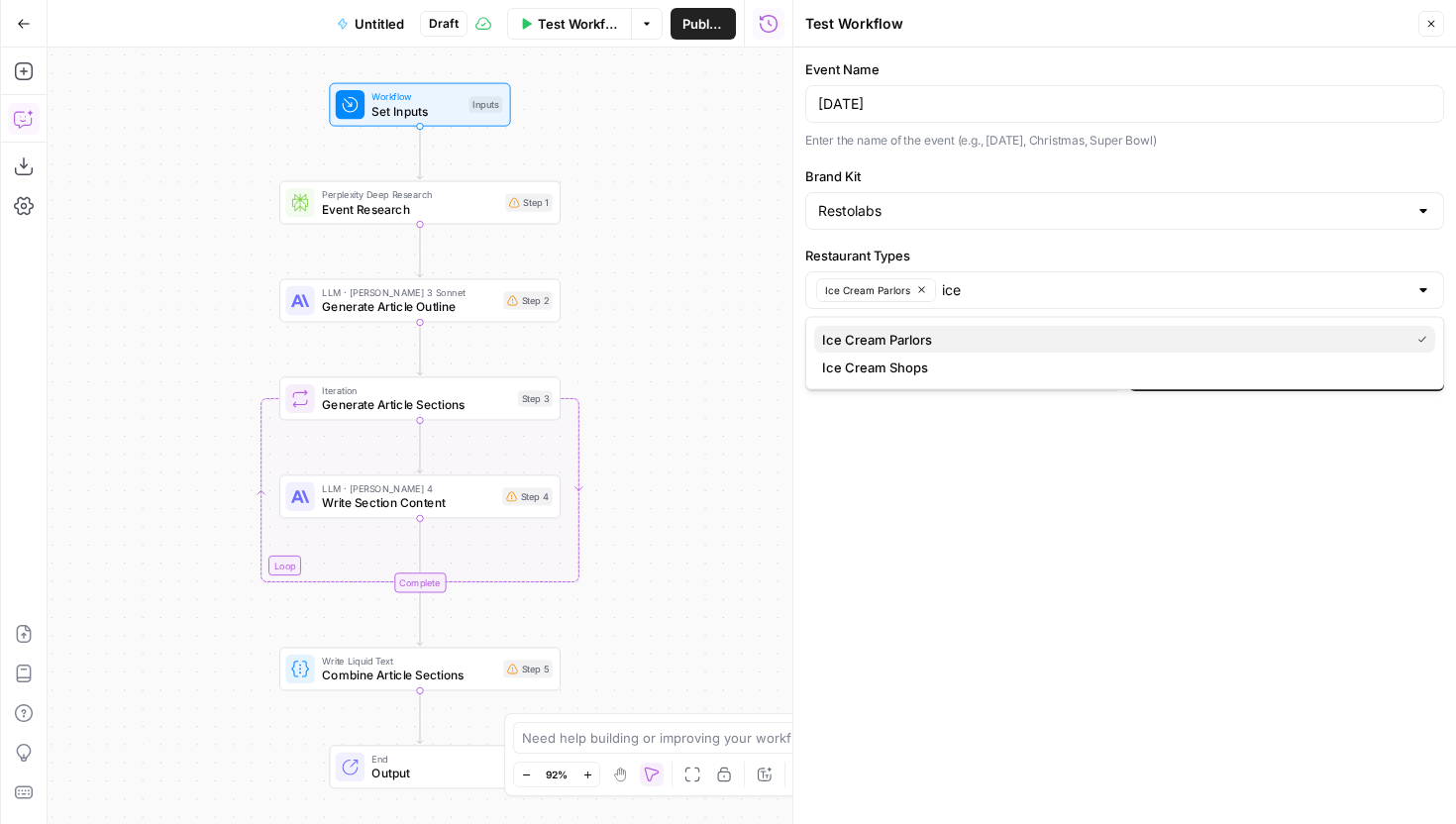 click on "Ice Cream Parlors" at bounding box center [1124, 340] 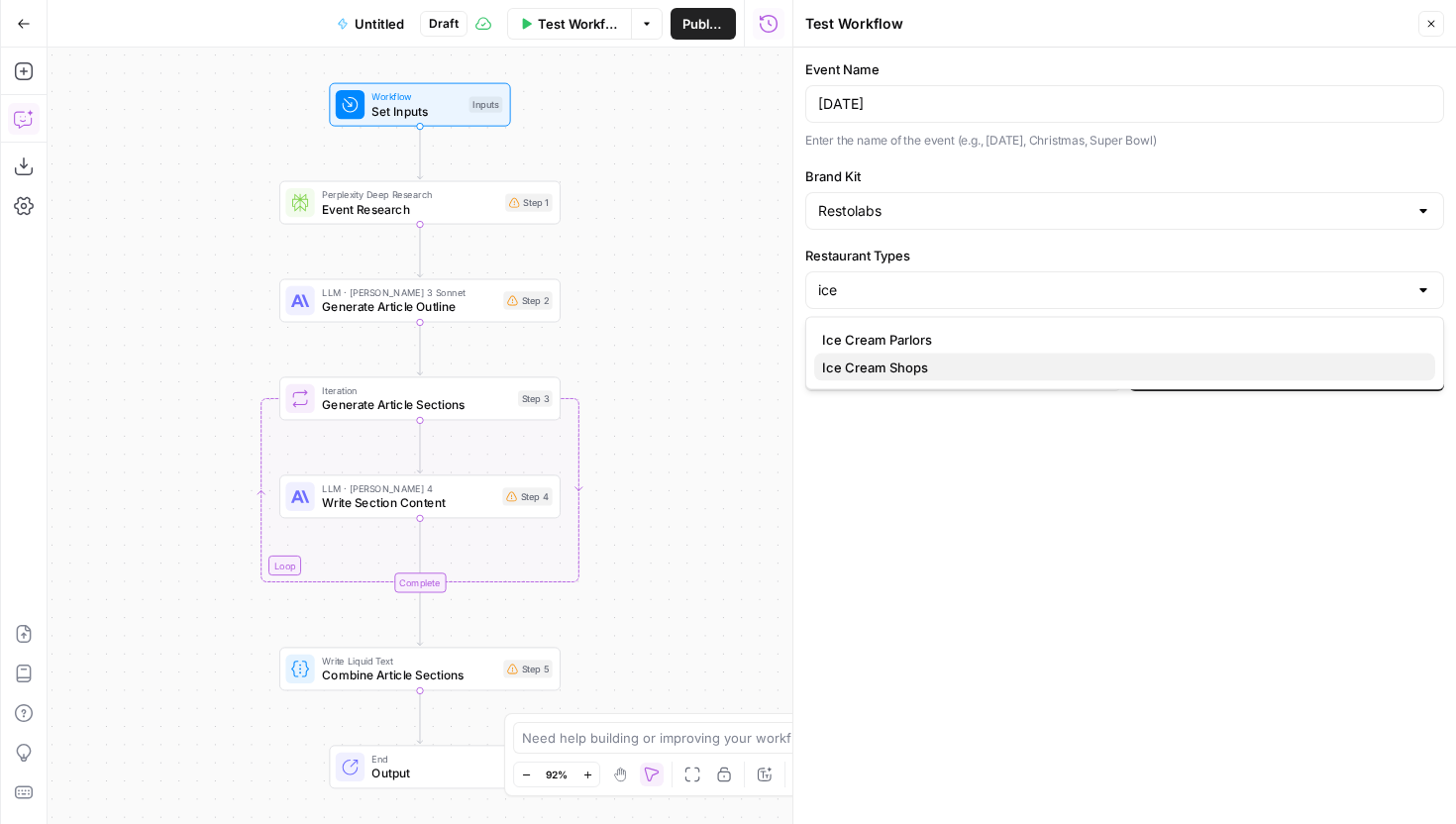 click on "Ice Cream Shops" at bounding box center (875, 367) 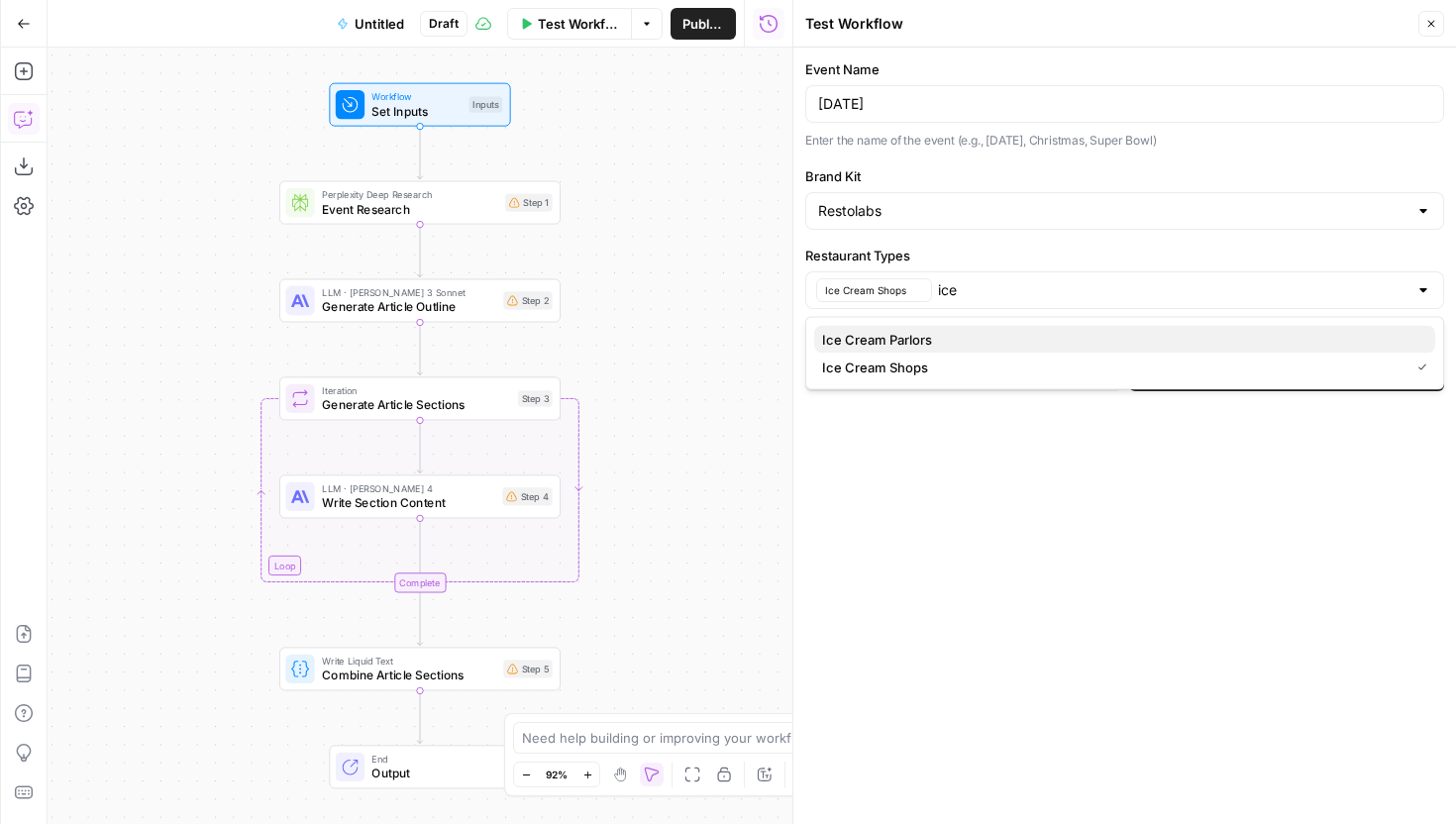 click on "Ice Cream Parlors" at bounding box center [877, 340] 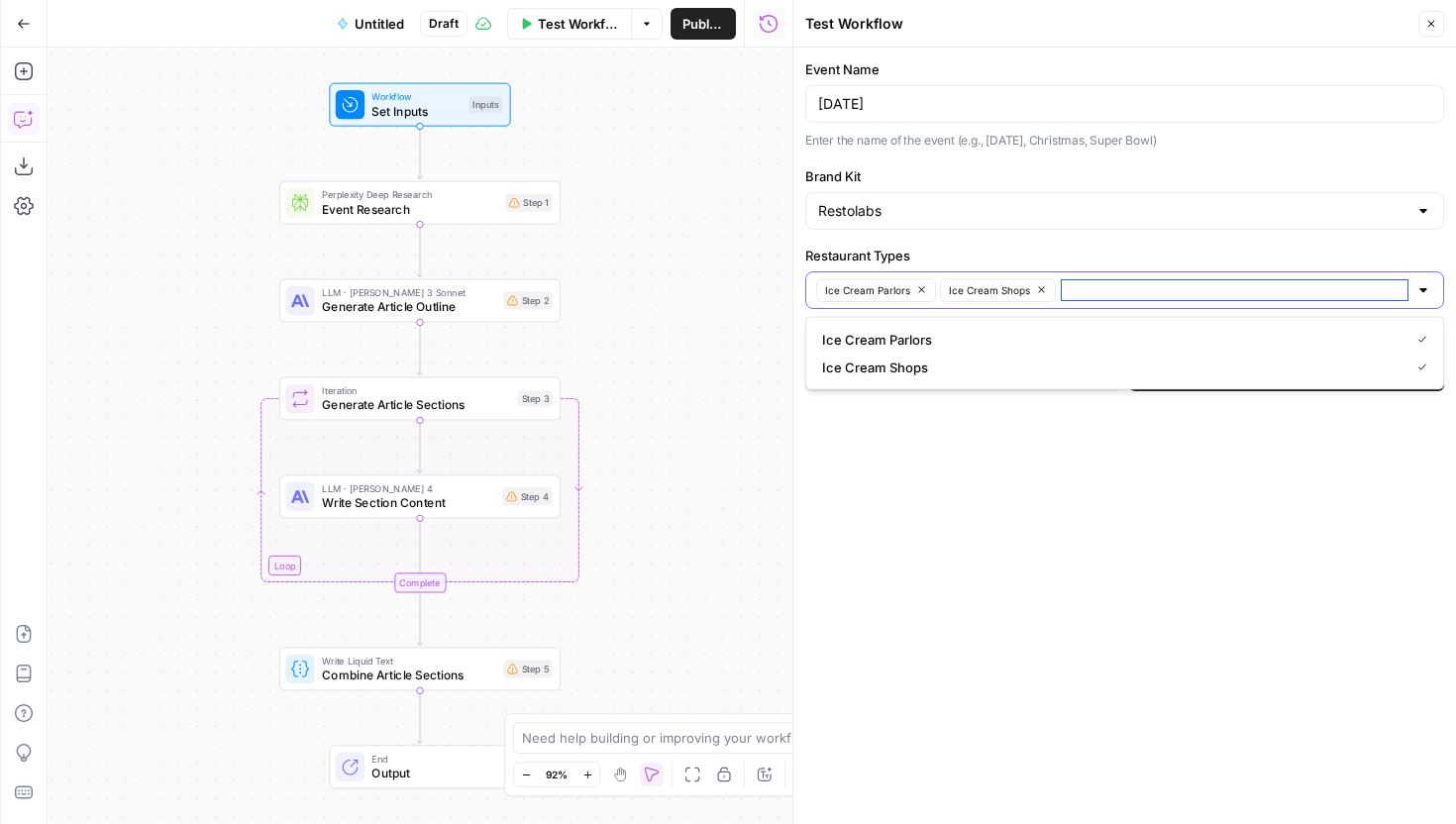 click on "Restaurant Types" at bounding box center (1234, 290) 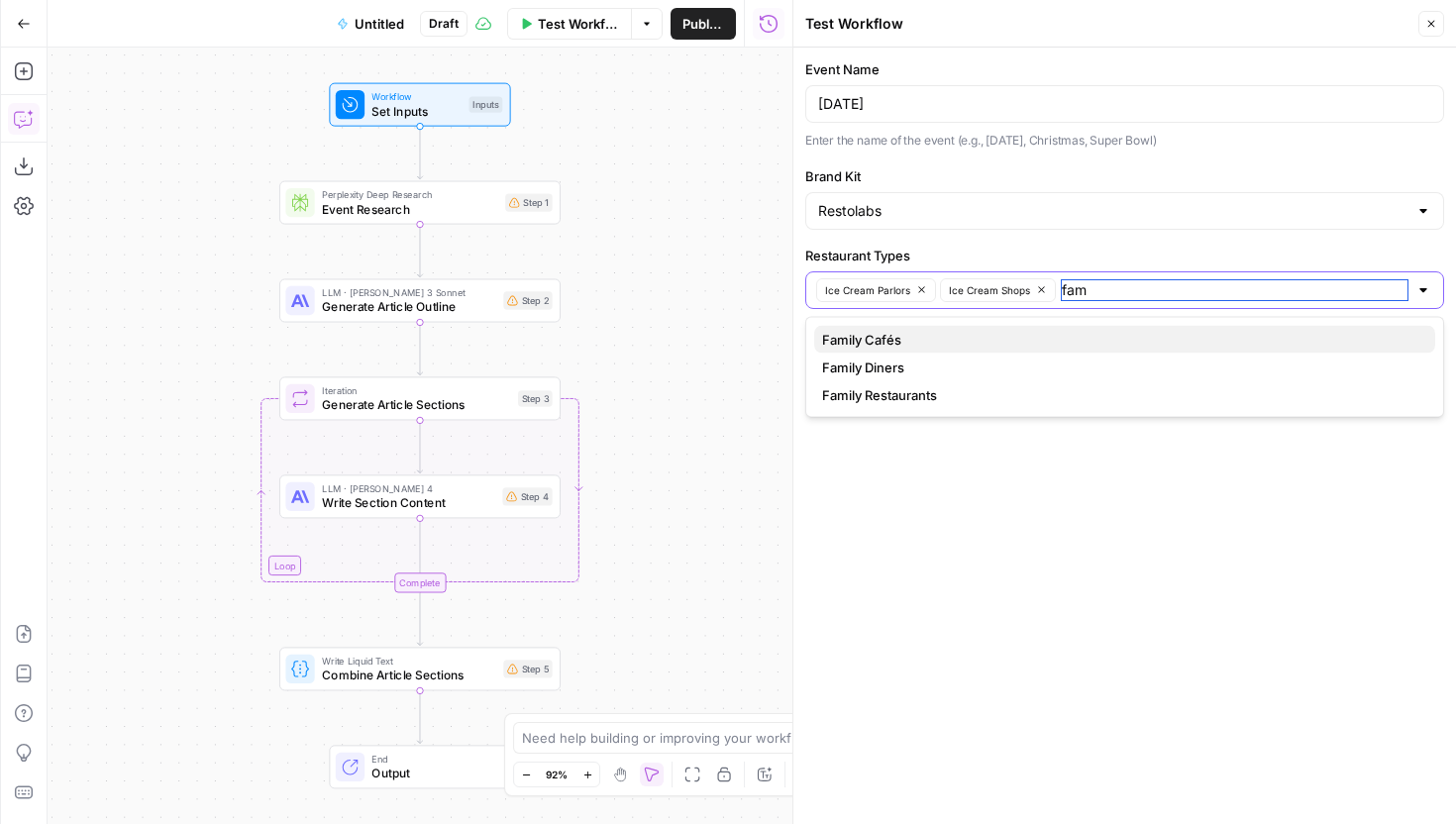 type on "fam" 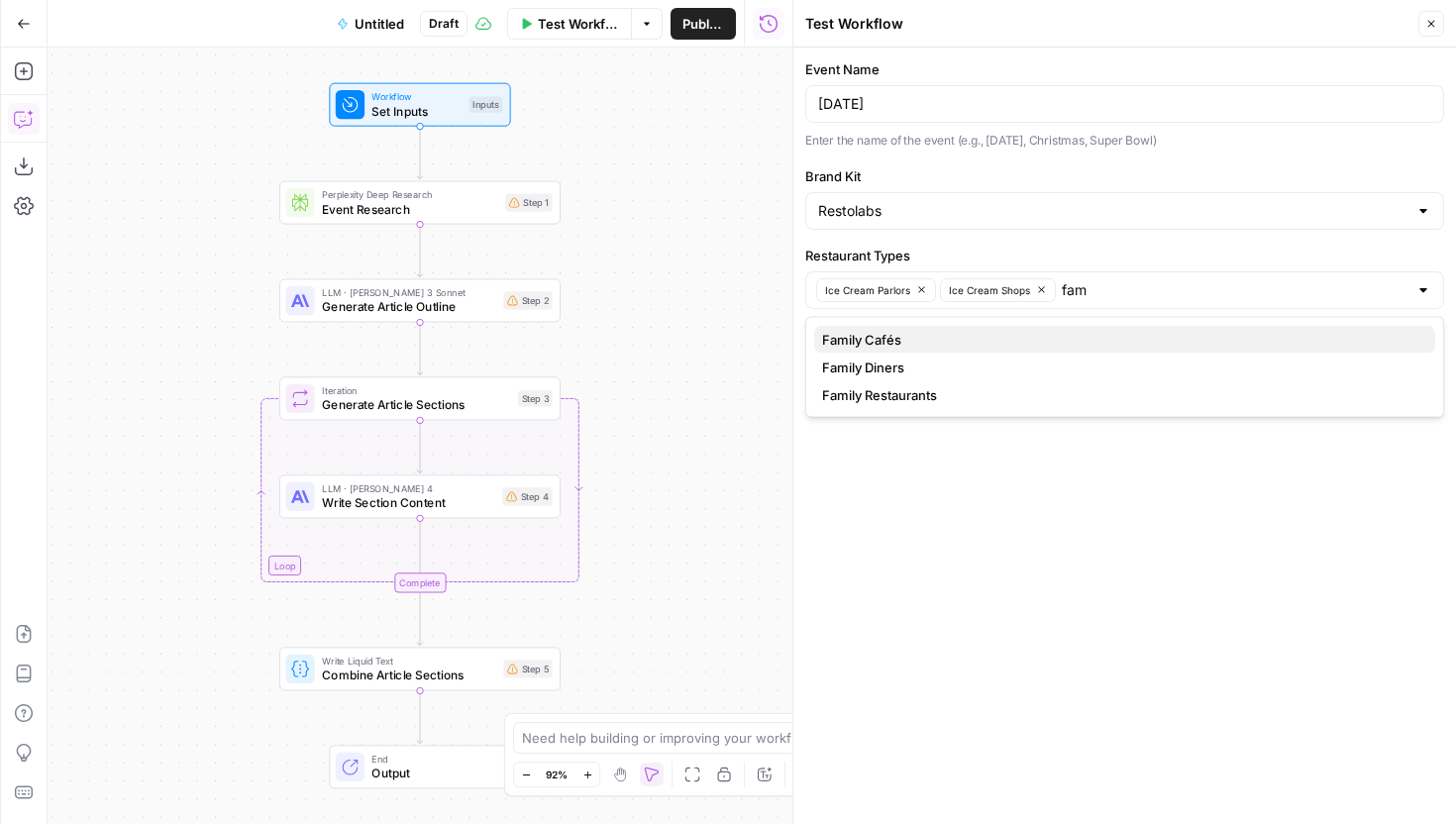click on "Family Cafés" at bounding box center [1124, 340] 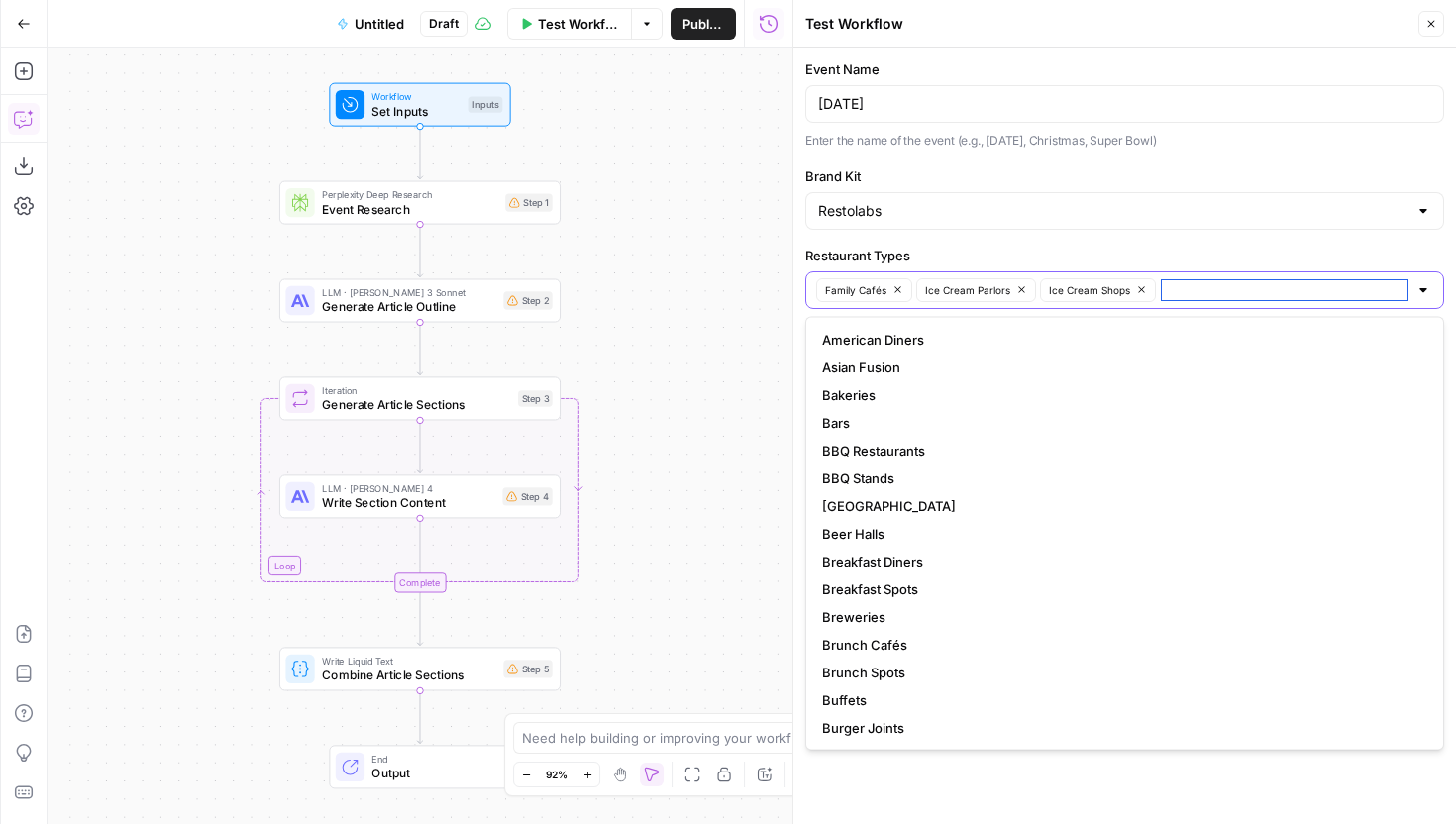 click on "Restaurant Types" at bounding box center (1285, 290) 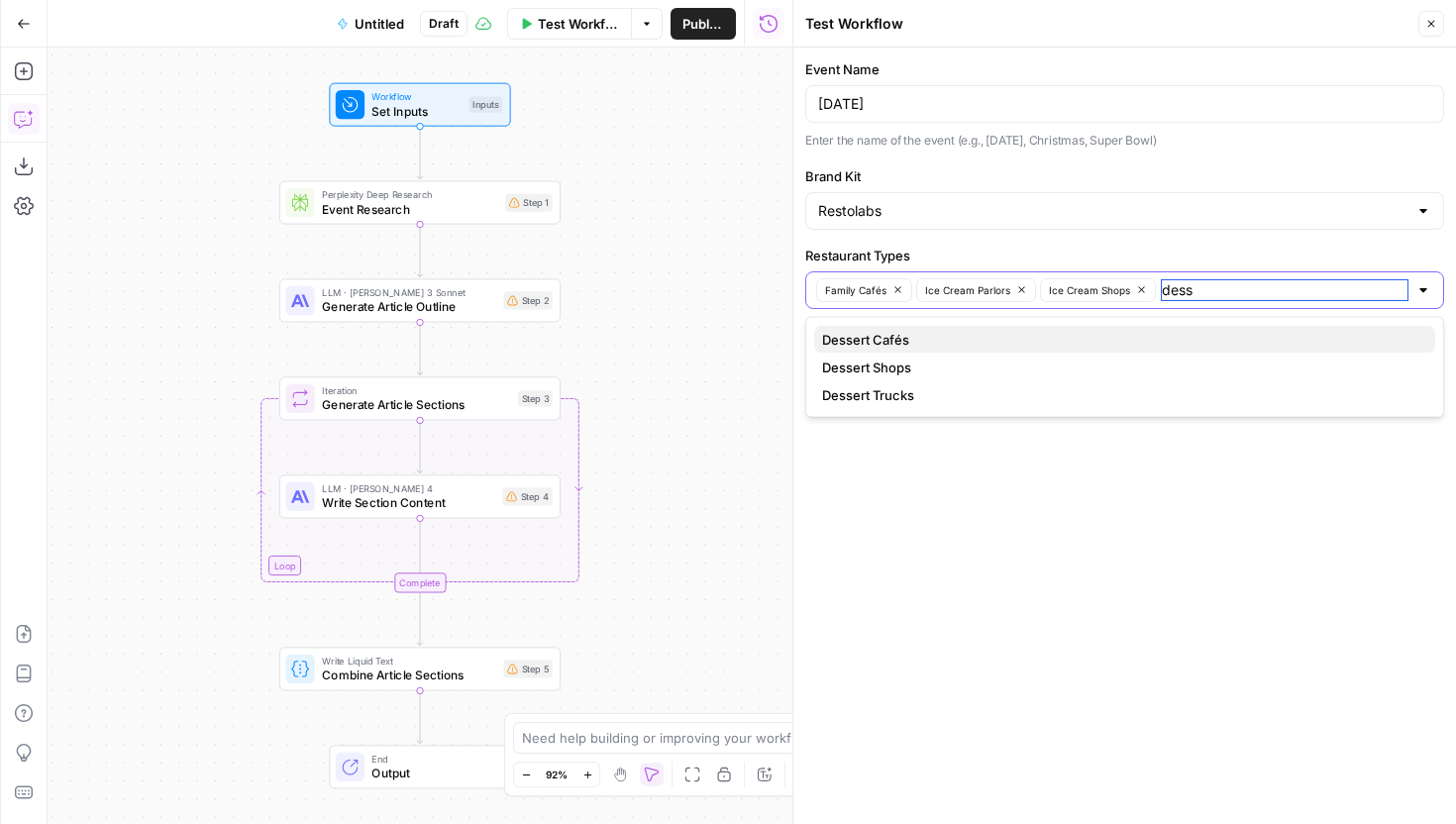 type on "dess" 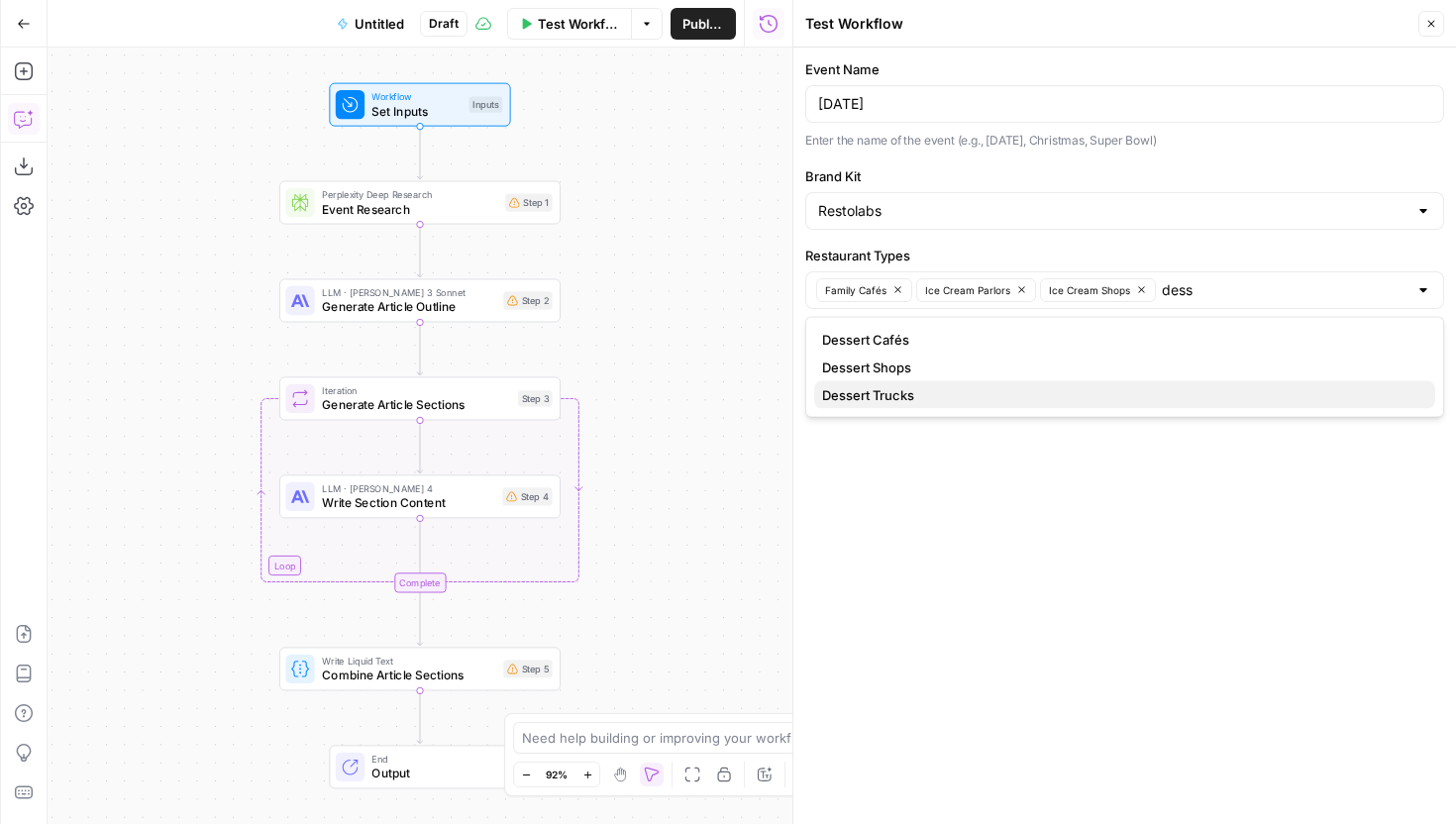 click on "Dessert Trucks" at bounding box center (1124, 395) 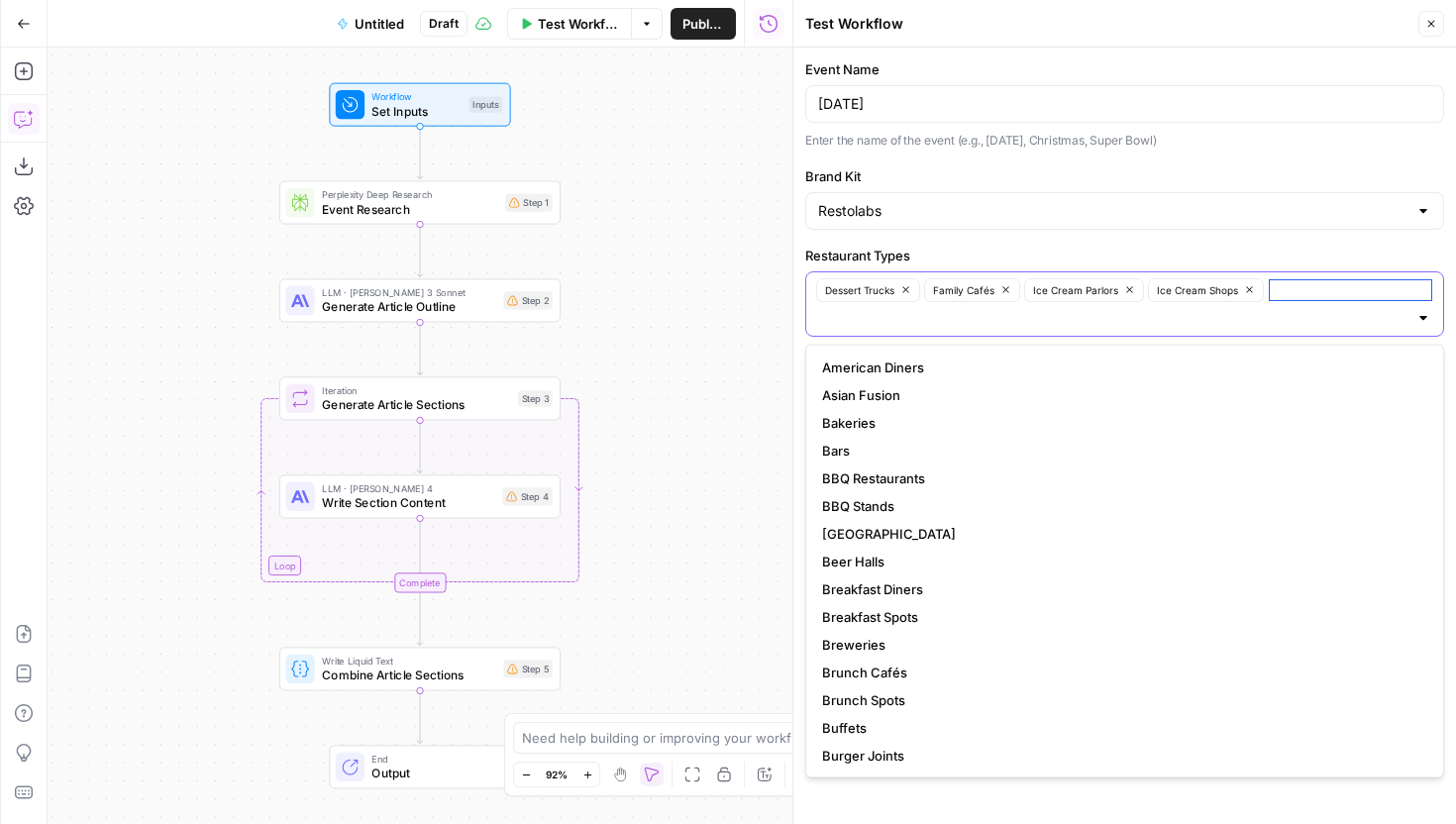 click on "Restaurant Types" at bounding box center [1350, 290] 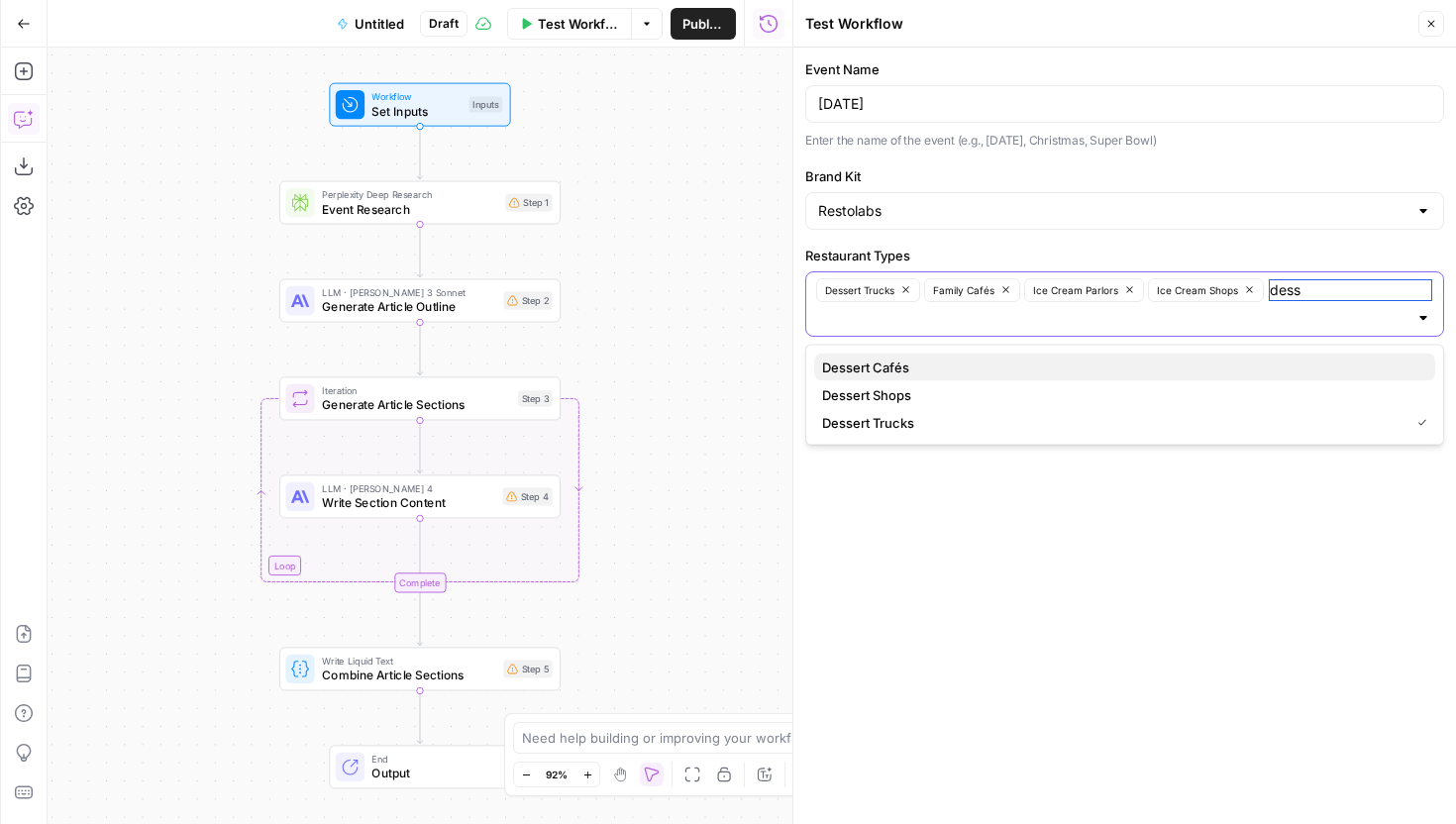 type on "dess" 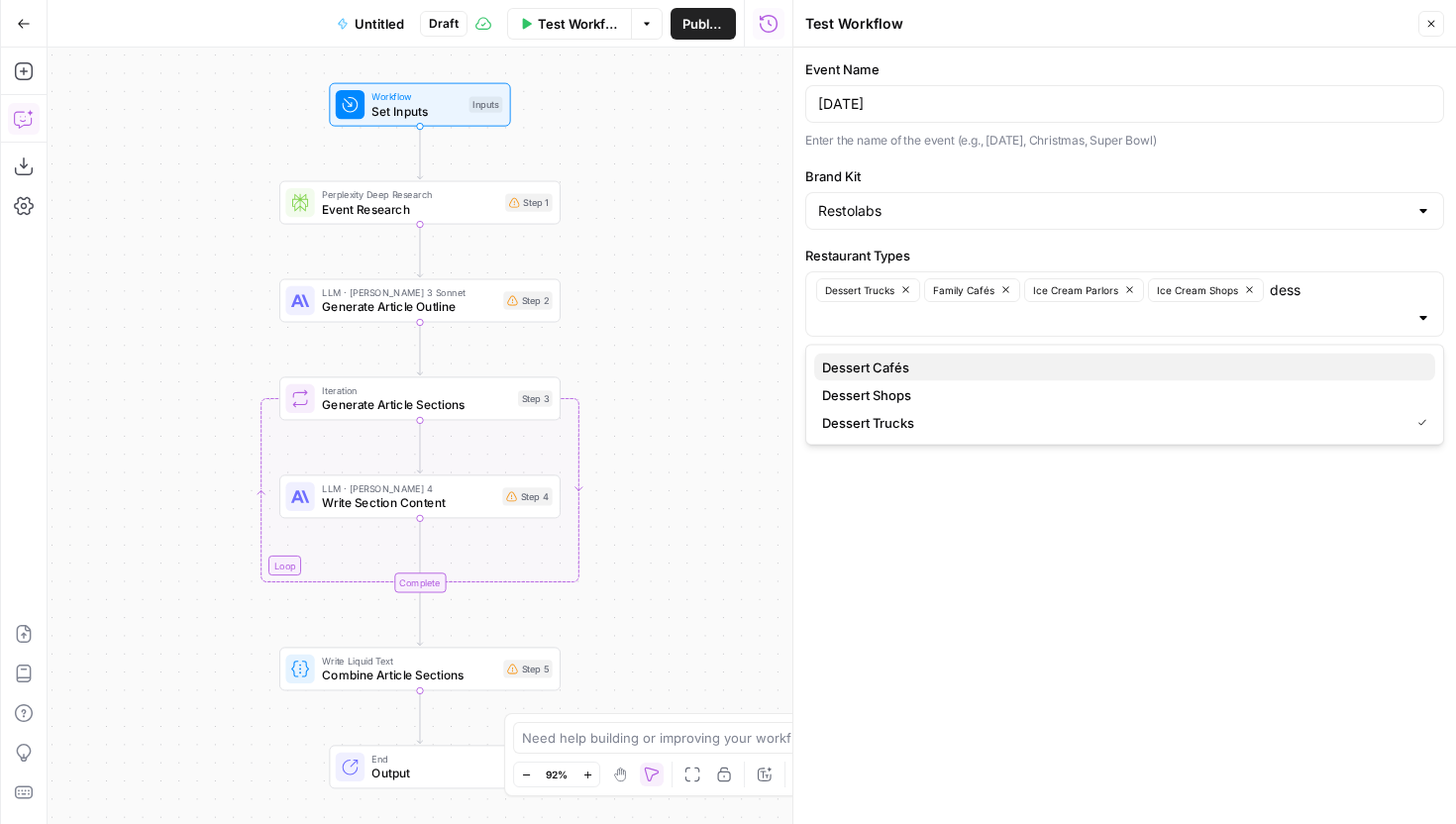 click on "Dessert Cafés" at bounding box center (1124, 367) 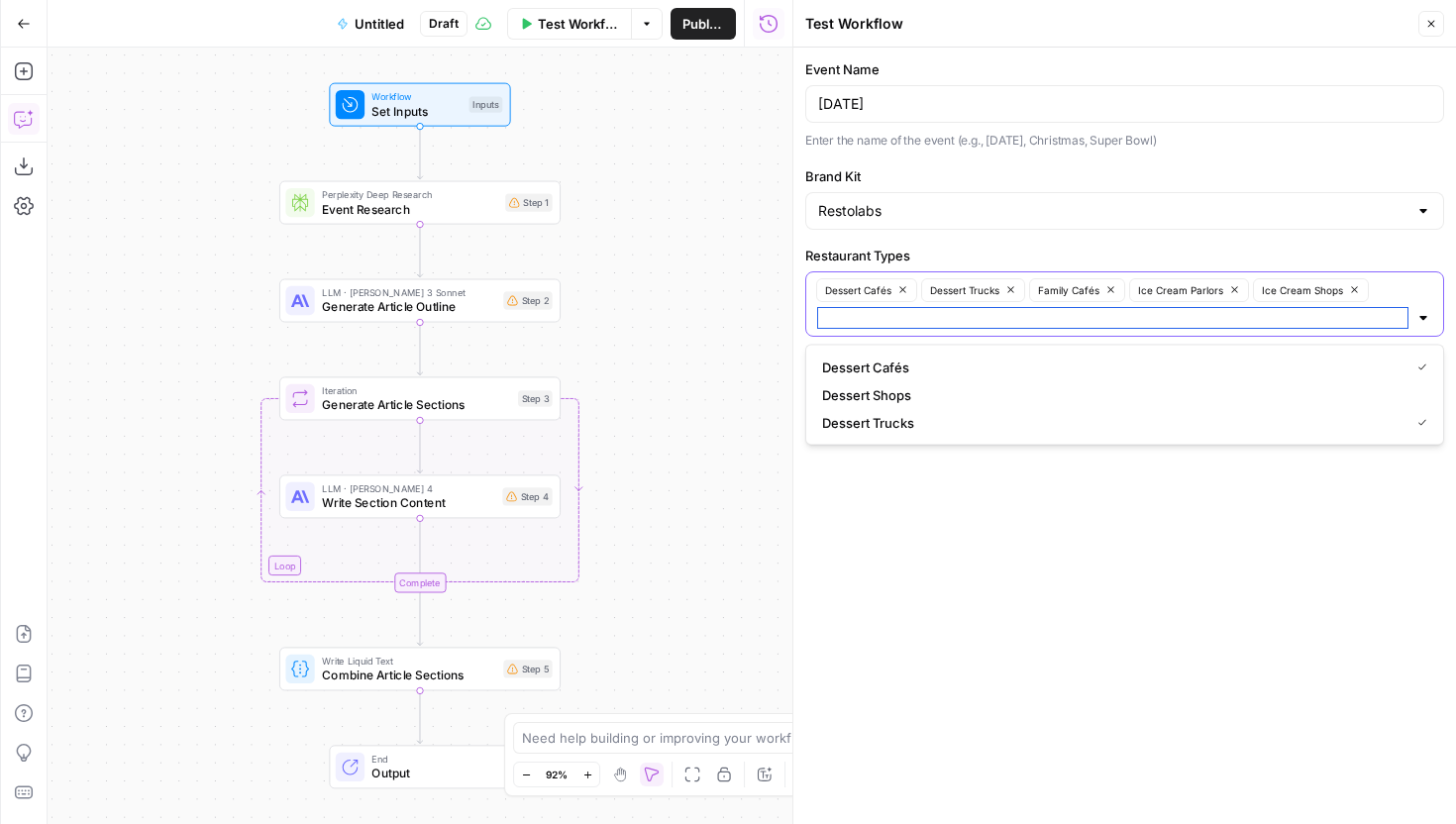 click on "Restaurant Types" at bounding box center (1112, 318) 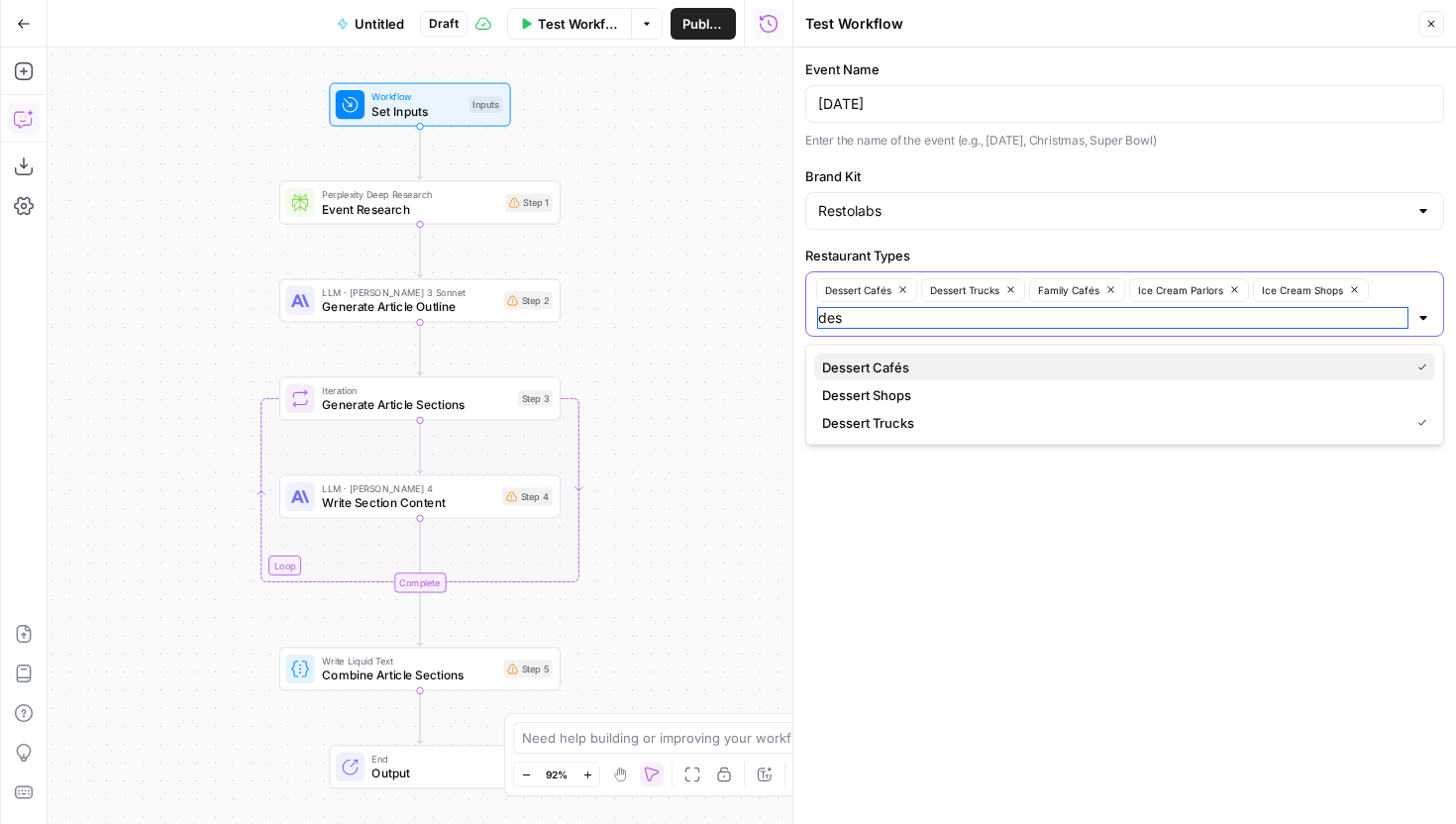 type on "des" 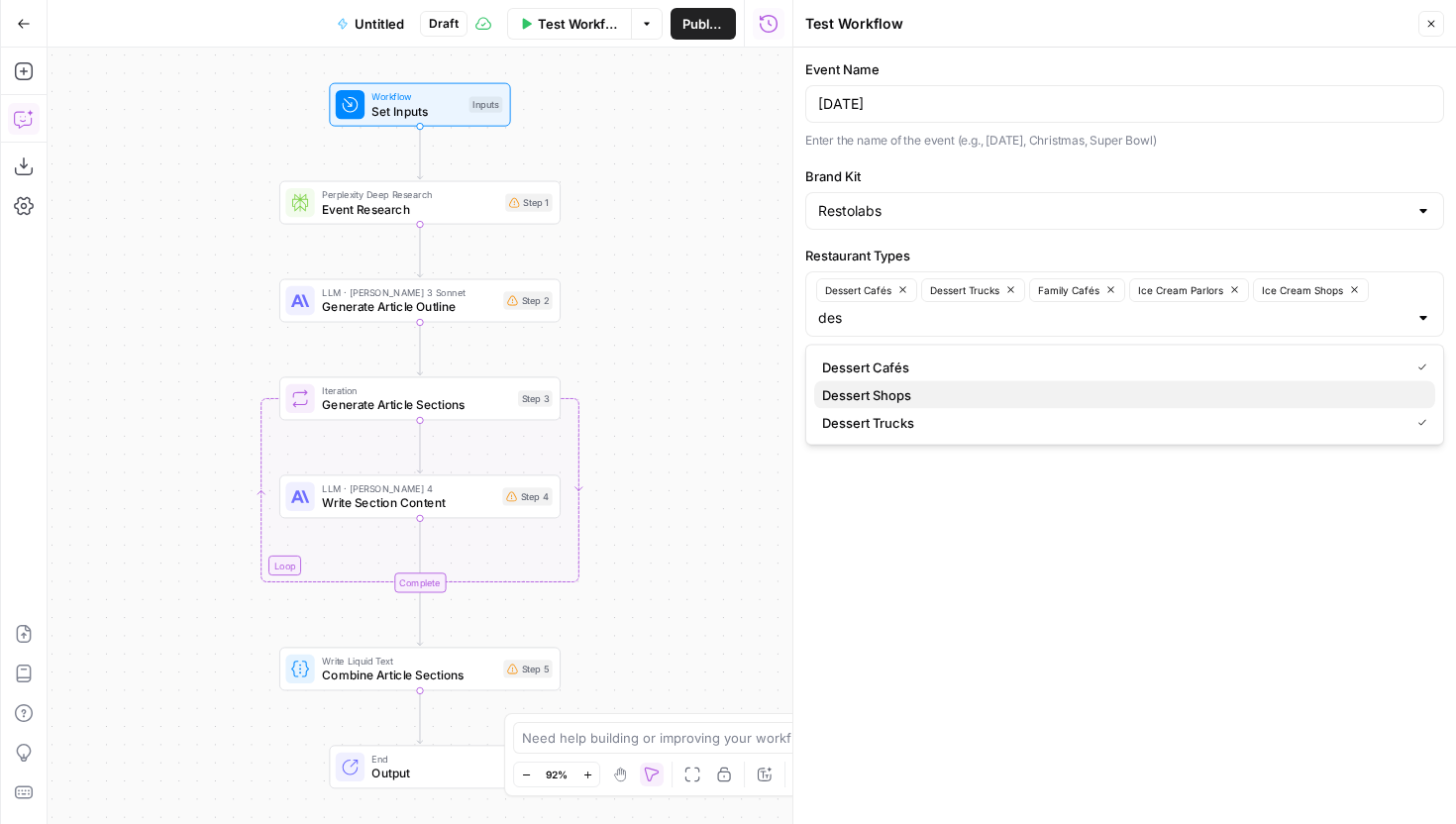 click on "Dessert Shops" at bounding box center [1124, 395] 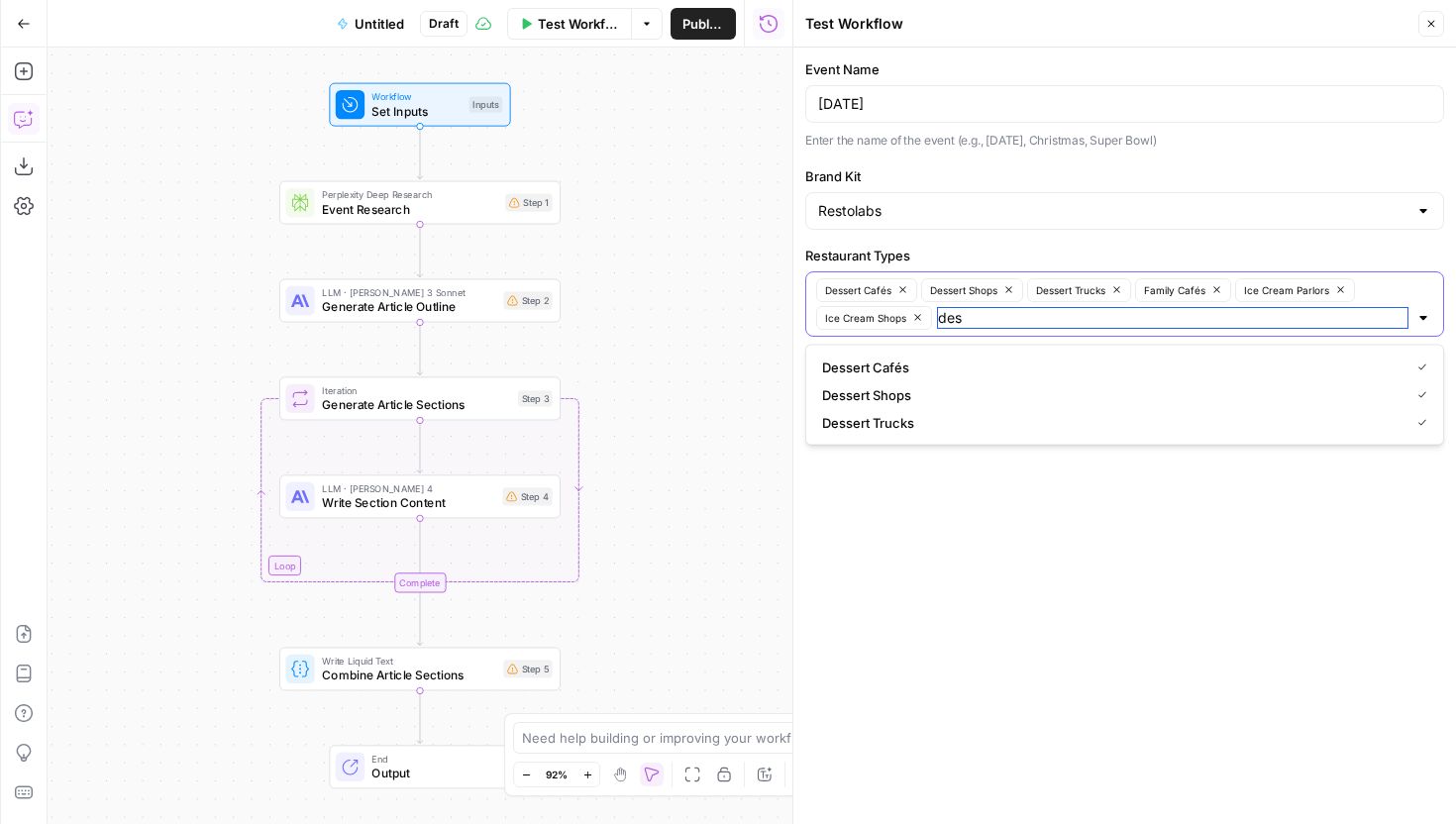 type 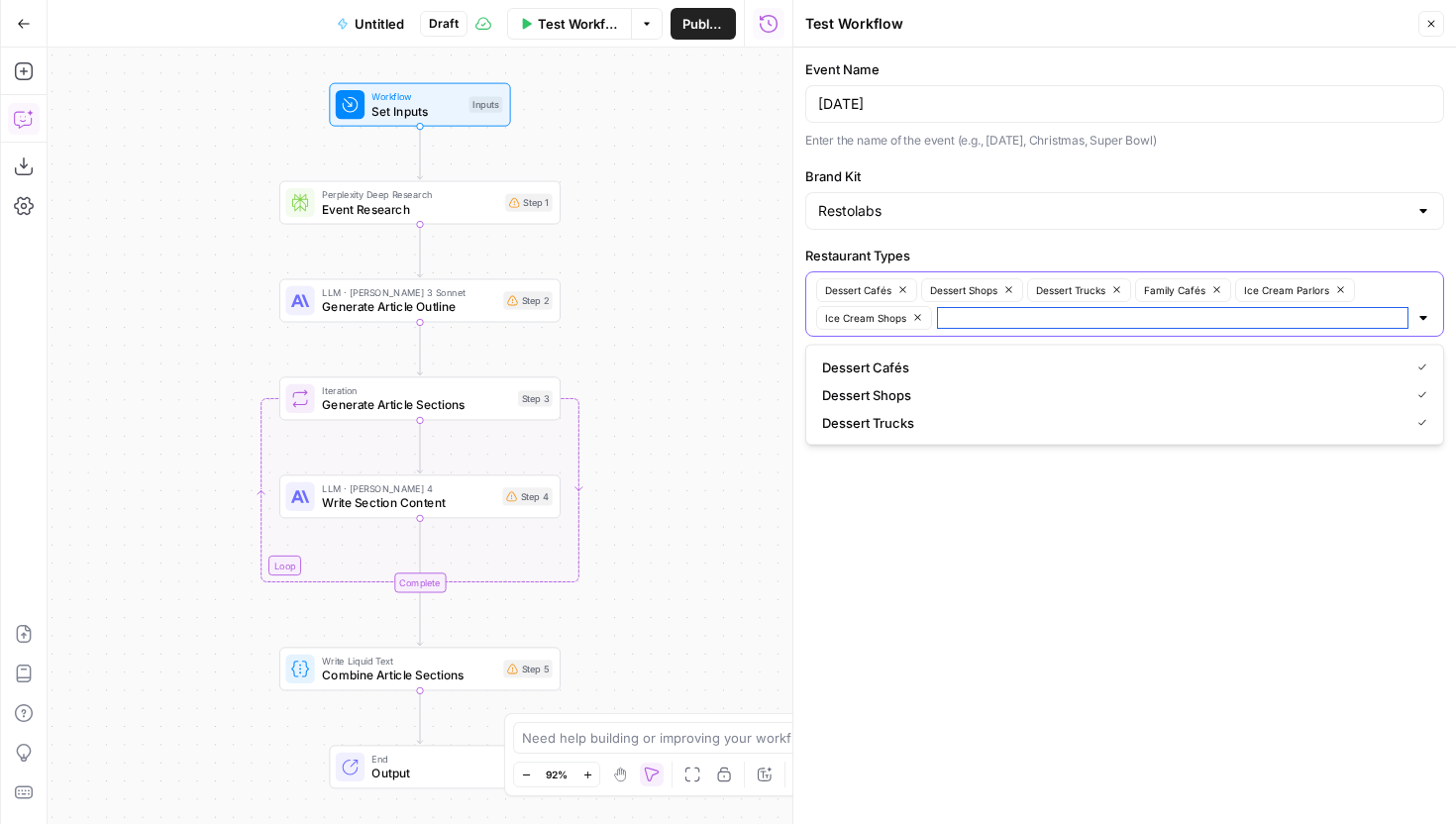 click on "Restaurant Types" at bounding box center (1173, 318) 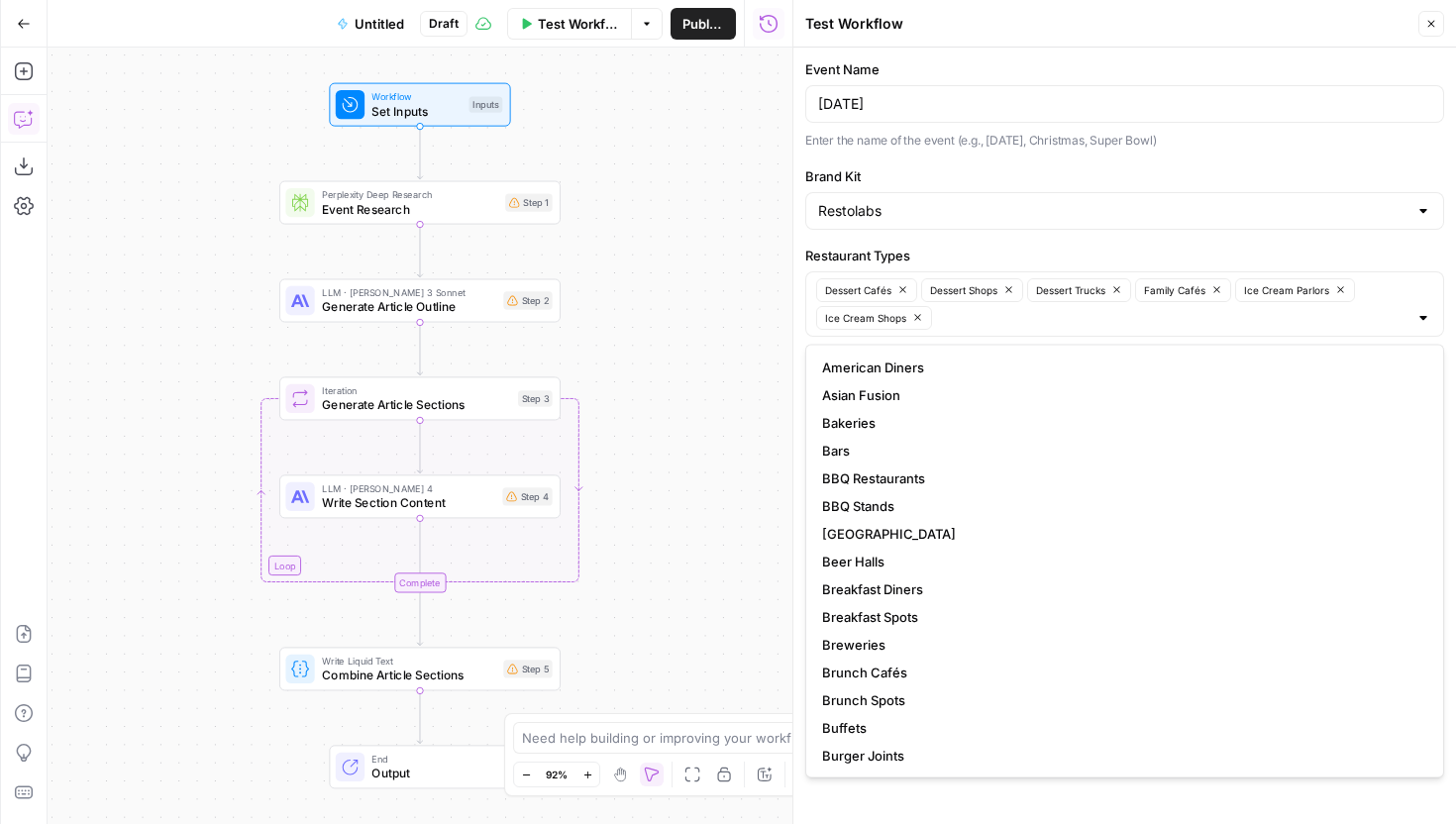 click on "Restaurant Types" at bounding box center (1124, 256) 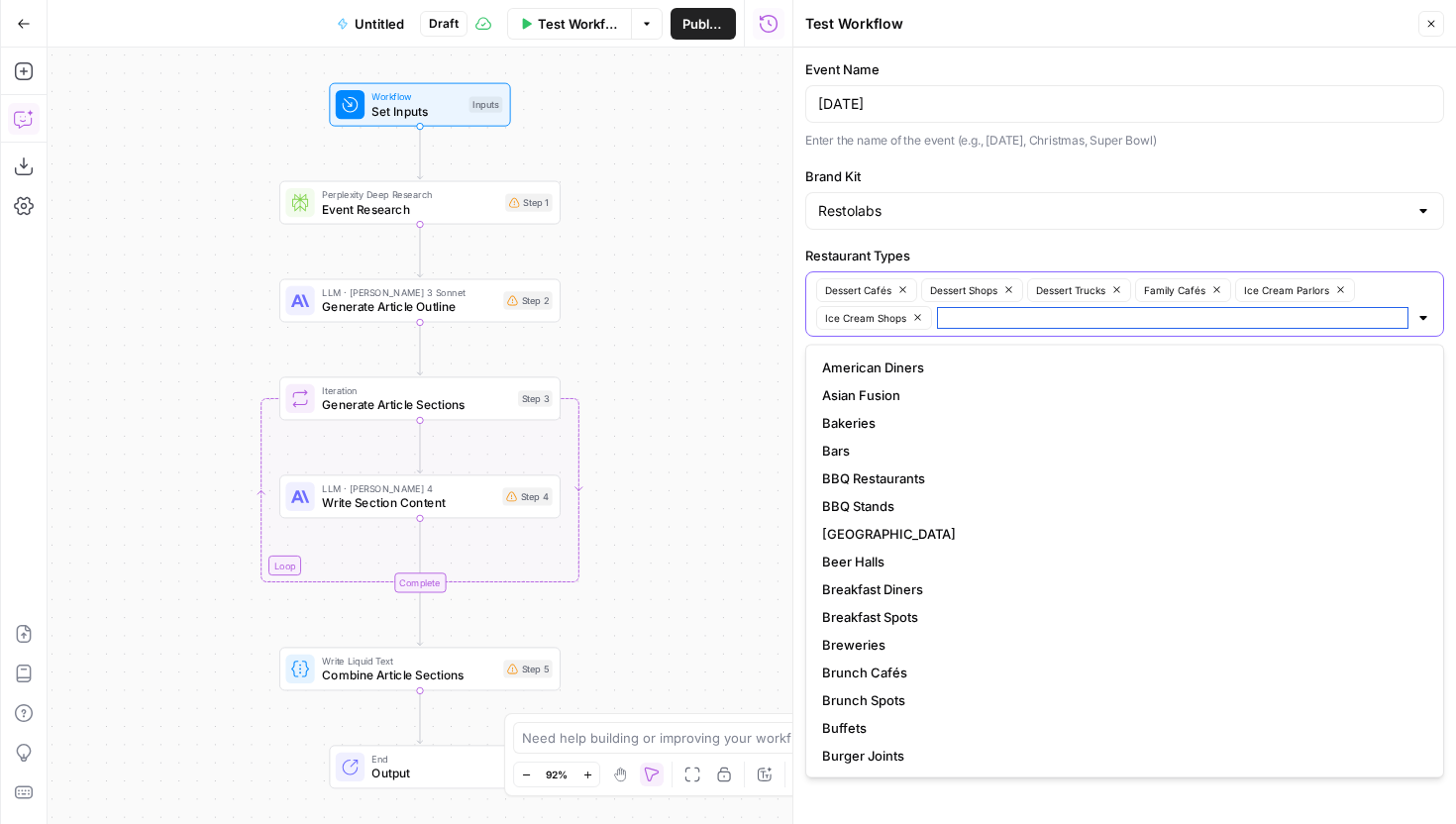 click on "Restaurant Types" at bounding box center [1173, 318] 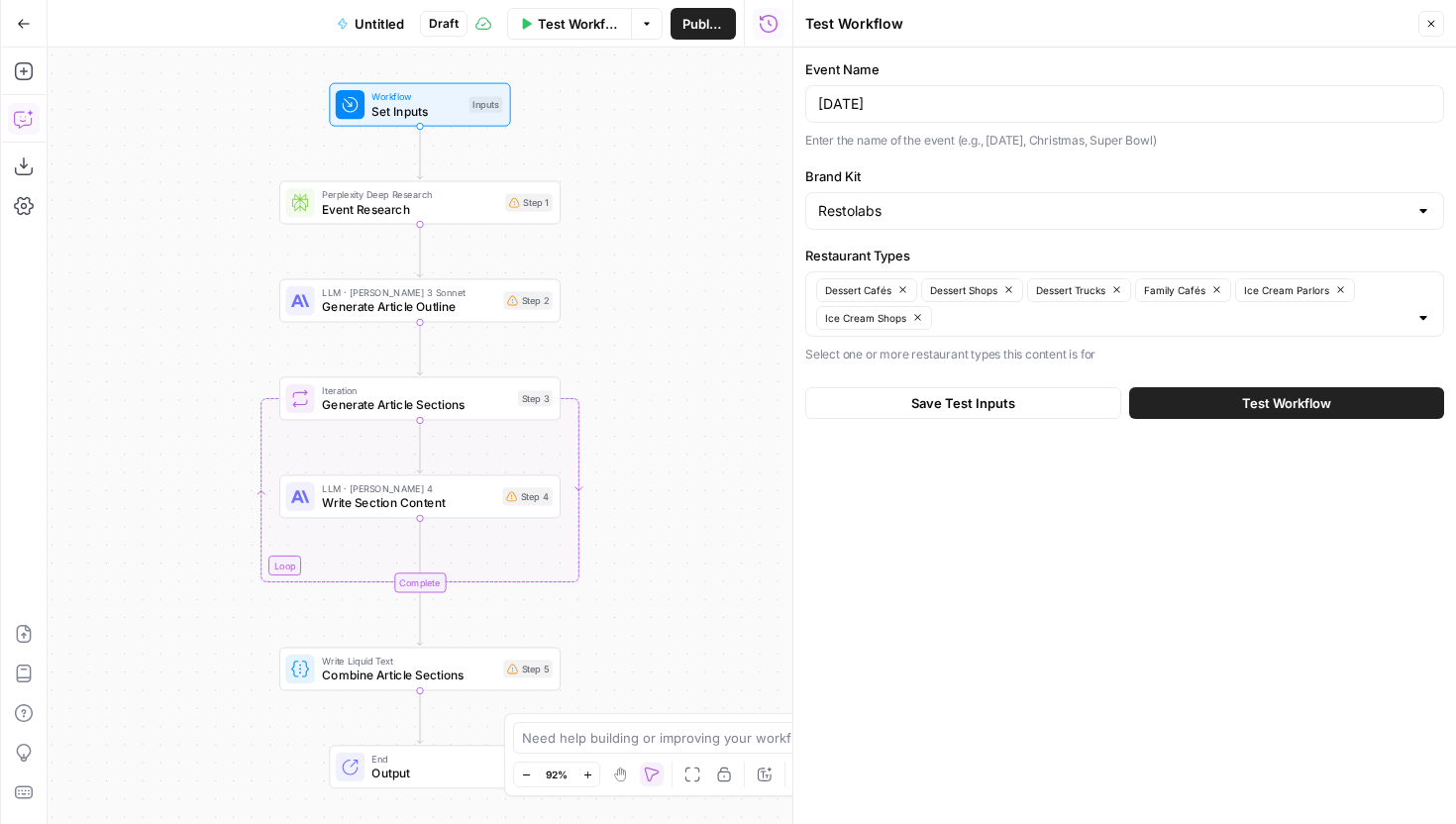 click on "Event Name [DATE] Enter the name of the event (e.g., [DATE], Christmas, Super Bowl) Brand Kit Restolabs Restaurant Types Dessert Cafés Dessert Shops Dessert Trucks Family Cafés Ice Cream Parlors Ice Cream Shops Select one or more restaurant types this content is for" at bounding box center (1124, 211) 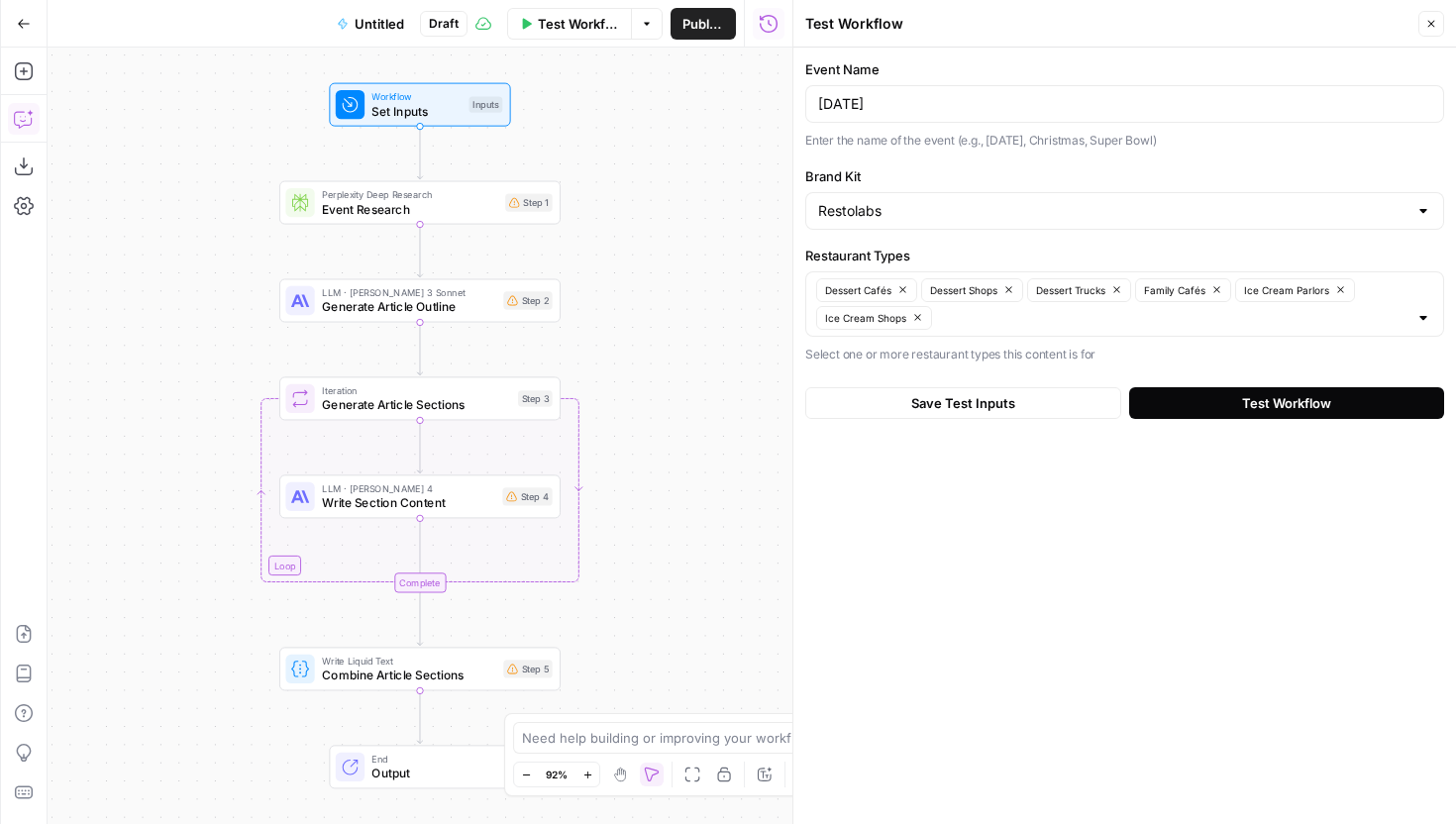 click on "Test Workflow" at bounding box center [1287, 403] 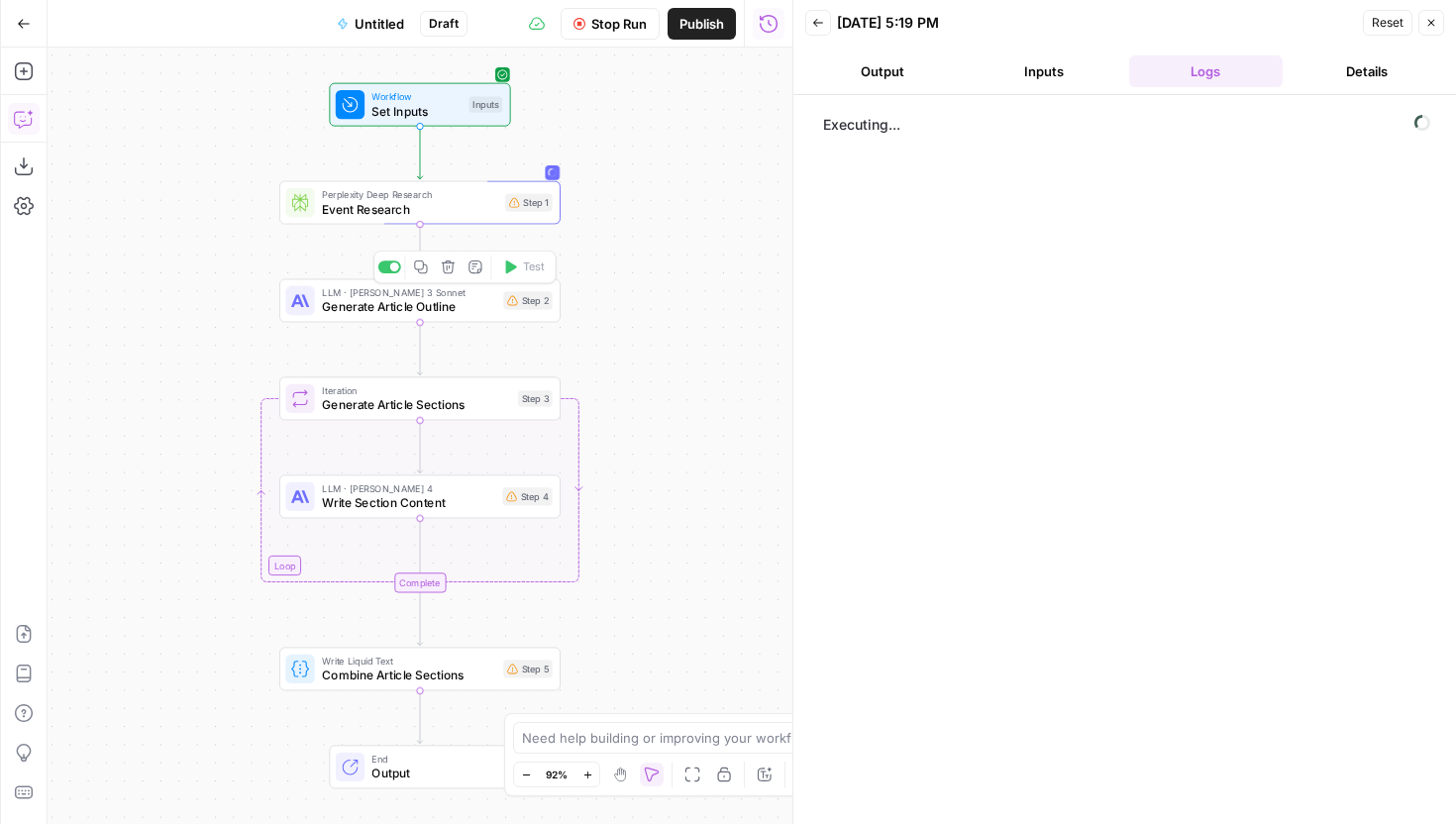 click on "Perplexity Deep Research" at bounding box center (410, 194) 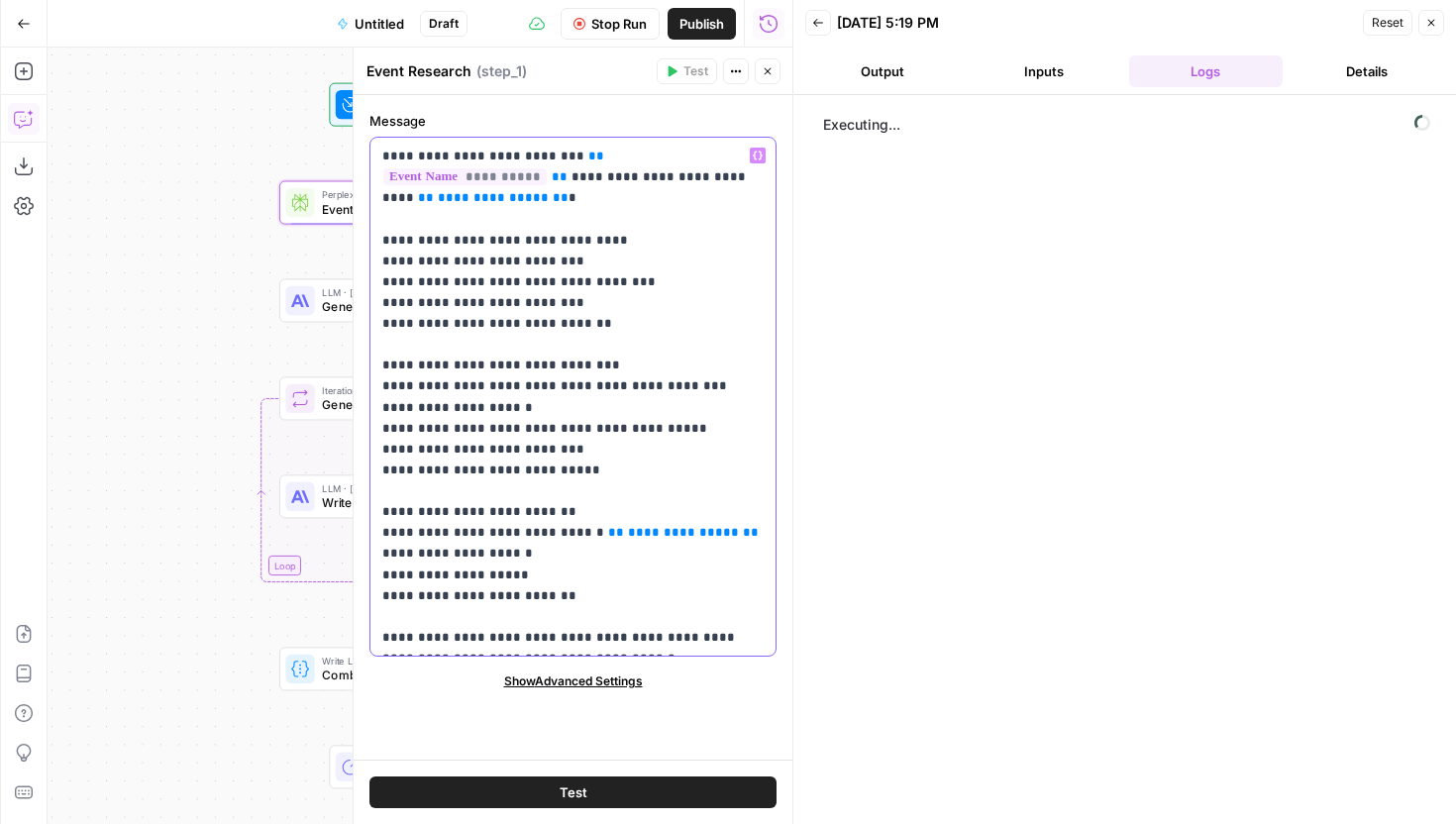 click on "**********" at bounding box center [572, 396] 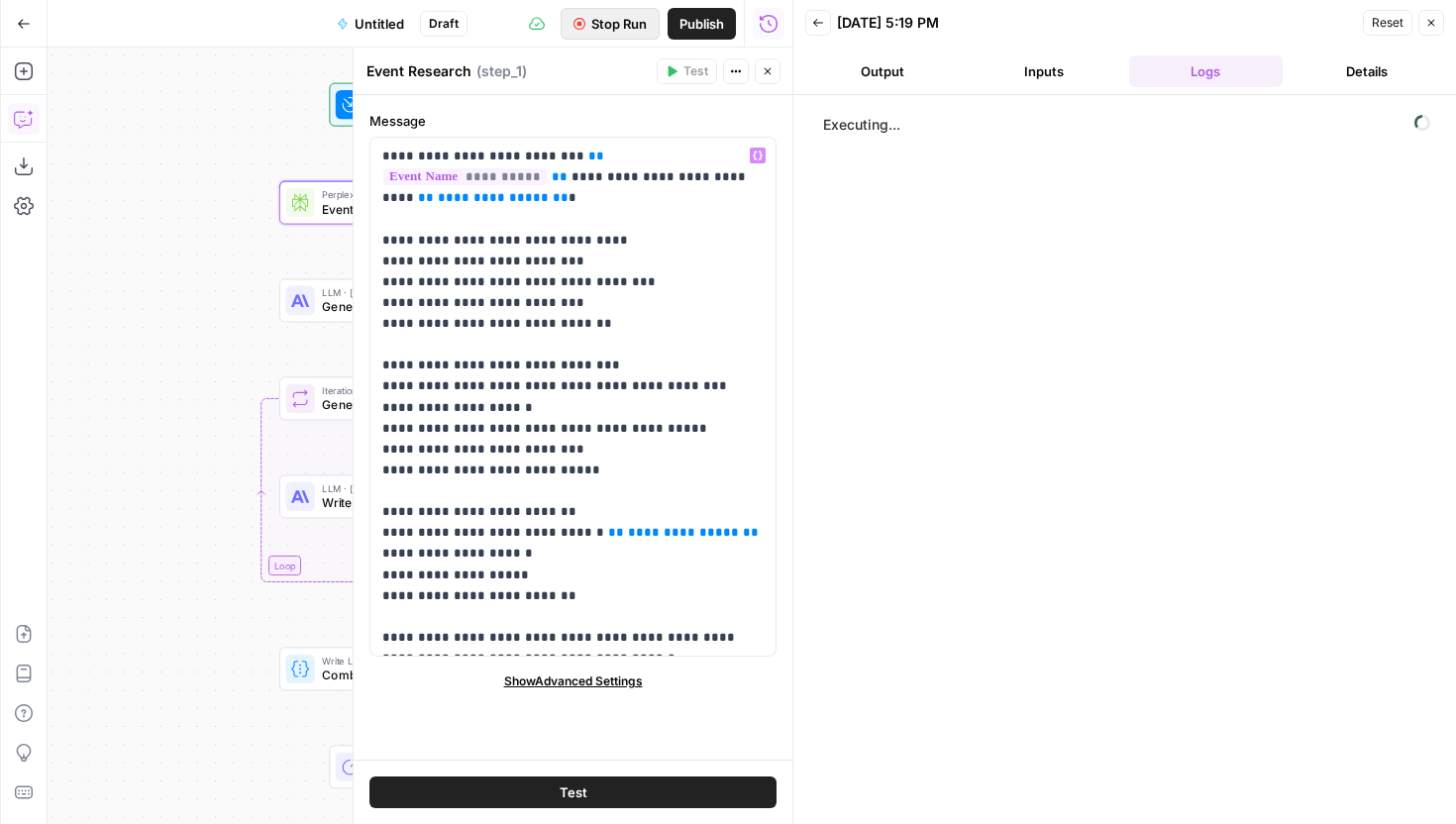 click on "Stop Run" at bounding box center [619, 24] 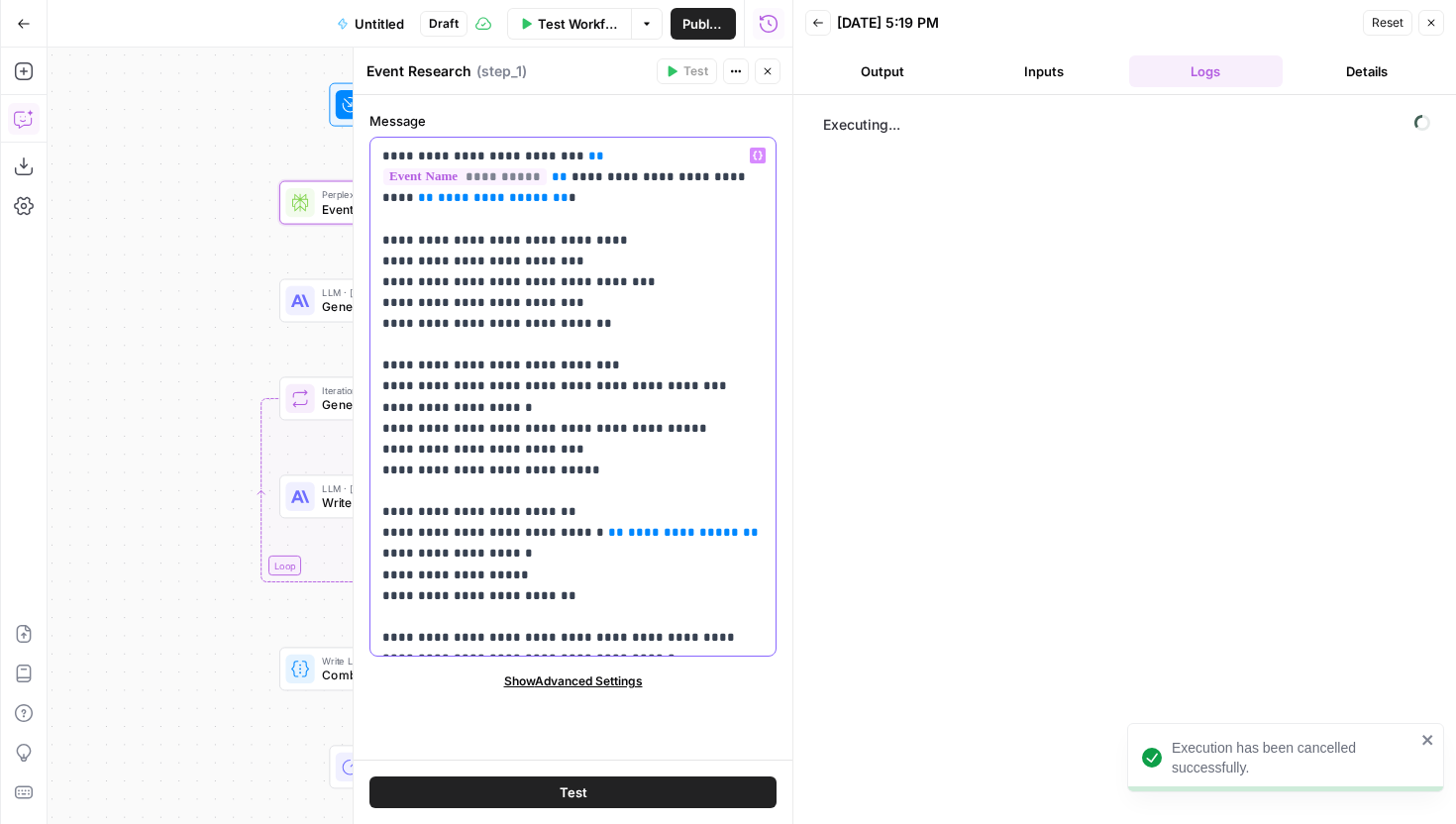 click on "**********" at bounding box center (572, 396) 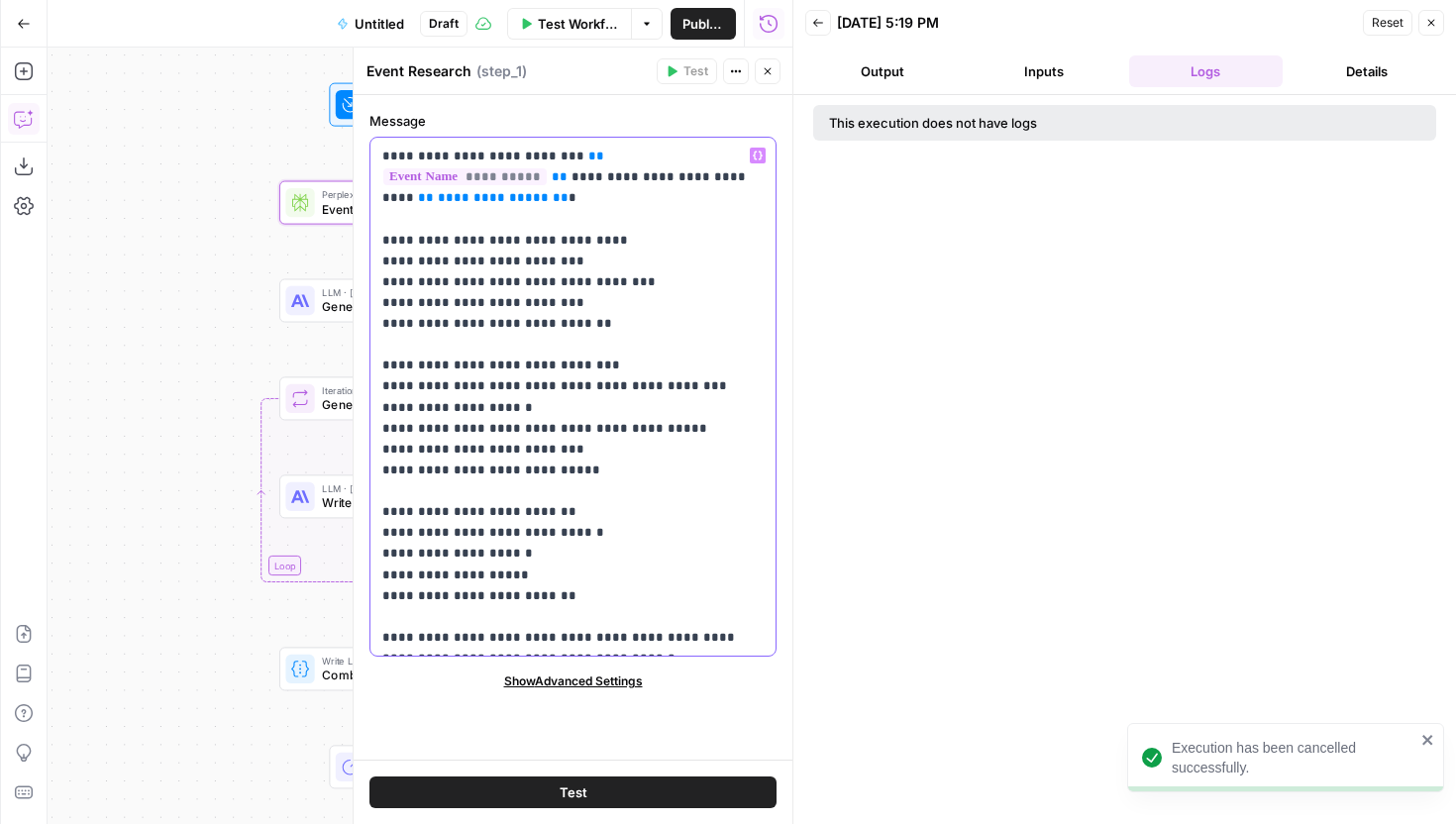 type 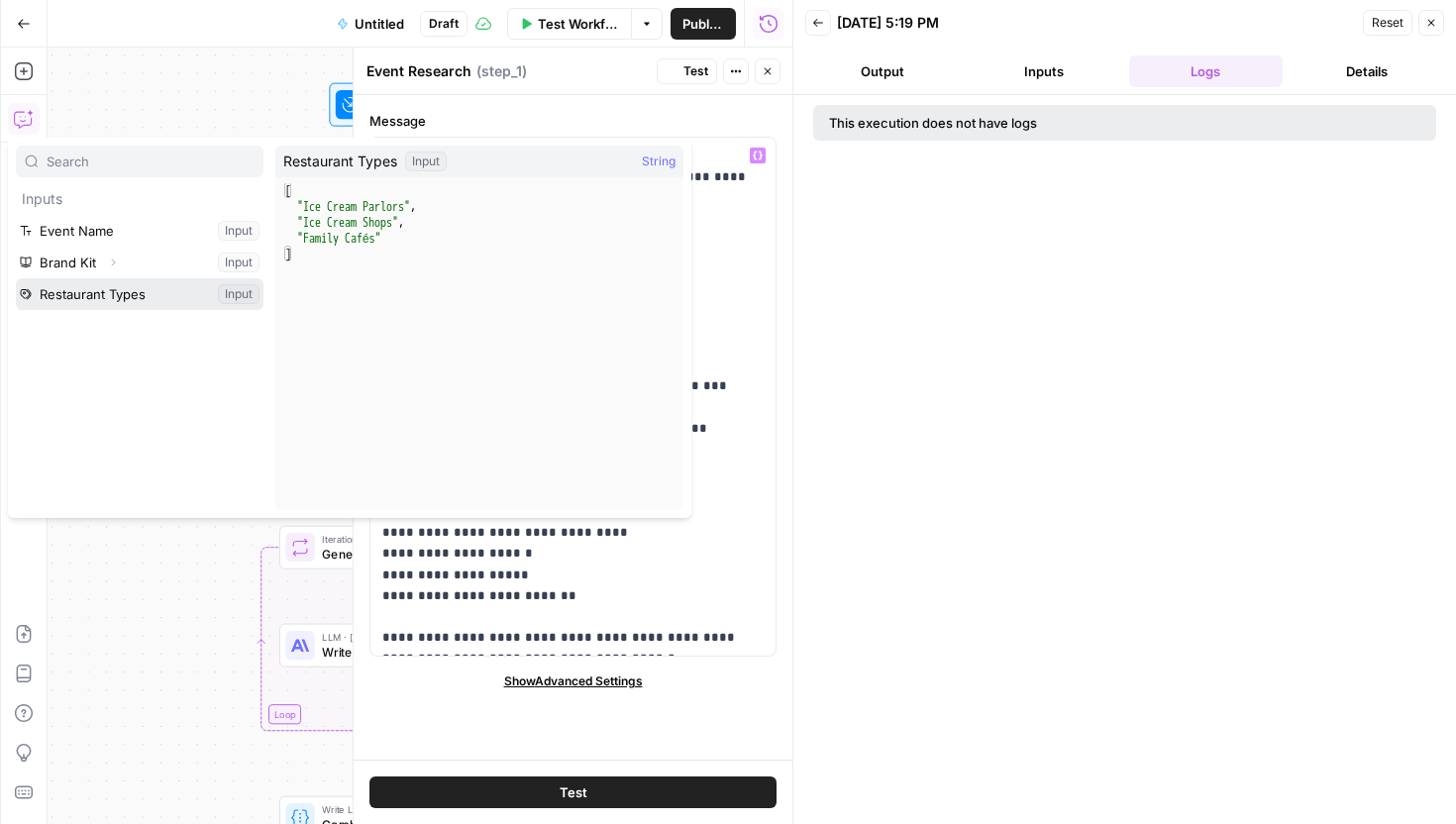 click at bounding box center (140, 294) 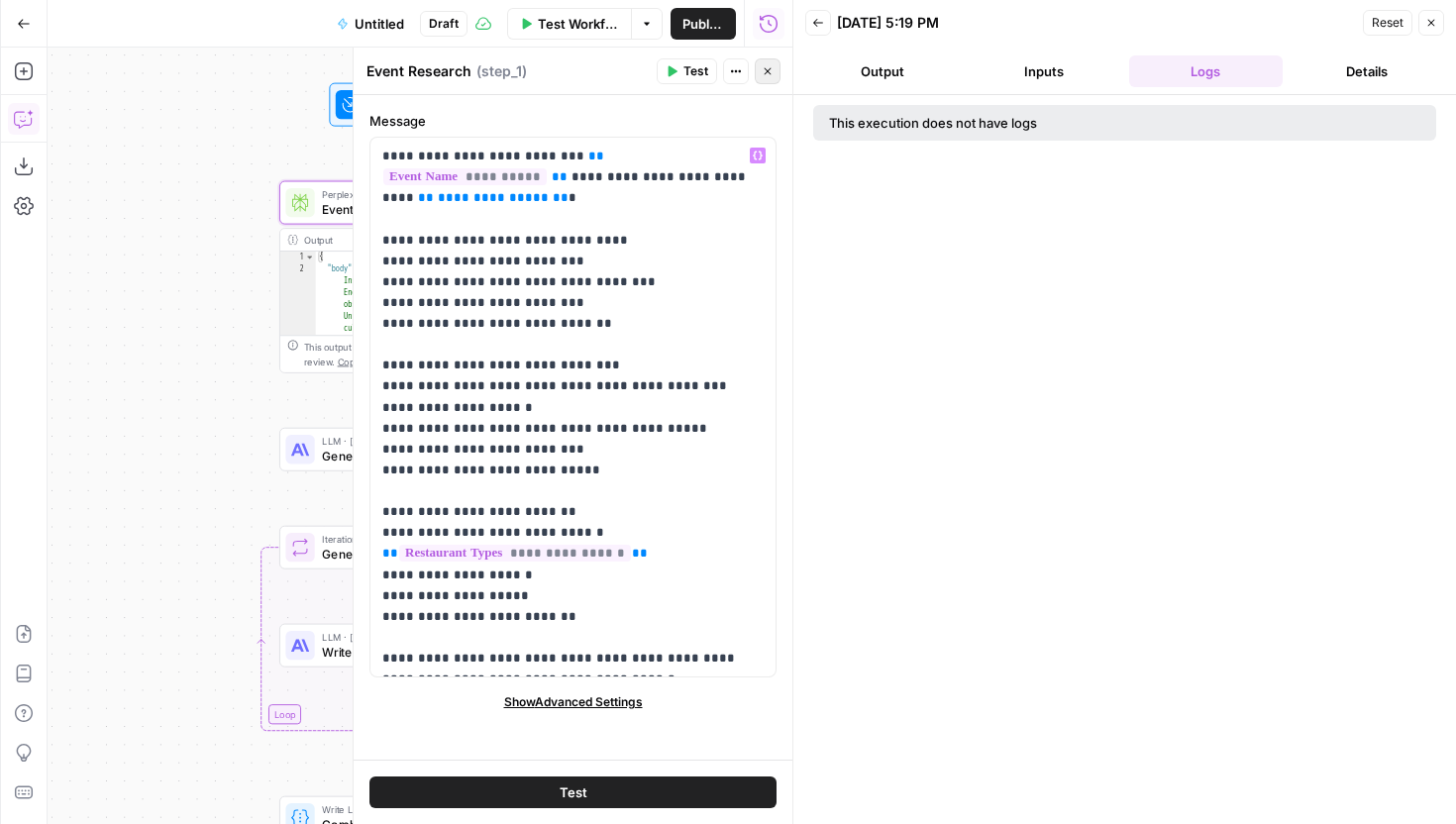 click on "Close" at bounding box center (768, 71) 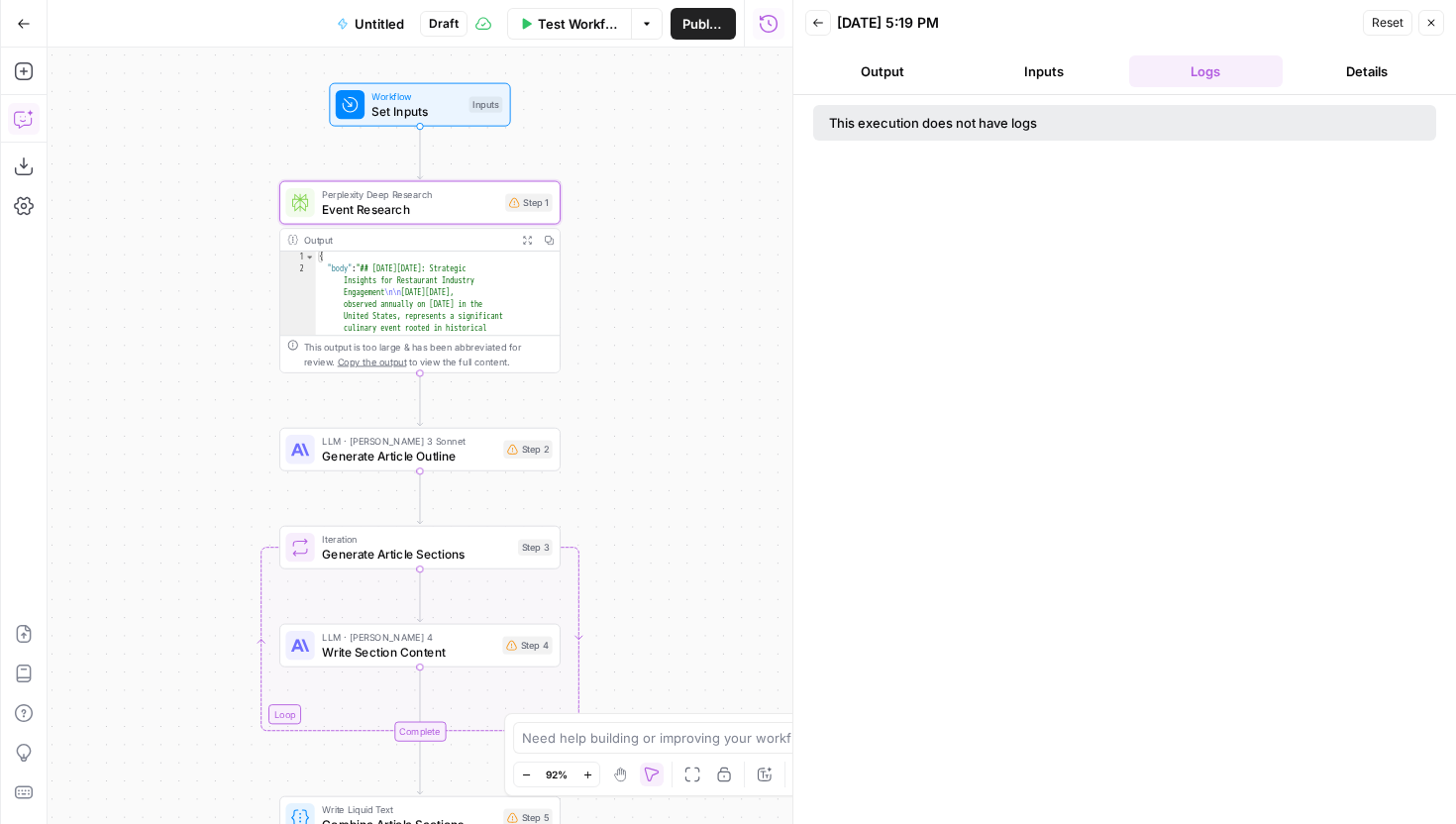 click on "Perplexity Deep Research" at bounding box center (410, 194) 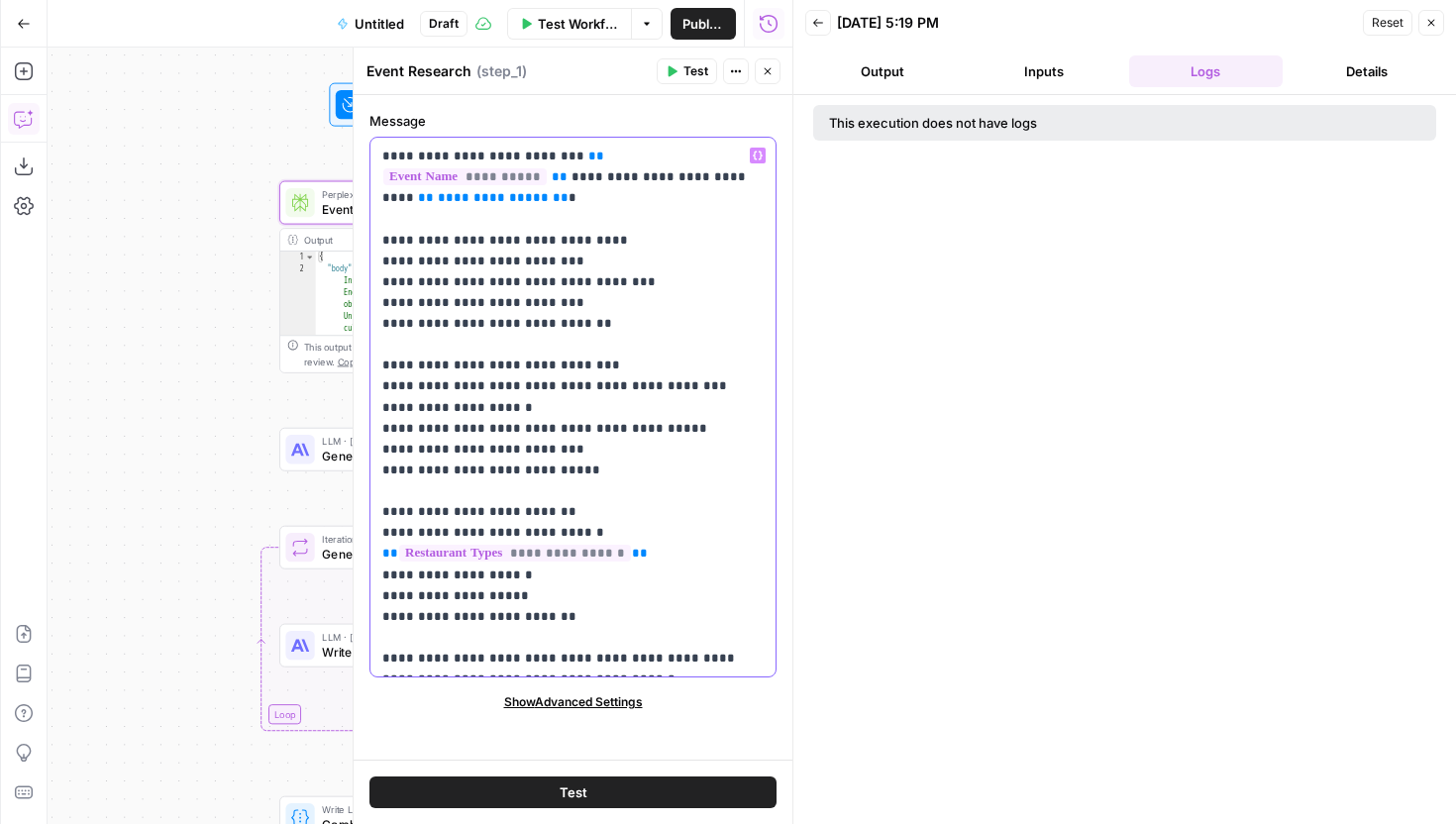 click on "**" at bounding box center [561, 197] 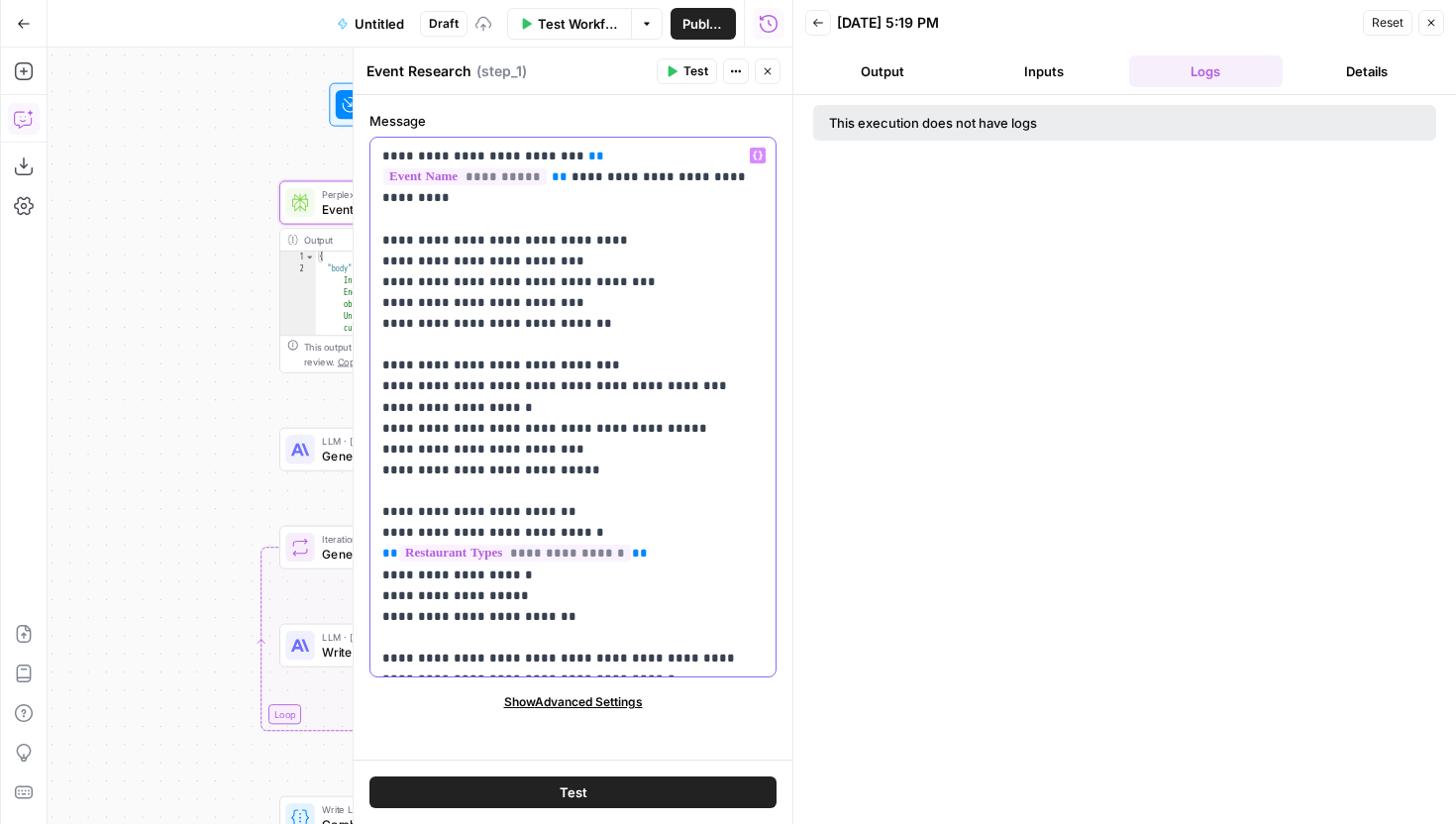 type 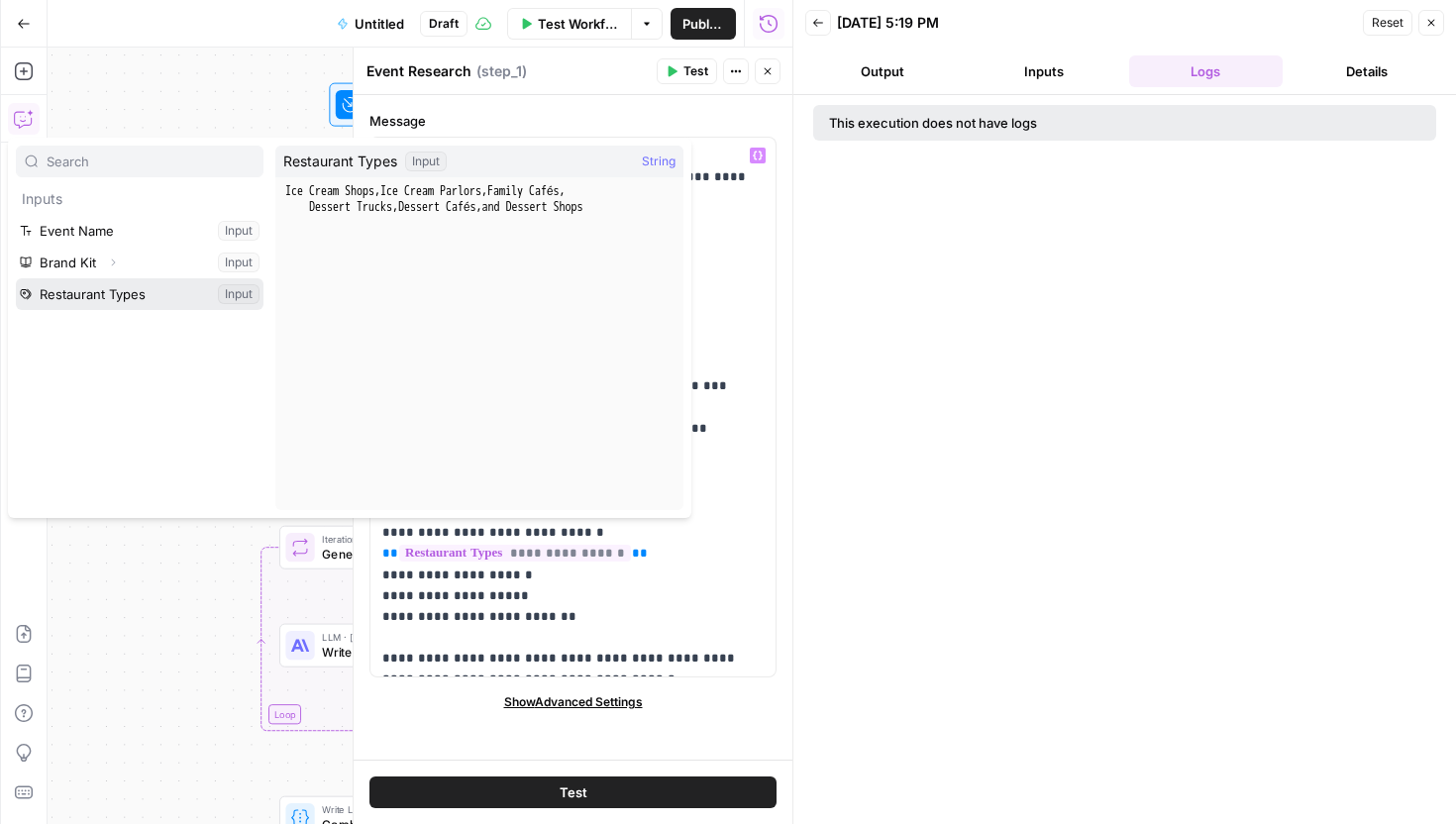 click at bounding box center (140, 294) 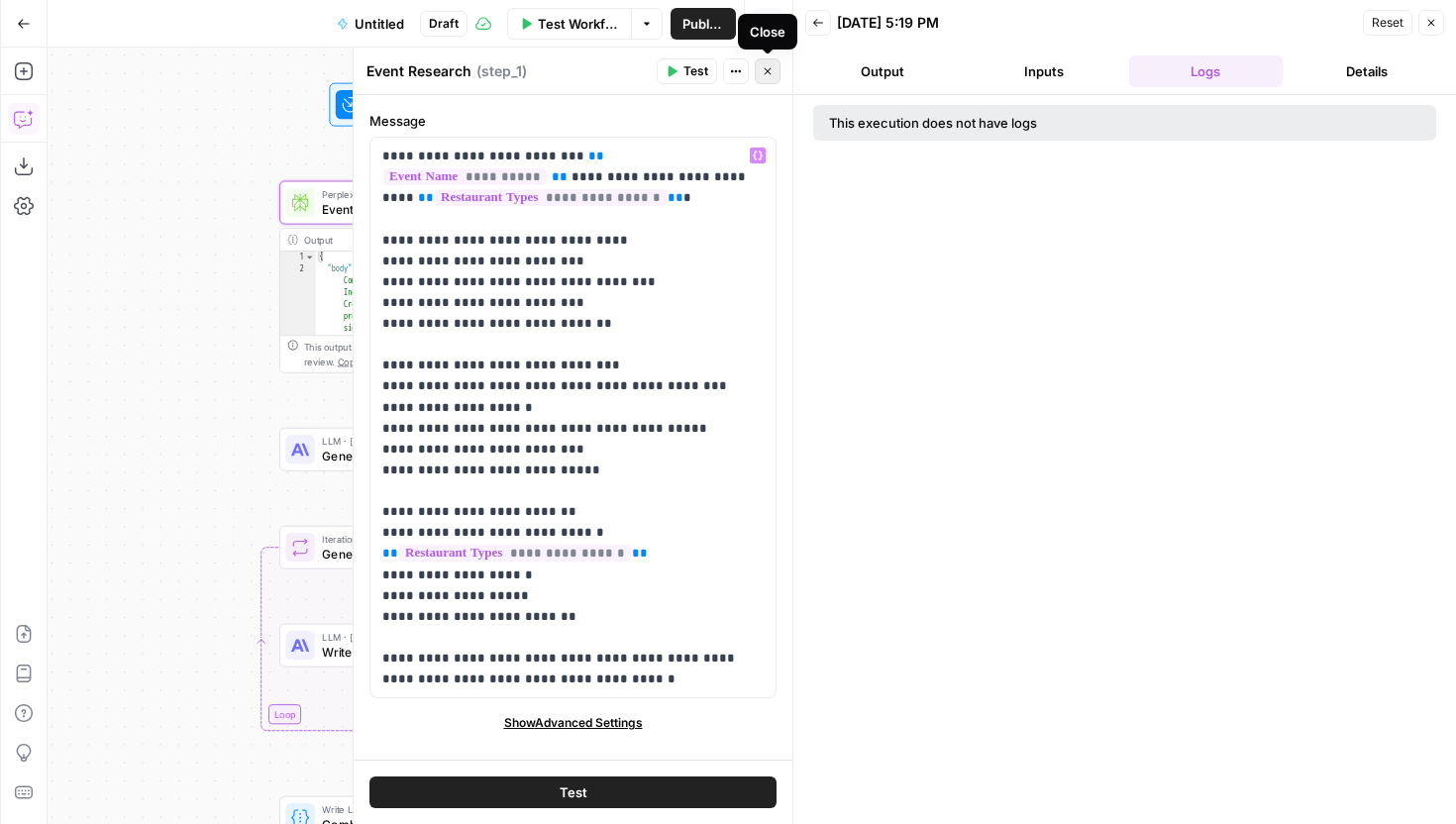 click on "Close" at bounding box center [768, 71] 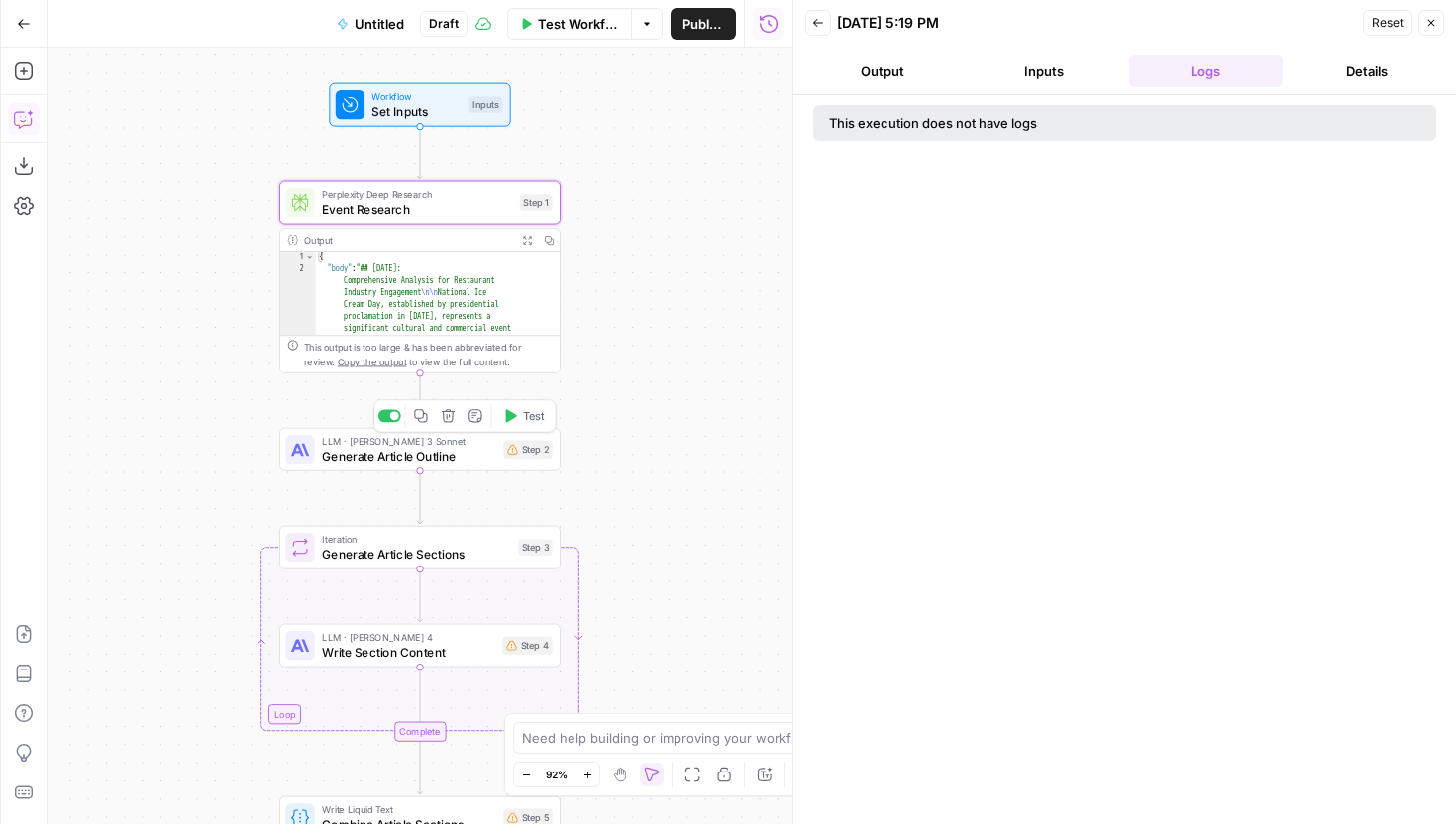 click on "Generate Article Outline" at bounding box center [409, 456] 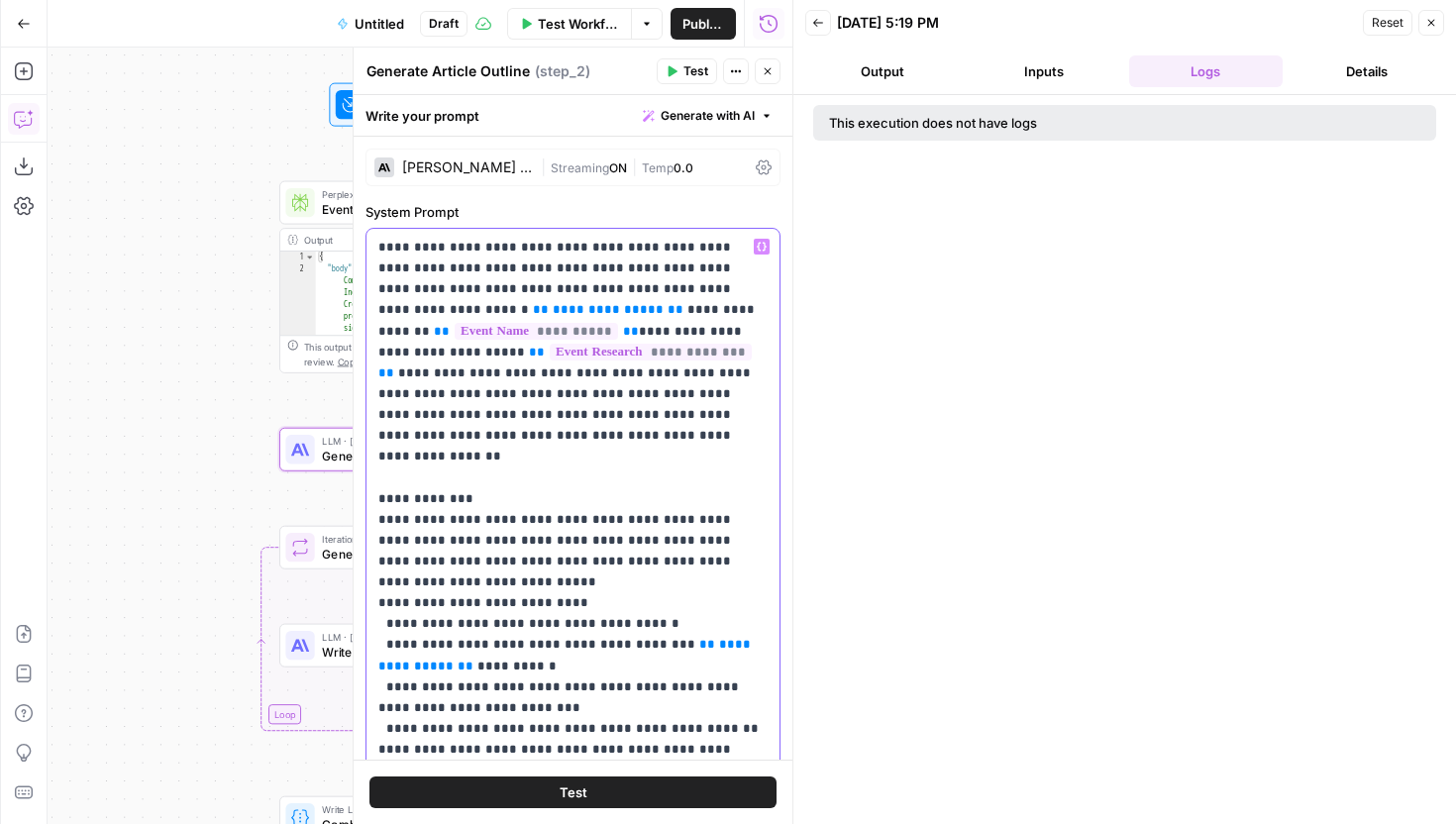 click on "**********" at bounding box center [572, 812] 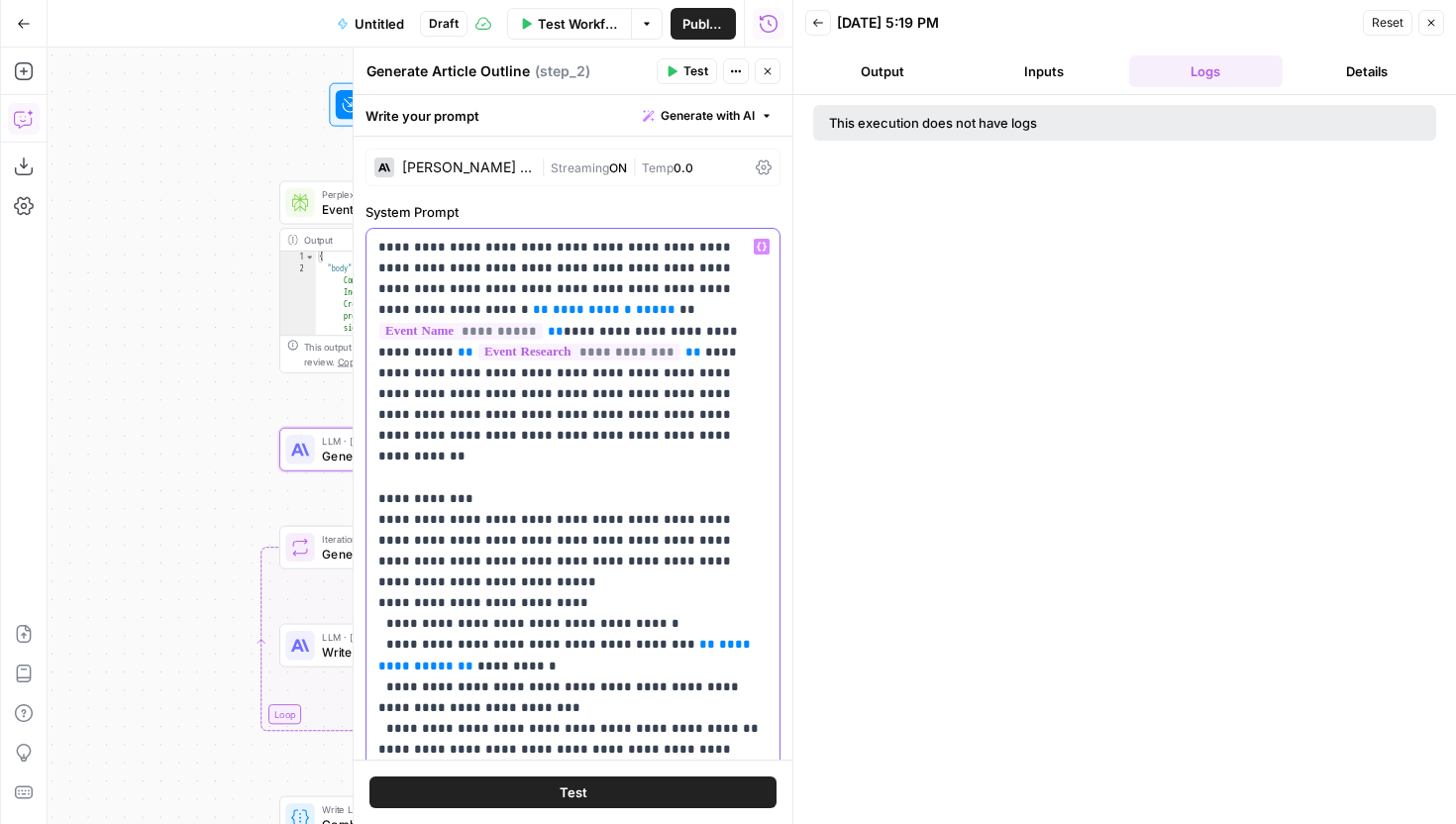 type 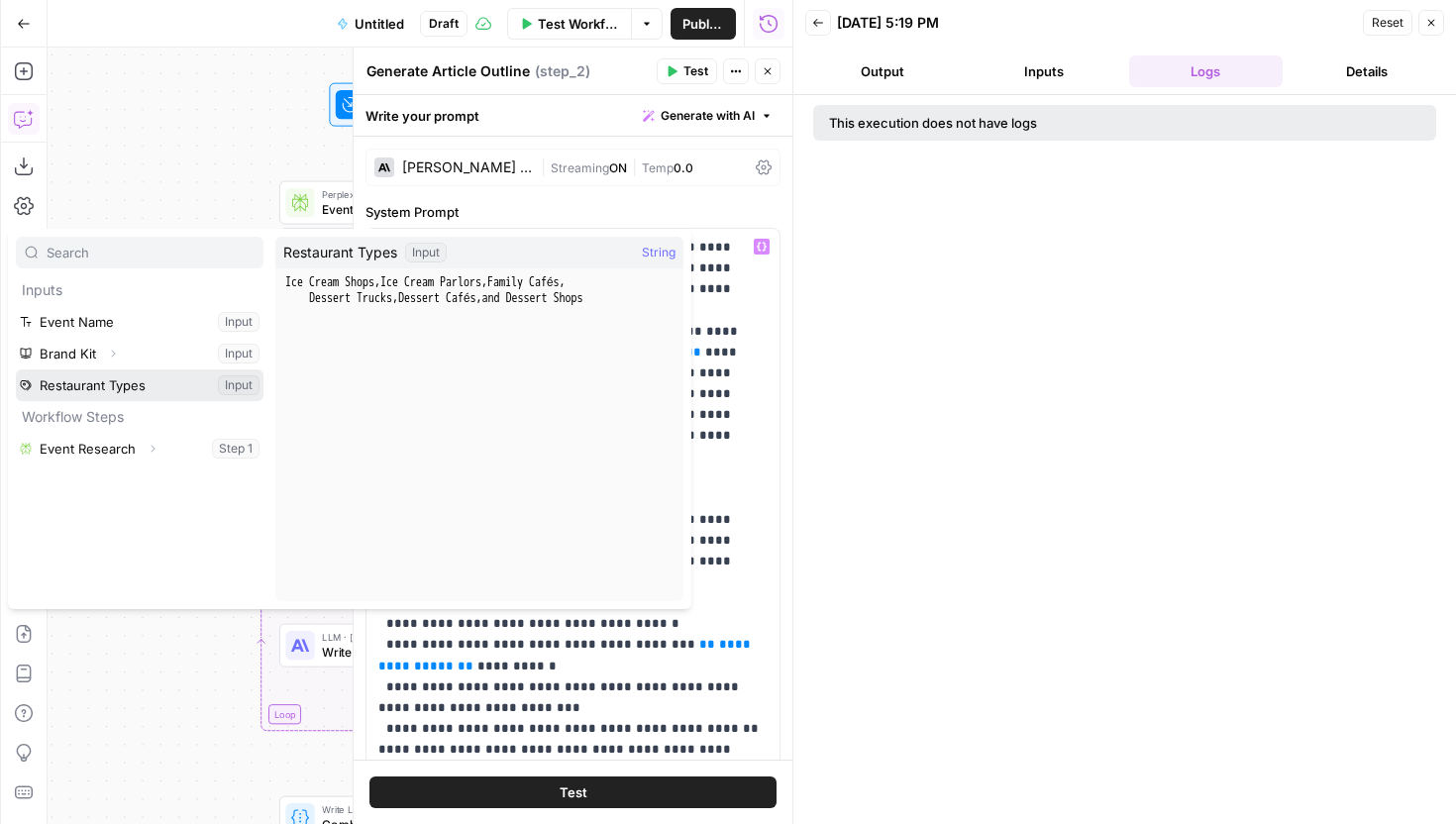 click at bounding box center (140, 385) 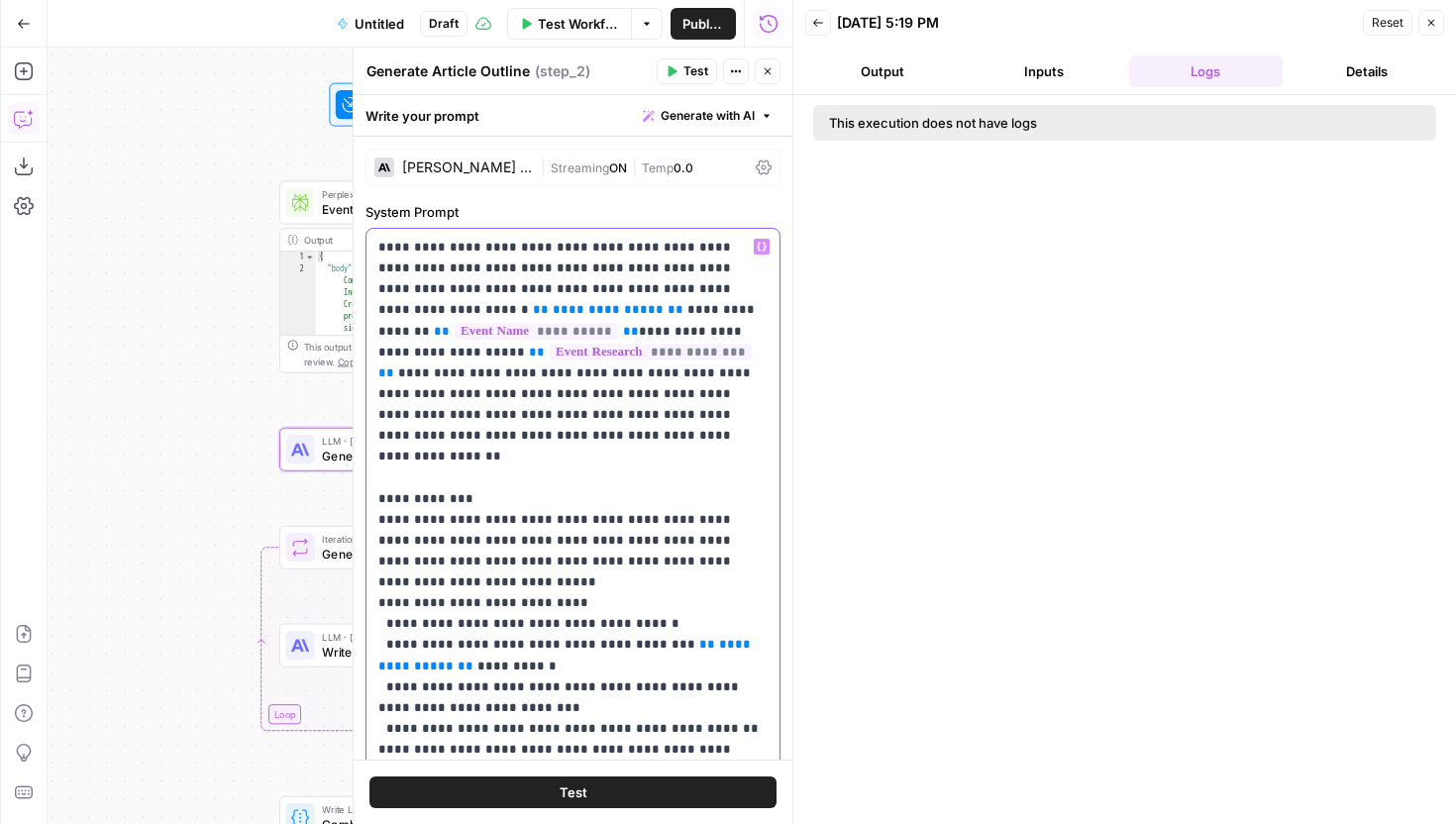 click on "**********" at bounding box center [572, 812] 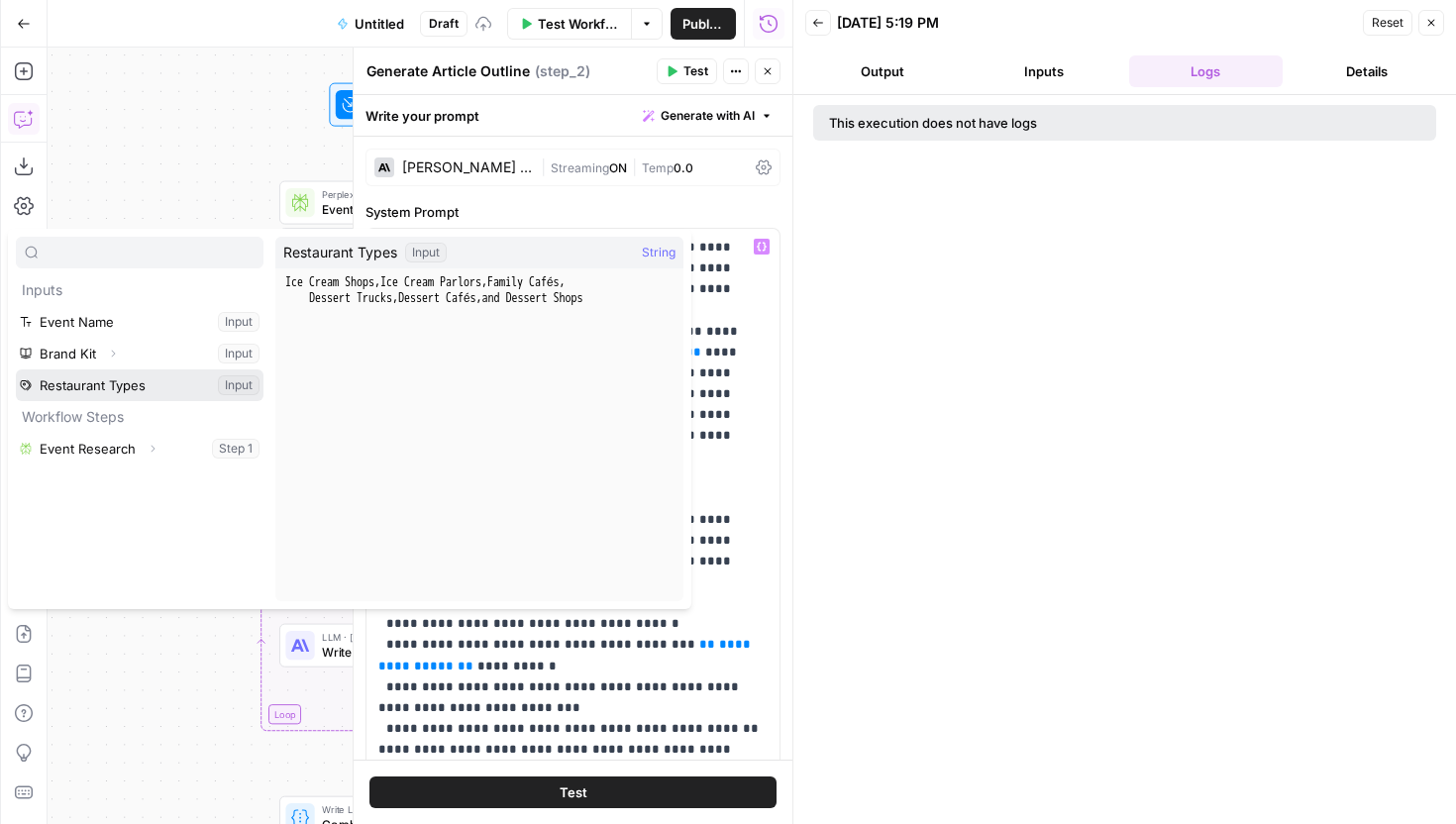 type 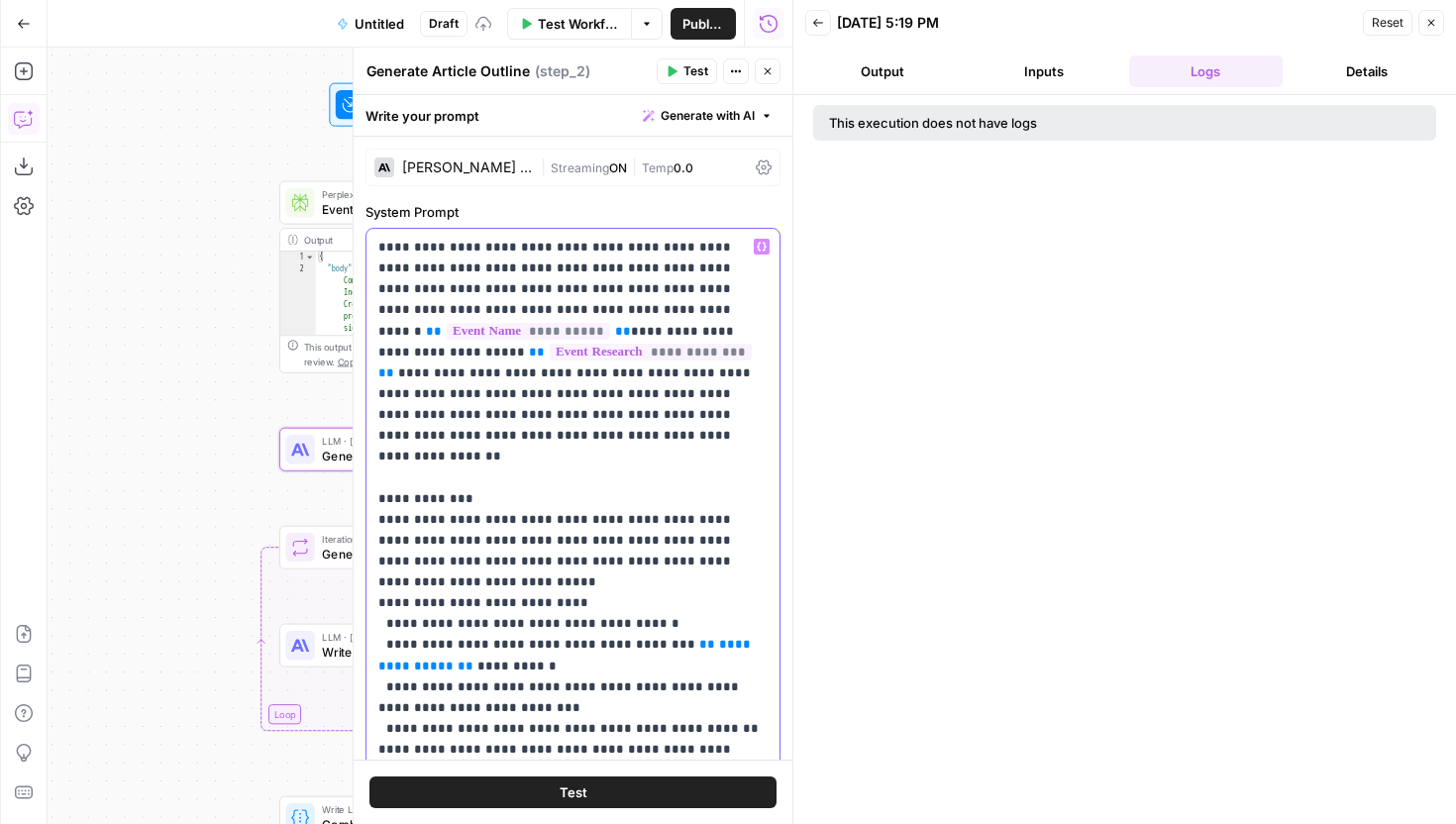 drag, startPoint x: 669, startPoint y: 292, endPoint x: 577, endPoint y: 287, distance: 92.13577 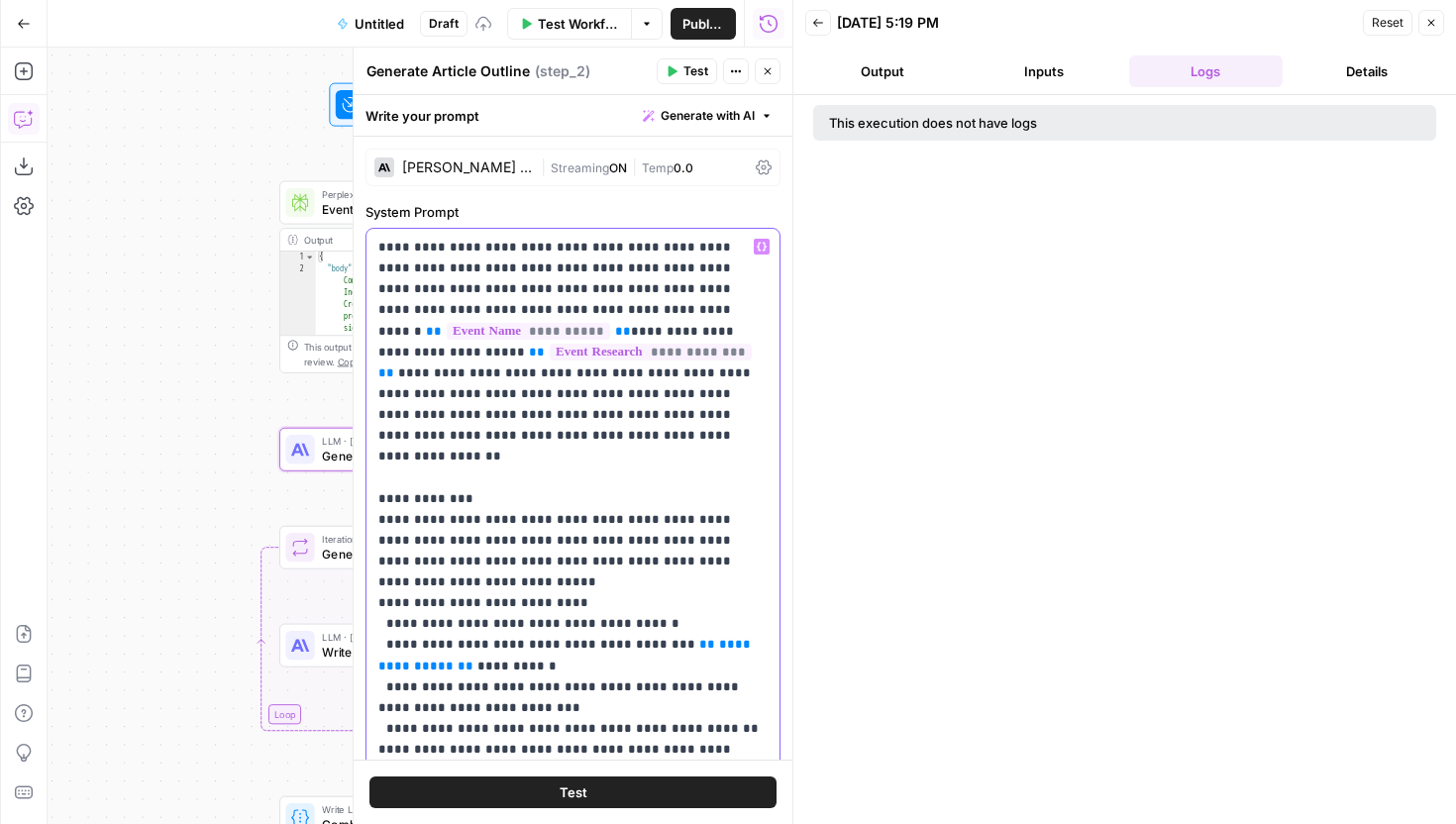 click on "**********" at bounding box center [572, 812] 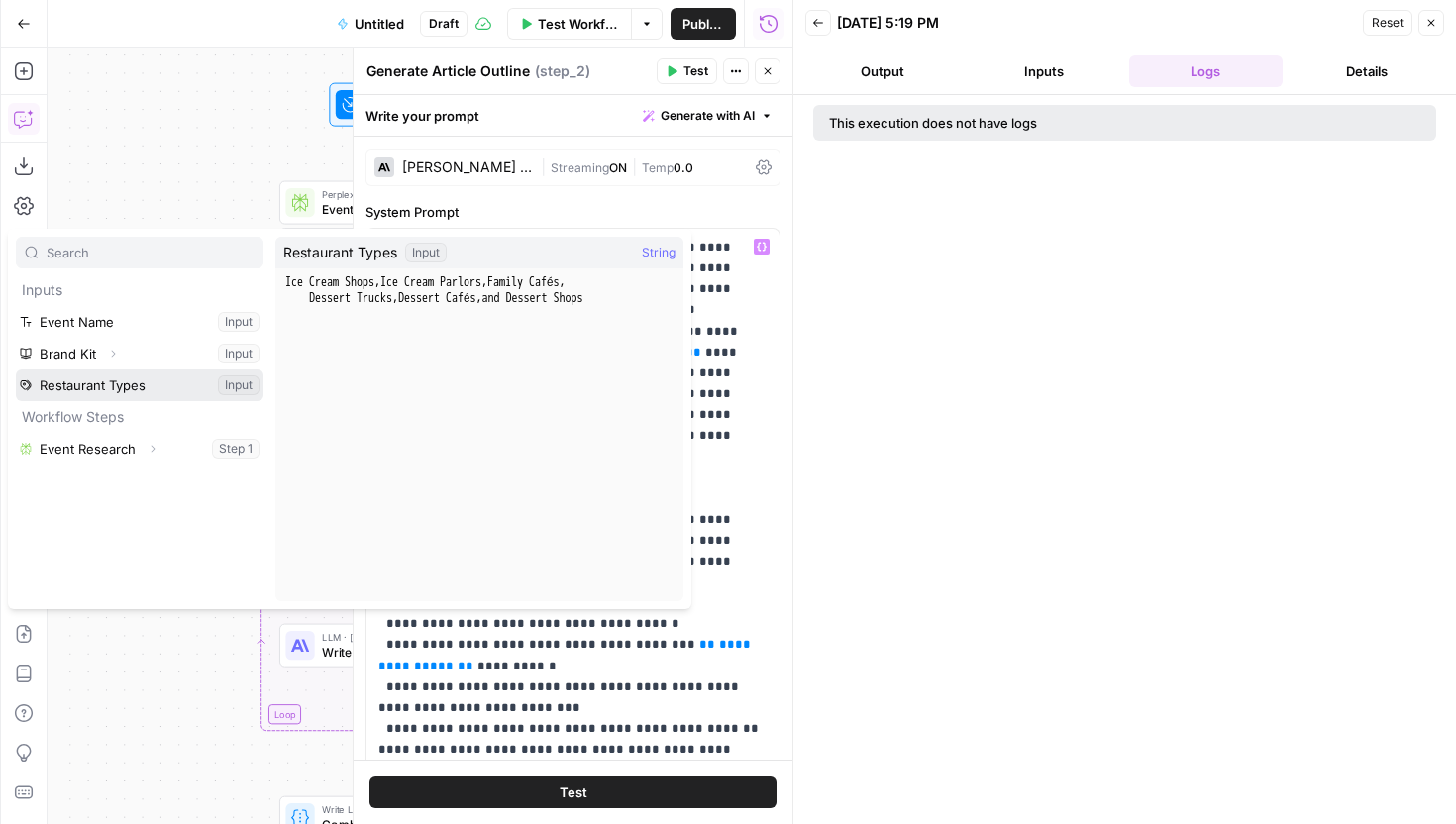 click at bounding box center [140, 385] 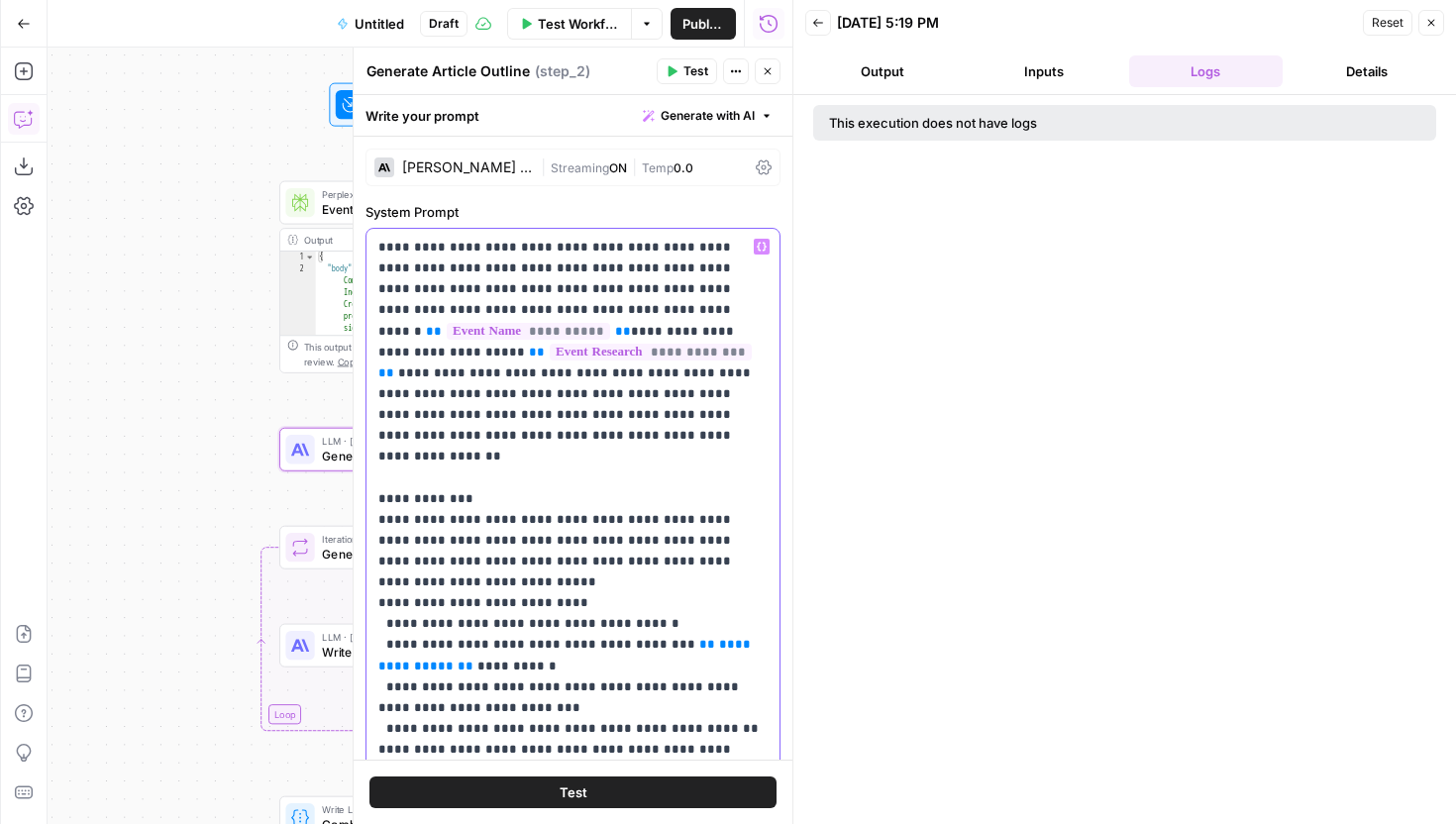 click on "**********" at bounding box center (572, 812) 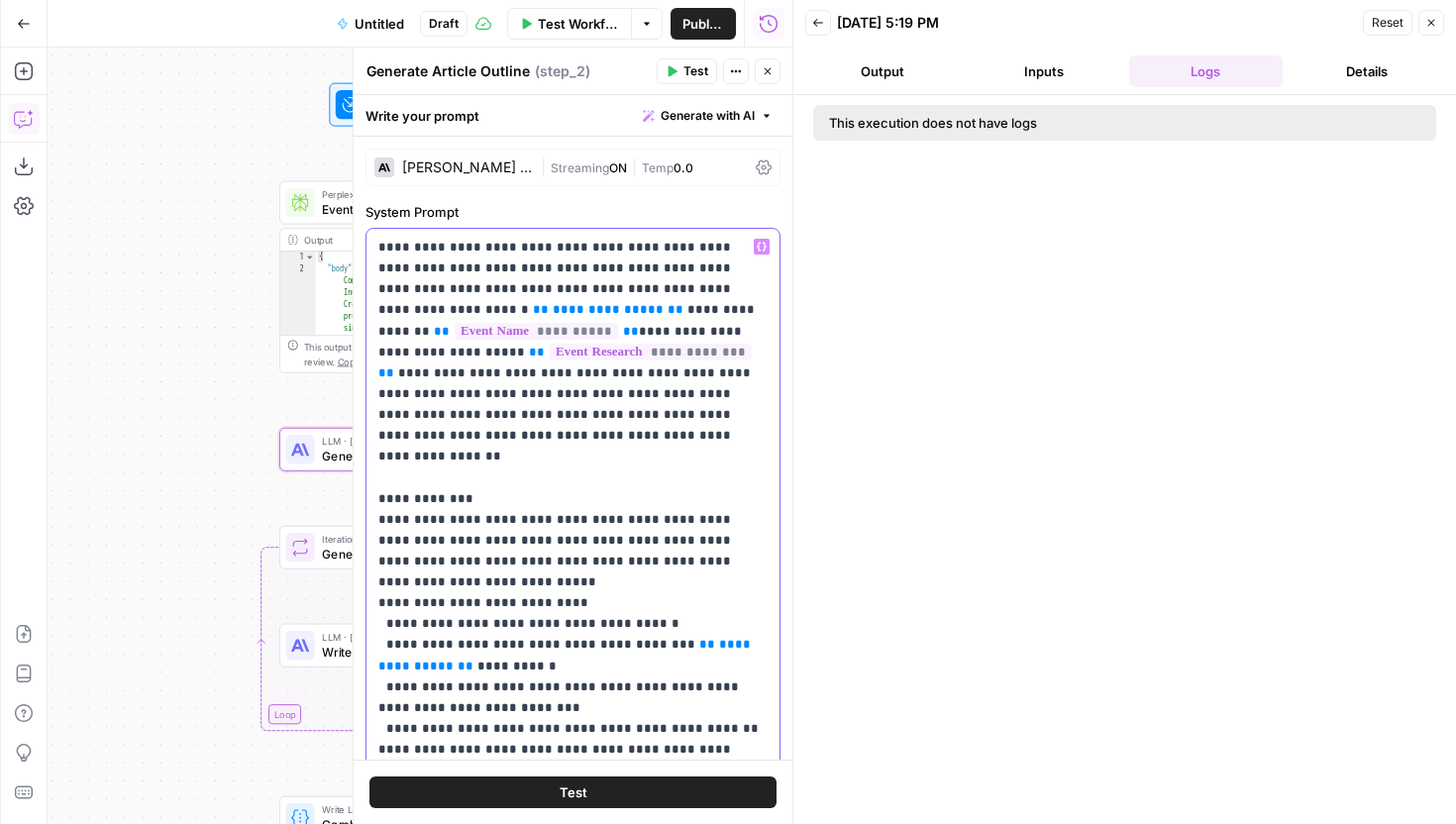 click on "**" at bounding box center [676, 309] 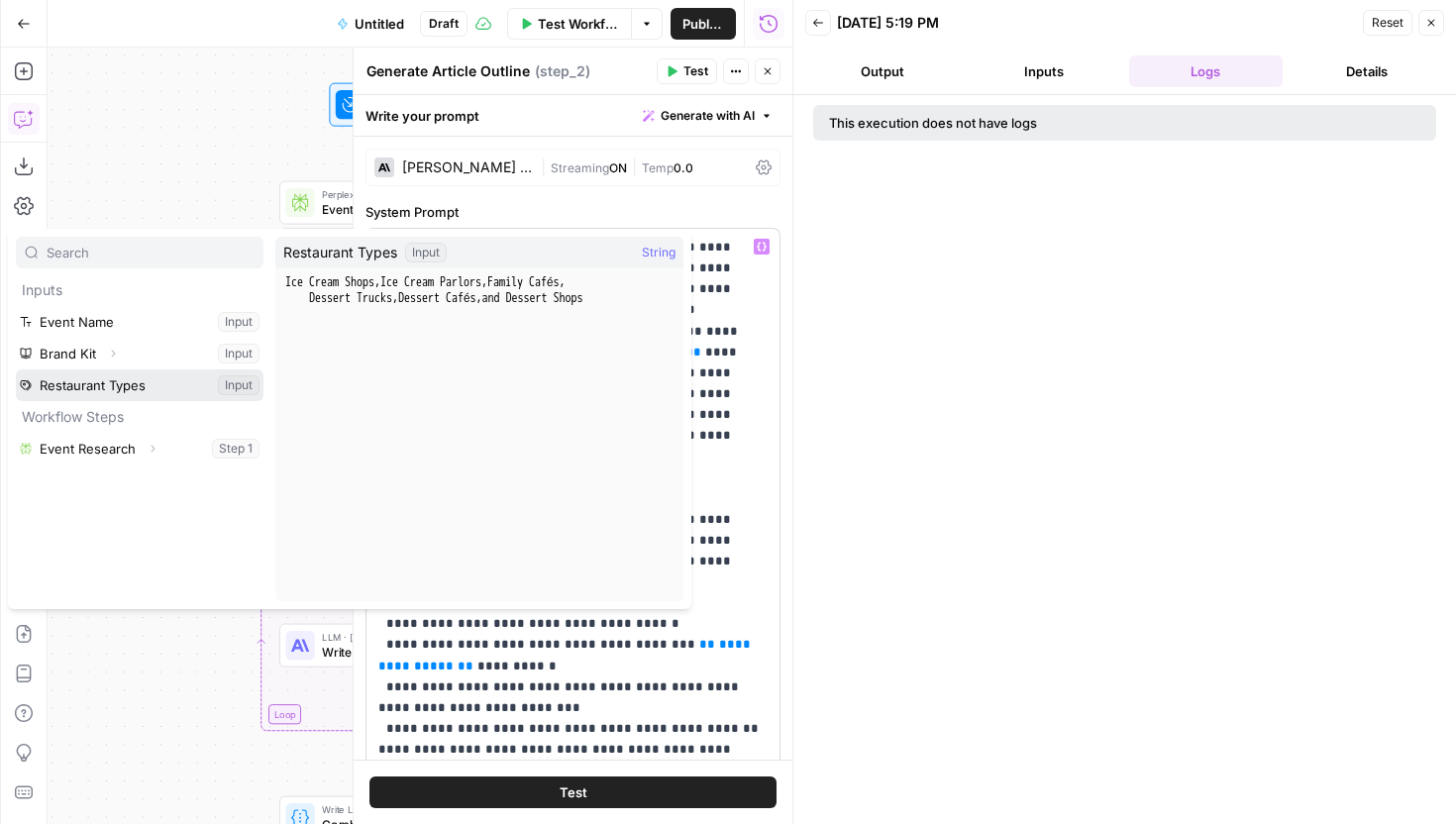 click at bounding box center (140, 385) 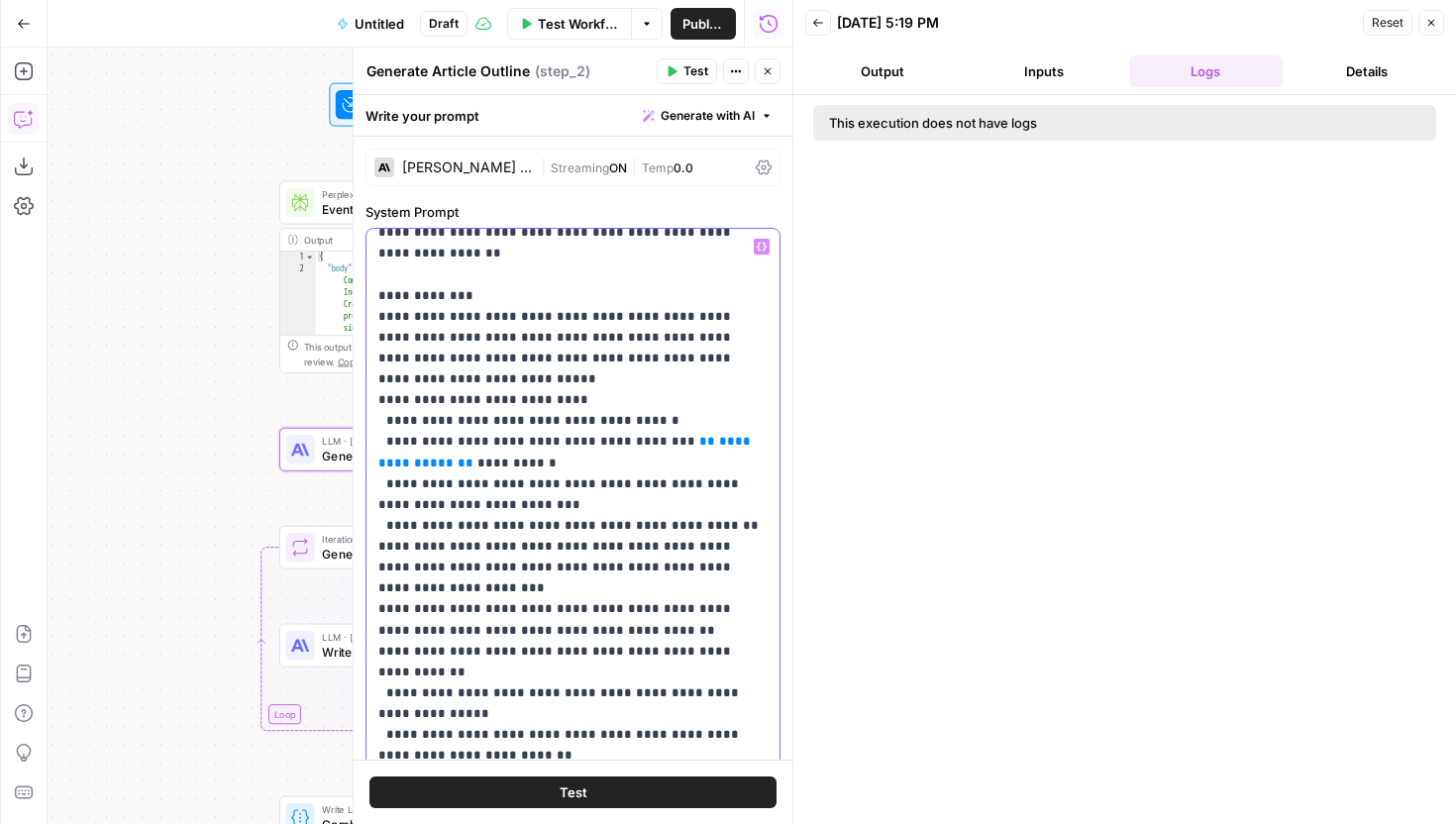 scroll, scrollTop: 208, scrollLeft: 0, axis: vertical 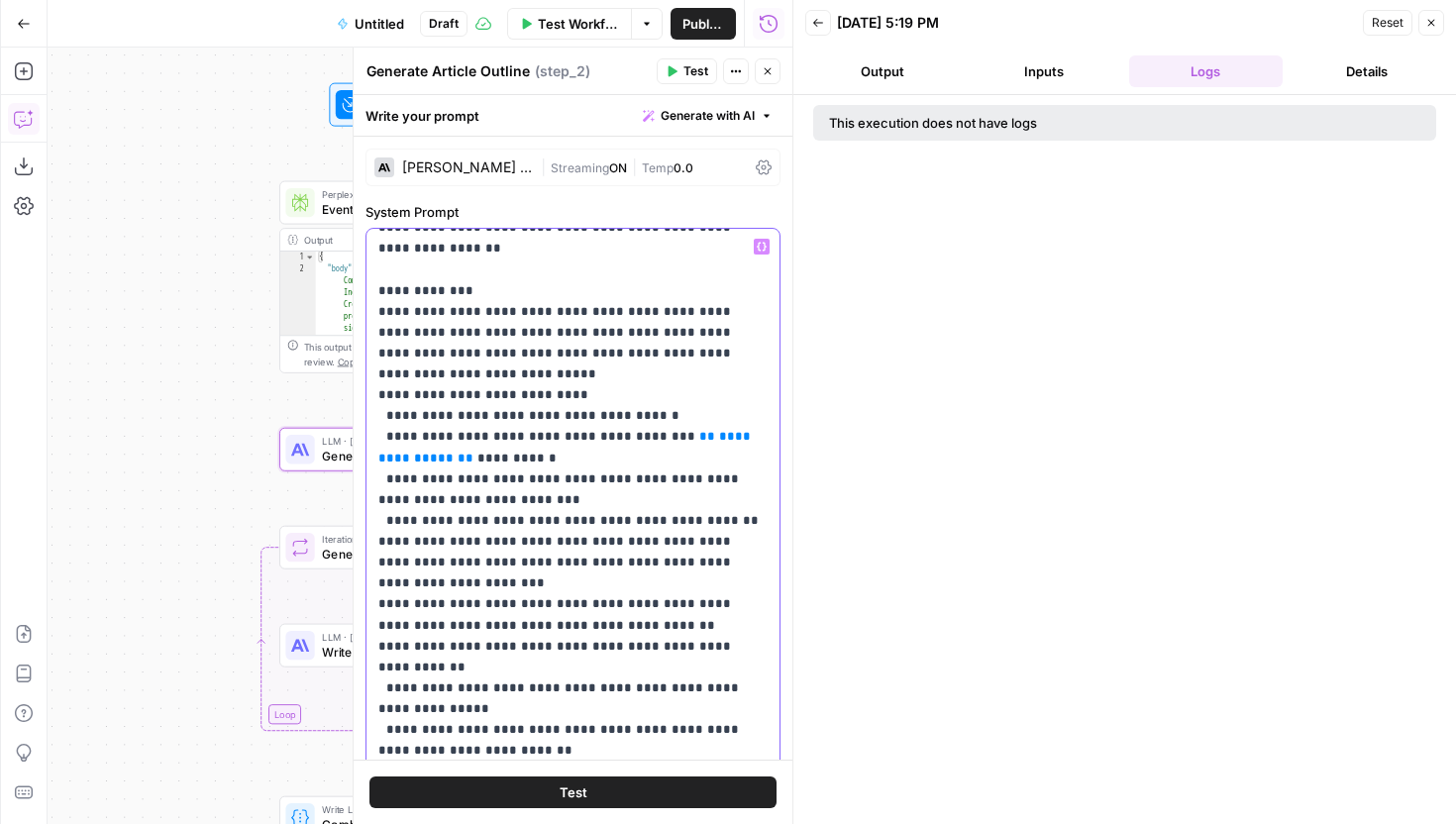 drag, startPoint x: 640, startPoint y: 372, endPoint x: 754, endPoint y: 370, distance: 114.01754 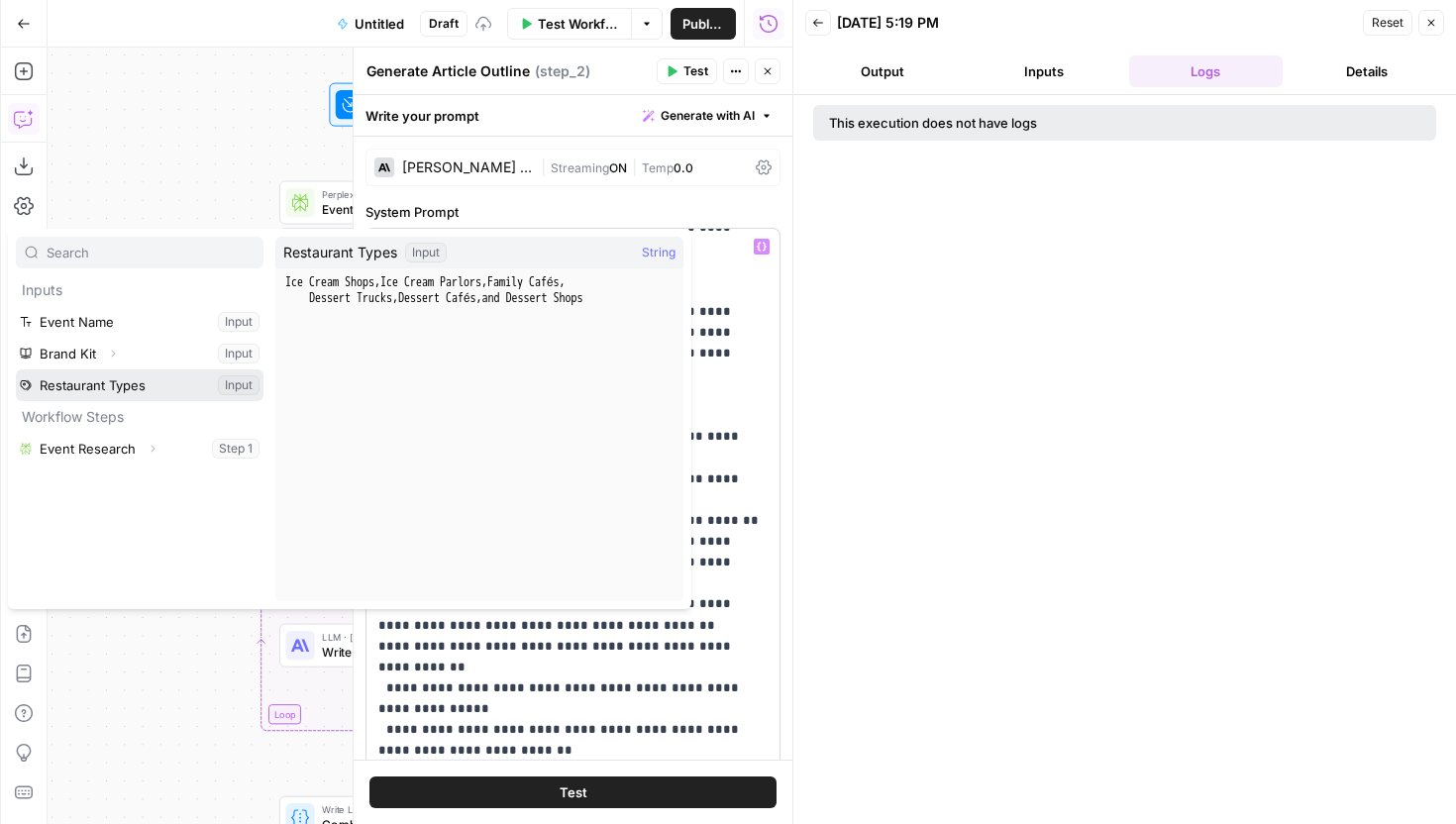 click at bounding box center [140, 385] 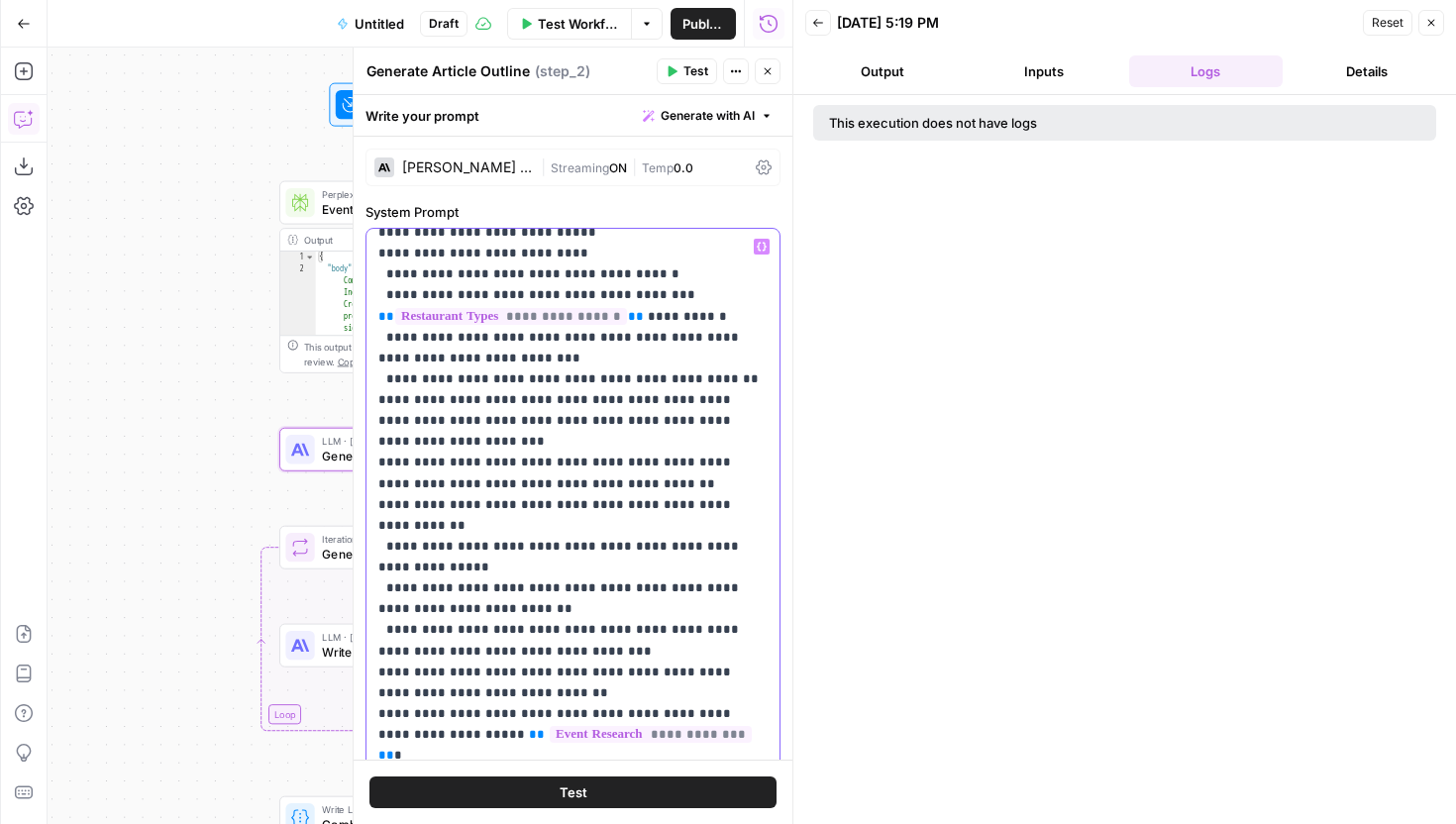 scroll, scrollTop: 360, scrollLeft: 0, axis: vertical 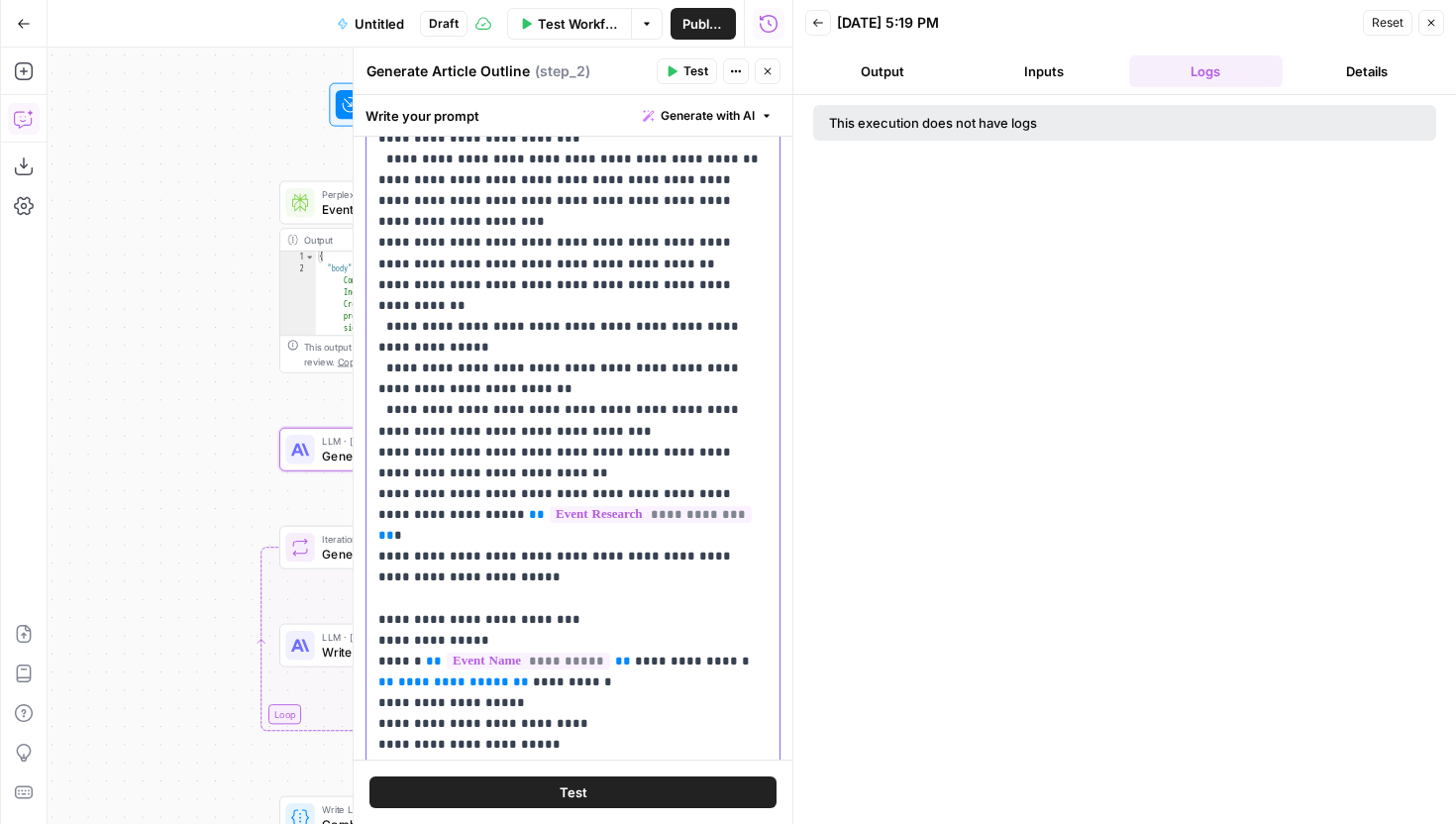 drag, startPoint x: 712, startPoint y: 724, endPoint x: 487, endPoint y: 530, distance: 297.08753 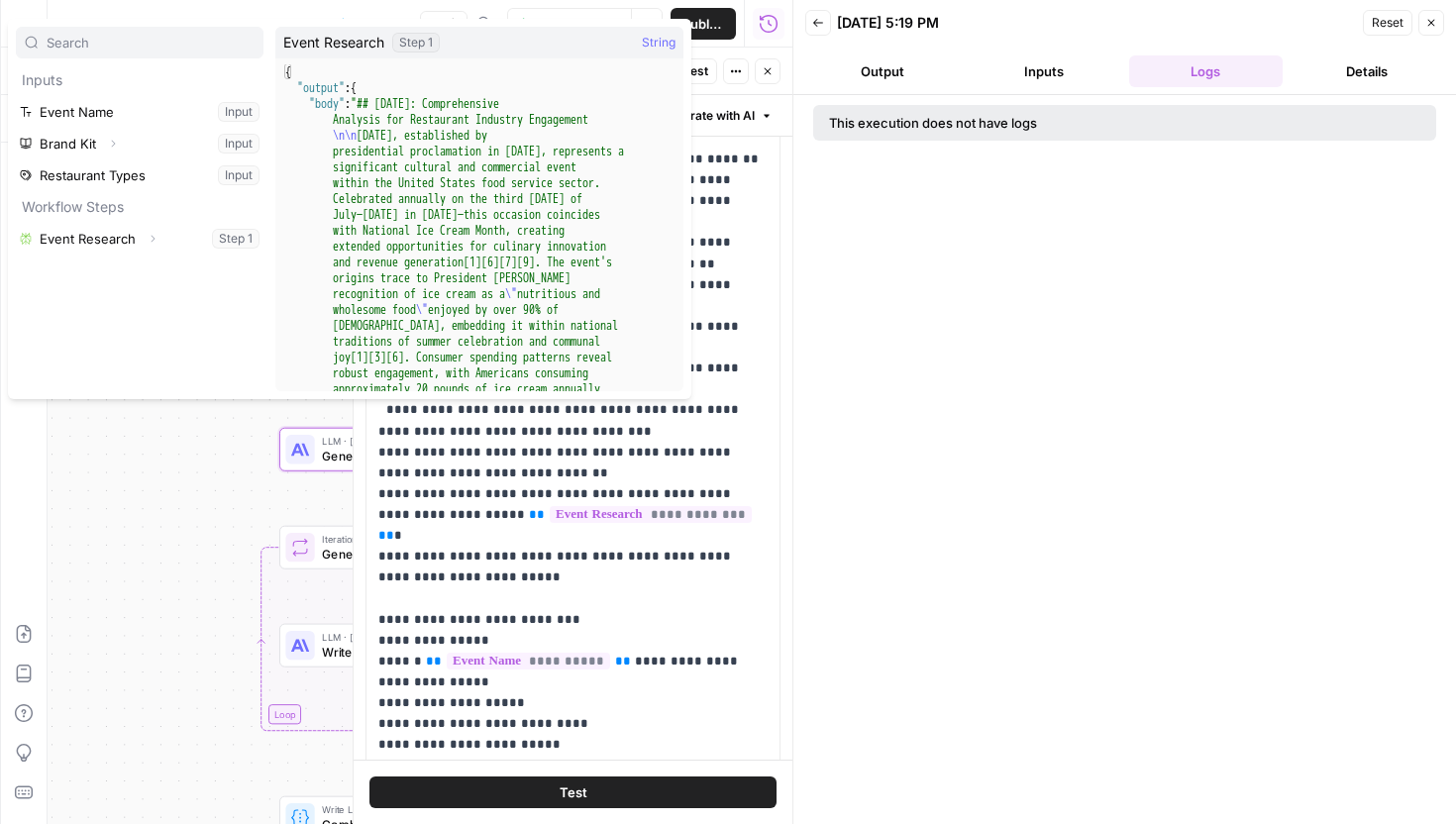 click on "Workflow Steps" at bounding box center [140, 207] 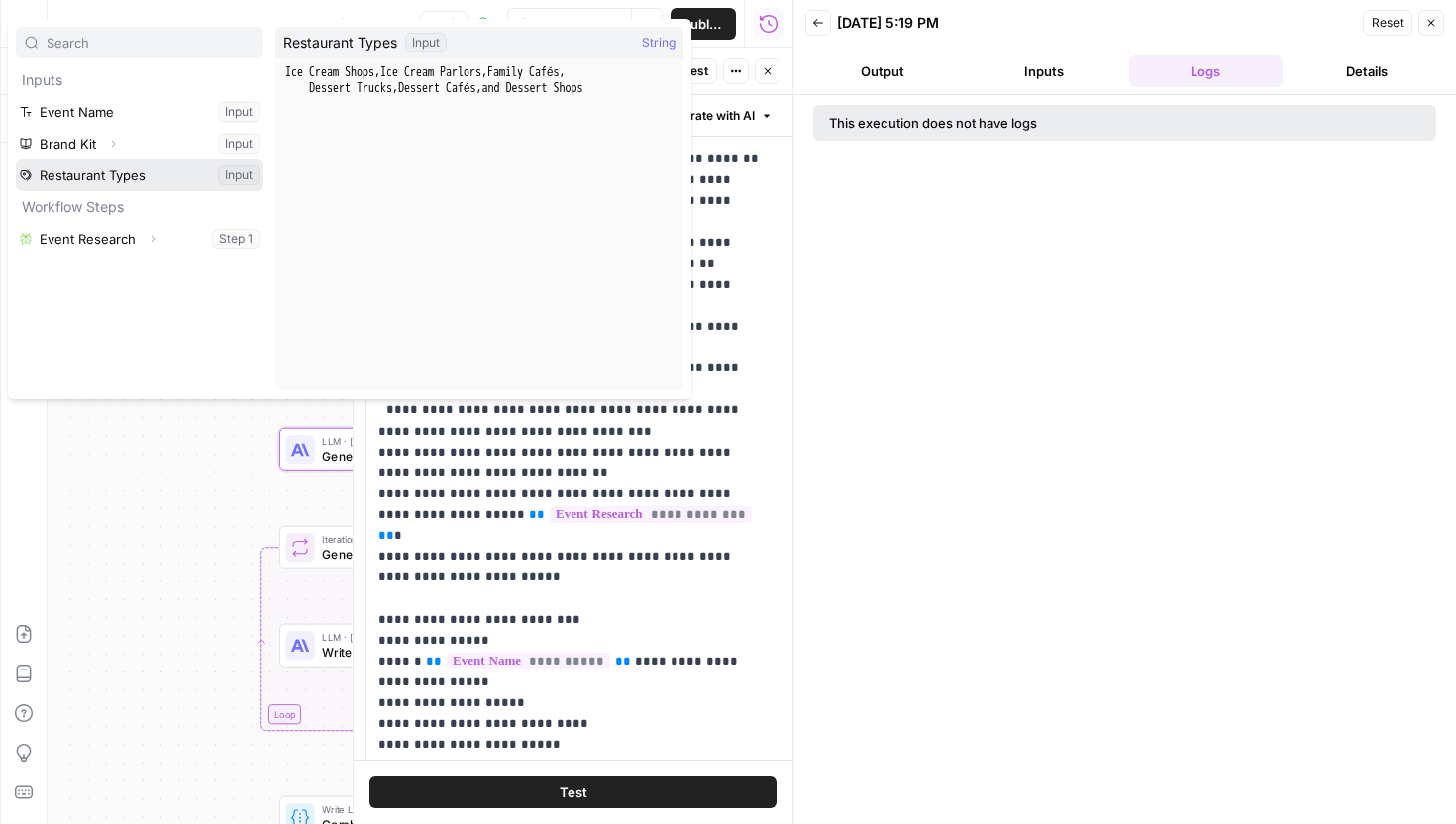 click at bounding box center [140, 175] 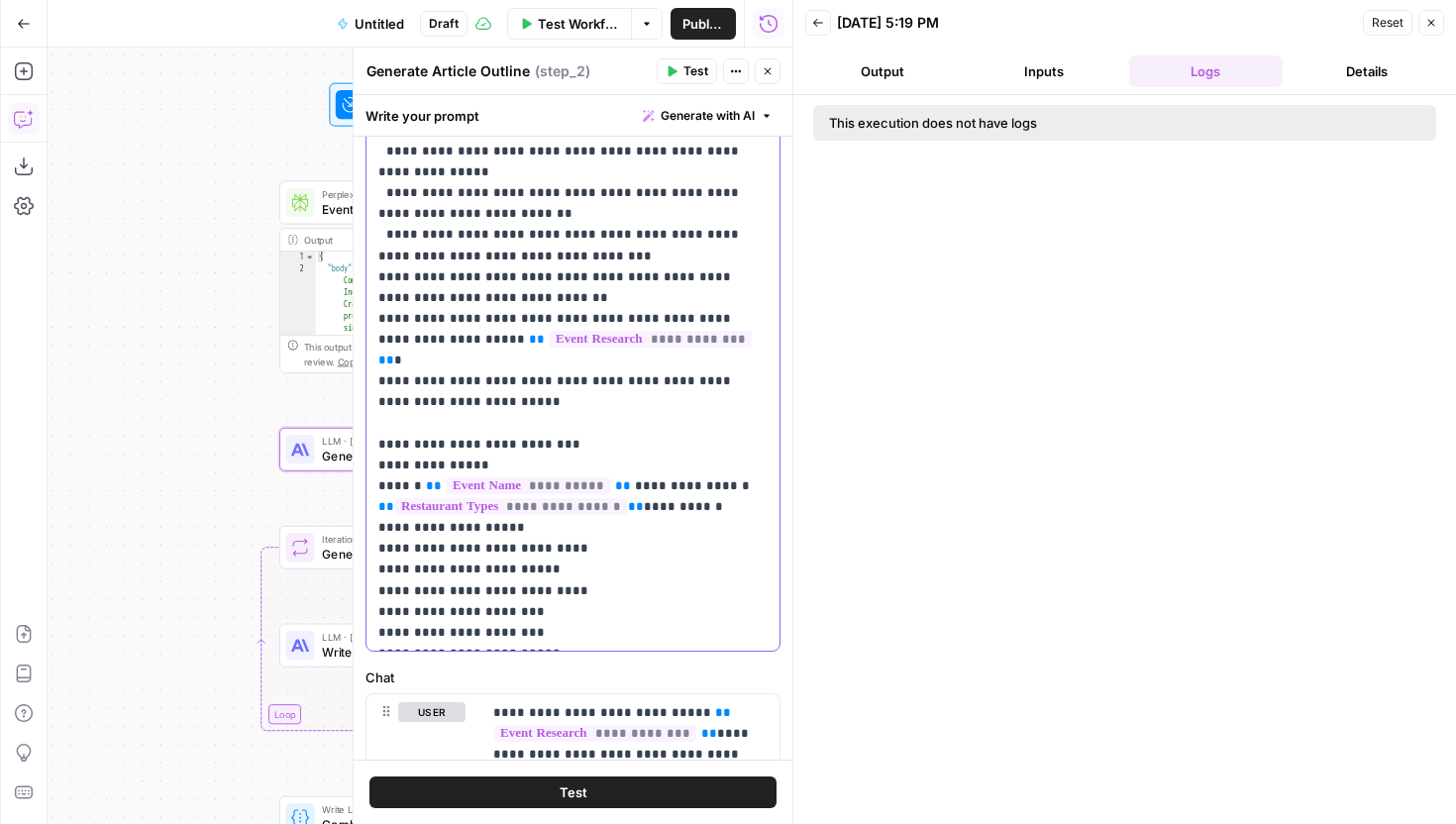scroll, scrollTop: 453, scrollLeft: 0, axis: vertical 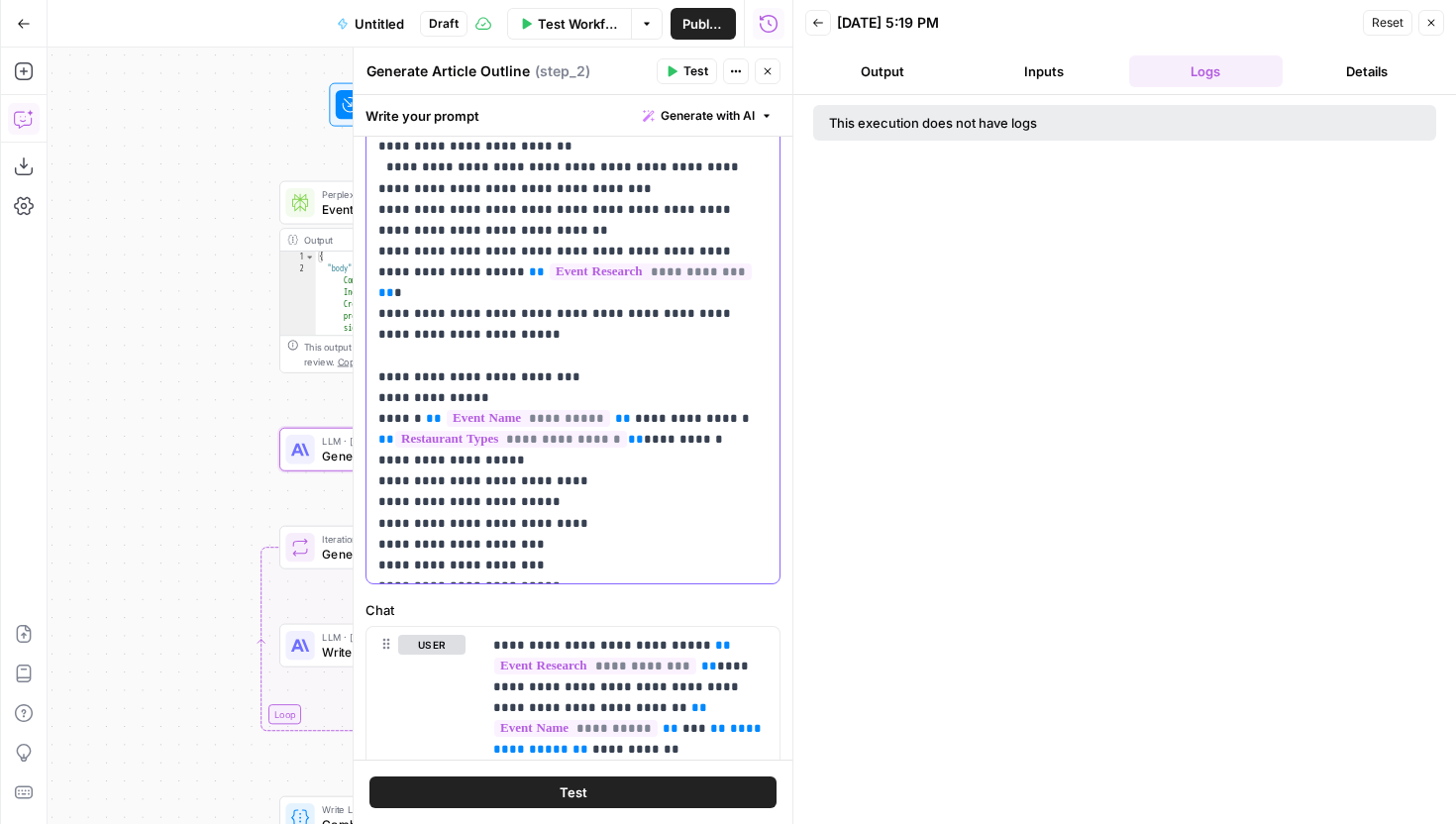click on "**********" at bounding box center (572, 0) 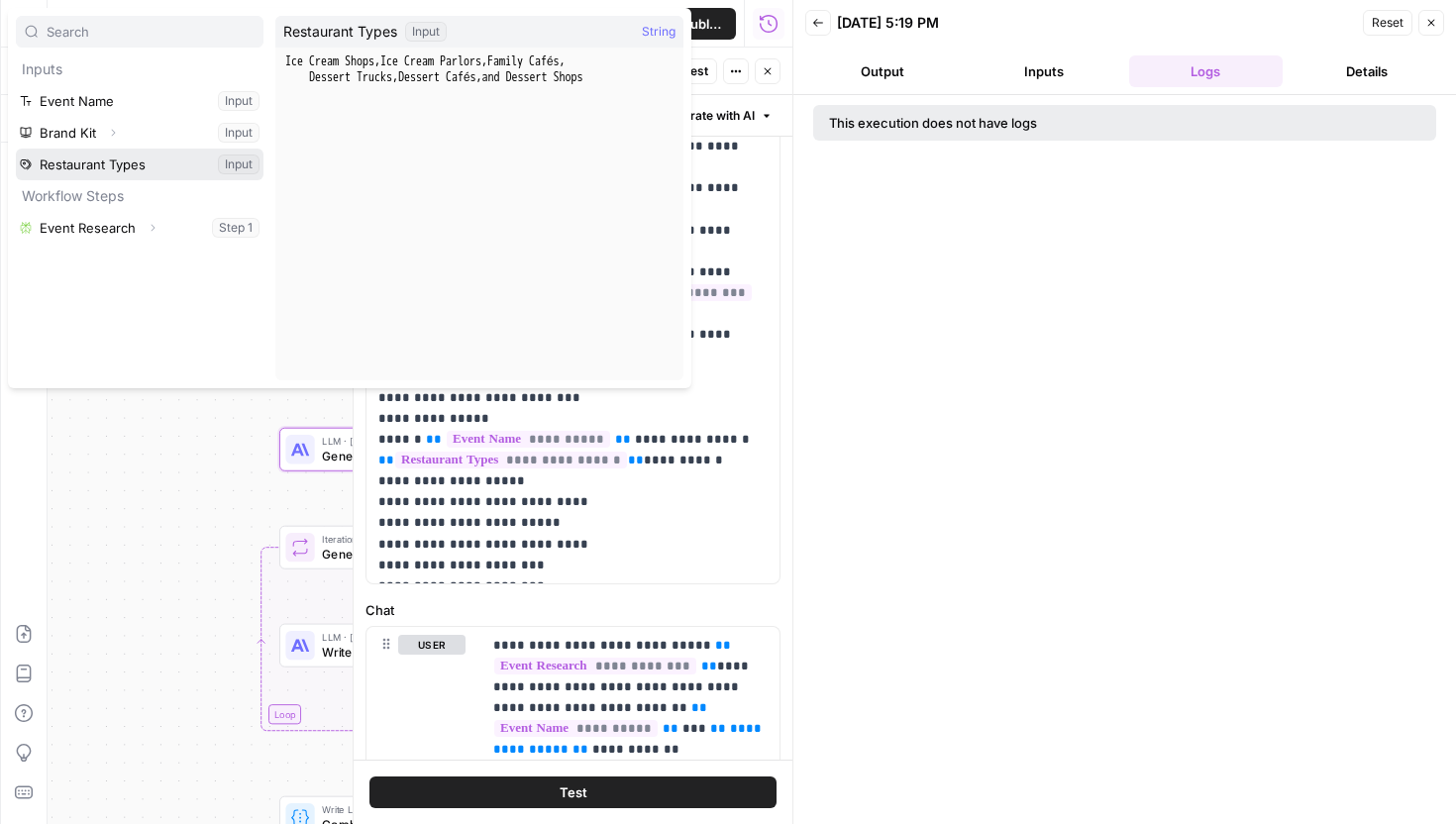 click at bounding box center (140, 164) 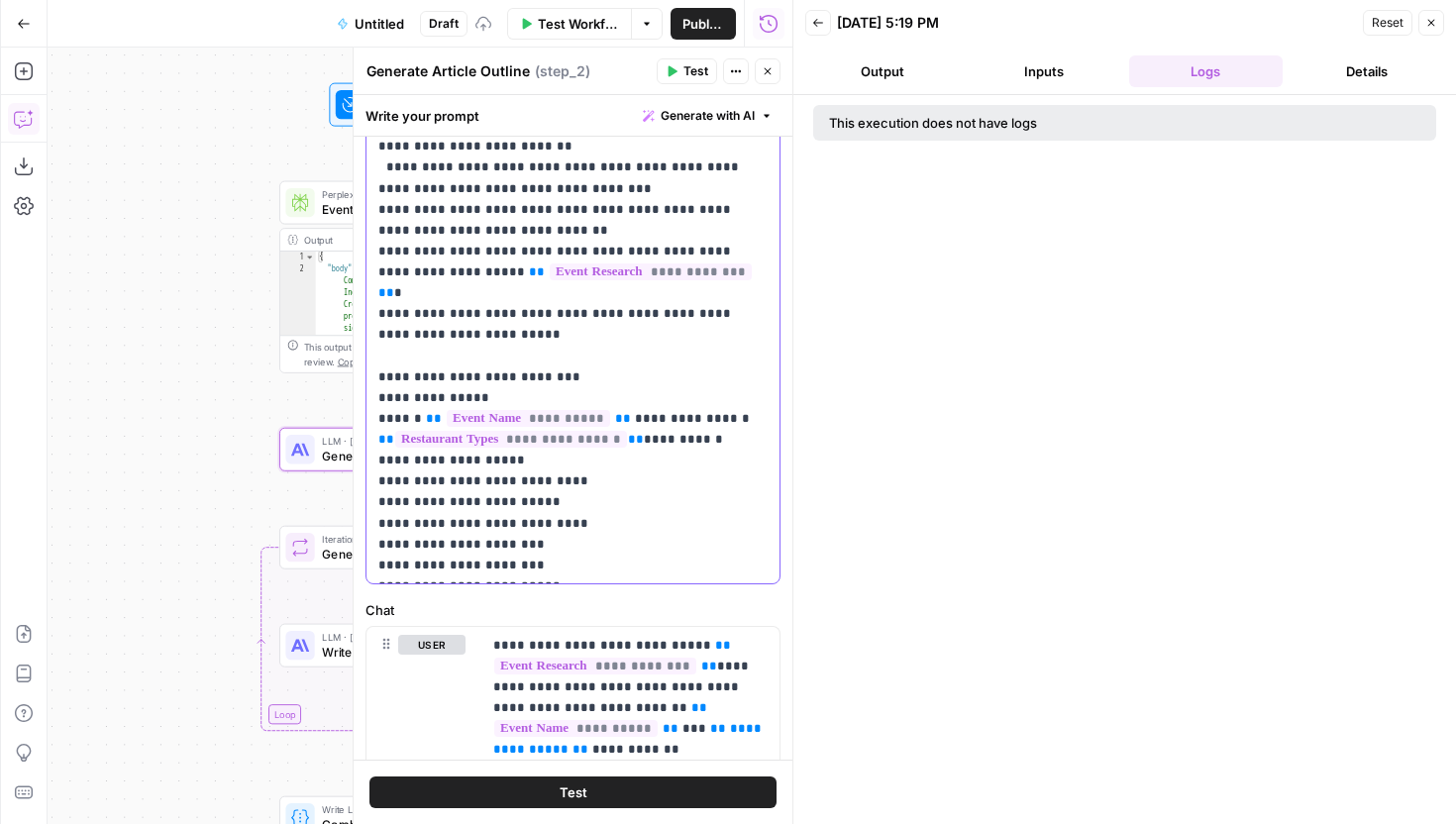scroll, scrollTop: 339, scrollLeft: 0, axis: vertical 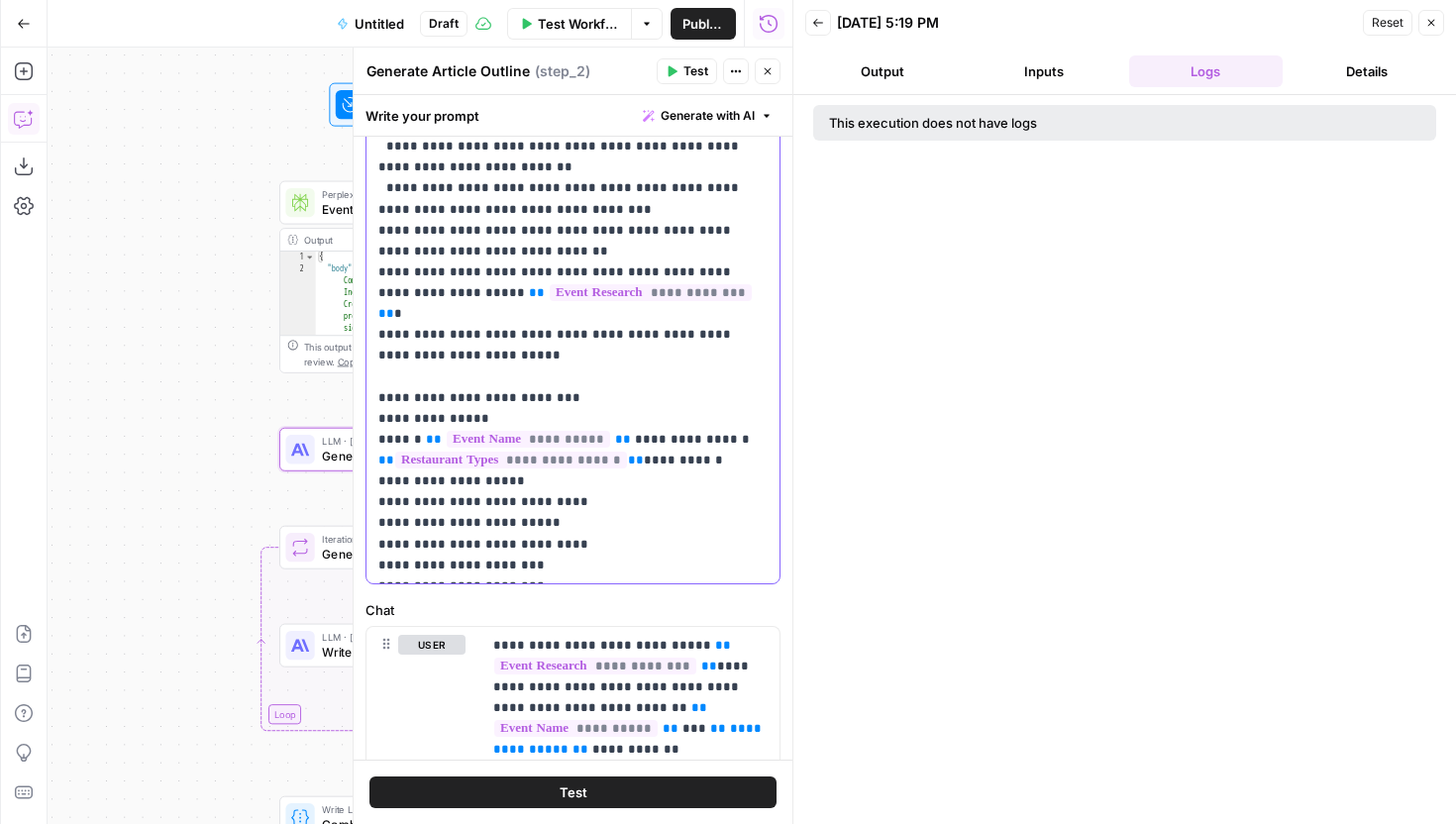 click on "**********" at bounding box center (572, 10) 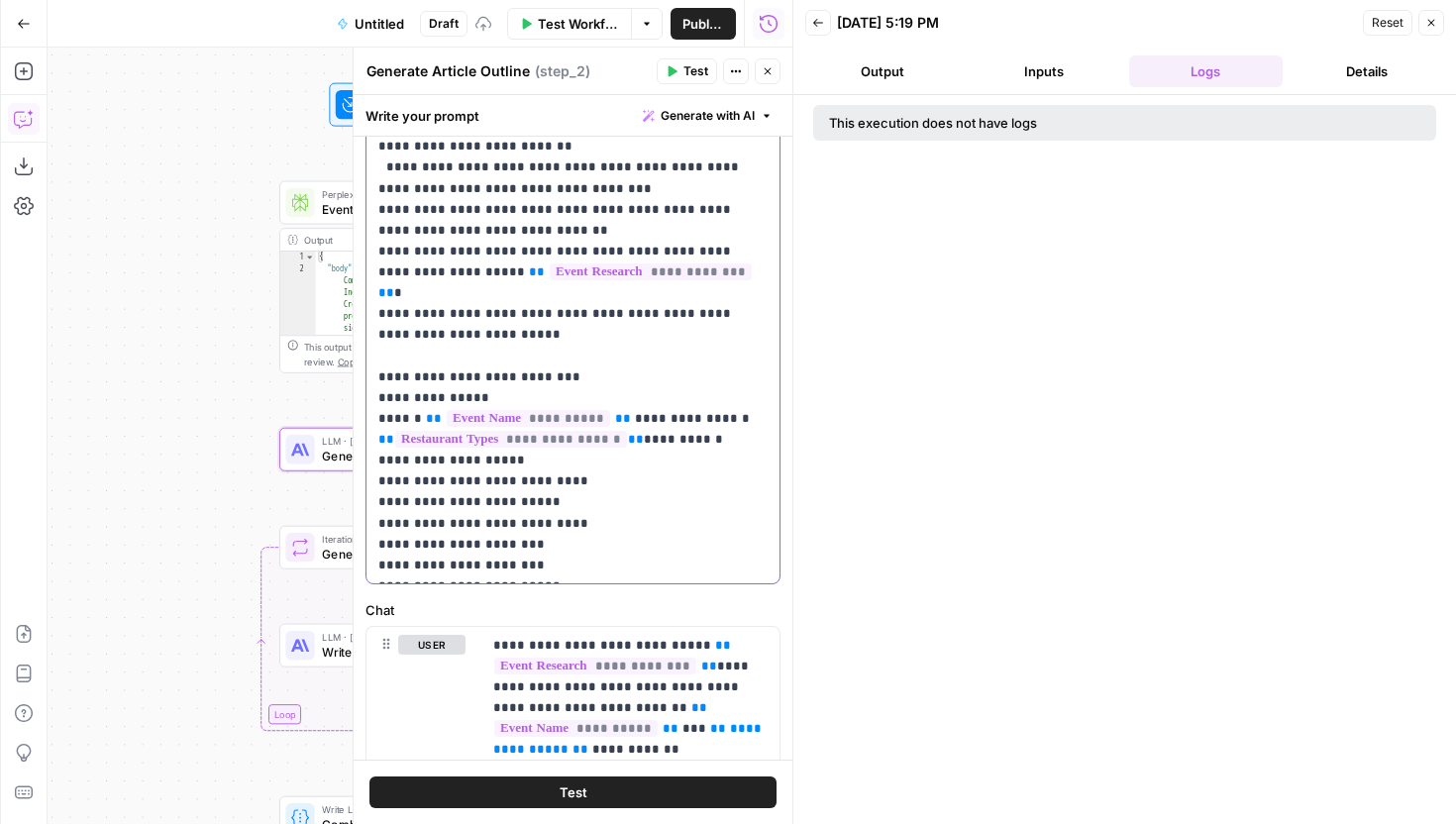 click on "**" at bounding box center [537, 690] 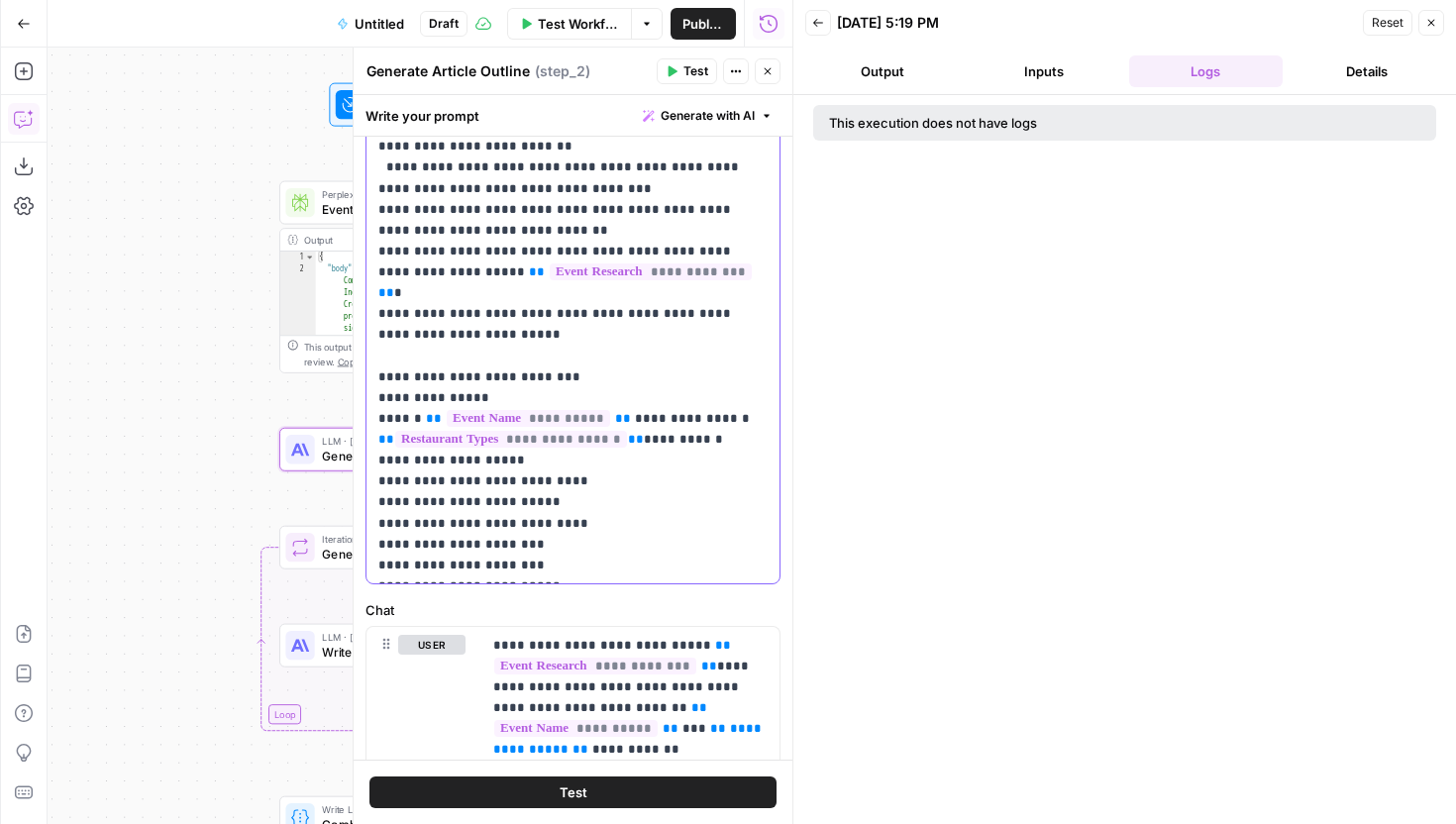click on "**********" at bounding box center [572, 0] 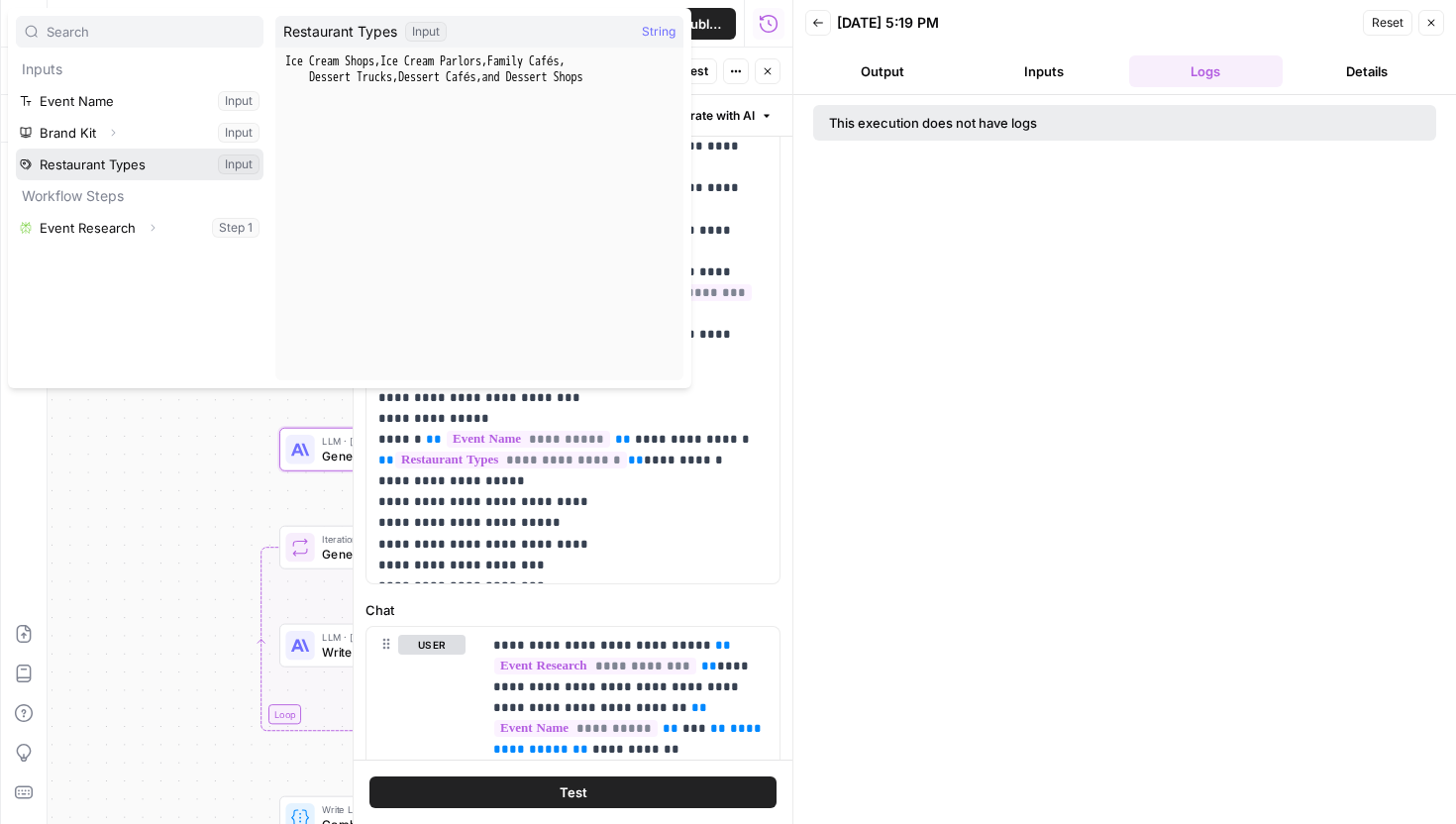 click at bounding box center (140, 164) 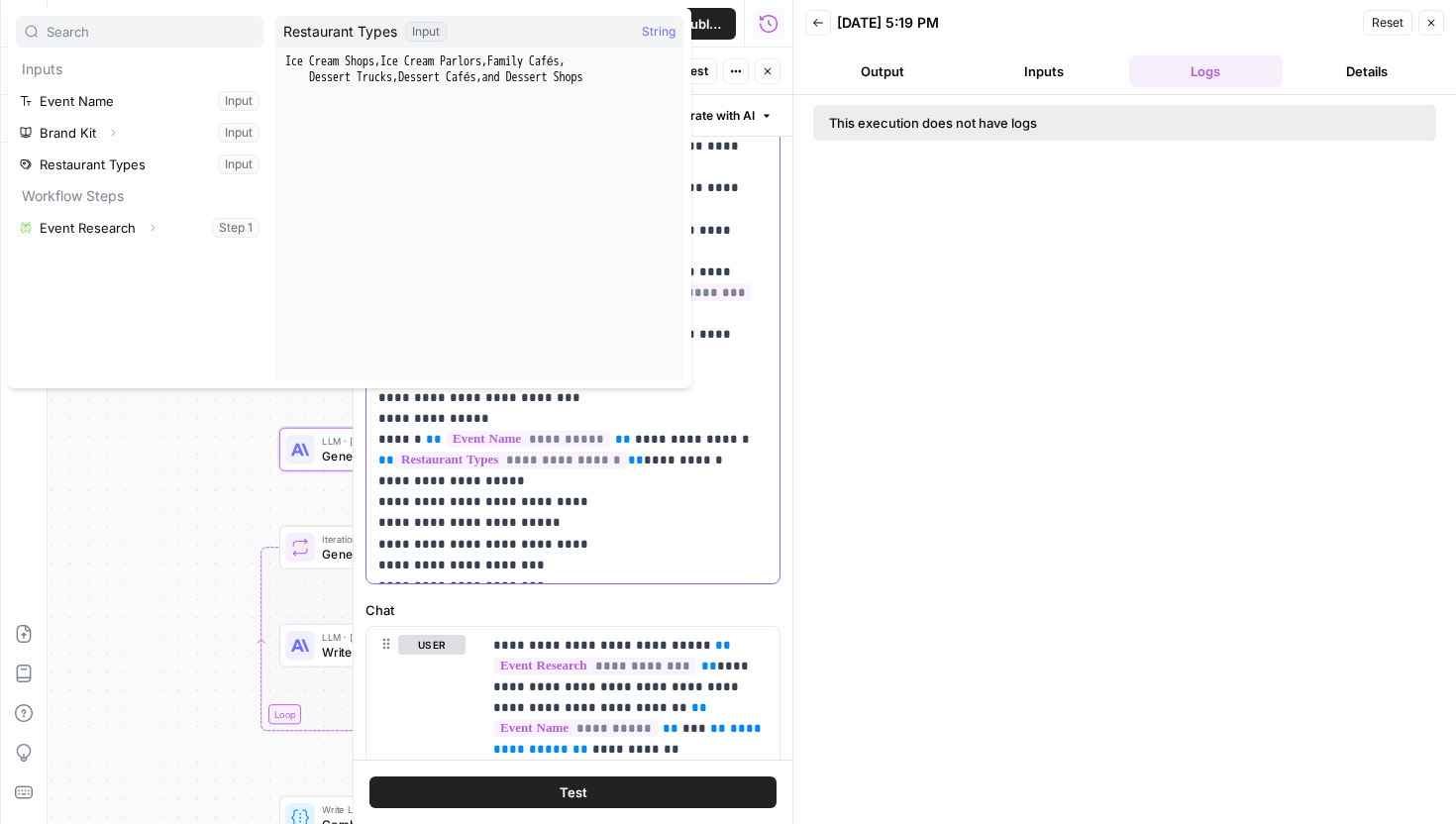 scroll, scrollTop: 360, scrollLeft: 0, axis: vertical 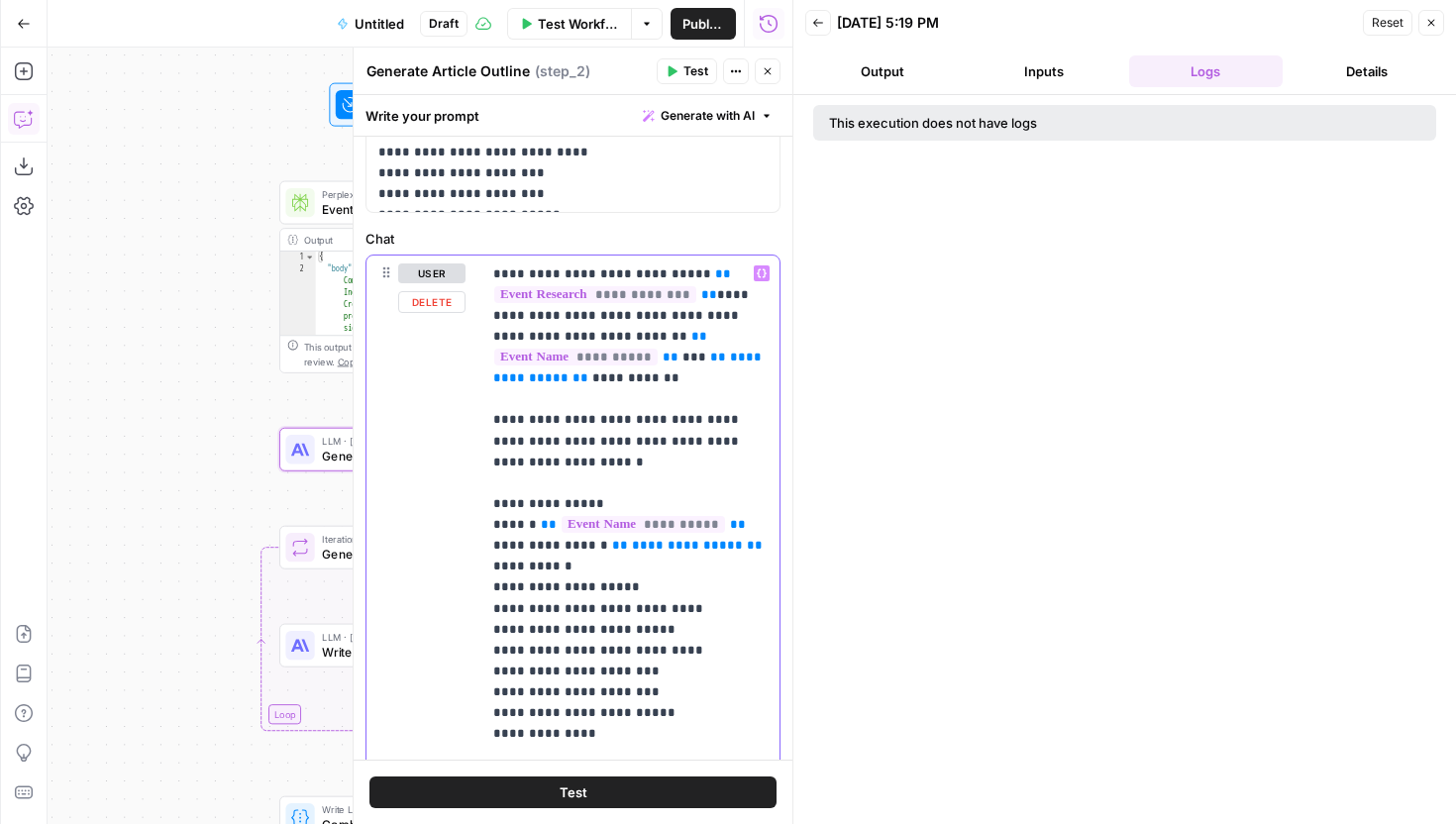 drag, startPoint x: 512, startPoint y: 356, endPoint x: 632, endPoint y: 363, distance: 120.203993 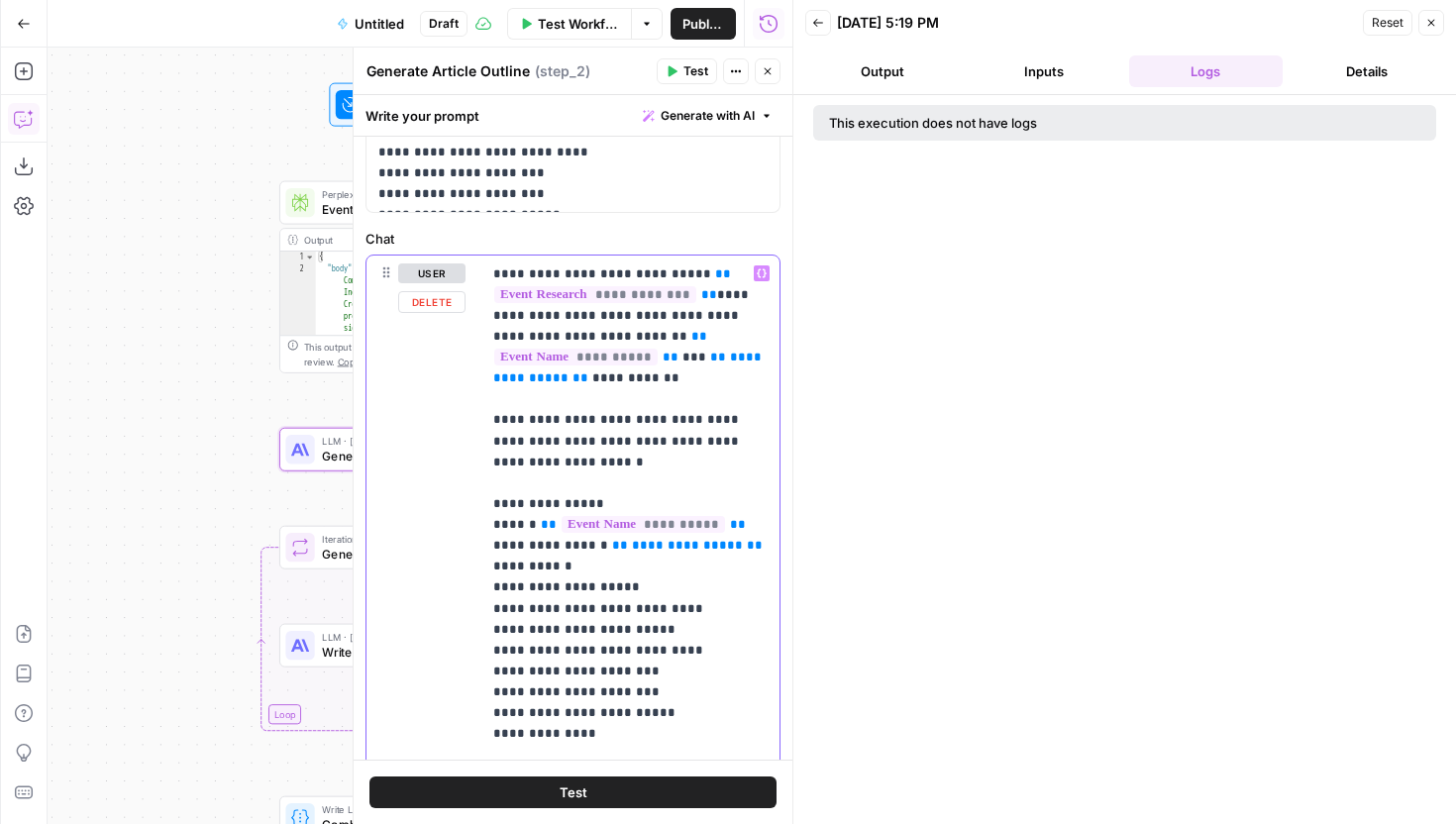 click on "**********" at bounding box center [630, 577] 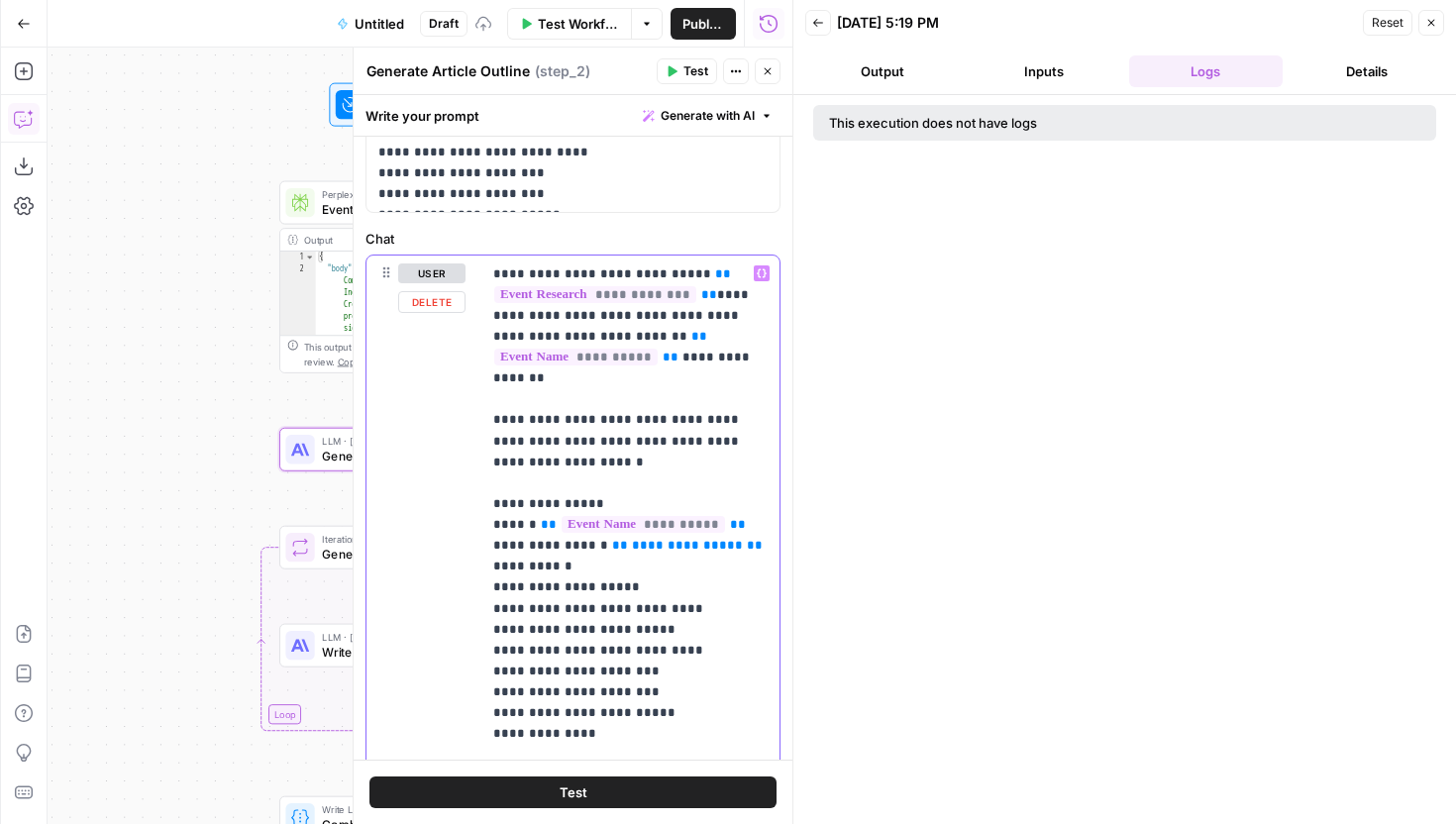type 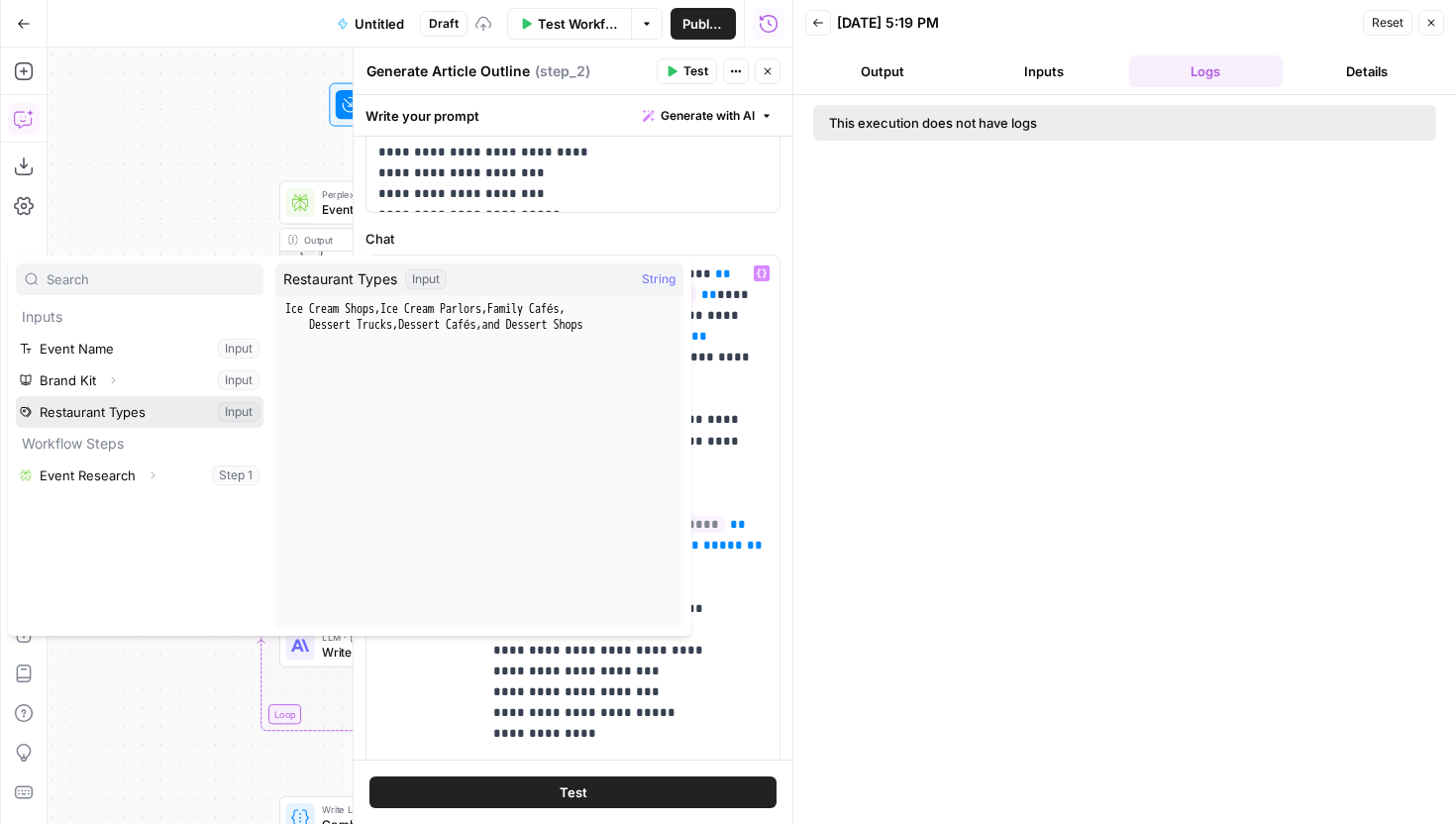 click at bounding box center (140, 412) 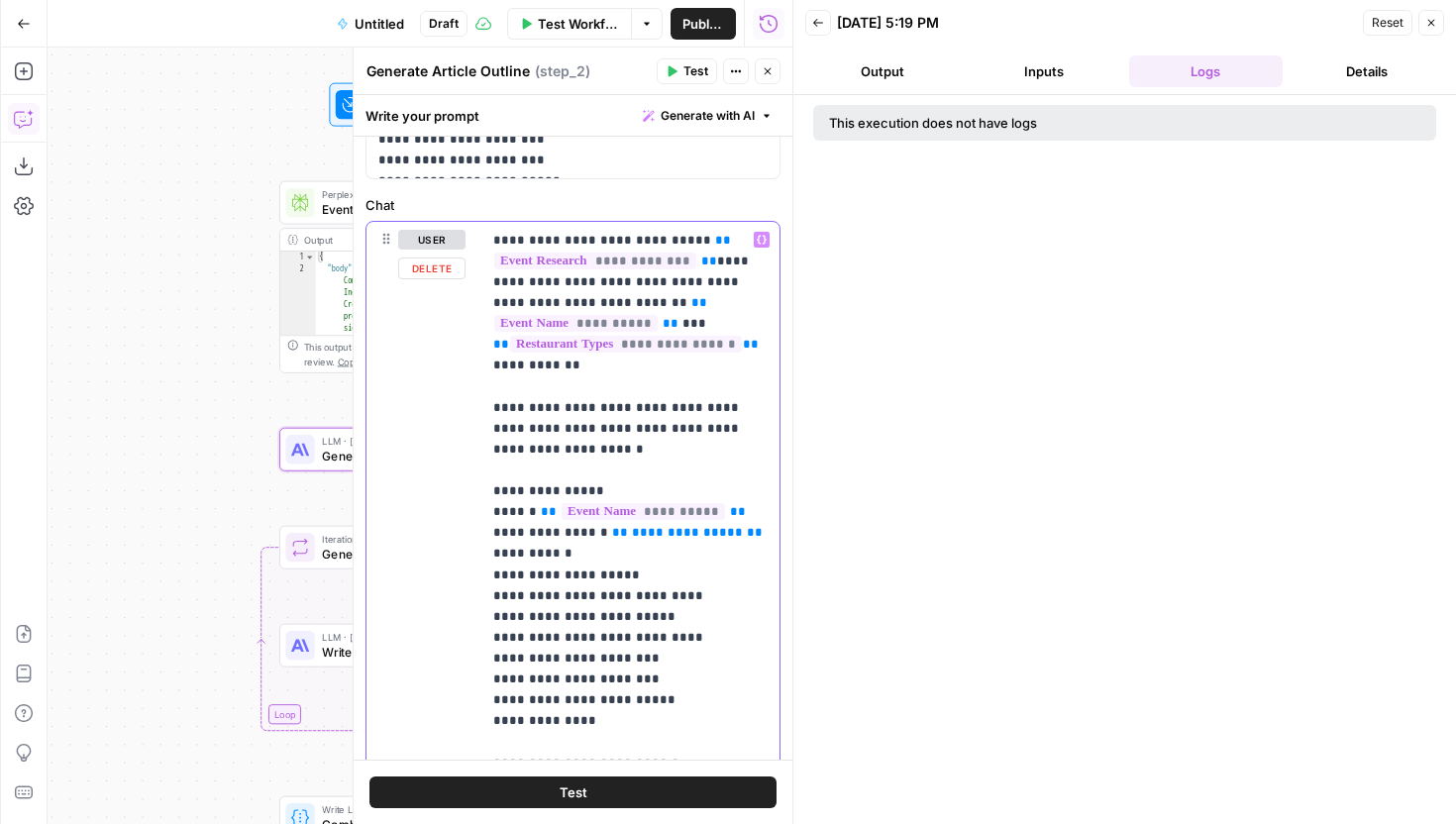 scroll, scrollTop: 881, scrollLeft: 0, axis: vertical 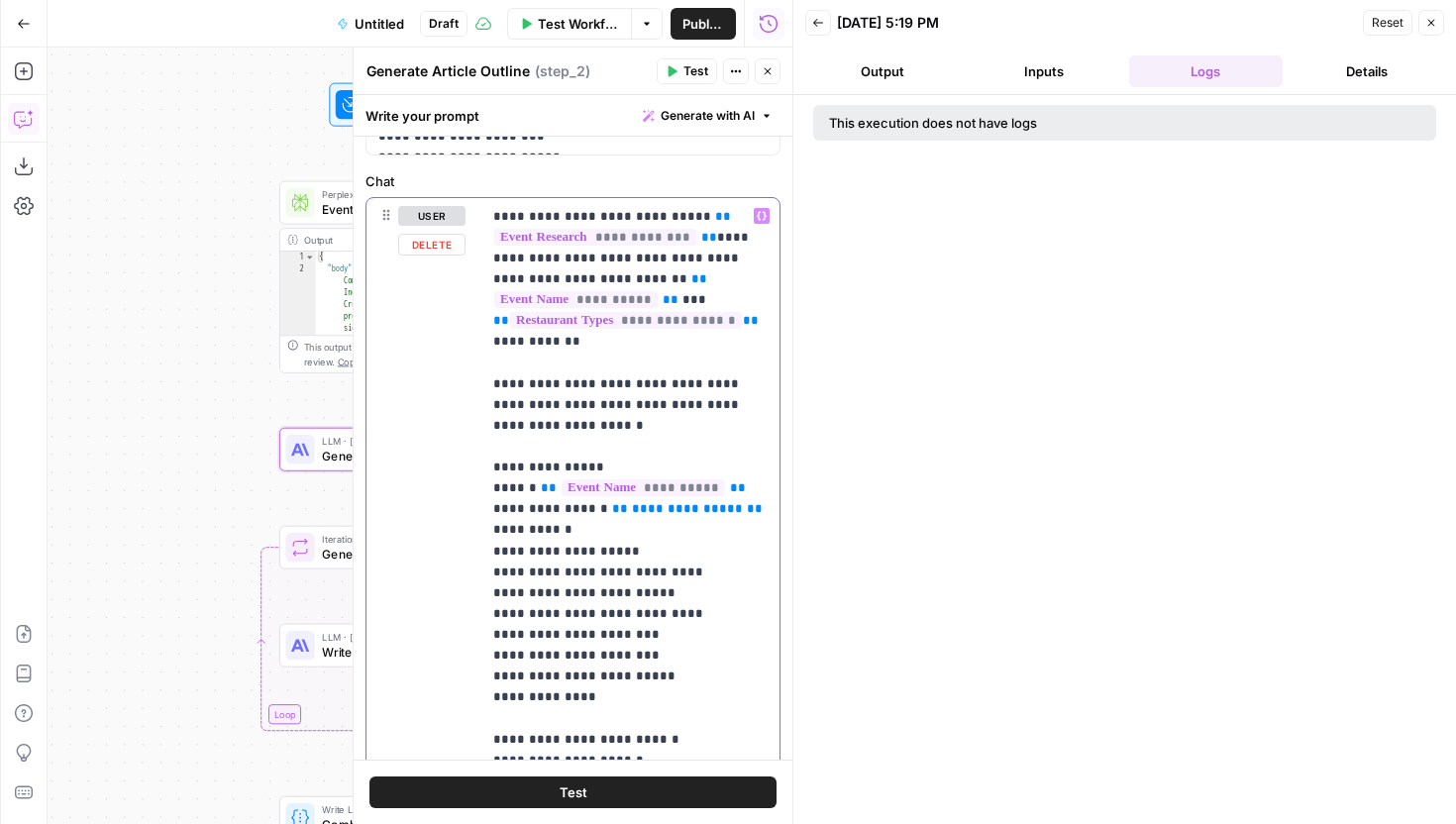 click on "**" at bounding box center (620, 508) 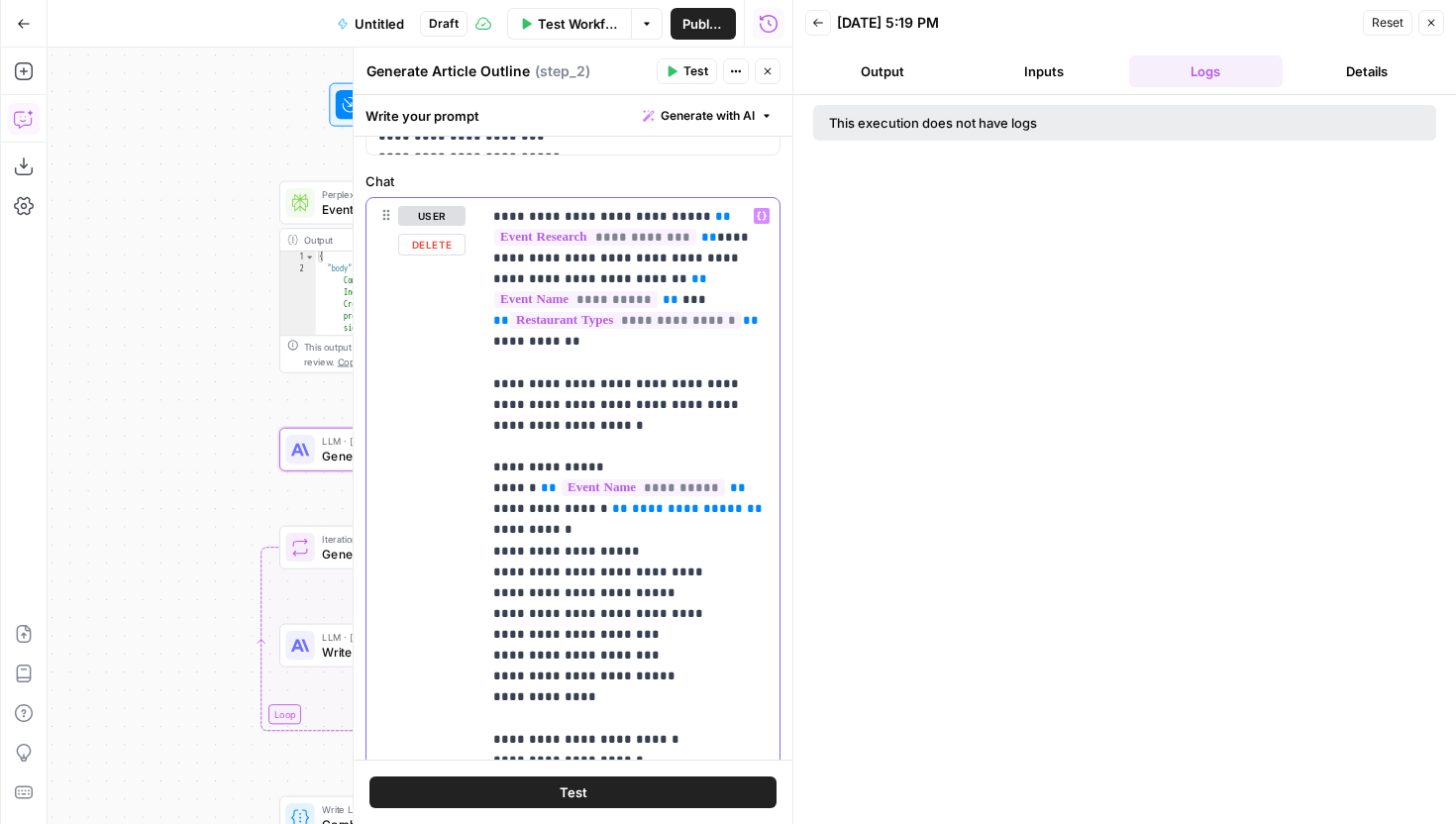click on "**" at bounding box center [620, 508] 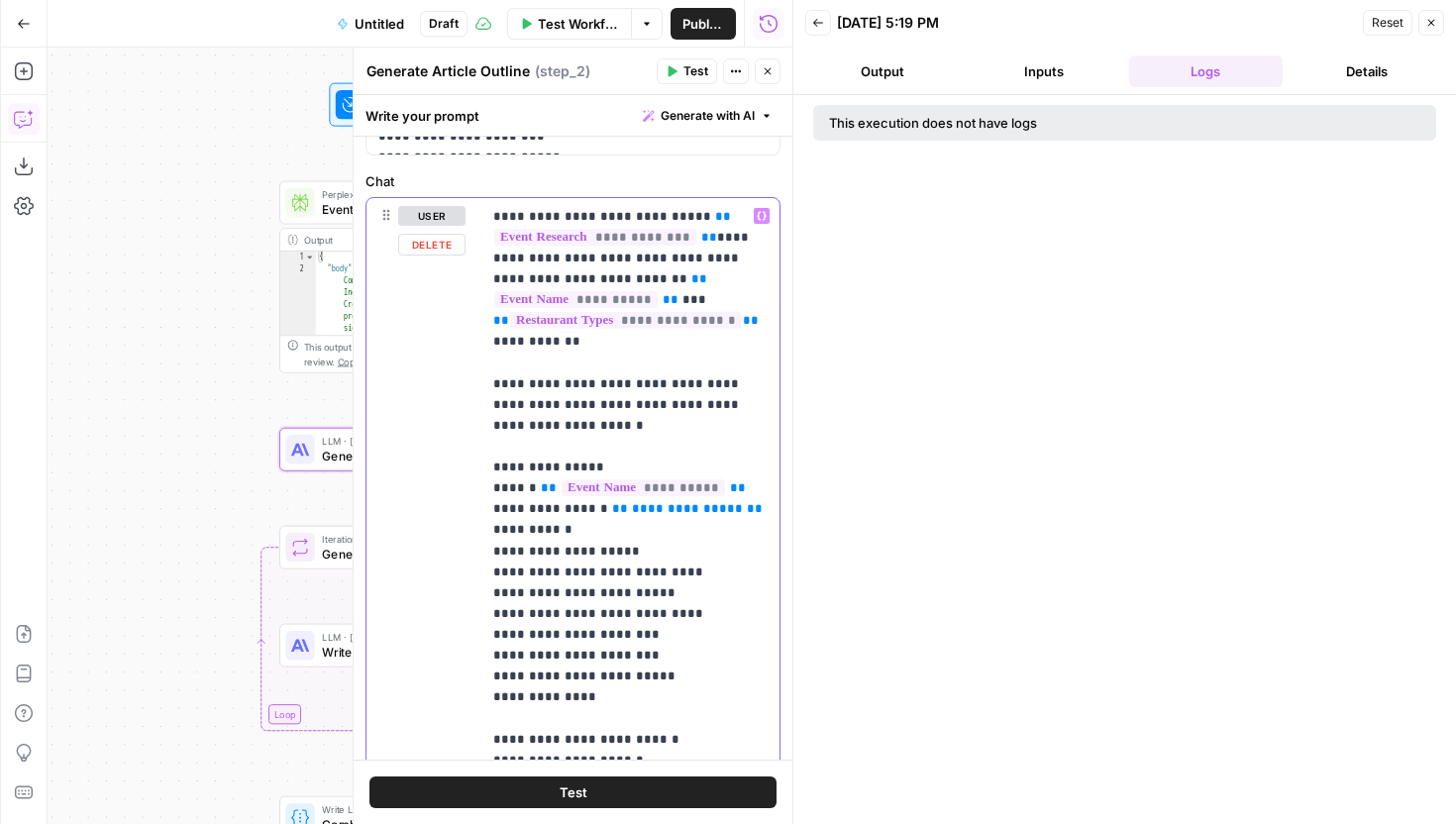 click on "**********" at bounding box center [630, 530] 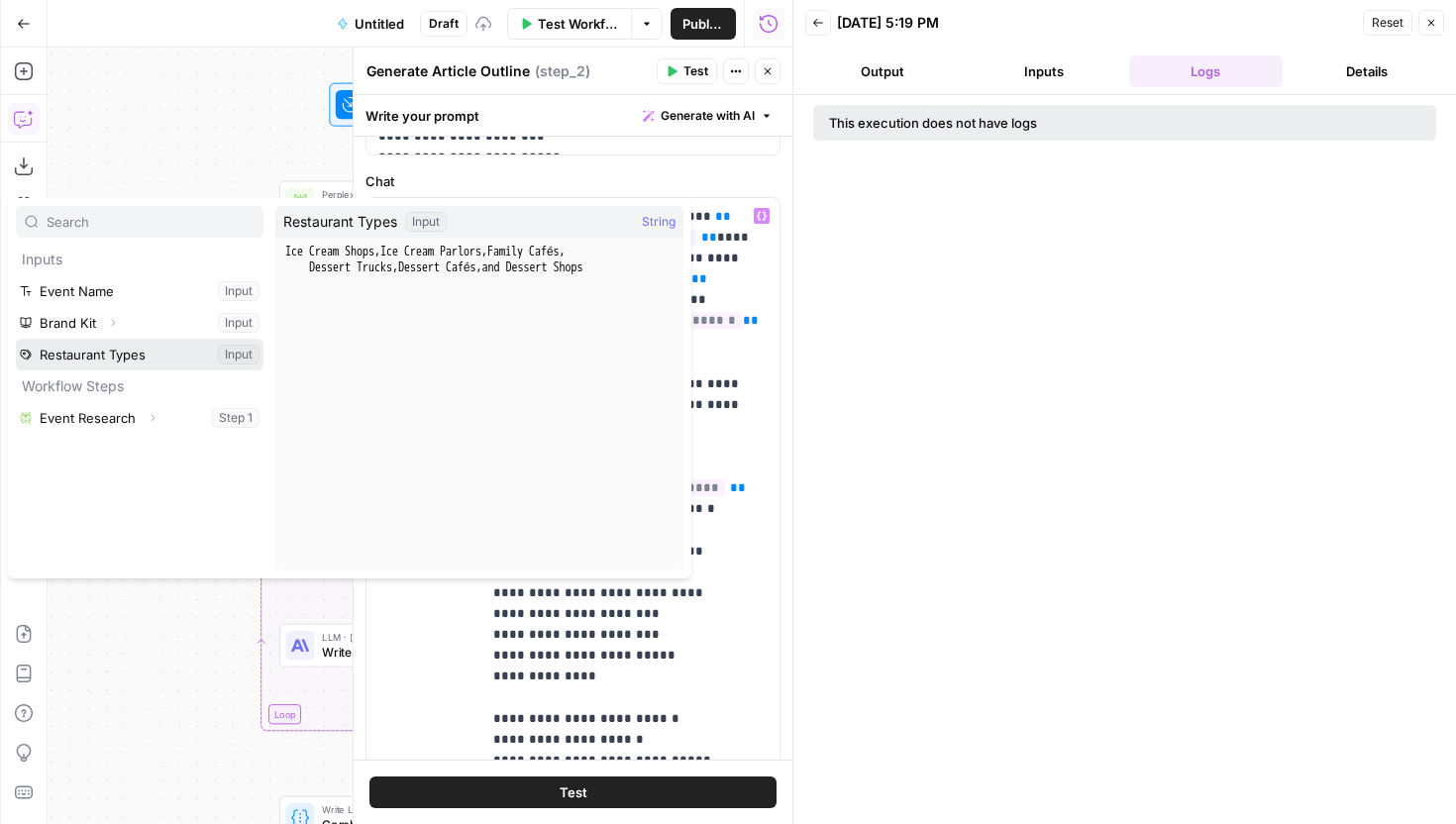 click at bounding box center [140, 355] 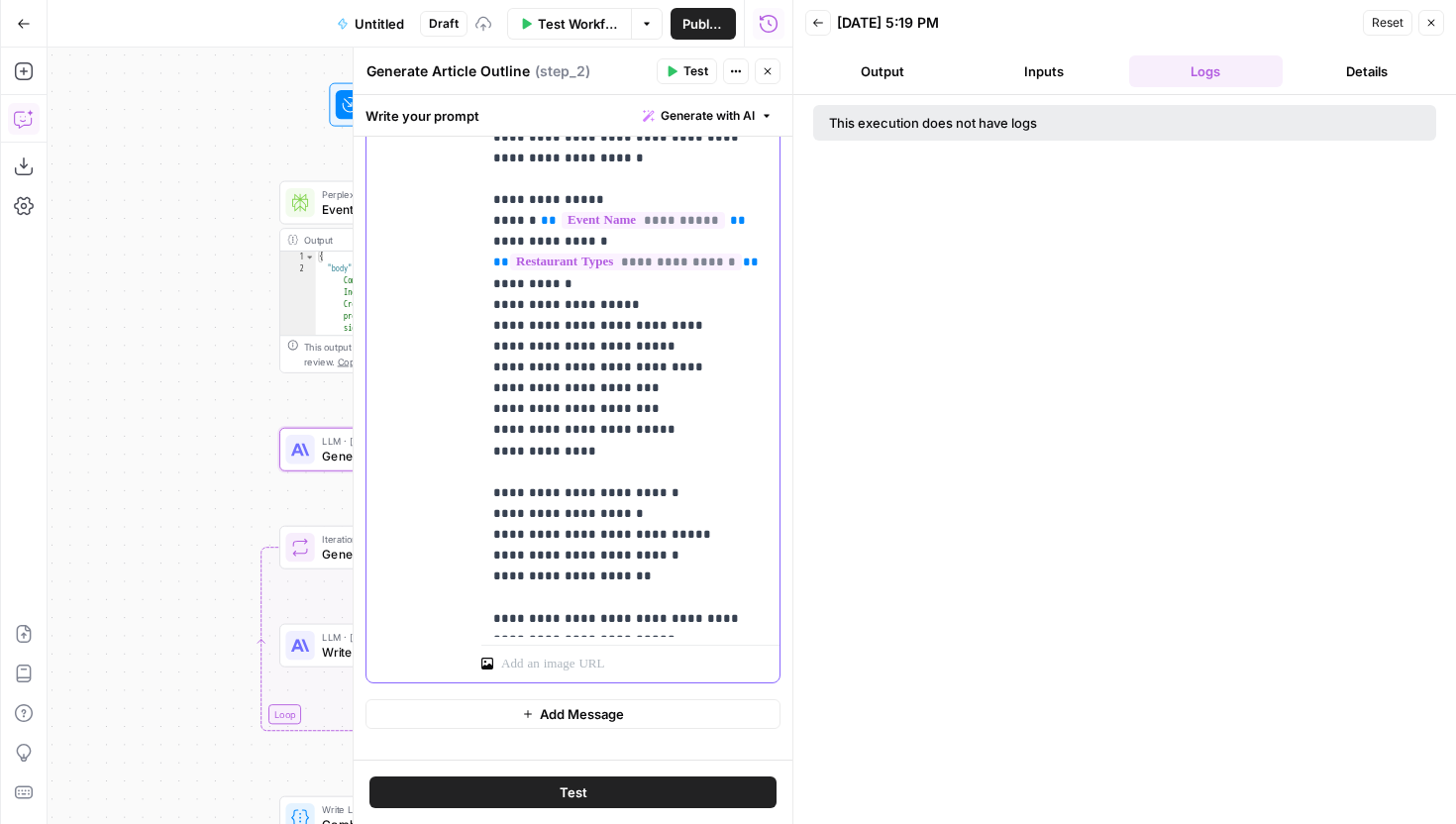 scroll, scrollTop: 1178, scrollLeft: 0, axis: vertical 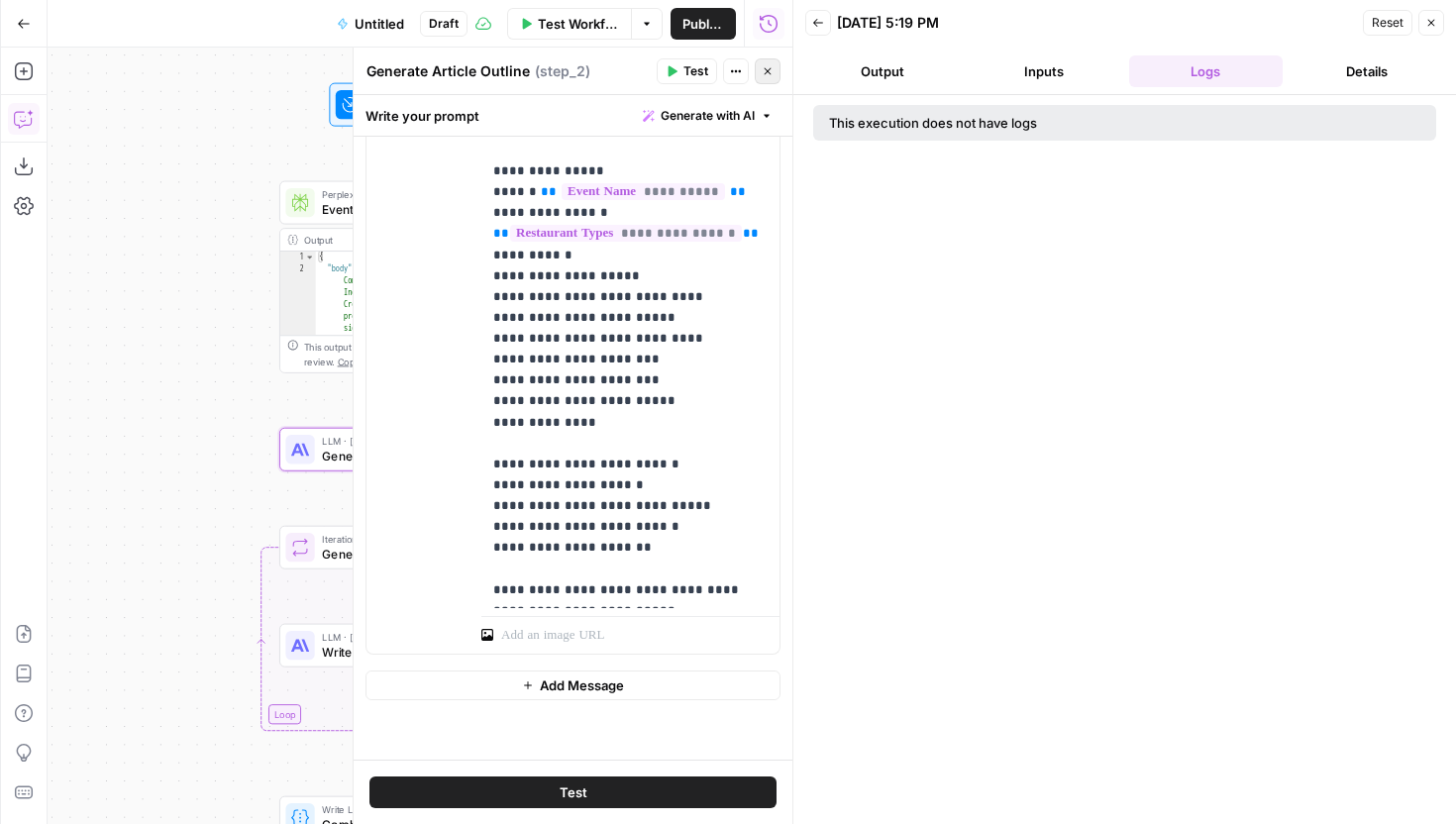 click 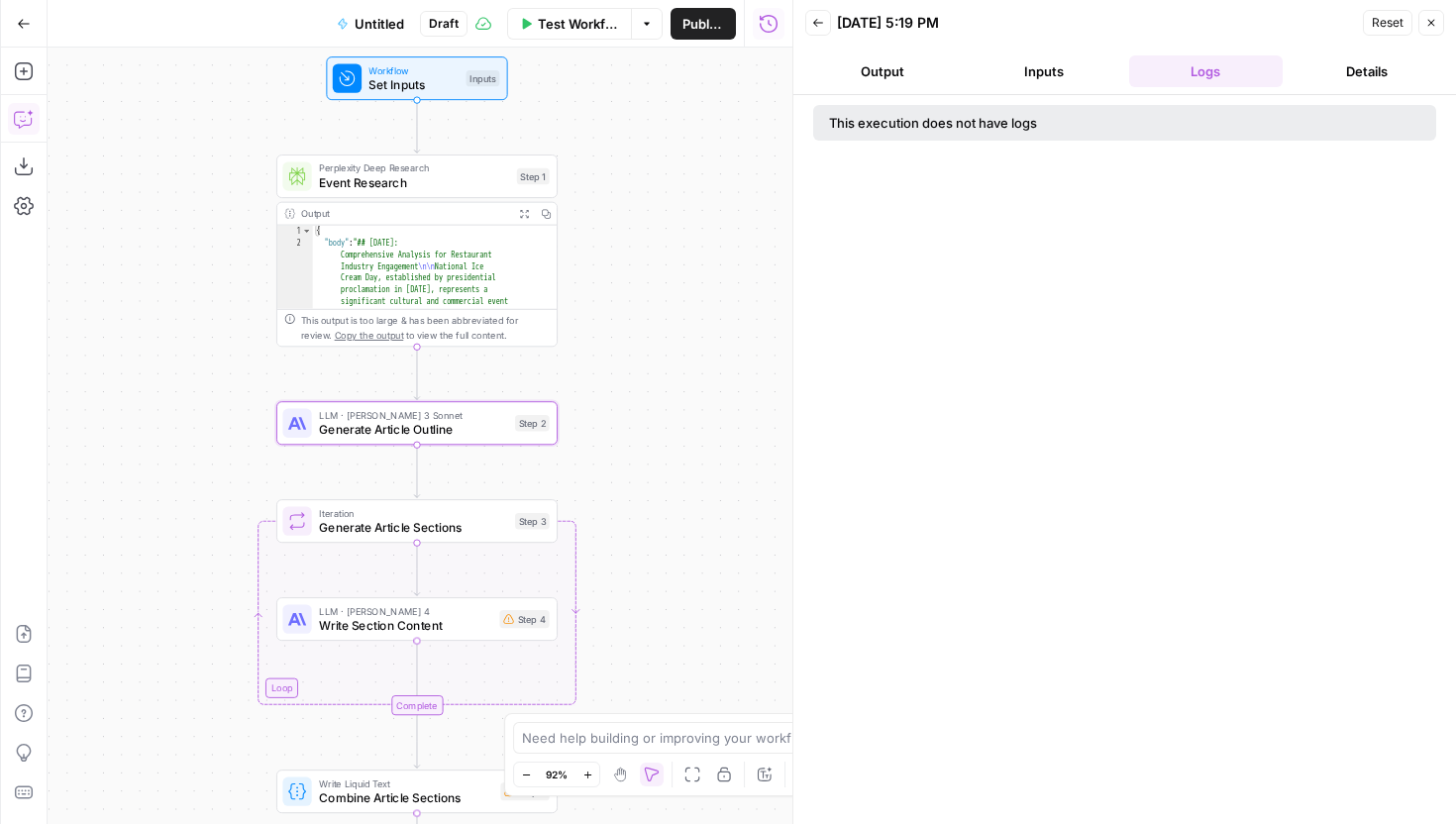 click on "Write Section Content" at bounding box center [405, 625] 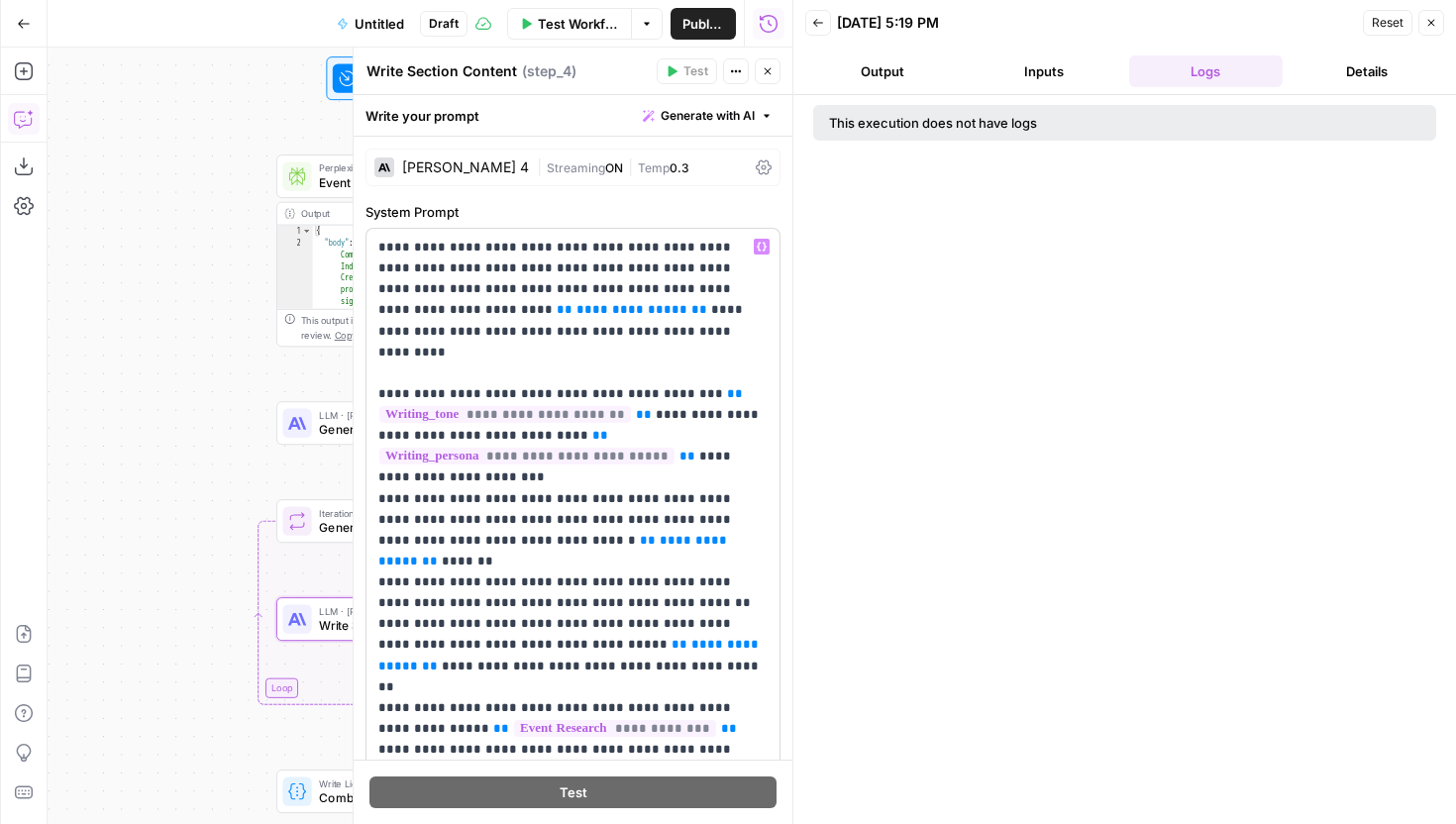 scroll, scrollTop: 26, scrollLeft: 0, axis: vertical 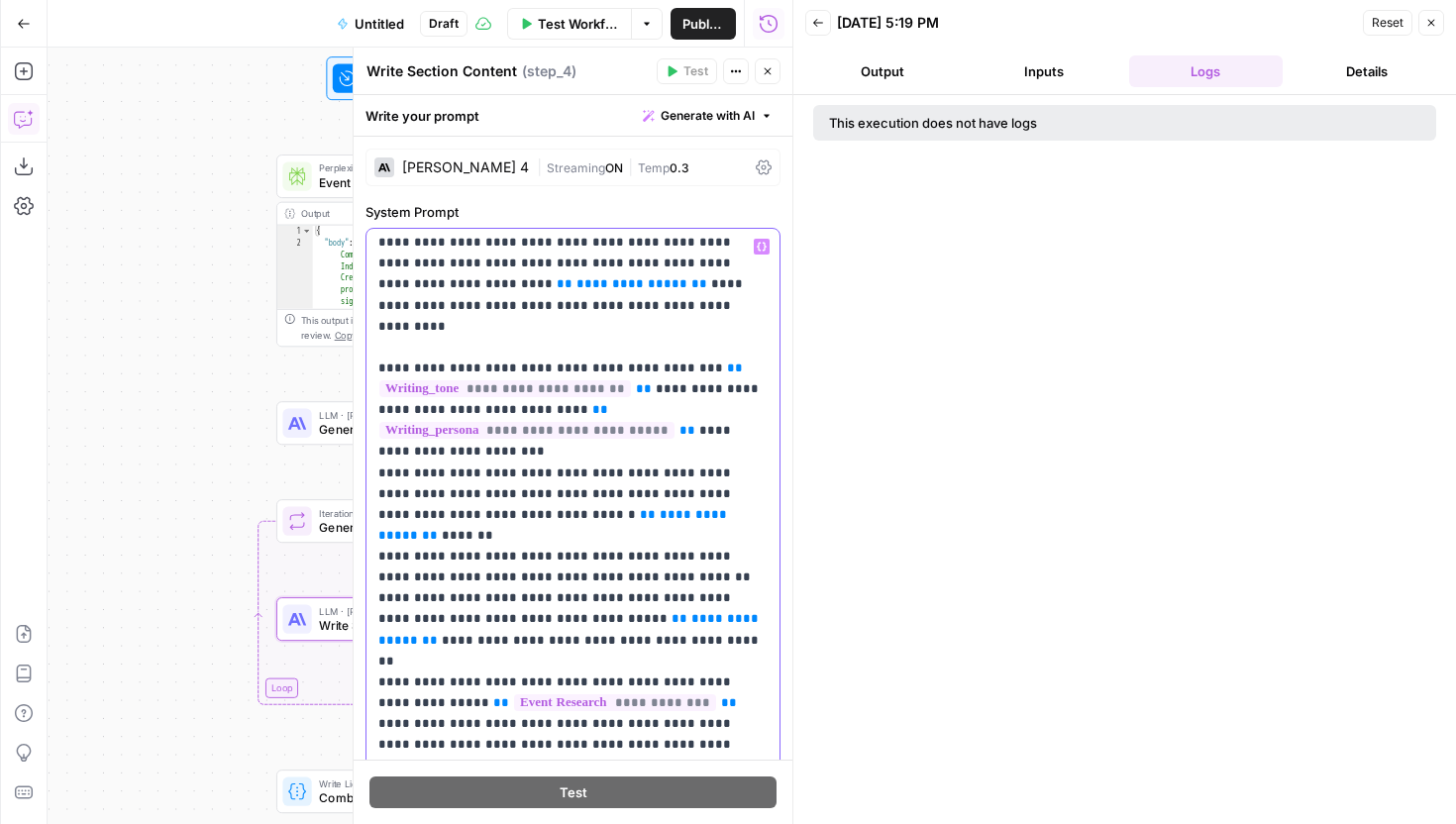 click on "**" at bounding box center [648, 514] 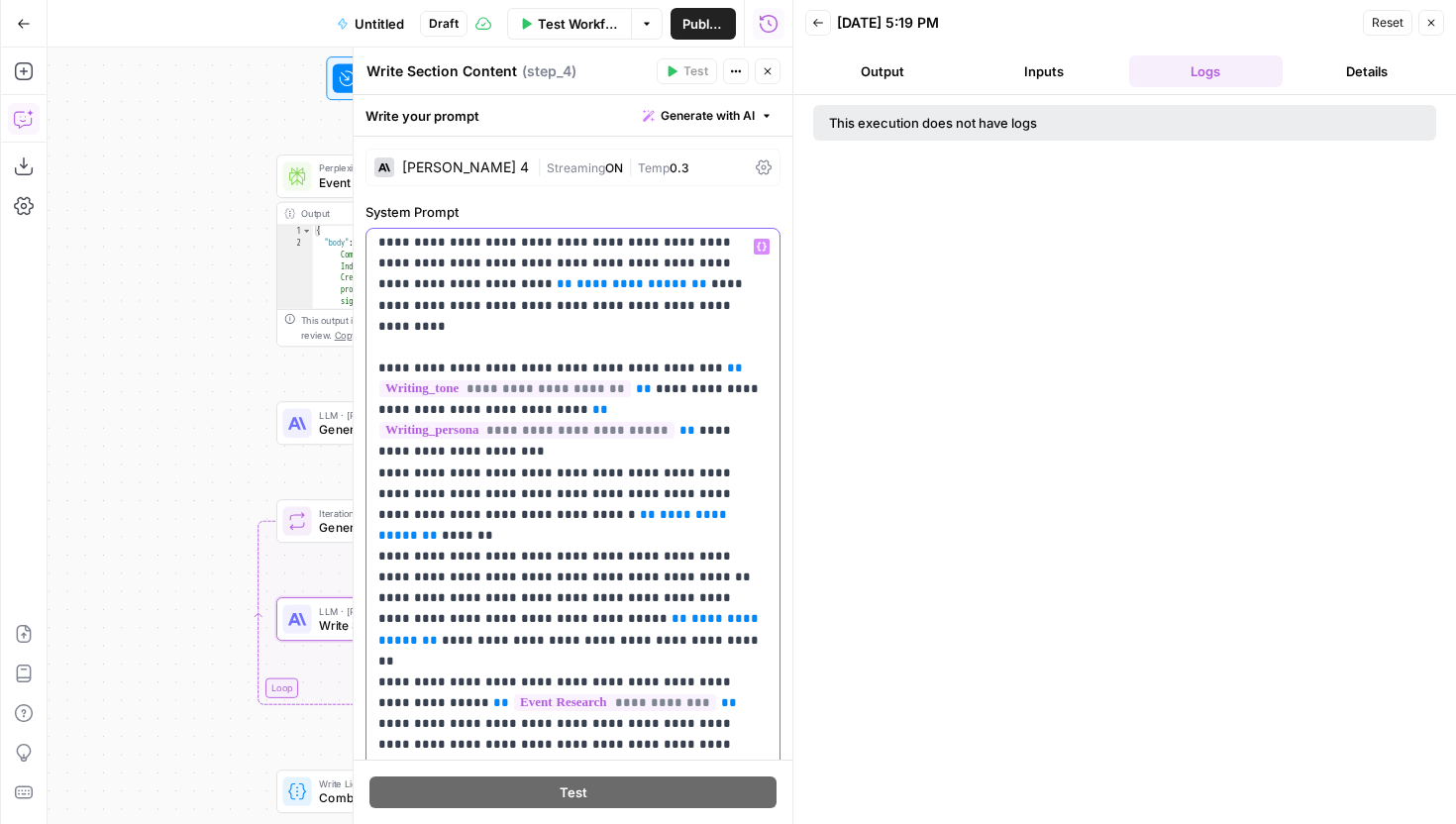 click on "**" at bounding box center [430, 535] 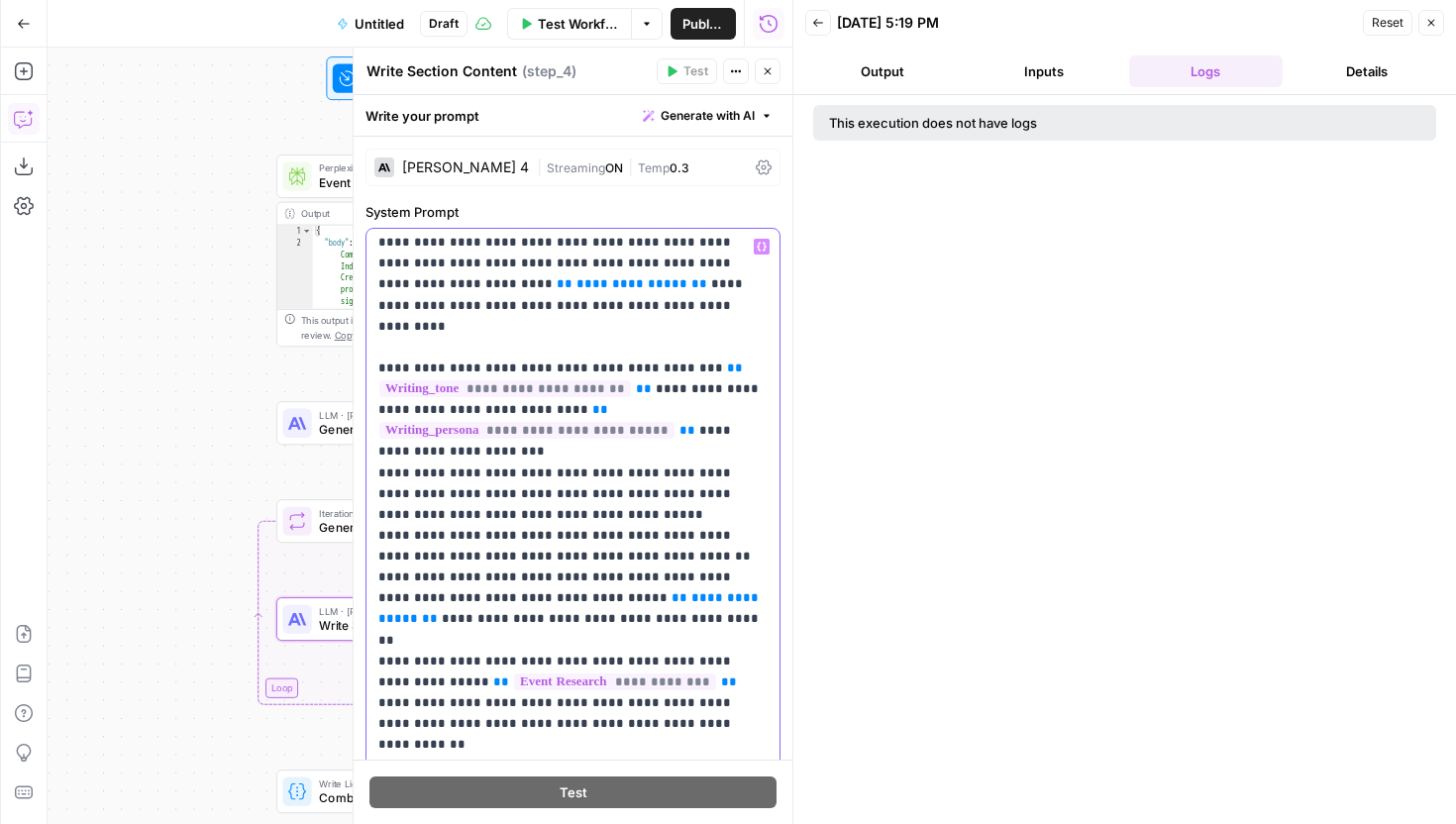 type 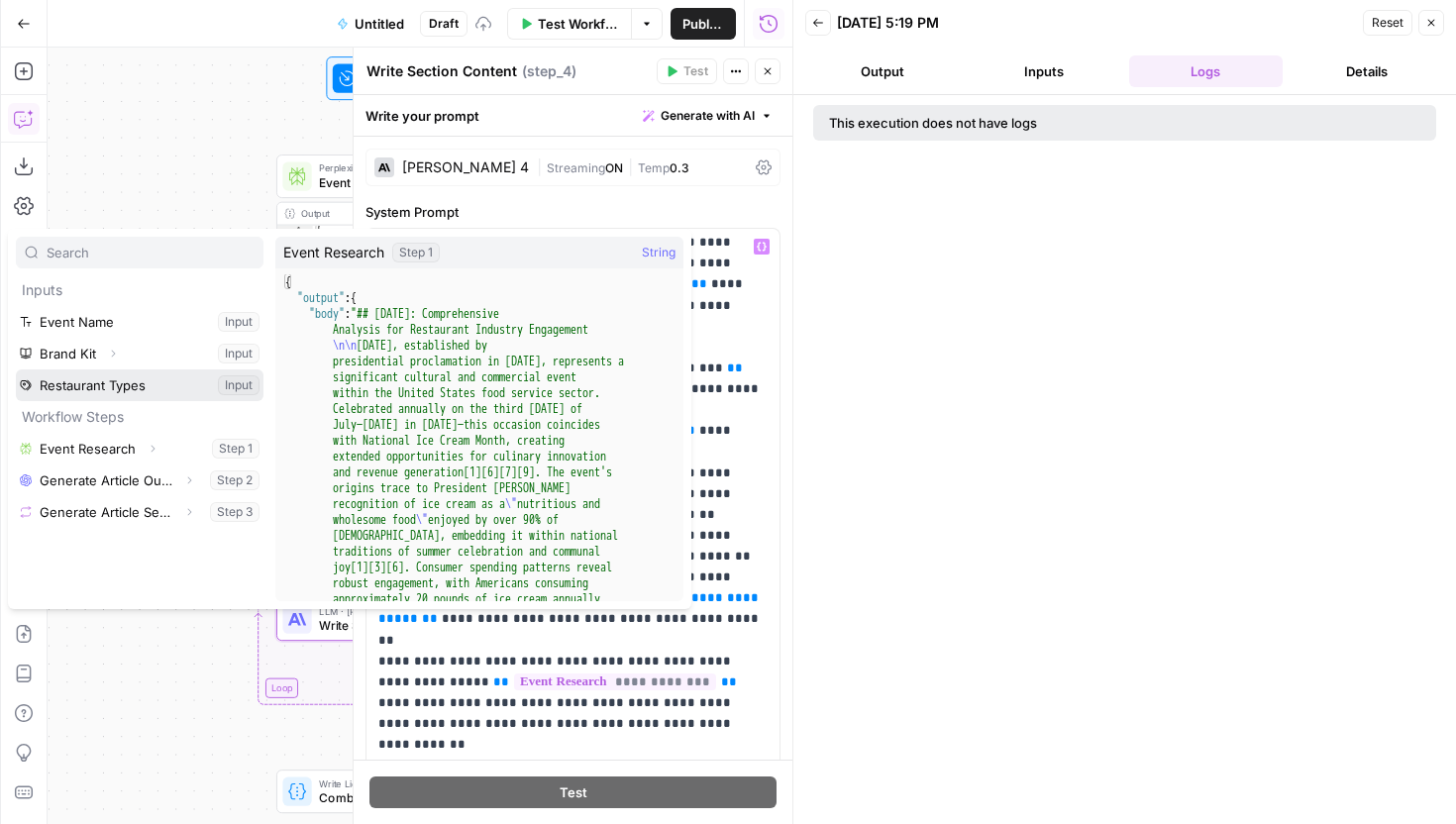 click at bounding box center (140, 385) 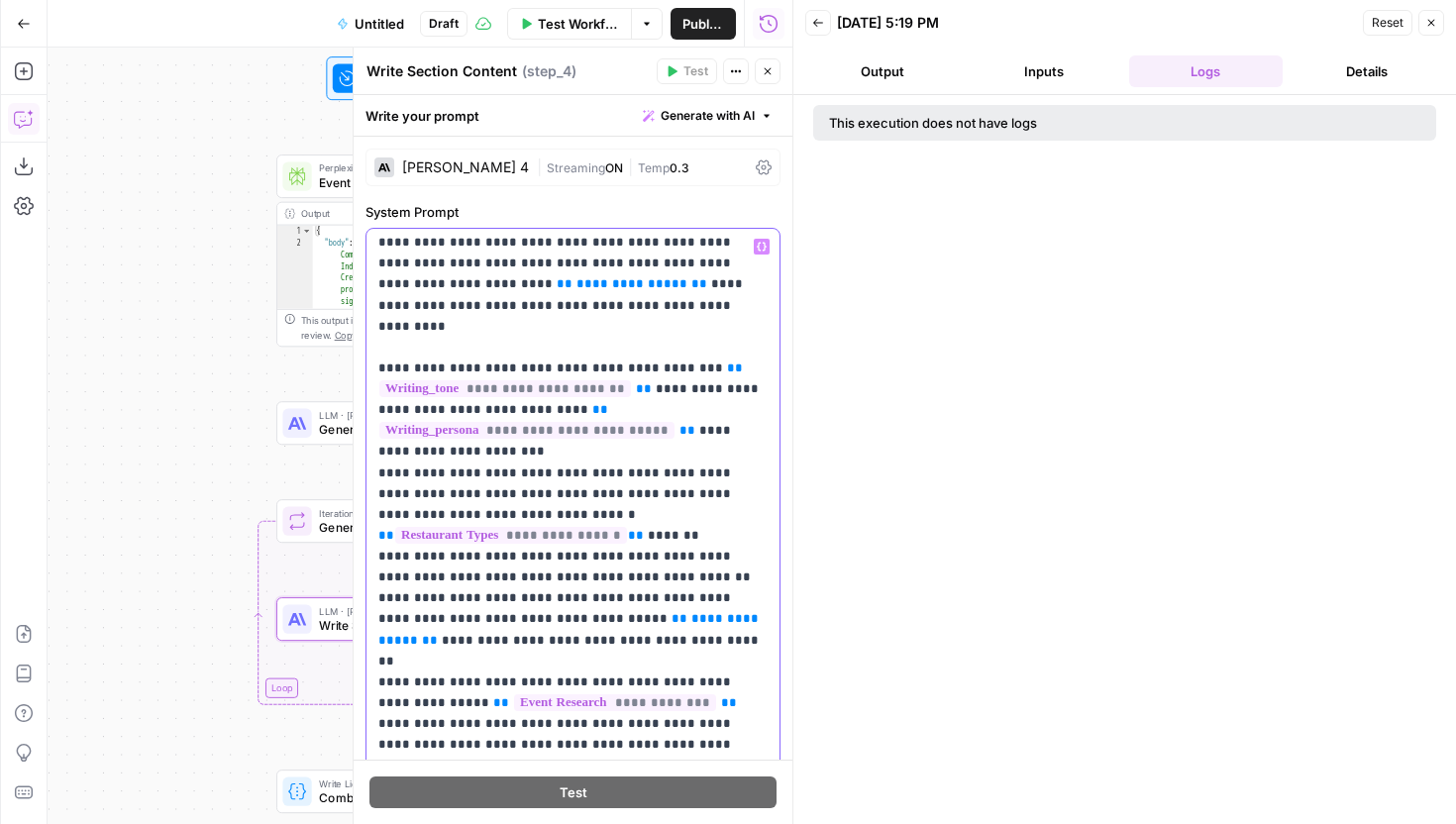 click on "**" at bounding box center (679, 618) 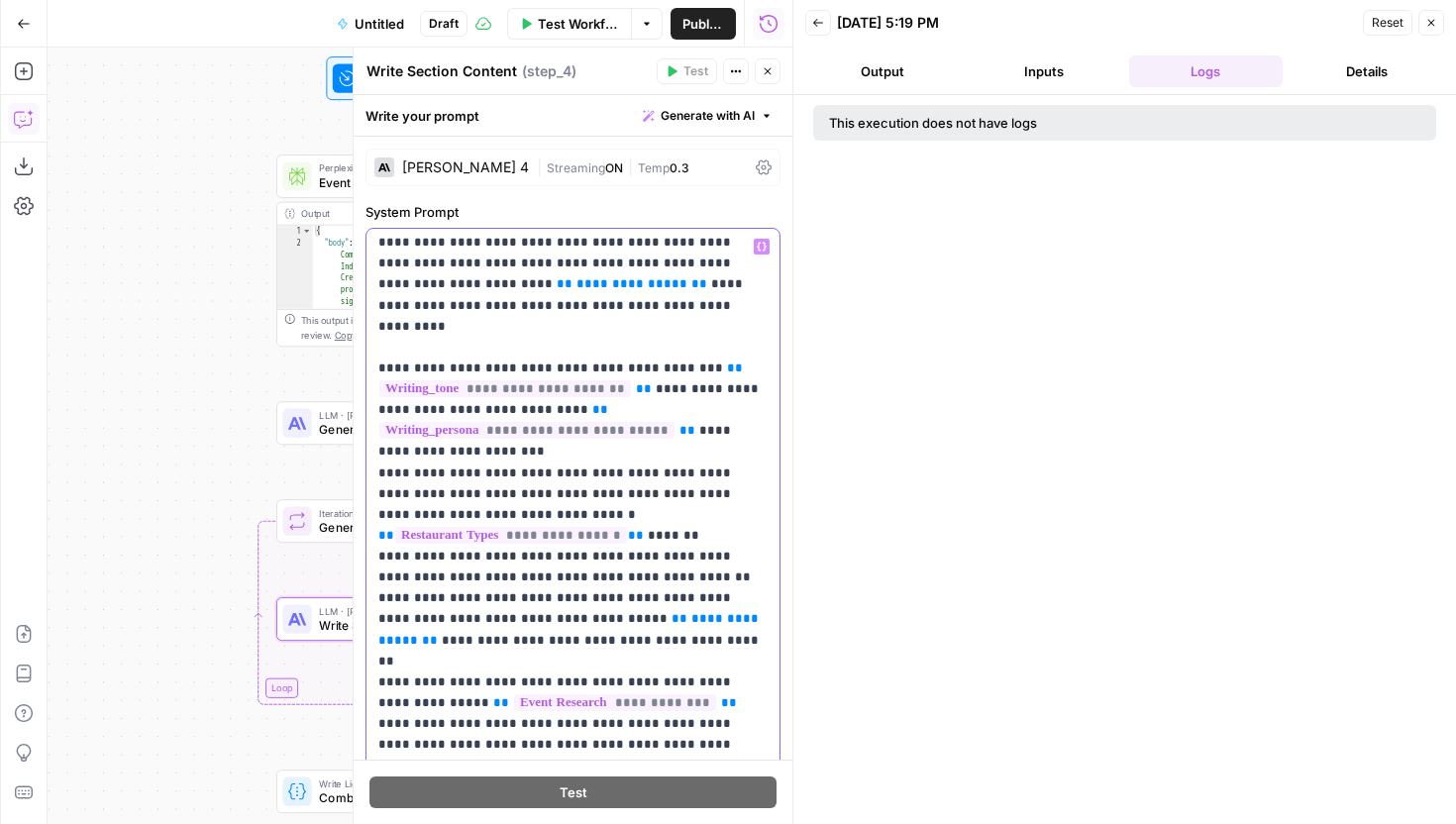 click on "**********" at bounding box center (572, 786) 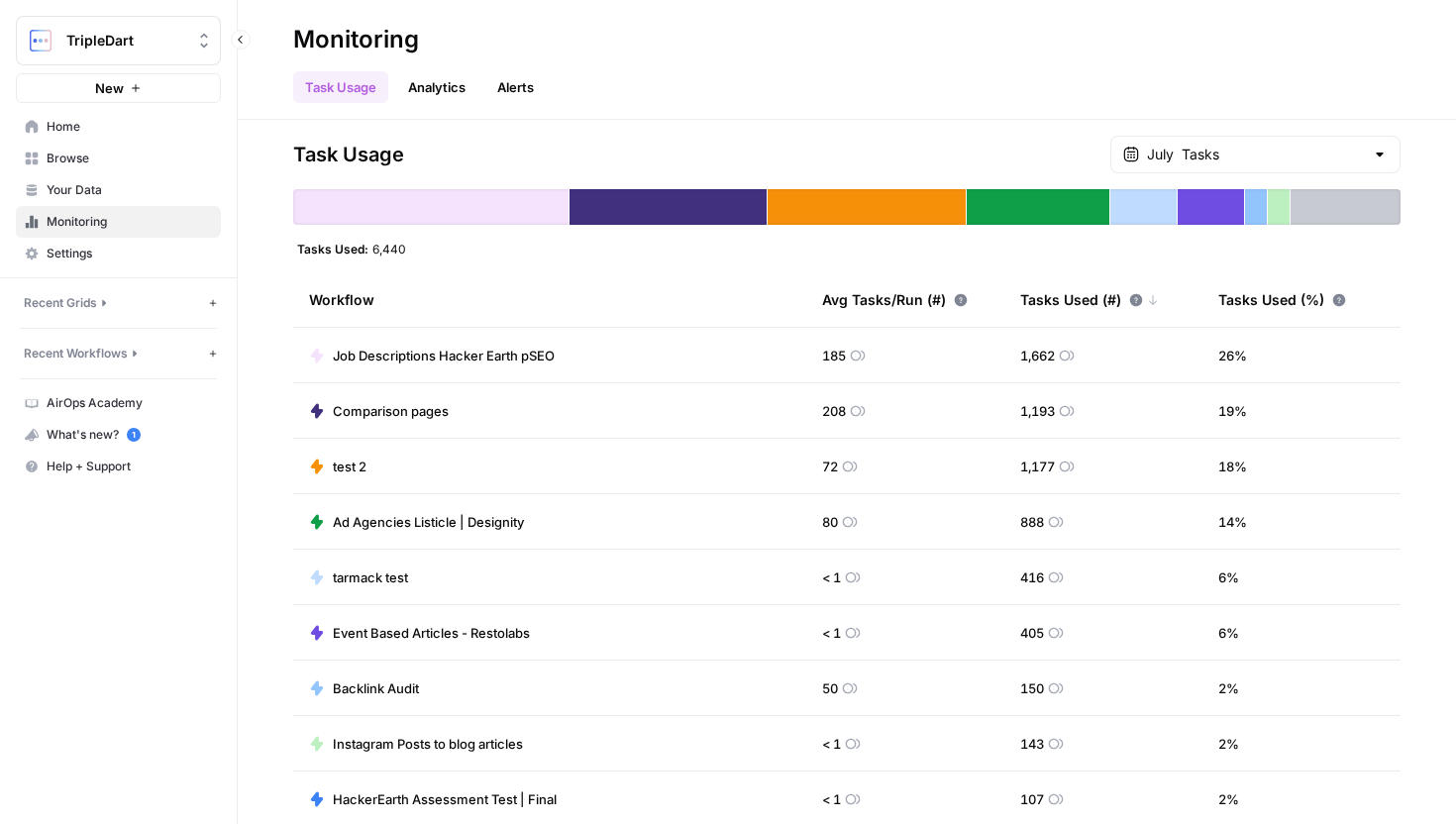 scroll, scrollTop: 0, scrollLeft: 0, axis: both 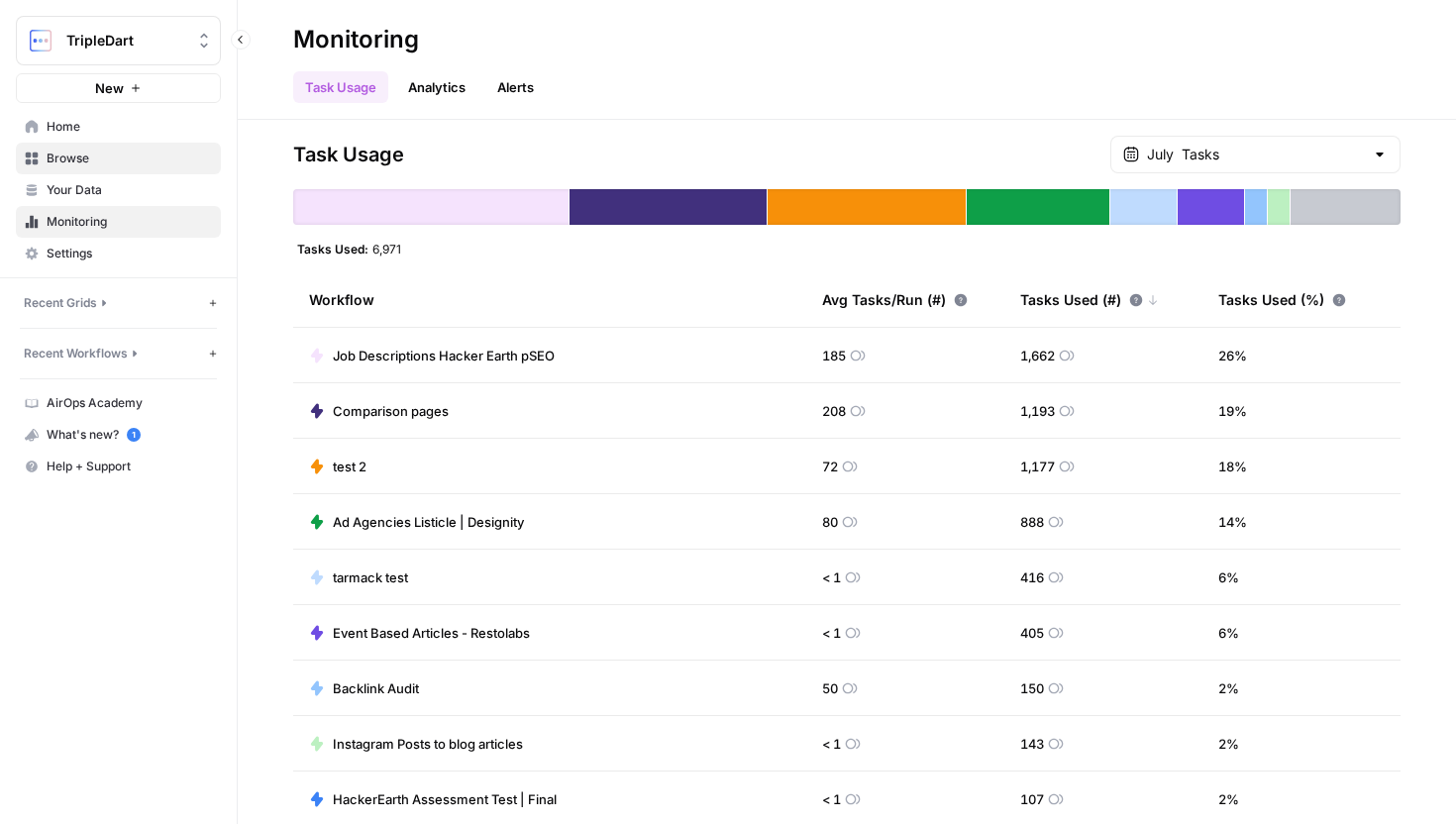 click on "Browse" at bounding box center (118, 158) 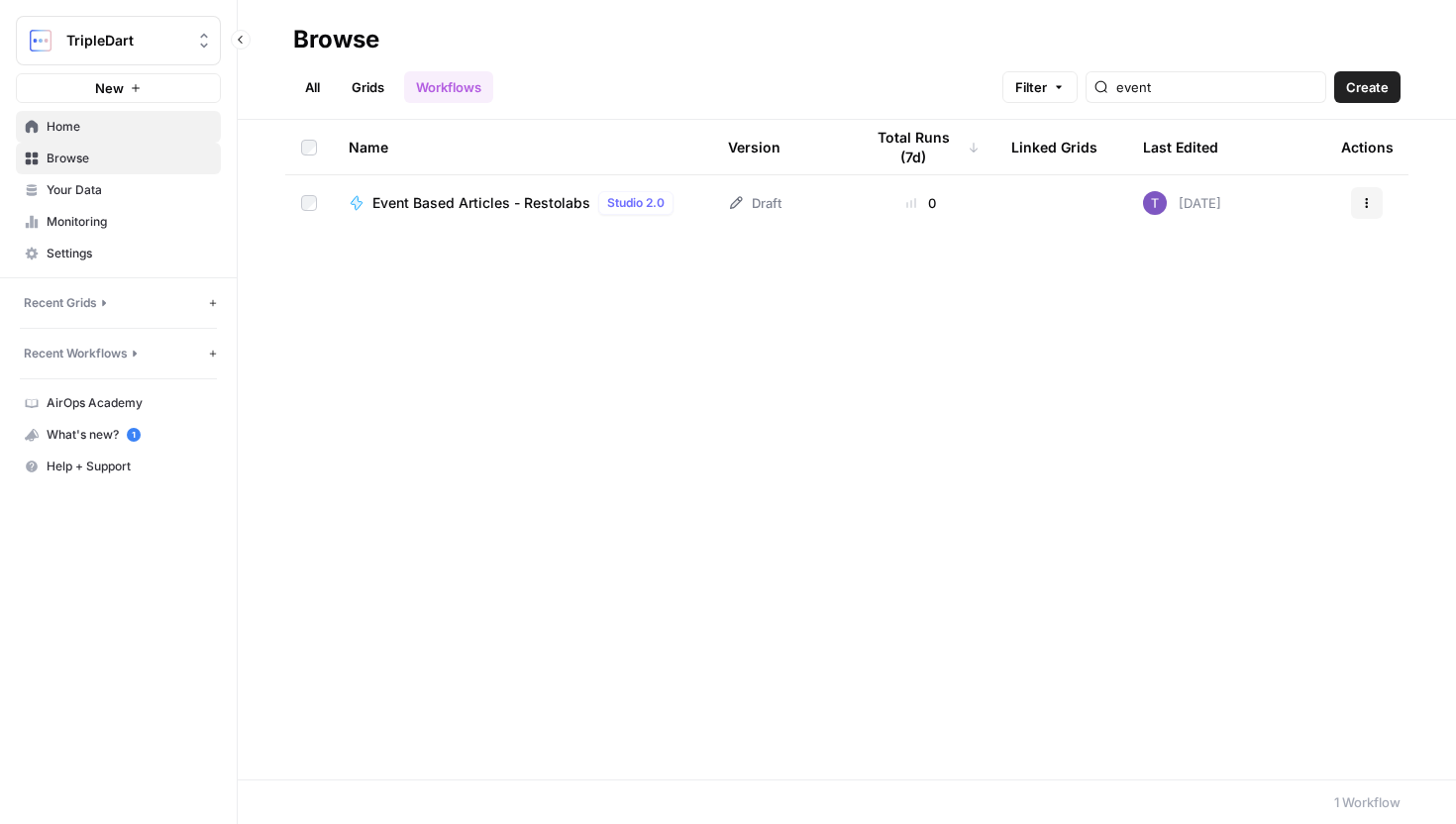 click on "Home" at bounding box center [129, 127] 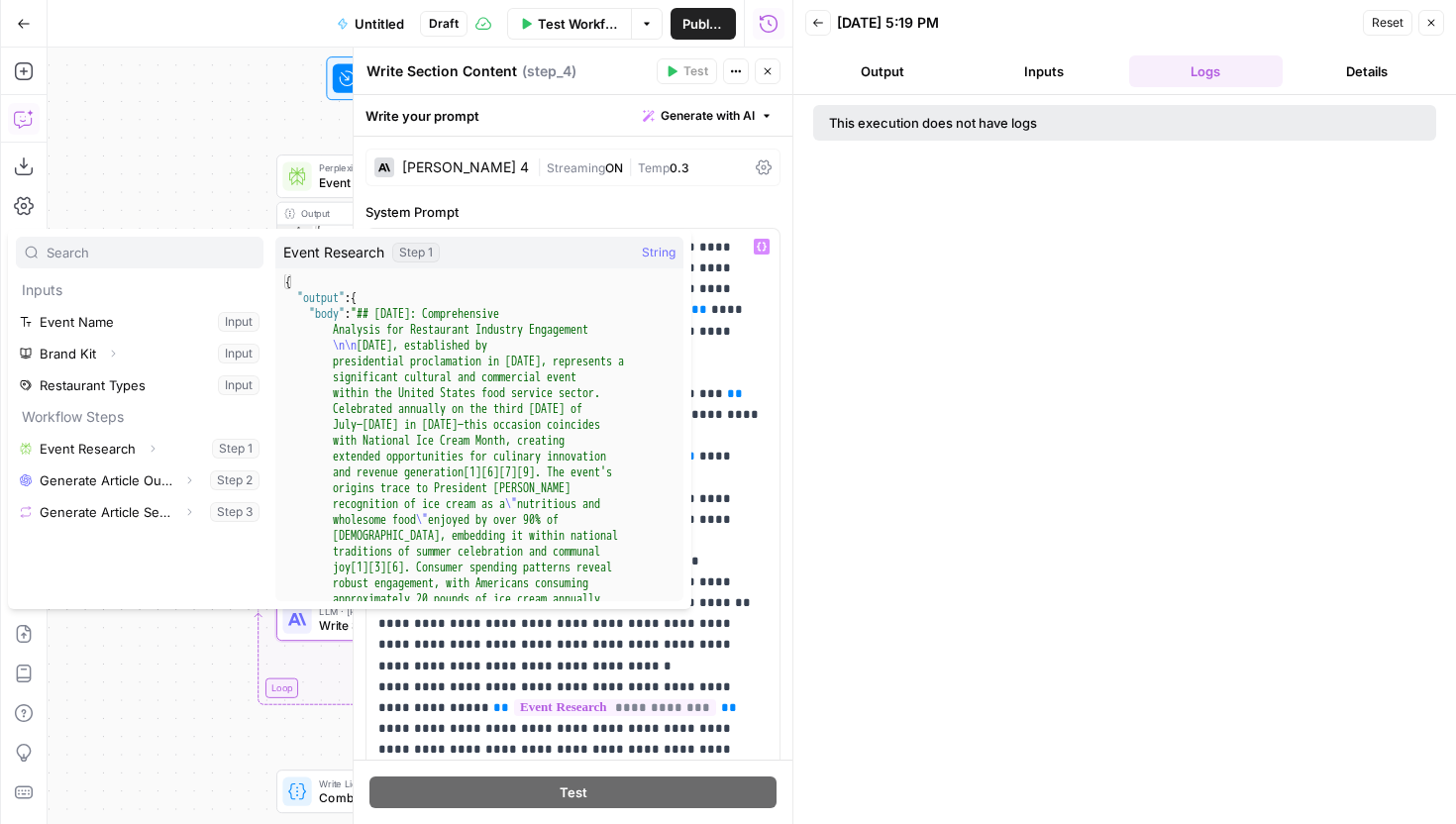 scroll, scrollTop: 0, scrollLeft: 0, axis: both 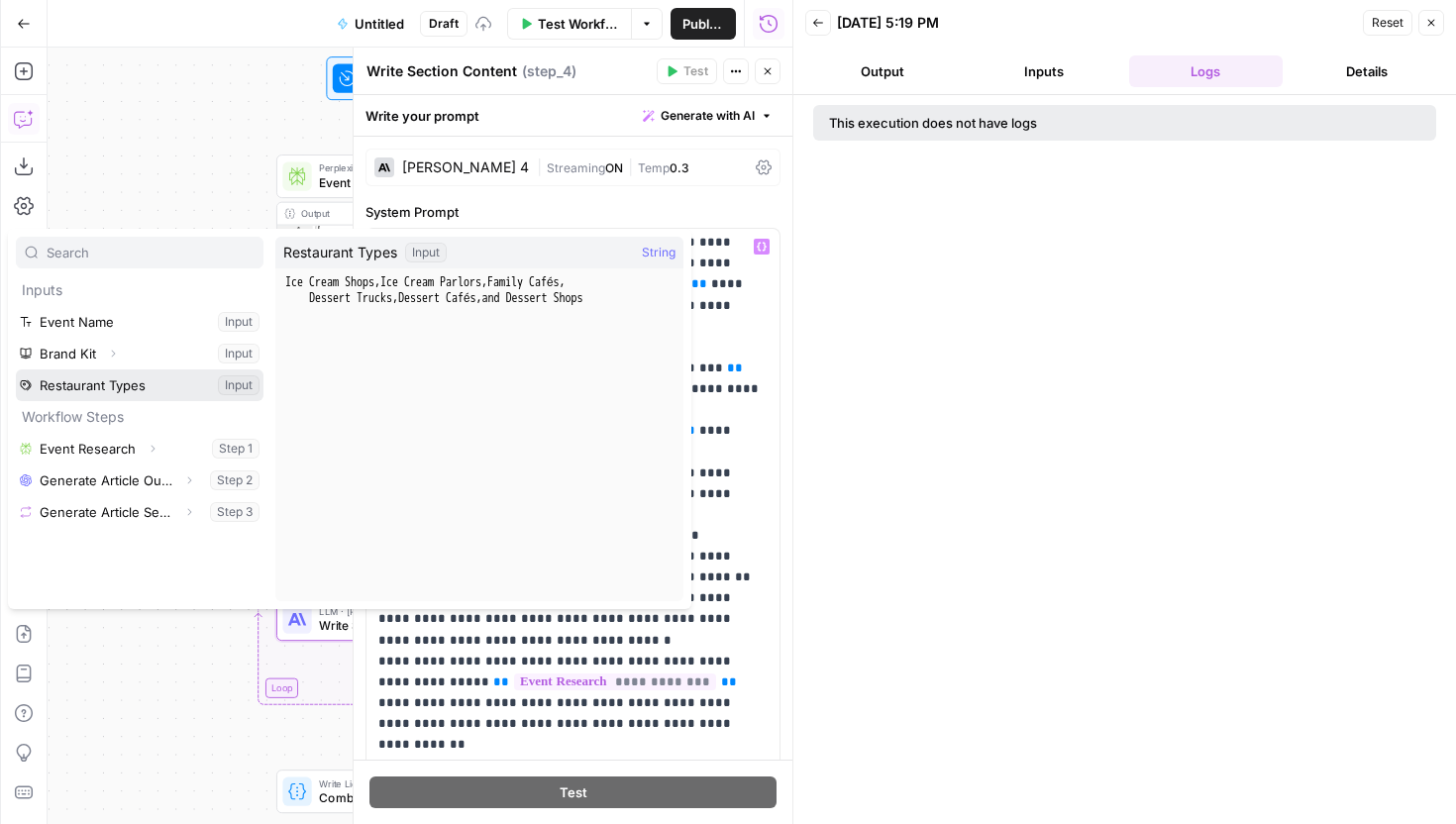 click at bounding box center (140, 385) 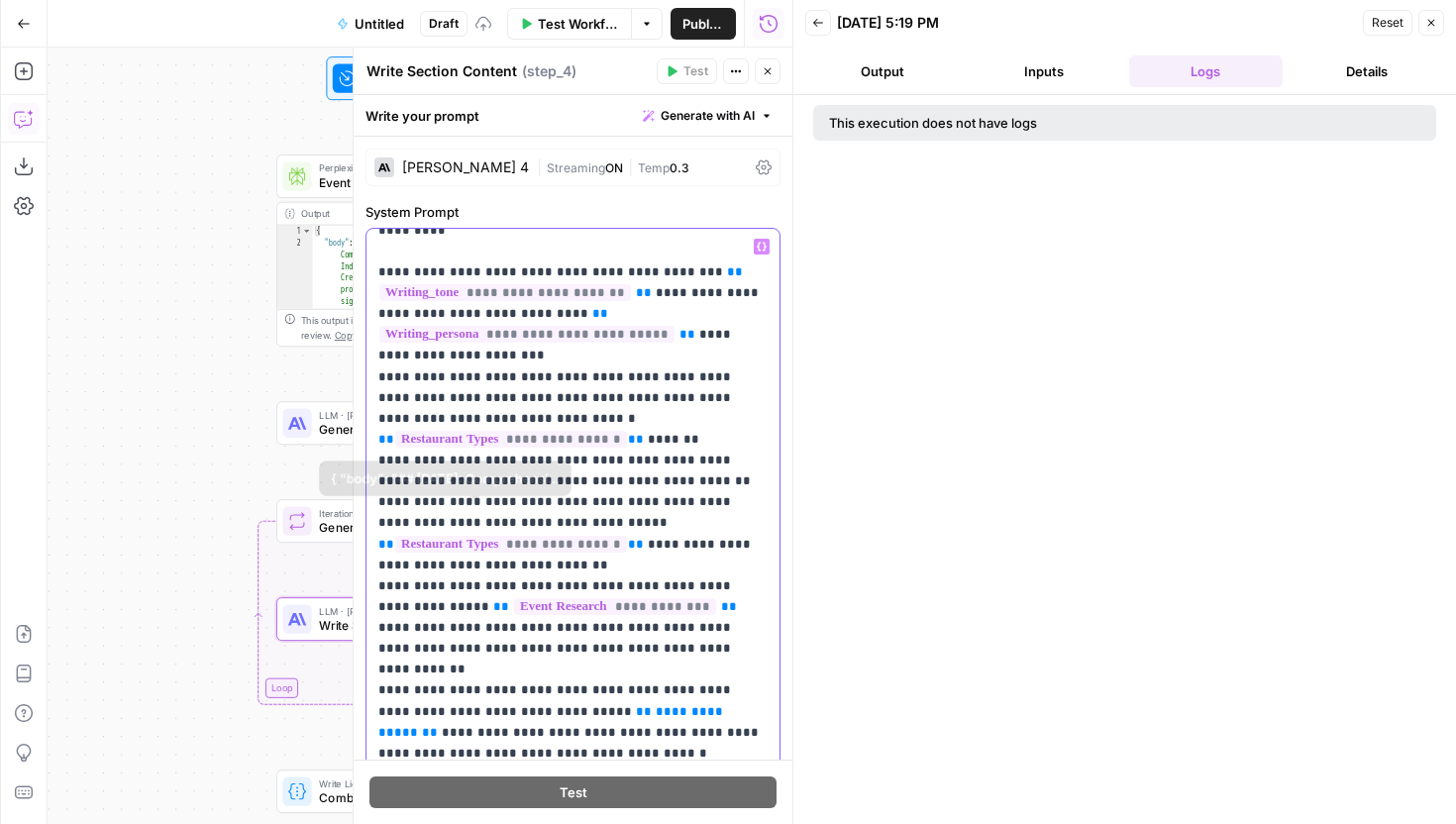 scroll, scrollTop: 184, scrollLeft: 0, axis: vertical 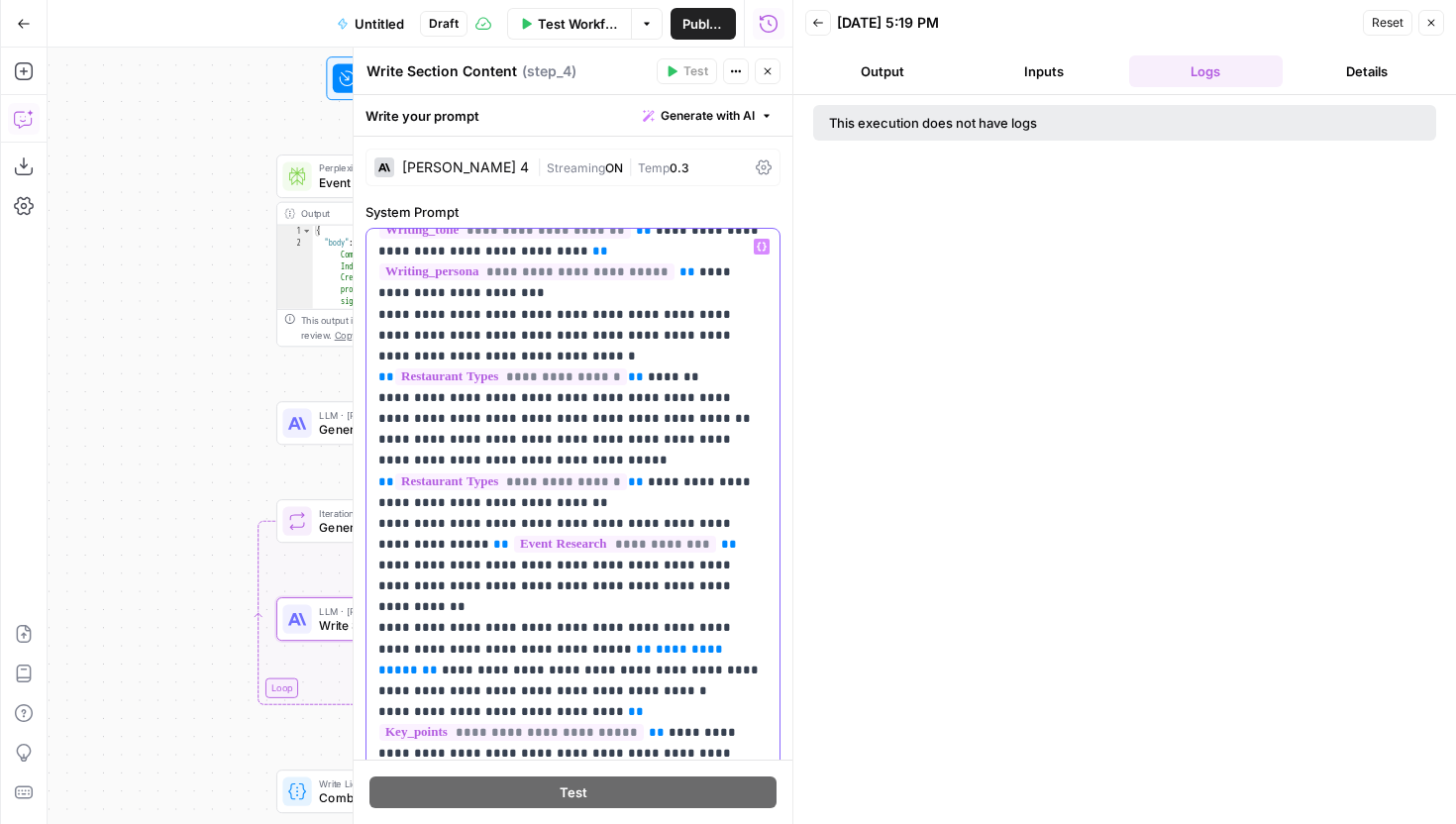 click on "**********" at bounding box center (572, 628) 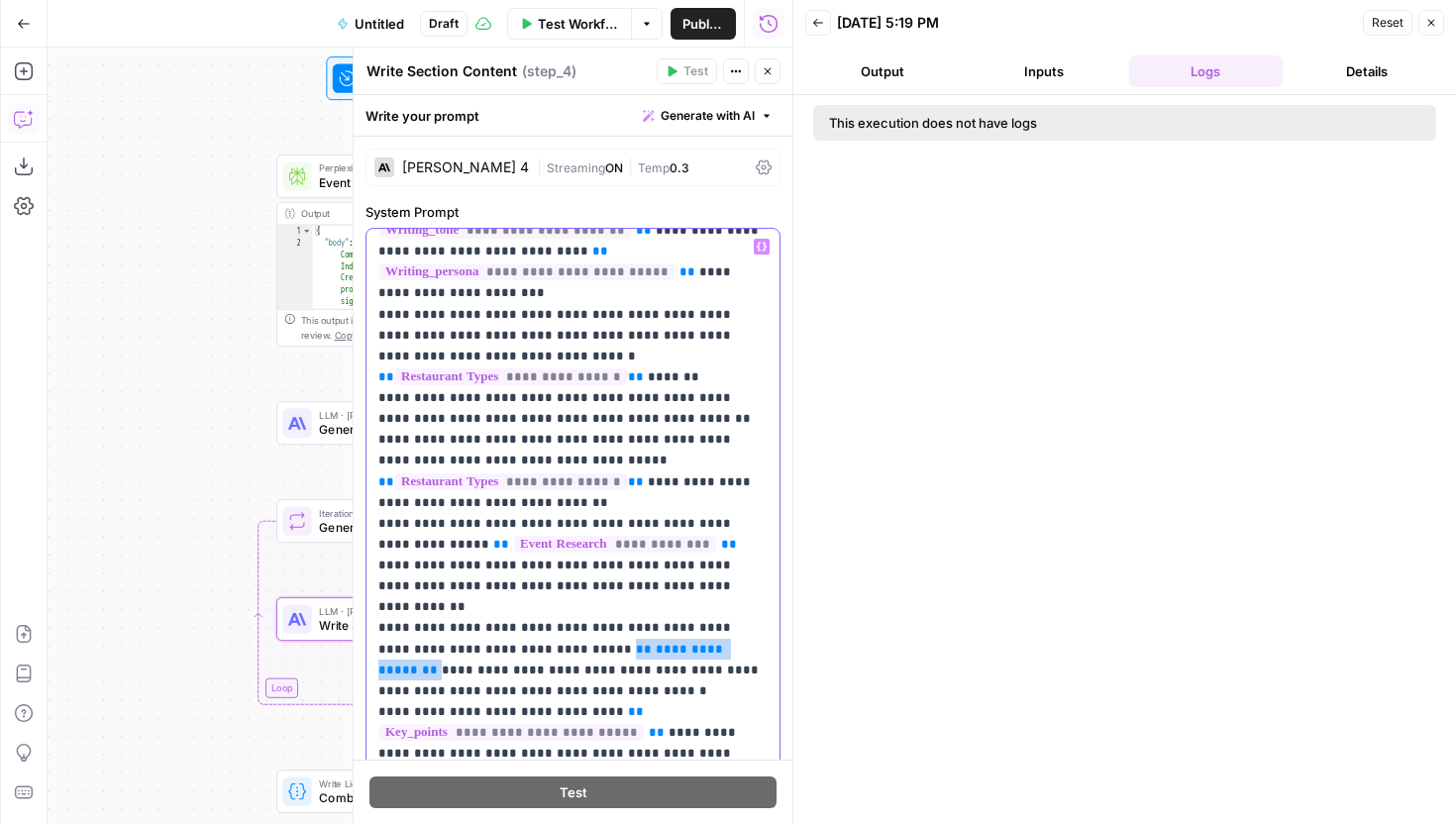click on "**********" at bounding box center (572, 628) 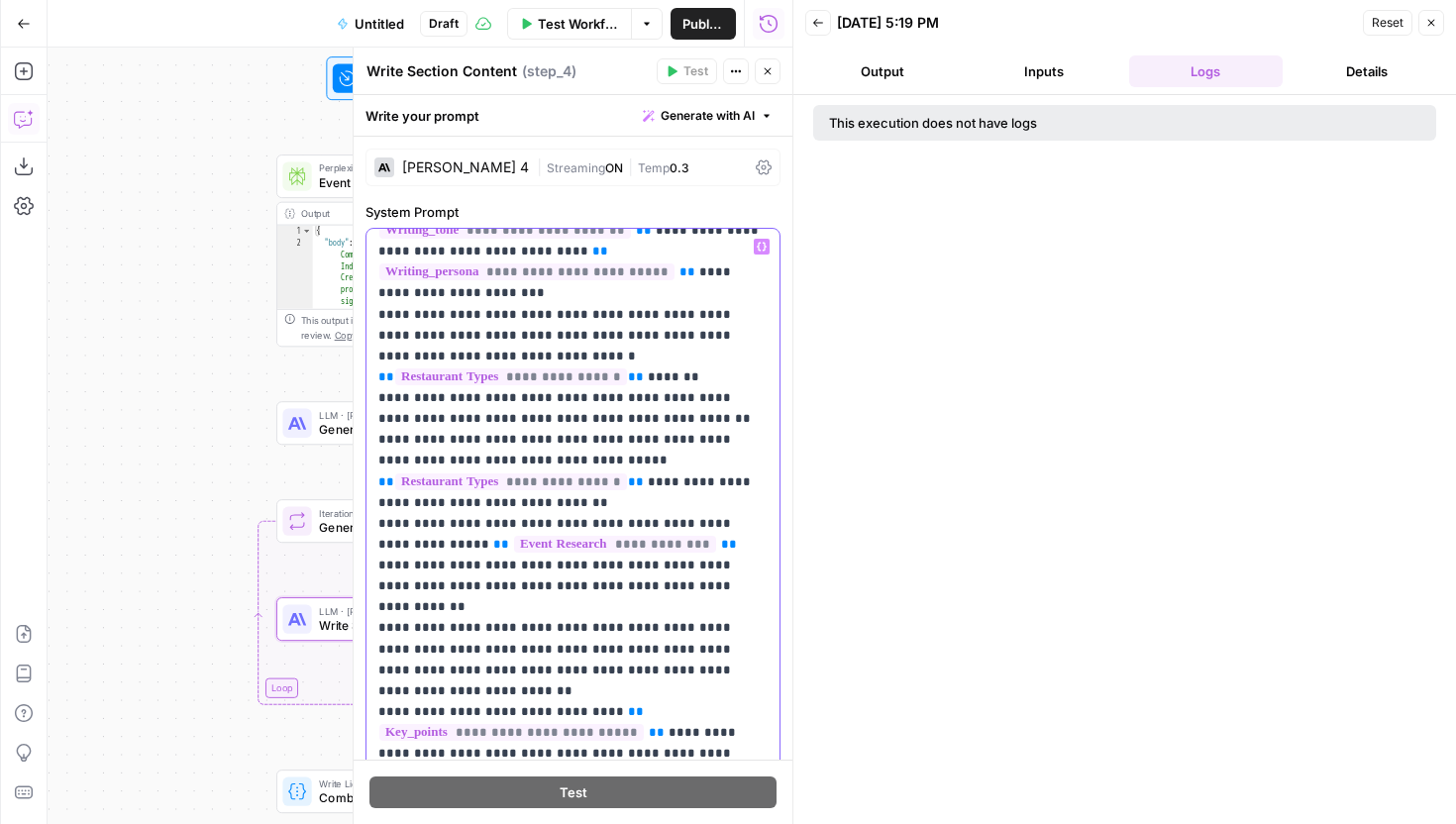 type 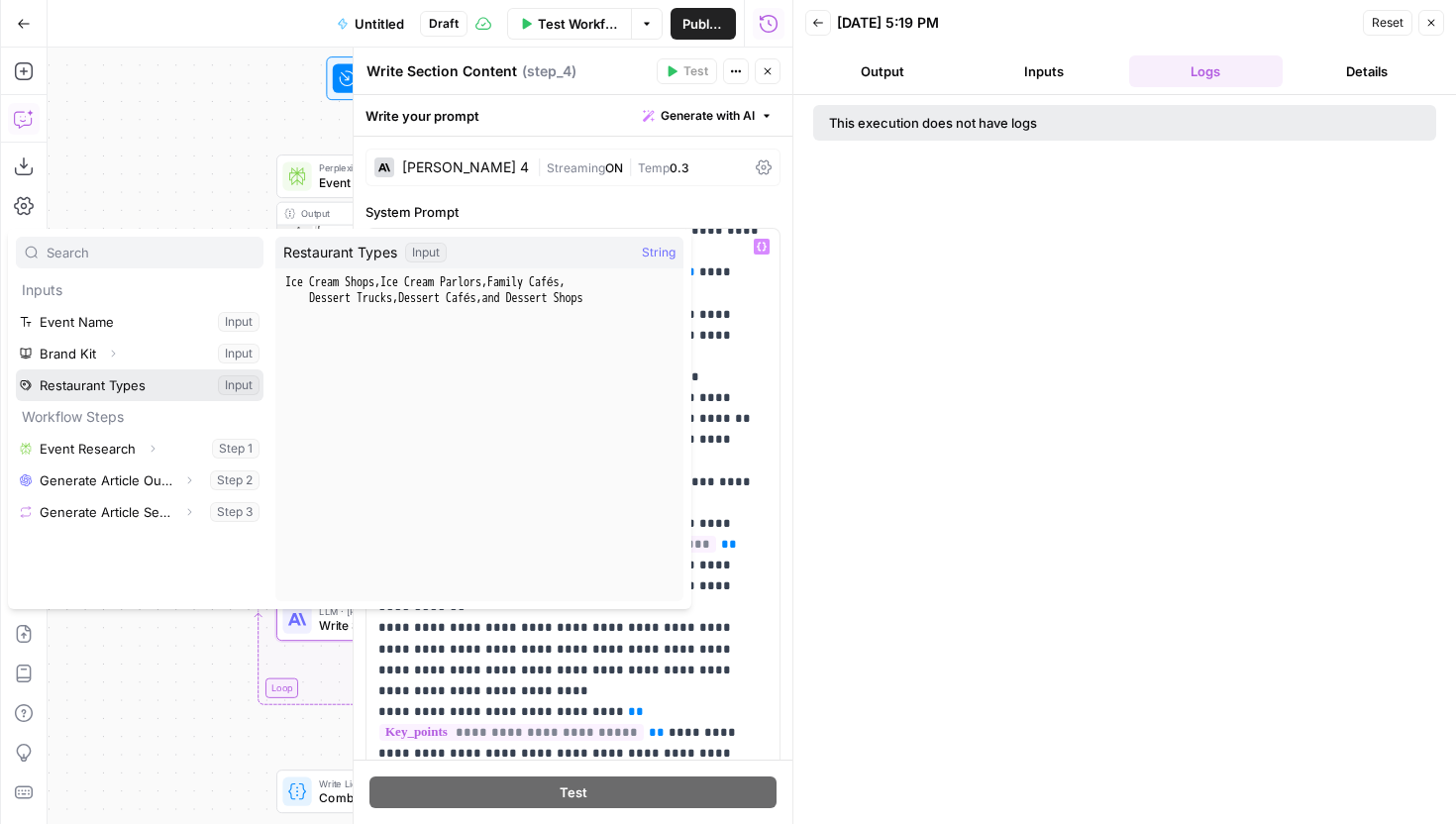 click at bounding box center (140, 385) 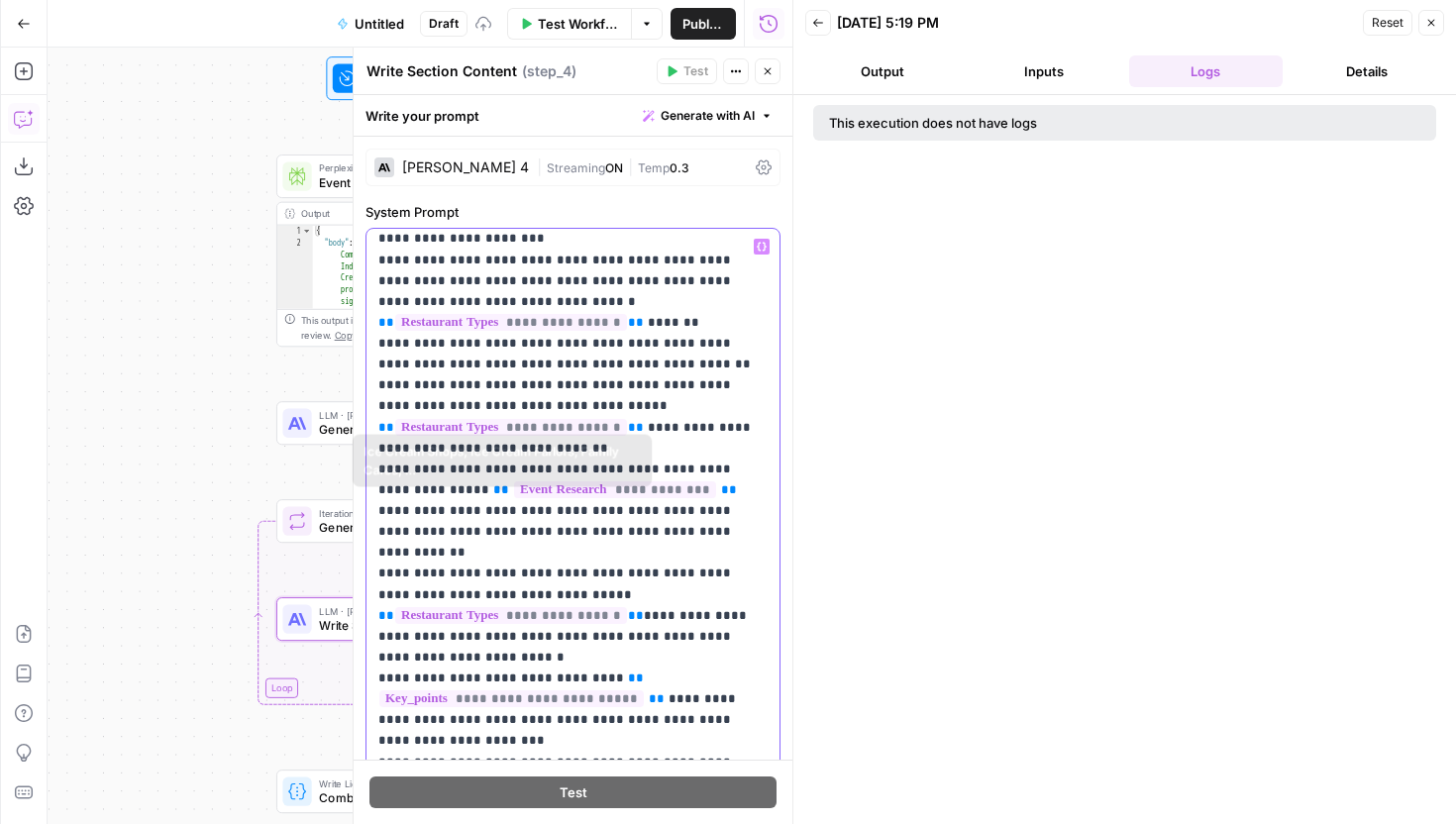 scroll, scrollTop: 250, scrollLeft: 0, axis: vertical 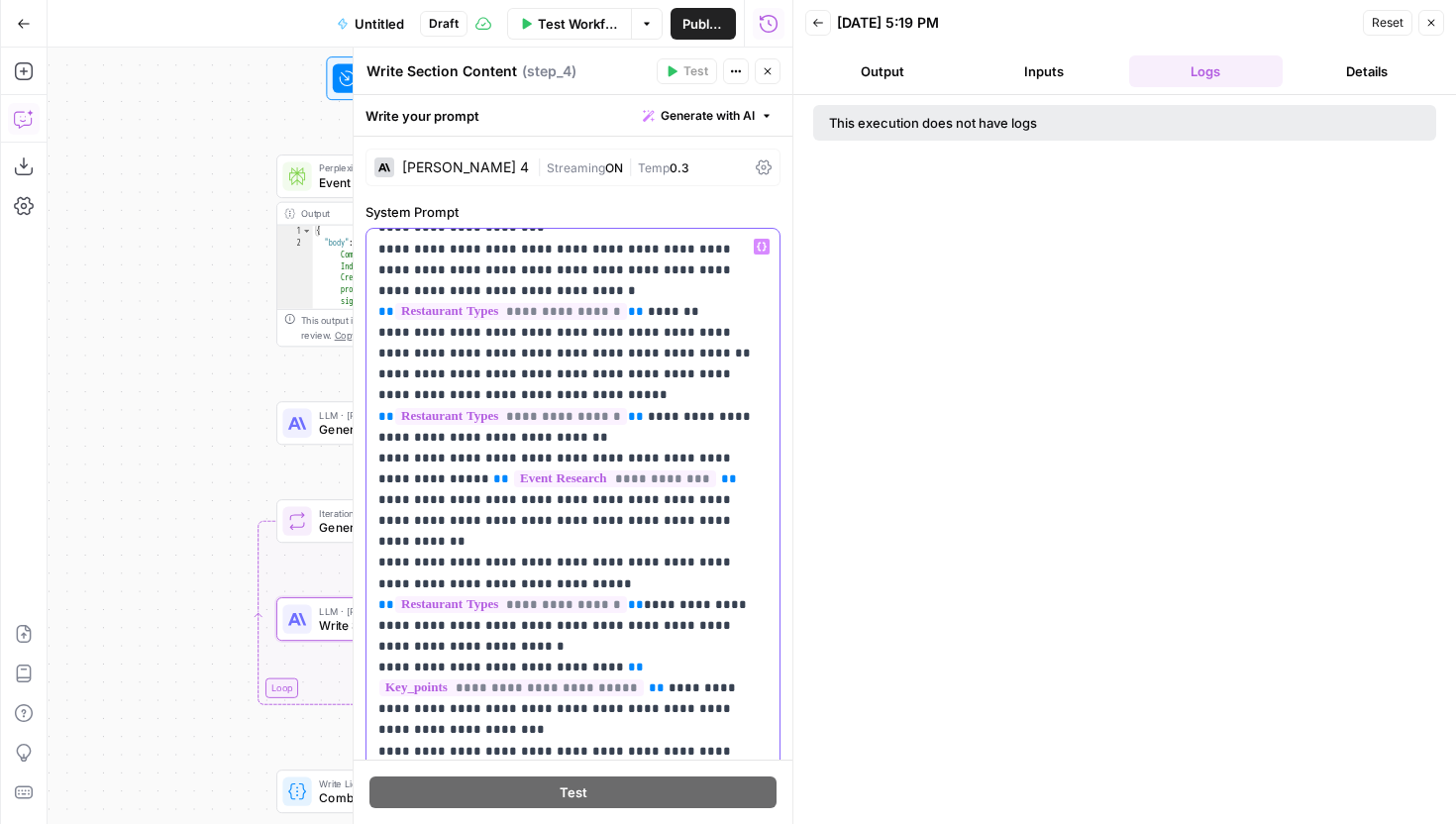 click on "**********" at bounding box center [572, 572] 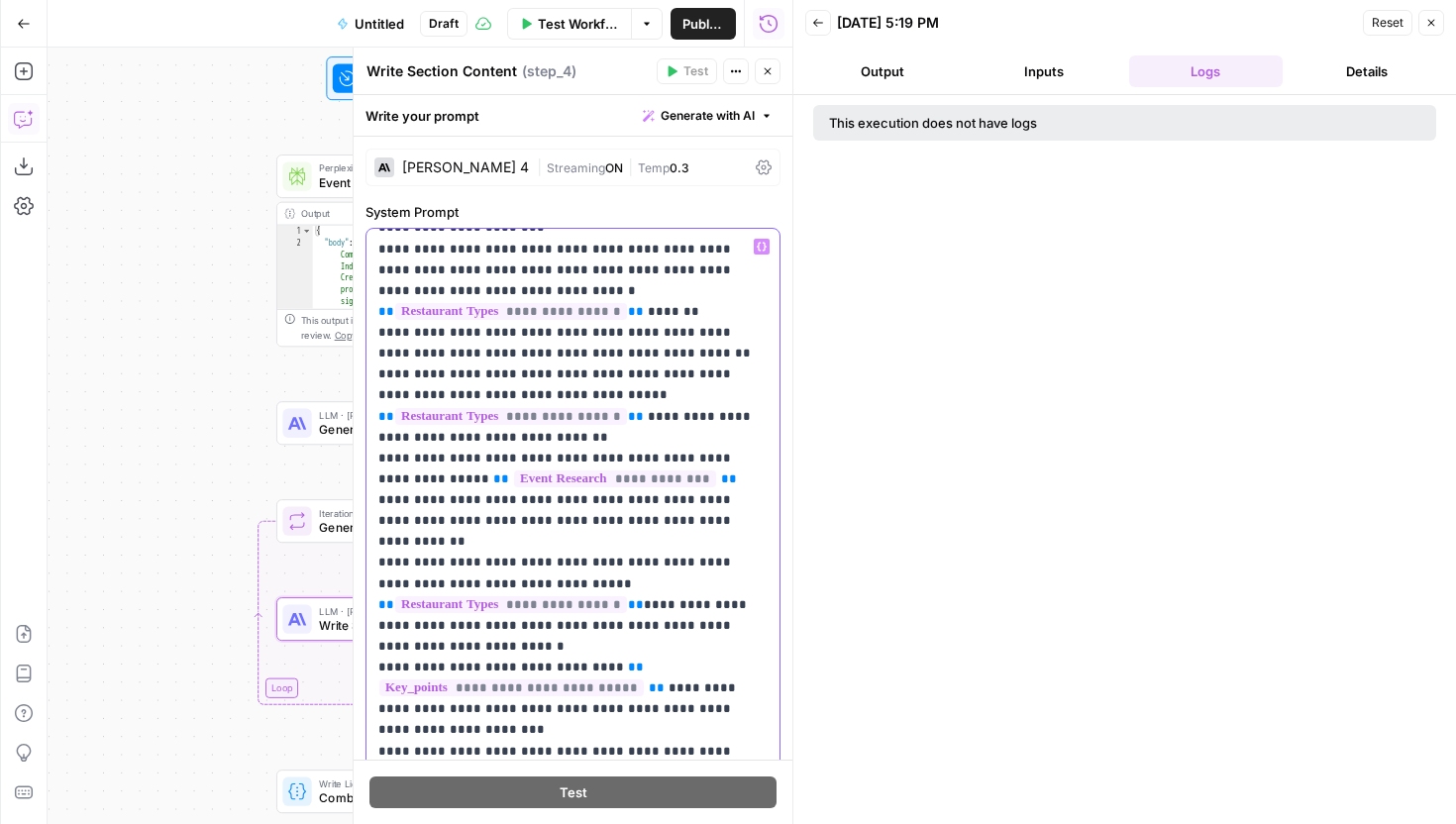 click on "**" at bounding box center [458, 772] 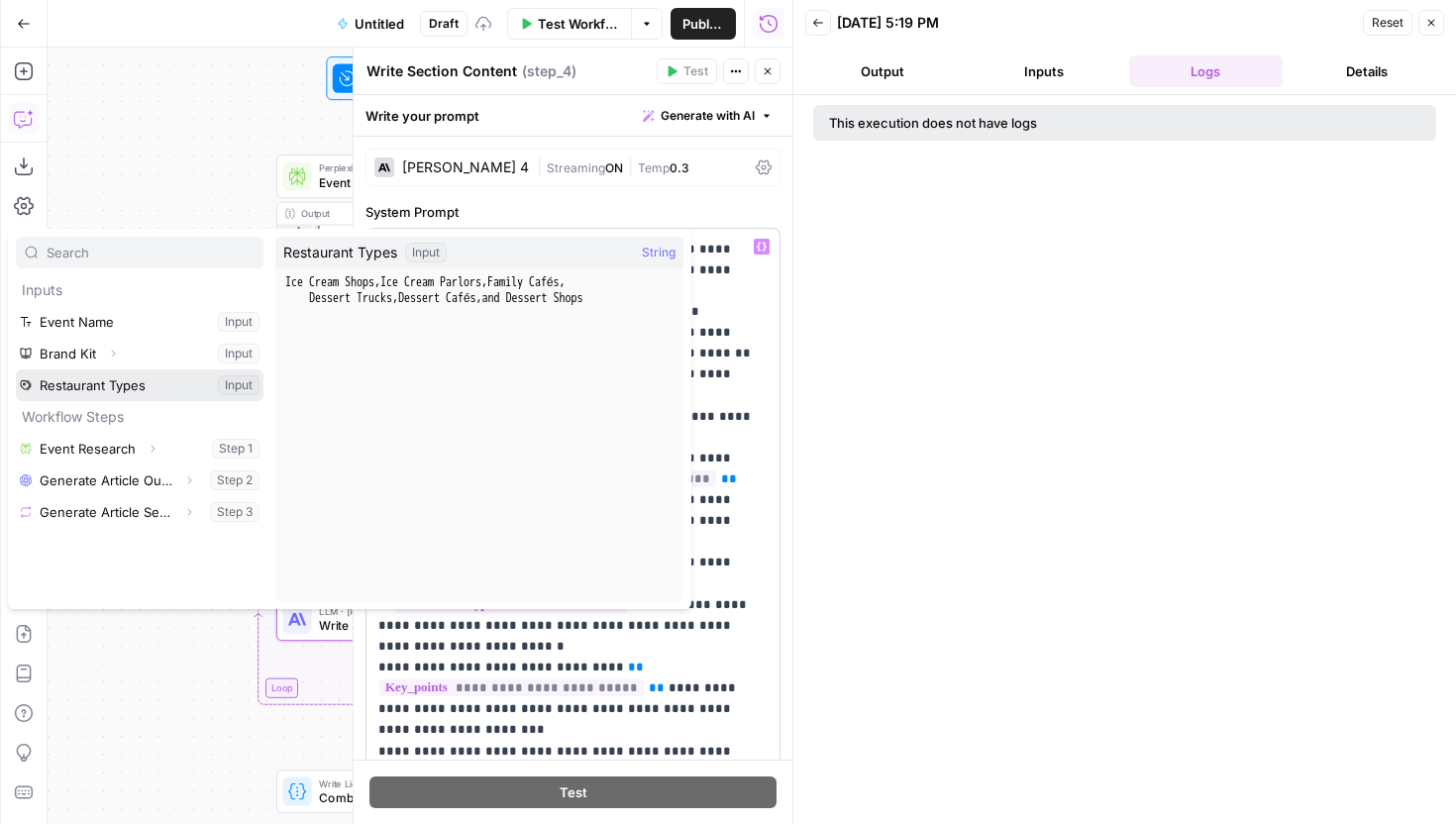click at bounding box center (140, 385) 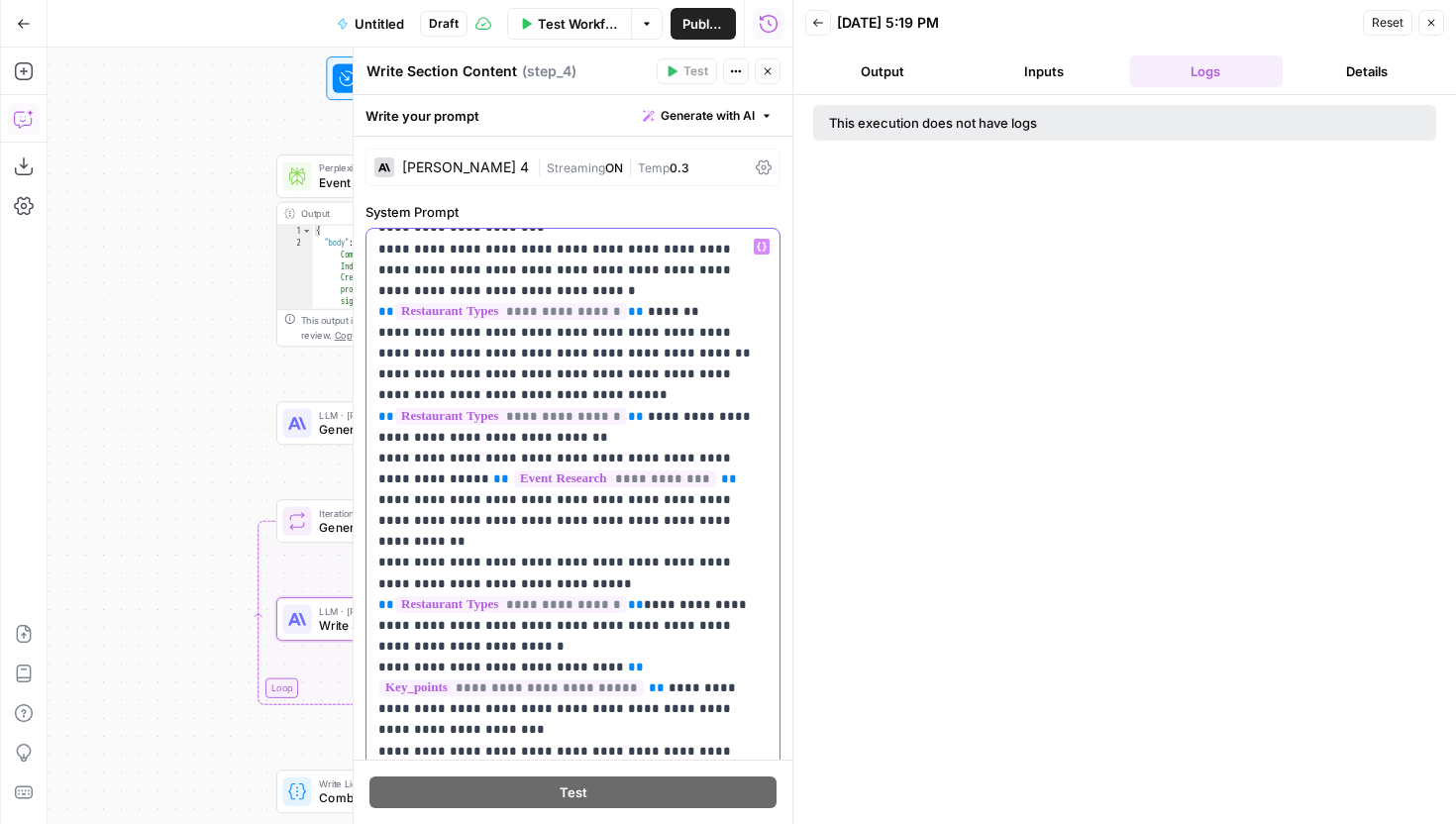scroll, scrollTop: 401, scrollLeft: 0, axis: vertical 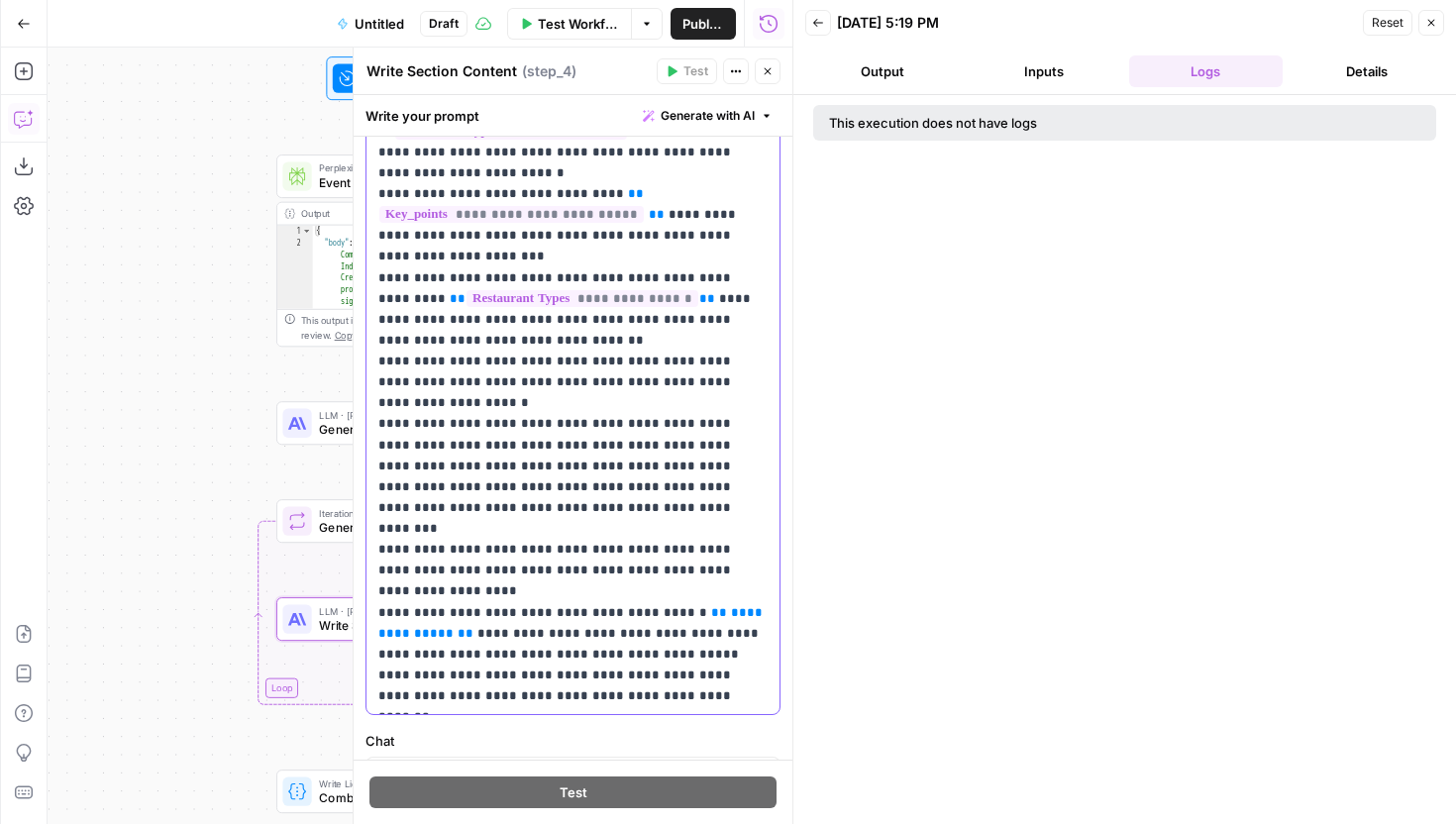 click on "**" at bounding box center (719, 612) 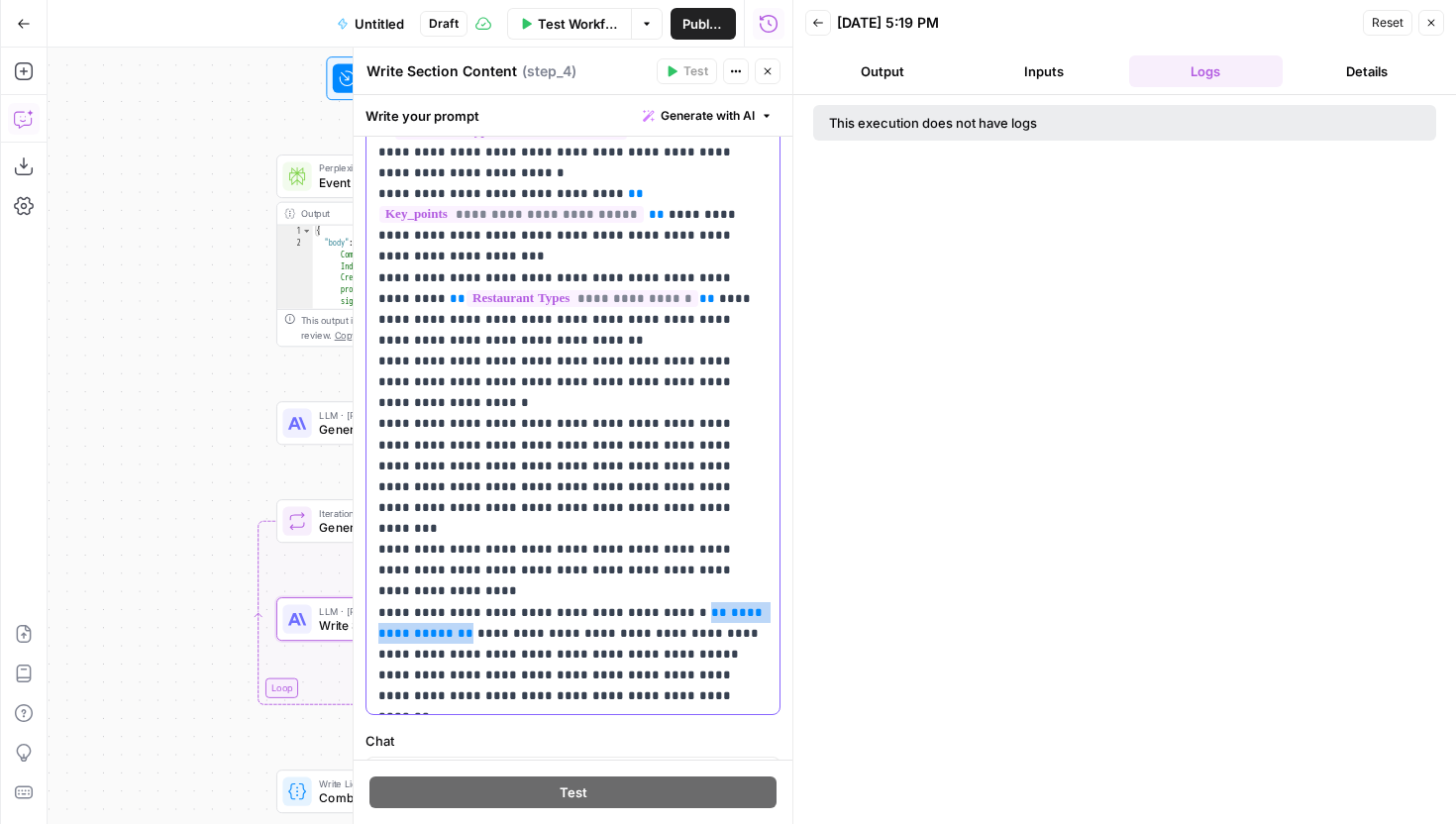 click on "**********" at bounding box center (572, 110) 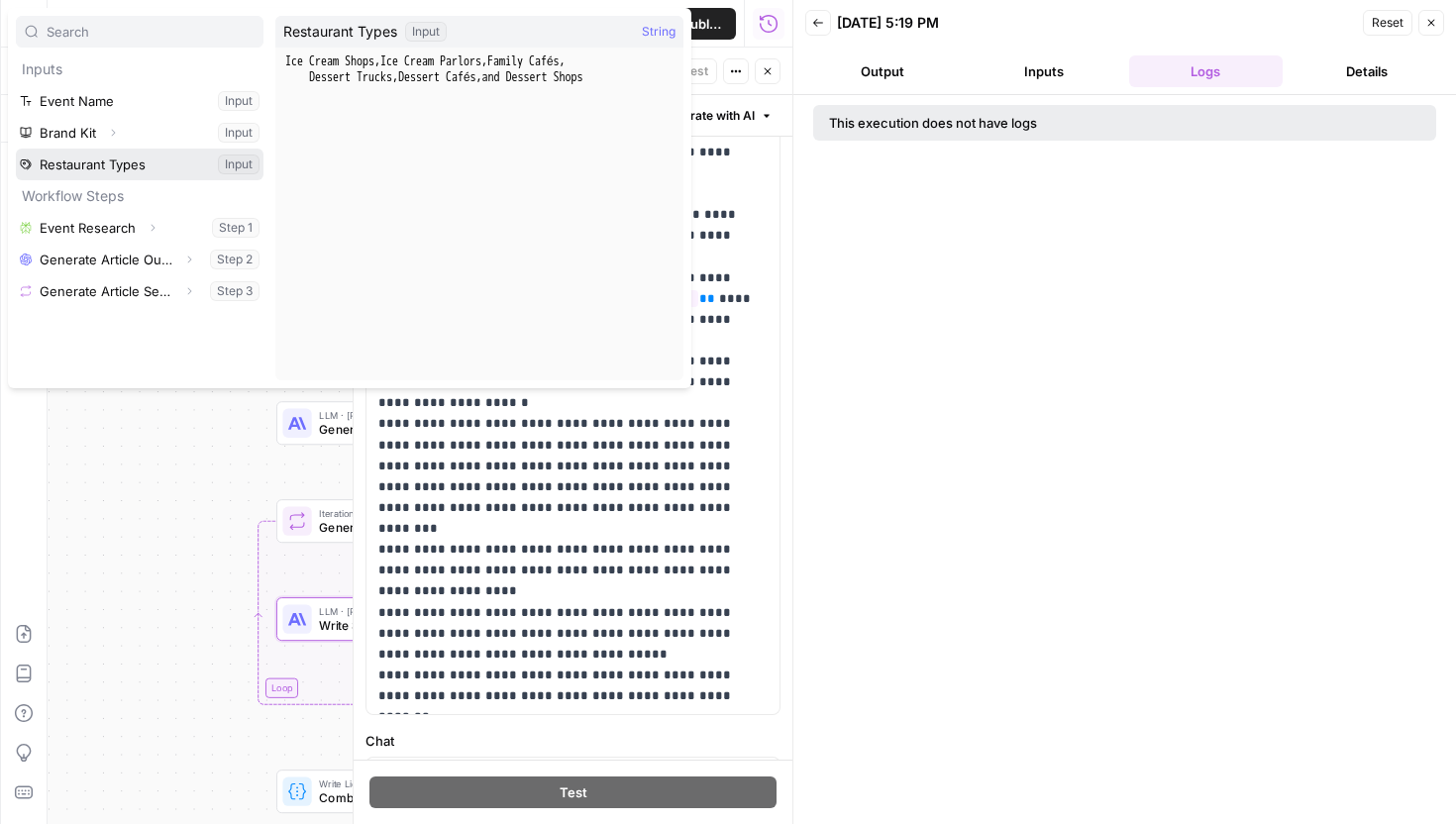 click at bounding box center (140, 164) 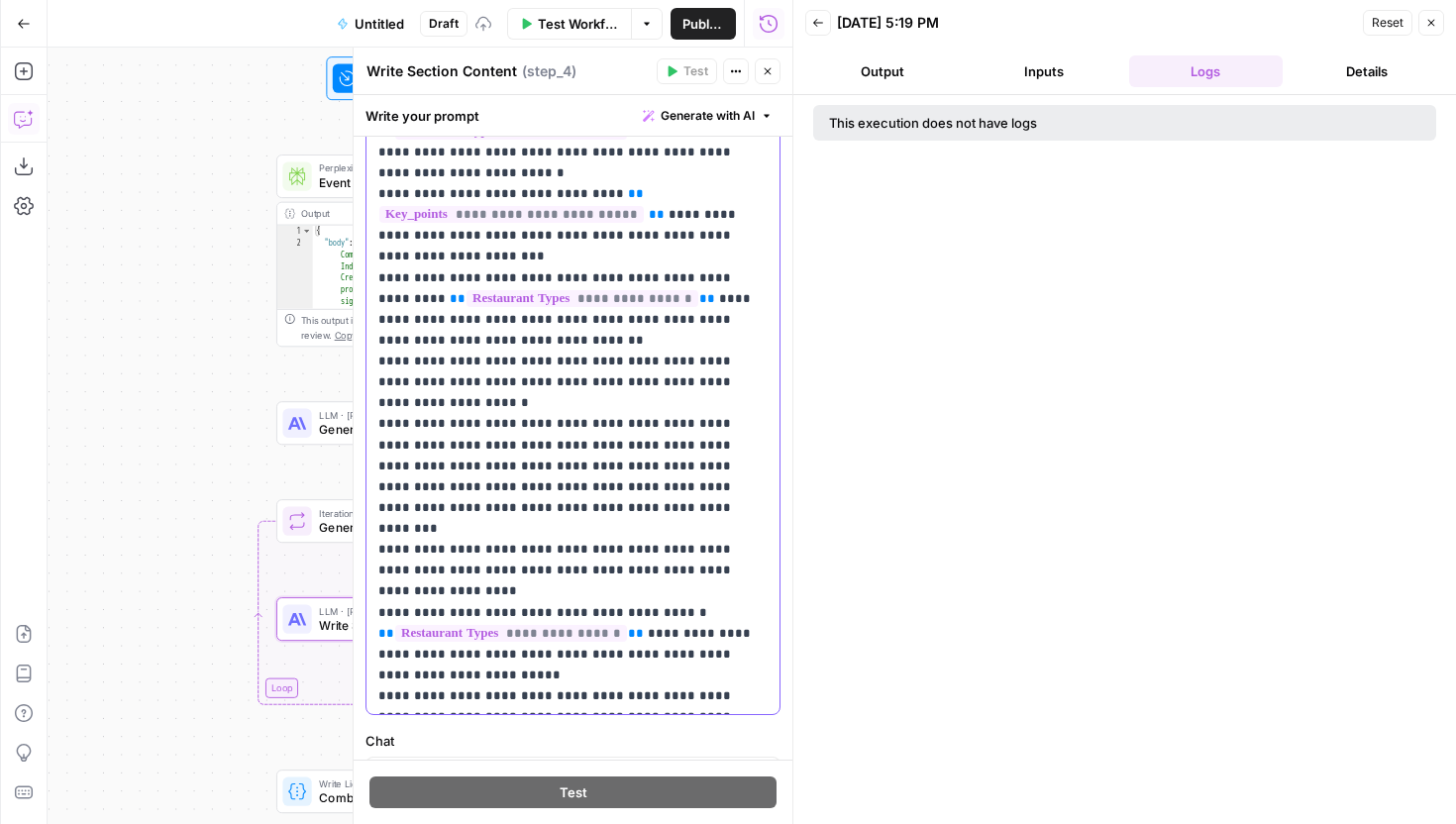 scroll, scrollTop: 423, scrollLeft: 0, axis: vertical 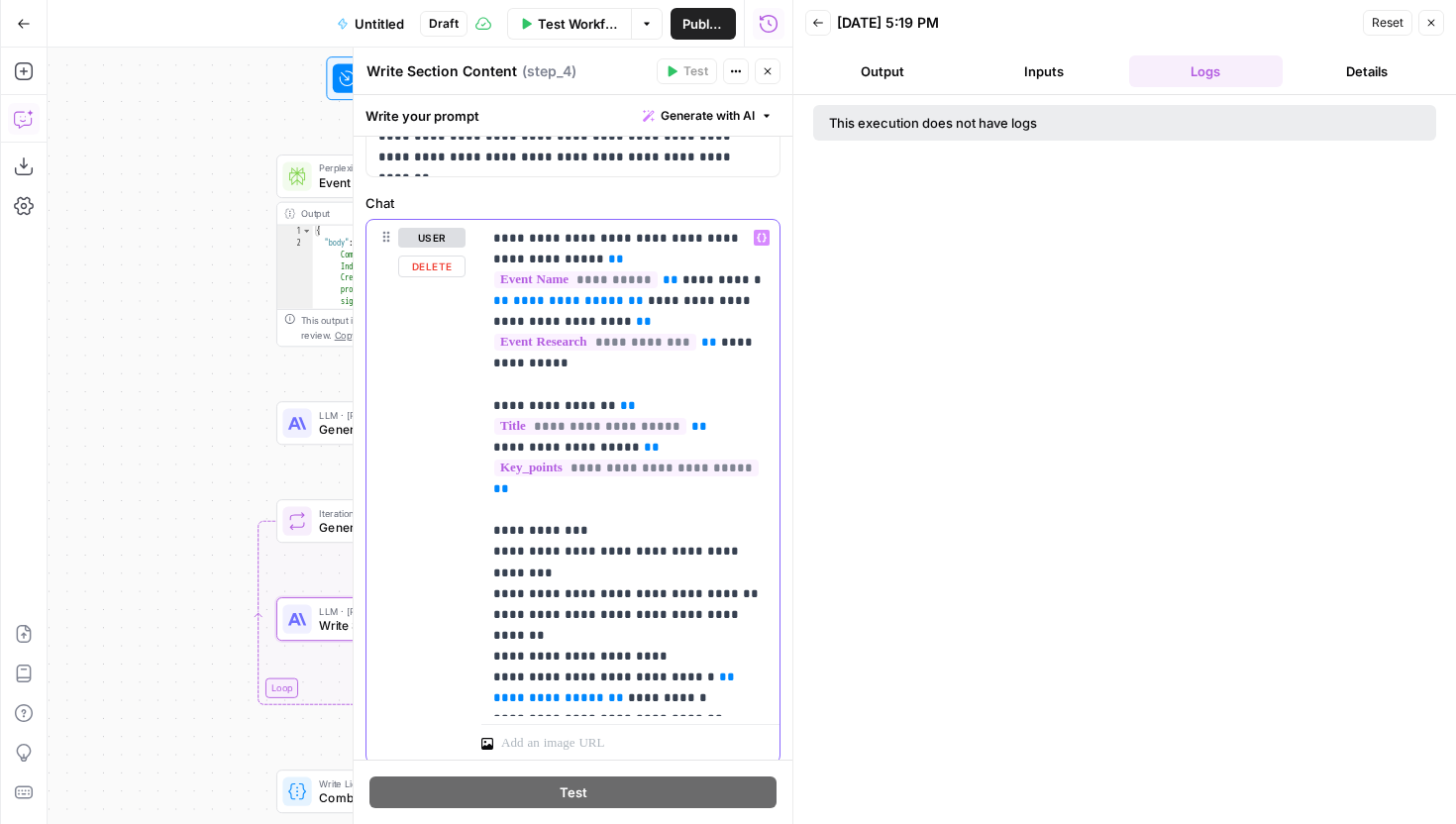 click on "**********" at bounding box center (630, 468) 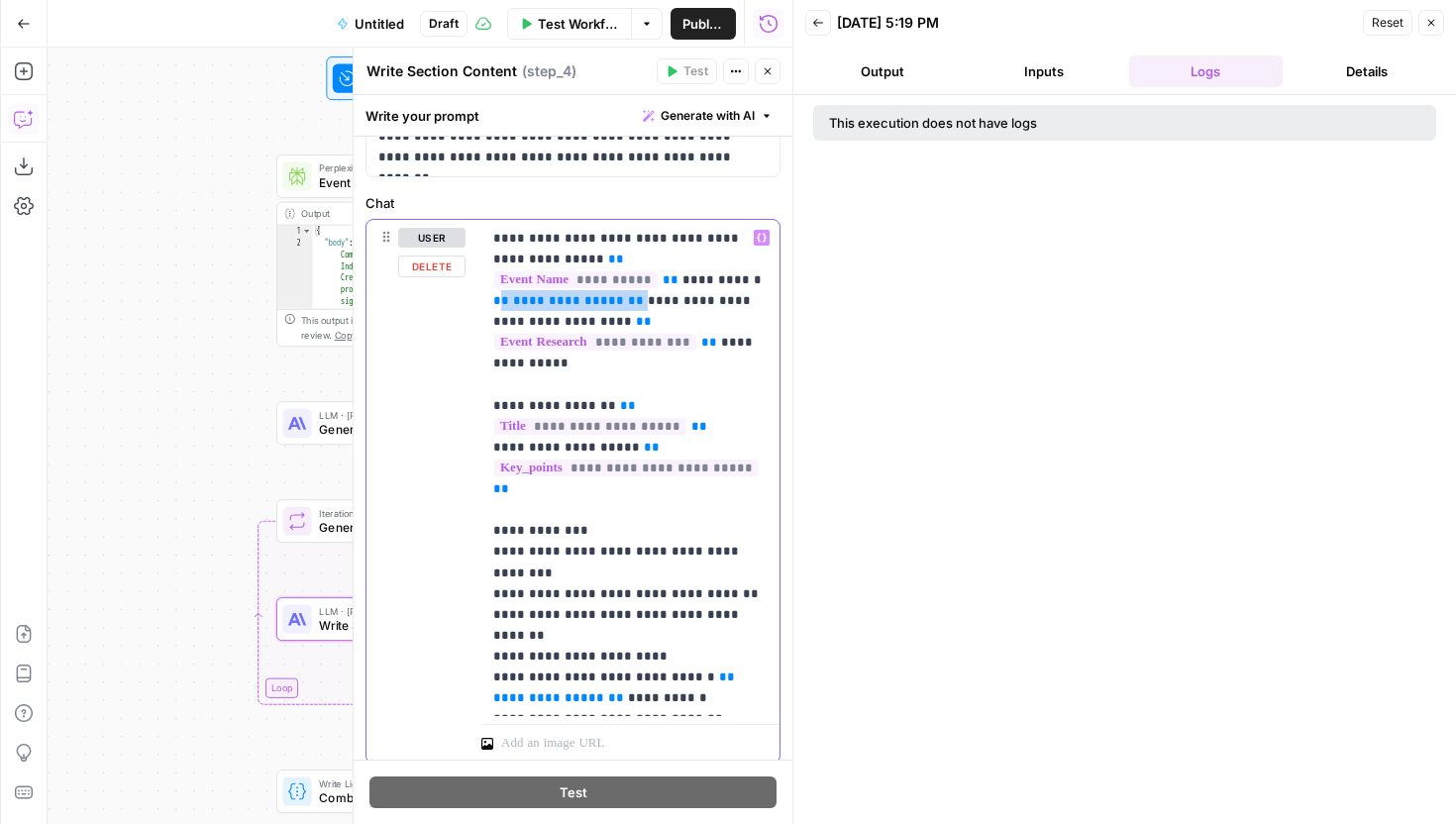 click on "**" at bounding box center (501, 300) 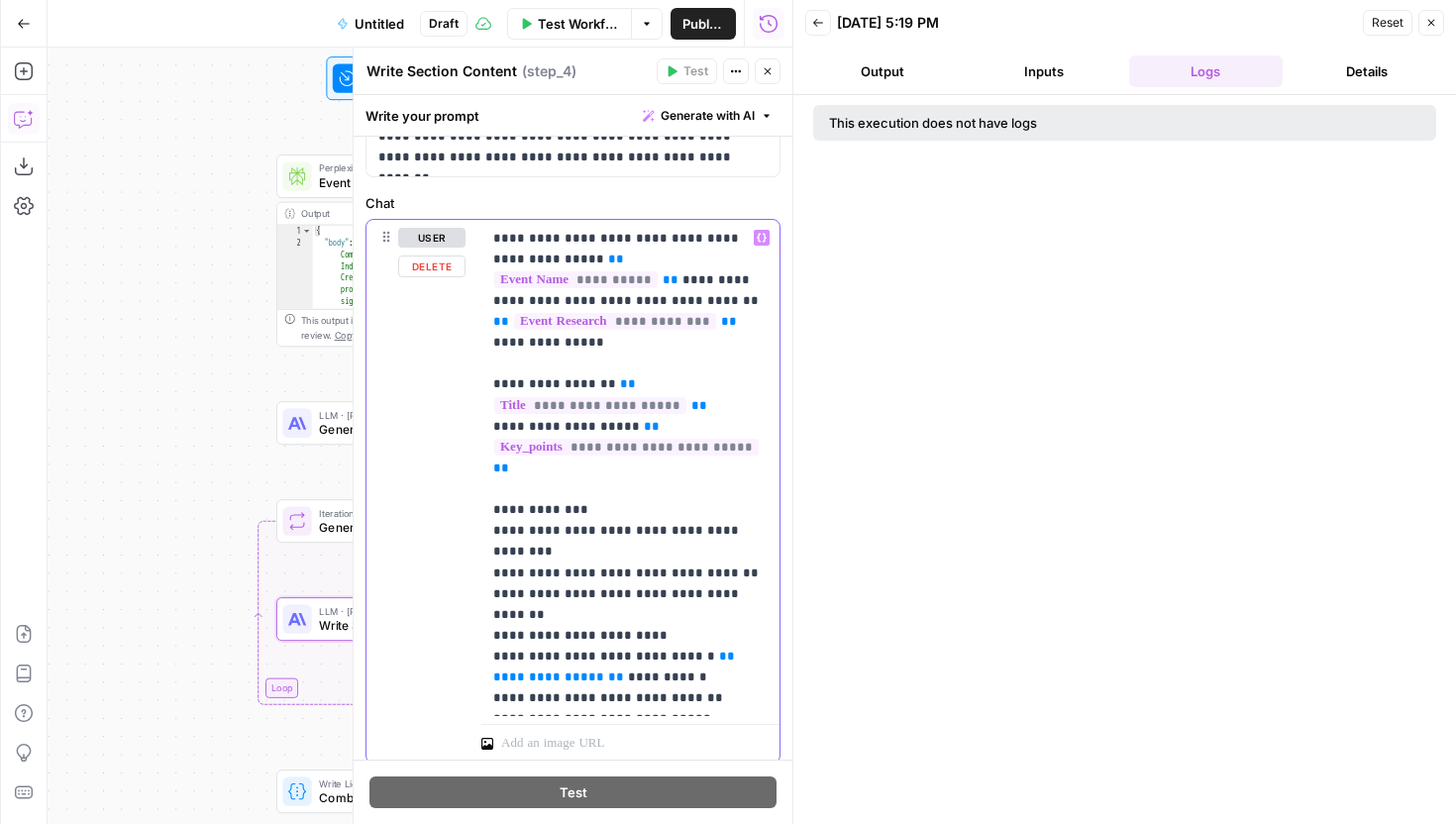 type 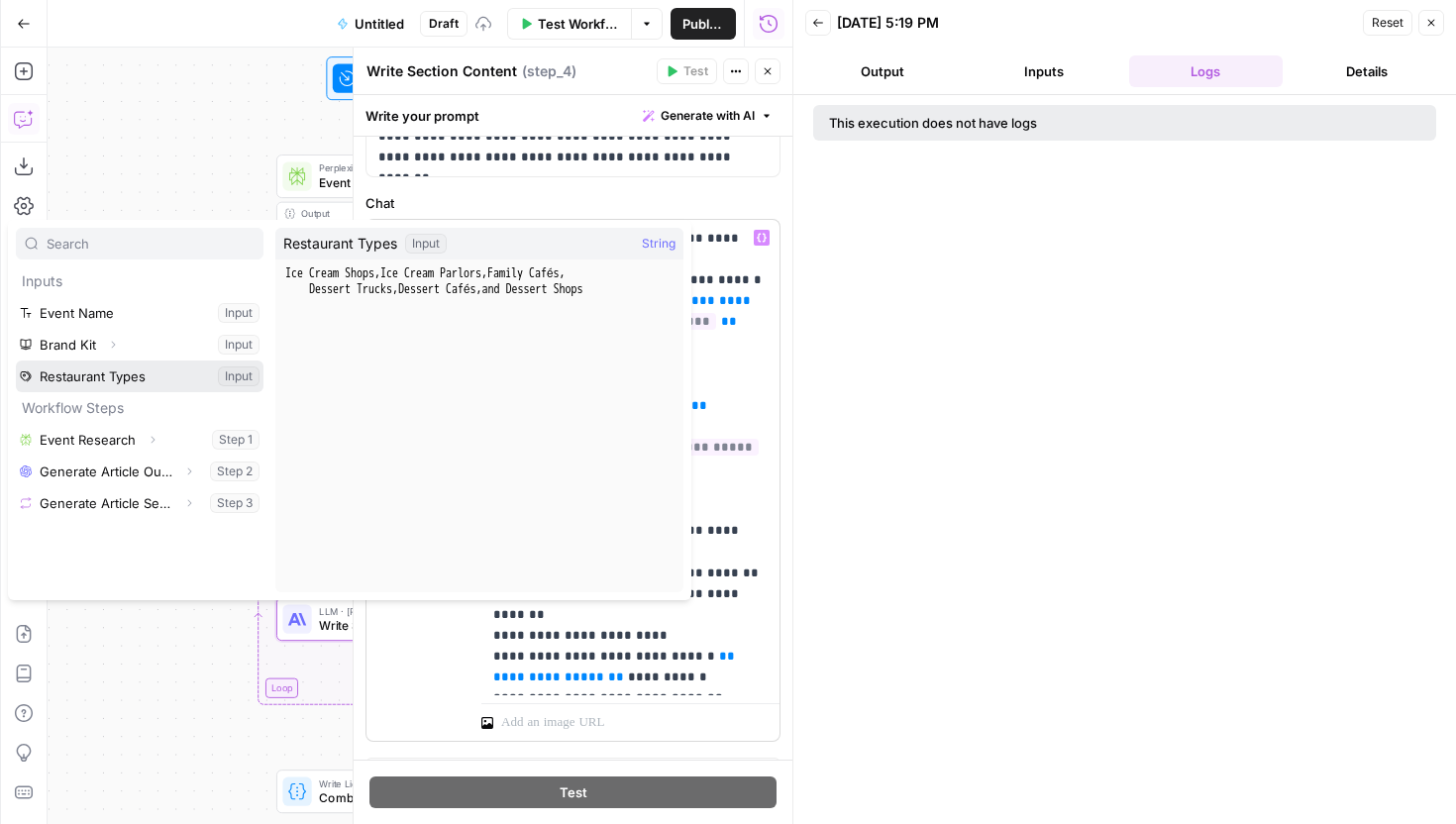 click at bounding box center (140, 376) 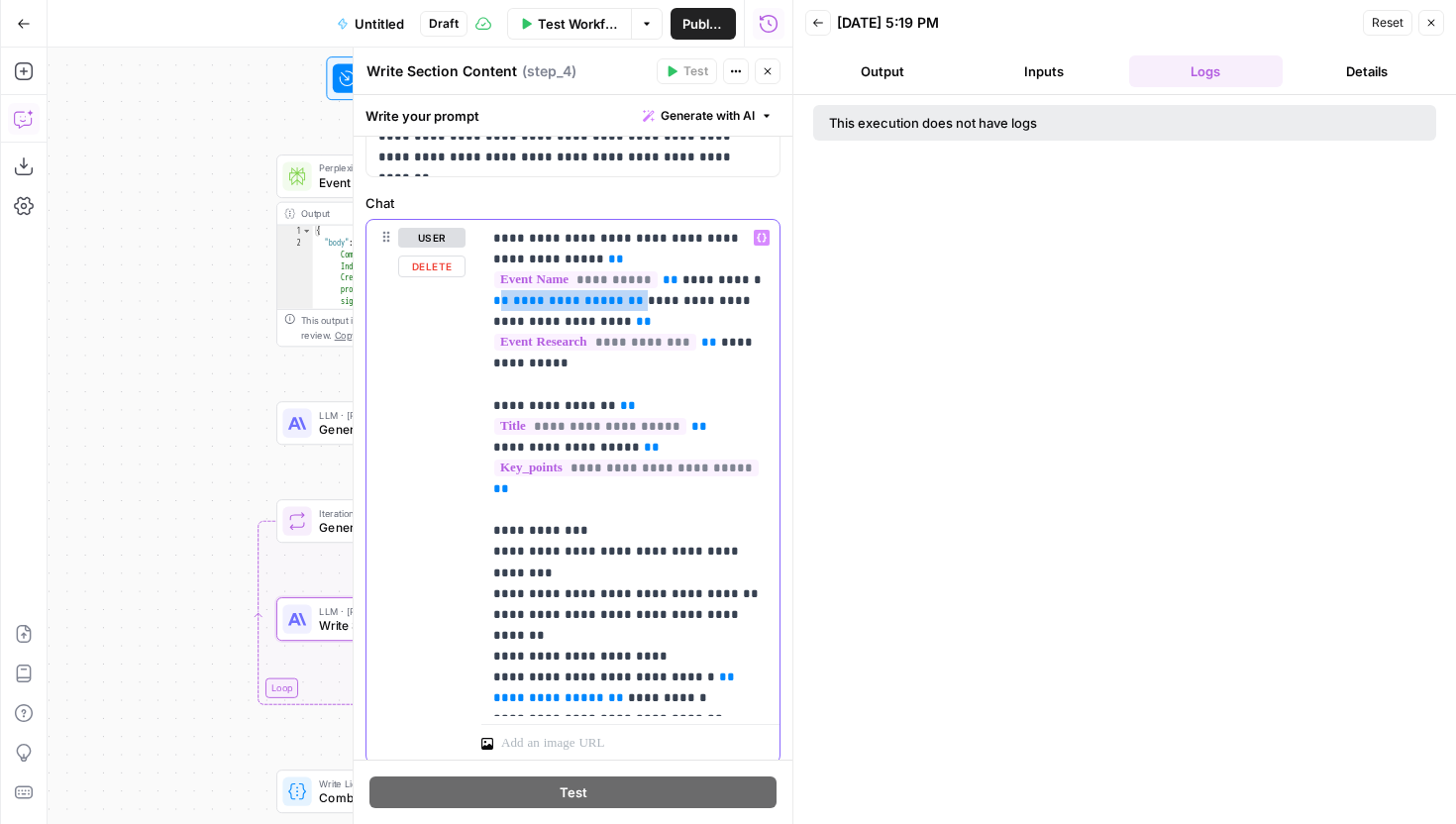 click on "**********" at bounding box center (630, 468) 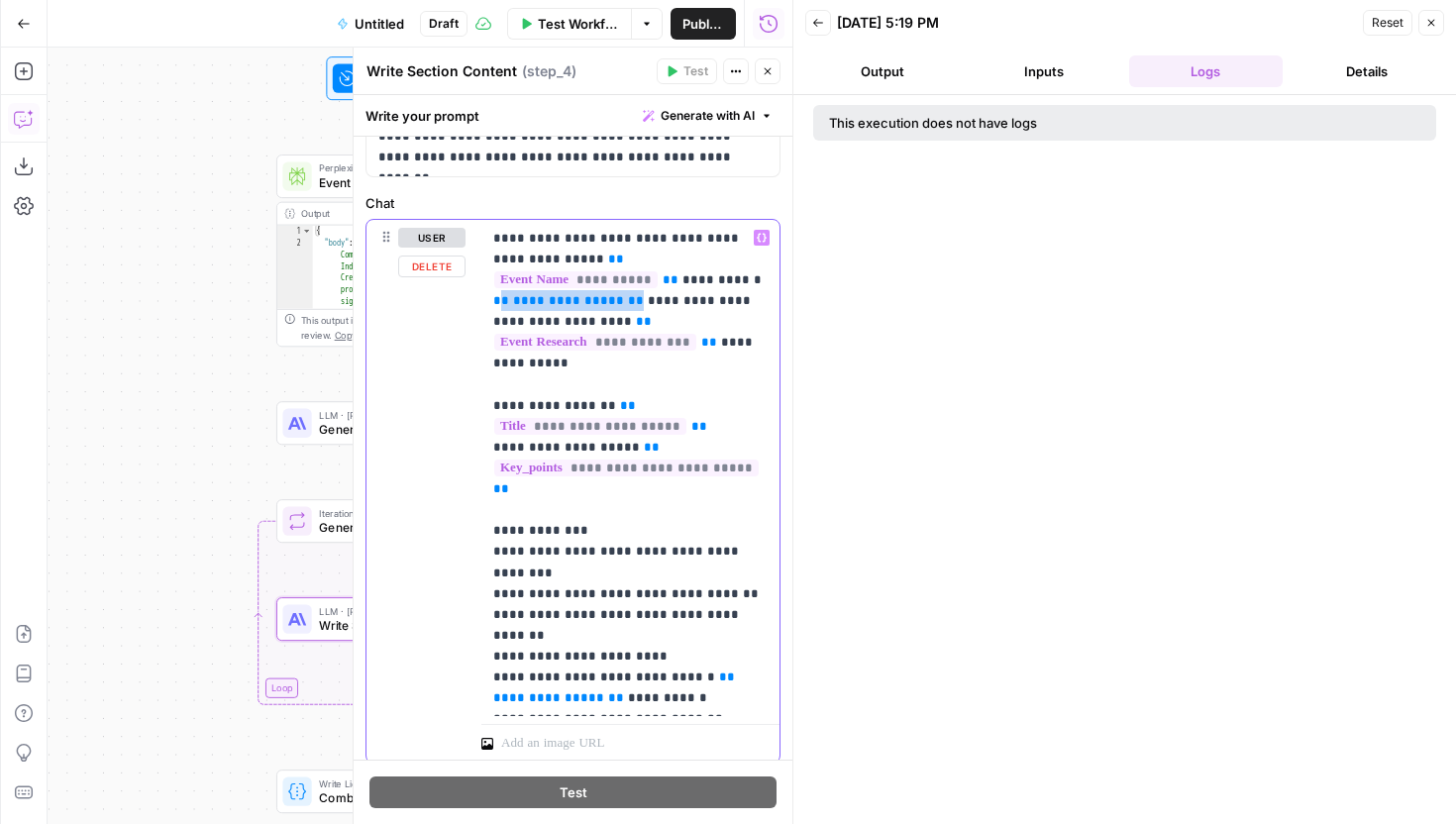click on "**" at bounding box center [501, 300] 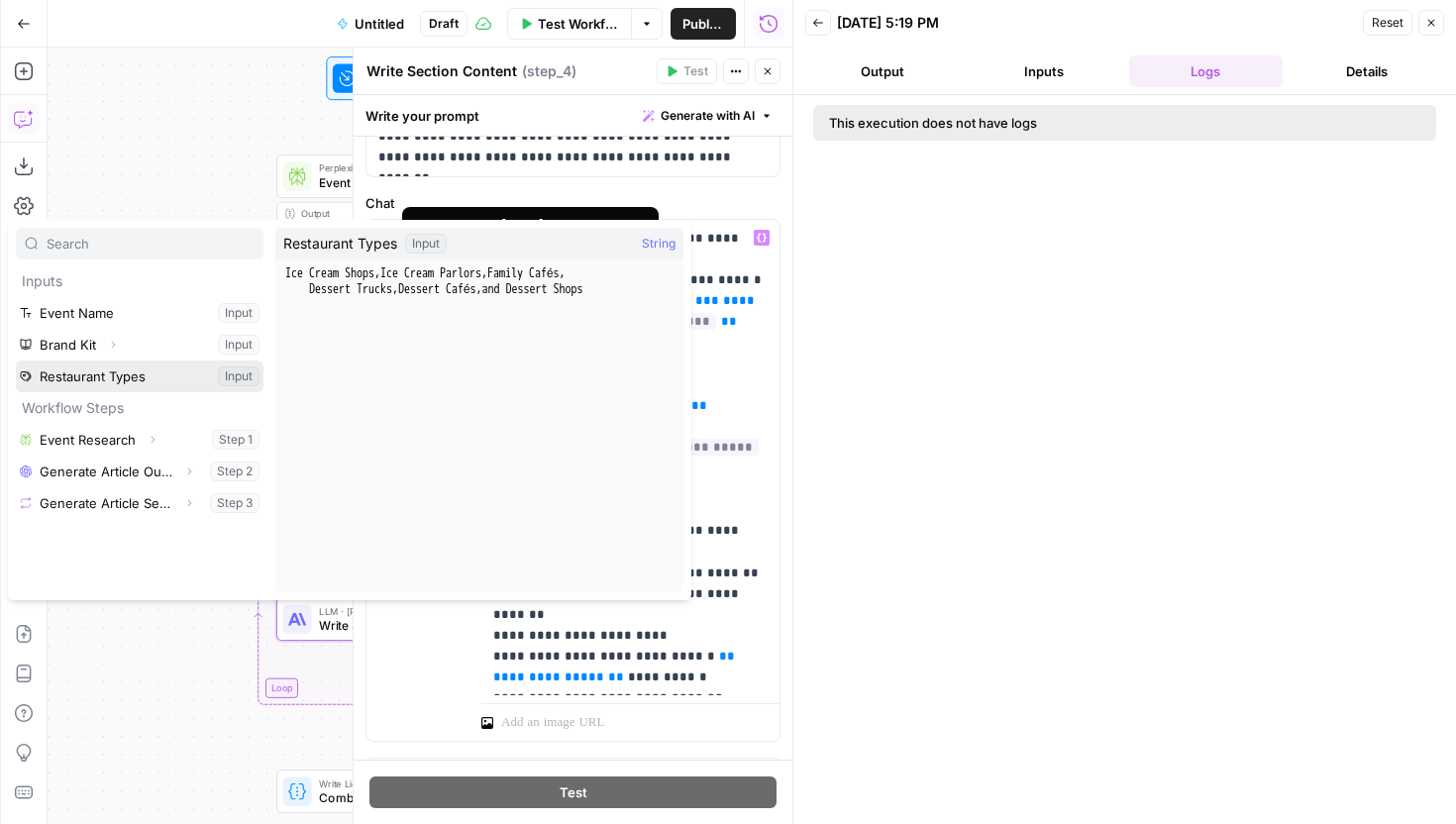 click at bounding box center [140, 376] 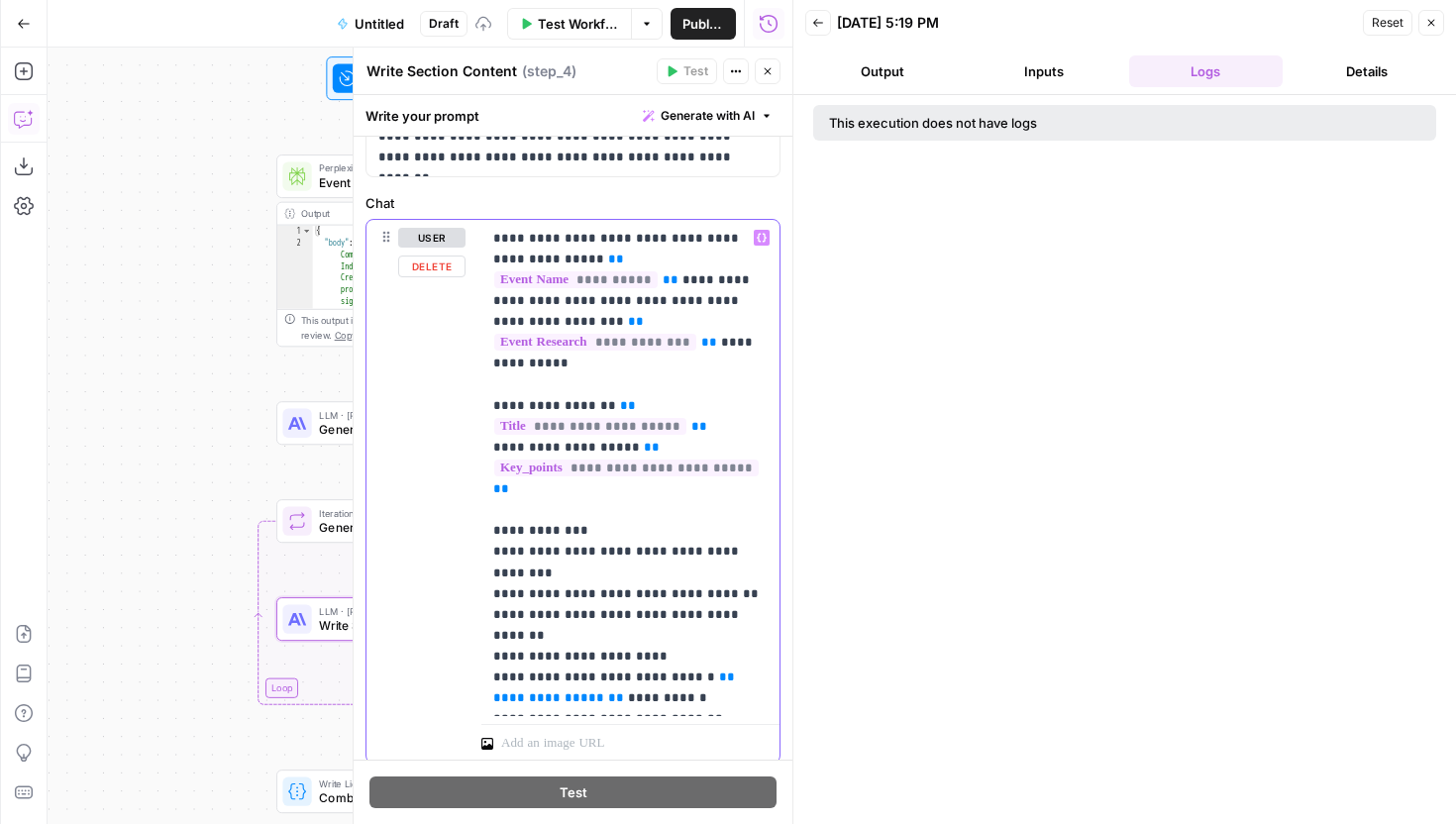 click on "**********" at bounding box center (630, 468) 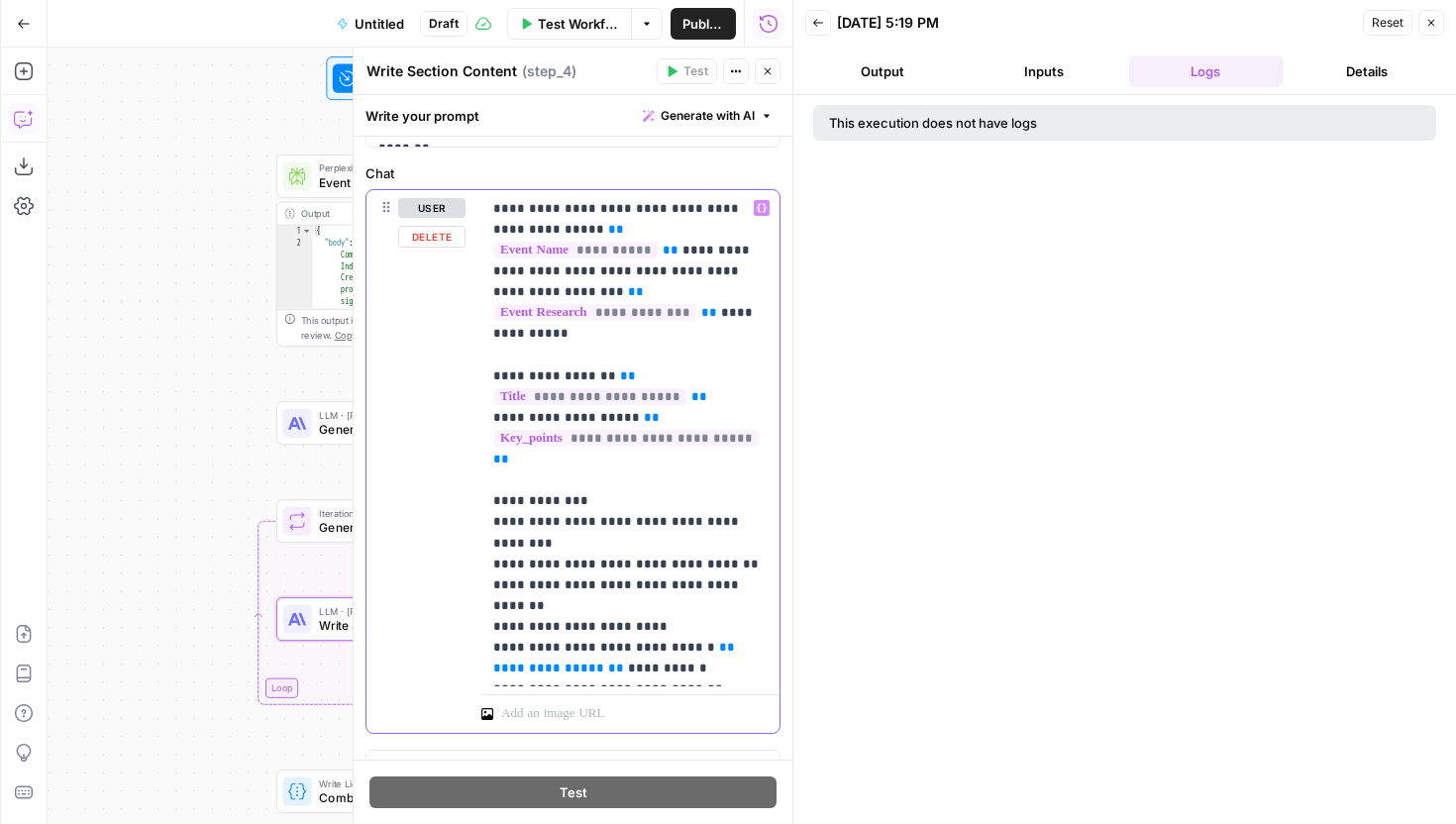 scroll, scrollTop: 968, scrollLeft: 0, axis: vertical 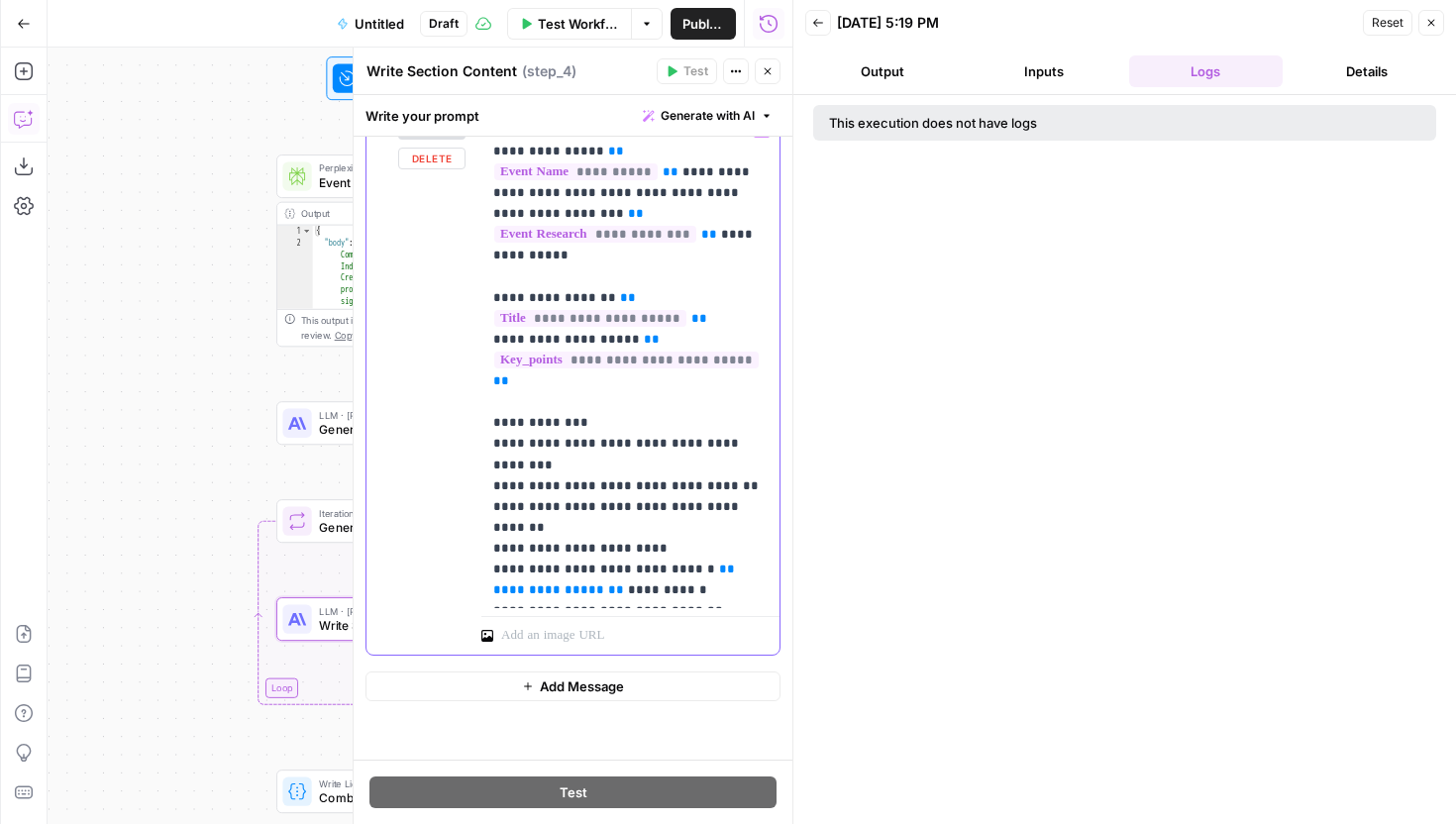 click on "**" at bounding box center (727, 568) 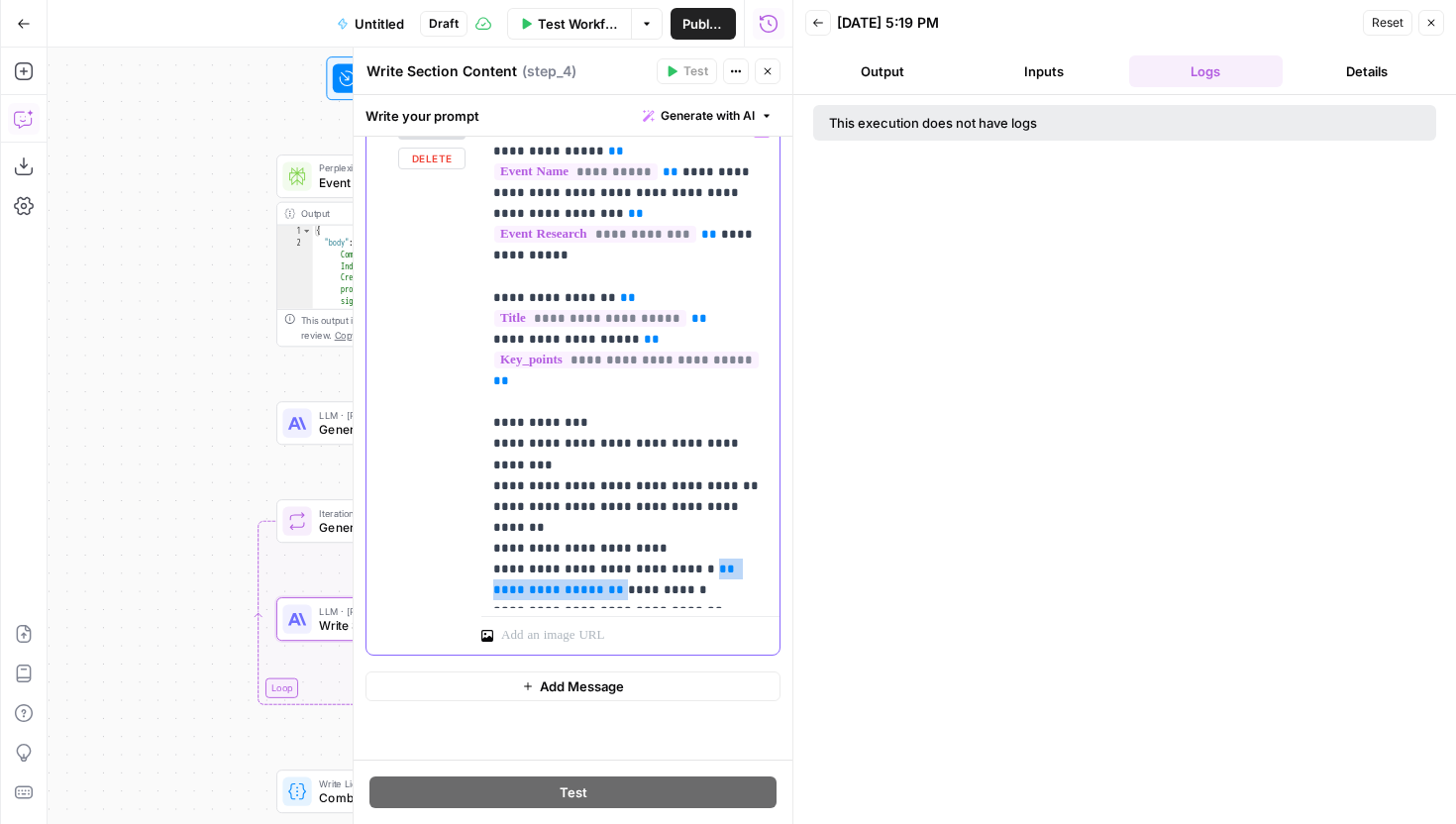 click on "**********" at bounding box center (630, 360) 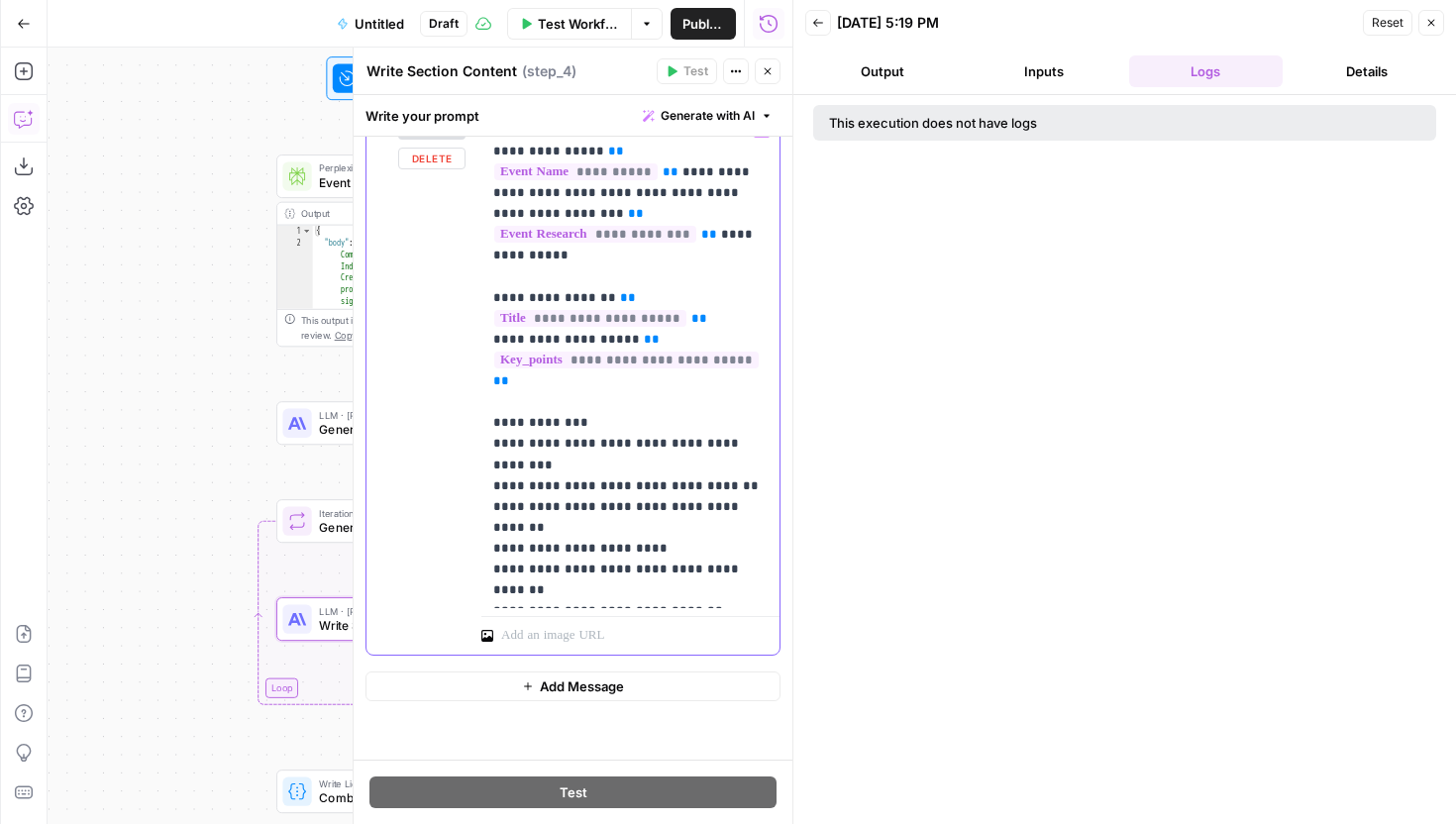 scroll, scrollTop: 947, scrollLeft: 0, axis: vertical 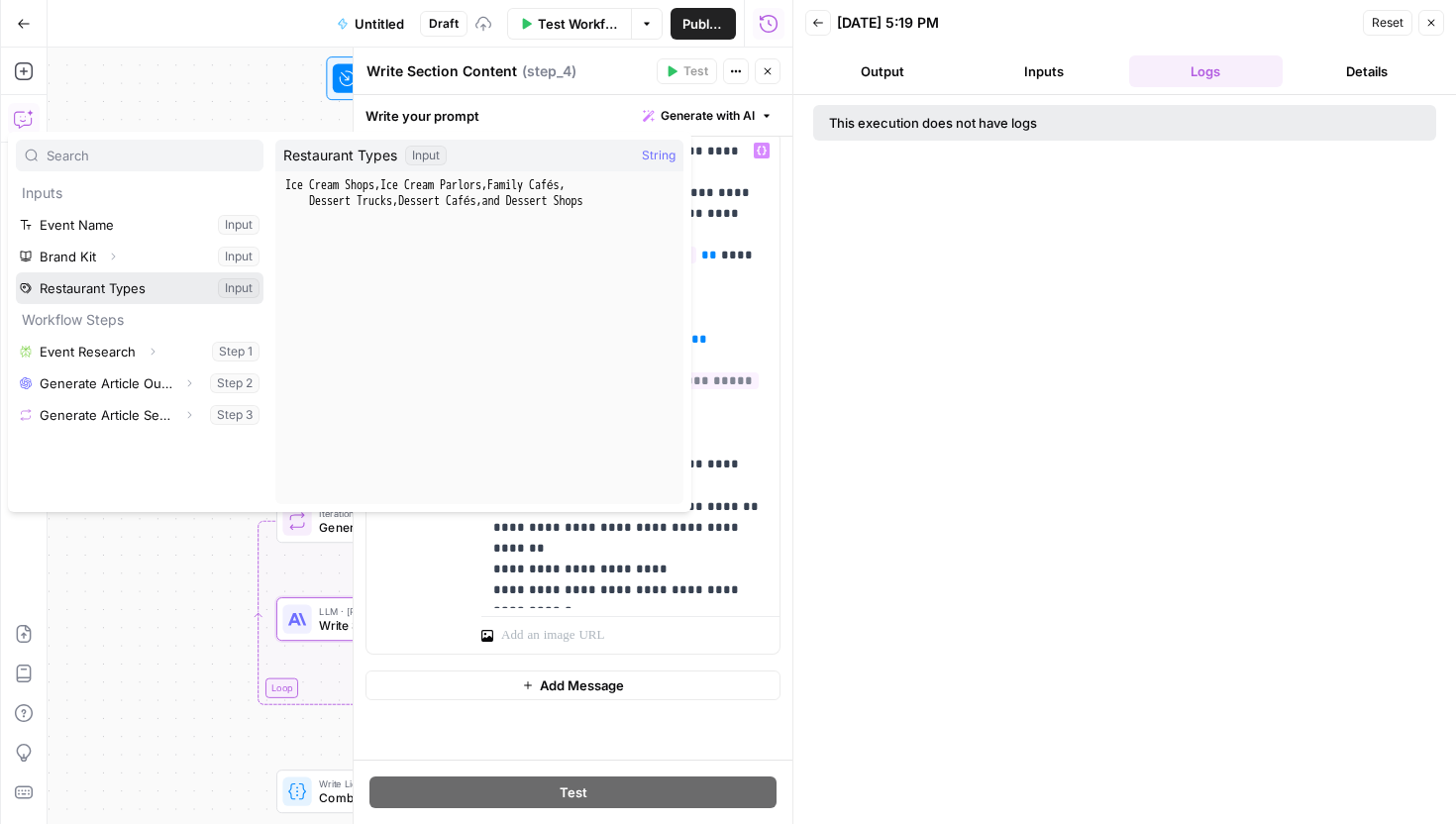 click at bounding box center [140, 288] 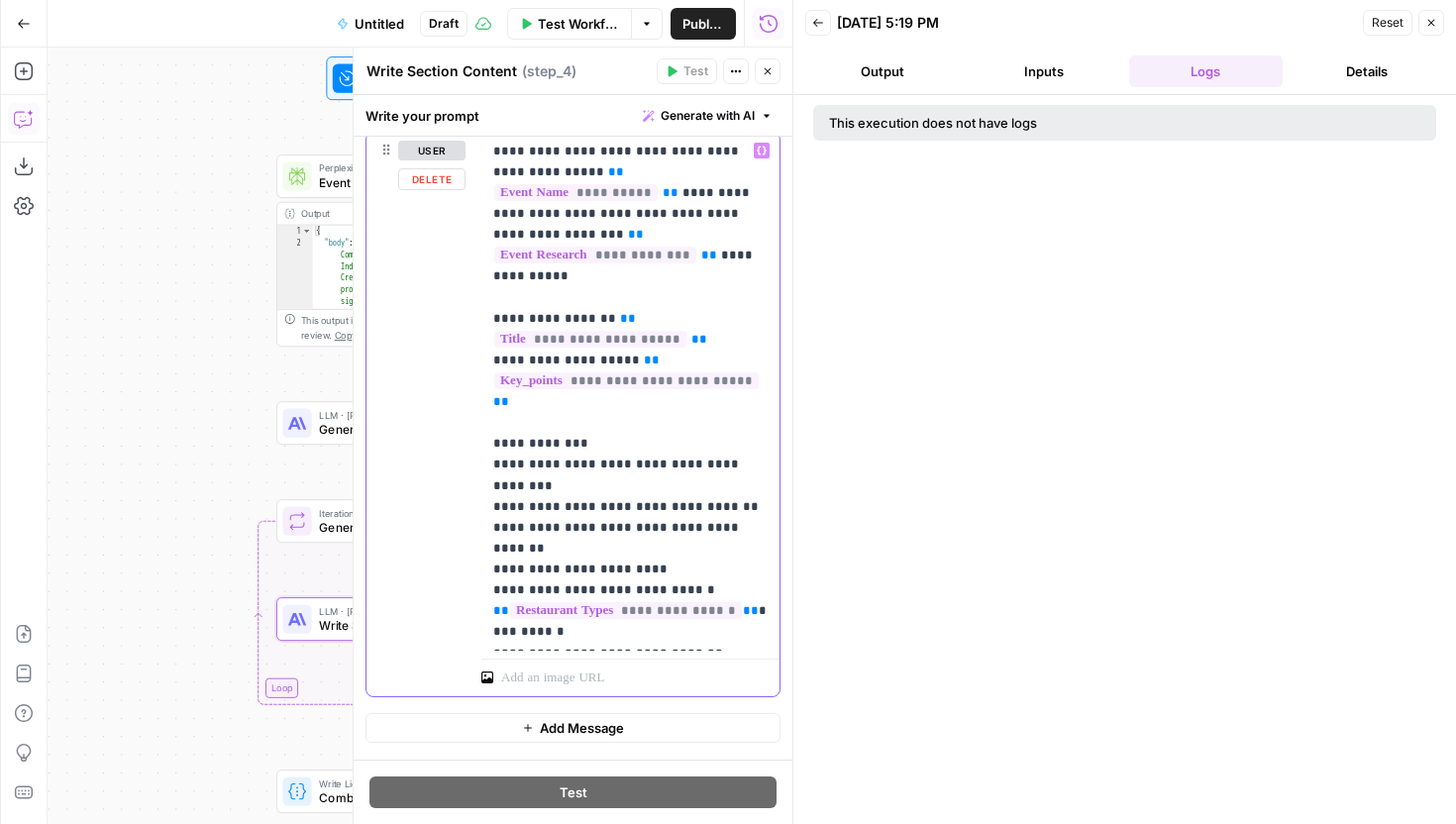 scroll, scrollTop: 988, scrollLeft: 0, axis: vertical 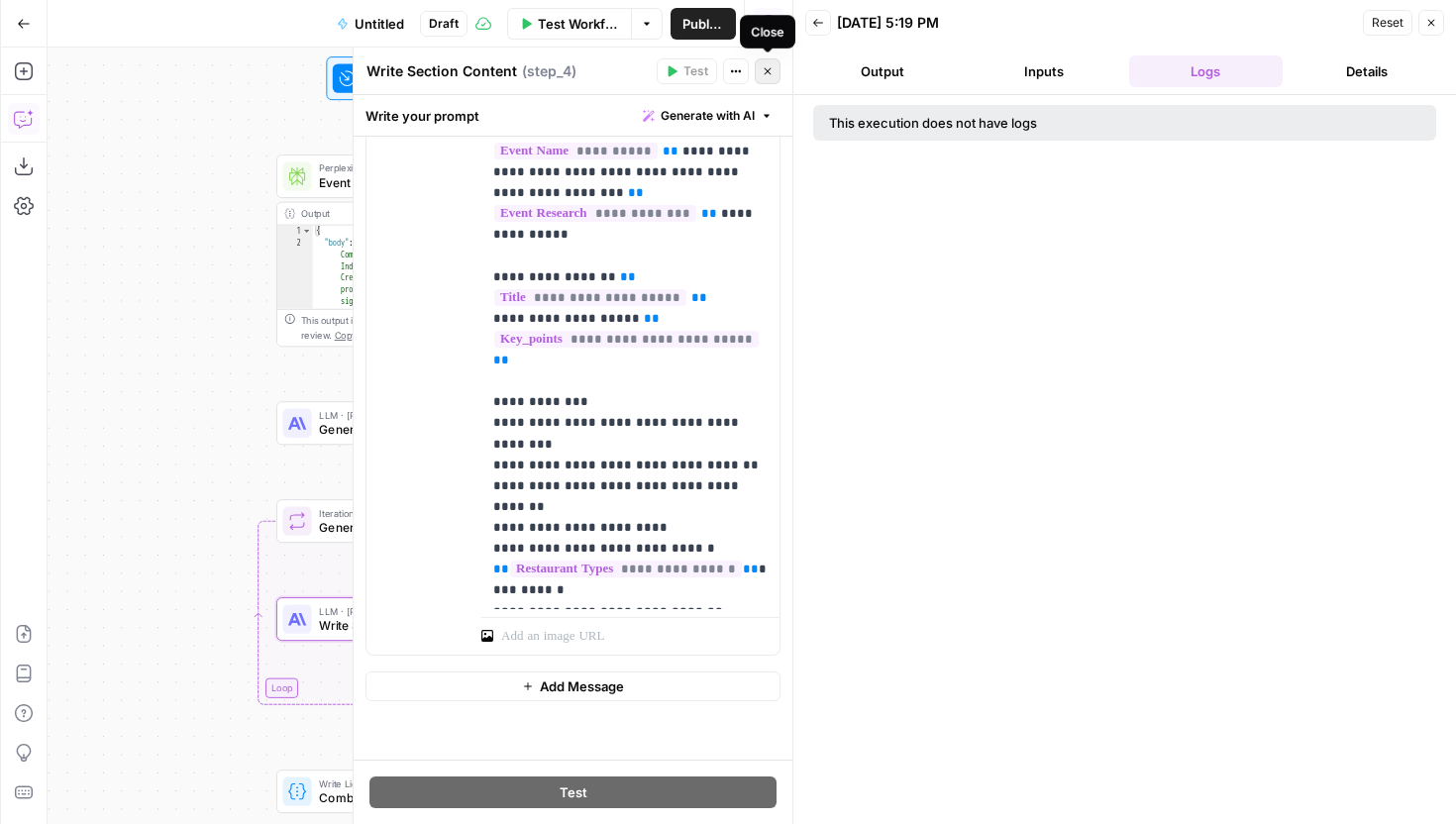 click on "Close" at bounding box center (773, 71) 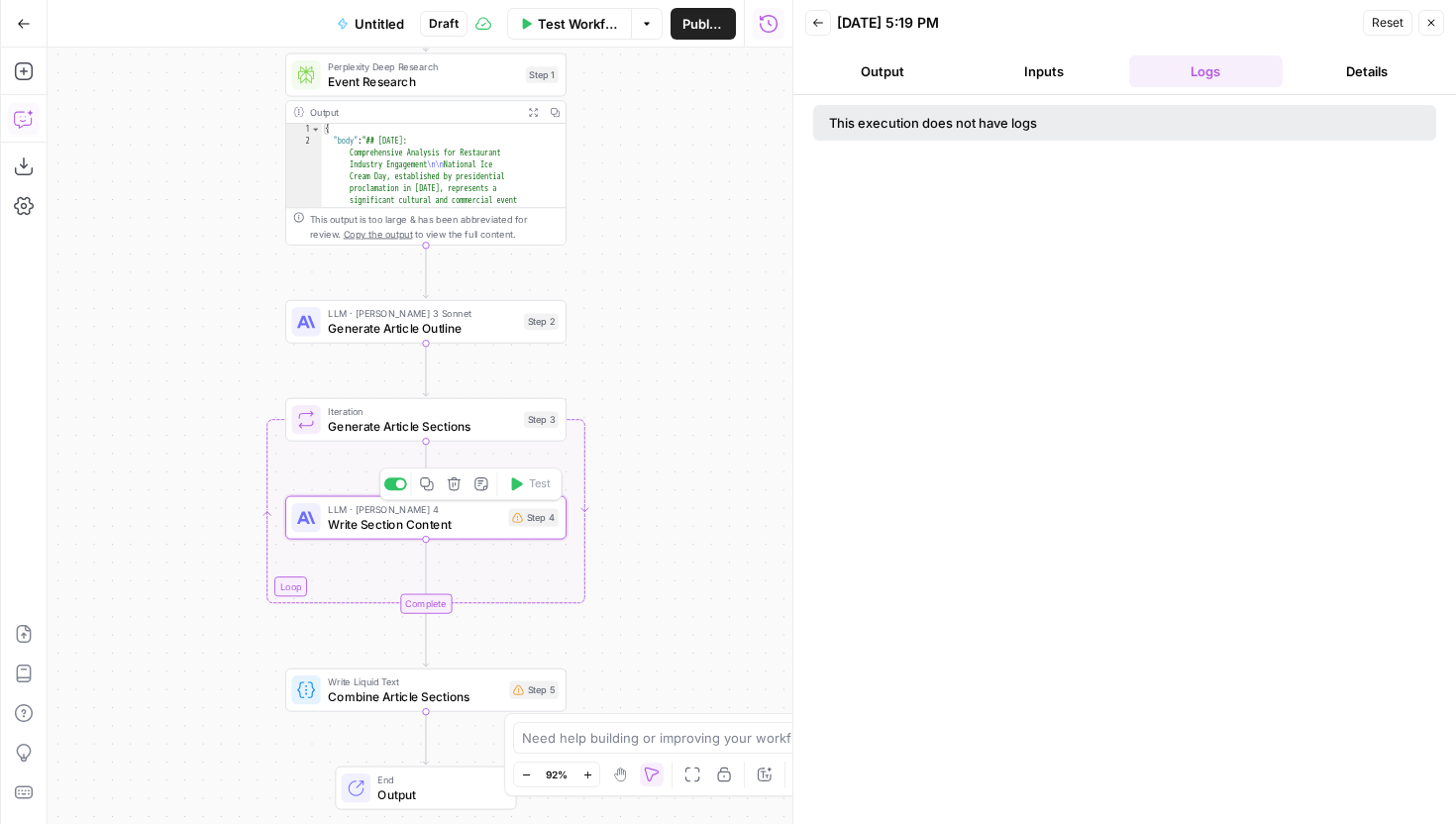click on "LLM · [PERSON_NAME] 4" at bounding box center (414, 509) 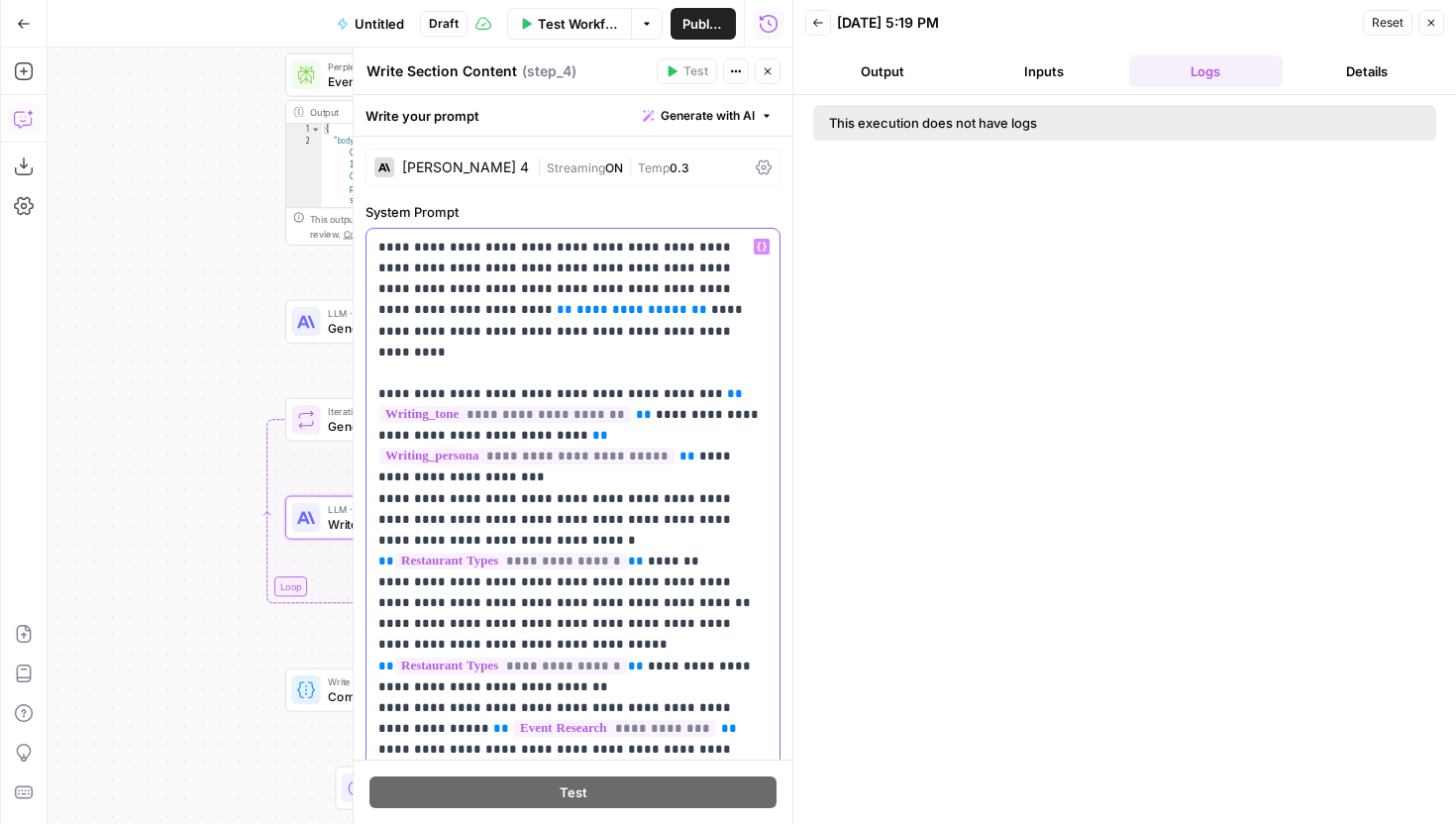 click on "**" at bounding box center [565, 309] 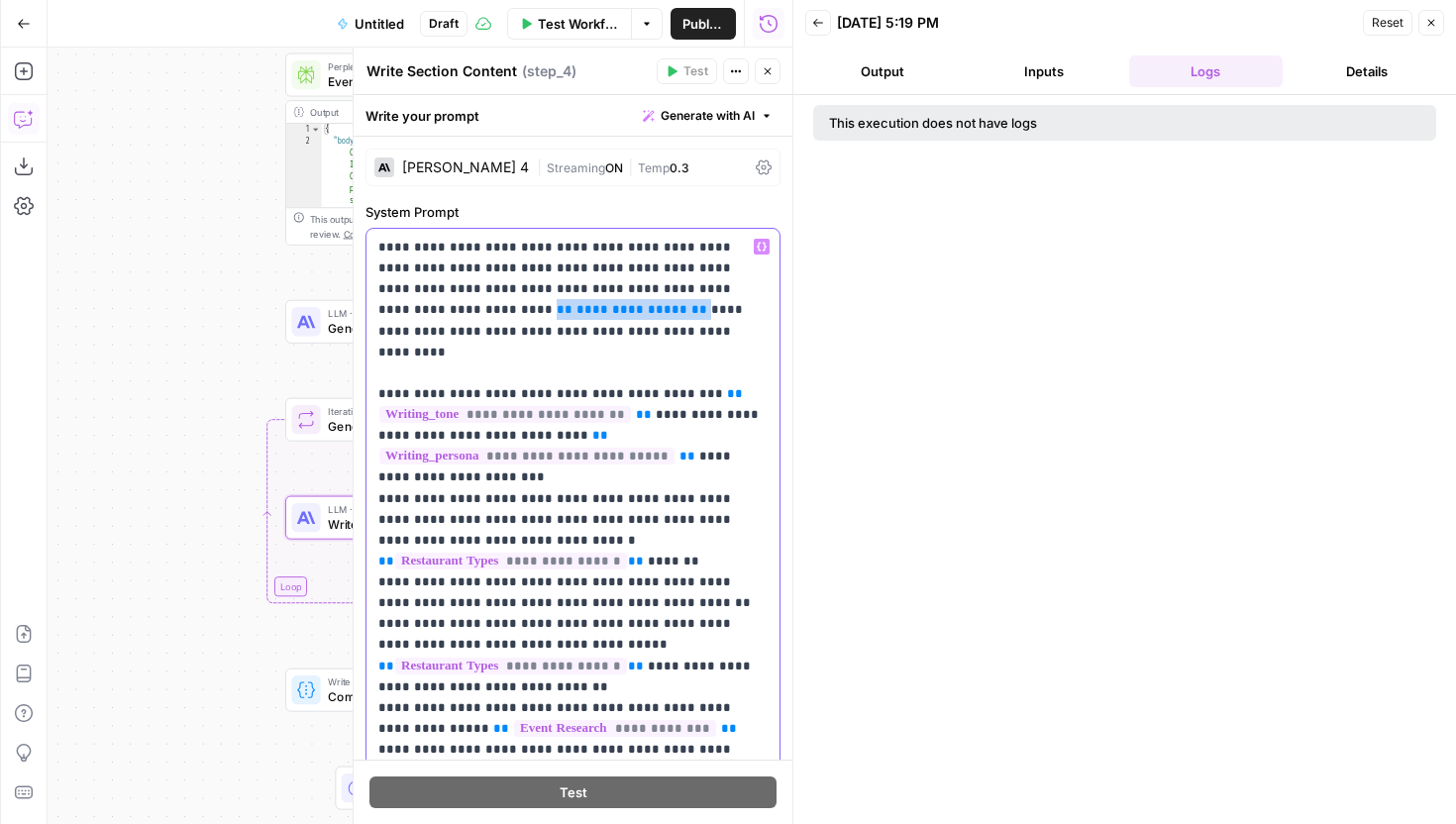 click on "**********" at bounding box center [572, 843] 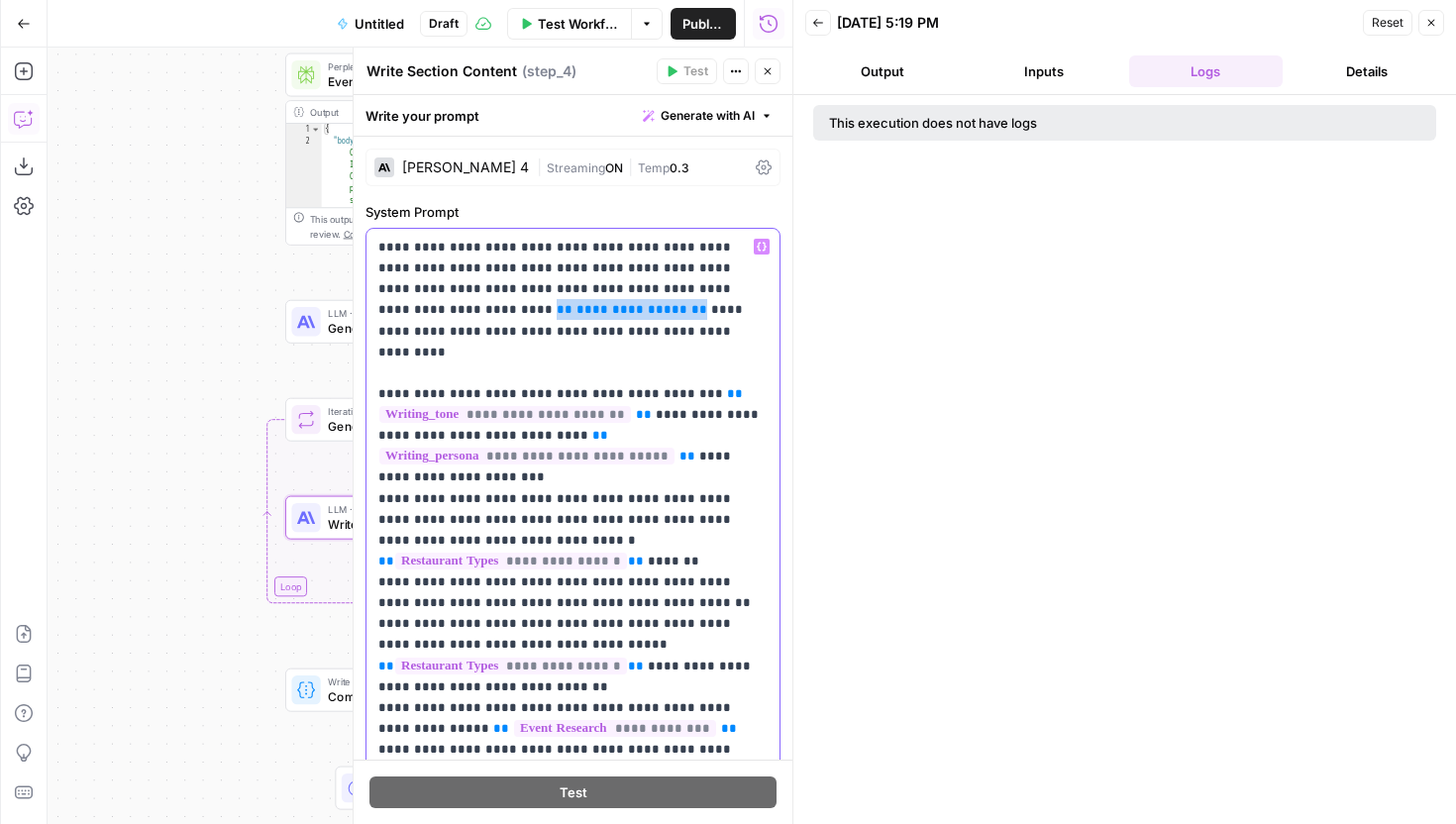 click on "**" at bounding box center (699, 309) 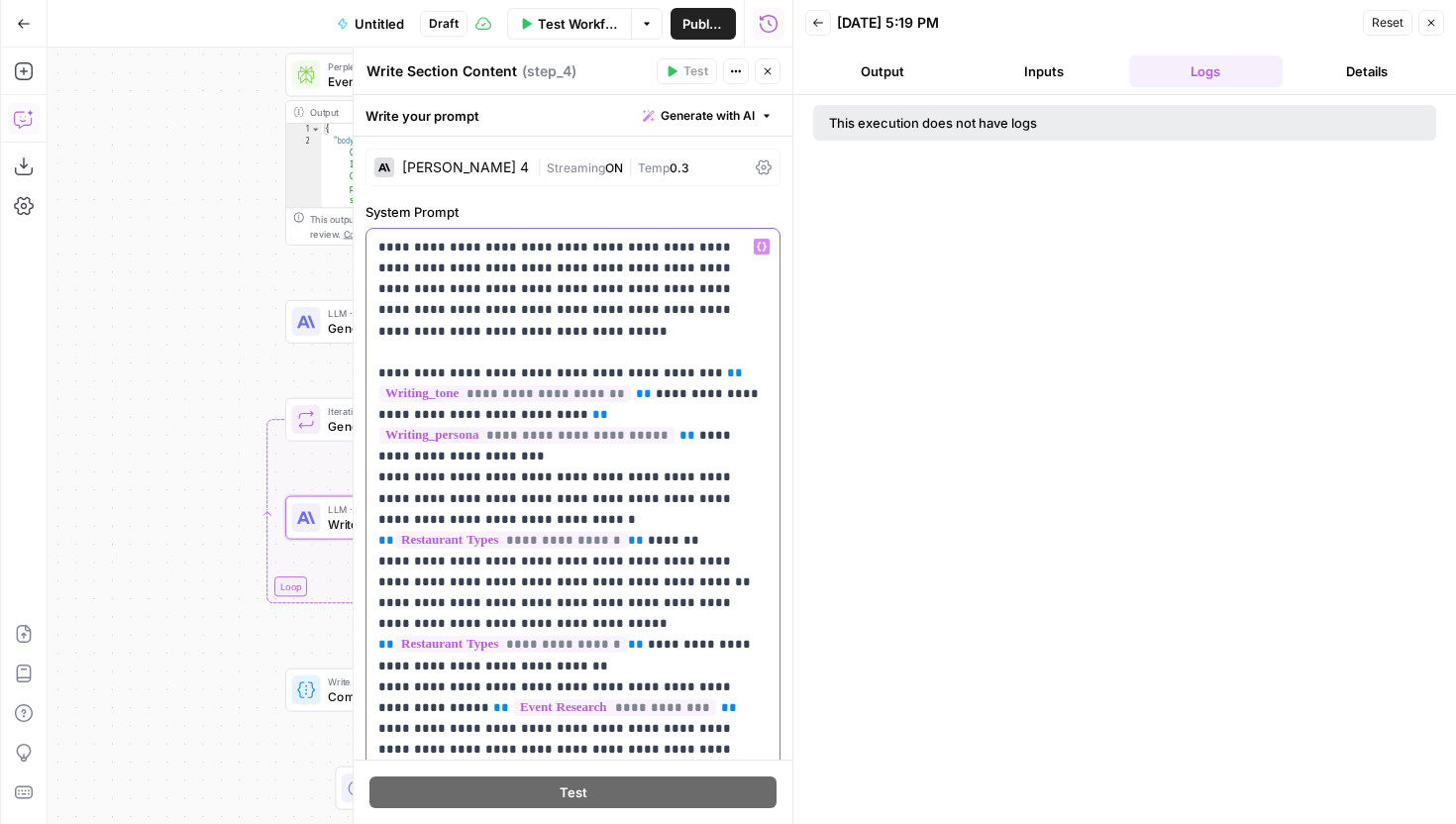 type 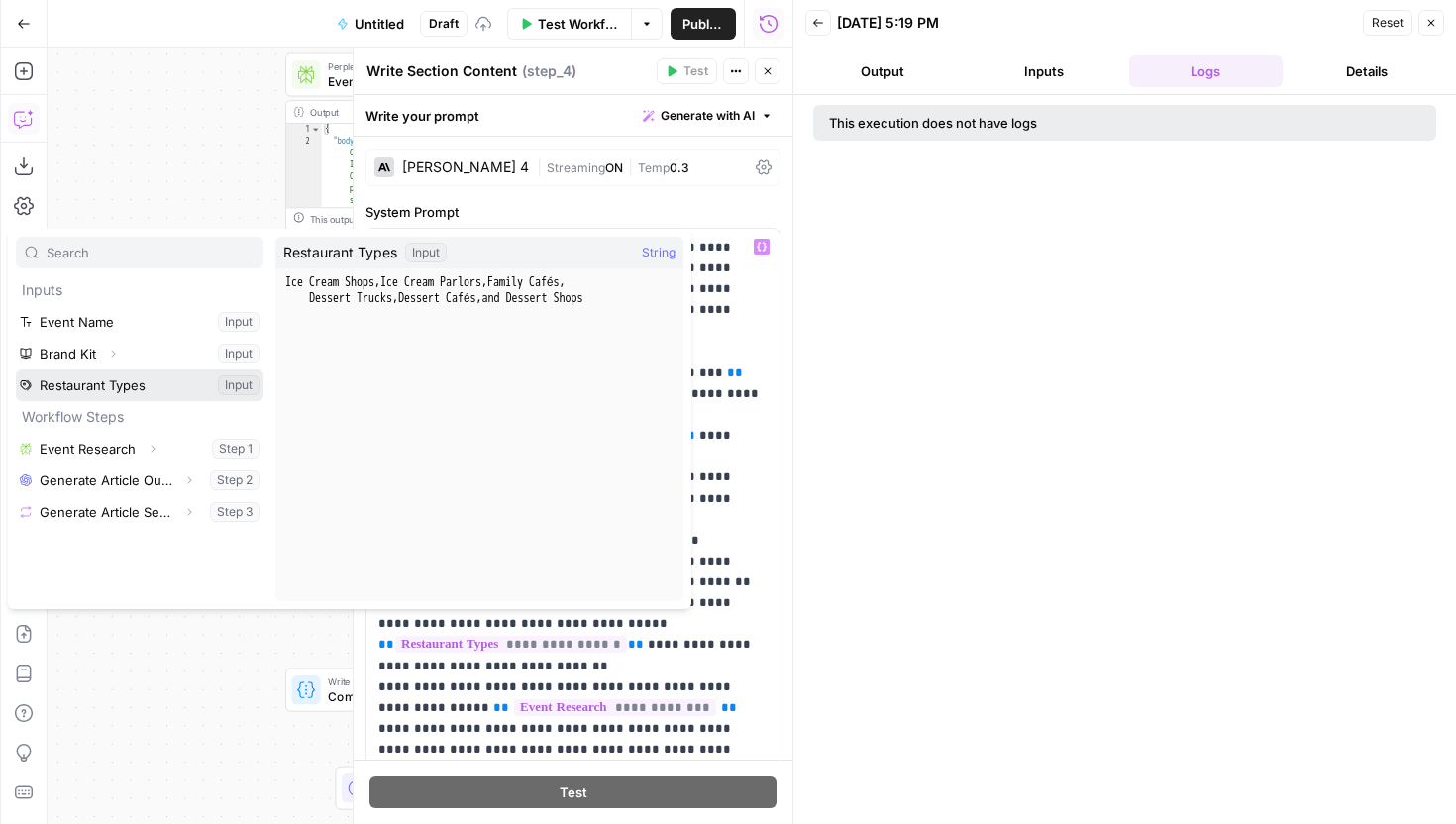 click at bounding box center [140, 385] 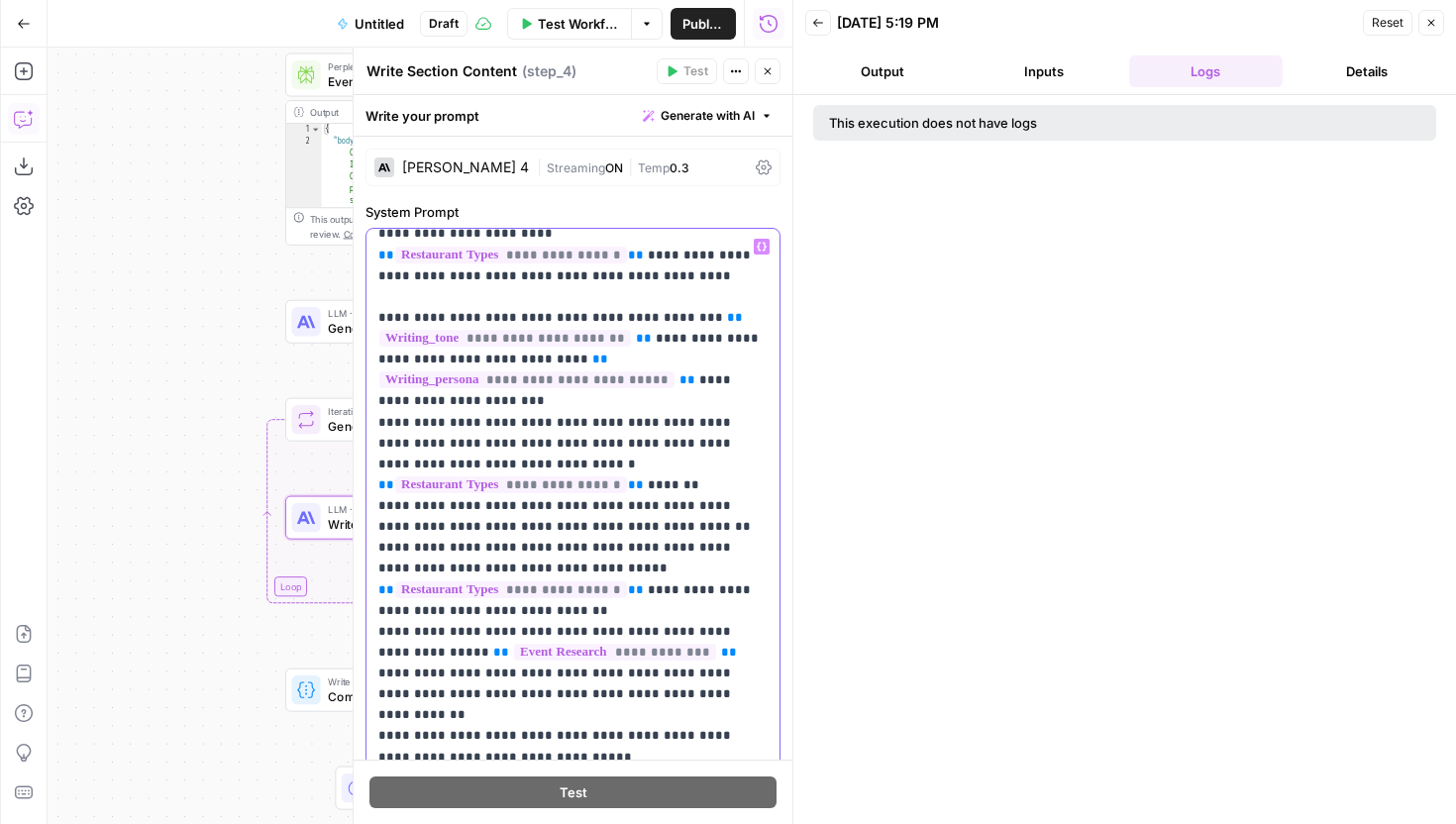 scroll, scrollTop: 444, scrollLeft: 0, axis: vertical 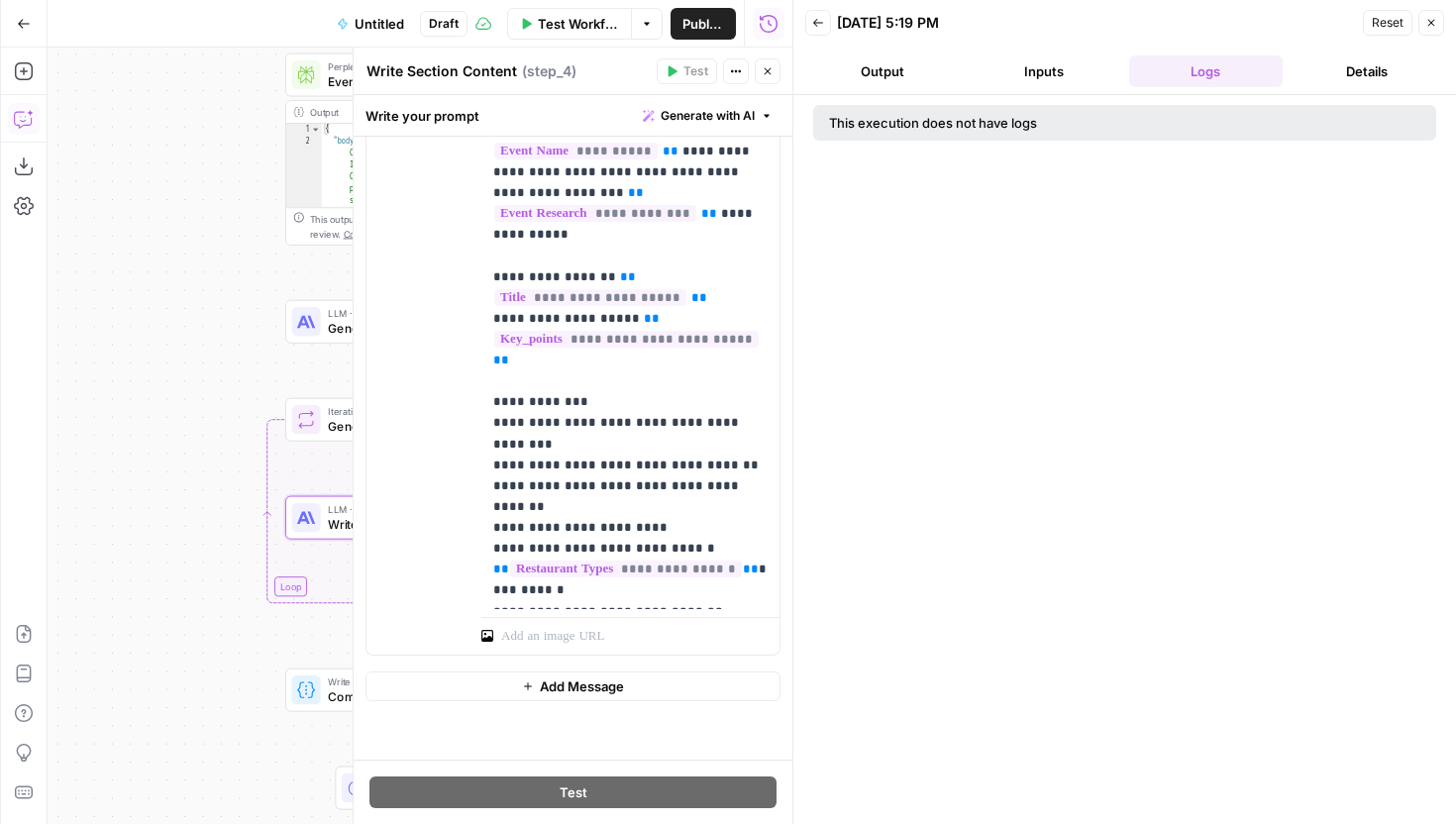 click on "Workflow Set Inputs Inputs Perplexity Deep Research Event Research Step 1 Output Expand Output Copy 1 2 {    "body" :  "## [DATE]:         Comprehensive Analysis for Restaurant         Industry Engagement   \n\n [DATE], established by presidential         proclamation in [DATE], represents a         significant cultural and commercial event         within the [GEOGRAPHIC_DATA] food service         sector. Celebrated annually on the third         [DATE] of July—[DATE] in [DATE]—this         occasion coincides with National Ice Cream         Month, creating extended opportunities for         culinary innovation and revenue         generation[1][6][7][9]. The event's         origins trace to President [PERSON_NAME]         recognition of ice cream as a  \" nutritious         and wholesome food \"  enjoyed by over 90%         of [DEMOGRAPHIC_DATA], embedding it within national  \n\n \n\n" at bounding box center [420, 436] 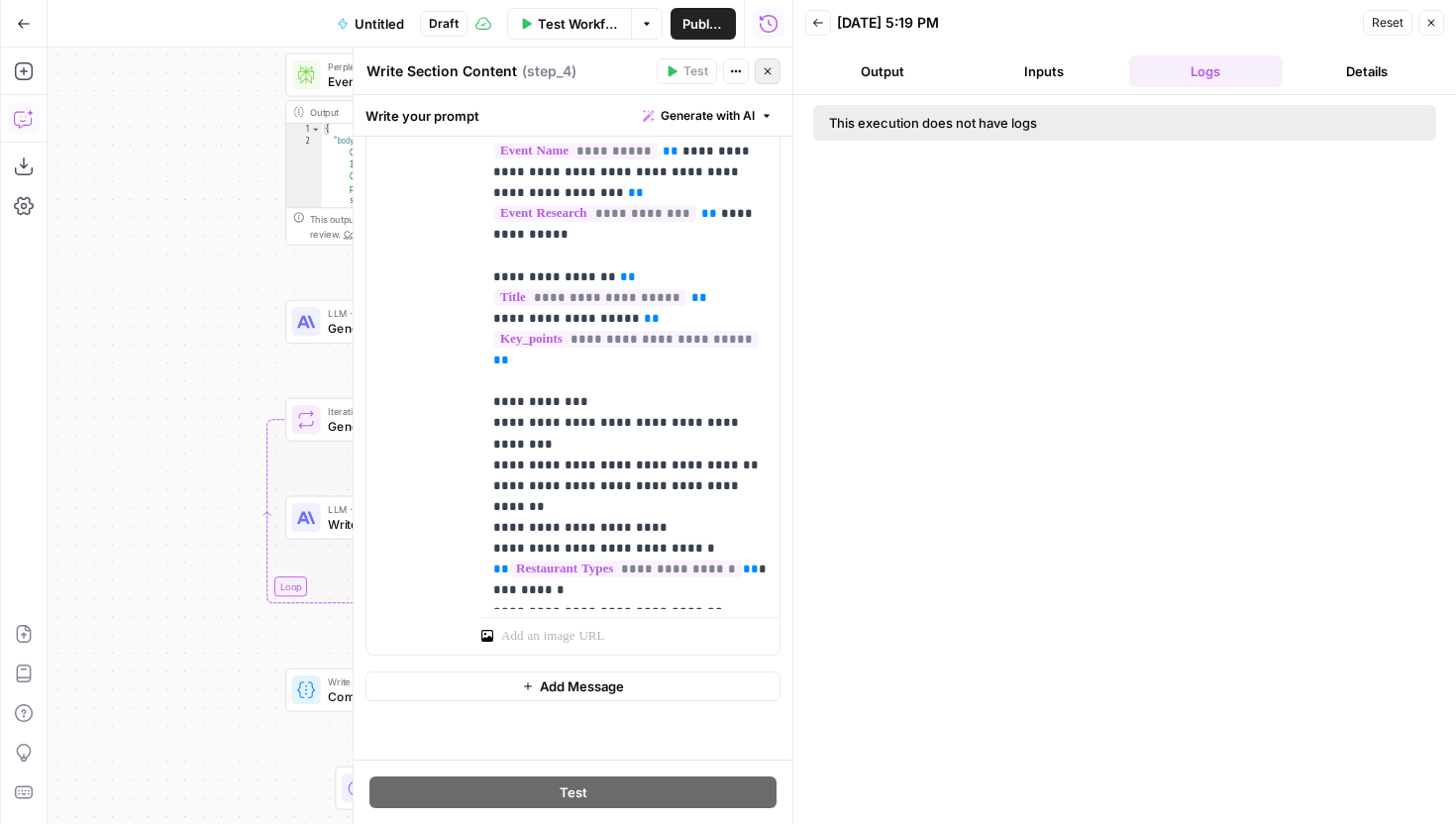 click on "Close" at bounding box center [768, 71] 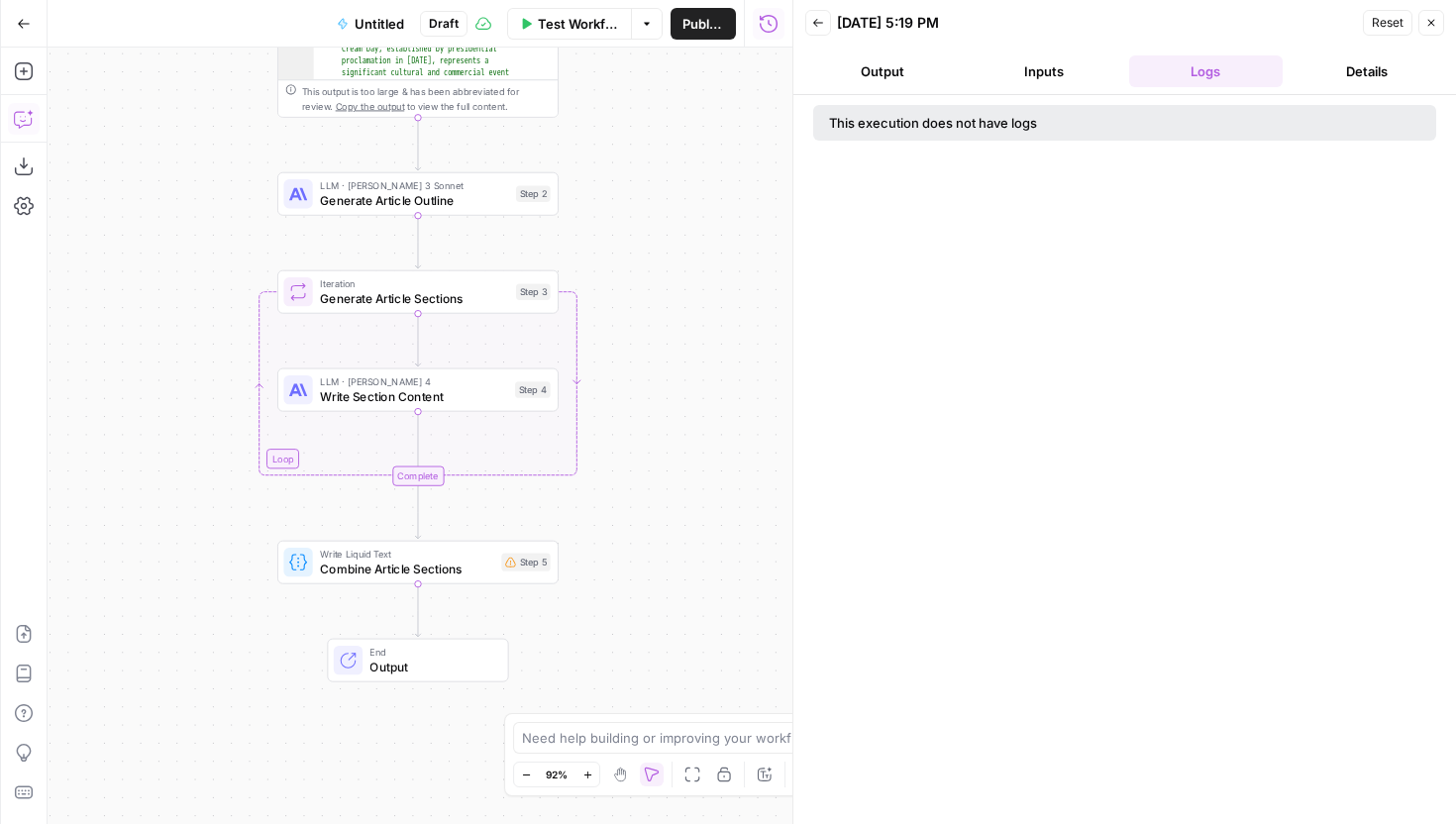 click on "Write Liquid Text Combine Article Sections Step 5 Copy step Delete step Add Note Test" at bounding box center [418, 563] 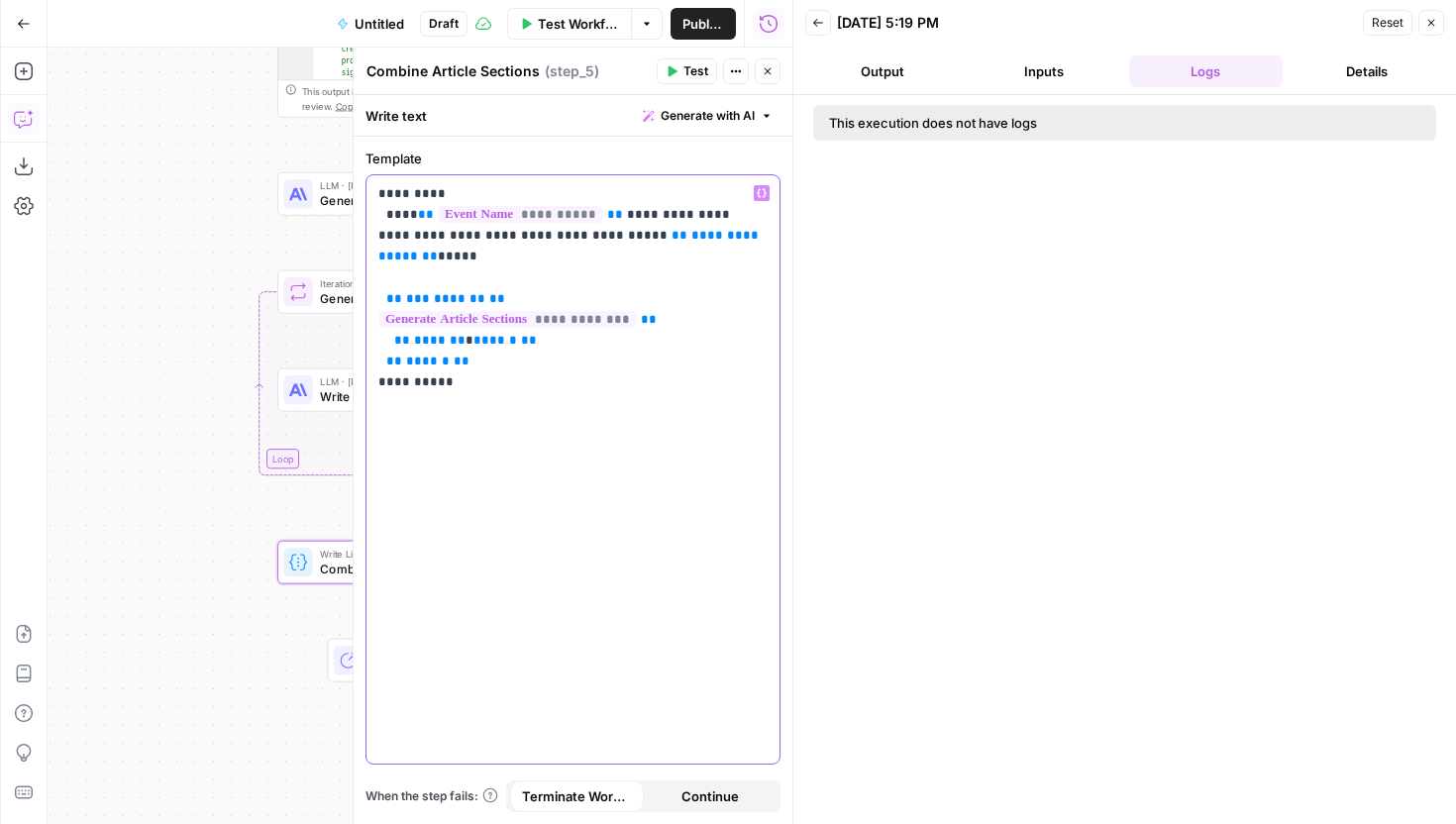click on "**********" at bounding box center (572, 266) 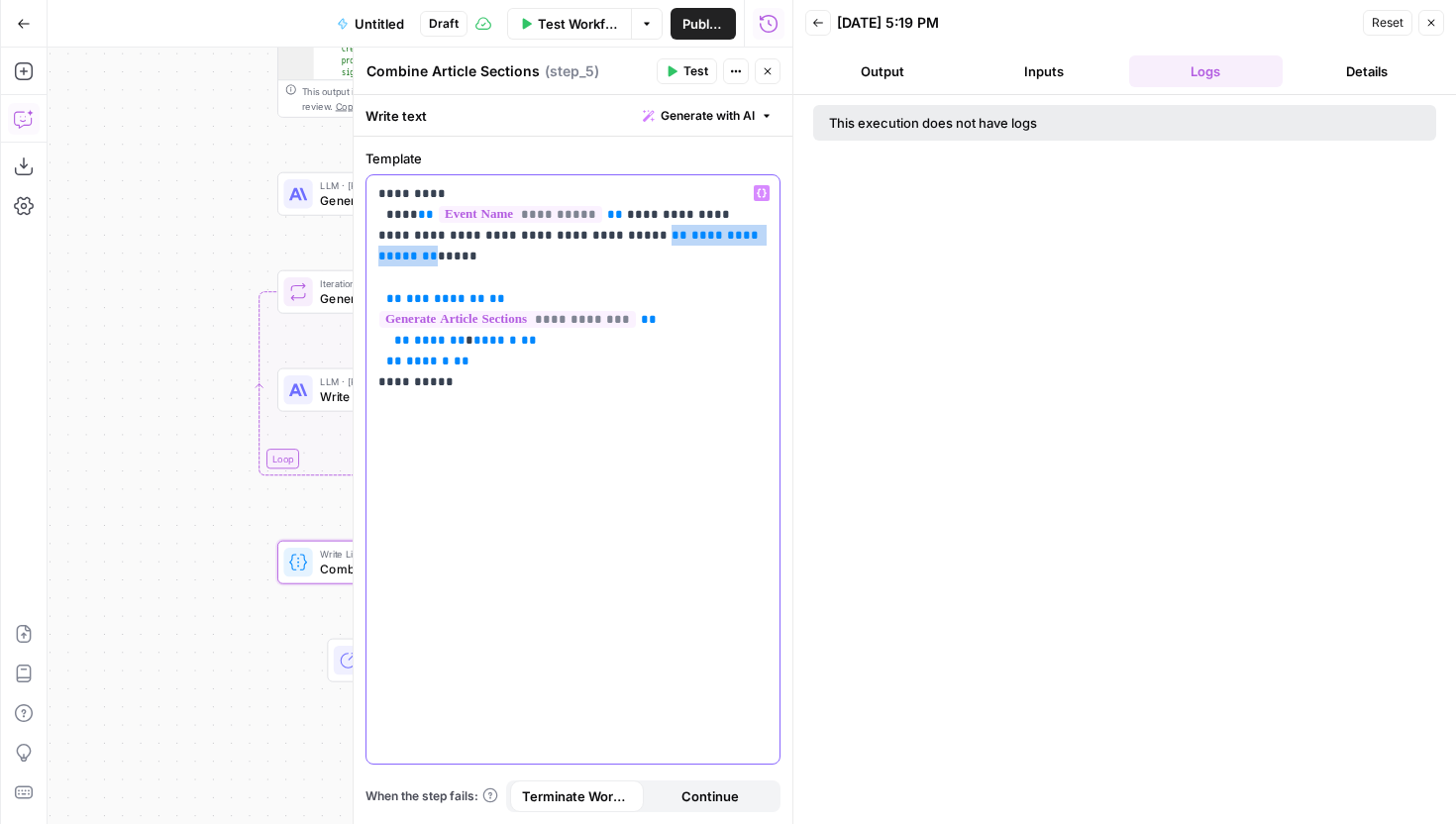 click on "**" at bounding box center [679, 235] 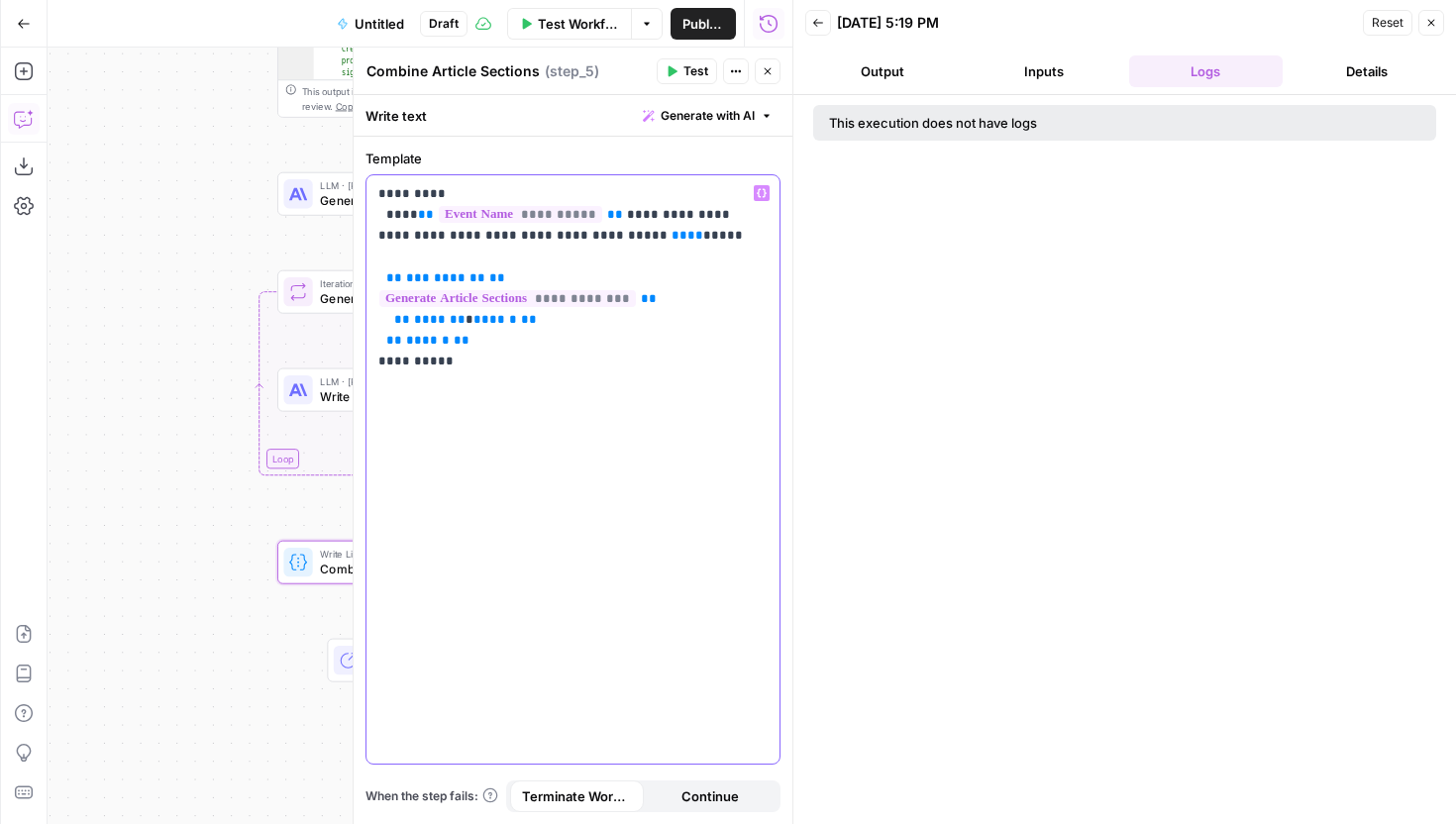 type 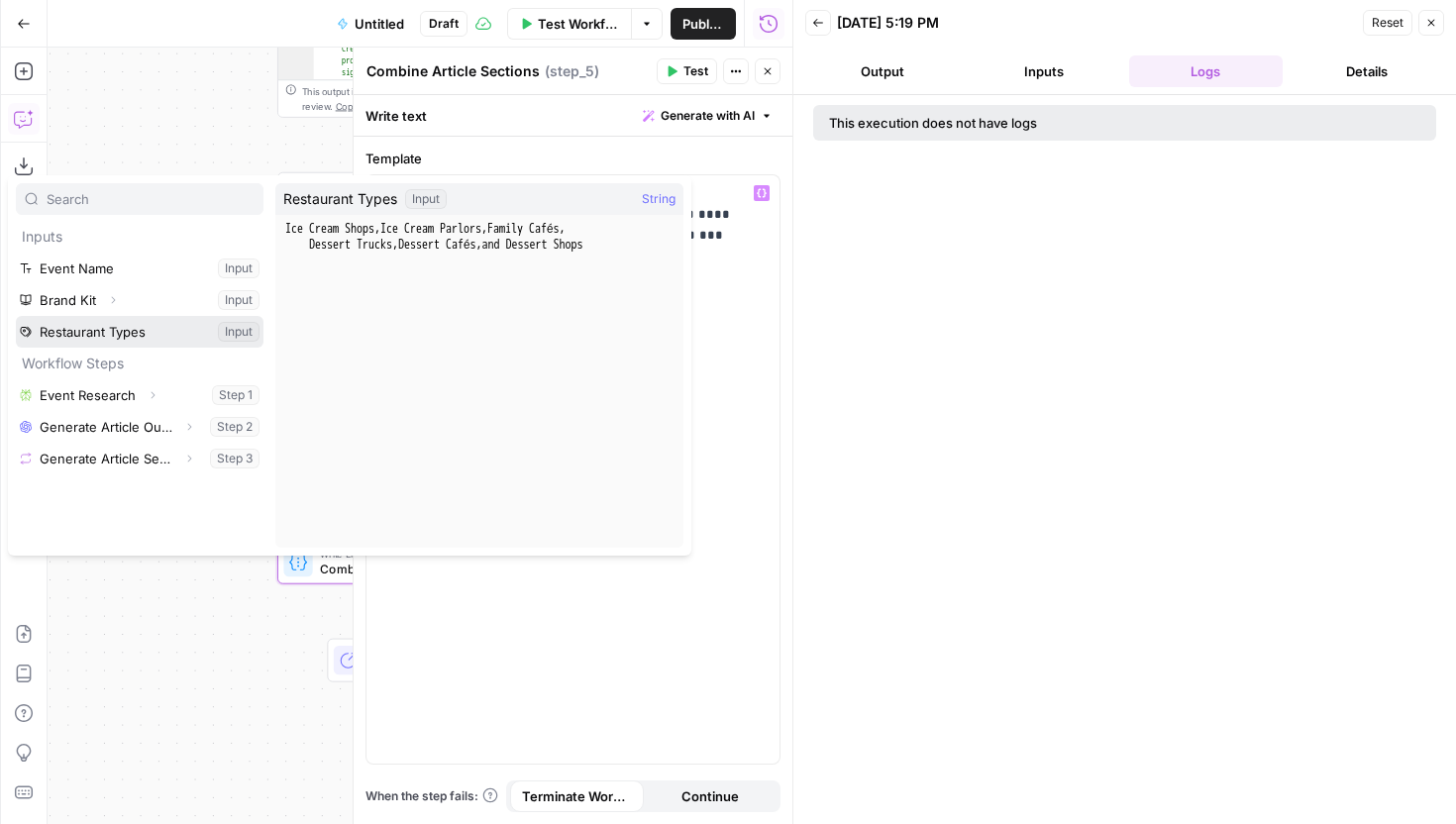 click at bounding box center (140, 332) 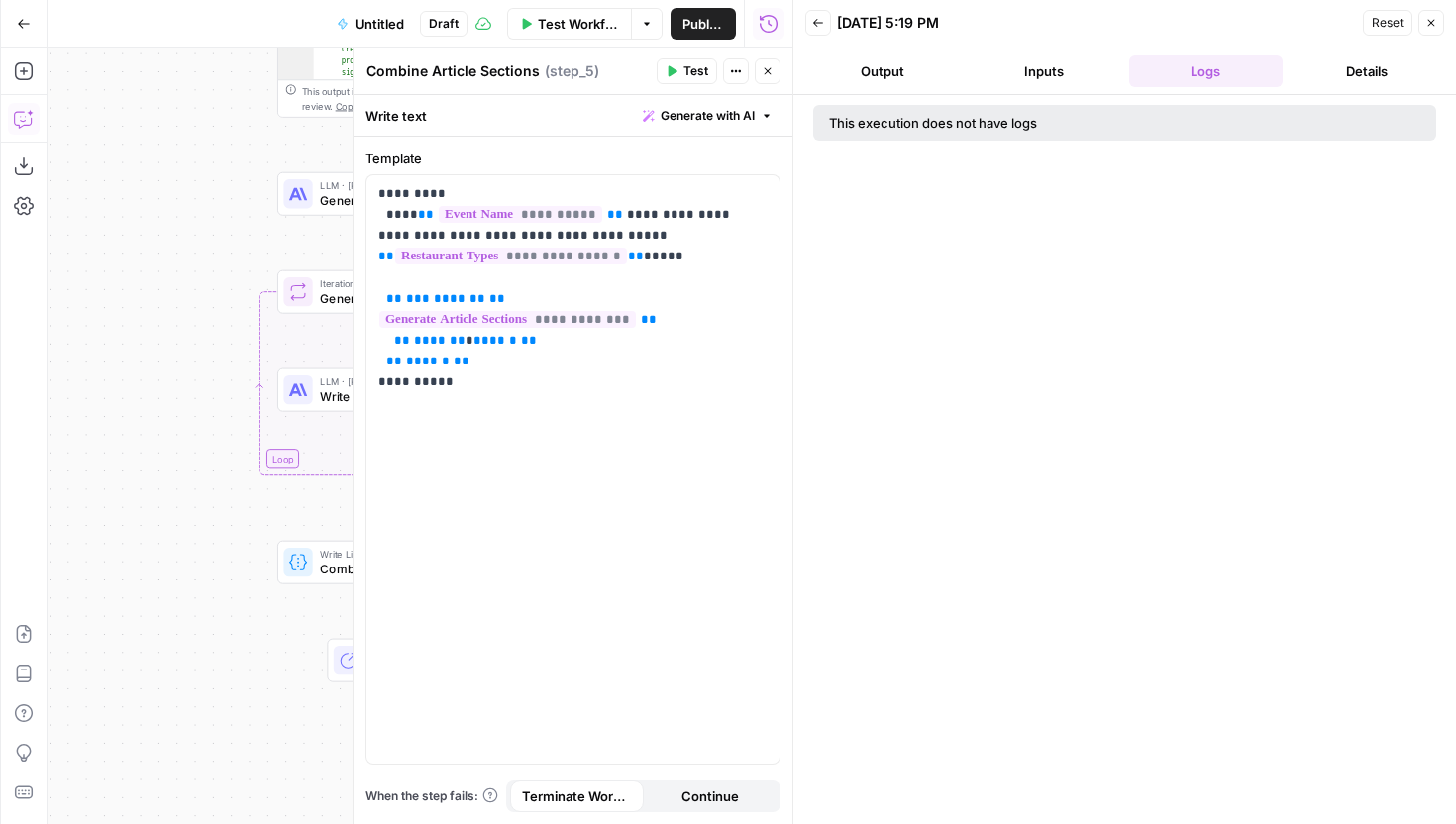 click on "Workflow Set Inputs Inputs Perplexity Deep Research Event Research Step 1 Output Expand Output Copy 1 2 {    "body" :  "## [DATE]:         Comprehensive Analysis for Restaurant         Industry Engagement   \n\n [DATE], established by presidential         proclamation in [DATE], represents a         significant cultural and commercial event         within the [GEOGRAPHIC_DATA] food service         sector. Celebrated annually on the third         [DATE] of July—[DATE] in [DATE]—this         occasion coincides with National Ice Cream         Month, creating extended opportunities for         culinary innovation and revenue         generation[1][6][7][9]. The event's         origins trace to President [PERSON_NAME]         recognition of ice cream as a  \" nutritious         and wholesome food \"  enjoyed by over 90%         of [DEMOGRAPHIC_DATA], embedding it within national  \n\n \n\n" at bounding box center (420, 436) 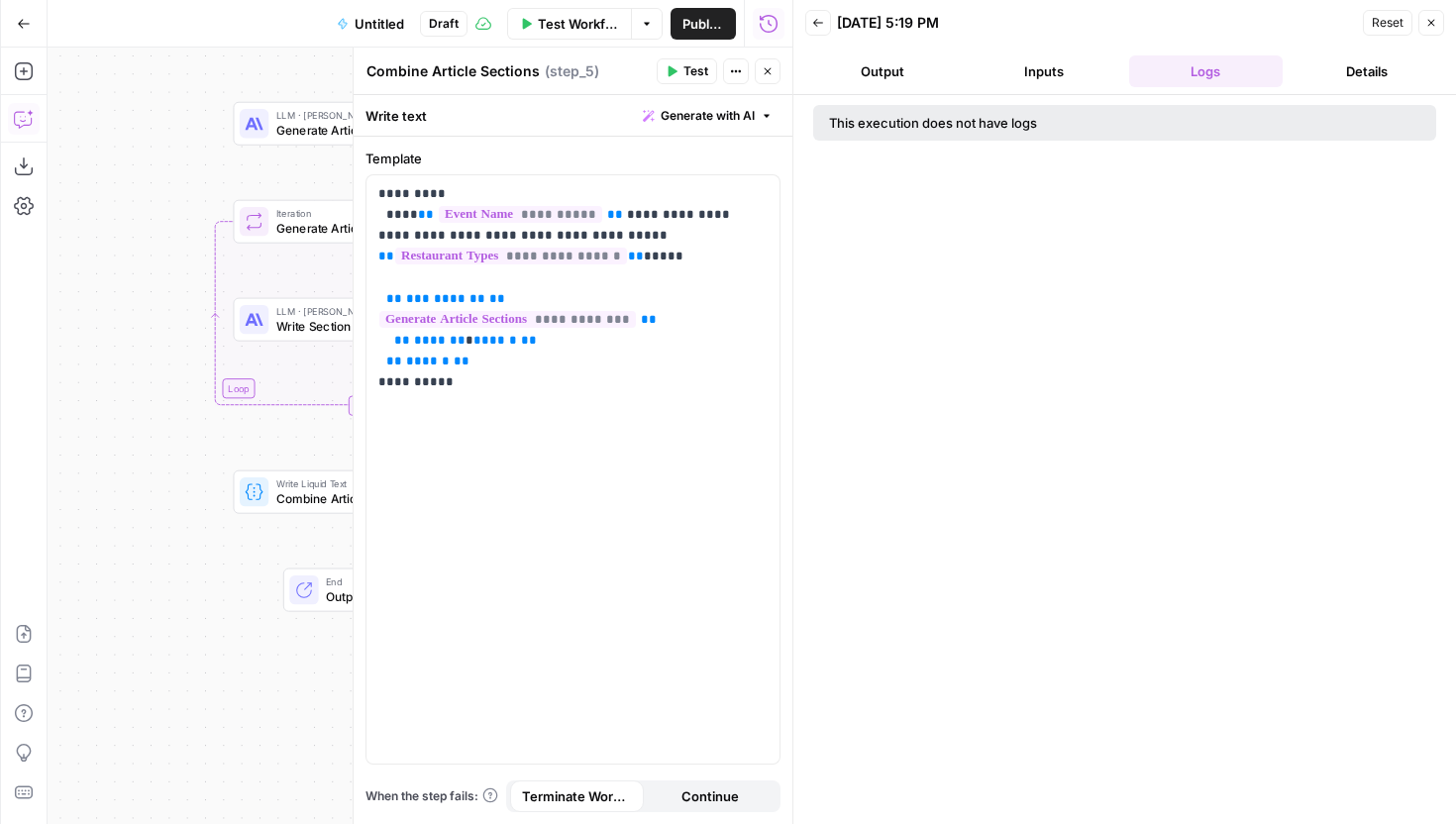 click on "Combine Article Sections Combine Article Sections  ( step_5 ) Test Actions Close" at bounding box center [572, 71] 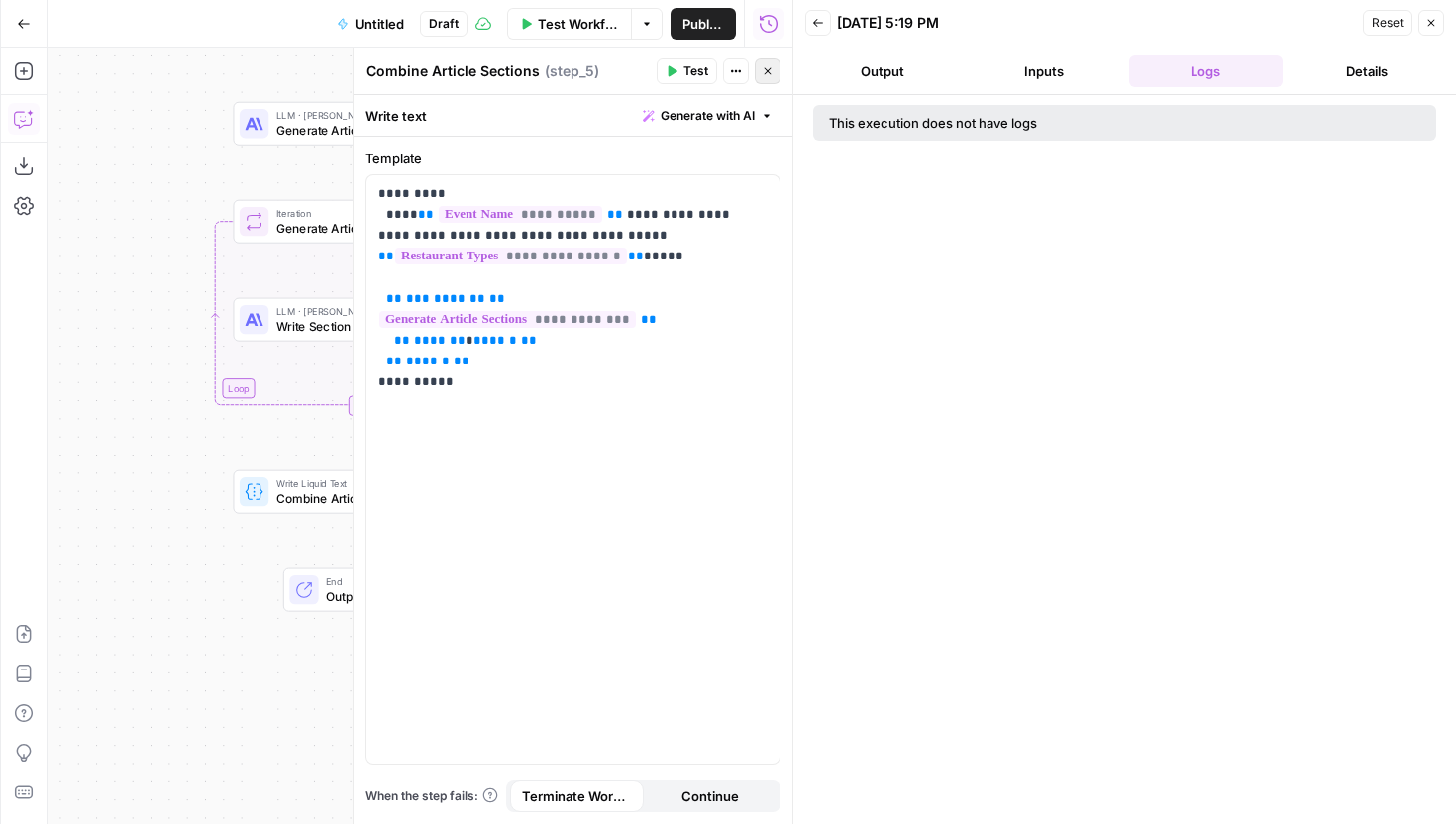 click 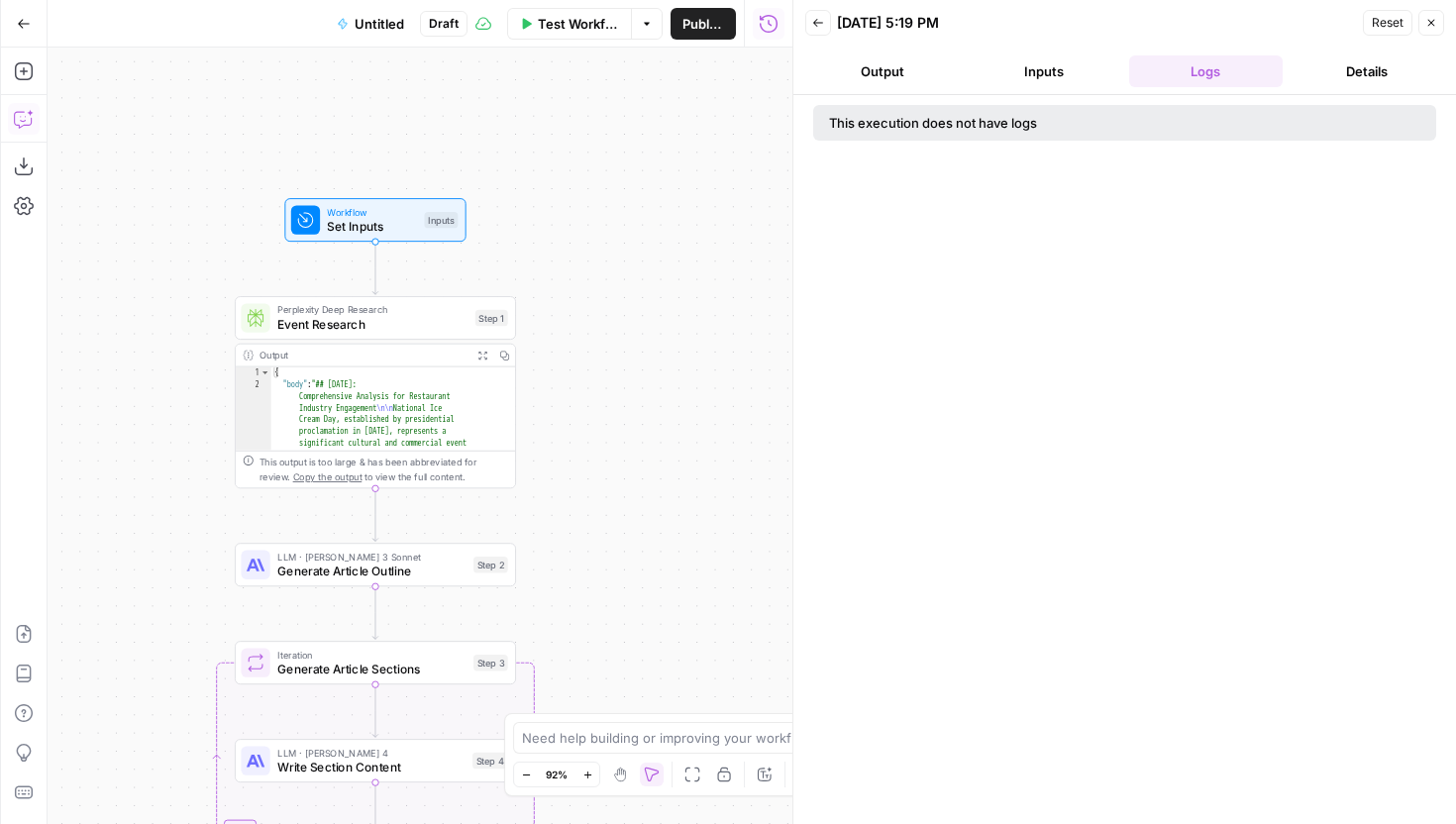click on "Reset" at bounding box center [1388, 23] 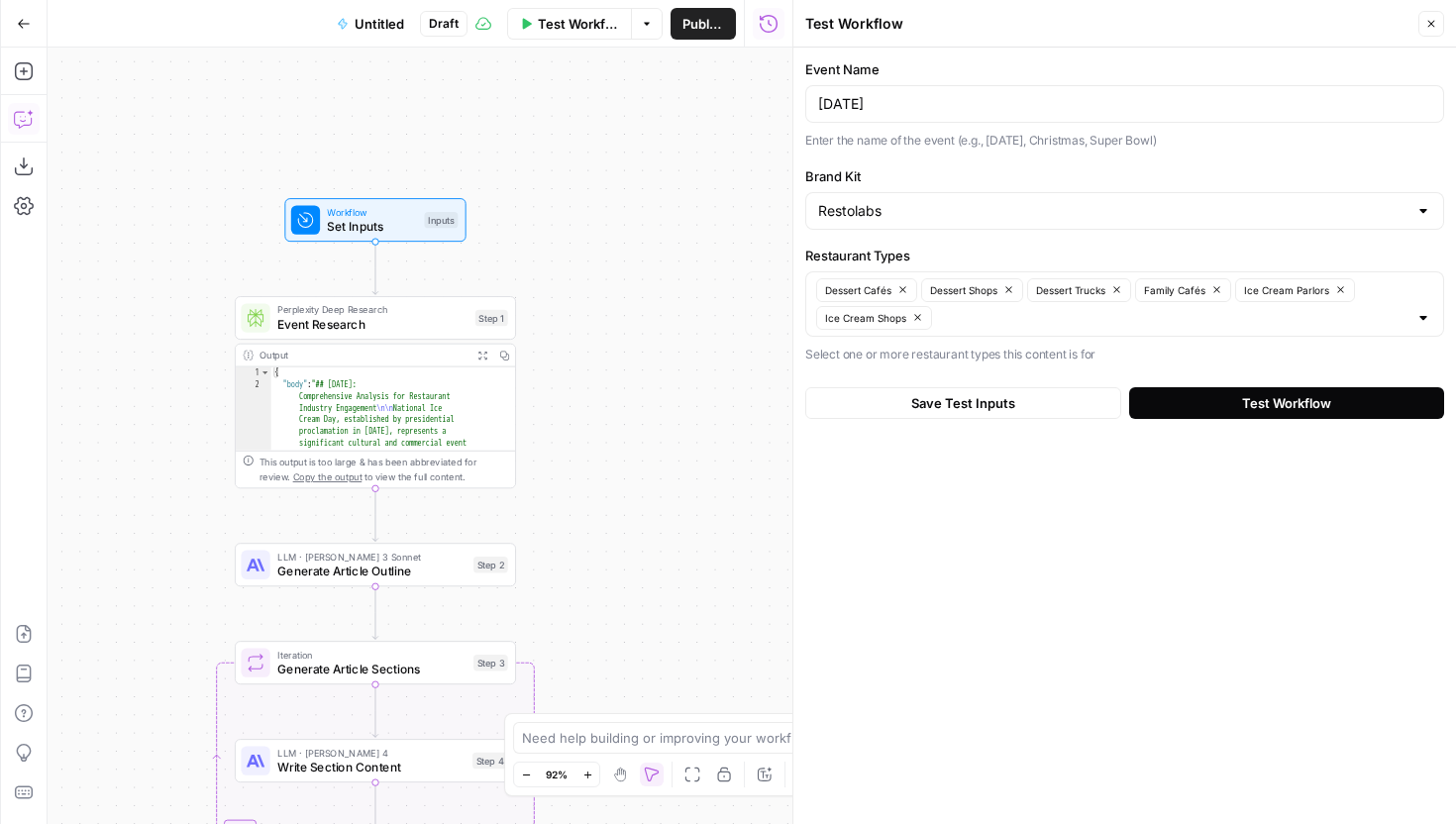 click on "Test Workflow" at bounding box center [1287, 403] 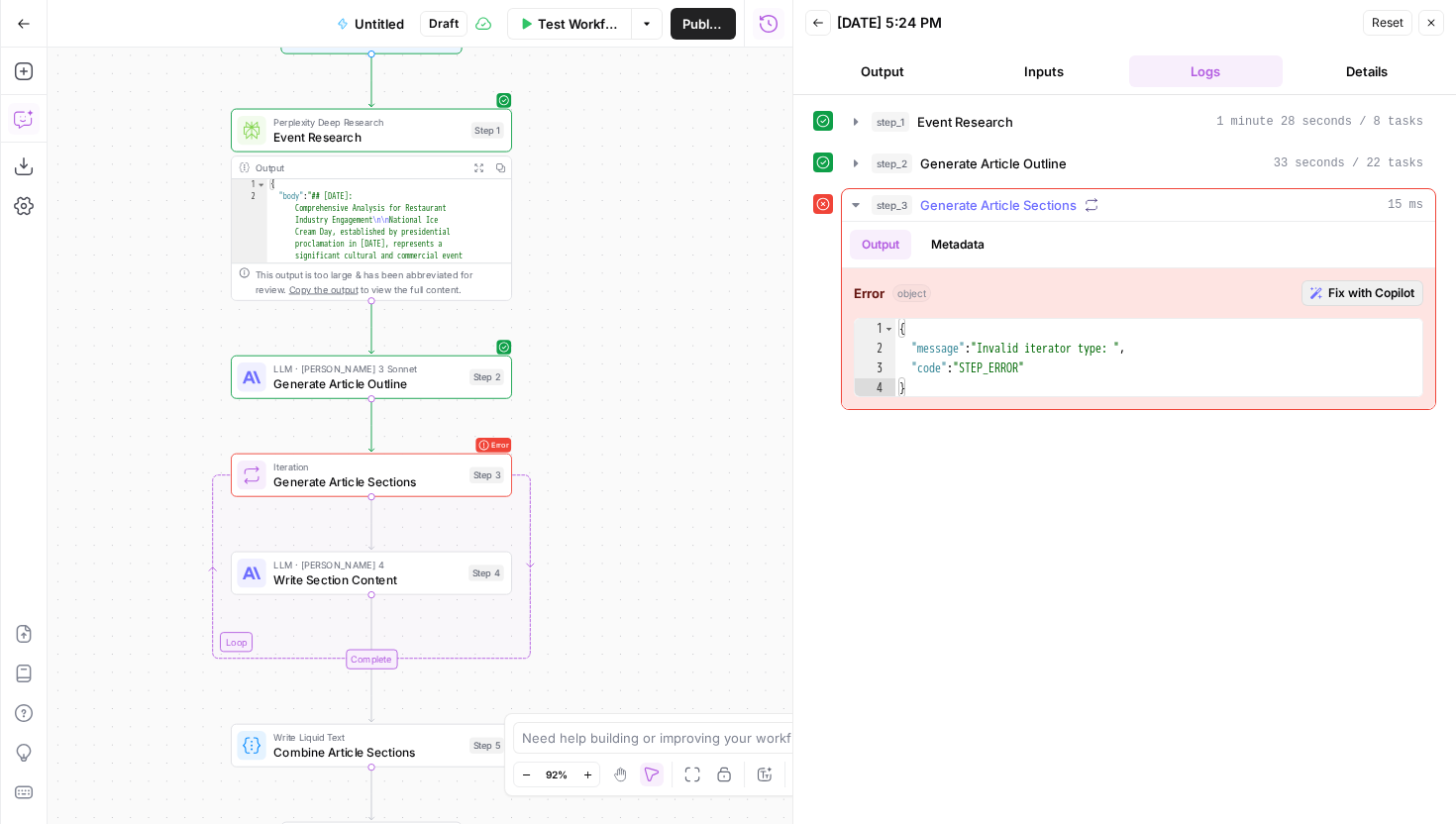 click on "Fix with Copilot" at bounding box center [1371, 293] 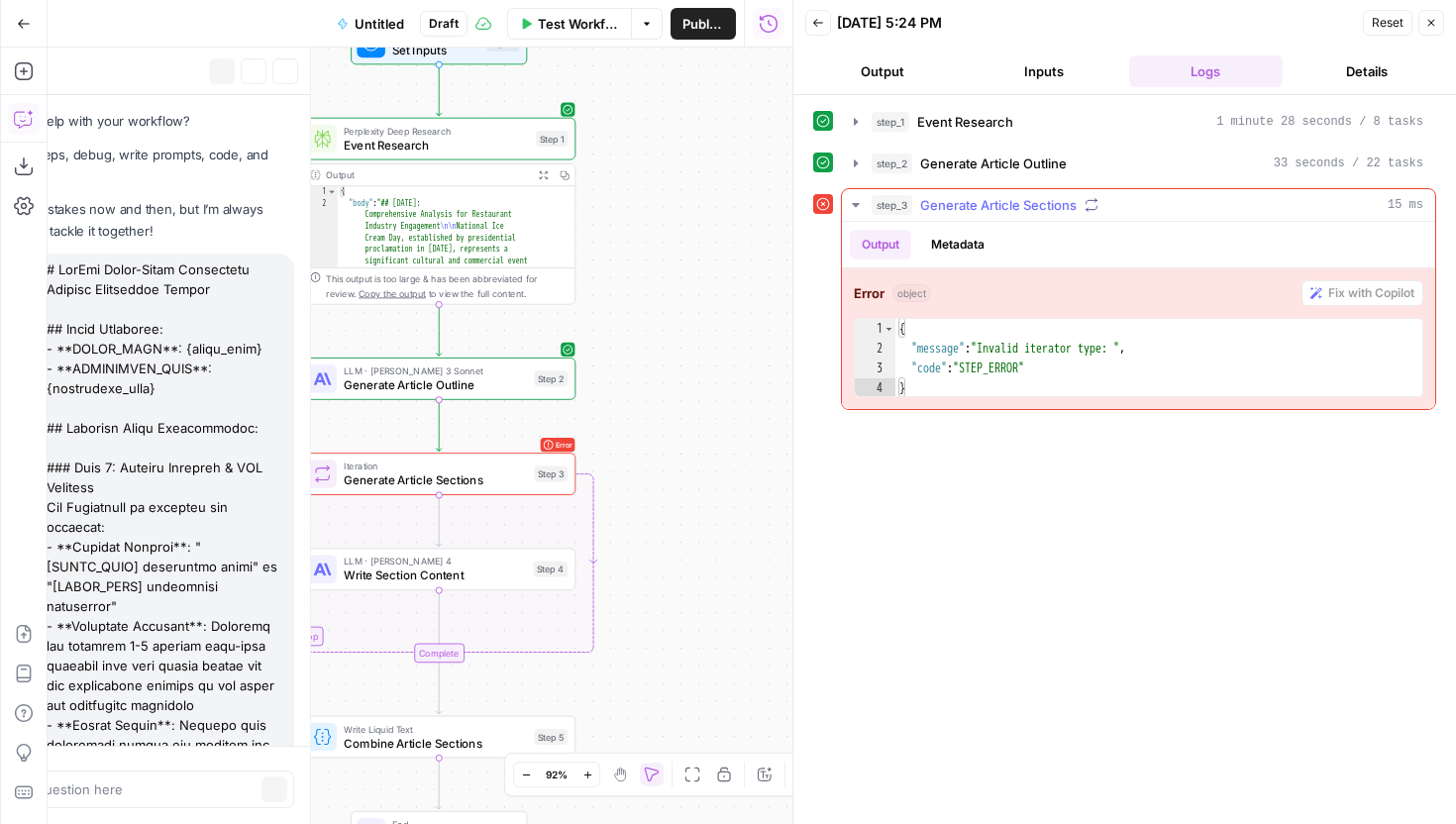 scroll, scrollTop: 12009, scrollLeft: 0, axis: vertical 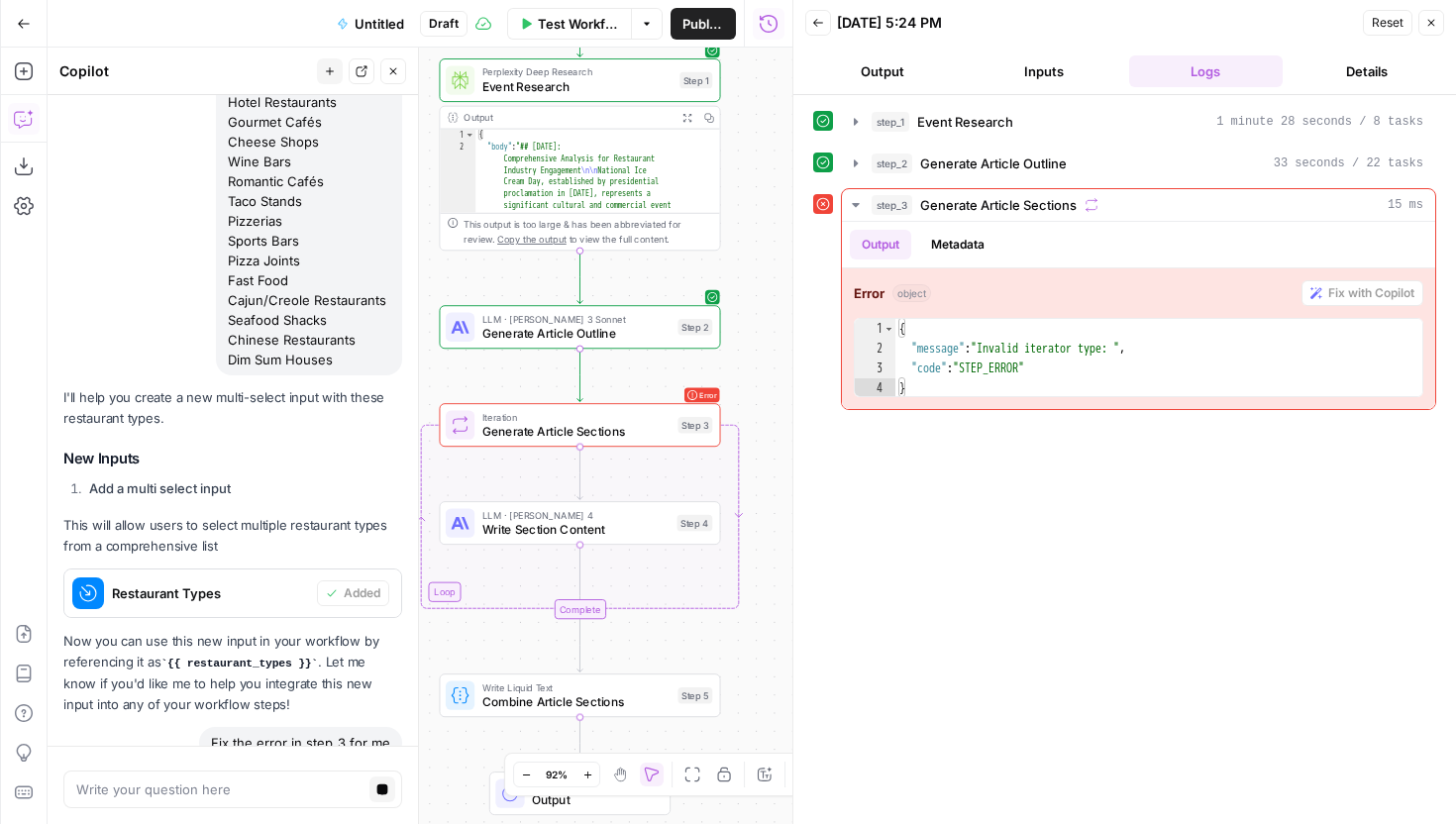 click on "Generate Article Sections" at bounding box center [576, 431] 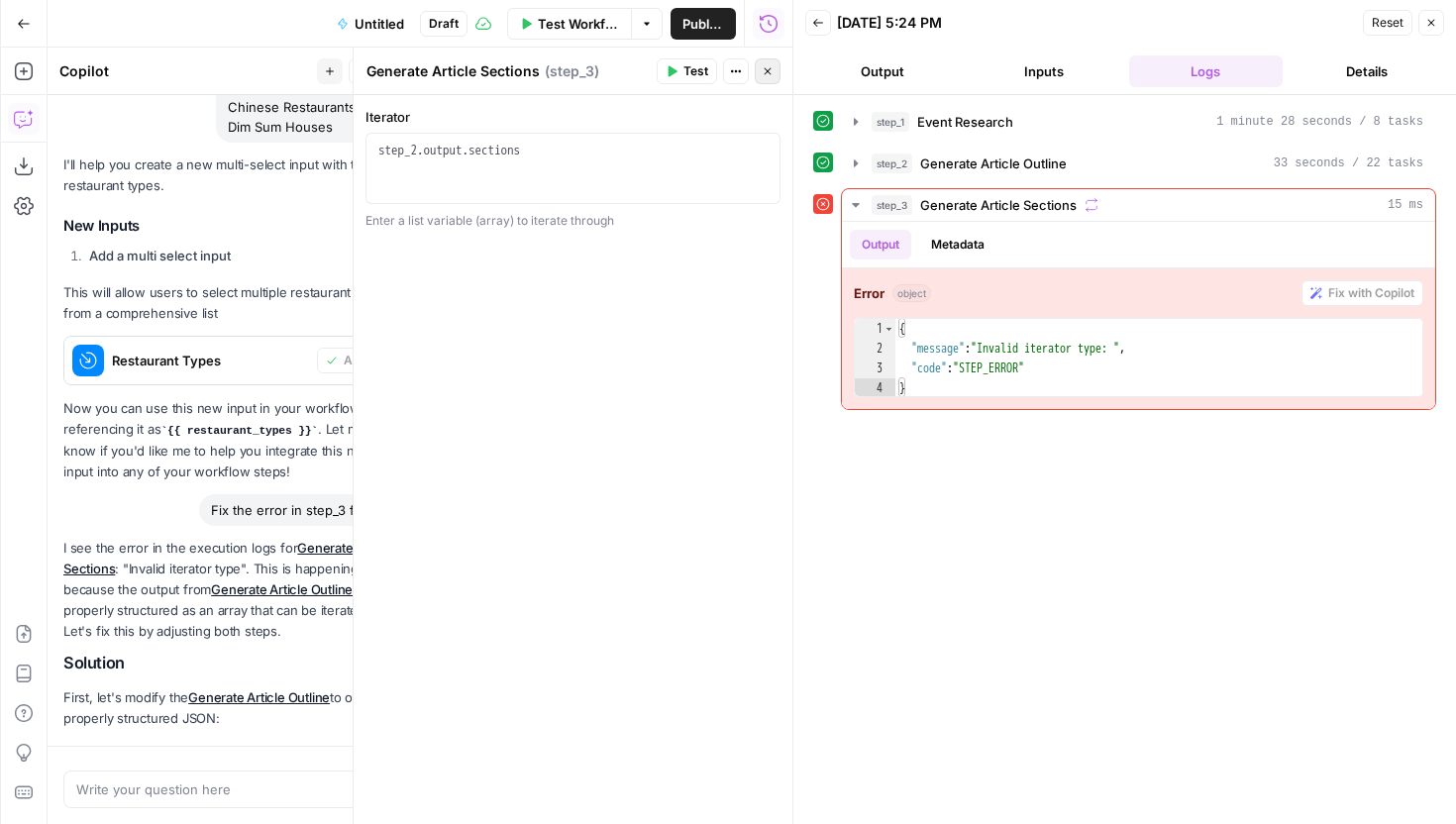 click on "Close" at bounding box center [768, 71] 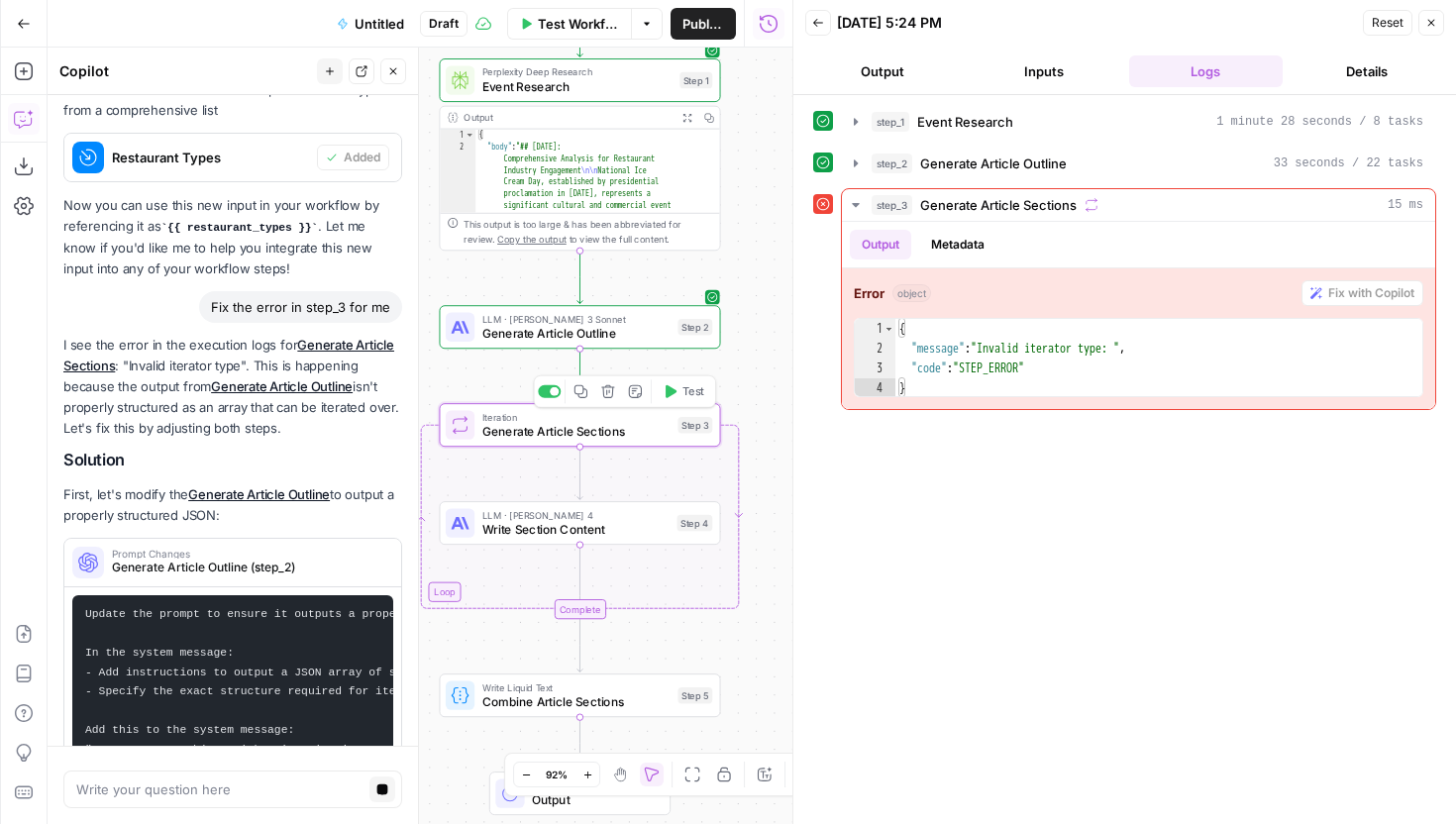 click on "Iteration" at bounding box center (576, 417) 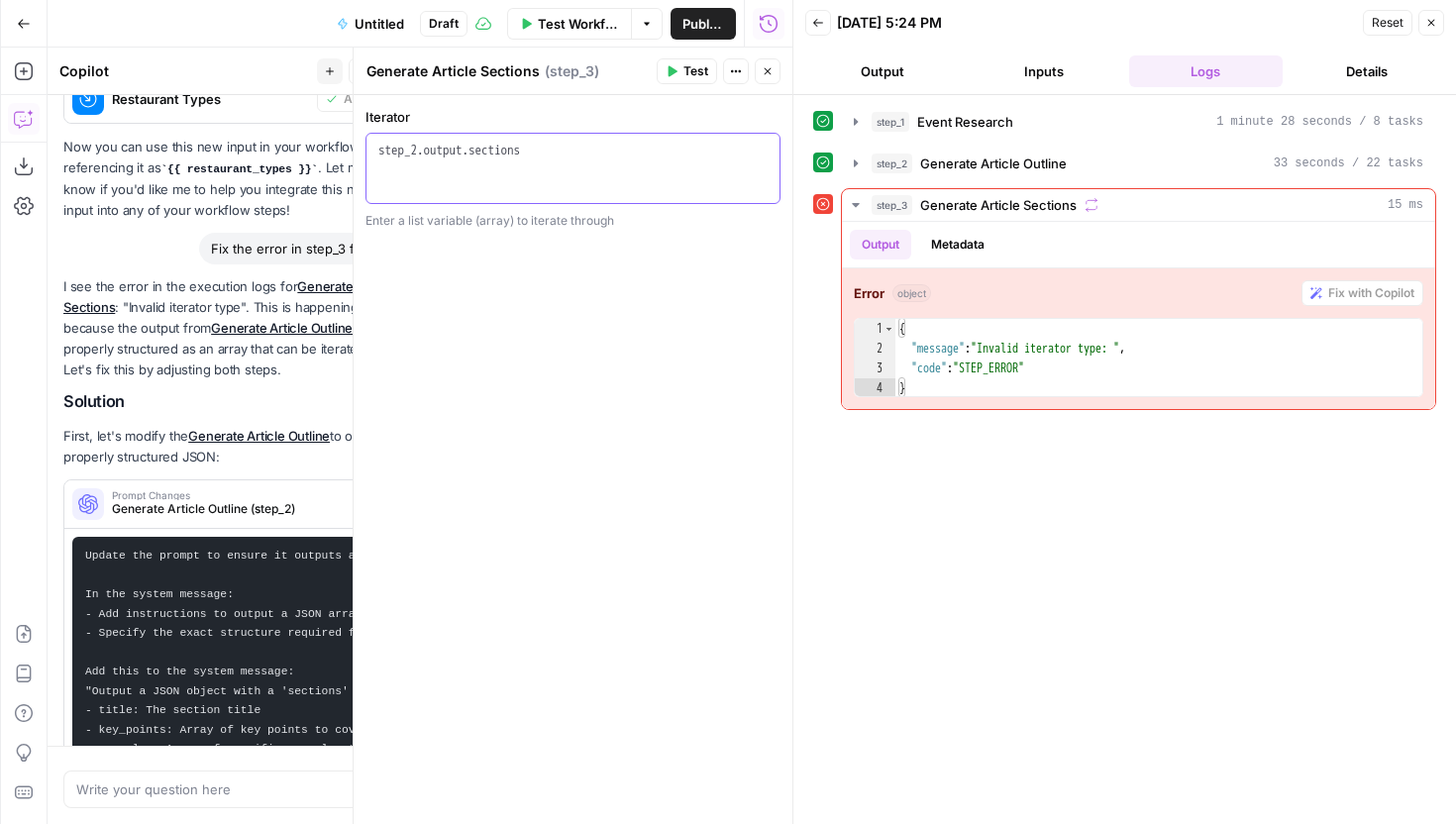 type on "**********" 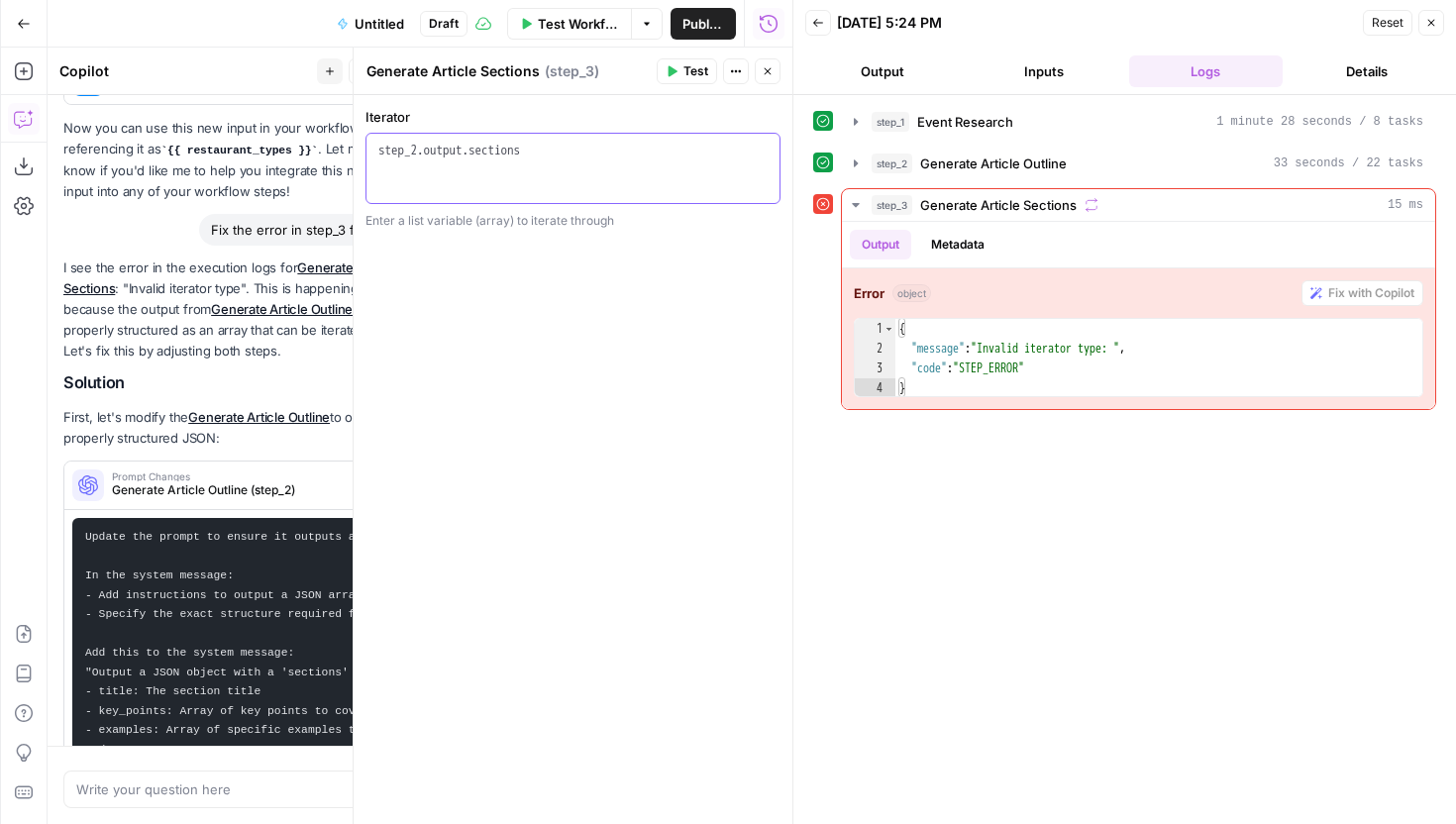 click on "step_2 . output . sections" at bounding box center (572, 186) 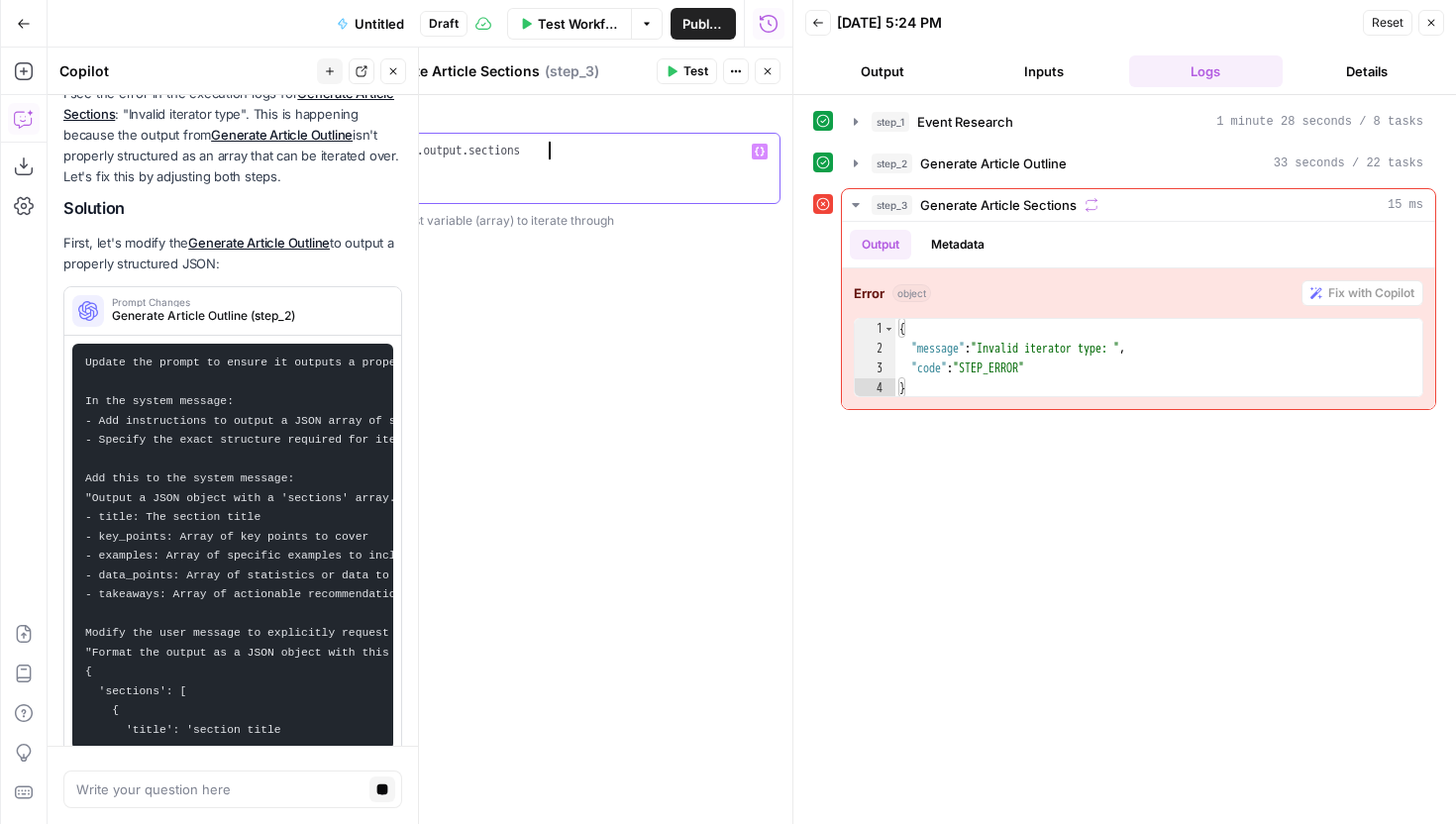 drag, startPoint x: 664, startPoint y: 156, endPoint x: 301, endPoint y: 163, distance: 363.06749 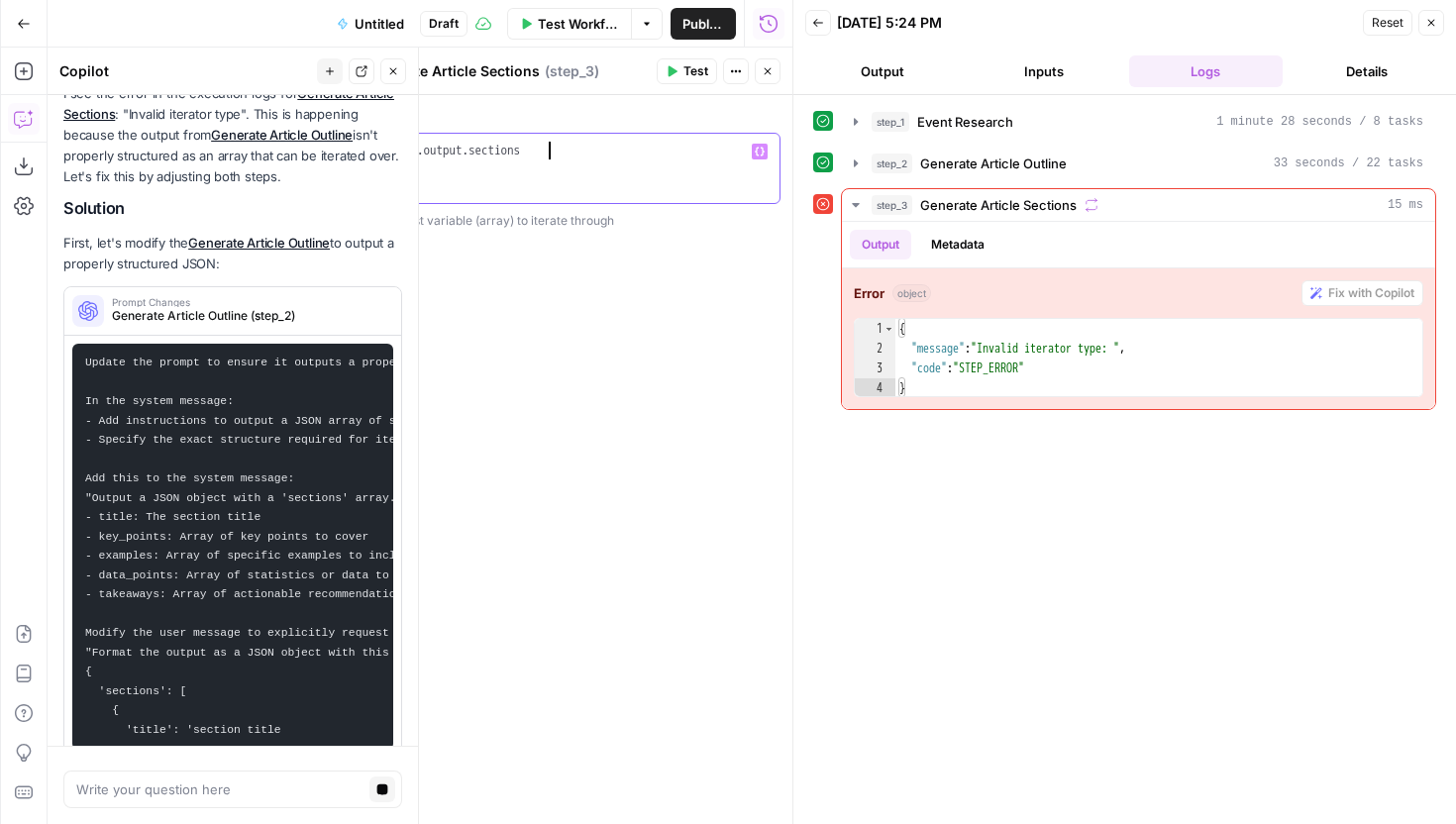 click on "TripleDart New Home Browse Your Data Monitoring Settings Recent Grids New grid Comparison pages Grid TMD Updation Based on top google results Grid Contextual Internal Linking Addition to Existing Articles Grid Recent Workflows New Workflow Untitled Event Based Articles - Restolabs tarmack test AirOps Academy What's new?
1
Help + Support Go Back Untitled Draft Test Workflow Options Publish Run History Add Steps Copilot Download as JSON Settings Import JSON AirOps Academy Help Give Feedback Shortcuts Workflow Set Inputs Inputs Perplexity Deep Research Event Research Step 1 Output Expand Output Copy 1 2 {    "body" :  "## [DATE]:         Comprehensive Analysis for Restaurant         Industry Engagement   \n\n [DATE], established by presidential         proclamation in [DATE], represents a         significant cultural and commercial event                       \" \" \"" at bounding box center [728, 412] 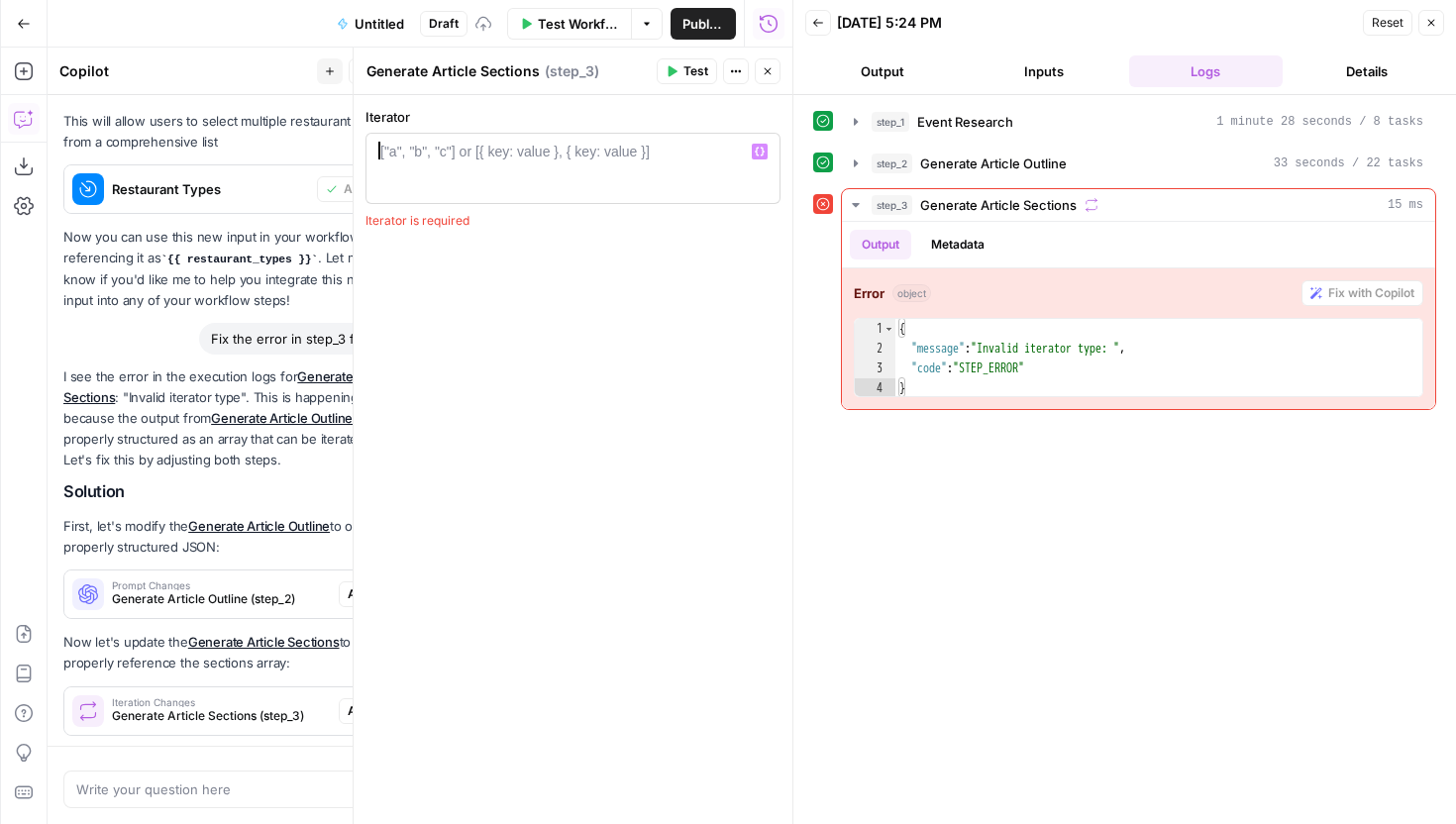 click on "1 ["a", "b", "c"] or [{ key: value }, { key: value }]     XXXXXXXXXXXXXXXXXXXXXXXXXXXXXXXXXXXXXXXXXXXXXXXXXXXXXXXXXXXXXXXXXXXXXXXXXXXXXXXXXXXXXXXXXXXXXXXXXXXXXXXXXXXXXXXXXXXXXXXXXXXXXXXXXXXXXXXXXXXXXXXXXXXXXXXXXXXXXXXXXXXXXXXXXXXXXXXXXXXXXXXXXXXXXXXXXXXXXXXXXXXXXXXXXXXXXXXXXXXXXXXXXXXXXXXXXXXXXXXXXXXXXXXXXXXXXXXXXXXXXXXXXXXXXXXXXXXXXXXXXXXXXXXXXXXXXXXXXXXXXXXXXXXXXXXXXXXXXXXXXXXXXXXXXXXXXXXXXXXXXXXXXXXXXXXXXXXXXXXXXXXXXXXXXXXXXXXXXXXXXXXXXXXXXXXXXXXXXXXXXXXXXXXXXXXXXXXXXXXXXXXXXXXXXXXXXXXXXXXXXXXXXXXXXXXXXXXXXXXXXXXXXXXXXXXXXXXXXXXXXXXXXXXXXXXXXXXXXXXXXXXXXXXXXXXX “/” to reference Variables Menu" at bounding box center (572, 168) 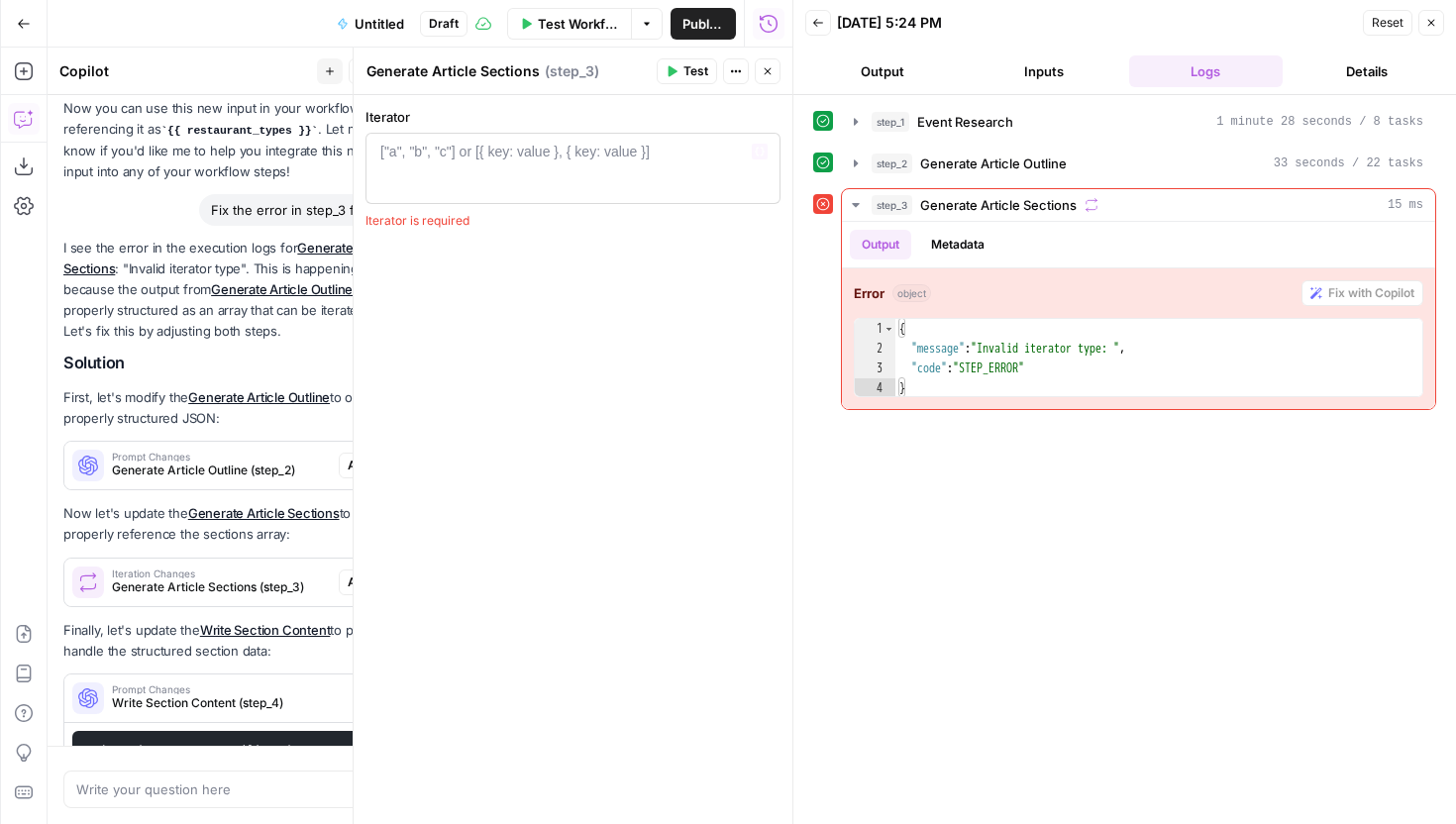 click 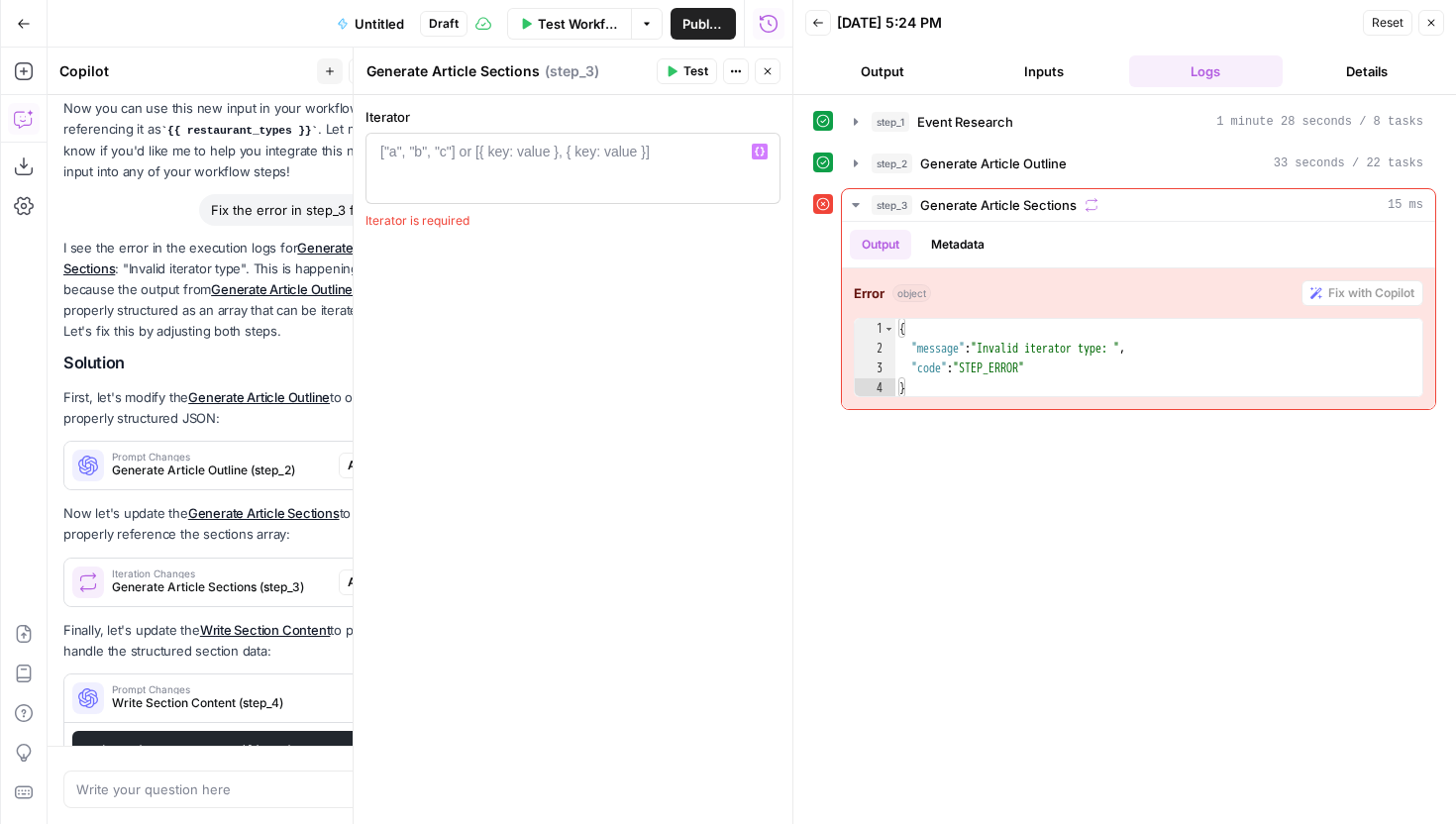 scroll, scrollTop: 12601, scrollLeft: 0, axis: vertical 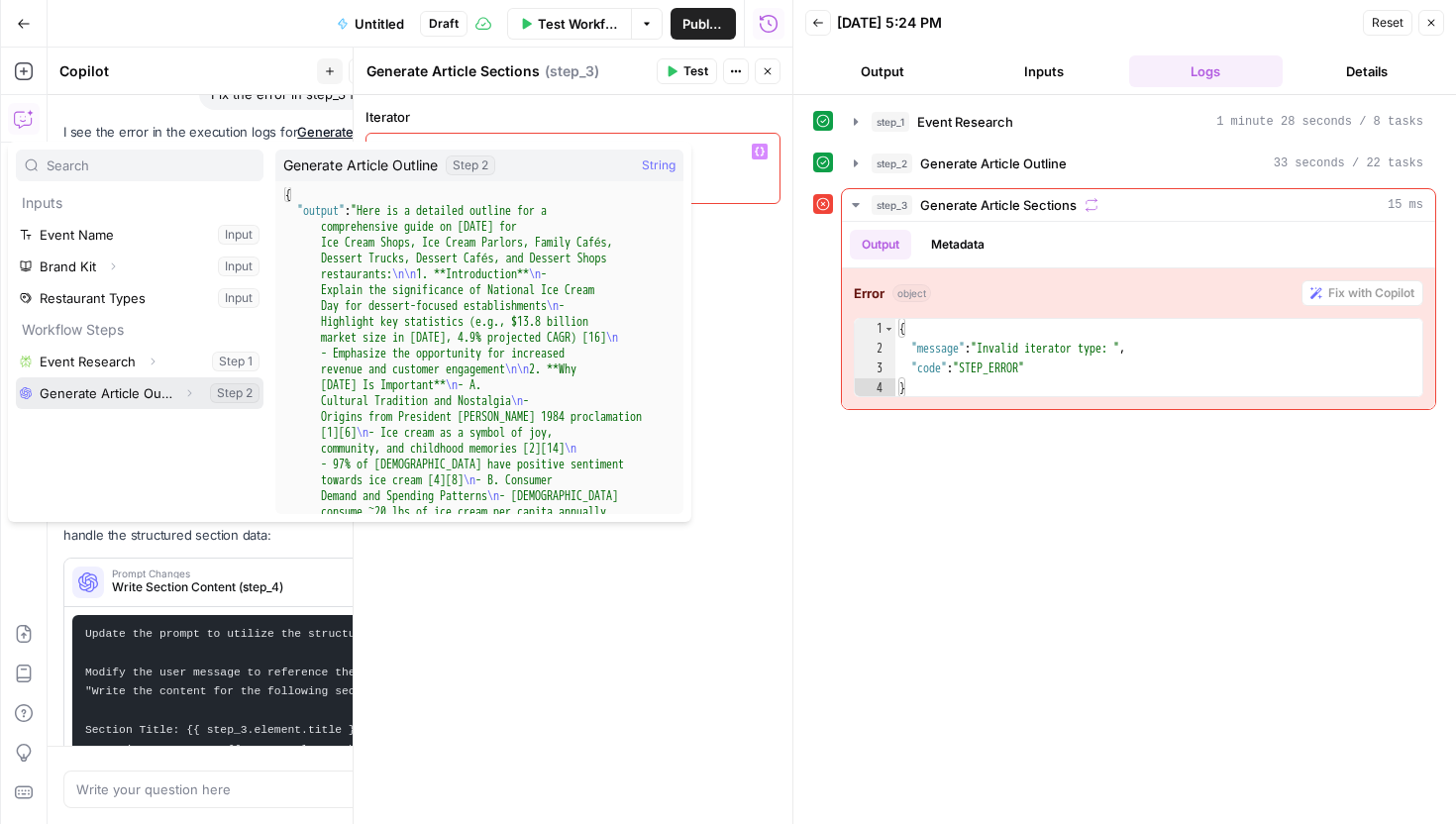 click at bounding box center (140, 393) 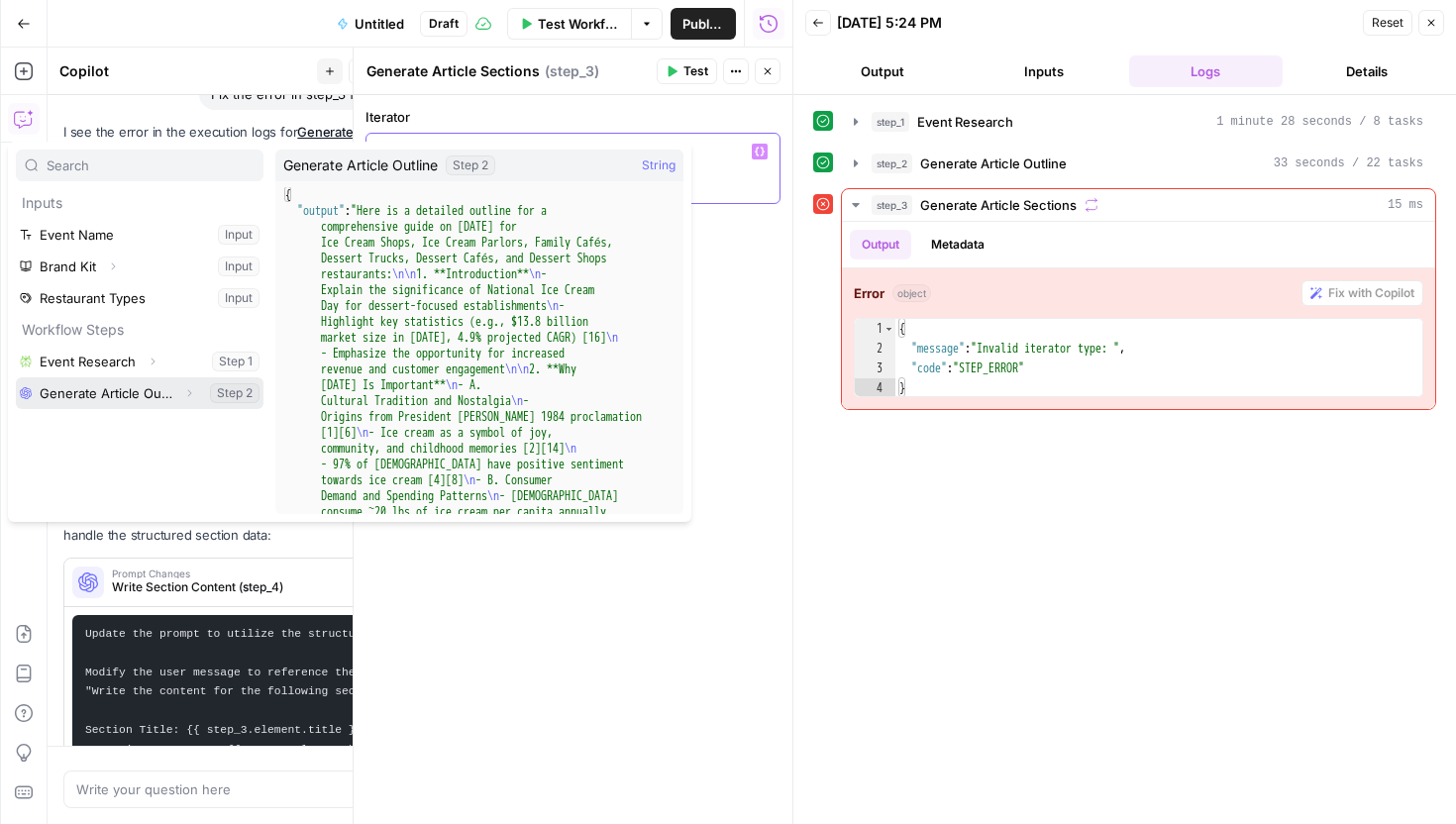 type on "**********" 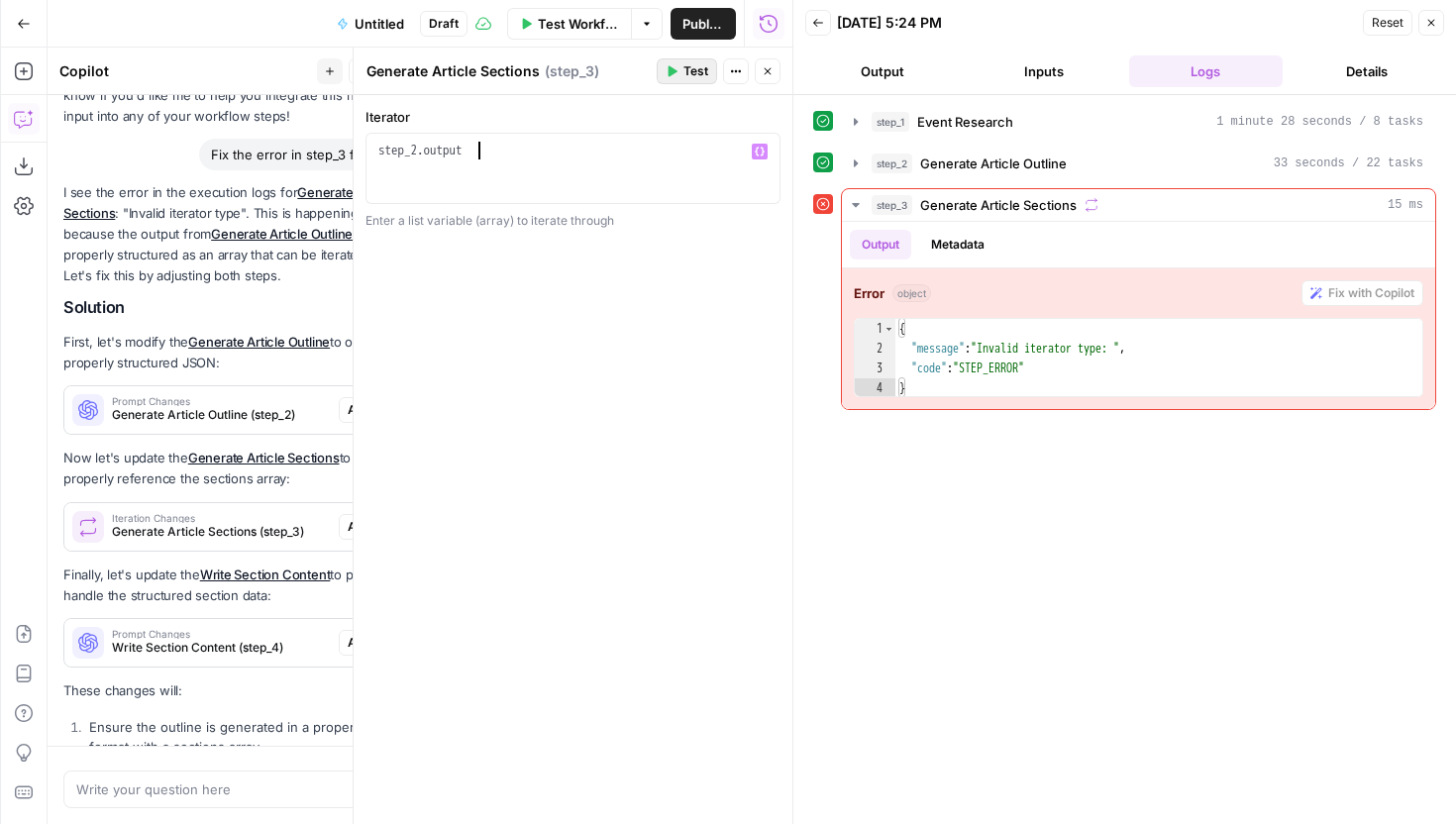 click on "Test" at bounding box center (695, 71) 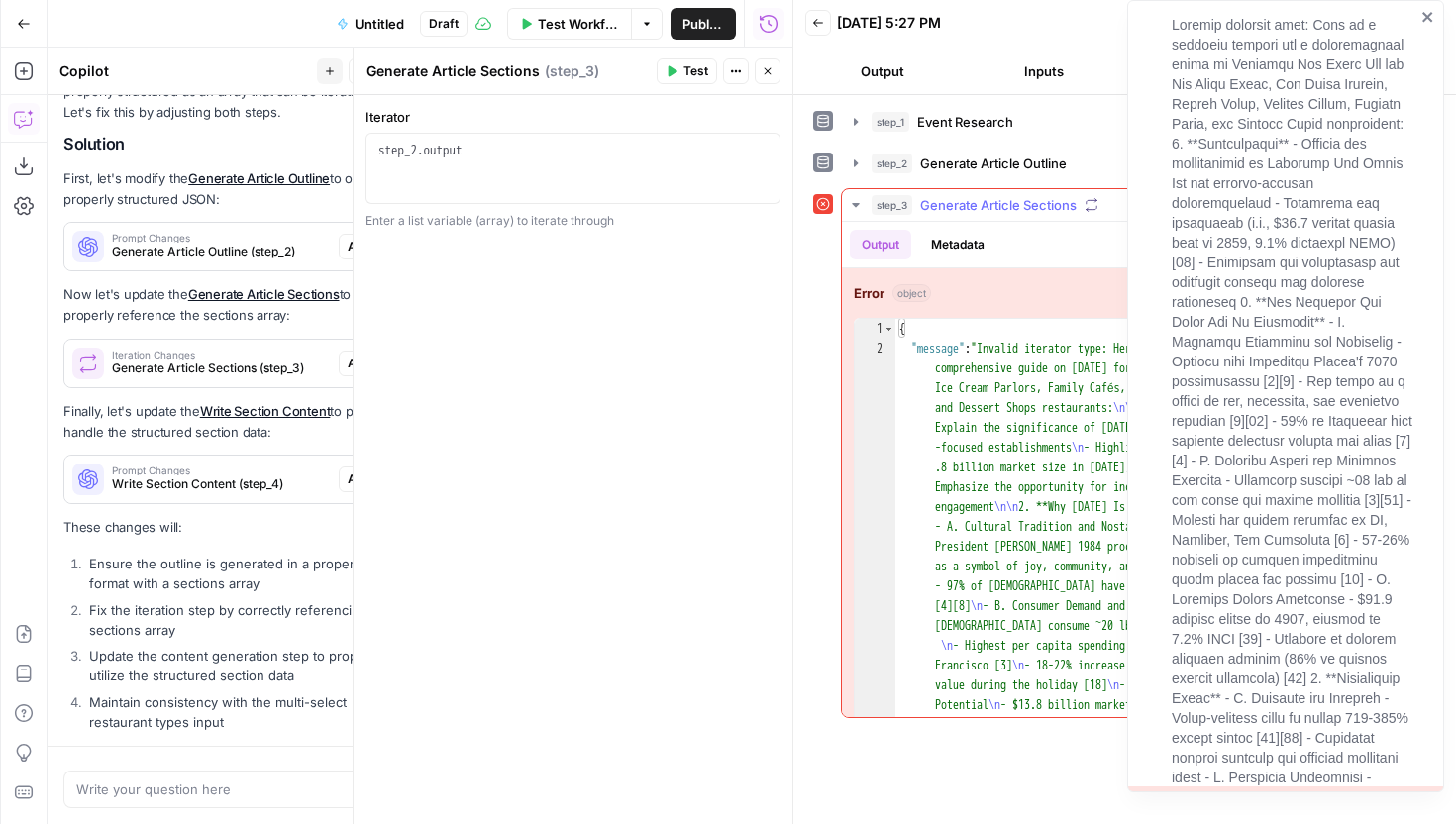 scroll, scrollTop: 12997, scrollLeft: 0, axis: vertical 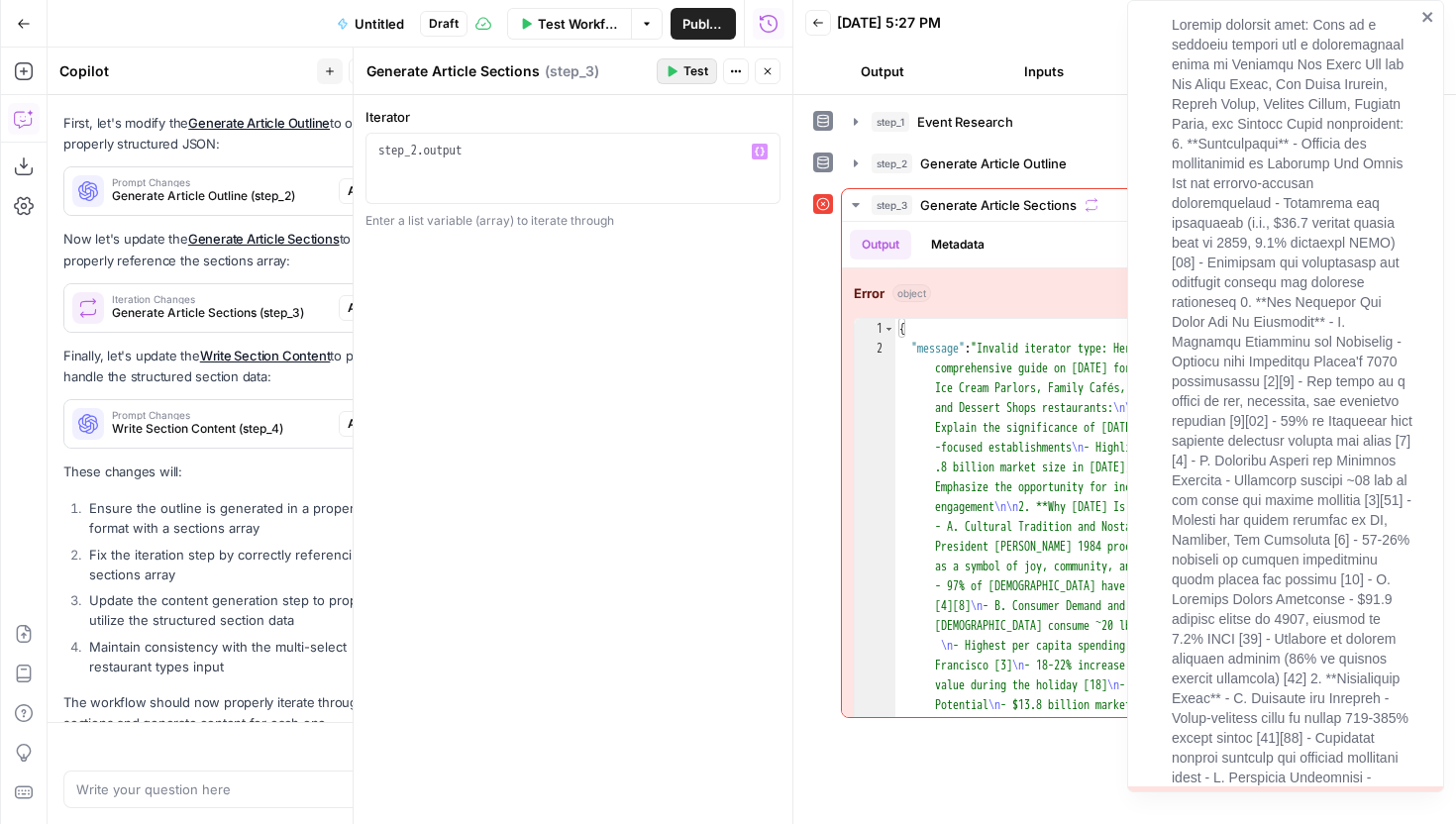 click on "Test" at bounding box center [695, 71] 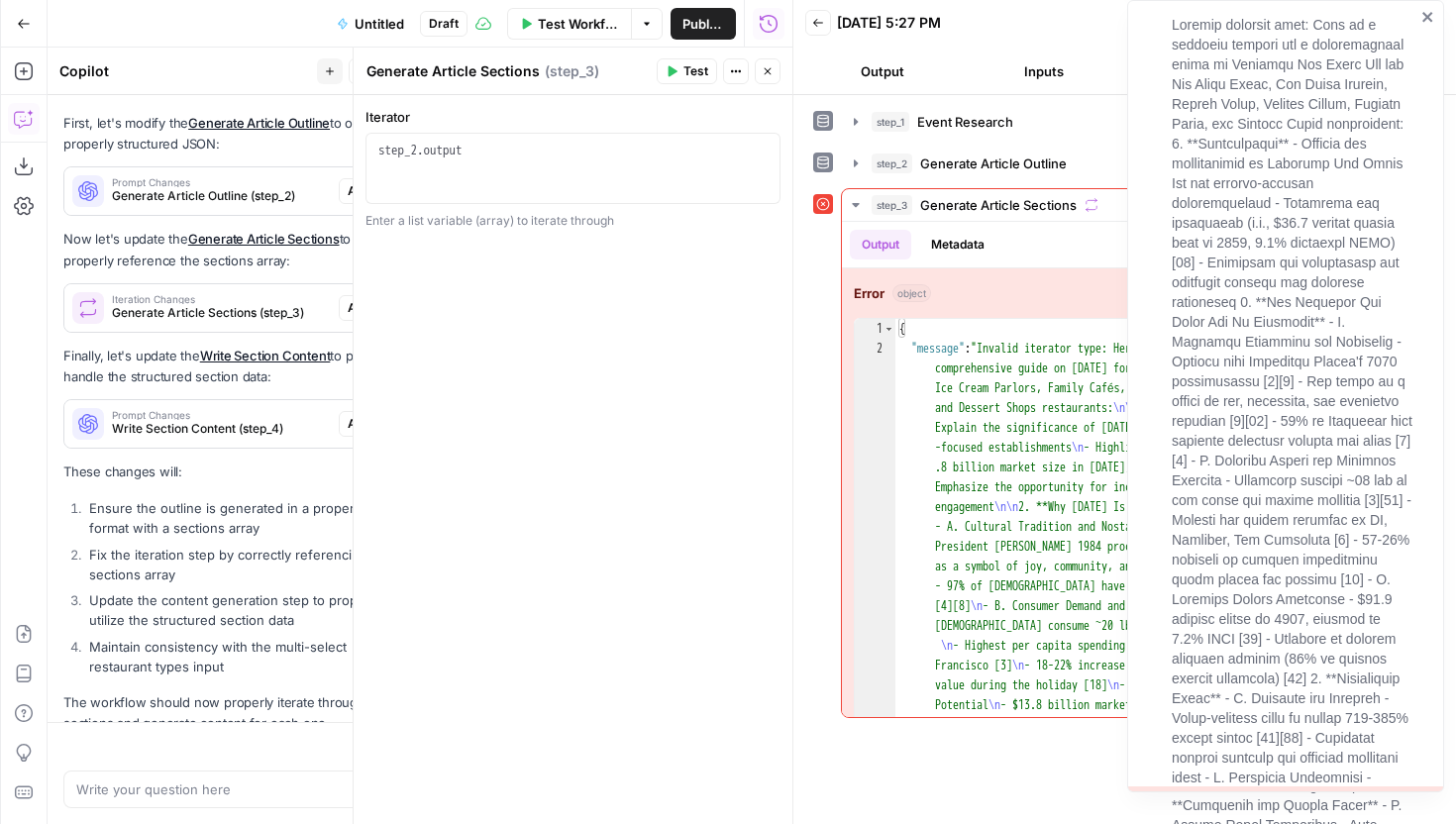 click at bounding box center (1286, 396) 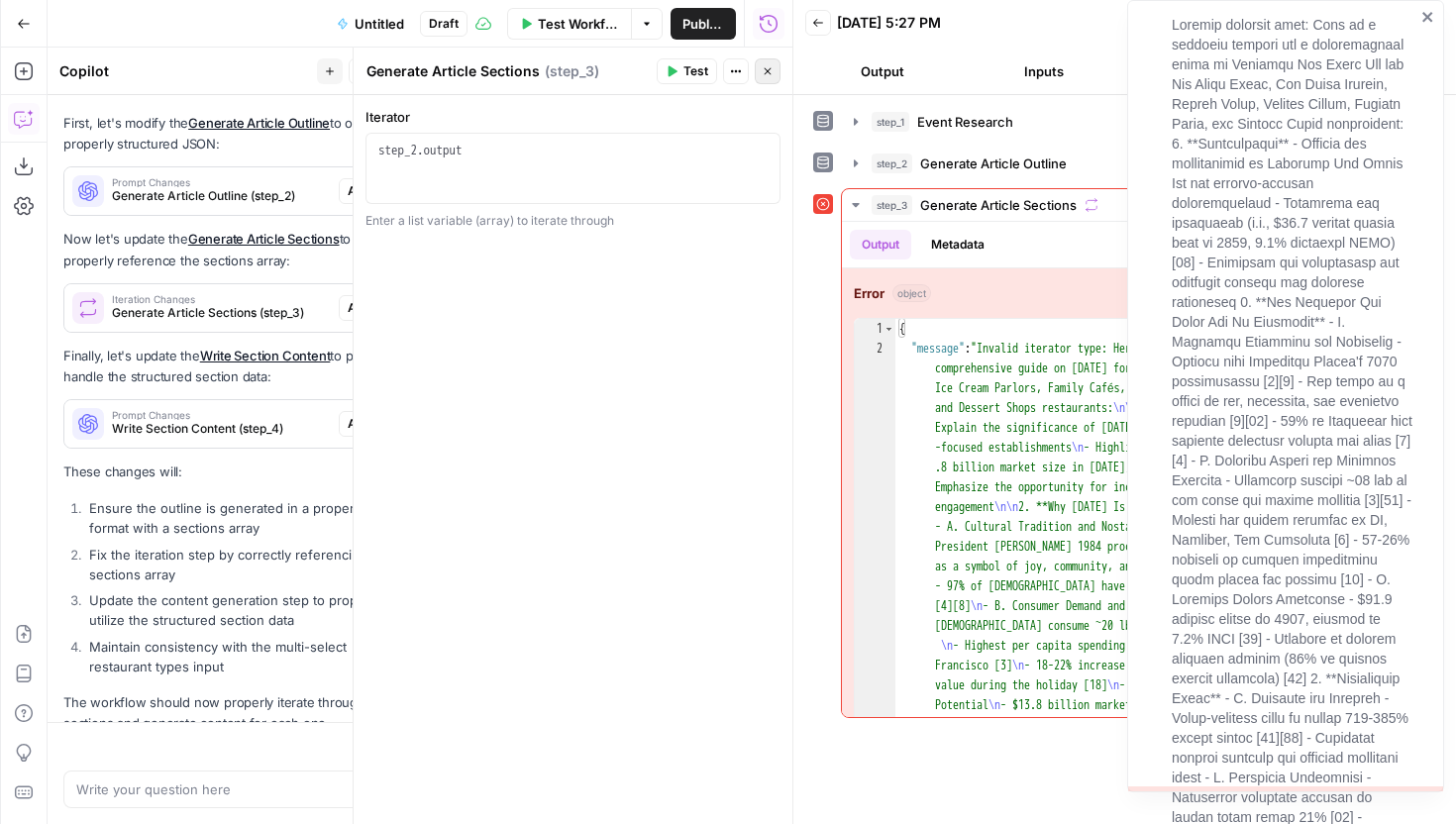 click 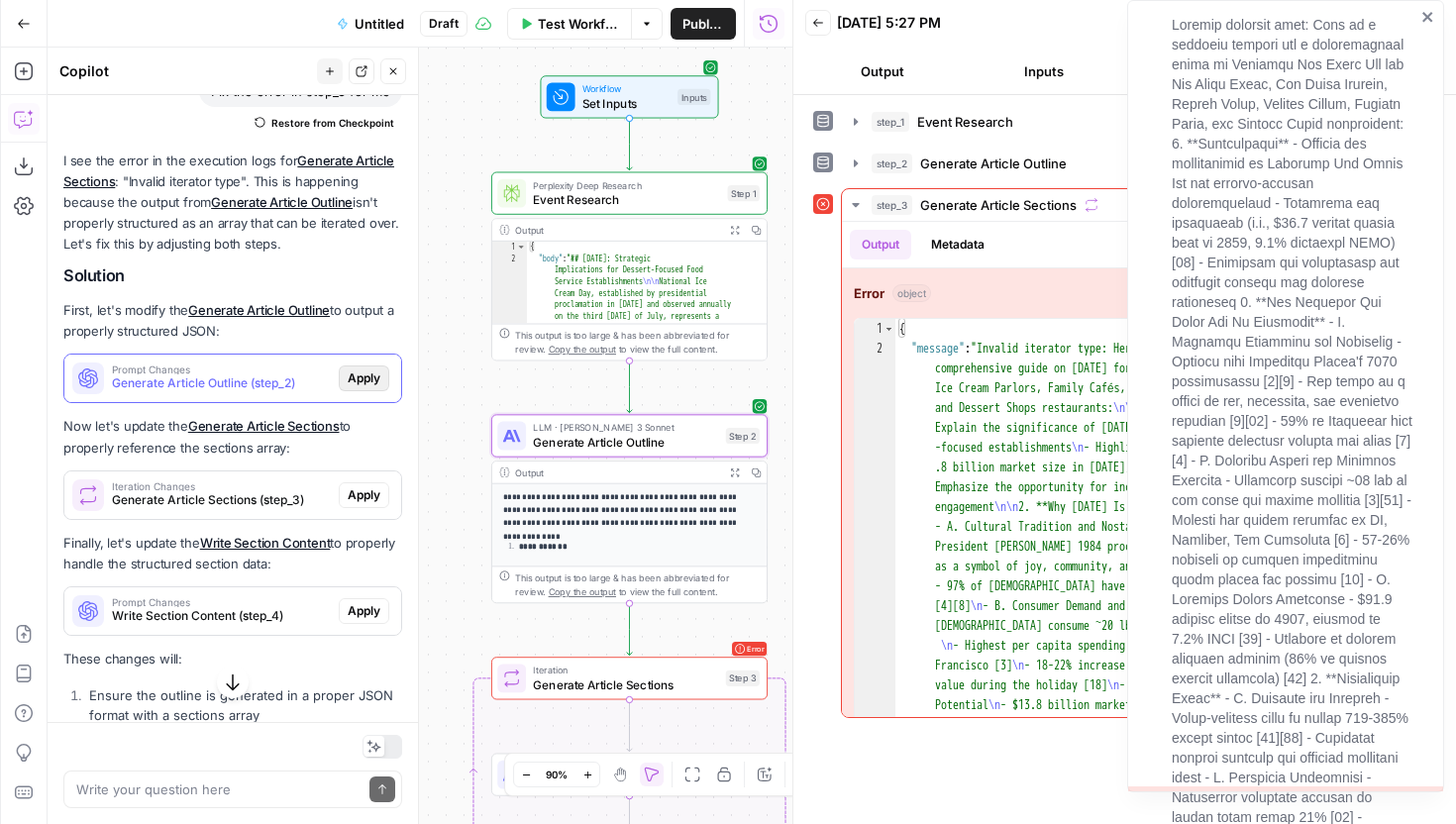 click on "Apply" at bounding box center [364, 378] 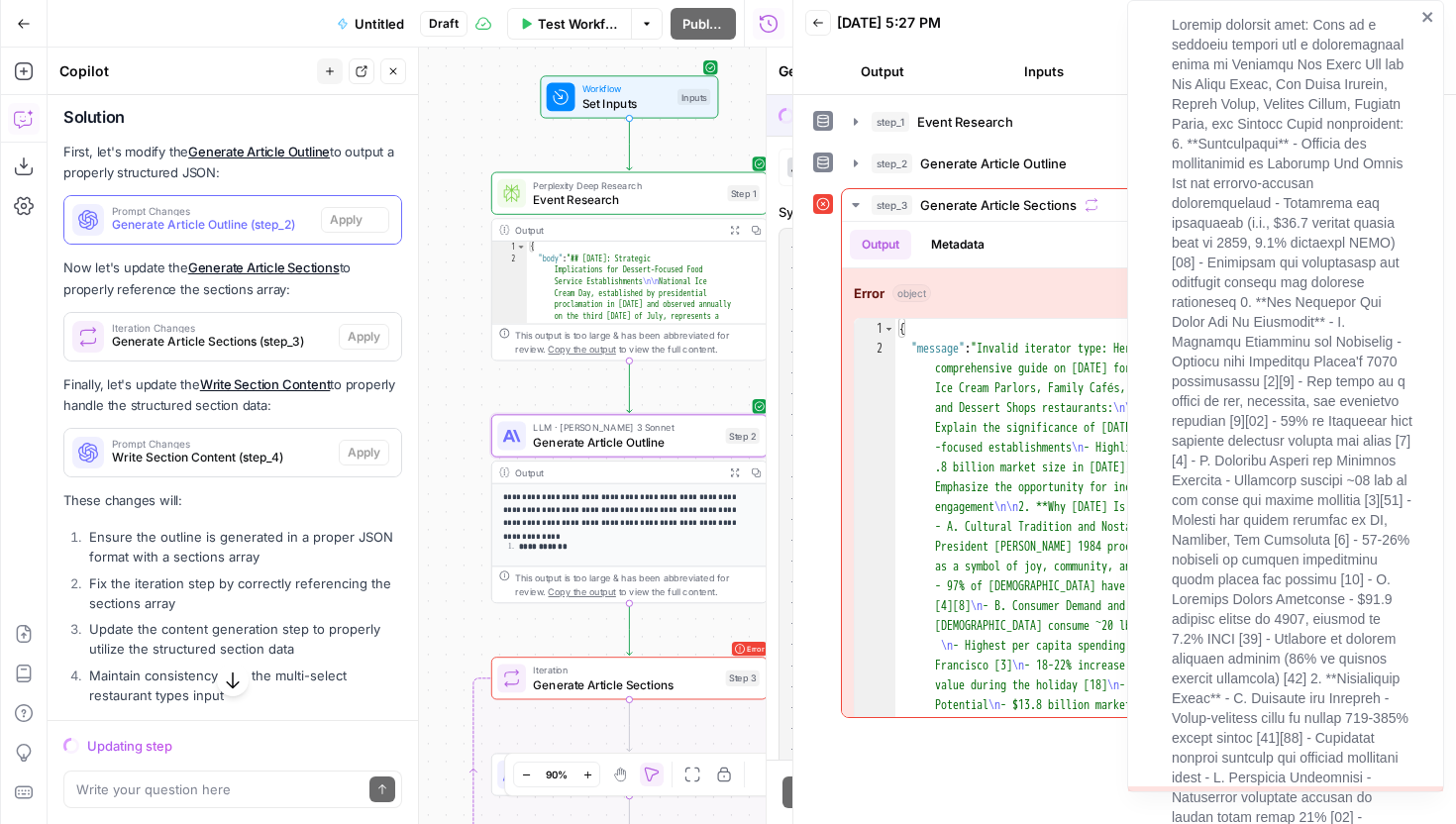 scroll, scrollTop: 12651, scrollLeft: 0, axis: vertical 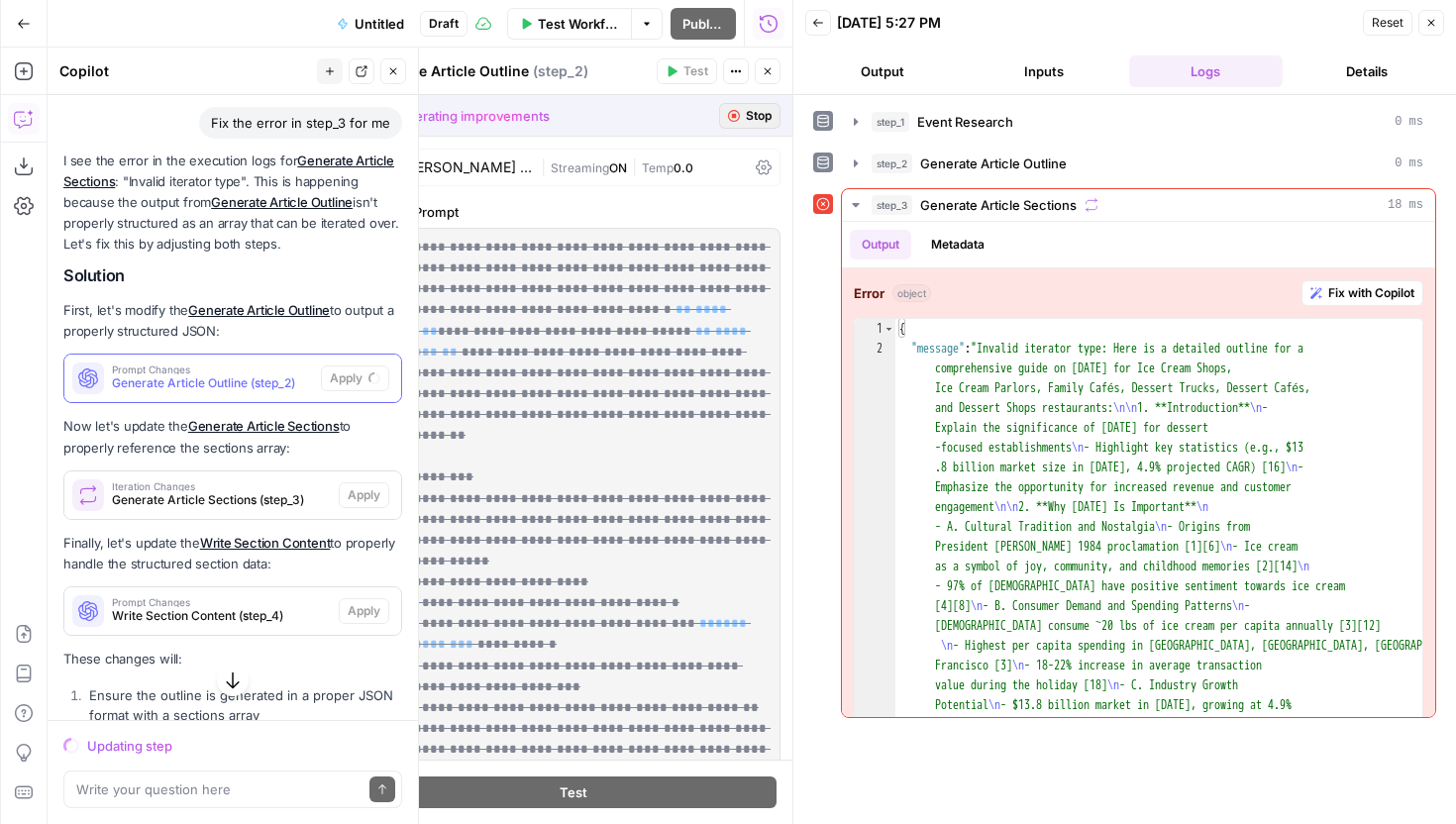 click on "Stop" at bounding box center [759, 116] 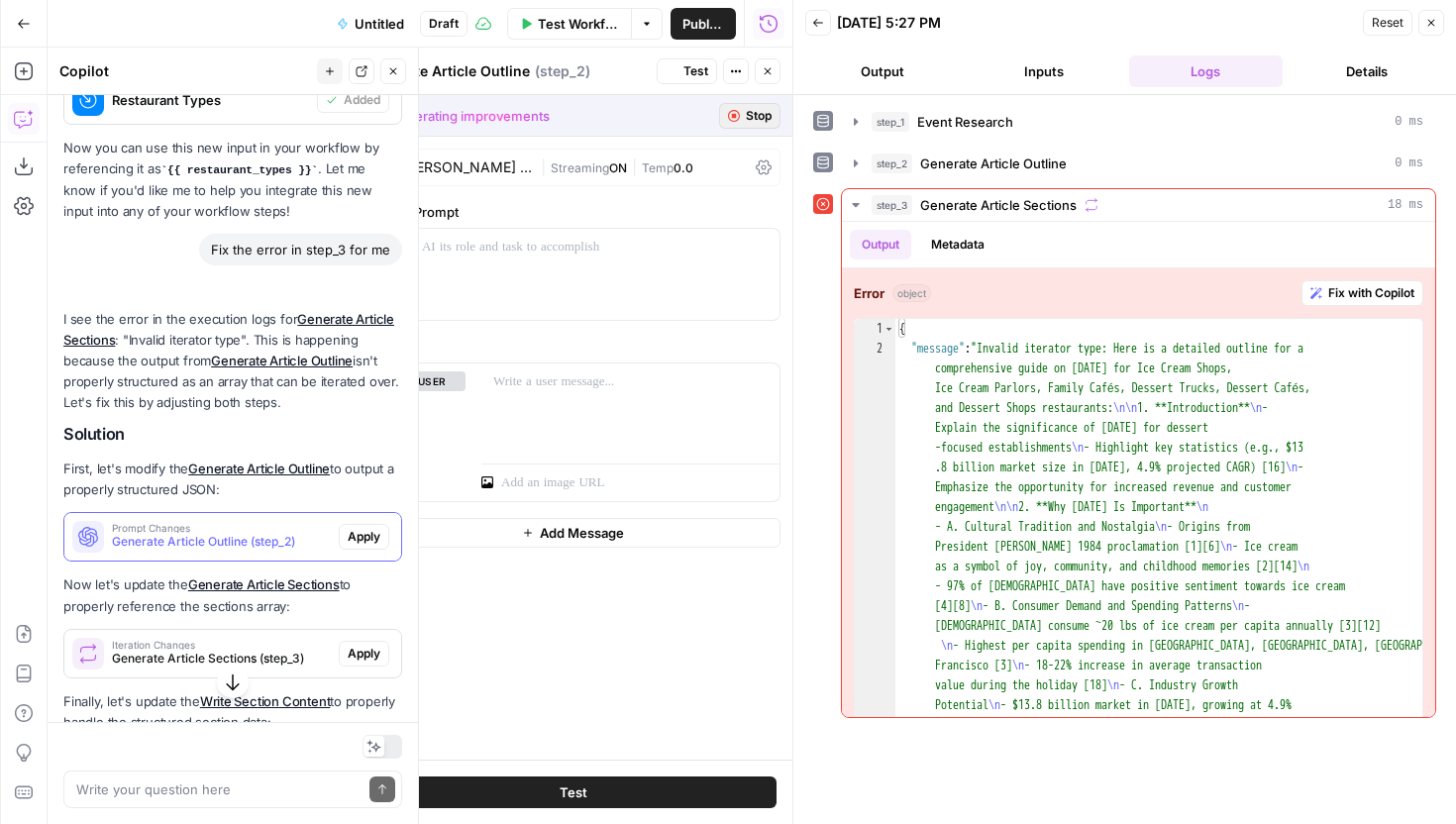 scroll, scrollTop: 12810, scrollLeft: 0, axis: vertical 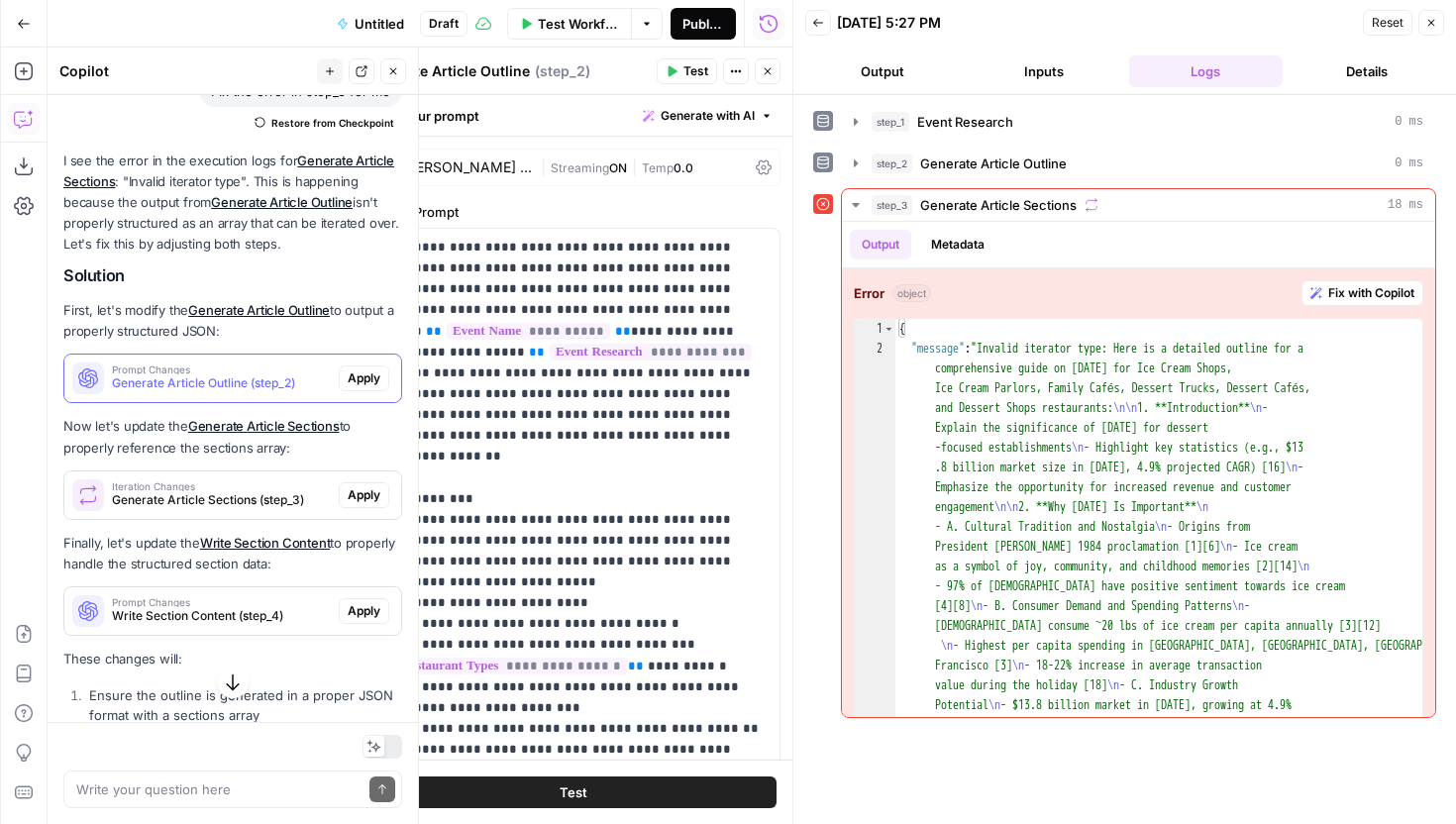 click on "Publish" at bounding box center [703, 24] 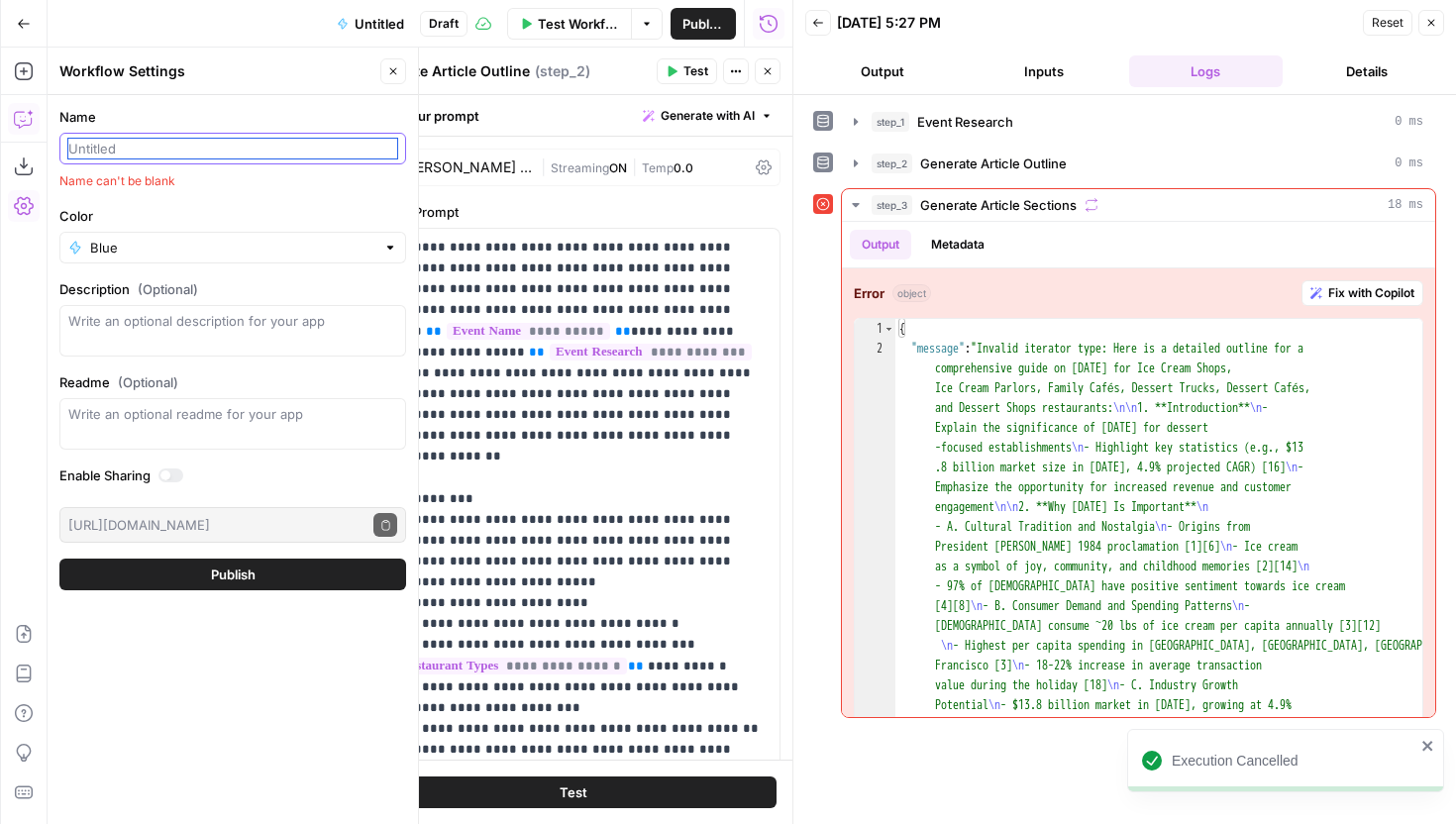 click on "Name" at bounding box center (233, 149) 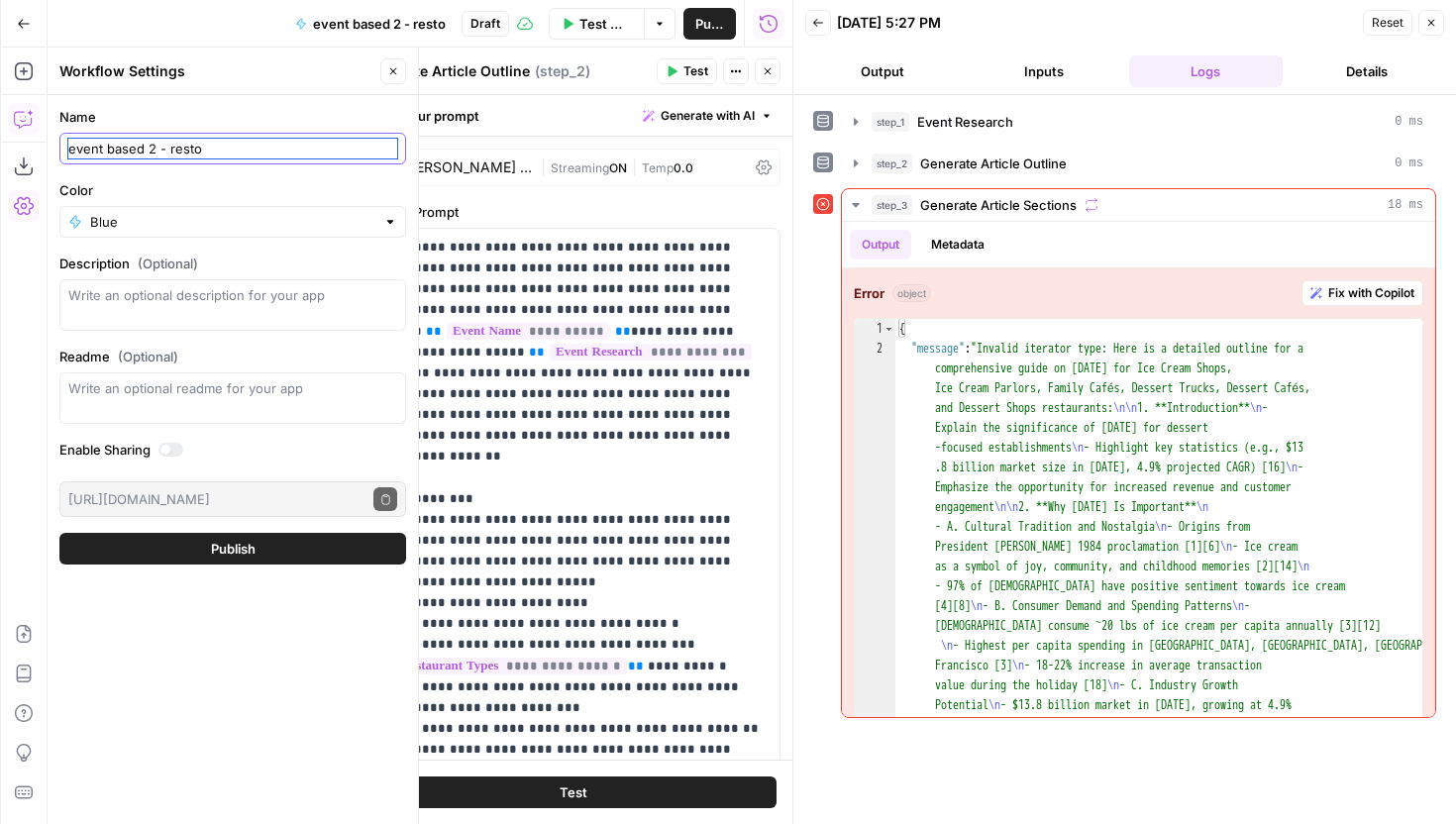 type on "event based 2 - resto" 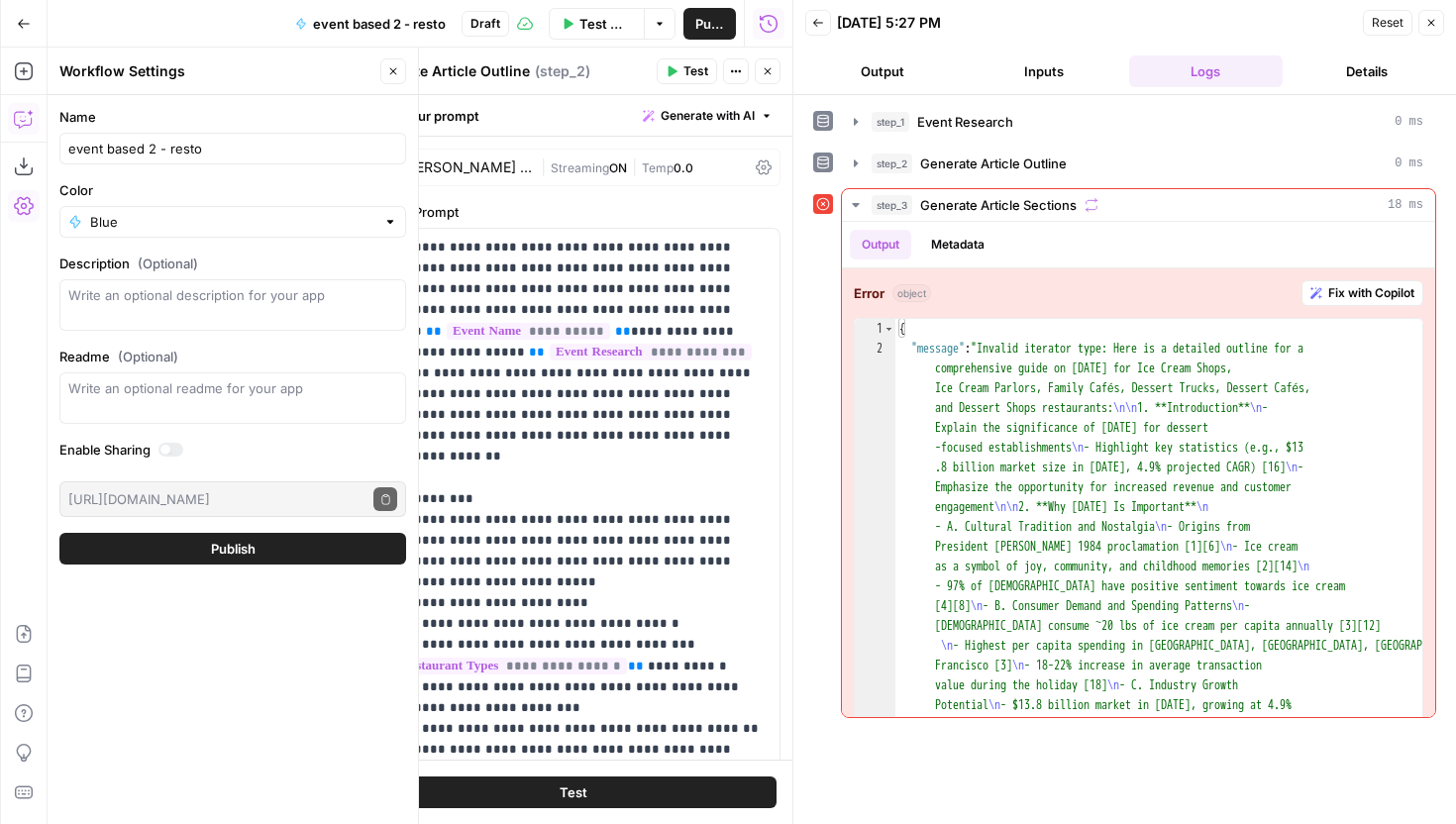 click on "Color" at bounding box center (233, 190) 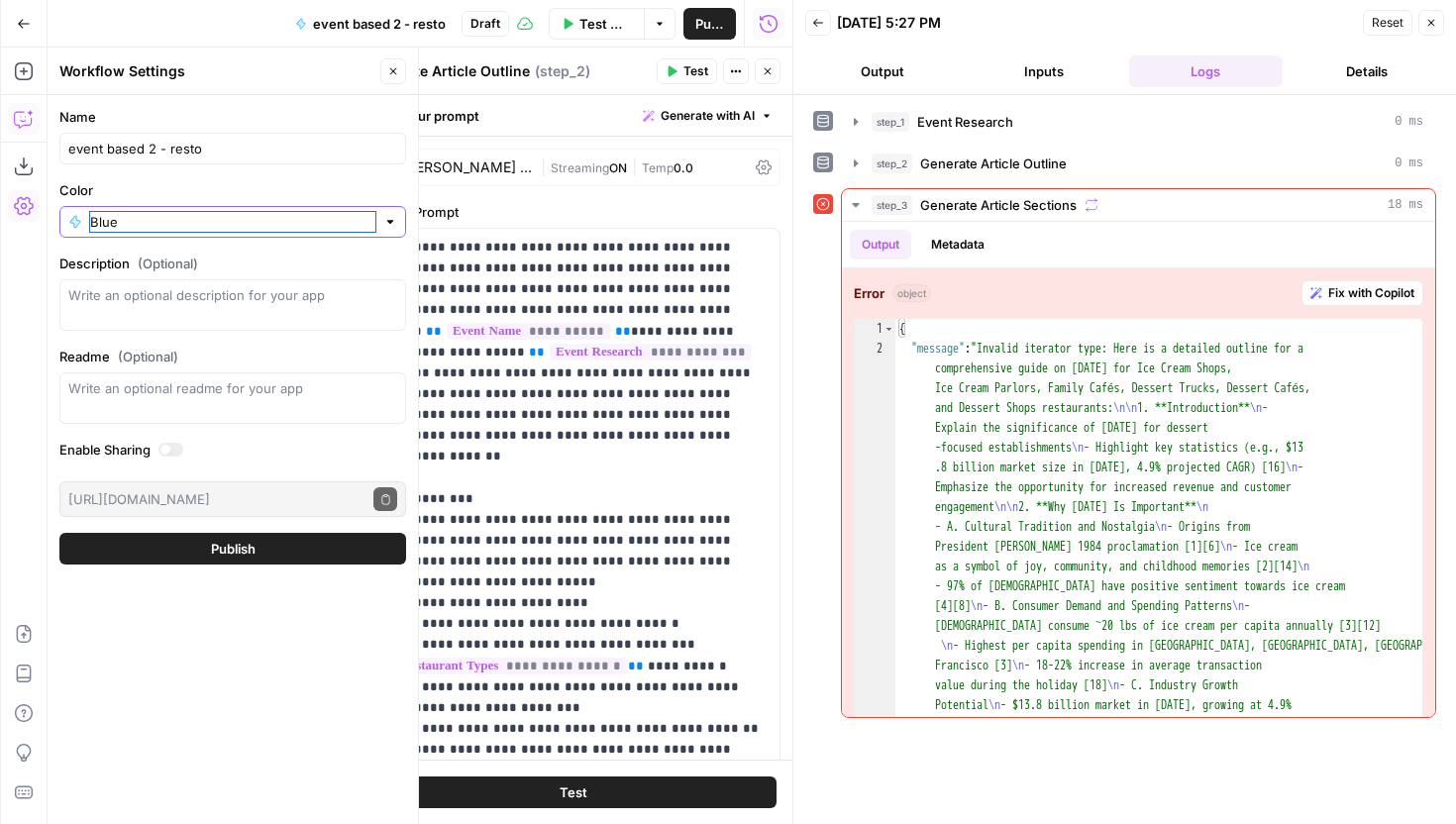 click on "Blue" at bounding box center [233, 222] 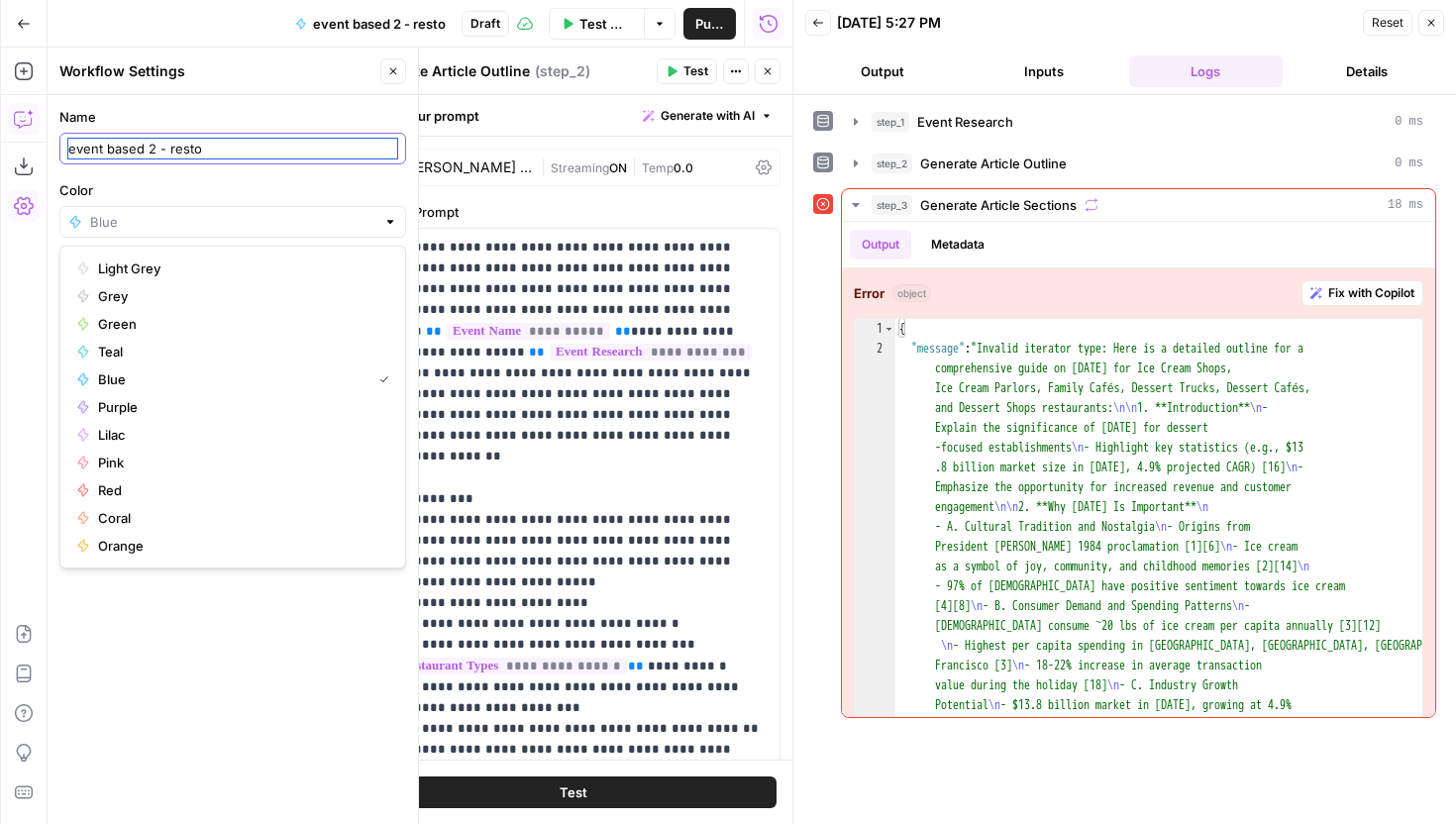 type on "Blue" 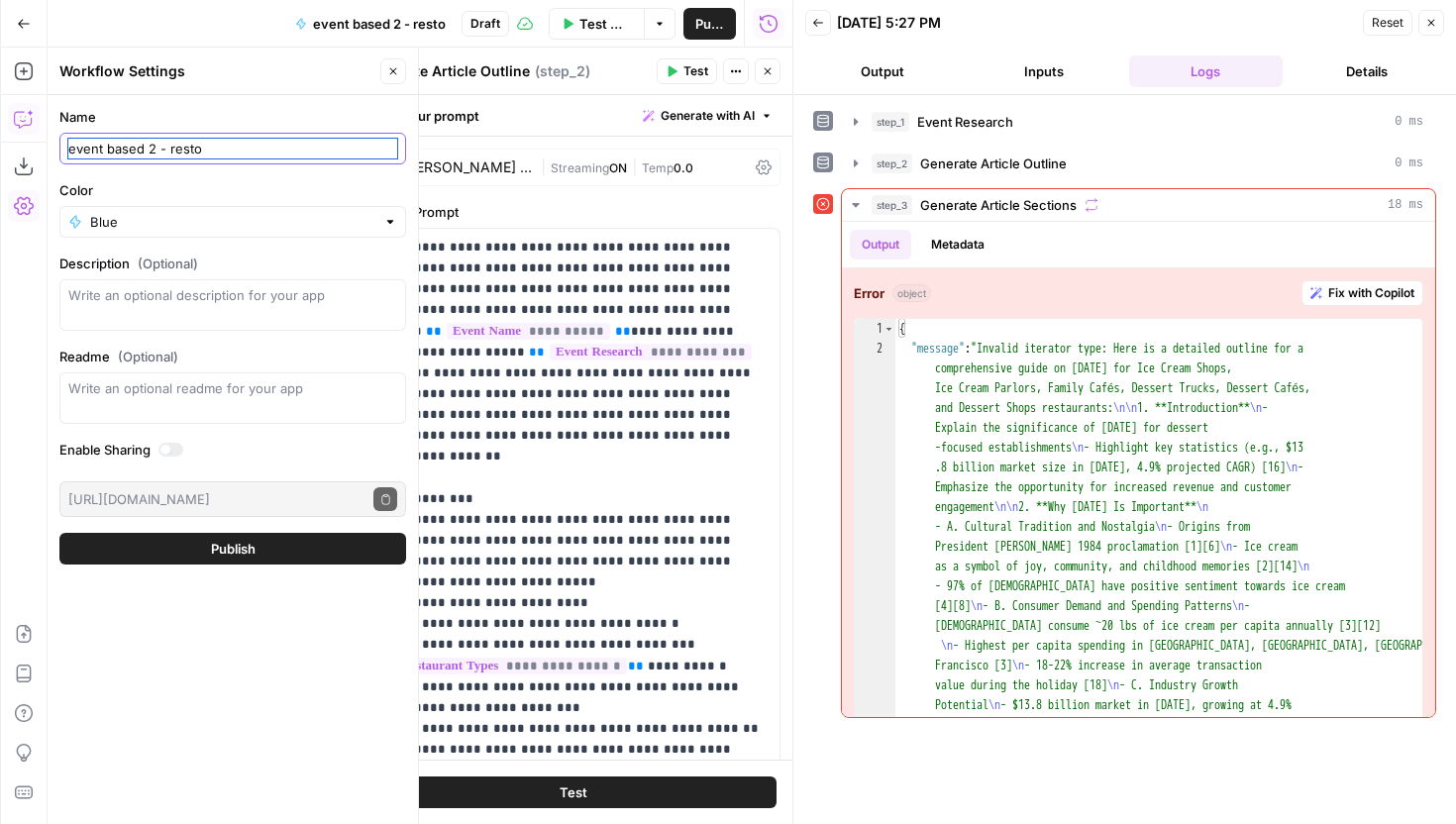 click on "event based 2 - resto" at bounding box center (233, 149) 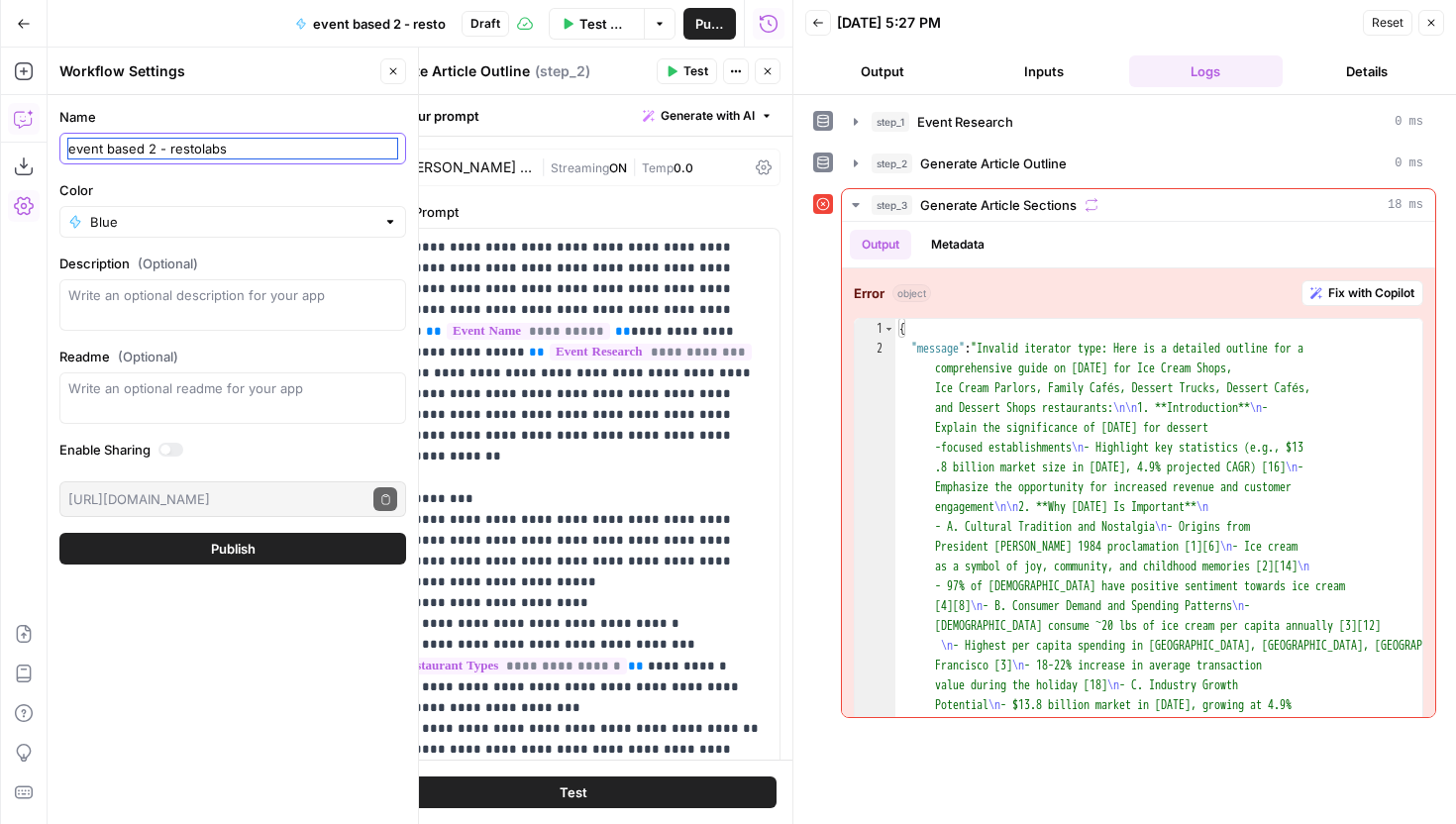 type on "event based 2 - restolabs" 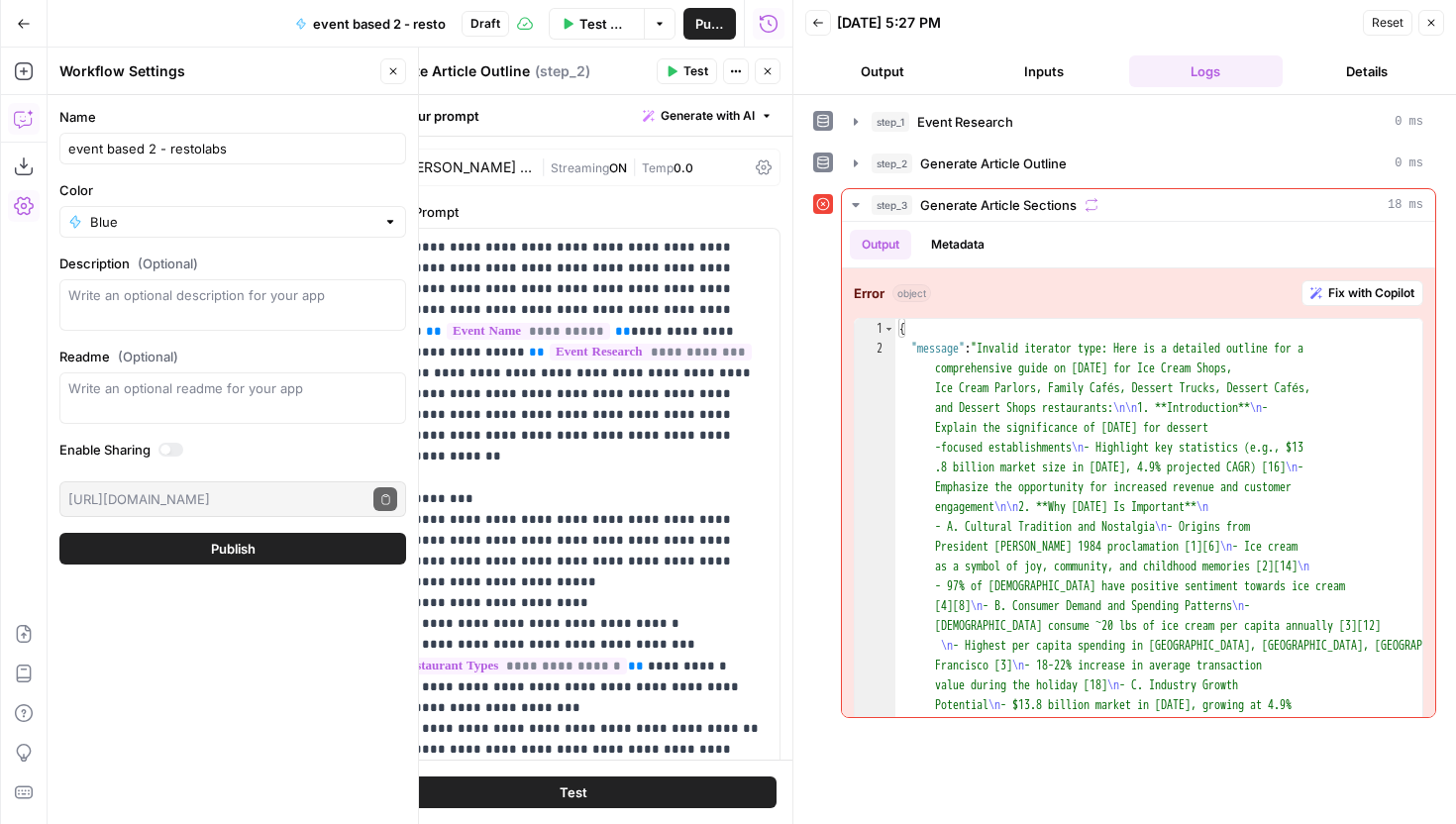 click on "Name event based 2 - restolabs Color Blue Description   (Optional) Readme   (Optional) Write an optional readme for your app Enable Sharing [URL][DOMAIN_NAME] Copy public execute URL Publish" at bounding box center (233, 336) 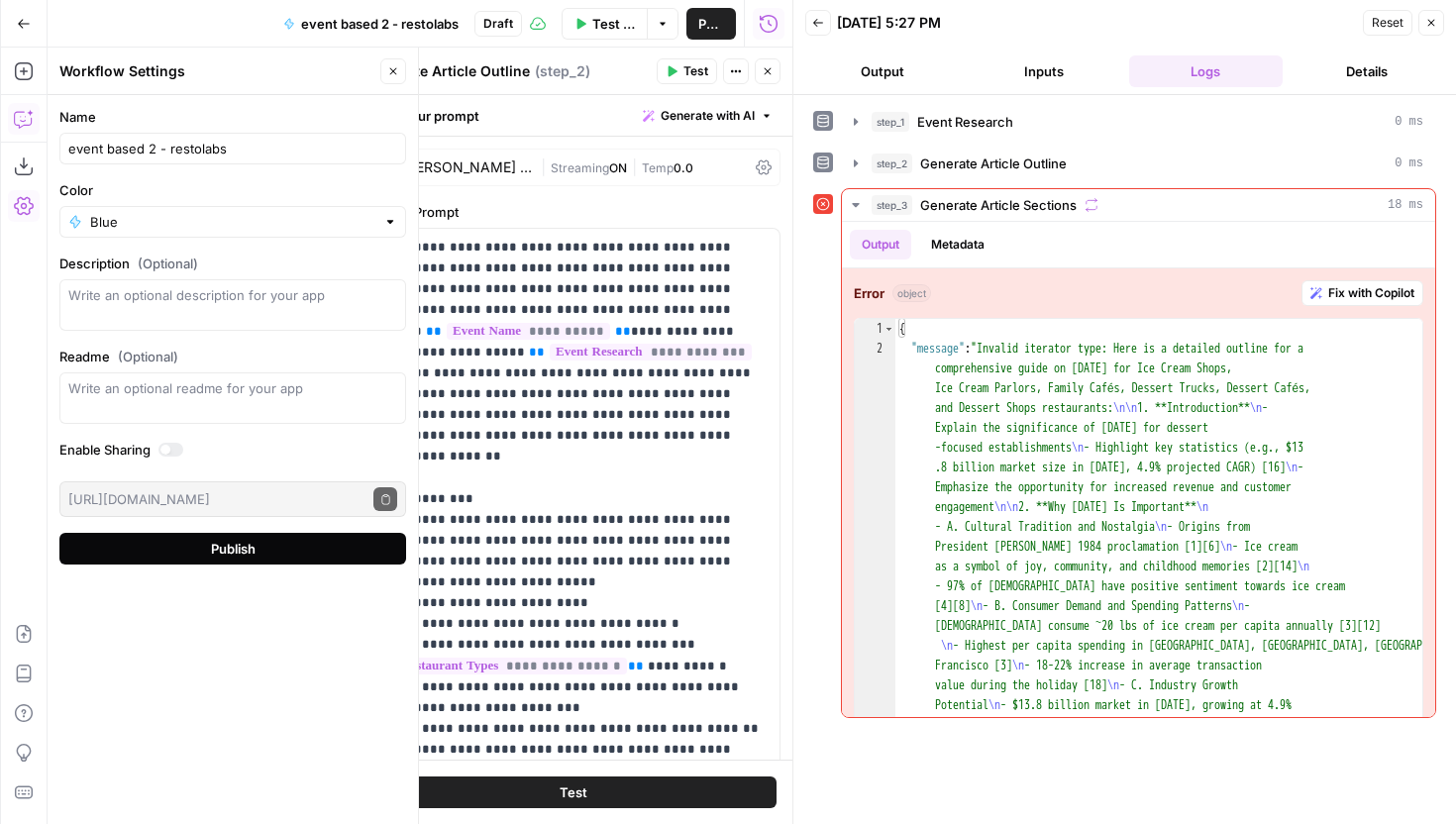click on "Publish" at bounding box center [233, 549] 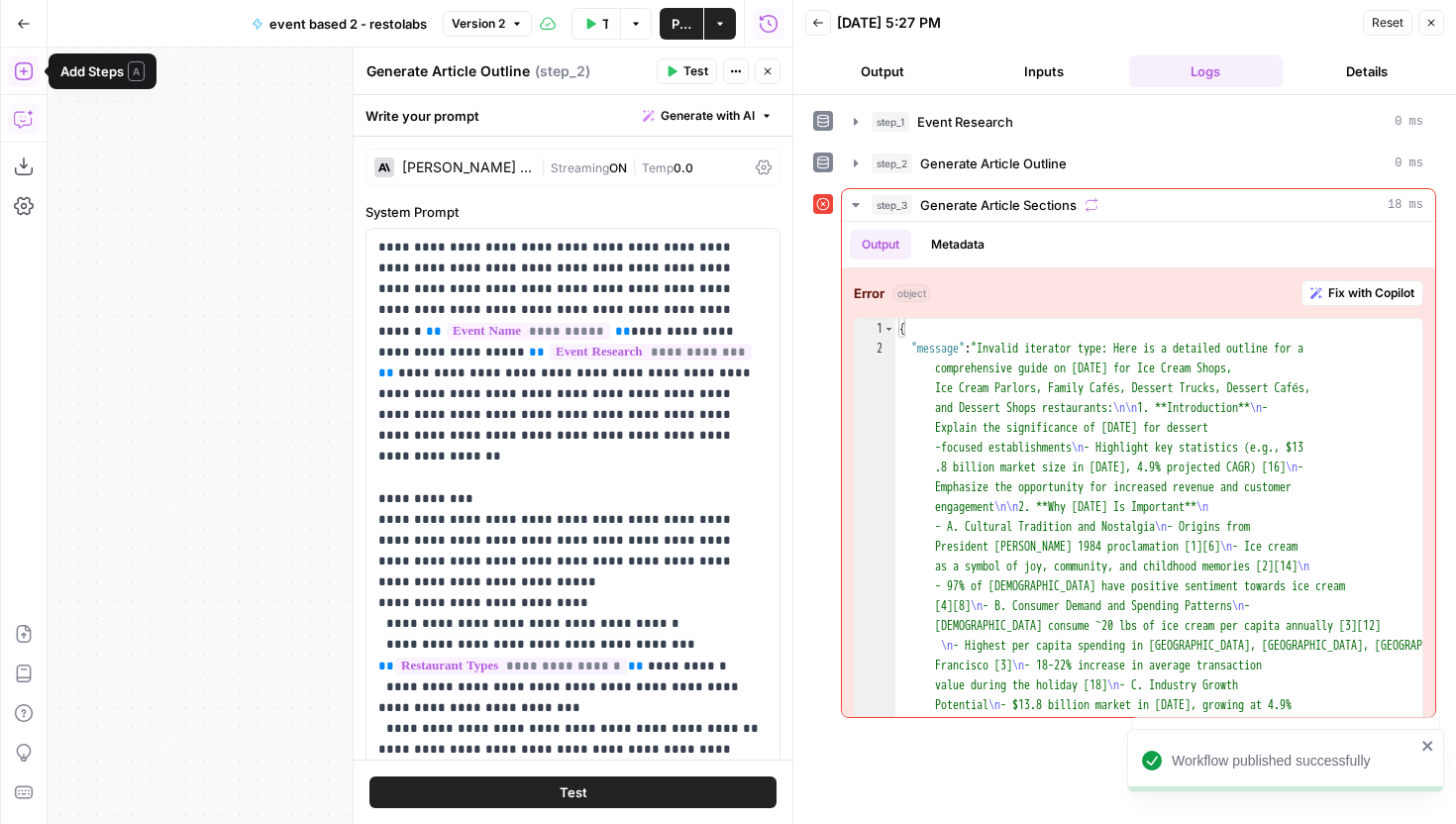 click on "Add Steps" at bounding box center [24, 71] 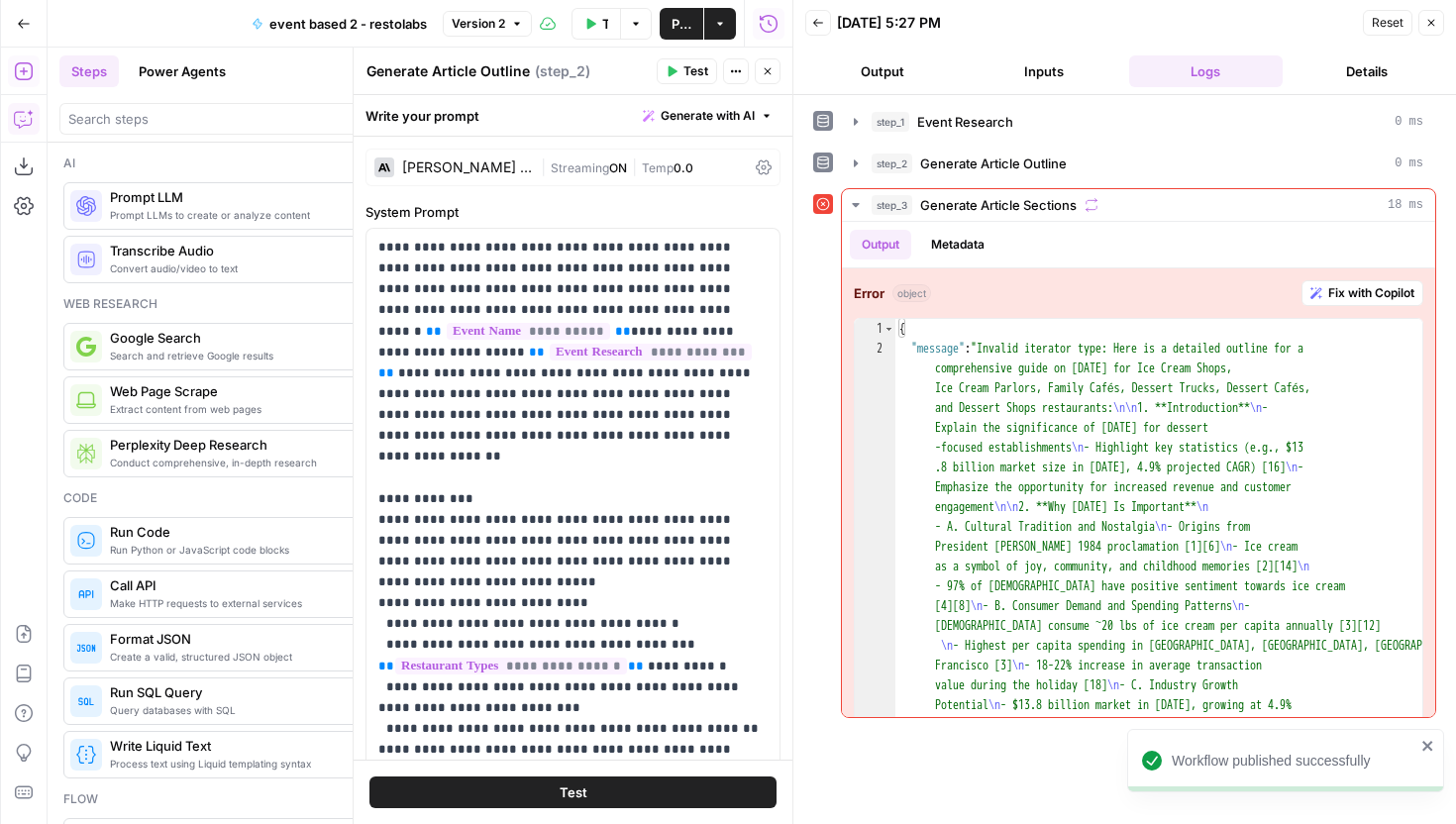 click on "Copilot" at bounding box center [24, 119] 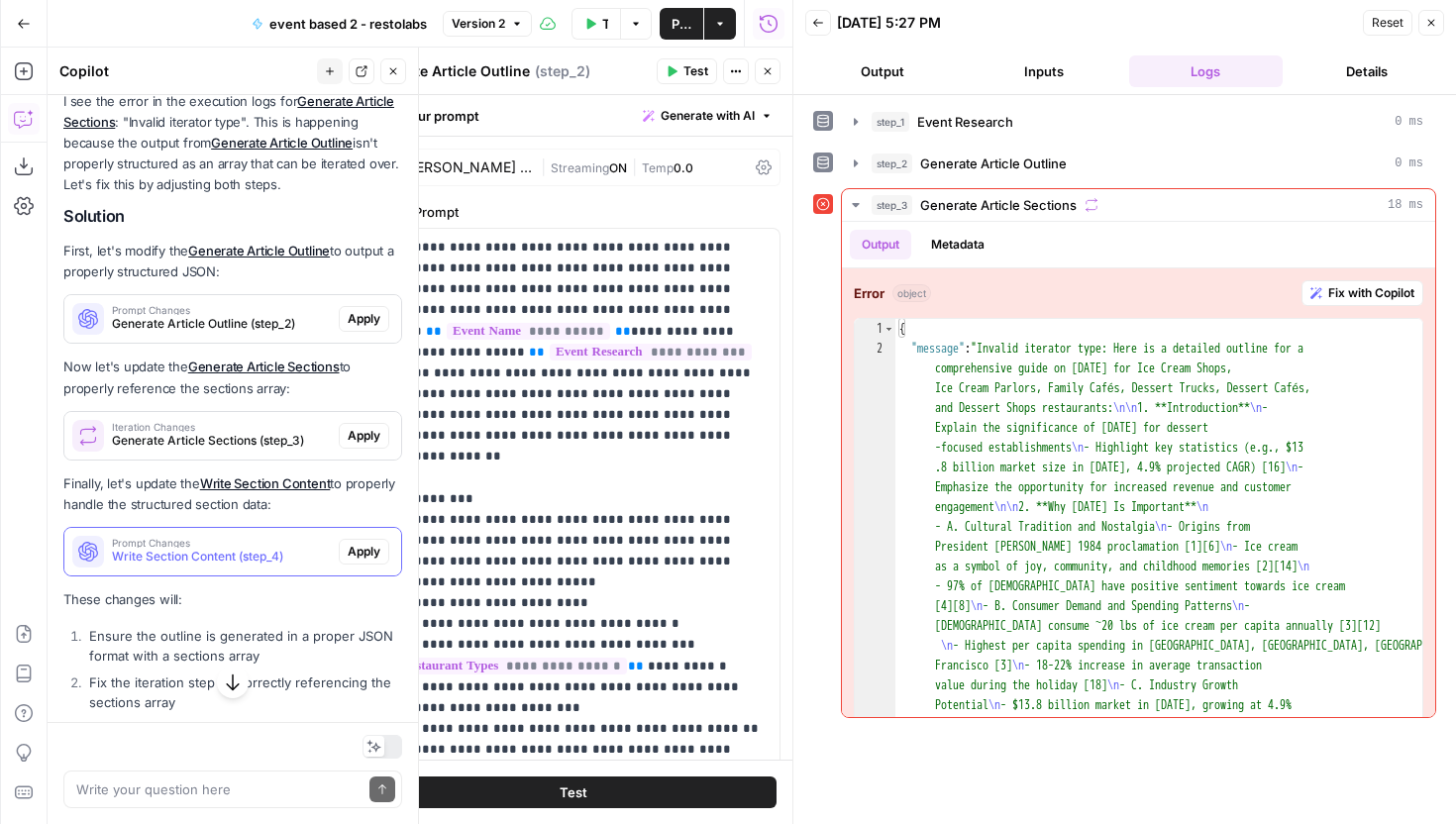 scroll, scrollTop: 12855, scrollLeft: 0, axis: vertical 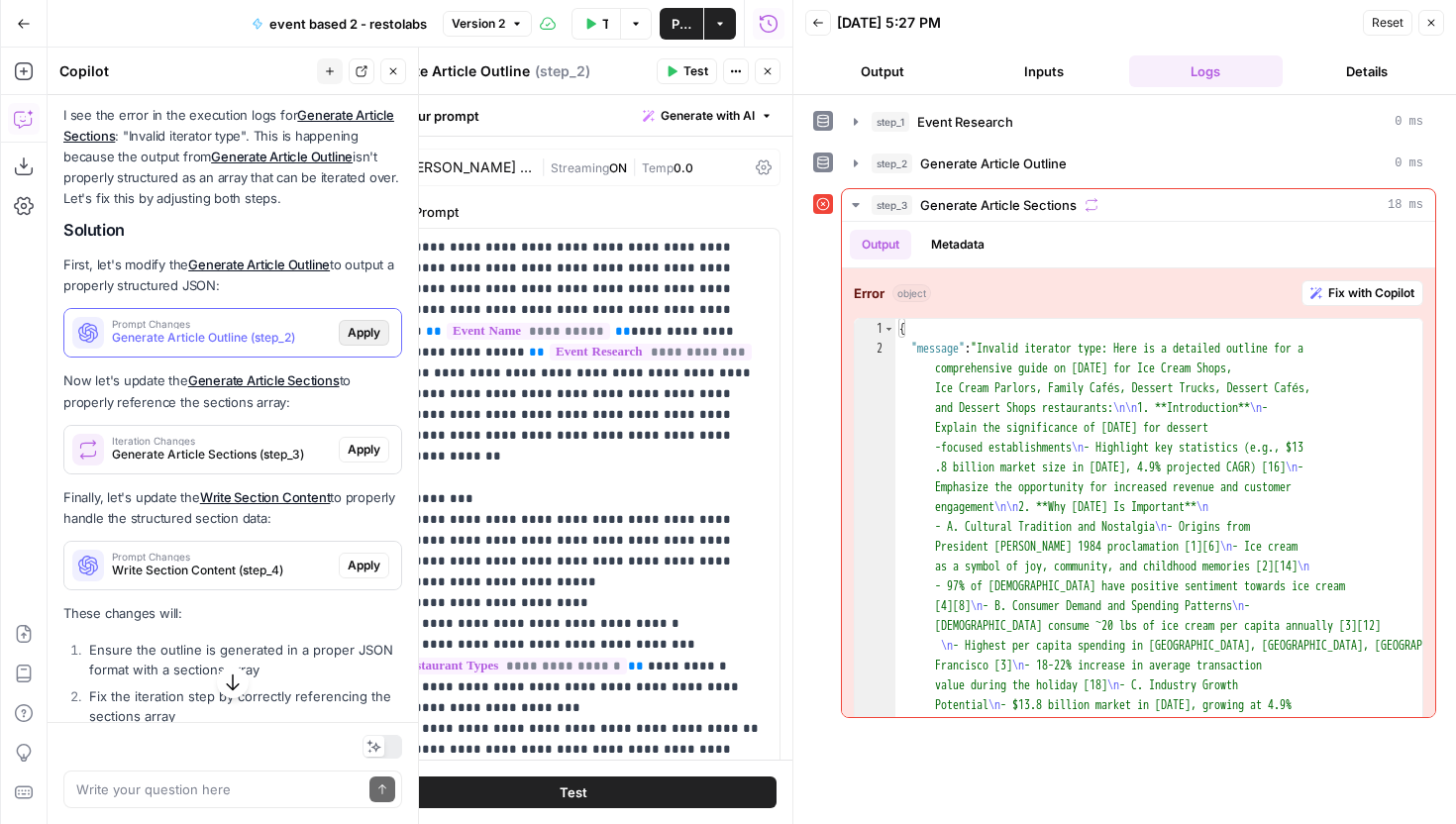 click on "Apply" at bounding box center (364, 333) 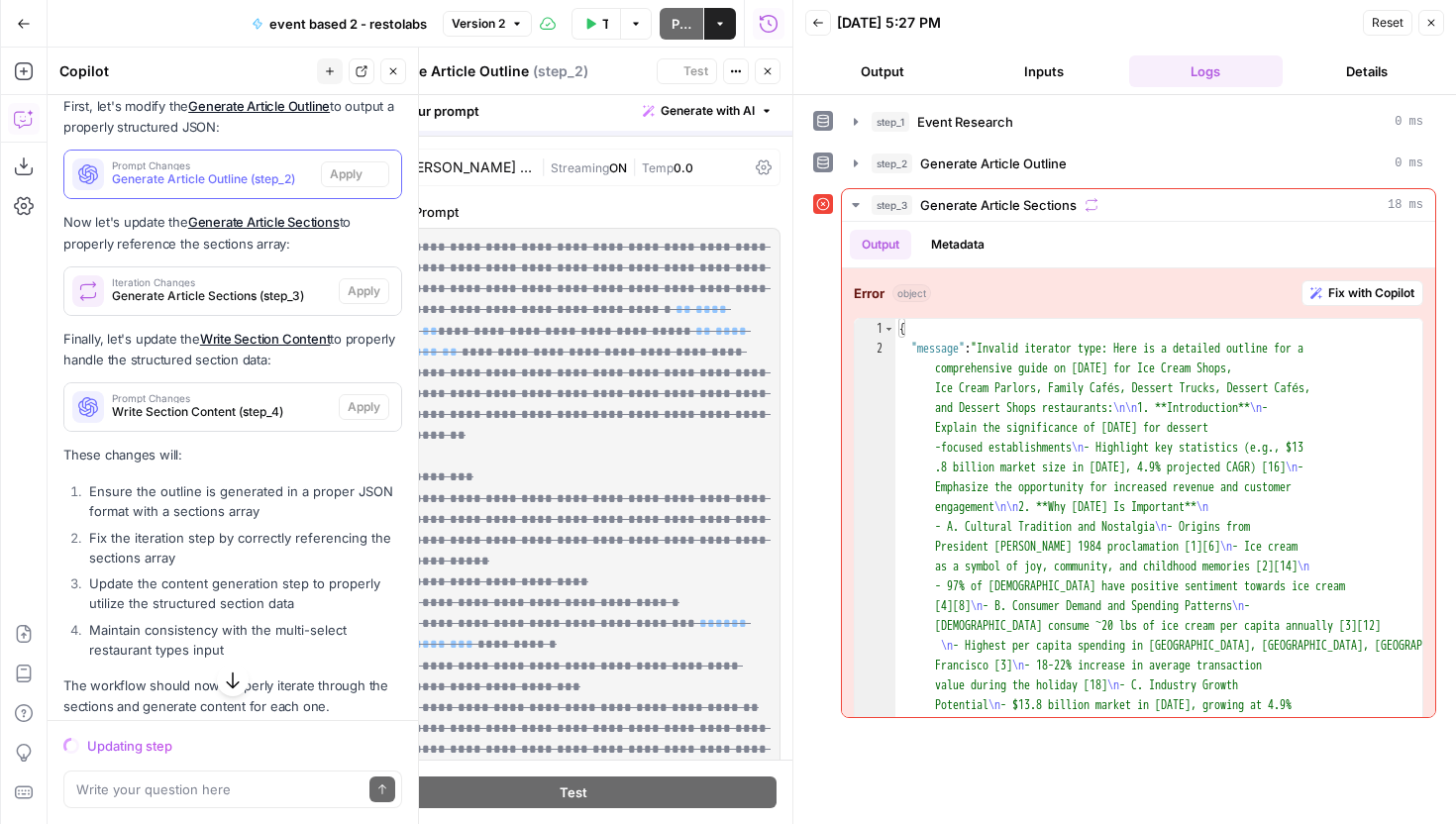 scroll, scrollTop: 12697, scrollLeft: 0, axis: vertical 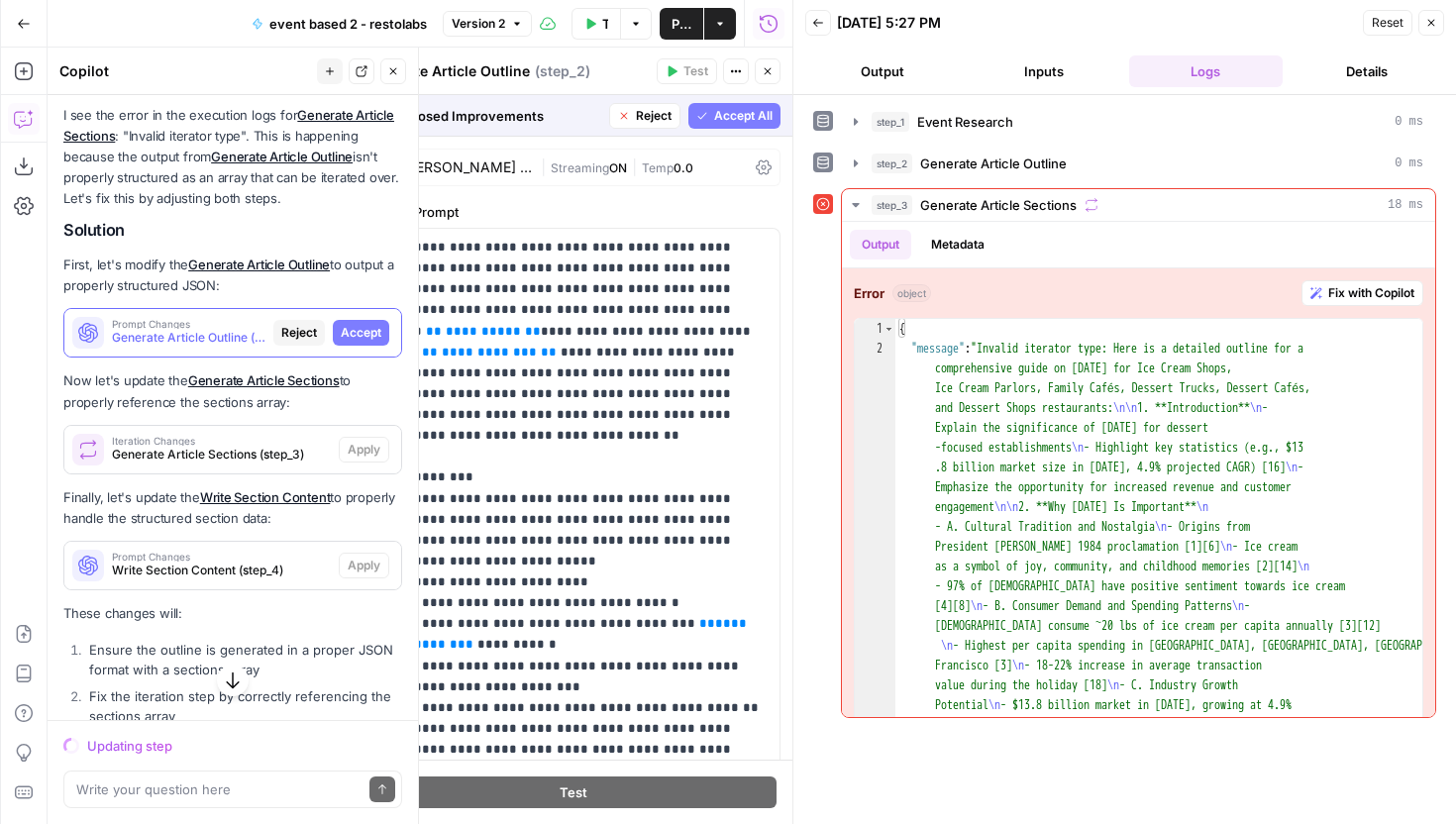 click on "Prompt Changes Generate Article Outline (step_2) Reject Accept" at bounding box center (233, 333) 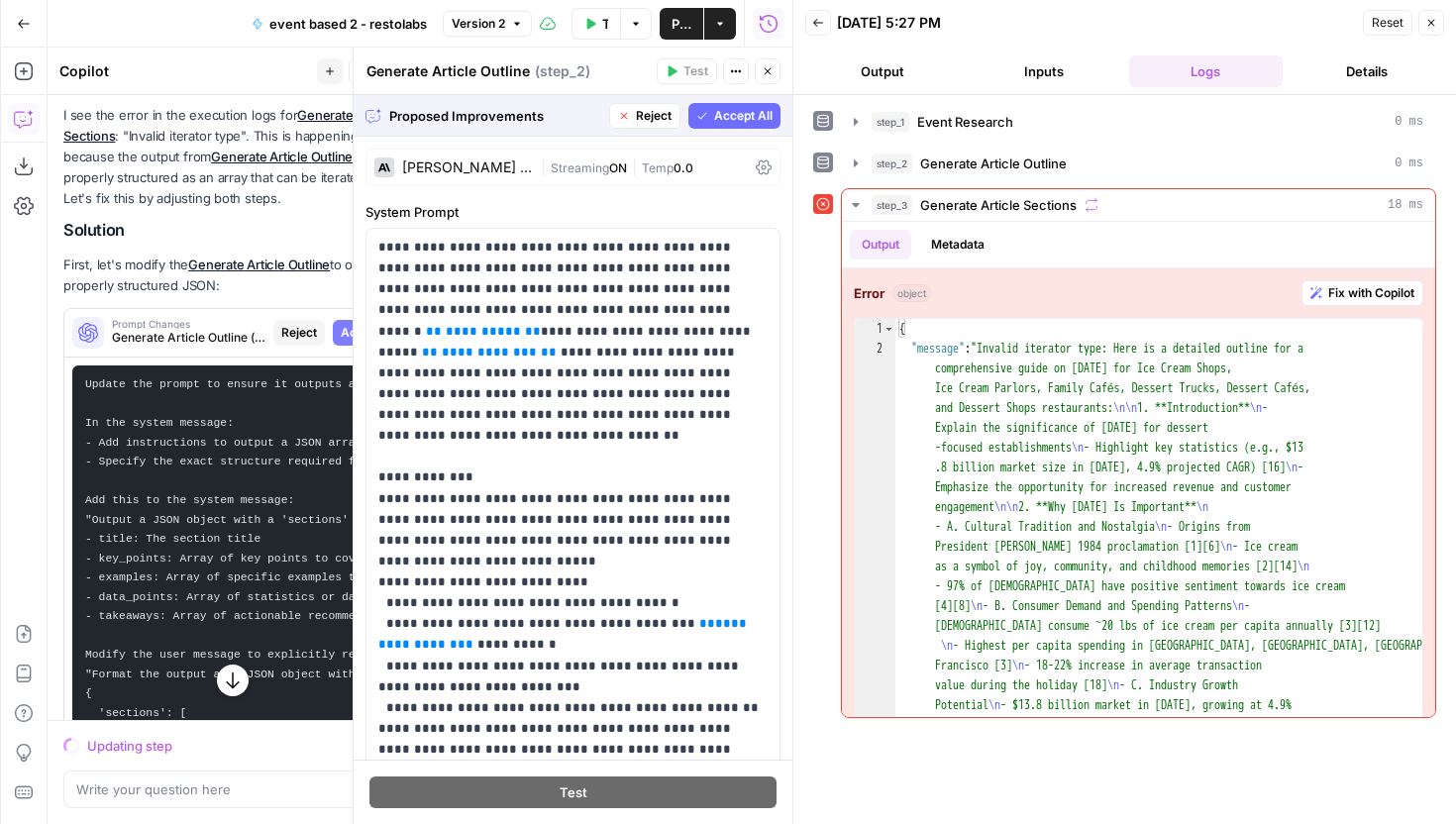 click on "Accept All" at bounding box center (743, 116) 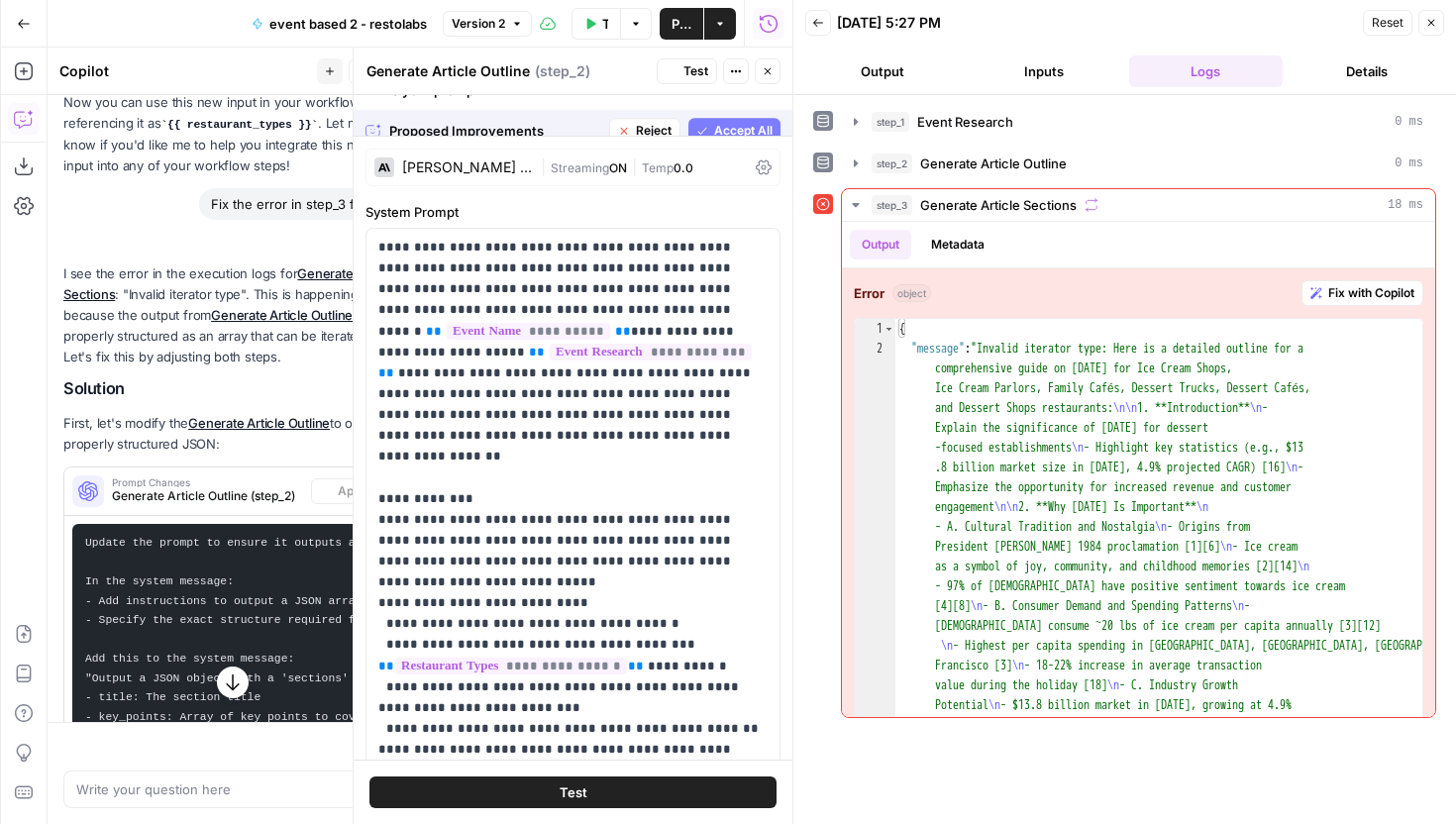 scroll, scrollTop: 12855, scrollLeft: 0, axis: vertical 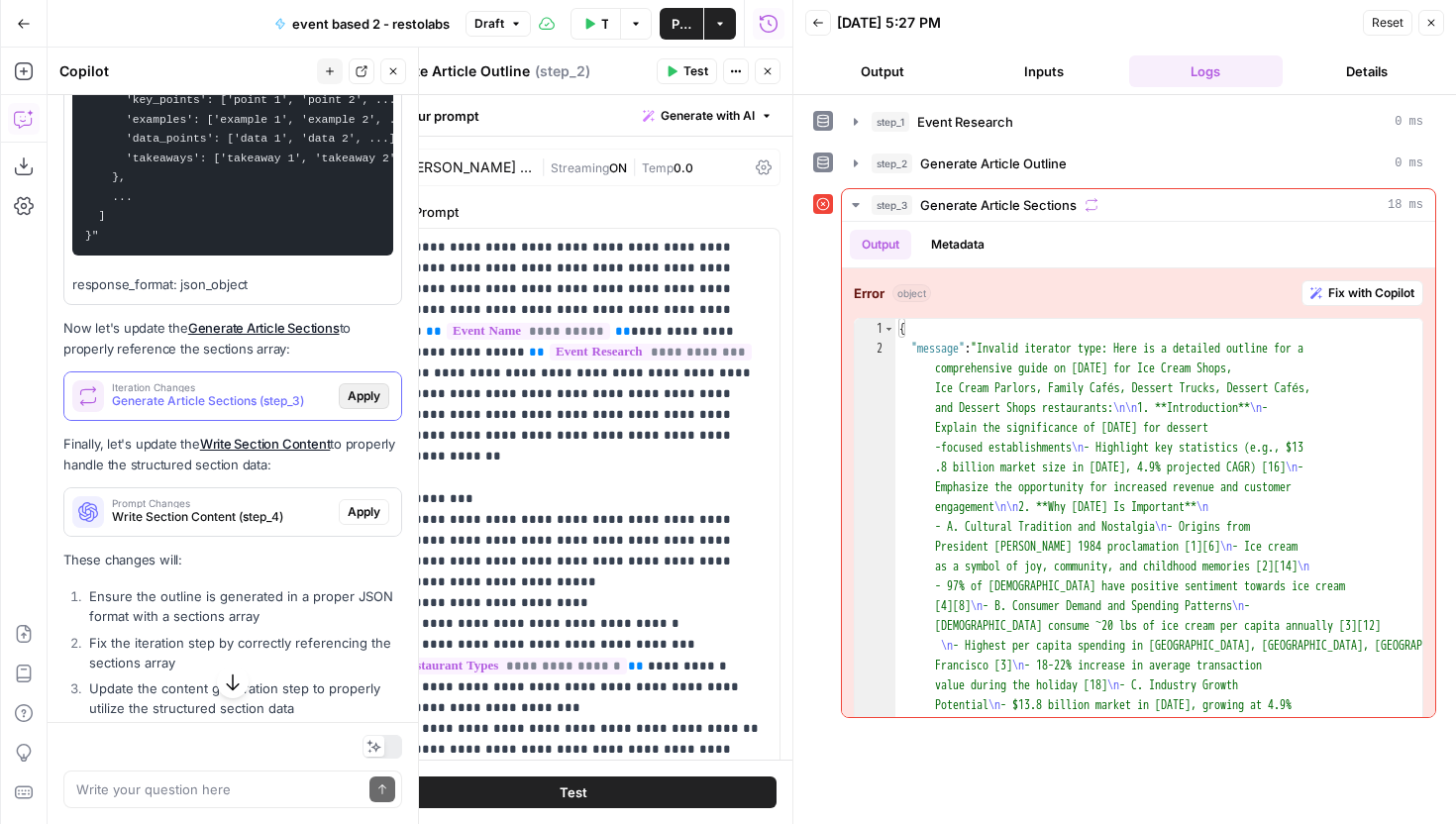 click on "Apply" at bounding box center [364, 396] 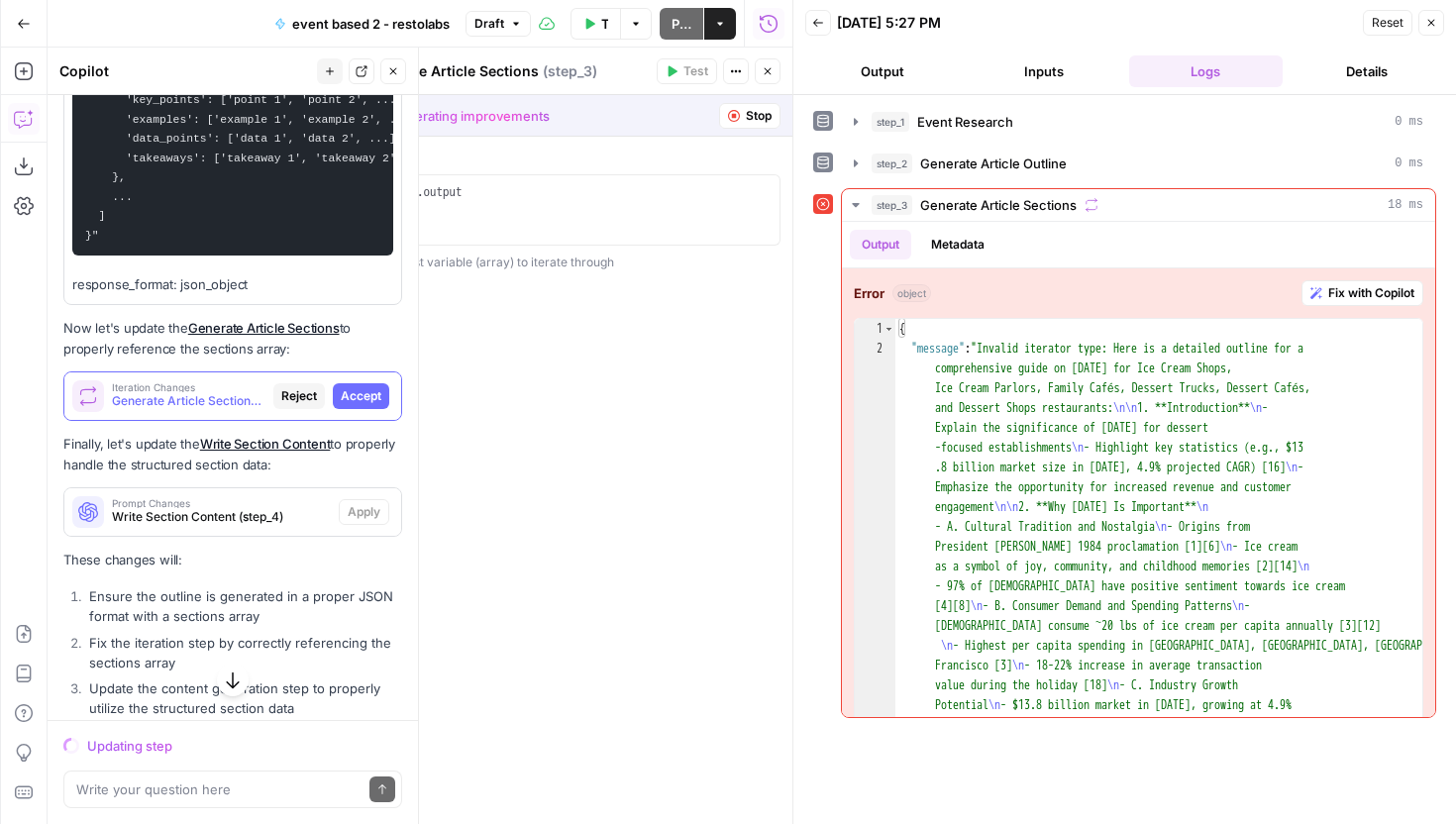 click on "Accept" at bounding box center [361, 396] 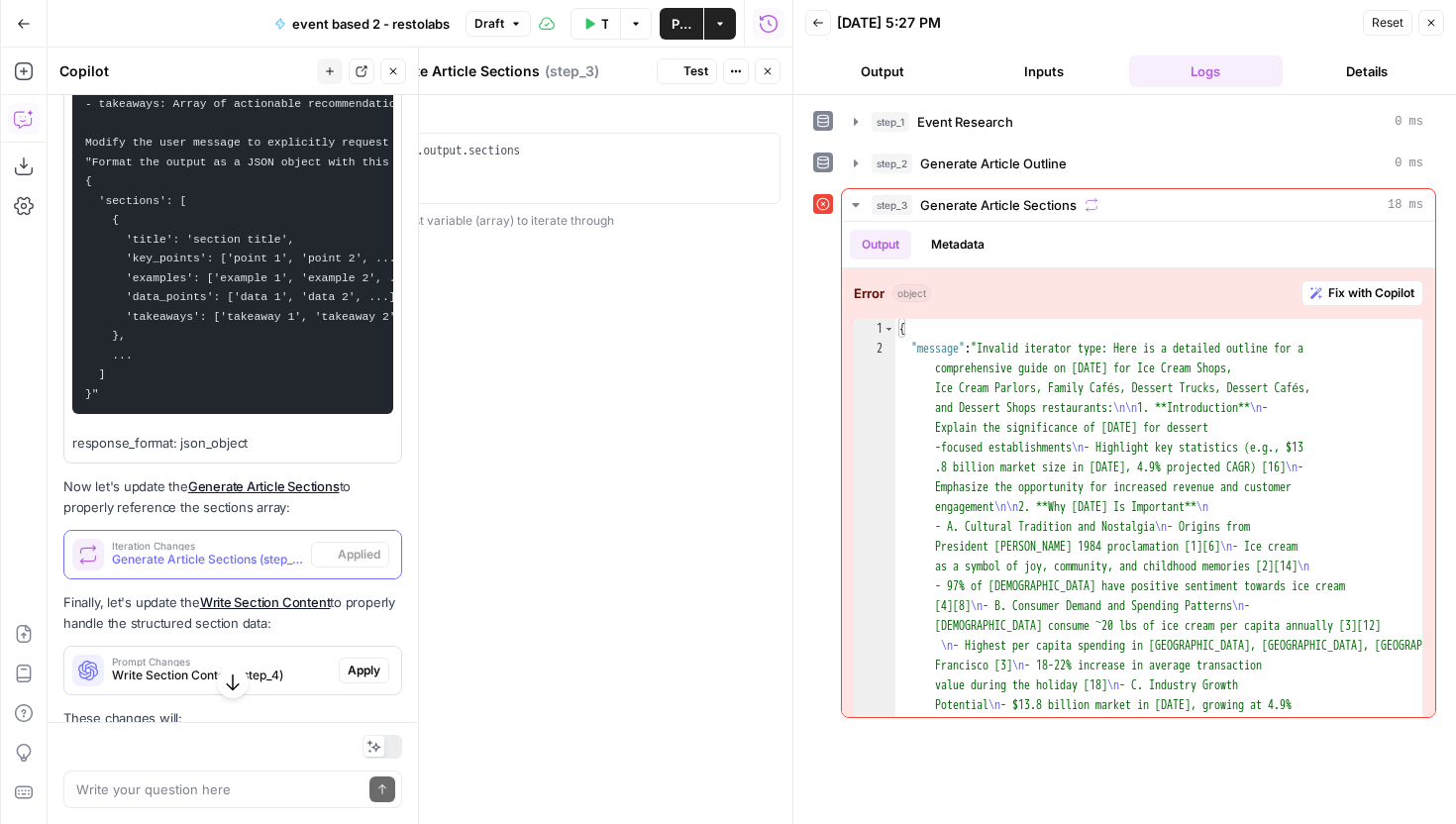 scroll, scrollTop: 13526, scrollLeft: 0, axis: vertical 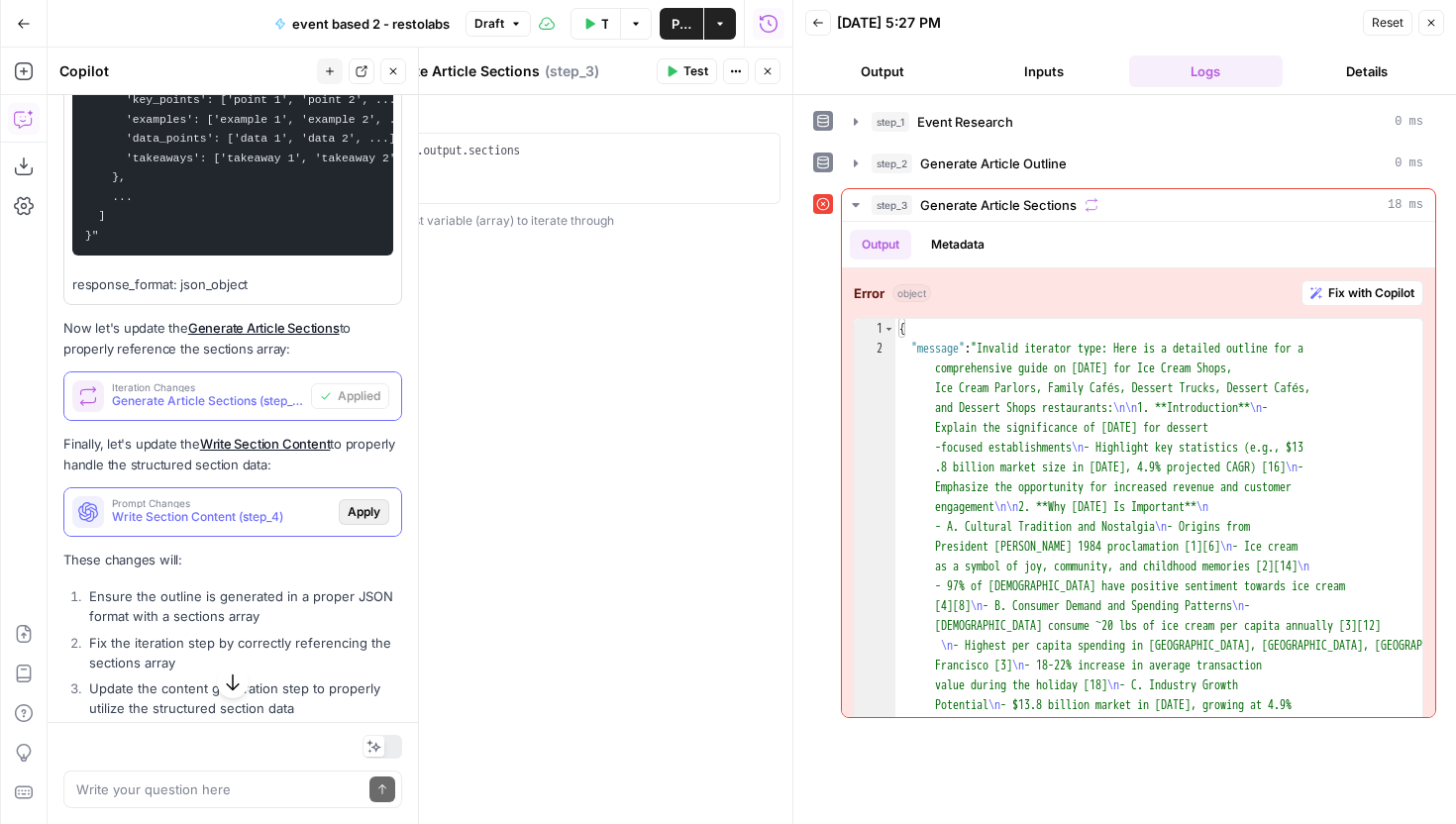 click on "Apply" at bounding box center [364, 512] 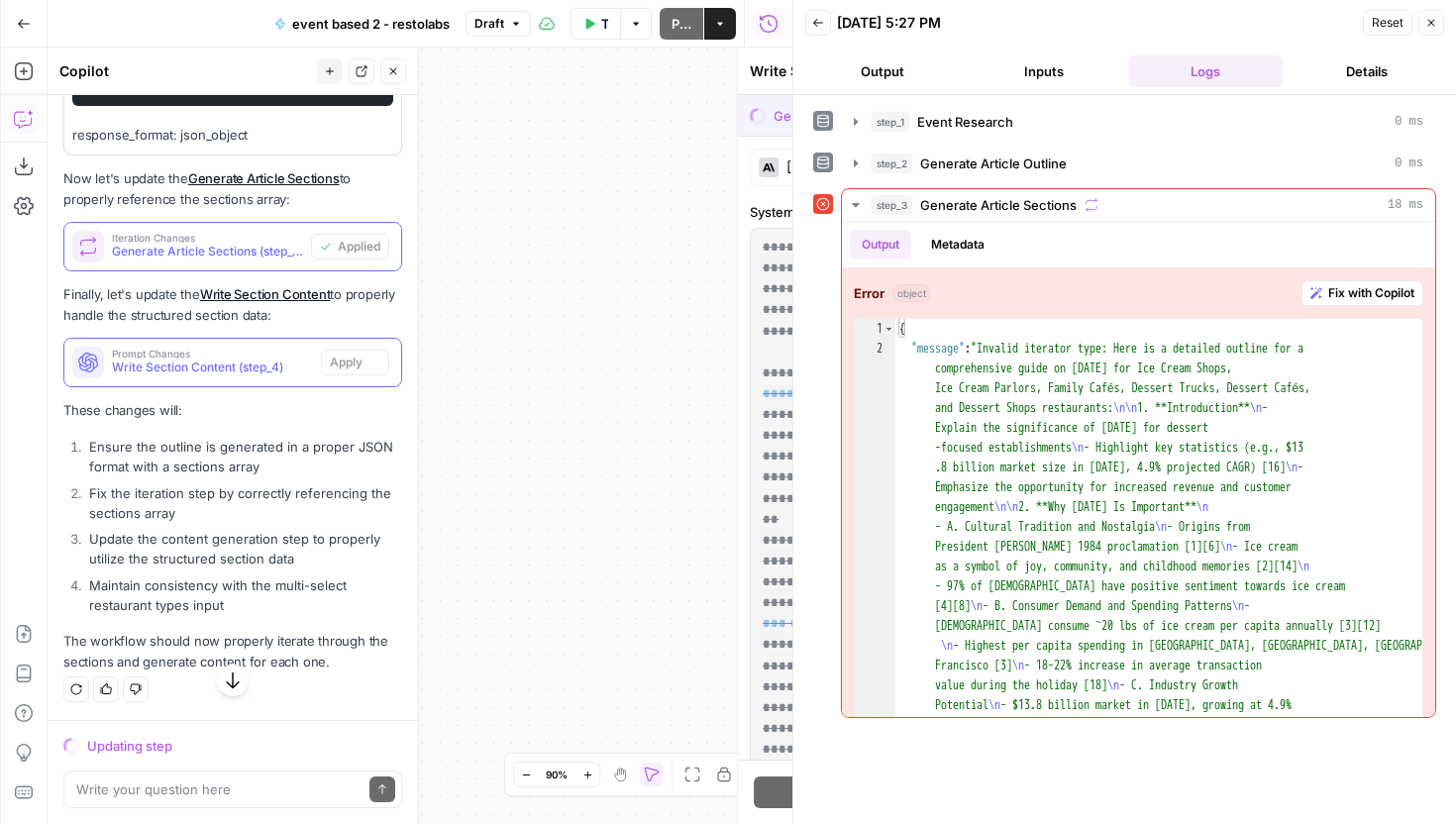 scroll, scrollTop: 13367, scrollLeft: 0, axis: vertical 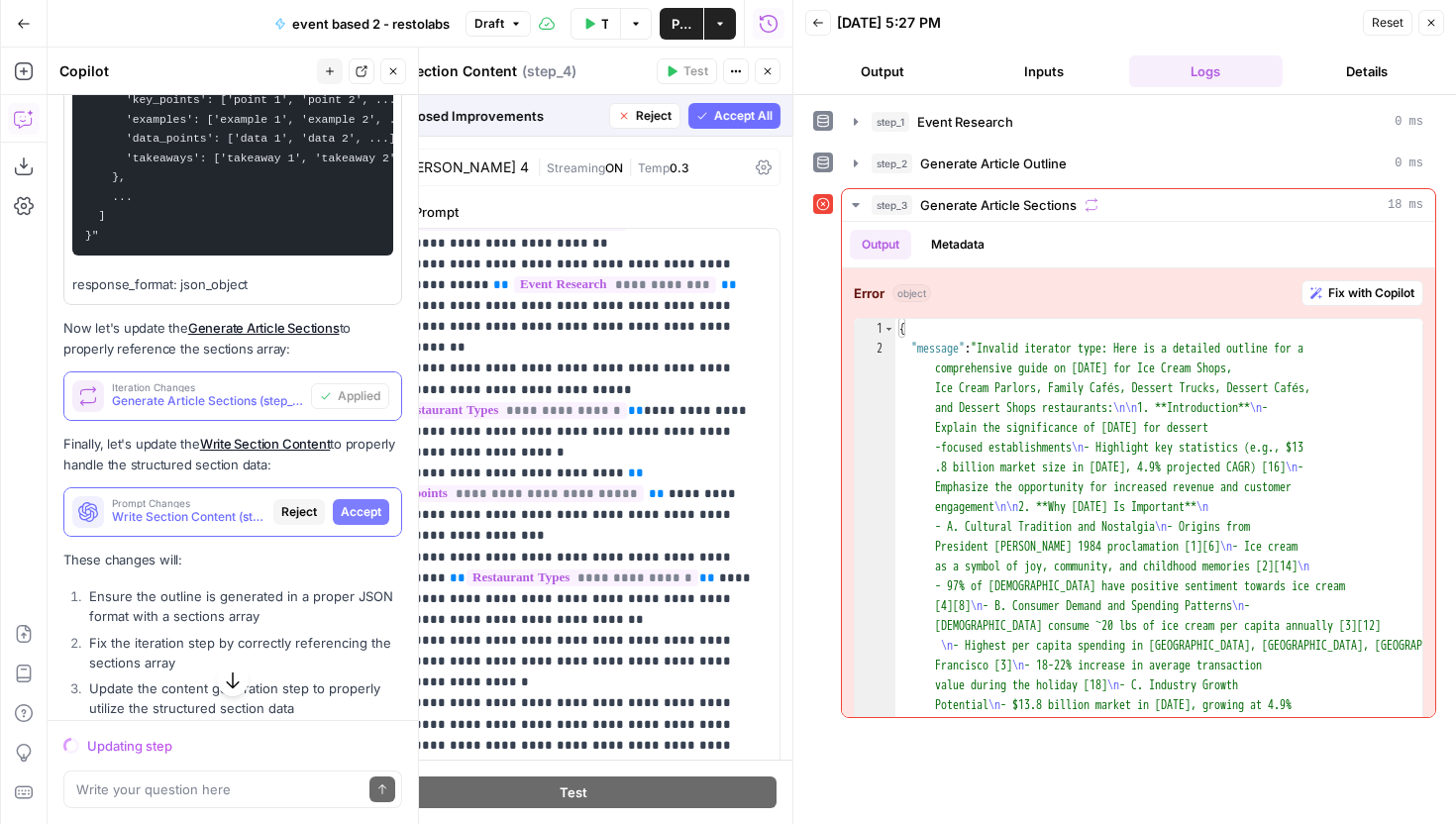click on "Accept All" at bounding box center (743, 116) 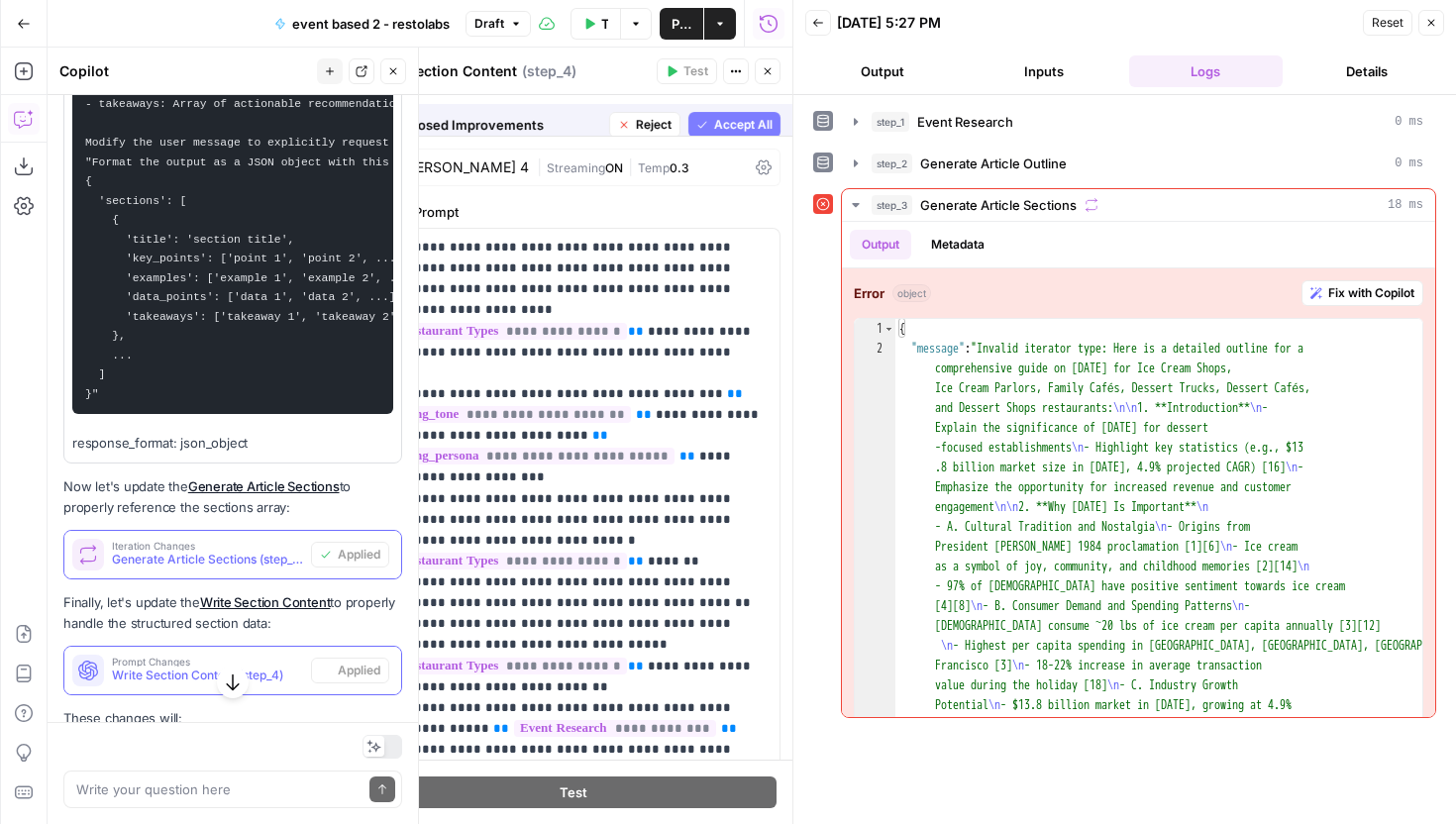 scroll, scrollTop: 13526, scrollLeft: 0, axis: vertical 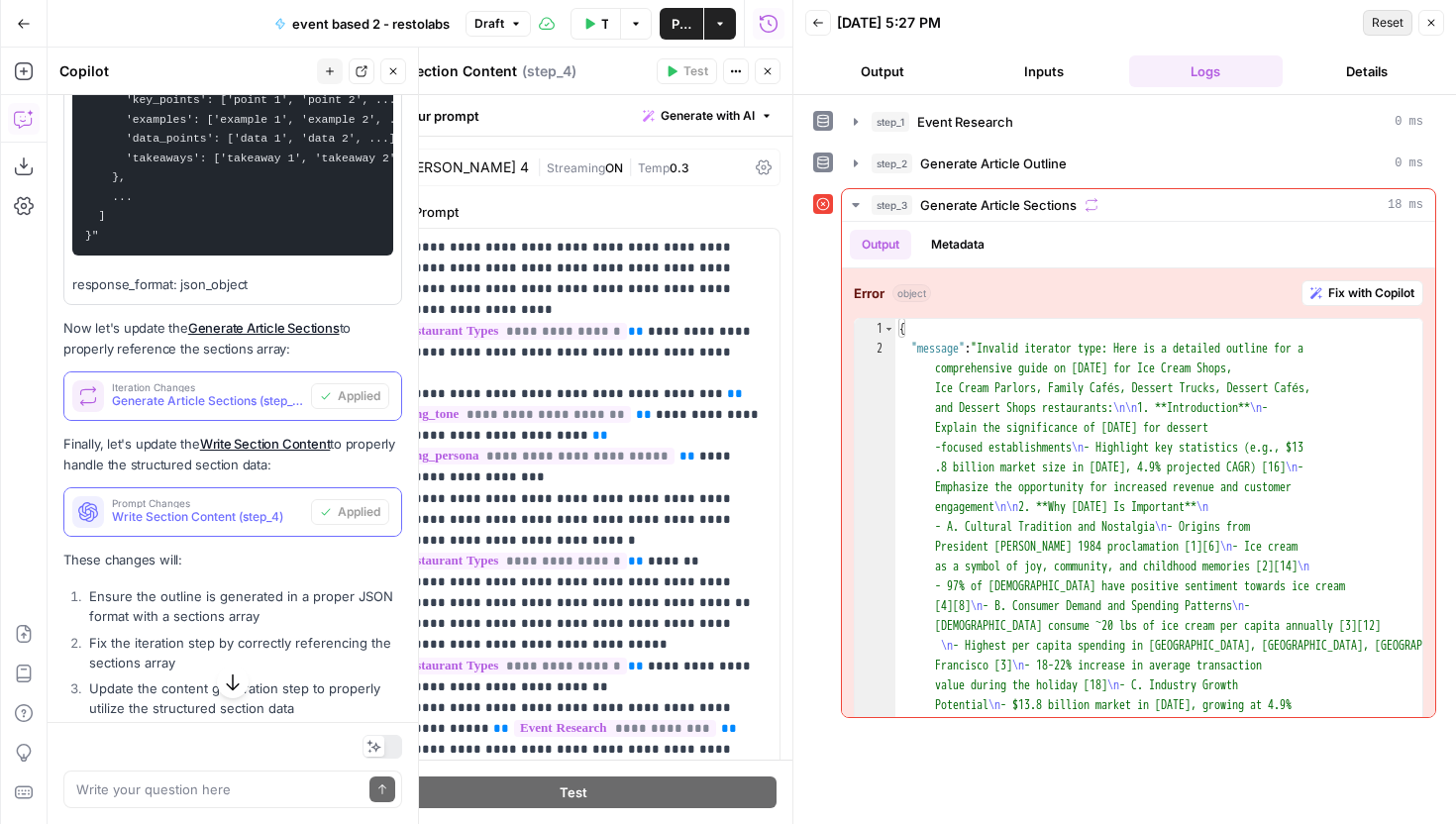 click on "Reset" at bounding box center [1388, 23] 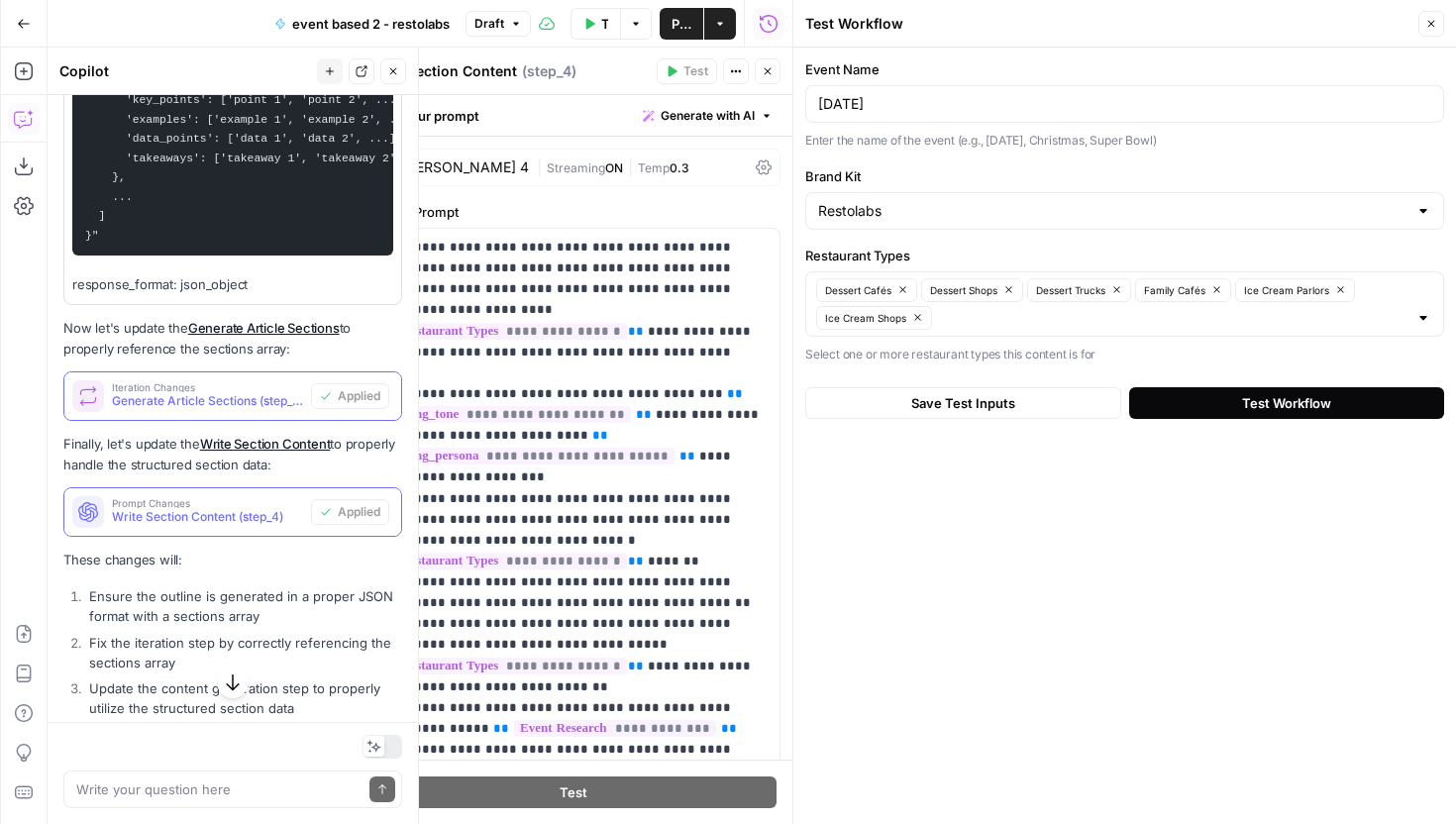click on "Test Workflow" at bounding box center (1287, 403) 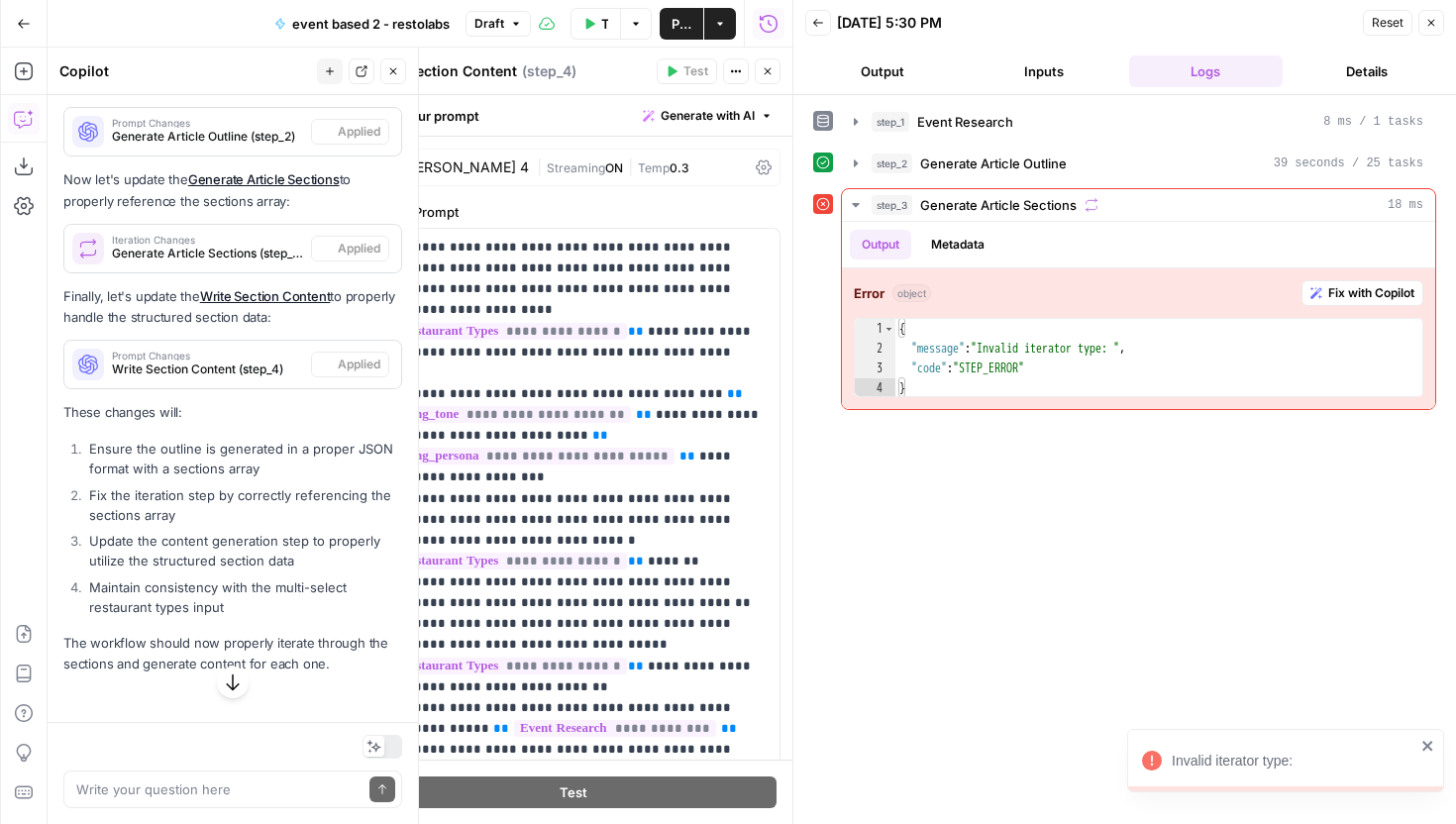 scroll, scrollTop: 12909, scrollLeft: 0, axis: vertical 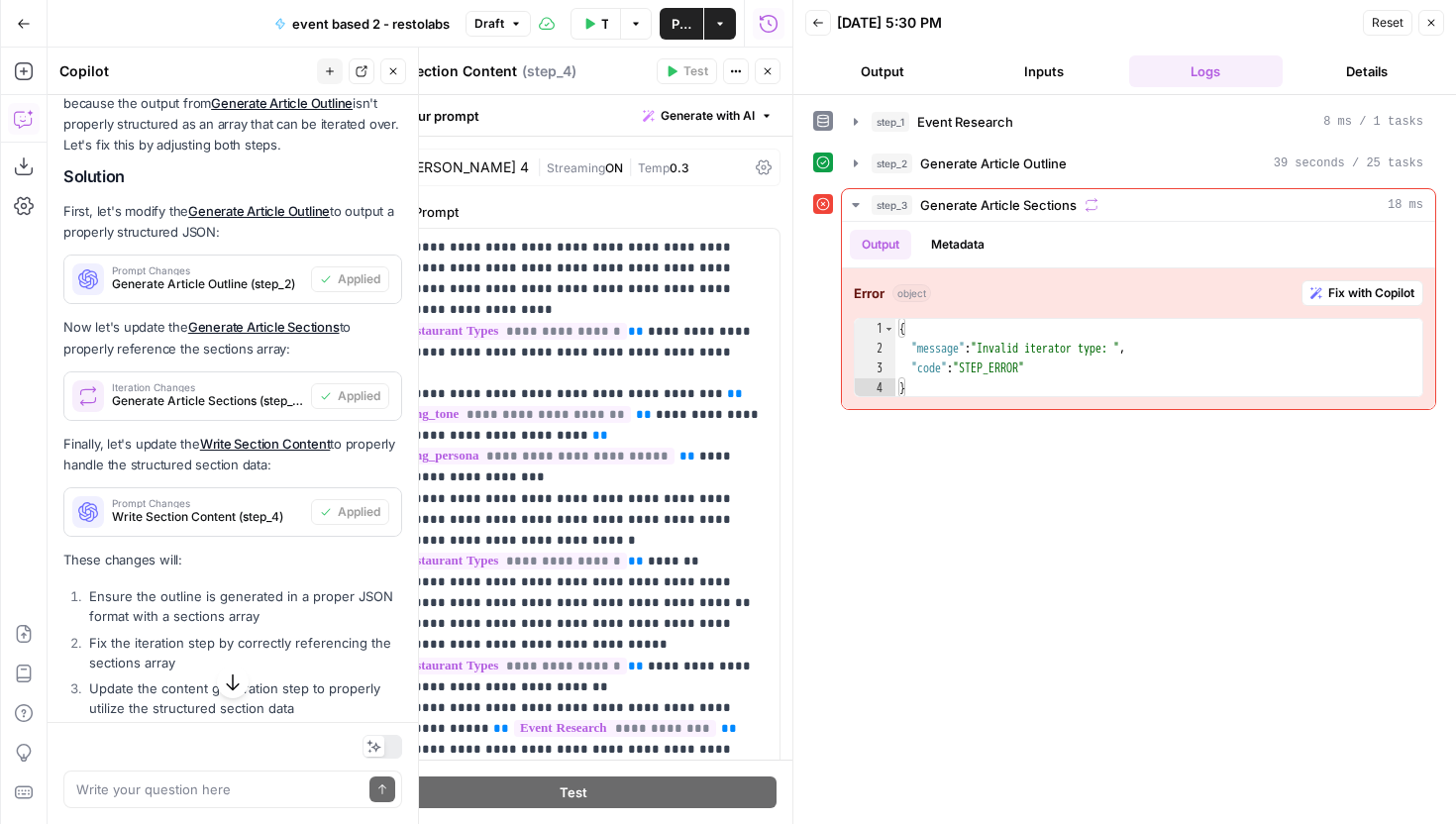 click on "Back [DATE] 5:30 PM Reset Close Output Inputs Logs Details" at bounding box center (1124, 48) 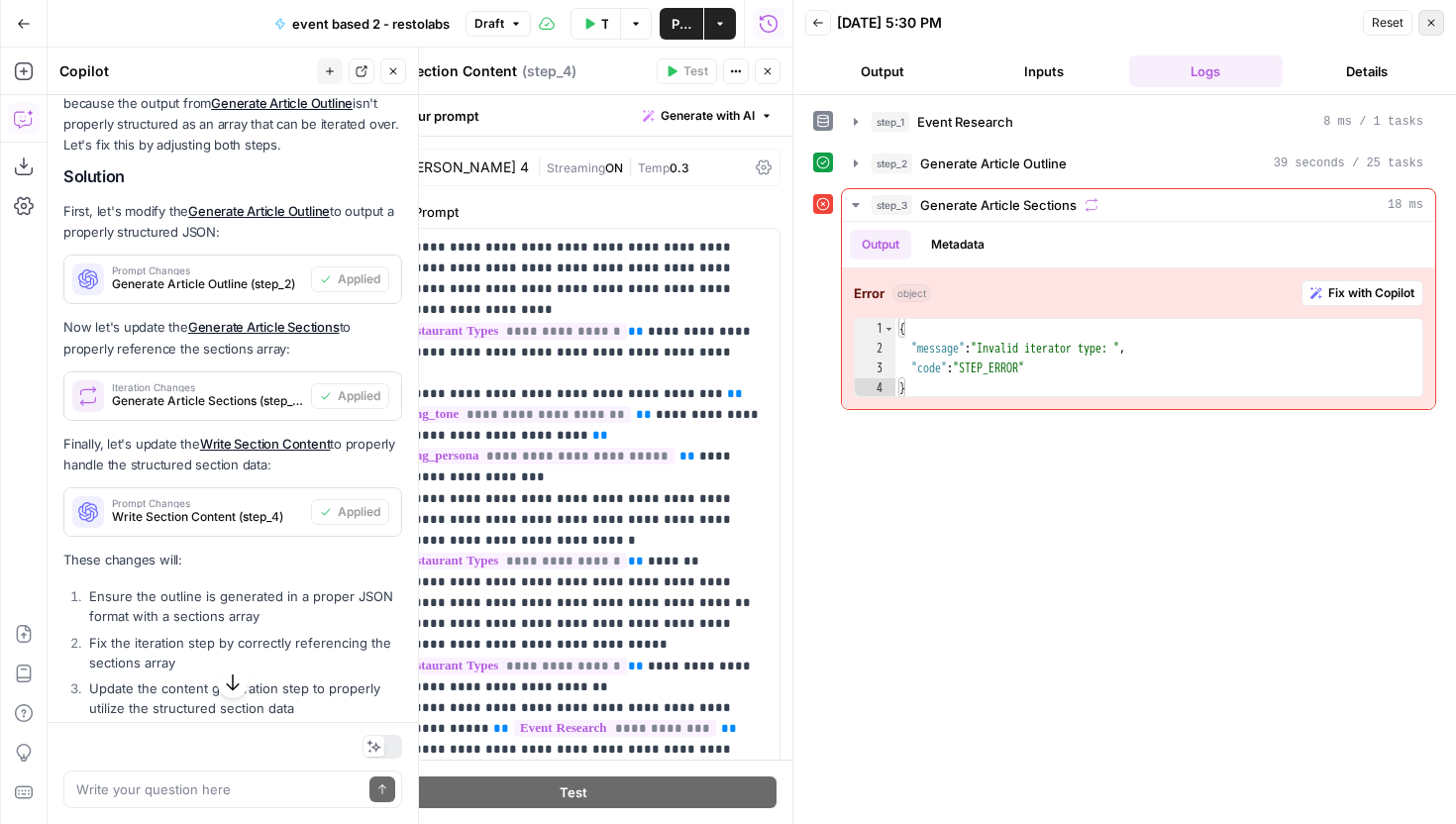 click on "Close" at bounding box center [1431, 23] 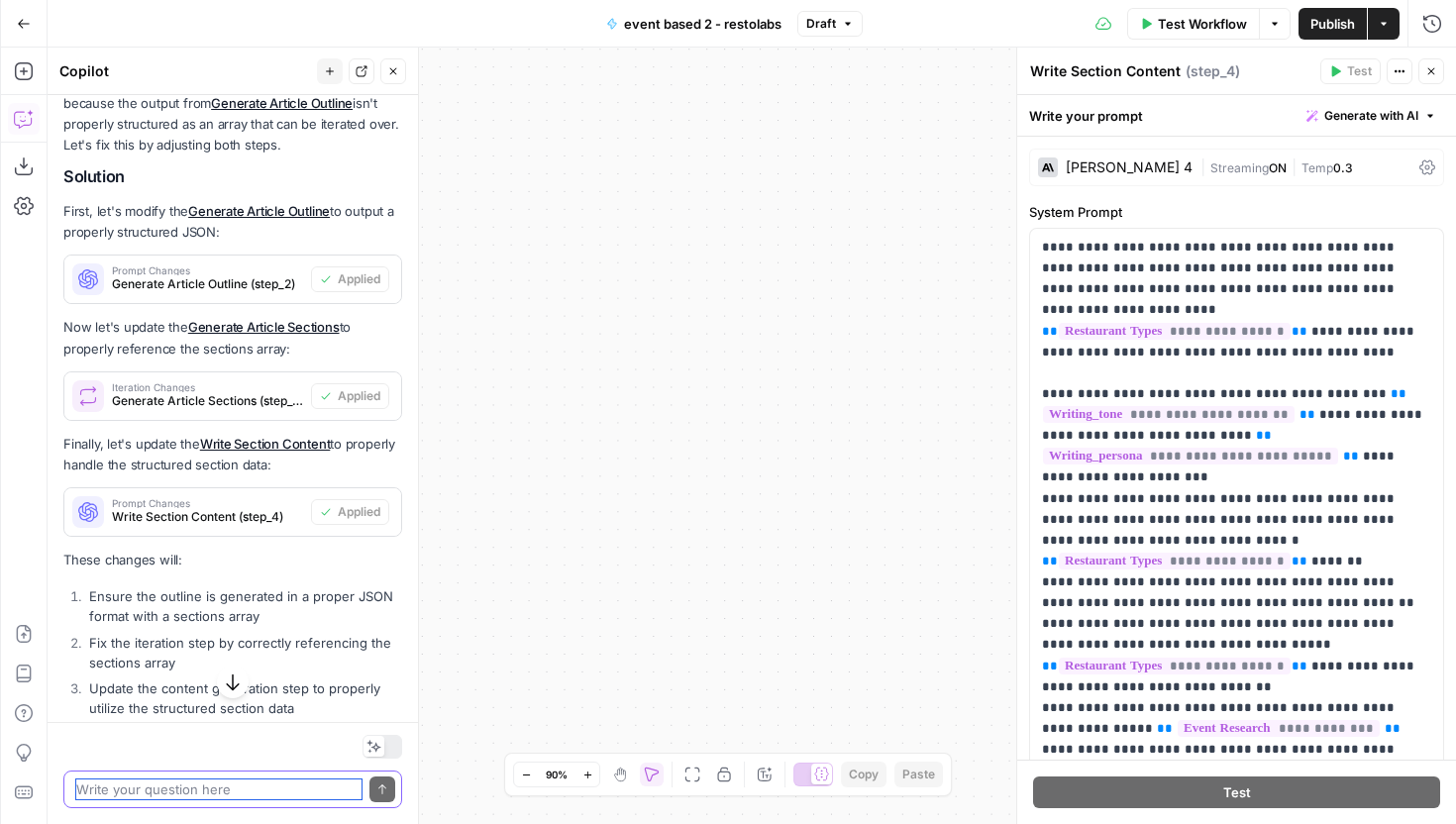click at bounding box center (219, 789) 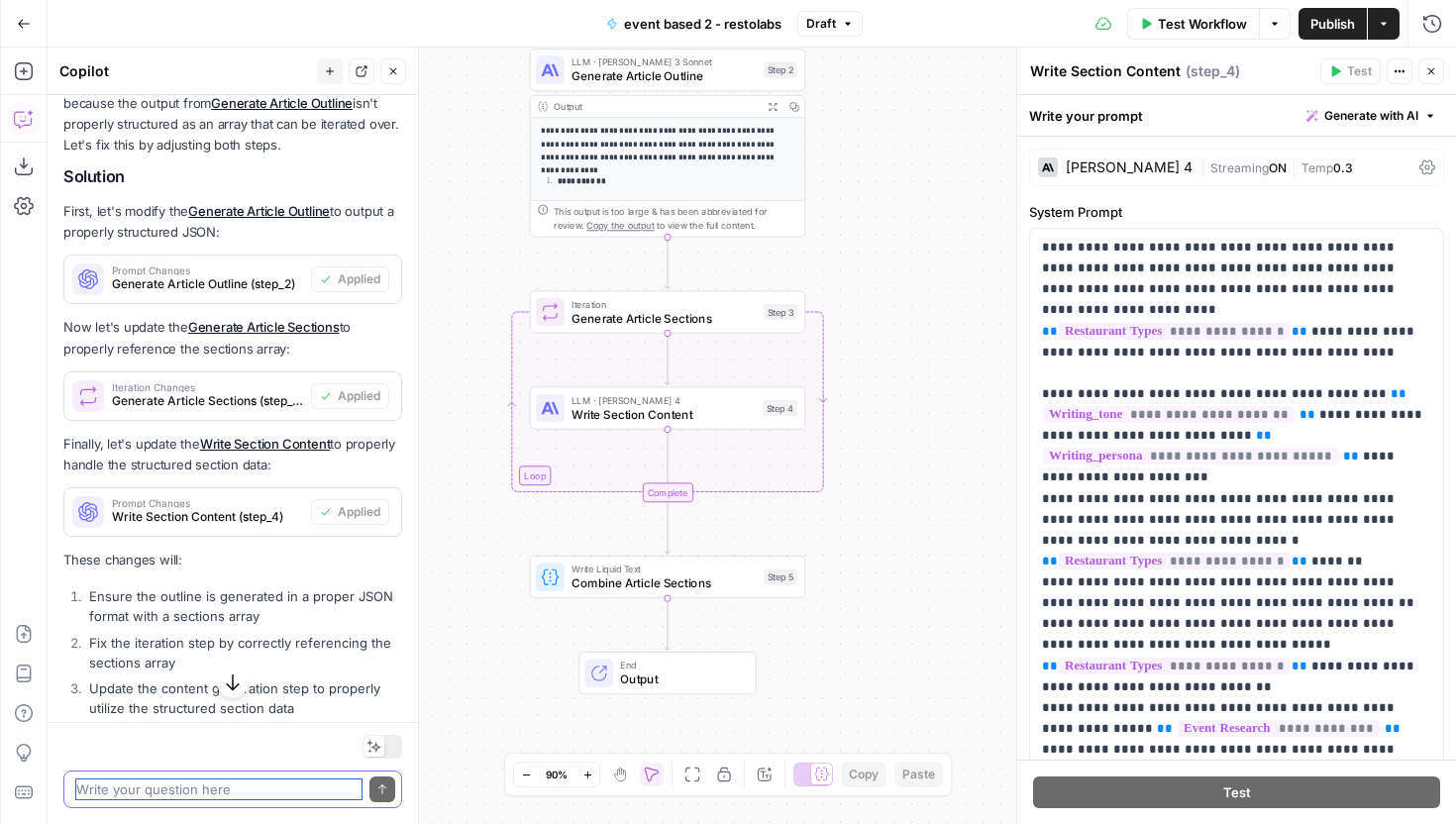 click at bounding box center [219, 789] 